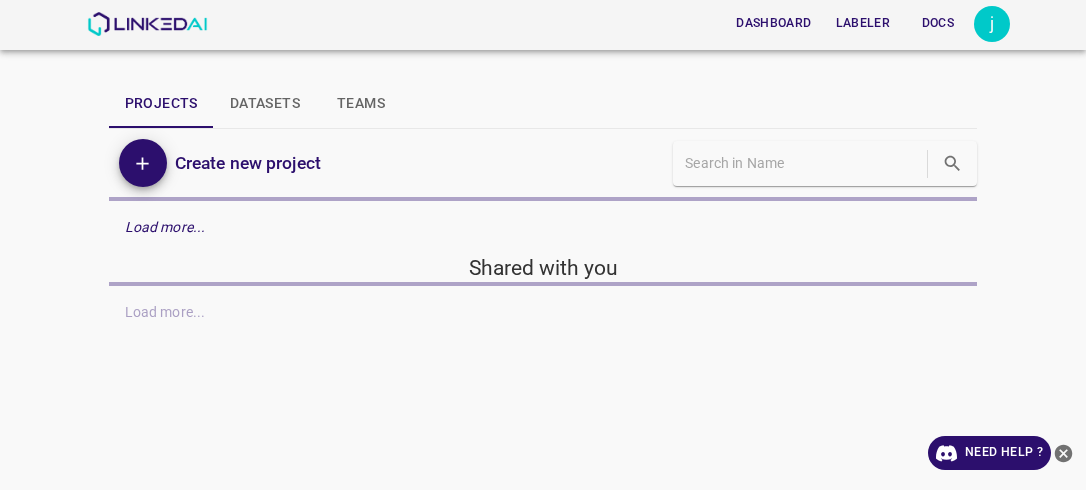 scroll, scrollTop: 0, scrollLeft: 0, axis: both 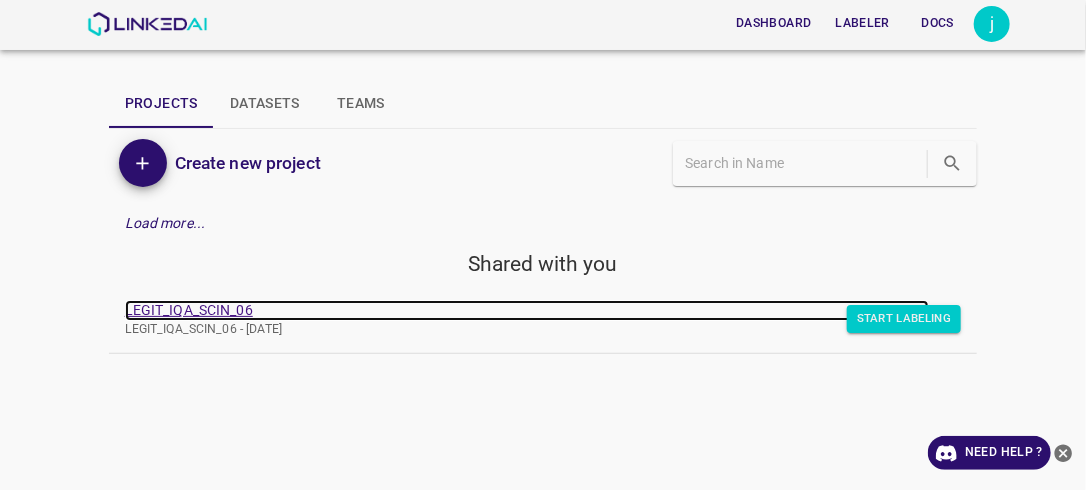 click on "LEGIT_IQA_SCIN_06" at bounding box center [527, 310] 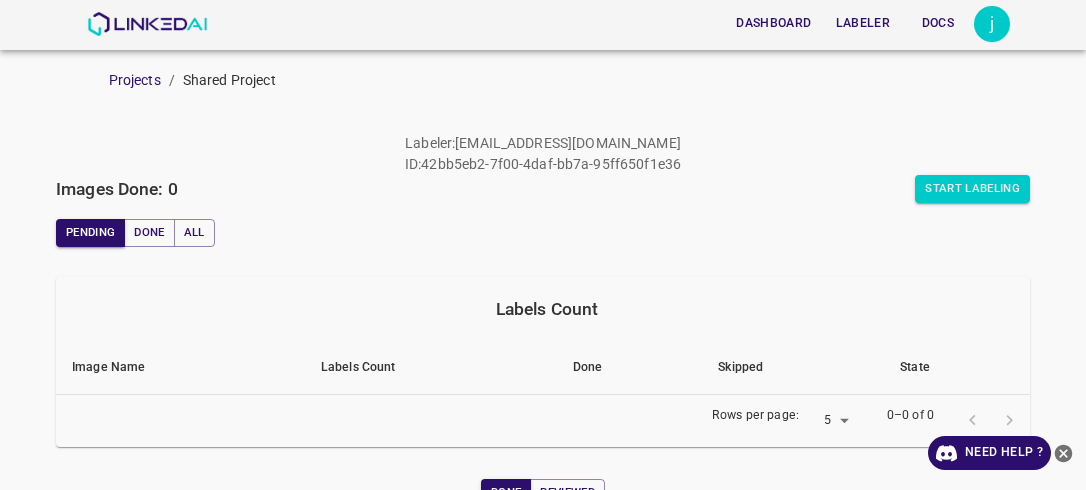scroll, scrollTop: 0, scrollLeft: 0, axis: both 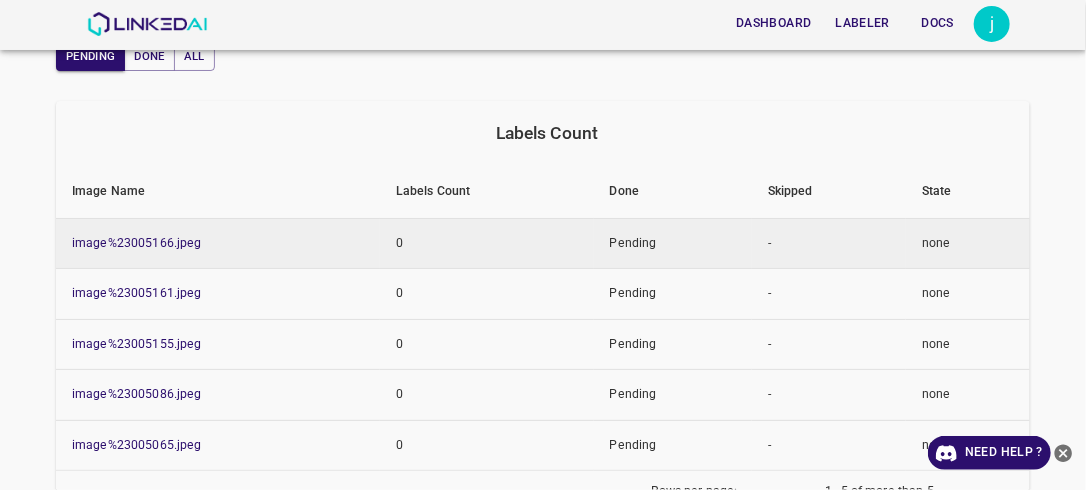 click on "Pending" at bounding box center [673, 243] 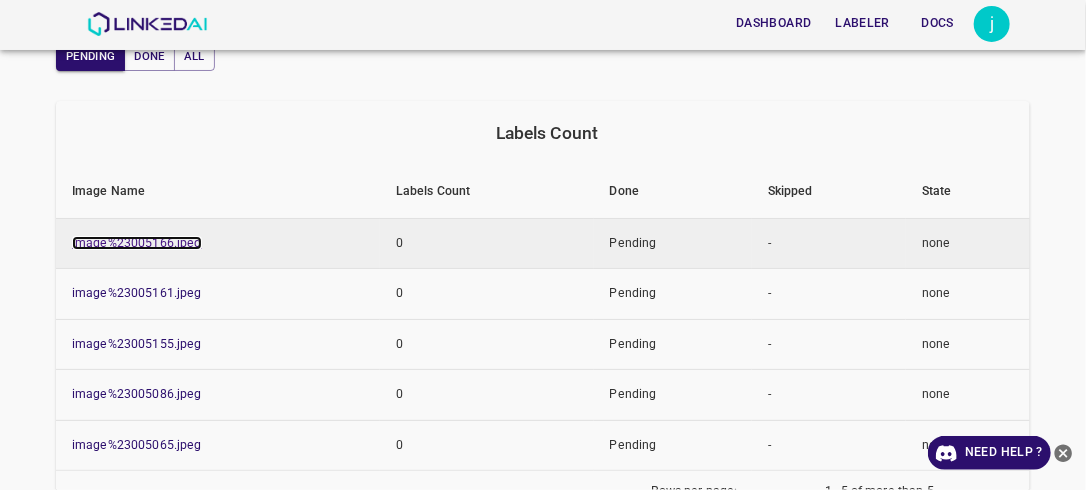 click on "image%23005166.jpeg" at bounding box center (137, 243) 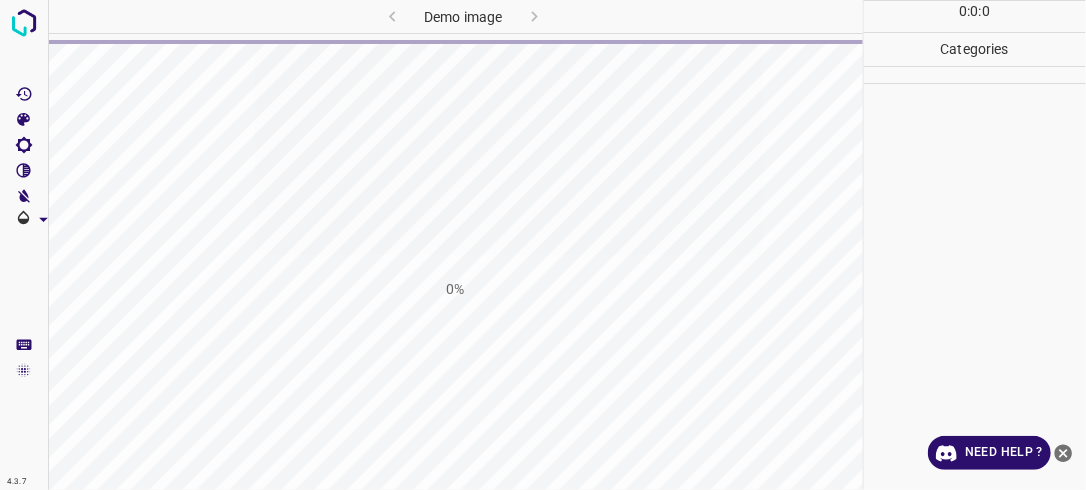 scroll, scrollTop: 0, scrollLeft: 0, axis: both 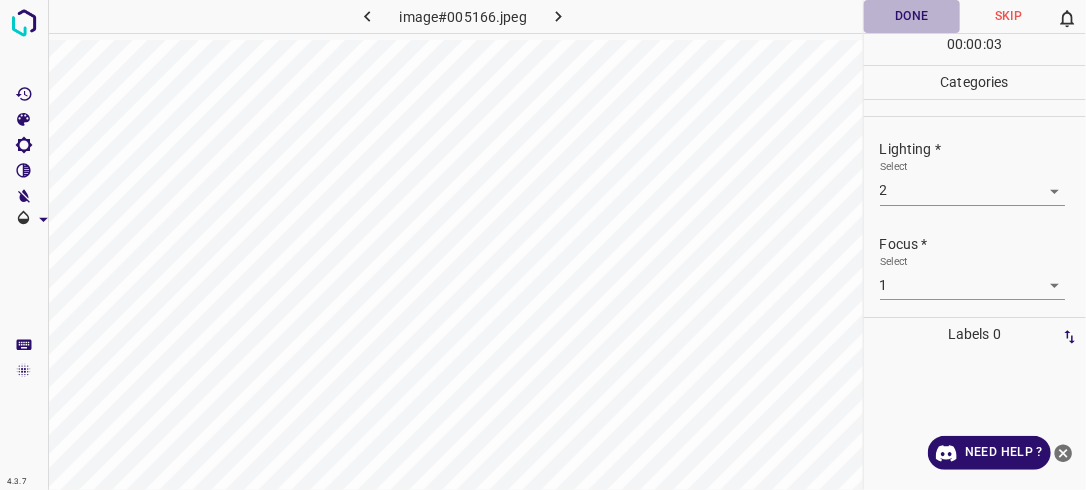 click on "Done" at bounding box center [912, 16] 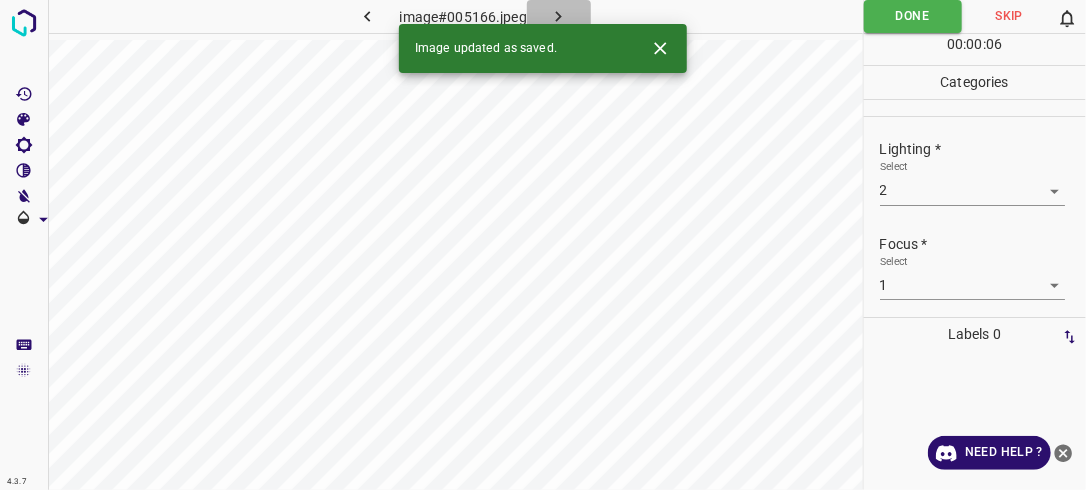 click 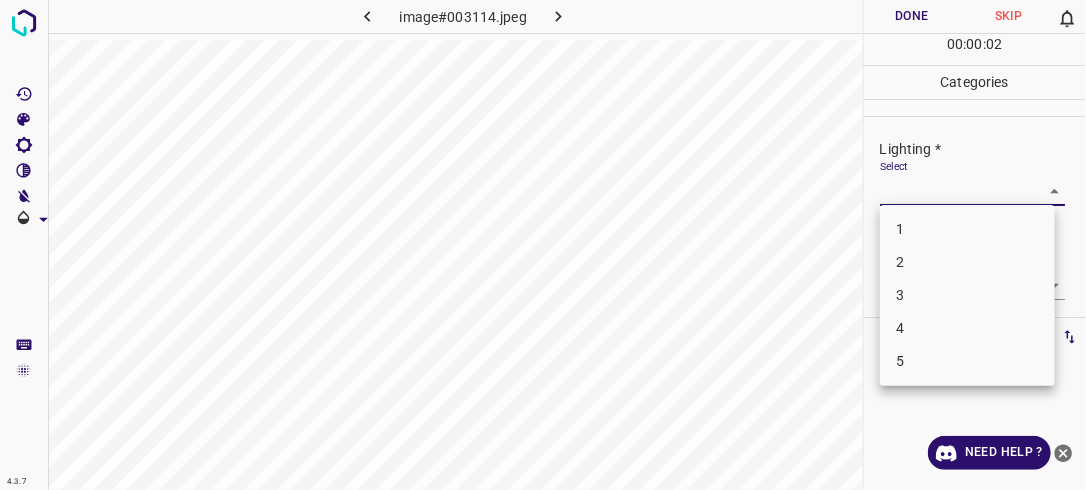 click on "4.3.7 image#003114.jpeg Done Skip 0 00   : 00   : 02   Categories Lighting *  Select ​ Focus *  Select ​ Overall *  Select ​ Labels   0 Categories 1 Lighting 2 Focus 3 Overall Tools Space Change between modes (Draw & Edit) I Auto labeling R Restore zoom M Zoom in N Zoom out Delete Delete selecte label Filters Z Restore filters X Saturation filter C Brightness filter V Contrast filter B Gray scale filter General O Download Need Help ? - Text - Hide - Delete 1 2 3 4 5" at bounding box center (543, 245) 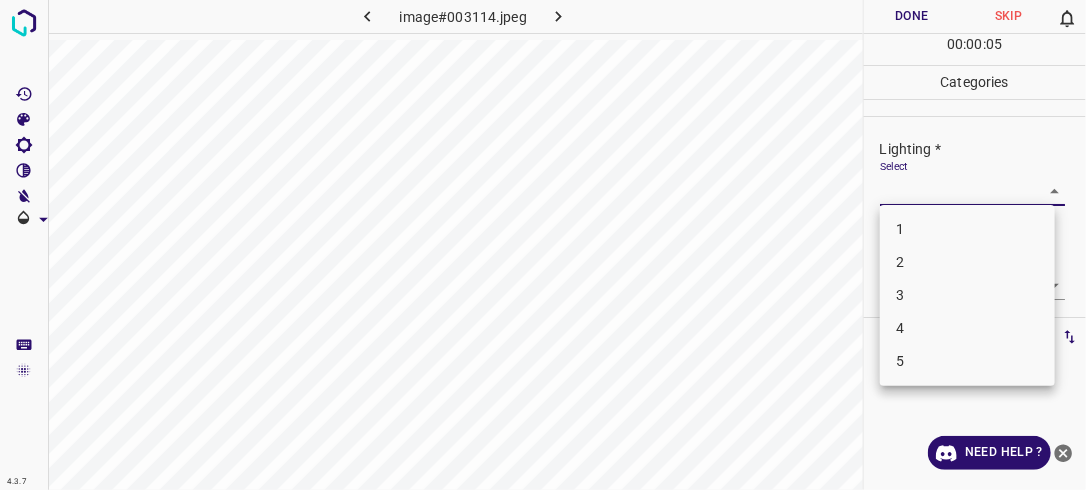 click on "3" at bounding box center (967, 295) 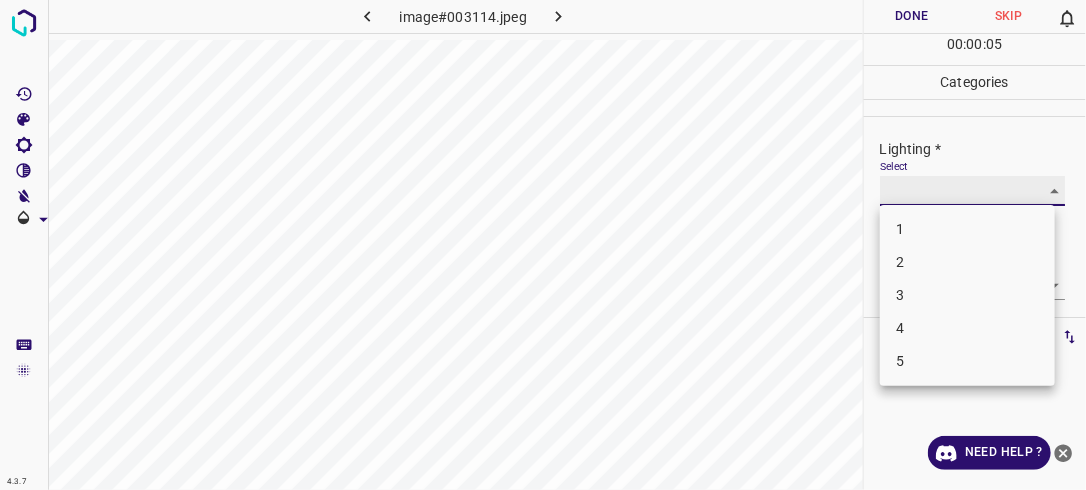 type on "3" 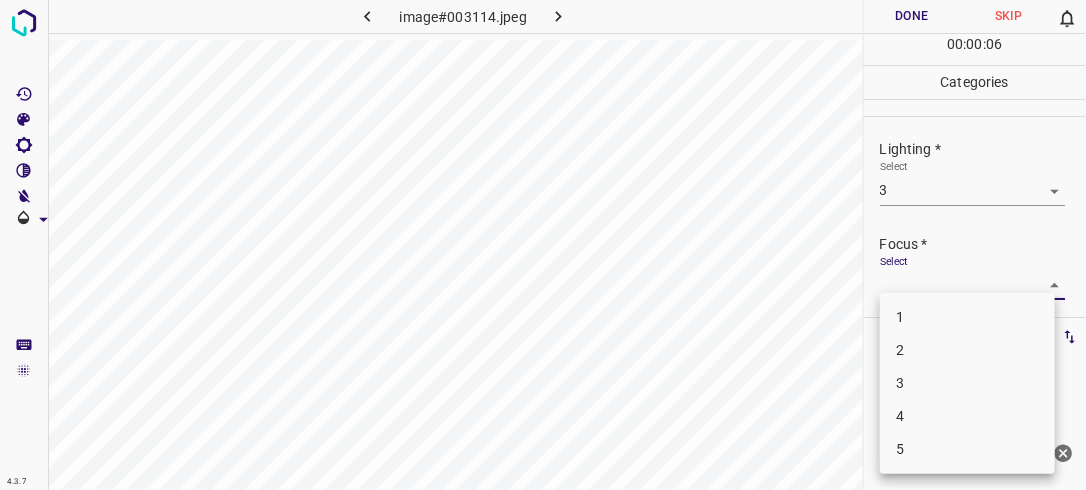 click on "4.3.7 image#003114.jpeg Done Skip 0 00   : 00   : 06   Categories Lighting *  Select 3 3 Focus *  Select ​ Overall *  Select ​ Labels   0 Categories 1 Lighting 2 Focus 3 Overall Tools Space Change between modes (Draw & Edit) I Auto labeling R Restore zoom M Zoom in N Zoom out Delete Delete selecte label Filters Z Restore filters X Saturation filter C Brightness filter V Contrast filter B Gray scale filter General O Download Need Help ? - Text - Hide - Delete 1 2 3 4 5" at bounding box center [543, 245] 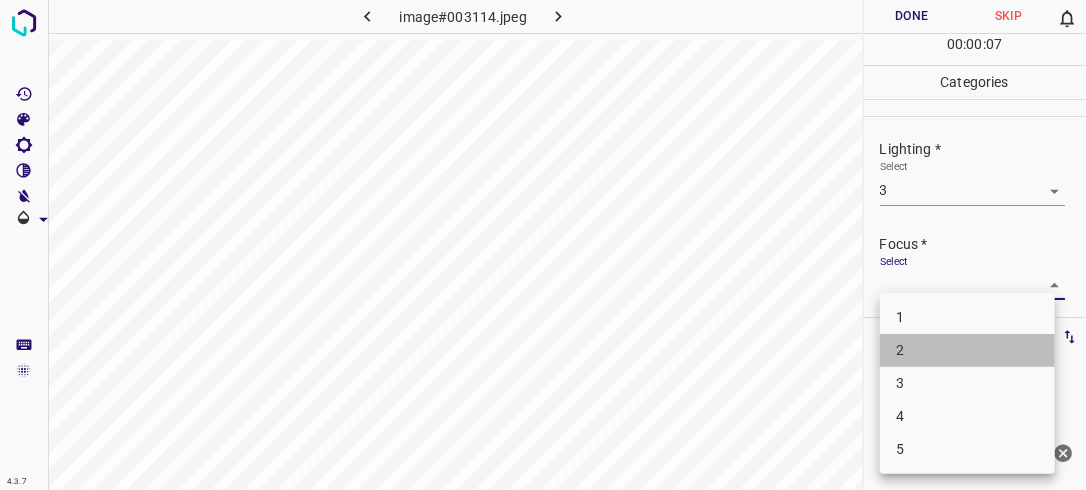 drag, startPoint x: 978, startPoint y: 347, endPoint x: 1016, endPoint y: 318, distance: 47.801674 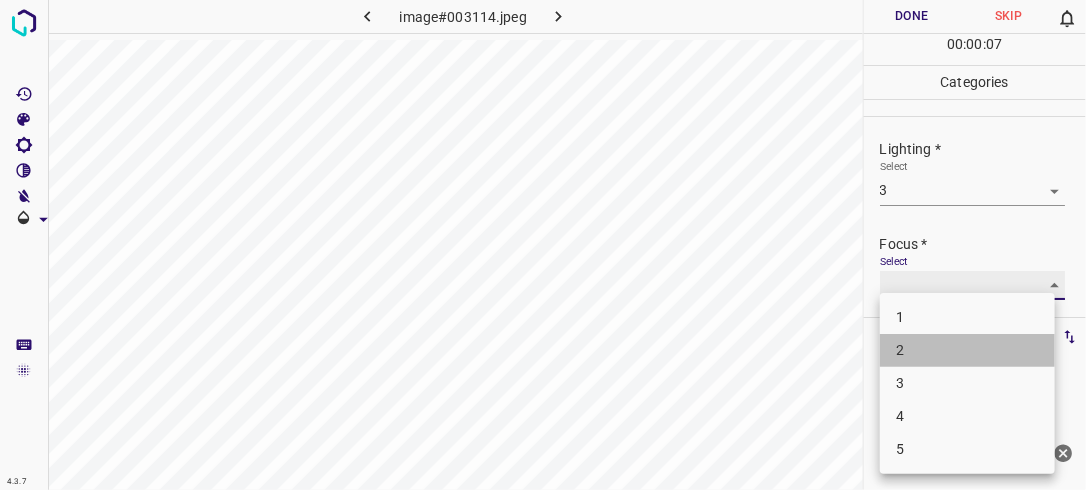 type on "2" 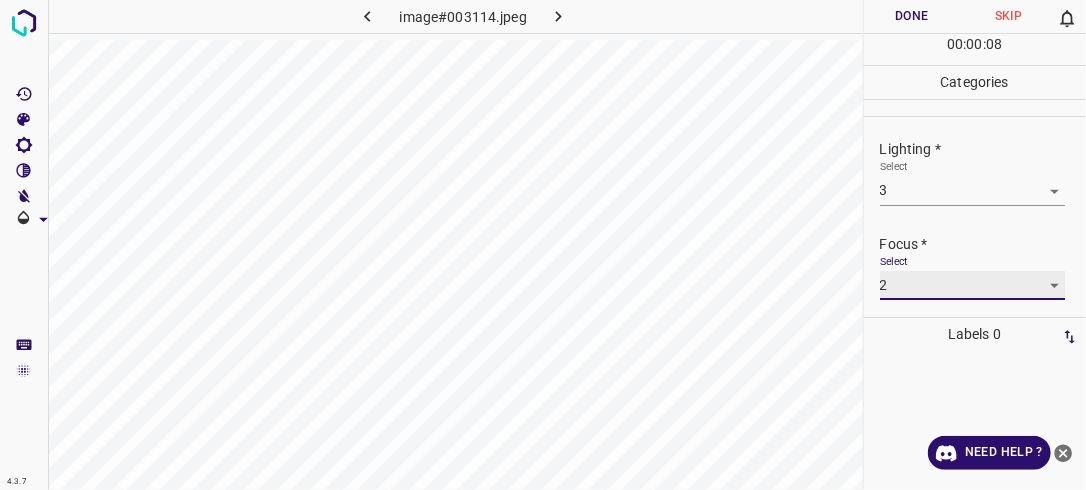 scroll, scrollTop: 98, scrollLeft: 0, axis: vertical 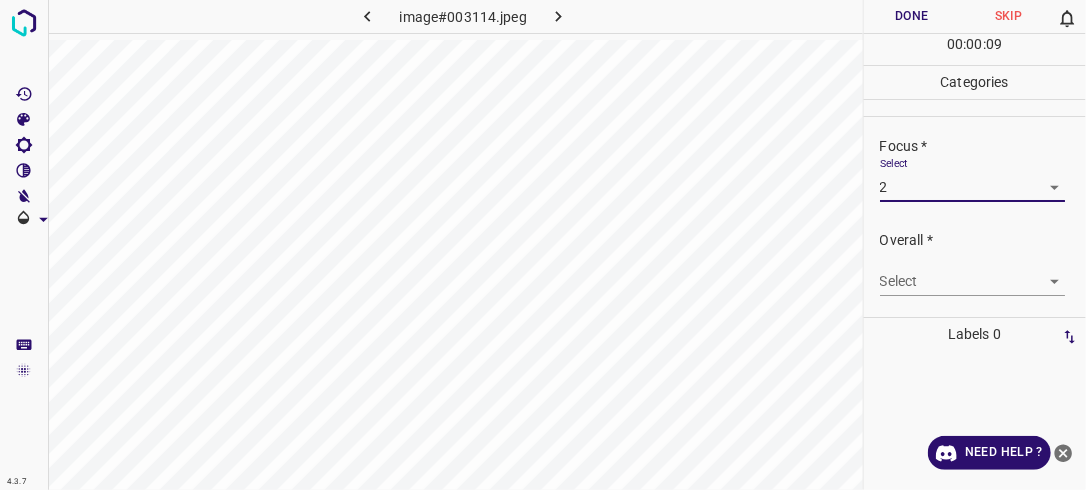 click on "4.3.7 image#003114.jpeg Done Skip 0 00   : 00   : 09   Categories Lighting *  Select 3 3 Focus *  Select 2 2 Overall *  Select ​ Labels   0 Categories 1 Lighting 2 Focus 3 Overall Tools Space Change between modes (Draw & Edit) I Auto labeling R Restore zoom M Zoom in N Zoom out Delete Delete selecte label Filters Z Restore filters X Saturation filter C Brightness filter V Contrast filter B Gray scale filter General O Download Need Help ? - Text - Hide - Delete" at bounding box center (543, 245) 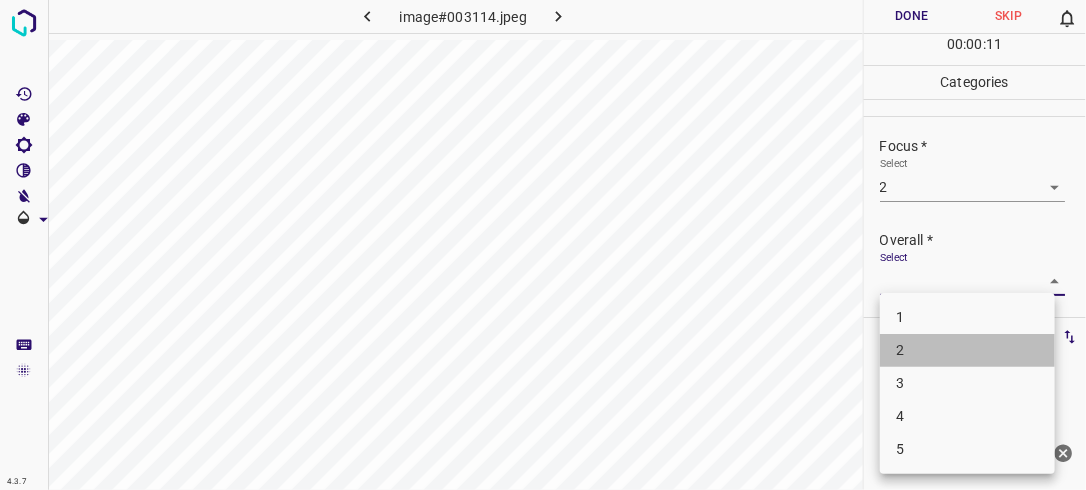 click on "2" at bounding box center (967, 350) 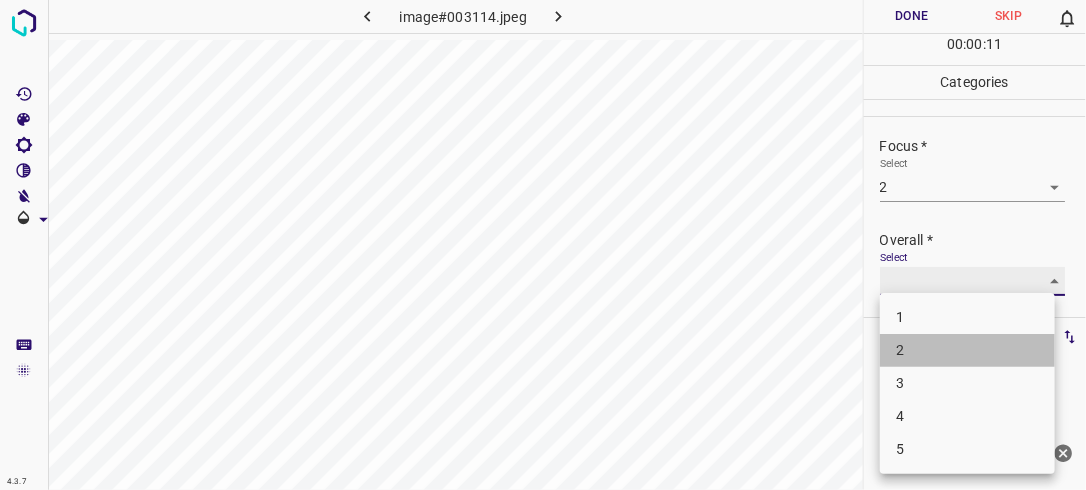 type on "2" 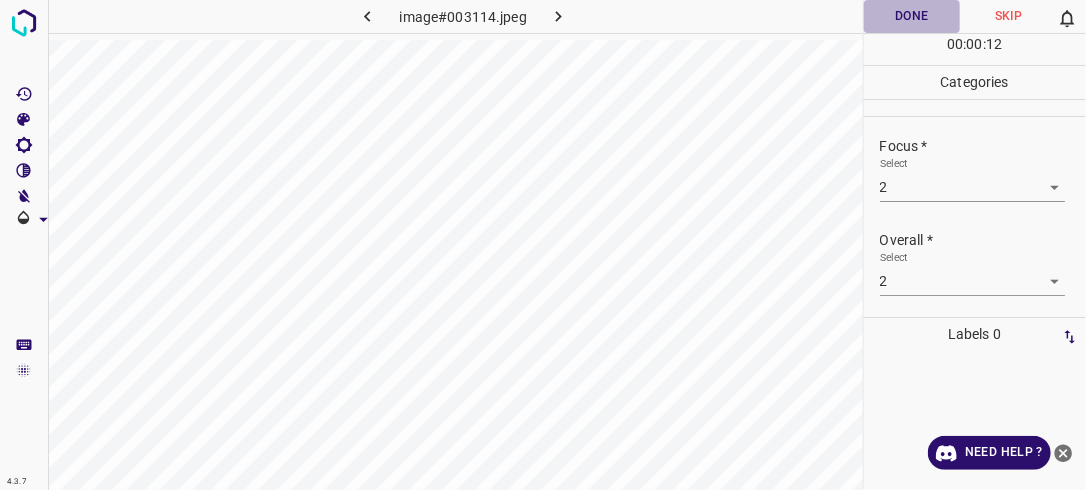 click on "Done" at bounding box center [912, 16] 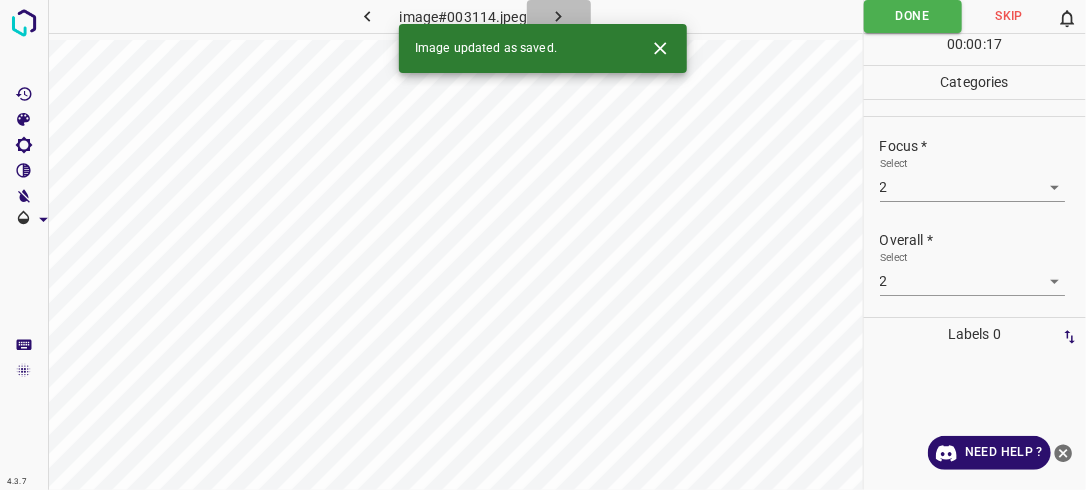 click at bounding box center [559, 16] 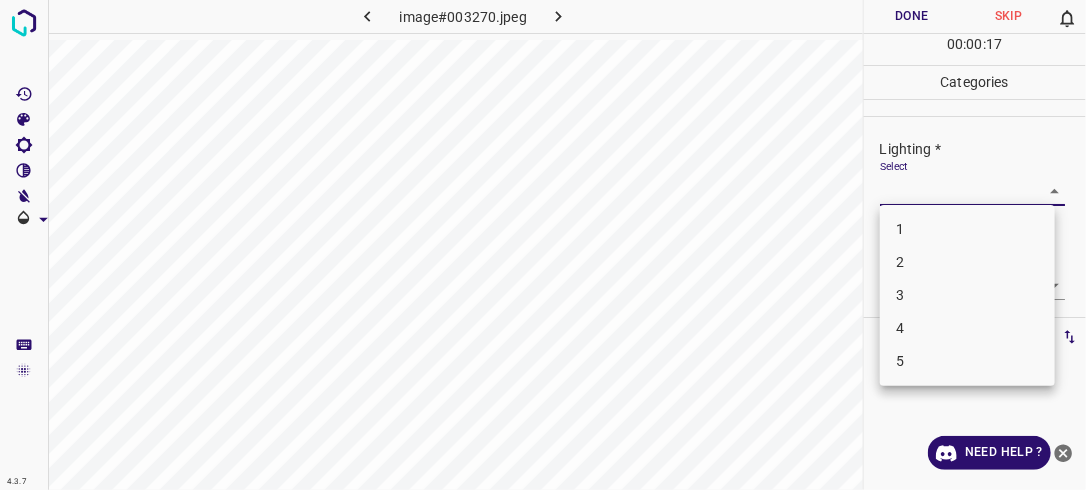 click on "4.3.7 image#003270.jpeg Done Skip 0 00   : 00   : 17   Categories Lighting *  Select ​ Focus *  Select ​ Overall *  Select ​ Labels   0 Categories 1 Lighting 2 Focus 3 Overall Tools Space Change between modes (Draw & Edit) I Auto labeling R Restore zoom M Zoom in N Zoom out Delete Delete selecte label Filters Z Restore filters X Saturation filter C Brightness filter V Contrast filter B Gray scale filter General O Download Need Help ? - Text - Hide - Delete 1 2 3 4 5" at bounding box center (543, 245) 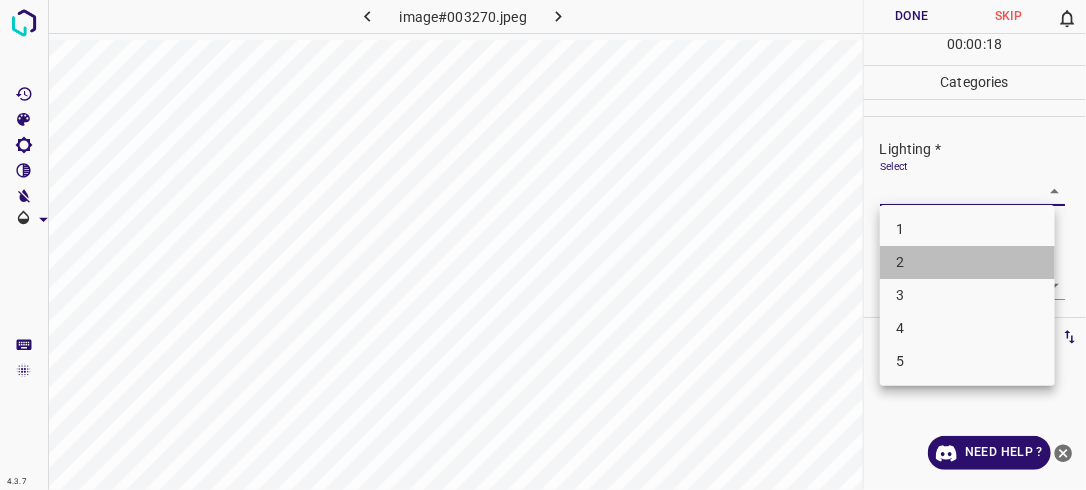 click on "2" at bounding box center (967, 262) 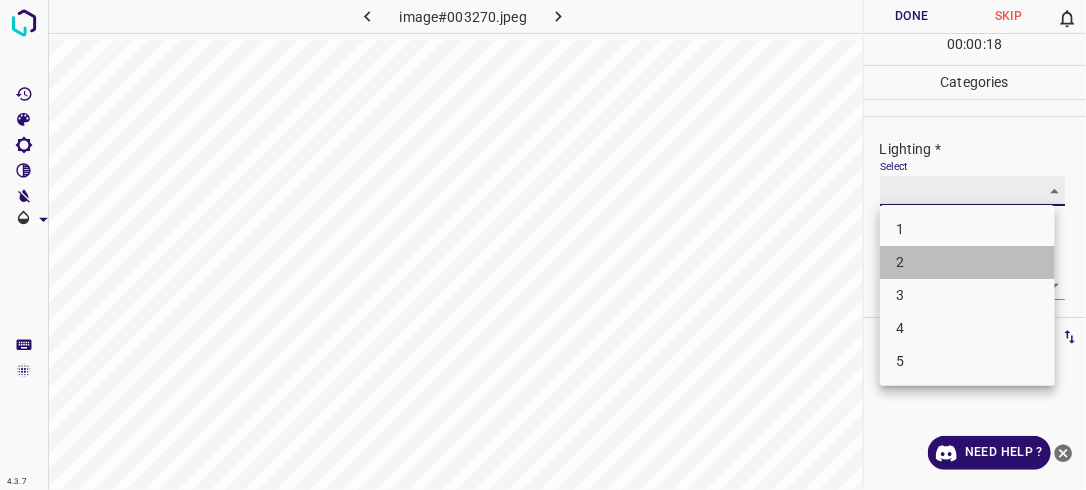 type on "2" 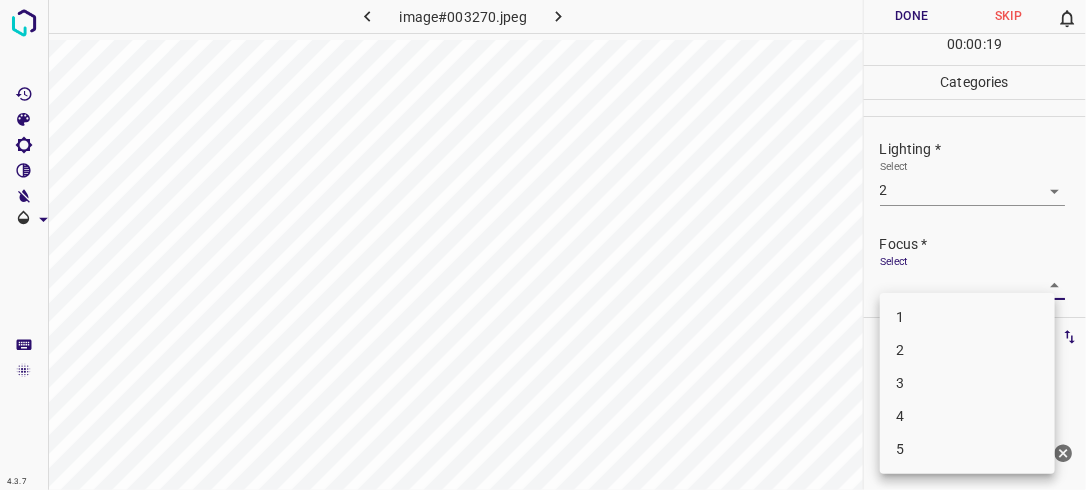 click on "4.3.7 image#003270.jpeg Done Skip 0 00   : 00   : 19   Categories Lighting *  Select 2 2 Focus *  Select ​ Overall *  Select ​ Labels   0 Categories 1 Lighting 2 Focus 3 Overall Tools Space Change between modes (Draw & Edit) I Auto labeling R Restore zoom M Zoom in N Zoom out Delete Delete selecte label Filters Z Restore filters X Saturation filter C Brightness filter V Contrast filter B Gray scale filter General O Download Need Help ? - Text - Hide - Delete 1 2 3 4 5" at bounding box center [543, 245] 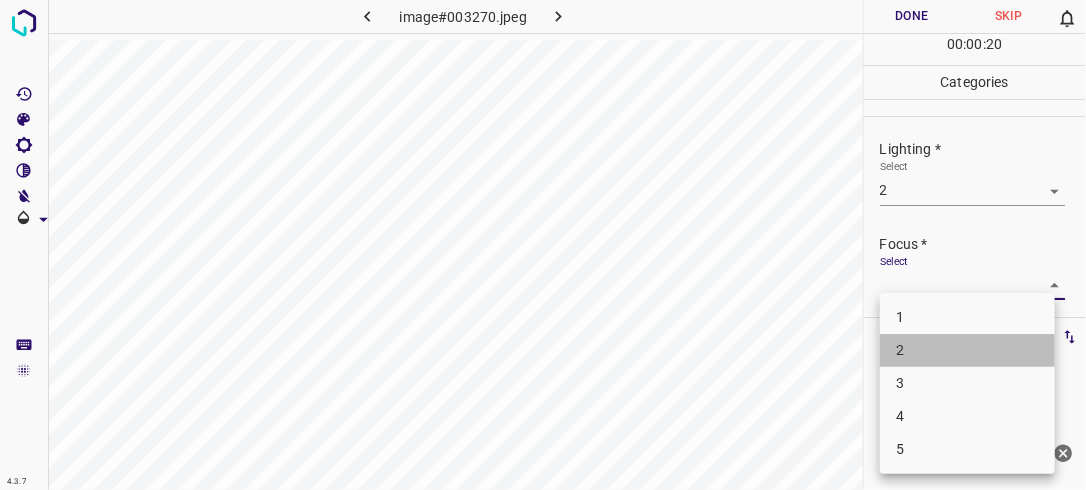 click on "2" at bounding box center [967, 350] 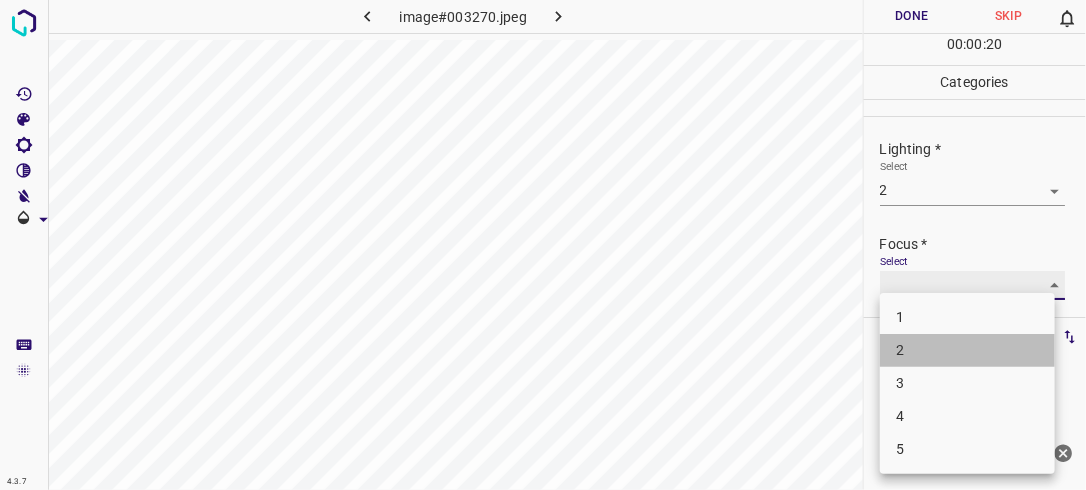 type on "2" 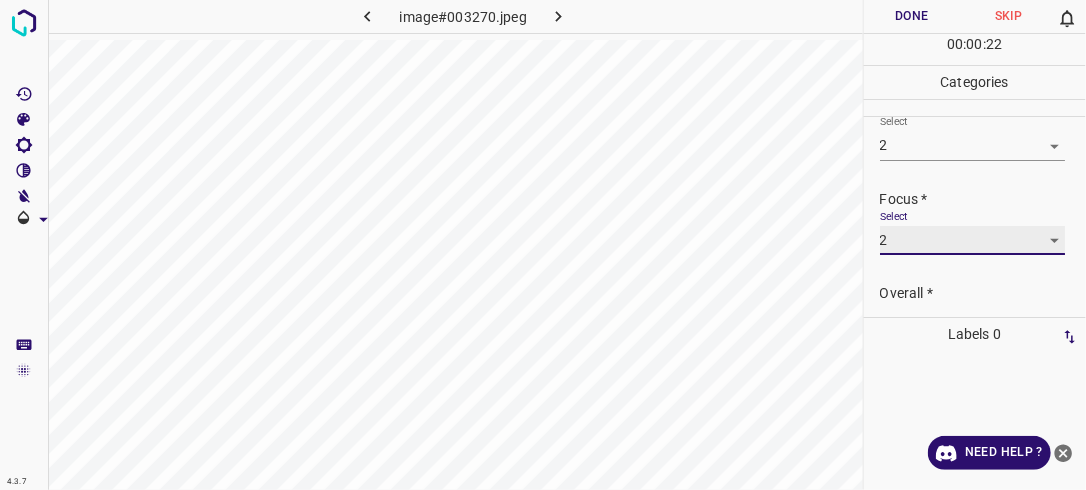 scroll, scrollTop: 98, scrollLeft: 0, axis: vertical 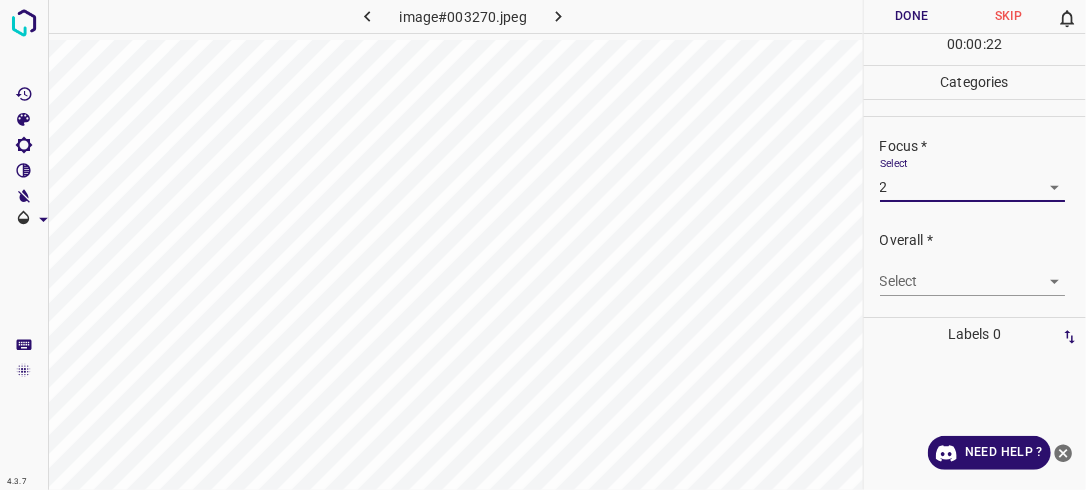 click on "4.3.7 image#003270.jpeg Done Skip 0 00   : 00   : 22   Categories Lighting *  Select 2 2 Focus *  Select 2 2 Overall *  Select ​ Labels   0 Categories 1 Lighting 2 Focus 3 Overall Tools Space Change between modes (Draw & Edit) I Auto labeling R Restore zoom M Zoom in N Zoom out Delete Delete selecte label Filters Z Restore filters X Saturation filter C Brightness filter V Contrast filter B Gray scale filter General O Download Need Help ? - Text - Hide - Delete" at bounding box center (543, 245) 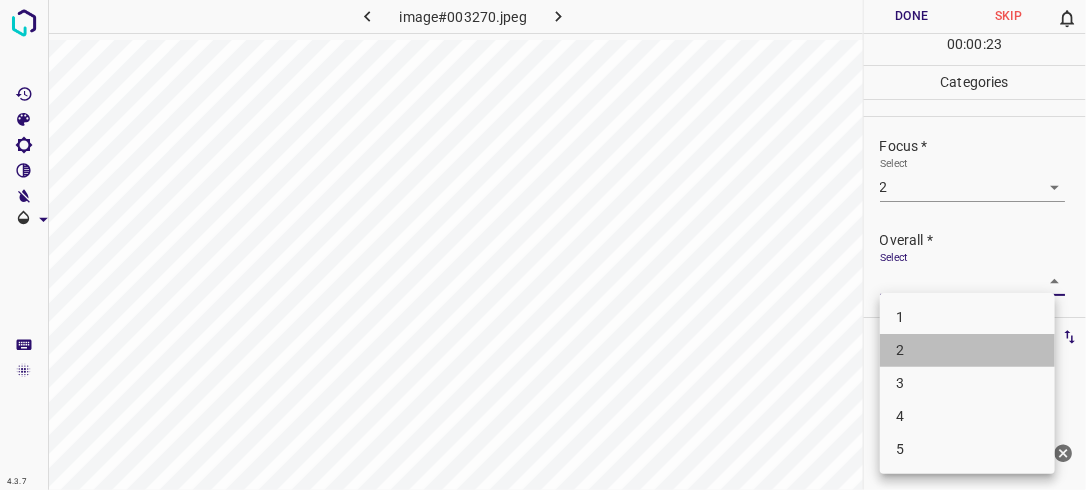click on "2" at bounding box center (967, 350) 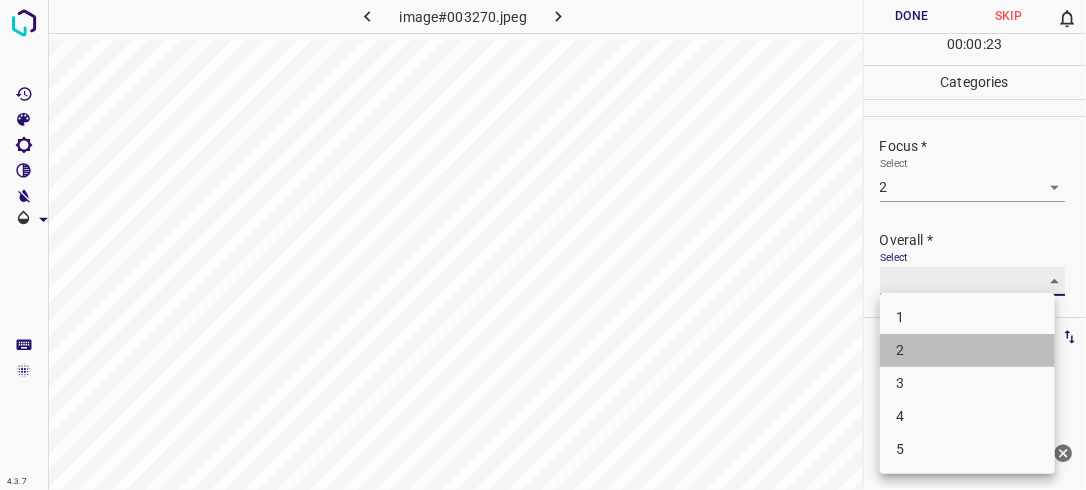type on "2" 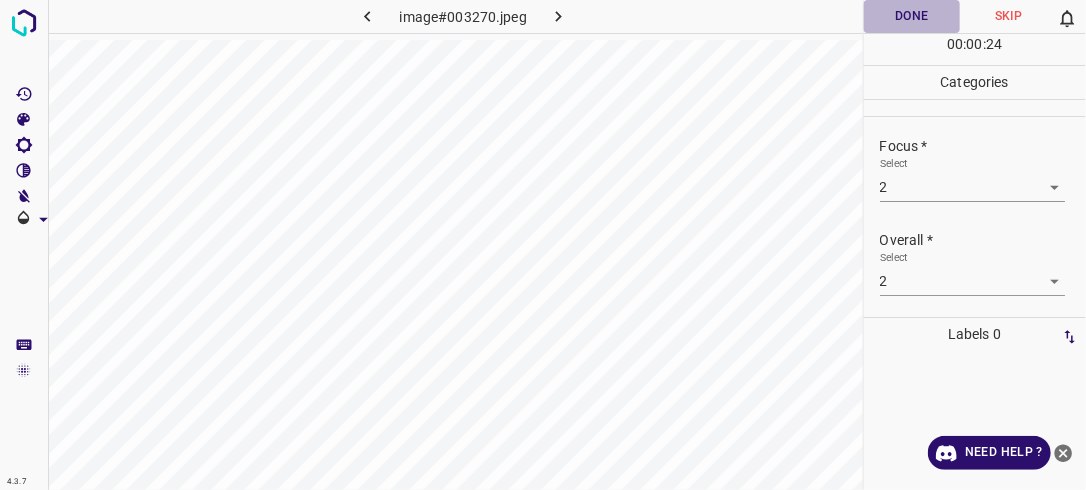 click on "Done" at bounding box center [912, 16] 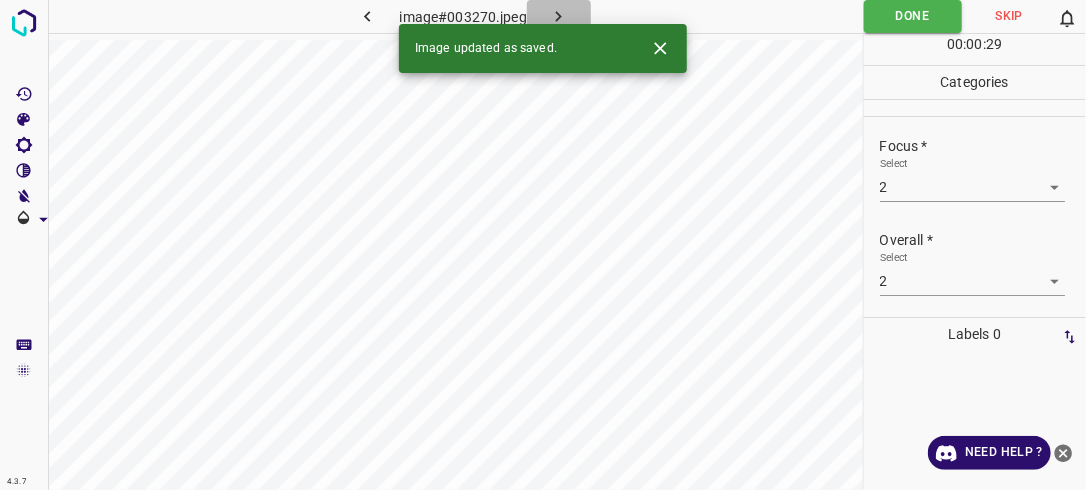 click 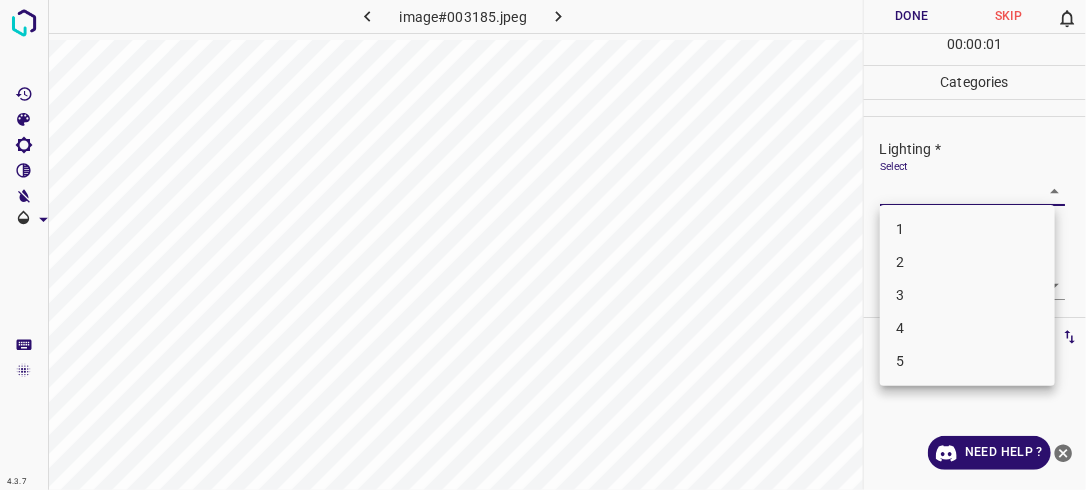 click on "4.3.7 image#003185.jpeg Done Skip 0 00   : 00   : 01   Categories Lighting *  Select ​ Focus *  Select ​ Overall *  Select ​ Labels   0 Categories 1 Lighting 2 Focus 3 Overall Tools Space Change between modes (Draw & Edit) I Auto labeling R Restore zoom M Zoom in N Zoom out Delete Delete selecte label Filters Z Restore filters X Saturation filter C Brightness filter V Contrast filter B Gray scale filter General O Download Need Help ? - Text - Hide - Delete 1 2 3 4 5" at bounding box center (543, 245) 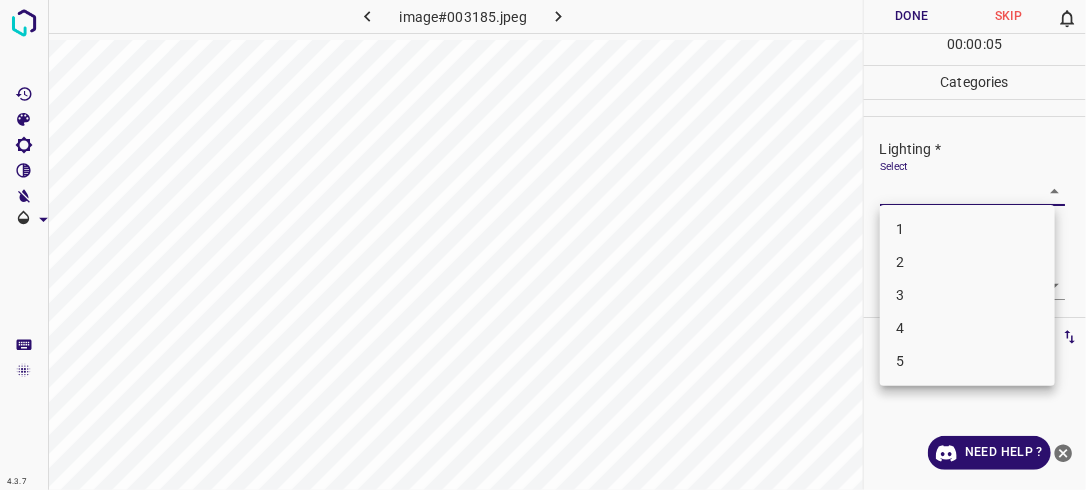 click on "3" at bounding box center [967, 295] 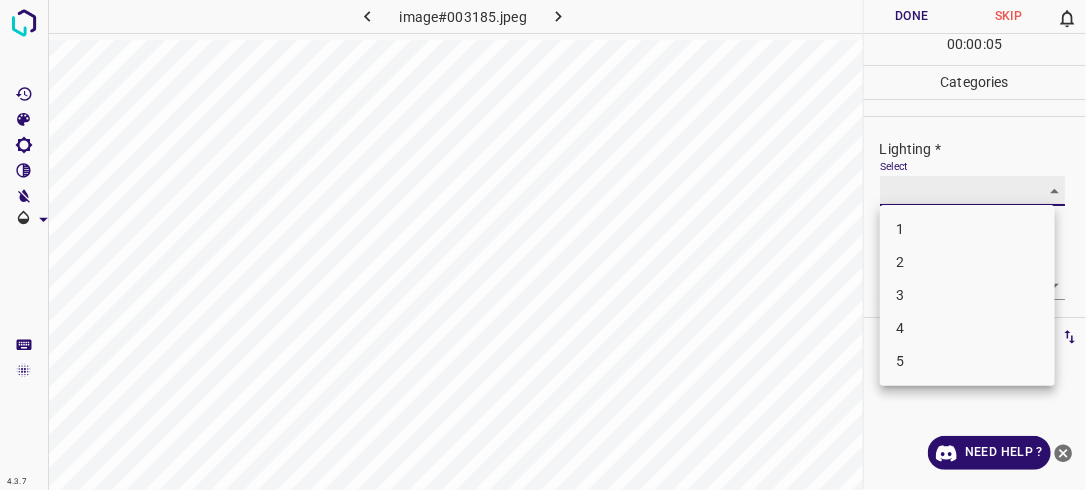 type on "3" 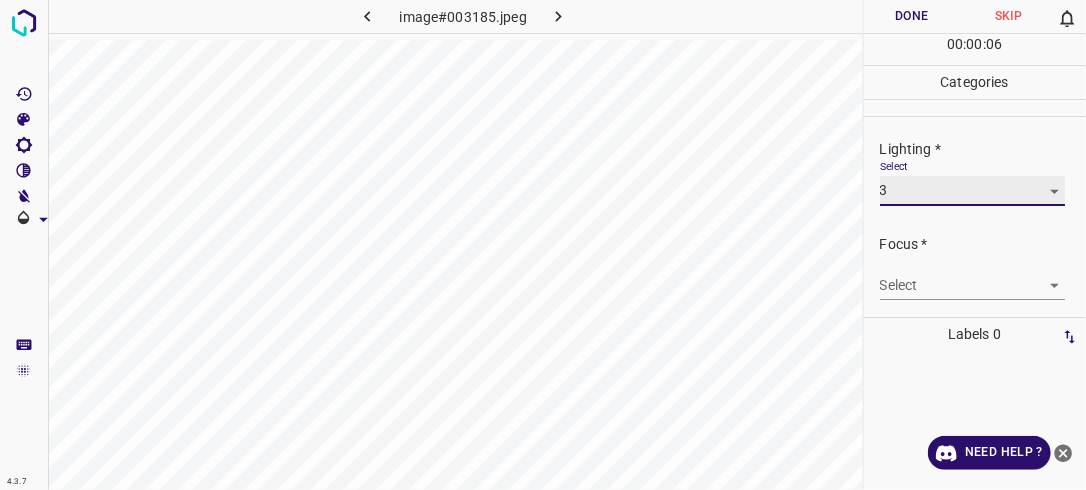 scroll, scrollTop: 20, scrollLeft: 0, axis: vertical 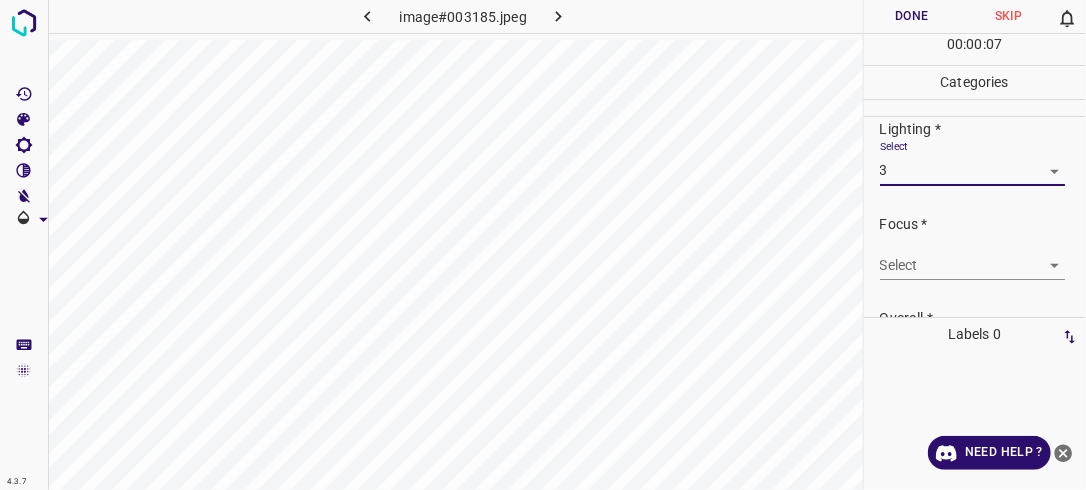 click on "4.3.7 image#003185.jpeg Done Skip 0 00   : 00   : 07   Categories Lighting *  Select 3 3 Focus *  Select ​ Overall *  Select ​ Labels   0 Categories 1 Lighting 2 Focus 3 Overall Tools Space Change between modes (Draw & Edit) I Auto labeling R Restore zoom M Zoom in N Zoom out Delete Delete selecte label Filters Z Restore filters X Saturation filter C Brightness filter V Contrast filter B Gray scale filter General O Download Need Help ? - Text - Hide - Delete" at bounding box center [543, 245] 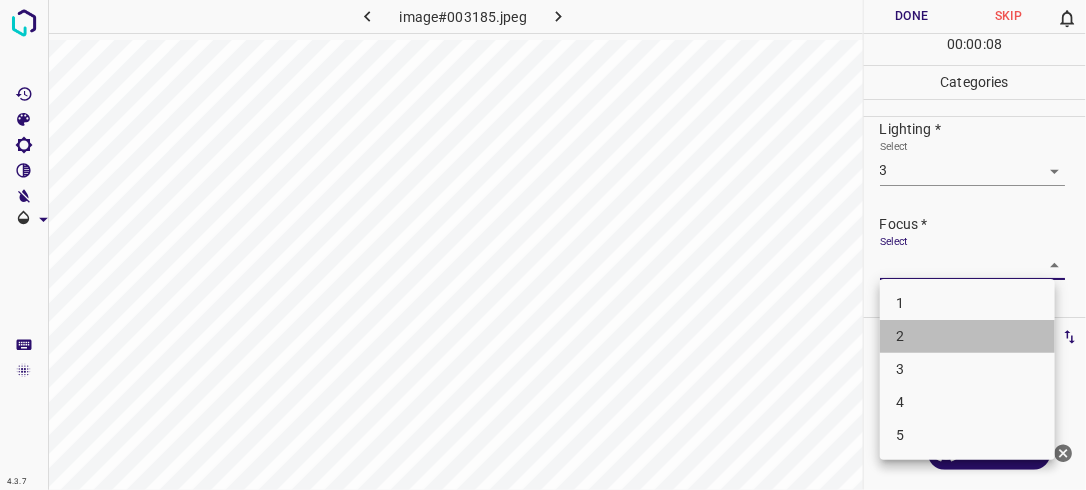 drag, startPoint x: 996, startPoint y: 331, endPoint x: 1004, endPoint y: 320, distance: 13.601471 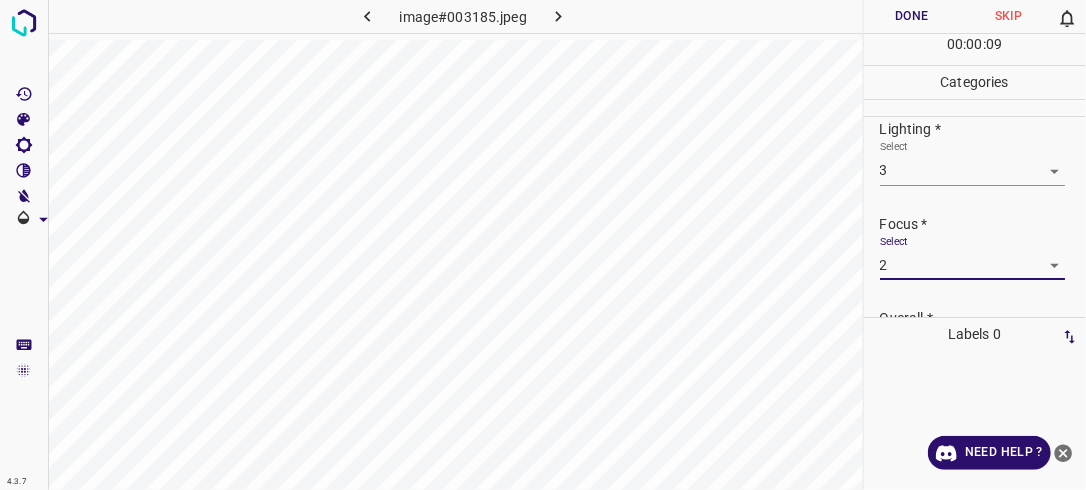click on "4.3.7 image#003185.jpeg Done Skip 0 00   : 00   : 09   Categories Lighting *  Select 3 3 Focus *  Select 2 2 Overall *  Select ​ Labels   0 Categories 1 Lighting 2 Focus 3 Overall Tools Space Change between modes (Draw & Edit) I Auto labeling R Restore zoom M Zoom in N Zoom out Delete Delete selecte label Filters Z Restore filters X Saturation filter C Brightness filter V Contrast filter B Gray scale filter General O Download Need Help ? - Text - Hide - Delete" at bounding box center [543, 245] 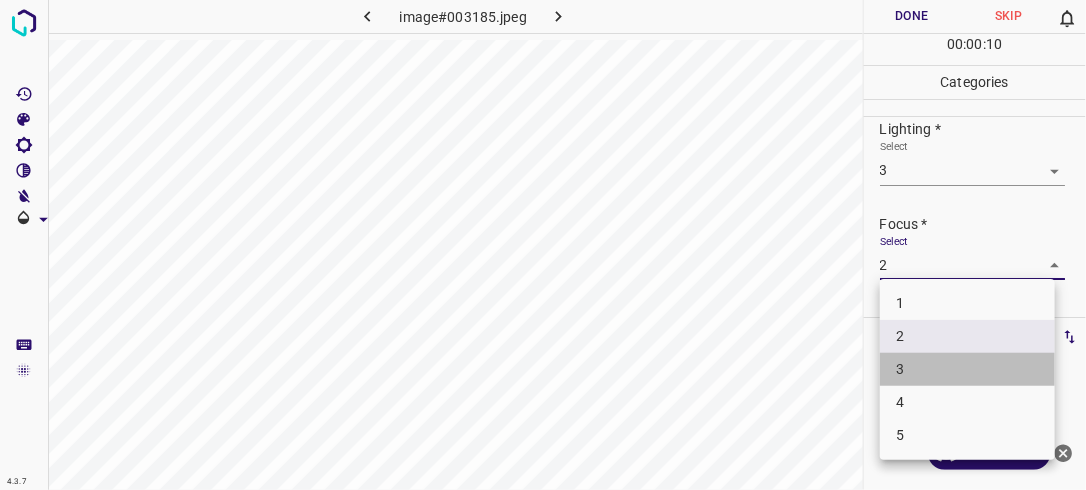 click on "3" at bounding box center [967, 369] 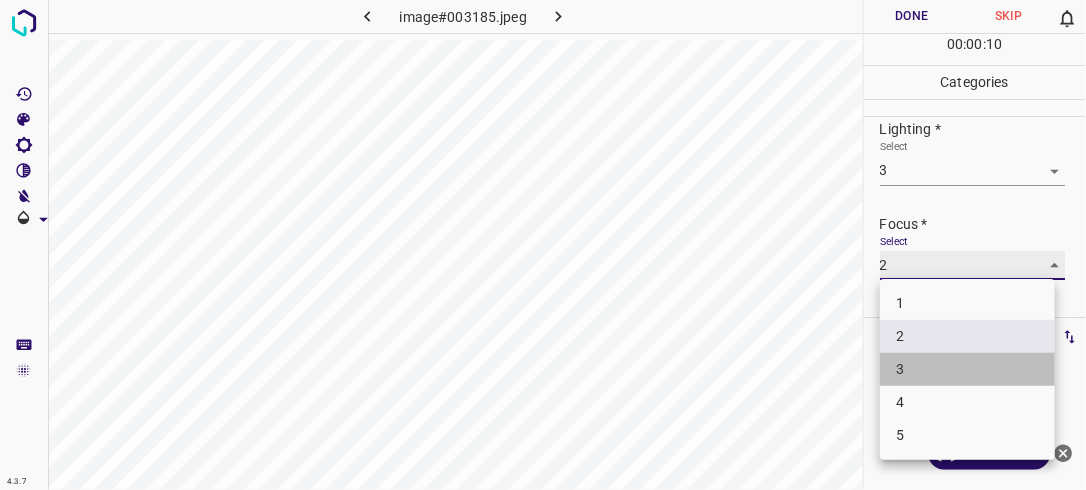type on "3" 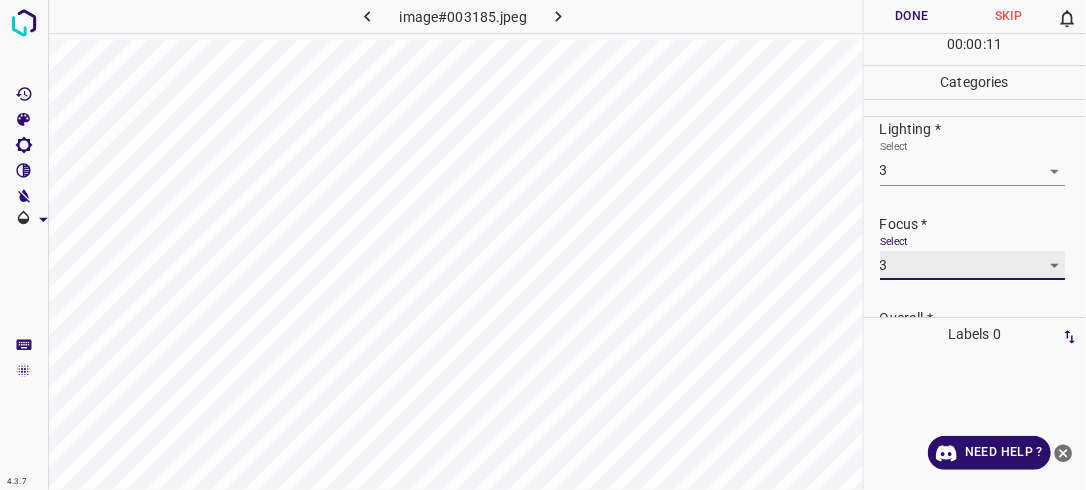 scroll, scrollTop: 98, scrollLeft: 0, axis: vertical 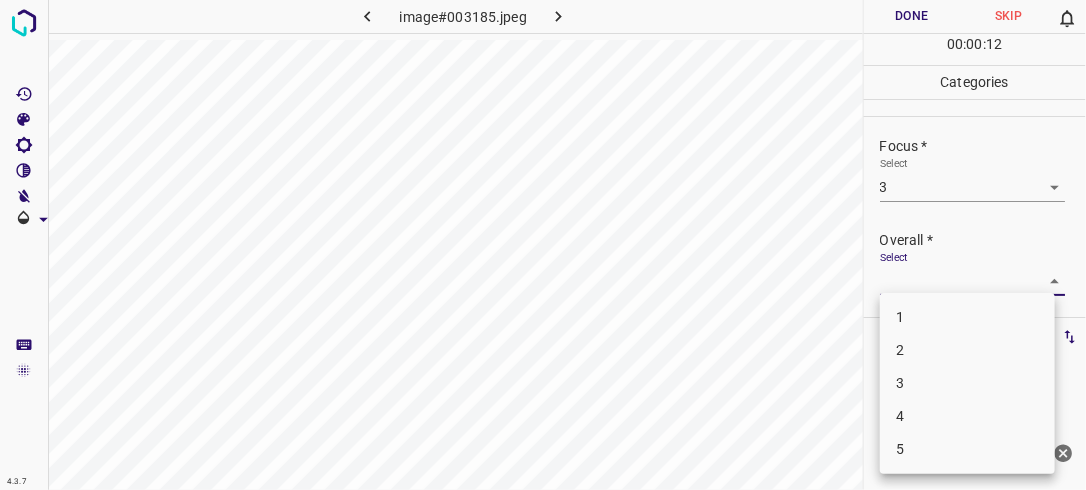 drag, startPoint x: 1044, startPoint y: 278, endPoint x: 1005, endPoint y: 374, distance: 103.6195 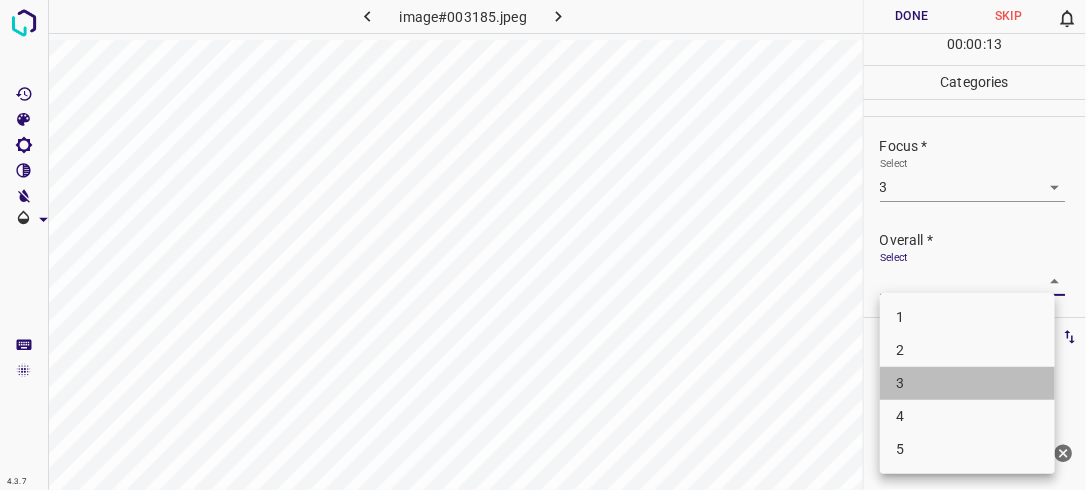 click on "3" at bounding box center [967, 383] 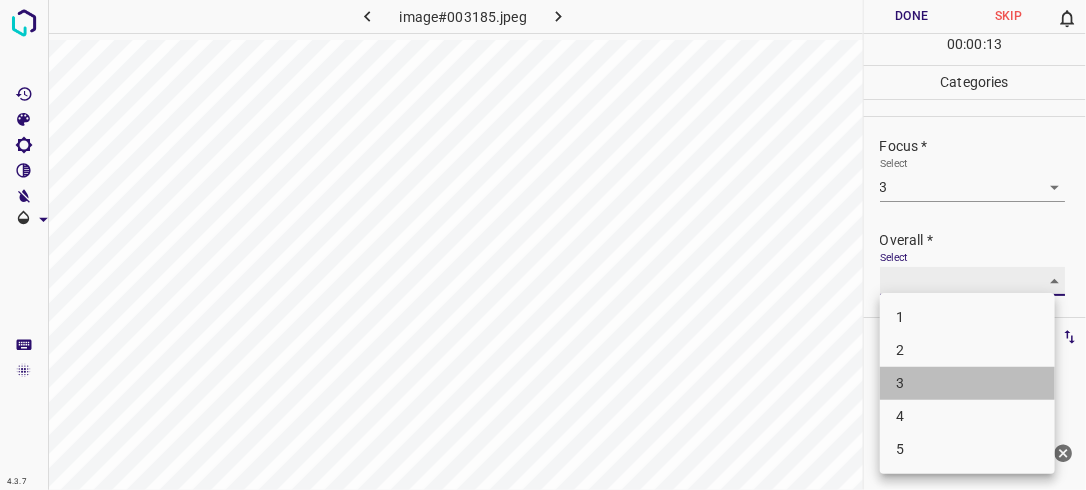 type on "3" 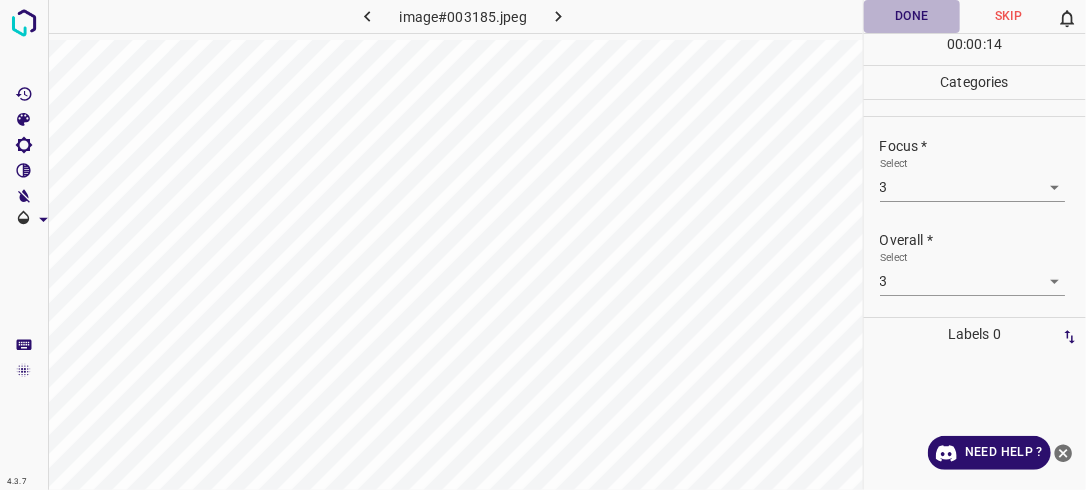 click on "Done" at bounding box center (912, 16) 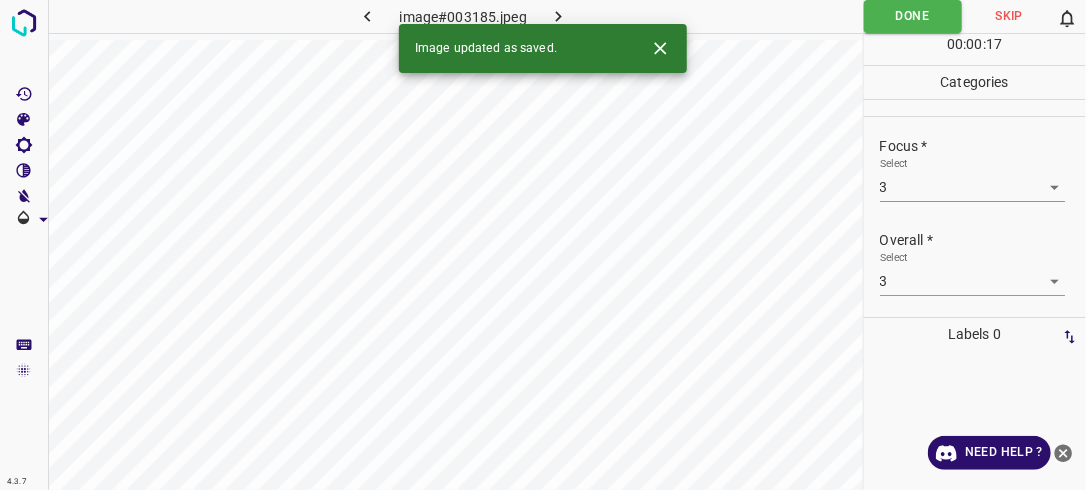 click at bounding box center [559, 16] 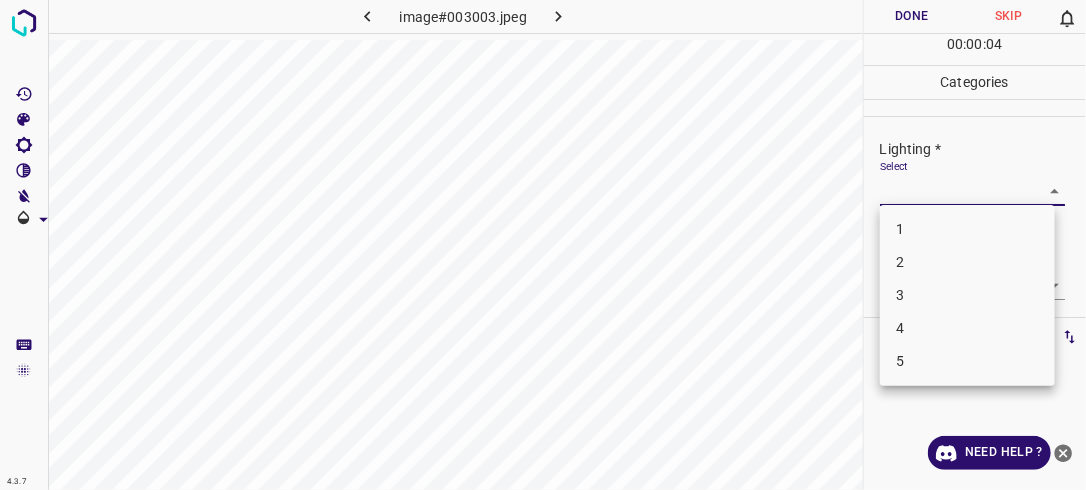 click on "4.3.7 image#003003.jpeg Done Skip 0 00   : 00   : 04   Categories Lighting *  Select ​ Focus *  Select ​ Overall *  Select ​ Labels   0 Categories 1 Lighting 2 Focus 3 Overall Tools Space Change between modes (Draw & Edit) I Auto labeling R Restore zoom M Zoom in N Zoom out Delete Delete selecte label Filters Z Restore filters X Saturation filter C Brightness filter V Contrast filter B Gray scale filter General O Download Need Help ? - Text - Hide - Delete 1 2 3 4 5" at bounding box center [543, 245] 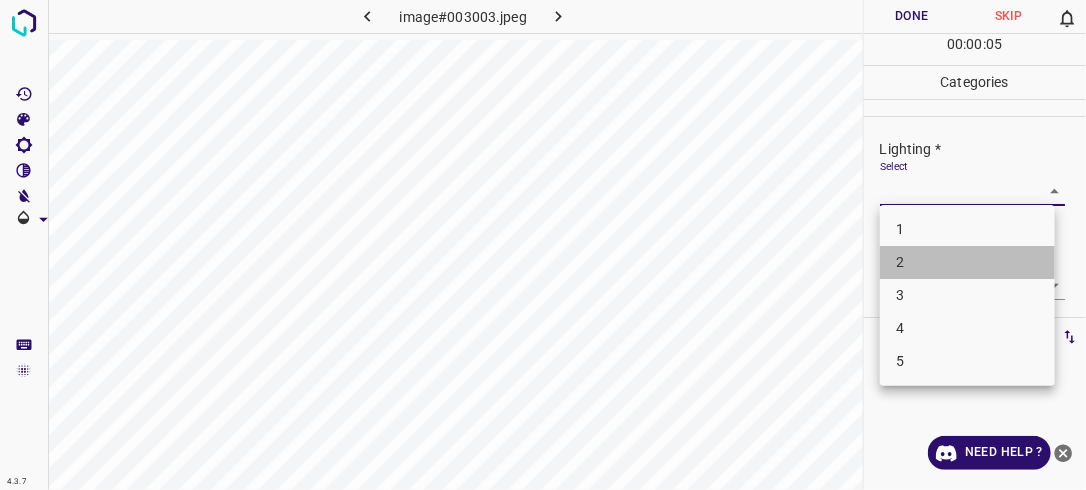 click on "2" at bounding box center [967, 262] 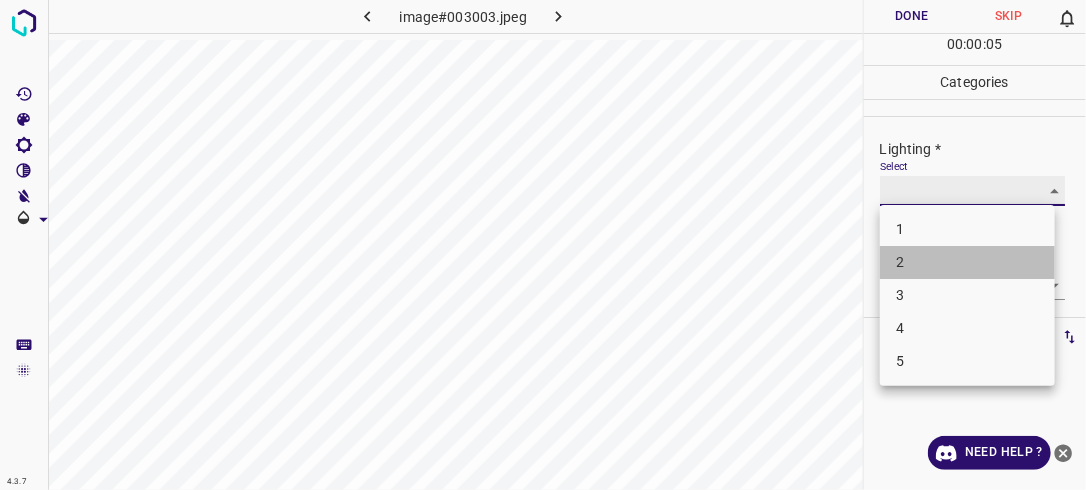 type on "2" 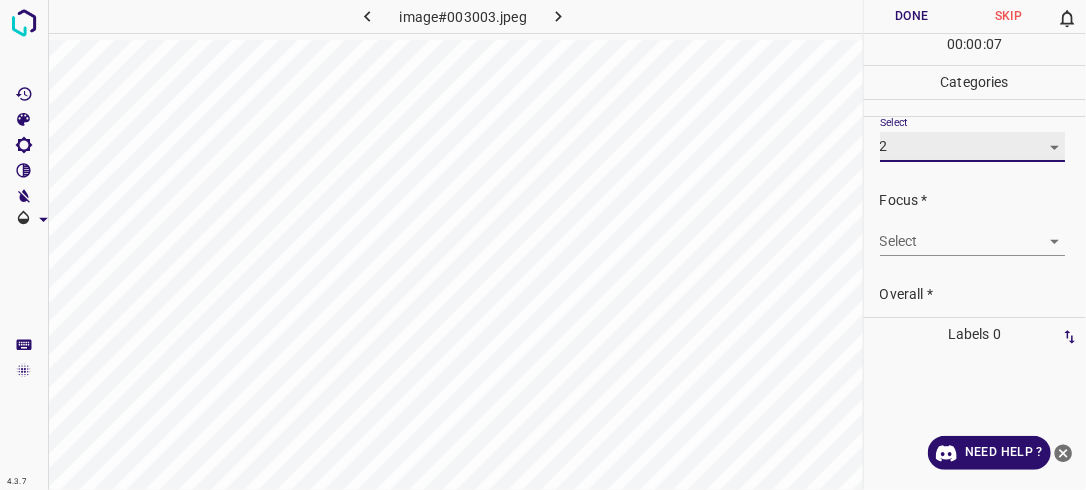 scroll, scrollTop: 98, scrollLeft: 0, axis: vertical 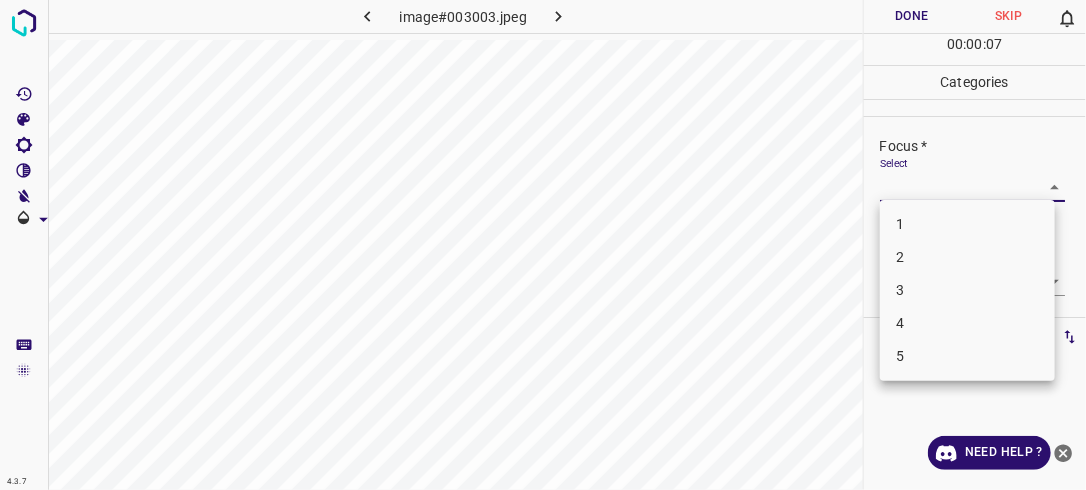 click on "4.3.7 image#003003.jpeg Done Skip 0 00   : 00   : 07   Categories Lighting *  Select 2 2 Focus *  Select ​ Overall *  Select ​ Labels   0 Categories 1 Lighting 2 Focus 3 Overall Tools Space Change between modes (Draw & Edit) I Auto labeling R Restore zoom M Zoom in N Zoom out Delete Delete selecte label Filters Z Restore filters X Saturation filter C Brightness filter V Contrast filter B Gray scale filter General O Download Need Help ? - Text - Hide - Delete 1 2 3 4 5" at bounding box center [543, 245] 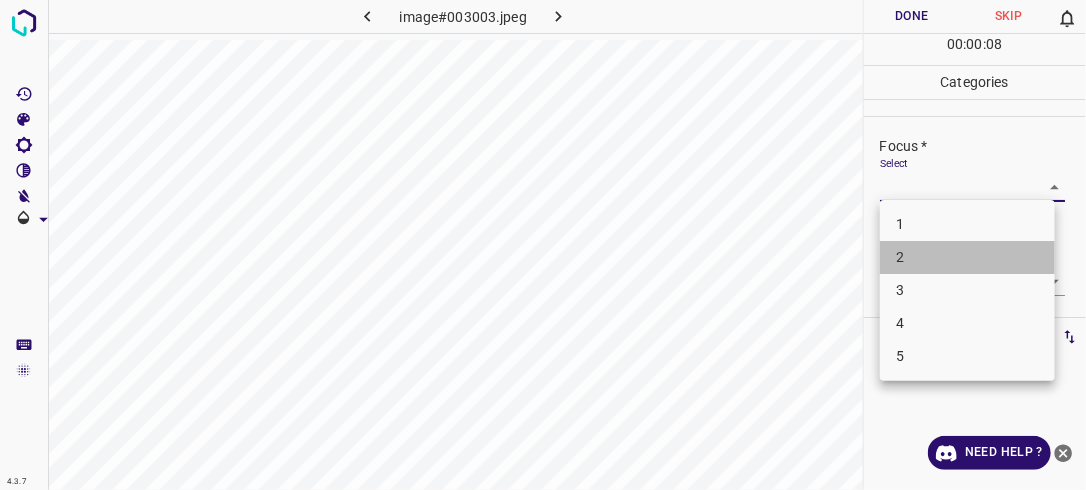 click on "2" at bounding box center [967, 257] 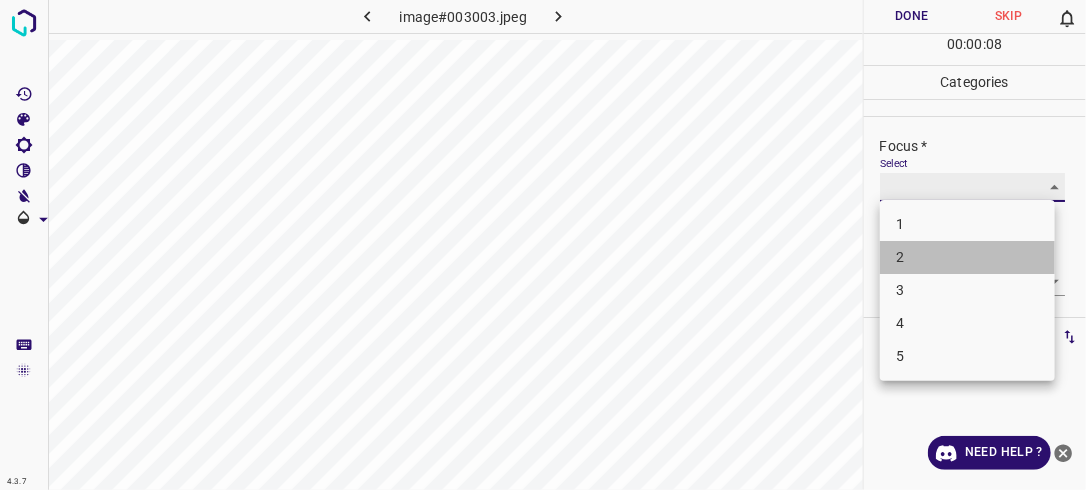 type on "2" 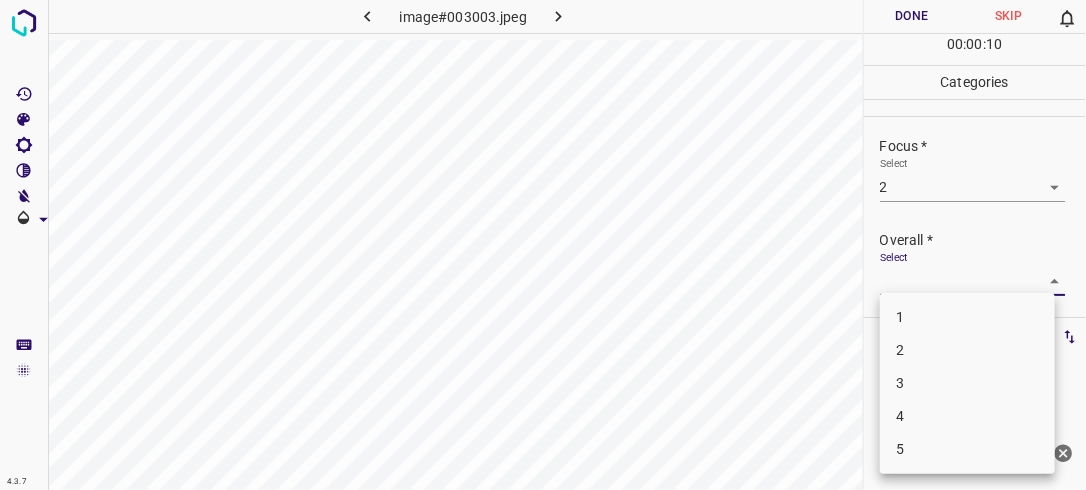 click on "4.3.7 image#003003.jpeg Done Skip 0 00   : 00   : 10   Categories Lighting *  Select 2 2 Focus *  Select 2 2 Overall *  Select ​ Labels   0 Categories 1 Lighting 2 Focus 3 Overall Tools Space Change between modes (Draw & Edit) I Auto labeling R Restore zoom M Zoom in N Zoom out Delete Delete selecte label Filters Z Restore filters X Saturation filter C Brightness filter V Contrast filter B Gray scale filter General O Download Need Help ? - Text - Hide - Delete 1 2 3 4 5" at bounding box center [543, 245] 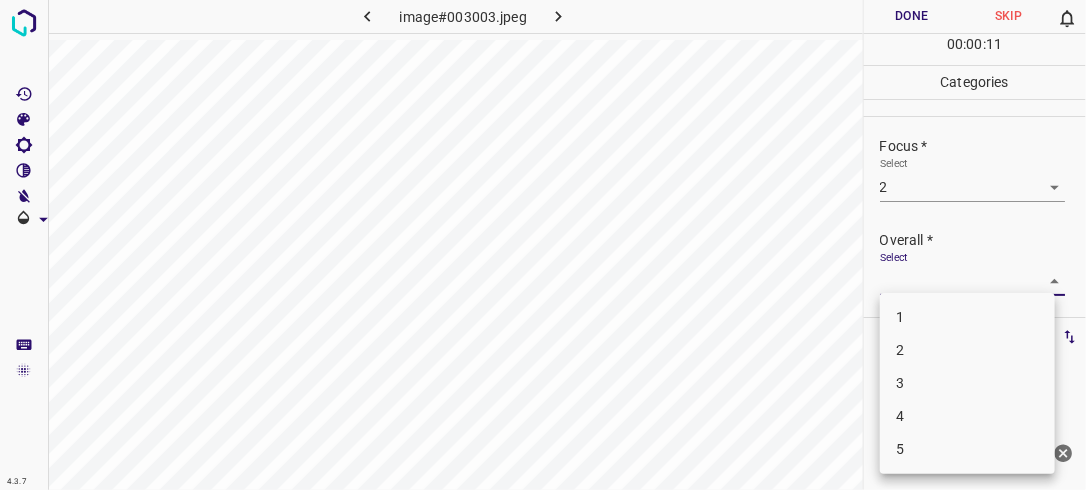 click on "2" at bounding box center (967, 350) 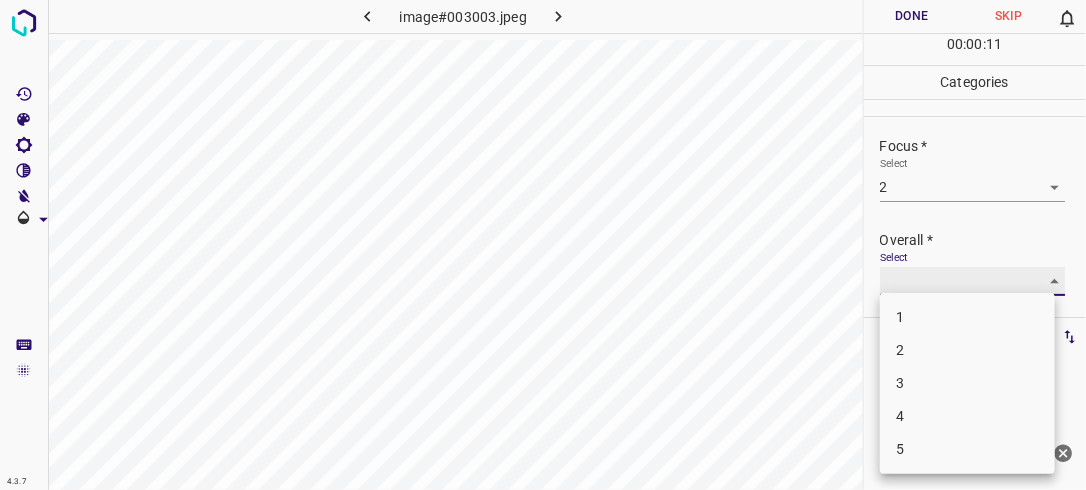 type on "2" 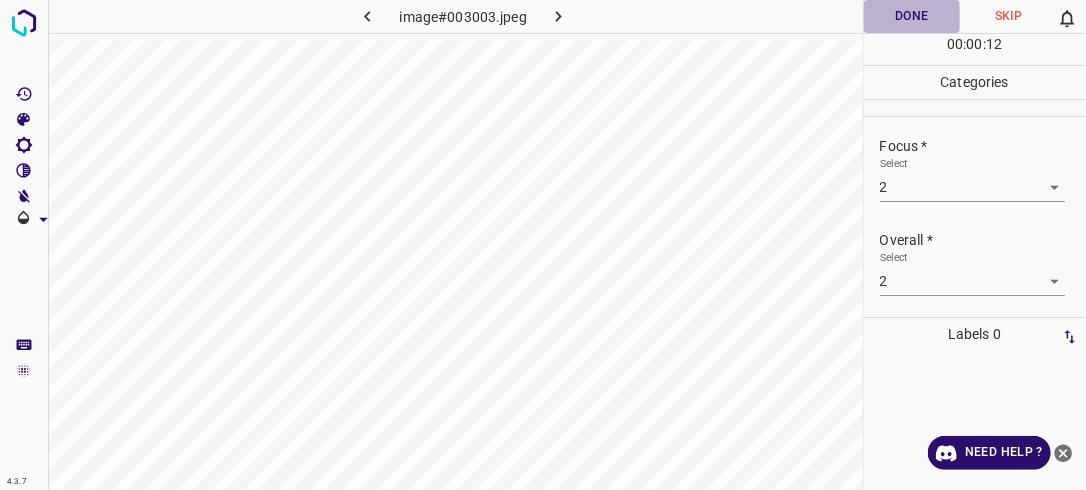 click on "Done" at bounding box center [912, 16] 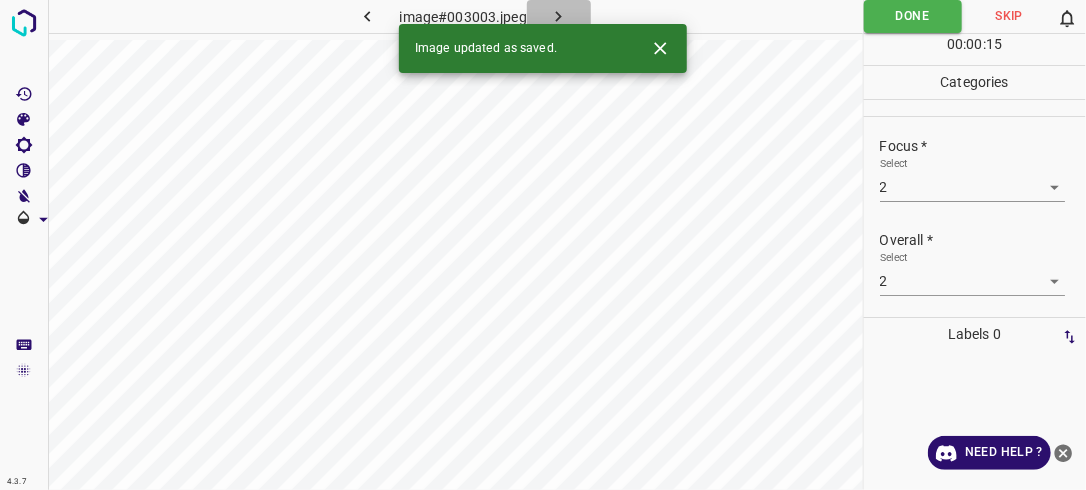click 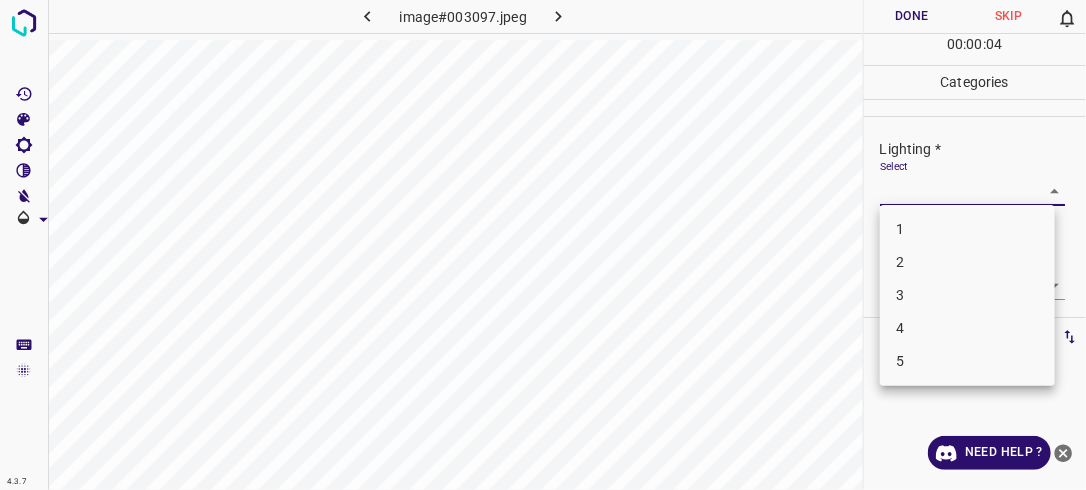 click on "4.3.7 image#003097.jpeg Done Skip 0 00   : 00   : 04   Categories Lighting *  Select ​ Focus *  Select ​ Overall *  Select ​ Labels   0 Categories 1 Lighting 2 Focus 3 Overall Tools Space Change between modes (Draw & Edit) I Auto labeling R Restore zoom M Zoom in N Zoom out Delete Delete selecte label Filters Z Restore filters X Saturation filter C Brightness filter V Contrast filter B Gray scale filter General O Download Need Help ? - Text - Hide - Delete 1 2 3 4 5" at bounding box center (543, 245) 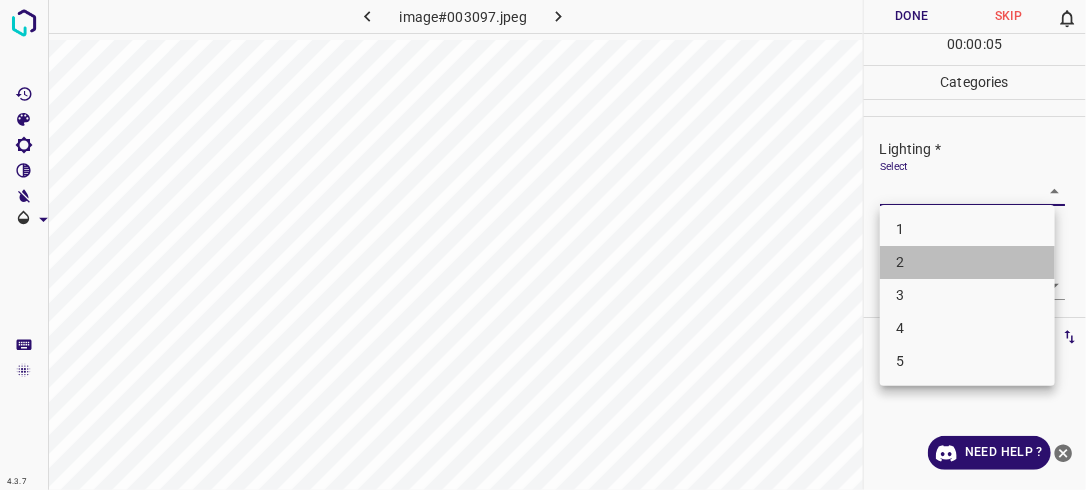 click on "2" at bounding box center (967, 262) 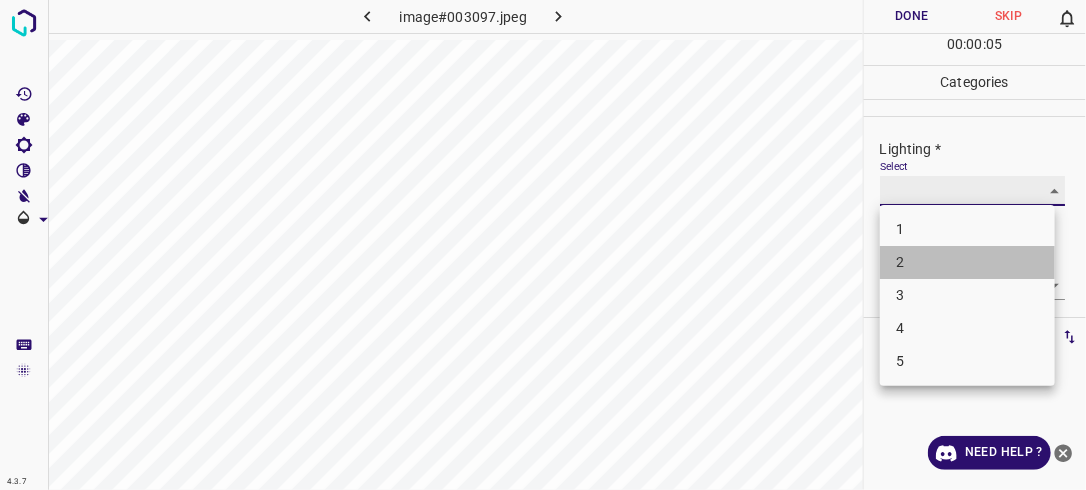 type on "2" 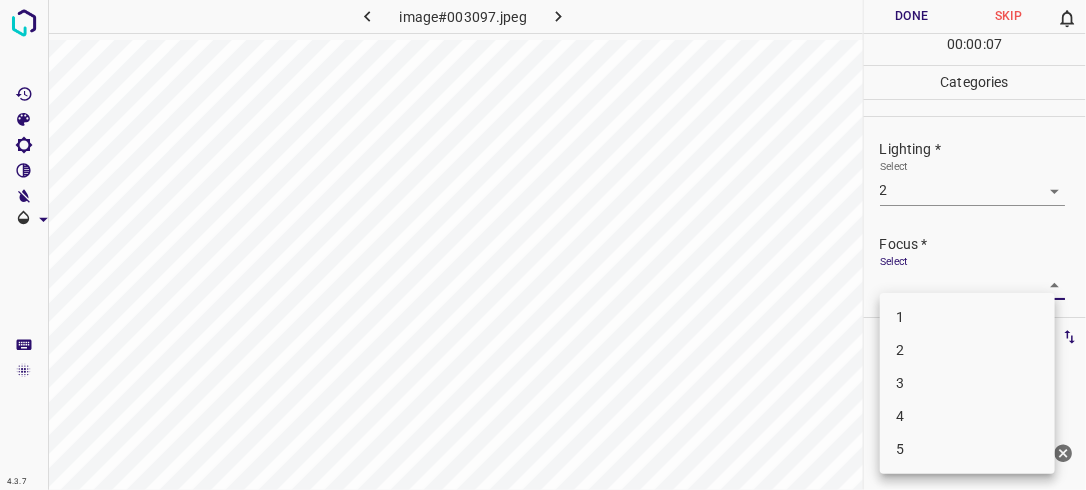 click on "4.3.7 image#003097.jpeg Done Skip 0 00   : 00   : 07   Categories Lighting *  Select 2 2 Focus *  Select ​ Overall *  Select ​ Labels   0 Categories 1 Lighting 2 Focus 3 Overall Tools Space Change between modes (Draw & Edit) I Auto labeling R Restore zoom M Zoom in N Zoom out Delete Delete selecte label Filters Z Restore filters X Saturation filter C Brightness filter V Contrast filter B Gray scale filter General O Download Need Help ? - Text - Hide - Delete 1 2 3 4 5" at bounding box center (543, 245) 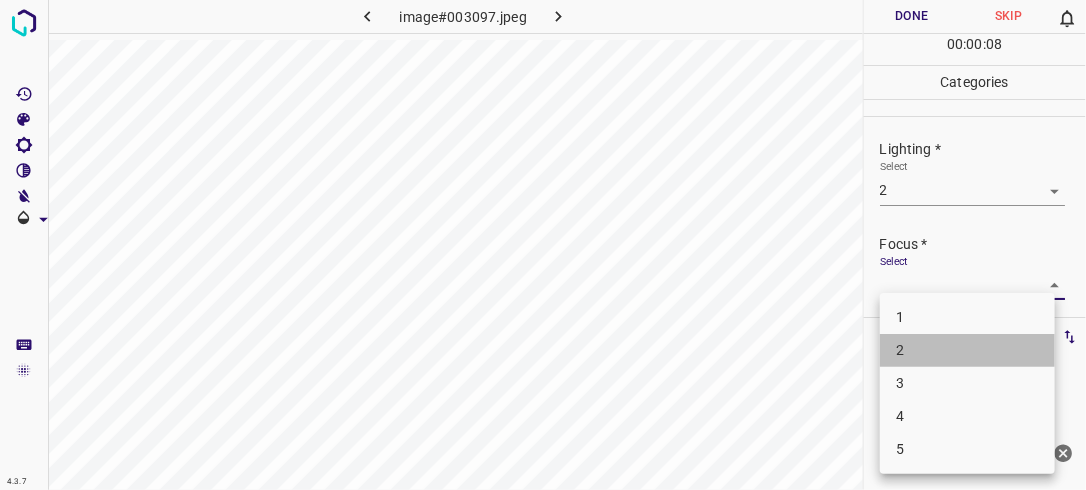 click on "2" at bounding box center (967, 350) 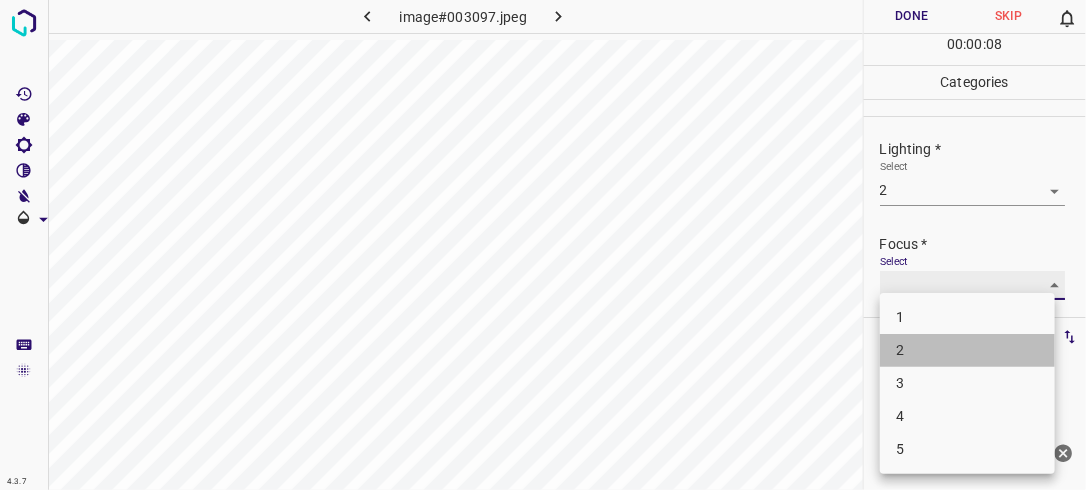 type on "2" 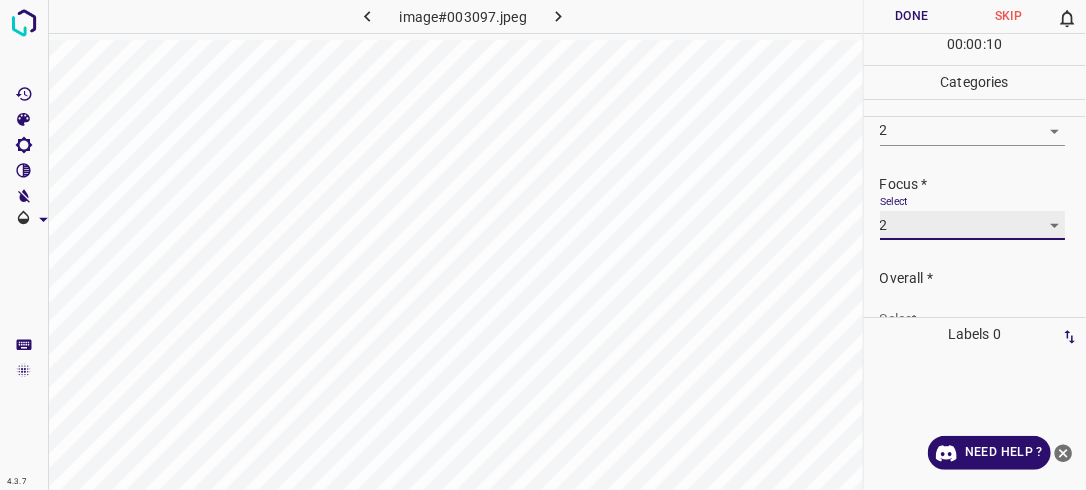 scroll, scrollTop: 98, scrollLeft: 0, axis: vertical 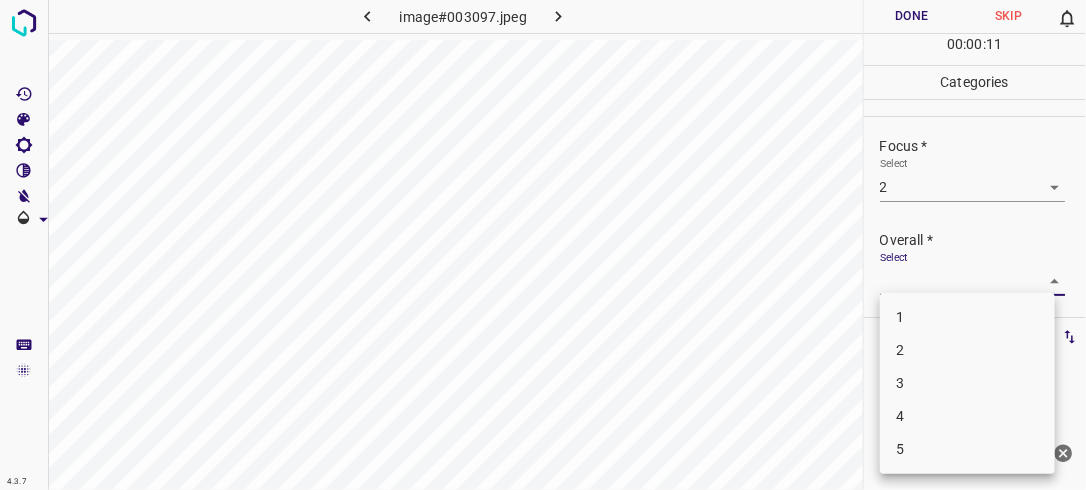 click on "4.3.7 image#003097.jpeg Done Skip 0 00   : 00   : 11   Categories Lighting *  Select 2 2 Focus *  Select 2 2 Overall *  Select ​ Labels   0 Categories 1 Lighting 2 Focus 3 Overall Tools Space Change between modes (Draw & Edit) I Auto labeling R Restore zoom M Zoom in N Zoom out Delete Delete selecte label Filters Z Restore filters X Saturation filter C Brightness filter V Contrast filter B Gray scale filter General O Download Need Help ? - Text - Hide - Delete 1 2 3 4 5" at bounding box center (543, 245) 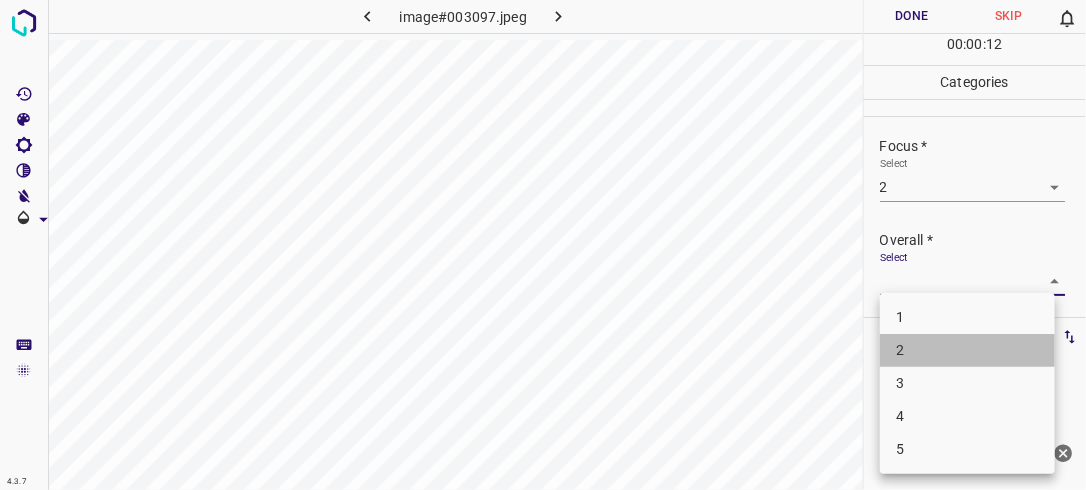 click on "2" at bounding box center (967, 350) 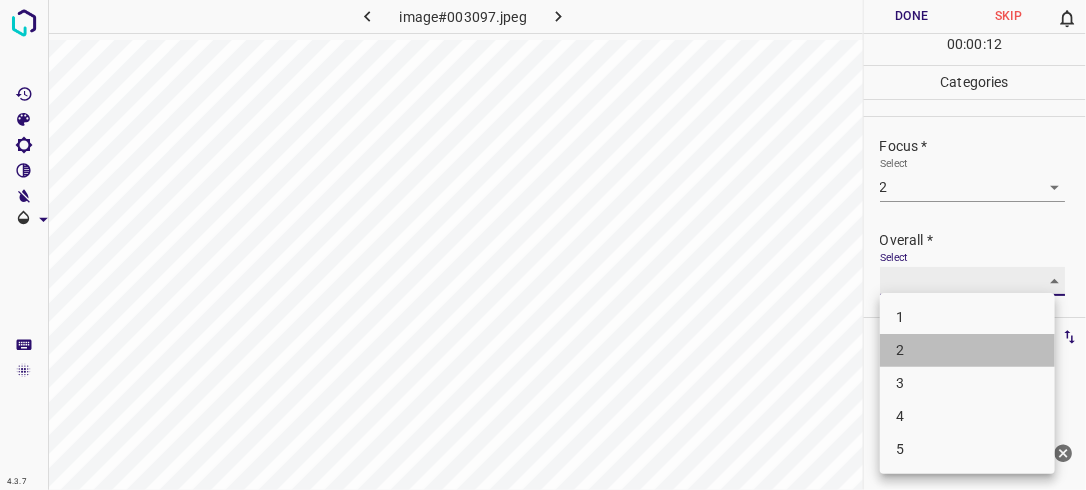 type on "2" 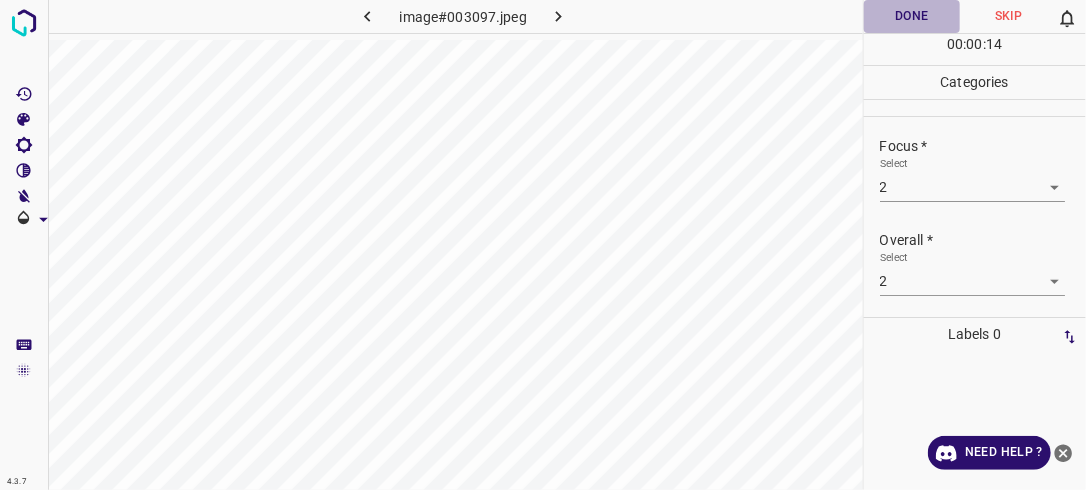 click on "Done" at bounding box center (912, 16) 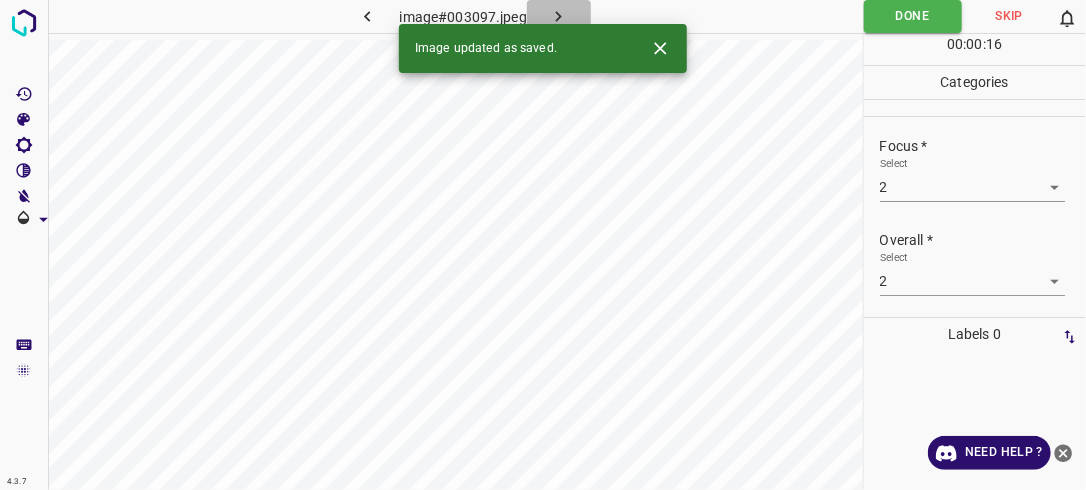 click 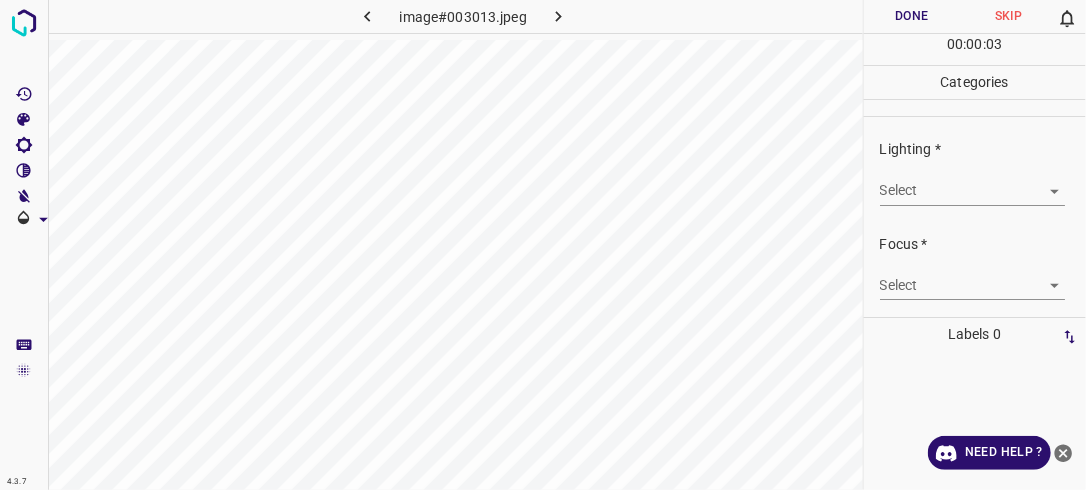 click on "4.3.7 image#003013.jpeg Done Skip 0 00   : 00   : 03   Categories Lighting *  Select ​ Focus *  Select ​ Overall *  Select ​ Labels   0 Categories 1 Lighting 2 Focus 3 Overall Tools Space Change between modes (Draw & Edit) I Auto labeling R Restore zoom M Zoom in N Zoom out Delete Delete selecte label Filters Z Restore filters X Saturation filter C Brightness filter V Contrast filter B Gray scale filter General O Download Need Help ? - Text - Hide - Delete" at bounding box center (543, 245) 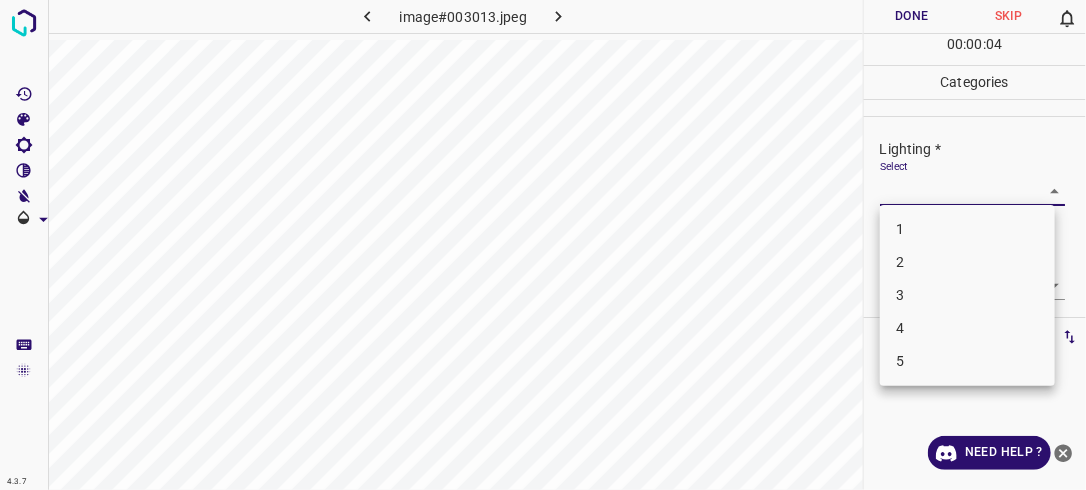 click on "2" at bounding box center (967, 262) 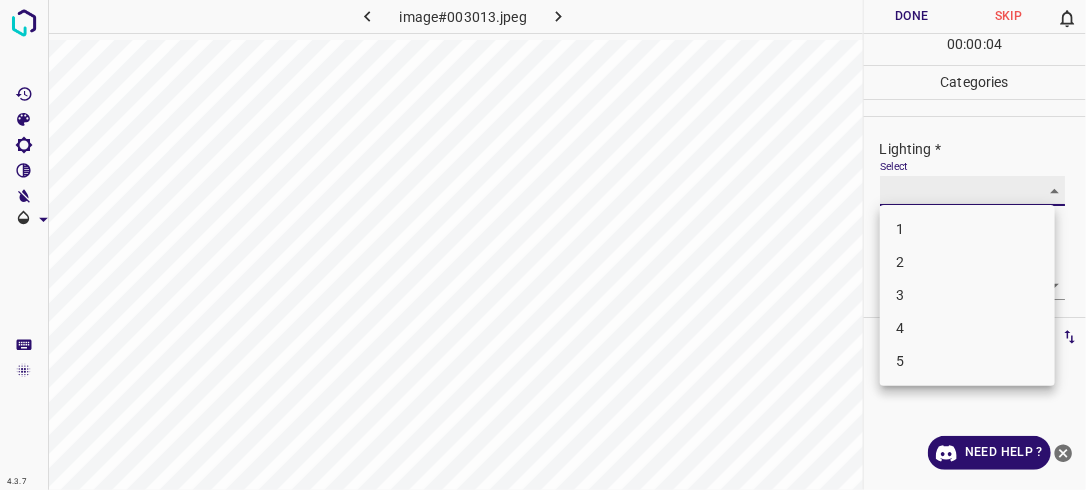type on "2" 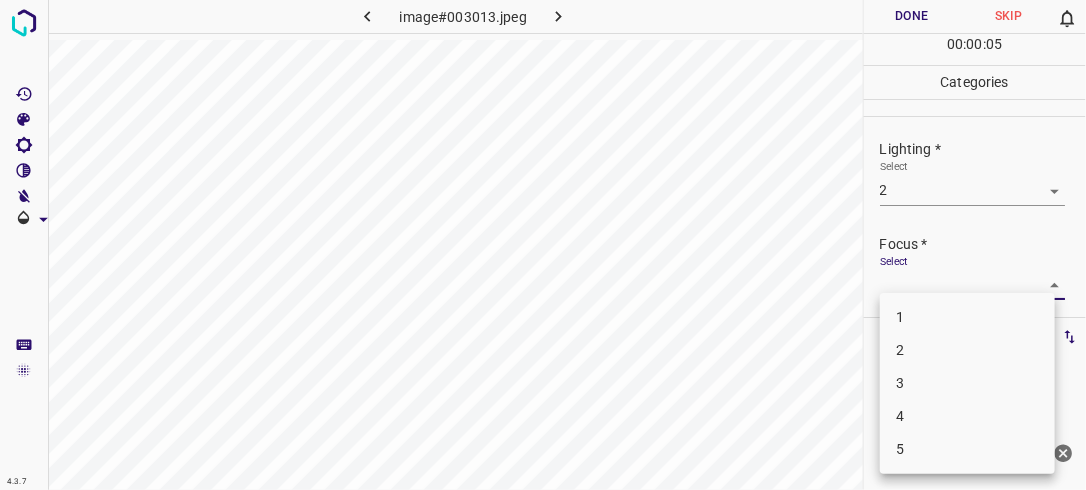 click on "4.3.7 image#003013.jpeg Done Skip 0 00   : 00   : 05   Categories Lighting *  Select 2 2 Focus *  Select ​ Overall *  Select ​ Labels   0 Categories 1 Lighting 2 Focus 3 Overall Tools Space Change between modes (Draw & Edit) I Auto labeling R Restore zoom M Zoom in N Zoom out Delete Delete selecte label Filters Z Restore filters X Saturation filter C Brightness filter V Contrast filter B Gray scale filter General O Download Need Help ? - Text - Hide - Delete 1 2 3 4 5" at bounding box center (543, 245) 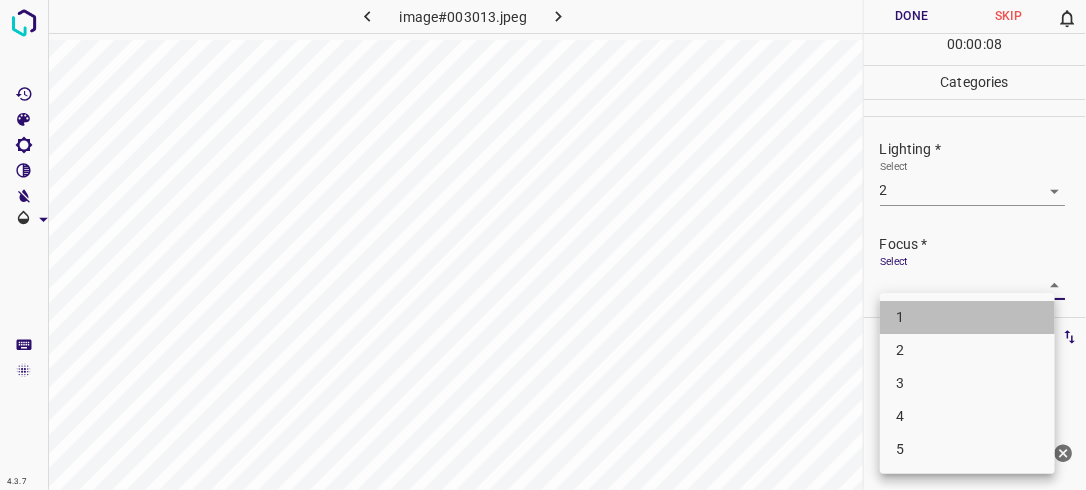 click on "1" at bounding box center [967, 317] 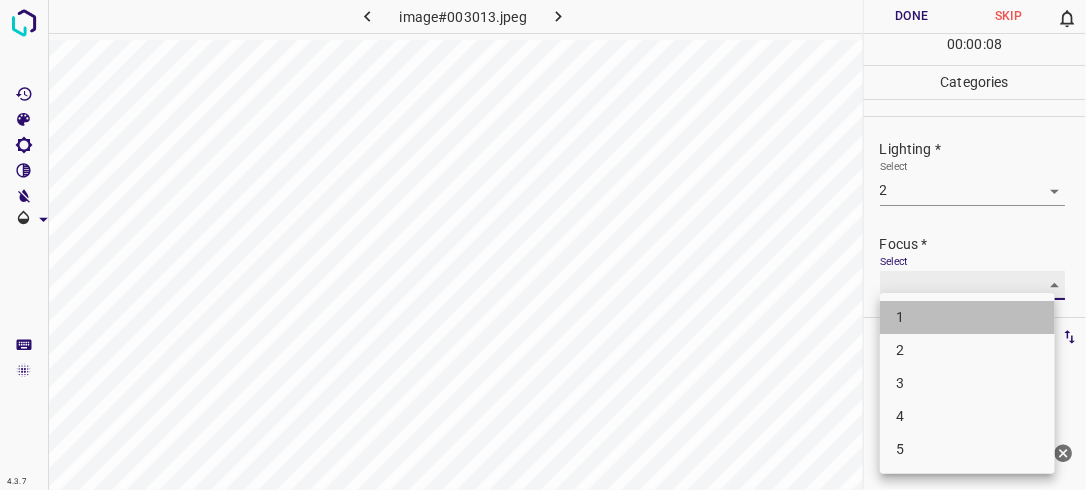 type on "1" 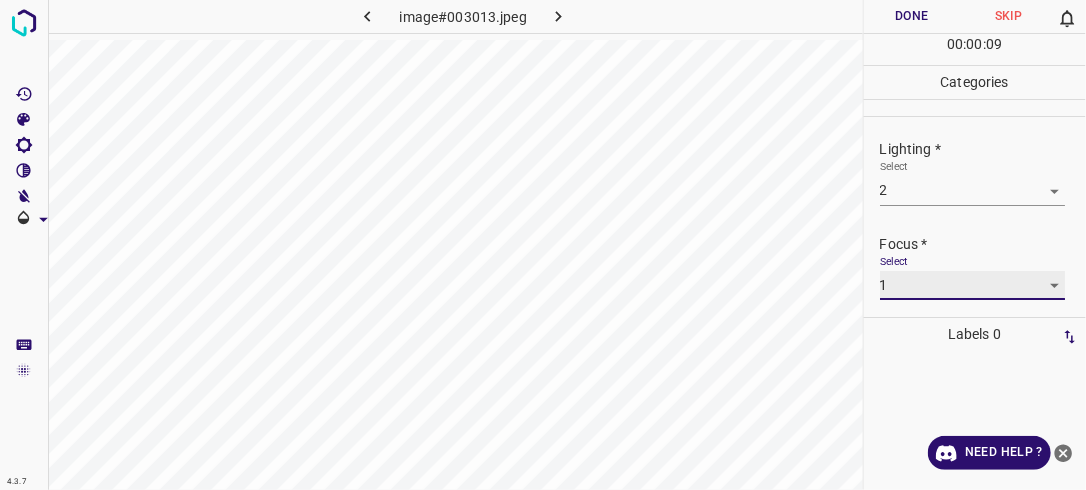 scroll, scrollTop: 98, scrollLeft: 0, axis: vertical 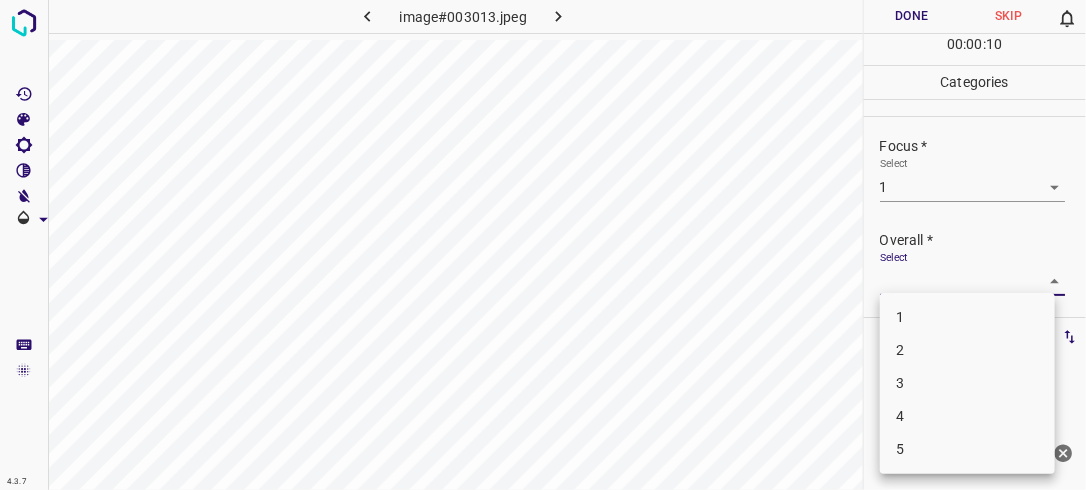 click on "4.3.7 image#003013.jpeg Done Skip 0 00   : 00   : 10   Categories Lighting *  Select 2 2 Focus *  Select 1 1 Overall *  Select ​ Labels   0 Categories 1 Lighting 2 Focus 3 Overall Tools Space Change between modes (Draw & Edit) I Auto labeling R Restore zoom M Zoom in N Zoom out Delete Delete selecte label Filters Z Restore filters X Saturation filter C Brightness filter V Contrast filter B Gray scale filter General O Download Need Help ? - Text - Hide - Delete 1 2 3 4 5" at bounding box center [543, 245] 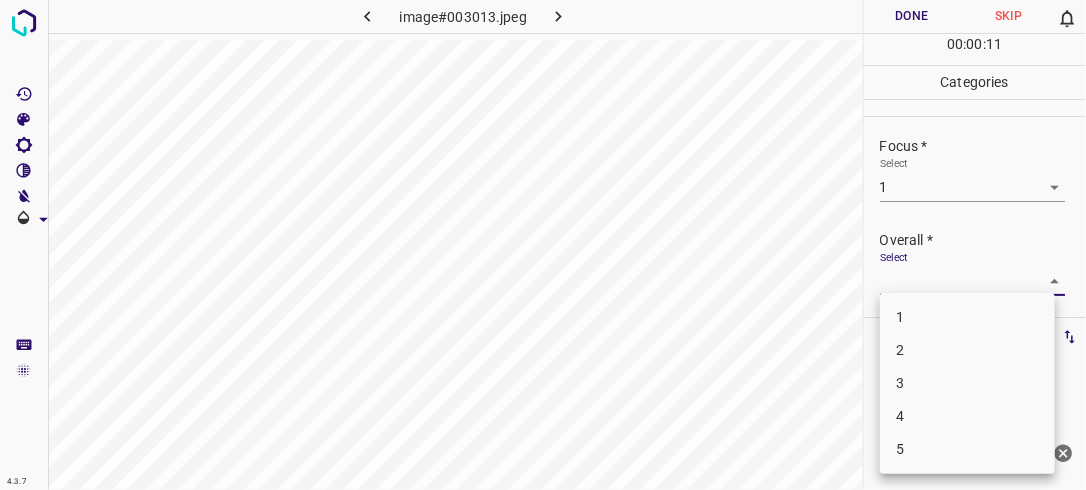 click on "1" at bounding box center (967, 317) 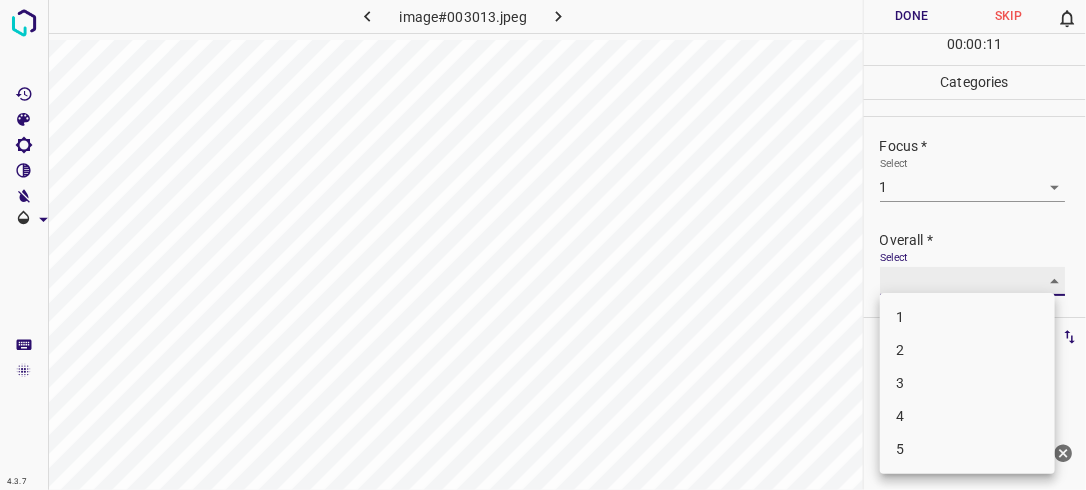 type on "1" 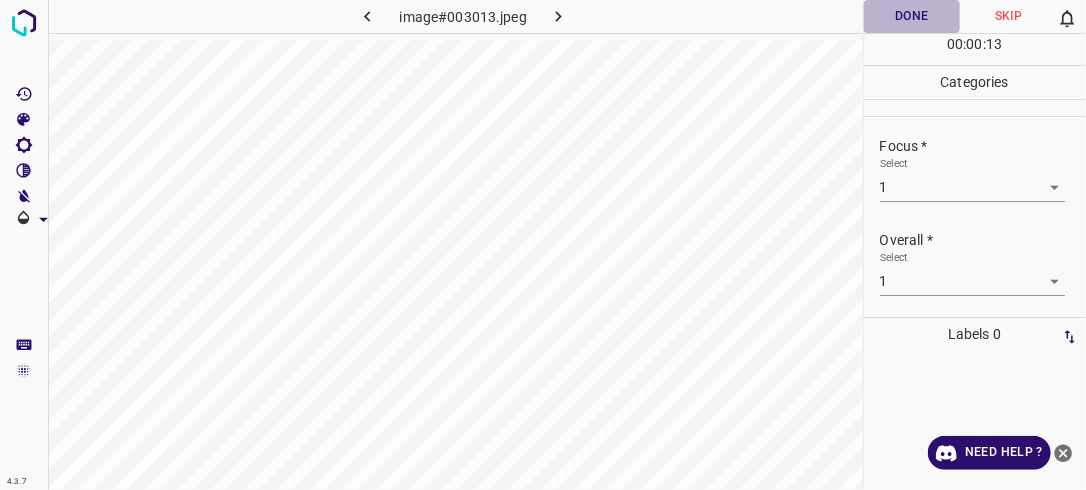 click on "Done" at bounding box center [912, 16] 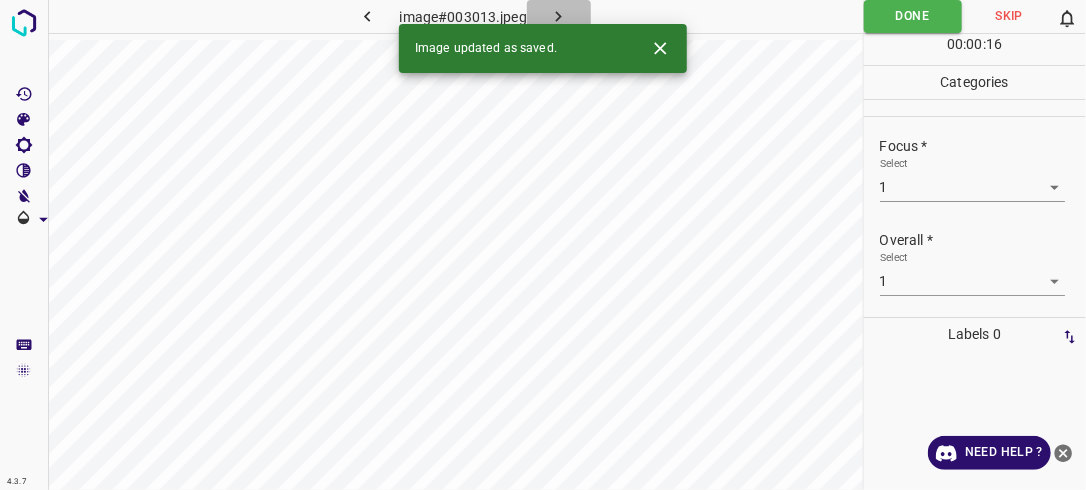 click at bounding box center (559, 16) 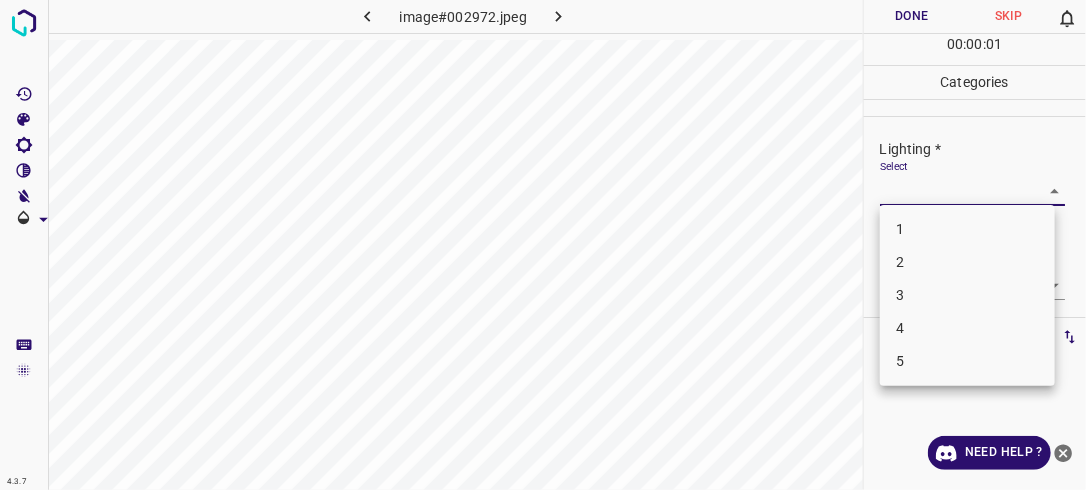 click on "4.3.7 image#002972.jpeg Done Skip 0 00   : 00   : 01   Categories Lighting *  Select ​ Focus *  Select ​ Overall *  Select ​ Labels   0 Categories 1 Lighting 2 Focus 3 Overall Tools Space Change between modes (Draw & Edit) I Auto labeling R Restore zoom M Zoom in N Zoom out Delete Delete selecte label Filters Z Restore filters X Saturation filter C Brightness filter V Contrast filter B Gray scale filter General O Download Need Help ? - Text - Hide - Delete 1 2 3 4 5" at bounding box center [543, 245] 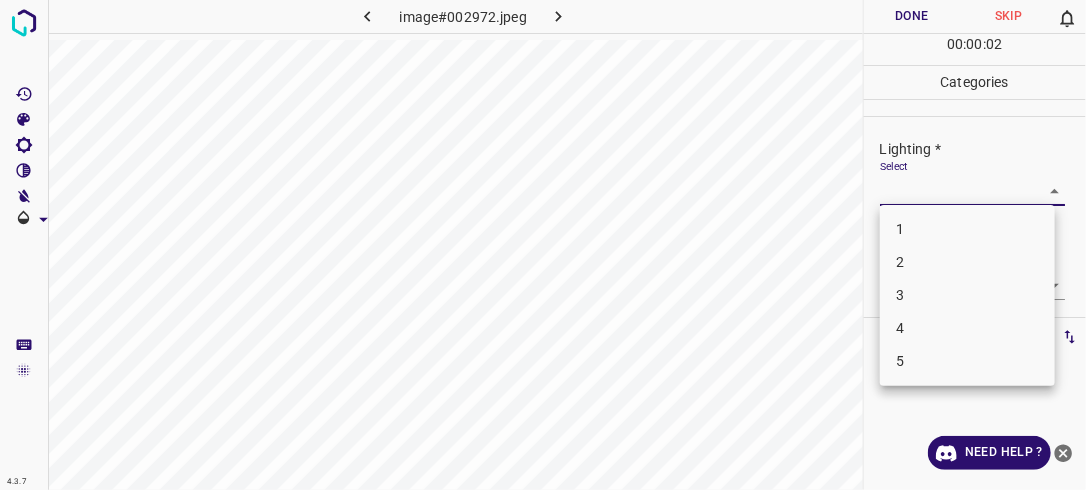 click on "2" at bounding box center (967, 262) 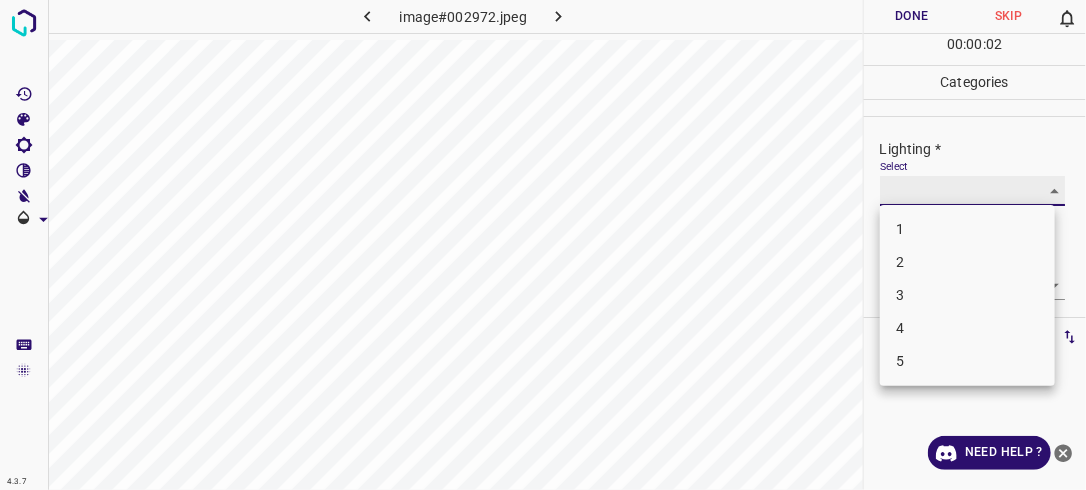 type on "2" 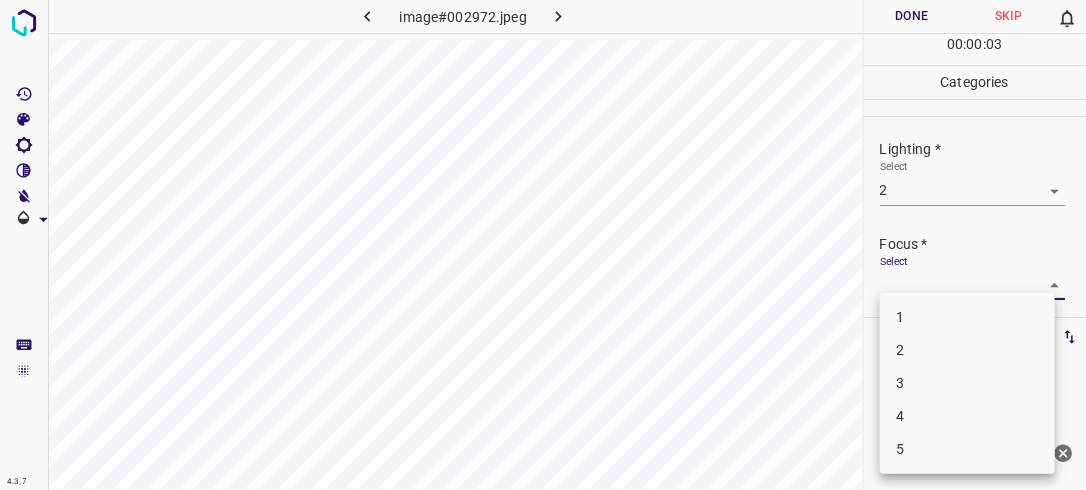 click on "4.3.7 image#002972.jpeg Done Skip 0 00   : 00   : 03   Categories Lighting *  Select 2 2 Focus *  Select ​ Overall *  Select ​ Labels   0 Categories 1 Lighting 2 Focus 3 Overall Tools Space Change between modes (Draw & Edit) I Auto labeling R Restore zoom M Zoom in N Zoom out Delete Delete selecte label Filters Z Restore filters X Saturation filter C Brightness filter V Contrast filter B Gray scale filter General O Download Need Help ? - Text - Hide - Delete 1 2 3 4 5" at bounding box center [543, 245] 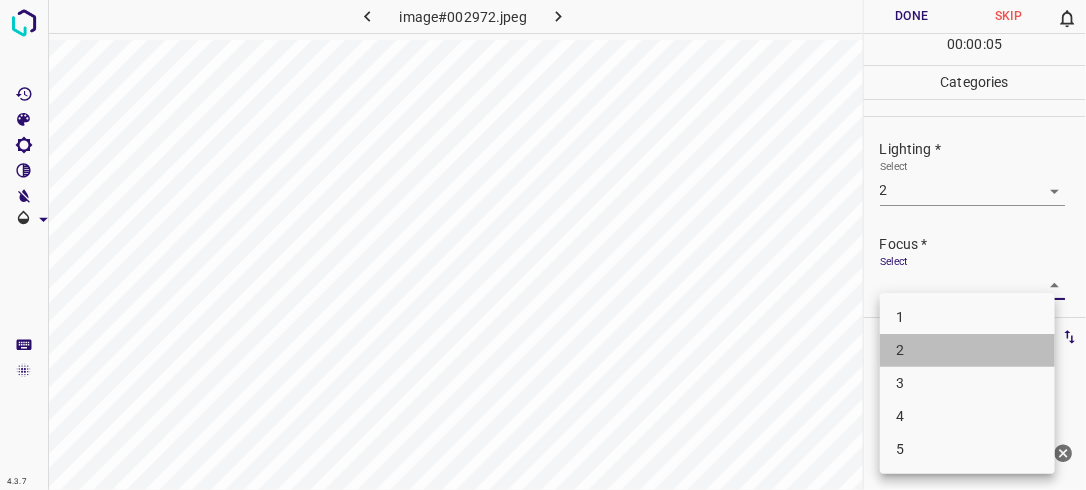 click on "2" at bounding box center [967, 350] 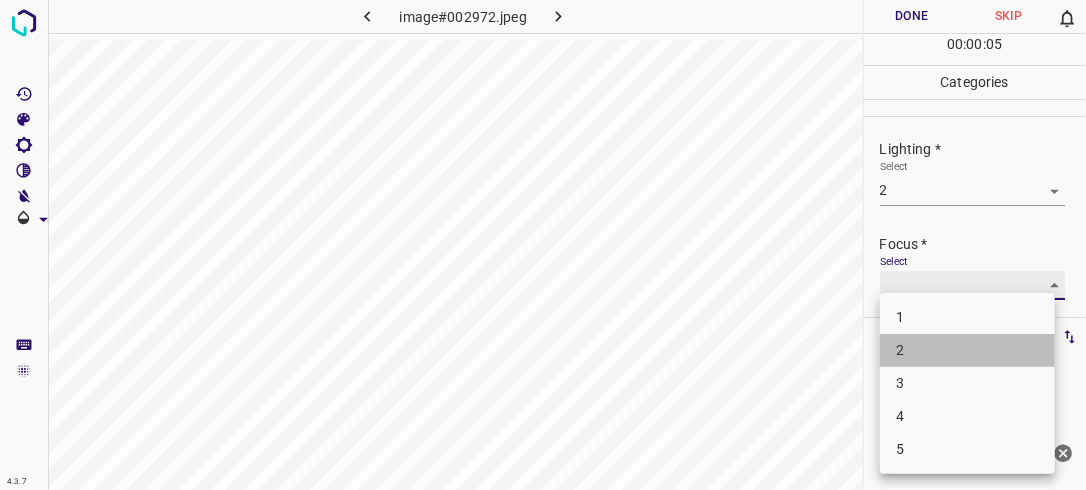type on "2" 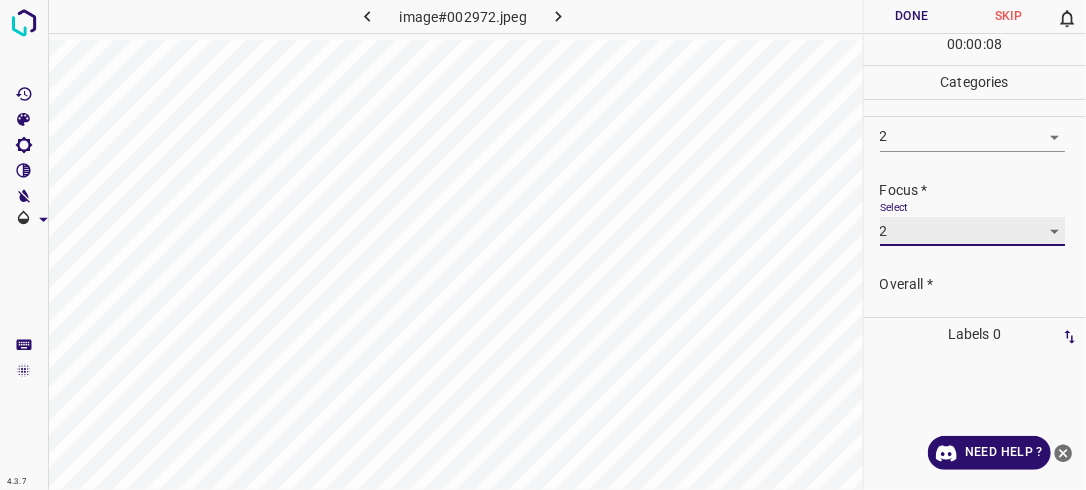 scroll, scrollTop: 98, scrollLeft: 0, axis: vertical 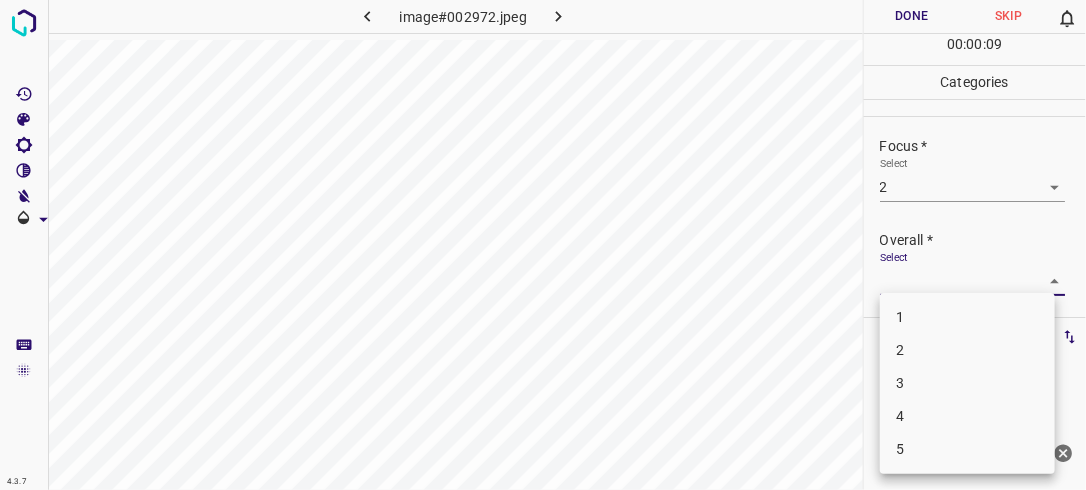 click on "4.3.7 image#002972.jpeg Done Skip 0 00   : 00   : 09   Categories Lighting *  Select 2 2 Focus *  Select 2 2 Overall *  Select ​ Labels   0 Categories 1 Lighting 2 Focus 3 Overall Tools Space Change between modes (Draw & Edit) I Auto labeling R Restore zoom M Zoom in N Zoom out Delete Delete selecte label Filters Z Restore filters X Saturation filter C Brightness filter V Contrast filter B Gray scale filter General O Download Need Help ? - Text - Hide - Delete 1 2 3 4 5" at bounding box center [543, 245] 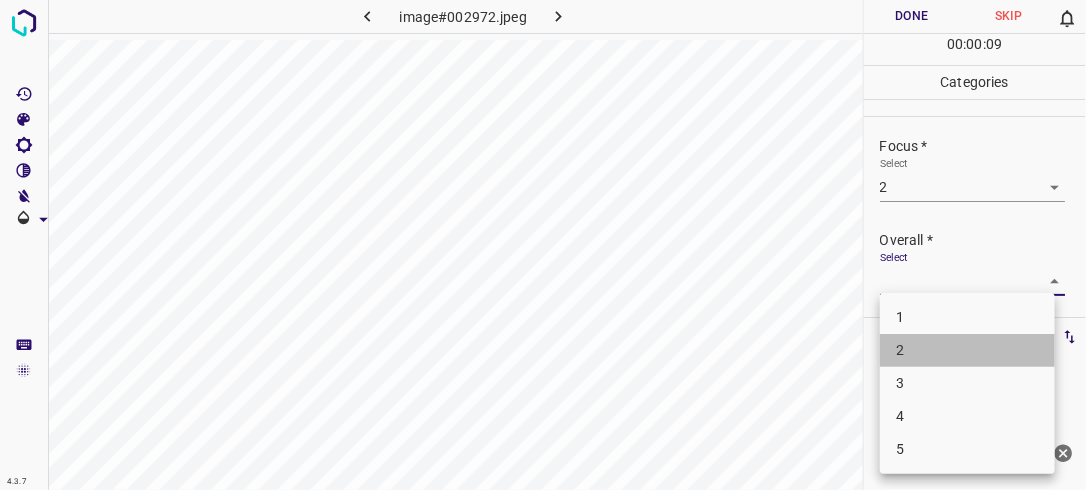 click on "2" at bounding box center [967, 350] 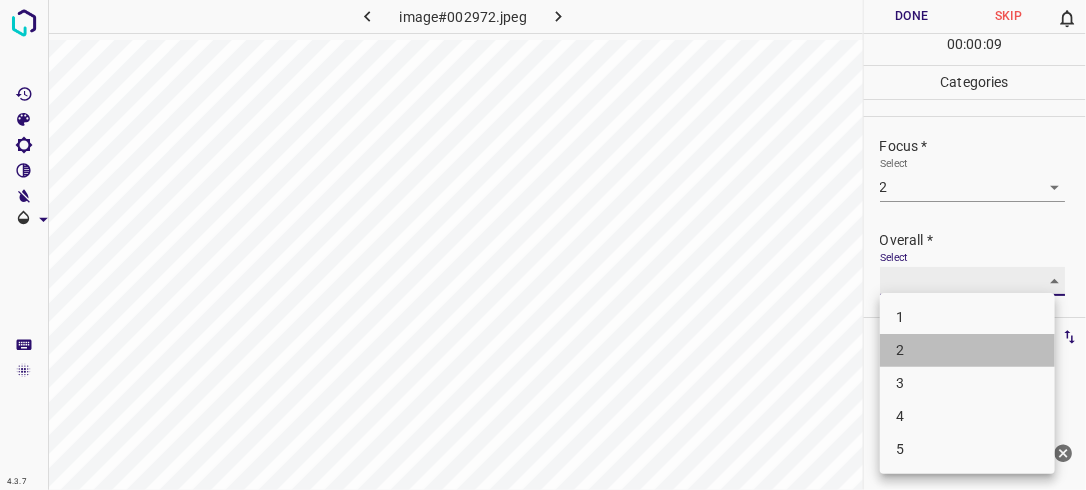 type on "2" 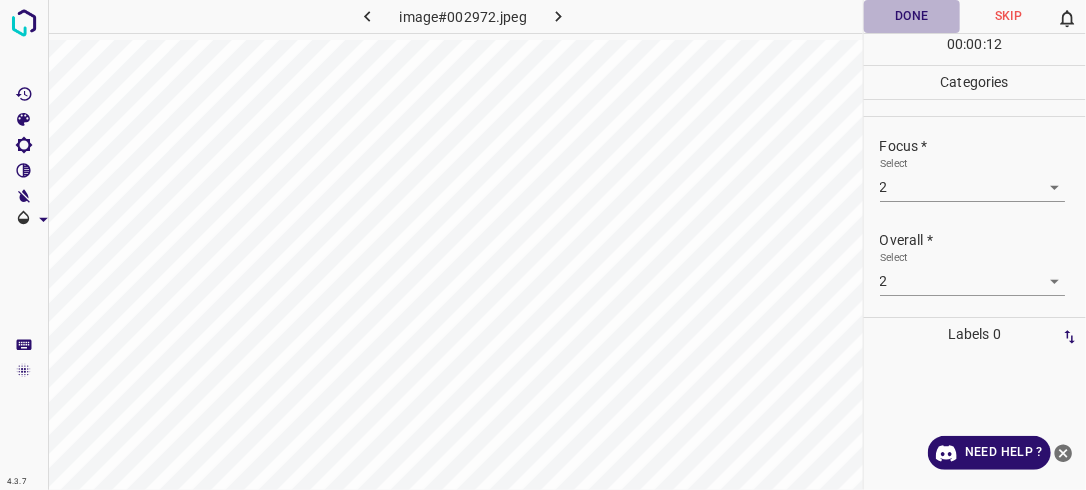 click on "Done" at bounding box center [912, 16] 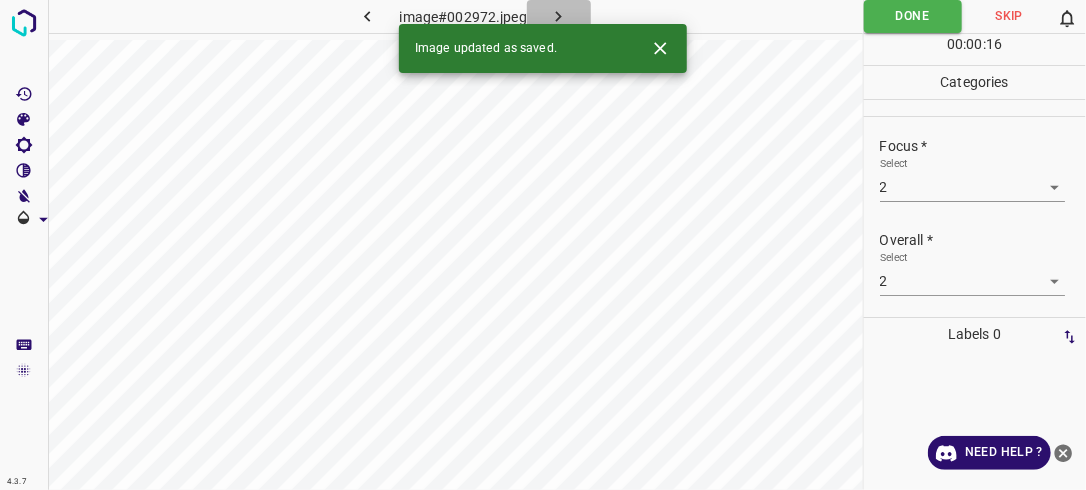 click 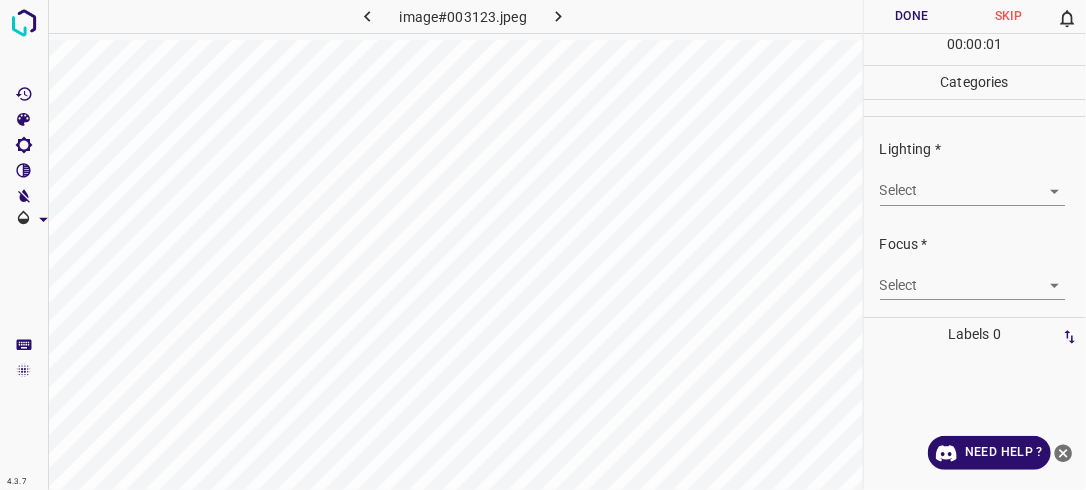 click on "4.3.7 image#003123.jpeg Done Skip 0 00   : 00   : 01   Categories Lighting *  Select ​ Focus *  Select ​ Overall *  Select ​ Labels   0 Categories 1 Lighting 2 Focus 3 Overall Tools Space Change between modes (Draw & Edit) I Auto labeling R Restore zoom M Zoom in N Zoom out Delete Delete selecte label Filters Z Restore filters X Saturation filter C Brightness filter V Contrast filter B Gray scale filter General O Download Need Help ? - Text - Hide - Delete" at bounding box center [543, 245] 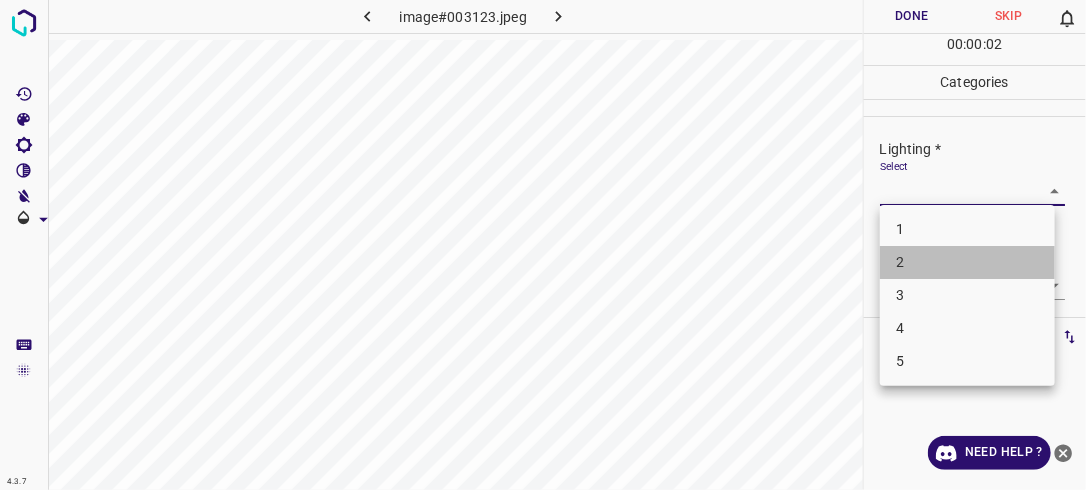 click on "2" at bounding box center (967, 262) 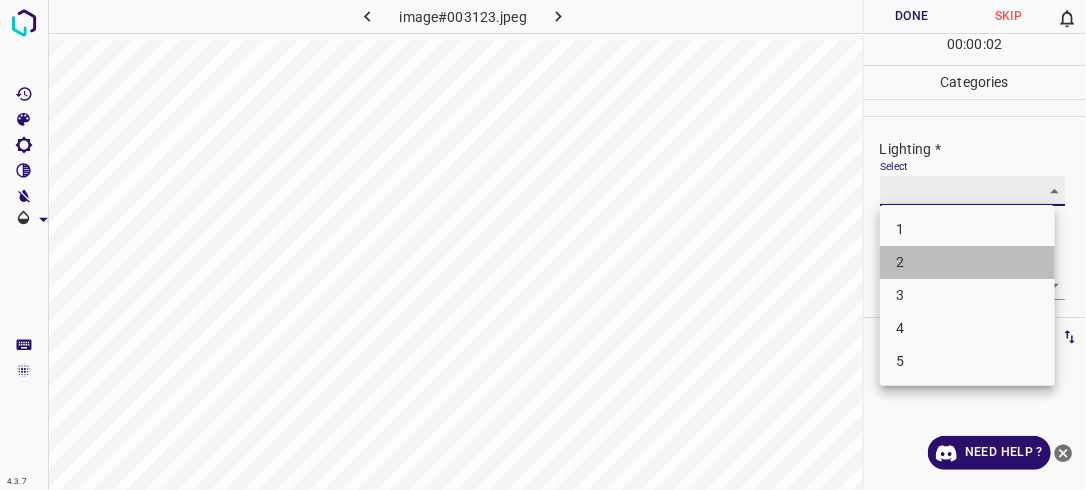 type on "2" 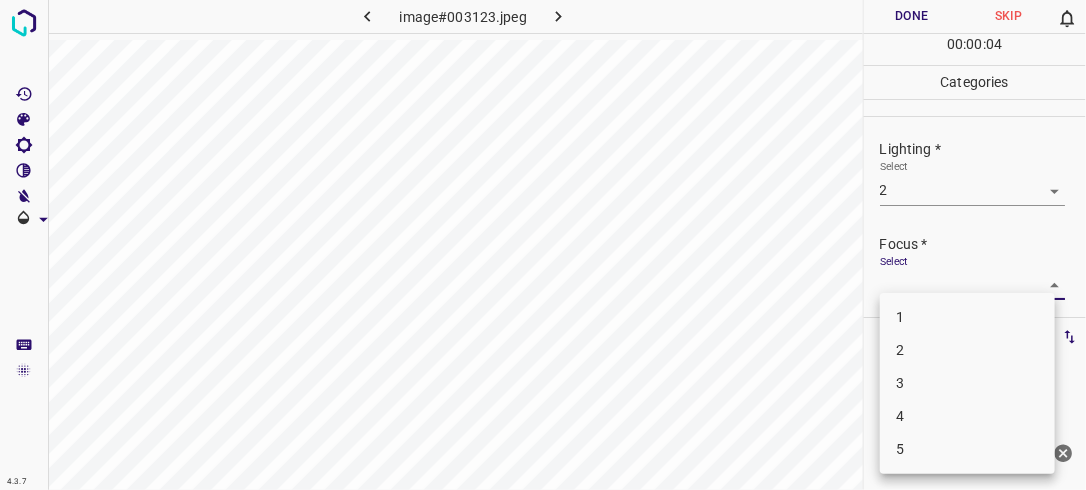 drag, startPoint x: 1036, startPoint y: 288, endPoint x: 975, endPoint y: 316, distance: 67.11929 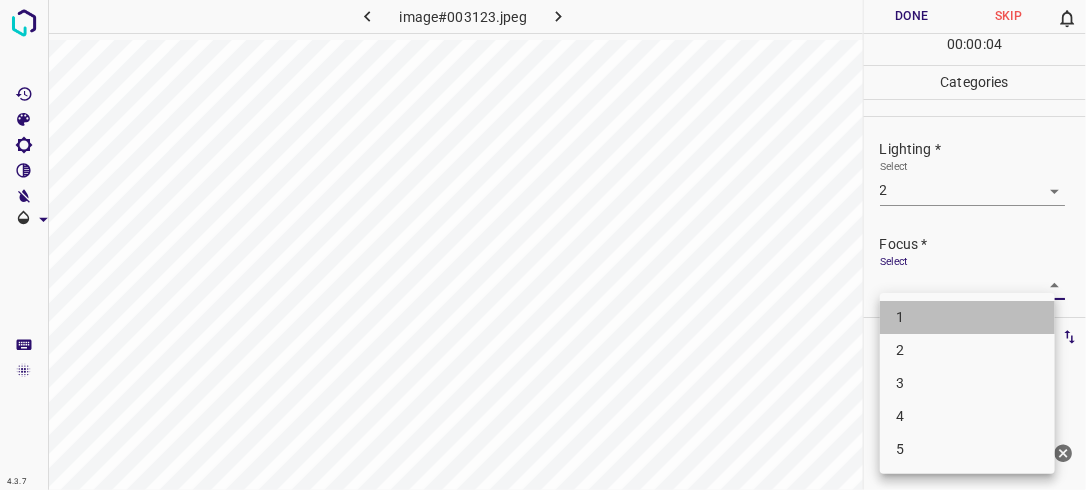 click on "1" at bounding box center [967, 317] 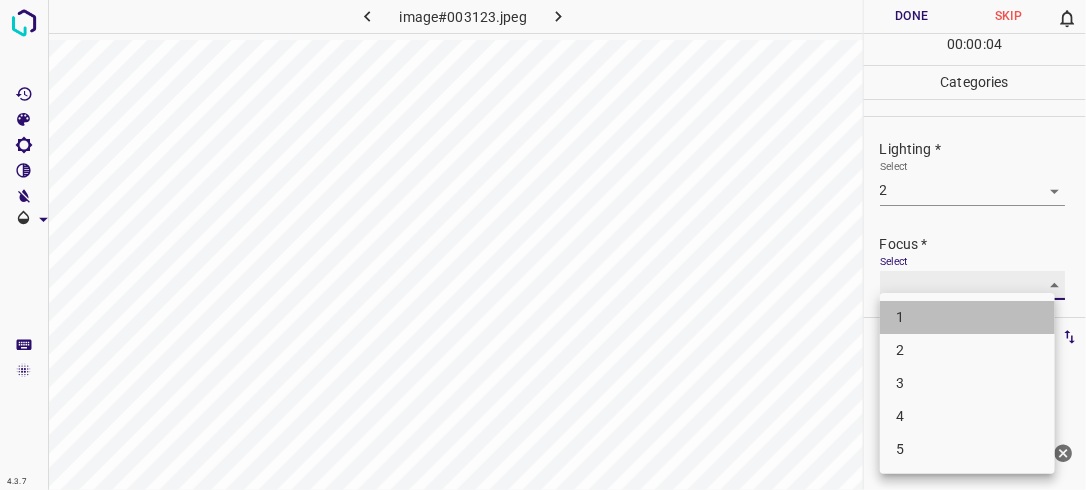 type on "1" 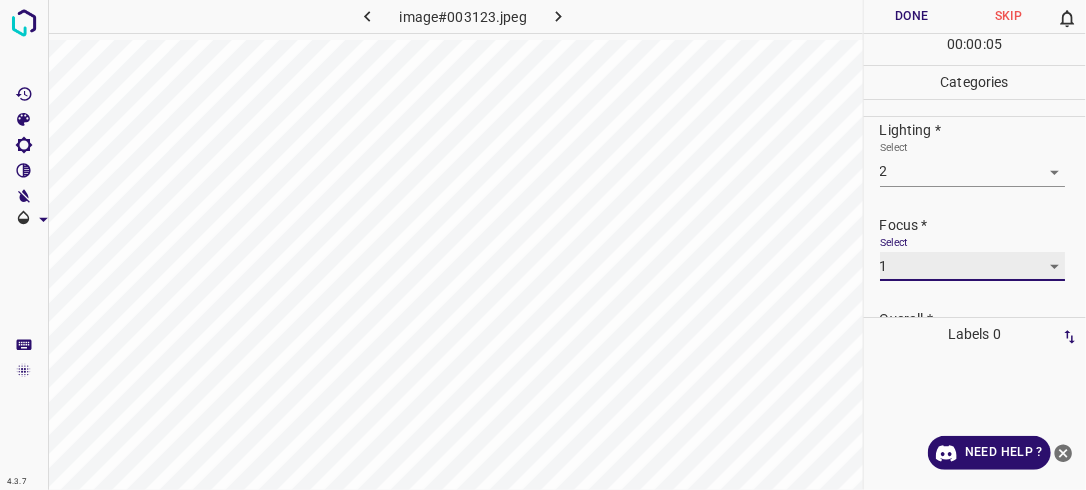 scroll, scrollTop: 98, scrollLeft: 0, axis: vertical 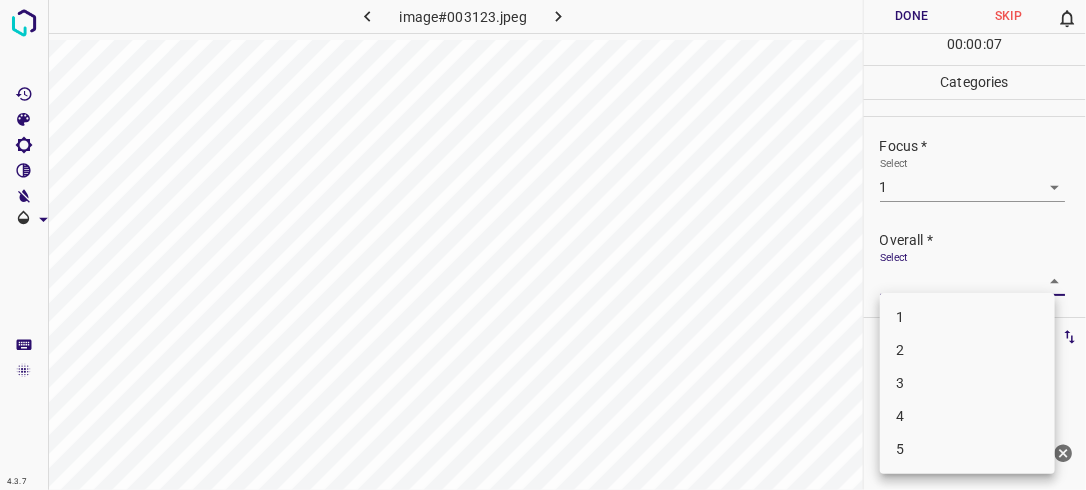 click on "4.3.7 image#003123.jpeg Done Skip 0 00   : 00   : 07   Categories Lighting *  Select 2 2 Focus *  Select 1 1 Overall *  Select ​ Labels   0 Categories 1 Lighting 2 Focus 3 Overall Tools Space Change between modes (Draw & Edit) I Auto labeling R Restore zoom M Zoom in N Zoom out Delete Delete selecte label Filters Z Restore filters X Saturation filter C Brightness filter V Contrast filter B Gray scale filter General O Download Need Help ? - Text - Hide - Delete 1 2 3 4 5" at bounding box center (543, 245) 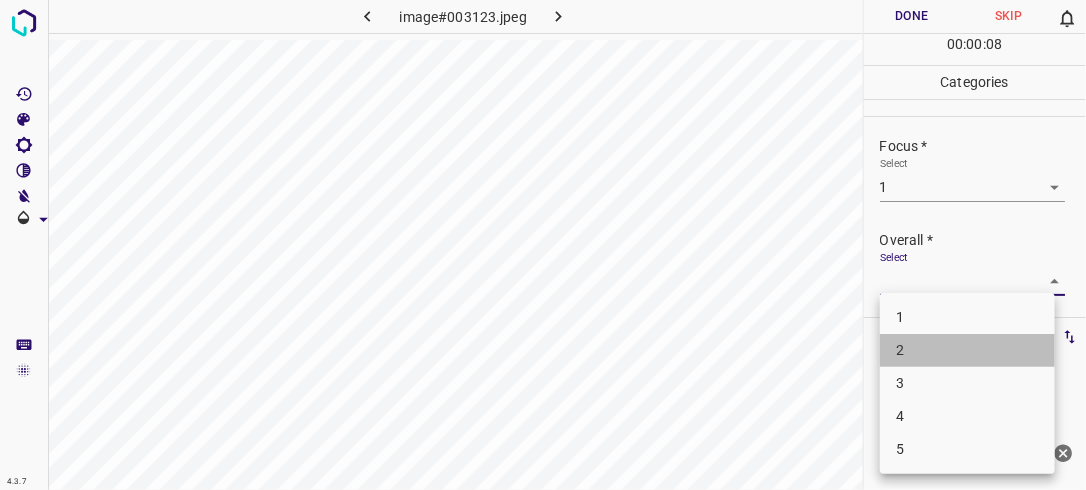 click on "2" at bounding box center [967, 350] 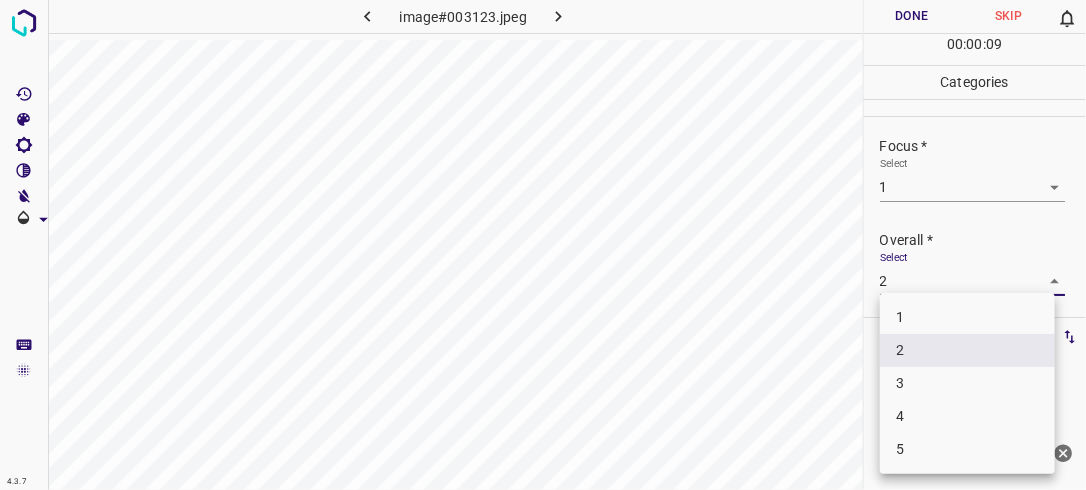 click on "4.3.7 image#003123.jpeg Done Skip 0 00   : 00   : 09   Categories Lighting *  Select 2 2 Focus *  Select 1 1 Overall *  Select 2 2 Labels   0 Categories 1 Lighting 2 Focus 3 Overall Tools Space Change between modes (Draw & Edit) I Auto labeling R Restore zoom M Zoom in N Zoom out Delete Delete selecte label Filters Z Restore filters X Saturation filter C Brightness filter V Contrast filter B Gray scale filter General O Download Need Help ? - Text - Hide - Delete 1 2 3 4 5" at bounding box center (543, 245) 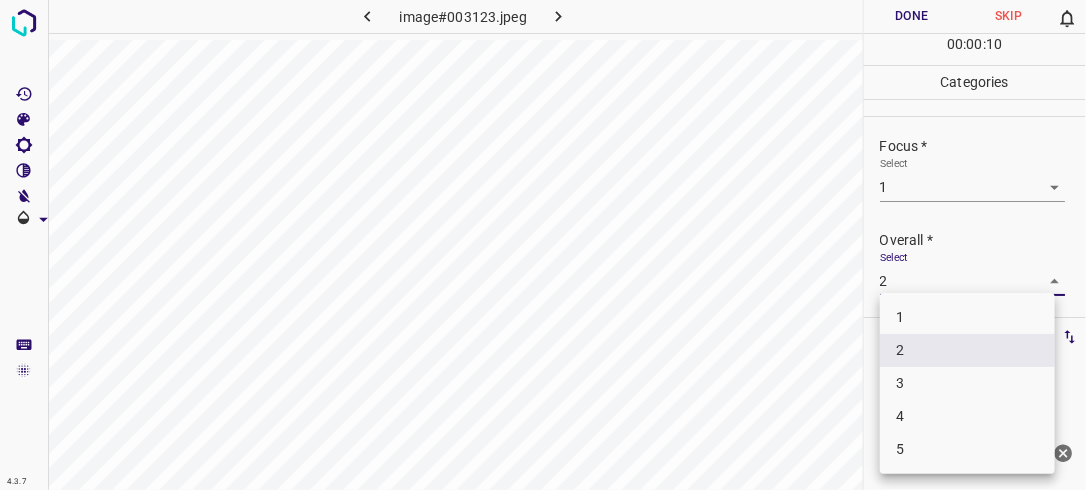 click on "1" at bounding box center (967, 317) 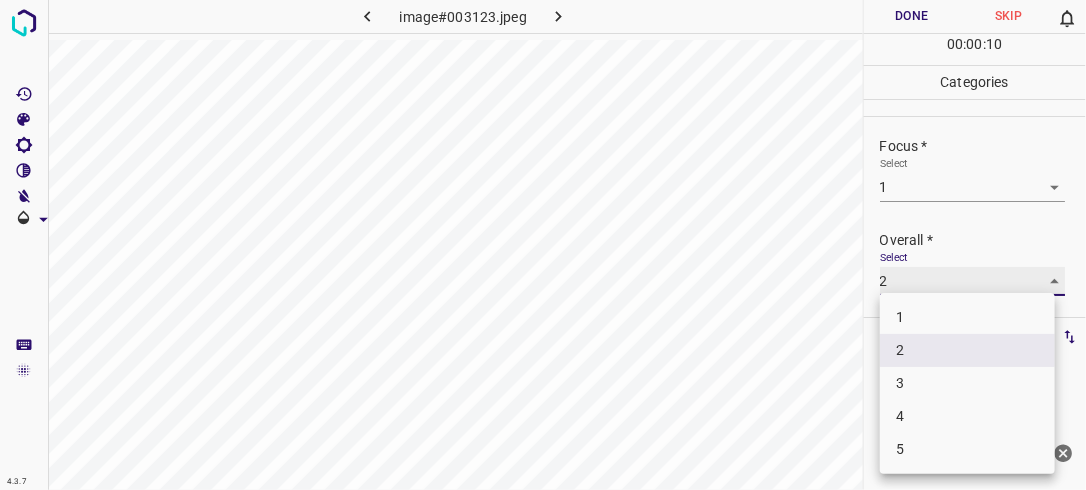 type on "1" 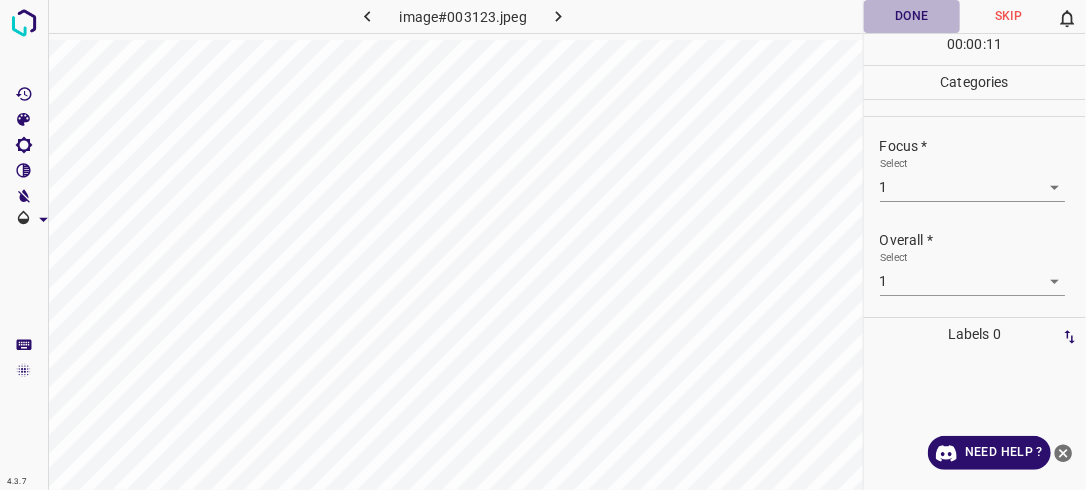 click on "Done" at bounding box center [912, 16] 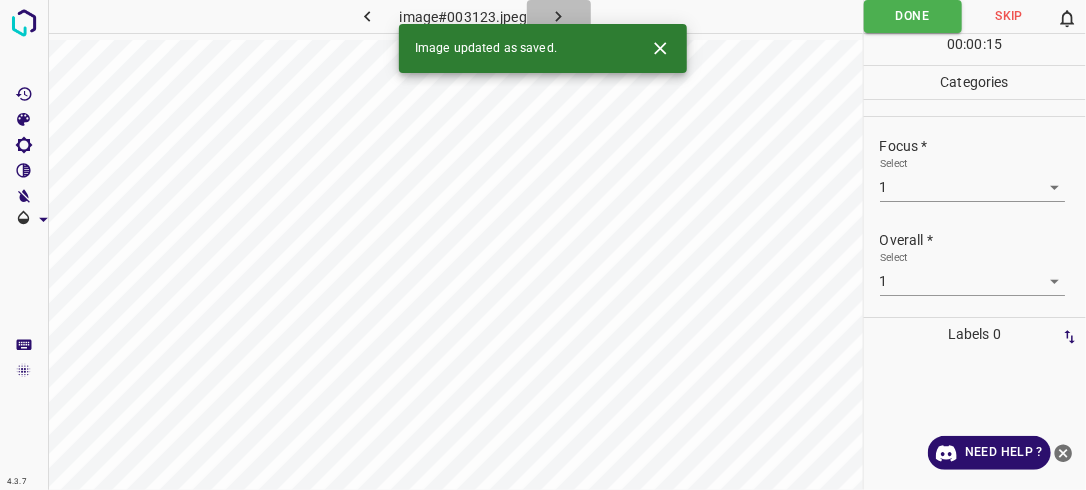 click 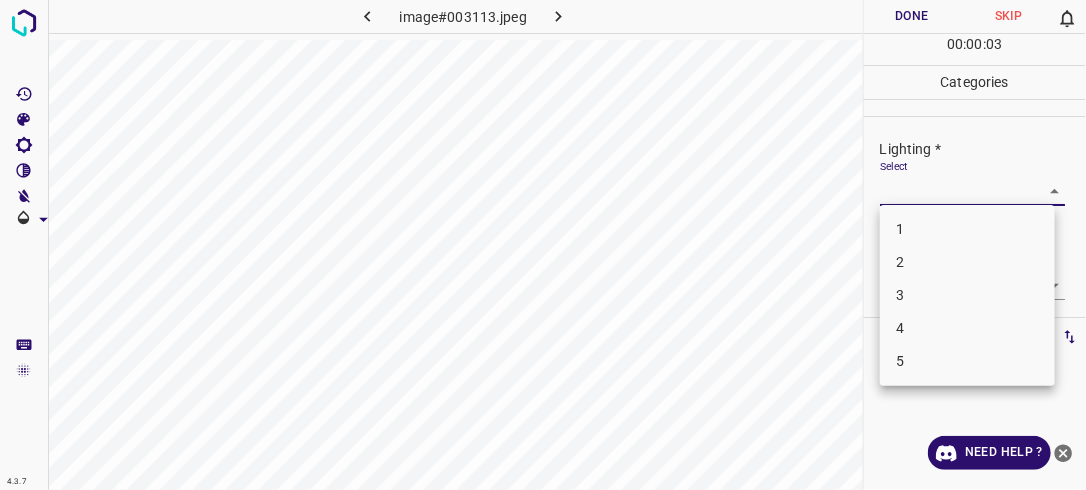 click on "4.3.7 image#003113.jpeg Done Skip 0 00   : 00   : 03   Categories Lighting *  Select ​ Focus *  Select ​ Overall *  Select ​ Labels   0 Categories 1 Lighting 2 Focus 3 Overall Tools Space Change between modes (Draw & Edit) I Auto labeling R Restore zoom M Zoom in N Zoom out Delete Delete selecte label Filters Z Restore filters X Saturation filter C Brightness filter V Contrast filter B Gray scale filter General O Download Need Help ? - Text - Hide - Delete 1 2 3 4 5" at bounding box center (543, 245) 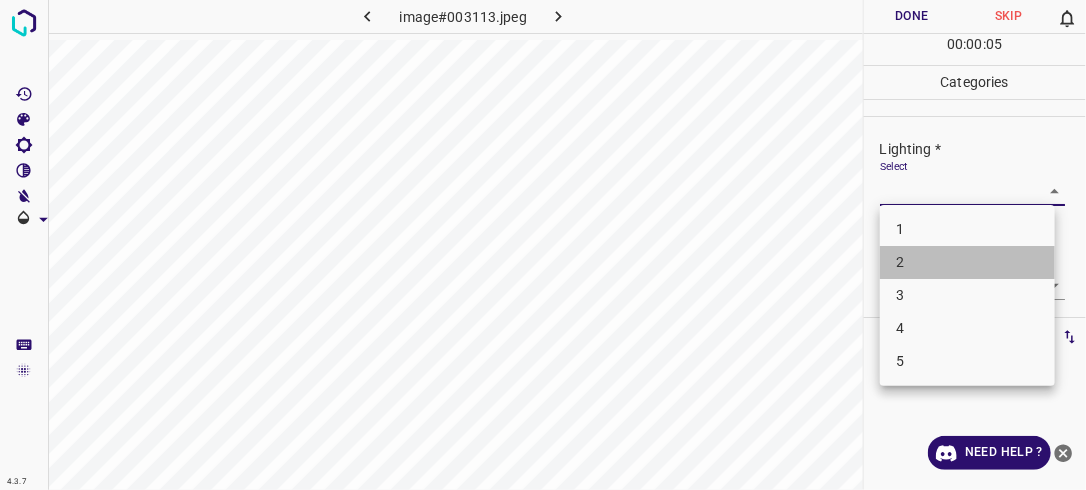 drag, startPoint x: 937, startPoint y: 253, endPoint x: 1032, endPoint y: 269, distance: 96.337944 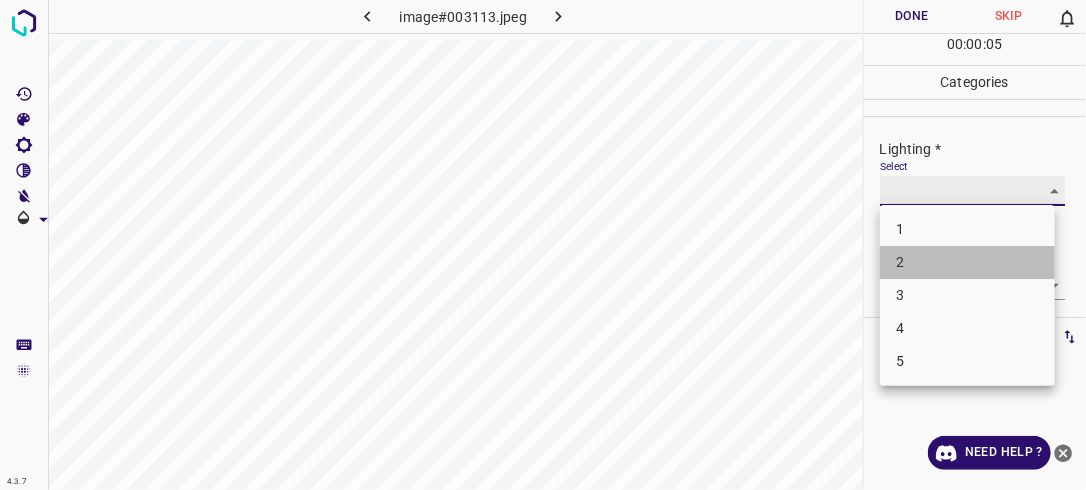 type on "2" 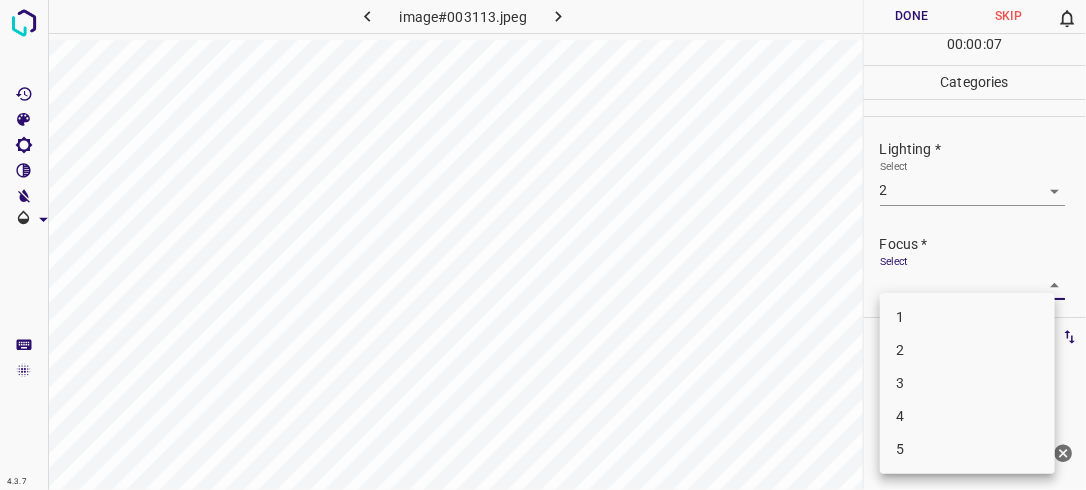 click on "4.3.7 image#003113.jpeg Done Skip 0 00   : 00   : 07   Categories Lighting *  Select 2 2 Focus *  Select ​ Overall *  Select ​ Labels   0 Categories 1 Lighting 2 Focus 3 Overall Tools Space Change between modes (Draw & Edit) I Auto labeling R Restore zoom M Zoom in N Zoom out Delete Delete selecte label Filters Z Restore filters X Saturation filter C Brightness filter V Contrast filter B Gray scale filter General O Download Need Help ? - Text - Hide - Delete 1 2 3 4 5" at bounding box center (543, 245) 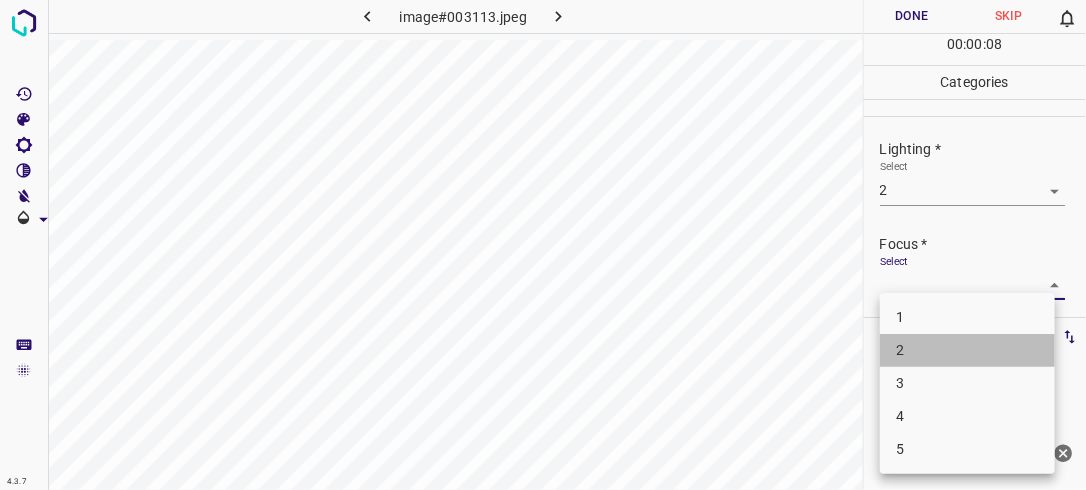 click on "2" at bounding box center [967, 350] 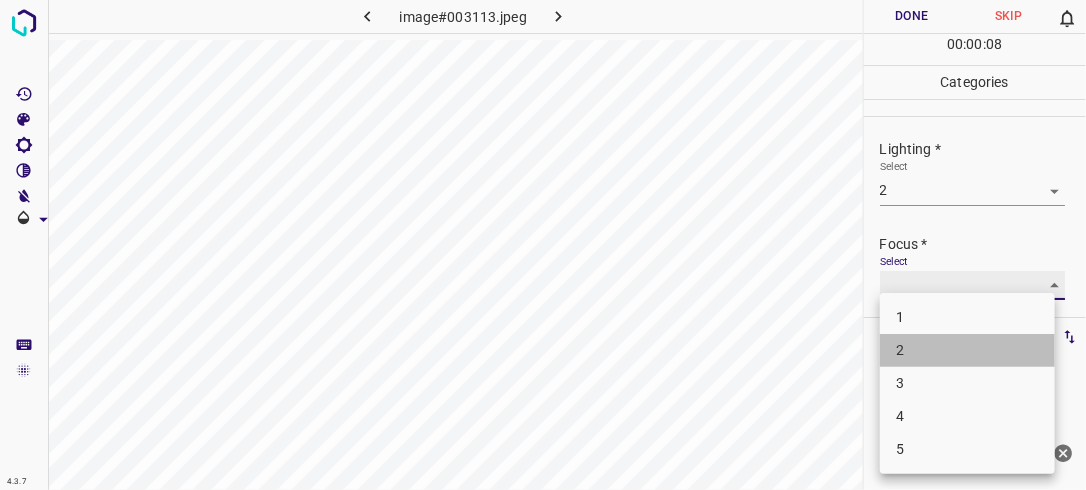 type on "2" 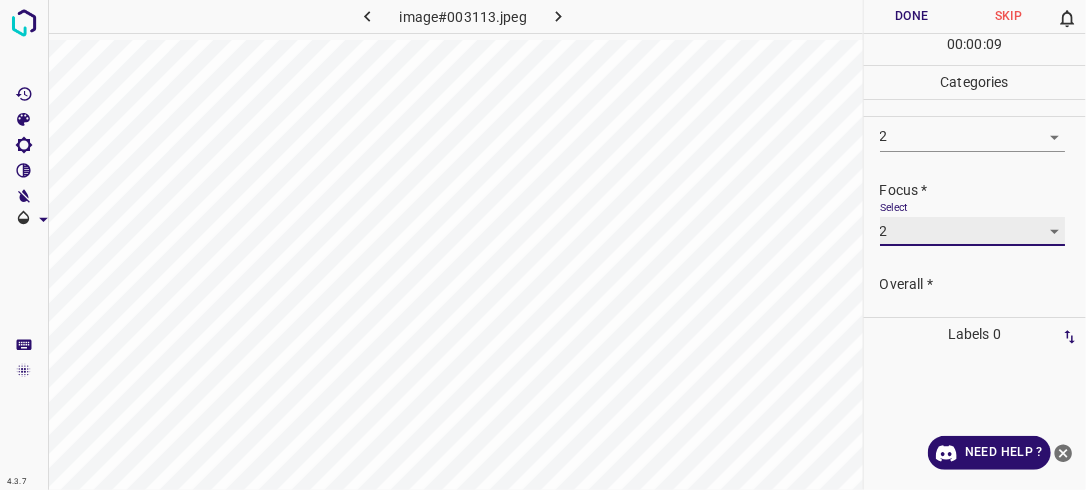 scroll, scrollTop: 98, scrollLeft: 0, axis: vertical 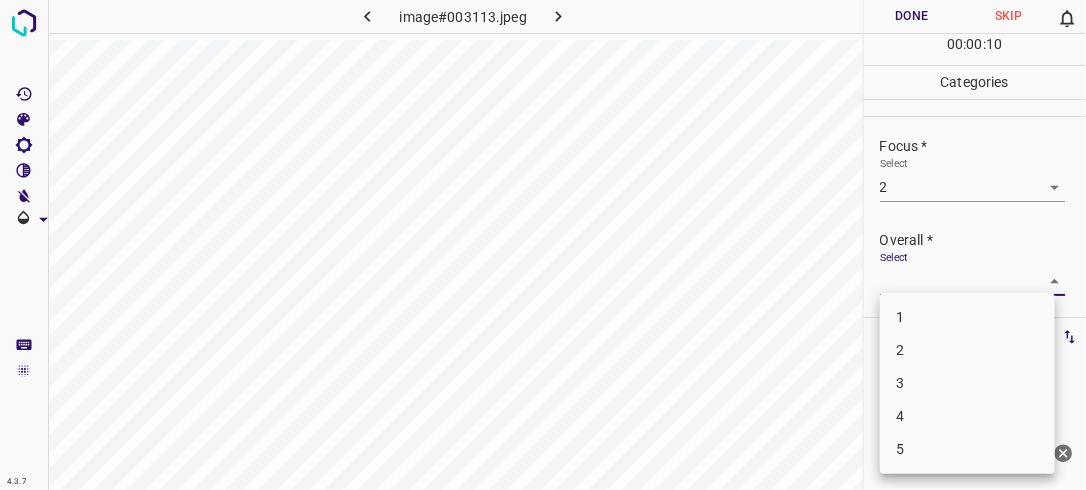 click on "4.3.7 image#003113.jpeg Done Skip 0 00   : 00   : 10   Categories Lighting *  Select 2 2 Focus *  Select 2 2 Overall *  Select ​ Labels   0 Categories 1 Lighting 2 Focus 3 Overall Tools Space Change between modes (Draw & Edit) I Auto labeling R Restore zoom M Zoom in N Zoom out Delete Delete selecte label Filters Z Restore filters X Saturation filter C Brightness filter V Contrast filter B Gray scale filter General O Download Need Help ? - Text - Hide - Delete 1 2 3 4 5" at bounding box center (543, 245) 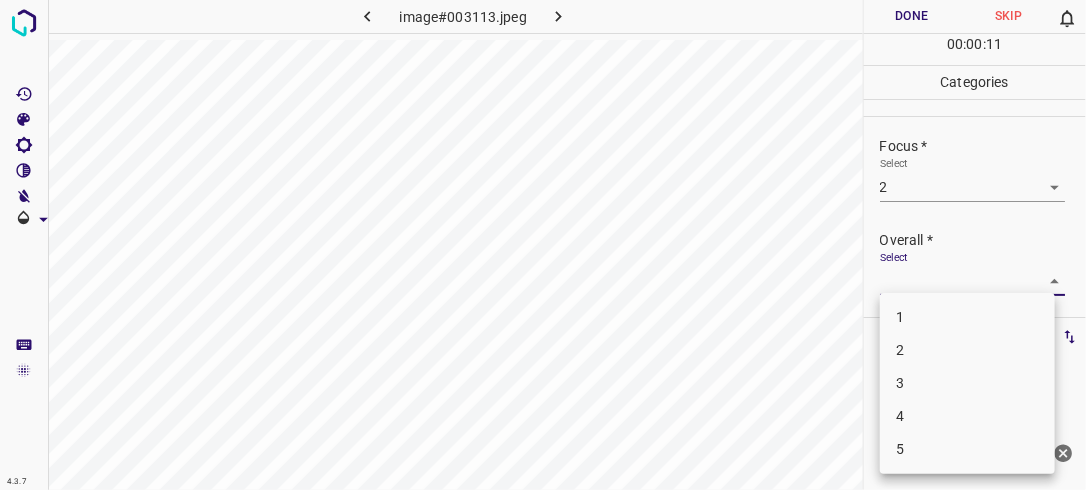 click on "2" at bounding box center [967, 350] 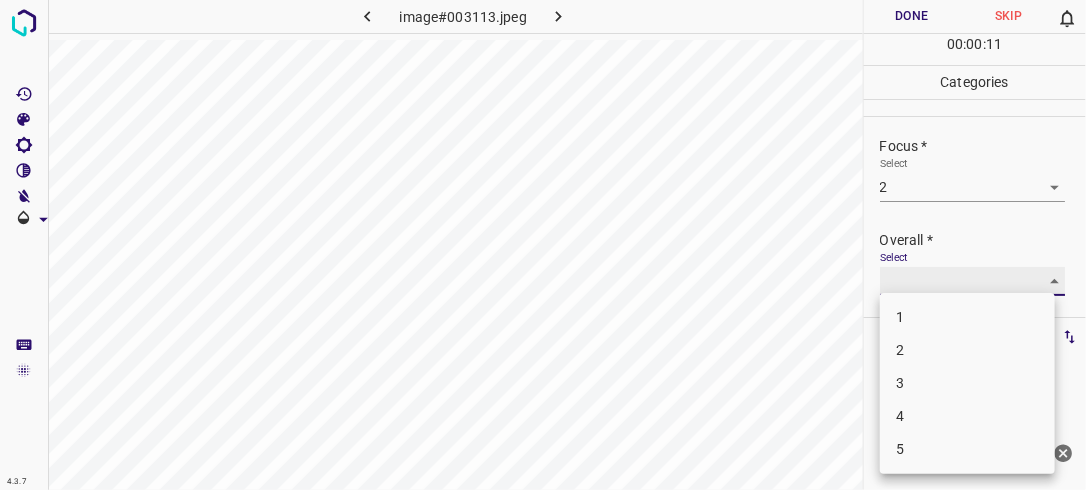 type on "2" 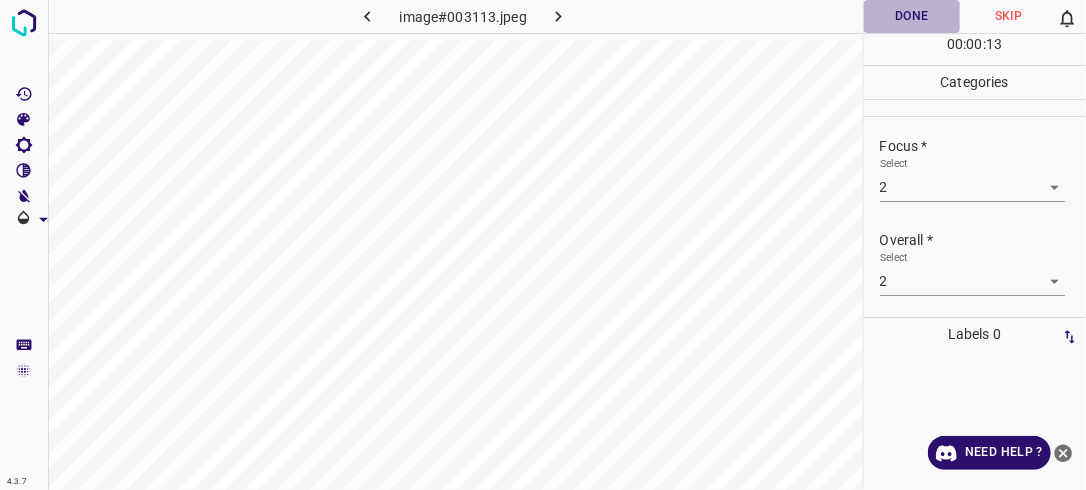 click on "Done" at bounding box center (912, 16) 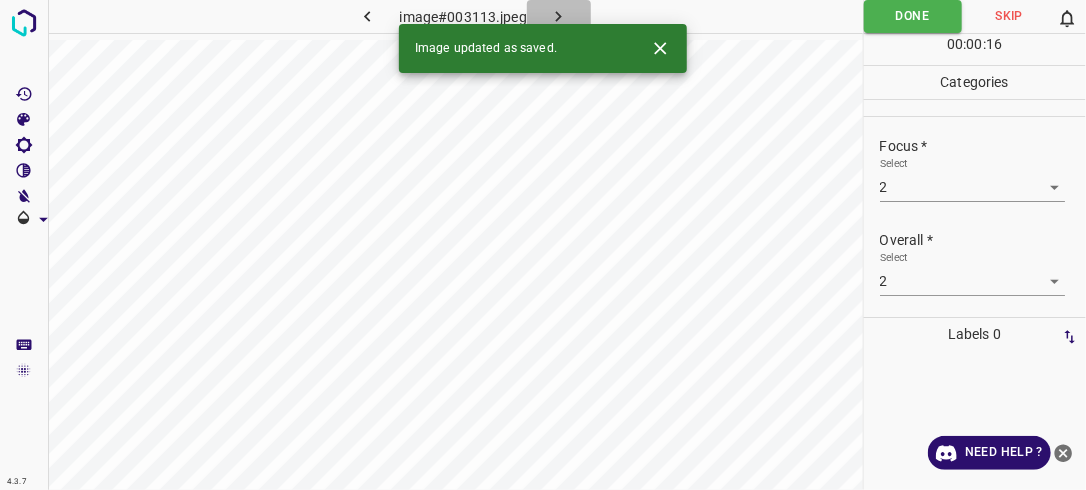 click at bounding box center [559, 16] 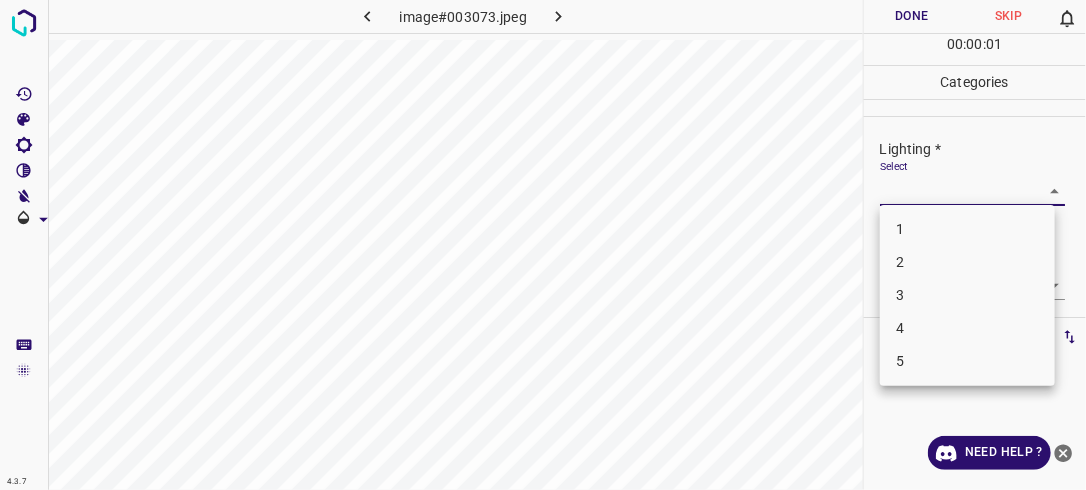 click on "4.3.7 image#003073.jpeg Done Skip 0 00   : 00   : 01   Categories Lighting *  Select ​ Focus *  Select ​ Overall *  Select ​ Labels   0 Categories 1 Lighting 2 Focus 3 Overall Tools Space Change between modes (Draw & Edit) I Auto labeling R Restore zoom M Zoom in N Zoom out Delete Delete selecte label Filters Z Restore filters X Saturation filter C Brightness filter V Contrast filter B Gray scale filter General O Download Need Help ? - Text - Hide - Delete 1 2 3 4 5" at bounding box center [543, 245] 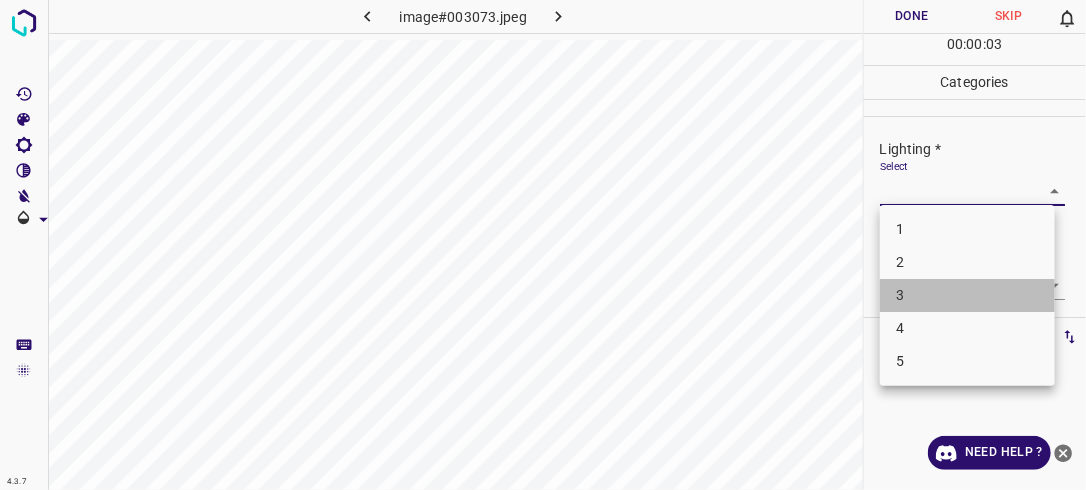 click on "3" at bounding box center [967, 295] 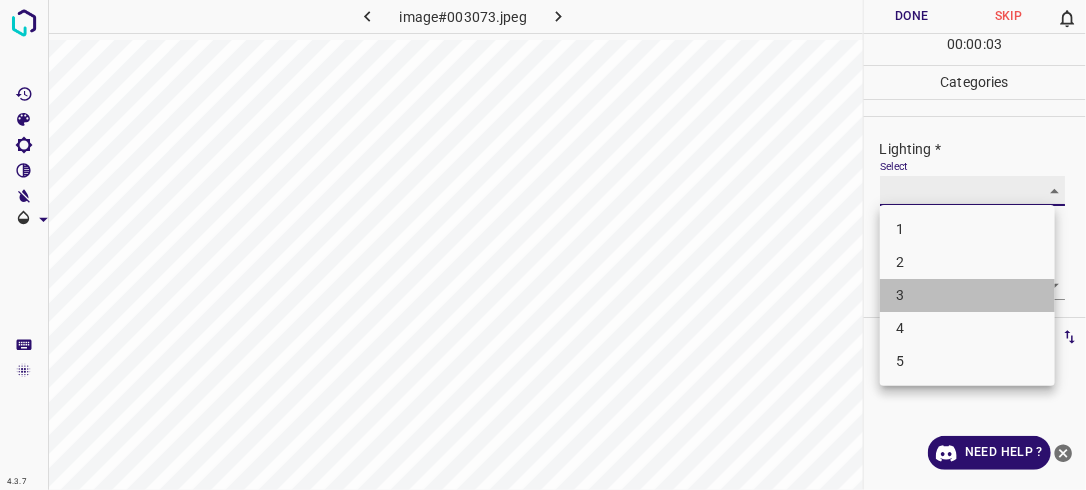 type on "3" 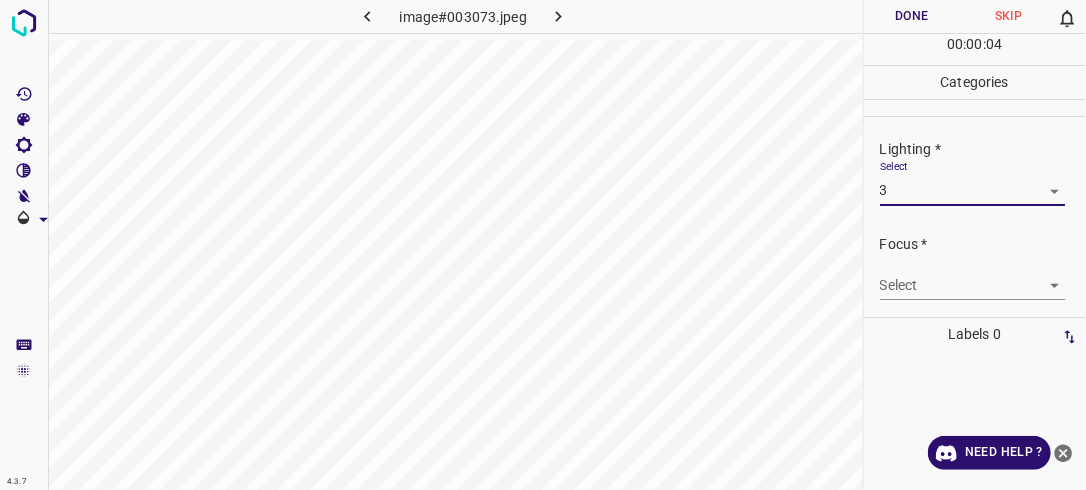 click on "4.3.7 image#003073.jpeg Done Skip 0 00   : 00   : 04   Categories Lighting *  Select 3 3 Focus *  Select ​ Overall *  Select ​ Labels   0 Categories 1 Lighting 2 Focus 3 Overall Tools Space Change between modes (Draw & Edit) I Auto labeling R Restore zoom M Zoom in N Zoom out Delete Delete selecte label Filters Z Restore filters X Saturation filter C Brightness filter V Contrast filter B Gray scale filter General O Download Need Help ? - Text - Hide - Delete" at bounding box center [543, 245] 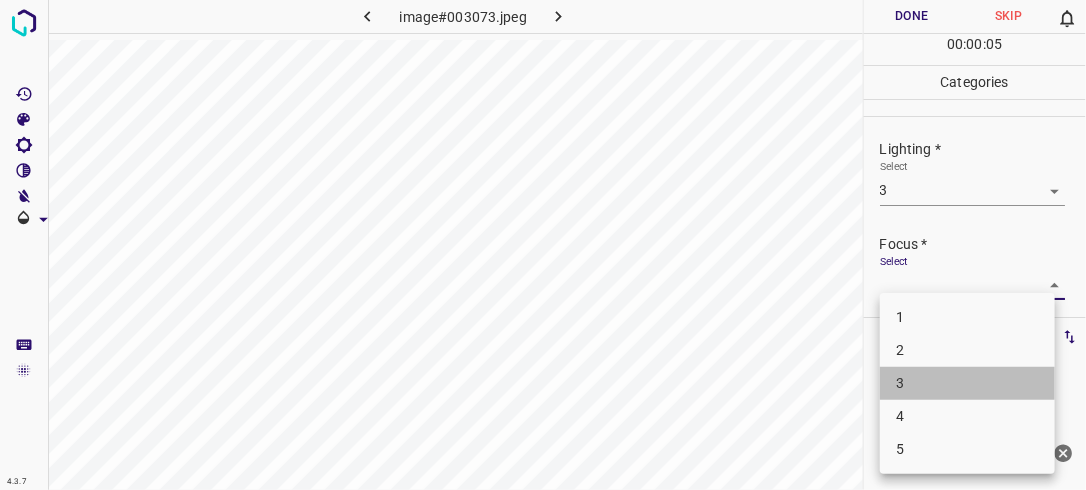 click on "3" at bounding box center (967, 383) 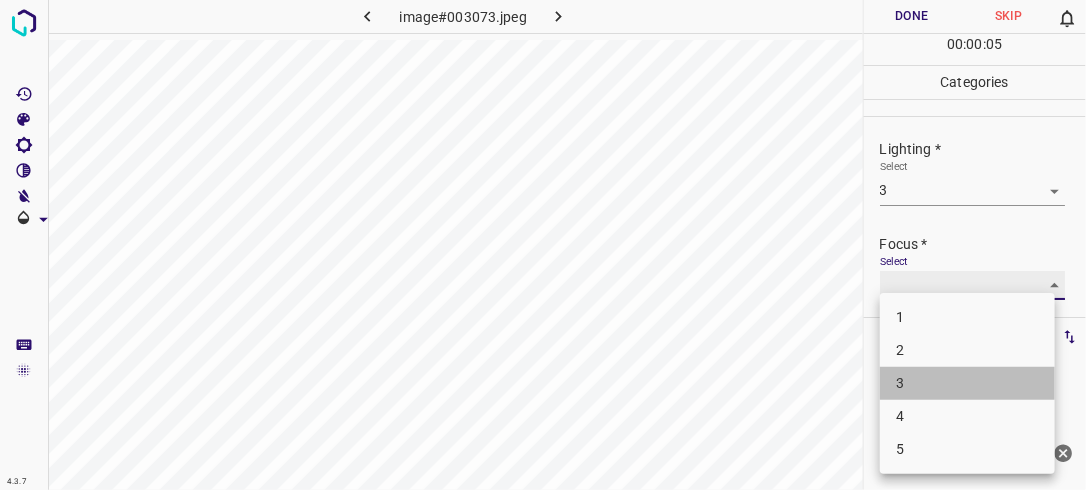 type on "3" 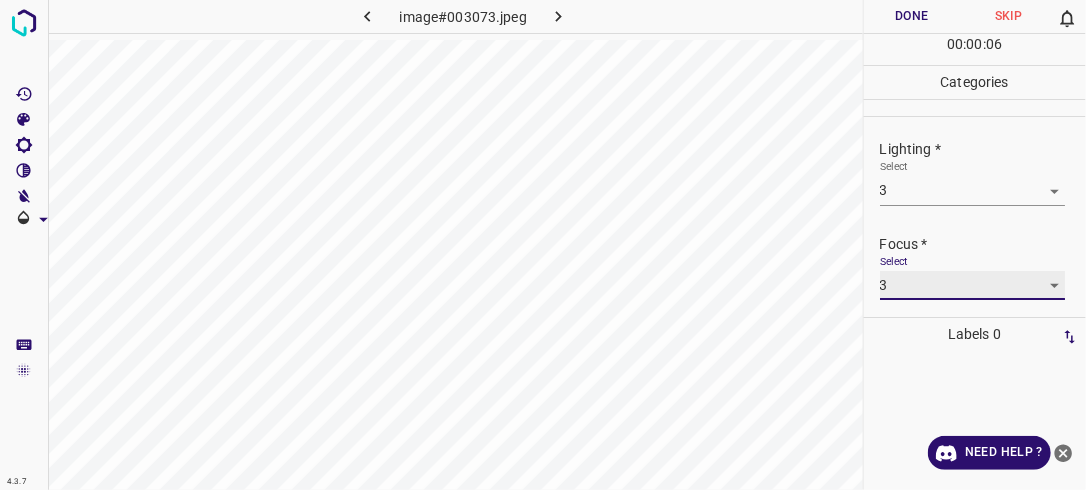 scroll, scrollTop: 98, scrollLeft: 0, axis: vertical 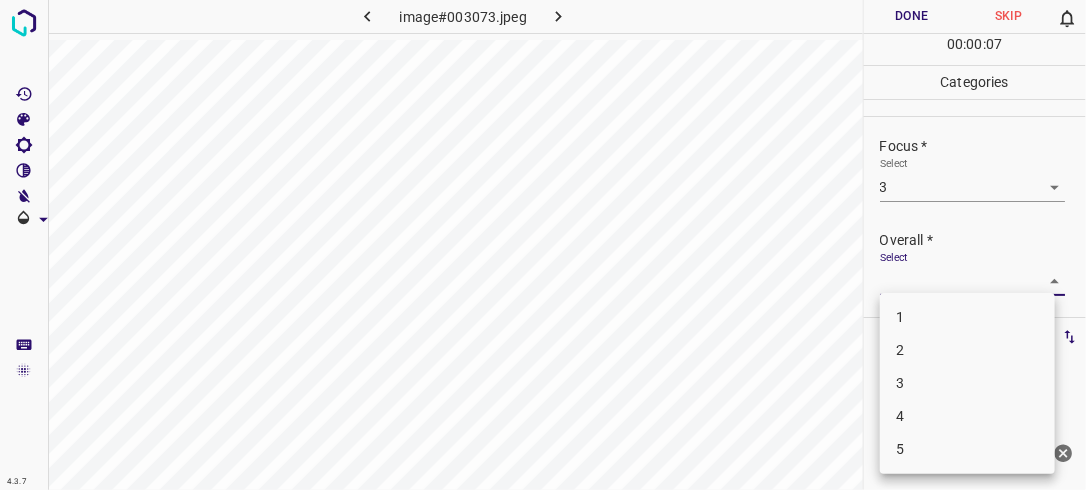 click on "4.3.7 image#003073.jpeg Done Skip 0 00   : 00   : 07   Categories Lighting *  Select 3 3 Focus *  Select 3 3 Overall *  Select ​ Labels   0 Categories 1 Lighting 2 Focus 3 Overall Tools Space Change between modes (Draw & Edit) I Auto labeling R Restore zoom M Zoom in N Zoom out Delete Delete selecte label Filters Z Restore filters X Saturation filter C Brightness filter V Contrast filter B Gray scale filter General O Download Need Help ? - Text - Hide - Delete 1 2 3 4 5" at bounding box center (543, 245) 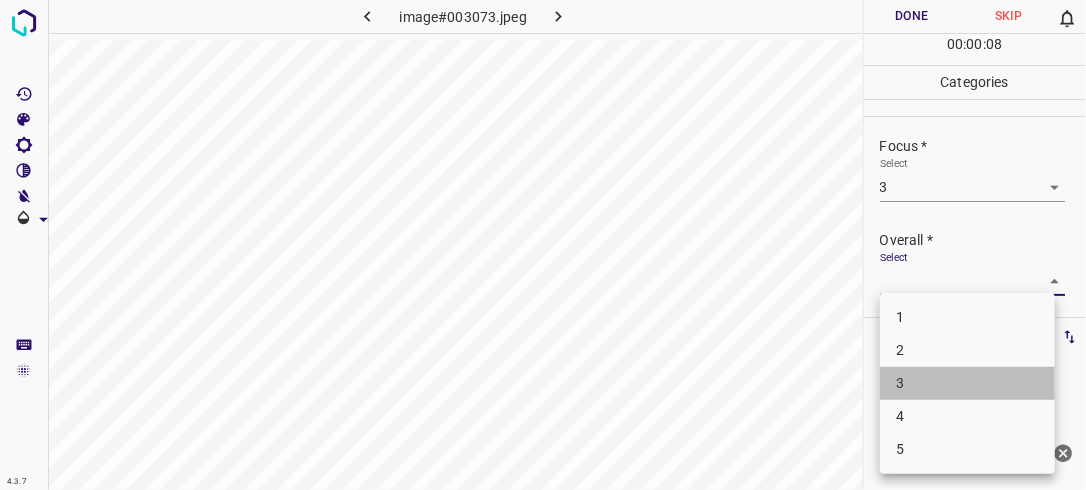 click on "3" at bounding box center [967, 383] 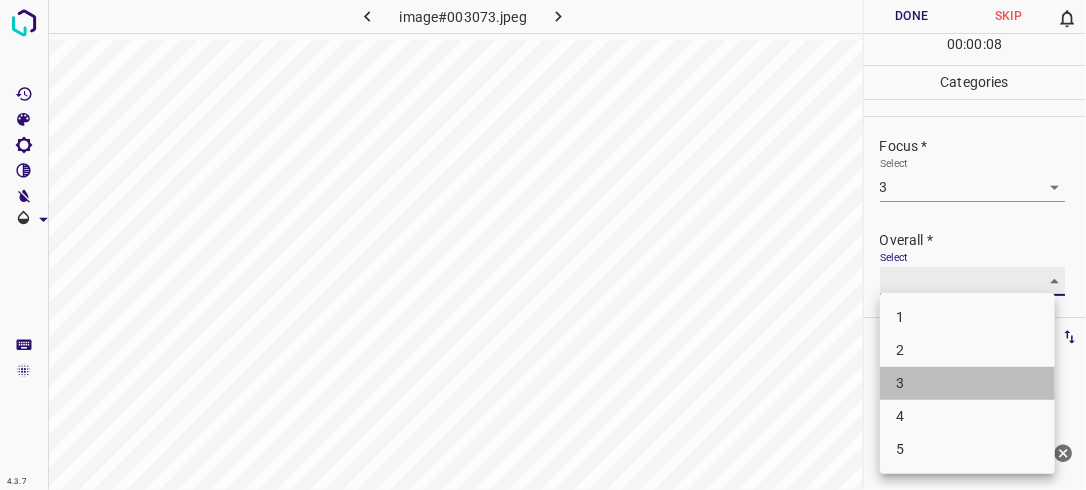 type on "3" 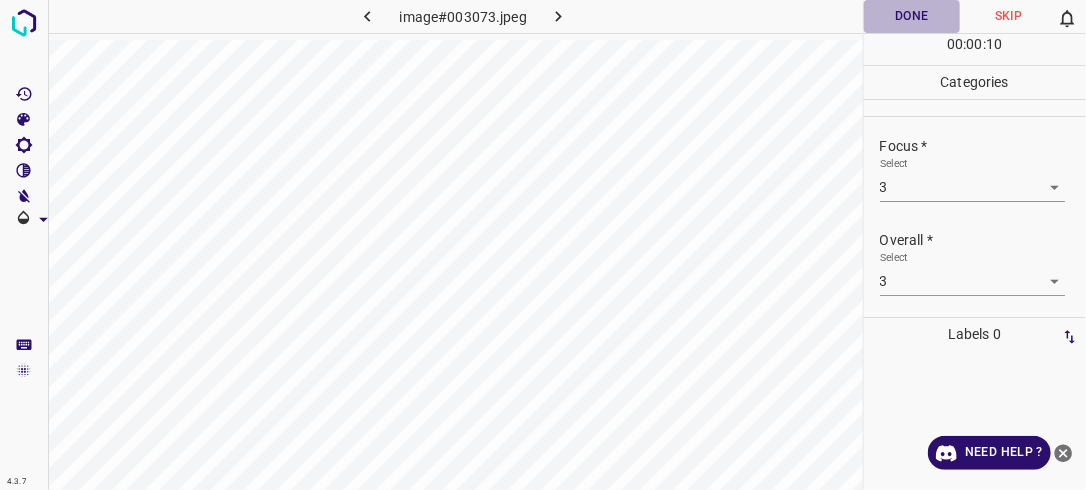 click on "Done" at bounding box center [912, 16] 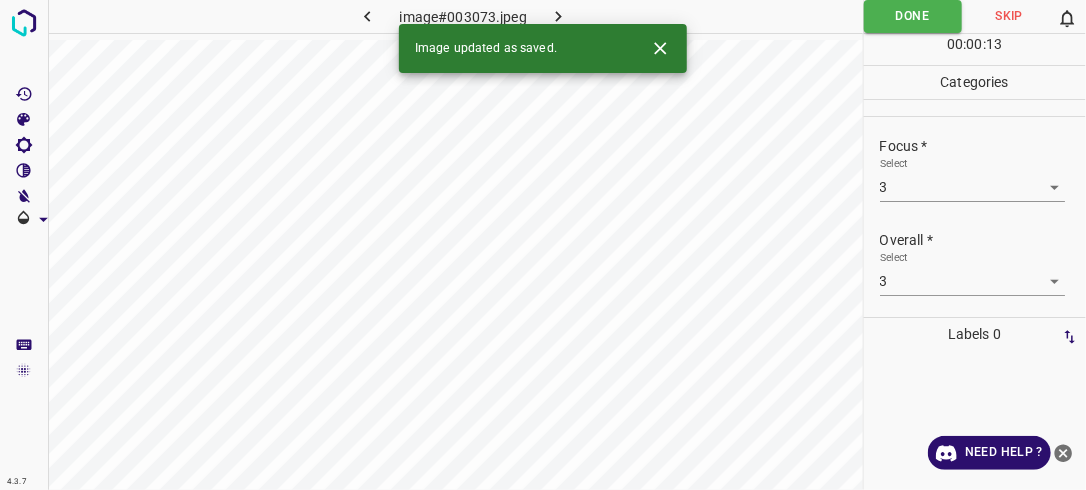 click at bounding box center (559, 16) 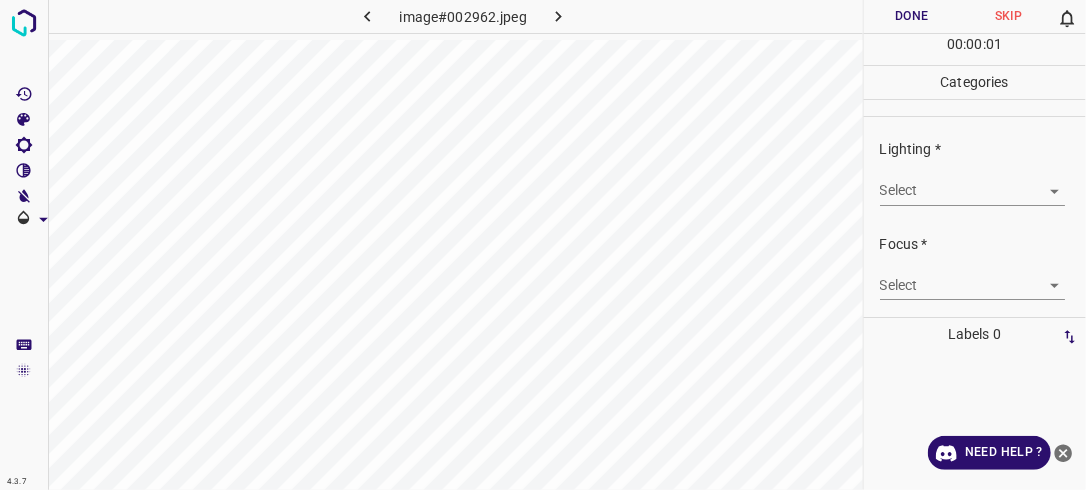 click on "Select ​" at bounding box center (983, 182) 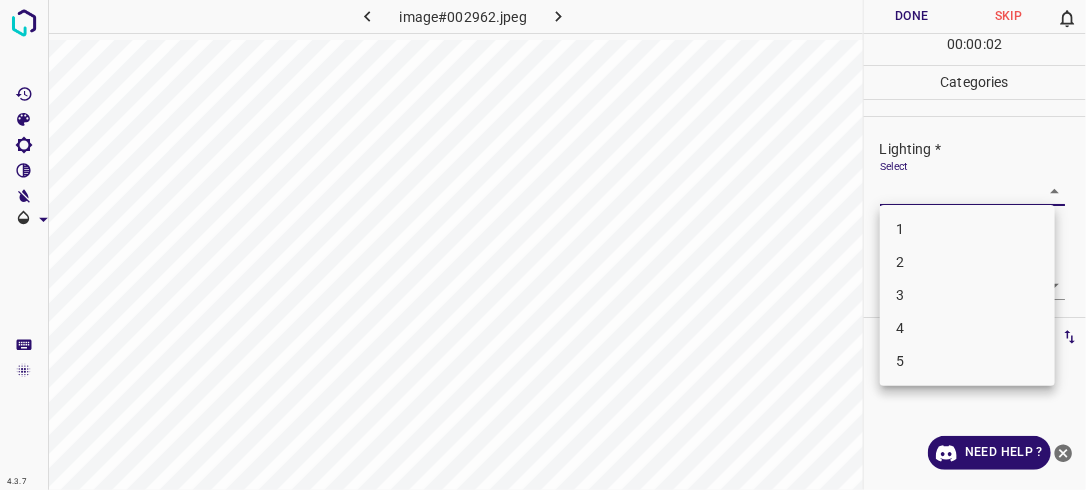 click on "4.3.7 image#002962.jpeg Done Skip 0 00   : 00   : 02   Categories Lighting *  Select ​ Focus *  Select ​ Overall *  Select ​ Labels   0 Categories 1 Lighting 2 Focus 3 Overall Tools Space Change between modes (Draw & Edit) I Auto labeling R Restore zoom M Zoom in N Zoom out Delete Delete selecte label Filters Z Restore filters X Saturation filter C Brightness filter V Contrast filter B Gray scale filter General O Download Need Help ? - Text - Hide - Delete 1 2 3 4 5" at bounding box center [543, 245] 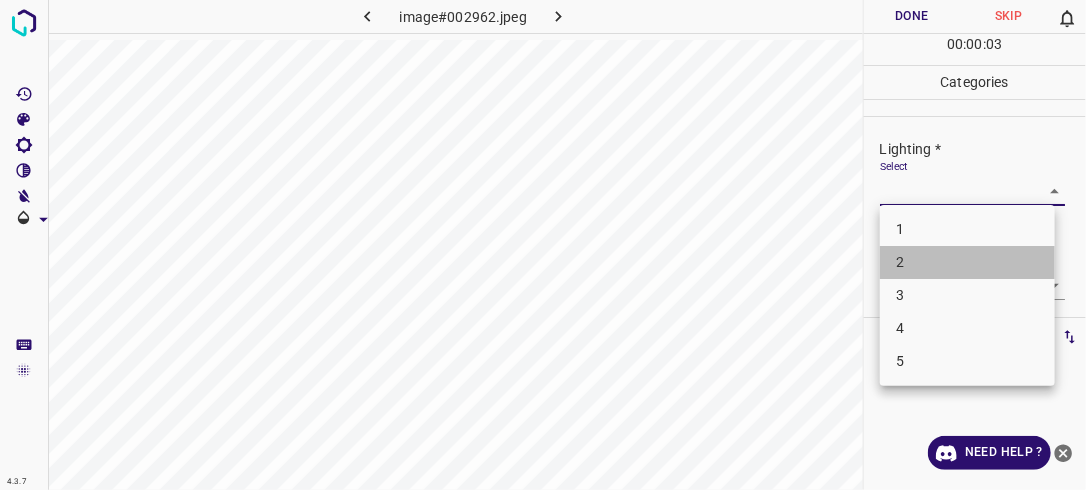 click on "2" at bounding box center [967, 262] 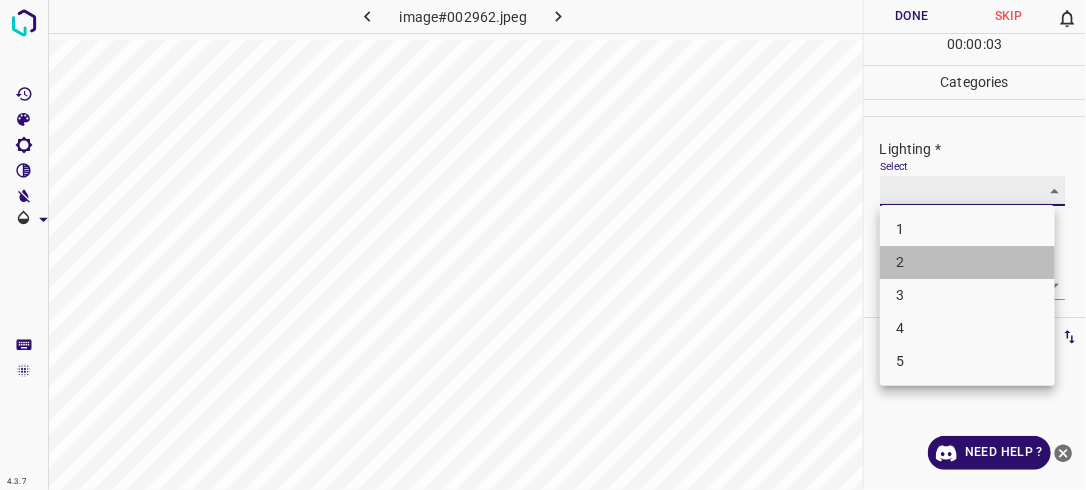 type on "2" 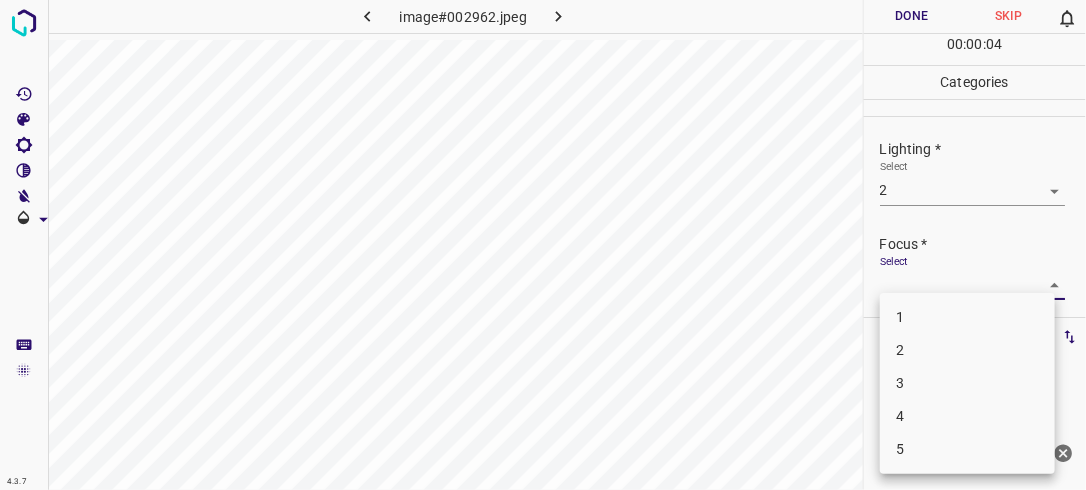 click on "4.3.7 image#002962.jpeg Done Skip 0 00   : 00   : 04   Categories Lighting *  Select 2 2 Focus *  Select ​ Overall *  Select ​ Labels   0 Categories 1 Lighting 2 Focus 3 Overall Tools Space Change between modes (Draw & Edit) I Auto labeling R Restore zoom M Zoom in N Zoom out Delete Delete selecte label Filters Z Restore filters X Saturation filter C Brightness filter V Contrast filter B Gray scale filter General O Download Need Help ? - Text - Hide - Delete 1 2 3 4 5" at bounding box center (543, 245) 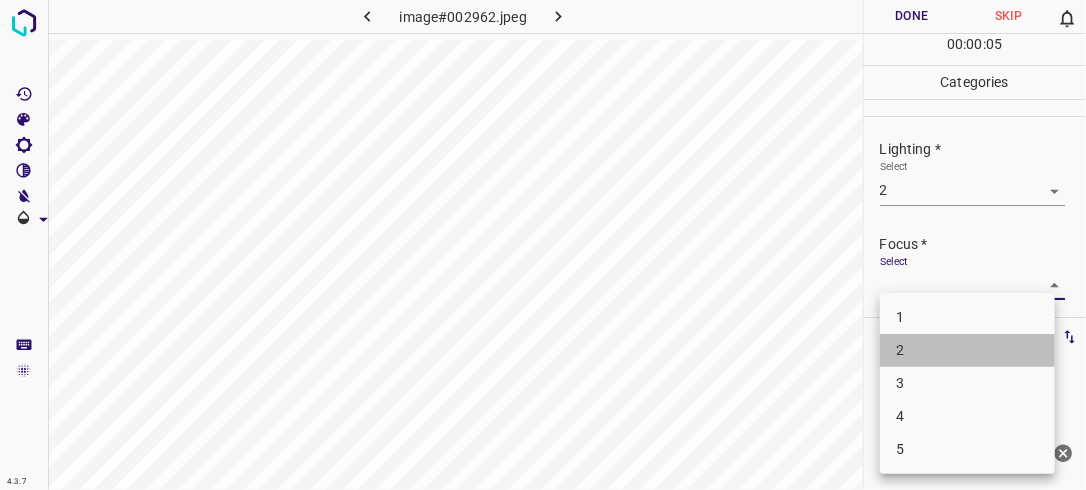 click on "2" at bounding box center [967, 350] 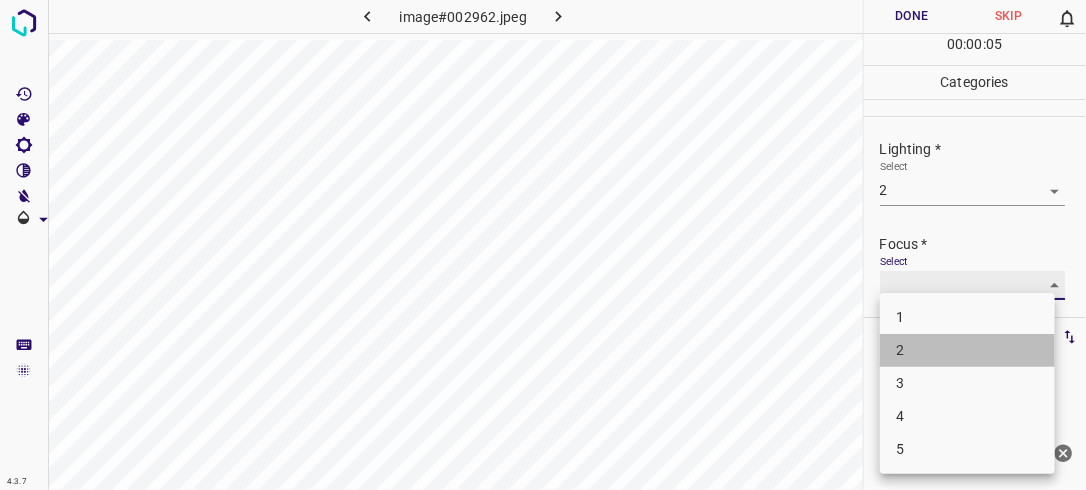 type on "2" 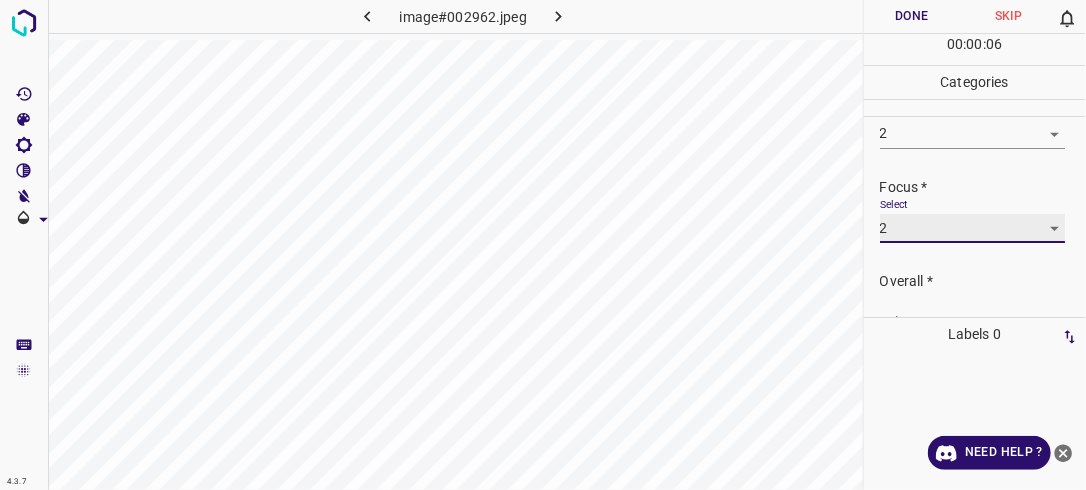 scroll, scrollTop: 98, scrollLeft: 0, axis: vertical 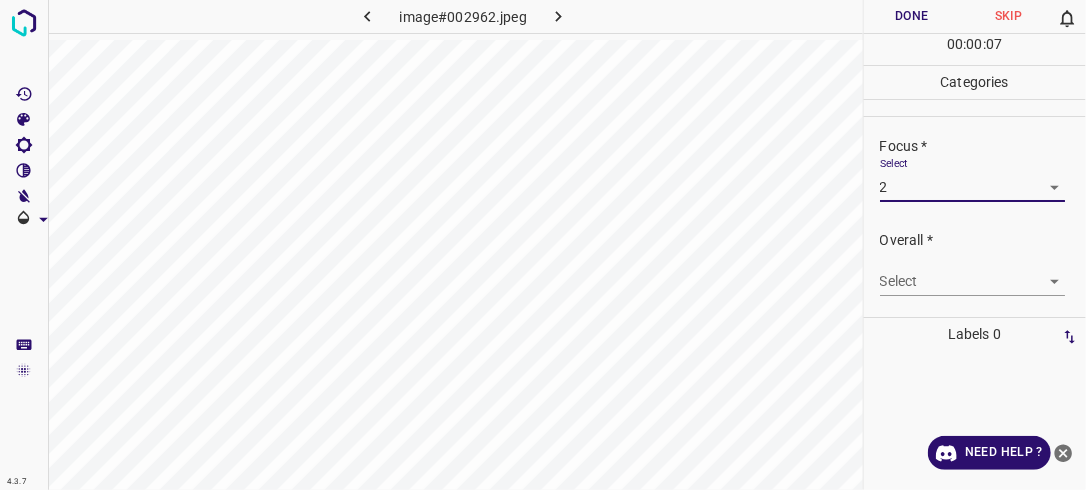 click on "4.3.7 image#002962.jpeg Done Skip 0 00   : 00   : 07   Categories Lighting *  Select 2 2 Focus *  Select 2 2 Overall *  Select ​ Labels   0 Categories 1 Lighting 2 Focus 3 Overall Tools Space Change between modes (Draw & Edit) I Auto labeling R Restore zoom M Zoom in N Zoom out Delete Delete selecte label Filters Z Restore filters X Saturation filter C Brightness filter V Contrast filter B Gray scale filter General O Download Need Help ? - Text - Hide - Delete" at bounding box center [543, 245] 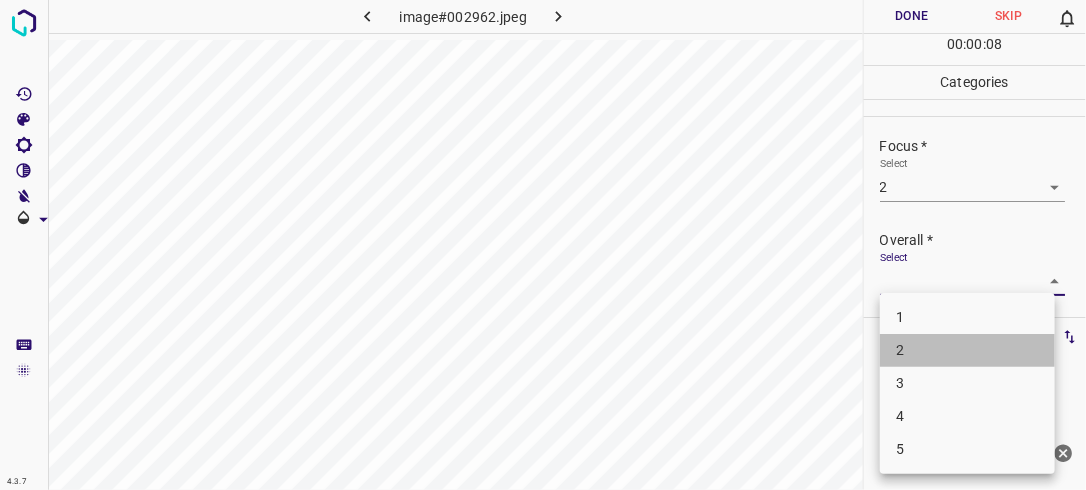 click on "2" at bounding box center (967, 350) 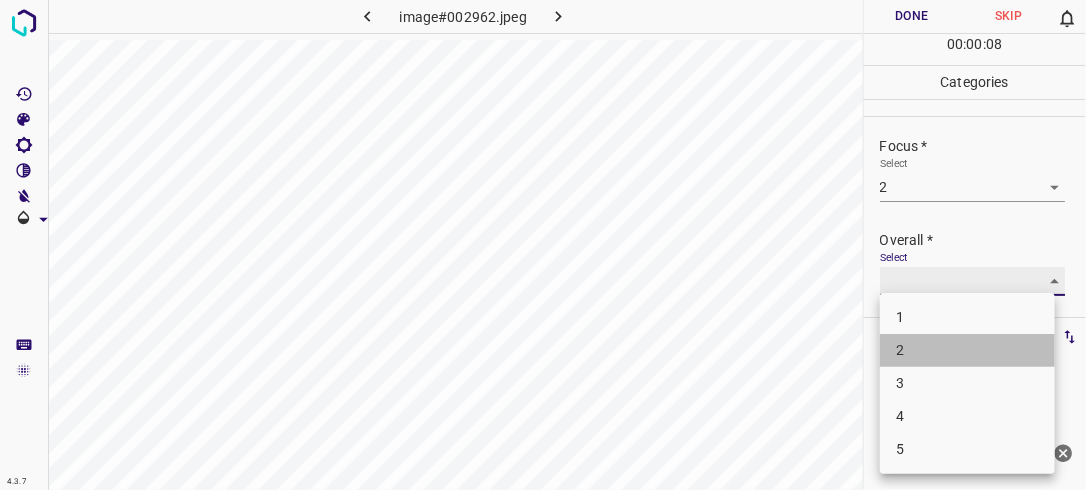 type on "2" 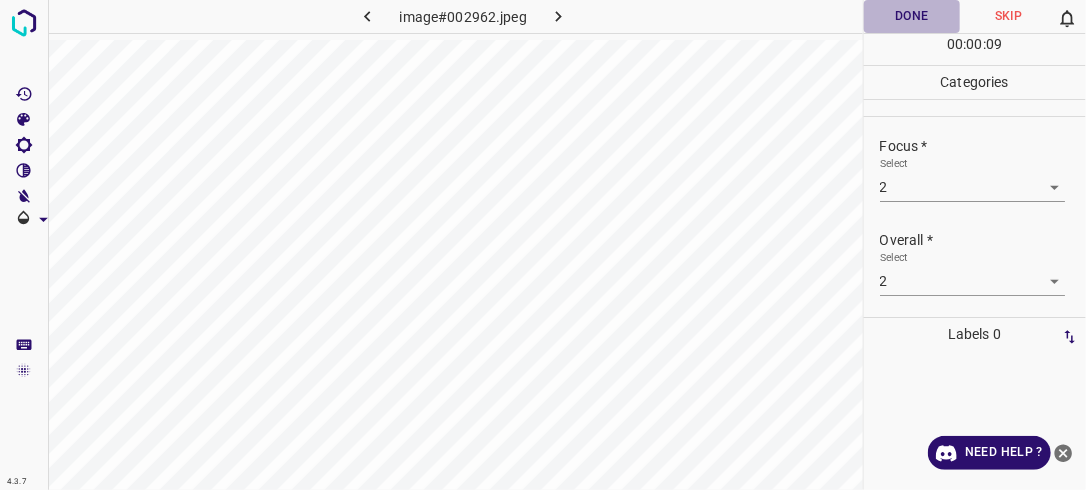 click on "Done" at bounding box center (912, 16) 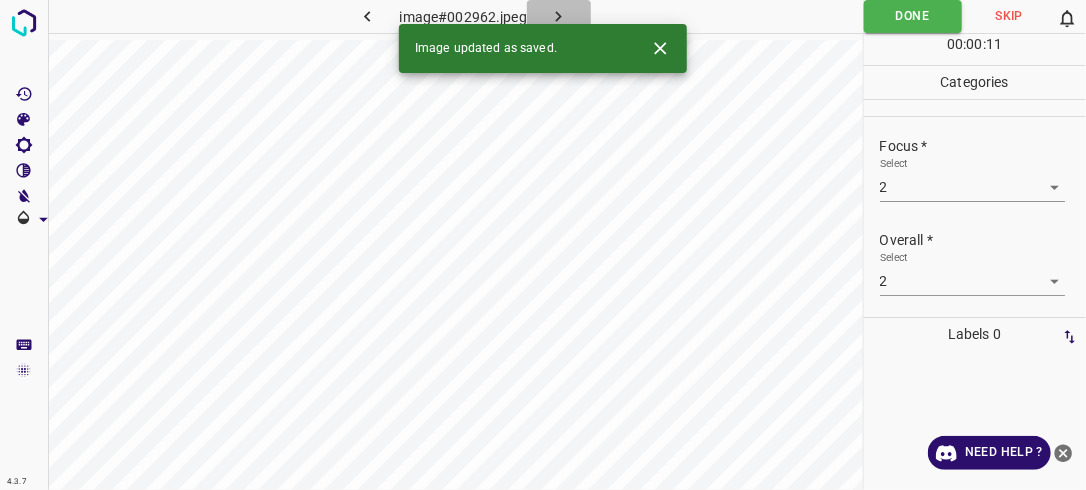 click 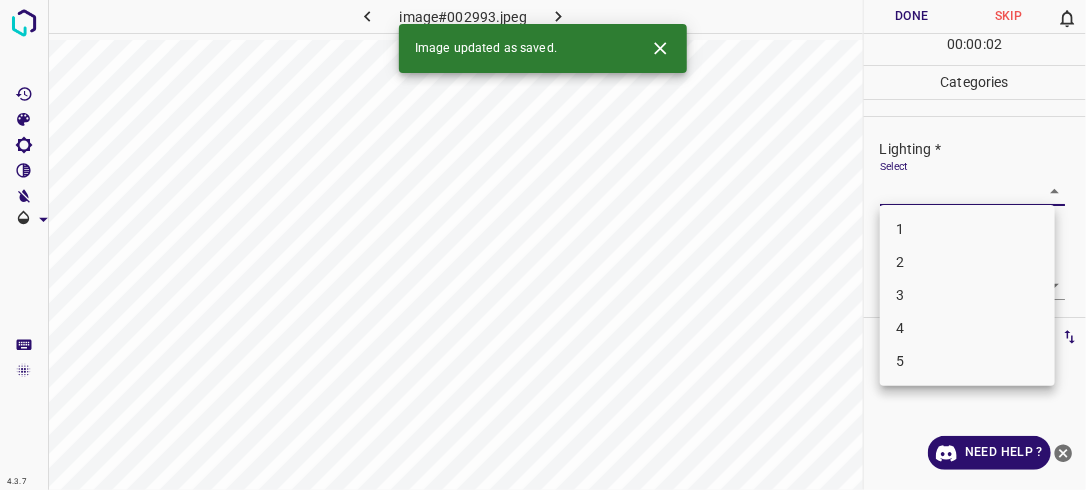 click on "4.3.7 image#002993.jpeg Done Skip 0 00   : 00   : 02   Categories Lighting *  Select ​ Focus *  Select ​ Overall *  Select ​ Labels   0 Categories 1 Lighting 2 Focus 3 Overall Tools Space Change between modes (Draw & Edit) I Auto labeling R Restore zoom M Zoom in N Zoom out Delete Delete selecte label Filters Z Restore filters X Saturation filter C Brightness filter V Contrast filter B Gray scale filter General O Download Image updated as saved. Need Help ? - Text - Hide - Delete 1 2 3 4 5" at bounding box center (543, 245) 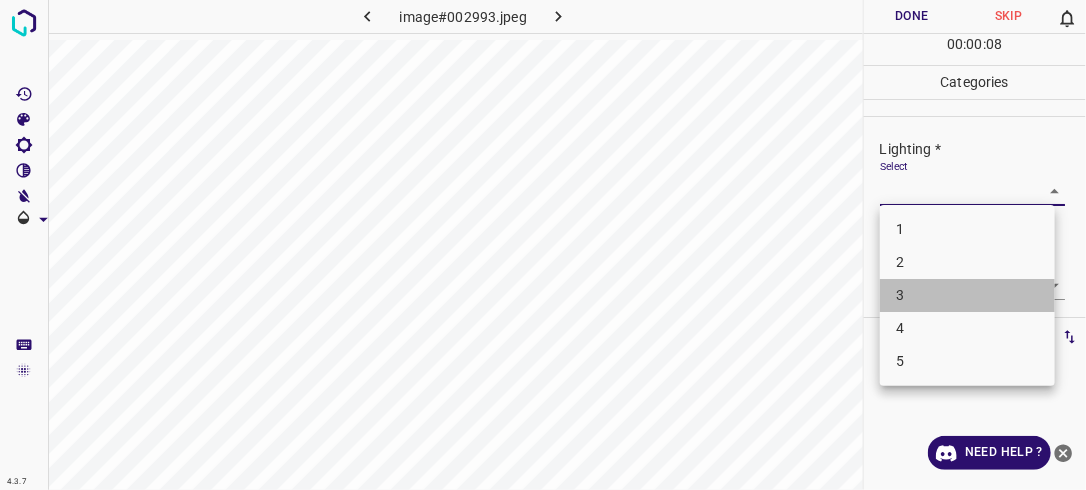 click on "3" at bounding box center [967, 295] 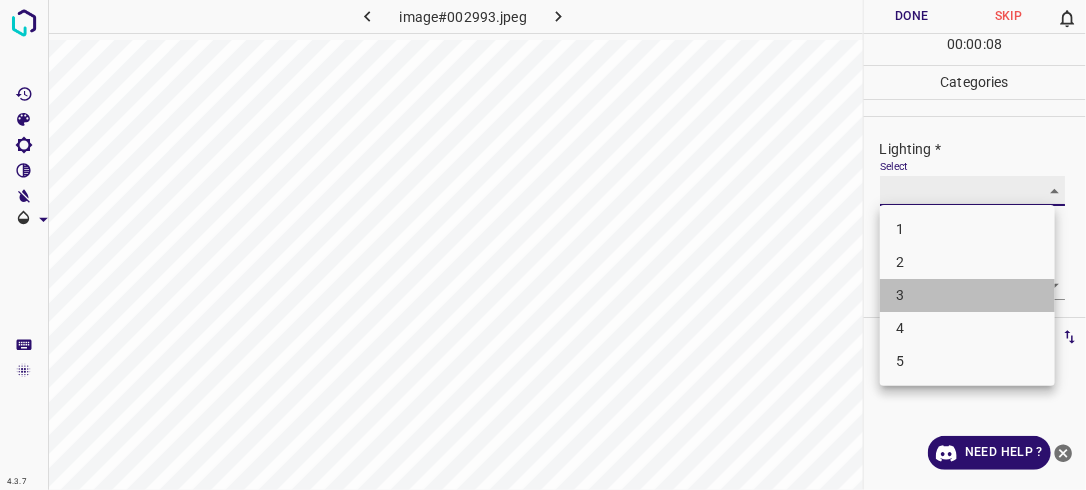 type on "3" 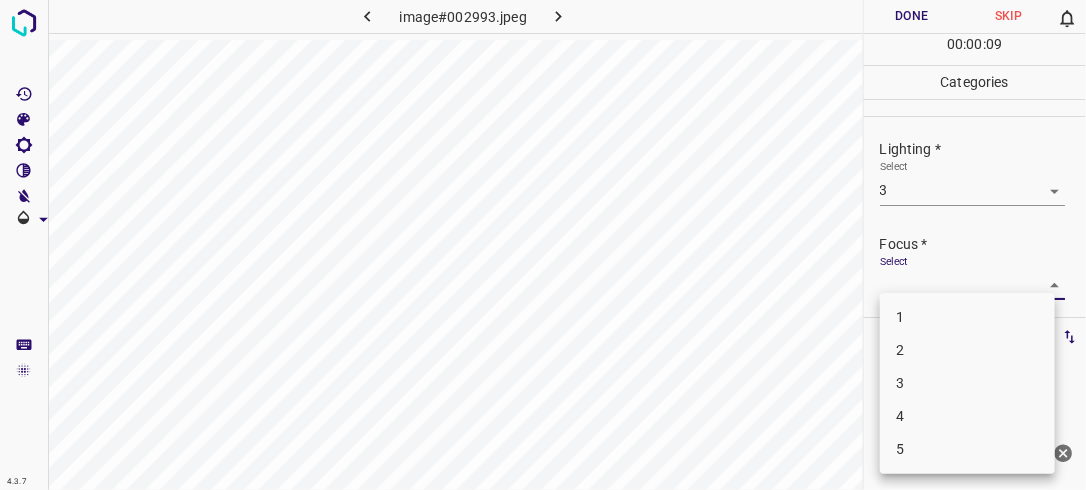 click on "4.3.7 image#002993.jpeg Done Skip 0 00   : 00   : 09   Categories Lighting *  Select 3 3 Focus *  Select ​ Overall *  Select ​ Labels   0 Categories 1 Lighting 2 Focus 3 Overall Tools Space Change between modes (Draw & Edit) I Auto labeling R Restore zoom M Zoom in N Zoom out Delete Delete selecte label Filters Z Restore filters X Saturation filter C Brightness filter V Contrast filter B Gray scale filter General O Download Need Help ? - Text - Hide - Delete 1 2 3 4 5" at bounding box center [543, 245] 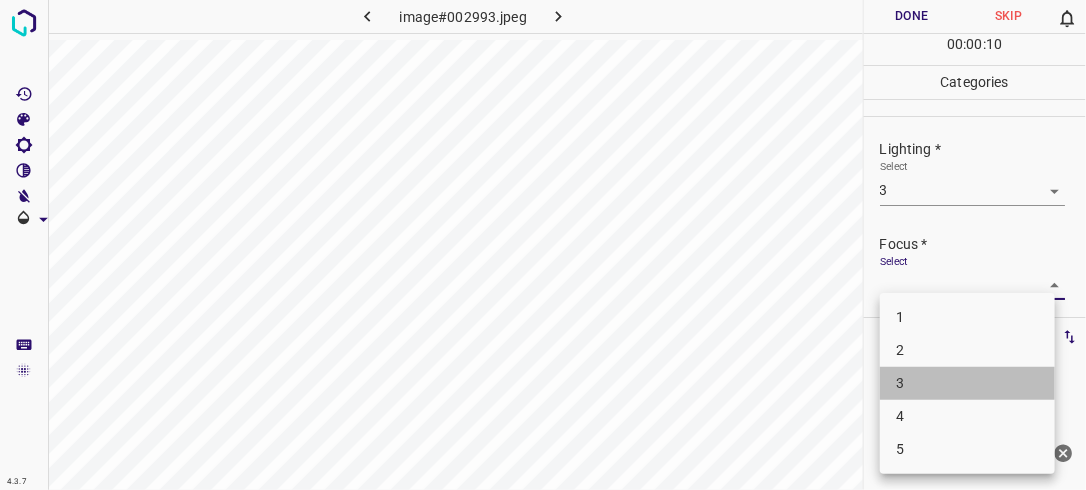drag, startPoint x: 959, startPoint y: 387, endPoint x: 1042, endPoint y: 302, distance: 118.80236 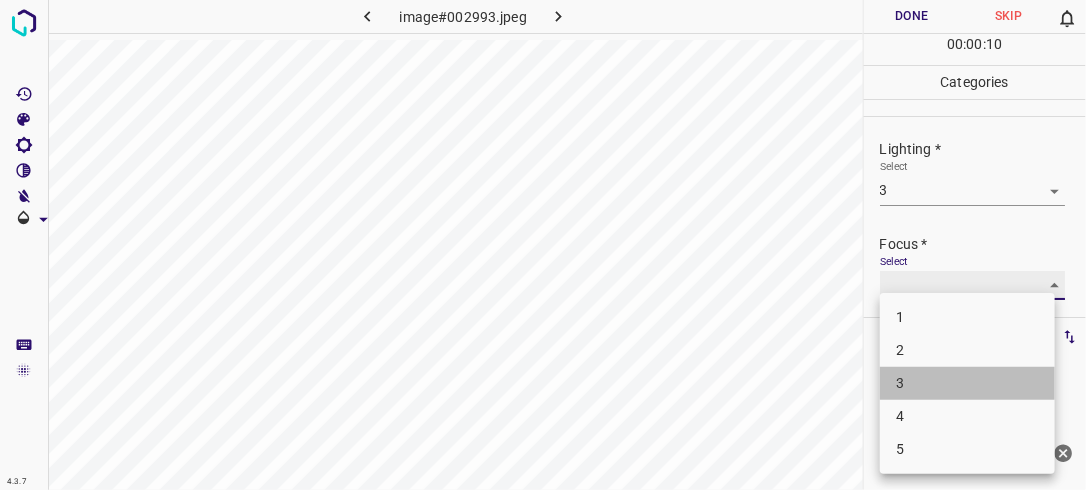 type on "3" 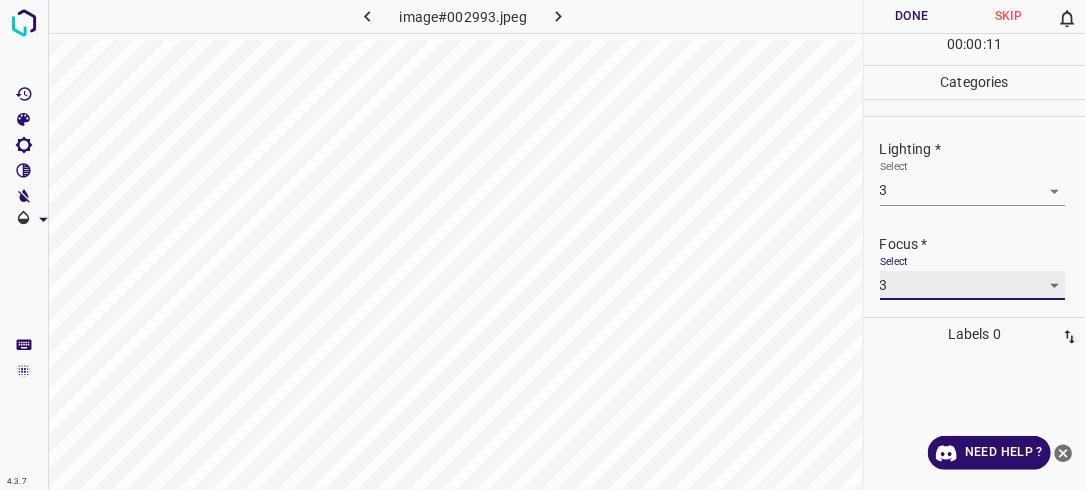 scroll, scrollTop: 98, scrollLeft: 0, axis: vertical 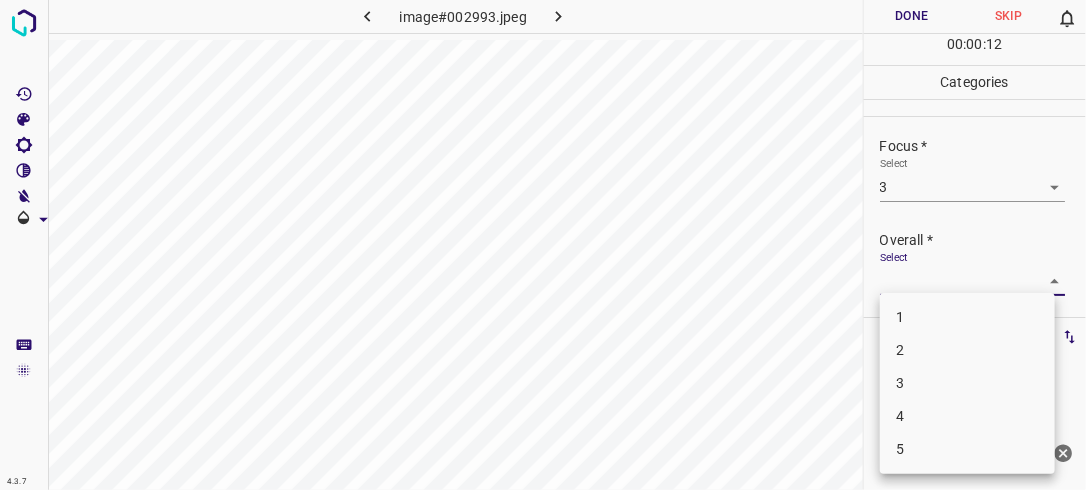 click on "4.3.7 image#002993.jpeg Done Skip 0 00   : 00   : 12   Categories Lighting *  Select 3 3 Focus *  Select 3 3 Overall *  Select ​ Labels   0 Categories 1 Lighting 2 Focus 3 Overall Tools Space Change between modes (Draw & Edit) I Auto labeling R Restore zoom M Zoom in N Zoom out Delete Delete selecte label Filters Z Restore filters X Saturation filter C Brightness filter V Contrast filter B Gray scale filter General O Download Need Help ? - Text - Hide - Delete 1 2 3 4 5" at bounding box center (543, 245) 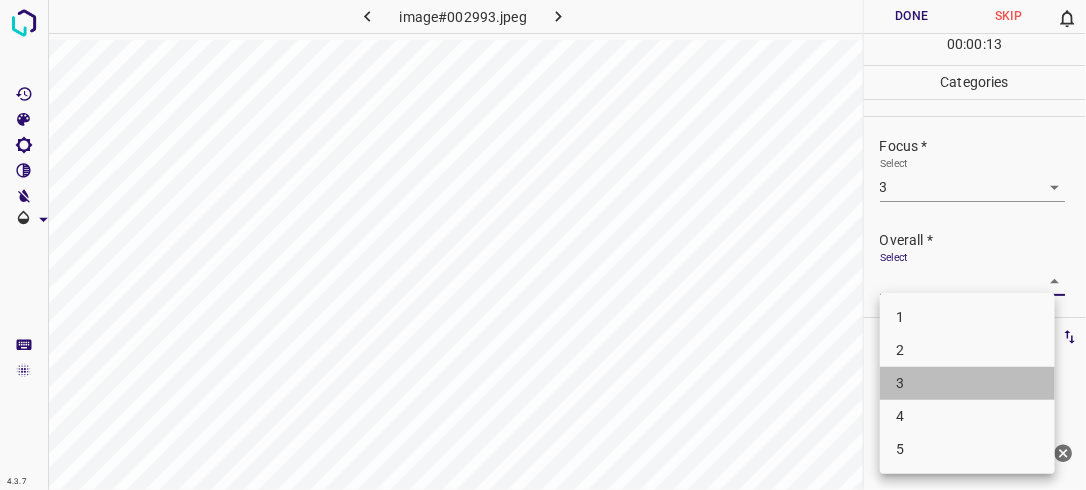 click on "3" at bounding box center [967, 383] 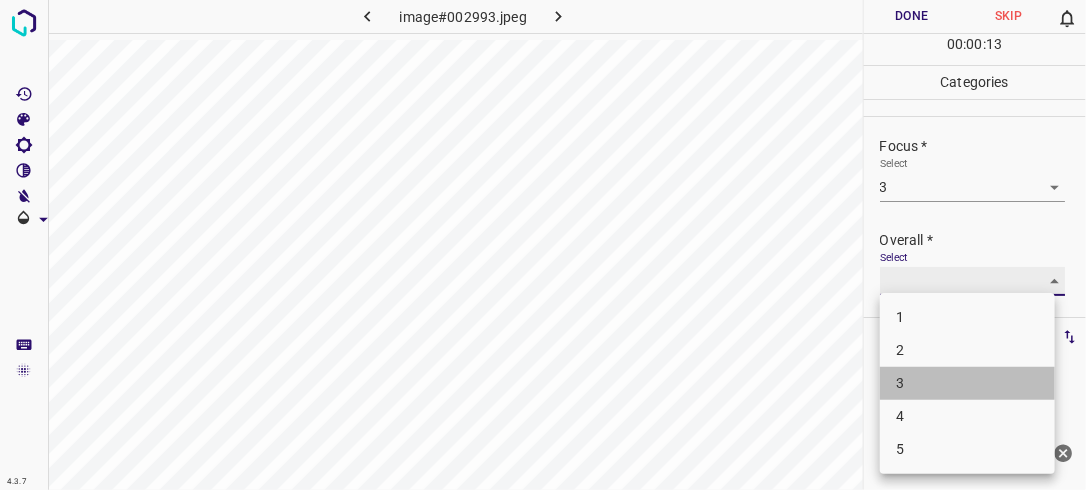 type on "3" 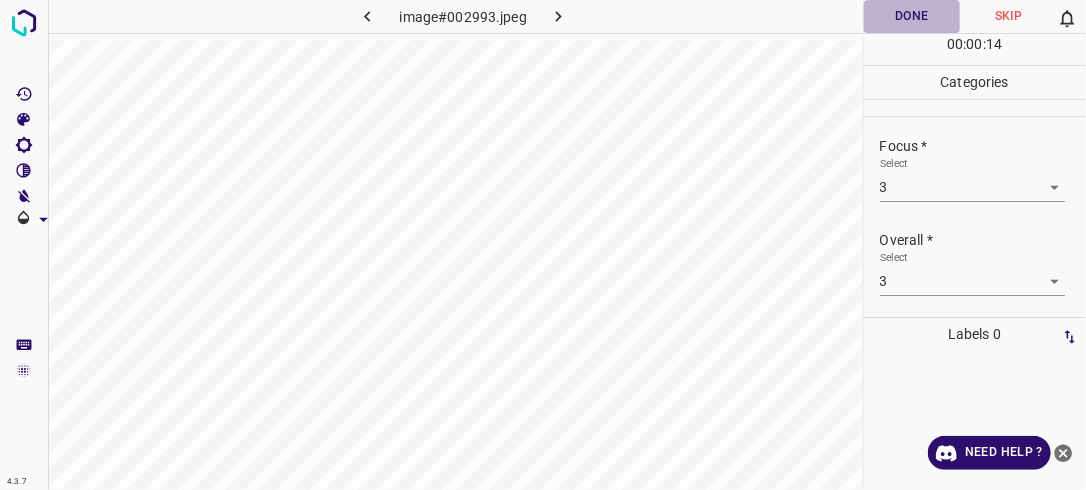click on "Done" at bounding box center [912, 16] 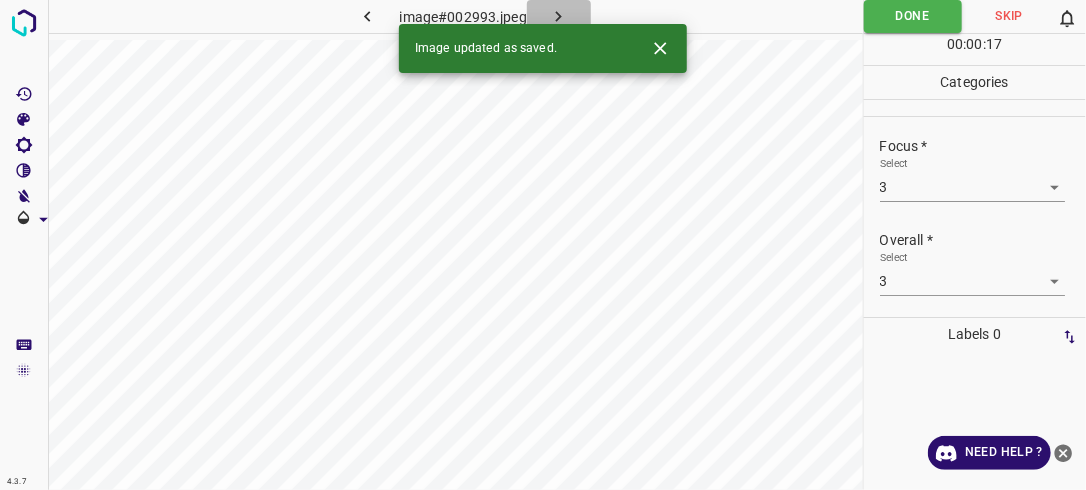 click 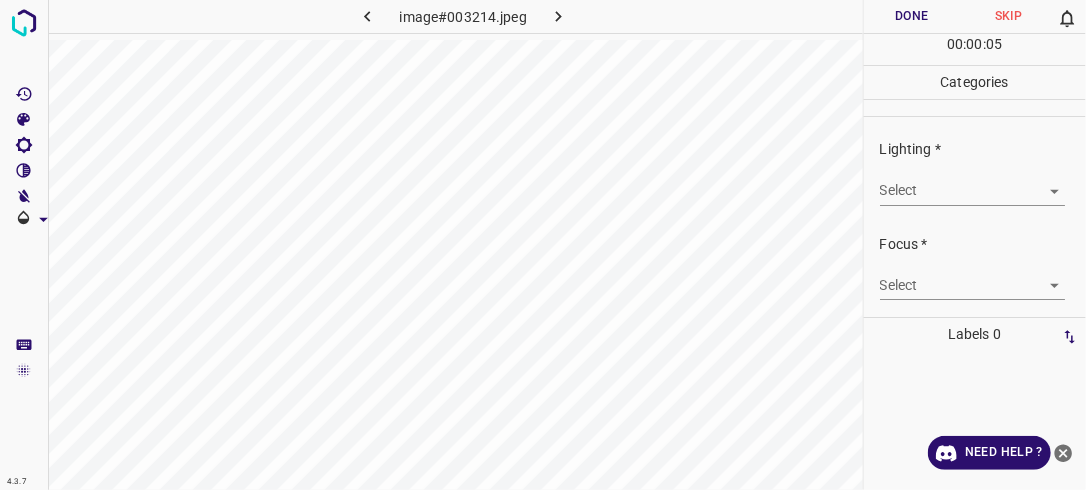 click on "4.3.7 image#003214.jpeg Done Skip 0 00   : 00   : 05   Categories Lighting *  Select ​ Focus *  Select ​ Overall *  Select ​ Labels   0 Categories 1 Lighting 2 Focus 3 Overall Tools Space Change between modes (Draw & Edit) I Auto labeling R Restore zoom M Zoom in N Zoom out Delete Delete selecte label Filters Z Restore filters X Saturation filter C Brightness filter V Contrast filter B Gray scale filter General O Download Need Help ? - Text - Hide - Delete" at bounding box center [543, 245] 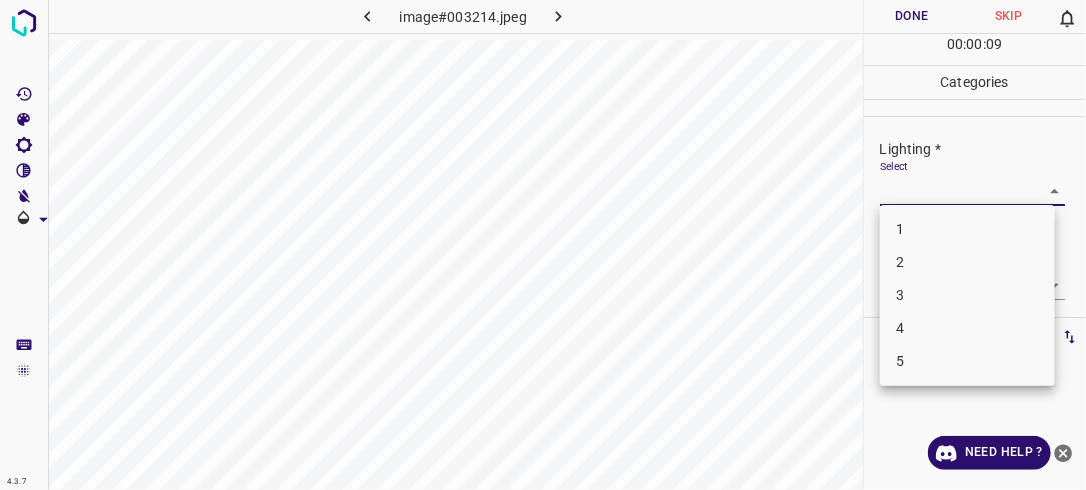 click on "3" at bounding box center (967, 295) 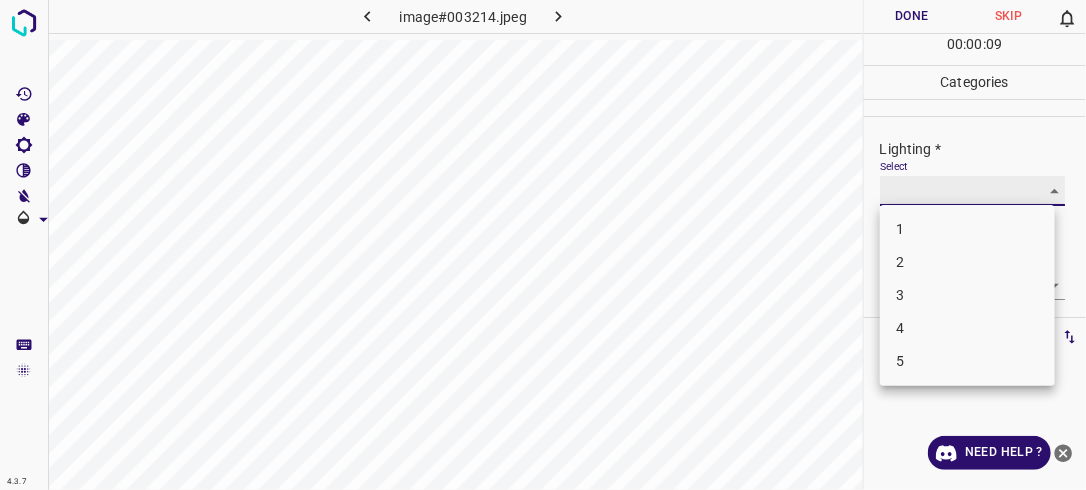 type on "3" 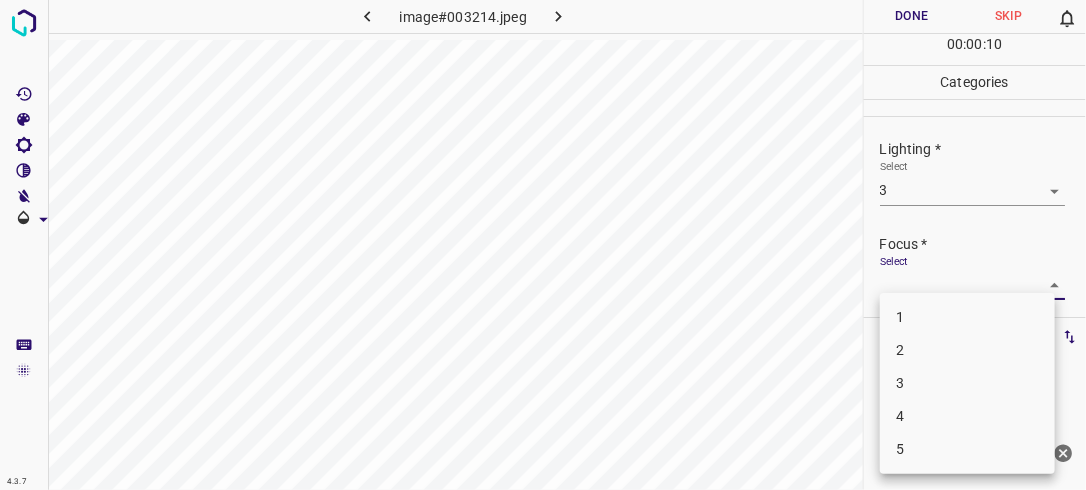 click on "4.3.7 image#003214.jpeg Done Skip 0 00   : 00   : 10   Categories Lighting *  Select 3 3 Focus *  Select ​ Overall *  Select ​ Labels   0 Categories 1 Lighting 2 Focus 3 Overall Tools Space Change between modes (Draw & Edit) I Auto labeling R Restore zoom M Zoom in N Zoom out Delete Delete selecte label Filters Z Restore filters X Saturation filter C Brightness filter V Contrast filter B Gray scale filter General O Download Need Help ? - Text - Hide - Delete 1 2 3 4 5" at bounding box center [543, 245] 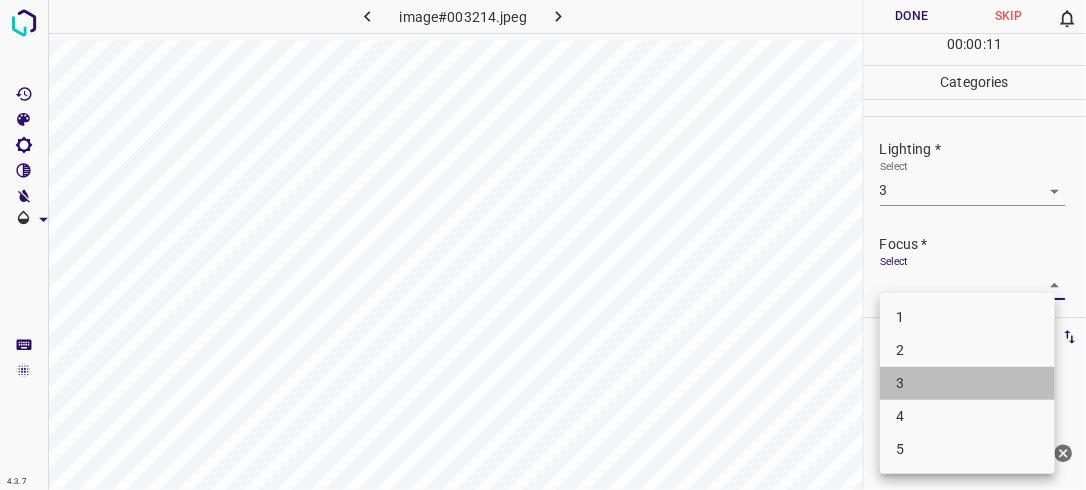 click on "3" at bounding box center [967, 383] 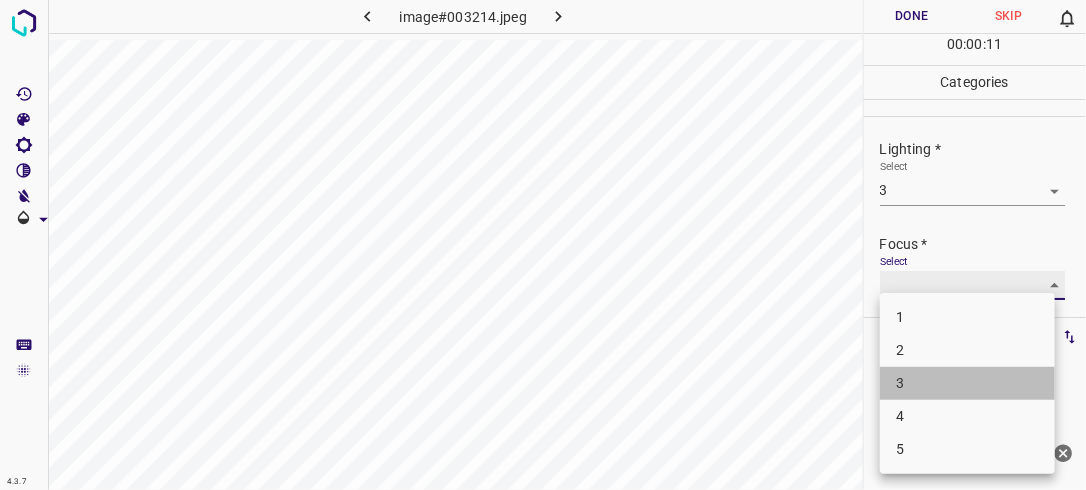 type on "3" 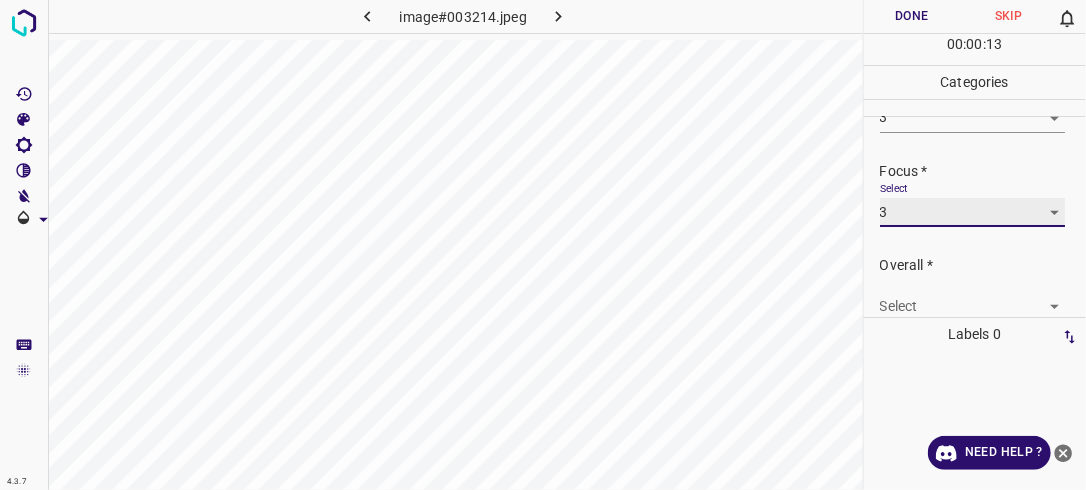 scroll, scrollTop: 98, scrollLeft: 0, axis: vertical 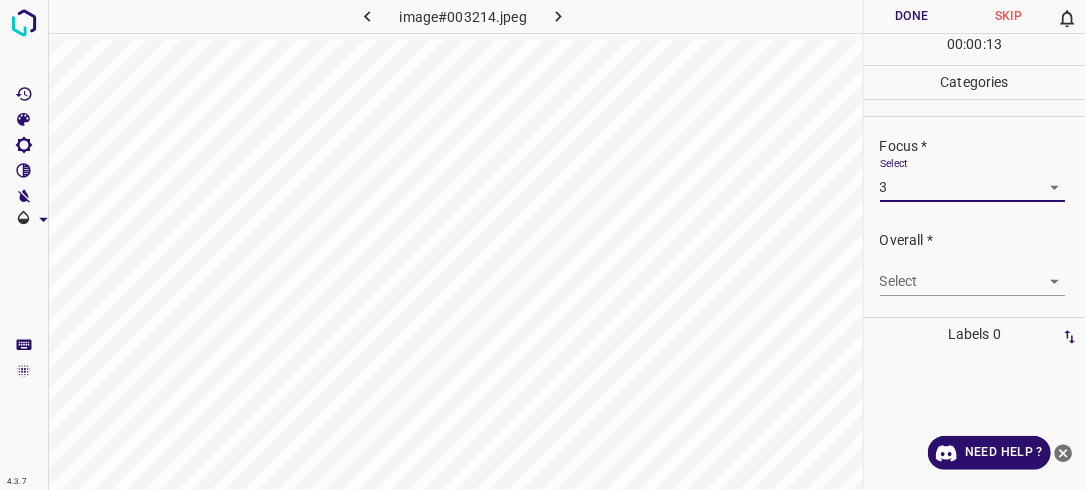 click on "4.3.7 image#003214.jpeg Done Skip 0 00   : 00   : 13   Categories Lighting *  Select 3 3 Focus *  Select 3 3 Overall *  Select ​ Labels   0 Categories 1 Lighting 2 Focus 3 Overall Tools Space Change between modes (Draw & Edit) I Auto labeling R Restore zoom M Zoom in N Zoom out Delete Delete selecte label Filters Z Restore filters X Saturation filter C Brightness filter V Contrast filter B Gray scale filter General O Download Need Help ? - Text - Hide - Delete" at bounding box center (543, 245) 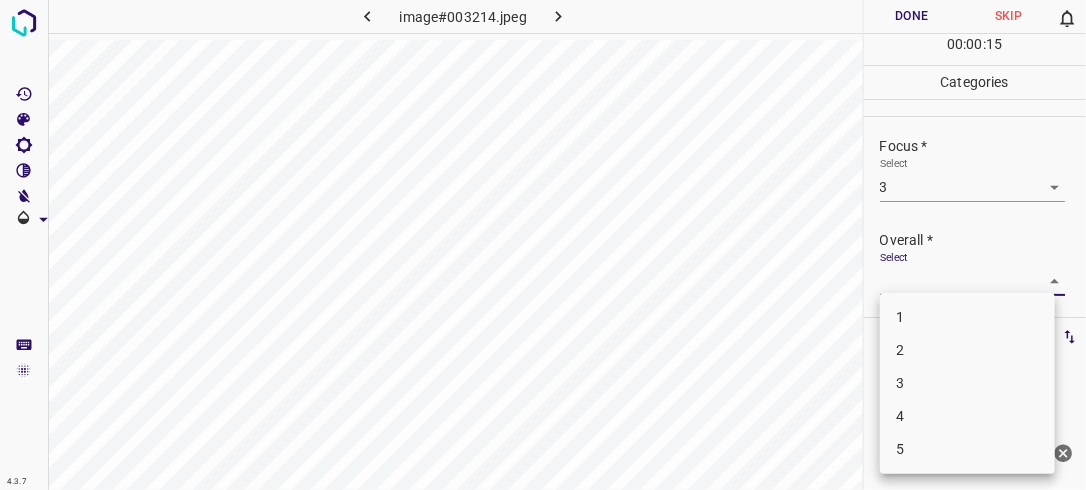 click on "3" at bounding box center (967, 383) 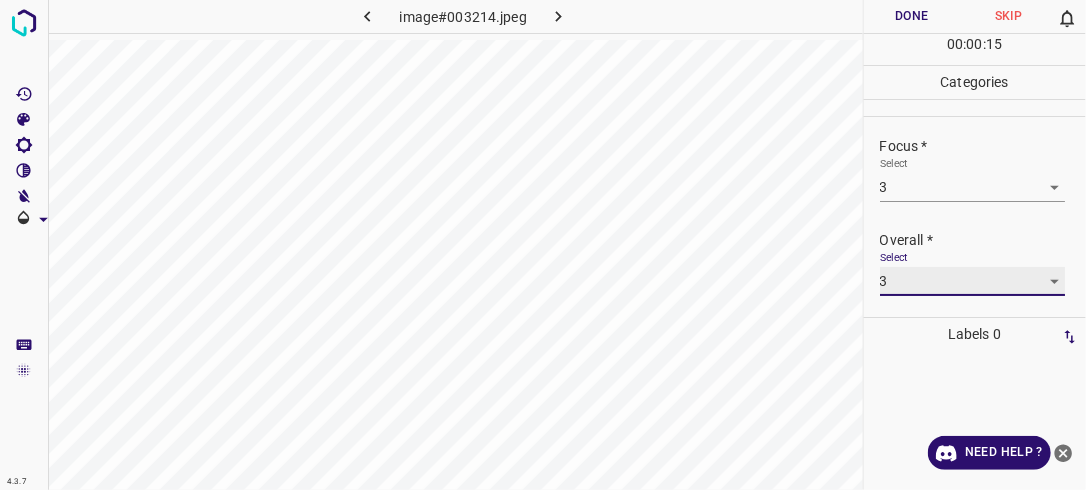 type on "3" 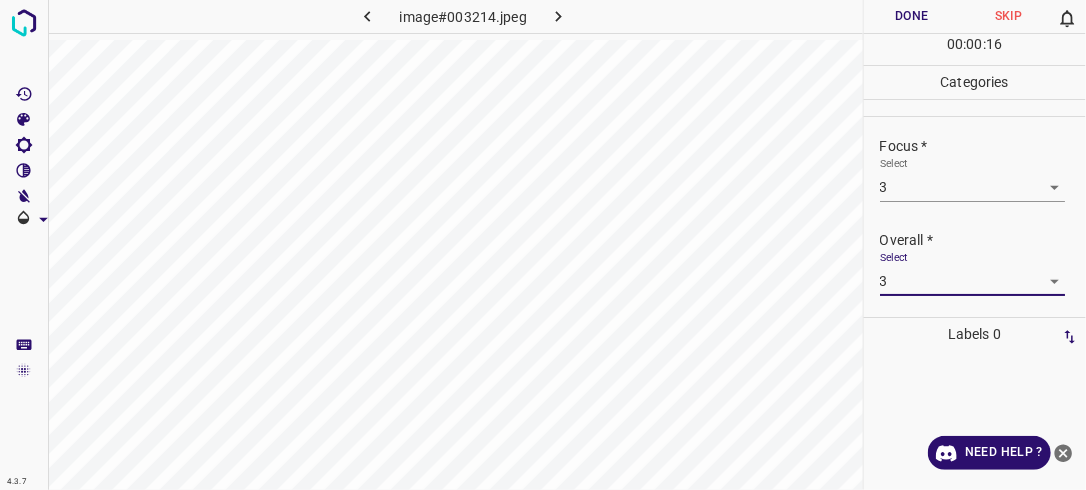 click on "Done" at bounding box center [912, 16] 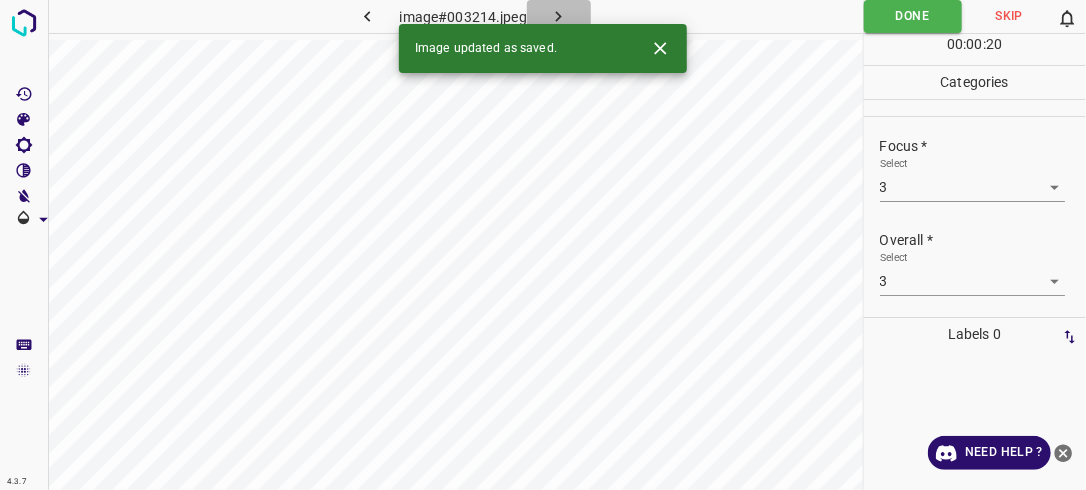 click 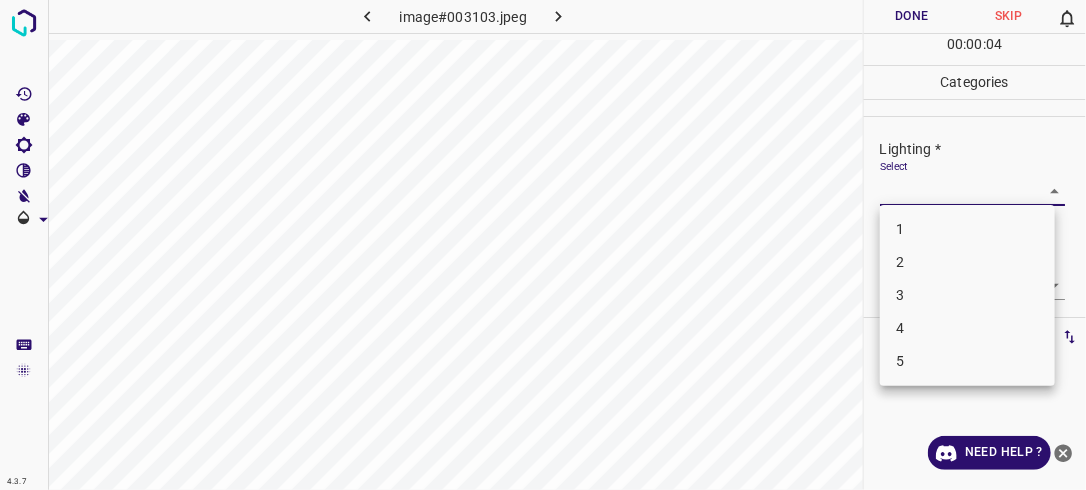click on "4.3.7 image#003103.jpeg Done Skip 0 00   : 00   : 04   Categories Lighting *  Select ​ Focus *  Select ​ Overall *  Select ​ Labels   0 Categories 1 Lighting 2 Focus 3 Overall Tools Space Change between modes (Draw & Edit) I Auto labeling R Restore zoom M Zoom in N Zoom out Delete Delete selecte label Filters Z Restore filters X Saturation filter C Brightness filter V Contrast filter B Gray scale filter General O Download Need Help ? - Text - Hide - Delete 1 2 3 4 5" at bounding box center [543, 245] 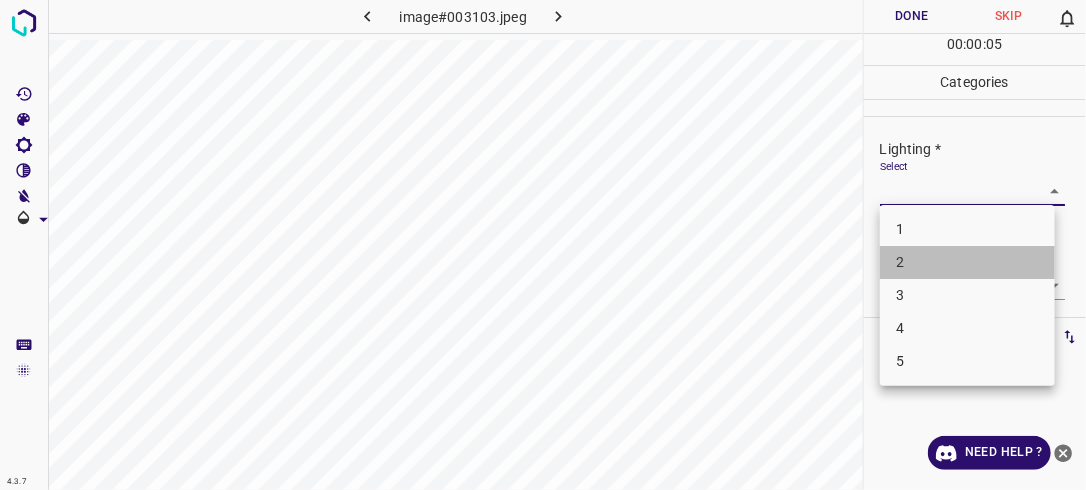 click on "2" at bounding box center (967, 262) 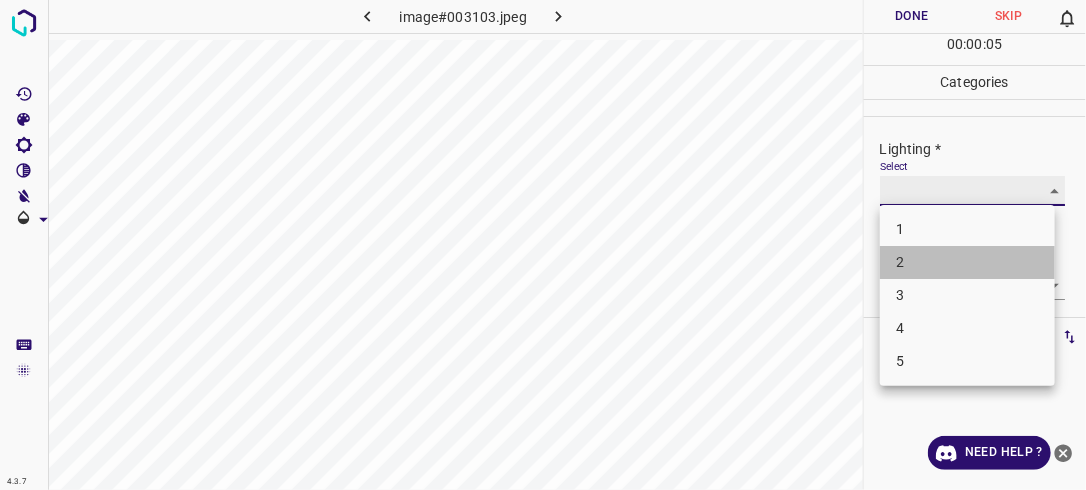 type on "2" 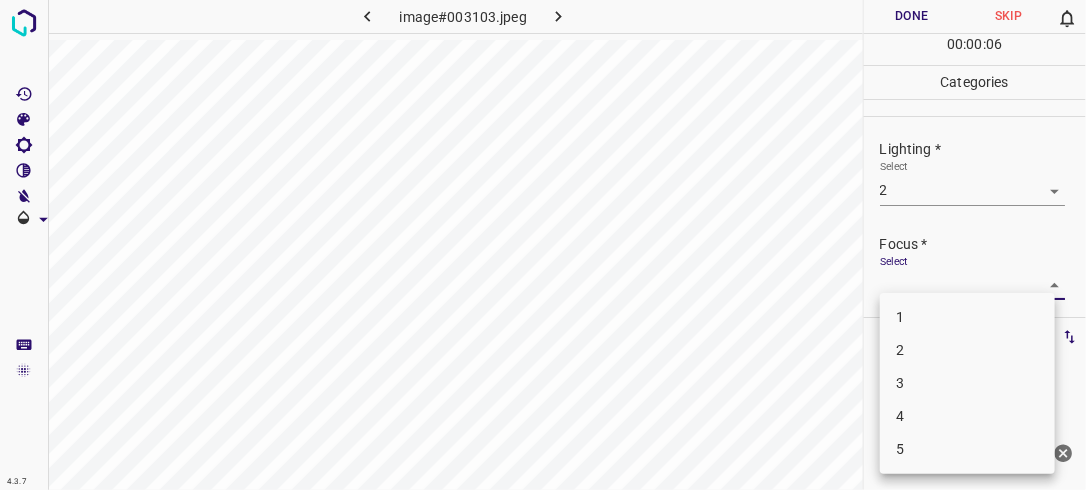 click on "4.3.7 image#003103.jpeg Done Skip 0 00   : 00   : 06   Categories Lighting *  Select 2 2 Focus *  Select ​ Overall *  Select ​ Labels   0 Categories 1 Lighting 2 Focus 3 Overall Tools Space Change between modes (Draw & Edit) I Auto labeling R Restore zoom M Zoom in N Zoom out Delete Delete selecte label Filters Z Restore filters X Saturation filter C Brightness filter V Contrast filter B Gray scale filter General O Download Need Help ? - Text - Hide - Delete 1 2 3 4 5" at bounding box center [543, 245] 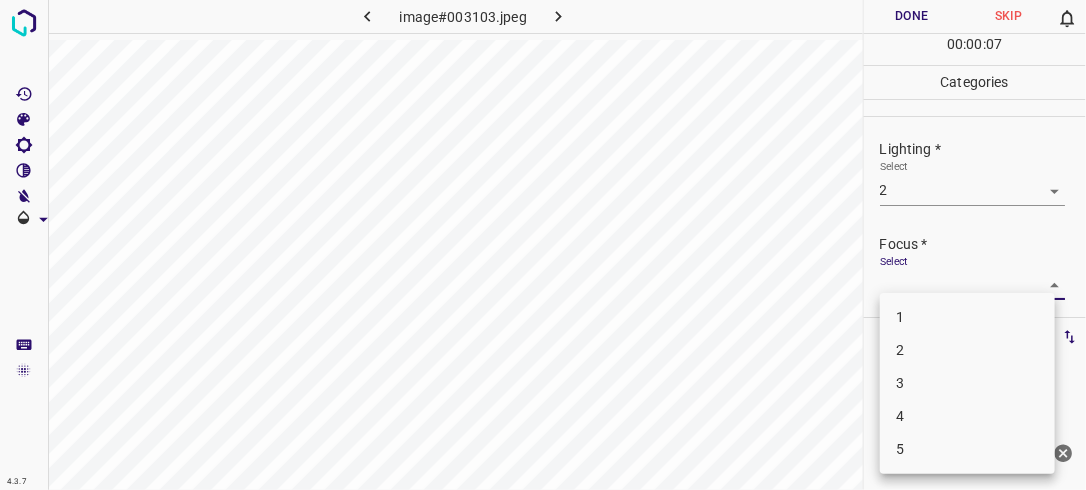 click on "2" at bounding box center (967, 350) 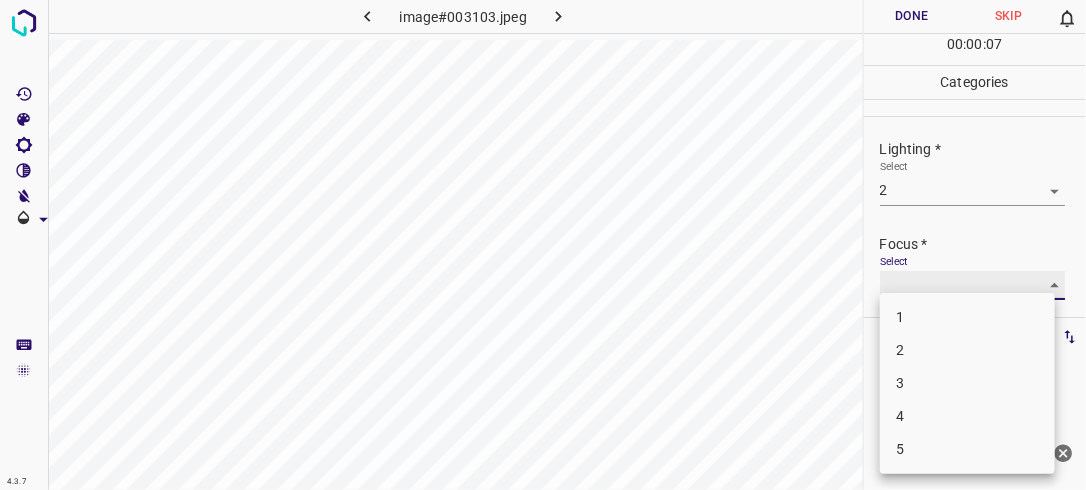 type on "2" 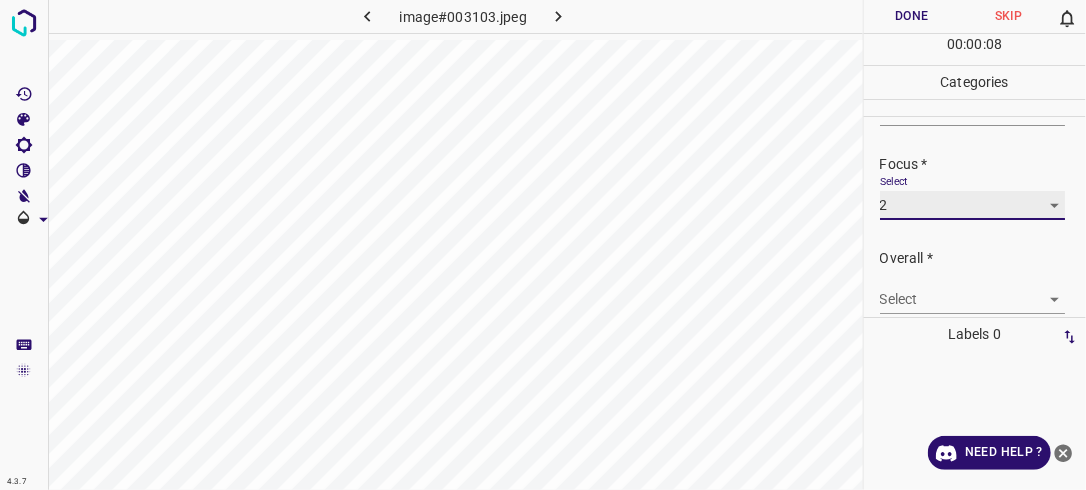 scroll, scrollTop: 98, scrollLeft: 0, axis: vertical 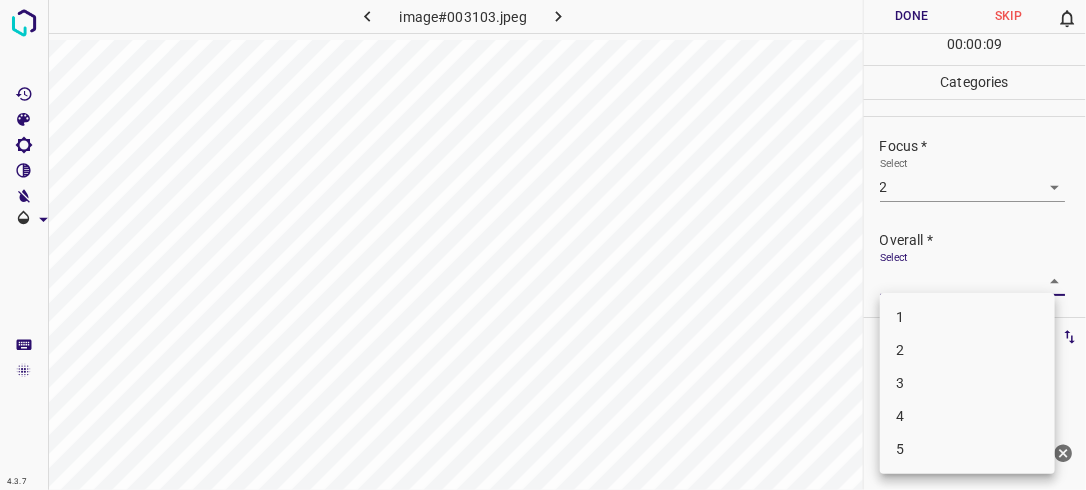 drag, startPoint x: 1045, startPoint y: 280, endPoint x: 1022, endPoint y: 346, distance: 69.89278 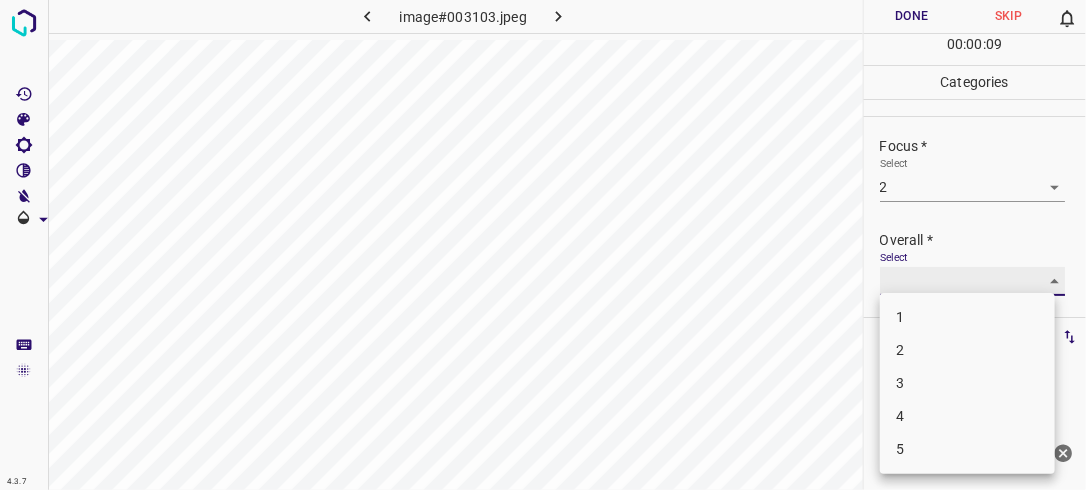 type on "2" 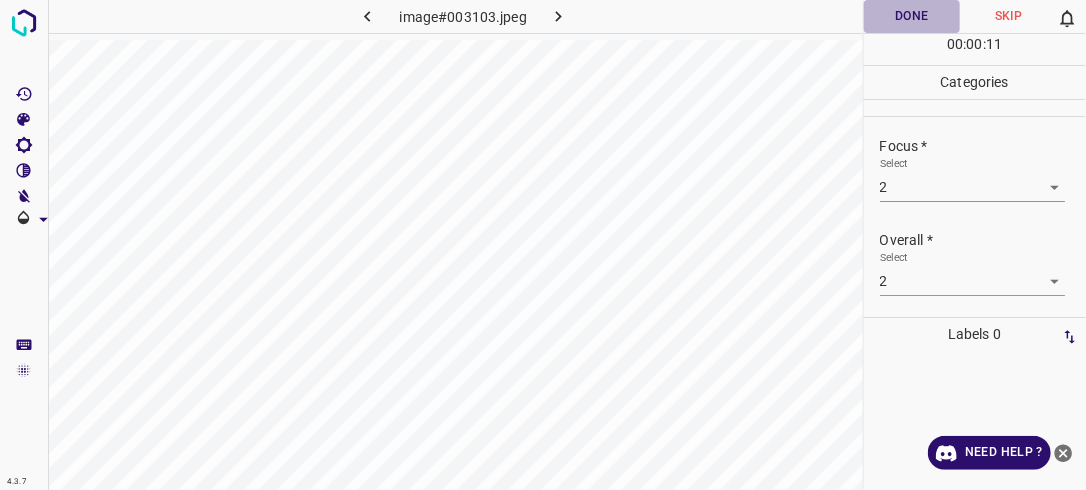 click on "Done" at bounding box center [912, 16] 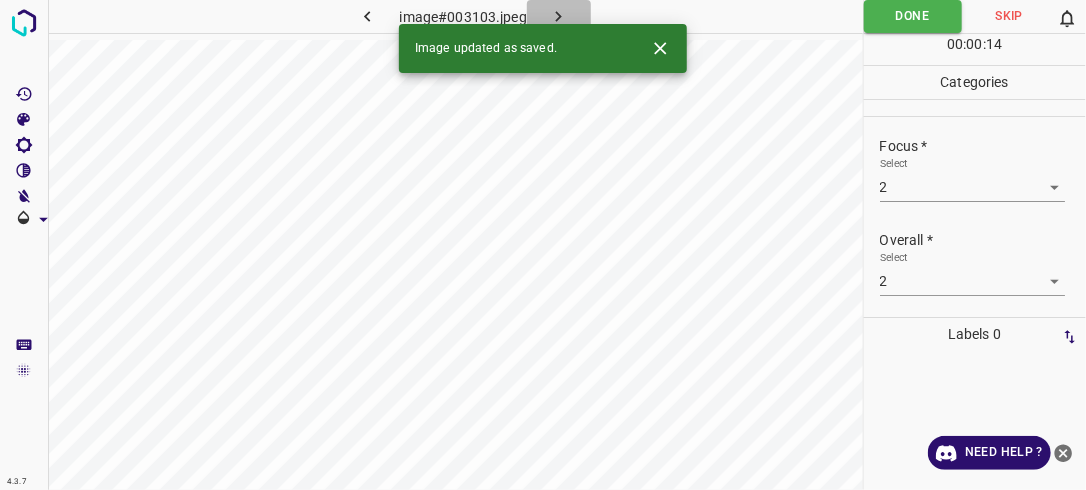 click 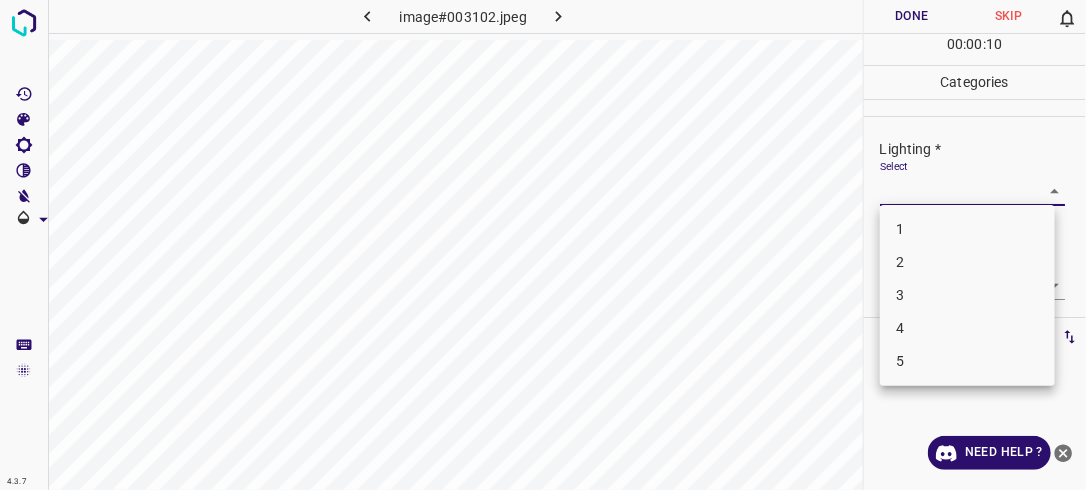 click on "4.3.7 image#003102.jpeg Done Skip 0 00   : 00   : 10   Categories Lighting *  Select ​ Focus *  Select ​ Overall *  Select ​ Labels   0 Categories 1 Lighting 2 Focus 3 Overall Tools Space Change between modes (Draw & Edit) I Auto labeling R Restore zoom M Zoom in N Zoom out Delete Delete selecte label Filters Z Restore filters X Saturation filter C Brightness filter V Contrast filter B Gray scale filter General O Download Need Help ? - Text - Hide - Delete 1 2 3 4 5" at bounding box center [543, 245] 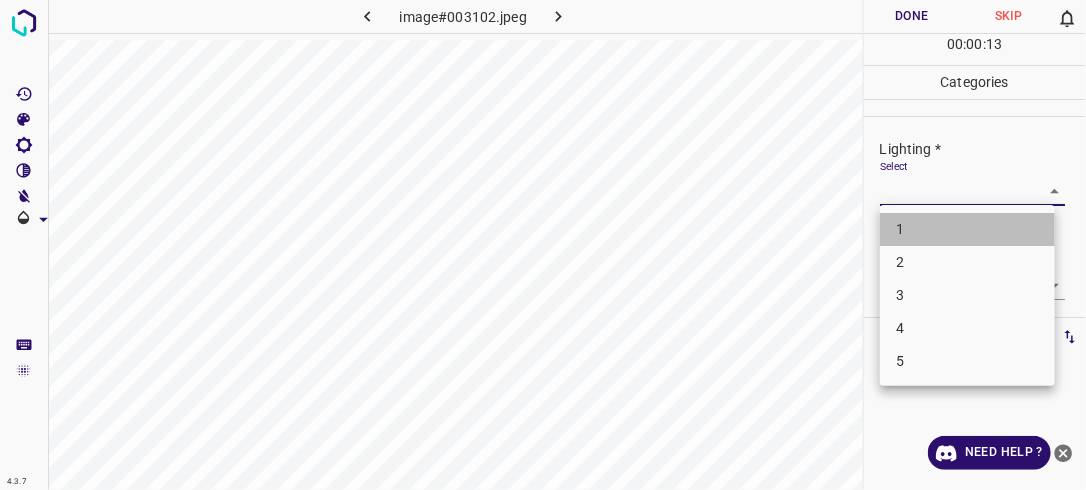 drag, startPoint x: 940, startPoint y: 229, endPoint x: 953, endPoint y: 254, distance: 28.178005 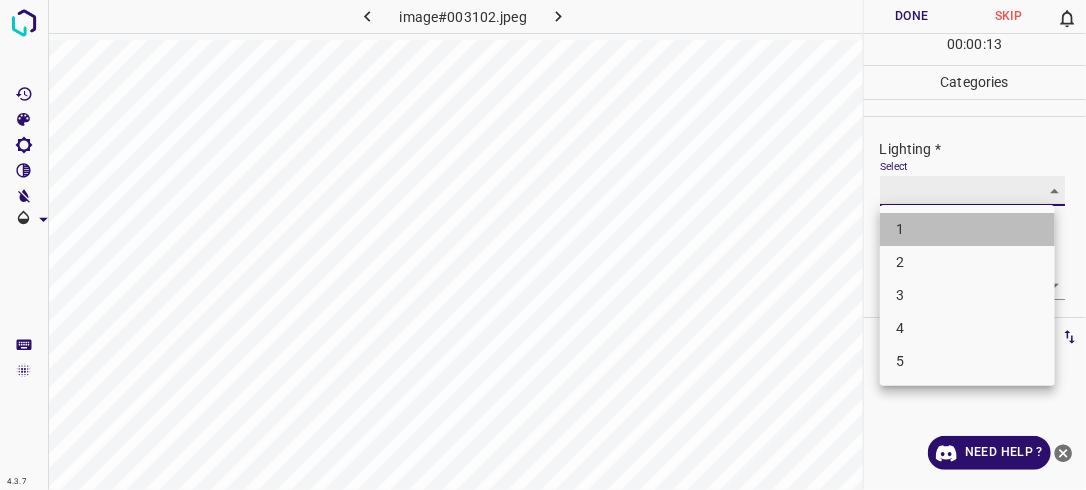 type on "1" 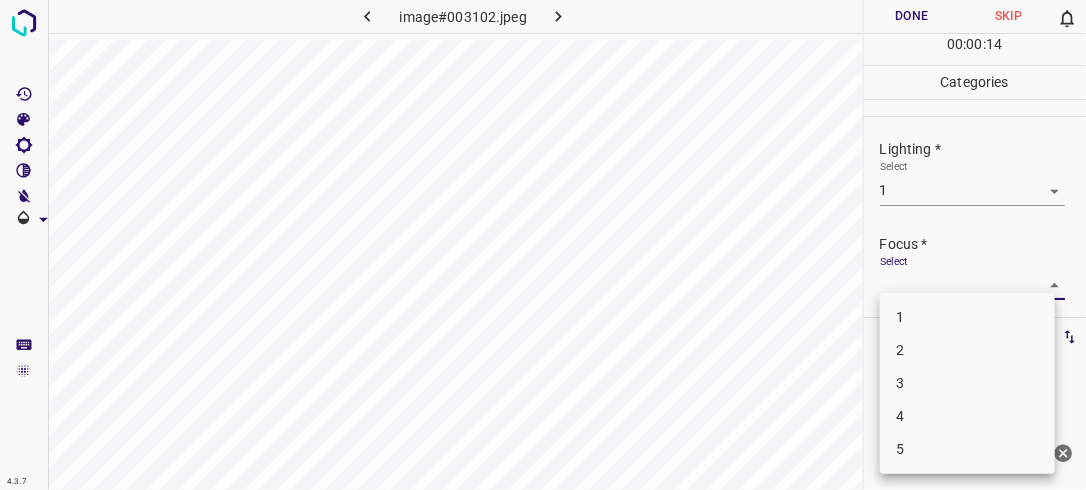 drag, startPoint x: 1032, startPoint y: 280, endPoint x: 1033, endPoint y: 297, distance: 17.029387 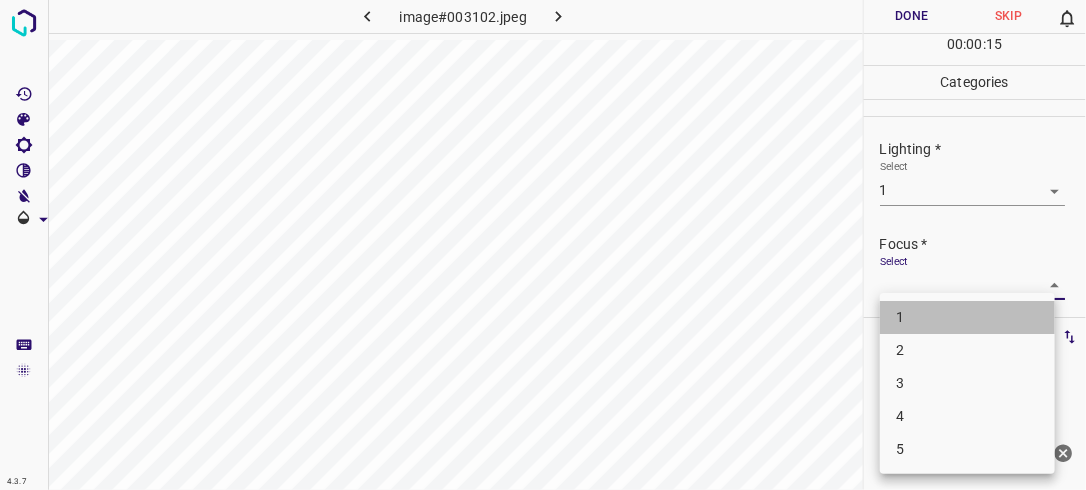drag, startPoint x: 1009, startPoint y: 321, endPoint x: 1046, endPoint y: 302, distance: 41.59327 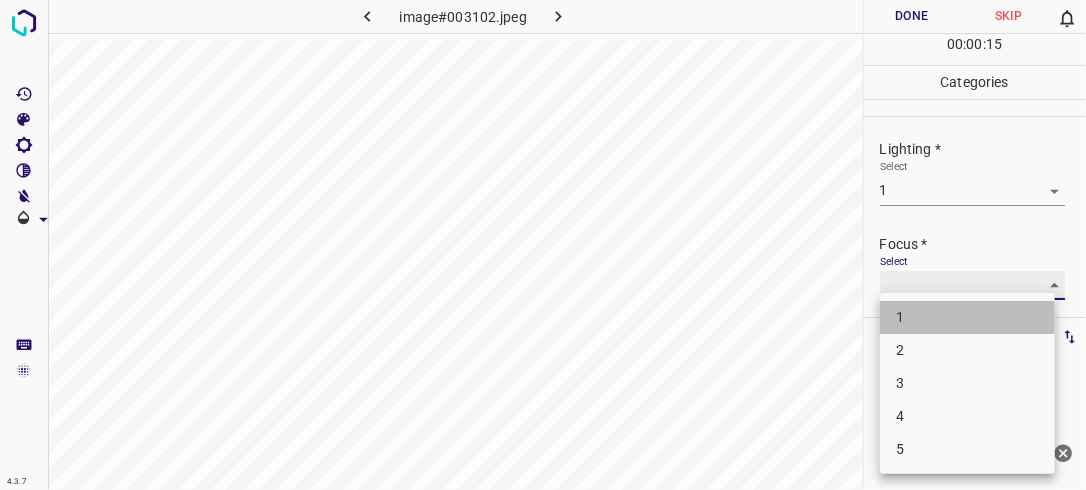 type on "1" 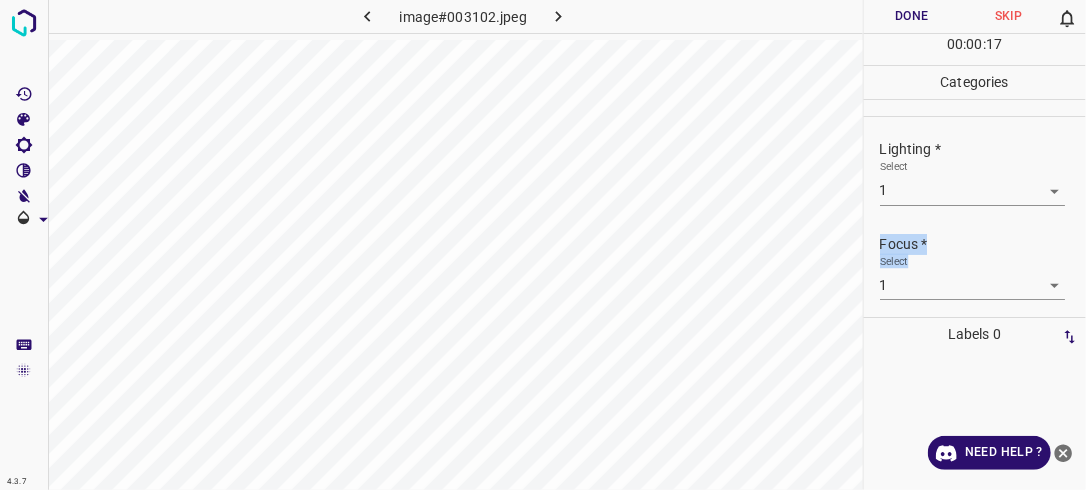 scroll, scrollTop: 34, scrollLeft: 0, axis: vertical 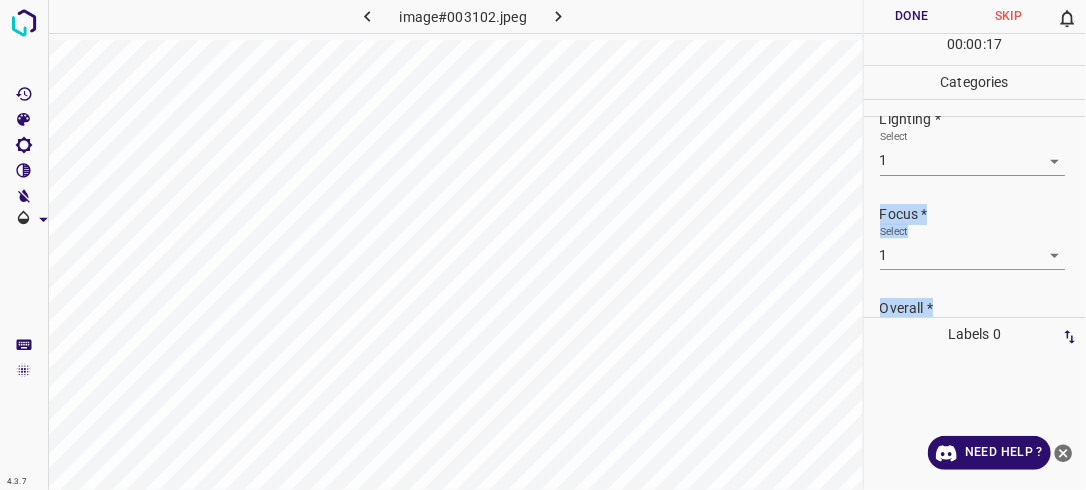drag, startPoint x: 1073, startPoint y: 204, endPoint x: 1072, endPoint y: 304, distance: 100.005 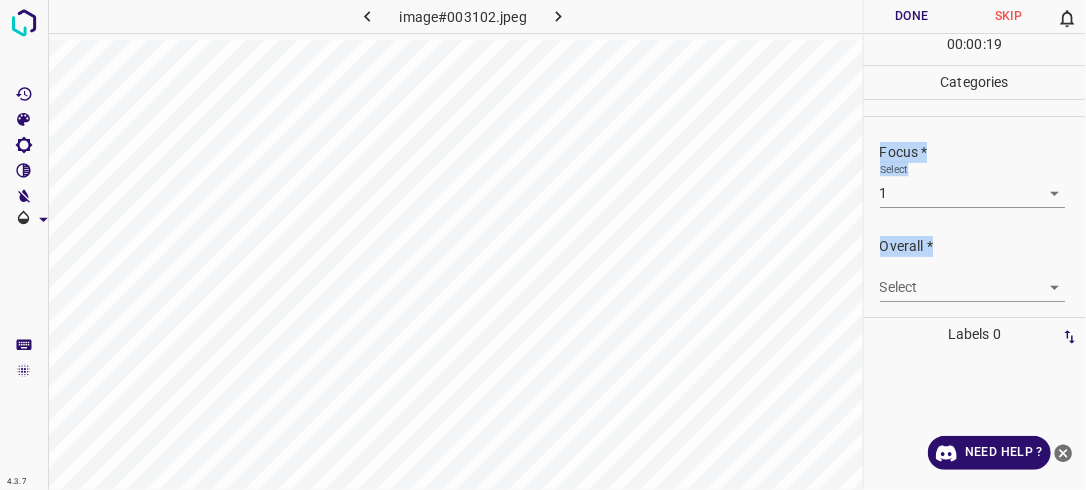 scroll, scrollTop: 98, scrollLeft: 0, axis: vertical 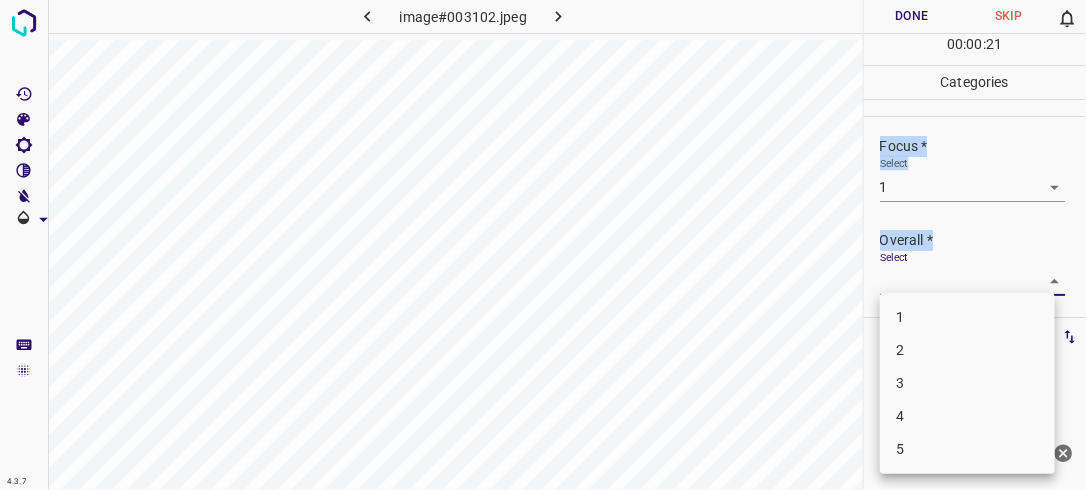 click on "4.3.7 image#003102.jpeg Done Skip 0 00   : 00   : 21   Categories Lighting *  Select 1 1 Focus *  Select 1 1 Overall *  Select ​ Labels   0 Categories 1 Lighting 2 Focus 3 Overall Tools Space Change between modes (Draw & Edit) I Auto labeling R Restore zoom M Zoom in N Zoom out Delete Delete selecte label Filters Z Restore filters X Saturation filter C Brightness filter V Contrast filter B Gray scale filter General O Download Need Help ? - Text - Hide - Delete 1 2 3 4 5" at bounding box center [543, 245] 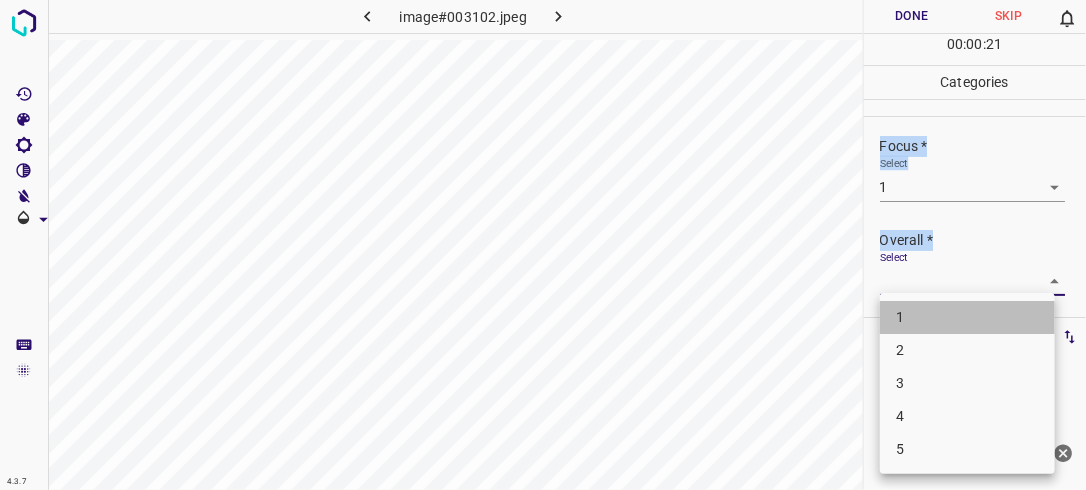 click on "1" at bounding box center [967, 317] 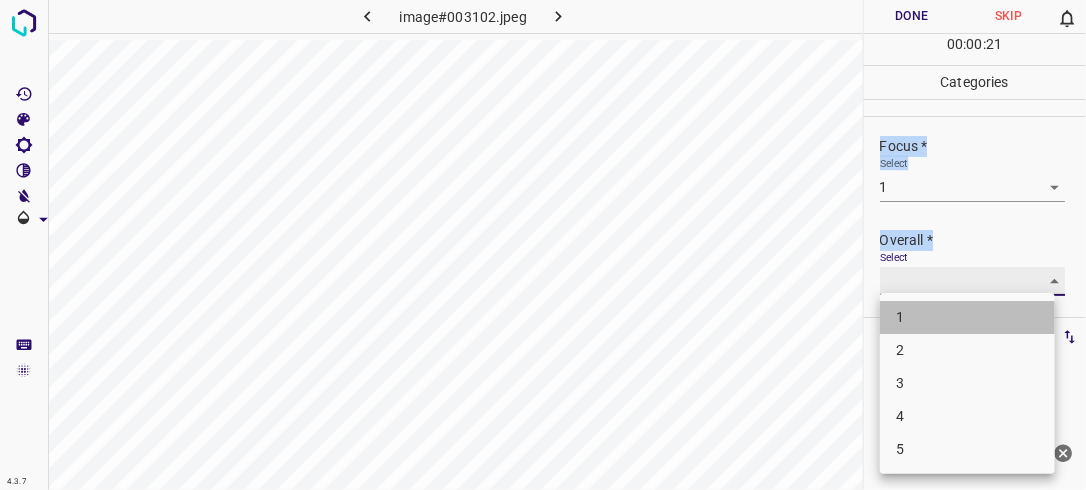 type on "1" 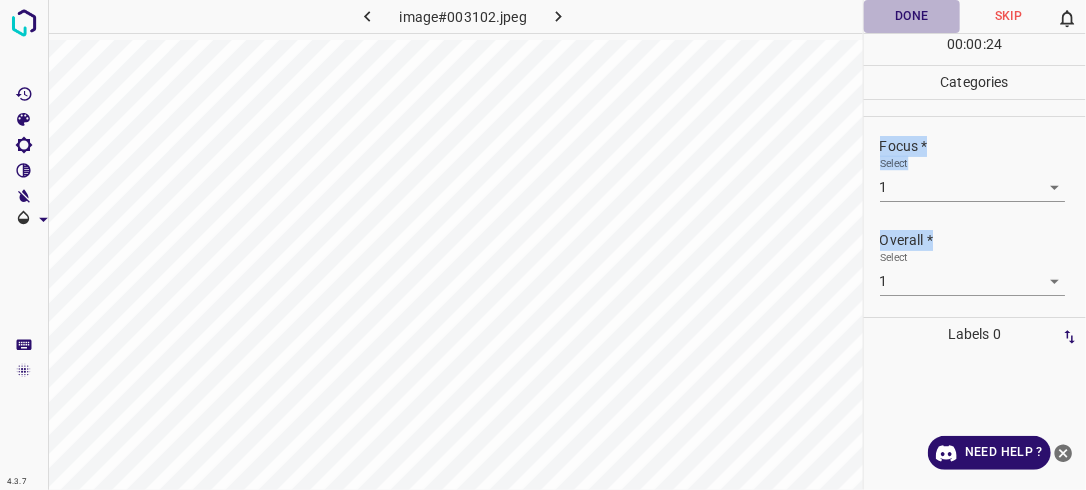 click on "Done" at bounding box center (912, 16) 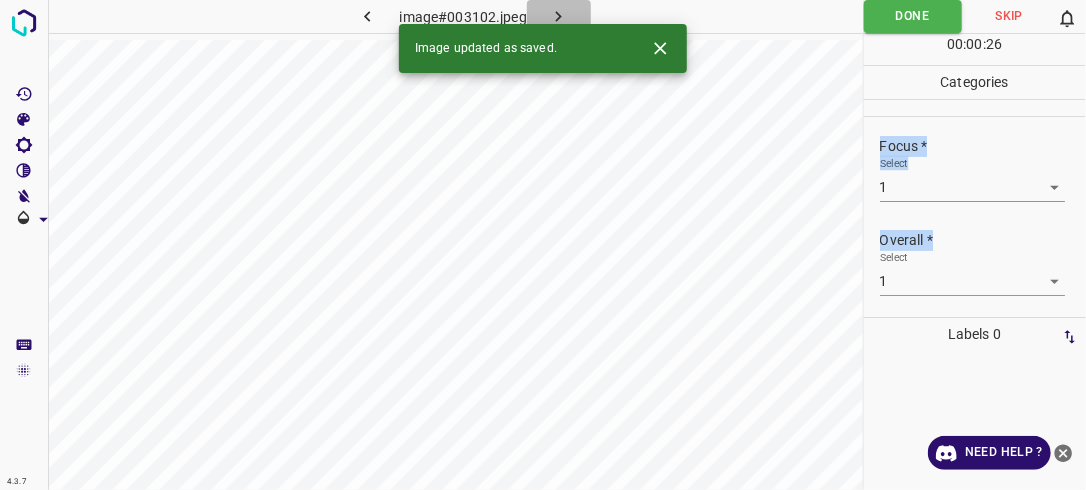 click 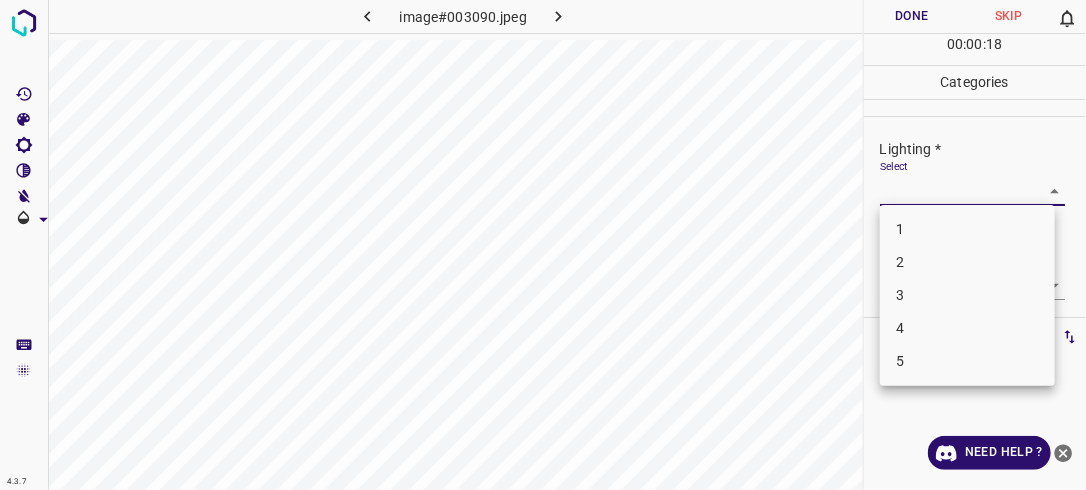 click on "4.3.7 image#003090.jpeg Done Skip 0 00   : 00   : 18   Categories Lighting *  Select ​ Focus *  Select ​ Overall *  Select ​ Labels   0 Categories 1 Lighting 2 Focus 3 Overall Tools Space Change between modes (Draw & Edit) I Auto labeling R Restore zoom M Zoom in N Zoom out Delete Delete selecte label Filters Z Restore filters X Saturation filter C Brightness filter V Contrast filter B Gray scale filter General O Download Need Help ? - Text - Hide - Delete 1 2 3 4 5" at bounding box center (543, 245) 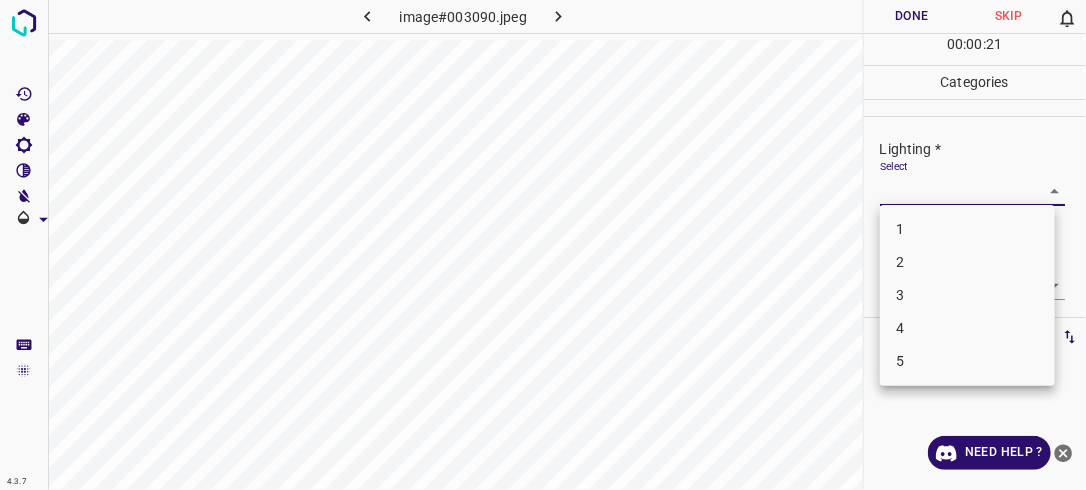 click on "3" at bounding box center (967, 295) 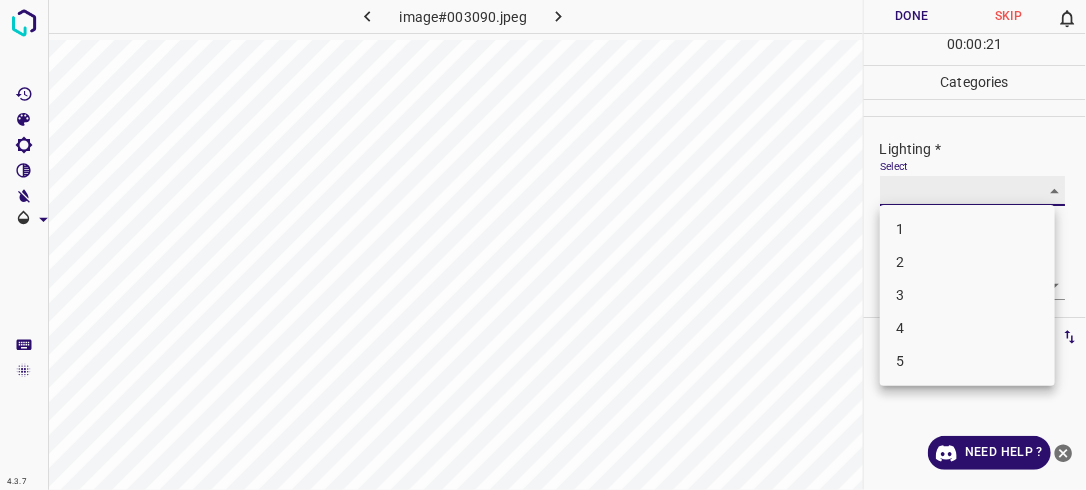 type on "3" 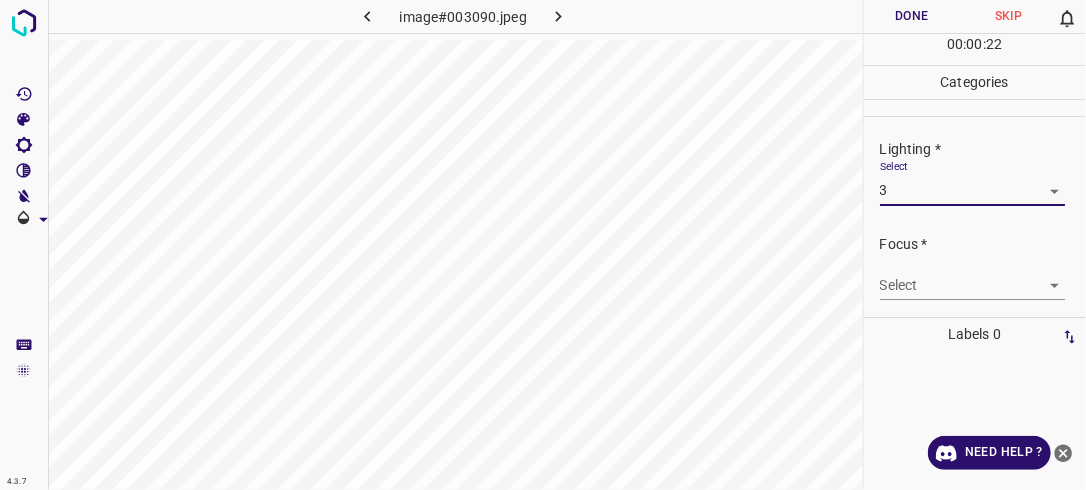 click on "4.3.7 image#003090.jpeg Done Skip 0 00   : 00   : 22   Categories Lighting *  Select 3 3 Focus *  Select ​ Overall *  Select ​ Labels   0 Categories 1 Lighting 2 Focus 3 Overall Tools Space Change between modes (Draw & Edit) I Auto labeling R Restore zoom M Zoom in N Zoom out Delete Delete selecte label Filters Z Restore filters X Saturation filter C Brightness filter V Contrast filter B Gray scale filter General O Download Need Help ? - Text - Hide - Delete" at bounding box center [543, 245] 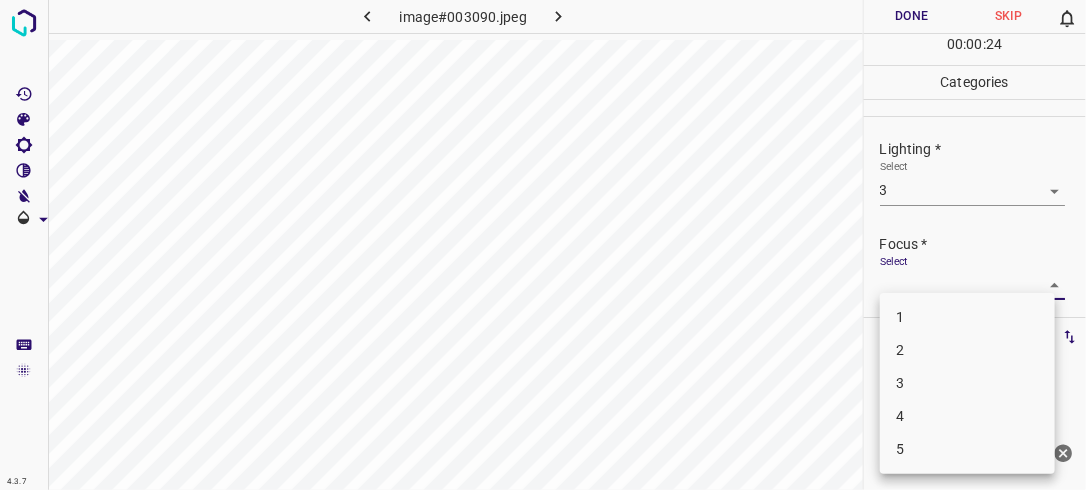 click on "3" at bounding box center (967, 383) 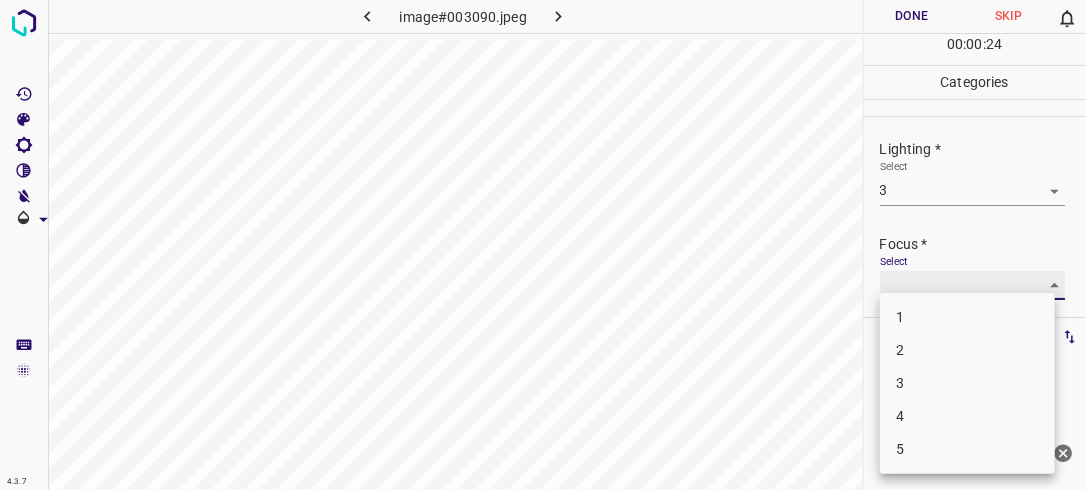 type on "3" 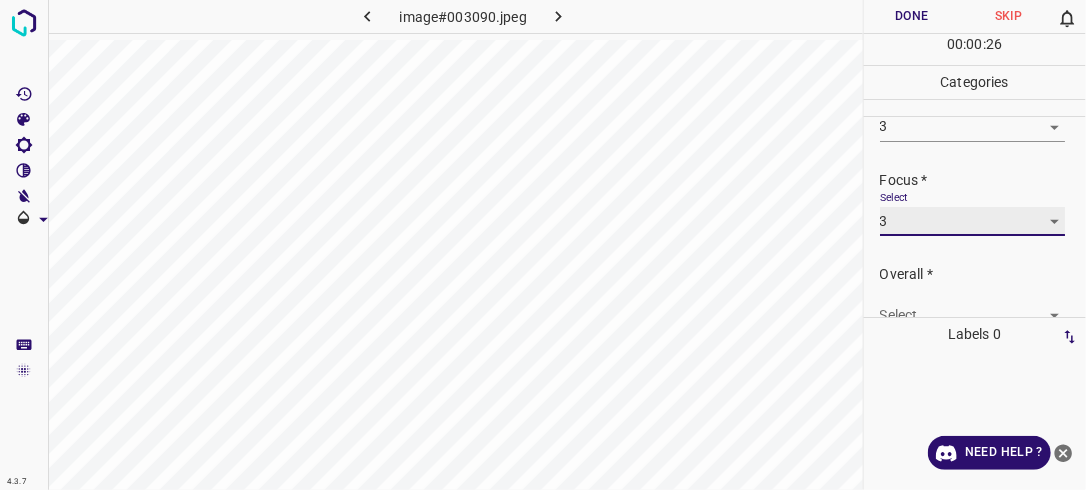 scroll, scrollTop: 86, scrollLeft: 0, axis: vertical 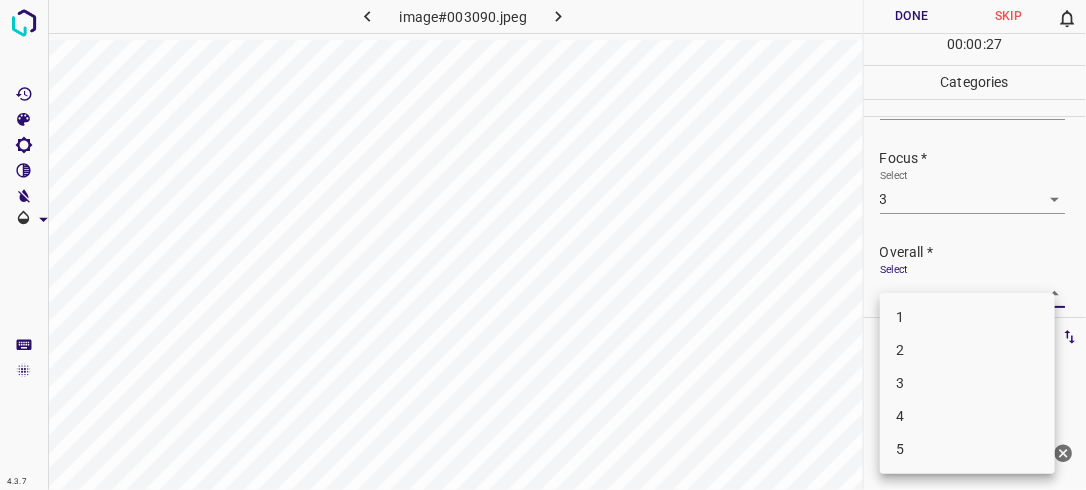 click on "4.3.7 image#003090.jpeg Done Skip 0 00   : 00   : 27   Categories Lighting *  Select 3 3 Focus *  Select 3 3 Overall *  Select ​ Labels   0 Categories 1 Lighting 2 Focus 3 Overall Tools Space Change between modes (Draw & Edit) I Auto labeling R Restore zoom M Zoom in N Zoom out Delete Delete selecte label Filters Z Restore filters X Saturation filter C Brightness filter V Contrast filter B Gray scale filter General O Download Need Help ? - Text - Hide - Delete 1 2 3 4 5" at bounding box center [543, 245] 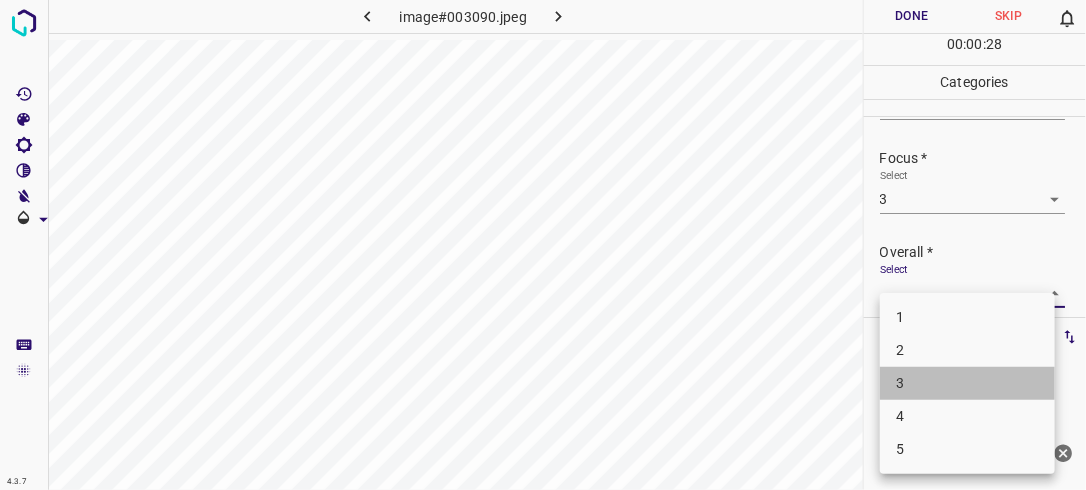 click on "3" at bounding box center [967, 383] 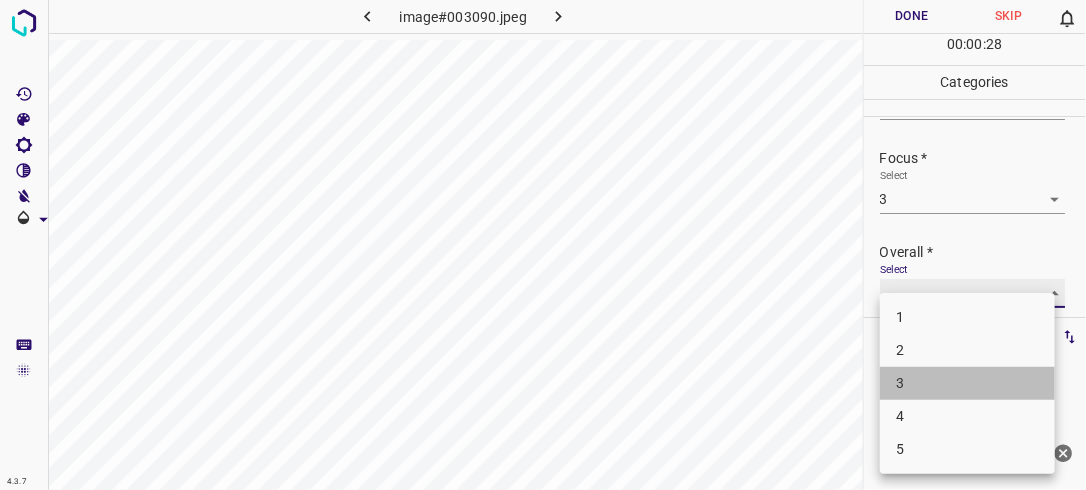 type on "3" 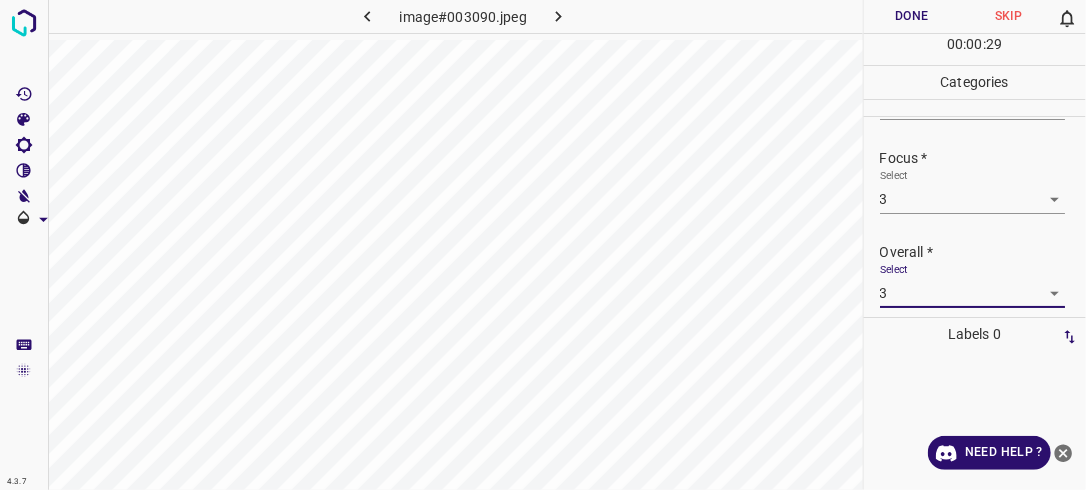 click on "Done" at bounding box center (912, 16) 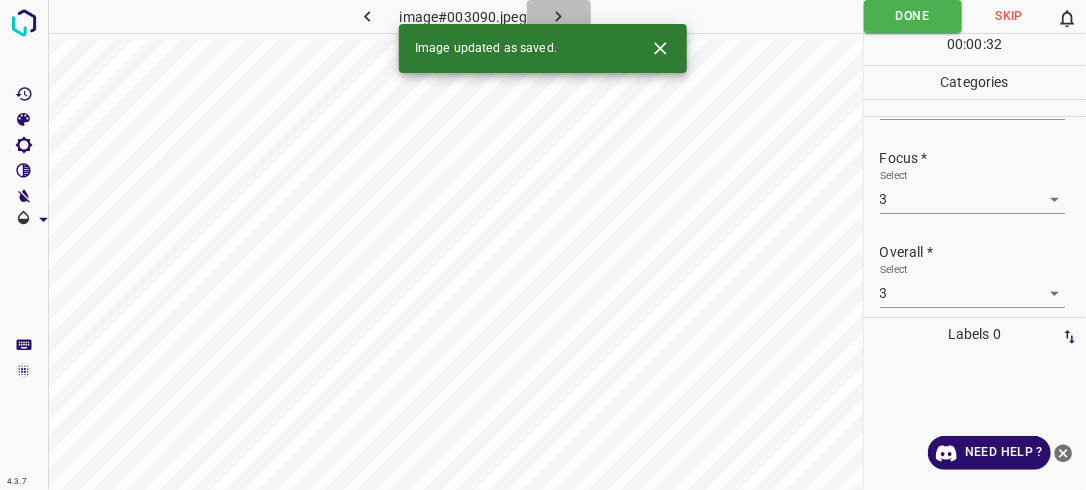 click 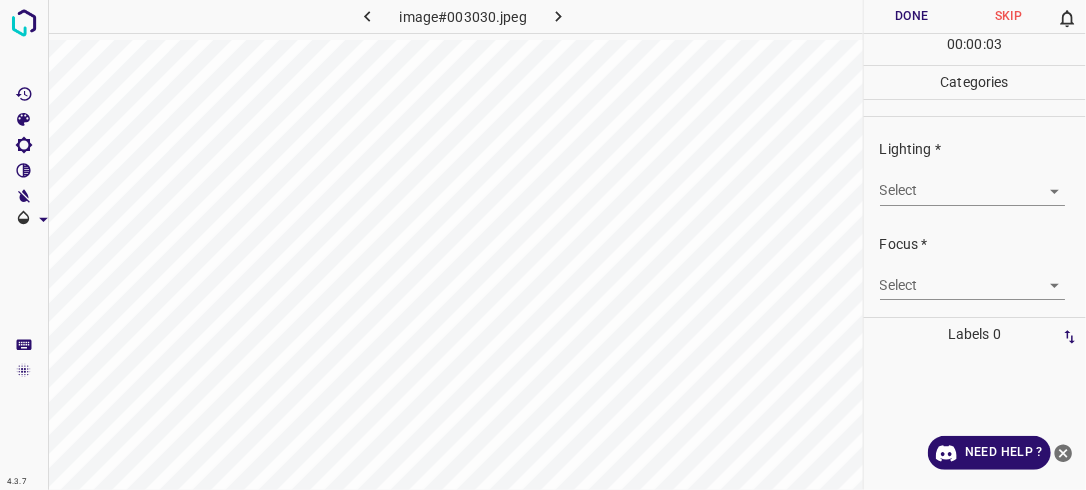 click on "image#003030.jpeg" at bounding box center [455, 245] 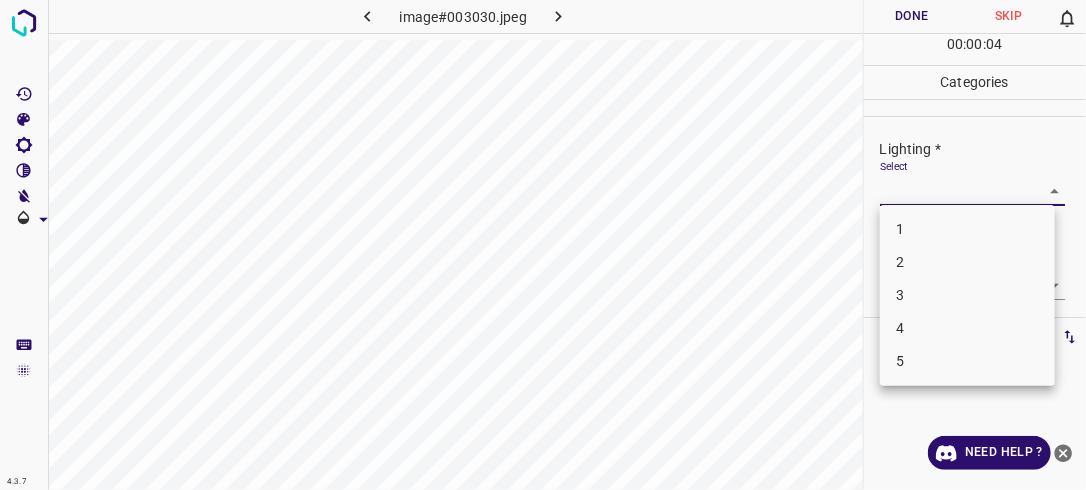 click on "4.3.7 image#003030.jpeg Done Skip 0 00   : 00   : 04   Categories Lighting *  Select ​ Focus *  Select ​ Overall *  Select ​ Labels   0 Categories 1 Lighting 2 Focus 3 Overall Tools Space Change between modes (Draw & Edit) I Auto labeling R Restore zoom M Zoom in N Zoom out Delete Delete selecte label Filters Z Restore filters X Saturation filter C Brightness filter V Contrast filter B Gray scale filter General O Download Need Help ? - Text - Hide - Delete 1 2 3 4 5" at bounding box center [543, 245] 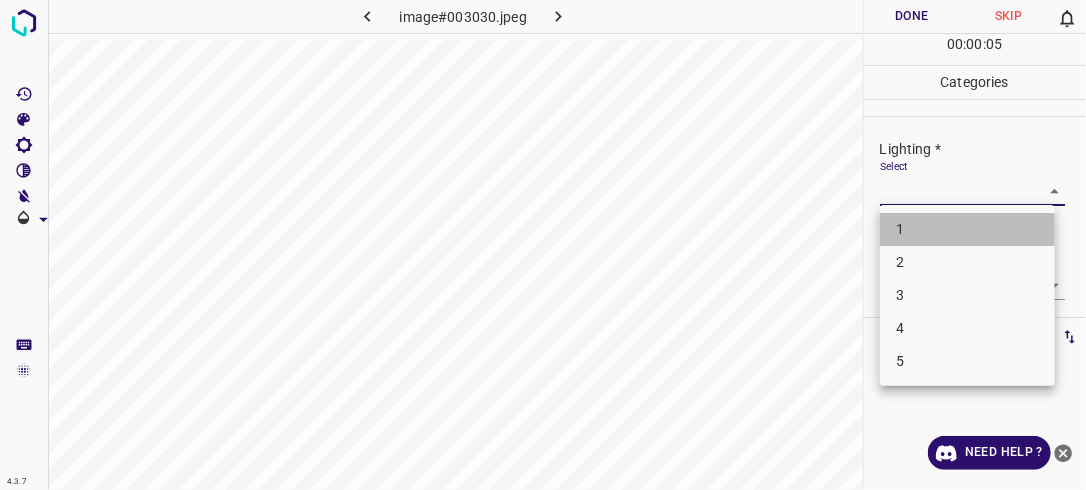 click on "1" at bounding box center (967, 229) 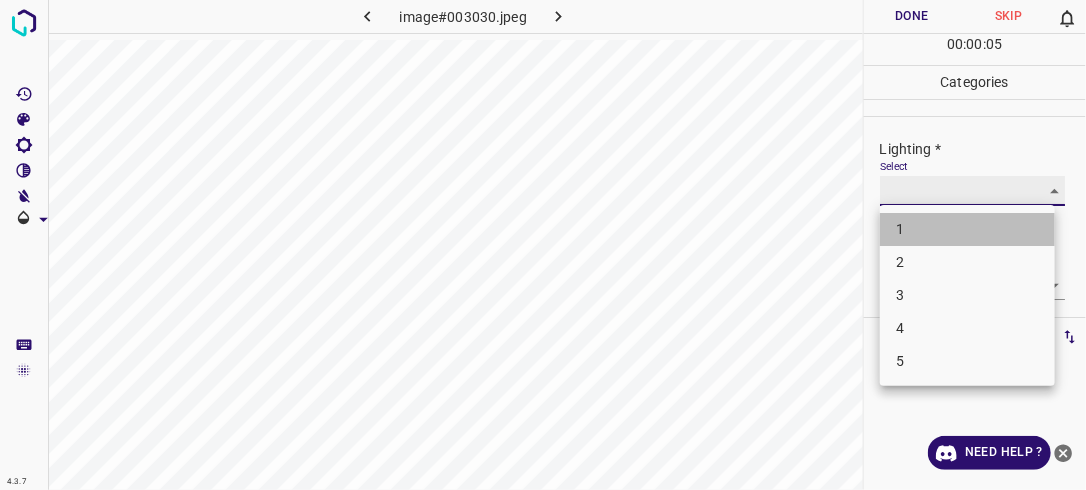 type on "1" 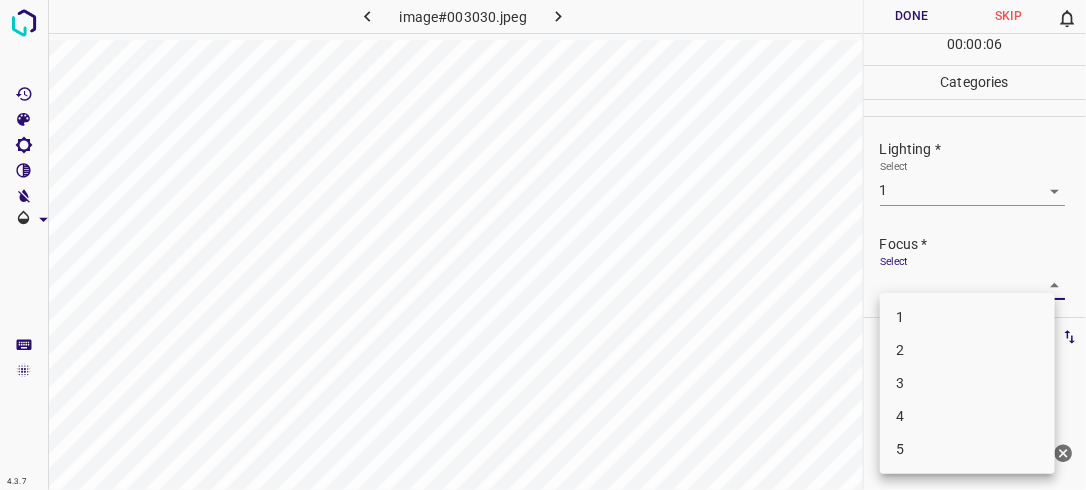 drag, startPoint x: 1035, startPoint y: 280, endPoint x: 1008, endPoint y: 305, distance: 36.796738 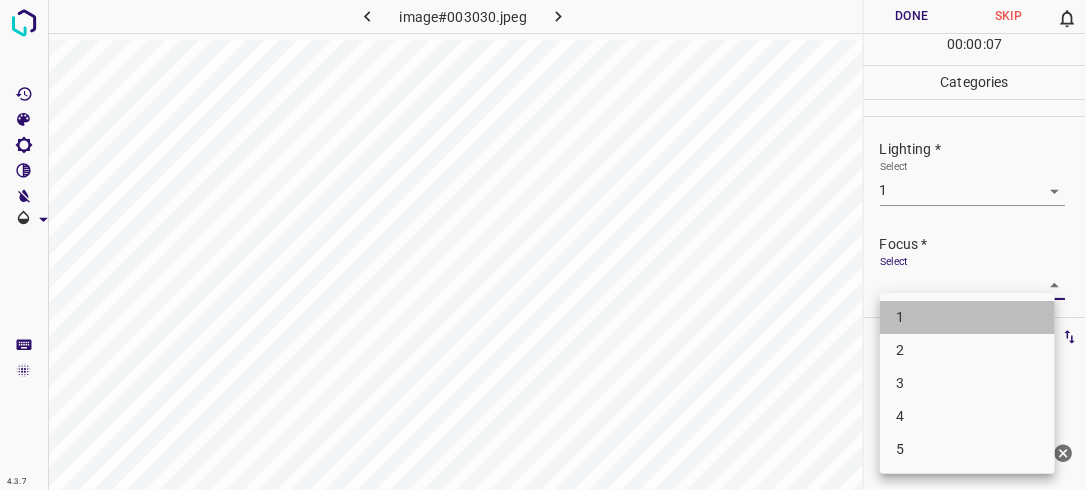 click on "1" at bounding box center (967, 317) 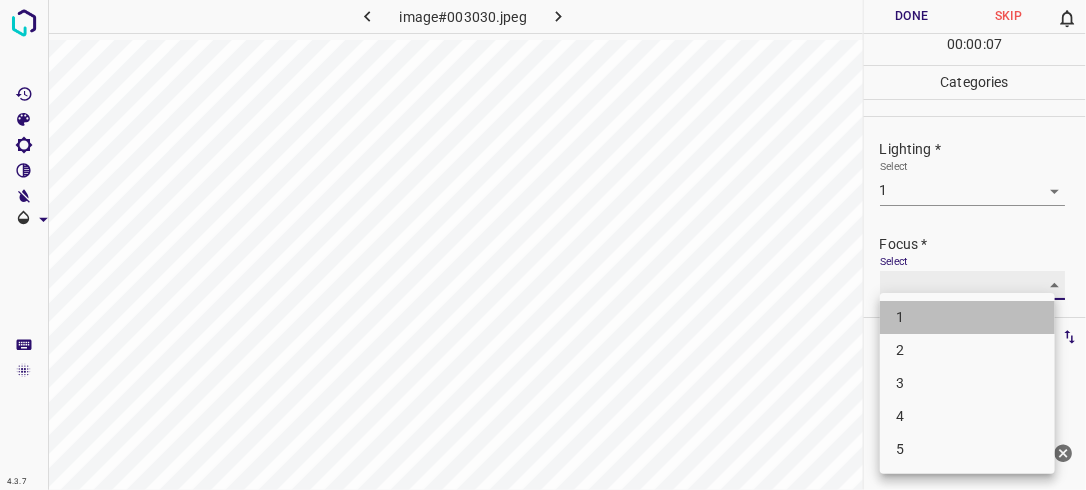 type on "1" 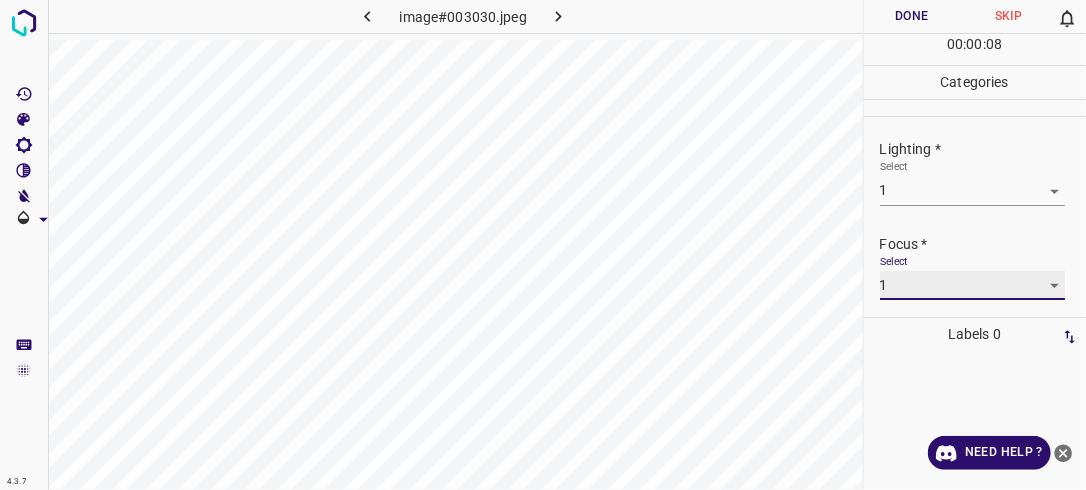 scroll, scrollTop: 98, scrollLeft: 0, axis: vertical 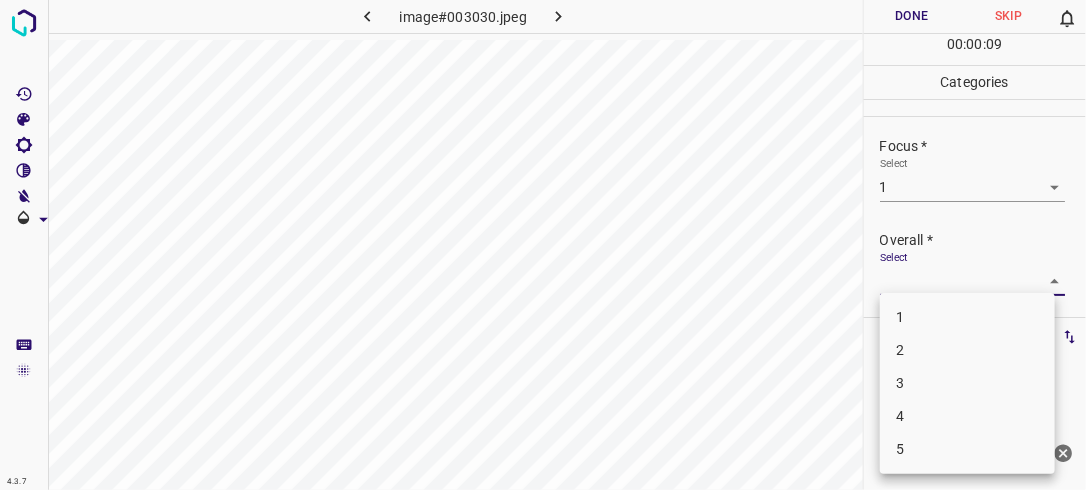click on "4.3.7 image#003030.jpeg Done Skip 0 00   : 00   : 09   Categories Lighting *  Select 1 1 Focus *  Select 1 1 Overall *  Select ​ Labels   0 Categories 1 Lighting 2 Focus 3 Overall Tools Space Change between modes (Draw & Edit) I Auto labeling R Restore zoom M Zoom in N Zoom out Delete Delete selecte label Filters Z Restore filters X Saturation filter C Brightness filter V Contrast filter B Gray scale filter General O Download Need Help ? - Text - Hide - Delete 1 2 3 4 5" at bounding box center [543, 245] 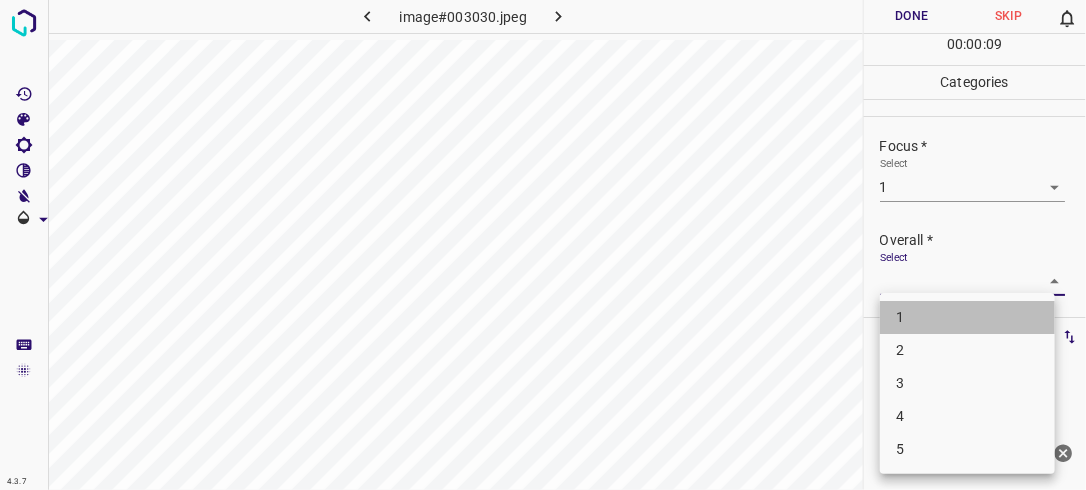 click on "1" at bounding box center (967, 317) 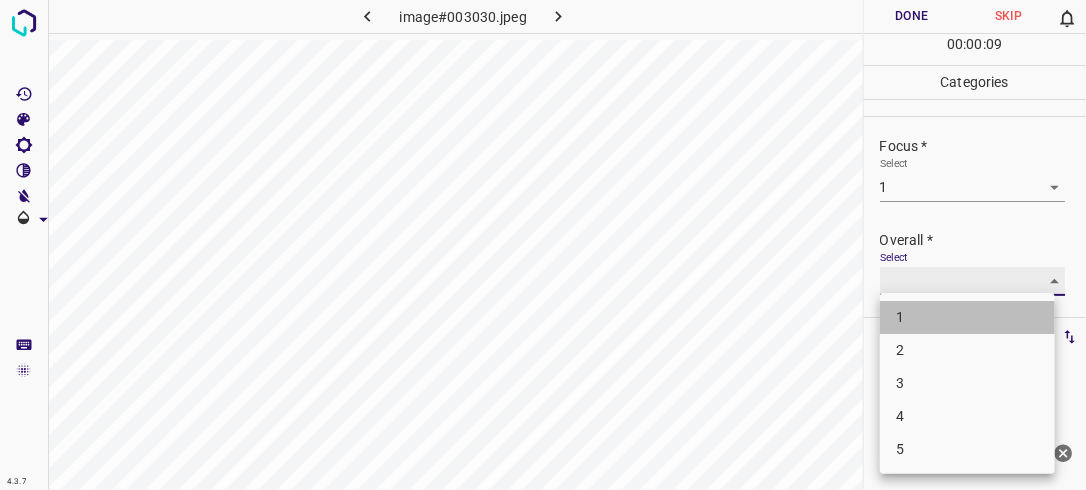 type on "1" 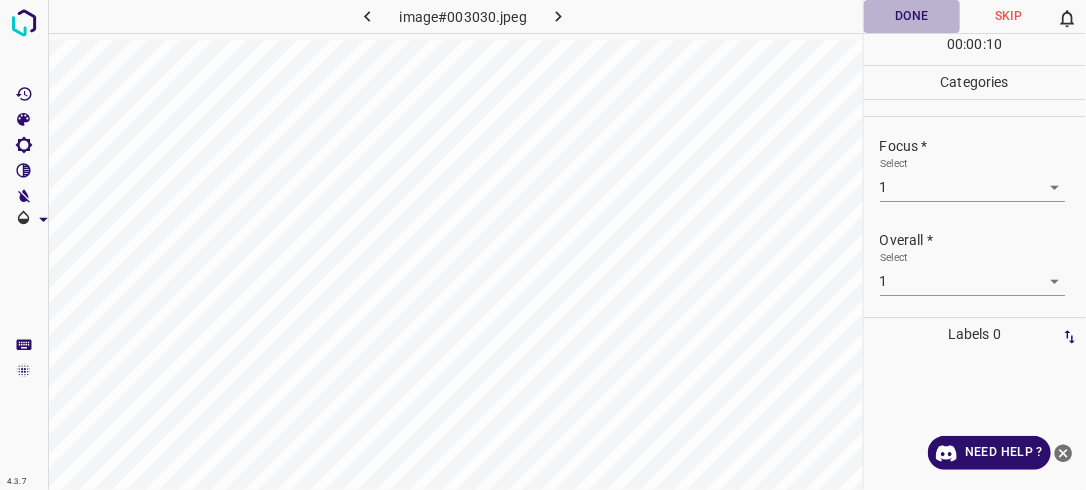 click on "Done" at bounding box center (912, 16) 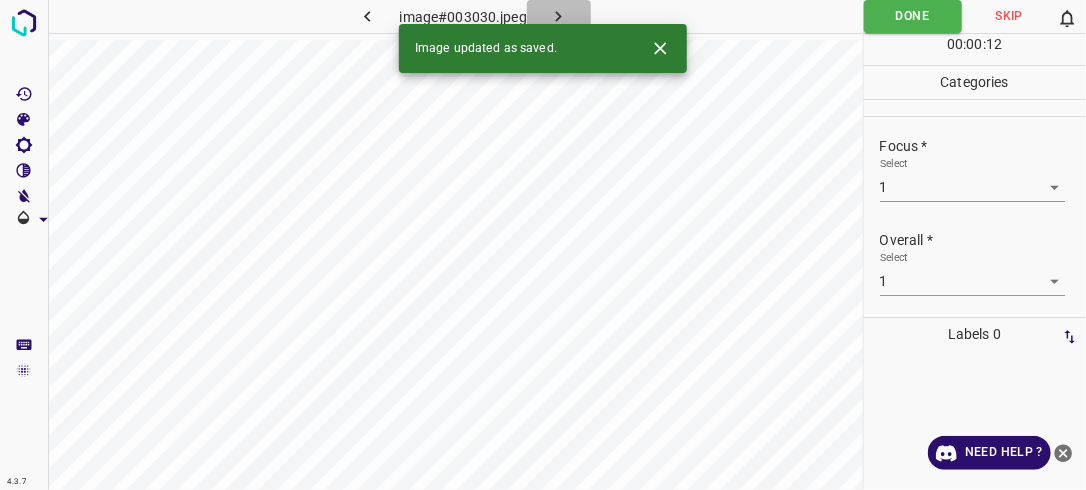 click at bounding box center [559, 16] 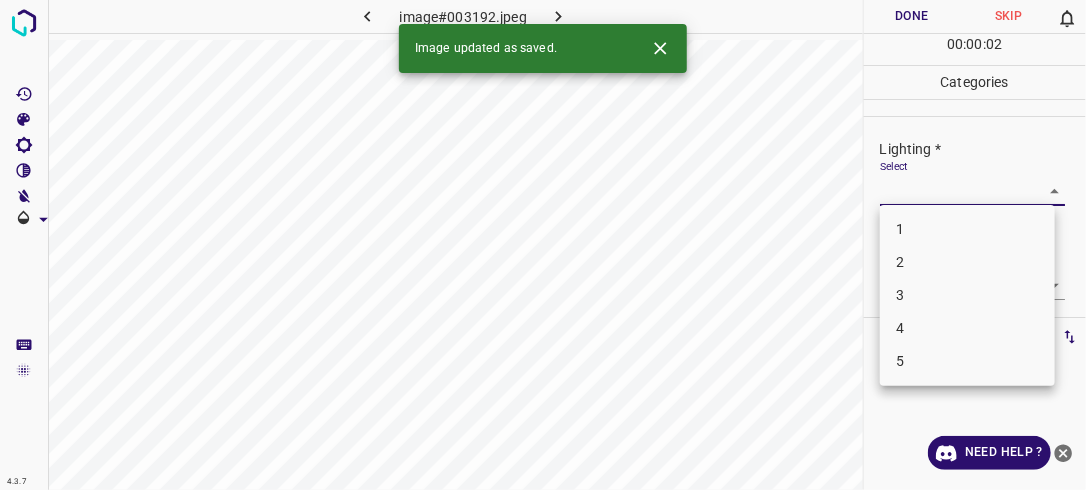 click on "4.3.7 image#003192.jpeg Done Skip 0 00   : 00   : 02   Categories Lighting *  Select ​ Focus *  Select ​ Overall *  Select ​ Labels   0 Categories 1 Lighting 2 Focus 3 Overall Tools Space Change between modes (Draw & Edit) I Auto labeling R Restore zoom M Zoom in N Zoom out Delete Delete selecte label Filters Z Restore filters X Saturation filter C Brightness filter V Contrast filter B Gray scale filter General O Download Image updated as saved. Need Help ? - Text - Hide - Delete 1 2 3 4 5" at bounding box center [543, 245] 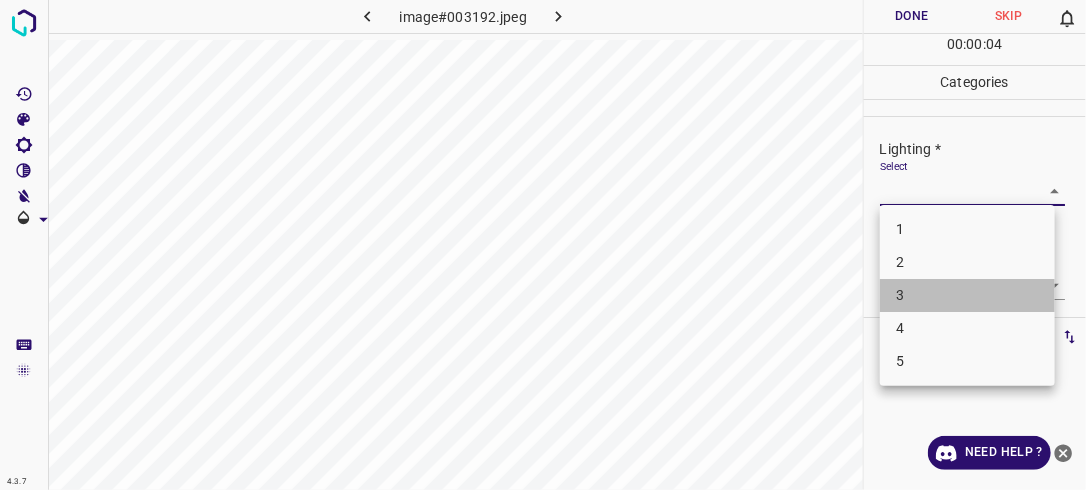 click on "3" at bounding box center [967, 295] 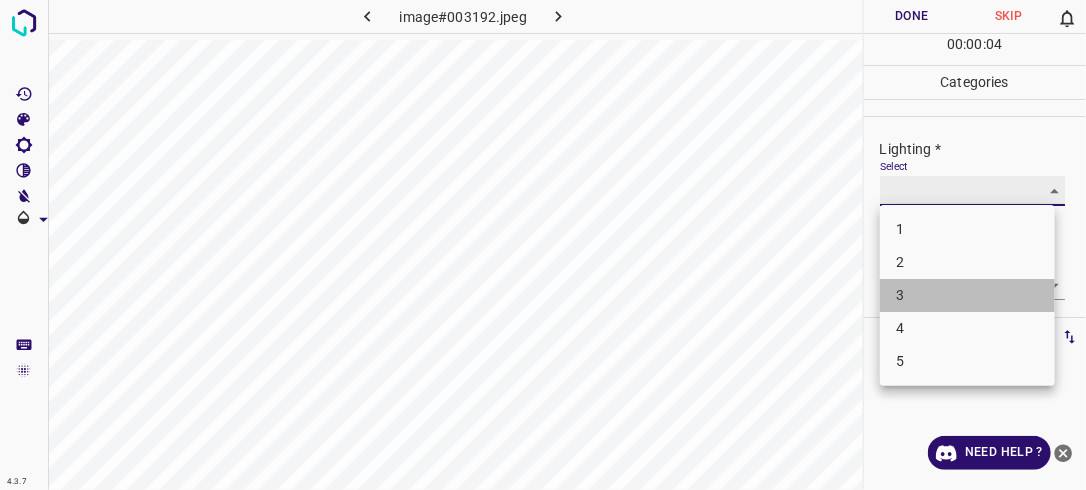 type on "3" 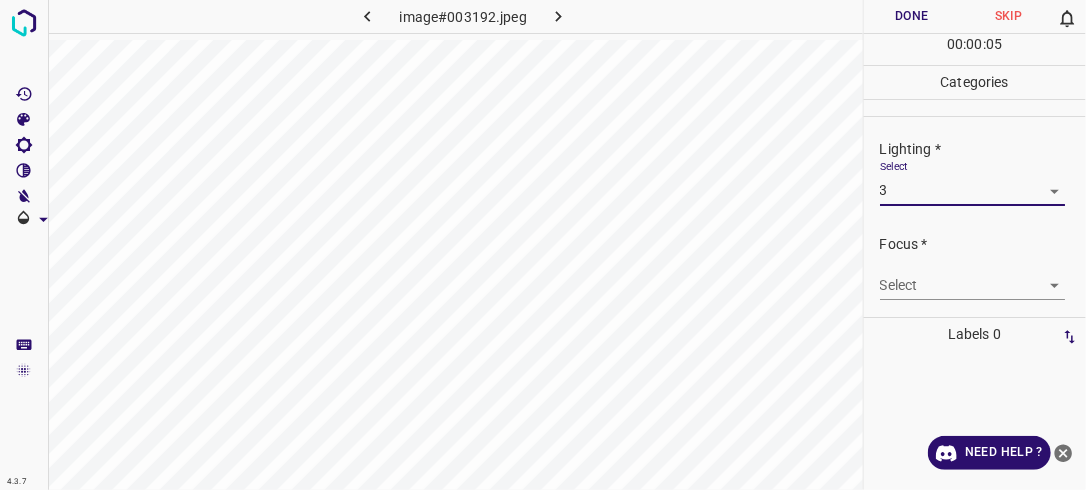 click on "4.3.7 image#003192.jpeg Done Skip 0 00   : 00   : 05   Categories Lighting *  Select 3 3 Focus *  Select ​ Overall *  Select ​ Labels   0 Categories 1 Lighting 2 Focus 3 Overall Tools Space Change between modes (Draw & Edit) I Auto labeling R Restore zoom M Zoom in N Zoom out Delete Delete selecte label Filters Z Restore filters X Saturation filter C Brightness filter V Contrast filter B Gray scale filter General O Download Need Help ? - Text - Hide - Delete" at bounding box center (543, 245) 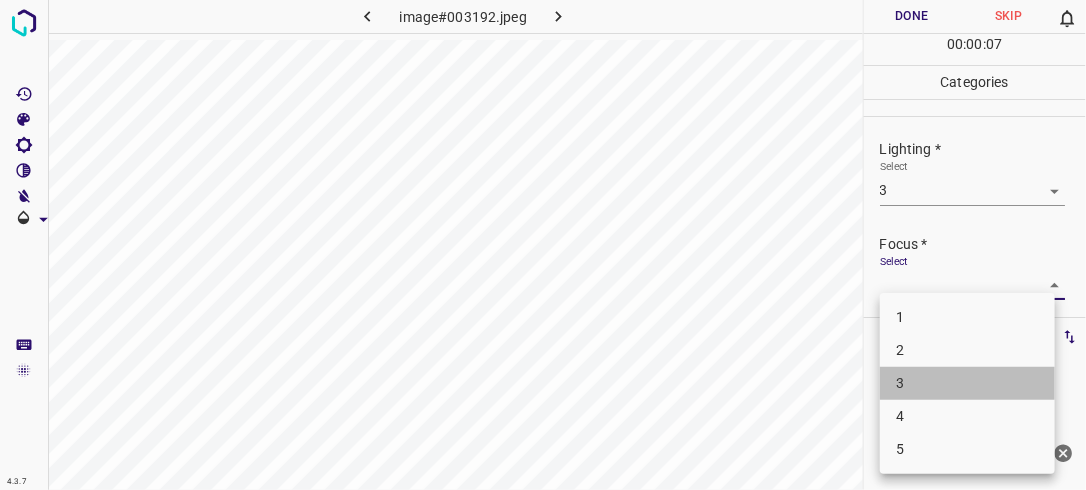 click on "3" at bounding box center [967, 383] 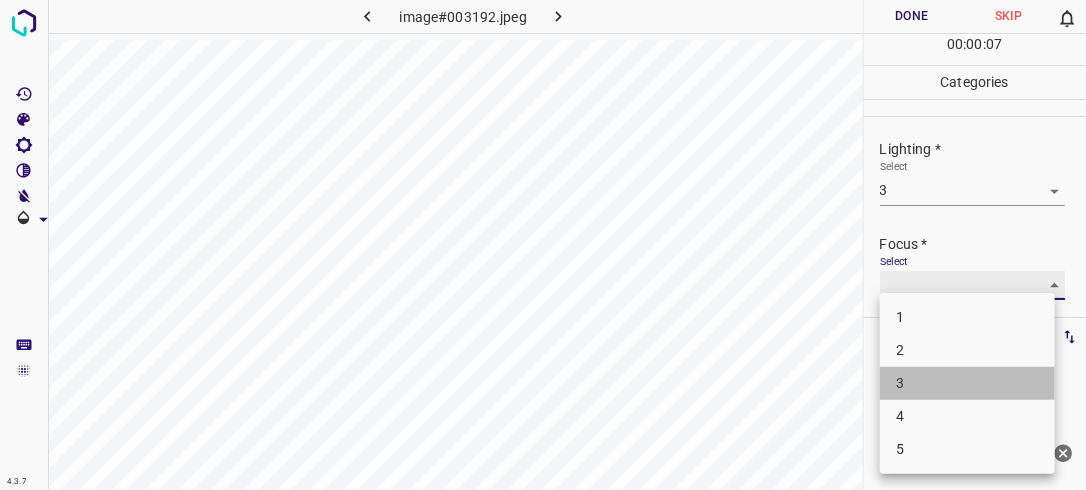 type on "3" 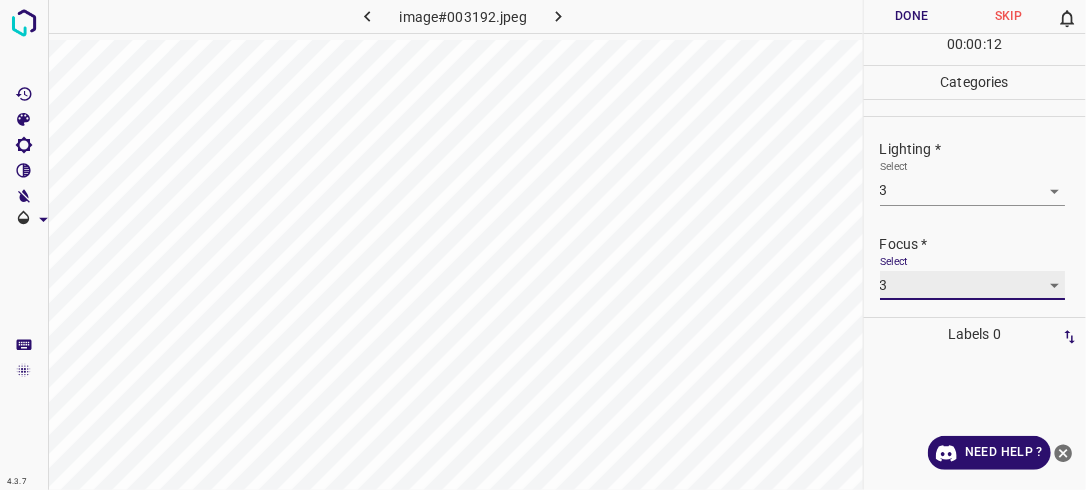 scroll, scrollTop: 98, scrollLeft: 0, axis: vertical 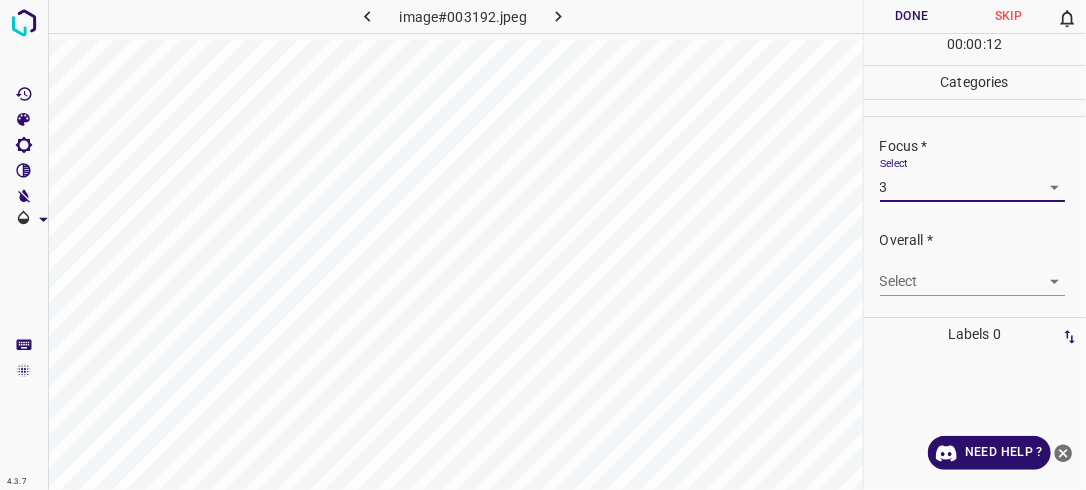 click on "4.3.7 image#003192.jpeg Done Skip 0 00   : 00   : 12   Categories Lighting *  Select 3 3 Focus *  Select 3 3 Overall *  Select ​ Labels   0 Categories 1 Lighting 2 Focus 3 Overall Tools Space Change between modes (Draw & Edit) I Auto labeling R Restore zoom M Zoom in N Zoom out Delete Delete selecte label Filters Z Restore filters X Saturation filter C Brightness filter V Contrast filter B Gray scale filter General O Download Need Help ? - Text - Hide - Delete" at bounding box center [543, 245] 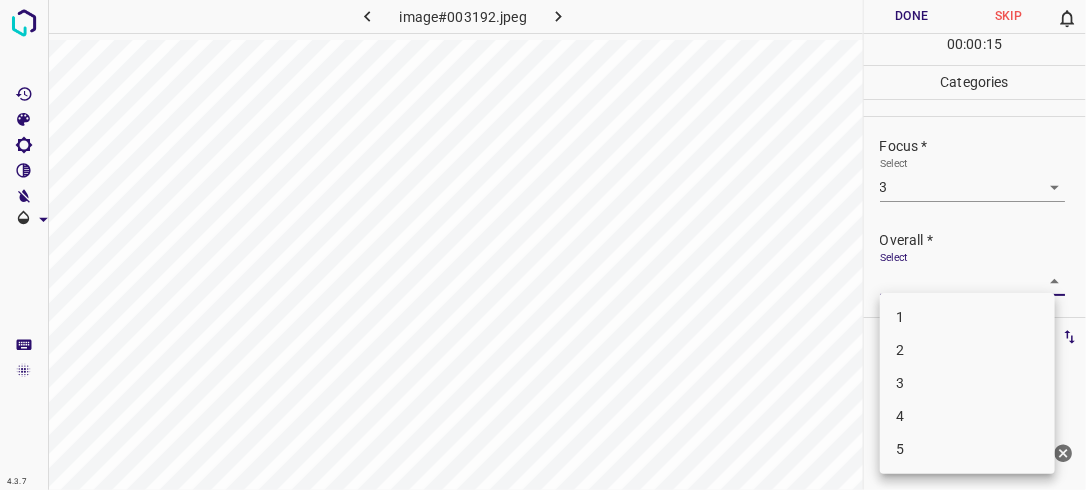 click on "3" at bounding box center (967, 383) 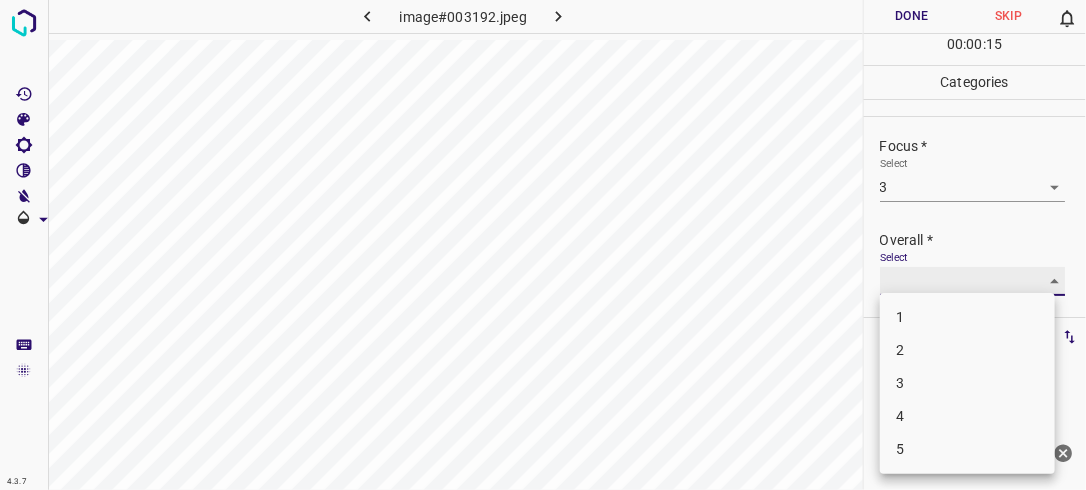 type on "3" 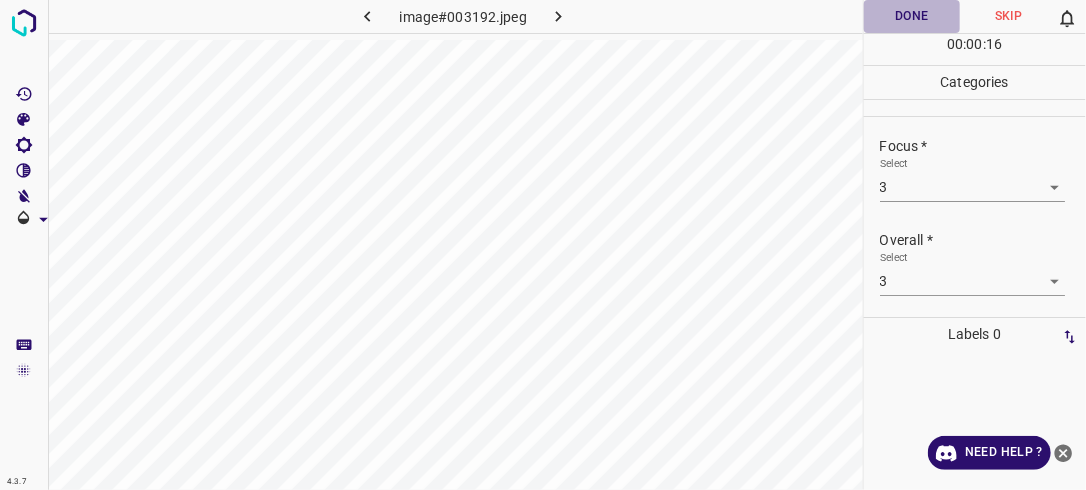 click on "Done" at bounding box center (912, 16) 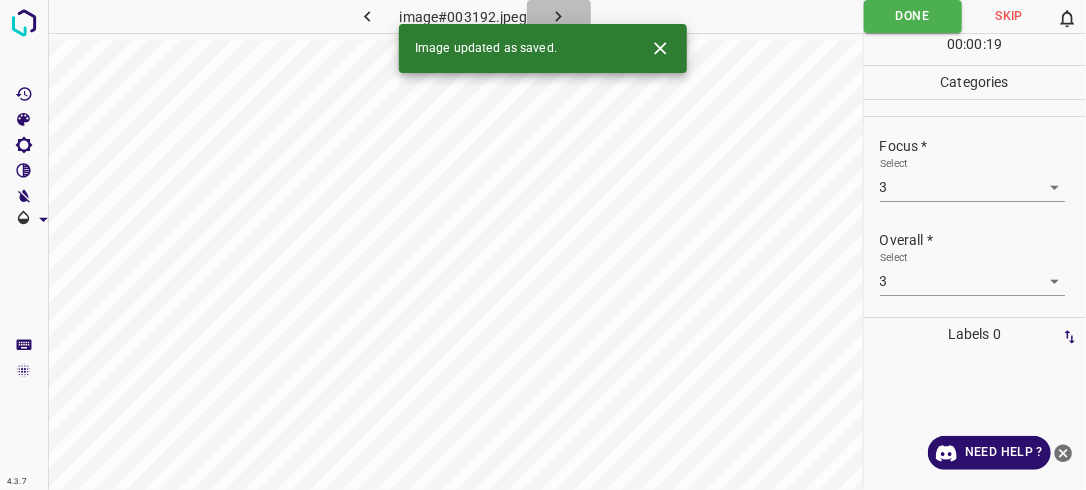 click 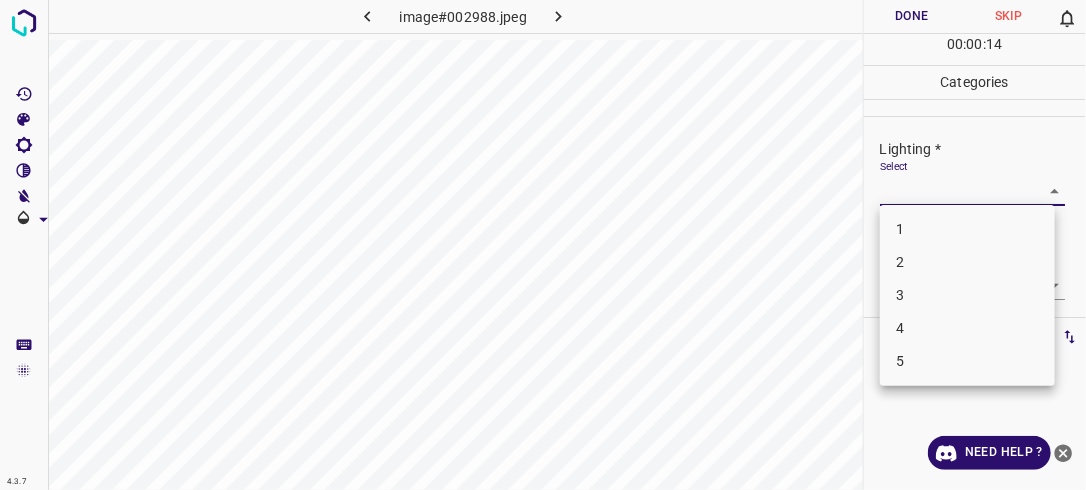 click on "4.3.7 image#002988.jpeg Done Skip 0 00   : 00   : 14   Categories Lighting *  Select ​ Focus *  Select ​ Overall *  Select ​ Labels   0 Categories 1 Lighting 2 Focus 3 Overall Tools Space Change between modes (Draw & Edit) I Auto labeling R Restore zoom M Zoom in N Zoom out Delete Delete selecte label Filters Z Restore filters X Saturation filter C Brightness filter V Contrast filter B Gray scale filter General O Download Need Help ? - Text - Hide - Delete 1 2 3 4 5" at bounding box center (543, 245) 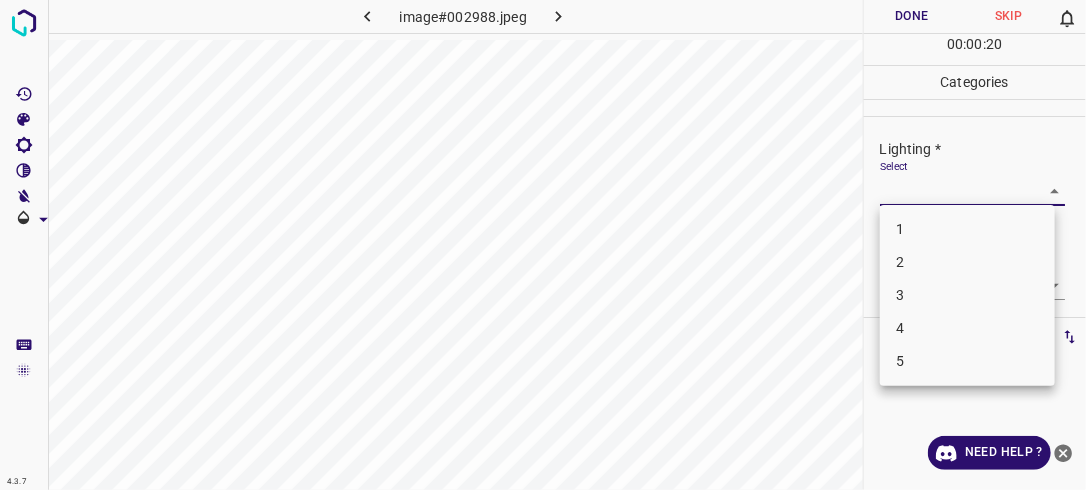 drag, startPoint x: 1082, startPoint y: 231, endPoint x: 1082, endPoint y: 280, distance: 49 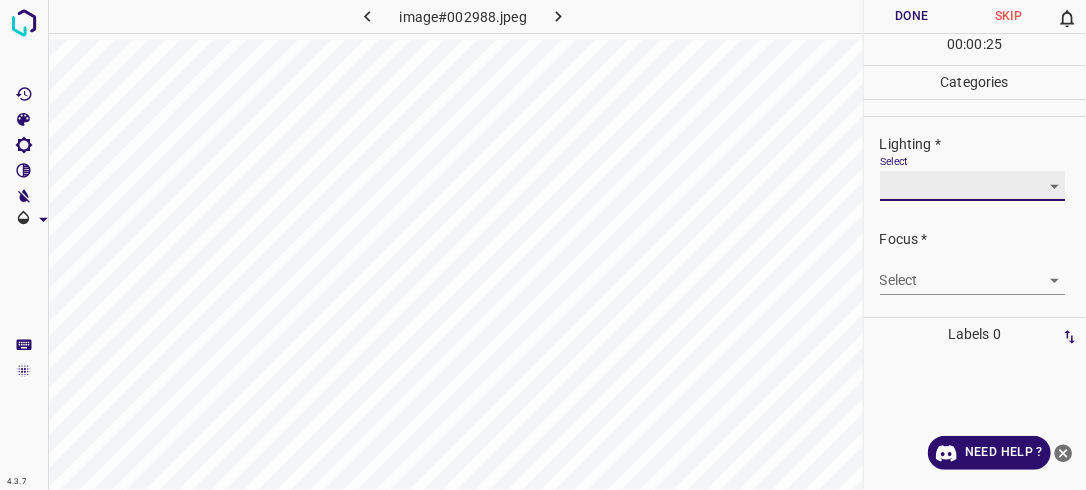 scroll, scrollTop: 0, scrollLeft: 0, axis: both 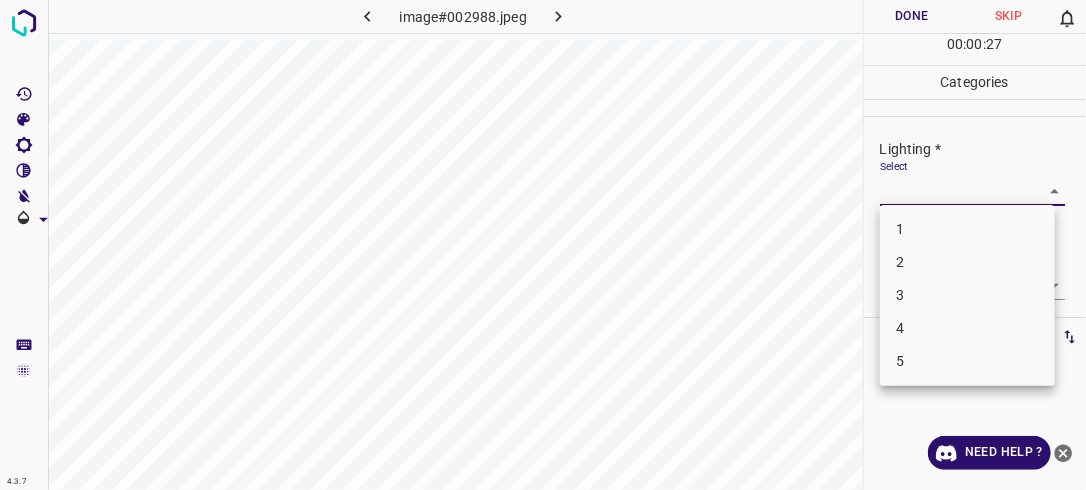 click on "4.3.7 image#002988.jpeg Done Skip 0 00   : 00   : 27   Categories Lighting *  Select ​ Focus *  Select ​ Overall *  Select ​ Labels   0 Categories 1 Lighting 2 Focus 3 Overall Tools Space Change between modes (Draw & Edit) I Auto labeling R Restore zoom M Zoom in N Zoom out Delete Delete selecte label Filters Z Restore filters X Saturation filter C Brightness filter V Contrast filter B Gray scale filter General O Download Need Help ? - Text - Hide - Delete 1 2 3 4 5" at bounding box center (543, 245) 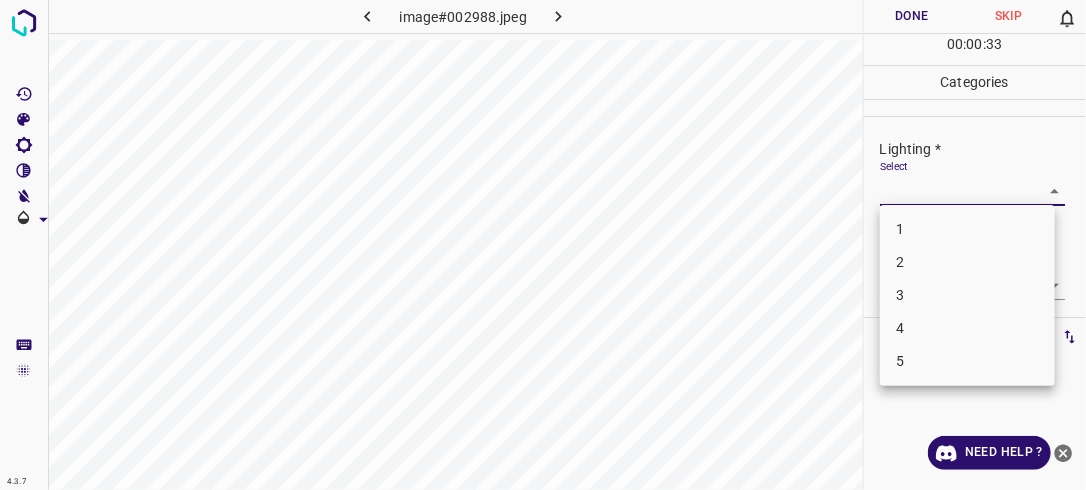 click on "3" at bounding box center [967, 295] 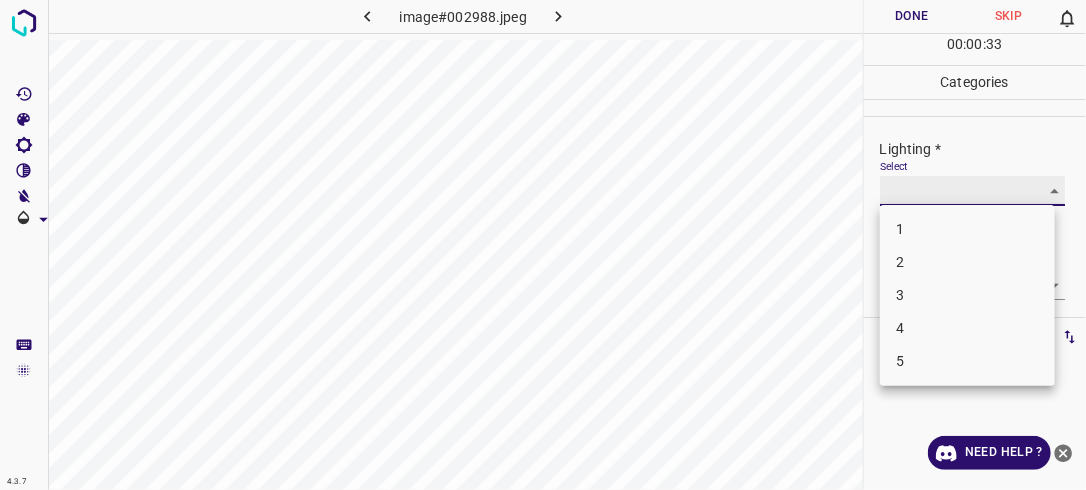 type on "3" 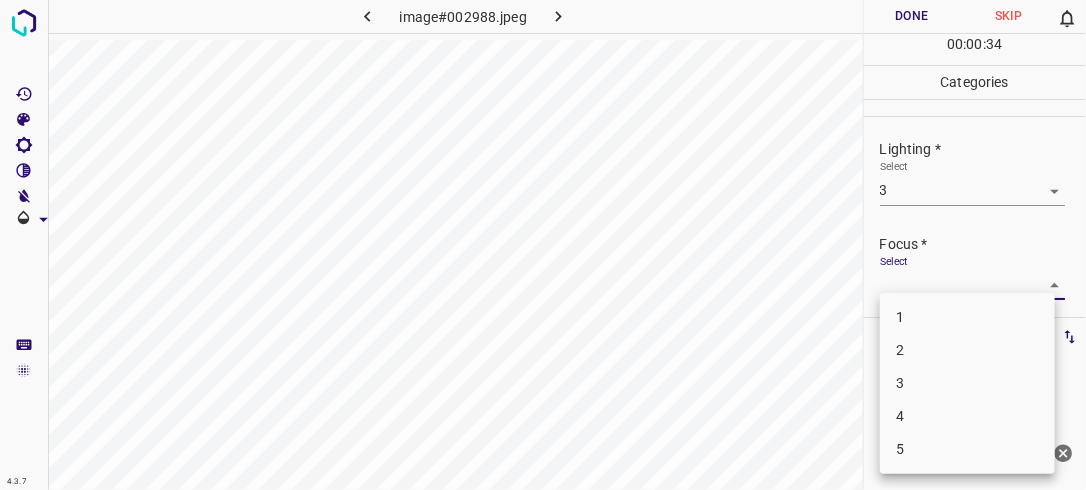 click on "4.3.7 image#002988.jpeg Done Skip 0 00   : 00   : 34   Categories Lighting *  Select 3 3 Focus *  Select ​ Overall *  Select ​ Labels   0 Categories 1 Lighting 2 Focus 3 Overall Tools Space Change between modes (Draw & Edit) I Auto labeling R Restore zoom M Zoom in N Zoom out Delete Delete selecte label Filters Z Restore filters X Saturation filter C Brightness filter V Contrast filter B Gray scale filter General O Download Need Help ? - Text - Hide - Delete 1 2 3 4 5" at bounding box center (543, 245) 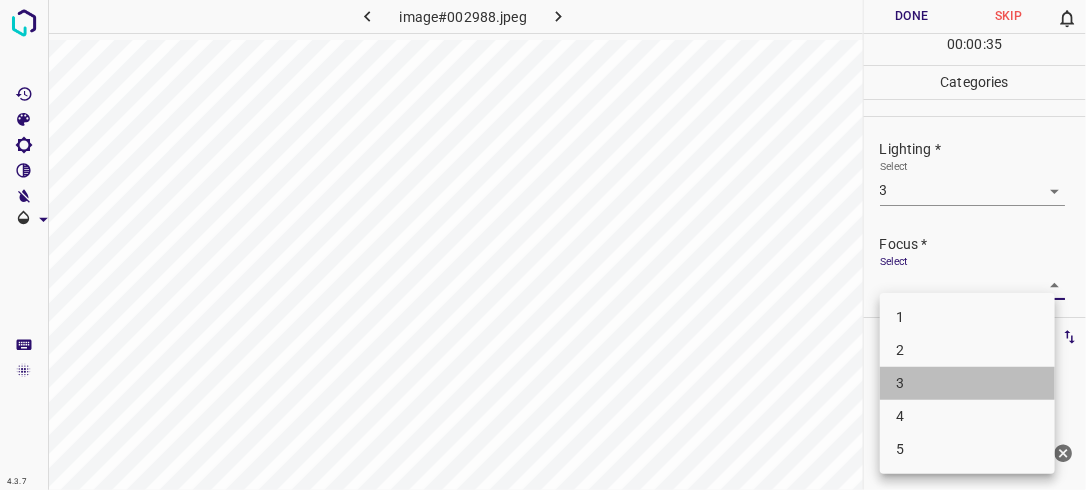 click on "3" at bounding box center (967, 383) 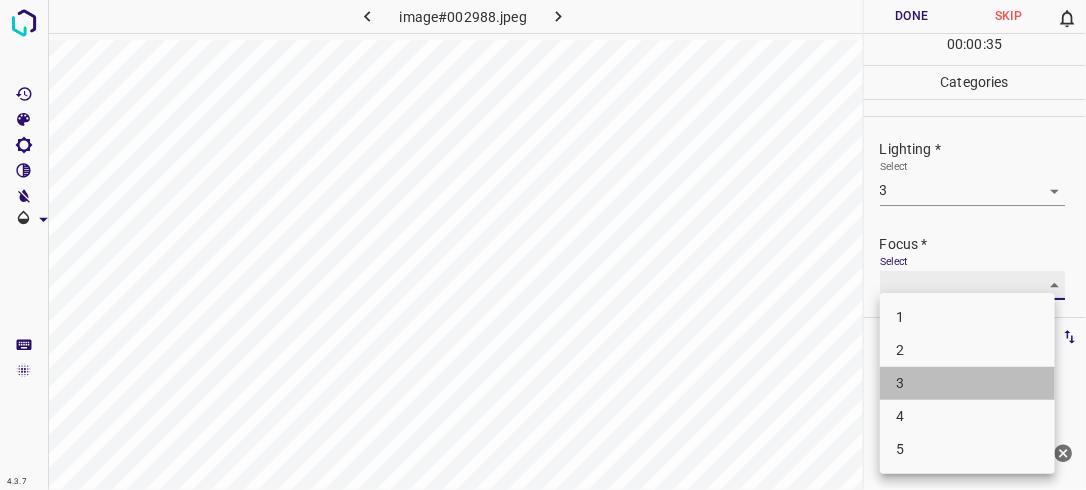 type on "3" 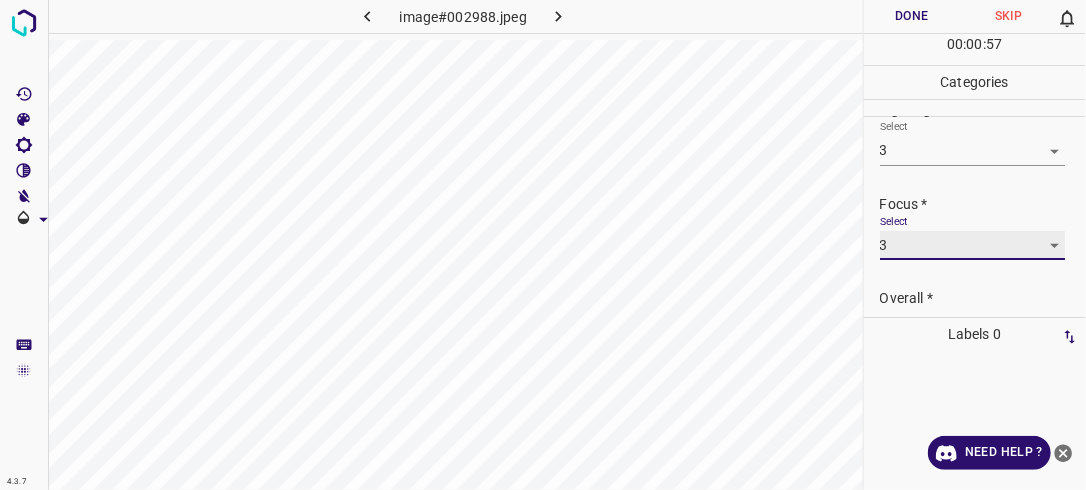 scroll, scrollTop: 84, scrollLeft: 0, axis: vertical 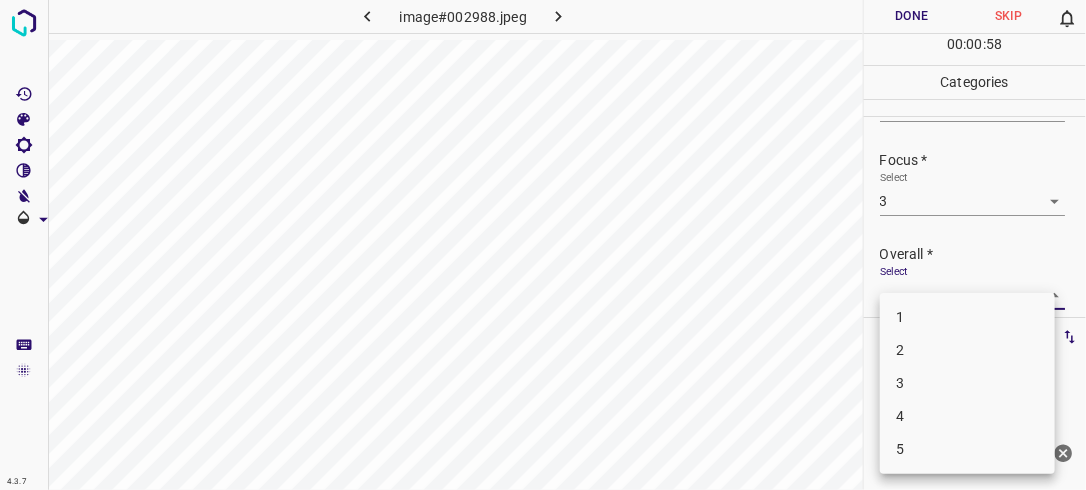 click on "4.3.7 image#002988.jpeg Done Skip 0 00   : 00   : 58   Categories Lighting *  Select 3 3 Focus *  Select 3 3 Overall *  Select ​ Labels   0 Categories 1 Lighting 2 Focus 3 Overall Tools Space Change between modes (Draw & Edit) I Auto labeling R Restore zoom M Zoom in N Zoom out Delete Delete selecte label Filters Z Restore filters X Saturation filter C Brightness filter V Contrast filter B Gray scale filter General O Download Need Help ? - Text - Hide - Delete 1 2 3 4 5" at bounding box center [543, 245] 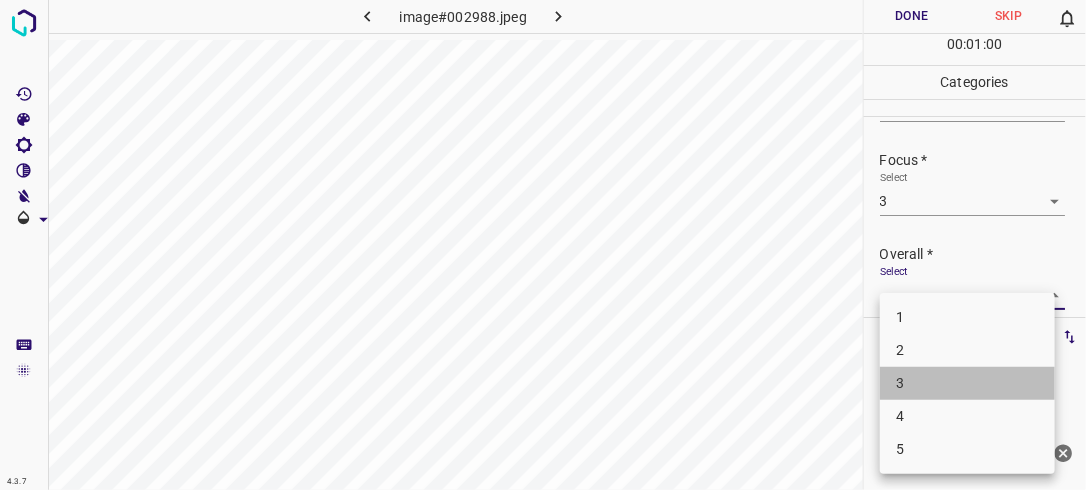 click on "3" at bounding box center (967, 383) 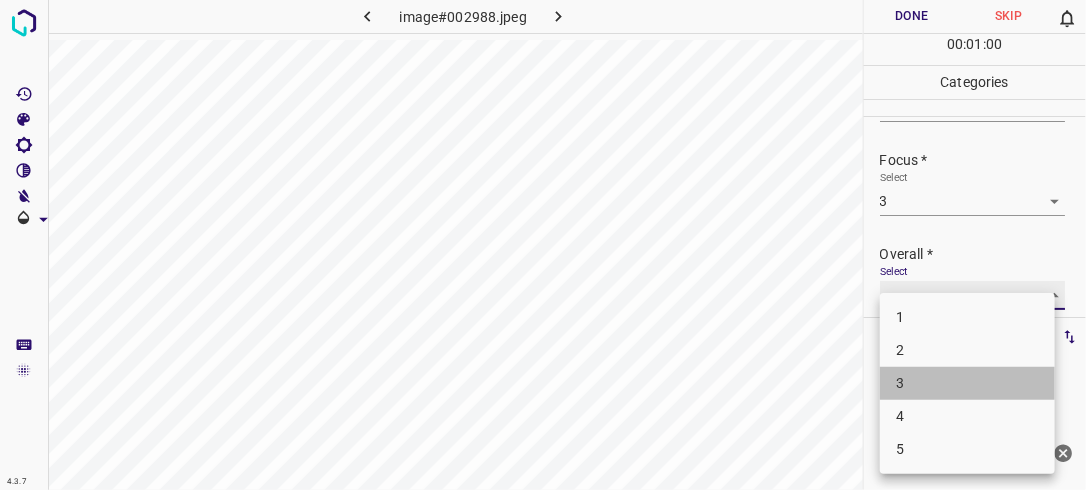 type on "3" 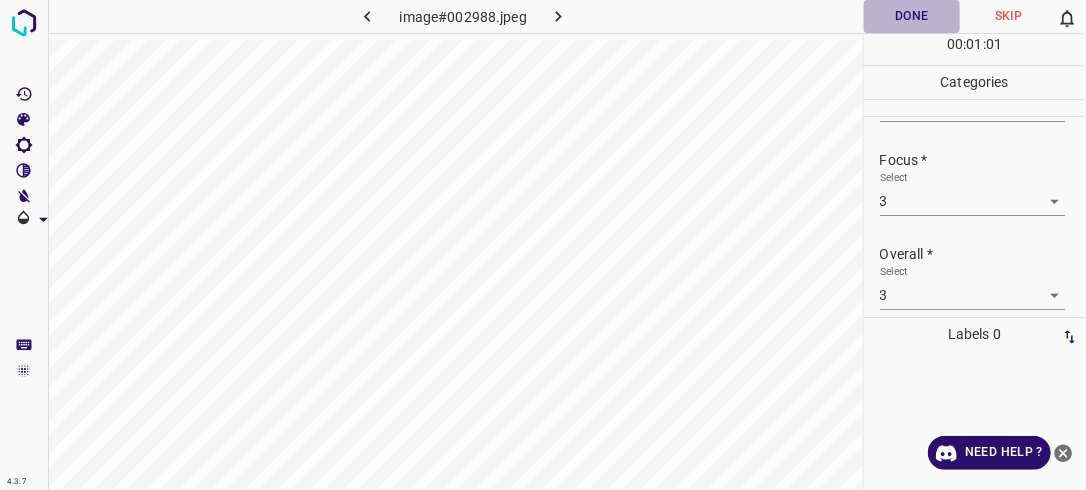 click on "Done" at bounding box center (912, 16) 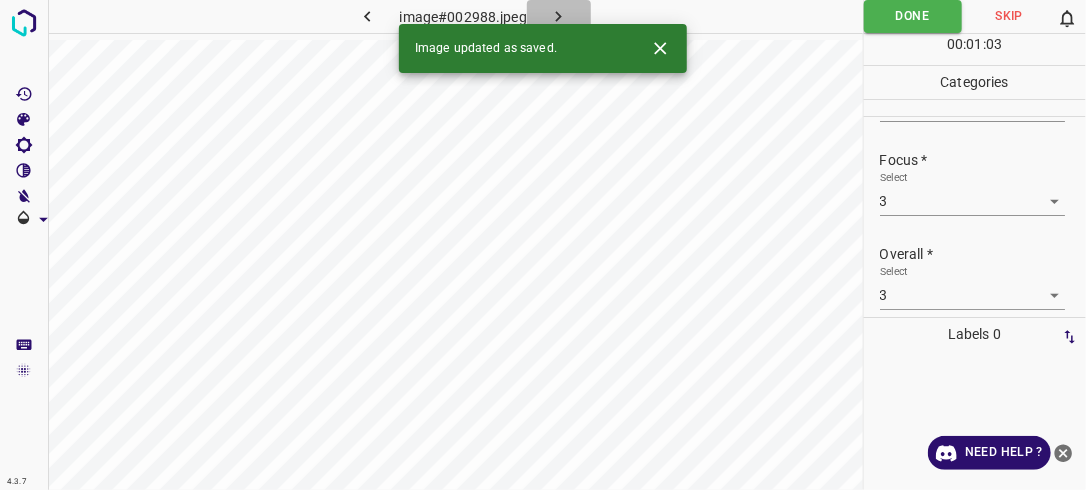click at bounding box center (559, 16) 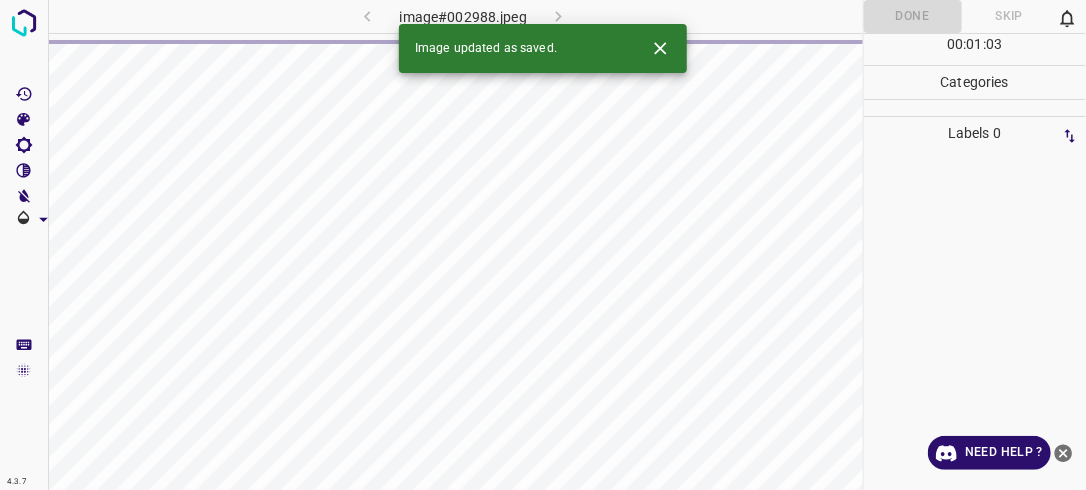 click on "image#002988.jpeg" at bounding box center (463, 16) 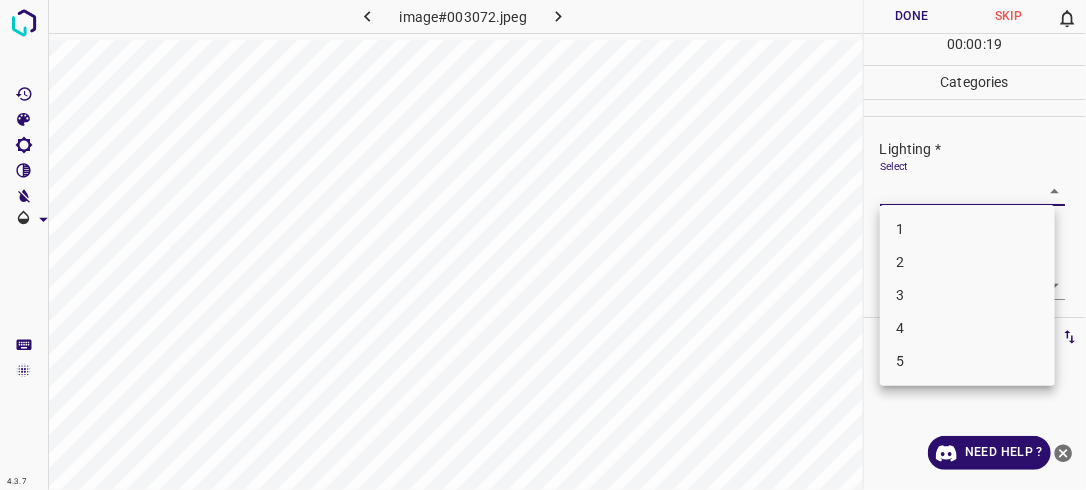 click on "4.3.7 image#003072.jpeg Done Skip 0 00   : 00   : 19   Categories Lighting *  Select ​ Focus *  Select ​ Overall *  Select ​ Labels   0 Categories 1 Lighting 2 Focus 3 Overall Tools Space Change between modes (Draw & Edit) I Auto labeling R Restore zoom M Zoom in N Zoom out Delete Delete selecte label Filters Z Restore filters X Saturation filter C Brightness filter V Contrast filter B Gray scale filter General O Download Need Help ? - Text - Hide - Delete 1 2 3 4 5" at bounding box center (543, 245) 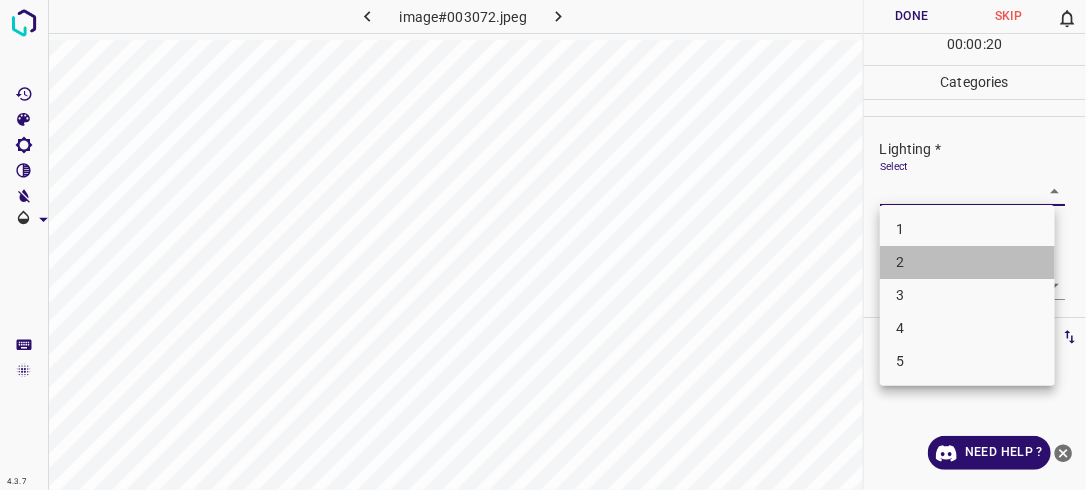 click on "2" at bounding box center [967, 262] 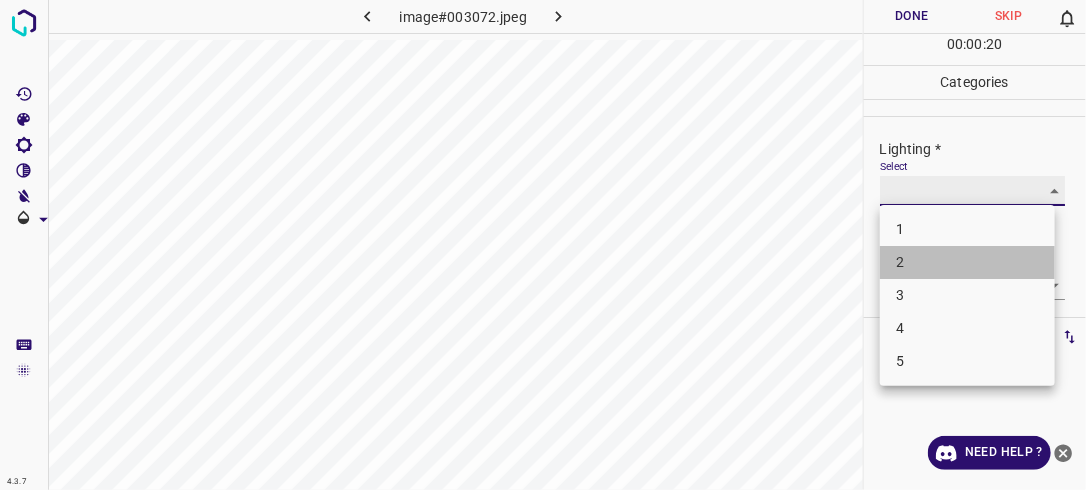 type on "2" 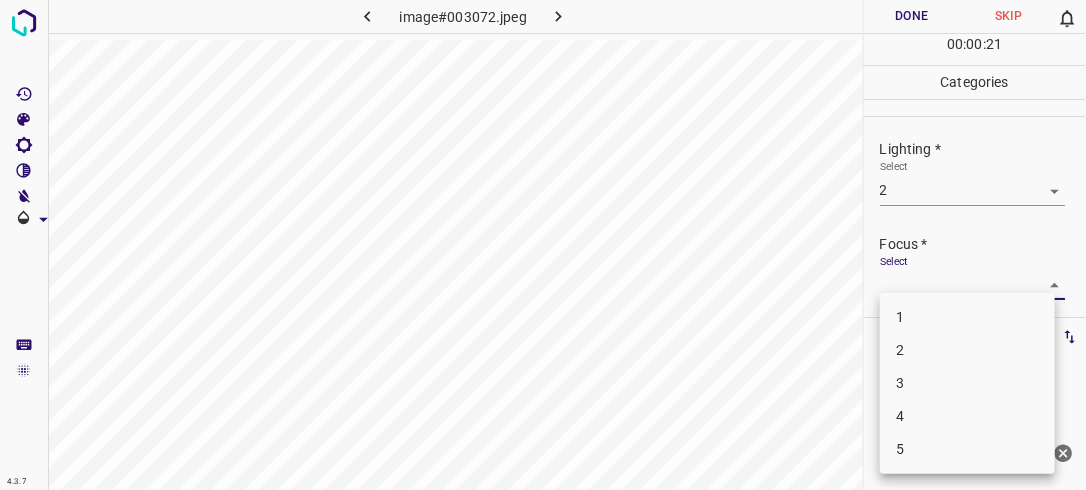 click on "4.3.7 image#003072.jpeg Done Skip 0 00   : 00   : 21   Categories Lighting *  Select 2 2 Focus *  Select ​ Overall *  Select ​ Labels   0 Categories 1 Lighting 2 Focus 3 Overall Tools Space Change between modes (Draw & Edit) I Auto labeling R Restore zoom M Zoom in N Zoom out Delete Delete selecte label Filters Z Restore filters X Saturation filter C Brightness filter V Contrast filter B Gray scale filter General O Download Need Help ? - Text - Hide - Delete 1 2 3 4 5" at bounding box center (543, 245) 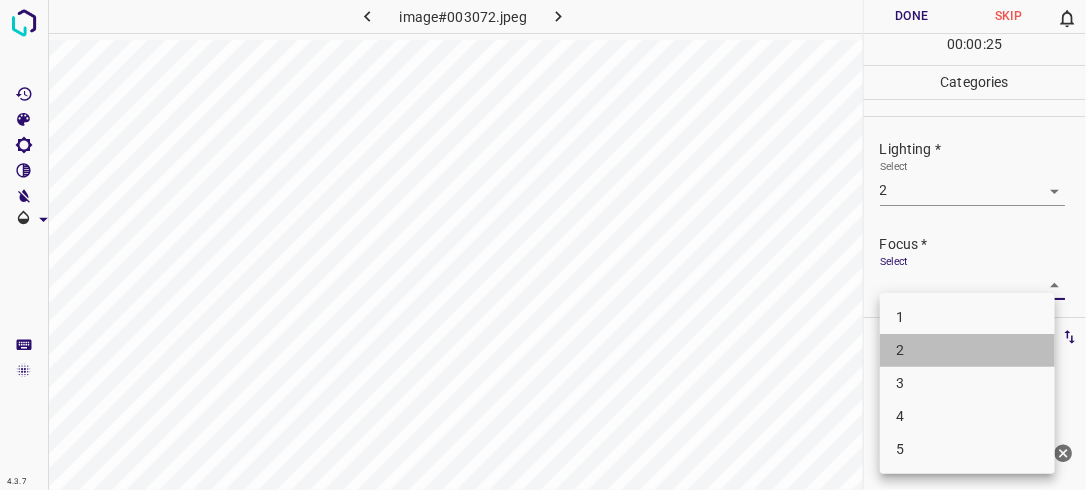 drag, startPoint x: 947, startPoint y: 352, endPoint x: 998, endPoint y: 297, distance: 75.00667 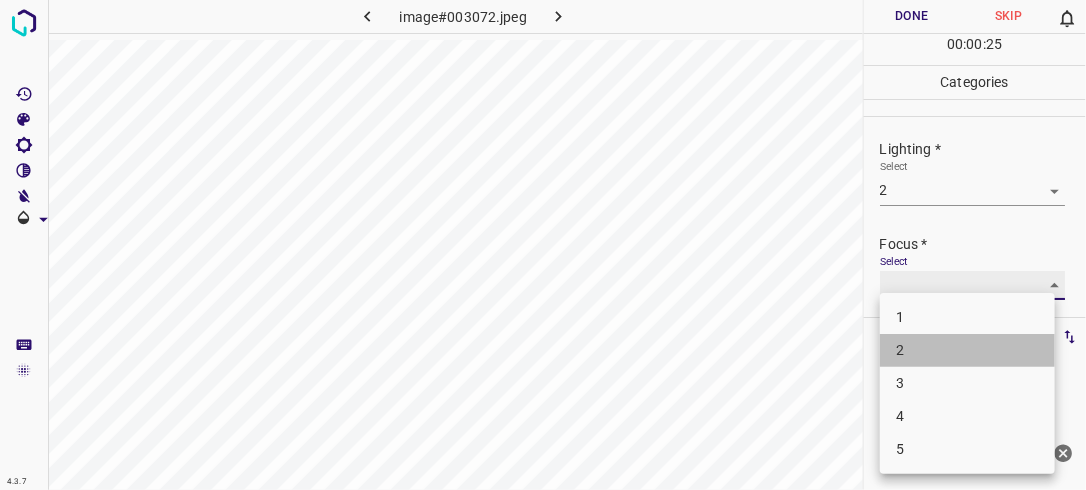 type on "2" 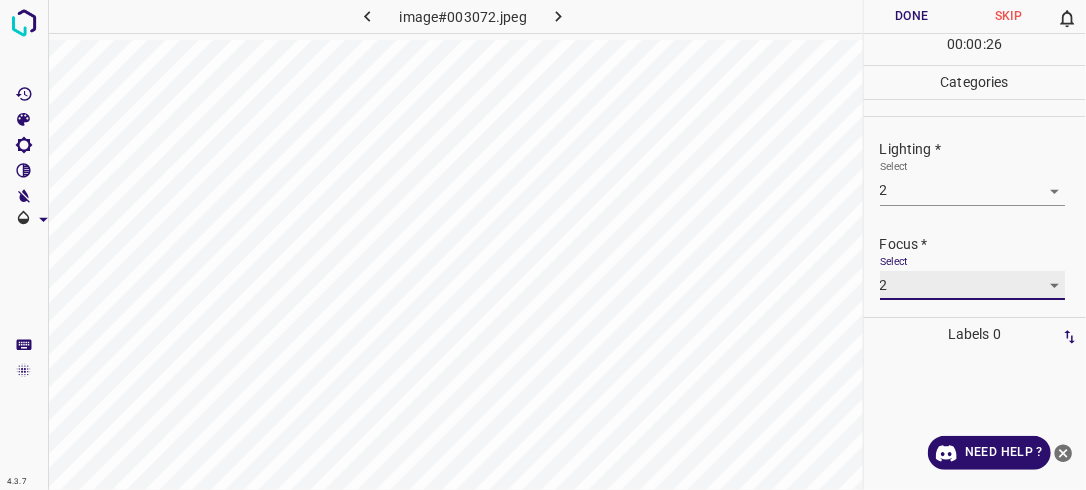 scroll, scrollTop: 98, scrollLeft: 0, axis: vertical 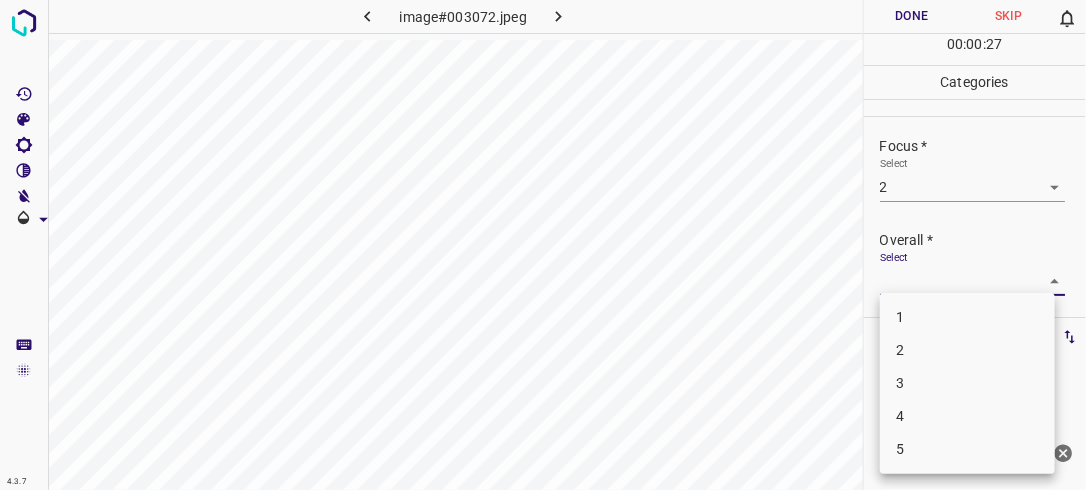 drag, startPoint x: 1047, startPoint y: 277, endPoint x: 1022, endPoint y: 292, distance: 29.15476 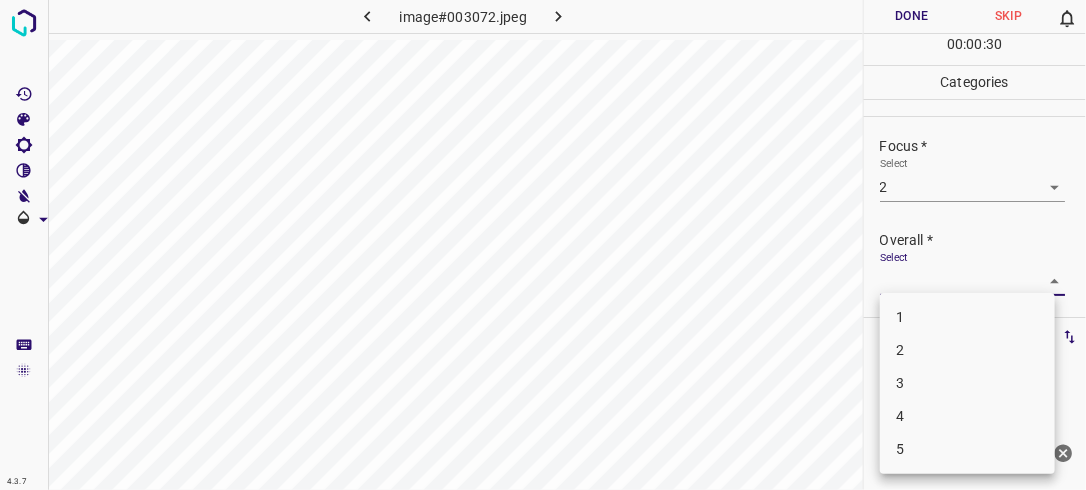 click on "2" at bounding box center (967, 350) 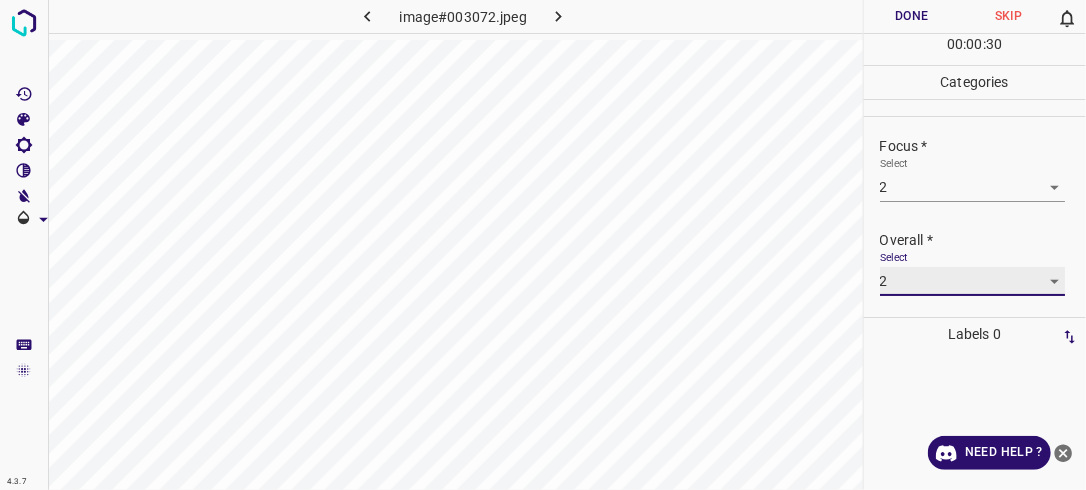 type on "2" 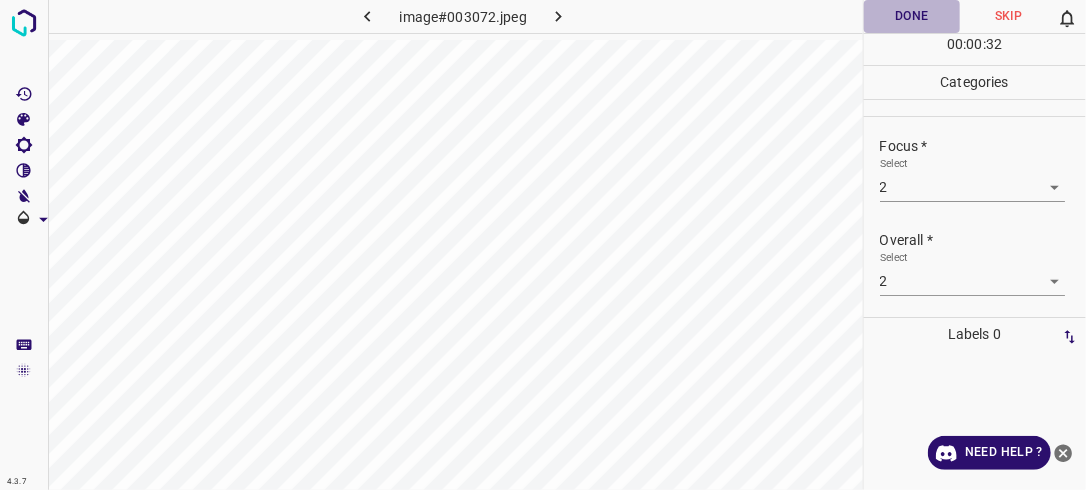 click on "Done" at bounding box center [912, 16] 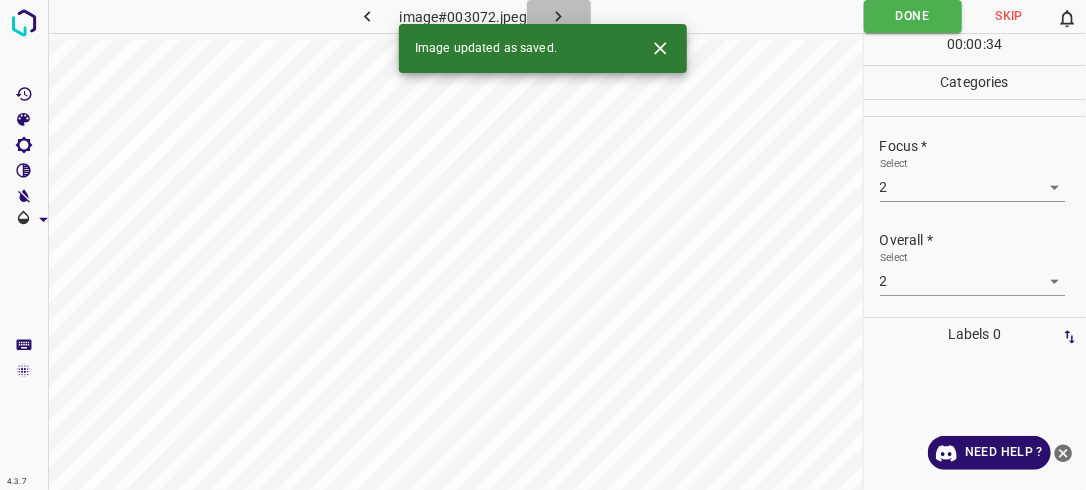 click 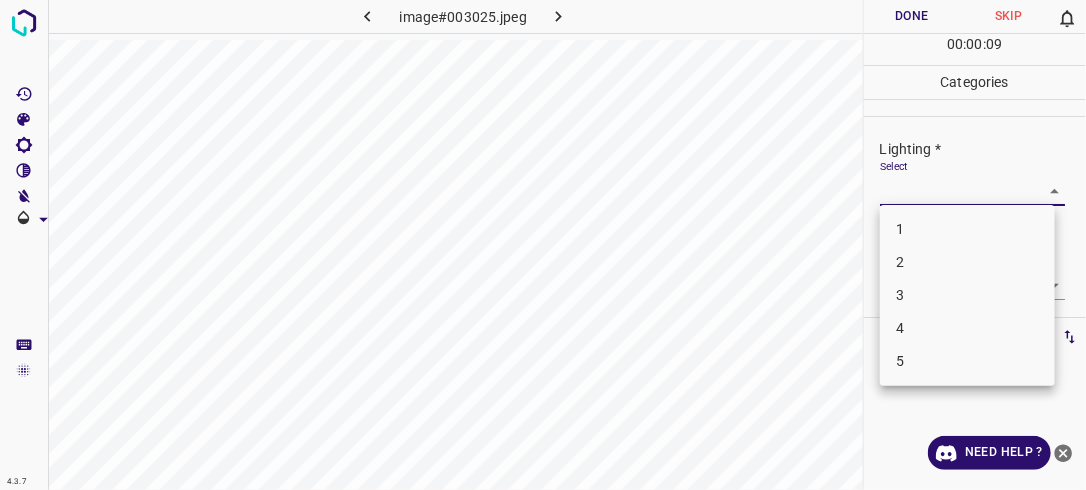 click on "4.3.7 image#003025.jpeg Done Skip 0 00   : 00   : 09   Categories Lighting *  Select ​ Focus *  Select ​ Overall *  Select ​ Labels   0 Categories 1 Lighting 2 Focus 3 Overall Tools Space Change between modes (Draw & Edit) I Auto labeling R Restore zoom M Zoom in N Zoom out Delete Delete selecte label Filters Z Restore filters X Saturation filter C Brightness filter V Contrast filter B Gray scale filter General O Download Need Help ? - Text - Hide - Delete 1 2 3 4 5" at bounding box center [543, 245] 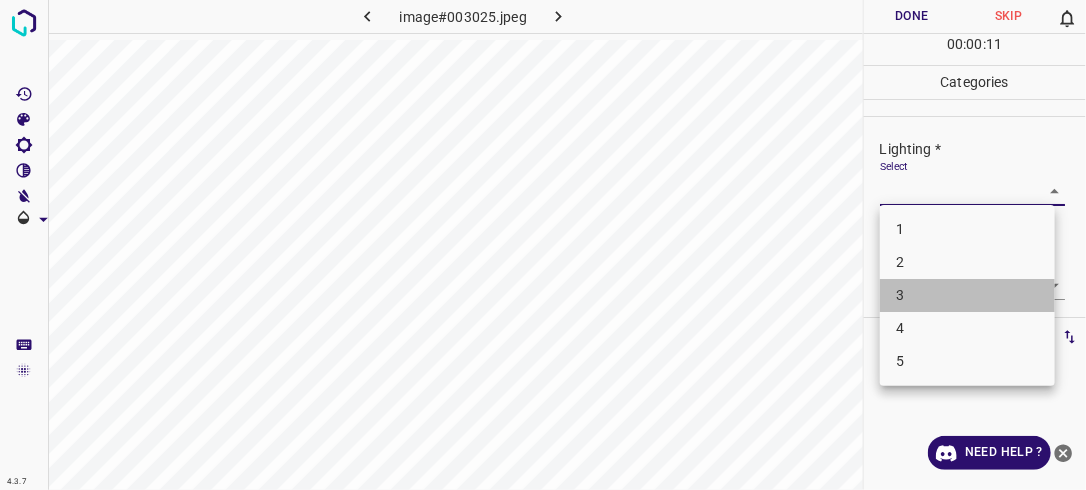 click on "3" at bounding box center (967, 295) 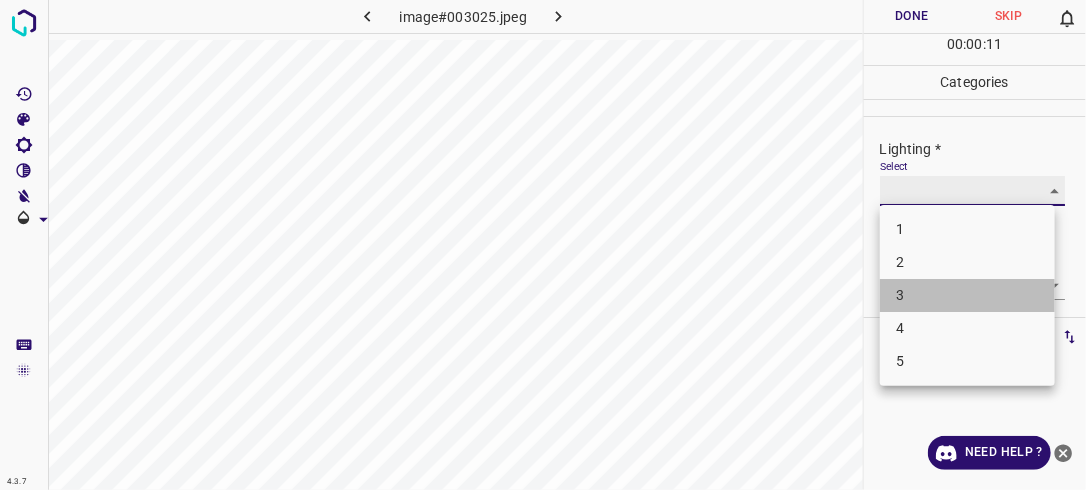 type on "3" 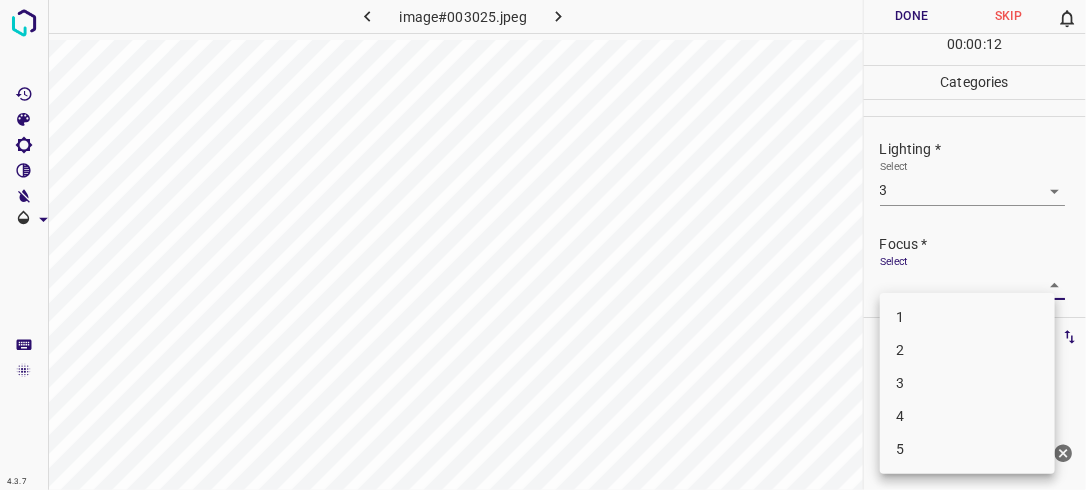 click on "4.3.7 image#003025.jpeg Done Skip 0 00   : 00   : 12   Categories Lighting *  Select 3 3 Focus *  Select ​ Overall *  Select ​ Labels   0 Categories 1 Lighting 2 Focus 3 Overall Tools Space Change between modes (Draw & Edit) I Auto labeling R Restore zoom M Zoom in N Zoom out Delete Delete selecte label Filters Z Restore filters X Saturation filter C Brightness filter V Contrast filter B Gray scale filter General O Download Need Help ? - Text - Hide - Delete 1 2 3 4 5" at bounding box center [543, 245] 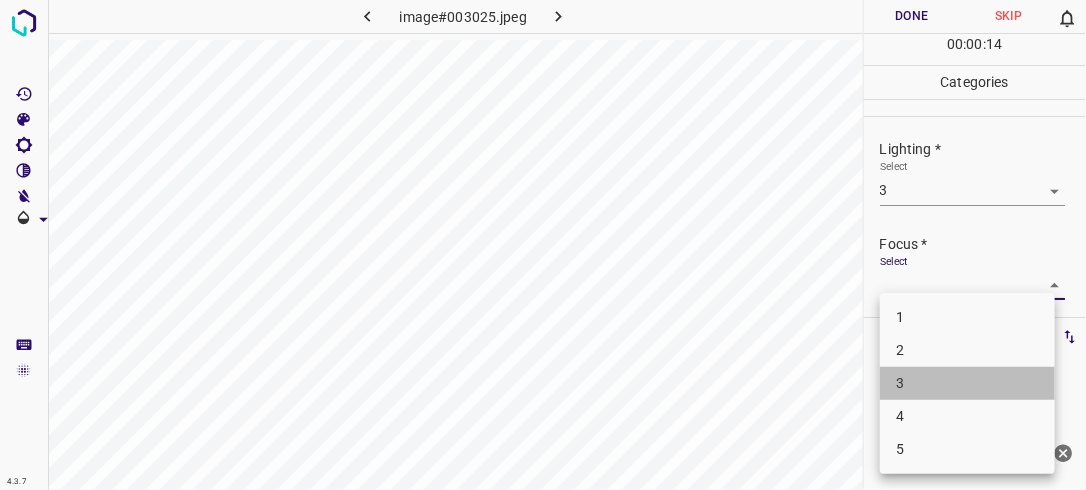 click on "3" at bounding box center (967, 383) 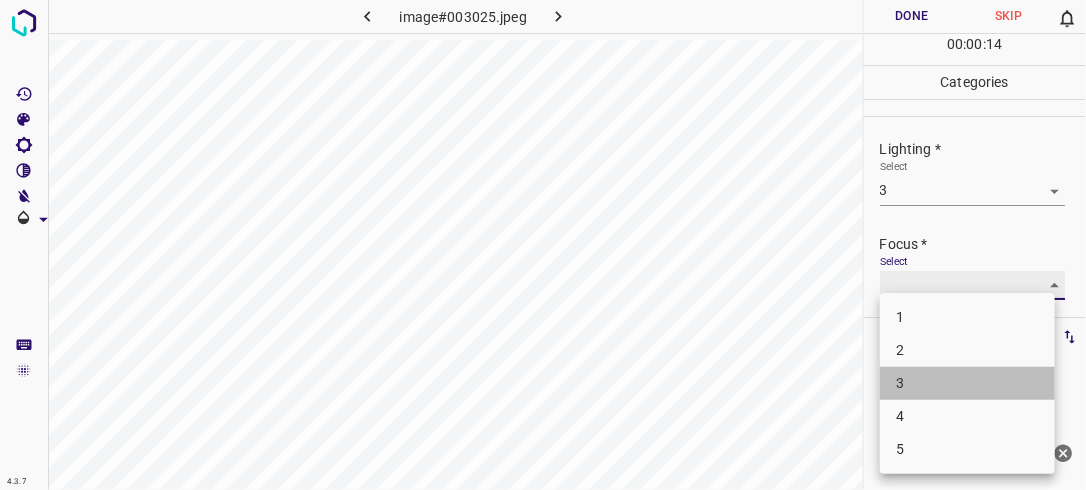 type on "3" 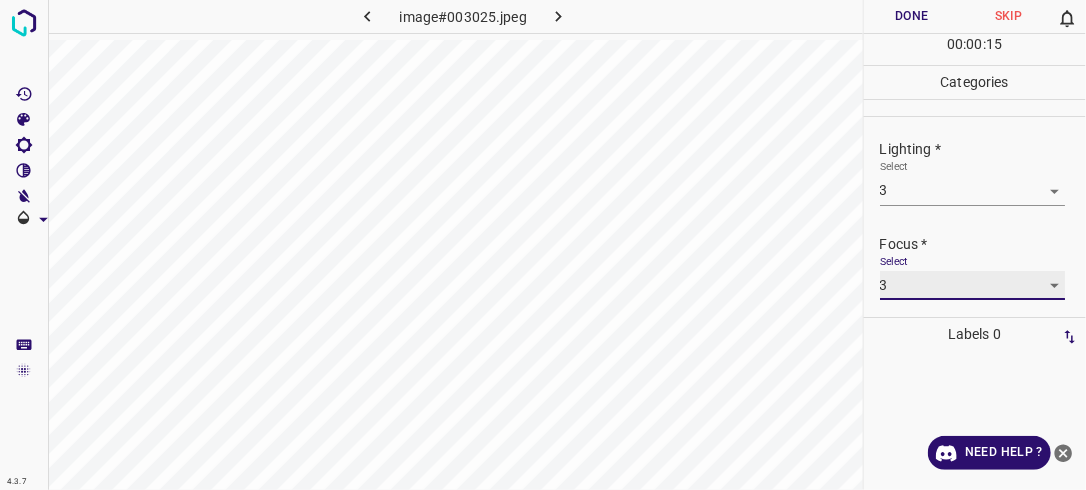 scroll, scrollTop: 98, scrollLeft: 0, axis: vertical 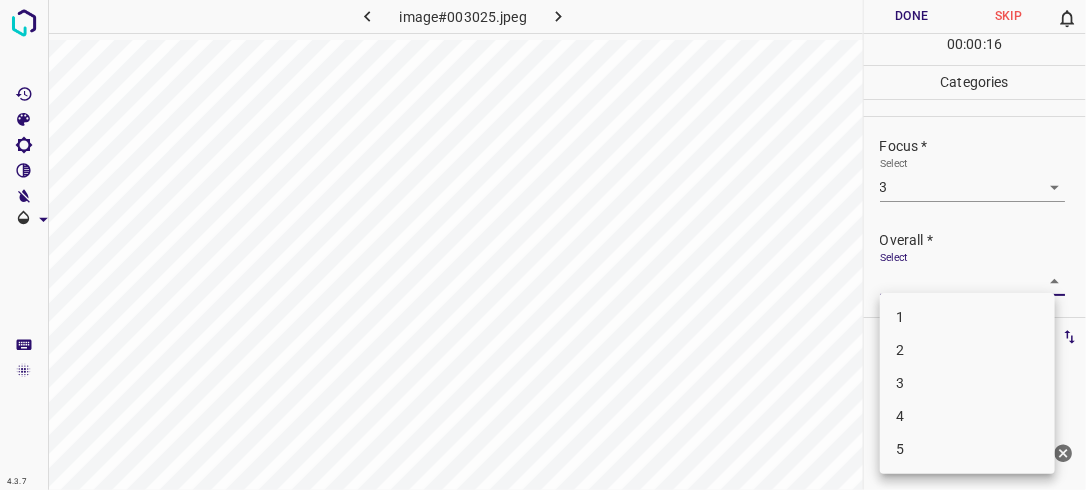 click on "4.3.7 image#003025.jpeg Done Skip 0 00   : 00   : 16   Categories Lighting *  Select 3 3 Focus *  Select 3 3 Overall *  Select ​ Labels   0 Categories 1 Lighting 2 Focus 3 Overall Tools Space Change between modes (Draw & Edit) I Auto labeling R Restore zoom M Zoom in N Zoom out Delete Delete selecte label Filters Z Restore filters X Saturation filter C Brightness filter V Contrast filter B Gray scale filter General O Download Need Help ? - Text - Hide - Delete 1 2 3 4 5" at bounding box center (543, 245) 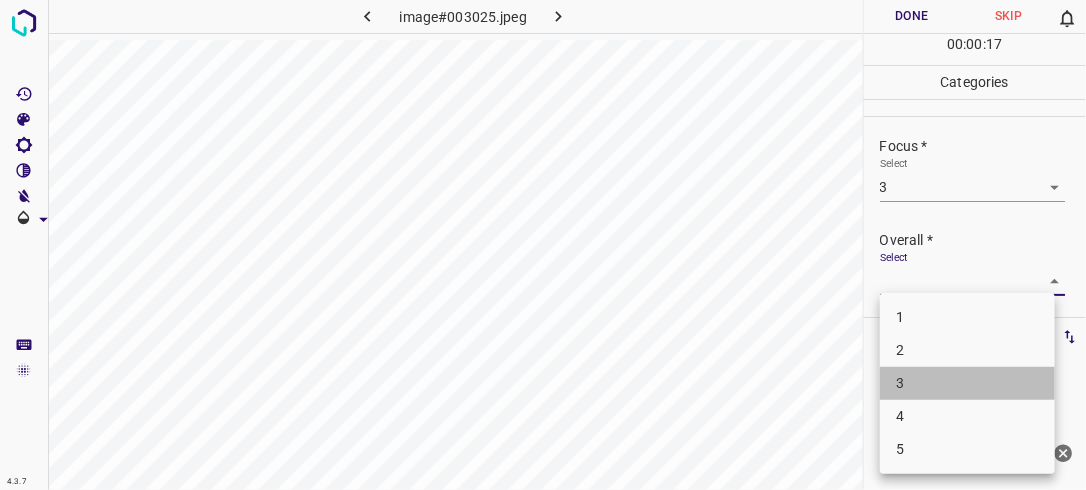 click on "3" at bounding box center [967, 383] 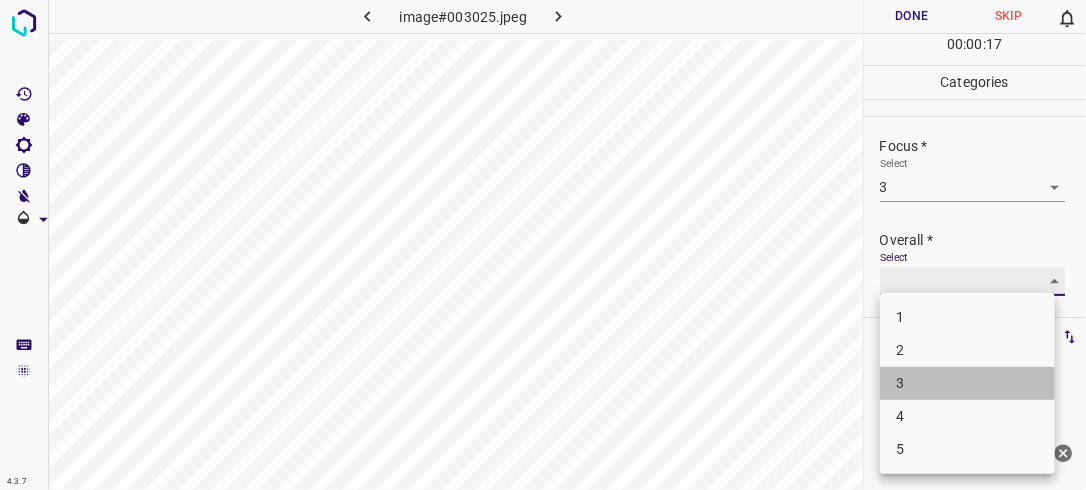 type on "3" 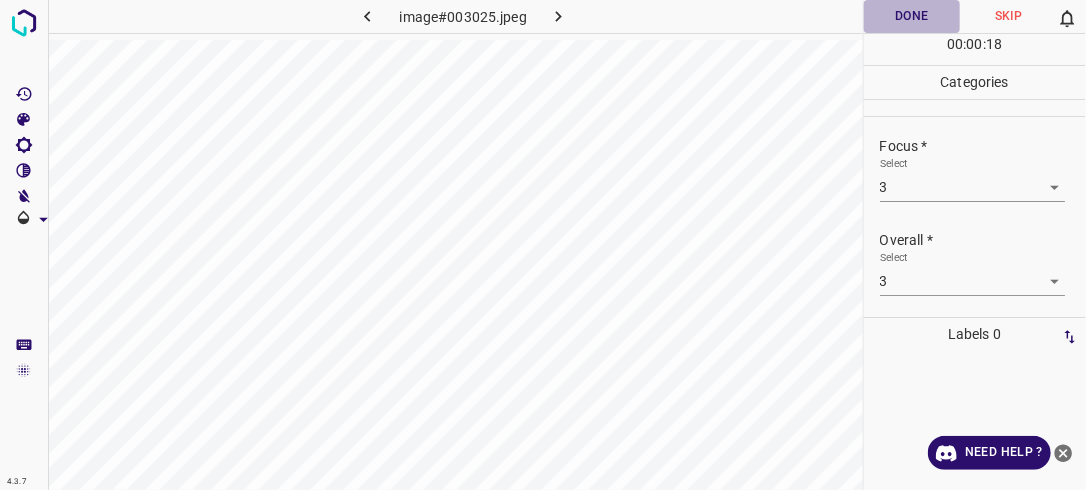 click on "Done" at bounding box center [912, 16] 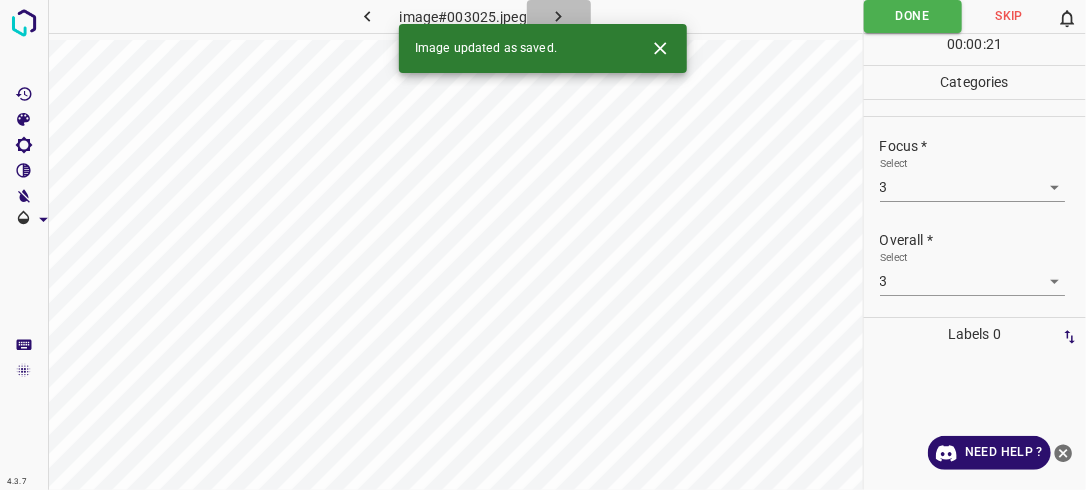 click at bounding box center [559, 16] 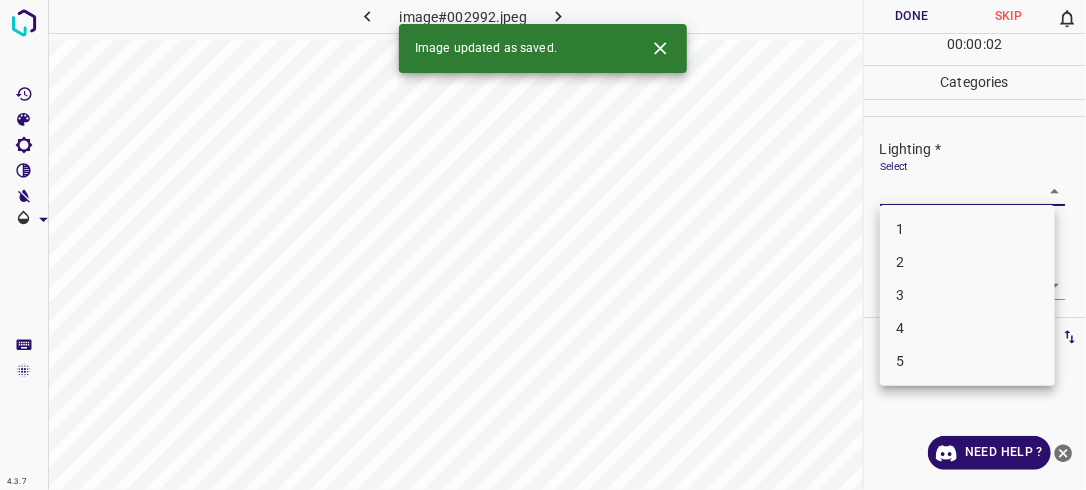 click on "4.3.7 image#002992.jpeg Done Skip 0 00   : 00   : 02   Categories Lighting *  Select ​ Focus *  Select ​ Overall *  Select ​ Labels   0 Categories 1 Lighting 2 Focus 3 Overall Tools Space Change between modes (Draw & Edit) I Auto labeling R Restore zoom M Zoom in N Zoom out Delete Delete selecte label Filters Z Restore filters X Saturation filter C Brightness filter V Contrast filter B Gray scale filter General O Download Image updated as saved. Need Help ? - Text - Hide - Delete 1 2 3 4 5" at bounding box center [543, 245] 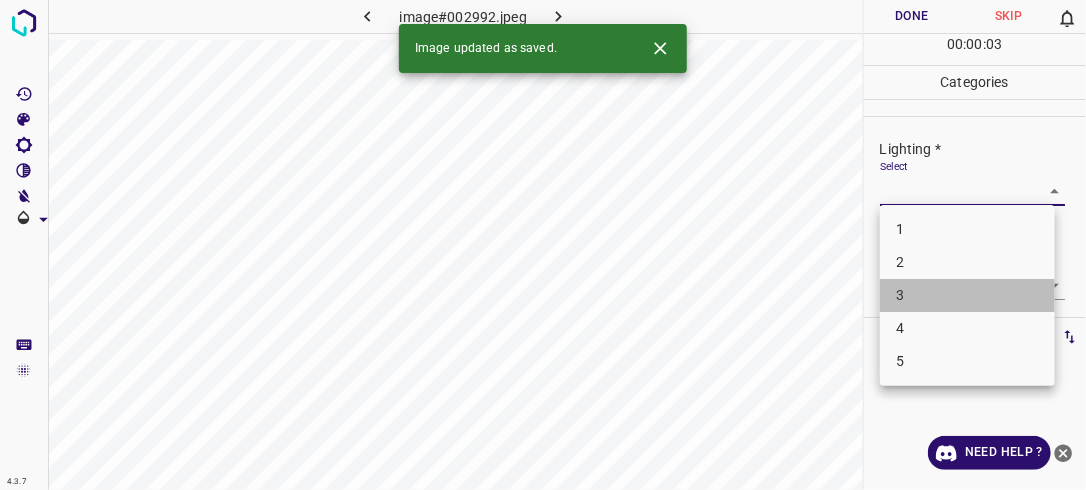 click on "3" at bounding box center [967, 295] 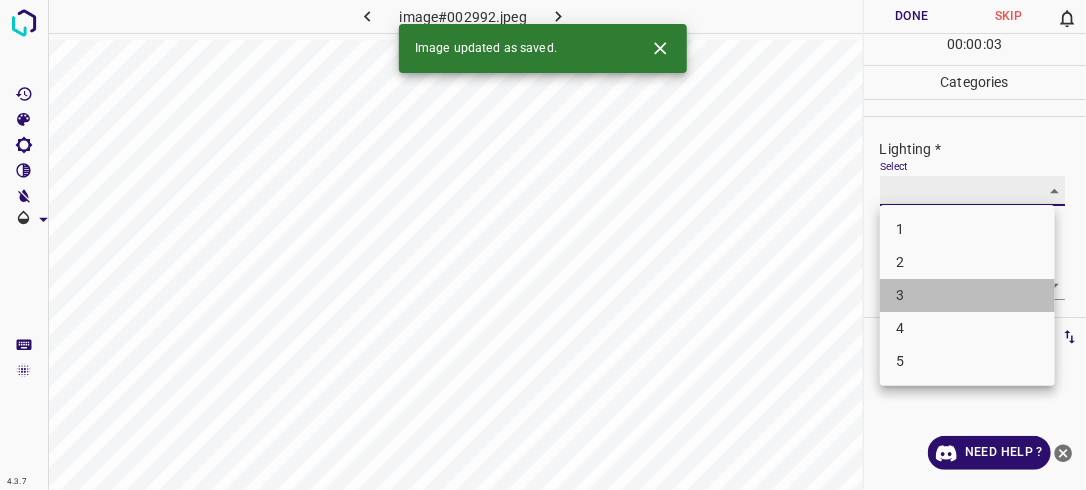 type on "3" 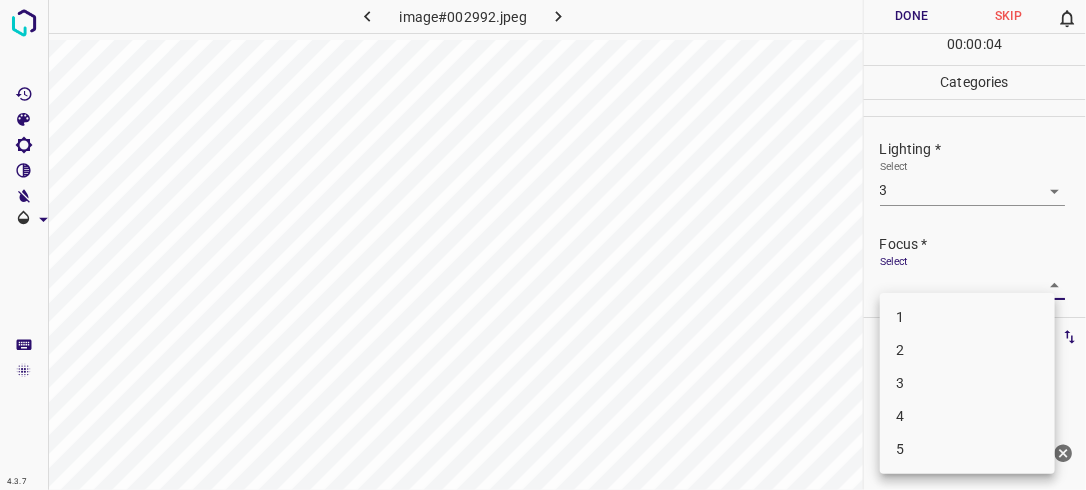 click on "4.3.7 image#002992.jpeg Done Skip 0 00   : 00   : 04   Categories Lighting *  Select 3 3 Focus *  Select ​ Overall *  Select ​ Labels   0 Categories 1 Lighting 2 Focus 3 Overall Tools Space Change between modes (Draw & Edit) I Auto labeling R Restore zoom M Zoom in N Zoom out Delete Delete selecte label Filters Z Restore filters X Saturation filter C Brightness filter V Contrast filter B Gray scale filter General O Download Need Help ? - Text - Hide - Delete 1 2 3 4 5" at bounding box center [543, 245] 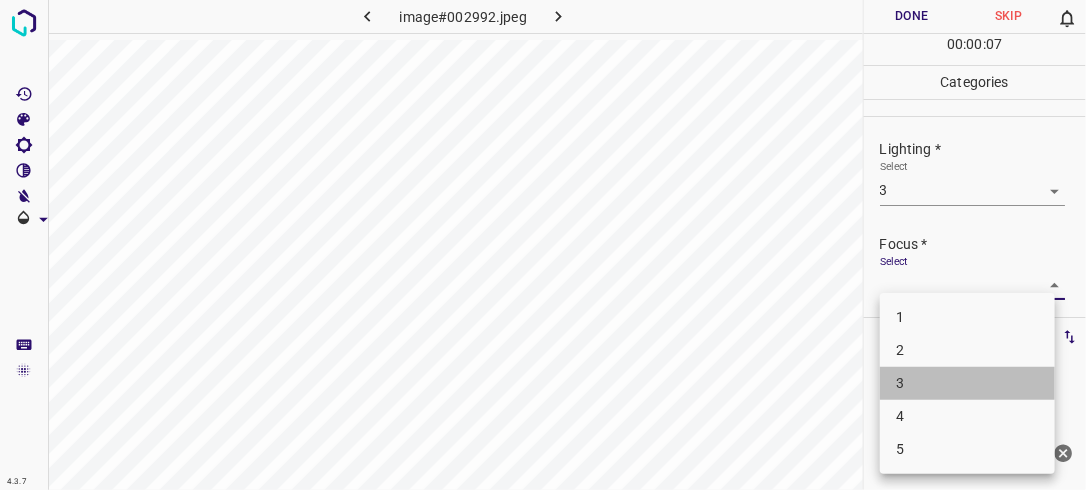 drag, startPoint x: 922, startPoint y: 391, endPoint x: 967, endPoint y: 336, distance: 71.063354 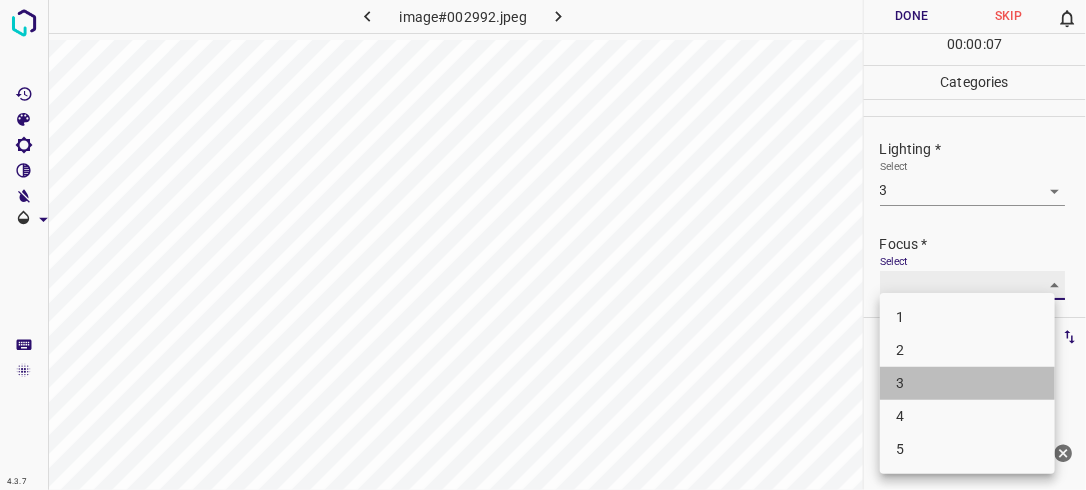 type on "3" 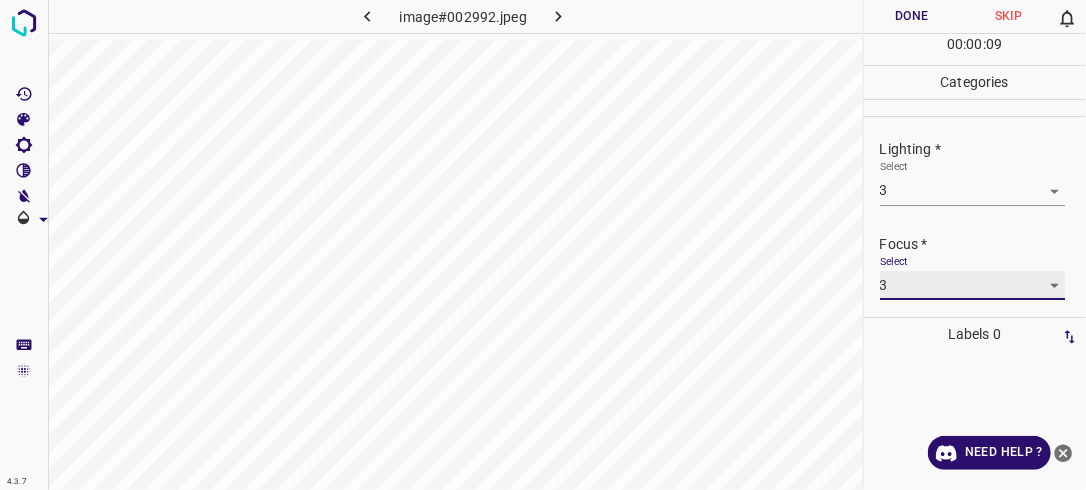scroll, scrollTop: 98, scrollLeft: 0, axis: vertical 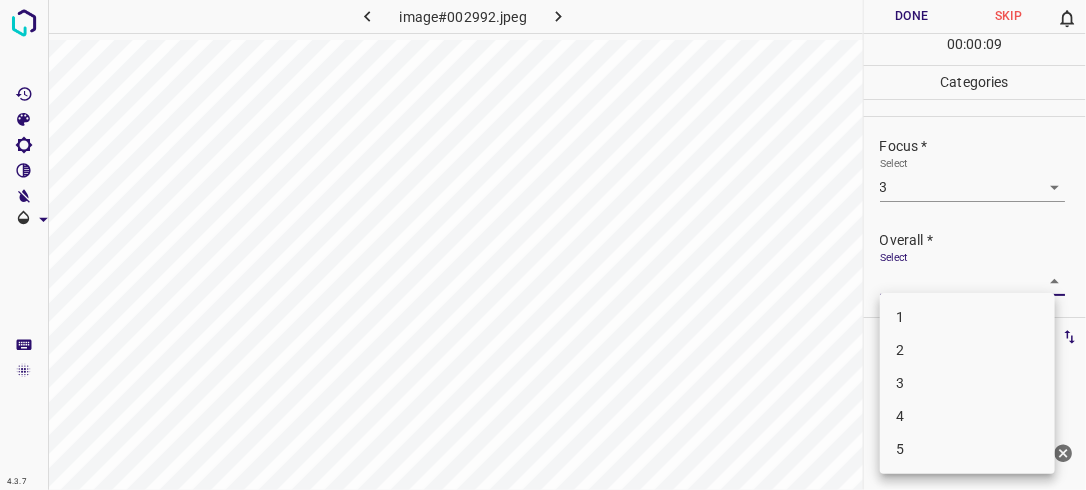 click on "4.3.7 image#002992.jpeg Done Skip 0 00   : 00   : 09   Categories Lighting *  Select 3 3 Focus *  Select 3 3 Overall *  Select ​ Labels   0 Categories 1 Lighting 2 Focus 3 Overall Tools Space Change between modes (Draw & Edit) I Auto labeling R Restore zoom M Zoom in N Zoom out Delete Delete selecte label Filters Z Restore filters X Saturation filter C Brightness filter V Contrast filter B Gray scale filter General O Download Need Help ? - Text - Hide - Delete 1 2 3 4 5" at bounding box center (543, 245) 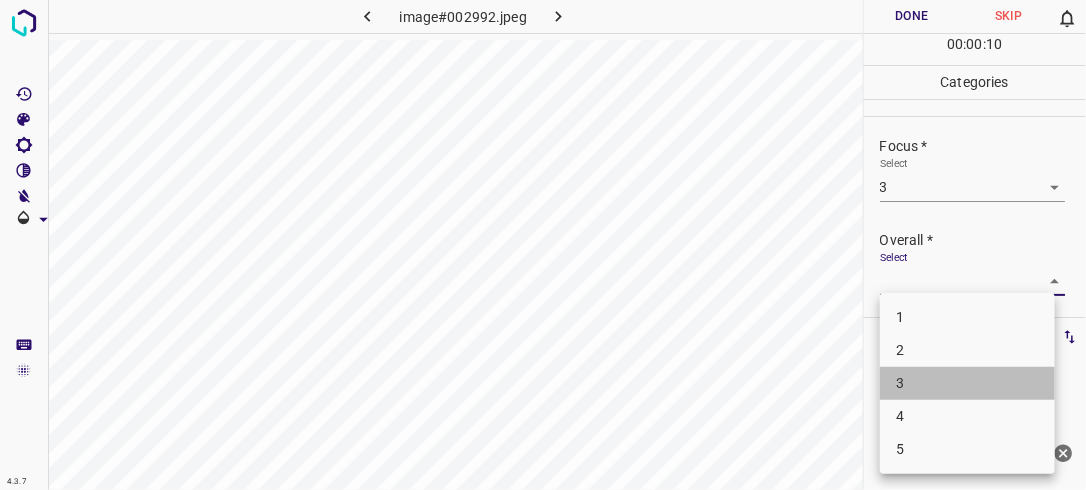 click on "3" at bounding box center (967, 383) 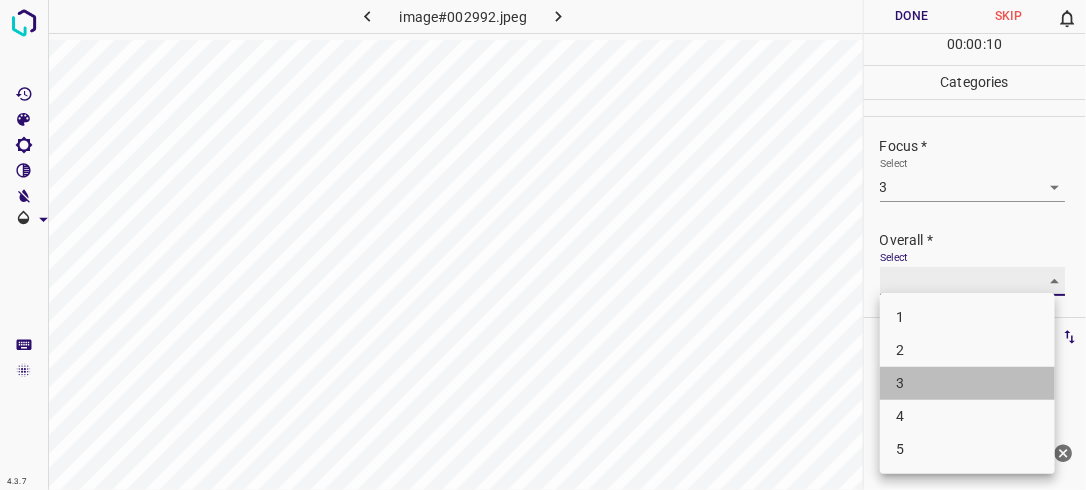 type on "3" 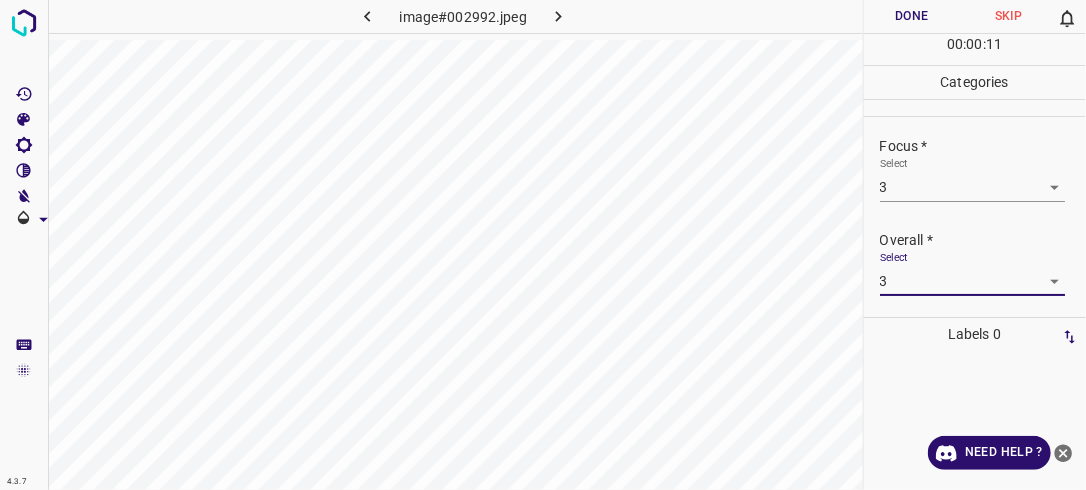 click on "Done" at bounding box center [912, 16] 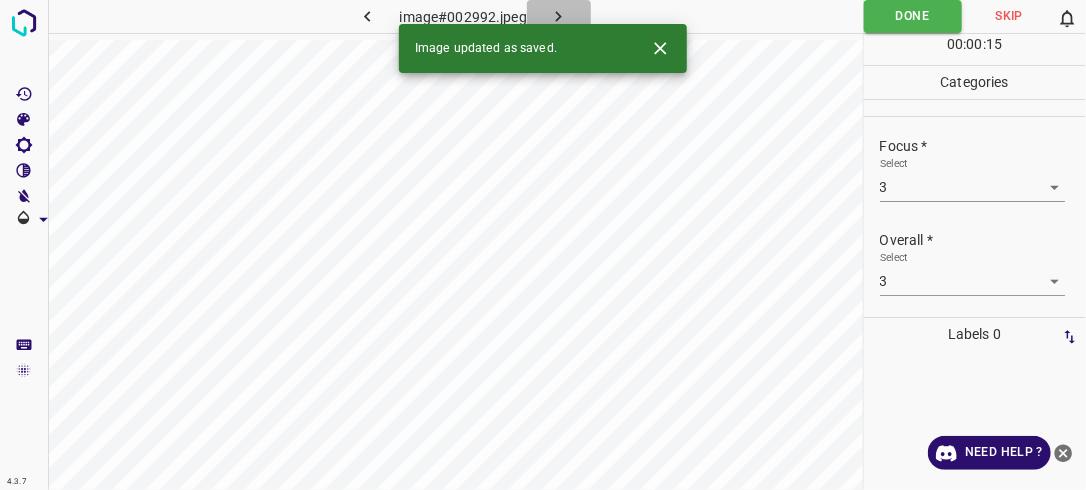 click 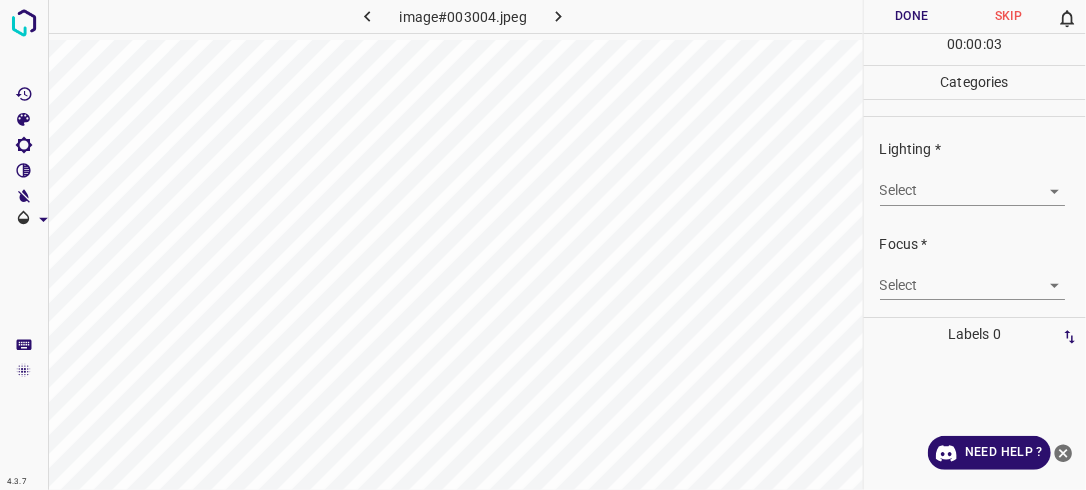 click on "4.3.7 image#003004.jpeg Done Skip 0 00   : 00   : 03   Categories Lighting *  Select ​ Focus *  Select ​ Overall *  Select ​ Labels   0 Categories 1 Lighting 2 Focus 3 Overall Tools Space Change between modes (Draw & Edit) I Auto labeling R Restore zoom M Zoom in N Zoom out Delete Delete selecte label Filters Z Restore filters X Saturation filter C Brightness filter V Contrast filter B Gray scale filter General O Download Need Help ? - Text - Hide - Delete" at bounding box center [543, 245] 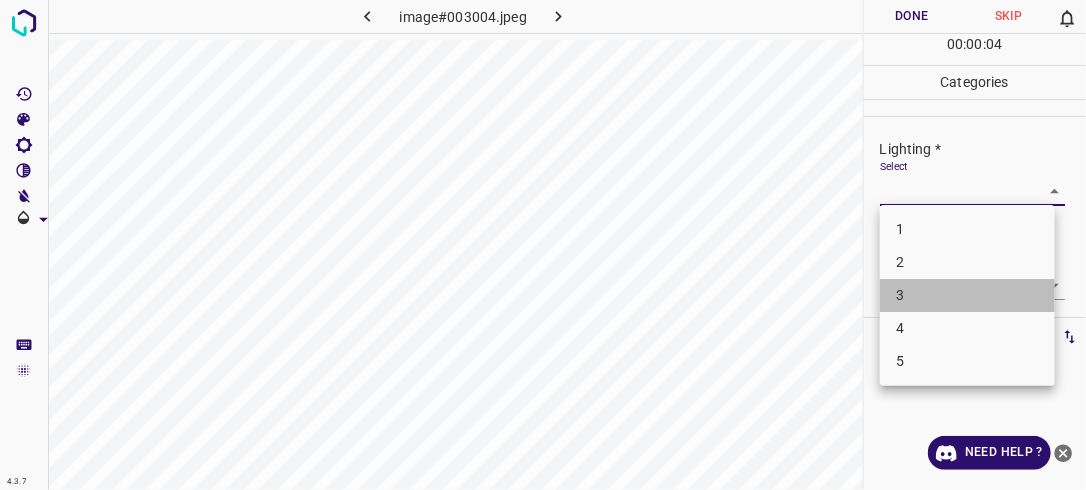 click on "3" at bounding box center [967, 295] 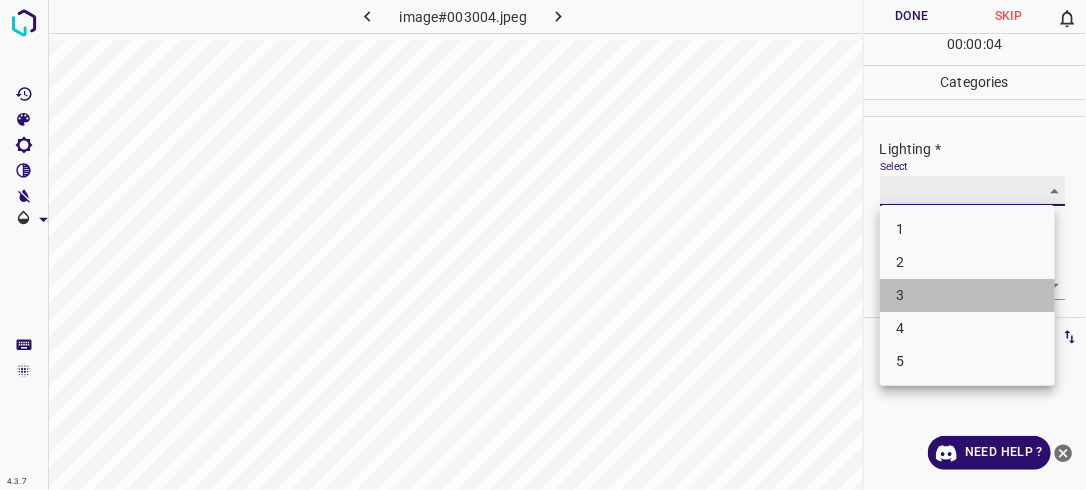 type on "3" 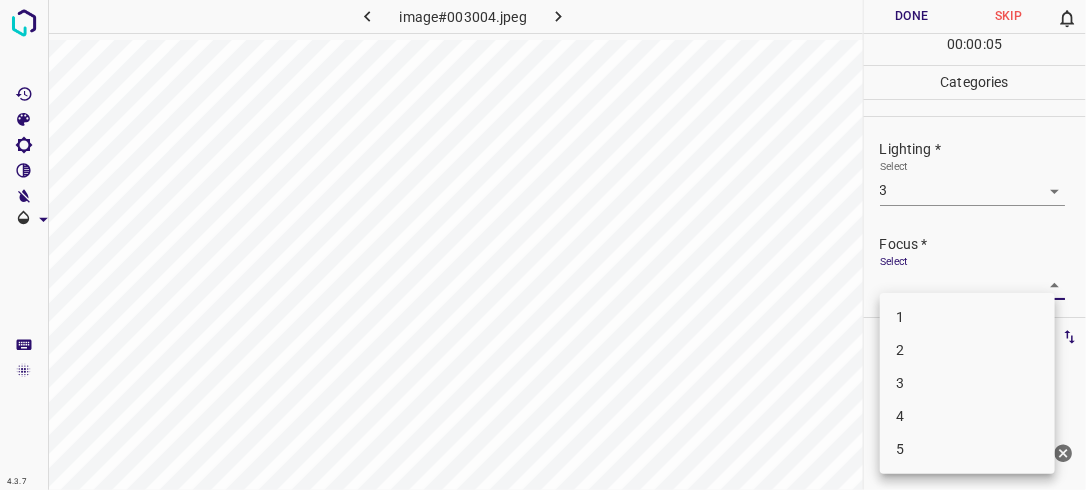 click on "4.3.7 image#003004.jpeg Done Skip 0 00   : 00   : 05   Categories Lighting *  Select 3 3 Focus *  Select ​ Overall *  Select ​ Labels   0 Categories 1 Lighting 2 Focus 3 Overall Tools Space Change between modes (Draw & Edit) I Auto labeling R Restore zoom M Zoom in N Zoom out Delete Delete selecte label Filters Z Restore filters X Saturation filter C Brightness filter V Contrast filter B Gray scale filter General O Download Need Help ? - Text - Hide - Delete 1 2 3 4 5" at bounding box center [543, 245] 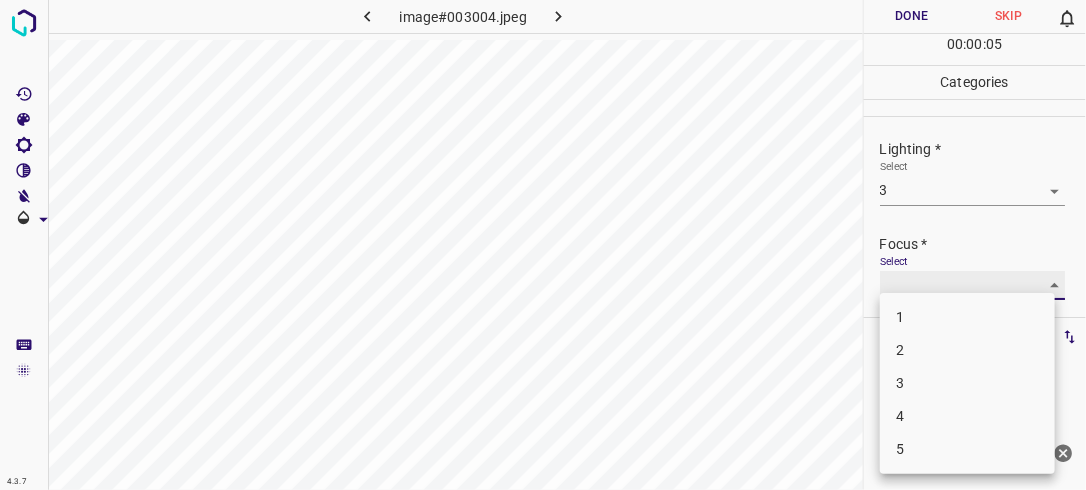 type on "3" 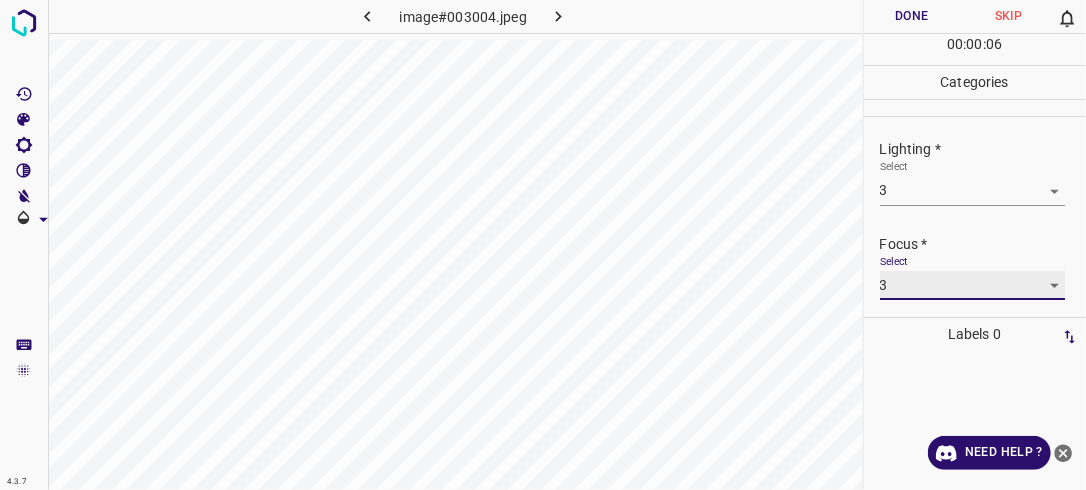 scroll, scrollTop: 98, scrollLeft: 0, axis: vertical 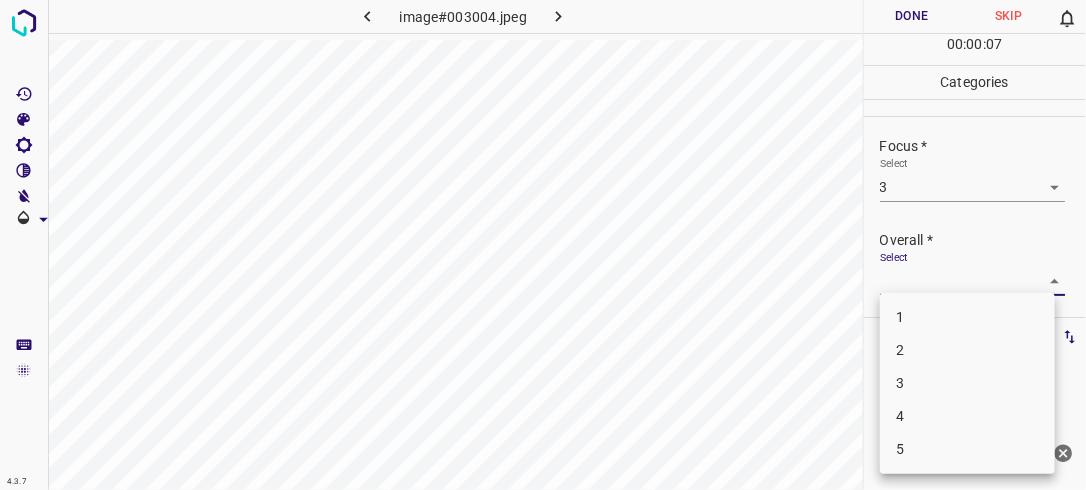 click on "4.3.7 image#003004.jpeg Done Skip 0 00   : 00   : 07   Categories Lighting *  Select 3 3 Focus *  Select 3 3 Overall *  Select ​ Labels   0 Categories 1 Lighting 2 Focus 3 Overall Tools Space Change between modes (Draw & Edit) I Auto labeling R Restore zoom M Zoom in N Zoom out Delete Delete selecte label Filters Z Restore filters X Saturation filter C Brightness filter V Contrast filter B Gray scale filter General O Download Need Help ? - Text - Hide - Delete 1 2 3 4 5" at bounding box center (543, 245) 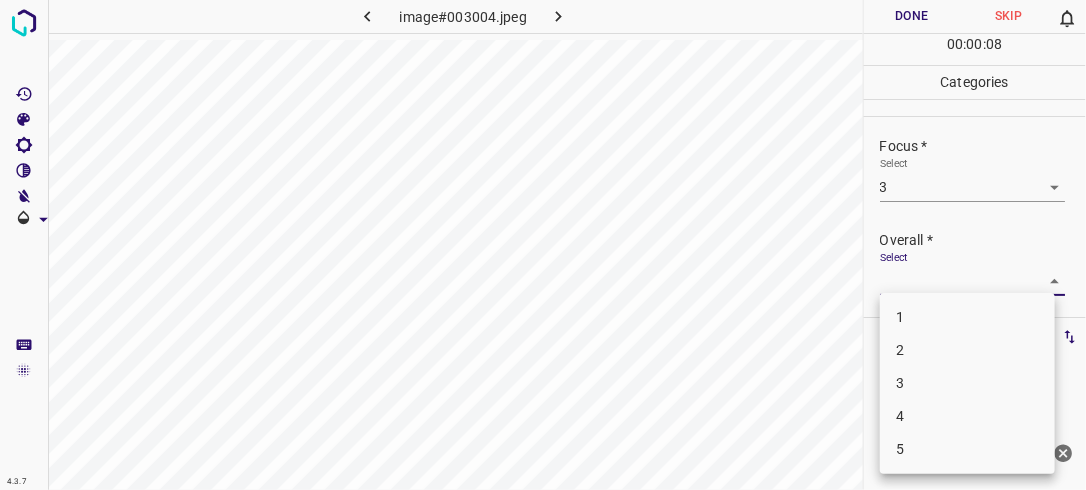 click on "3" at bounding box center [967, 383] 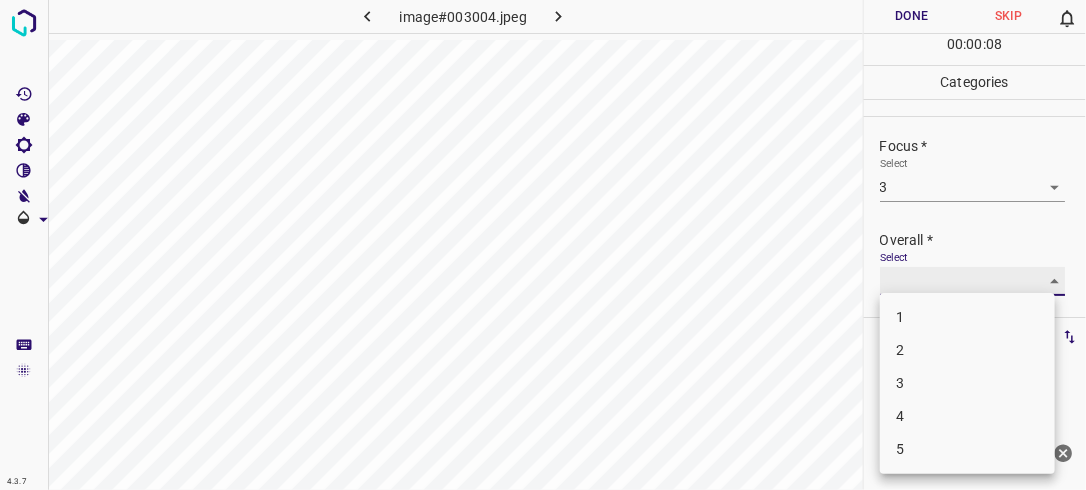 type on "3" 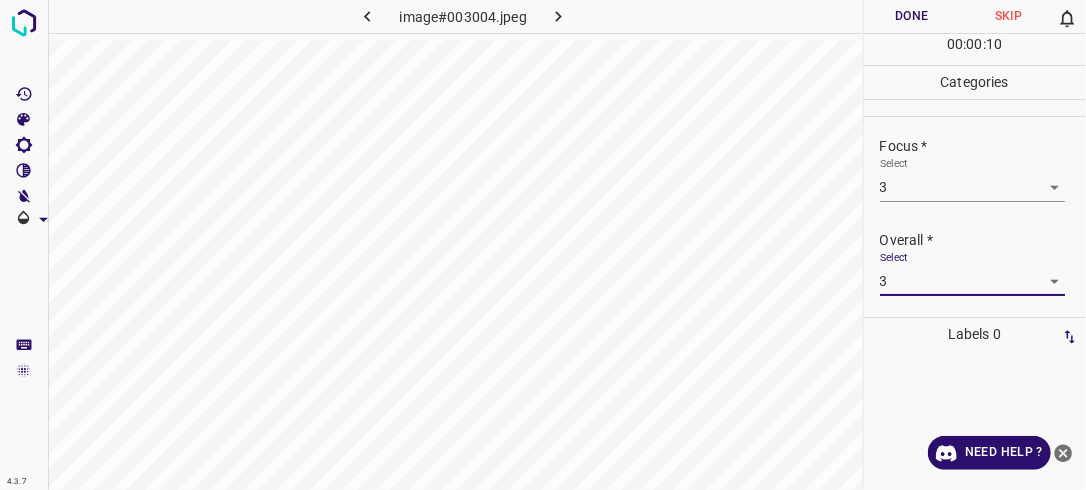 click on "Done" at bounding box center [912, 16] 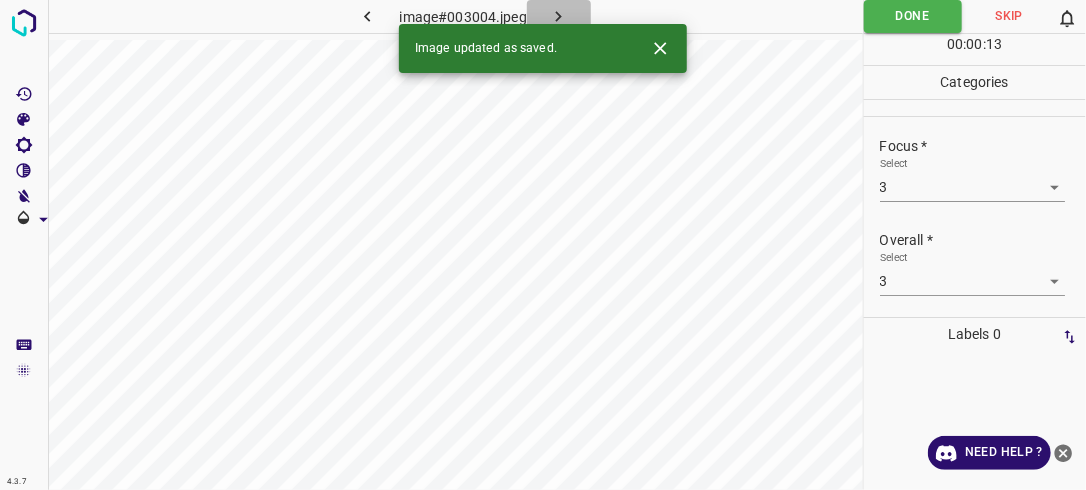 click 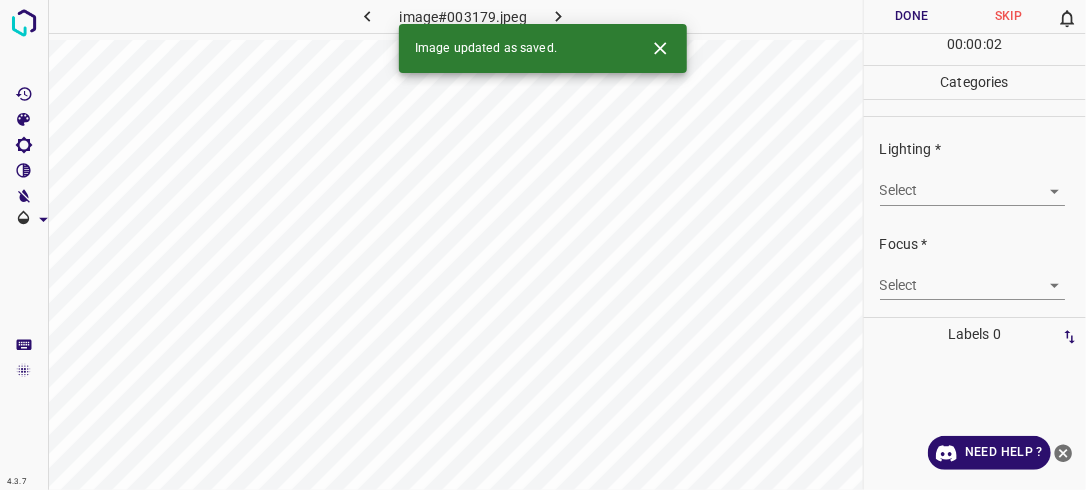 click on "4.3.7 image#003179.jpeg Done Skip 0 00   : 00   : 02   Categories Lighting *  Select ​ Focus *  Select ​ Overall *  Select ​ Labels   0 Categories 1 Lighting 2 Focus 3 Overall Tools Space Change between modes (Draw & Edit) I Auto labeling R Restore zoom M Zoom in N Zoom out Delete Delete selecte label Filters Z Restore filters X Saturation filter C Brightness filter V Contrast filter B Gray scale filter General O Download Image updated as saved. Need Help ? - Text - Hide - Delete" at bounding box center (543, 245) 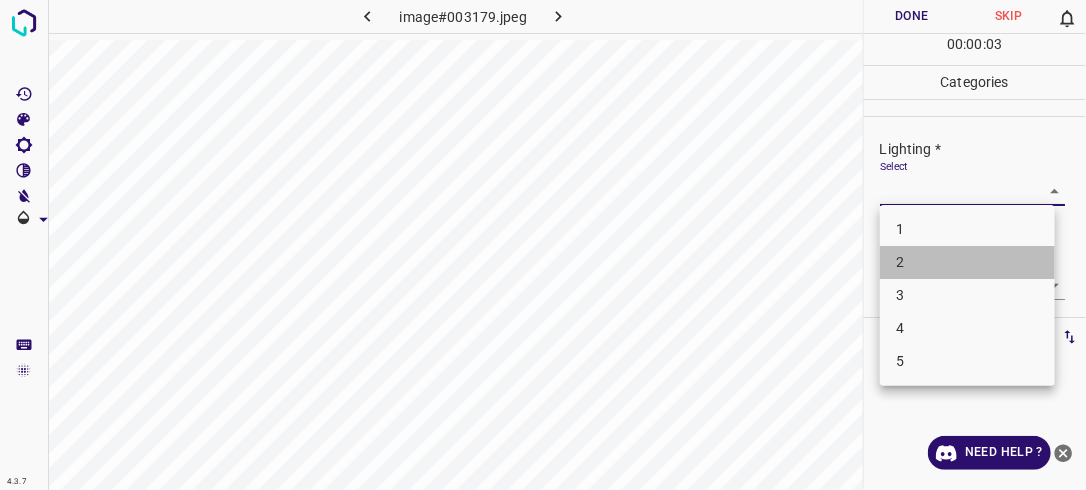 click on "2" at bounding box center [967, 262] 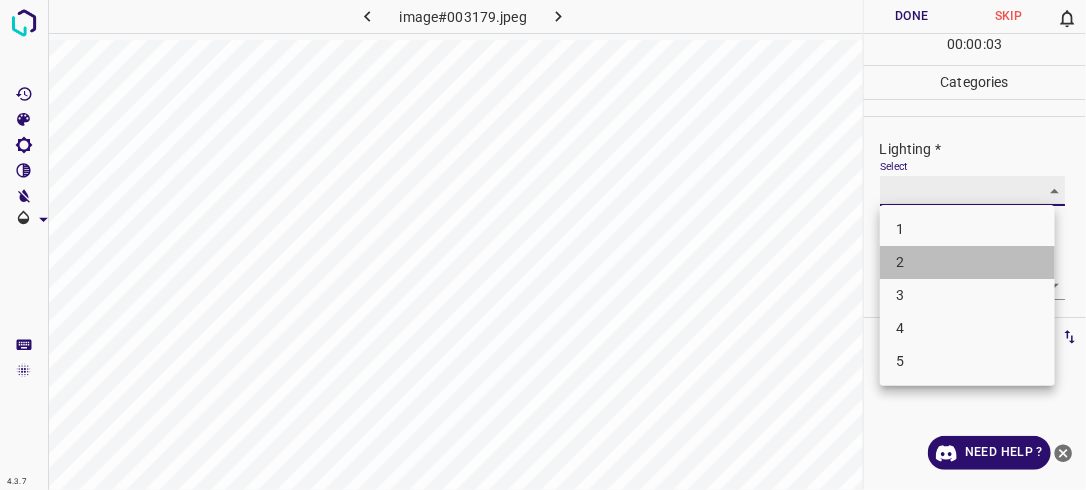 type on "2" 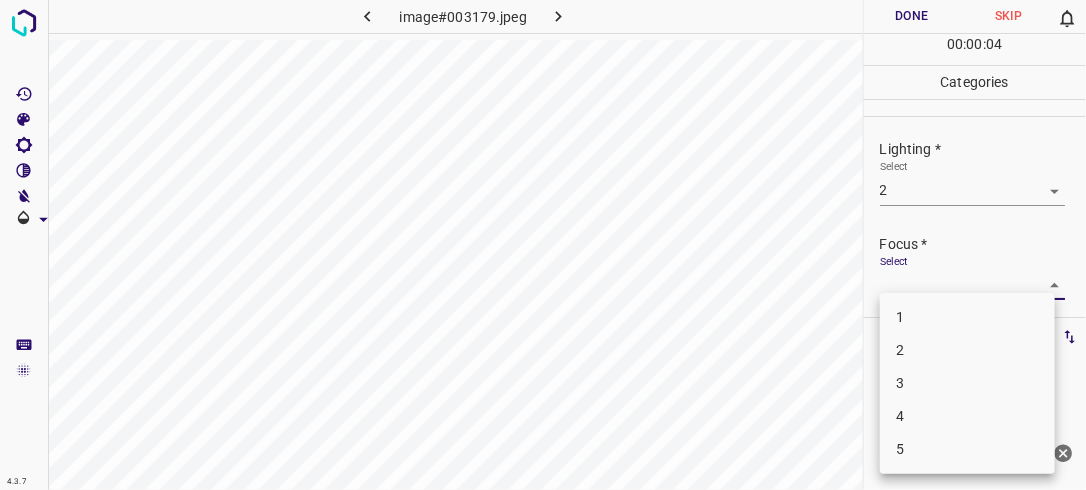 drag, startPoint x: 1025, startPoint y: 286, endPoint x: 1000, endPoint y: 300, distance: 28.653097 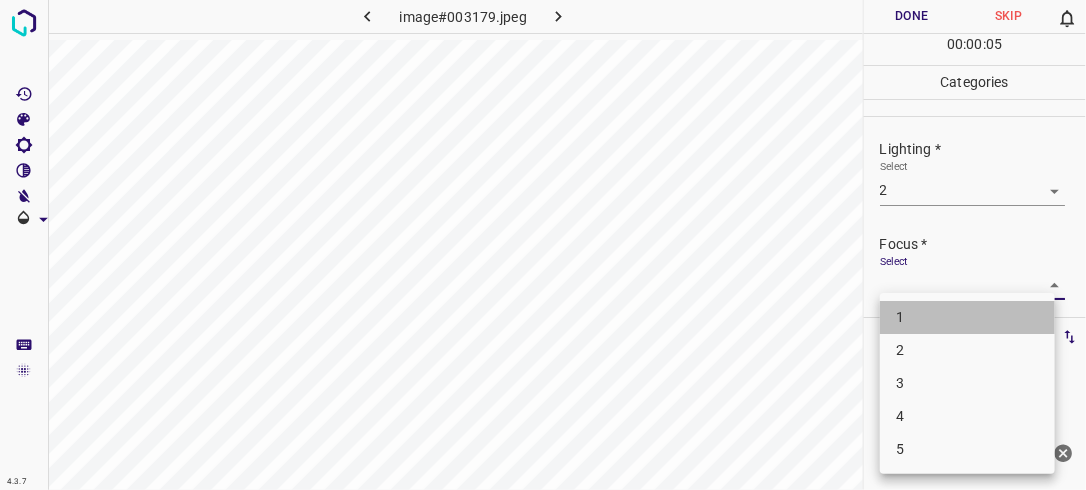 click on "1" at bounding box center (967, 317) 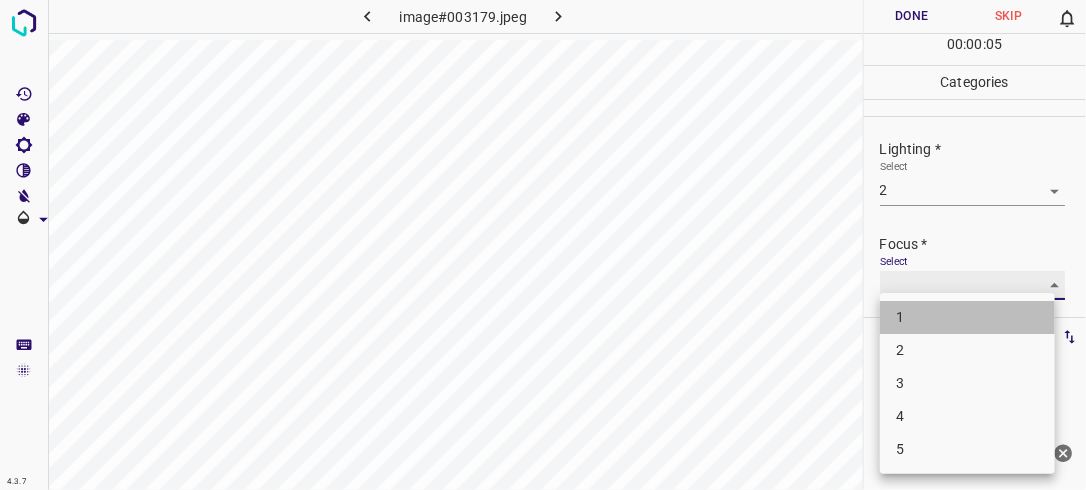 type on "1" 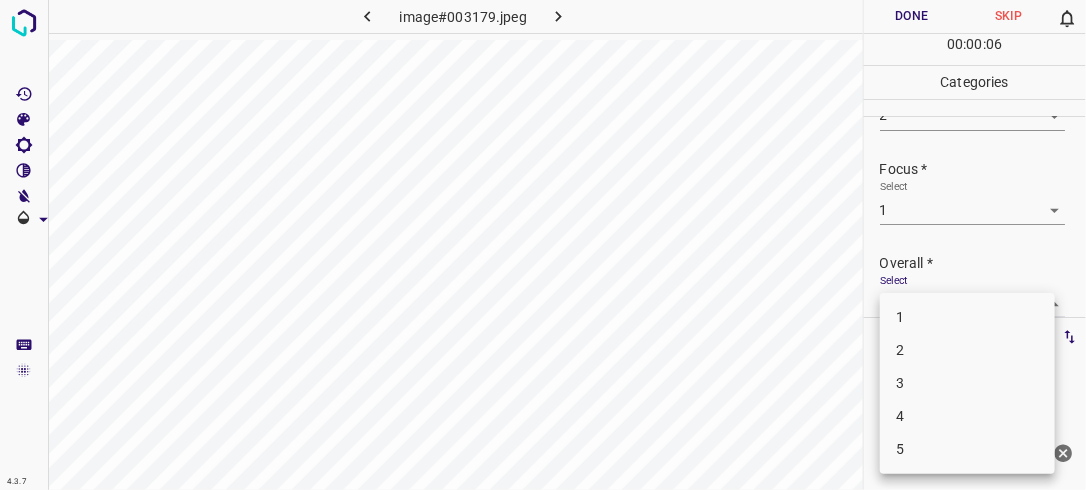 scroll, scrollTop: 76, scrollLeft: 0, axis: vertical 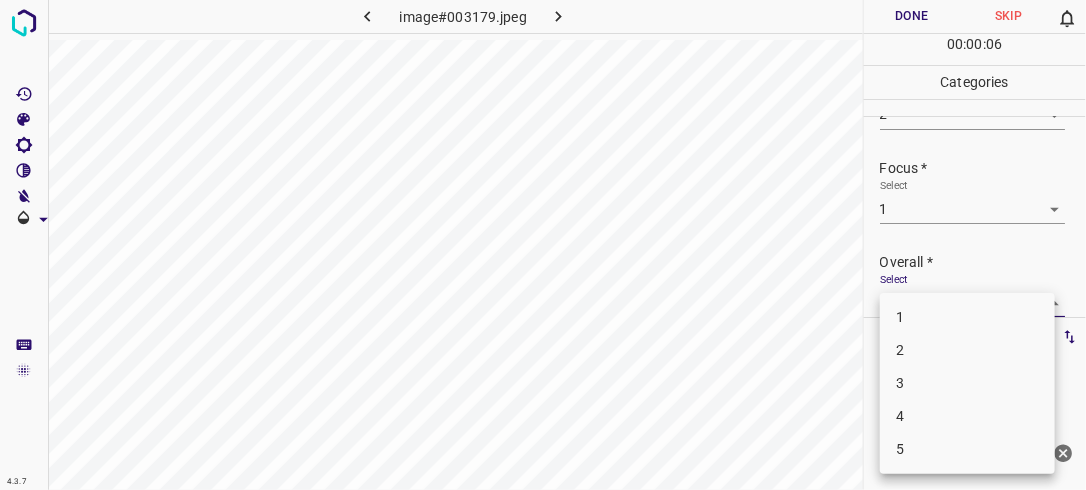 click on "4.3.7 image#003179.jpeg Done Skip 0 00   : 00   : 06   Categories Lighting *  Select 2 2 Focus *  Select 1 1 Overall *  Select ​ Labels   0 Categories 1 Lighting 2 Focus 3 Overall Tools Space Change between modes (Draw & Edit) I Auto labeling R Restore zoom M Zoom in N Zoom out Delete Delete selecte label Filters Z Restore filters X Saturation filter C Brightness filter V Contrast filter B Gray scale filter General O Download Need Help ? - Text - Hide - Delete 1 2 3 4 5" at bounding box center (543, 245) 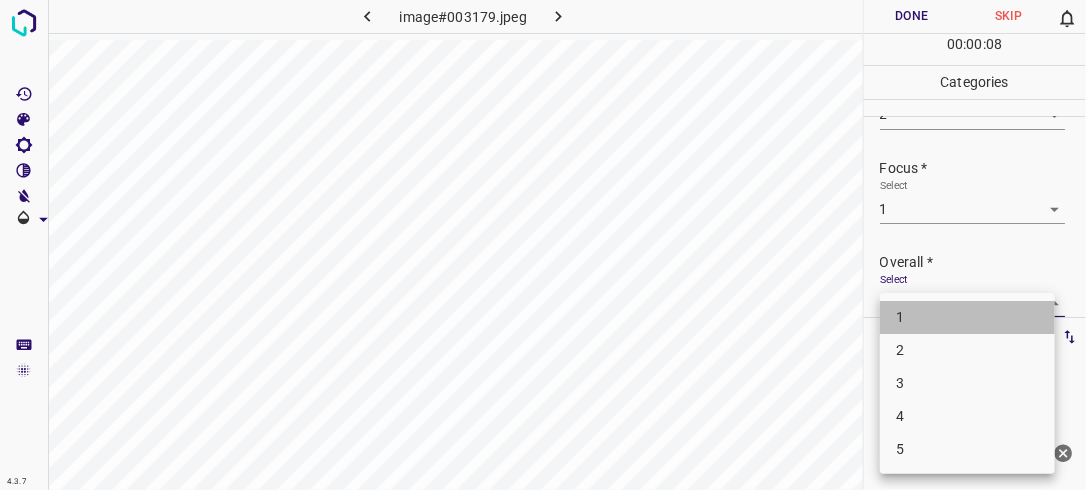 click on "1" at bounding box center (967, 317) 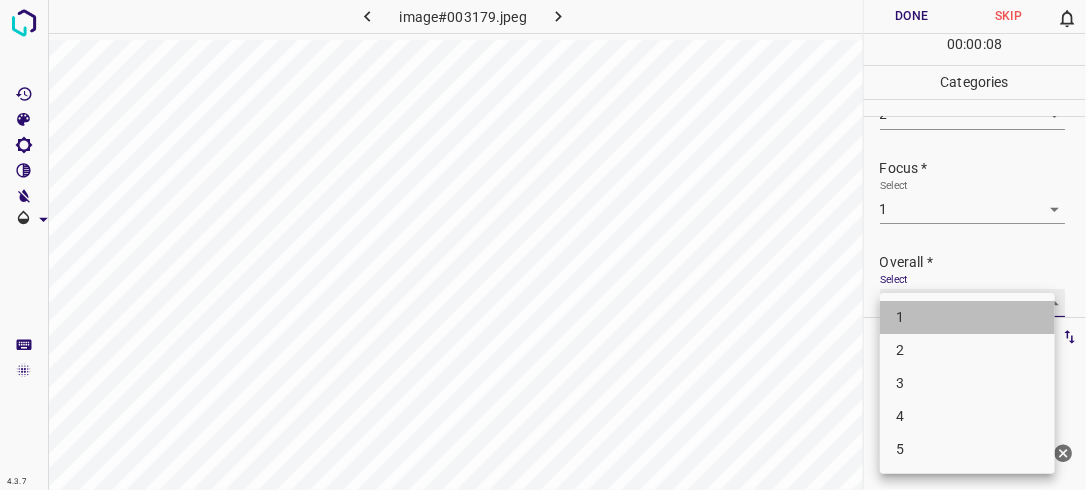 type on "1" 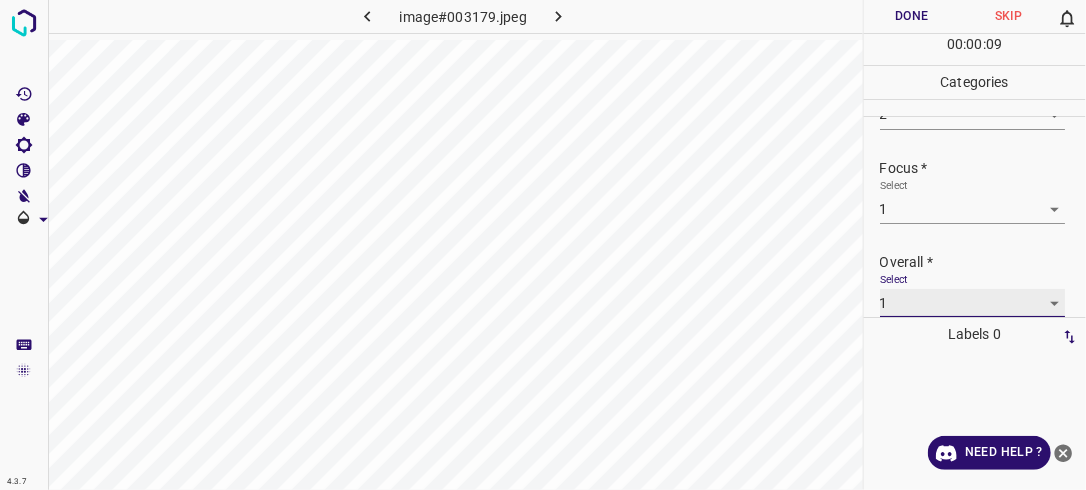 scroll, scrollTop: 76, scrollLeft: 0, axis: vertical 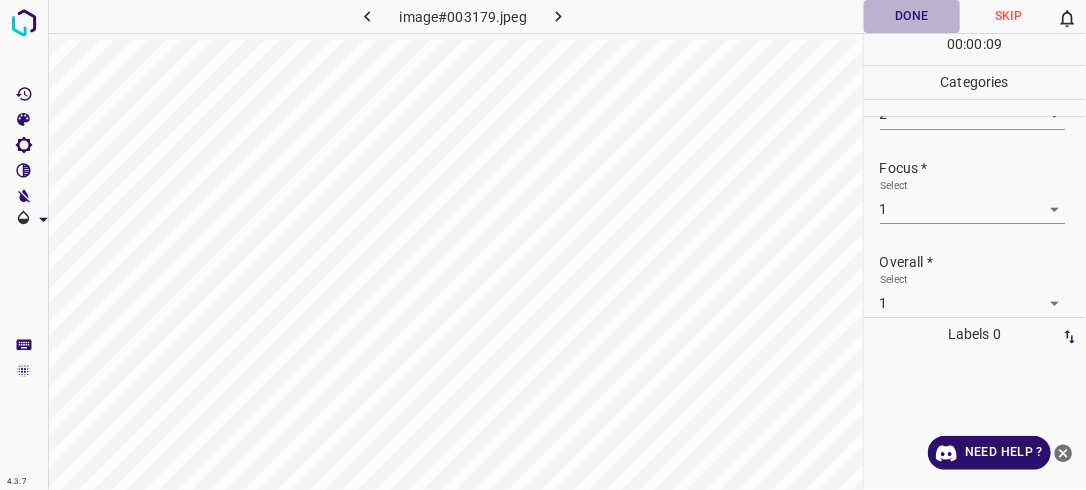 click on "Done" at bounding box center [912, 16] 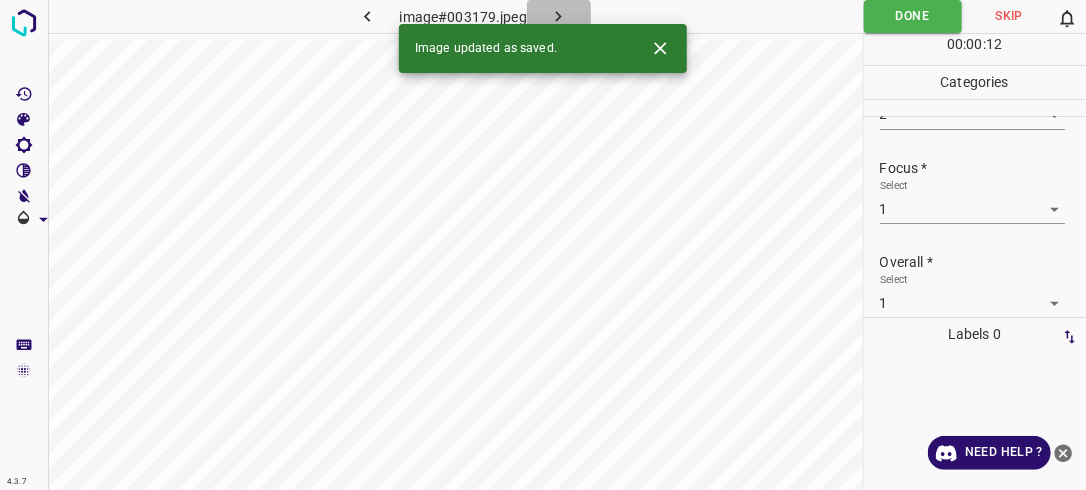 click at bounding box center [559, 16] 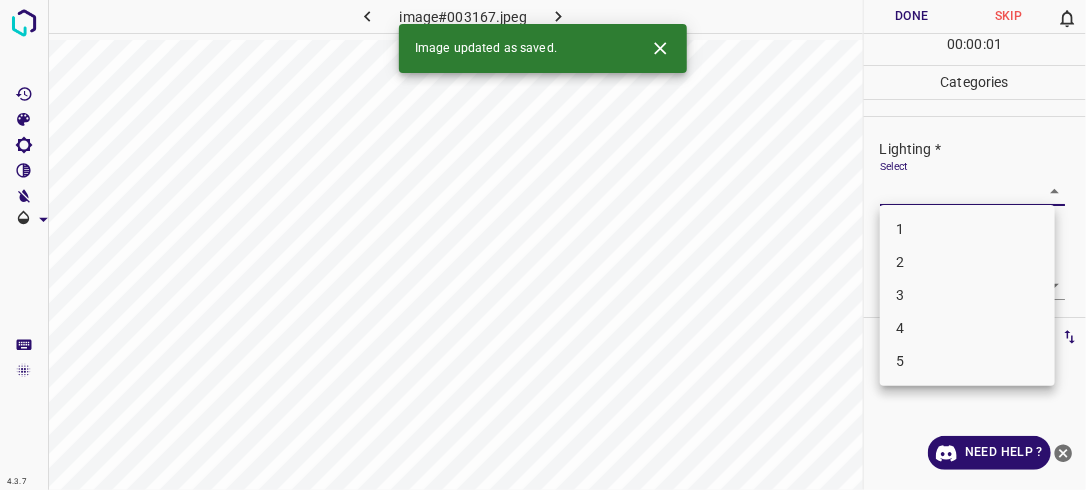 click on "4.3.7 image#003167.jpeg Done Skip 0 00   : 00   : 01   Categories Lighting *  Select ​ Focus *  Select ​ Overall *  Select ​ Labels   0 Categories 1 Lighting 2 Focus 3 Overall Tools Space Change between modes (Draw & Edit) I Auto labeling R Restore zoom M Zoom in N Zoom out Delete Delete selecte label Filters Z Restore filters X Saturation filter C Brightness filter V Contrast filter B Gray scale filter General O Download Image updated as saved. Need Help ? - Text - Hide - Delete 1 2 3 4 5" at bounding box center [543, 245] 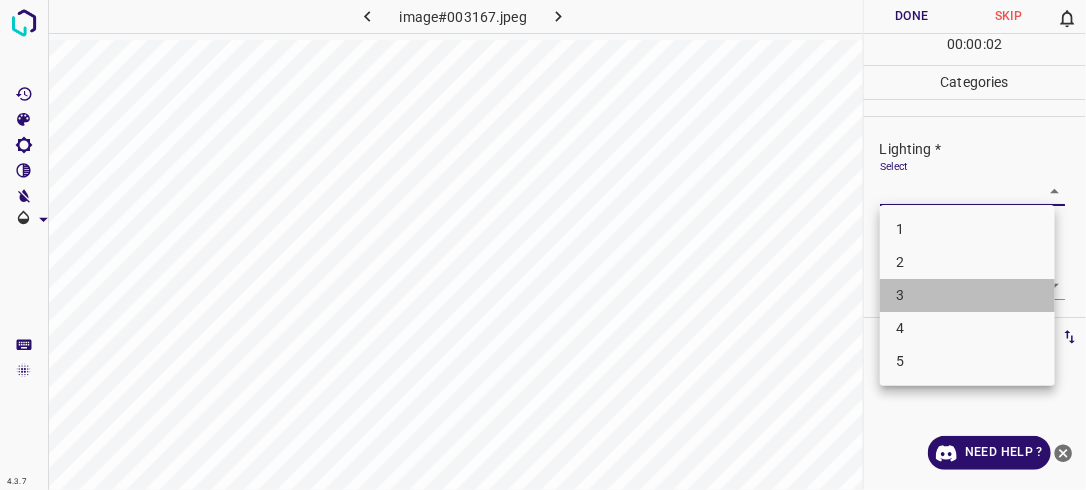drag, startPoint x: 964, startPoint y: 289, endPoint x: 1003, endPoint y: 266, distance: 45.276924 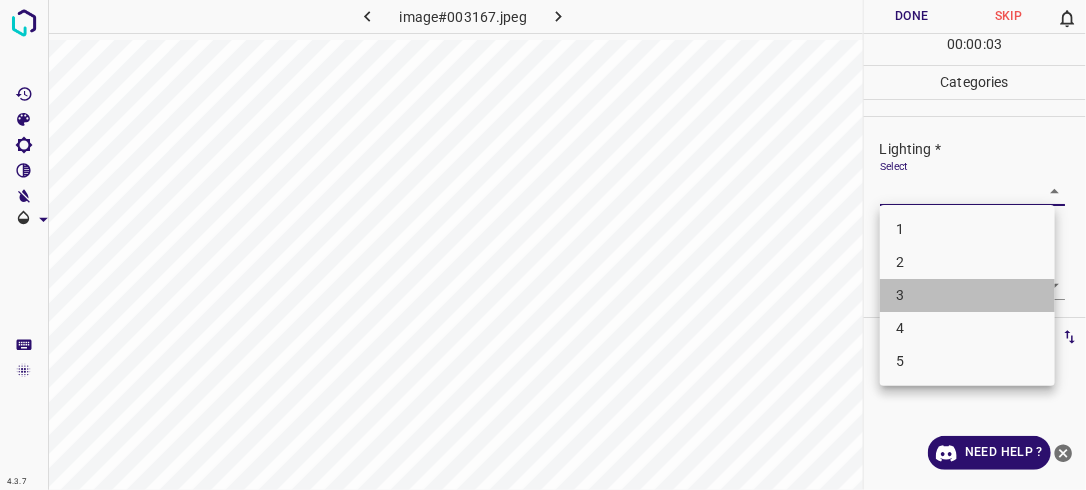 click on "3" at bounding box center [967, 295] 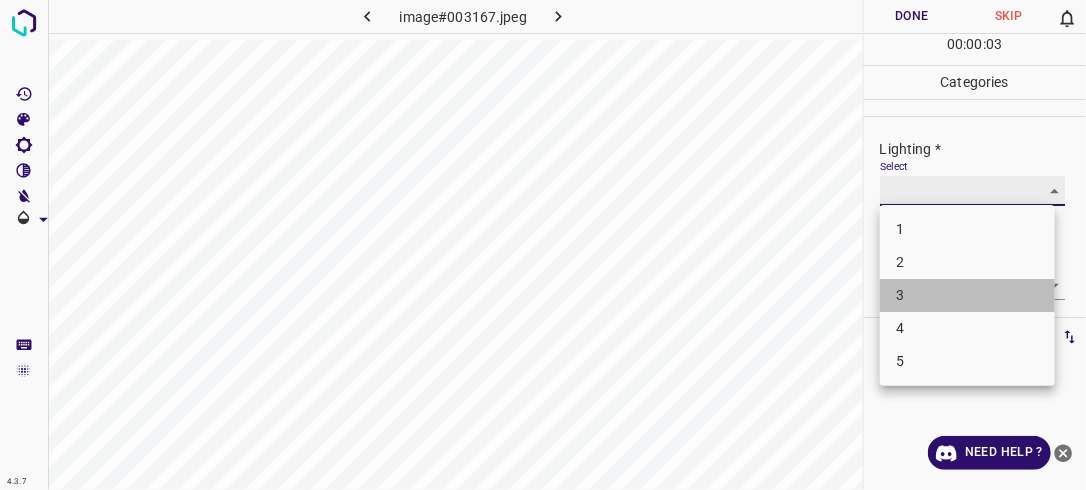 type on "3" 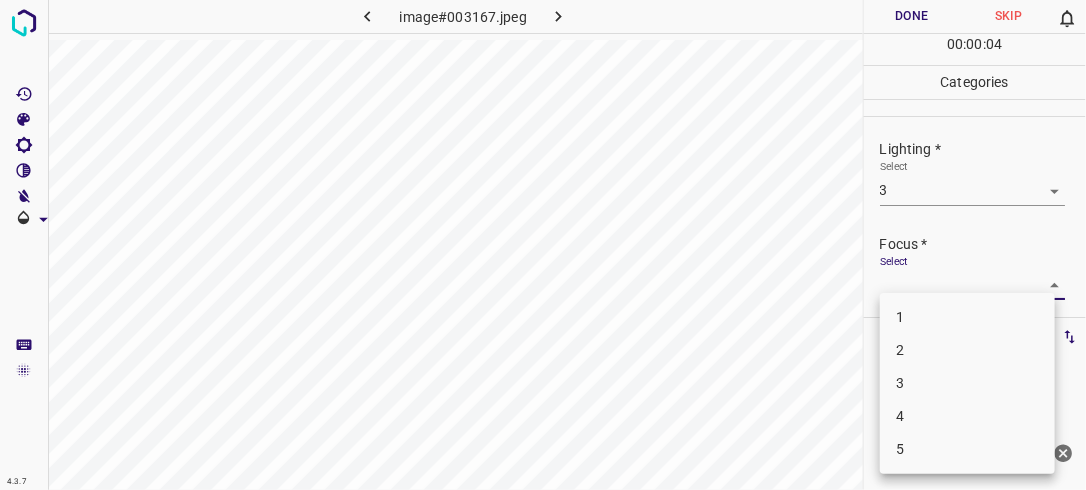click on "4.3.7 image#003167.jpeg Done Skip 0 00   : 00   : 04   Categories Lighting *  Select 3 3 Focus *  Select ​ Overall *  Select ​ Labels   0 Categories 1 Lighting 2 Focus 3 Overall Tools Space Change between modes (Draw & Edit) I Auto labeling R Restore zoom M Zoom in N Zoom out Delete Delete selecte label Filters Z Restore filters X Saturation filter C Brightness filter V Contrast filter B Gray scale filter General O Download Need Help ? - Text - Hide - Delete 1 2 3 4 5" at bounding box center (543, 245) 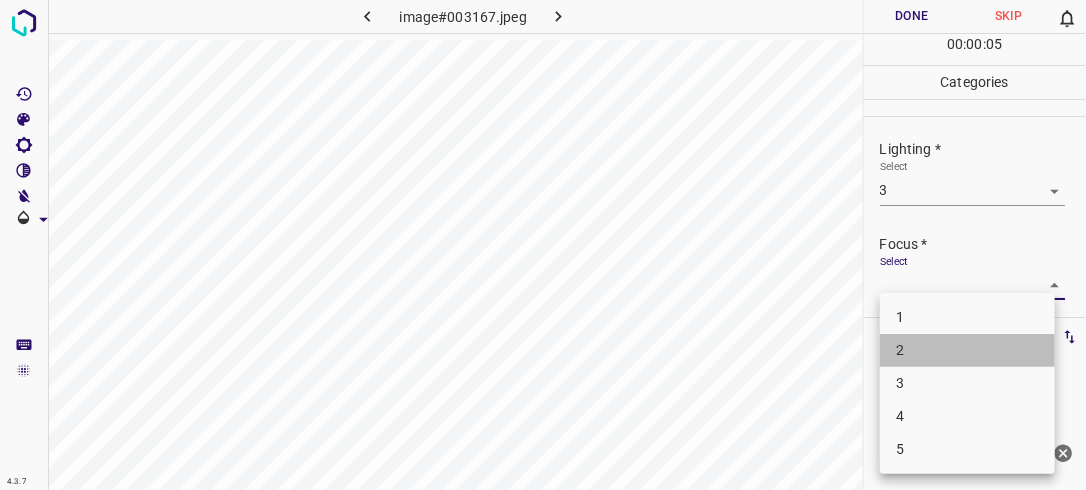 click on "2" at bounding box center [967, 350] 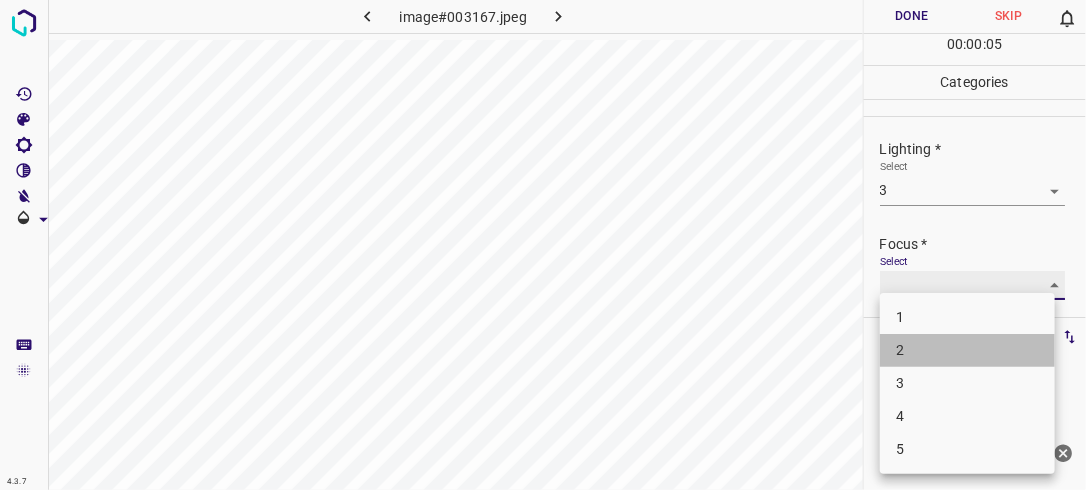type on "2" 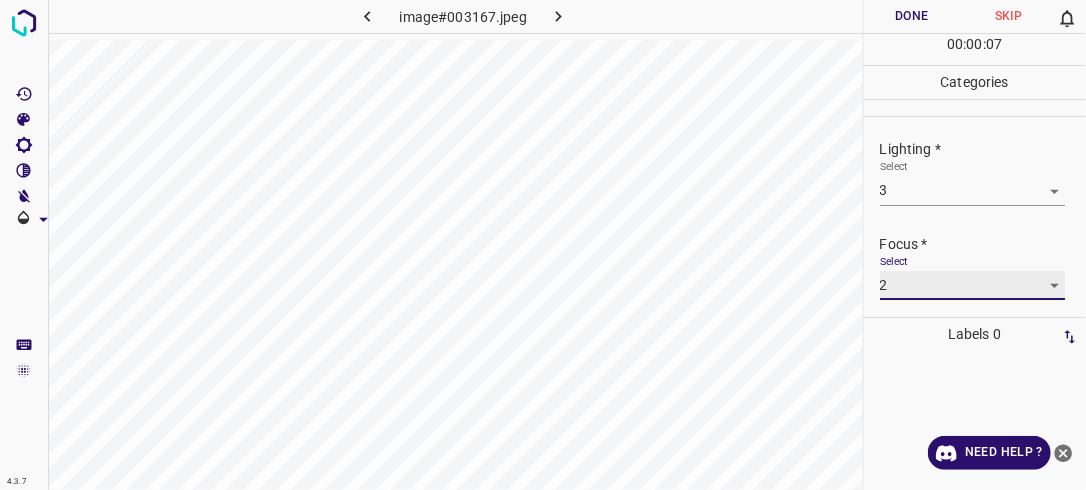 scroll, scrollTop: 98, scrollLeft: 0, axis: vertical 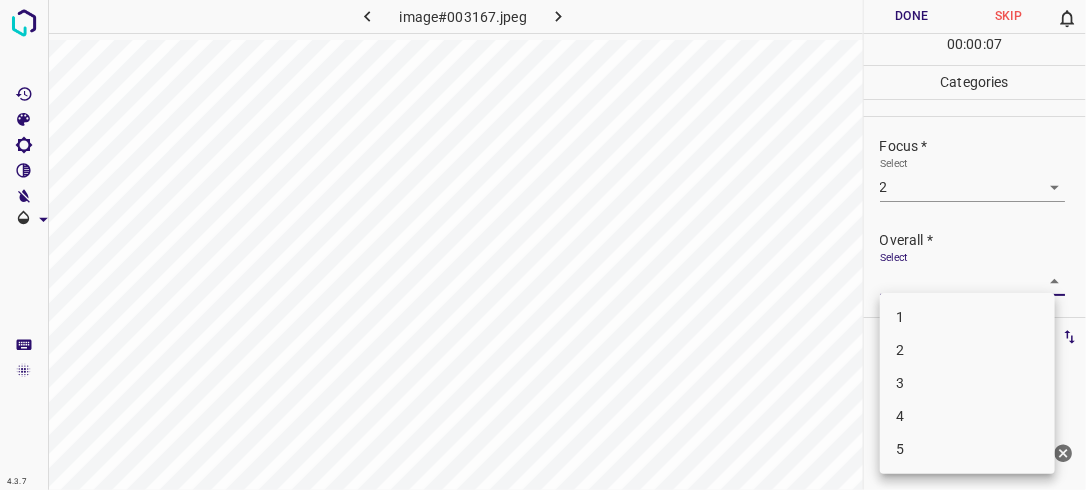 drag, startPoint x: 1050, startPoint y: 280, endPoint x: 1011, endPoint y: 310, distance: 49.20366 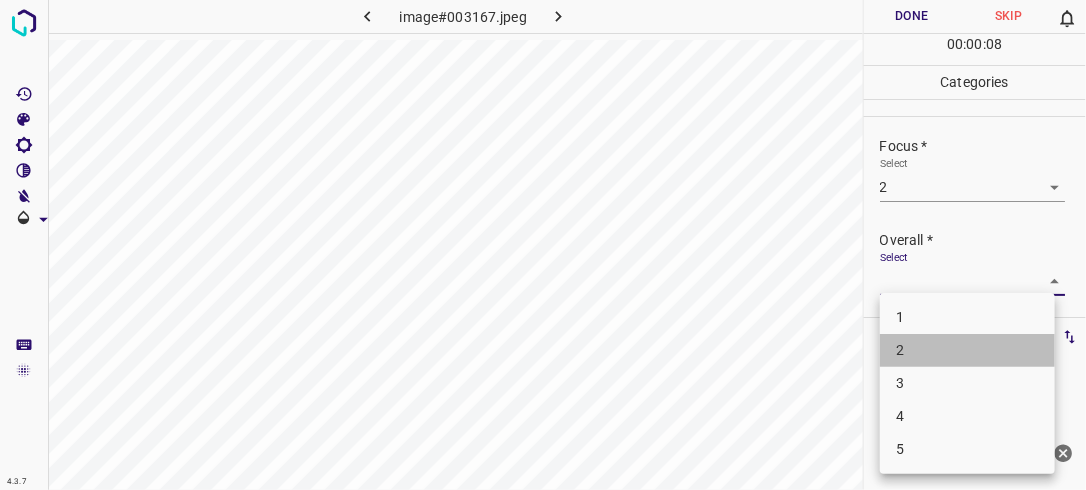 click on "2" at bounding box center [967, 350] 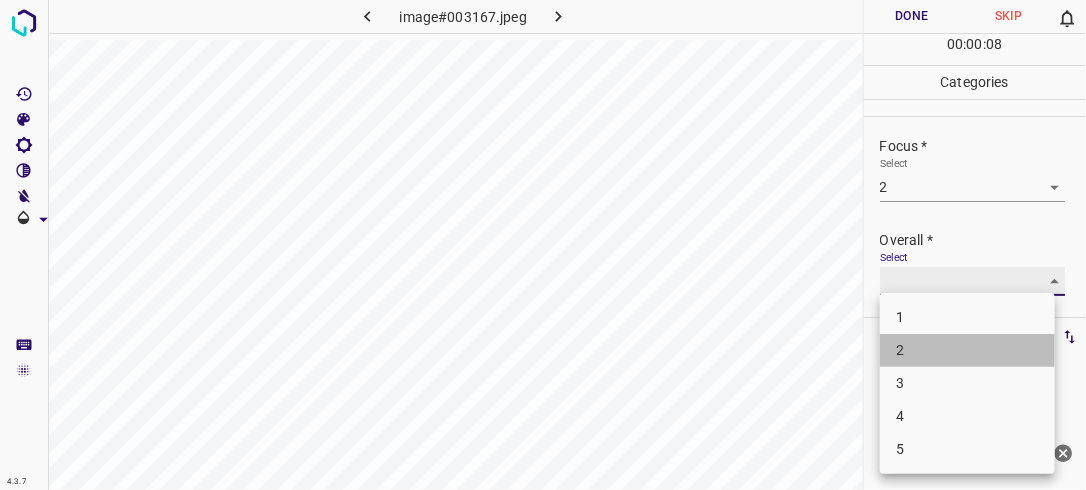 type on "2" 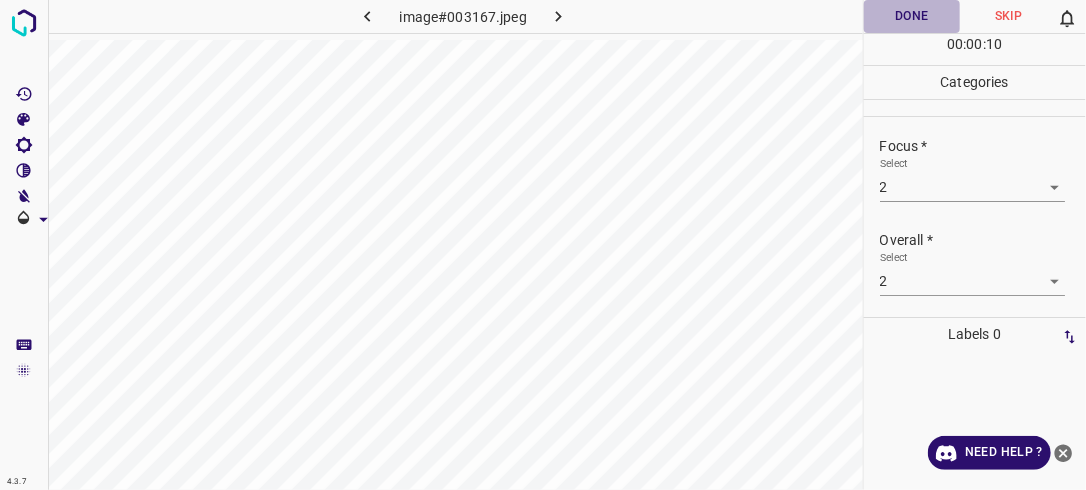click on "Done" at bounding box center [912, 16] 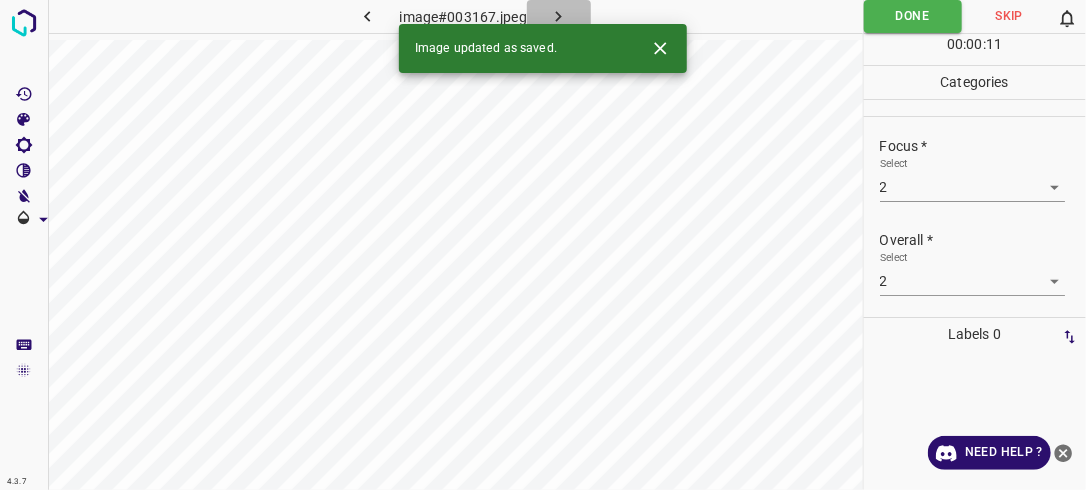 click at bounding box center [559, 16] 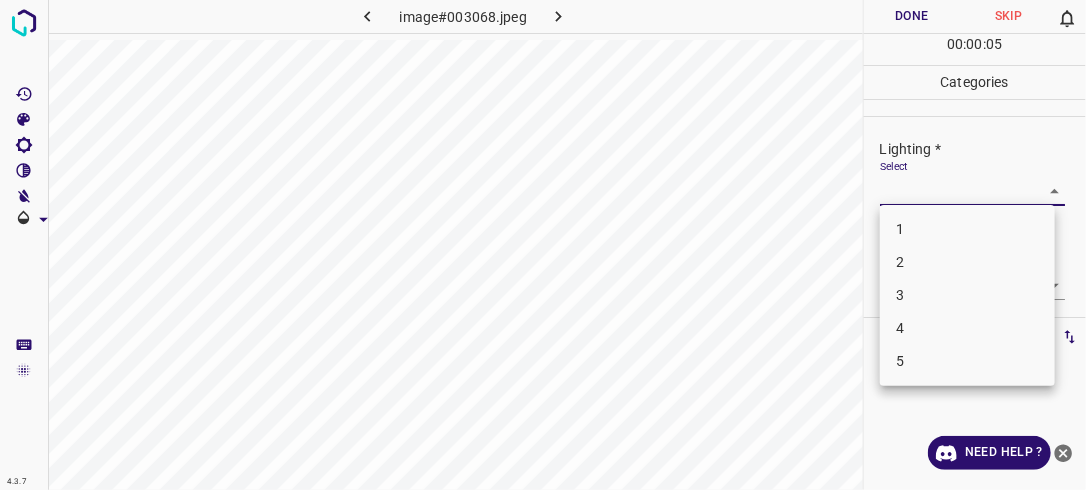 click on "4.3.7 image#003068.jpeg Done Skip 0 00   : 00   : 05   Categories Lighting *  Select ​ Focus *  Select ​ Overall *  Select ​ Labels   0 Categories 1 Lighting 2 Focus 3 Overall Tools Space Change between modes (Draw & Edit) I Auto labeling R Restore zoom M Zoom in N Zoom out Delete Delete selecte label Filters Z Restore filters X Saturation filter C Brightness filter V Contrast filter B Gray scale filter General O Download Need Help ? - Text - Hide - Delete 1 2 3 4 5" at bounding box center (543, 245) 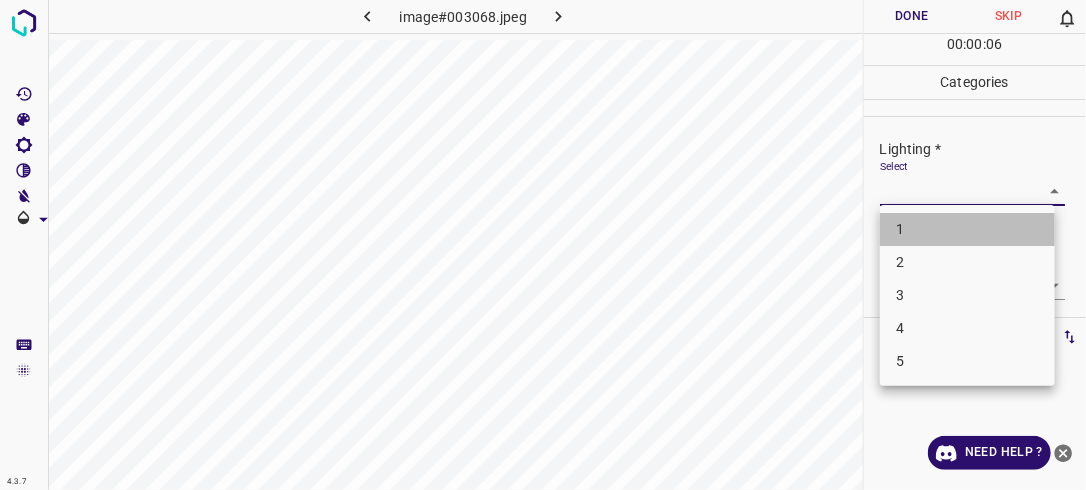 drag, startPoint x: 952, startPoint y: 229, endPoint x: 973, endPoint y: 244, distance: 25.806976 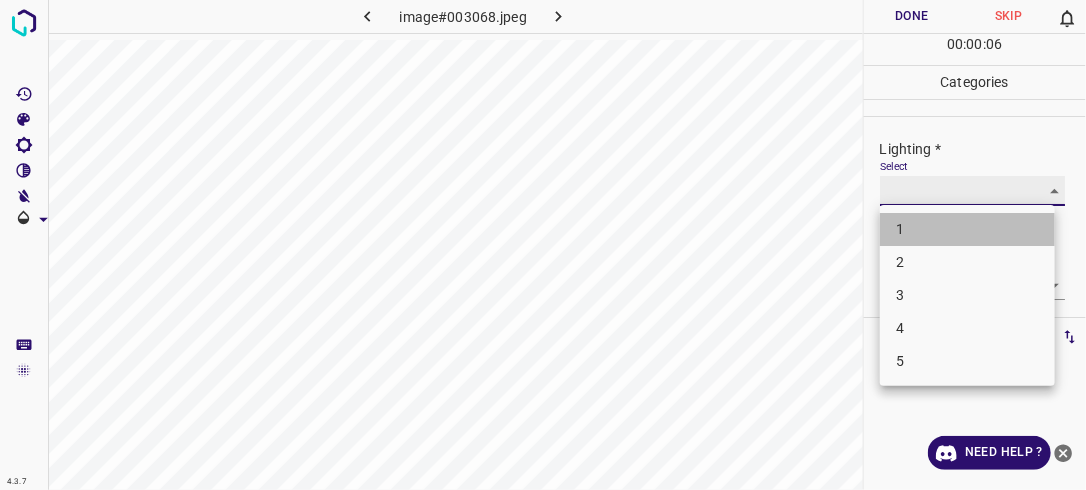 type on "1" 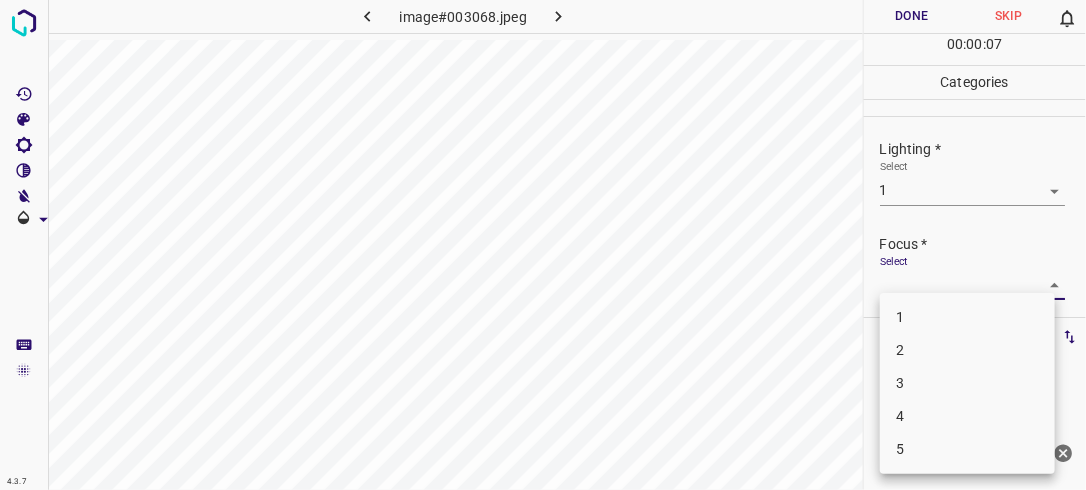 click on "4.3.7 image#003068.jpeg Done Skip 0 00   : 00   : 07   Categories Lighting *  Select 1 1 Focus *  Select ​ Overall *  Select ​ Labels   0 Categories 1 Lighting 2 Focus 3 Overall Tools Space Change between modes (Draw & Edit) I Auto labeling R Restore zoom M Zoom in N Zoom out Delete Delete selecte label Filters Z Restore filters X Saturation filter C Brightness filter V Contrast filter B Gray scale filter General O Download Need Help ? - Text - Hide - Delete 1 2 3 4 5" at bounding box center [543, 245] 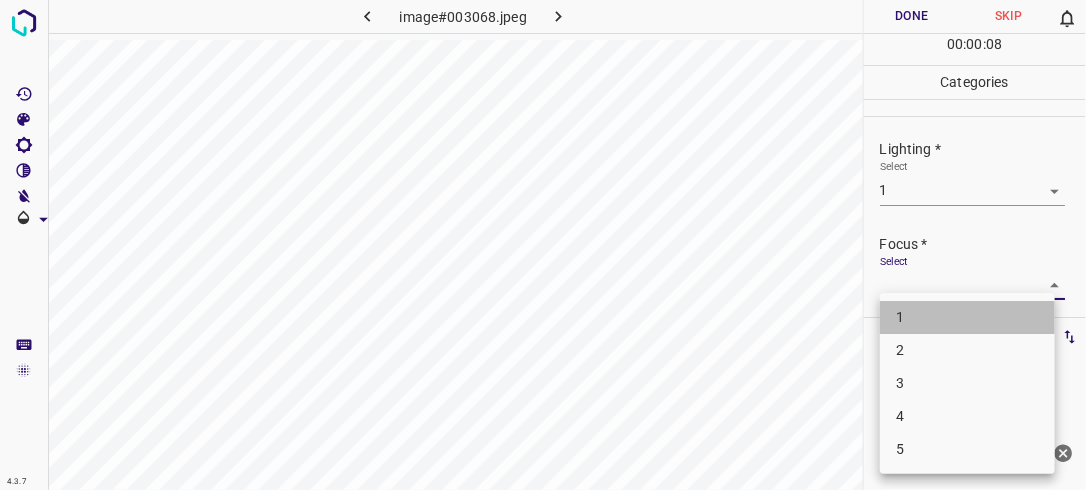 click on "1" at bounding box center [967, 317] 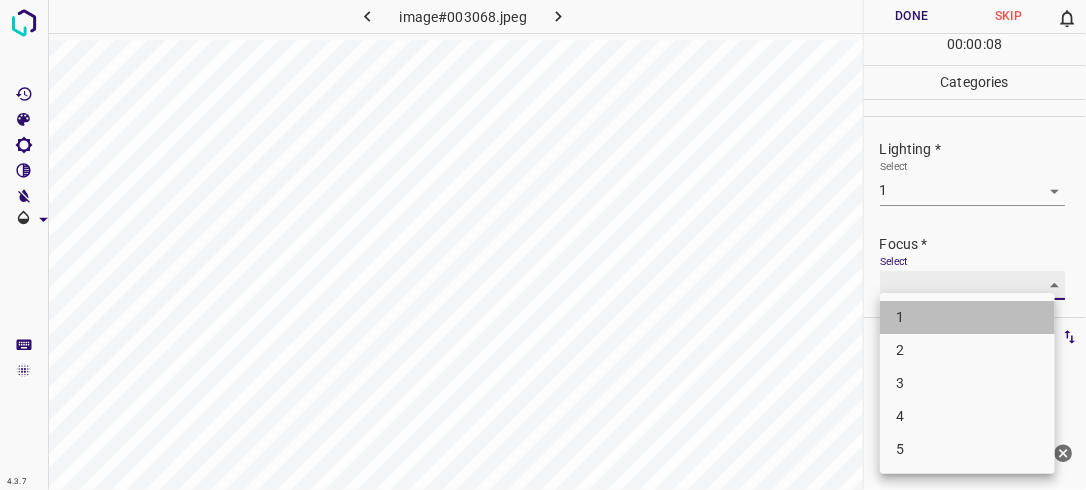 type on "1" 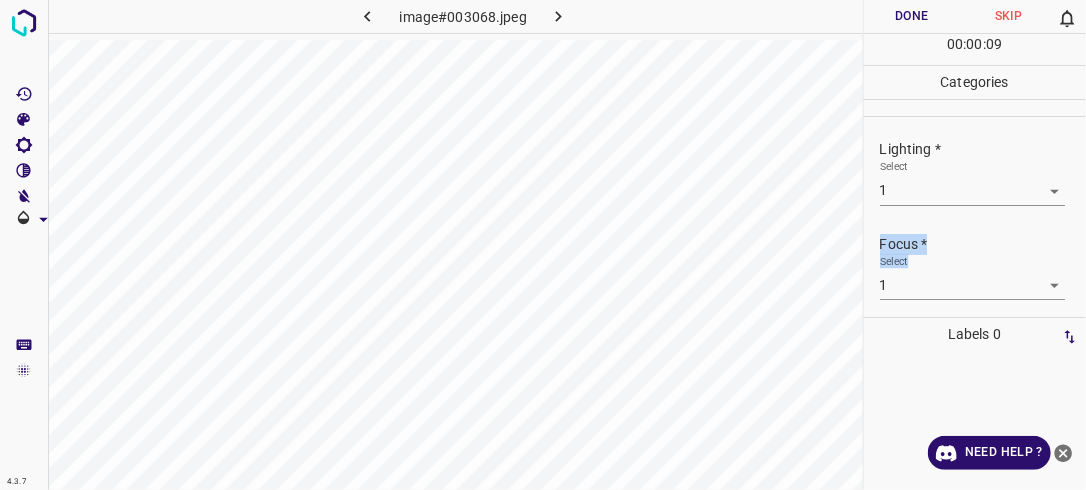 drag, startPoint x: 1085, startPoint y: 214, endPoint x: 1064, endPoint y: 296, distance: 84.646324 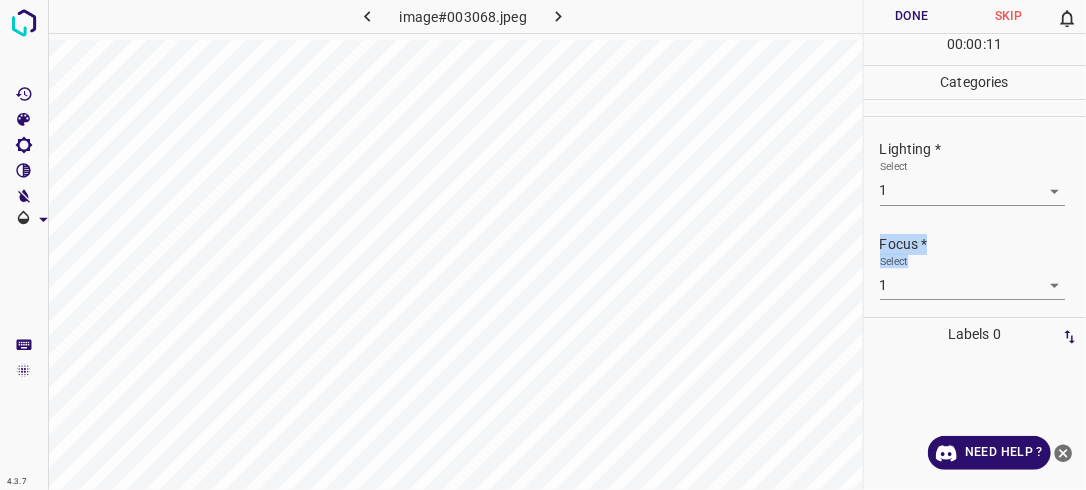scroll, scrollTop: 98, scrollLeft: 0, axis: vertical 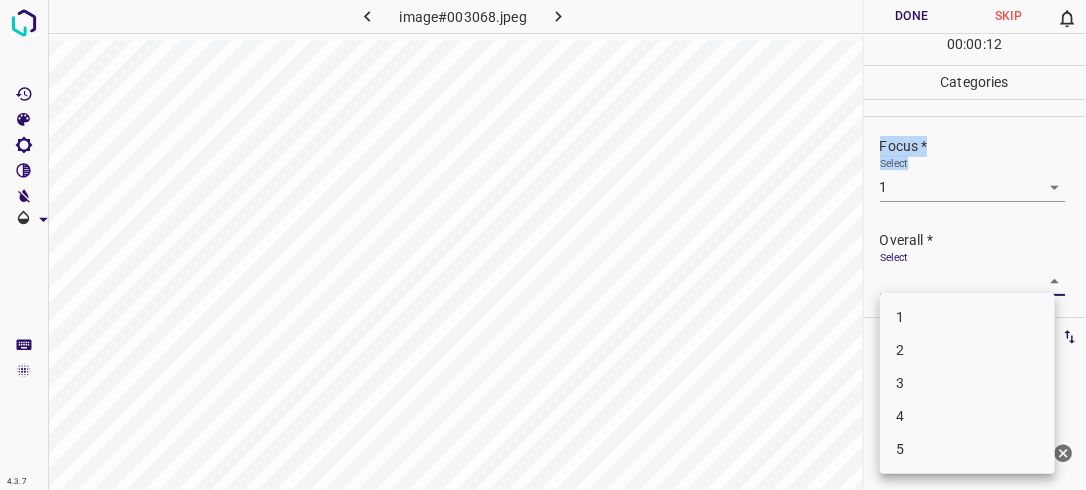 click on "4.3.7 image#003068.jpeg Done Skip 0 00   : 00   : 12   Categories Lighting *  Select 1 1 Focus *  Select 1 1 Overall *  Select ​ Labels   0 Categories 1 Lighting 2 Focus 3 Overall Tools Space Change between modes (Draw & Edit) I Auto labeling R Restore zoom M Zoom in N Zoom out Delete Delete selecte label Filters Z Restore filters X Saturation filter C Brightness filter V Contrast filter B Gray scale filter General O Download Need Help ? - Text - Hide - Delete 1 2 3 4 5" at bounding box center (543, 245) 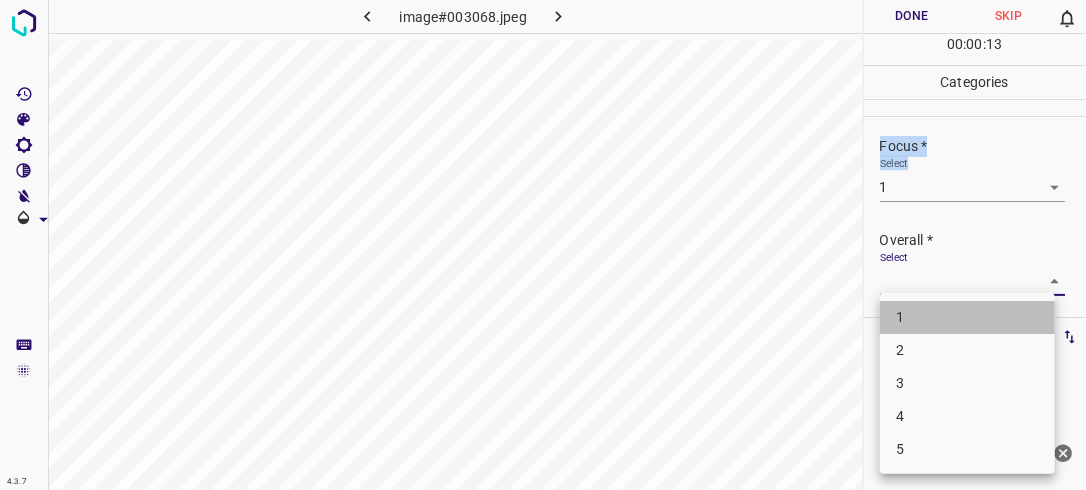 click on "1" at bounding box center (967, 317) 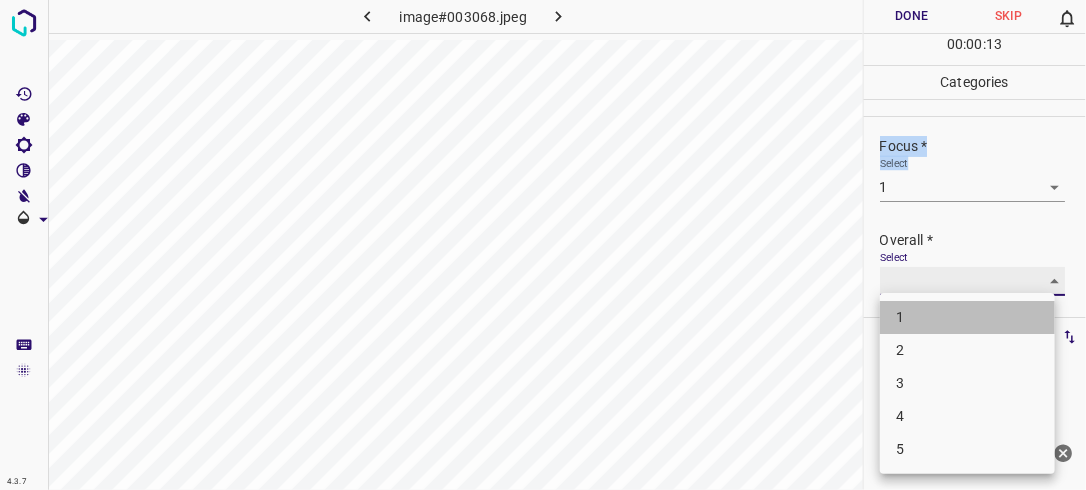 type on "1" 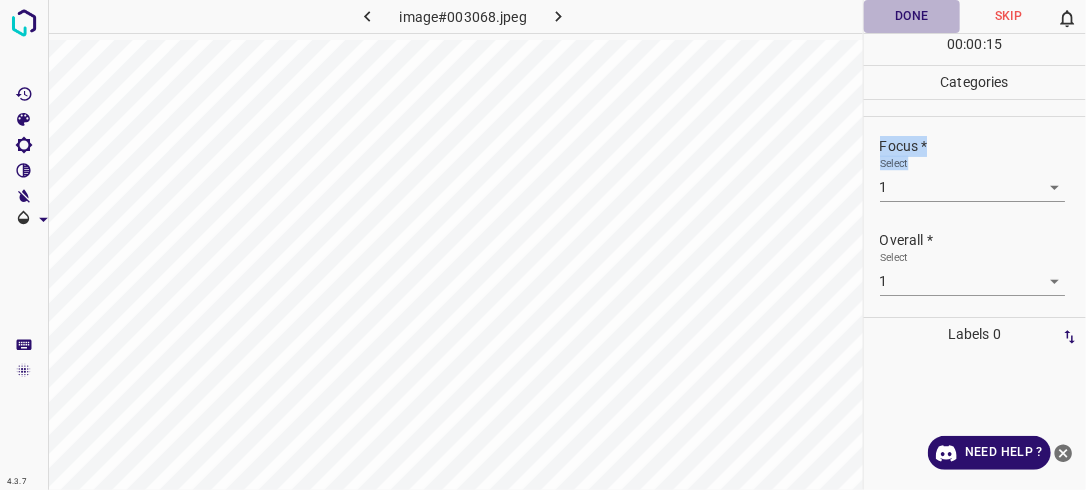 click on "Done" at bounding box center [912, 16] 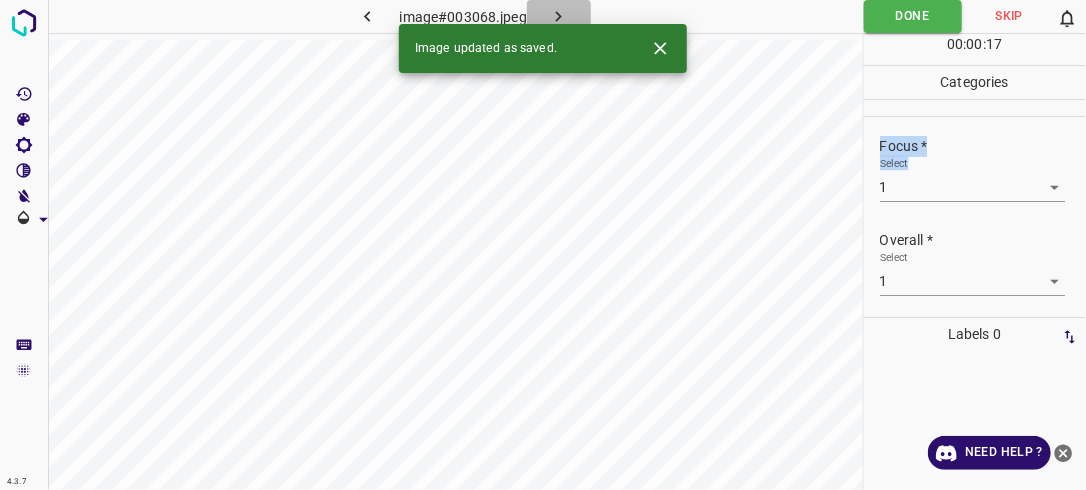 click at bounding box center [559, 16] 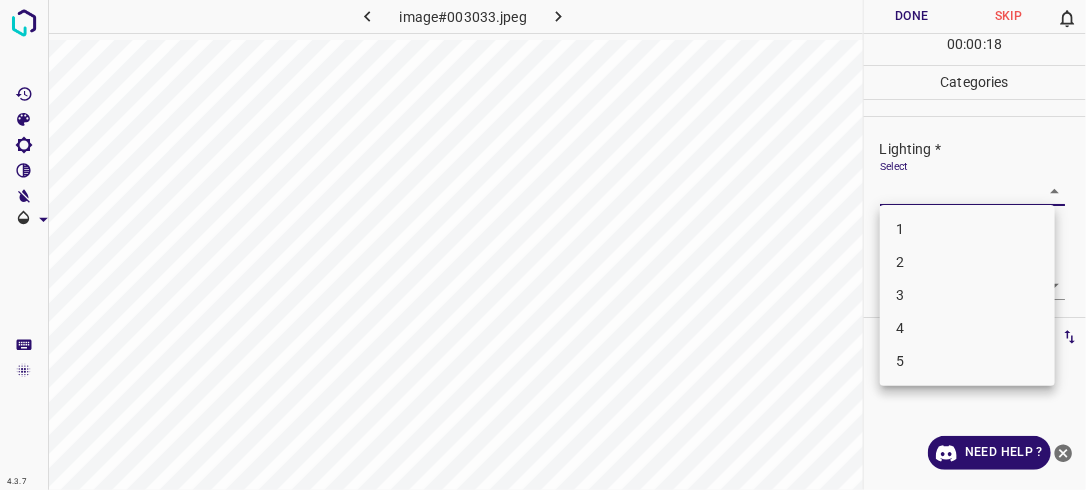 click on "4.3.7 image#003033.jpeg Done Skip 0 00   : 00   : 18   Categories Lighting *  Select ​ Focus *  Select ​ Overall *  Select ​ Labels   0 Categories 1 Lighting 2 Focus 3 Overall Tools Space Change between modes (Draw & Edit) I Auto labeling R Restore zoom M Zoom in N Zoom out Delete Delete selecte label Filters Z Restore filters X Saturation filter C Brightness filter V Contrast filter B Gray scale filter General O Download Need Help ? - Text - Hide - Delete 1 2 3 4 5" at bounding box center (543, 245) 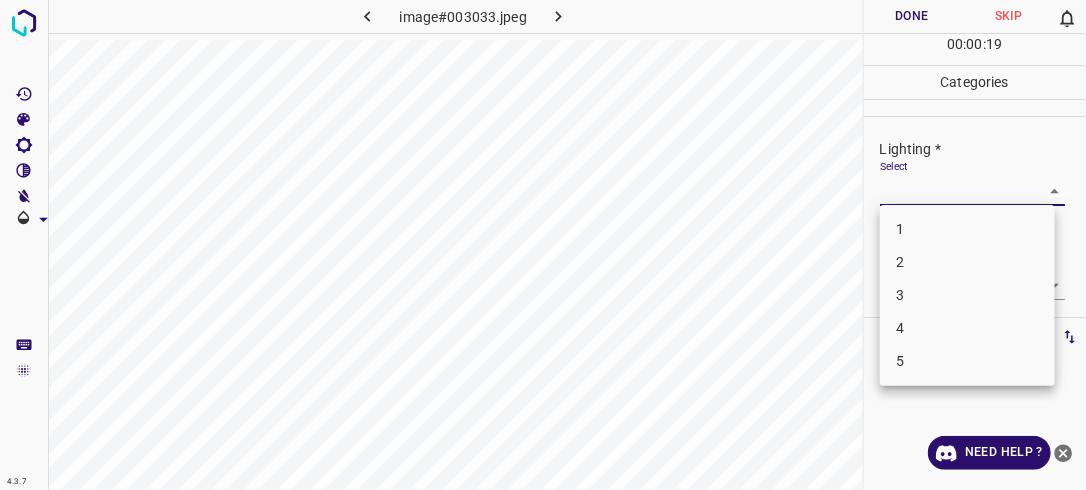 click on "2" at bounding box center (967, 262) 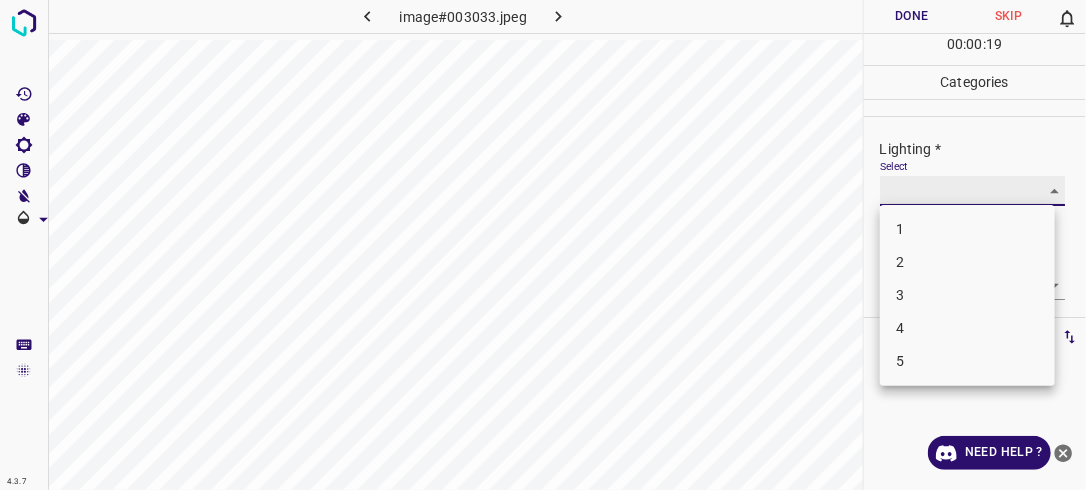 type on "2" 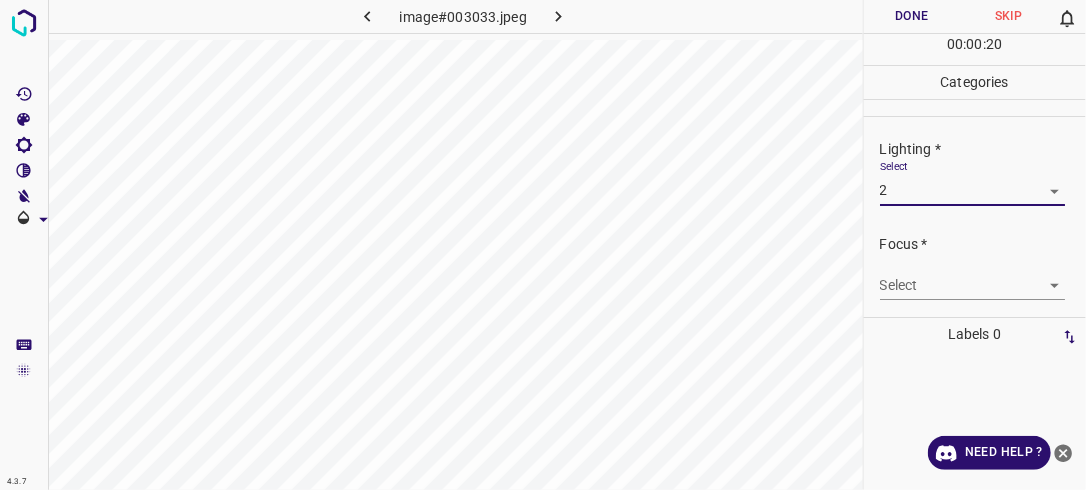 click on "4.3.7 image#003033.jpeg Done Skip 0 00   : 00   : 20   Categories Lighting *  Select 2 2 Focus *  Select ​ Overall *  Select ​ Labels   0 Categories 1 Lighting 2 Focus 3 Overall Tools Space Change between modes (Draw & Edit) I Auto labeling R Restore zoom M Zoom in N Zoom out Delete Delete selecte label Filters Z Restore filters X Saturation filter C Brightness filter V Contrast filter B Gray scale filter General O Download Need Help ? - Text - Hide - Delete" at bounding box center (543, 245) 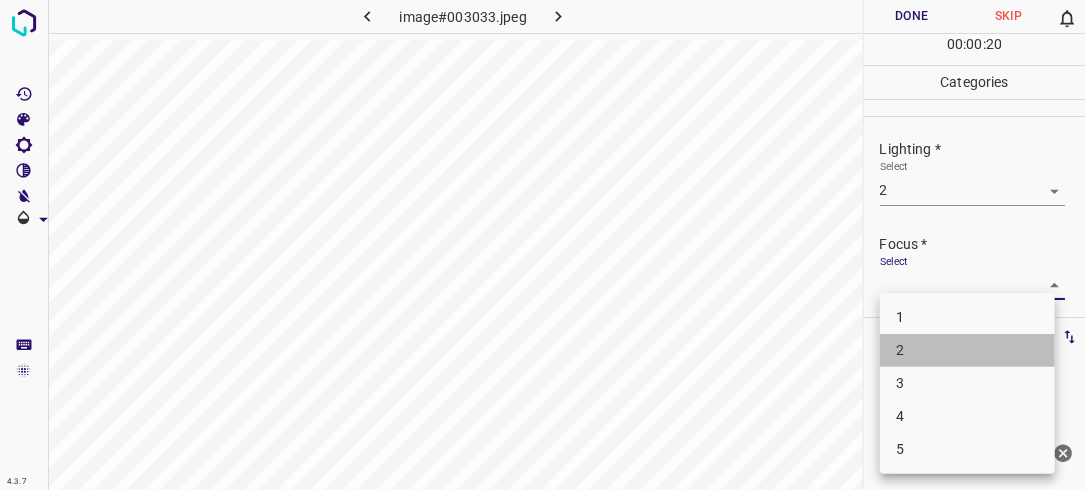 drag, startPoint x: 935, startPoint y: 355, endPoint x: 945, endPoint y: 338, distance: 19.723083 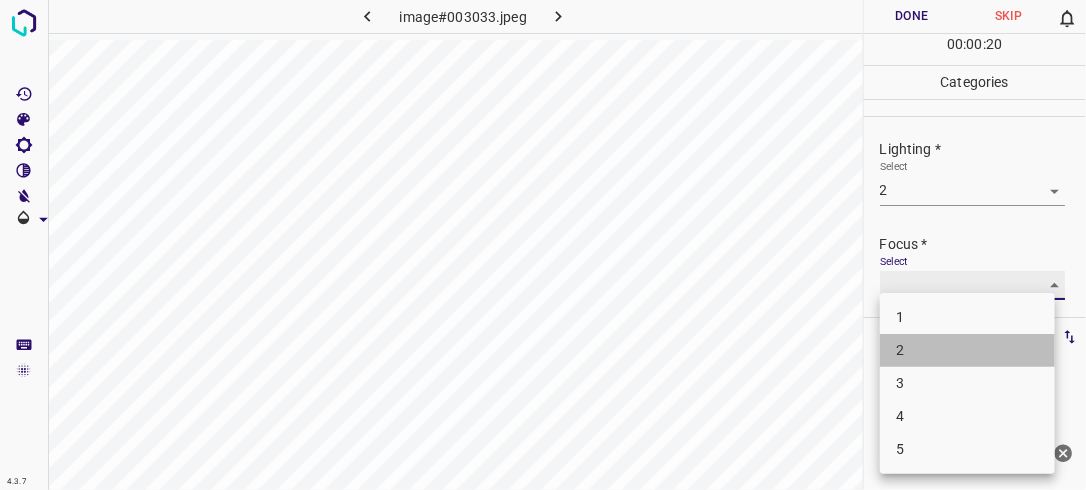 type on "2" 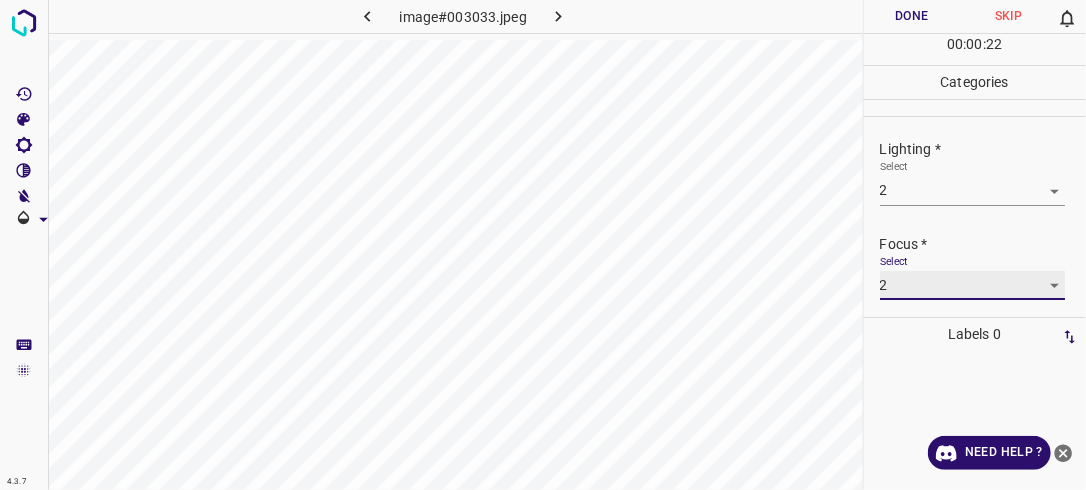 scroll, scrollTop: 98, scrollLeft: 0, axis: vertical 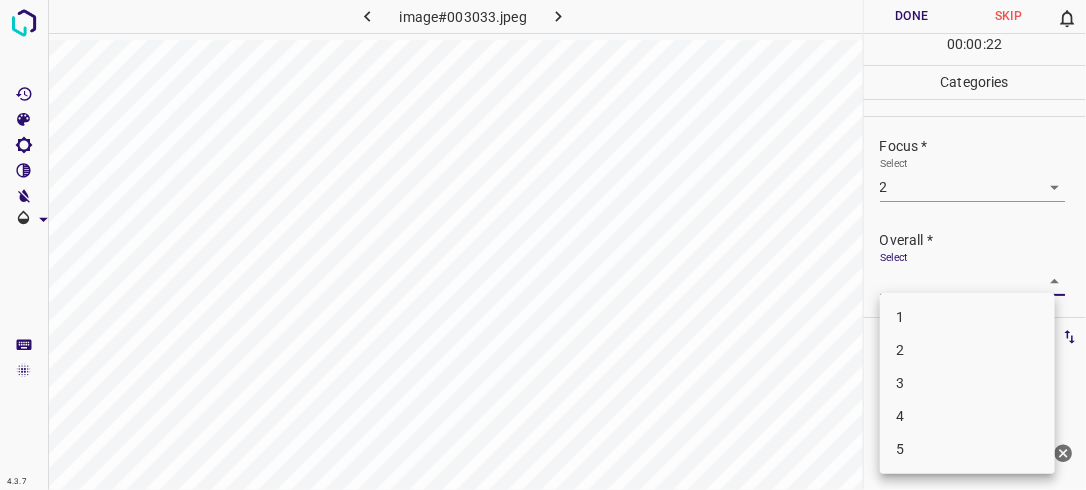 click on "4.3.7 image#003033.jpeg Done Skip 0 00   : 00   : 22   Categories Lighting *  Select 2 2 Focus *  Select 2 2 Overall *  Select ​ Labels   0 Categories 1 Lighting 2 Focus 3 Overall Tools Space Change between modes (Draw & Edit) I Auto labeling R Restore zoom M Zoom in N Zoom out Delete Delete selecte label Filters Z Restore filters X Saturation filter C Brightness filter V Contrast filter B Gray scale filter General O Download Need Help ? - Text - Hide - Delete 1 2 3 4 5" at bounding box center (543, 245) 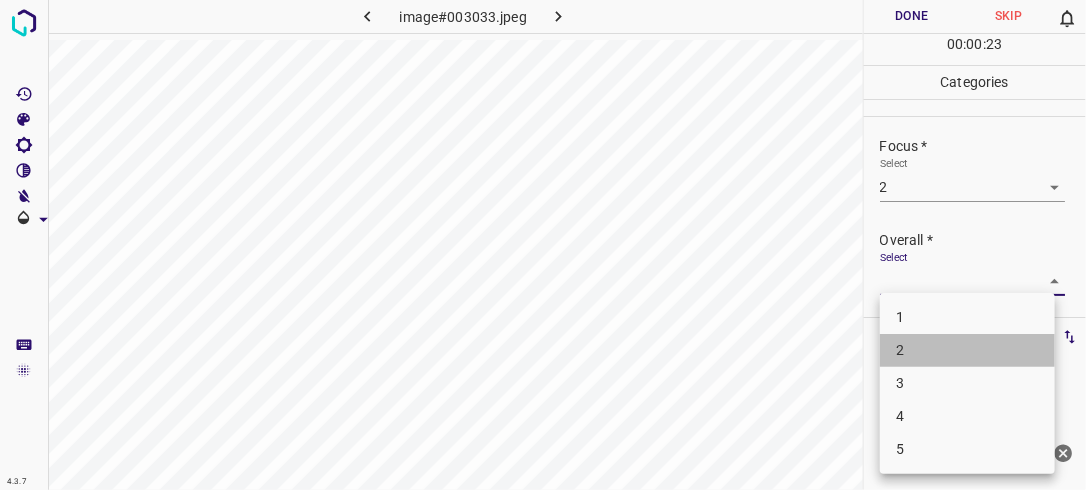click on "2" at bounding box center [967, 350] 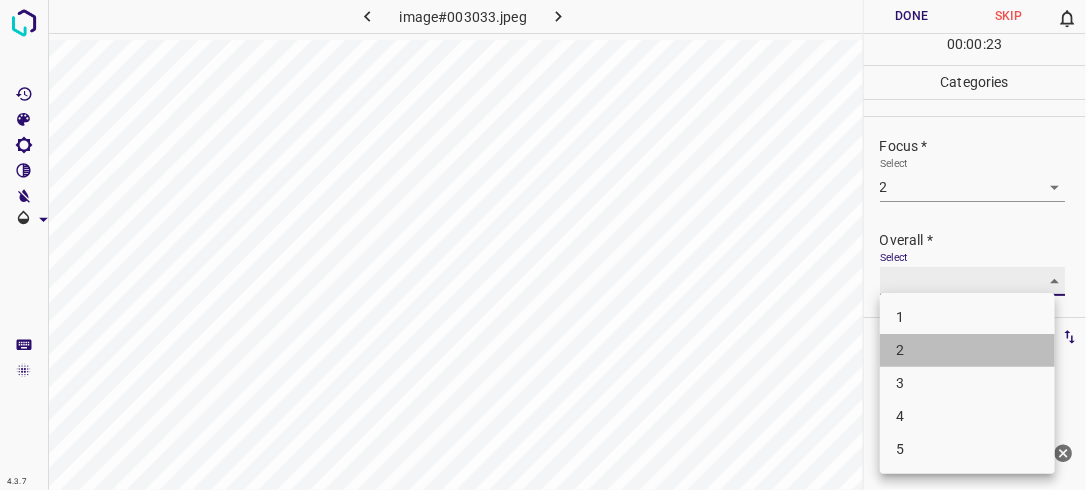 type on "2" 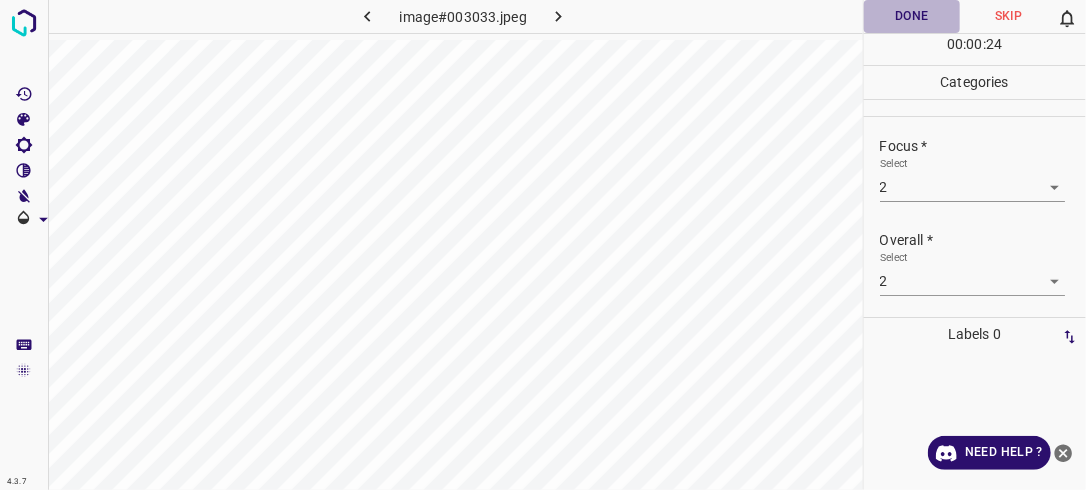 click on "Done" at bounding box center [912, 16] 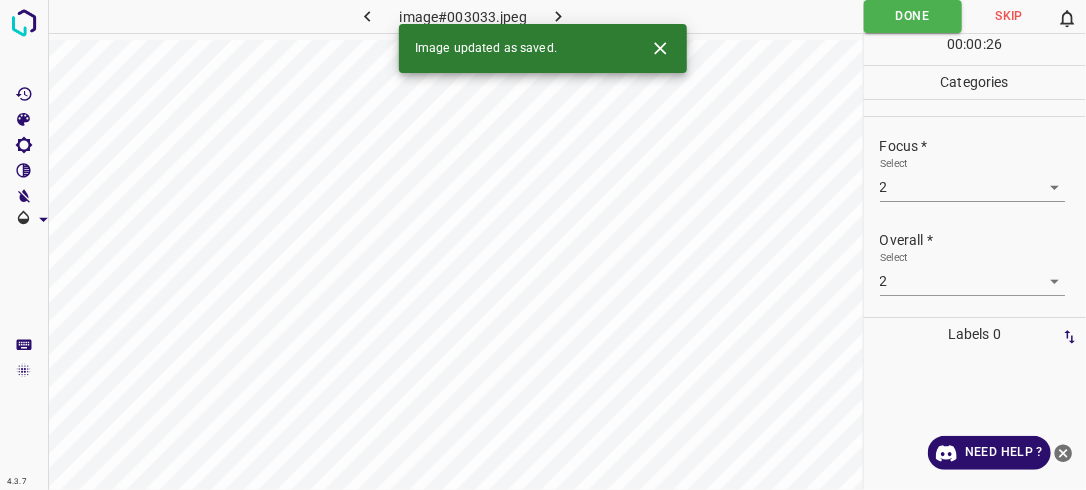 click 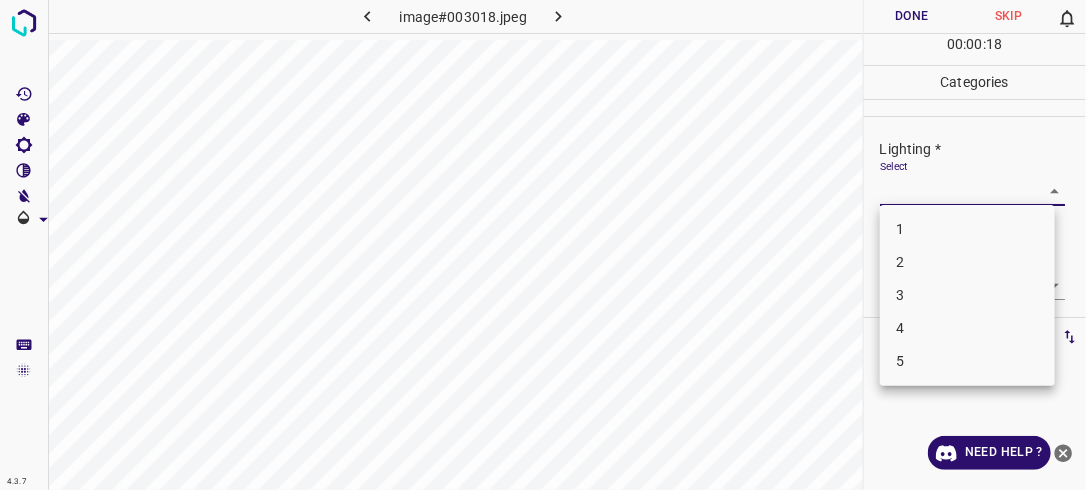 click on "4.3.7 image#003018.jpeg Done Skip 0 00   : 00   : 18   Categories Lighting *  Select ​ Focus *  Select ​ Overall *  Select ​ Labels   0 Categories 1 Lighting 2 Focus 3 Overall Tools Space Change between modes (Draw & Edit) I Auto labeling R Restore zoom M Zoom in N Zoom out Delete Delete selecte label Filters Z Restore filters X Saturation filter C Brightness filter V Contrast filter B Gray scale filter General O Download Need Help ? - Text - Hide - Delete 1 2 3 4 5" at bounding box center (543, 245) 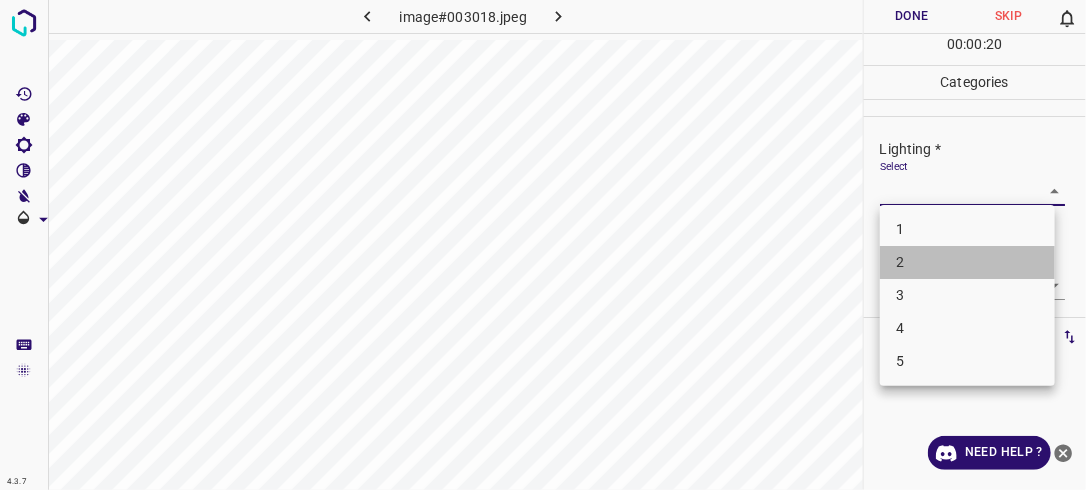 click on "2" at bounding box center [967, 262] 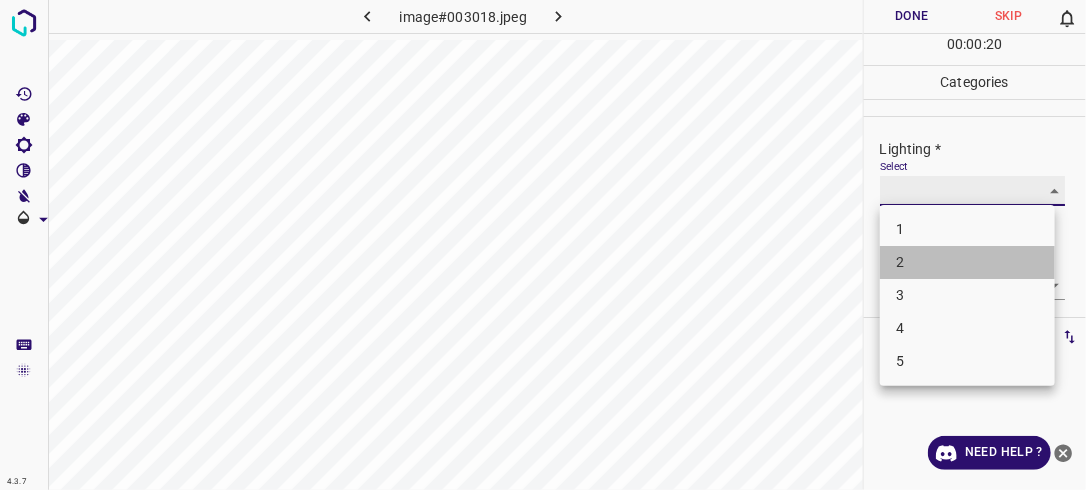 type on "2" 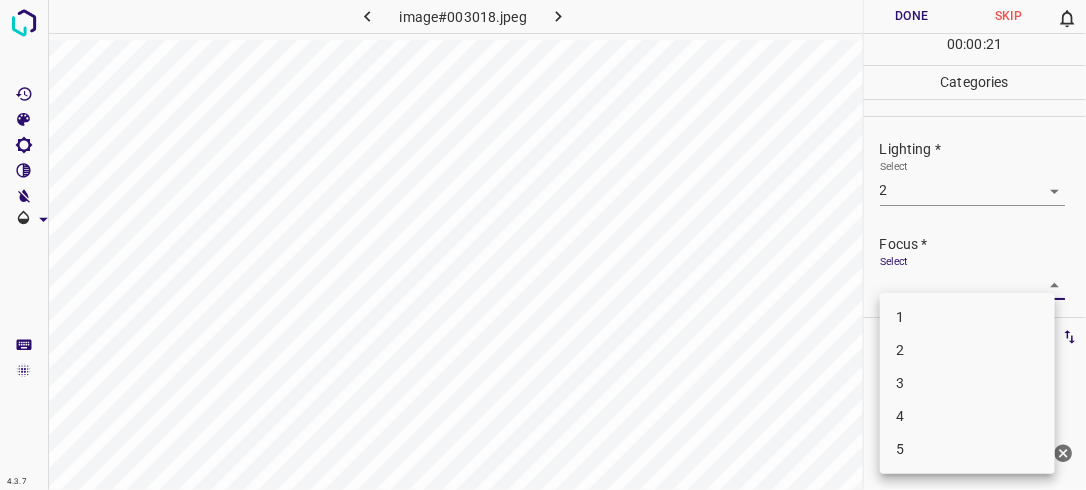 click on "4.3.7 image#003018.jpeg Done Skip 0 00   : 00   : 21   Categories Lighting *  Select 2 2 Focus *  Select ​ Overall *  Select ​ Labels   0 Categories 1 Lighting 2 Focus 3 Overall Tools Space Change between modes (Draw & Edit) I Auto labeling R Restore zoom M Zoom in N Zoom out Delete Delete selecte label Filters Z Restore filters X Saturation filter C Brightness filter V Contrast filter B Gray scale filter General O Download Need Help ? - Text - Hide - Delete 1 2 3 4 5" at bounding box center (543, 245) 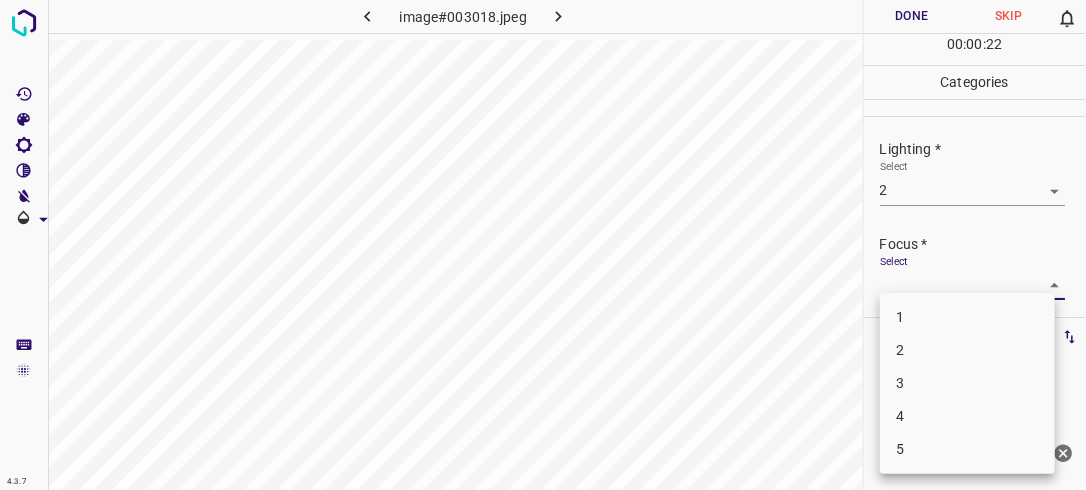 click on "2" at bounding box center [967, 350] 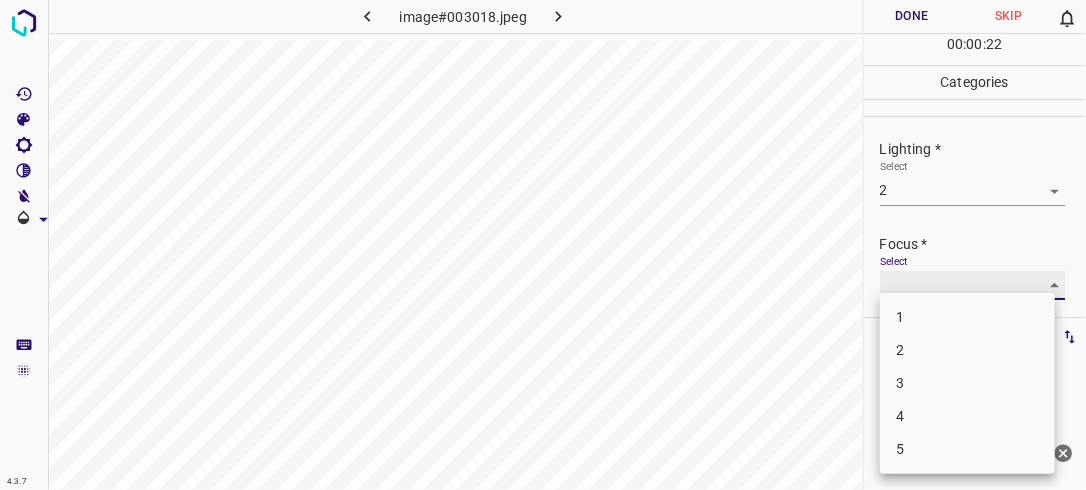 type on "2" 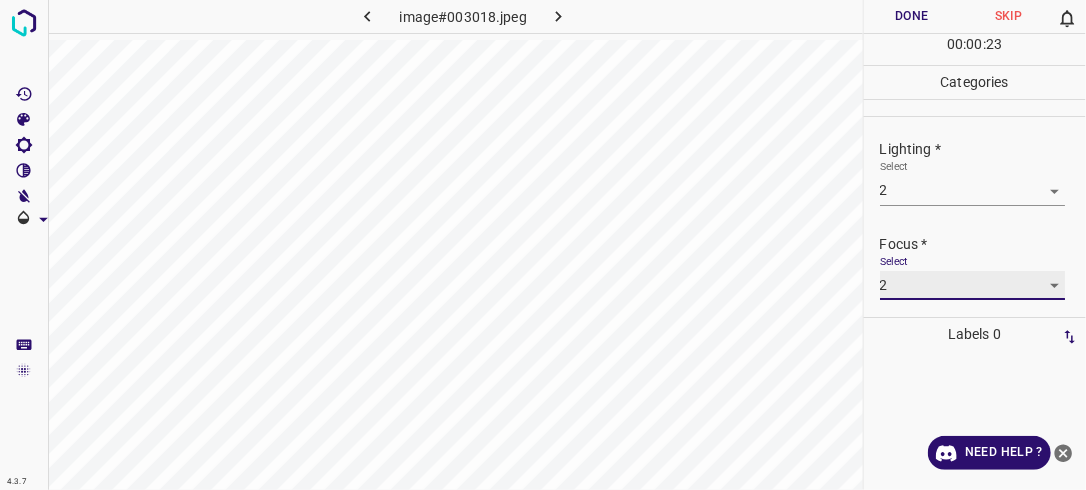 scroll, scrollTop: 98, scrollLeft: 0, axis: vertical 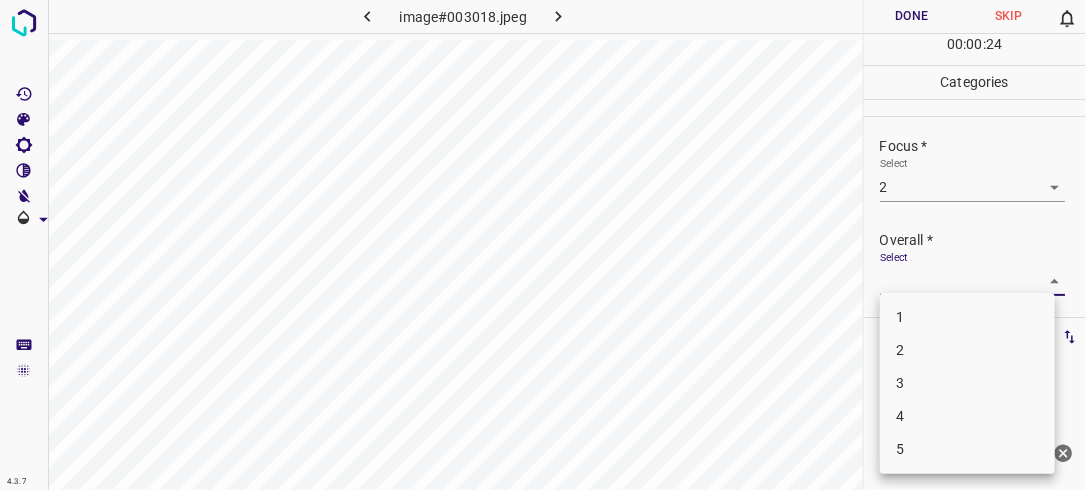 click on "4.3.7 image#003018.jpeg Done Skip 0 00   : 00   : 24   Categories Lighting *  Select 2 2 Focus *  Select 2 2 Overall *  Select ​ Labels   0 Categories 1 Lighting 2 Focus 3 Overall Tools Space Change between modes (Draw & Edit) I Auto labeling R Restore zoom M Zoom in N Zoom out Delete Delete selecte label Filters Z Restore filters X Saturation filter C Brightness filter V Contrast filter B Gray scale filter General O Download Need Help ? - Text - Hide - Delete 1 2 3 4 5" at bounding box center (543, 245) 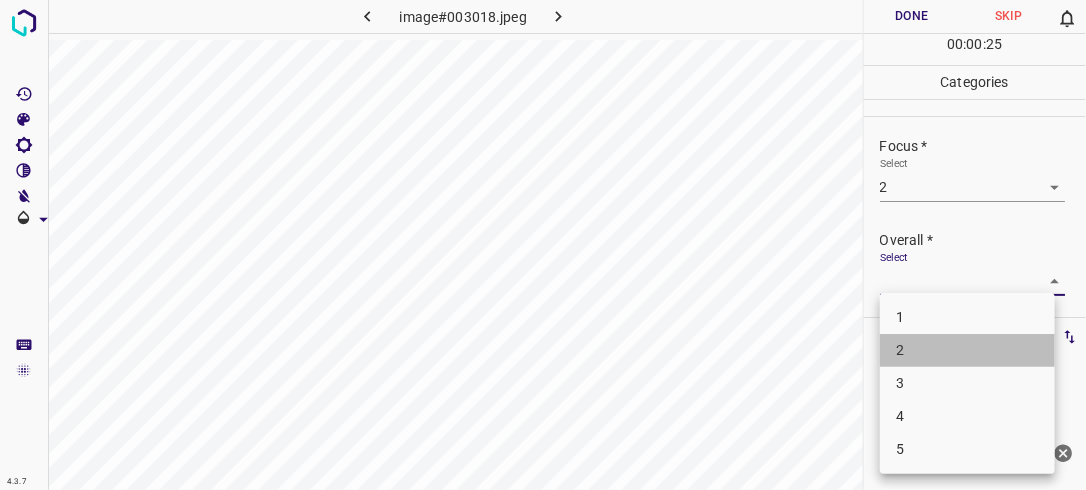 click on "2" at bounding box center [967, 350] 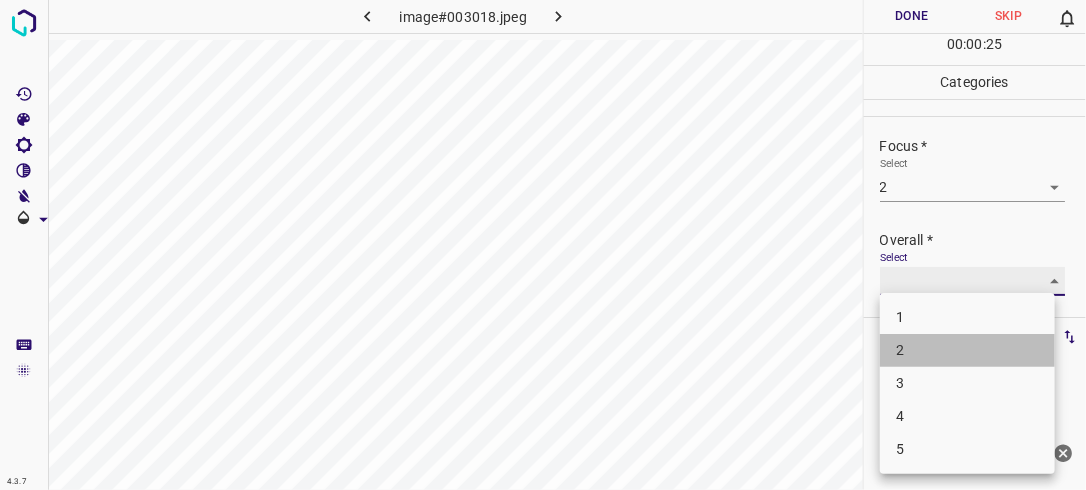 type on "2" 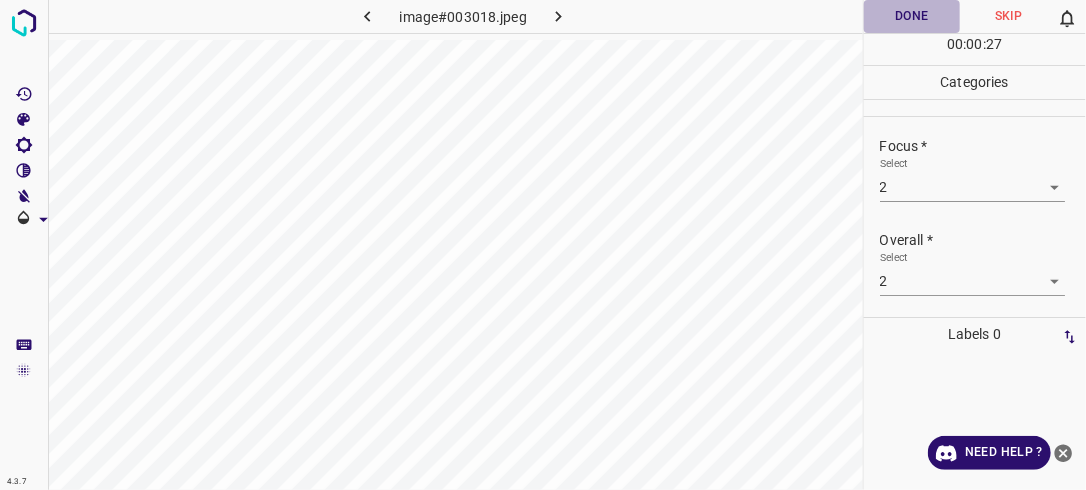 click on "Done" at bounding box center (912, 16) 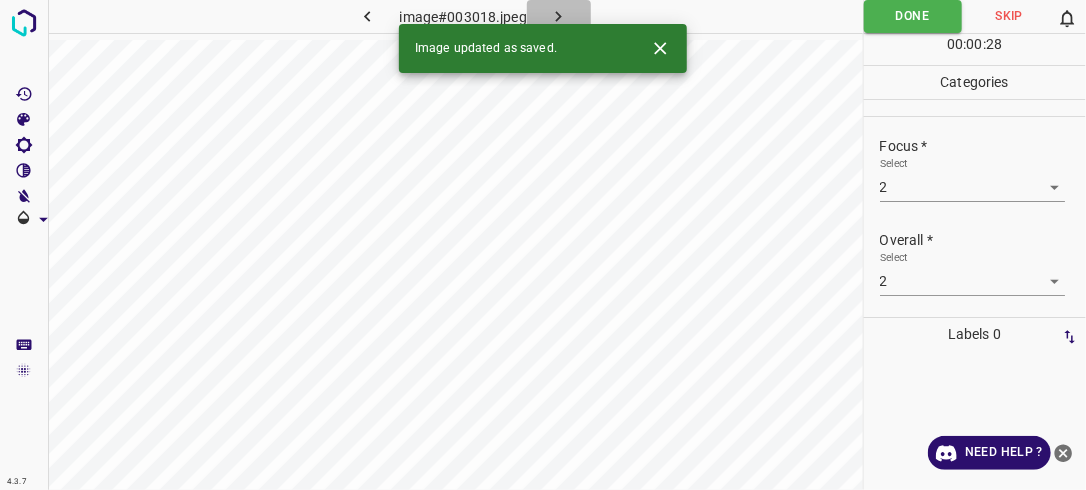 click at bounding box center (559, 16) 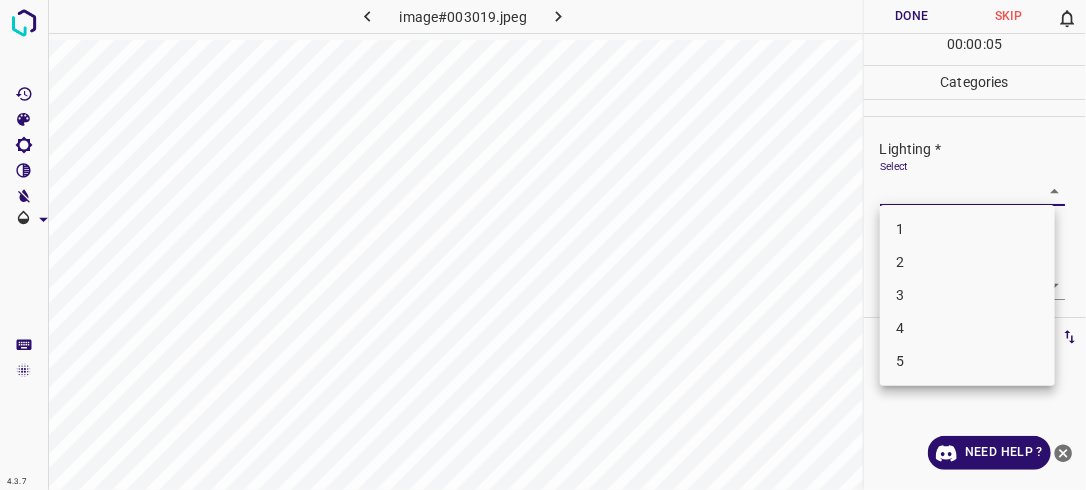 click on "4.3.7 image#003019.jpeg Done Skip 0 00   : 00   : 05   Categories Lighting *  Select ​ Focus *  Select ​ Overall *  Select ​ Labels   0 Categories 1 Lighting 2 Focus 3 Overall Tools Space Change between modes (Draw & Edit) I Auto labeling R Restore zoom M Zoom in N Zoom out Delete Delete selecte label Filters Z Restore filters X Saturation filter C Brightness filter V Contrast filter B Gray scale filter General O Download Need Help ? - Text - Hide - Delete 1 2 3 4 5" at bounding box center [543, 245] 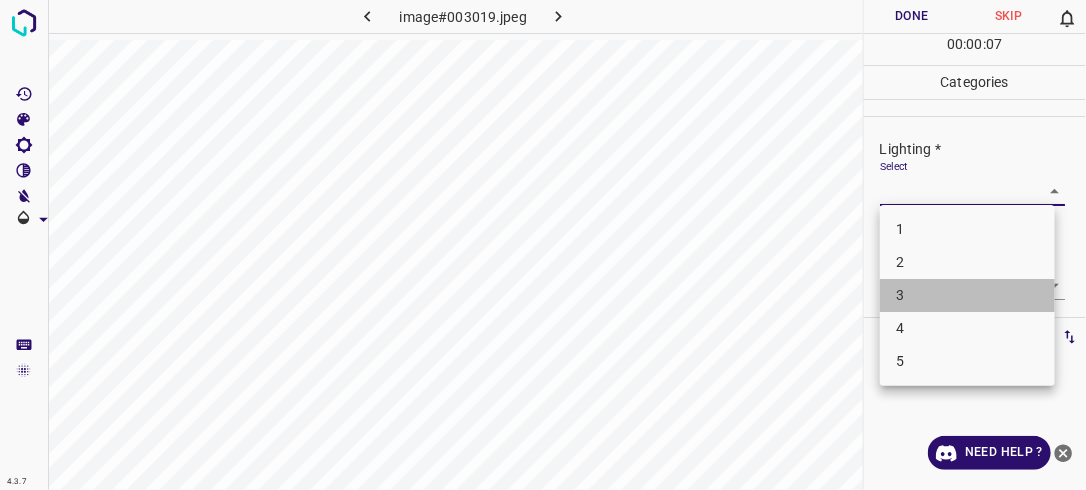 click on "3" at bounding box center (967, 295) 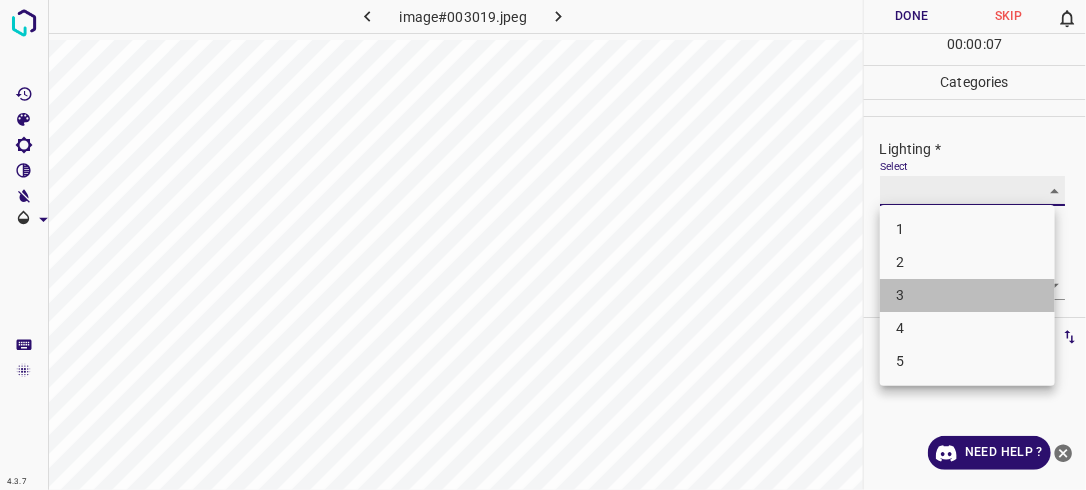 type on "3" 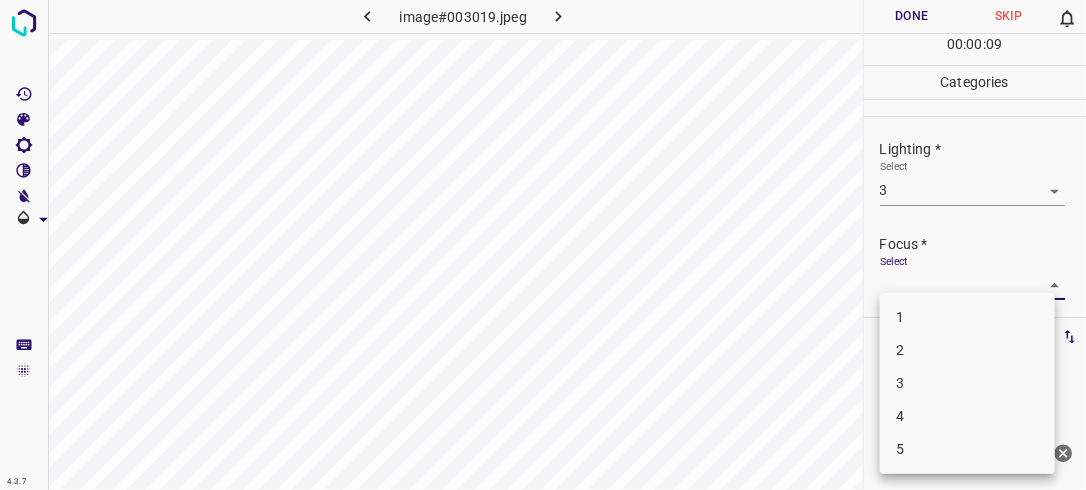 click on "4.3.7 image#003019.jpeg Done Skip 0 00   : 00   : 09   Categories Lighting *  Select 3 3 Focus *  Select ​ Overall *  Select ​ Labels   0 Categories 1 Lighting 2 Focus 3 Overall Tools Space Change between modes (Draw & Edit) I Auto labeling R Restore zoom M Zoom in N Zoom out Delete Delete selecte label Filters Z Restore filters X Saturation filter C Brightness filter V Contrast filter B Gray scale filter General O Download Need Help ? - Text - Hide - Delete 1 2 3 4 5" at bounding box center (543, 245) 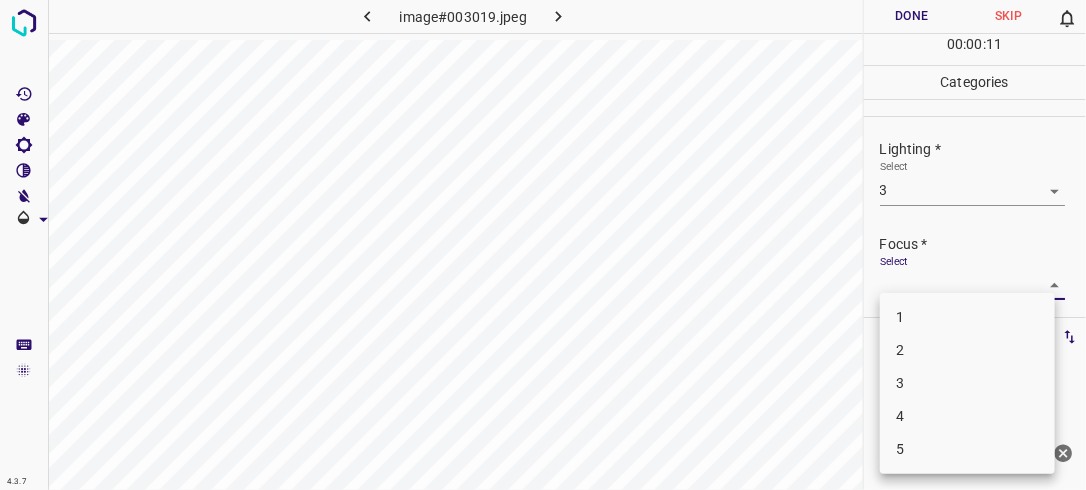 click on "2" at bounding box center [967, 350] 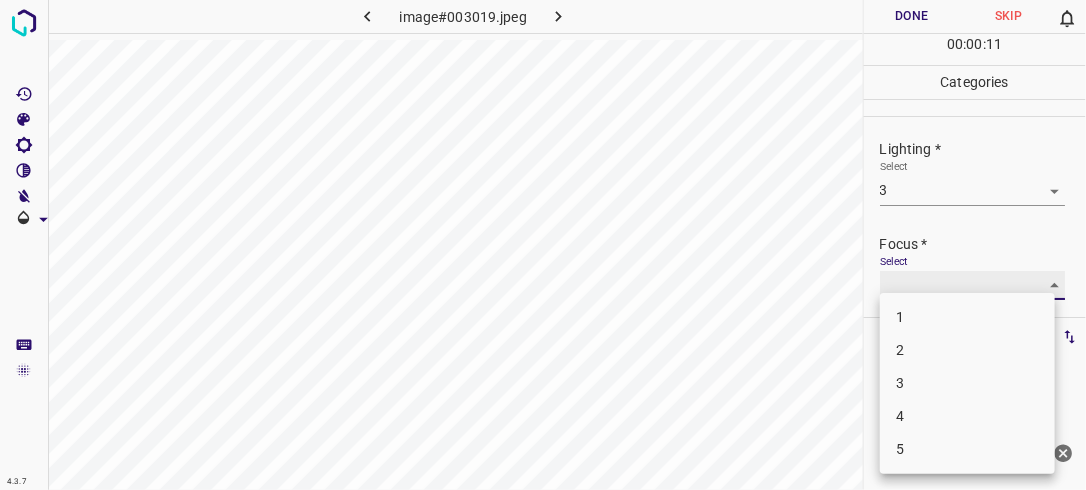 type on "2" 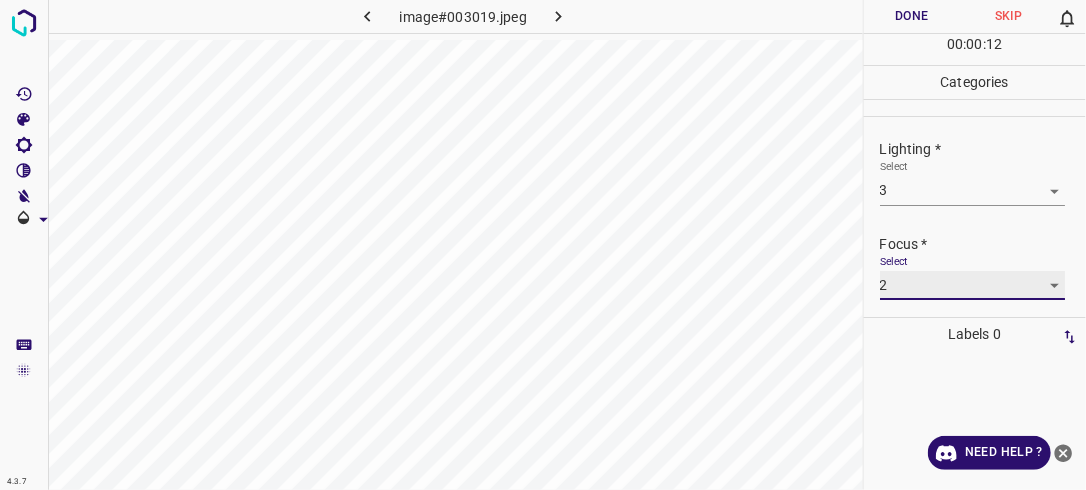 scroll, scrollTop: 98, scrollLeft: 0, axis: vertical 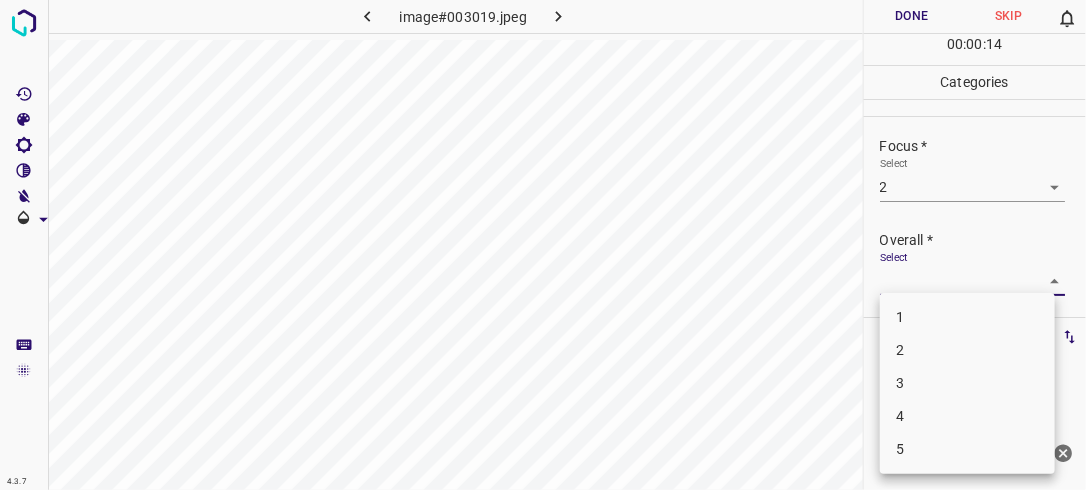 click on "4.3.7 image#003019.jpeg Done Skip 0 00   : 00   : 14   Categories Lighting *  Select 3 3 Focus *  Select 2 2 Overall *  Select ​ Labels   0 Categories 1 Lighting 2 Focus 3 Overall Tools Space Change between modes (Draw & Edit) I Auto labeling R Restore zoom M Zoom in N Zoom out Delete Delete selecte label Filters Z Restore filters X Saturation filter C Brightness filter V Contrast filter B Gray scale filter General O Download Need Help ? - Text - Hide - Delete 1 2 3 4 5" at bounding box center [543, 245] 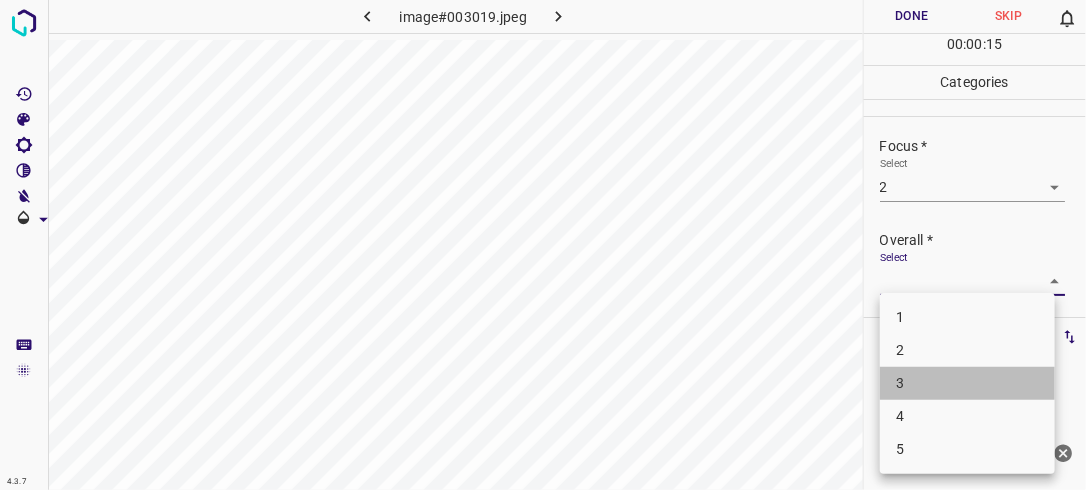click on "3" at bounding box center (967, 383) 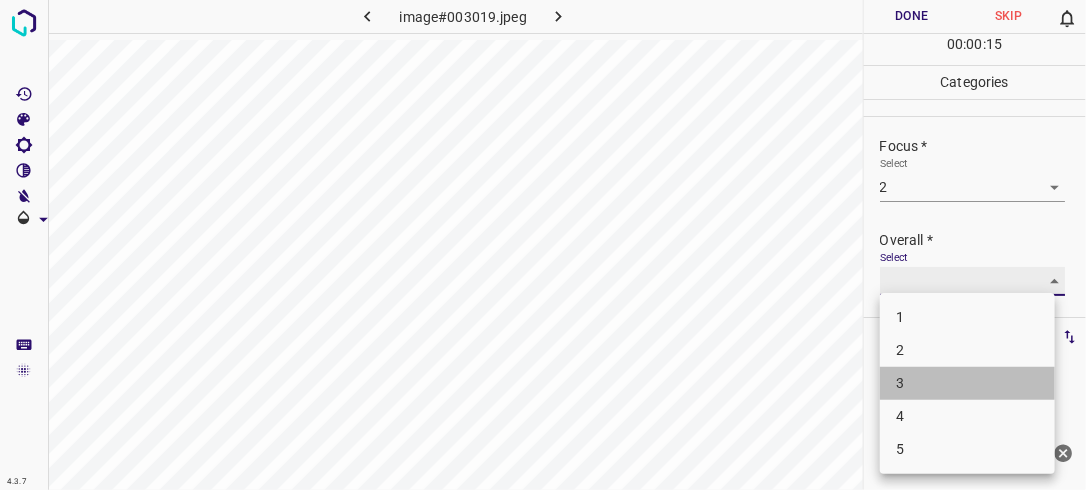 type on "3" 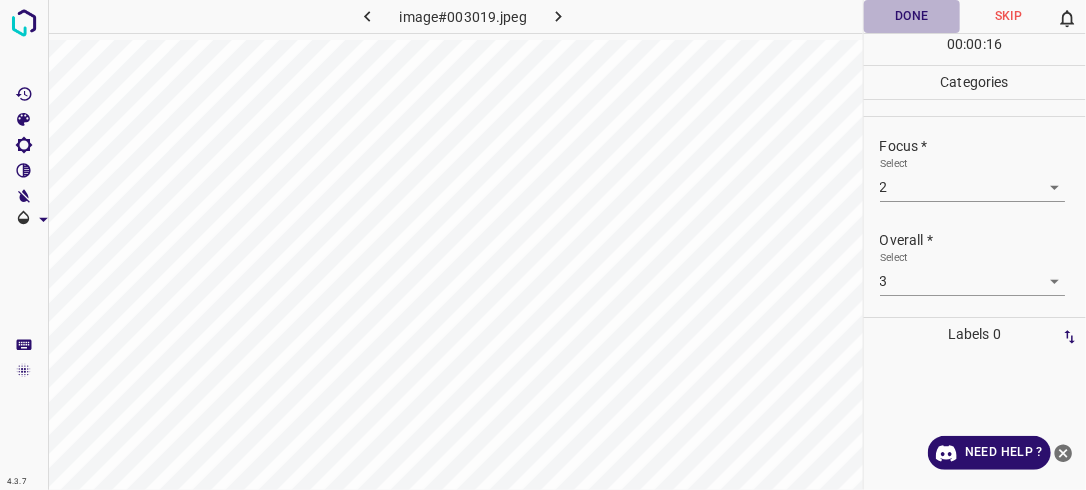 click on "Done" at bounding box center [912, 16] 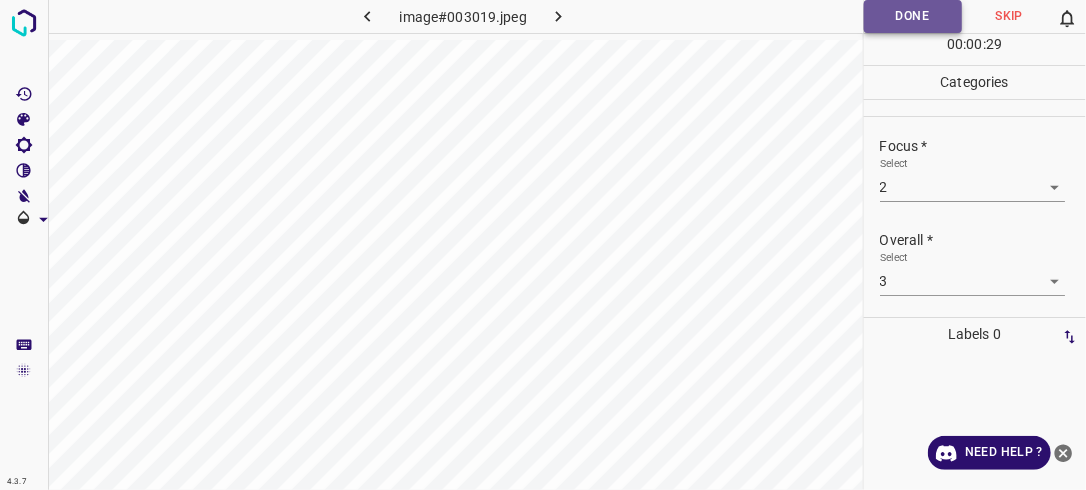 click on "Done" at bounding box center (913, 16) 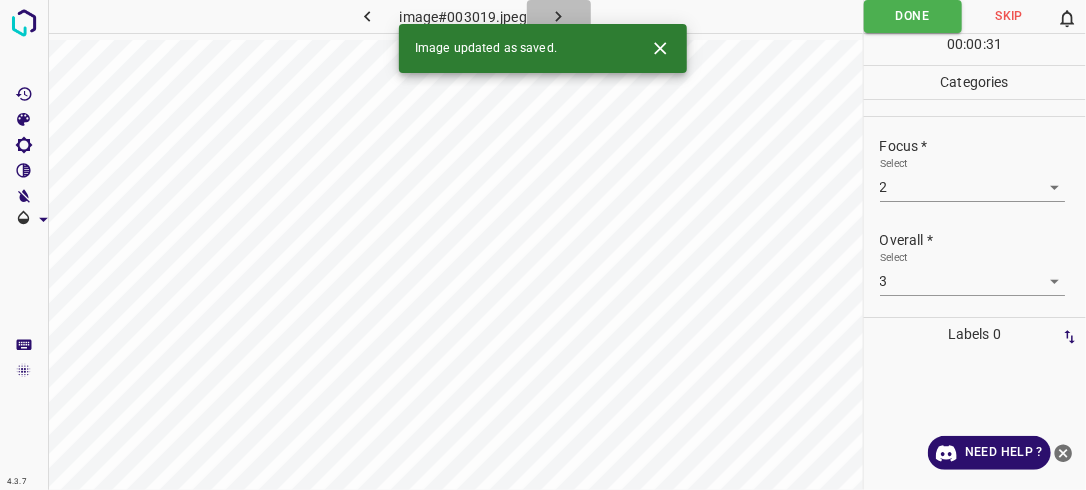 click 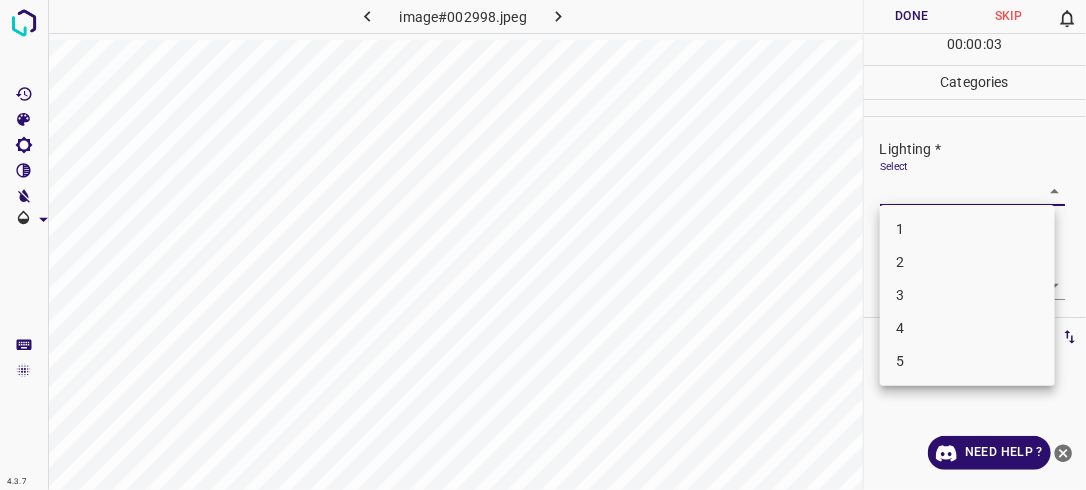 click on "4.3.7 image#002998.jpeg Done Skip 0 00   : 00   : 03   Categories Lighting *  Select ​ Focus *  Select ​ Overall *  Select ​ Labels   0 Categories 1 Lighting 2 Focus 3 Overall Tools Space Change between modes (Draw & Edit) I Auto labeling R Restore zoom M Zoom in N Zoom out Delete Delete selecte label Filters Z Restore filters X Saturation filter C Brightness filter V Contrast filter B Gray scale filter General O Download Need Help ? - Text - Hide - Delete 1 2 3 4 5" at bounding box center (543, 245) 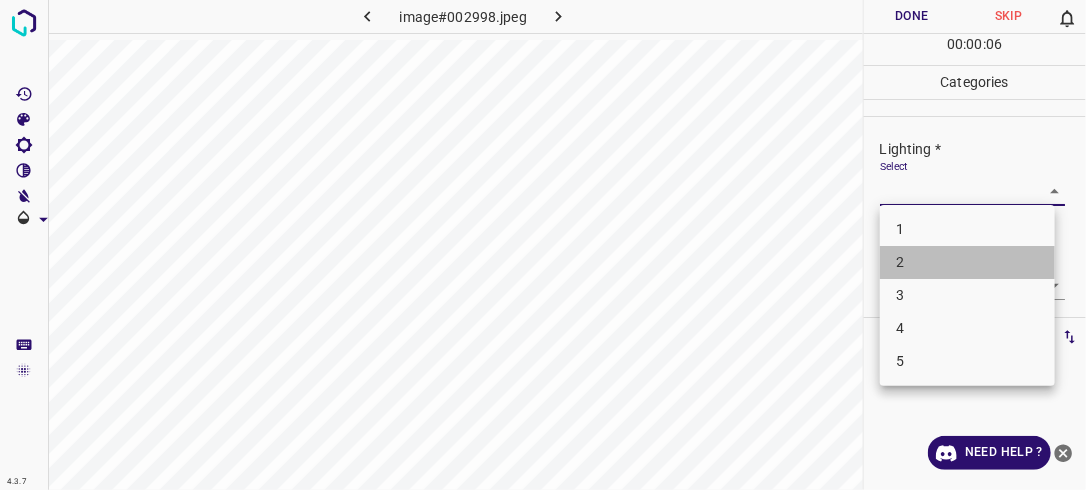 click on "2" at bounding box center (967, 262) 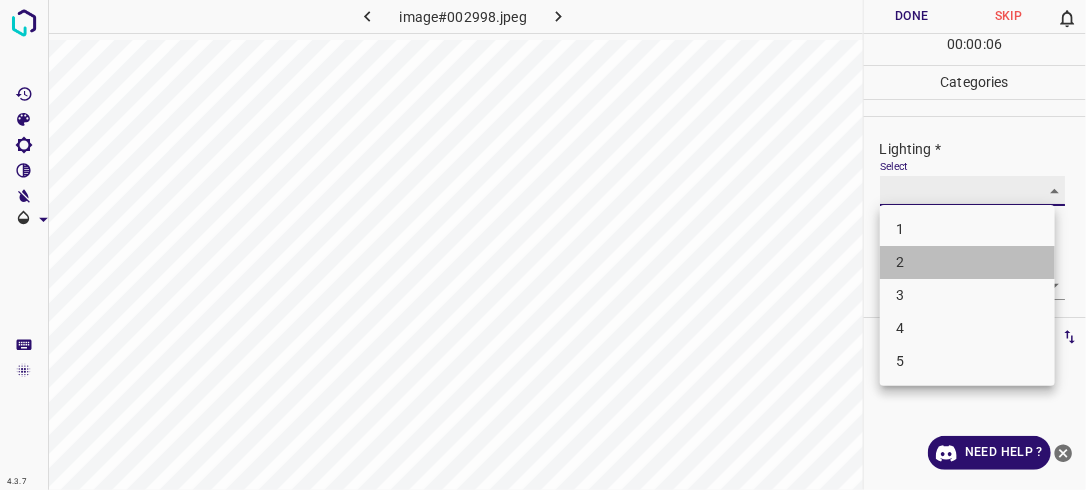 type on "2" 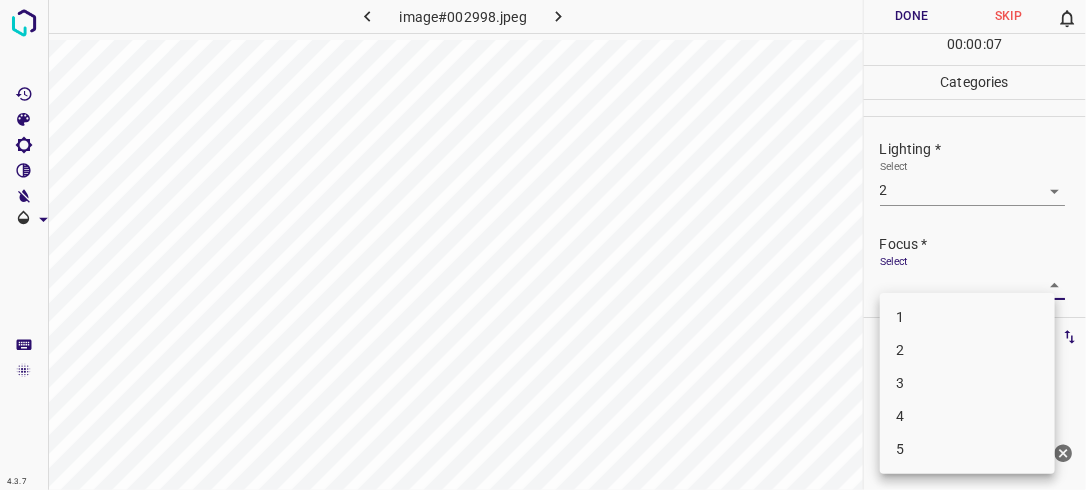 click on "4.3.7 image#002998.jpeg Done Skip 0 00   : 00   : 07   Categories Lighting *  Select 2 2 Focus *  Select ​ Overall *  Select ​ Labels   0 Categories 1 Lighting 2 Focus 3 Overall Tools Space Change between modes (Draw & Edit) I Auto labeling R Restore zoom M Zoom in N Zoom out Delete Delete selecte label Filters Z Restore filters X Saturation filter C Brightness filter V Contrast filter B Gray scale filter General O Download Need Help ? - Text - Hide - Delete 1 2 3 4 5" at bounding box center (543, 245) 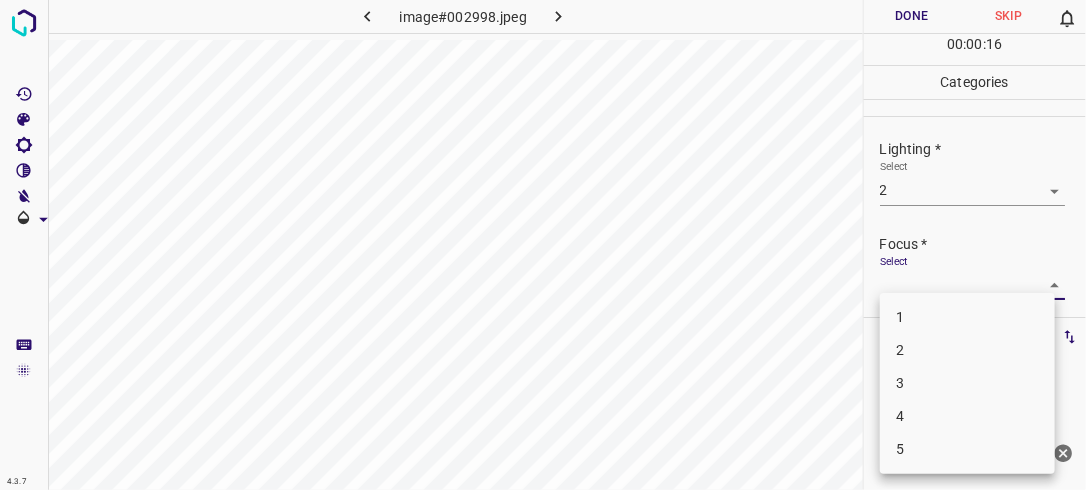 click on "2" at bounding box center [967, 350] 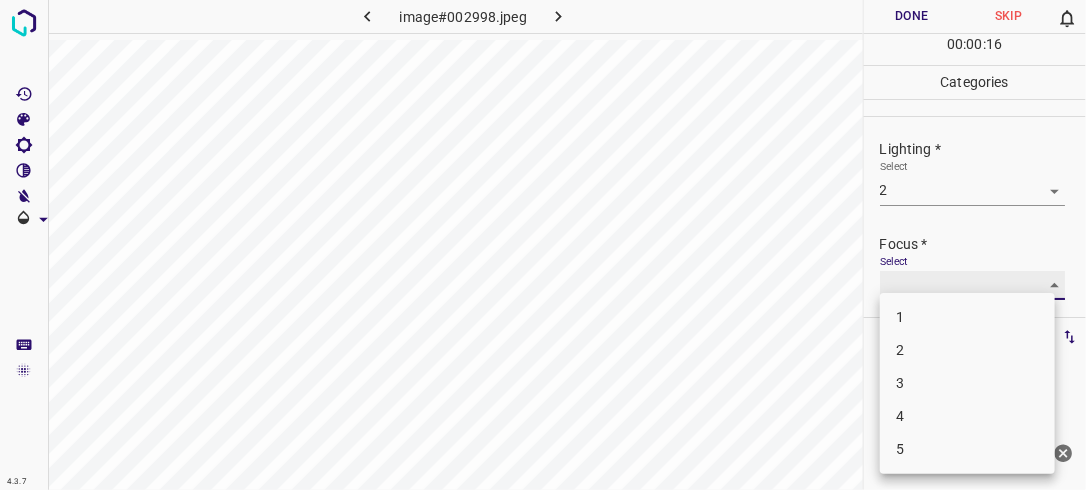 type on "2" 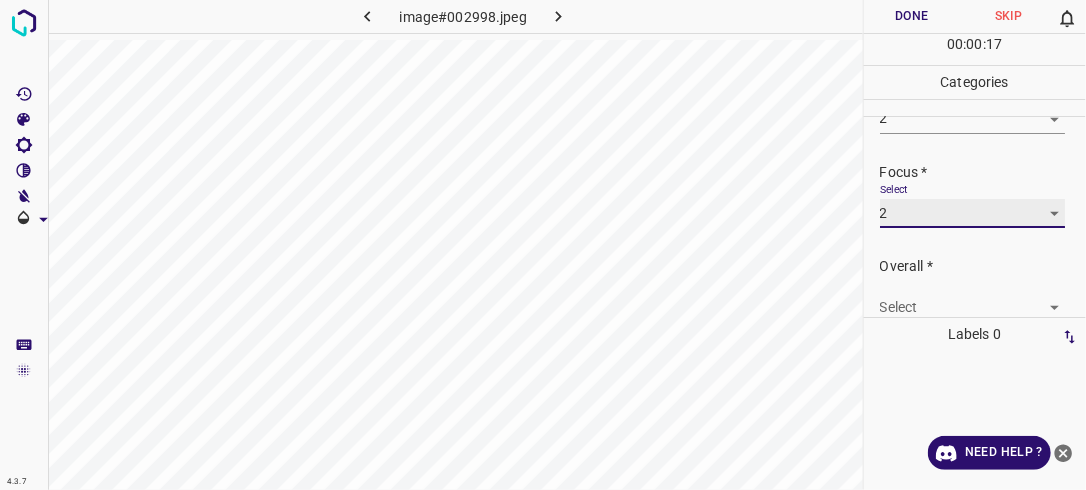 scroll, scrollTop: 79, scrollLeft: 0, axis: vertical 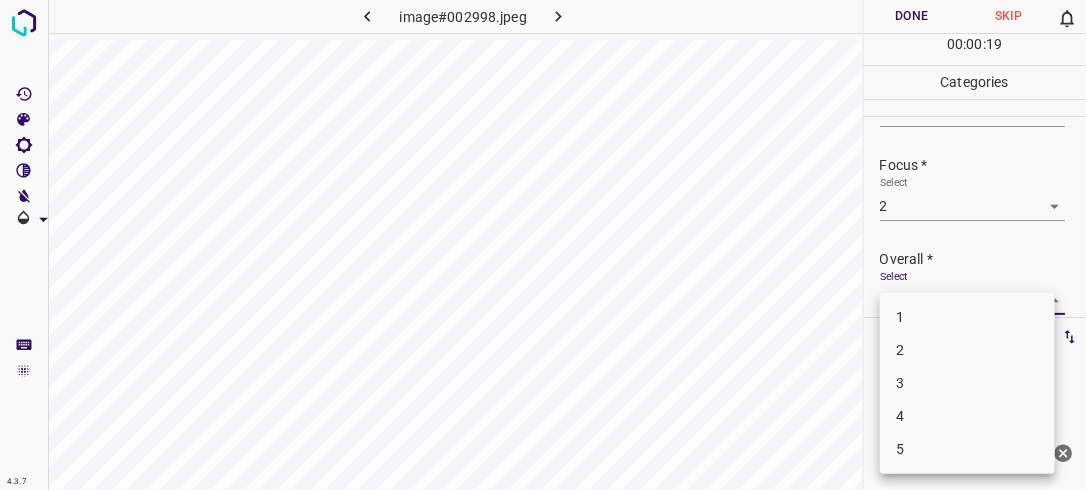 drag, startPoint x: 1046, startPoint y: 294, endPoint x: 999, endPoint y: 320, distance: 53.712196 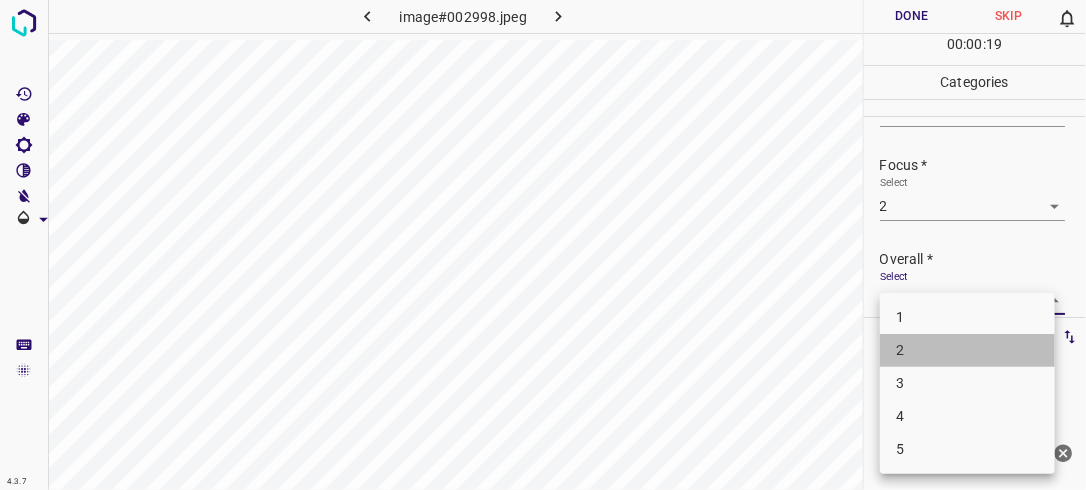 click on "2" at bounding box center (967, 350) 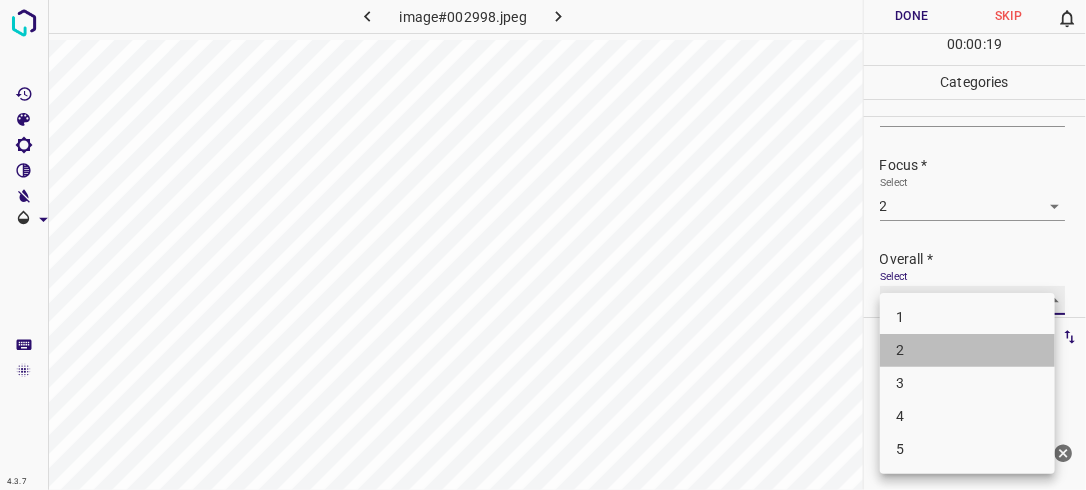 type on "2" 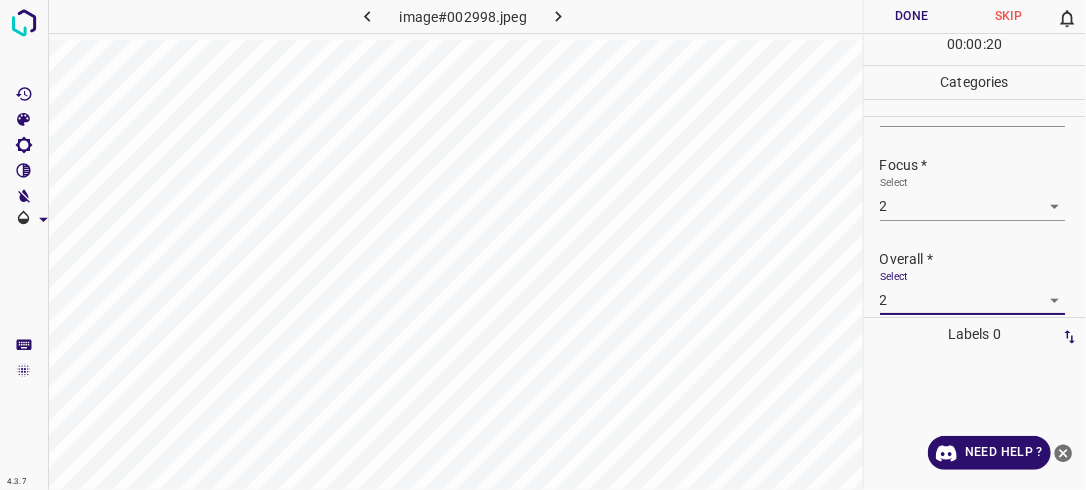 click on "Done" at bounding box center (912, 16) 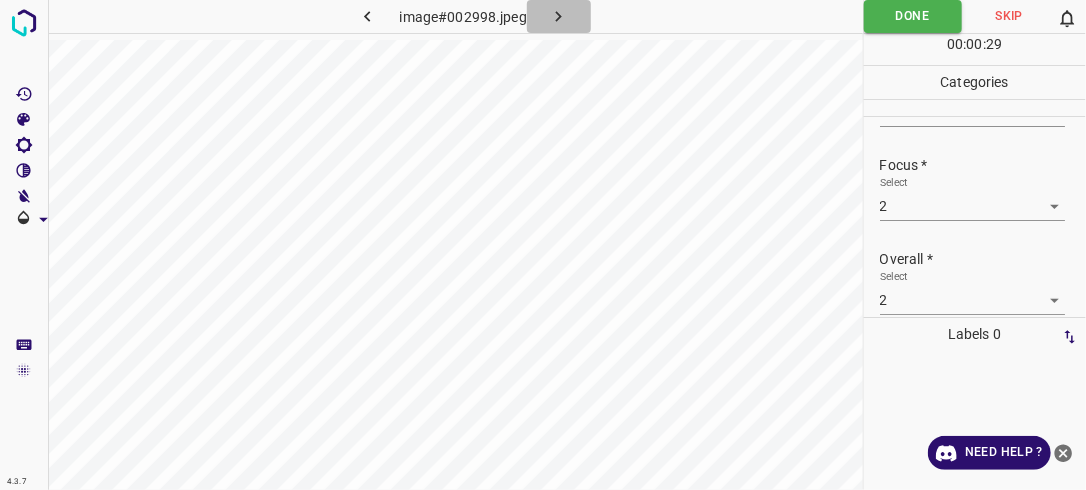 click 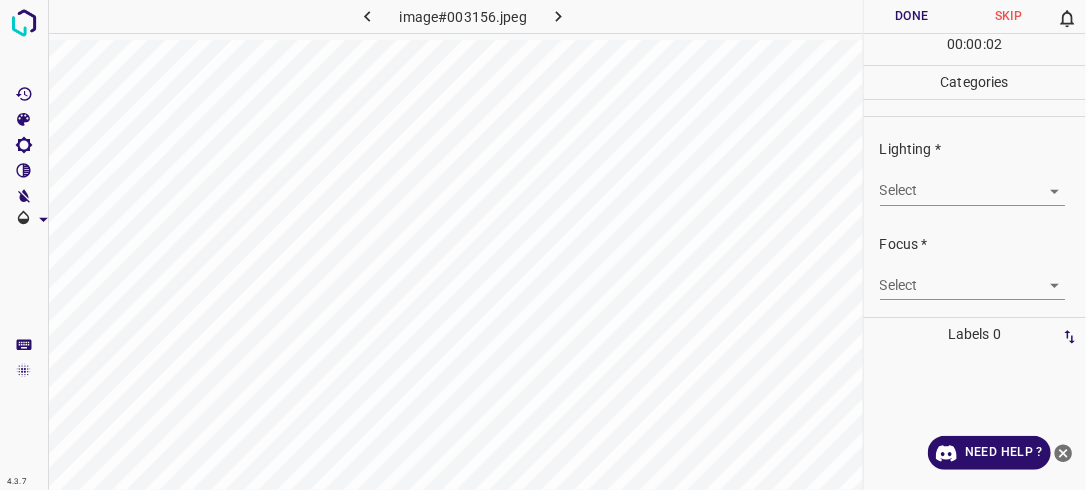 click on "4.3.7 image#003156.jpeg Done Skip 0 00   : 00   : 02   Categories Lighting *  Select ​ Focus *  Select ​ Overall *  Select ​ Labels   0 Categories 1 Lighting 2 Focus 3 Overall Tools Space Change between modes (Draw & Edit) I Auto labeling R Restore zoom M Zoom in N Zoom out Delete Delete selecte label Filters Z Restore filters X Saturation filter C Brightness filter V Contrast filter B Gray scale filter General O Download Need Help ? - Text - Hide - Delete" at bounding box center [543, 245] 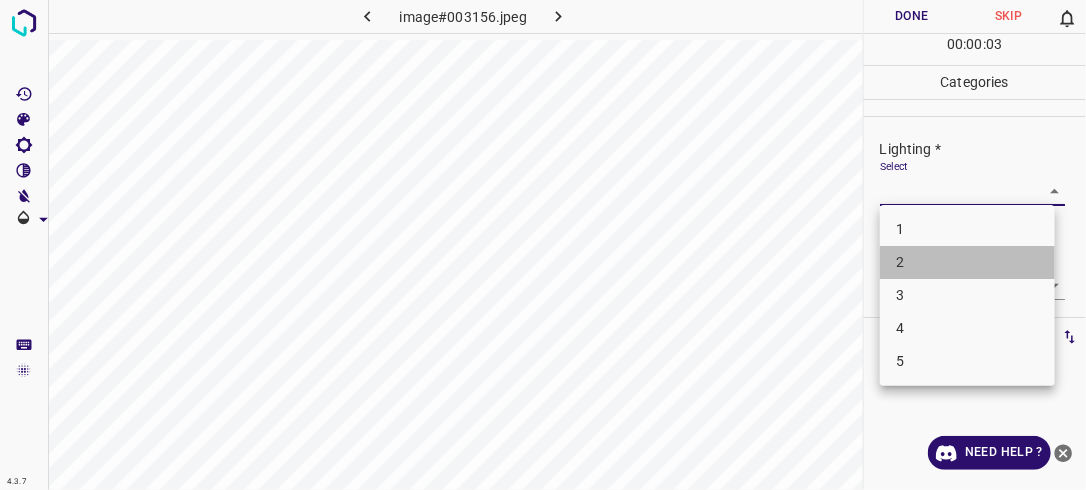 click on "2" at bounding box center (967, 262) 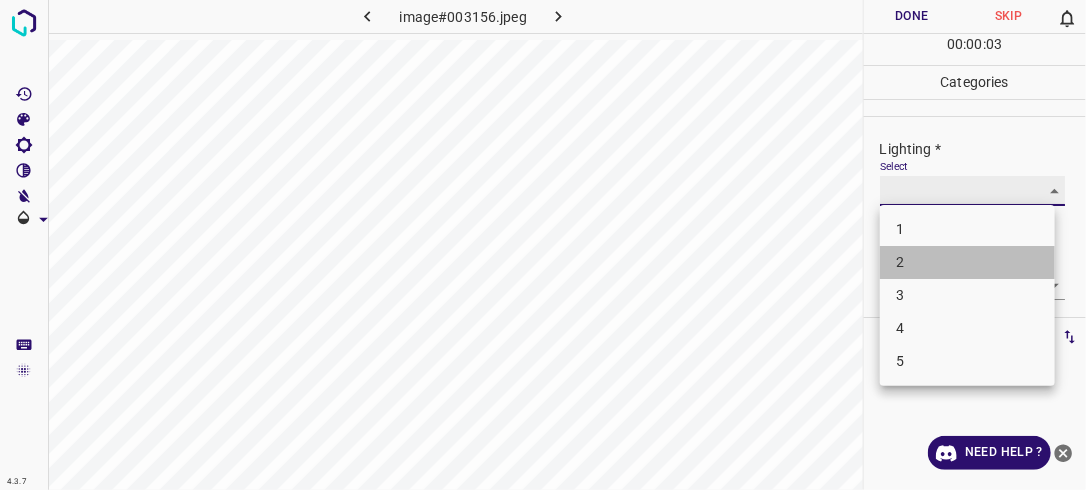 type on "2" 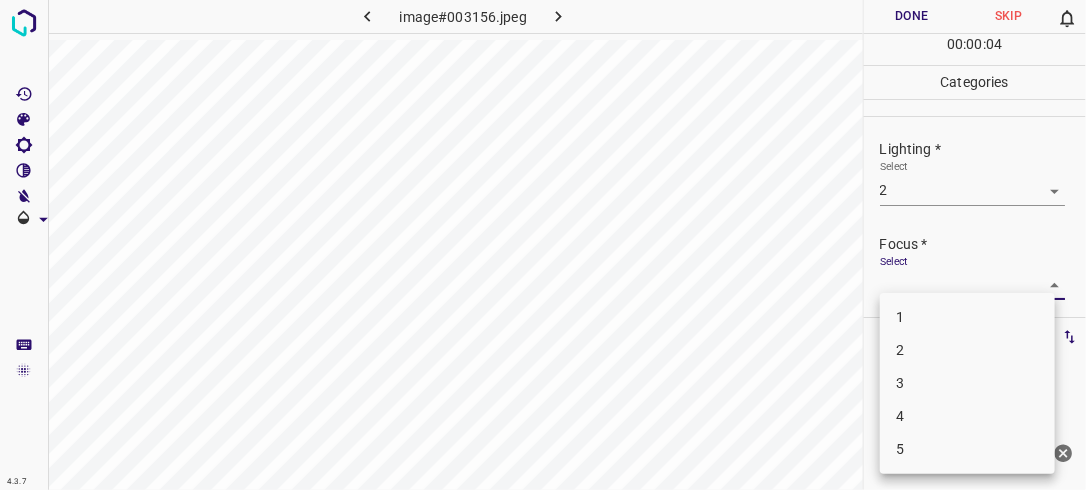 drag, startPoint x: 1048, startPoint y: 280, endPoint x: 944, endPoint y: 354, distance: 127.64012 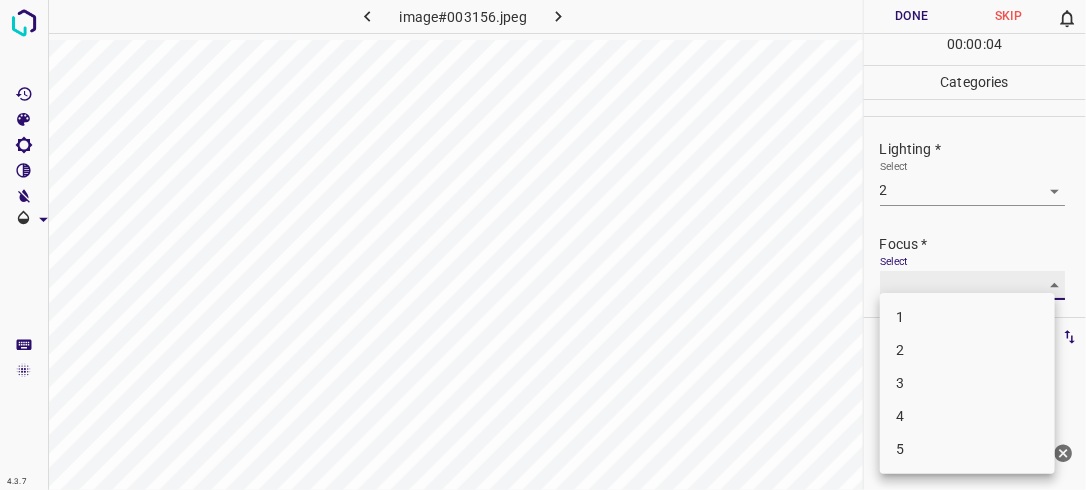 type on "2" 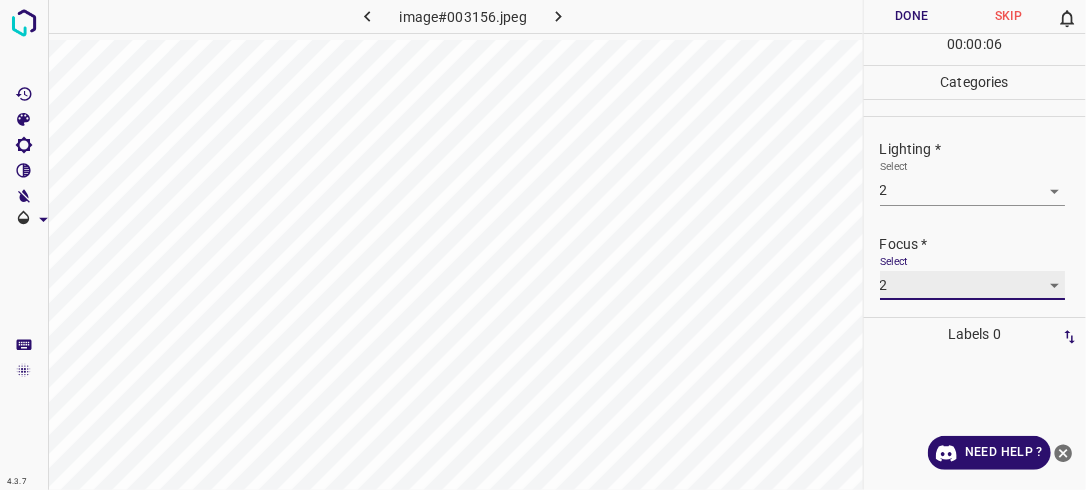 scroll, scrollTop: 98, scrollLeft: 0, axis: vertical 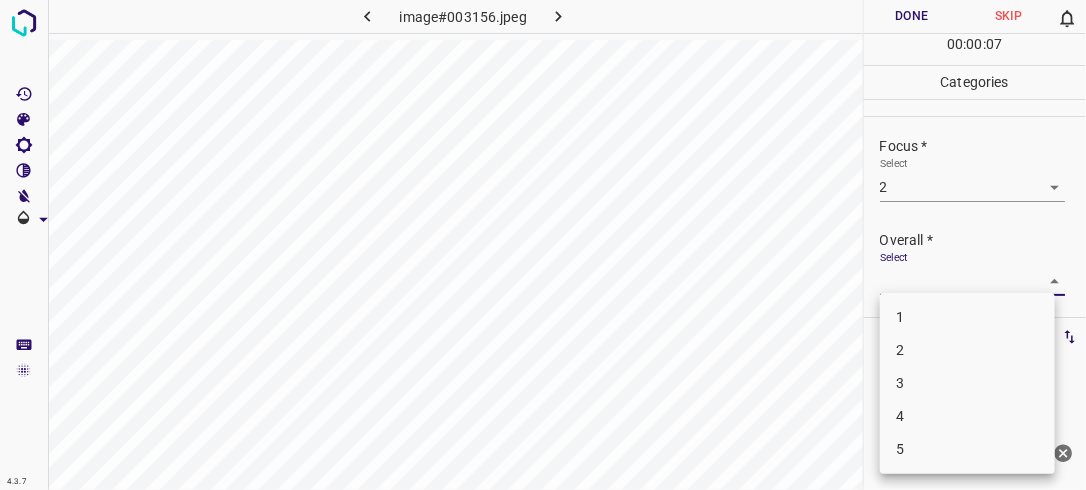 click on "4.3.7 image#003156.jpeg Done Skip 0 00   : 00   : 07   Categories Lighting *  Select 2 2 Focus *  Select 2 2 Overall *  Select ​ Labels   0 Categories 1 Lighting 2 Focus 3 Overall Tools Space Change between modes (Draw & Edit) I Auto labeling R Restore zoom M Zoom in N Zoom out Delete Delete selecte label Filters Z Restore filters X Saturation filter C Brightness filter V Contrast filter B Gray scale filter General O Download Need Help ? - Text - Hide - Delete 1 2 3 4 5" at bounding box center [543, 245] 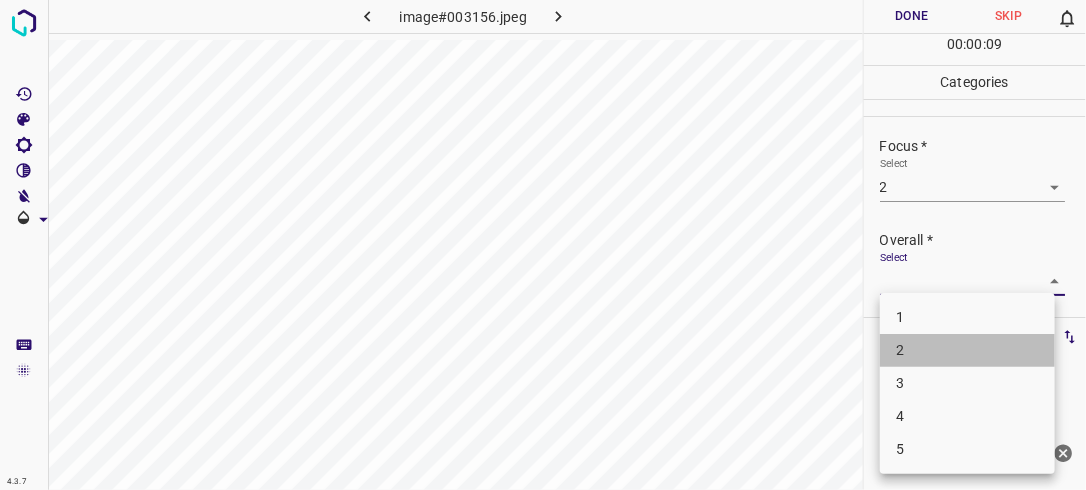 click on "2" at bounding box center (967, 350) 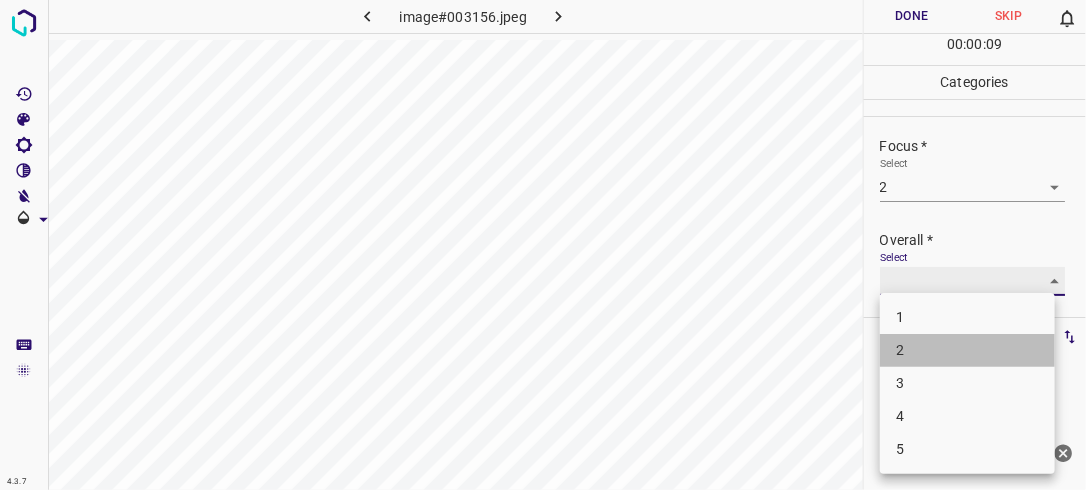 type on "2" 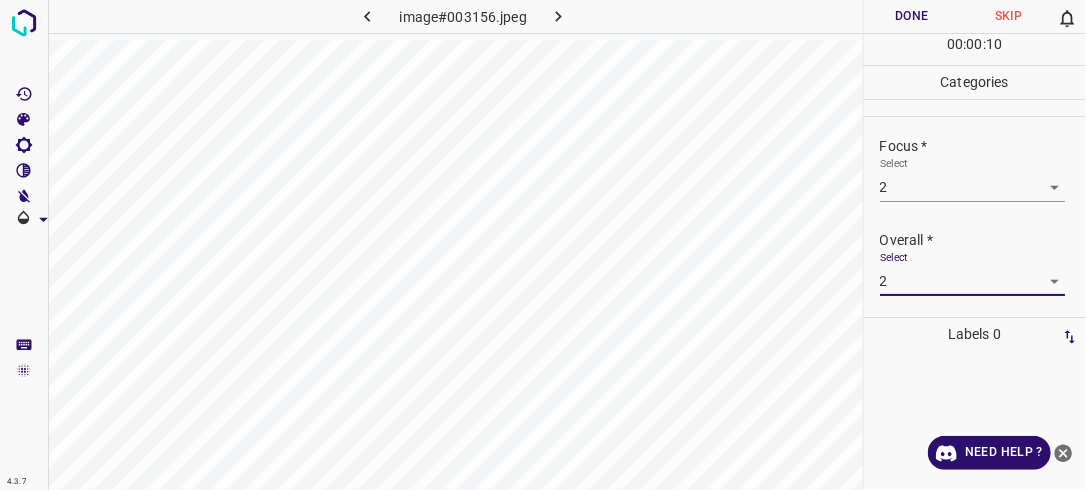 click on "Done" at bounding box center [912, 16] 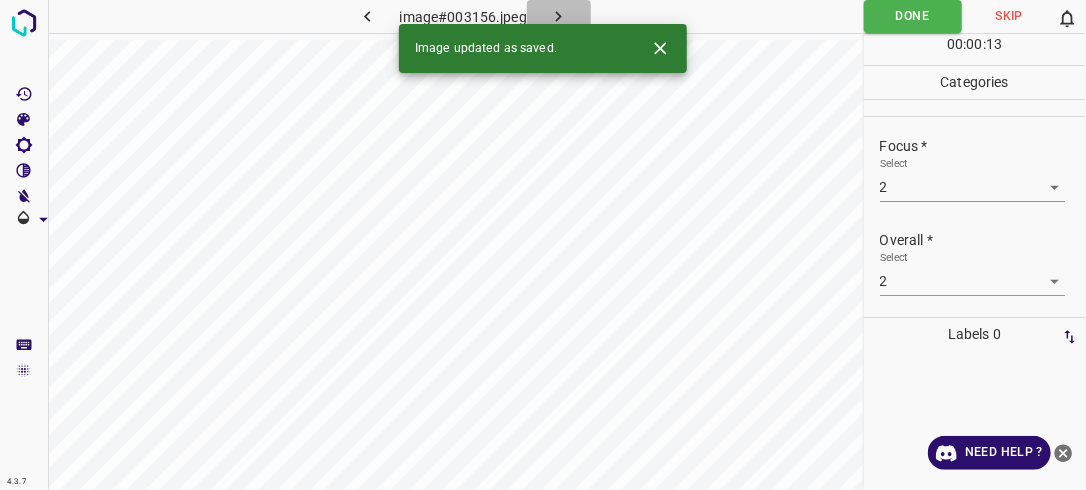 click 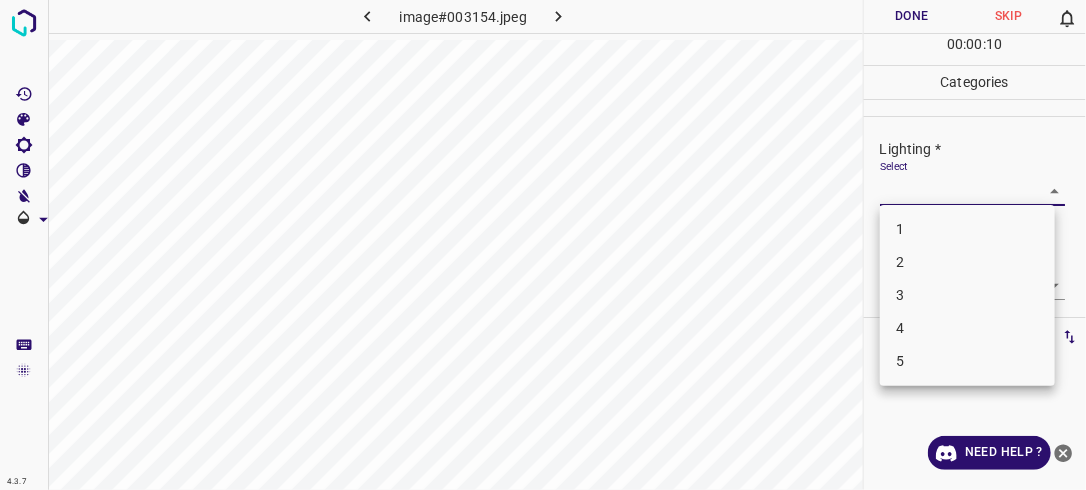 click on "4.3.7 image#003154.jpeg Done Skip 0 00   : 00   : 10   Categories Lighting *  Select ​ Focus *  Select ​ Overall *  Select ​ Labels   0 Categories 1 Lighting 2 Focus 3 Overall Tools Space Change between modes (Draw & Edit) I Auto labeling R Restore zoom M Zoom in N Zoom out Delete Delete selecte label Filters Z Restore filters X Saturation filter C Brightness filter V Contrast filter B Gray scale filter General O Download Need Help ? - Text - Hide - Delete 1 2 3 4 5" at bounding box center [543, 245] 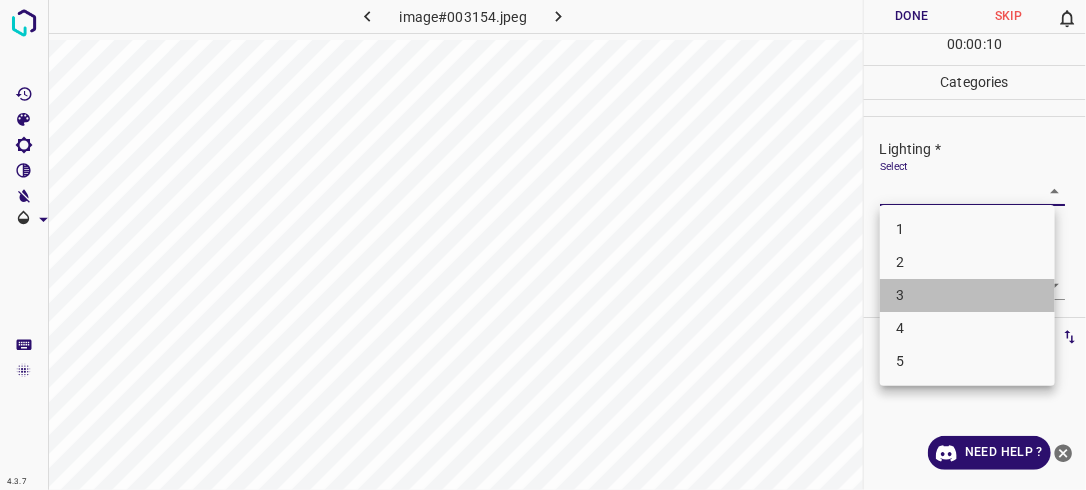 drag, startPoint x: 974, startPoint y: 286, endPoint x: 1015, endPoint y: 282, distance: 41.19466 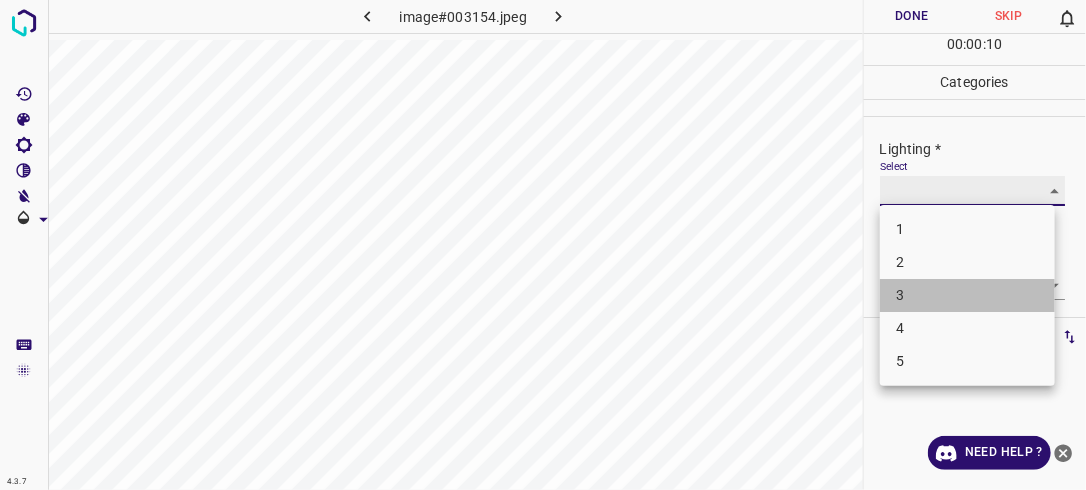 type on "3" 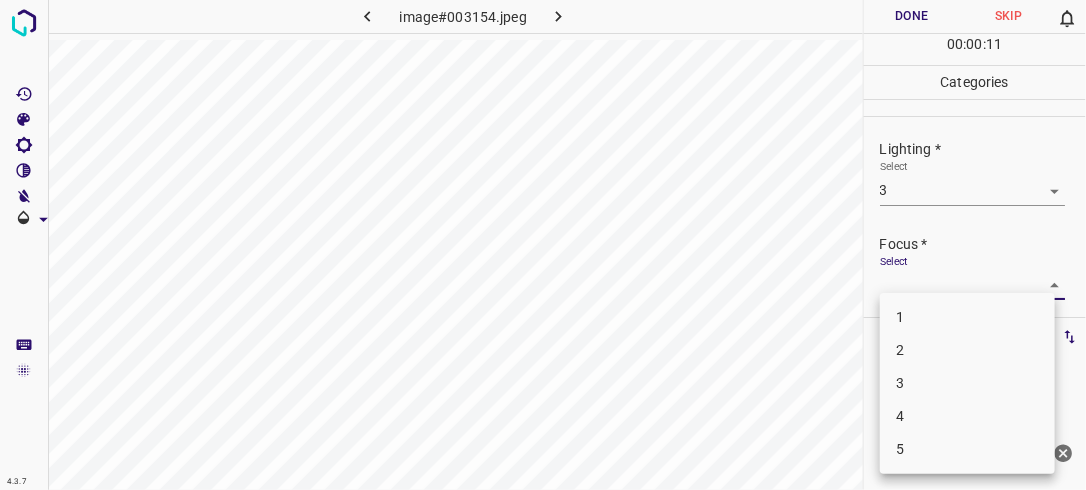 click on "4.3.7 image#003154.jpeg Done Skip 0 00   : 00   : 11   Categories Lighting *  Select 3 3 Focus *  Select ​ Overall *  Select ​ Labels   0 Categories 1 Lighting 2 Focus 3 Overall Tools Space Change between modes (Draw & Edit) I Auto labeling R Restore zoom M Zoom in N Zoom out Delete Delete selecte label Filters Z Restore filters X Saturation filter C Brightness filter V Contrast filter B Gray scale filter General O Download Need Help ? - Text - Hide - Delete 1 2 3 4 5" at bounding box center (543, 245) 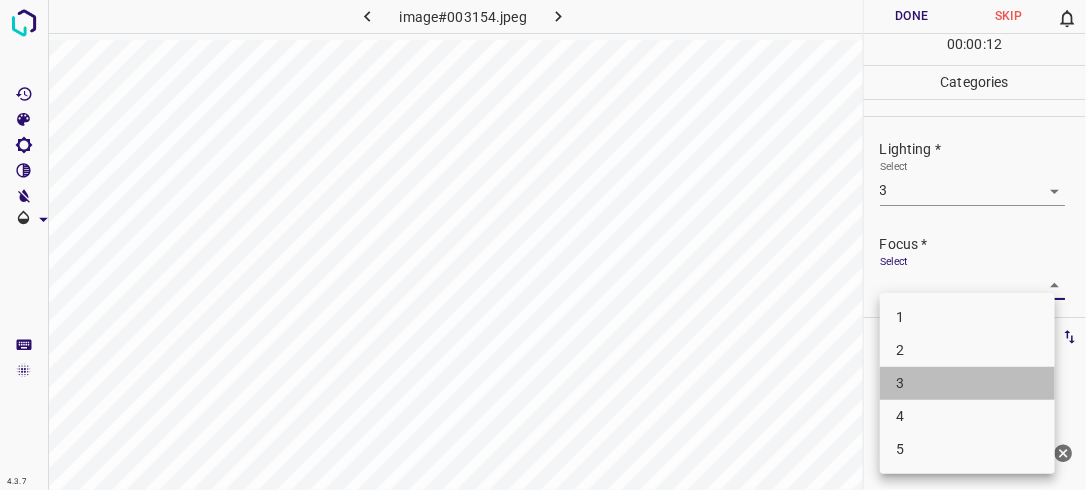click on "3" at bounding box center (967, 383) 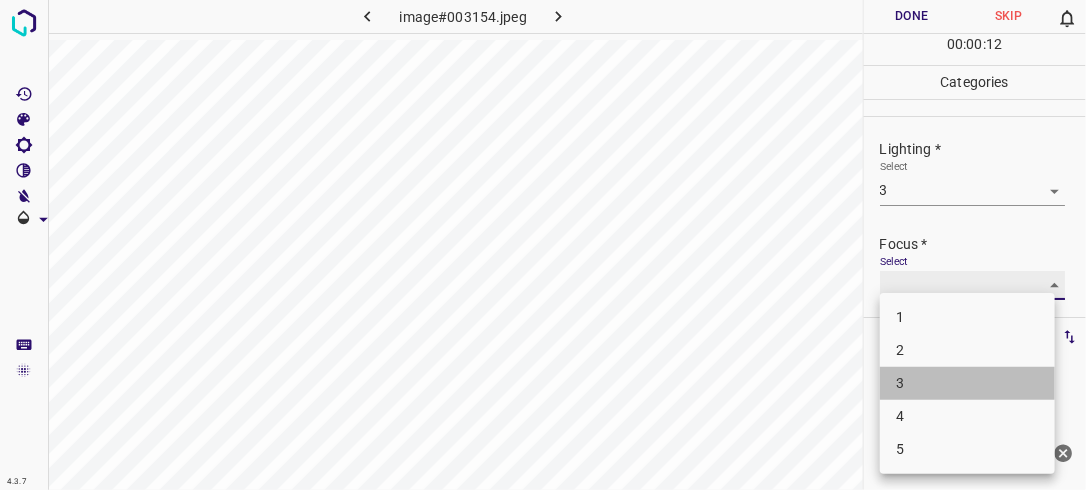 type on "3" 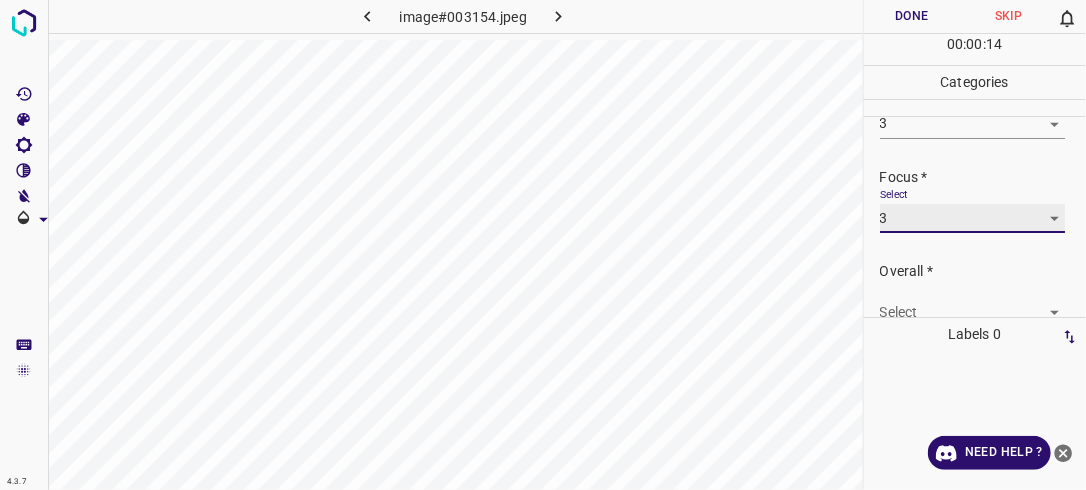scroll, scrollTop: 98, scrollLeft: 0, axis: vertical 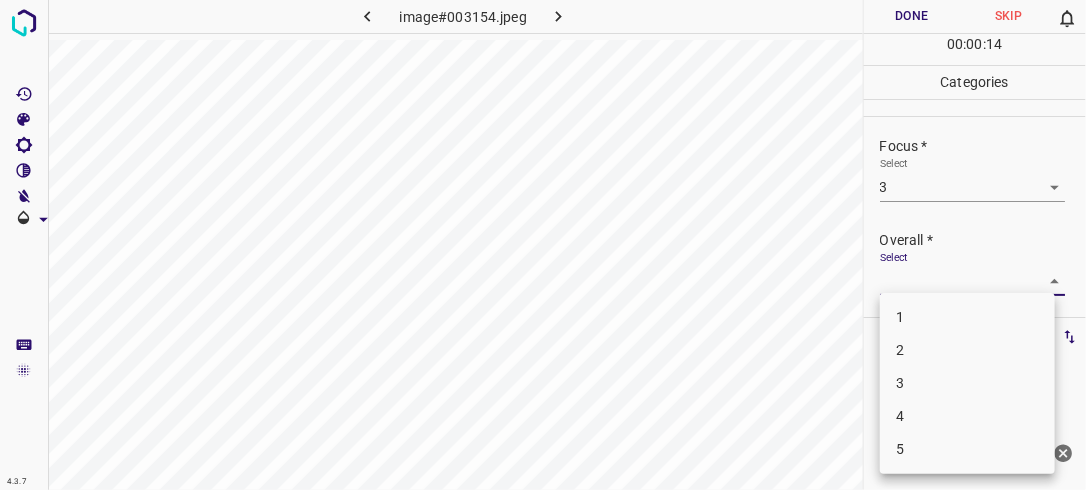 drag, startPoint x: 1036, startPoint y: 277, endPoint x: 1020, endPoint y: 305, distance: 32.24903 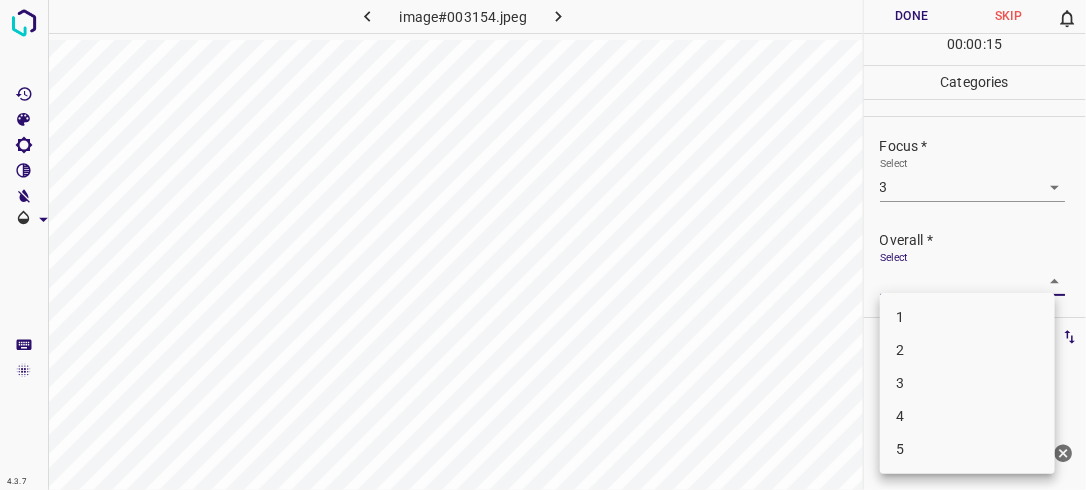 click on "3" at bounding box center [967, 383] 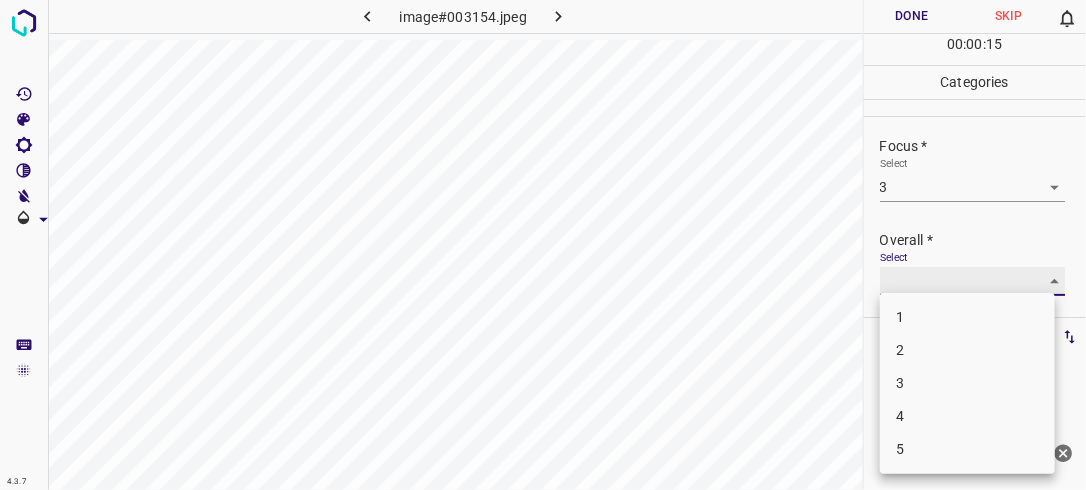 type on "3" 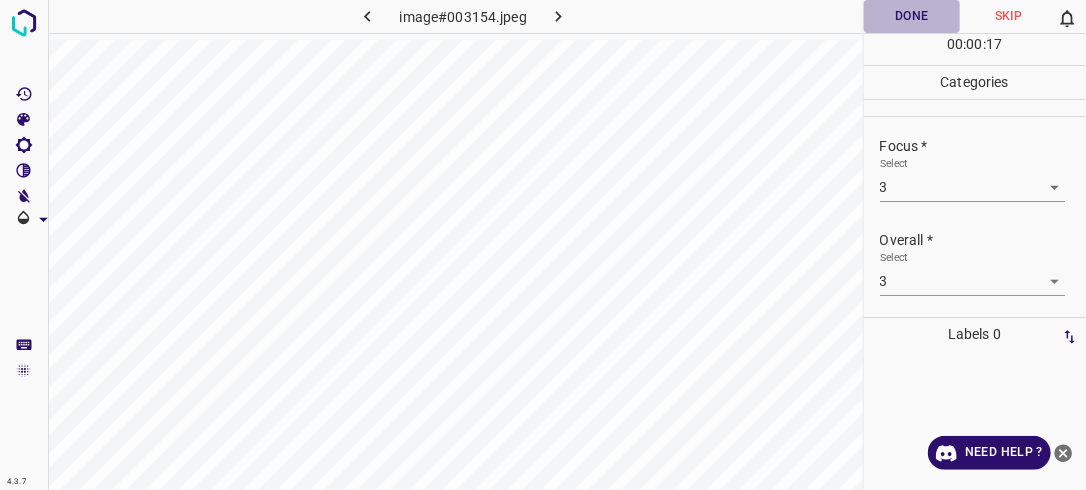 click on "Done" at bounding box center [912, 16] 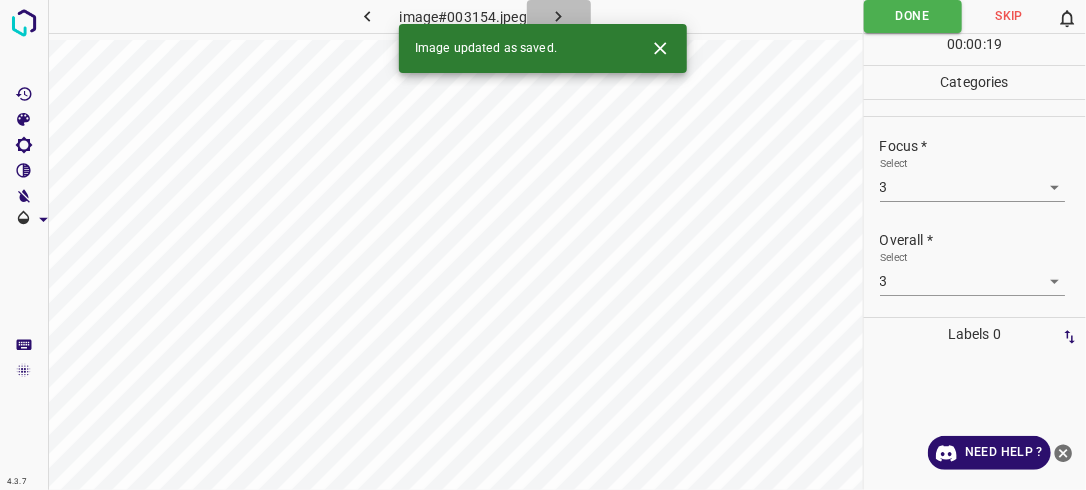 click 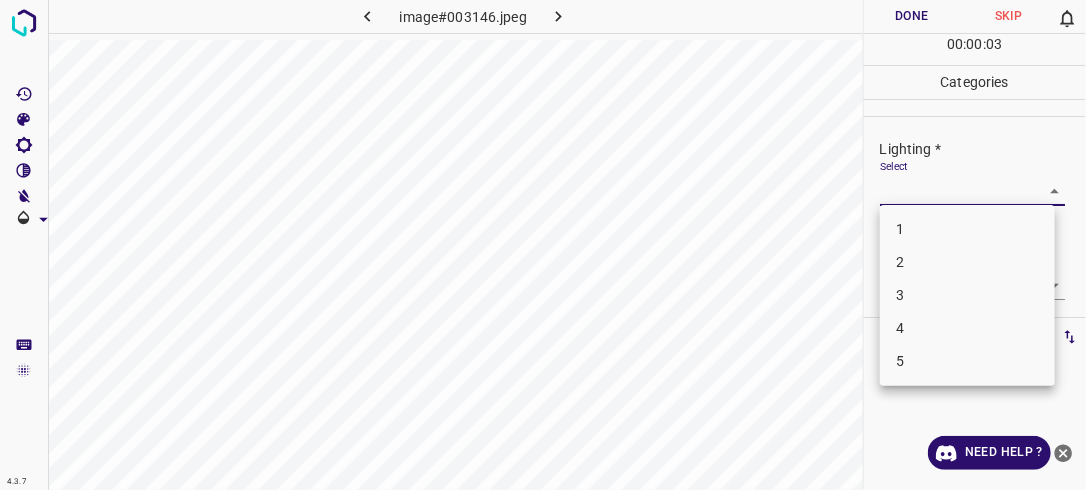 click on "4.3.7 image#003146.jpeg Done Skip 0 00   : 00   : 03   Categories Lighting *  Select ​ Focus *  Select ​ Overall *  Select ​ Labels   0 Categories 1 Lighting 2 Focus 3 Overall Tools Space Change between modes (Draw & Edit) I Auto labeling R Restore zoom M Zoom in N Zoom out Delete Delete selecte label Filters Z Restore filters X Saturation filter C Brightness filter V Contrast filter B Gray scale filter General O Download Need Help ? - Text - Hide - Delete 1 2 3 4 5" at bounding box center (543, 245) 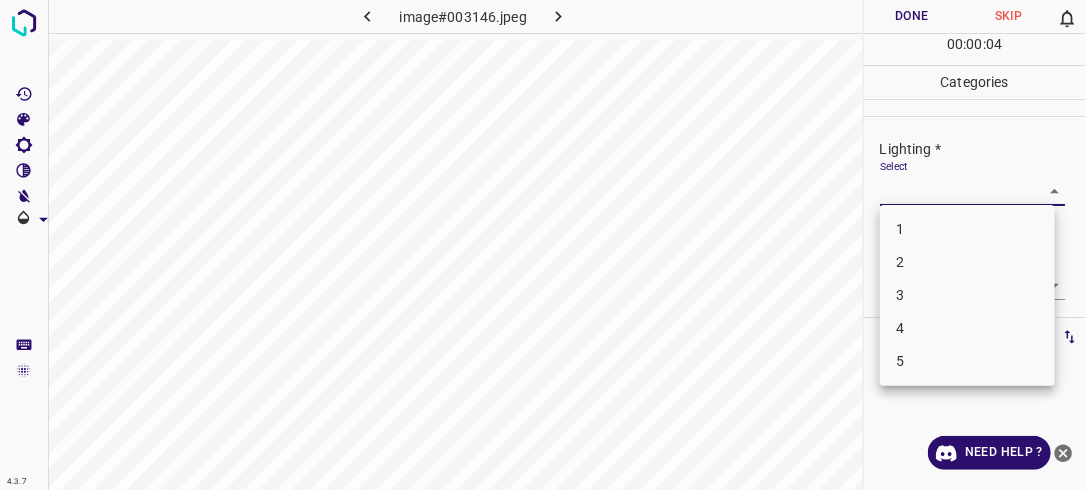 click on "2" at bounding box center [967, 262] 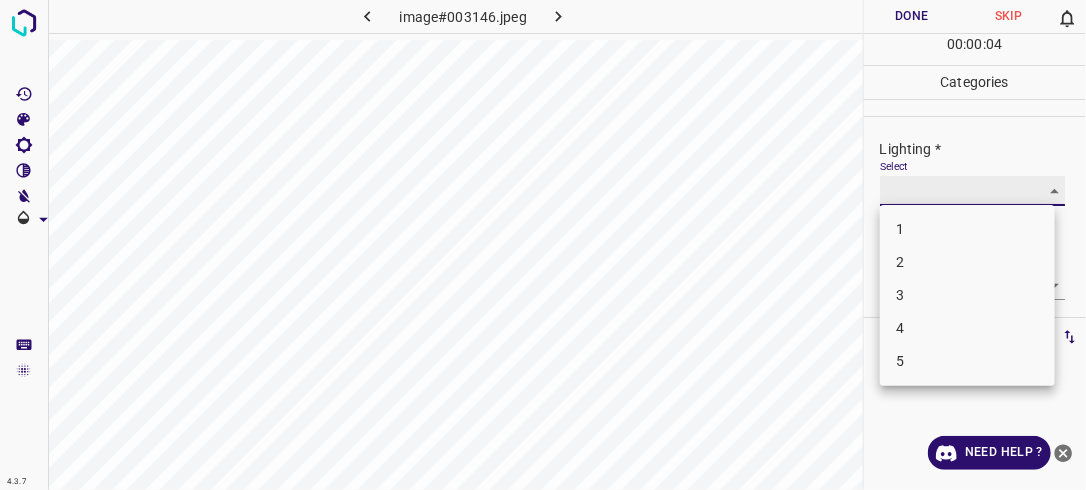 type on "2" 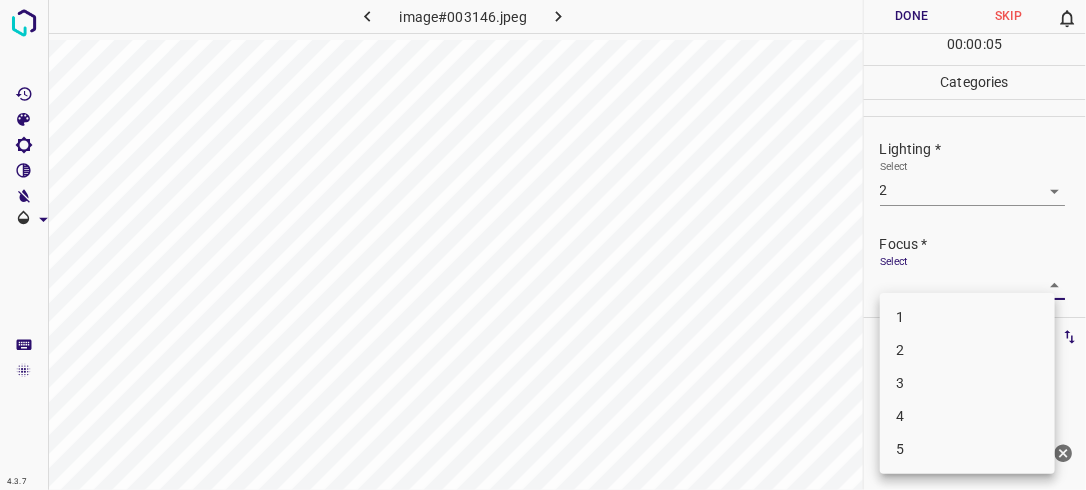 click on "4.3.7 image#003146.jpeg Done Skip 0 00   : 00   : 05   Categories Lighting *  Select 2 2 Focus *  Select ​ Overall *  Select ​ Labels   0 Categories 1 Lighting 2 Focus 3 Overall Tools Space Change between modes (Draw & Edit) I Auto labeling R Restore zoom M Zoom in N Zoom out Delete Delete selecte label Filters Z Restore filters X Saturation filter C Brightness filter V Contrast filter B Gray scale filter General O Download Need Help ? - Text - Hide - Delete 1 2 3 4 5" at bounding box center (543, 245) 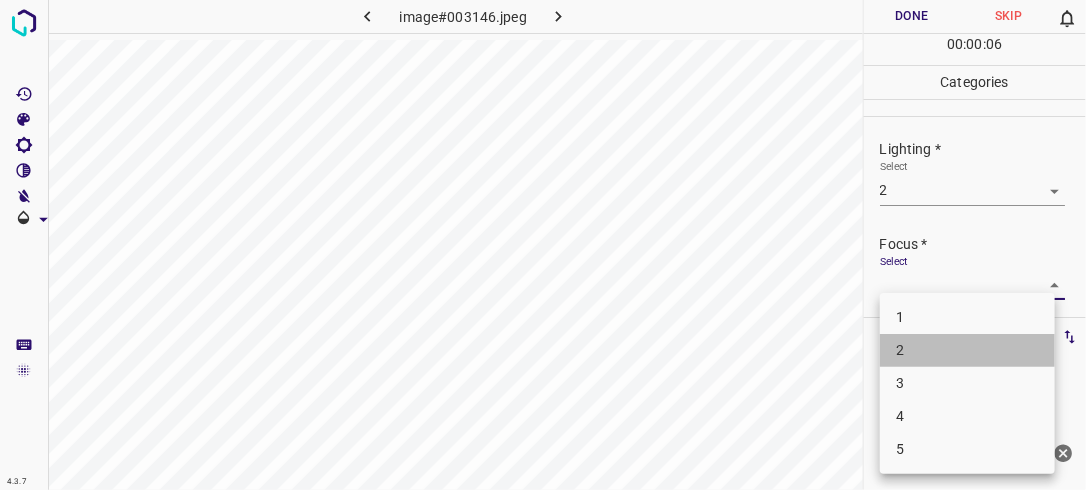 click on "2" at bounding box center (967, 350) 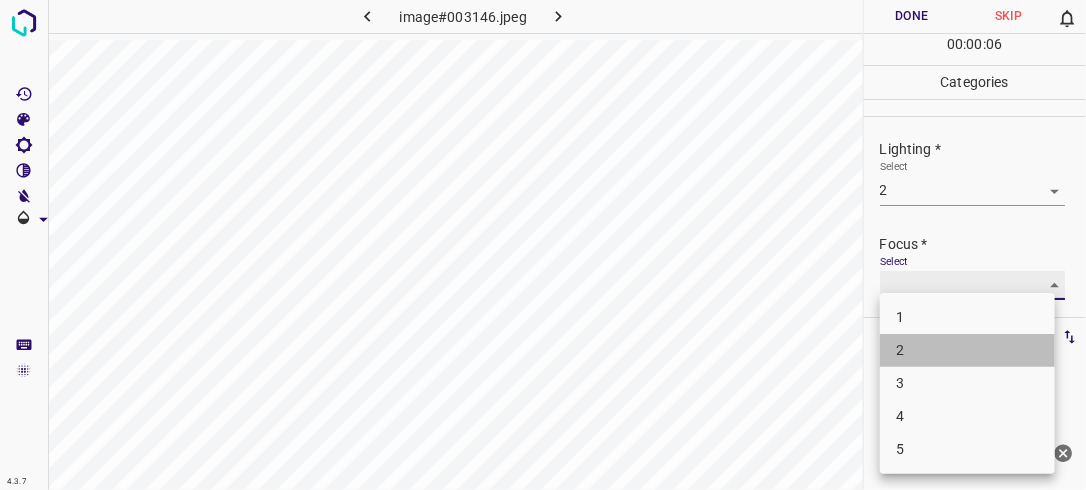type on "2" 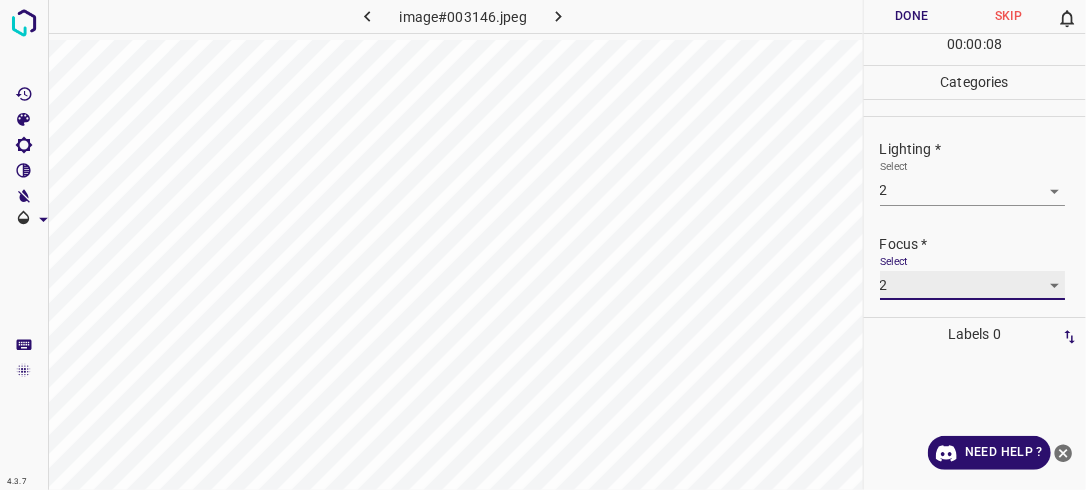 scroll, scrollTop: 98, scrollLeft: 0, axis: vertical 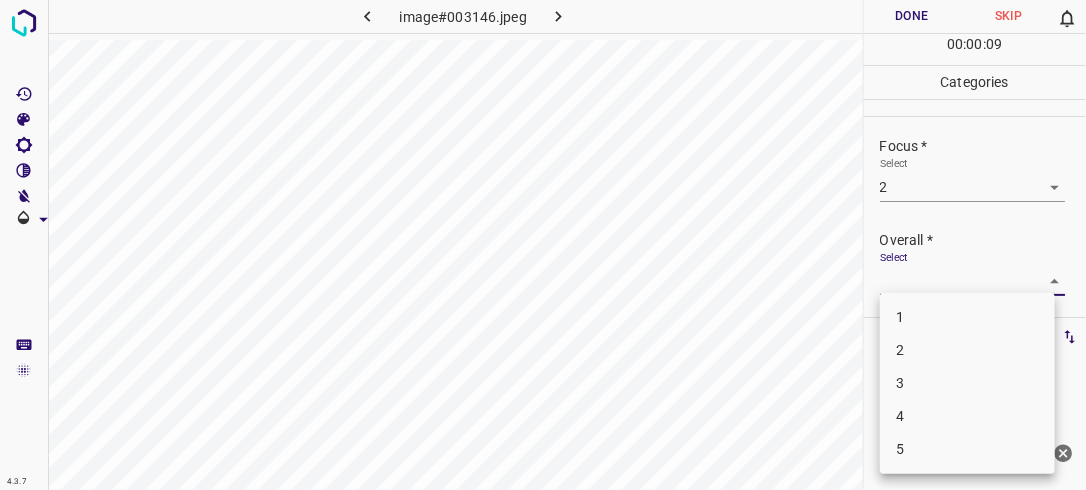 click on "4.3.7 image#003146.jpeg Done Skip 0 00   : 00   : 09   Categories Lighting *  Select 2 2 Focus *  Select 2 2 Overall *  Select ​ Labels   0 Categories 1 Lighting 2 Focus 3 Overall Tools Space Change between modes (Draw & Edit) I Auto labeling R Restore zoom M Zoom in N Zoom out Delete Delete selecte label Filters Z Restore filters X Saturation filter C Brightness filter V Contrast filter B Gray scale filter General O Download Need Help ? - Text - Hide - Delete 1 2 3 4 5" at bounding box center (543, 245) 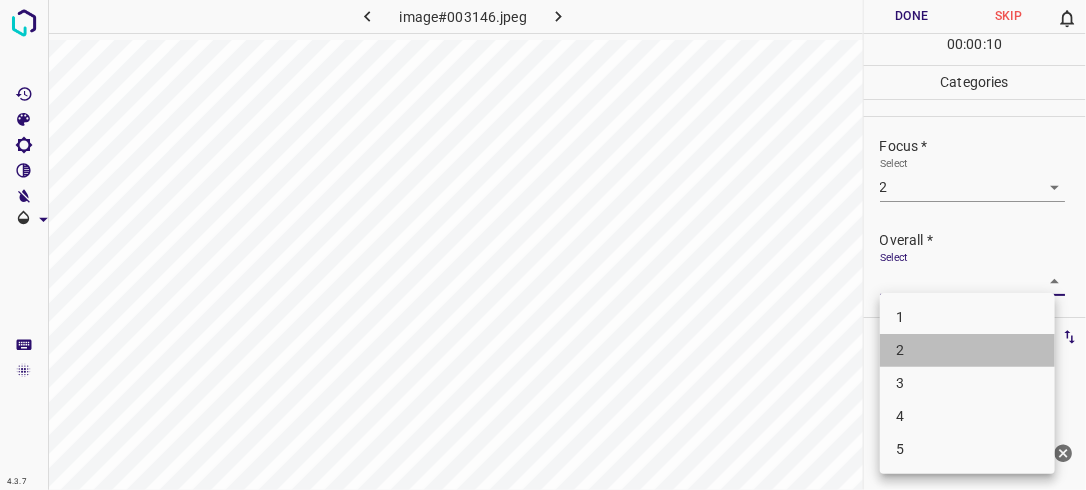 click on "2" at bounding box center (967, 350) 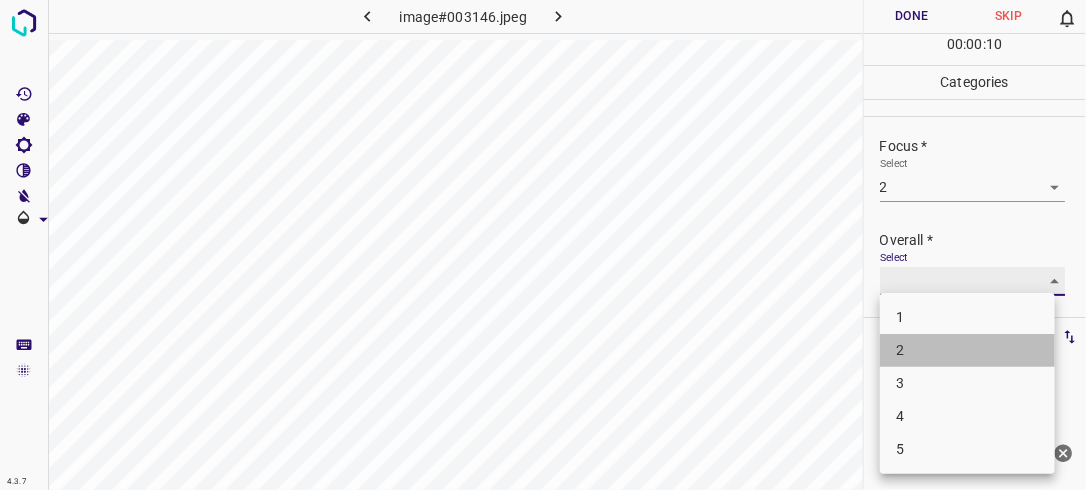 type on "2" 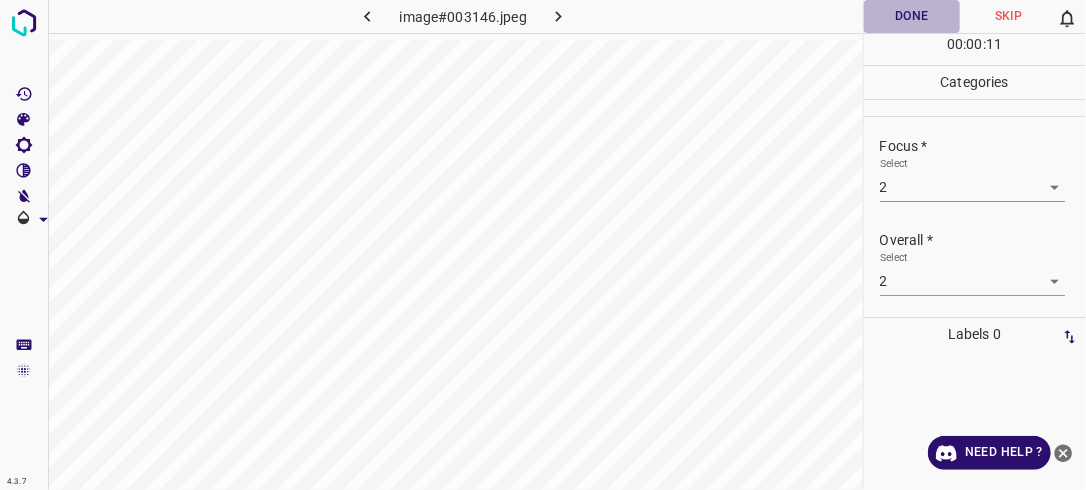 click on "Done" at bounding box center [912, 16] 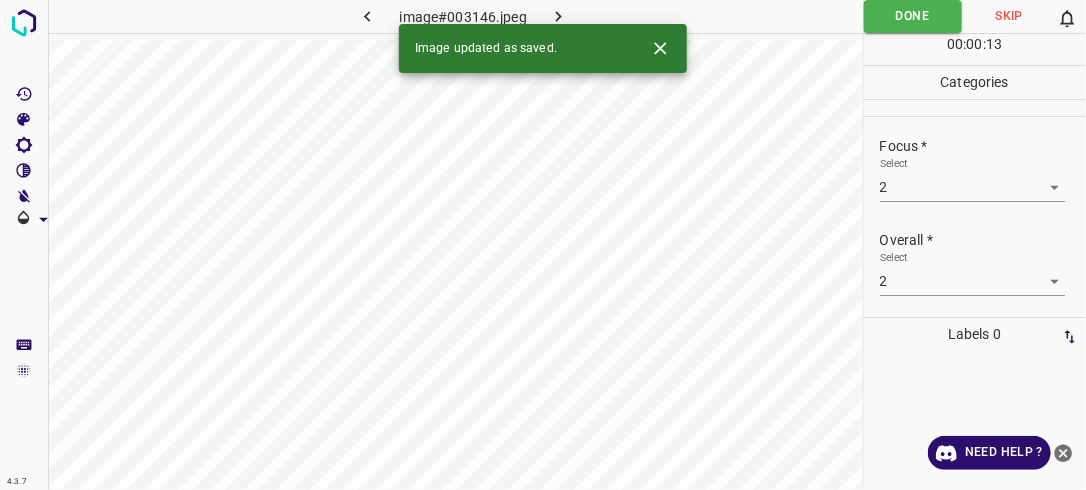 click at bounding box center (559, 16) 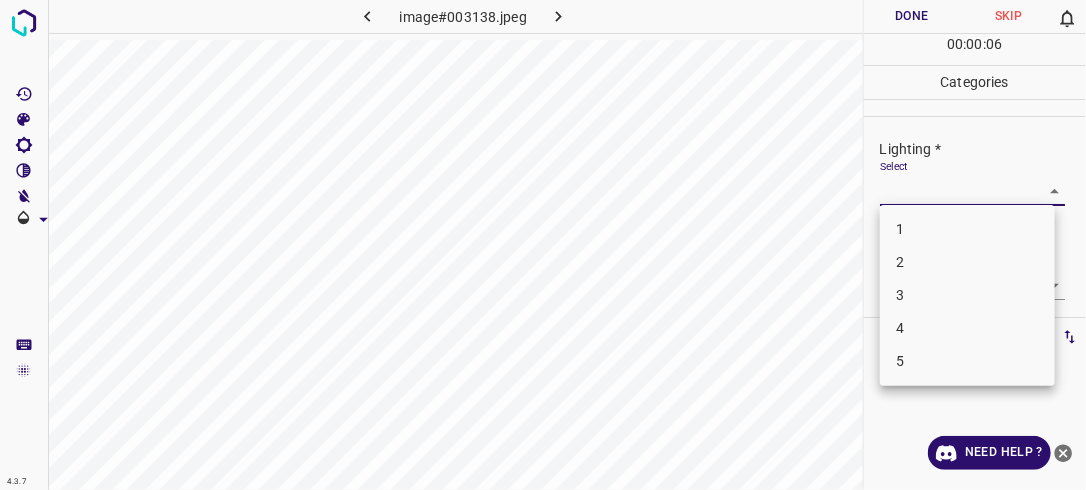 click on "4.3.7 image#003138.jpeg Done Skip 0 00   : 00   : 06   Categories Lighting *  Select ​ Focus *  Select ​ Overall *  Select ​ Labels   0 Categories 1 Lighting 2 Focus 3 Overall Tools Space Change between modes (Draw & Edit) I Auto labeling R Restore zoom M Zoom in N Zoom out Delete Delete selecte label Filters Z Restore filters X Saturation filter C Brightness filter V Contrast filter B Gray scale filter General O Download Need Help ? - Text - Hide - Delete 1 2 3 4 5" at bounding box center [543, 245] 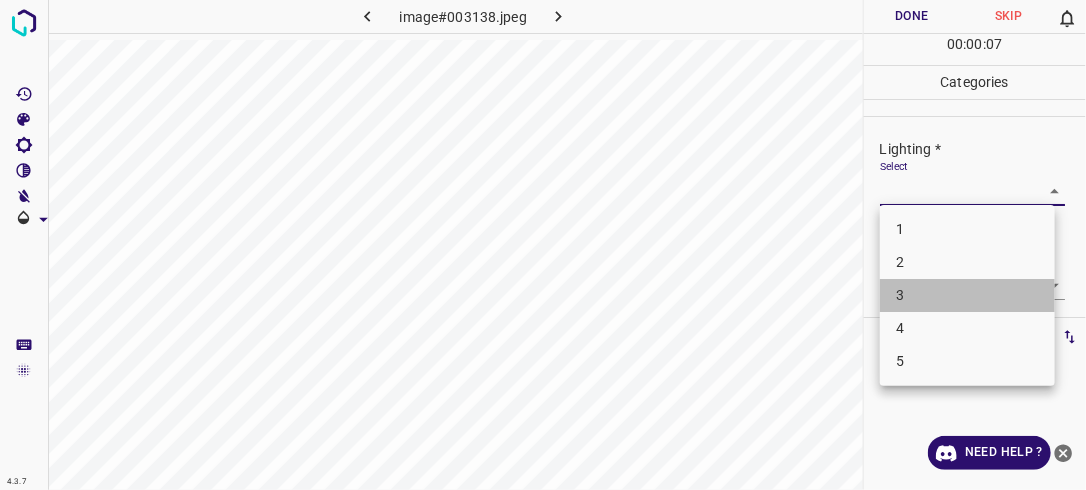 click on "3" at bounding box center [967, 295] 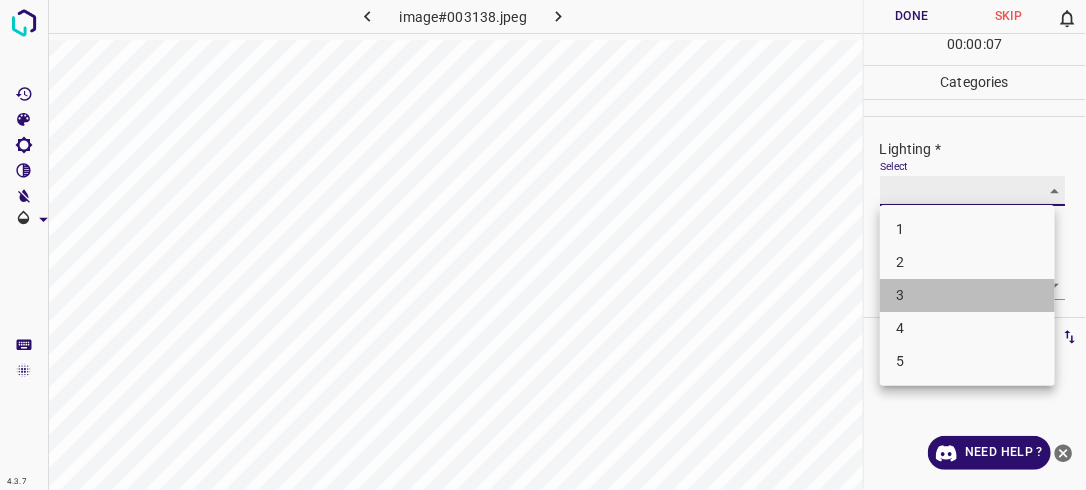type on "3" 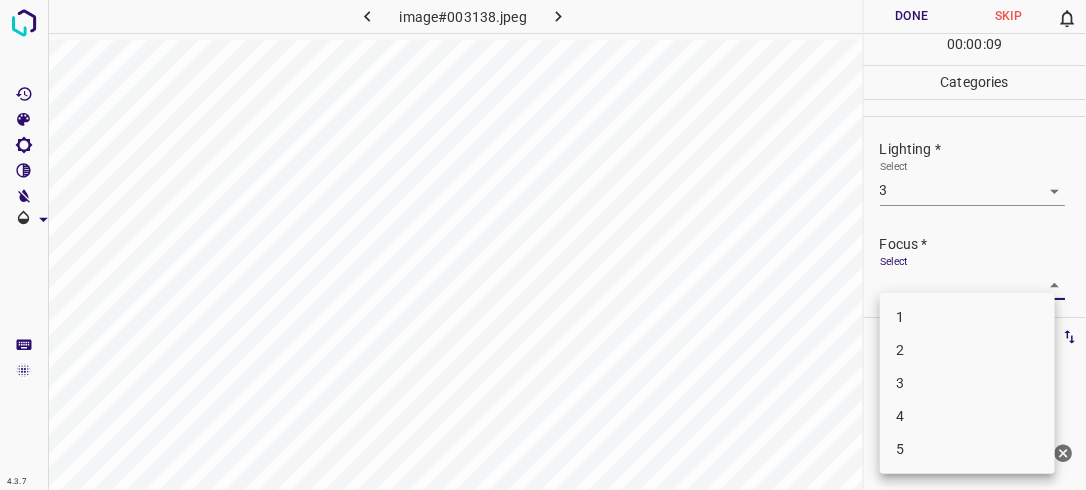 drag, startPoint x: 1048, startPoint y: 285, endPoint x: 980, endPoint y: 374, distance: 112.00446 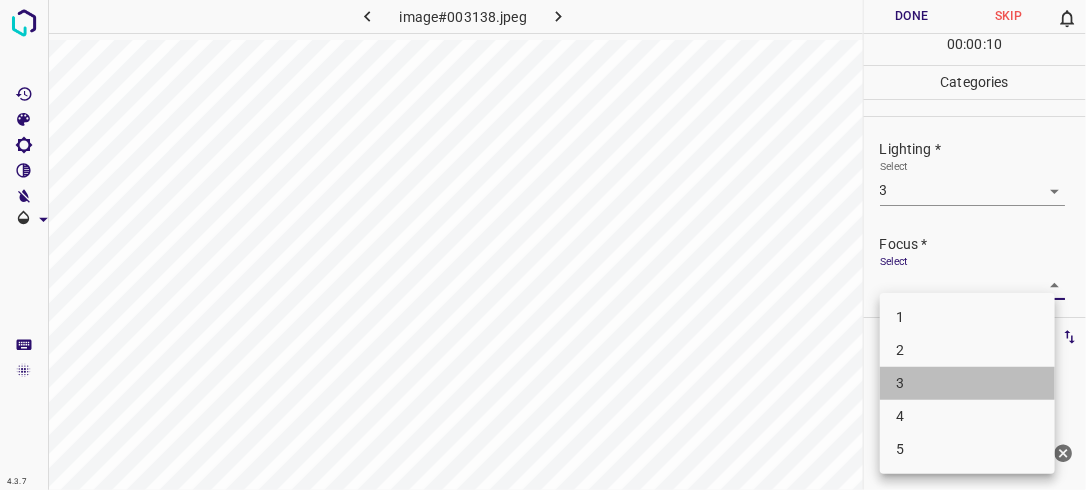 click on "3" at bounding box center (967, 383) 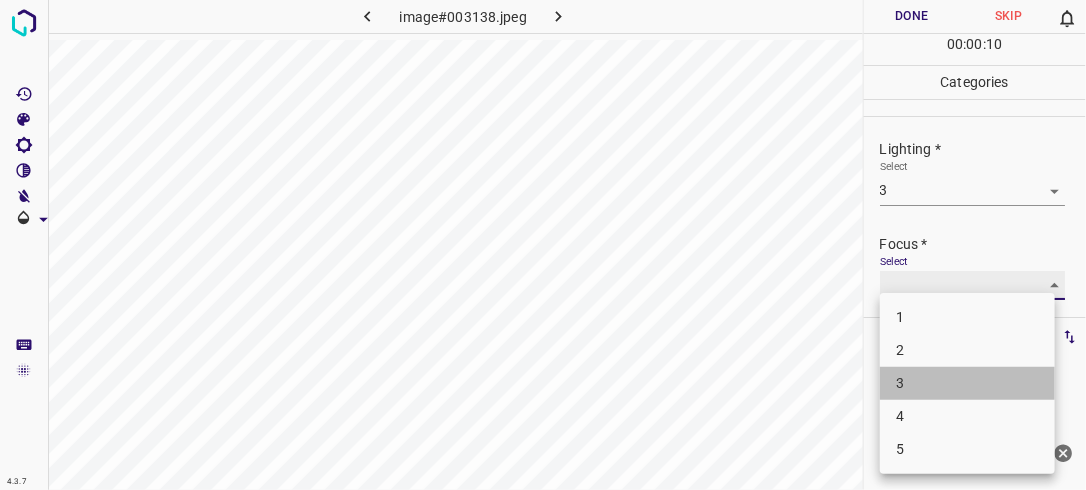 type on "3" 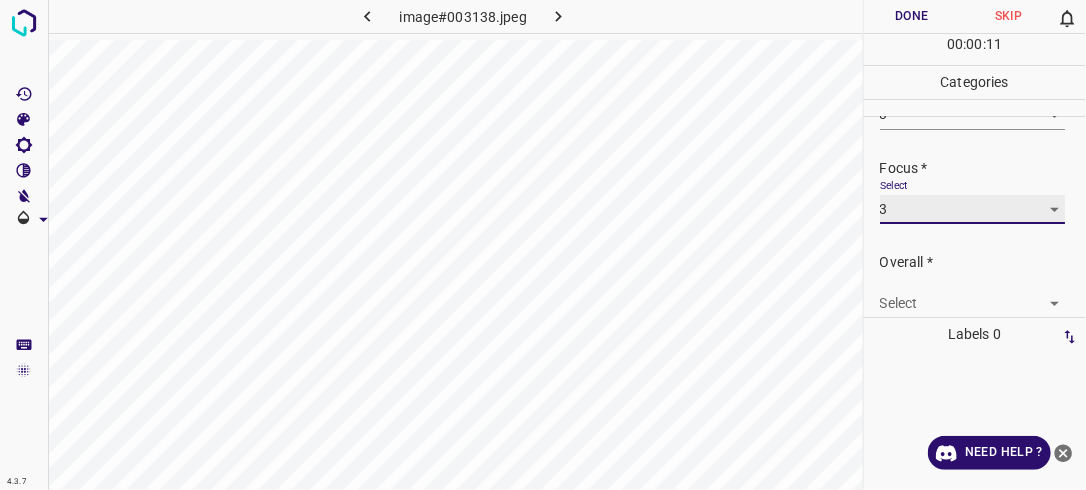 scroll, scrollTop: 98, scrollLeft: 0, axis: vertical 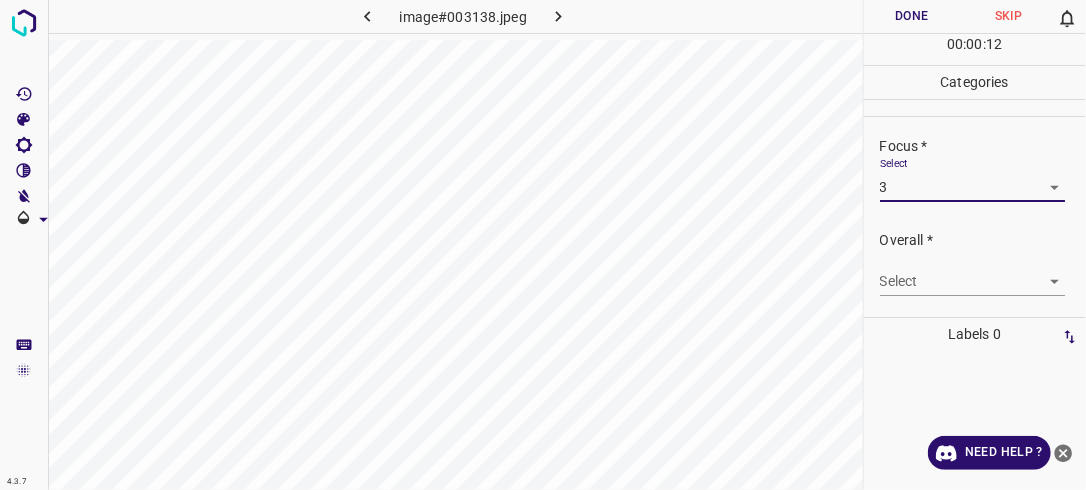 click on "4.3.7 image#003138.jpeg Done Skip 0 00   : 00   : 12   Categories Lighting *  Select 3 3 Focus *  Select 3 3 Overall *  Select ​ Labels   0 Categories 1 Lighting 2 Focus 3 Overall Tools Space Change between modes (Draw & Edit) I Auto labeling R Restore zoom M Zoom in N Zoom out Delete Delete selecte label Filters Z Restore filters X Saturation filter C Brightness filter V Contrast filter B Gray scale filter General O Download Need Help ? - Text - Hide - Delete" at bounding box center [543, 245] 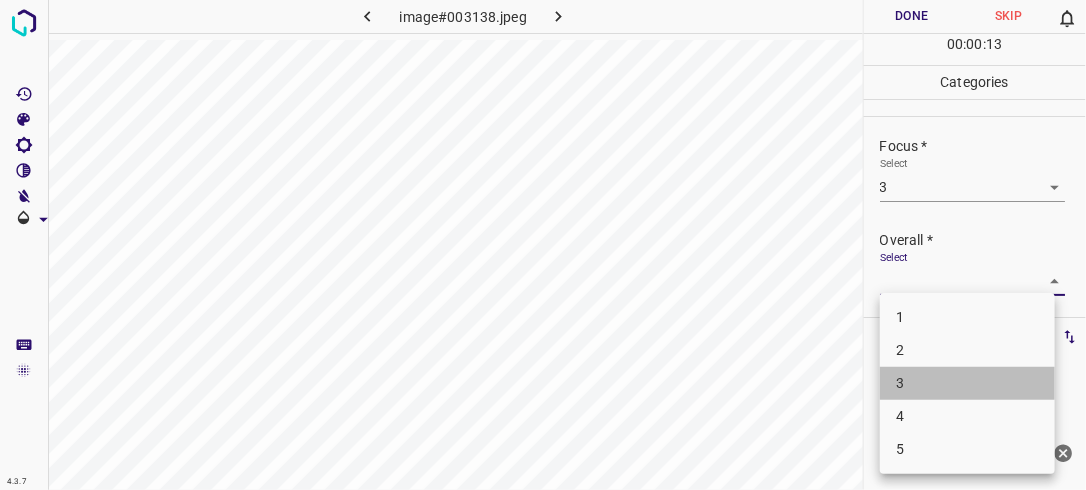 click on "3" at bounding box center [967, 383] 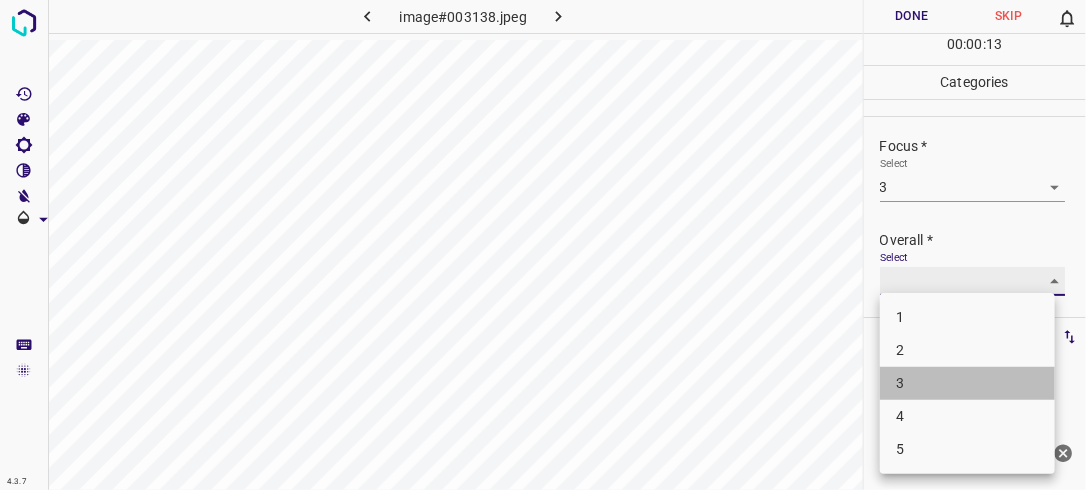 type on "3" 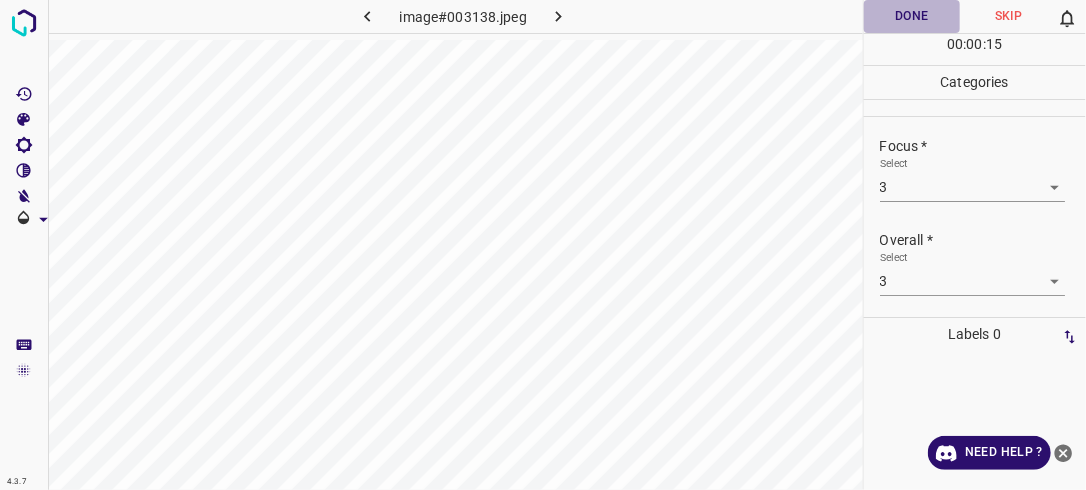 click on "Done" at bounding box center [912, 16] 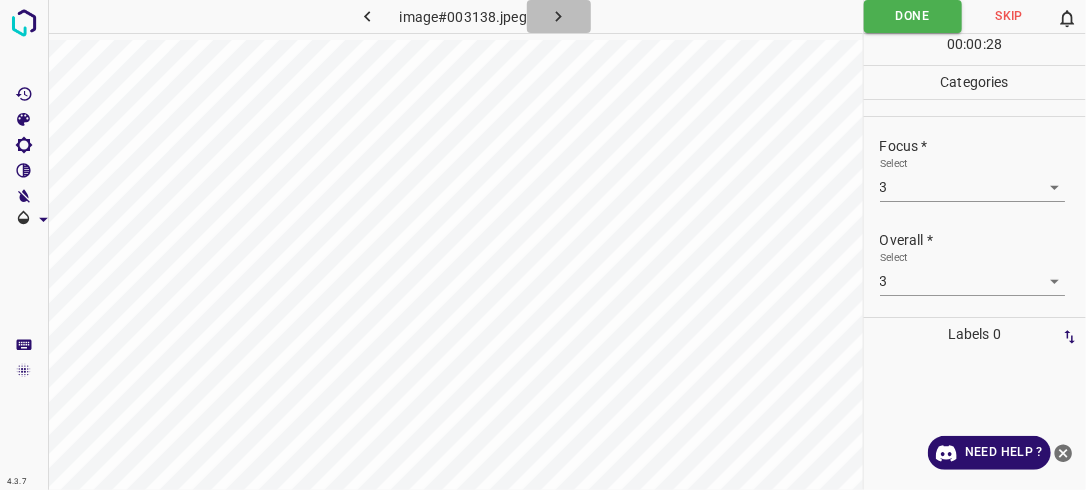 click 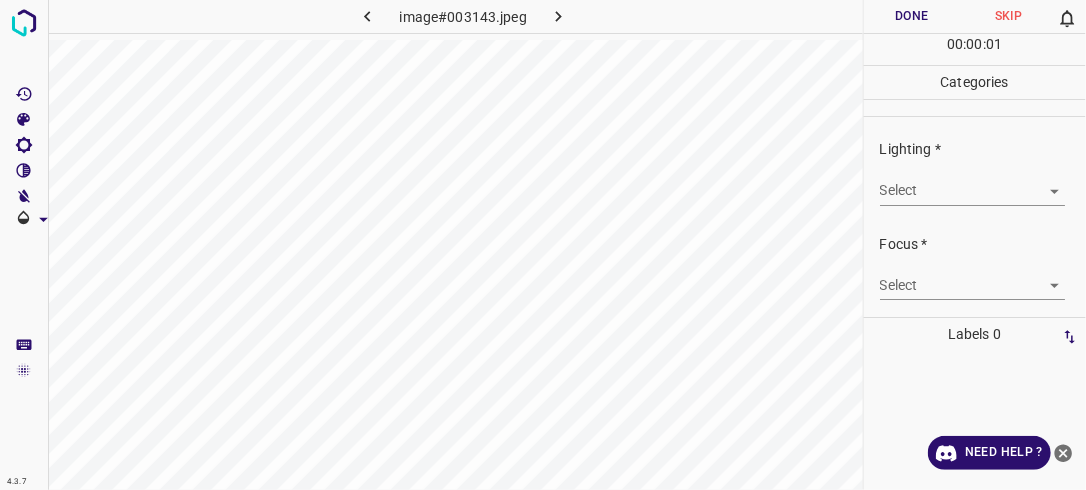 click on "4.3.7 image#003143.jpeg Done Skip 0 00   : 00   : 01   Categories Lighting *  Select ​ Focus *  Select ​ Overall *  Select ​ Labels   0 Categories 1 Lighting 2 Focus 3 Overall Tools Space Change between modes (Draw & Edit) I Auto labeling R Restore zoom M Zoom in N Zoom out Delete Delete selecte label Filters Z Restore filters X Saturation filter C Brightness filter V Contrast filter B Gray scale filter General O Download Need Help ? - Text - Hide - Delete" at bounding box center [543, 245] 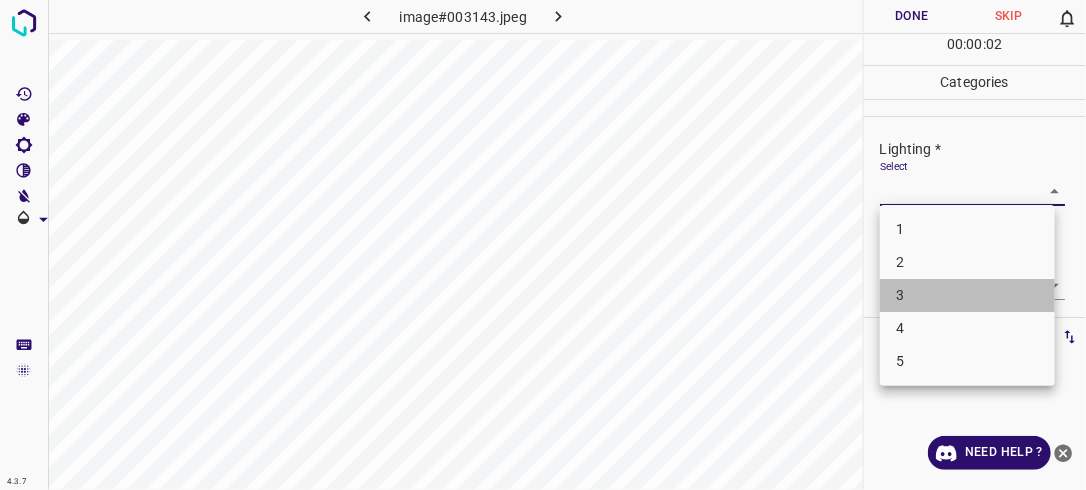 click on "3" at bounding box center [967, 295] 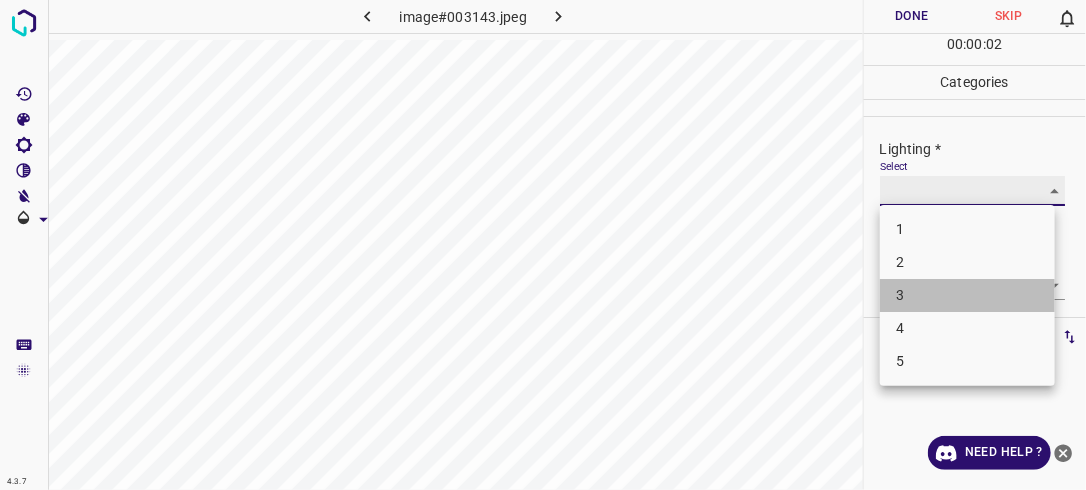 type on "3" 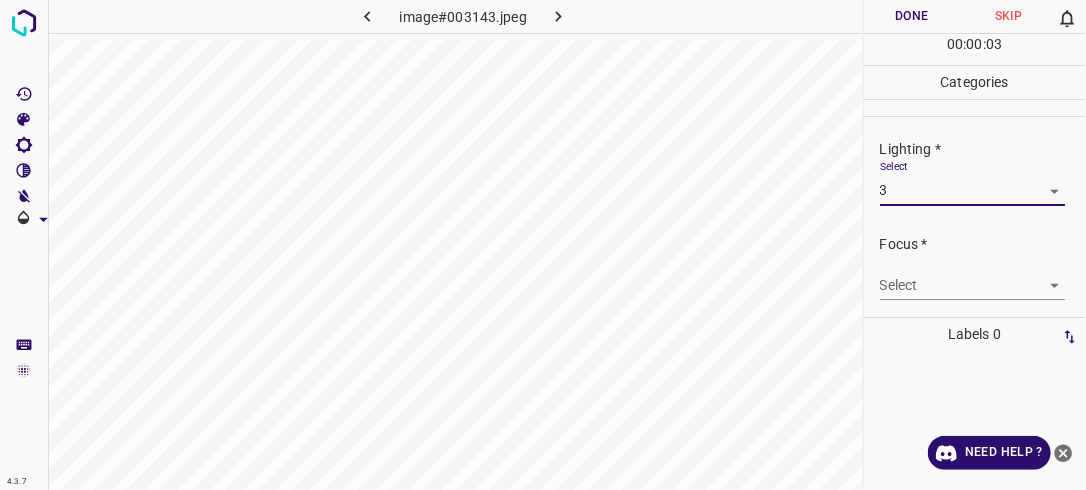 click on "4.3.7 image#003143.jpeg Done Skip 0 00   : 00   : 03   Categories Lighting *  Select 3 3 Focus *  Select ​ Overall *  Select ​ Labels   0 Categories 1 Lighting 2 Focus 3 Overall Tools Space Change between modes (Draw & Edit) I Auto labeling R Restore zoom M Zoom in N Zoom out Delete Delete selecte label Filters Z Restore filters X Saturation filter C Brightness filter V Contrast filter B Gray scale filter General O Download Need Help ? - Text - Hide - Delete" at bounding box center [543, 245] 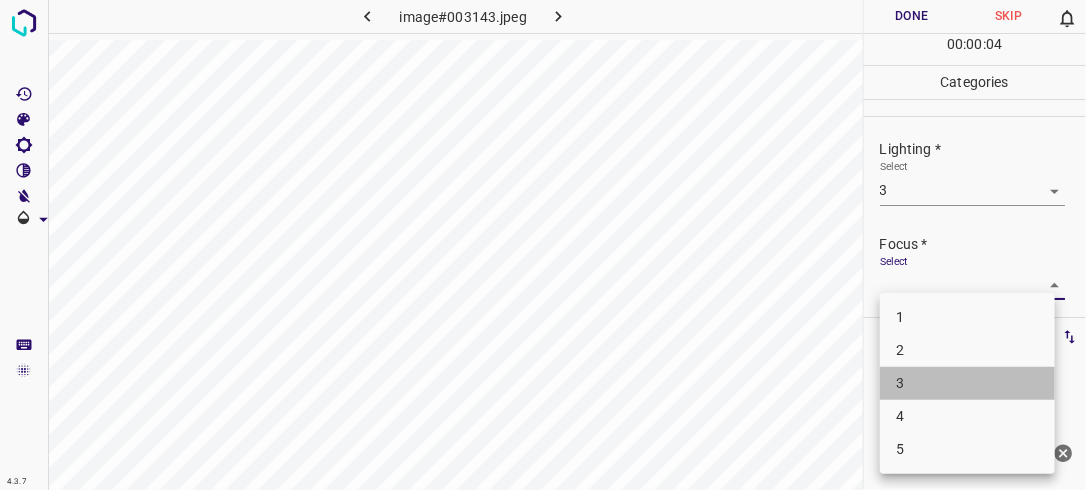click on "3" at bounding box center (967, 383) 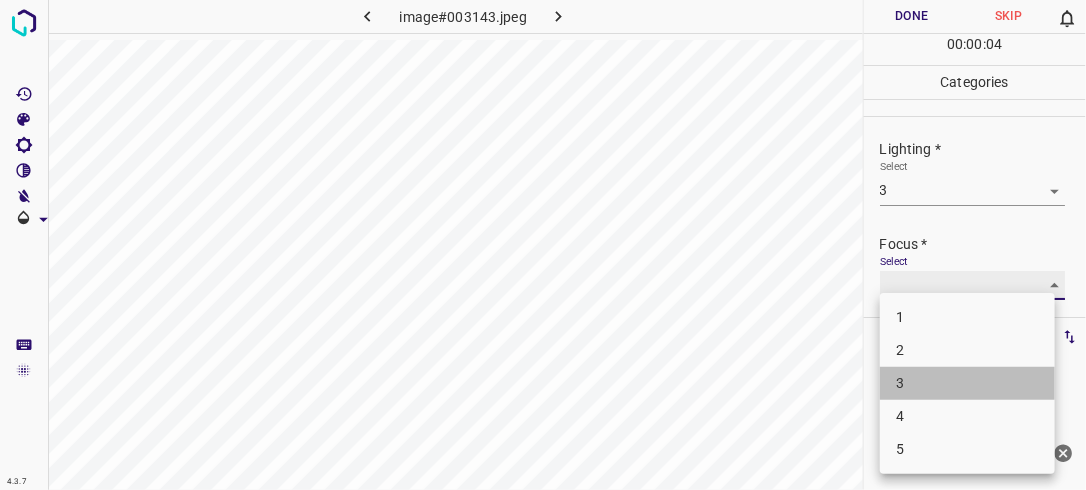 type on "3" 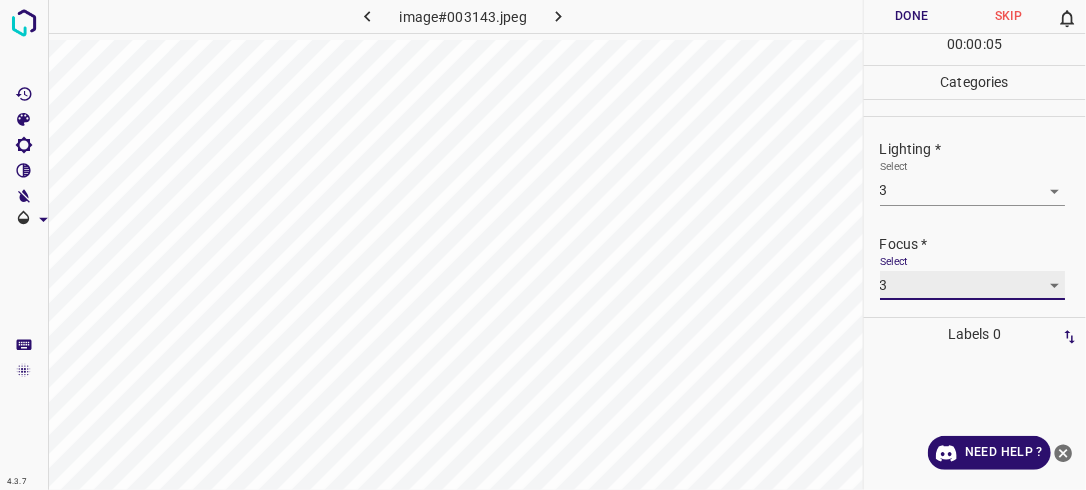 scroll, scrollTop: 98, scrollLeft: 0, axis: vertical 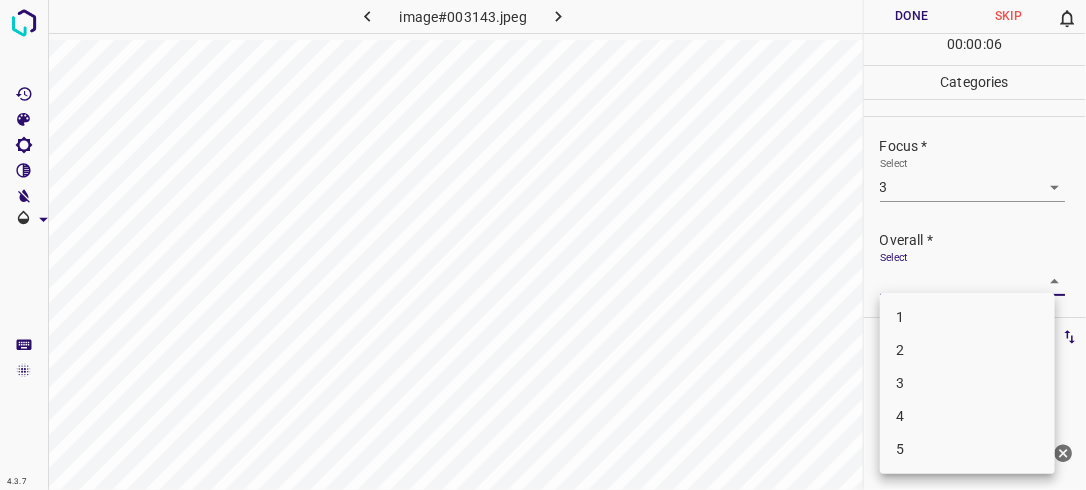click on "4.3.7 image#003143.jpeg Done Skip 0 00   : 00   : 06   Categories Lighting *  Select 3 3 Focus *  Select 3 3 Overall *  Select ​ Labels   0 Categories 1 Lighting 2 Focus 3 Overall Tools Space Change between modes (Draw & Edit) I Auto labeling R Restore zoom M Zoom in N Zoom out Delete Delete selecte label Filters Z Restore filters X Saturation filter C Brightness filter V Contrast filter B Gray scale filter General O Download Need Help ? - Text - Hide - Delete 1 2 3 4 5" at bounding box center [543, 245] 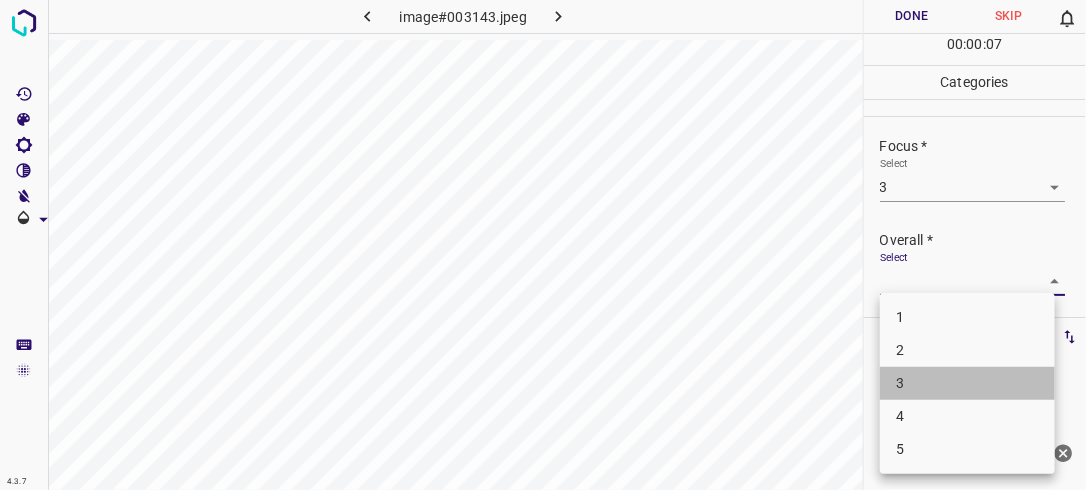 click on "3" at bounding box center (967, 383) 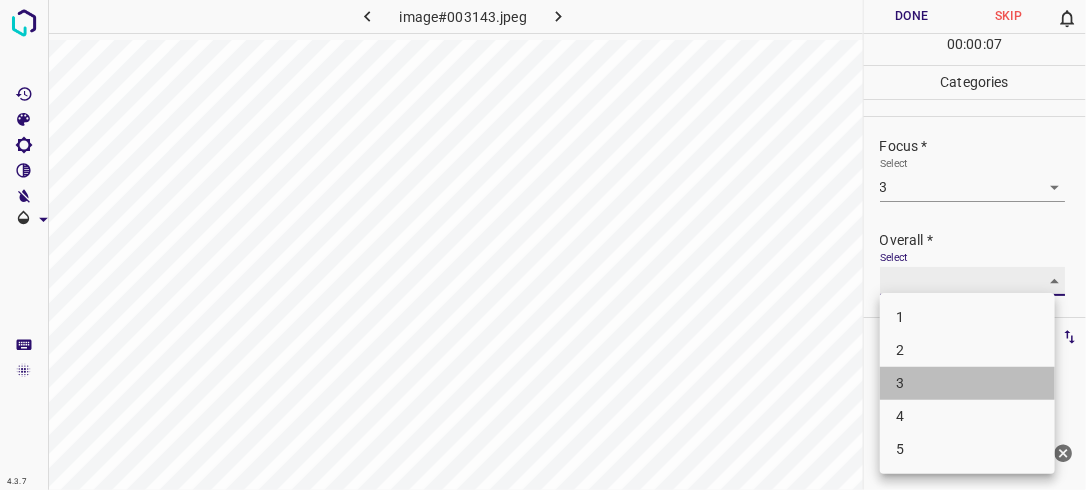 type on "3" 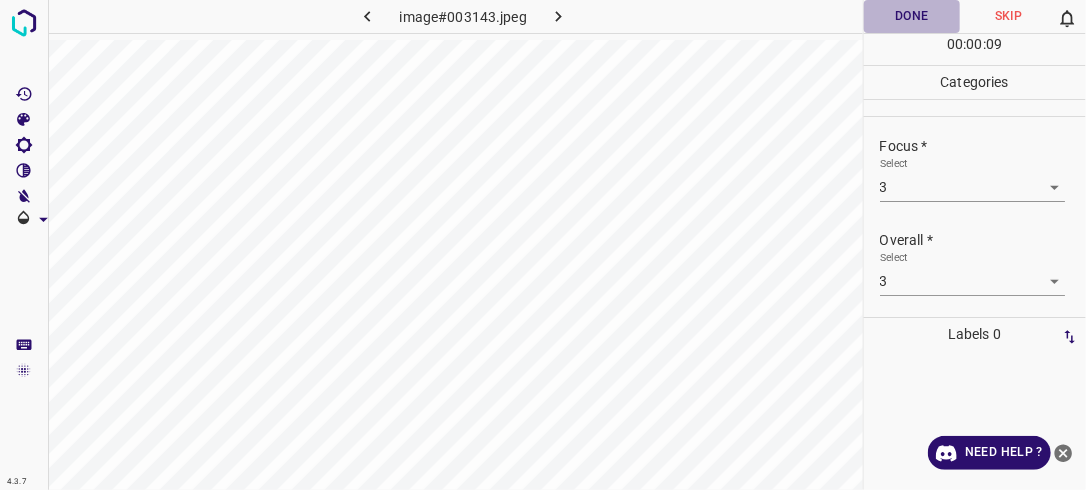 click on "Done" at bounding box center [912, 16] 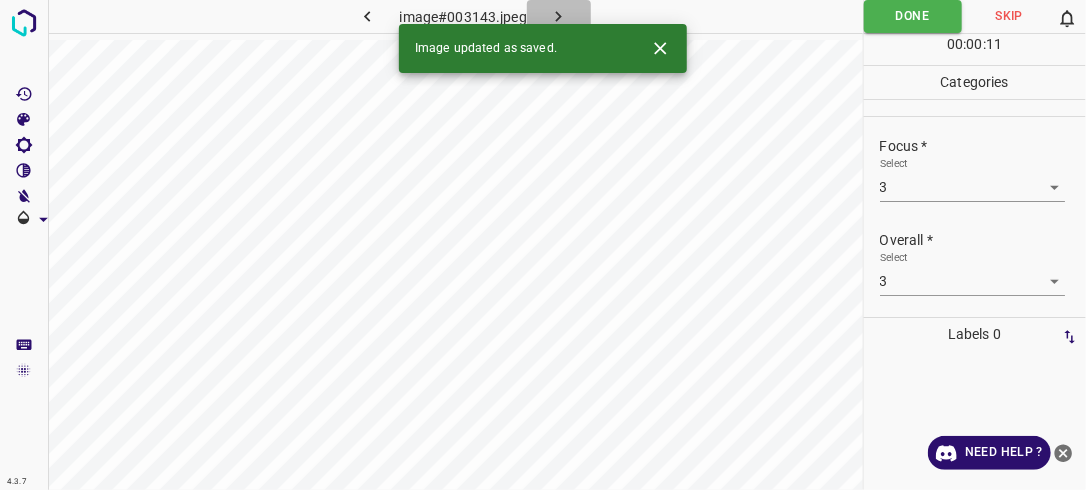 click at bounding box center [559, 16] 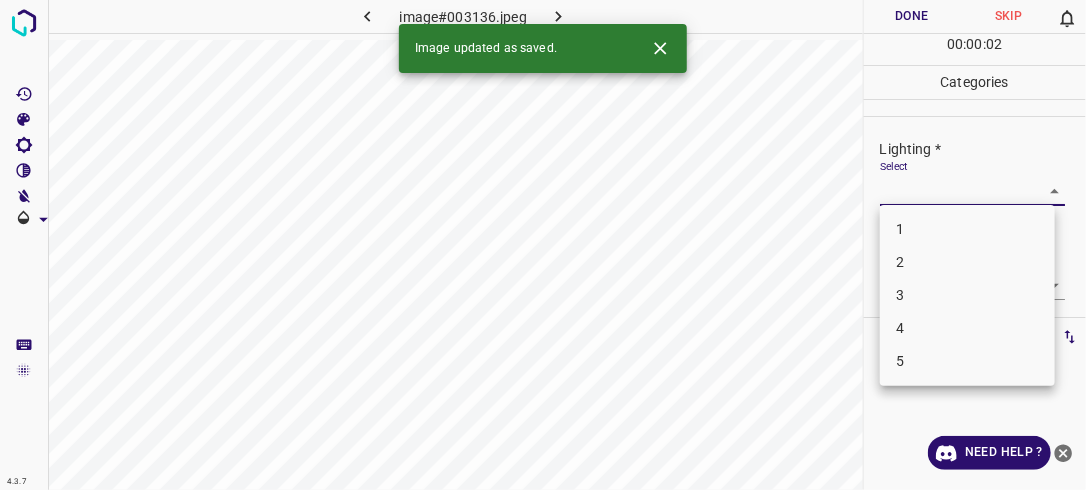 click on "4.3.7 image#003136.jpeg Done Skip 0 00   : 00   : 02   Categories Lighting *  Select ​ Focus *  Select ​ Overall *  Select ​ Labels   0 Categories 1 Lighting 2 Focus 3 Overall Tools Space Change between modes (Draw & Edit) I Auto labeling R Restore zoom M Zoom in N Zoom out Delete Delete selecte label Filters Z Restore filters X Saturation filter C Brightness filter V Contrast filter B Gray scale filter General O Download Image updated as saved. Need Help ? - Text - Hide - Delete 1 2 3 4 5" at bounding box center (543, 245) 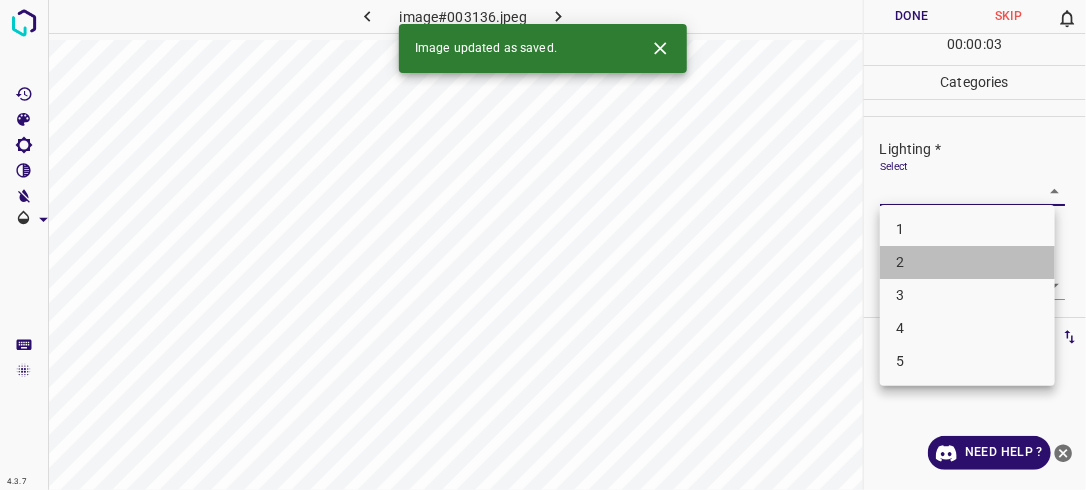 click on "2" at bounding box center [967, 262] 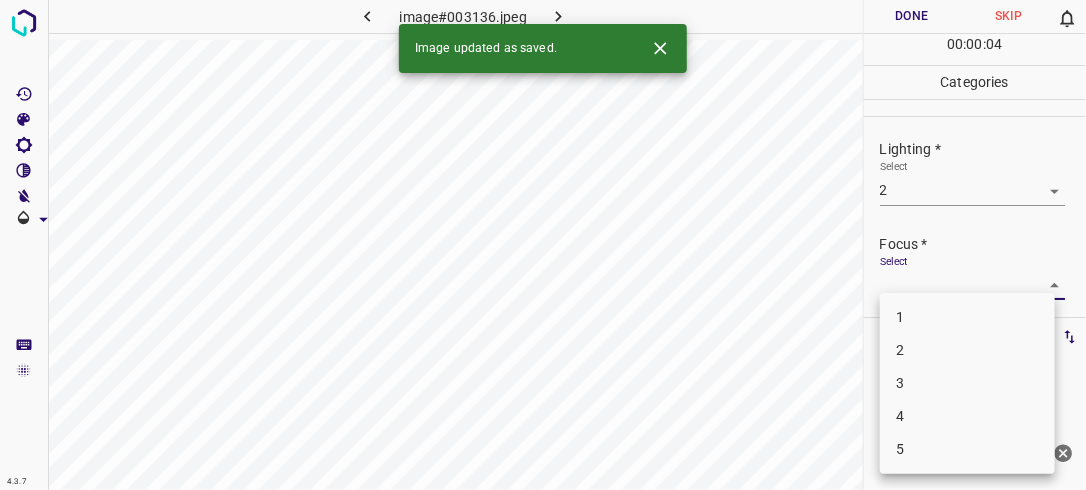 click on "4.3.7 image#003136.jpeg Done Skip 0 00   : 00   : 04   Categories Lighting *  Select 2 2 Focus *  Select ​ Overall *  Select ​ Labels   0 Categories 1 Lighting 2 Focus 3 Overall Tools Space Change between modes (Draw & Edit) I Auto labeling R Restore zoom M Zoom in N Zoom out Delete Delete selecte label Filters Z Restore filters X Saturation filter C Brightness filter V Contrast filter B Gray scale filter General O Download Image updated as saved. Need Help ? - Text - Hide - Delete 1 2 3 4 5" at bounding box center (543, 245) 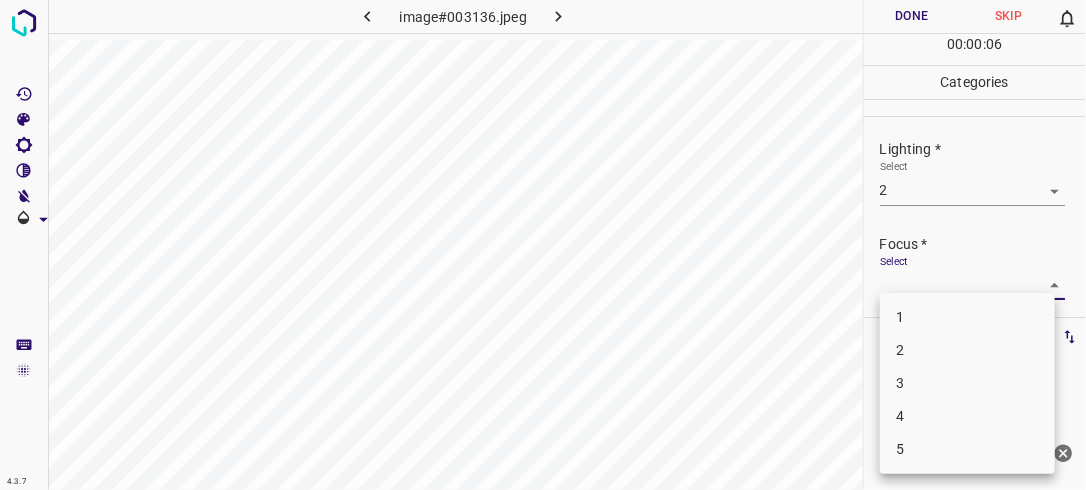 click at bounding box center [543, 245] 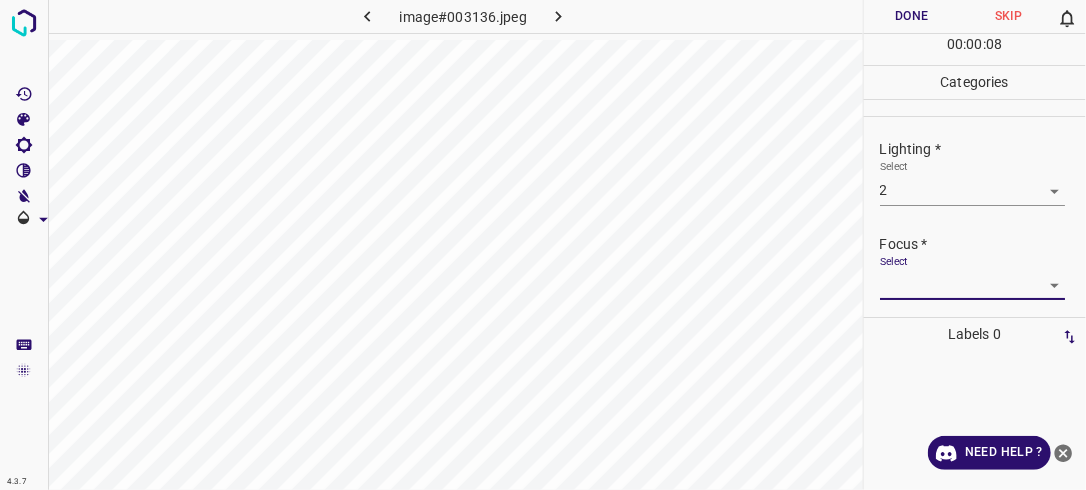 click on "4.3.7 image#003136.jpeg Done Skip 0 00   : 00   : 08   Categories Lighting *  Select 2 2 Focus *  Select ​ Overall *  Select ​ Labels   0 Categories 1 Lighting 2 Focus 3 Overall Tools Space Change between modes (Draw & Edit) I Auto labeling R Restore zoom M Zoom in N Zoom out Delete Delete selecte label Filters Z Restore filters X Saturation filter C Brightness filter V Contrast filter B Gray scale filter General O Download Need Help ? - Text - Hide - Delete" at bounding box center (543, 245) 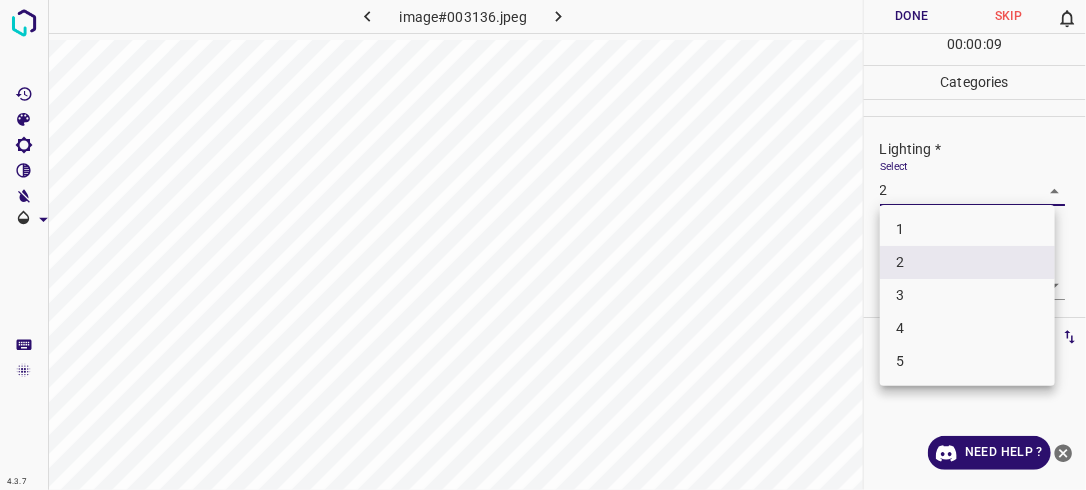 click on "3" at bounding box center (967, 295) 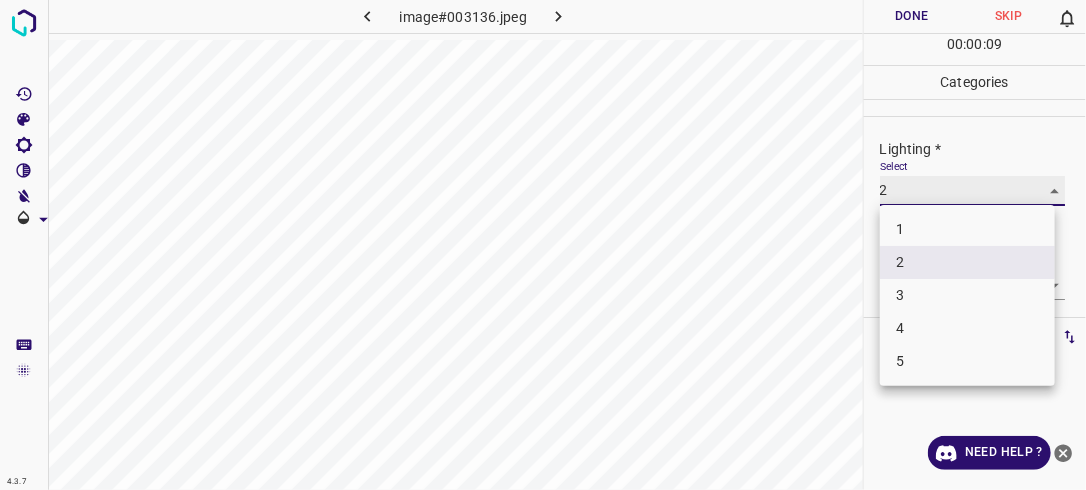 type on "3" 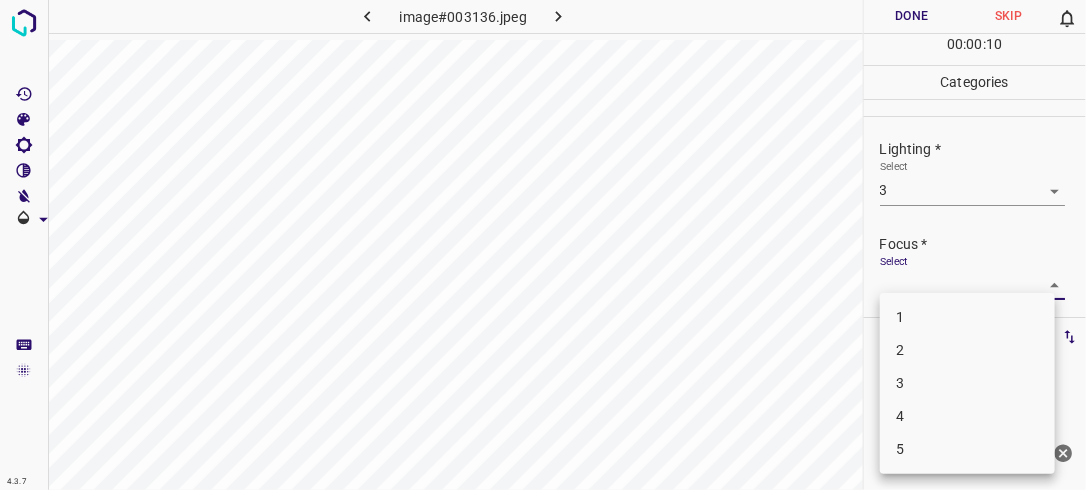 click on "4.3.7 image#003136.jpeg Done Skip 0 00   : 00   : 10   Categories Lighting *  Select 3 3 Focus *  Select ​ Overall *  Select ​ Labels   0 Categories 1 Lighting 2 Focus 3 Overall Tools Space Change between modes (Draw & Edit) I Auto labeling R Restore zoom M Zoom in N Zoom out Delete Delete selecte label Filters Z Restore filters X Saturation filter C Brightness filter V Contrast filter B Gray scale filter General O Download Need Help ? - Text - Hide - Delete 1 2 3 4 5" at bounding box center [543, 245] 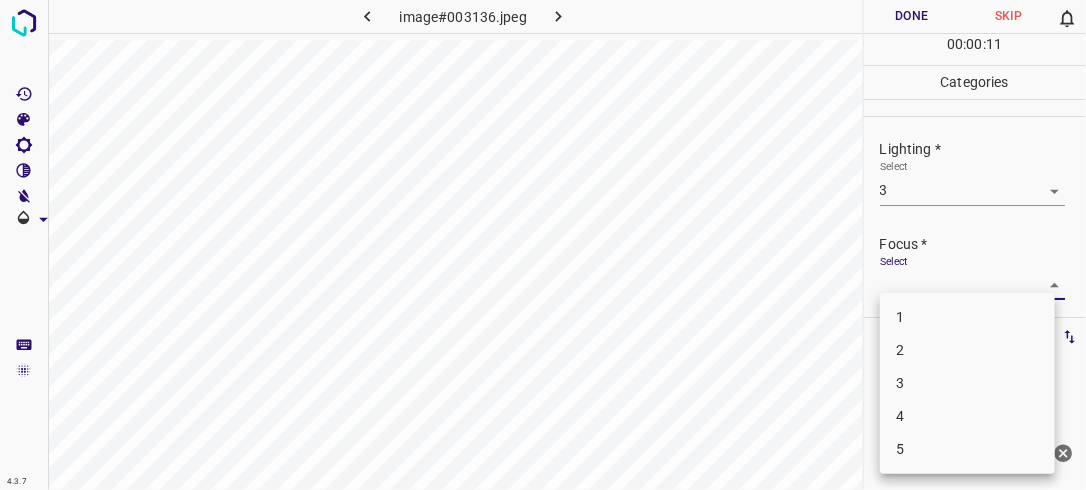 click on "2" at bounding box center [967, 350] 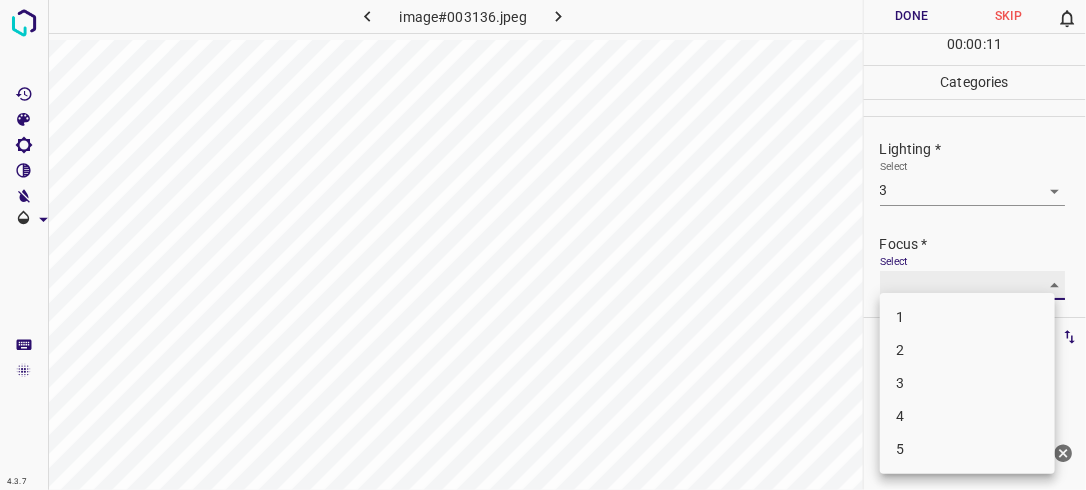 type on "2" 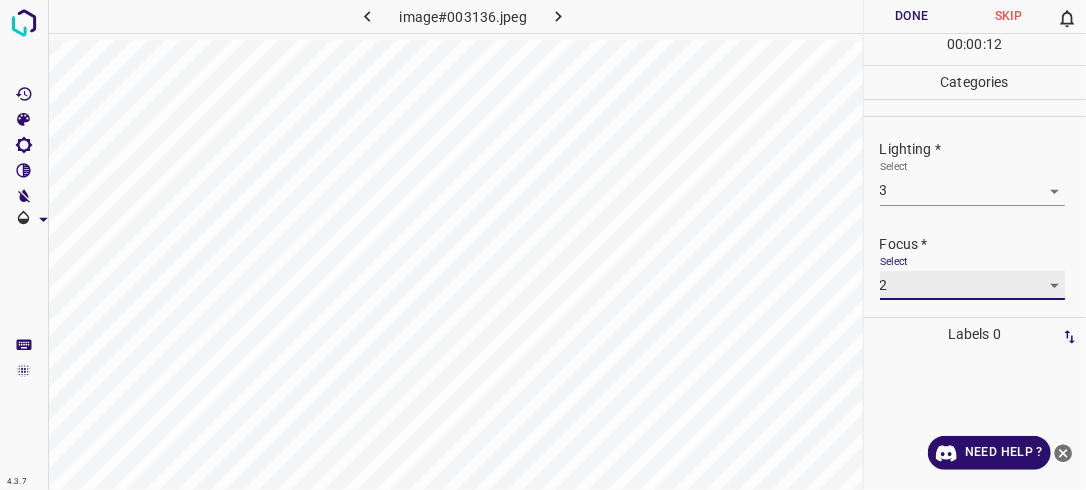 scroll, scrollTop: 98, scrollLeft: 0, axis: vertical 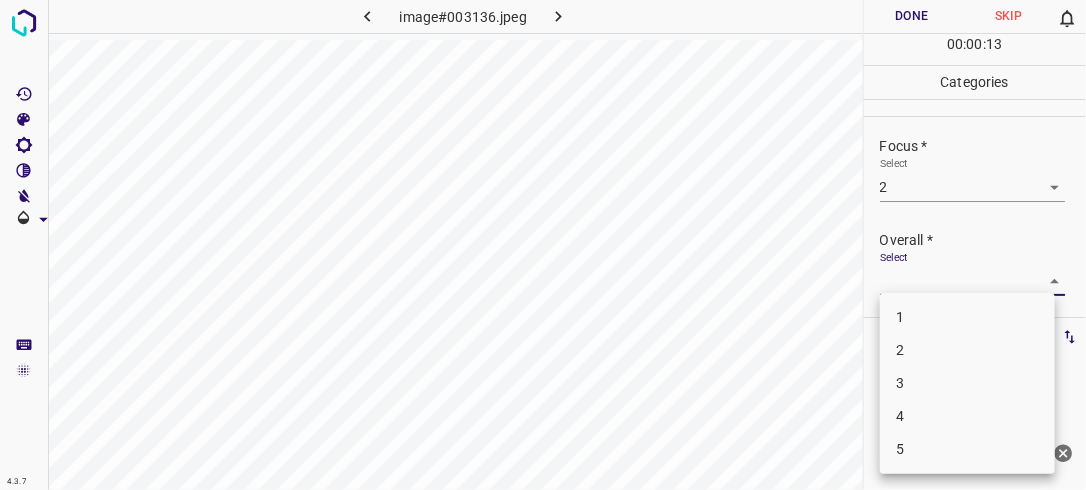 click on "4.3.7 image#003136.jpeg Done Skip 0 00   : 00   : 13   Categories Lighting *  Select 3 3 Focus *  Select 2 2 Overall *  Select ​ Labels   0 Categories 1 Lighting 2 Focus 3 Overall Tools Space Change between modes (Draw & Edit) I Auto labeling R Restore zoom M Zoom in N Zoom out Delete Delete selecte label Filters Z Restore filters X Saturation filter C Brightness filter V Contrast filter B Gray scale filter General O Download Need Help ? - Text - Hide - Delete 1 2 3 4 5" at bounding box center (543, 245) 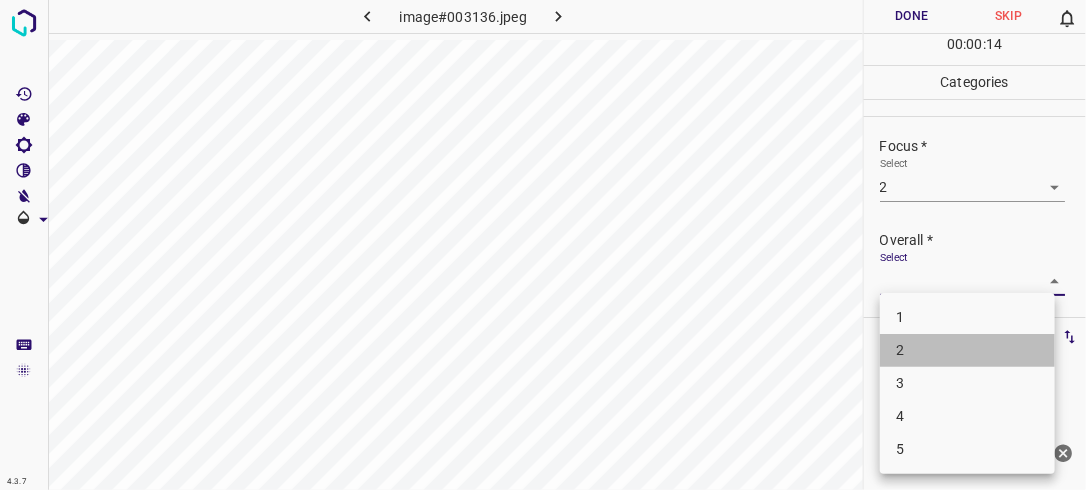 click on "2" at bounding box center (967, 350) 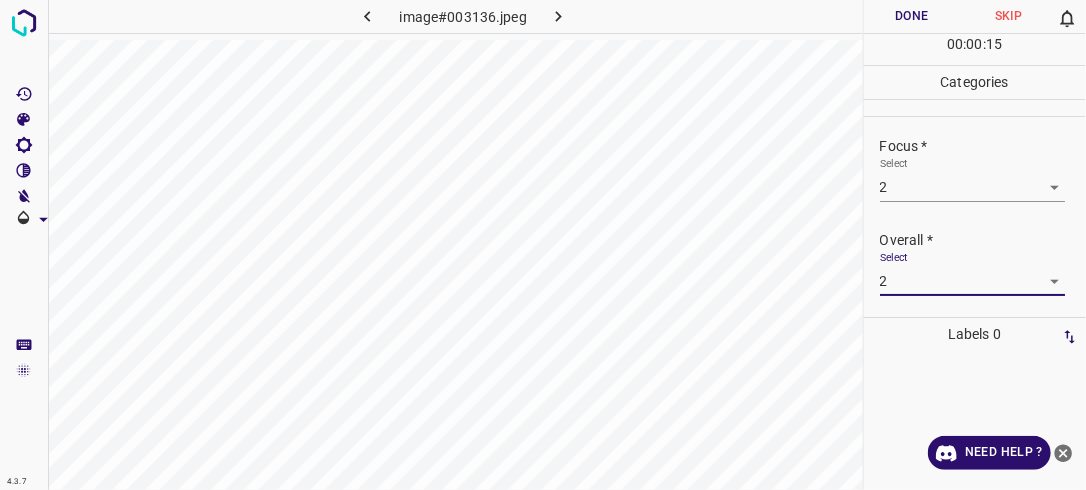 click on "4.3.7 image#003136.jpeg Done Skip 0 00   : 00   : 15   Categories Lighting *  Select 3 3 Focus *  Select 2 2 Overall *  Select 2 2 Labels   0 Categories 1 Lighting 2 Focus 3 Overall Tools Space Change between modes (Draw & Edit) I Auto labeling R Restore zoom M Zoom in N Zoom out Delete Delete selecte label Filters Z Restore filters X Saturation filter C Brightness filter V Contrast filter B Gray scale filter General O Download Need Help ? - Text - Hide - Delete" at bounding box center (543, 245) 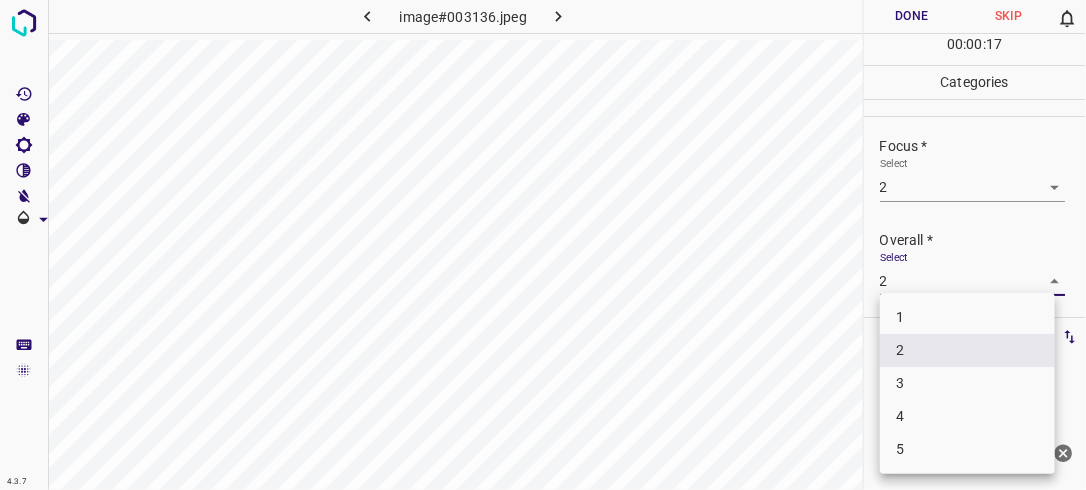click on "3" at bounding box center [967, 383] 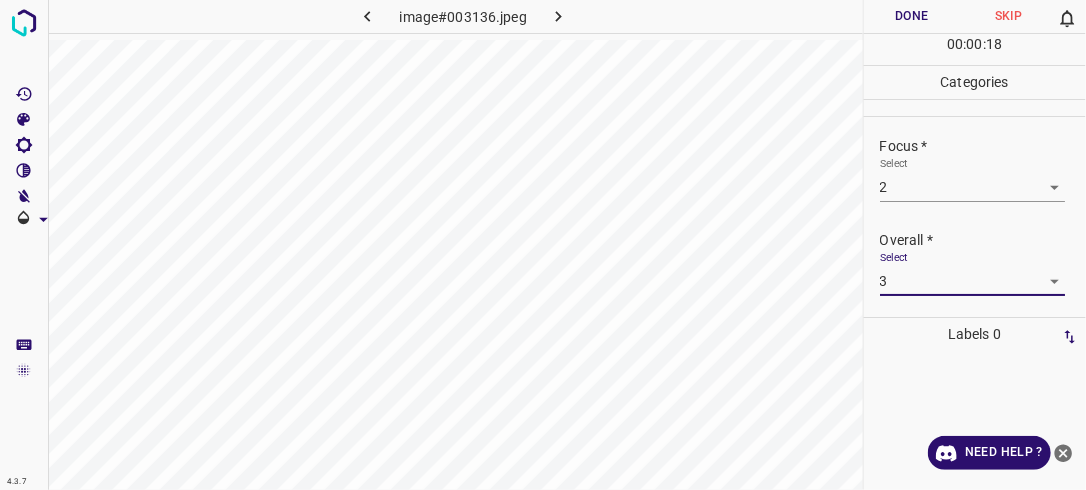 click on "4.3.7 image#003136.jpeg Done Skip 0 00   : 00   : 18   Categories Lighting *  Select 3 3 Focus *  Select 2 2 Overall *  Select 3 3 Labels   0 Categories 1 Lighting 2 Focus 3 Overall Tools Space Change between modes (Draw & Edit) I Auto labeling R Restore zoom M Zoom in N Zoom out Delete Delete selecte label Filters Z Restore filters X Saturation filter C Brightness filter V Contrast filter B Gray scale filter General O Download Need Help ? - Text - Hide - Delete" at bounding box center [543, 245] 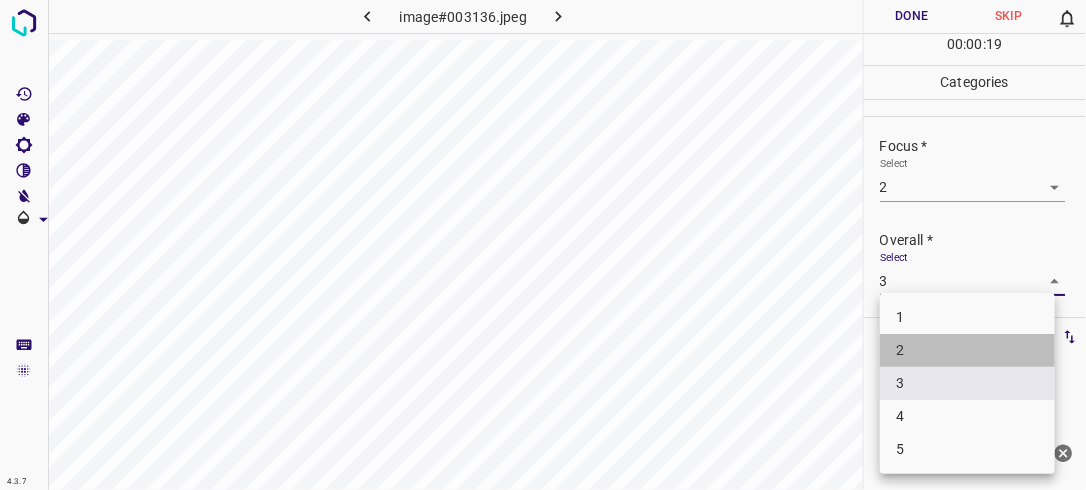 click on "2" at bounding box center [967, 350] 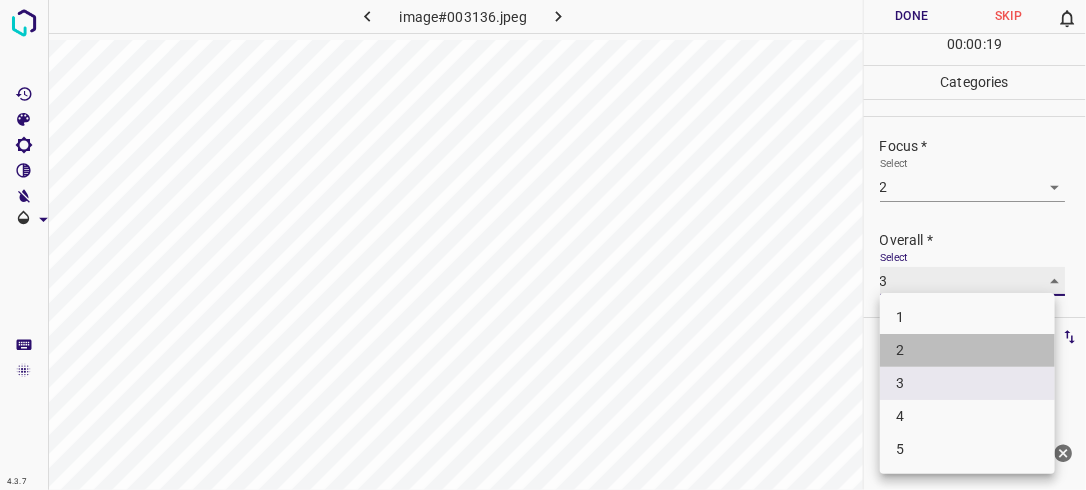 type on "2" 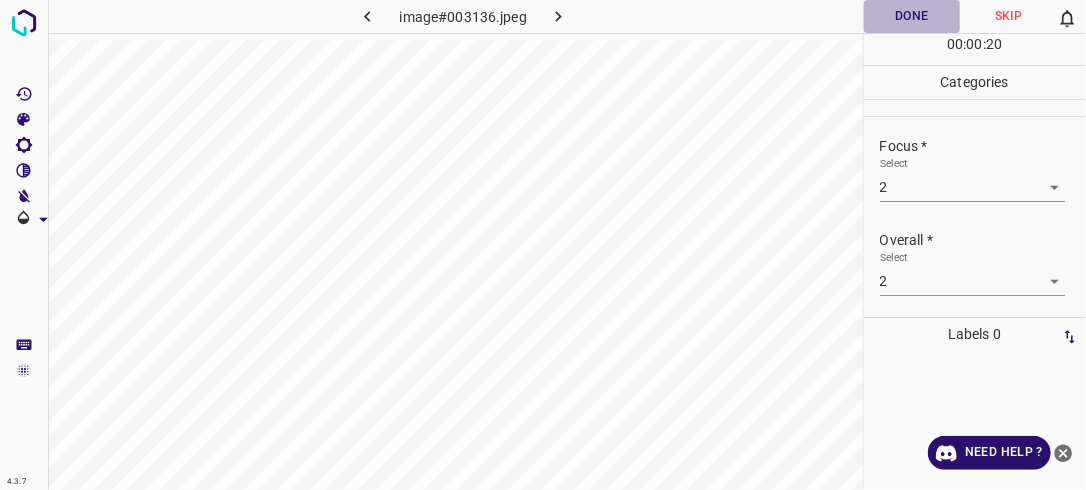 click on "Done" at bounding box center (912, 16) 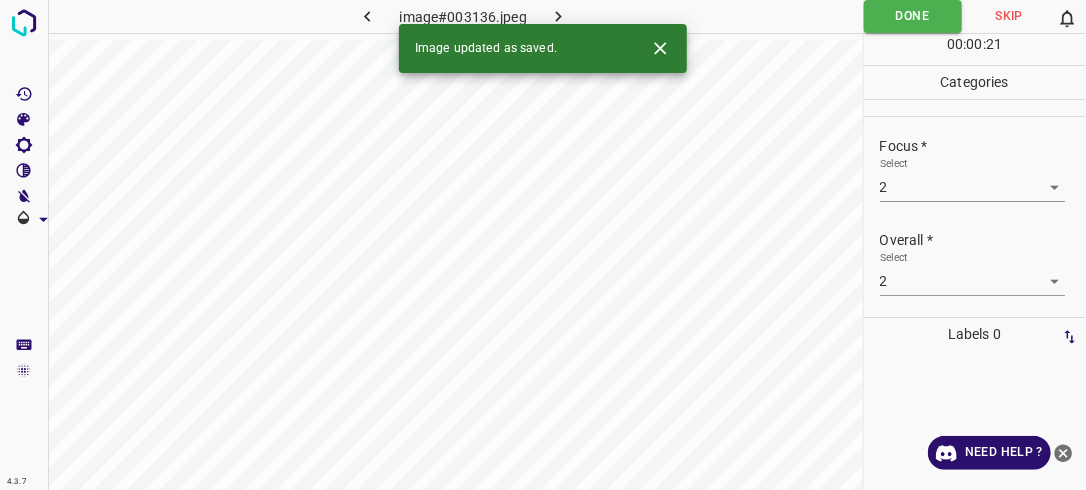 click at bounding box center [559, 16] 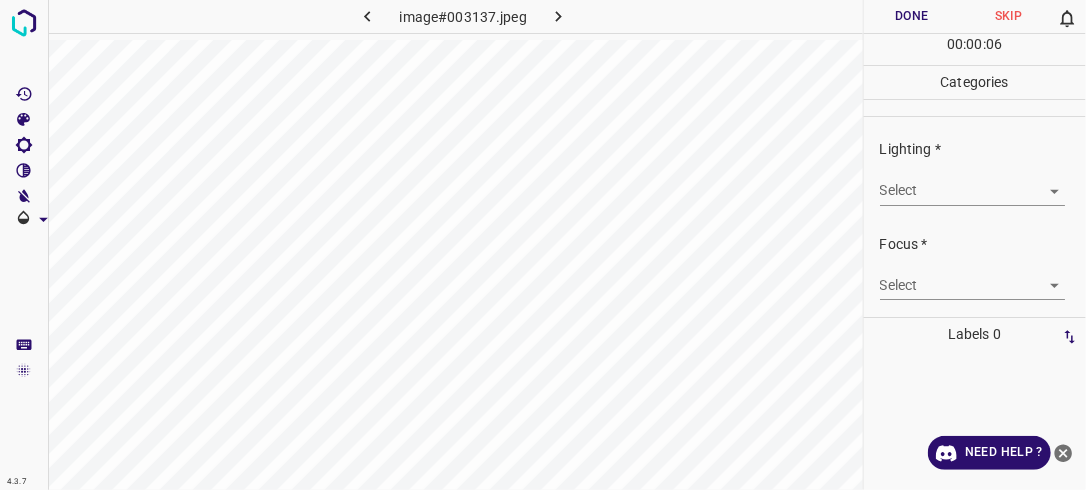 click on "4.3.7 image#003137.jpeg Done Skip 0 00   : 00   : 06   Categories Lighting *  Select ​ Focus *  Select ​ Overall *  Select ​ Labels   0 Categories 1 Lighting 2 Focus 3 Overall Tools Space Change between modes (Draw & Edit) I Auto labeling R Restore zoom M Zoom in N Zoom out Delete Delete selecte label Filters Z Restore filters X Saturation filter C Brightness filter V Contrast filter B Gray scale filter General O Download Need Help ? - Text - Hide - Delete" at bounding box center [543, 245] 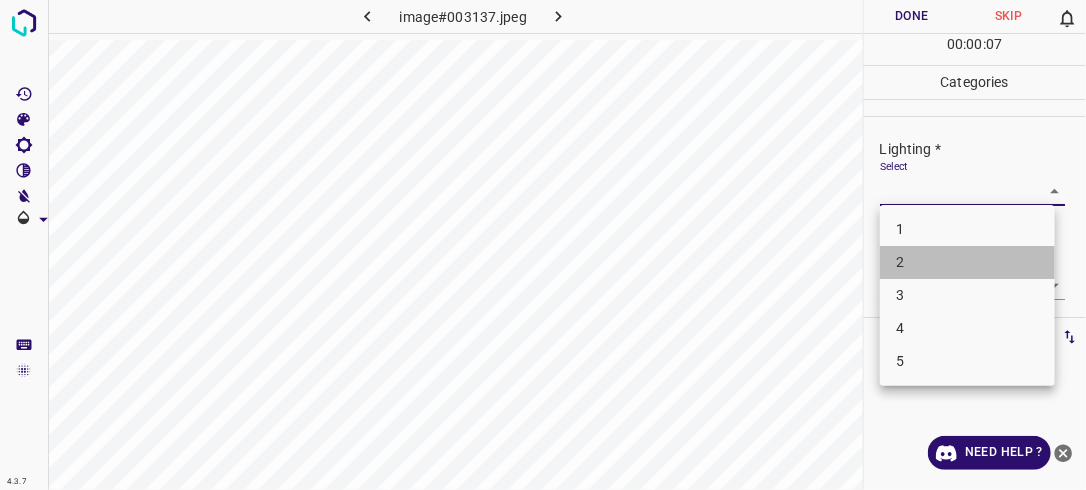 click on "2" at bounding box center [967, 262] 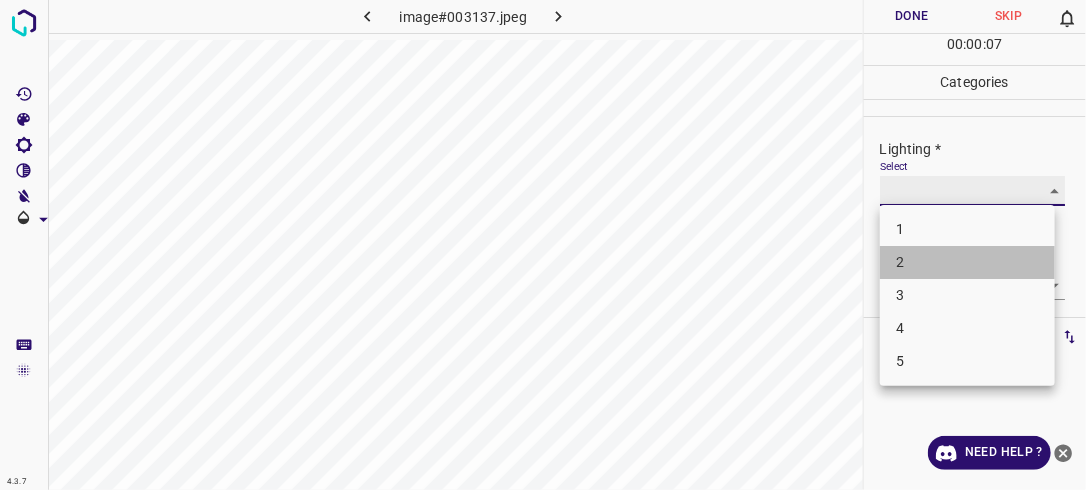 type on "2" 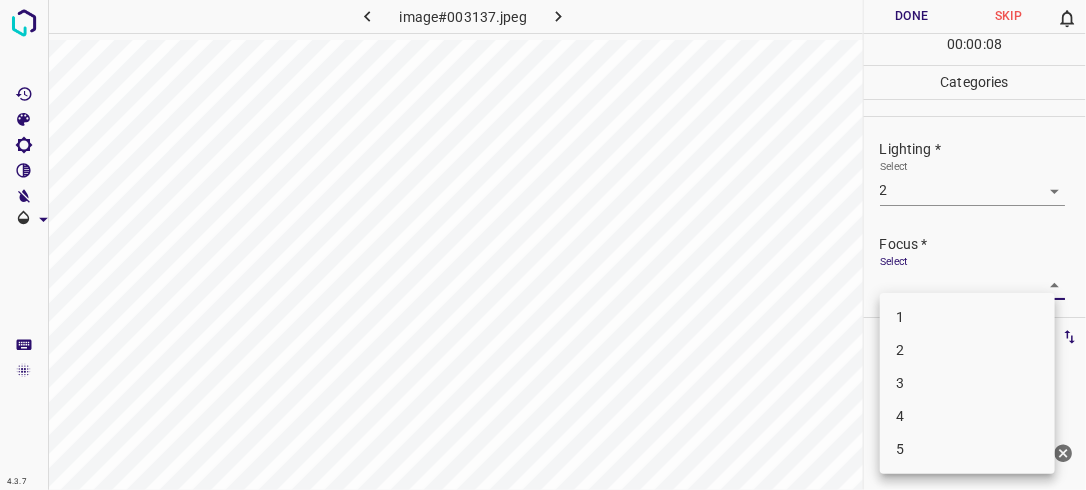 click on "4.3.7 image#003137.jpeg Done Skip 0 00   : 00   : 08   Categories Lighting *  Select 2 2 Focus *  Select ​ Overall *  Select ​ Labels   0 Categories 1 Lighting 2 Focus 3 Overall Tools Space Change between modes (Draw & Edit) I Auto labeling R Restore zoom M Zoom in N Zoom out Delete Delete selecte label Filters Z Restore filters X Saturation filter C Brightness filter V Contrast filter B Gray scale filter General O Download Need Help ? - Text - Hide - Delete 1 2 3 4 5" at bounding box center (543, 245) 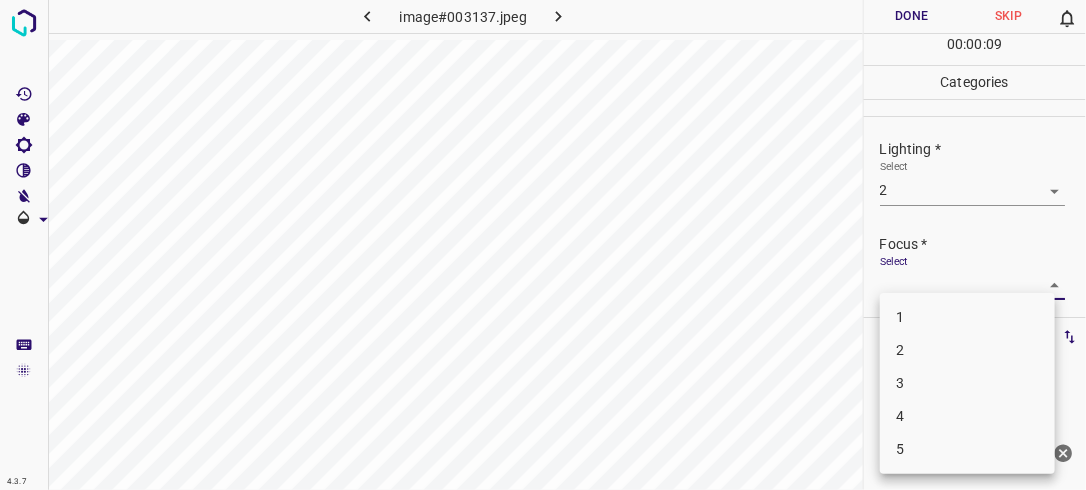 click on "2" at bounding box center [967, 350] 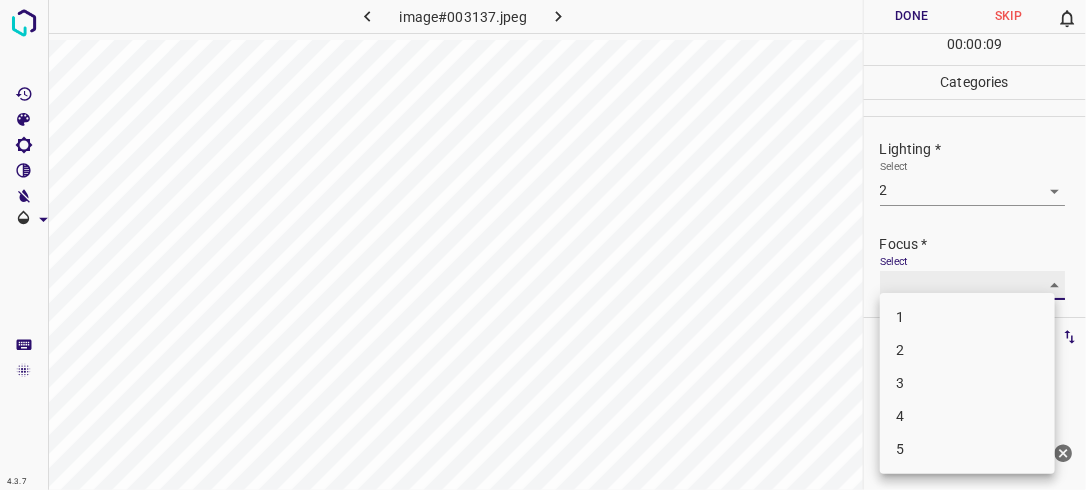 type on "2" 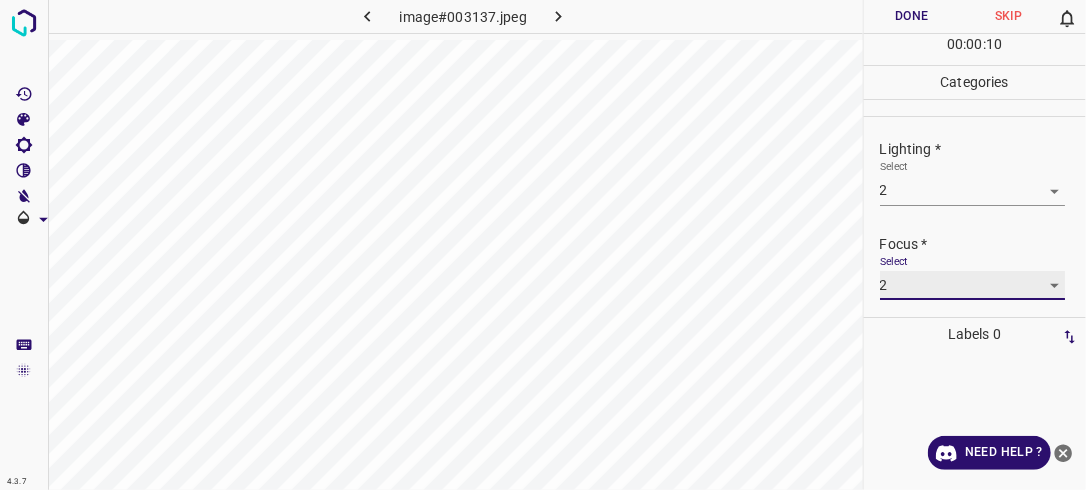 scroll, scrollTop: 98, scrollLeft: 0, axis: vertical 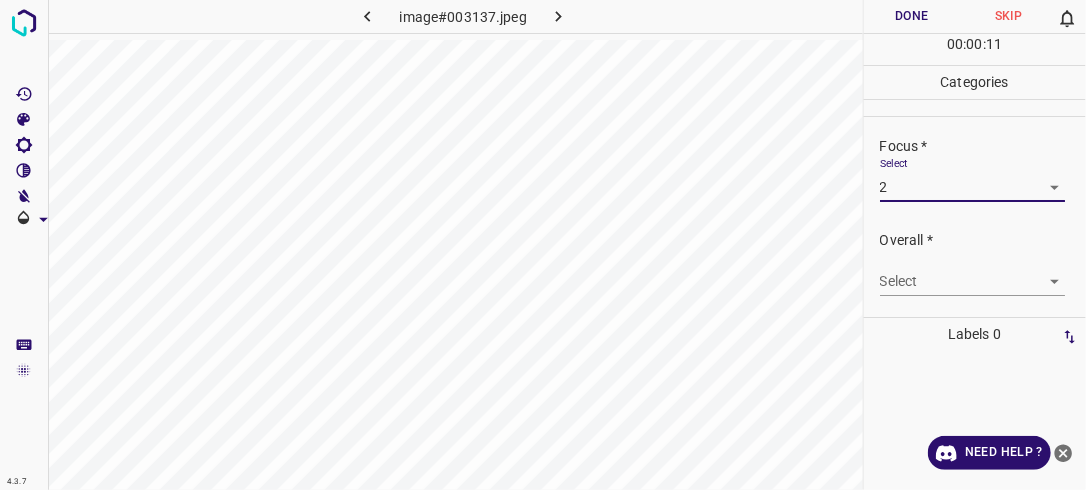 click on "4.3.7 image#003137.jpeg Done Skip 0 00   : 00   : 11   Categories Lighting *  Select 2 2 Focus *  Select 2 2 Overall *  Select ​ Labels   0 Categories 1 Lighting 2 Focus 3 Overall Tools Space Change between modes (Draw & Edit) I Auto labeling R Restore zoom M Zoom in N Zoom out Delete Delete selecte label Filters Z Restore filters X Saturation filter C Brightness filter V Contrast filter B Gray scale filter General O Download Need Help ? - Text - Hide - Delete" at bounding box center (543, 245) 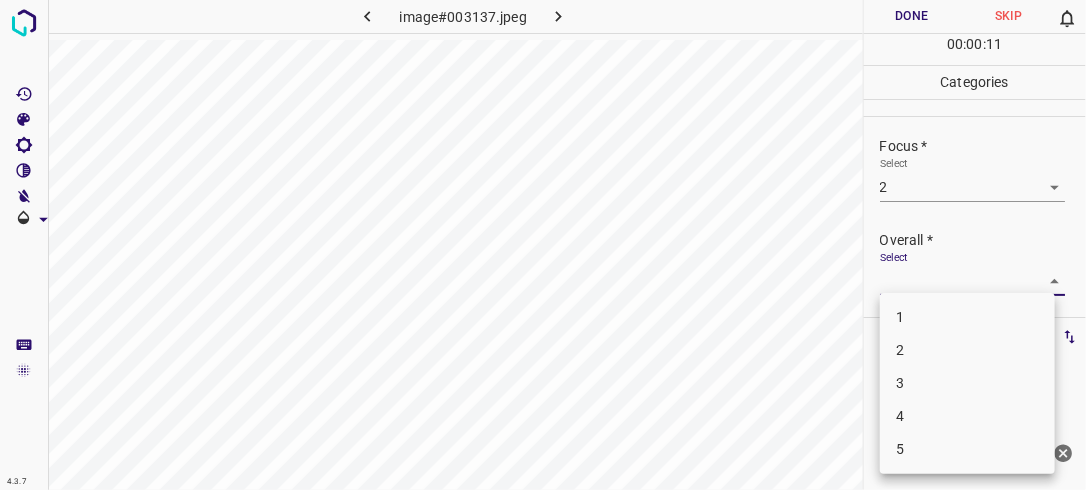 click on "2" at bounding box center (967, 350) 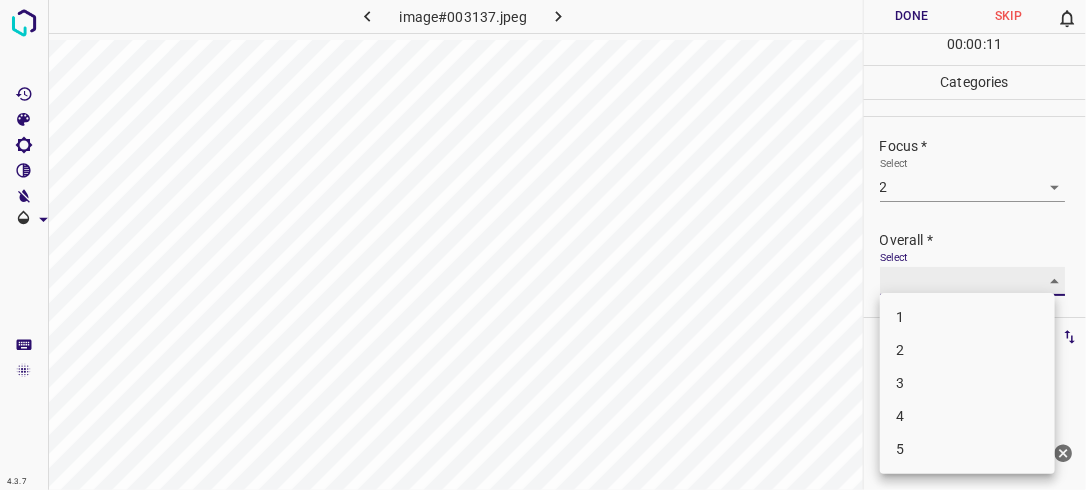 type on "2" 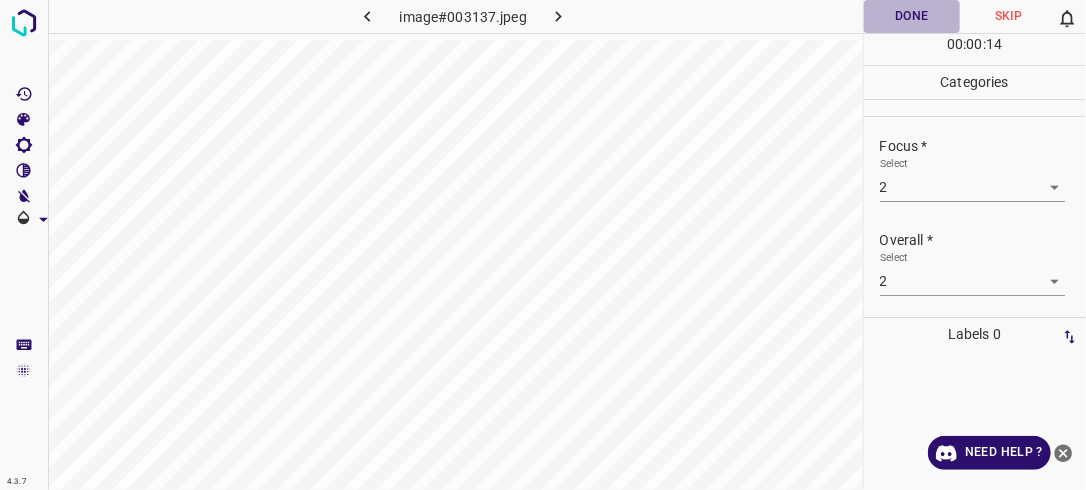 click on "Done" at bounding box center [912, 16] 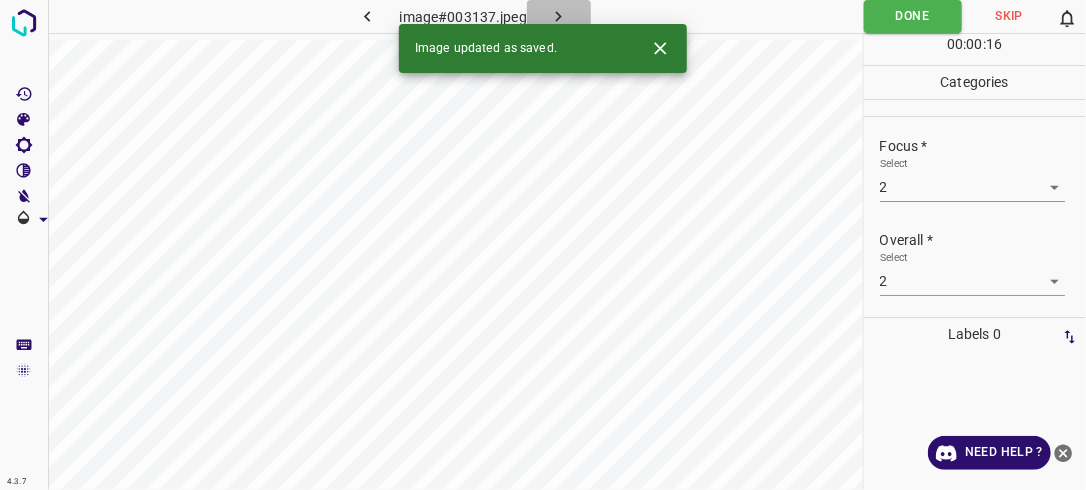 click at bounding box center (559, 16) 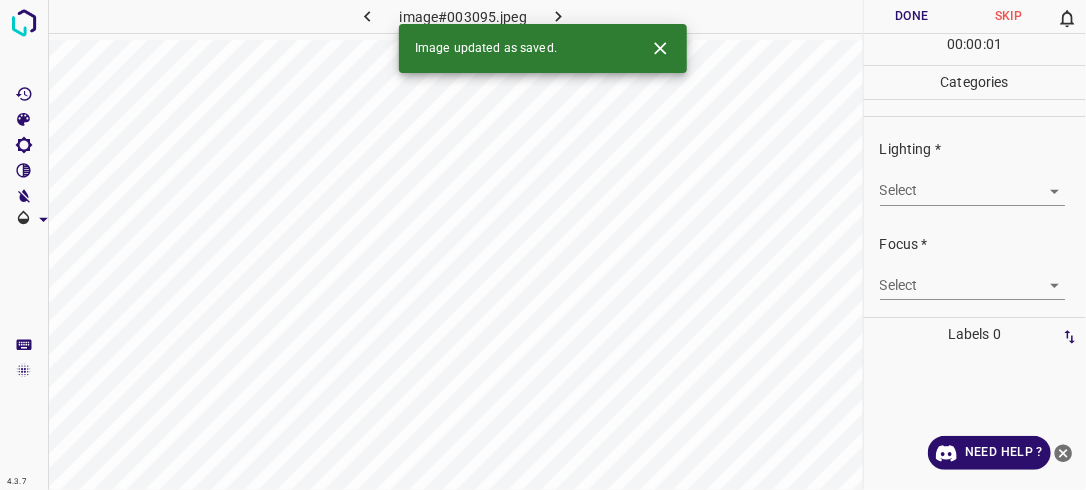 click on "4.3.7 image#003095.jpeg Done Skip 0 00   : 00   : 01   Categories Lighting *  Select ​ Focus *  Select ​ Overall *  Select ​ Labels   0 Categories 1 Lighting 2 Focus 3 Overall Tools Space Change between modes (Draw & Edit) I Auto labeling R Restore zoom M Zoom in N Zoom out Delete Delete selecte label Filters Z Restore filters X Saturation filter C Brightness filter V Contrast filter B Gray scale filter General O Download Image updated as saved. Need Help ? - Text - Hide - Delete" at bounding box center (543, 245) 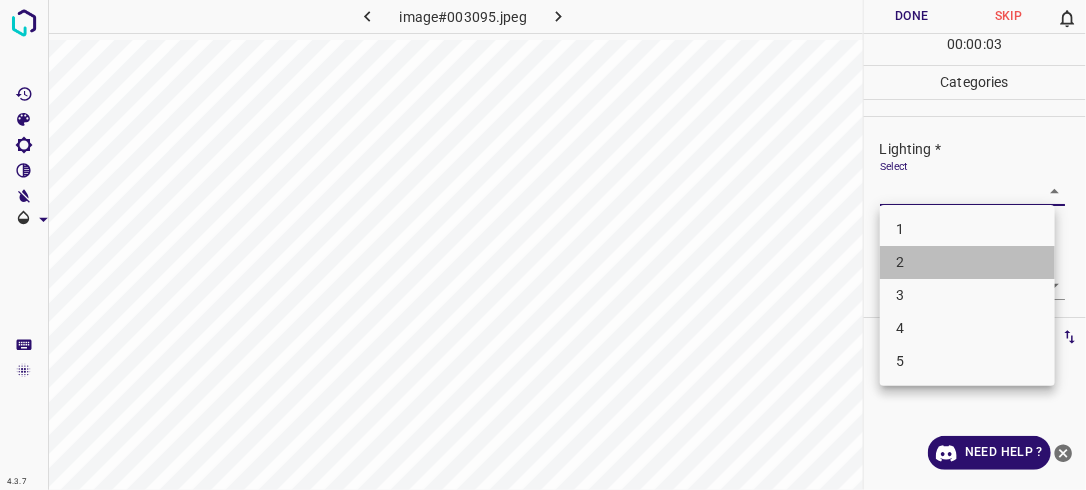 click on "2" at bounding box center [967, 262] 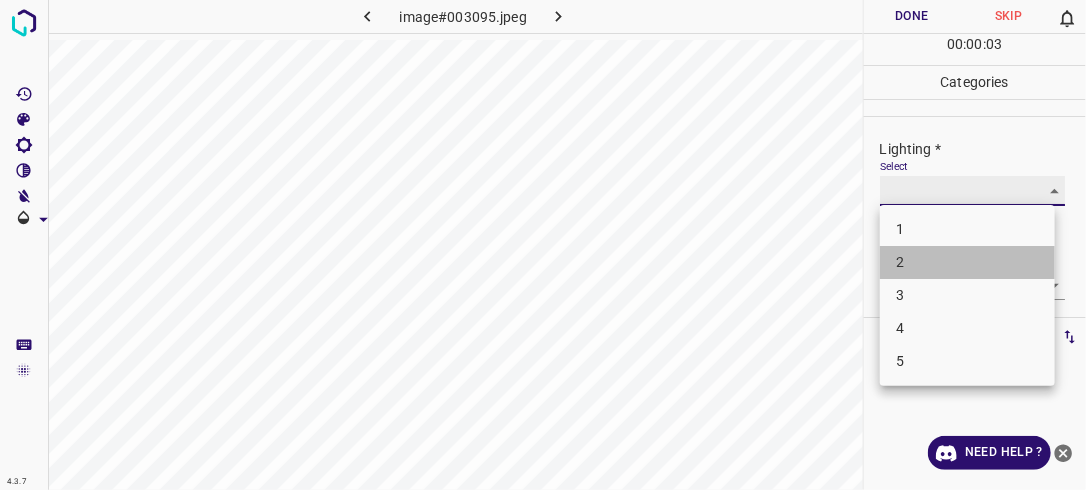 type on "2" 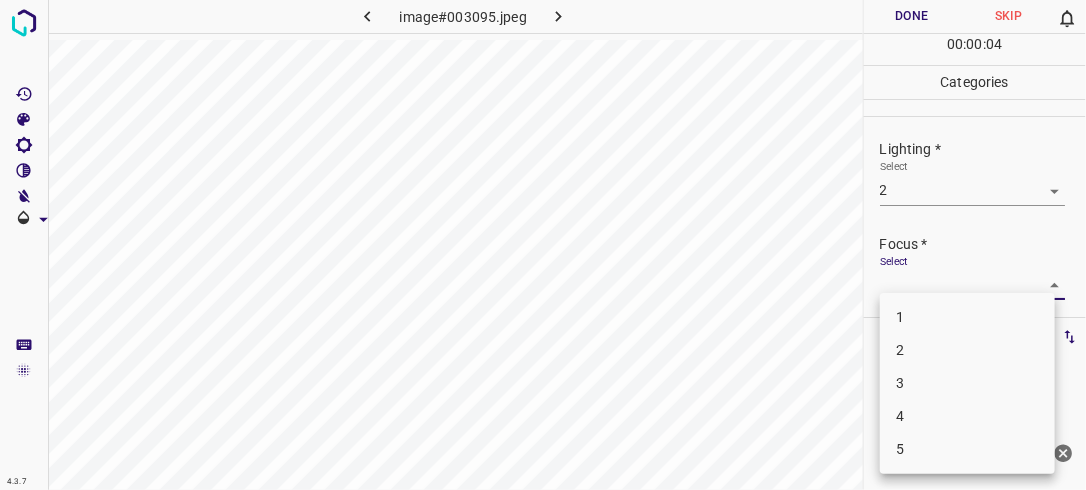 click on "4.3.7 image#003095.jpeg Done Skip 0 00   : 00   : 04   Categories Lighting *  Select 2 2 Focus *  Select ​ Overall *  Select ​ Labels   0 Categories 1 Lighting 2 Focus 3 Overall Tools Space Change between modes (Draw & Edit) I Auto labeling R Restore zoom M Zoom in N Zoom out Delete Delete selecte label Filters Z Restore filters X Saturation filter C Brightness filter V Contrast filter B Gray scale filter General O Download Need Help ? - Text - Hide - Delete 1 2 3 4 5" at bounding box center [543, 245] 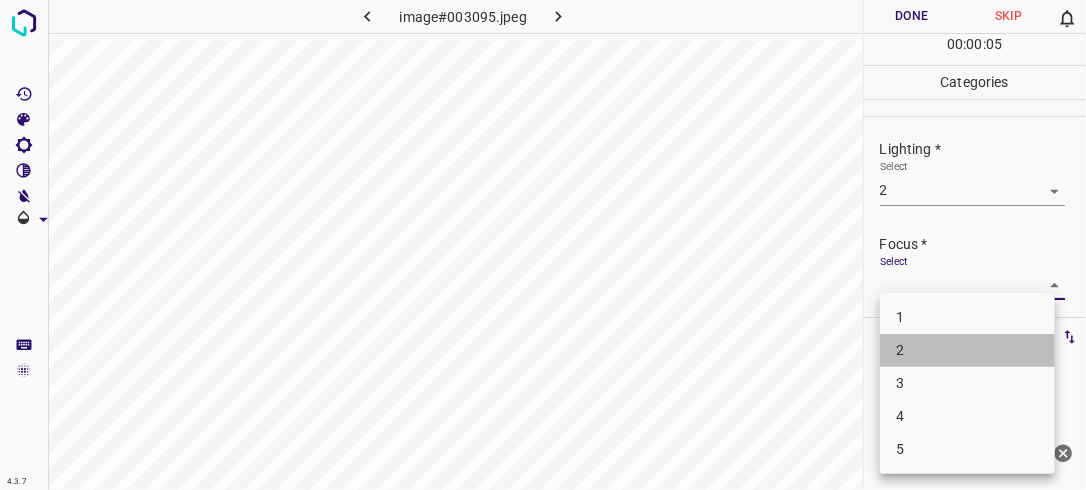 click on "2" at bounding box center [967, 350] 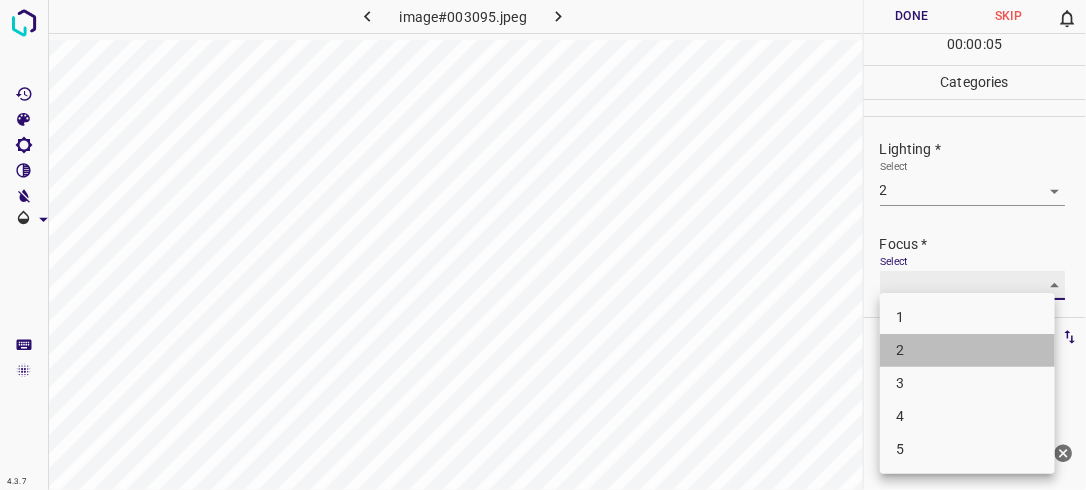 type on "2" 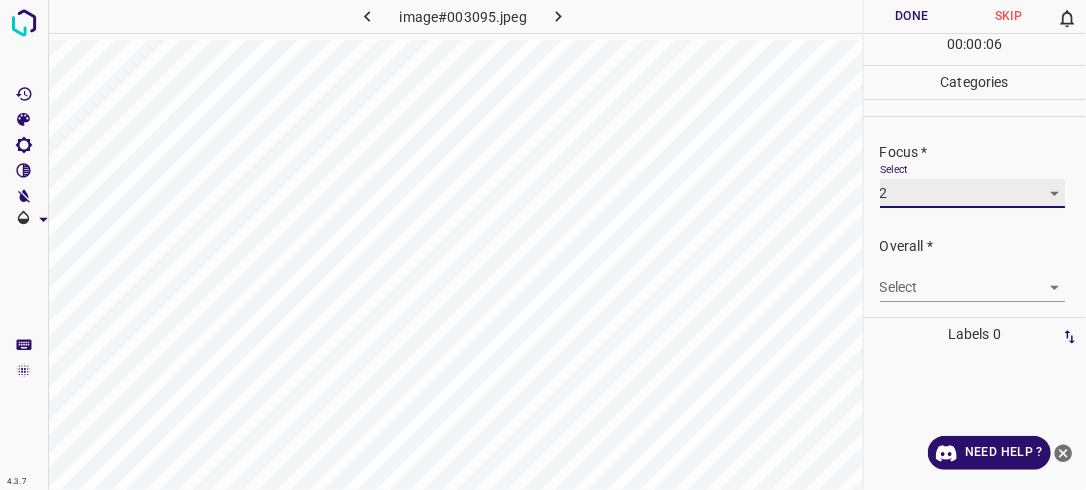 scroll, scrollTop: 94, scrollLeft: 0, axis: vertical 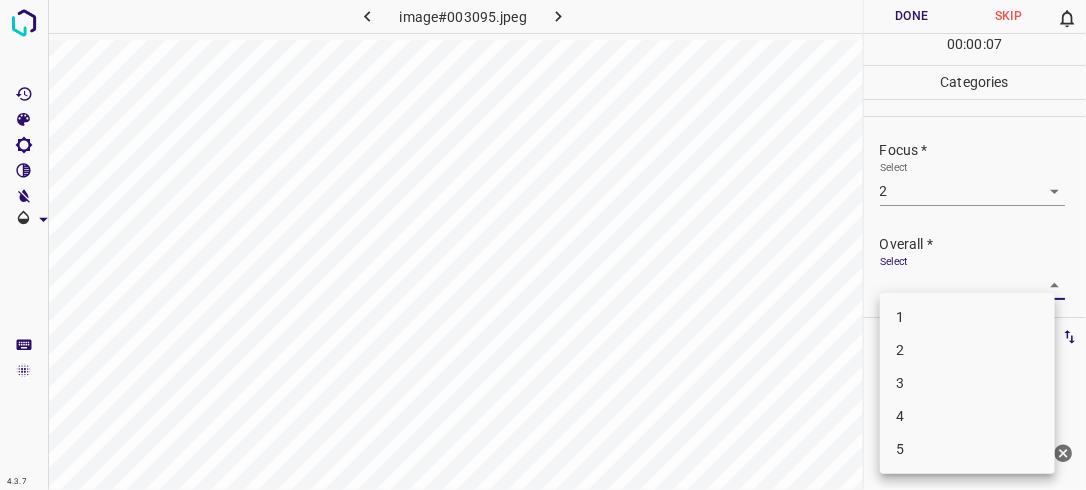 click on "4.3.7 image#003095.jpeg Done Skip 0 00   : 00   : 07   Categories Lighting *  Select 2 2 Focus *  Select 2 2 Overall *  Select ​ Labels   0 Categories 1 Lighting 2 Focus 3 Overall Tools Space Change between modes (Draw & Edit) I Auto labeling R Restore zoom M Zoom in N Zoom out Delete Delete selecte label Filters Z Restore filters X Saturation filter C Brightness filter V Contrast filter B Gray scale filter General O Download Need Help ? - Text - Hide - Delete 1 2 3 4 5" at bounding box center [543, 245] 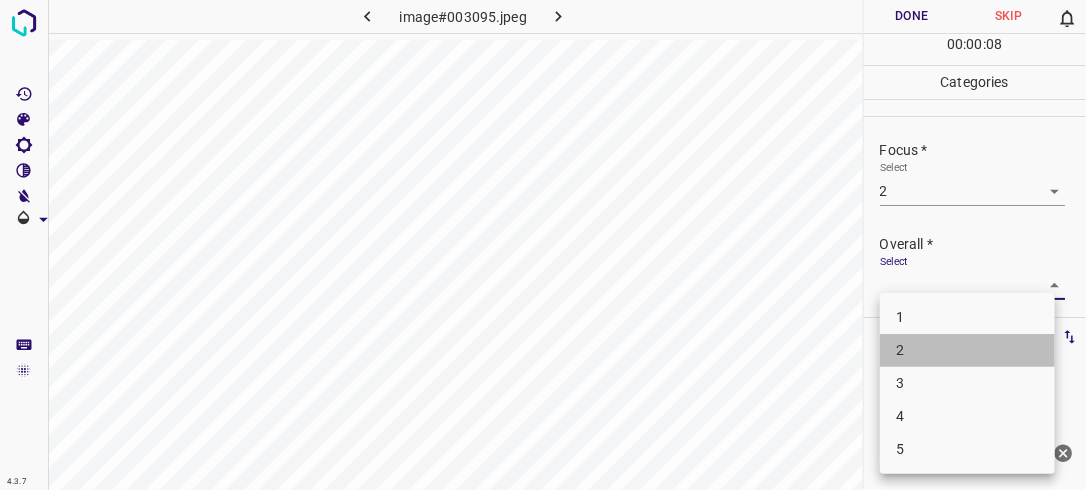 click on "2" at bounding box center [967, 350] 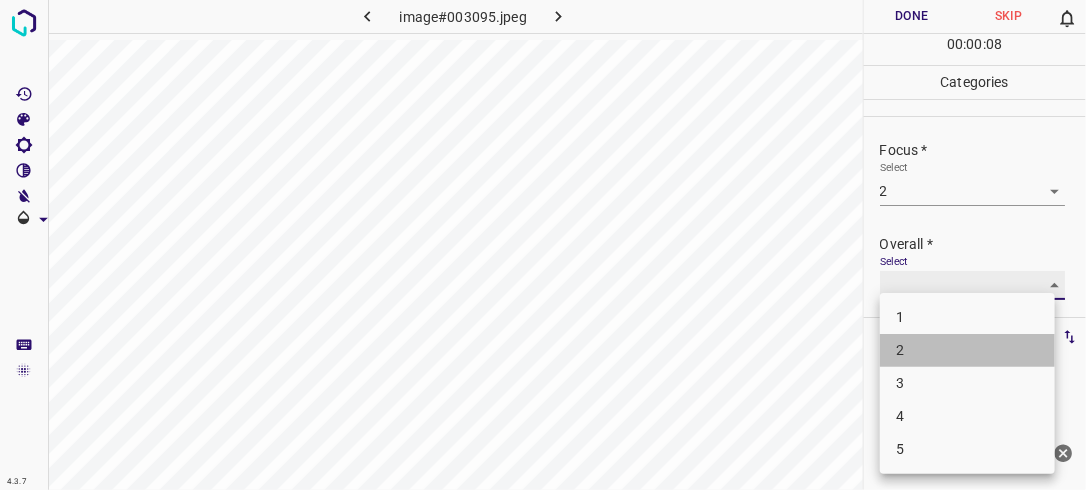 type on "2" 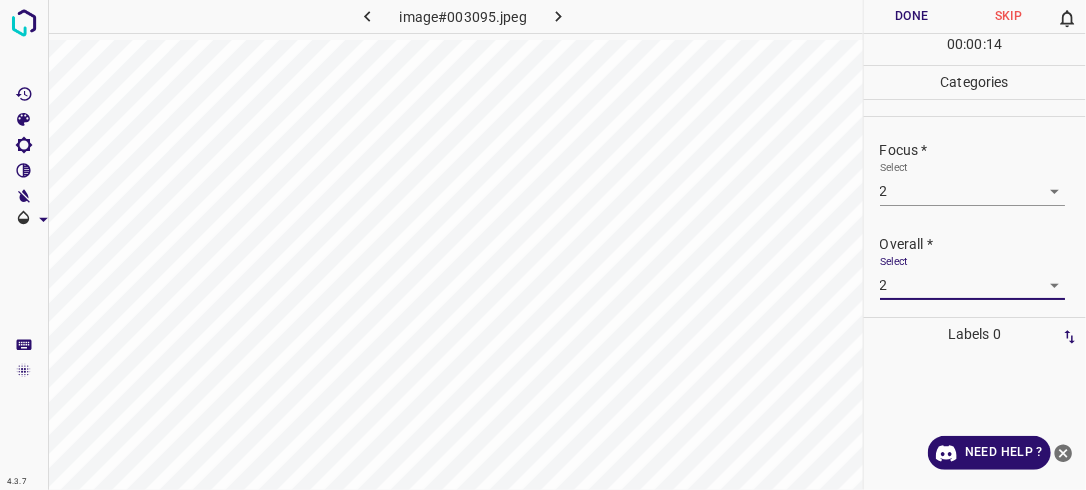 click on "Done" at bounding box center (912, 16) 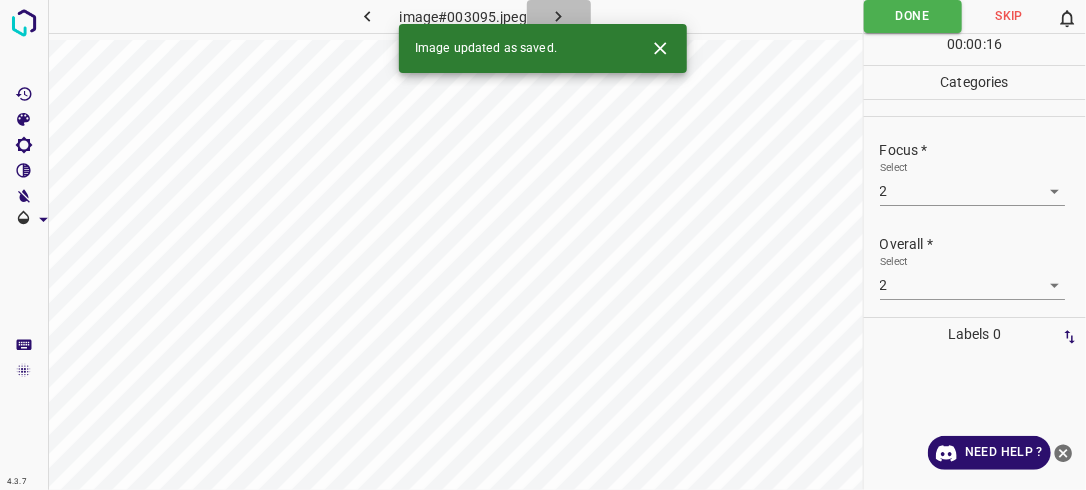 click at bounding box center (559, 16) 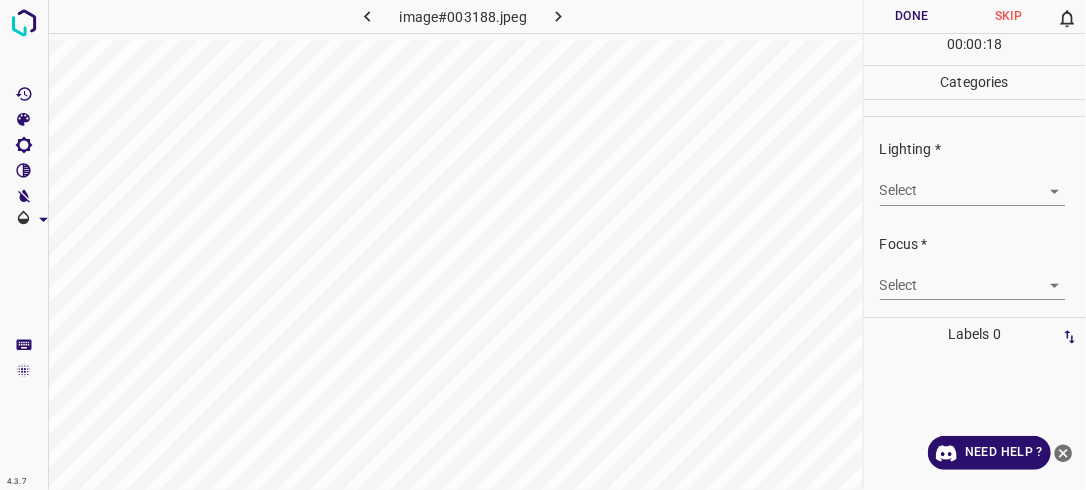 click on "4.3.7 image#003188.jpeg Done Skip 0 00   : 00   : 18   Categories Lighting *  Select ​ Focus *  Select ​ Overall *  Select ​ Labels   0 Categories 1 Lighting 2 Focus 3 Overall Tools Space Change between modes (Draw & Edit) I Auto labeling R Restore zoom M Zoom in N Zoom out Delete Delete selecte label Filters Z Restore filters X Saturation filter C Brightness filter V Contrast filter B Gray scale filter General O Download Need Help ? - Text - Hide - Delete" at bounding box center [543, 245] 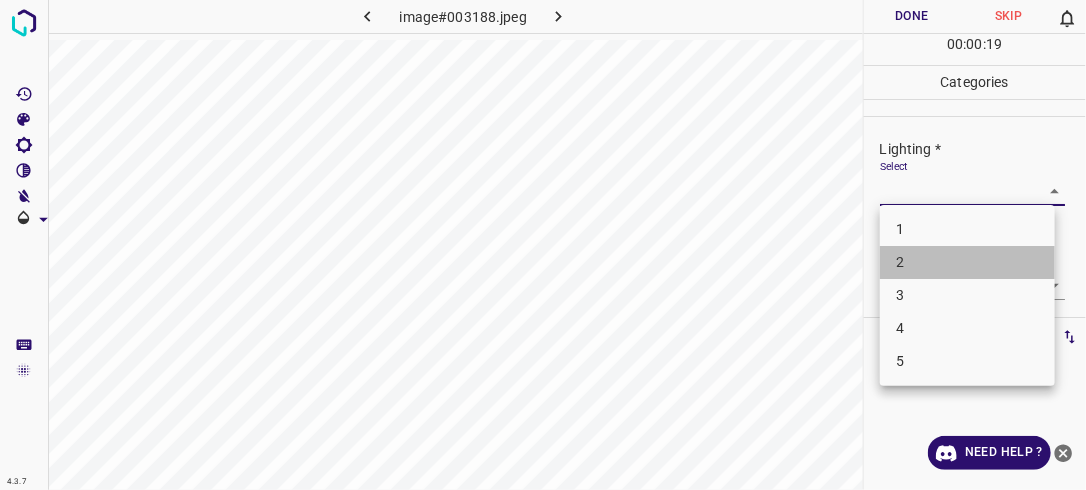 click on "2" at bounding box center (967, 262) 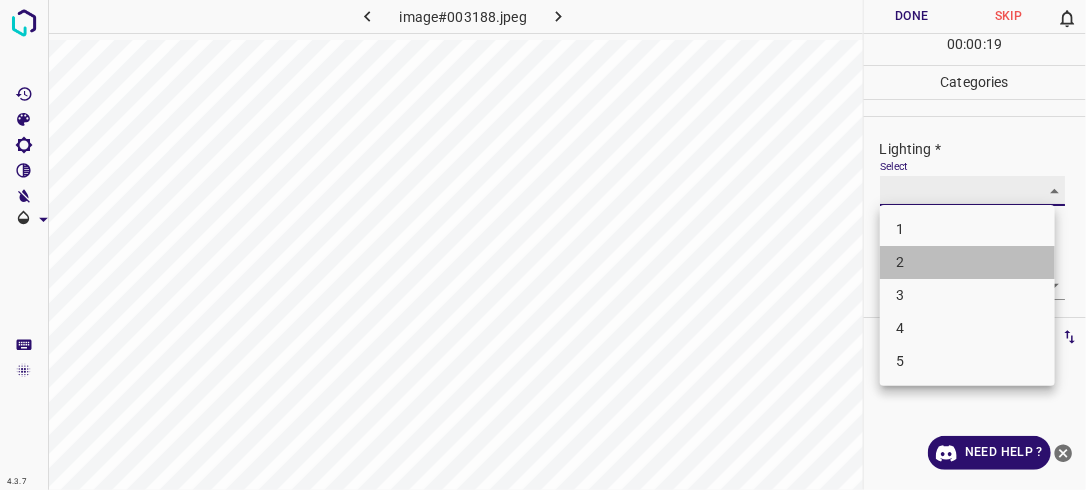 type on "2" 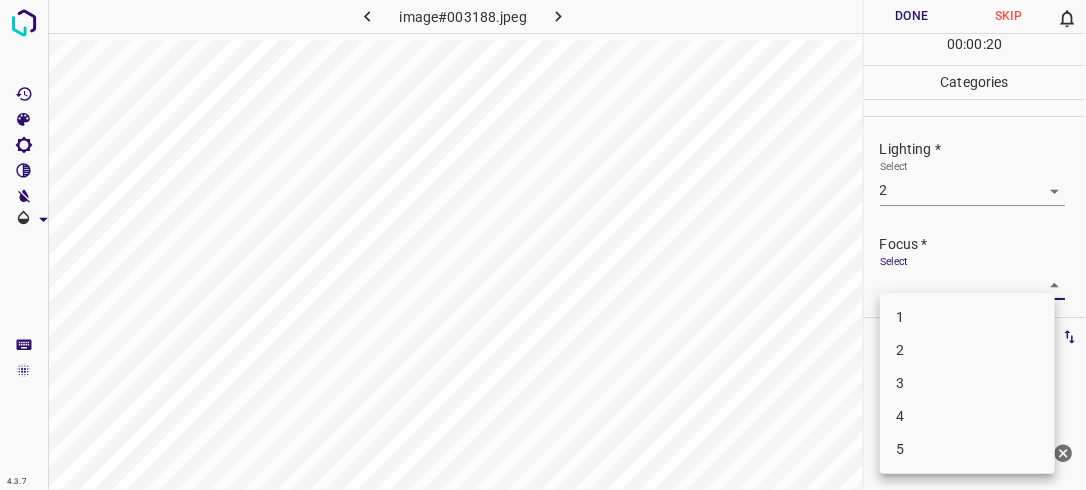 click on "4.3.7 image#003188.jpeg Done Skip 0 00   : 00   : 20   Categories Lighting *  Select 2 2 Focus *  Select ​ Overall *  Select ​ Labels   0 Categories 1 Lighting 2 Focus 3 Overall Tools Space Change between modes (Draw & Edit) I Auto labeling R Restore zoom M Zoom in N Zoom out Delete Delete selecte label Filters Z Restore filters X Saturation filter C Brightness filter V Contrast filter B Gray scale filter General O Download Need Help ? - Text - Hide - Delete 1 2 3 4 5" at bounding box center [543, 245] 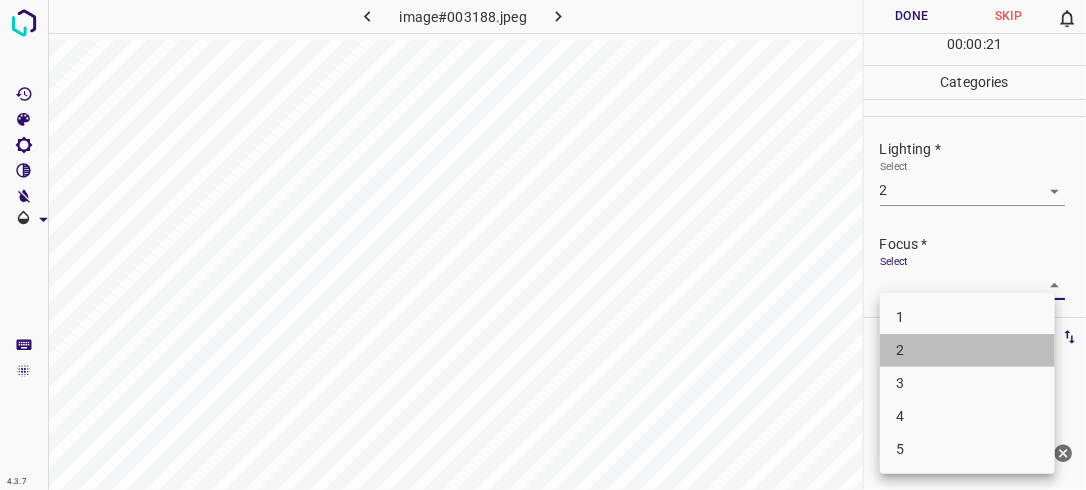 click on "2" at bounding box center (967, 350) 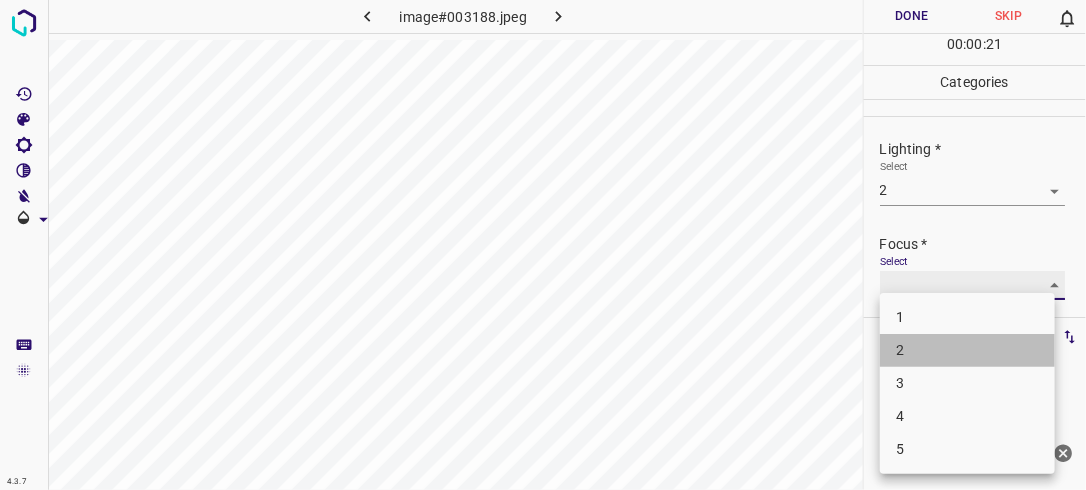 type on "2" 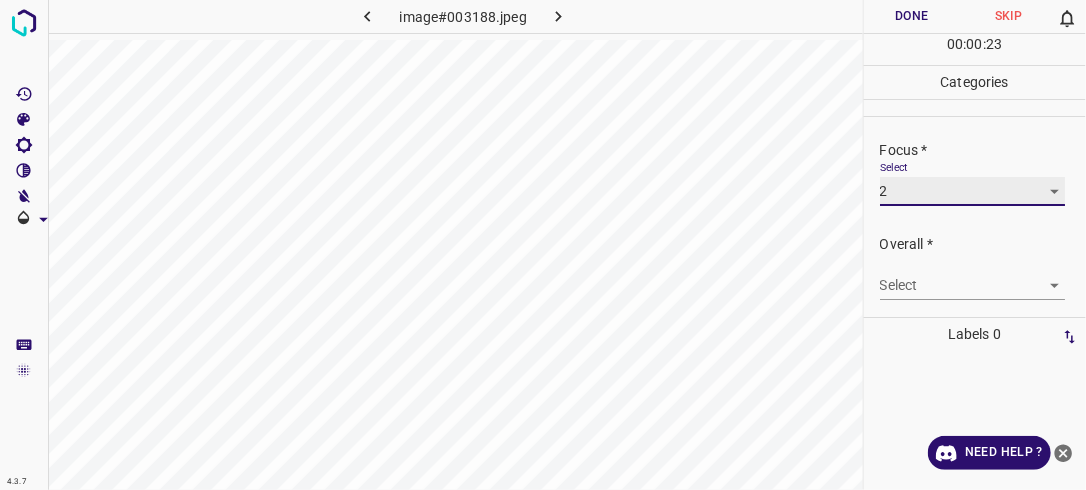 scroll, scrollTop: 98, scrollLeft: 0, axis: vertical 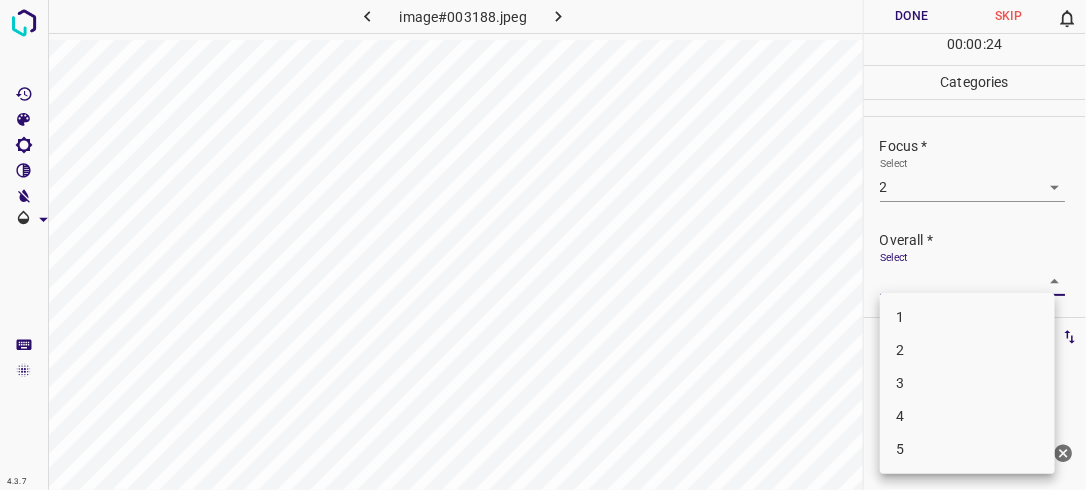 click on "4.3.7 image#003188.jpeg Done Skip 0 00   : 00   : 24   Categories Lighting *  Select 2 2 Focus *  Select 2 2 Overall *  Select ​ Labels   0 Categories 1 Lighting 2 Focus 3 Overall Tools Space Change between modes (Draw & Edit) I Auto labeling R Restore zoom M Zoom in N Zoom out Delete Delete selecte label Filters Z Restore filters X Saturation filter C Brightness filter V Contrast filter B Gray scale filter General O Download Need Help ? - Text - Hide - Delete 1 2 3 4 5" at bounding box center [543, 245] 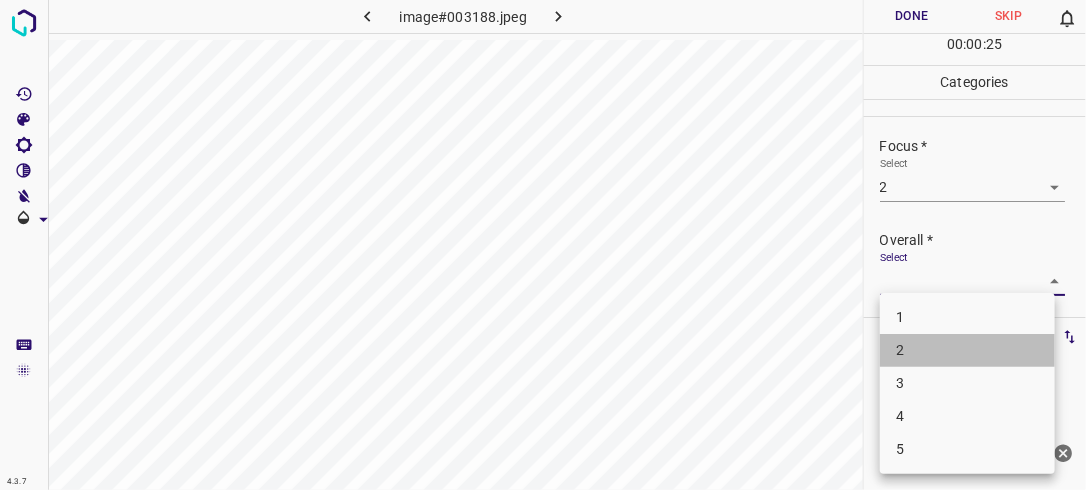 click on "2" at bounding box center [967, 350] 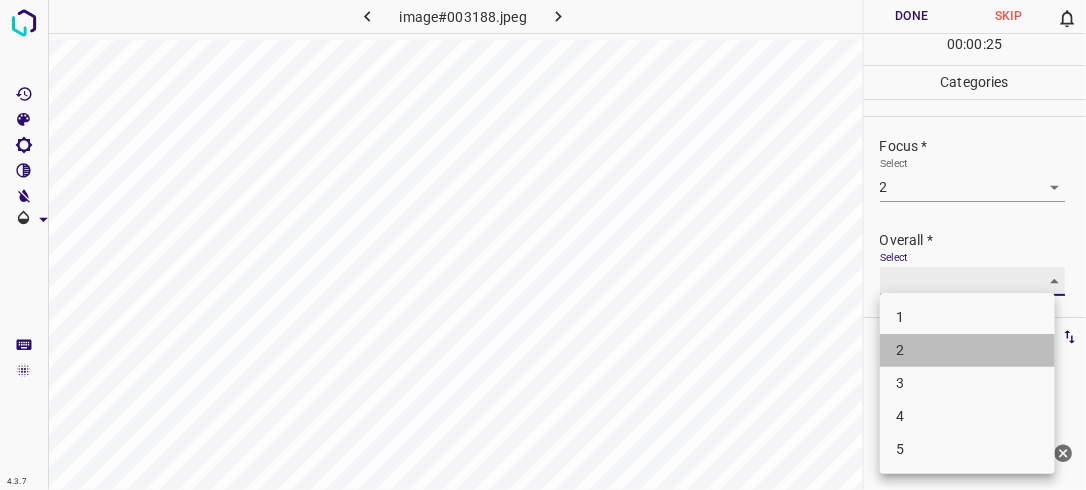 type on "2" 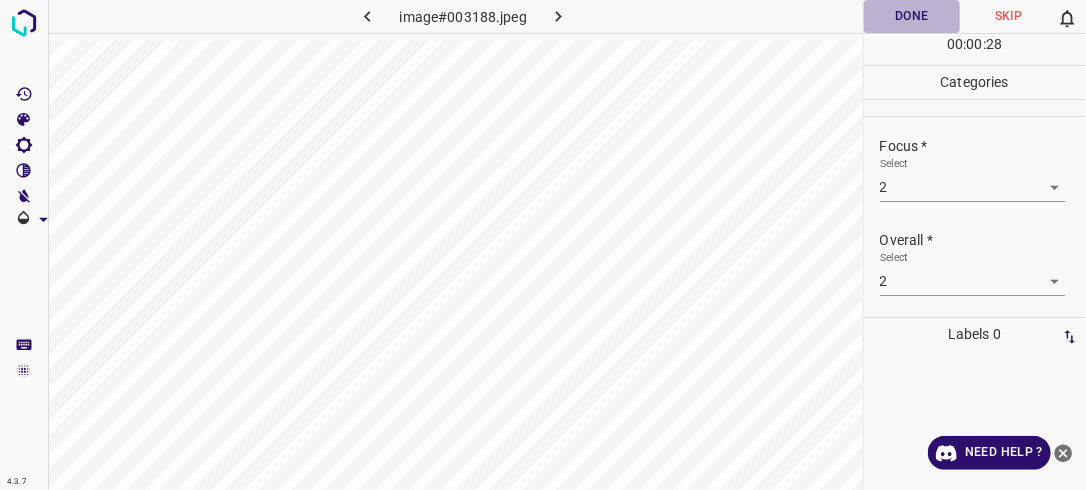 click on "Done" at bounding box center (912, 16) 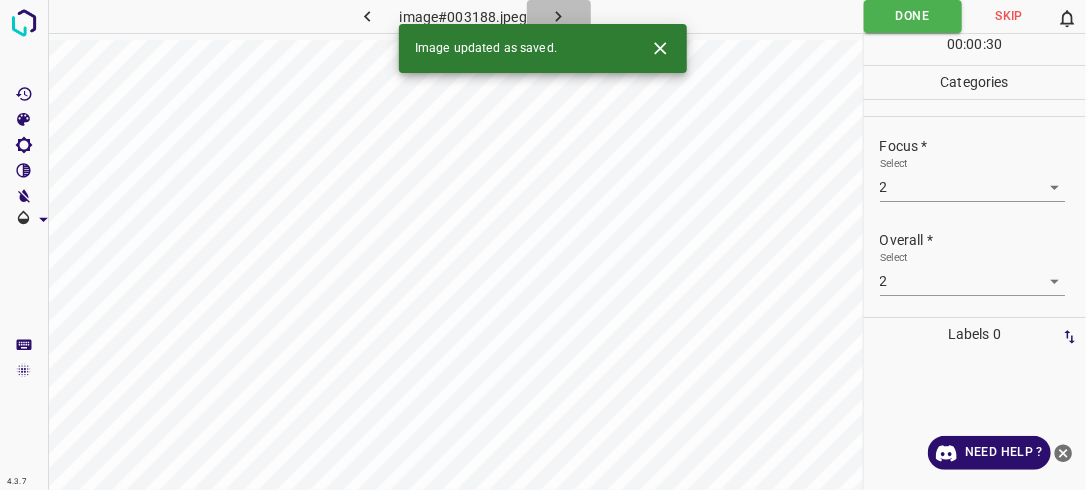 click 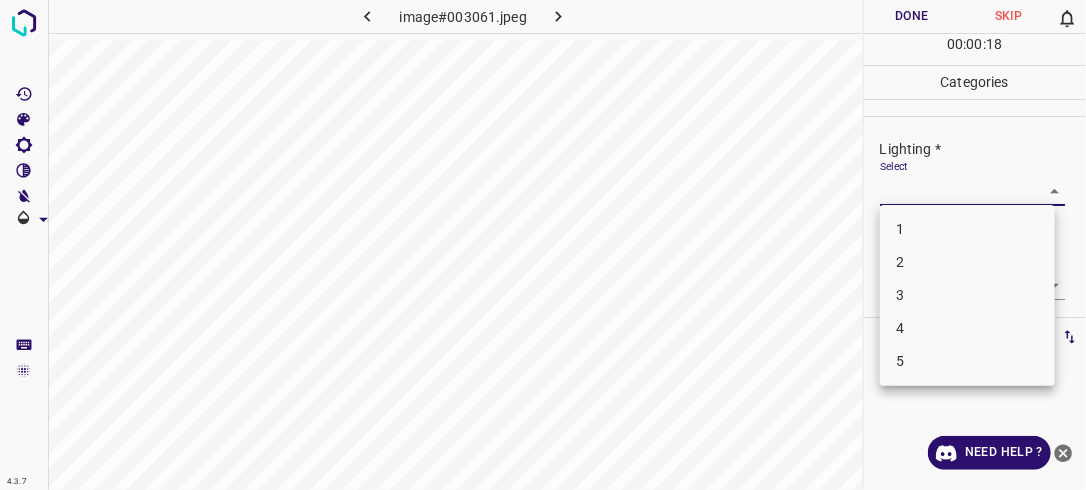 click on "4.3.7 image#003061.jpeg Done Skip 0 00   : 00   : 18   Categories Lighting *  Select ​ Focus *  Select ​ Overall *  Select ​ Labels   0 Categories 1 Lighting 2 Focus 3 Overall Tools Space Change between modes (Draw & Edit) I Auto labeling R Restore zoom M Zoom in N Zoom out Delete Delete selecte label Filters Z Restore filters X Saturation filter C Brightness filter V Contrast filter B Gray scale filter General O Download Need Help ? - Text - Hide - Delete 1 2 3 4 5" at bounding box center (543, 245) 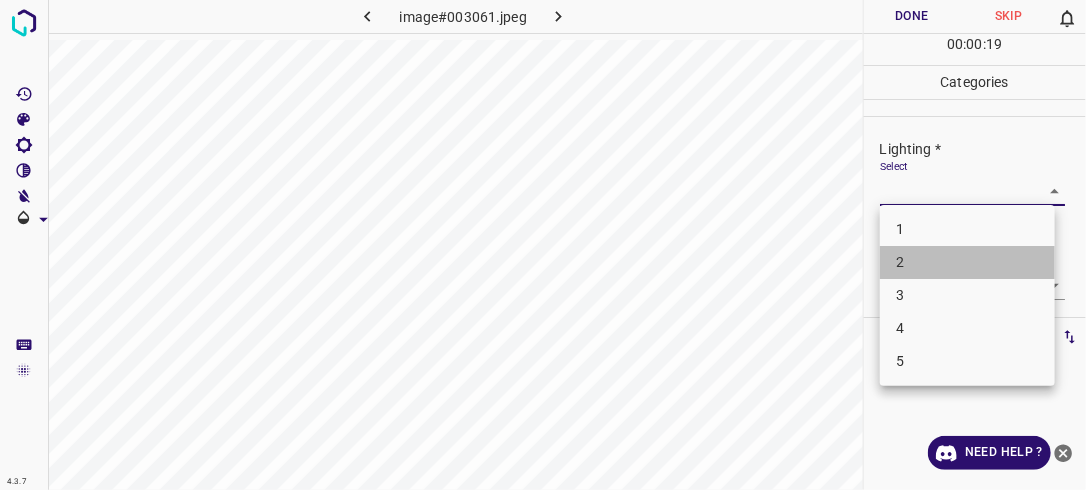 click on "2" at bounding box center [967, 262] 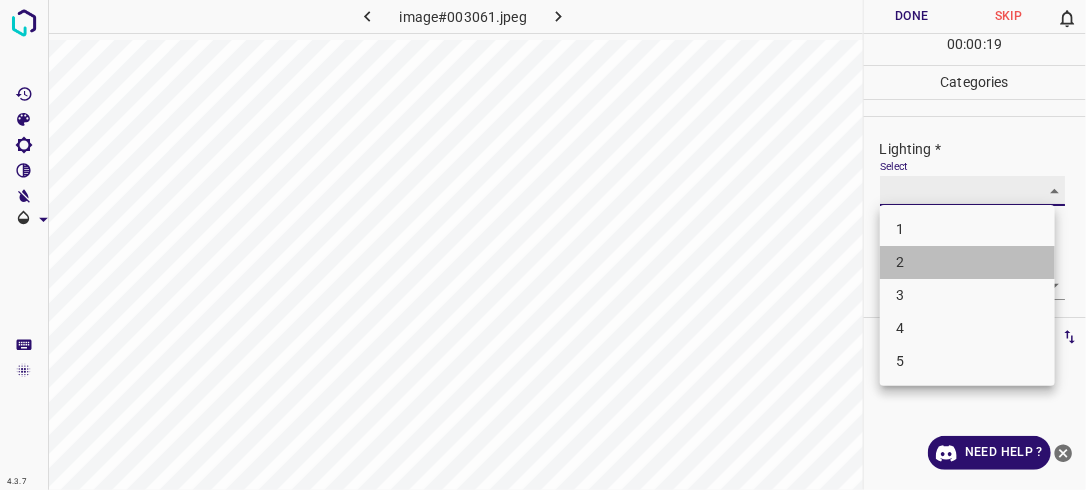 type on "2" 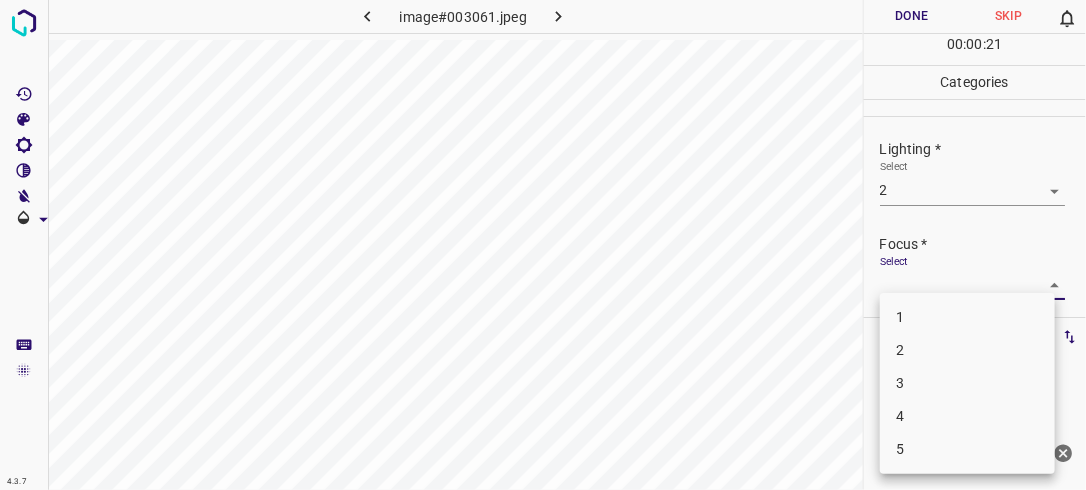 click on "4.3.7 image#003061.jpeg Done Skip 0 00   : 00   : 21   Categories Lighting *  Select 2 2 Focus *  Select ​ Overall *  Select ​ Labels   0 Categories 1 Lighting 2 Focus 3 Overall Tools Space Change between modes (Draw & Edit) I Auto labeling R Restore zoom M Zoom in N Zoom out Delete Delete selecte label Filters Z Restore filters X Saturation filter C Brightness filter V Contrast filter B Gray scale filter General O Download Need Help ? - Text - Hide - Delete 1 2 3 4 5" at bounding box center [543, 245] 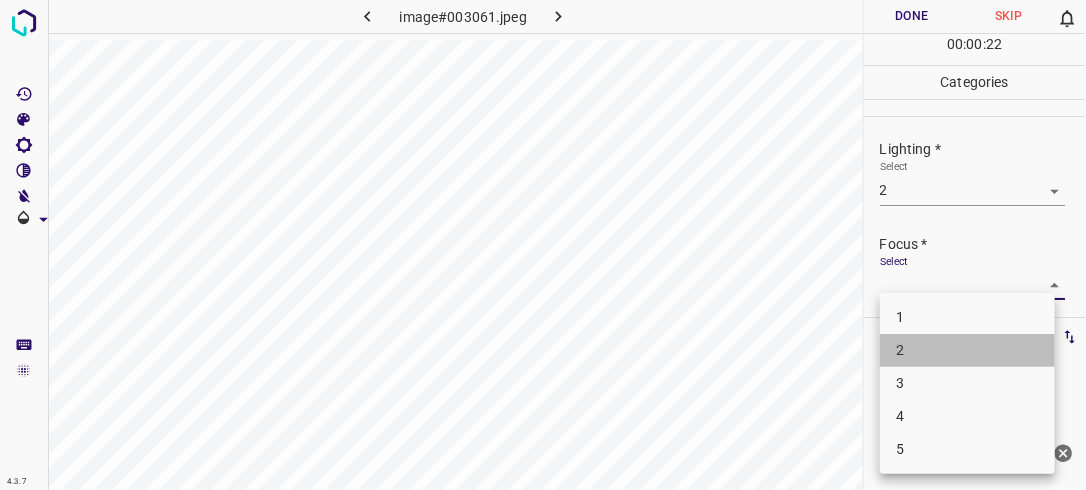 click on "2" at bounding box center [967, 350] 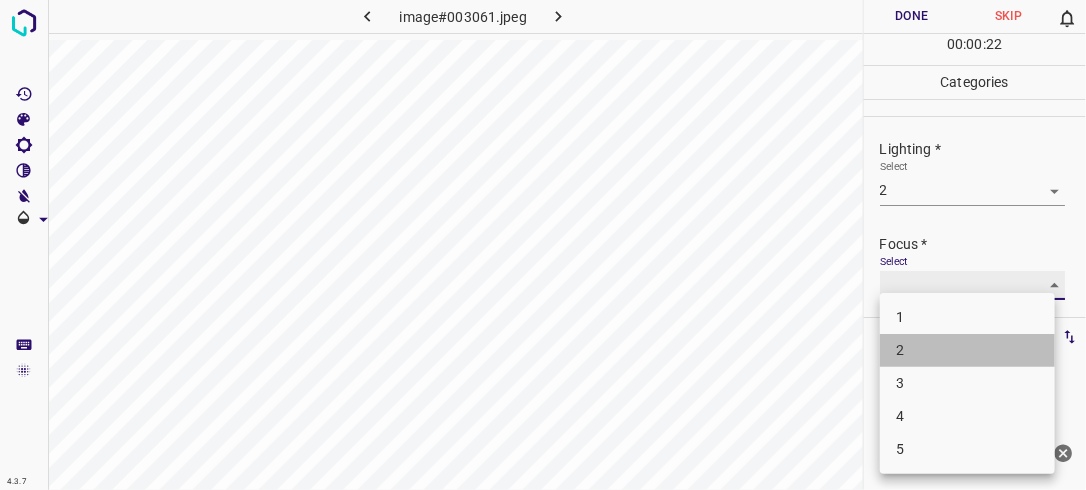 type on "2" 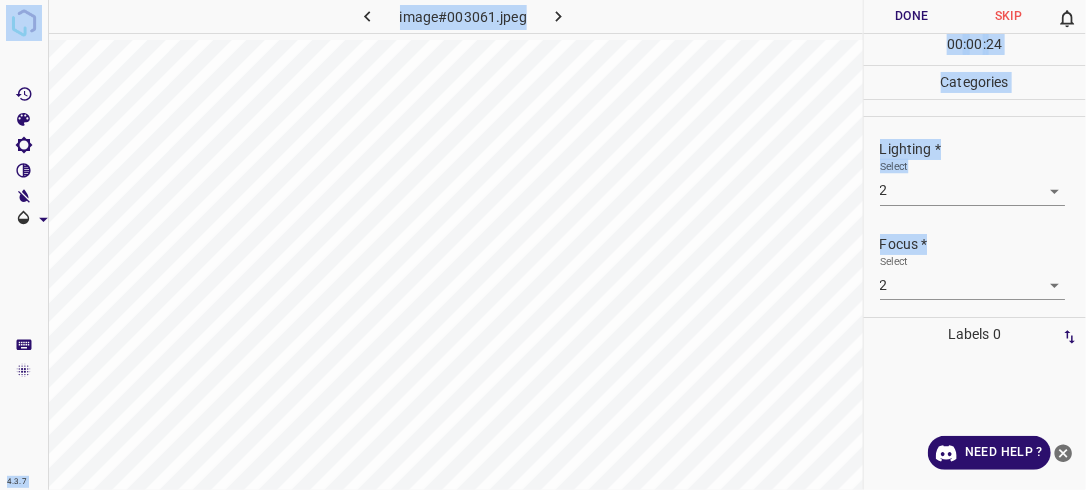 drag, startPoint x: 1085, startPoint y: 234, endPoint x: 1088, endPoint y: 274, distance: 40.112343 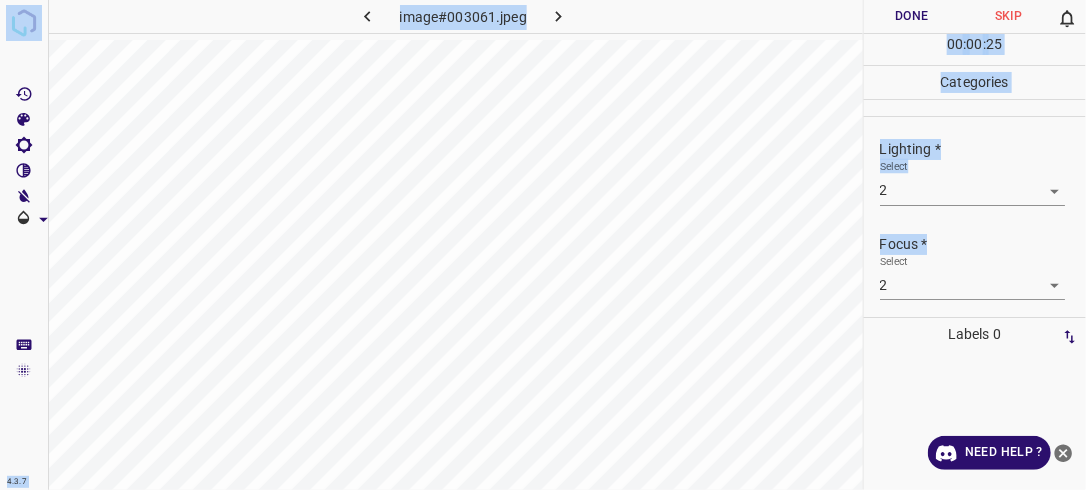 scroll, scrollTop: 98, scrollLeft: 0, axis: vertical 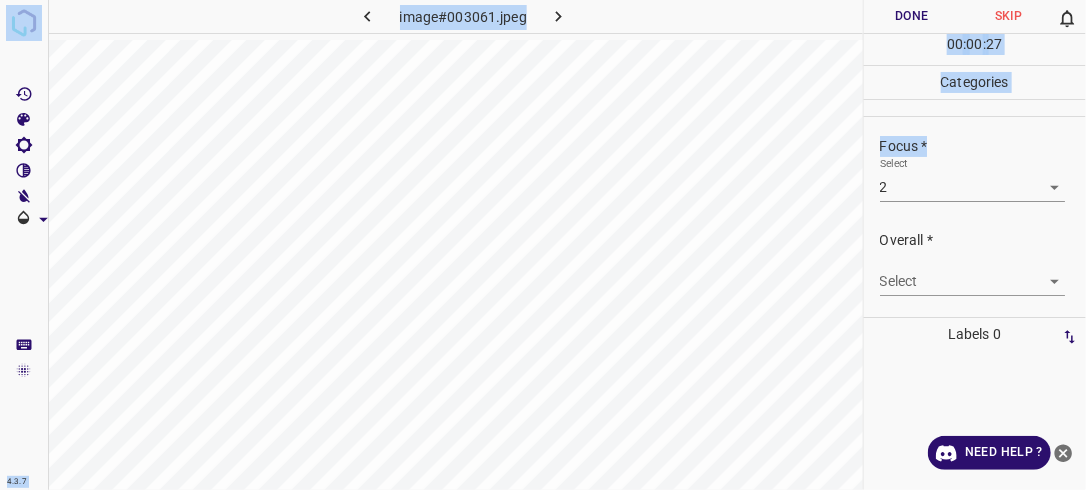 click on "4.3.7 image#003061.jpeg Done Skip 0 00   : 00   : 27   Categories Lighting *  Select 2 2 Focus *  Select 2 2 Overall *  Select ​ Labels   0 Categories 1 Lighting 2 Focus 3 Overall Tools Space Change between modes (Draw & Edit) I Auto labeling R Restore zoom M Zoom in N Zoom out Delete Delete selecte label Filters Z Restore filters X Saturation filter C Brightness filter V Contrast filter B Gray scale filter General O Download Need Help ? - Text - Hide - Delete" at bounding box center (543, 245) 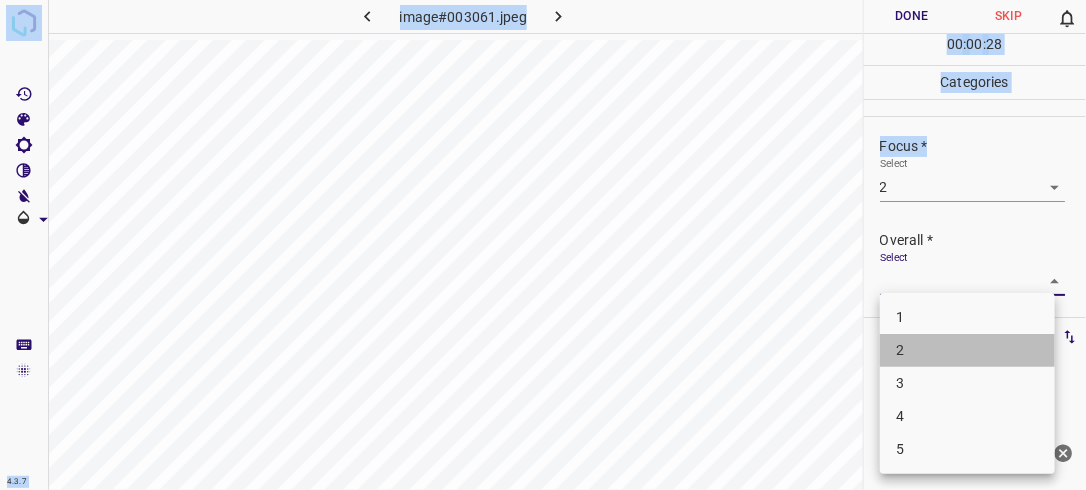 click on "2" at bounding box center [967, 350] 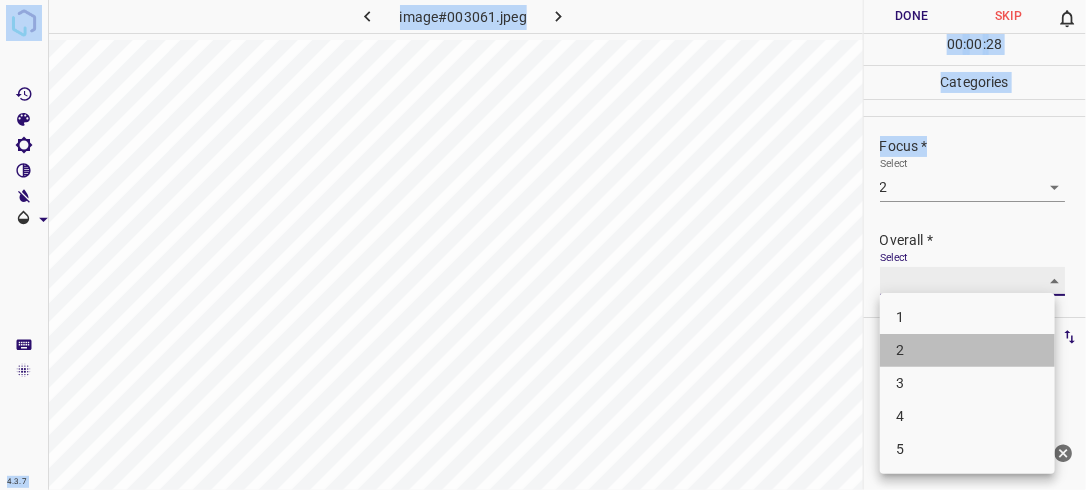 type on "2" 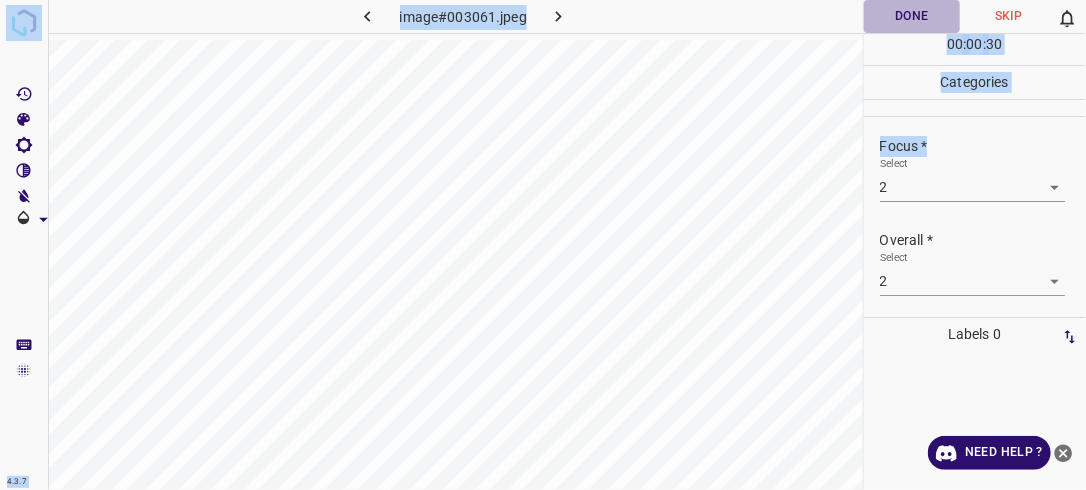 click on "Done" at bounding box center (912, 16) 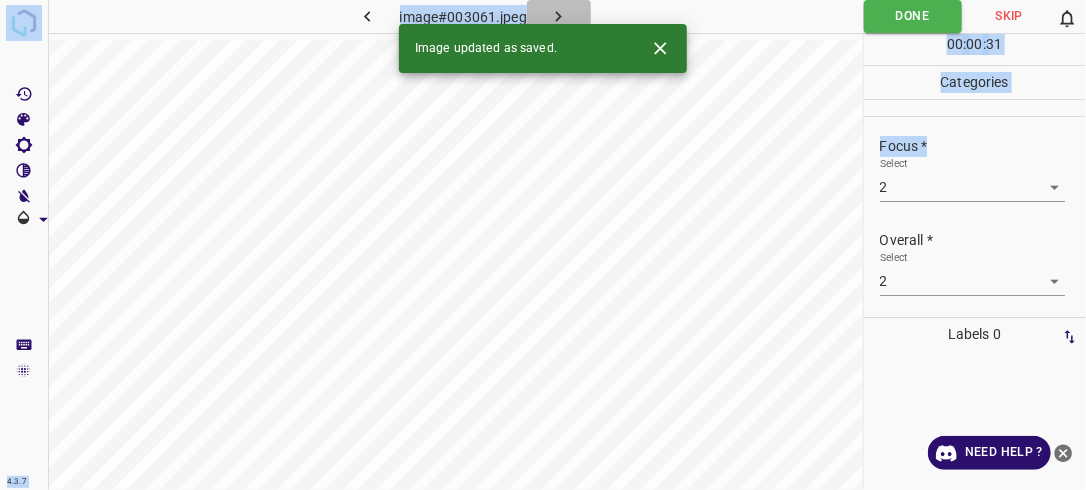 click at bounding box center [559, 16] 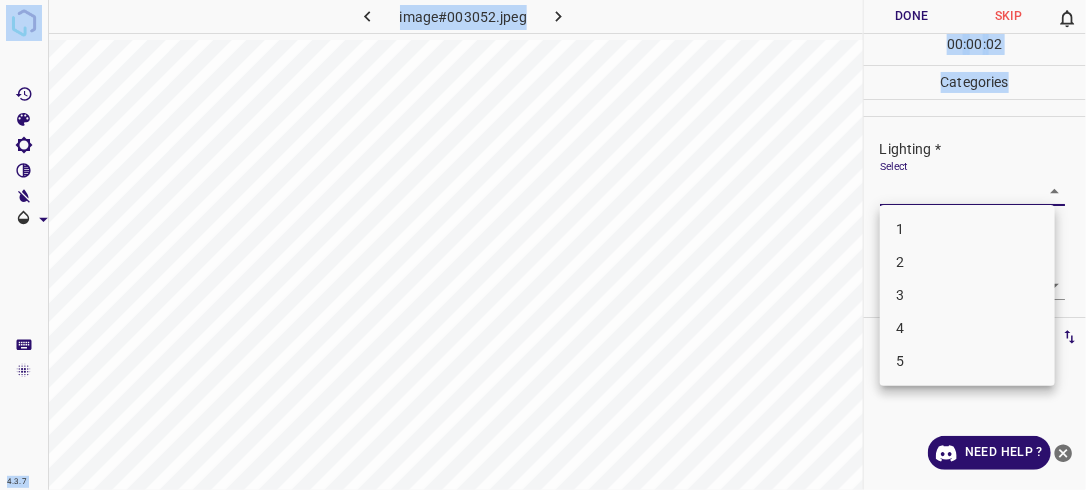 click on "4.3.7 image#003052.jpeg Done Skip 0 00   : 00   : 02   Categories Lighting *  Select ​ Focus *  Select ​ Overall *  Select ​ Labels   0 Categories 1 Lighting 2 Focus 3 Overall Tools Space Change between modes (Draw & Edit) I Auto labeling R Restore zoom M Zoom in N Zoom out Delete Delete selecte label Filters Z Restore filters X Saturation filter C Brightness filter V Contrast filter B Gray scale filter General O Download Need Help ? - Text - Hide - Delete 1 2 3 4 5" at bounding box center [543, 245] 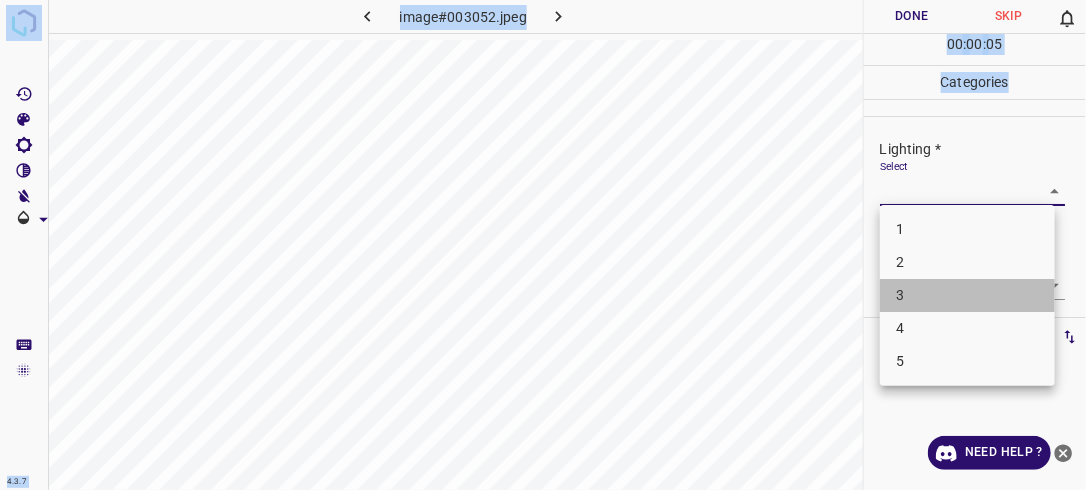 click on "3" at bounding box center [967, 295] 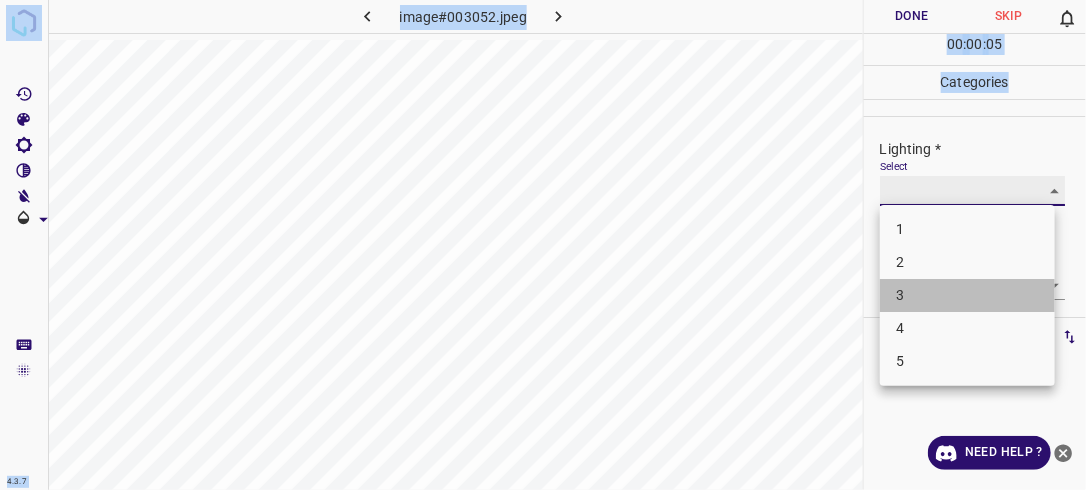 type on "3" 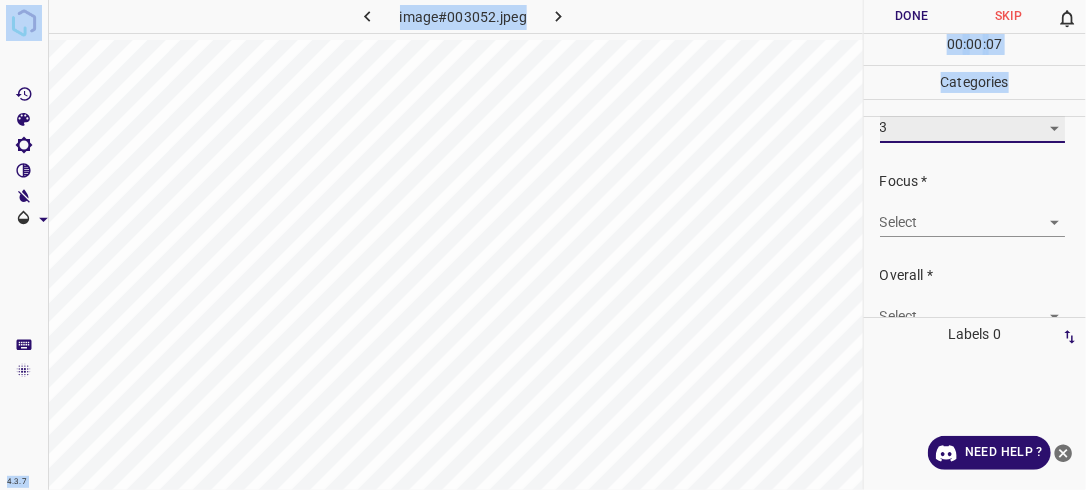scroll, scrollTop: 83, scrollLeft: 0, axis: vertical 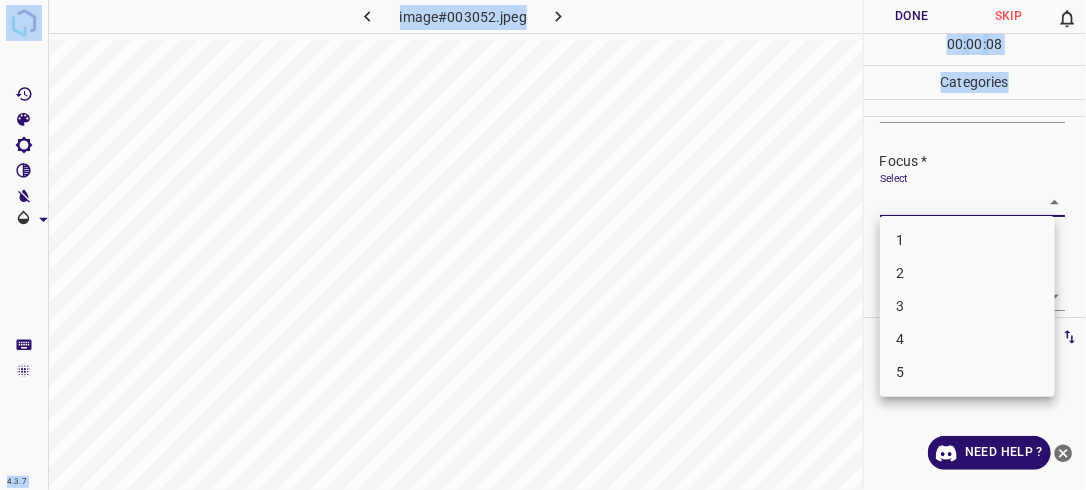 click on "4.3.7 image#003052.jpeg Done Skip 0 00   : 00   : 08   Categories Lighting *  Select 3 3 Focus *  Select ​ Overall *  Select ​ Labels   0 Categories 1 Lighting 2 Focus 3 Overall Tools Space Change between modes (Draw & Edit) I Auto labeling R Restore zoom M Zoom in N Zoom out Delete Delete selecte label Filters Z Restore filters X Saturation filter C Brightness filter V Contrast filter B Gray scale filter General O Download Need Help ? - Text - Hide - Delete 1 2 3 4 5" at bounding box center [543, 245] 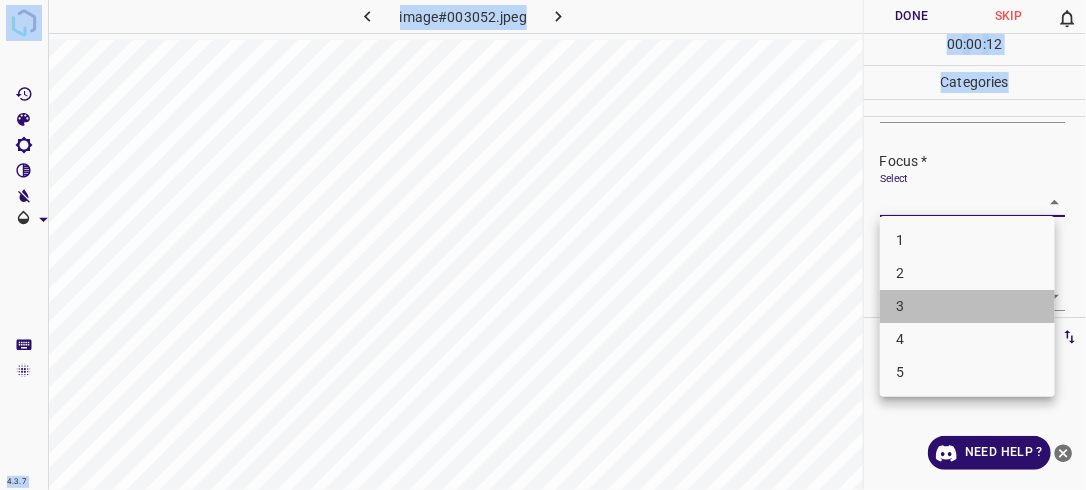 click on "3" at bounding box center (967, 306) 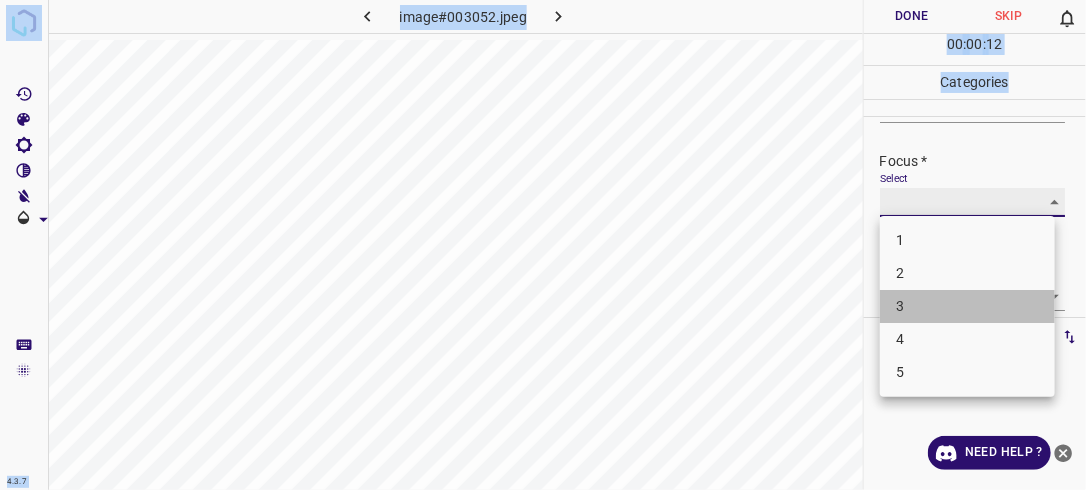 type on "3" 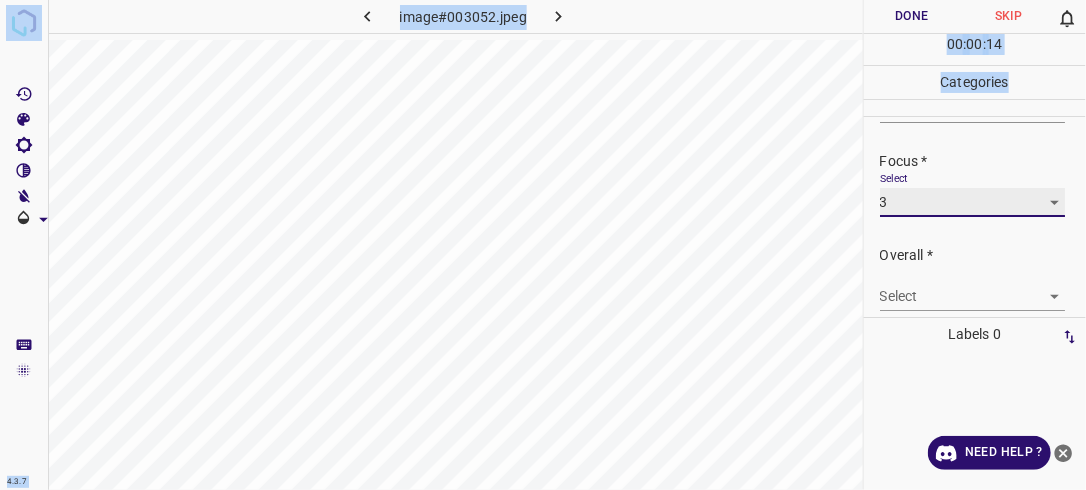 scroll, scrollTop: 98, scrollLeft: 0, axis: vertical 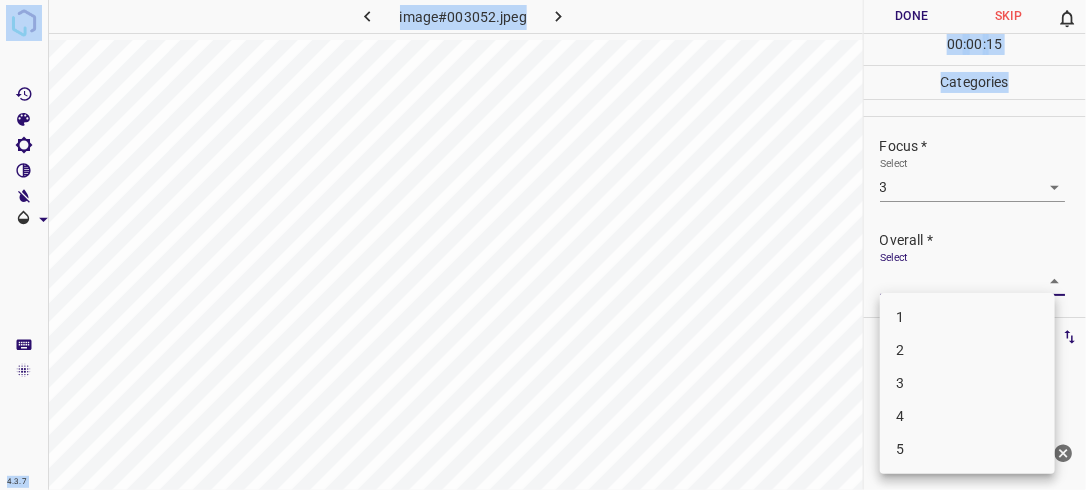 click on "4.3.7 image#003052.jpeg Done Skip 0 00   : 00   : 15   Categories Lighting *  Select 3 3 Focus *  Select 3 3 Overall *  Select ​ Labels   0 Categories 1 Lighting 2 Focus 3 Overall Tools Space Change between modes (Draw & Edit) I Auto labeling R Restore zoom M Zoom in N Zoom out Delete Delete selecte label Filters Z Restore filters X Saturation filter C Brightness filter V Contrast filter B Gray scale filter General O Download Need Help ? - Text - Hide - Delete 1 2 3 4 5" at bounding box center [543, 245] 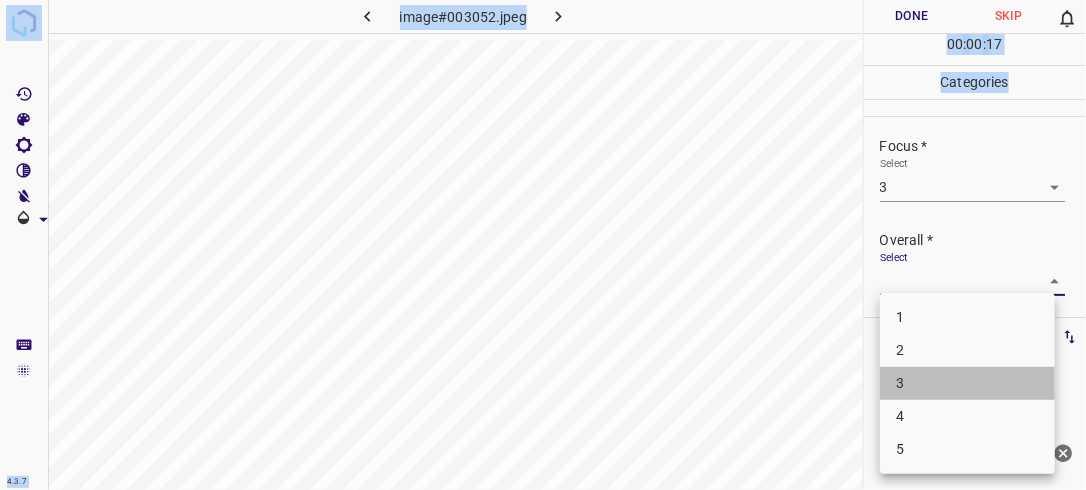 click on "3" at bounding box center [967, 383] 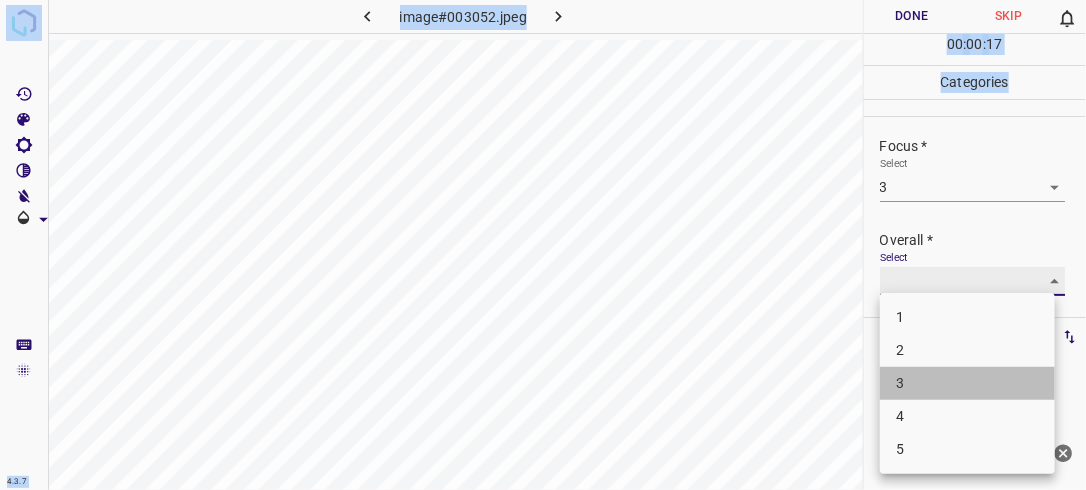 type on "3" 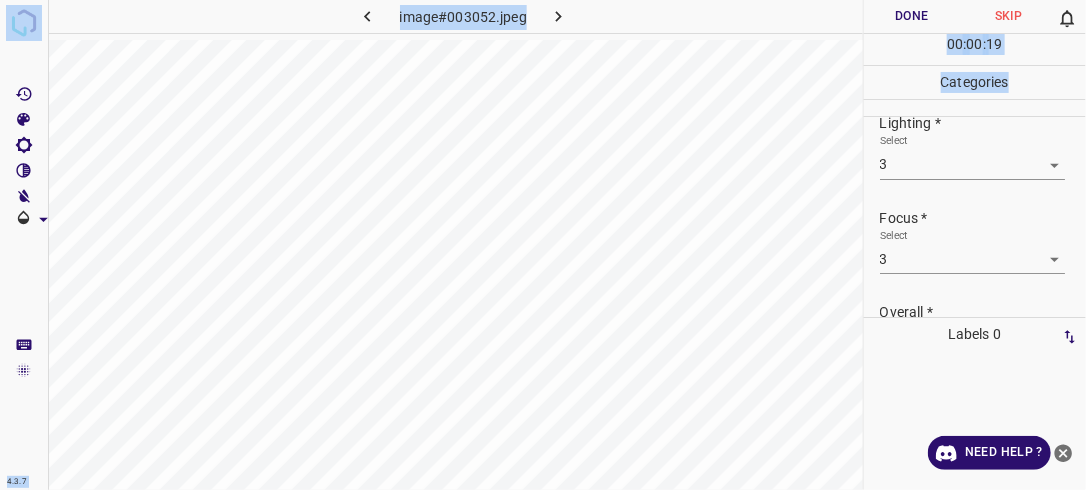 scroll, scrollTop: 0, scrollLeft: 0, axis: both 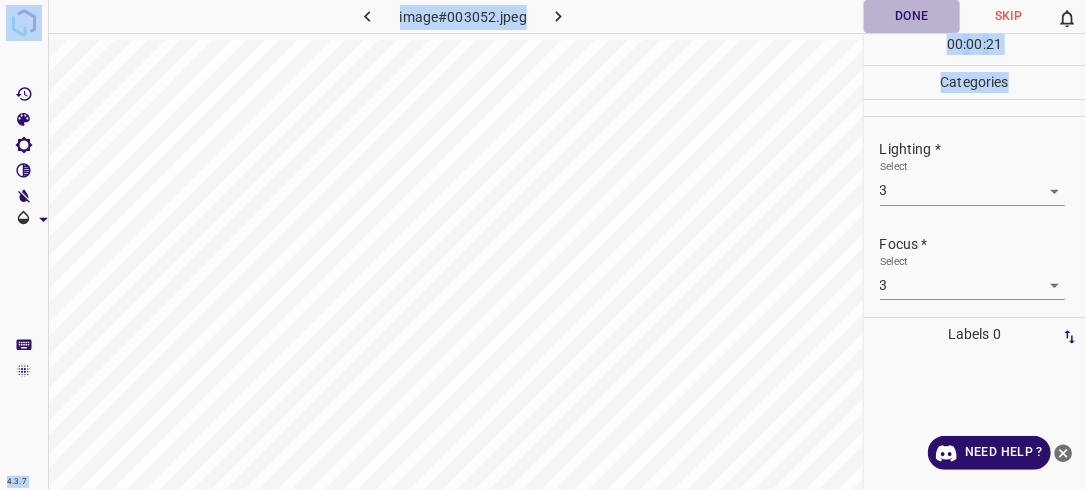 click on "Done" at bounding box center [912, 16] 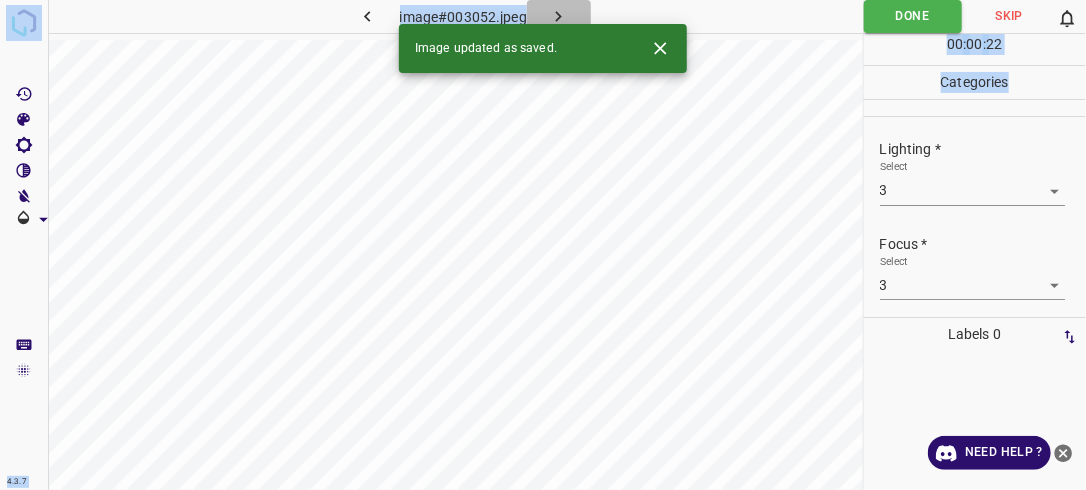 click 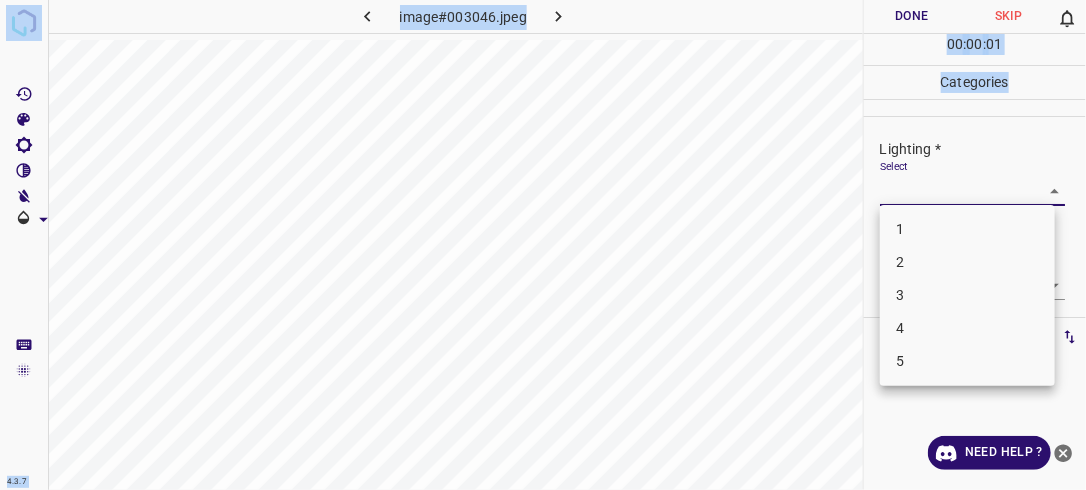click on "4.3.7 image#003046.jpeg Done Skip 0 00   : 00   : 01   Categories Lighting *  Select ​ Focus *  Select ​ Overall *  Select ​ Labels   0 Categories 1 Lighting 2 Focus 3 Overall Tools Space Change between modes (Draw & Edit) I Auto labeling R Restore zoom M Zoom in N Zoom out Delete Delete selecte label Filters Z Restore filters X Saturation filter C Brightness filter V Contrast filter B Gray scale filter General O Download Need Help ? - Text - Hide - Delete 1 2 3 4 5" at bounding box center (543, 245) 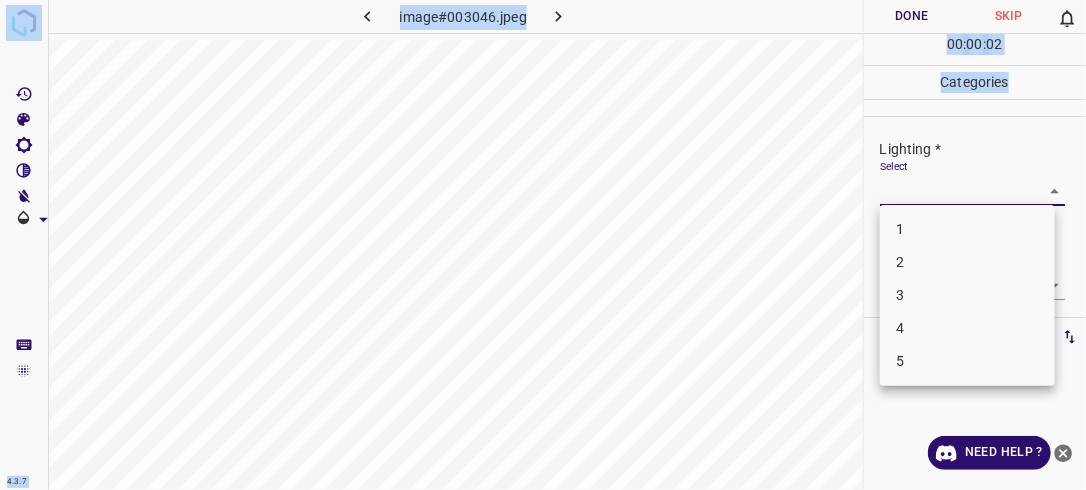 click on "3" at bounding box center [967, 295] 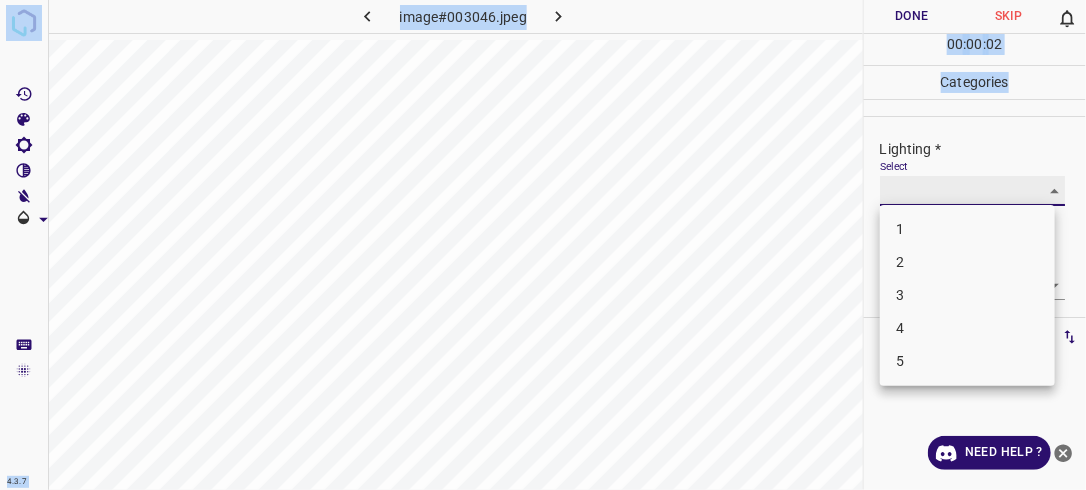 type on "3" 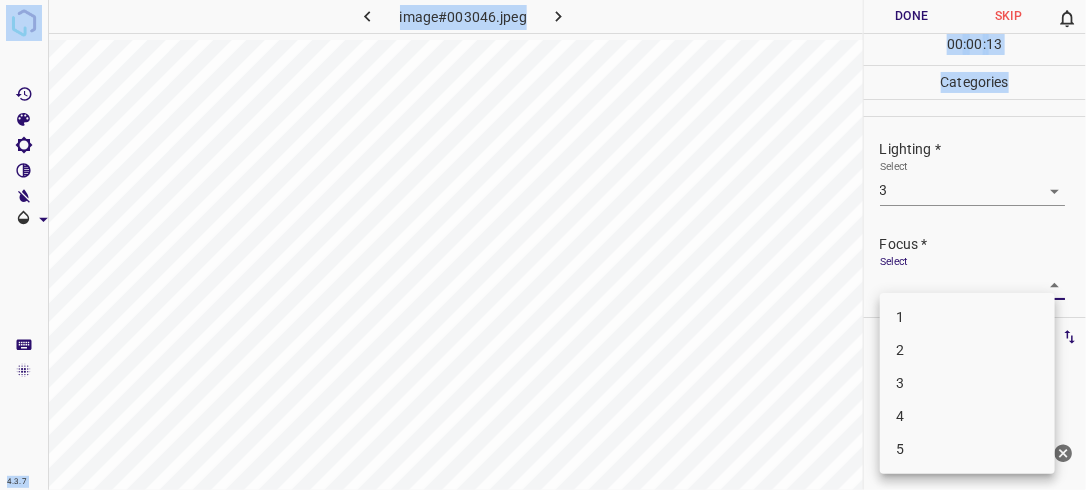 click on "4.3.7 image#003046.jpeg Done Skip 0 00   : 00   : 13   Categories Lighting *  Select 3 3 Focus *  Select ​ Overall *  Select ​ Labels   0 Categories 1 Lighting 2 Focus 3 Overall Tools Space Change between modes (Draw & Edit) I Auto labeling R Restore zoom M Zoom in N Zoom out Delete Delete selecte label Filters Z Restore filters X Saturation filter C Brightness filter V Contrast filter B Gray scale filter General O Download Need Help ? - Text - Hide - Delete 1 2 3 4 5" at bounding box center [543, 245] 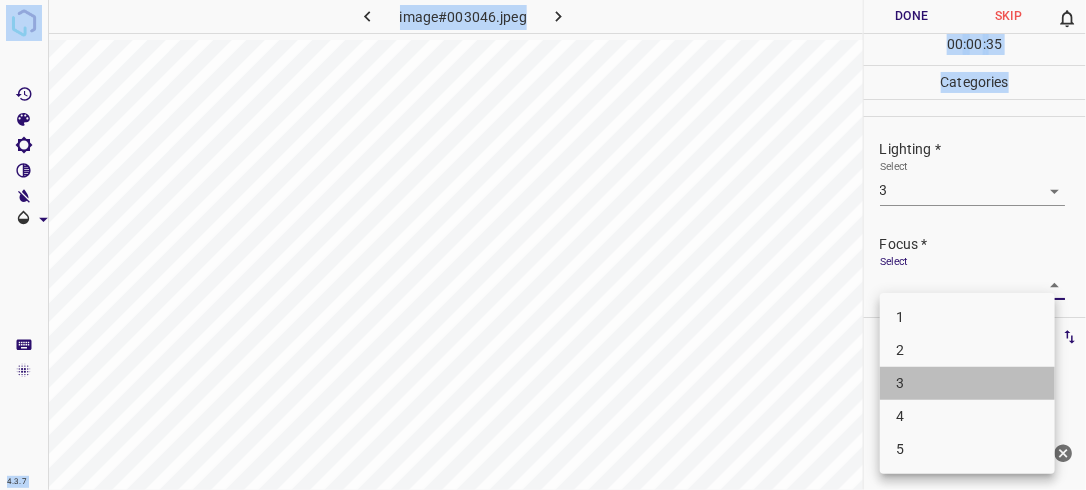 click on "3" at bounding box center (967, 383) 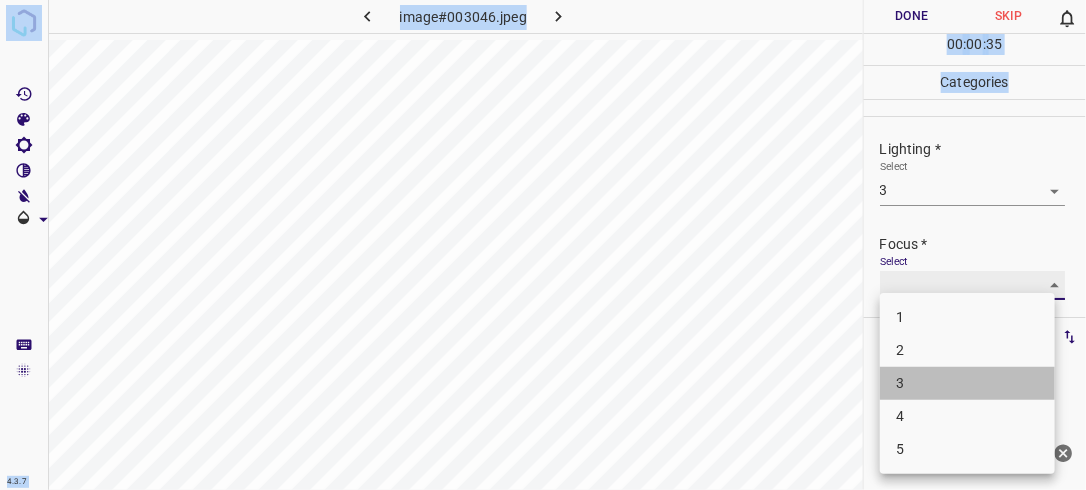 type on "3" 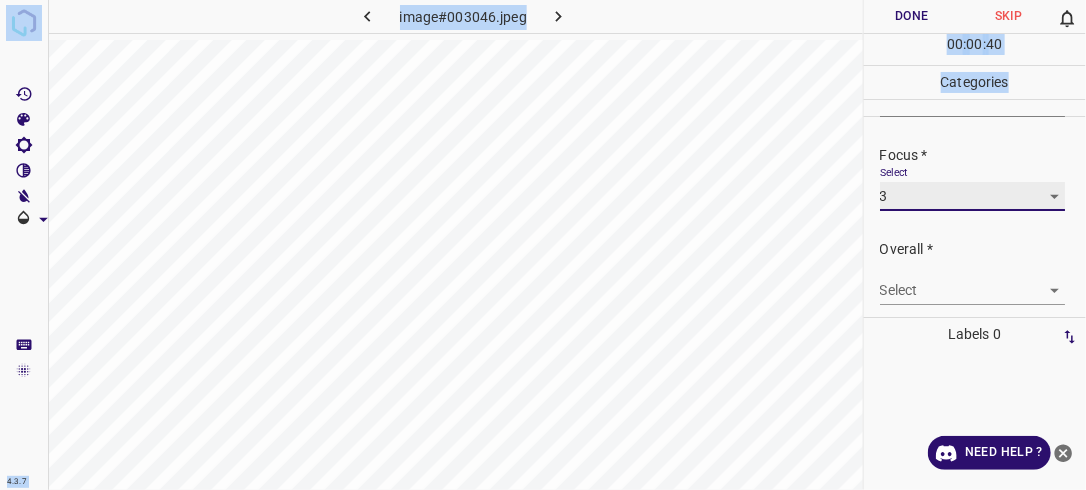 scroll, scrollTop: 98, scrollLeft: 0, axis: vertical 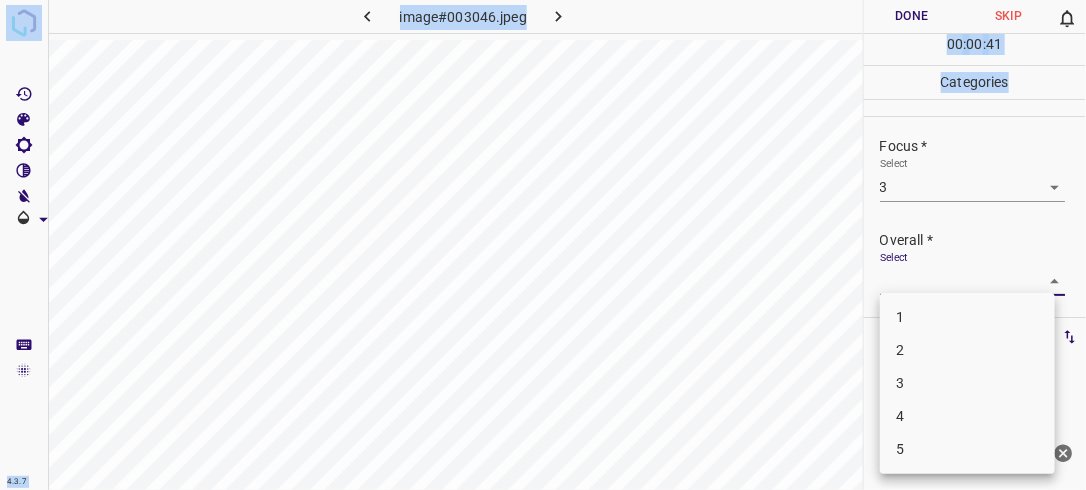 click on "4.3.7 image#003046.jpeg Done Skip 0 00   : 00   : 41   Categories Lighting *  Select 3 3 Focus *  Select 3 3 Overall *  Select ​ Labels   0 Categories 1 Lighting 2 Focus 3 Overall Tools Space Change between modes (Draw & Edit) I Auto labeling R Restore zoom M Zoom in N Zoom out Delete Delete selecte label Filters Z Restore filters X Saturation filter C Brightness filter V Contrast filter B Gray scale filter General O Download Need Help ? - Text - Hide - Delete 1 2 3 4 5" at bounding box center [543, 245] 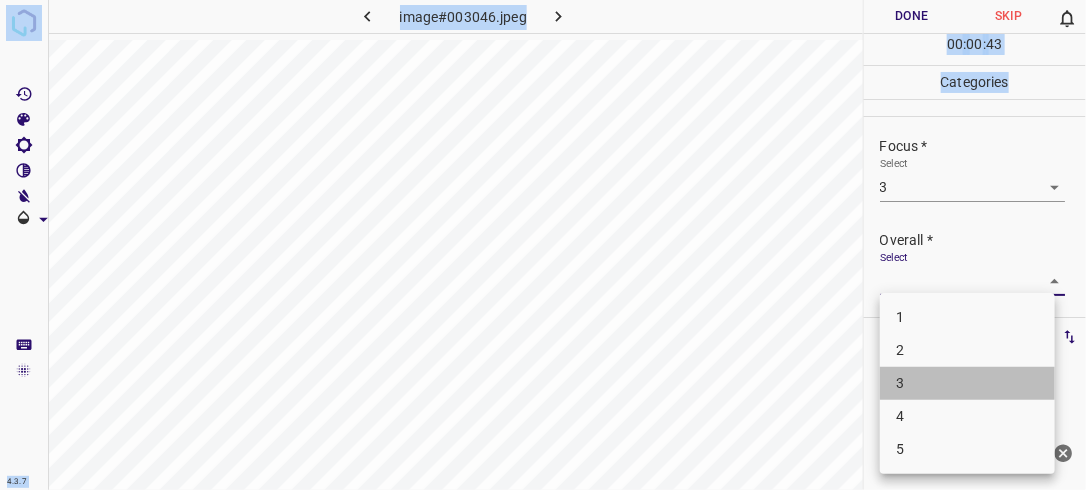 click on "3" at bounding box center [967, 383] 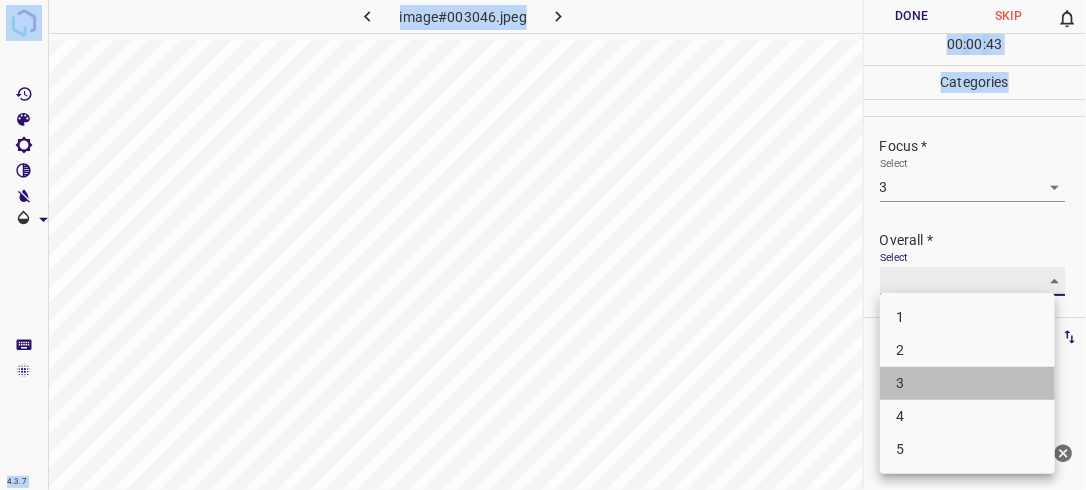 type on "3" 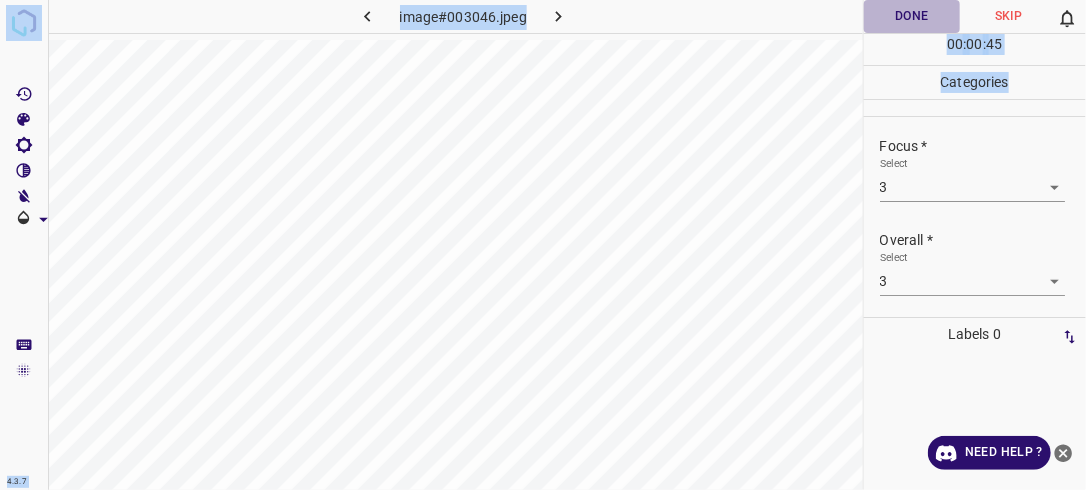 click on "Done" at bounding box center (912, 16) 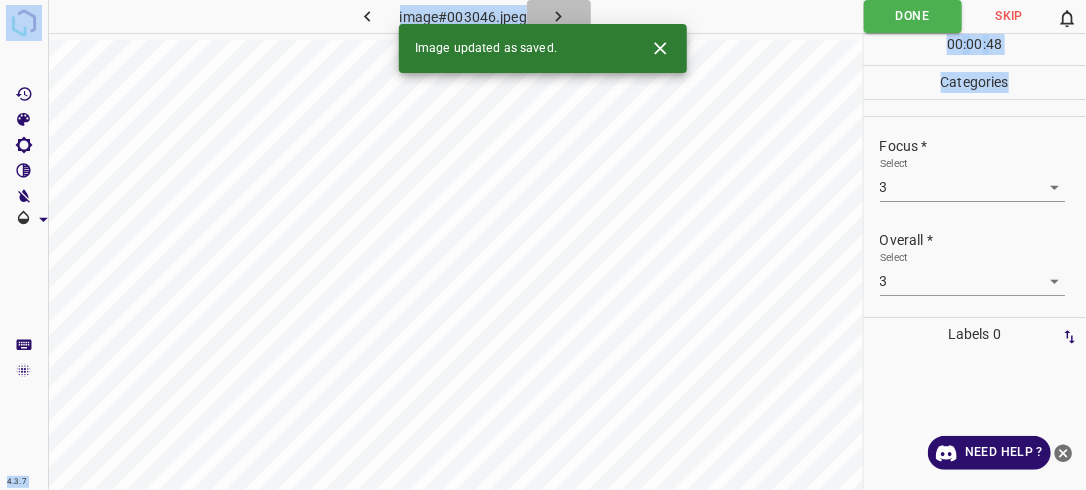 click 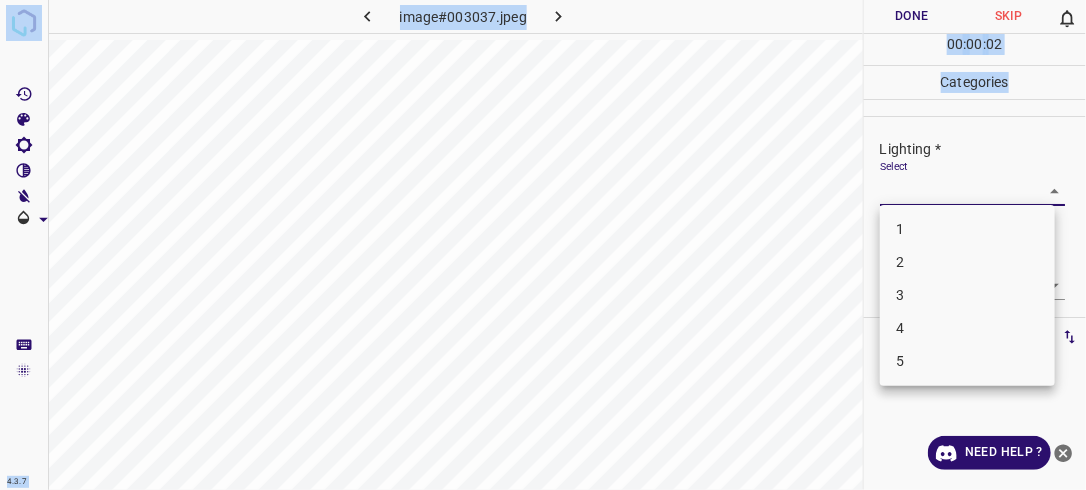 click on "4.3.7 image#003037.jpeg Done Skip 0 00   : 00   : 02   Categories Lighting *  Select ​ Focus *  Select ​ Overall *  Select ​ Labels   0 Categories 1 Lighting 2 Focus 3 Overall Tools Space Change between modes (Draw & Edit) I Auto labeling R Restore zoom M Zoom in N Zoom out Delete Delete selecte label Filters Z Restore filters X Saturation filter C Brightness filter V Contrast filter B Gray scale filter General O Download Need Help ? - Text - Hide - Delete 1 2 3 4 5" at bounding box center [543, 245] 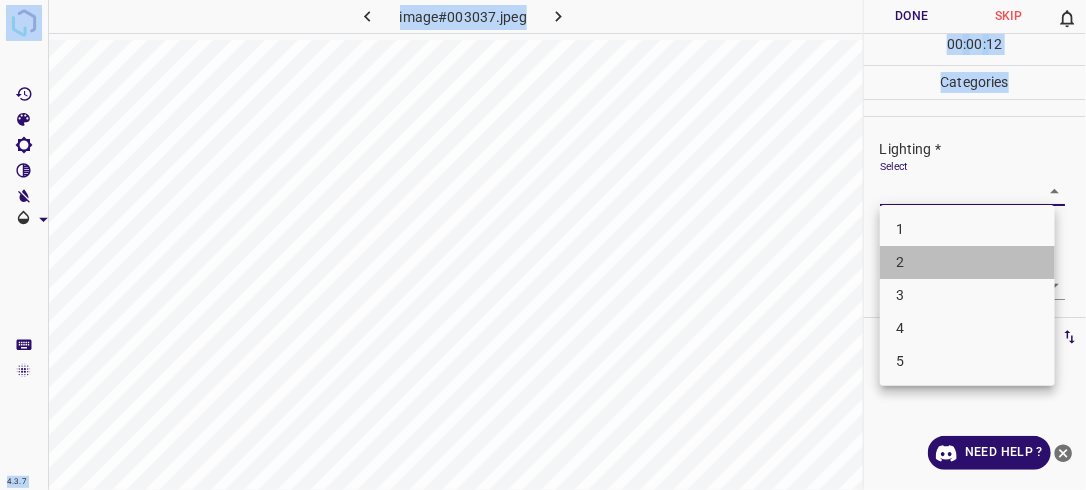 click on "2" at bounding box center [967, 262] 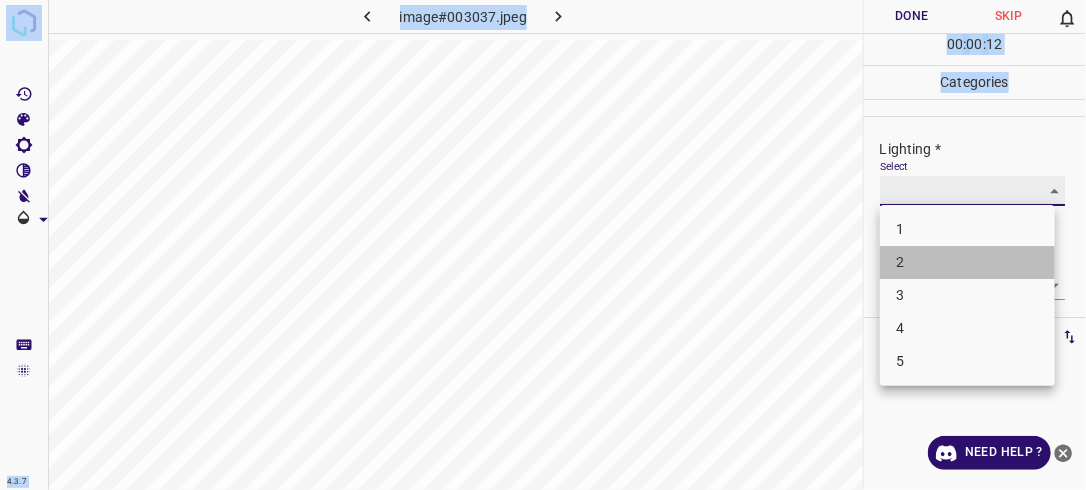 type on "2" 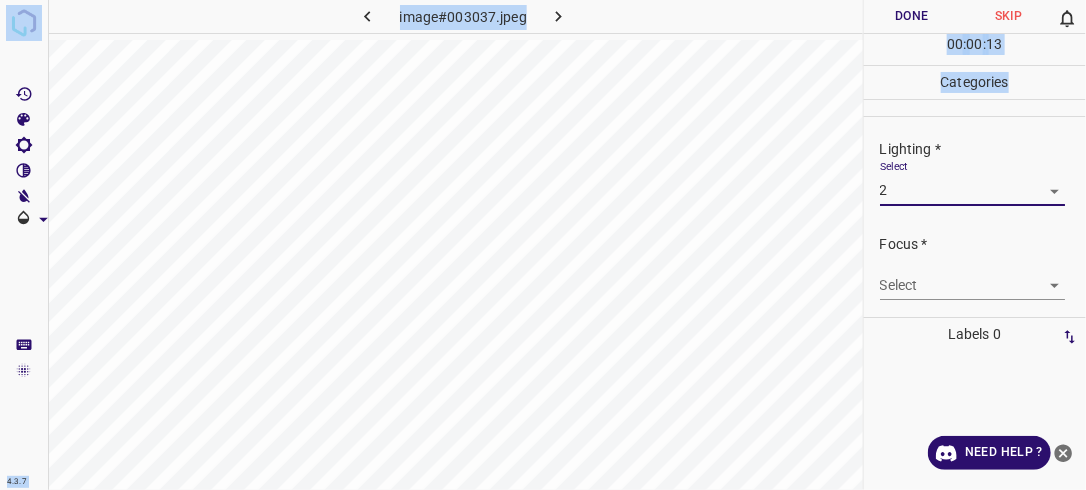 click on "4.3.7 image#003037.jpeg Done Skip 0 00   : 00   : 13   Categories Lighting *  Select 2 2 Focus *  Select ​ Overall *  Select ​ Labels   0 Categories 1 Lighting 2 Focus 3 Overall Tools Space Change between modes (Draw & Edit) I Auto labeling R Restore zoom M Zoom in N Zoom out Delete Delete selecte label Filters Z Restore filters X Saturation filter C Brightness filter V Contrast filter B Gray scale filter General O Download Need Help ? - Text - Hide - Delete" at bounding box center [543, 245] 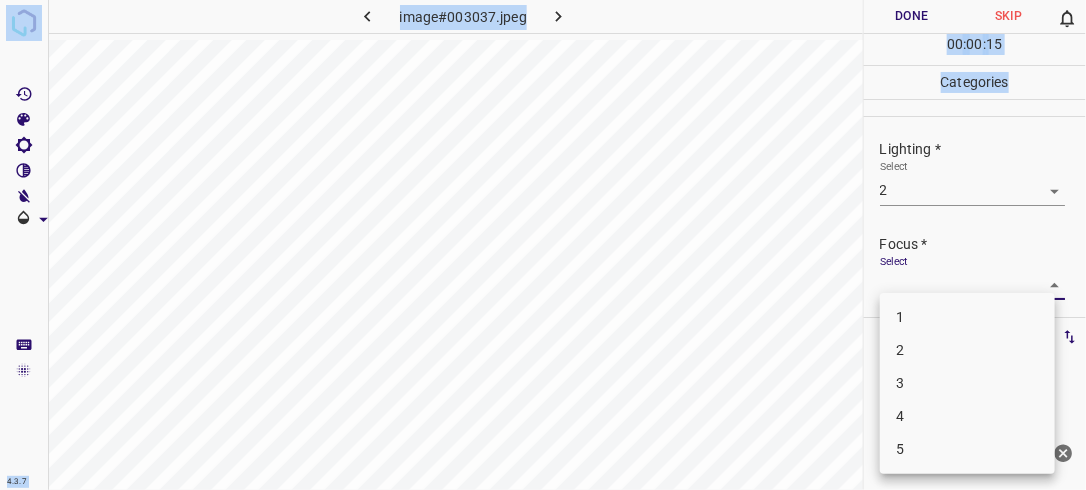 click on "2" at bounding box center [967, 350] 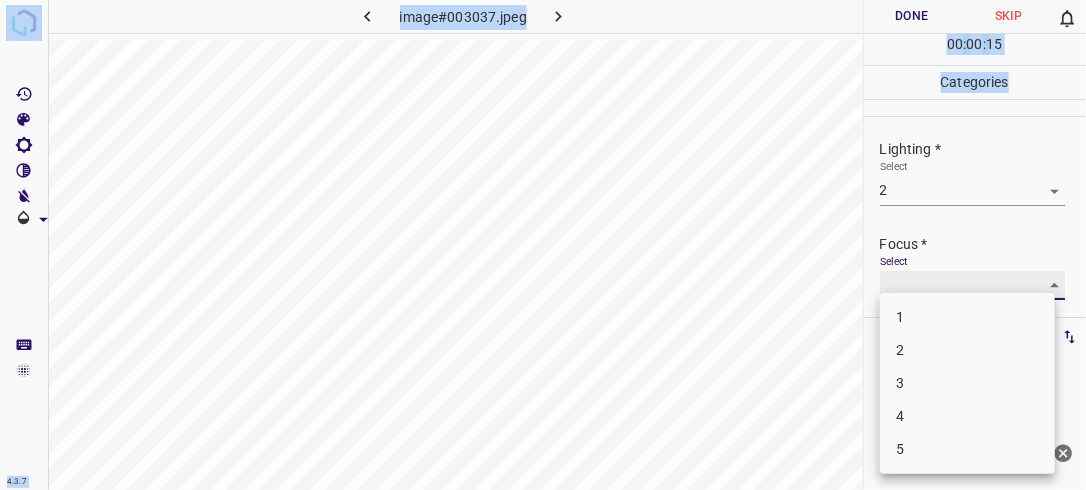 type on "2" 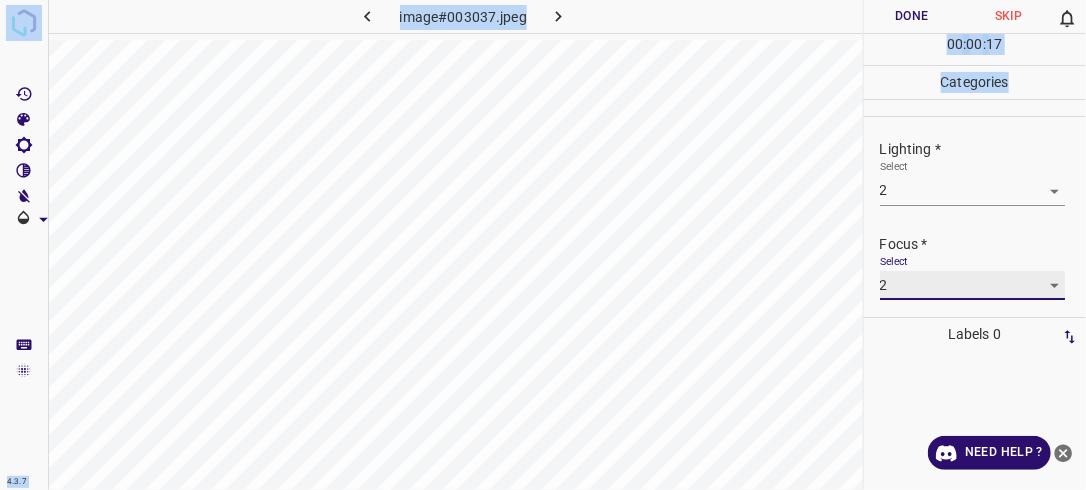 scroll, scrollTop: 98, scrollLeft: 0, axis: vertical 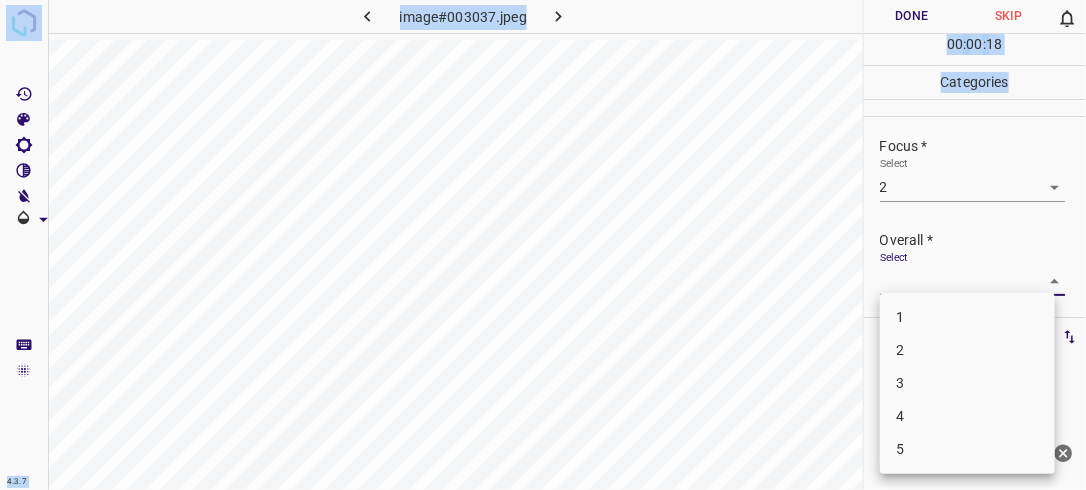 click on "4.3.7 image#003037.jpeg Done Skip 0 00   : 00   : 18   Categories Lighting *  Select 2 2 Focus *  Select 2 2 Overall *  Select ​ Labels   0 Categories 1 Lighting 2 Focus 3 Overall Tools Space Change between modes (Draw & Edit) I Auto labeling R Restore zoom M Zoom in N Zoom out Delete Delete selecte label Filters Z Restore filters X Saturation filter C Brightness filter V Contrast filter B Gray scale filter General O Download Need Help ? - Text - Hide - Delete 1 2 3 4 5" at bounding box center (543, 245) 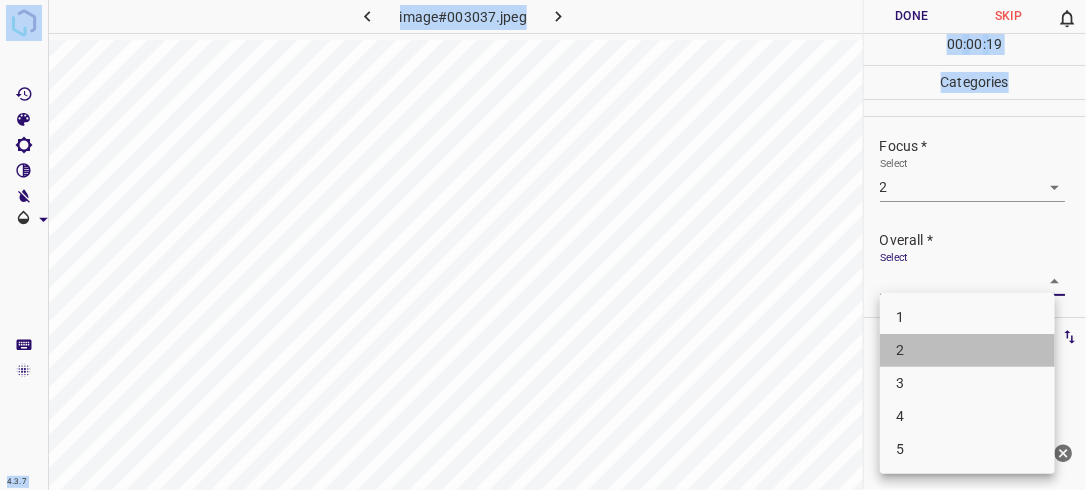 click on "2" at bounding box center (967, 350) 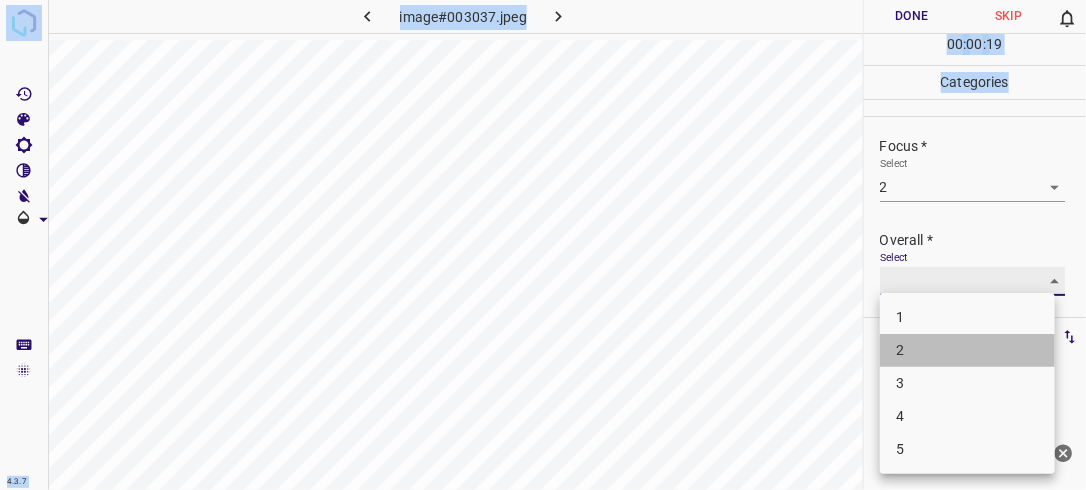 type on "2" 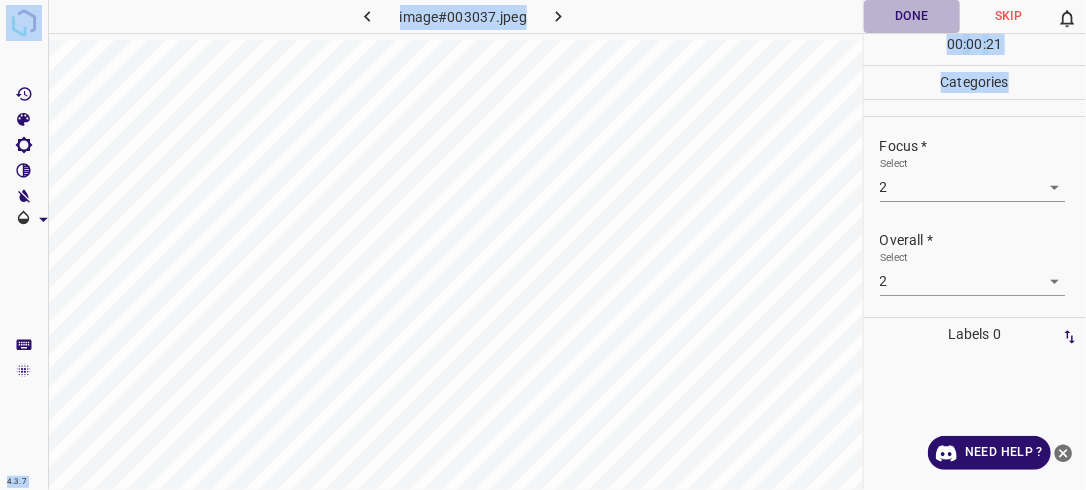 click on "Done" at bounding box center [912, 16] 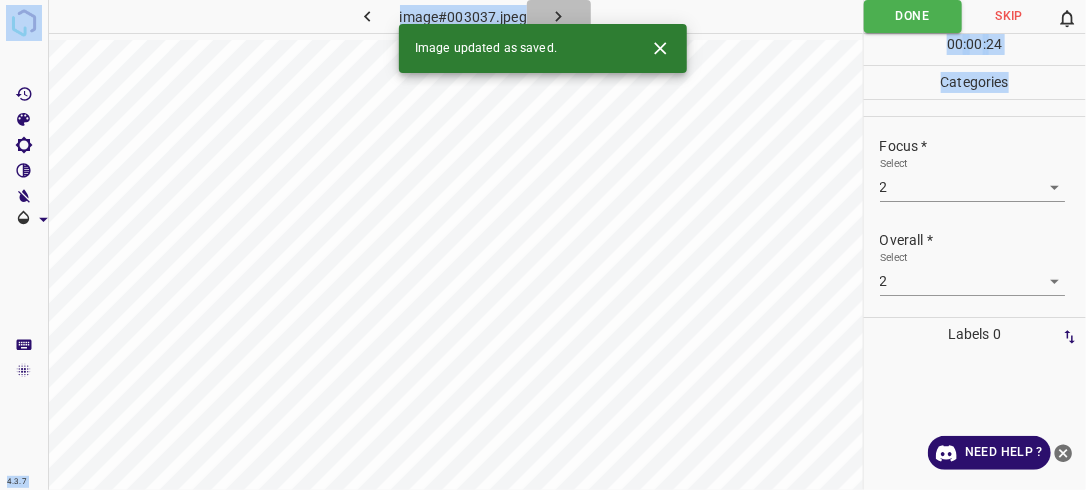click 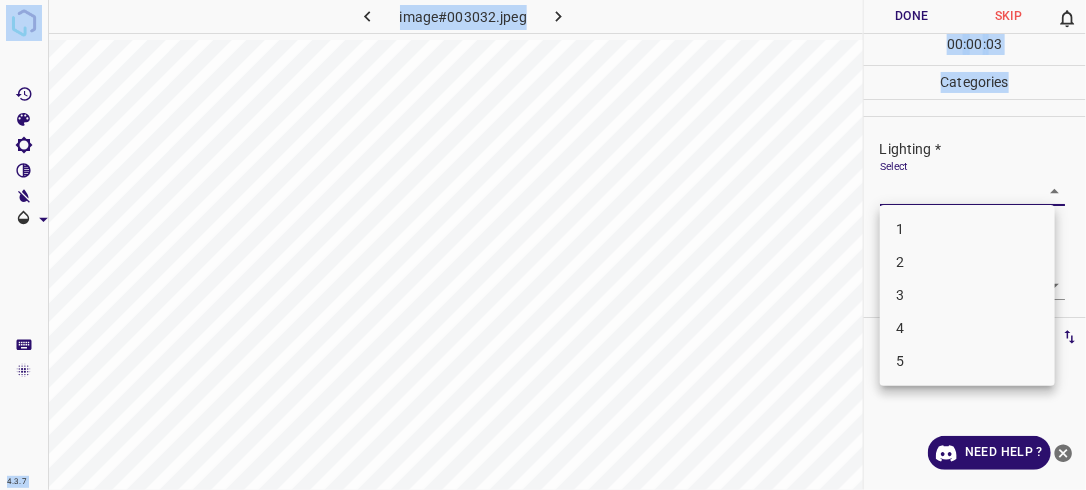 click on "4.3.7 image#003032.jpeg Done Skip 0 00   : 00   : 03   Categories Lighting *  Select ​ Focus *  Select ​ Overall *  Select ​ Labels   0 Categories 1 Lighting 2 Focus 3 Overall Tools Space Change between modes (Draw & Edit) I Auto labeling R Restore zoom M Zoom in N Zoom out Delete Delete selecte label Filters Z Restore filters X Saturation filter C Brightness filter V Contrast filter B Gray scale filter General O Download Need Help ? - Text - Hide - Delete 1 2 3 4 5" at bounding box center (543, 245) 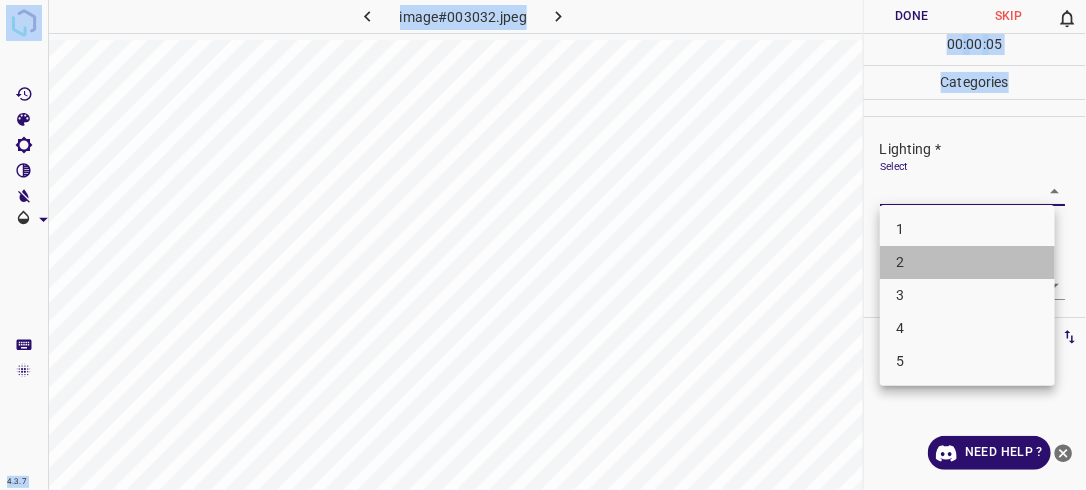 click on "2" at bounding box center [967, 262] 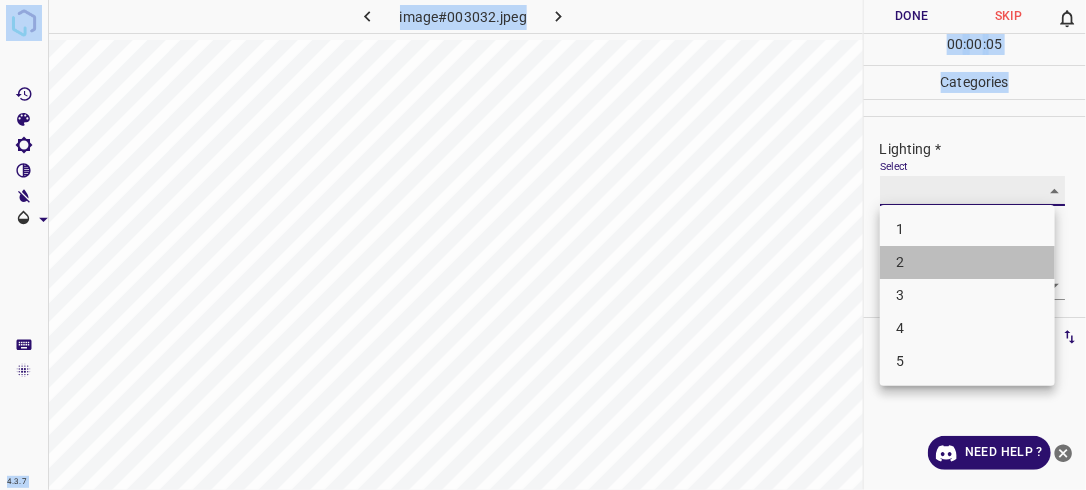 type on "2" 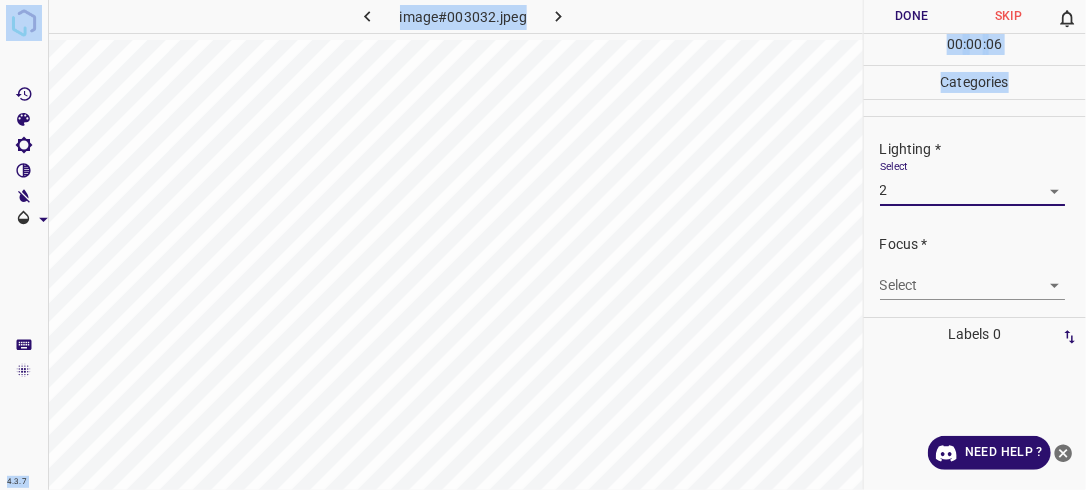 click on "4.3.7 image#003032.jpeg Done Skip 0 00   : 00   : 06   Categories Lighting *  Select 2 2 Focus *  Select ​ Overall *  Select ​ Labels   0 Categories 1 Lighting 2 Focus 3 Overall Tools Space Change between modes (Draw & Edit) I Auto labeling R Restore zoom M Zoom in N Zoom out Delete Delete selecte label Filters Z Restore filters X Saturation filter C Brightness filter V Contrast filter B Gray scale filter General O Download Need Help ? - Text - Hide - Delete" at bounding box center [543, 245] 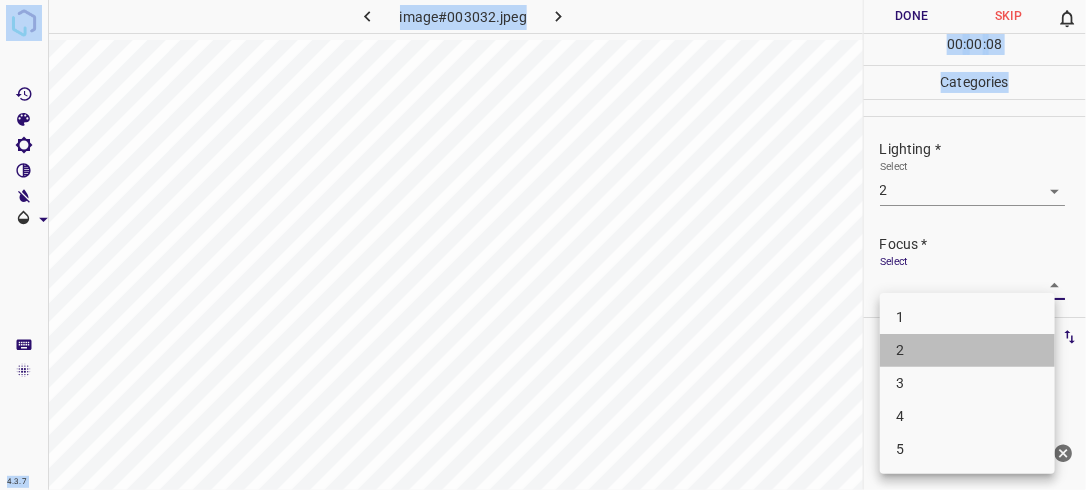 click on "2" at bounding box center (967, 350) 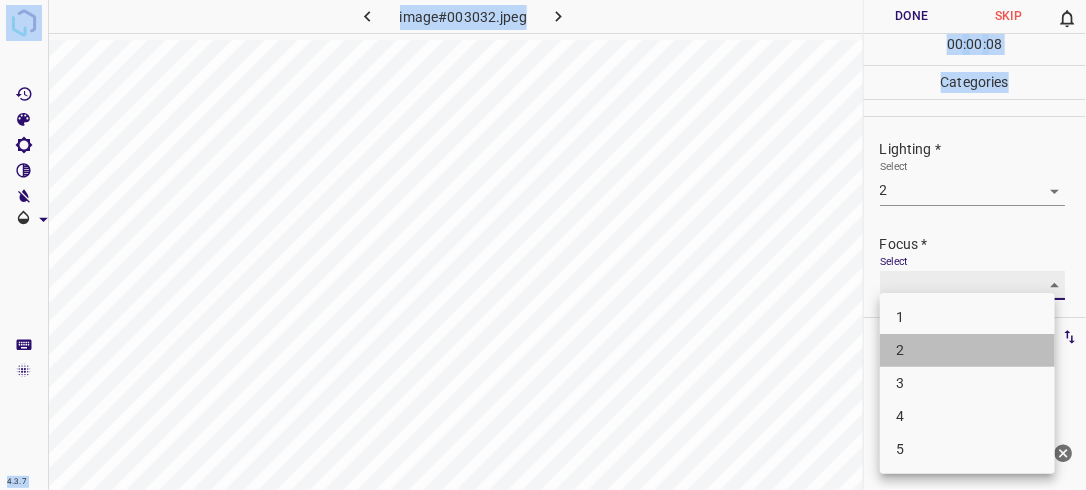 type on "2" 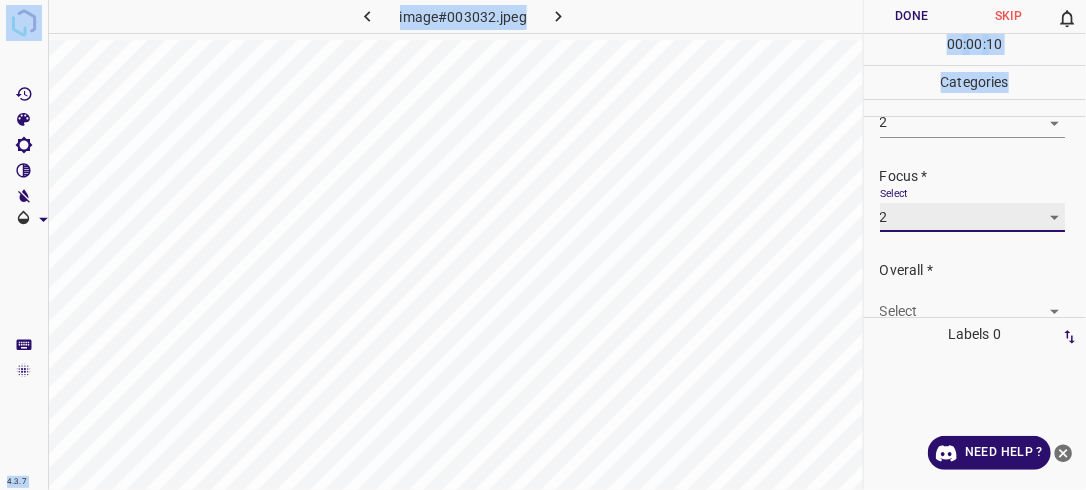 scroll, scrollTop: 94, scrollLeft: 0, axis: vertical 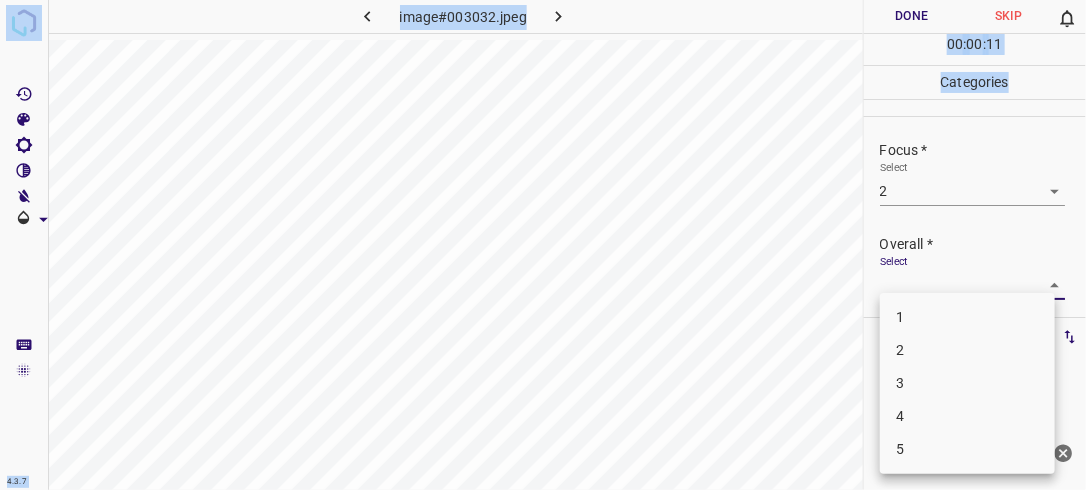 click on "4.3.7 image#003032.jpeg Done Skip 0 00   : 00   : 11   Categories Lighting *  Select 2 2 Focus *  Select 2 2 Overall *  Select ​ Labels   0 Categories 1 Lighting 2 Focus 3 Overall Tools Space Change between modes (Draw & Edit) I Auto labeling R Restore zoom M Zoom in N Zoom out Delete Delete selecte label Filters Z Restore filters X Saturation filter C Brightness filter V Contrast filter B Gray scale filter General O Download Need Help ? - Text - Hide - Delete 1 2 3 4 5" at bounding box center (543, 245) 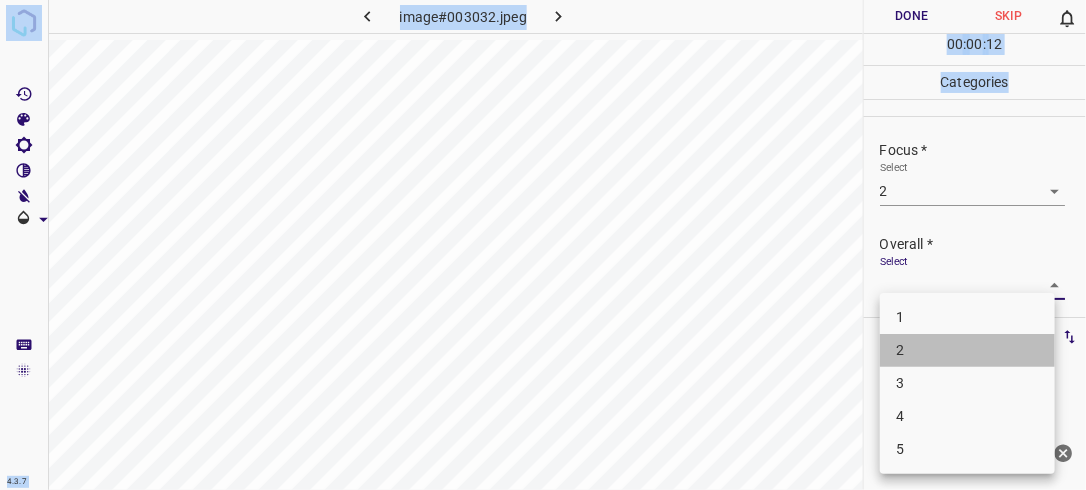 click on "2" at bounding box center (967, 350) 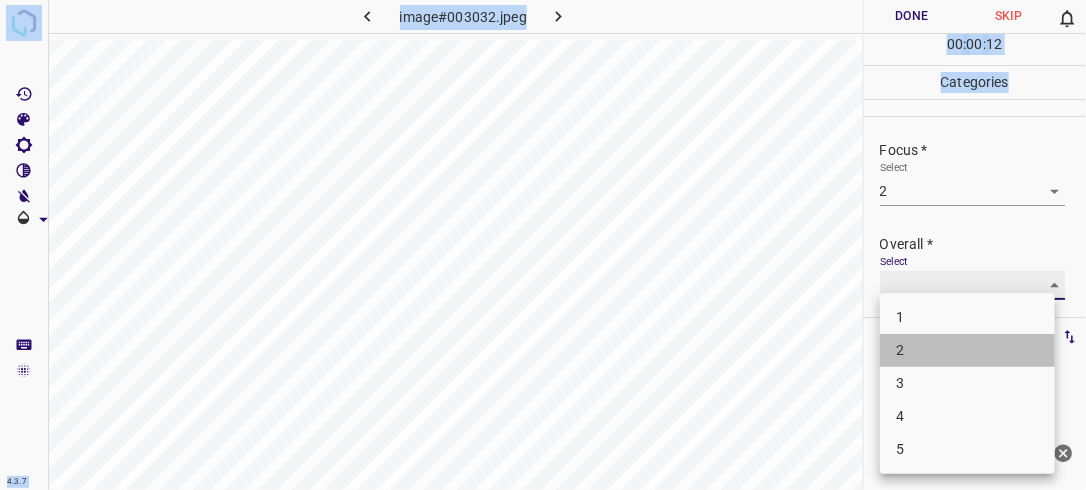 type on "2" 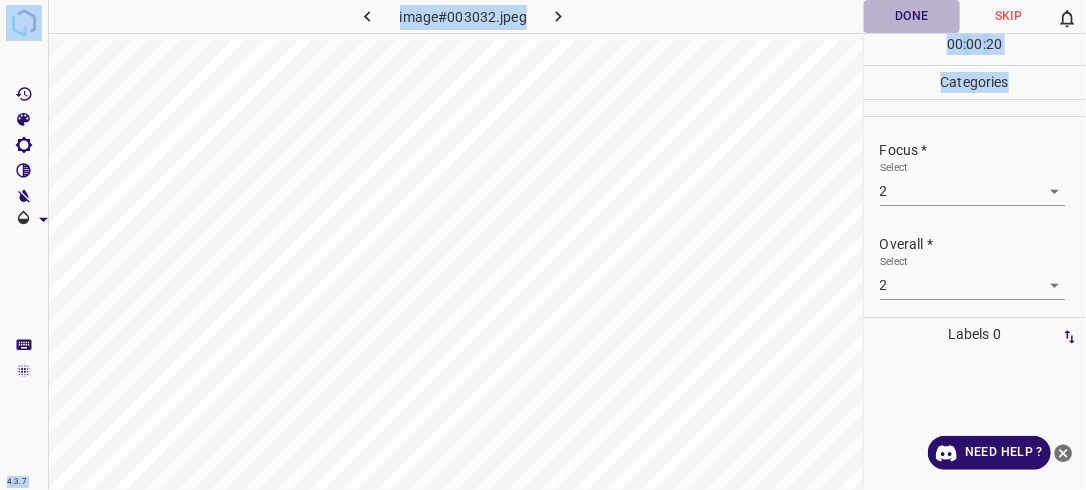 click on "Done" at bounding box center (912, 16) 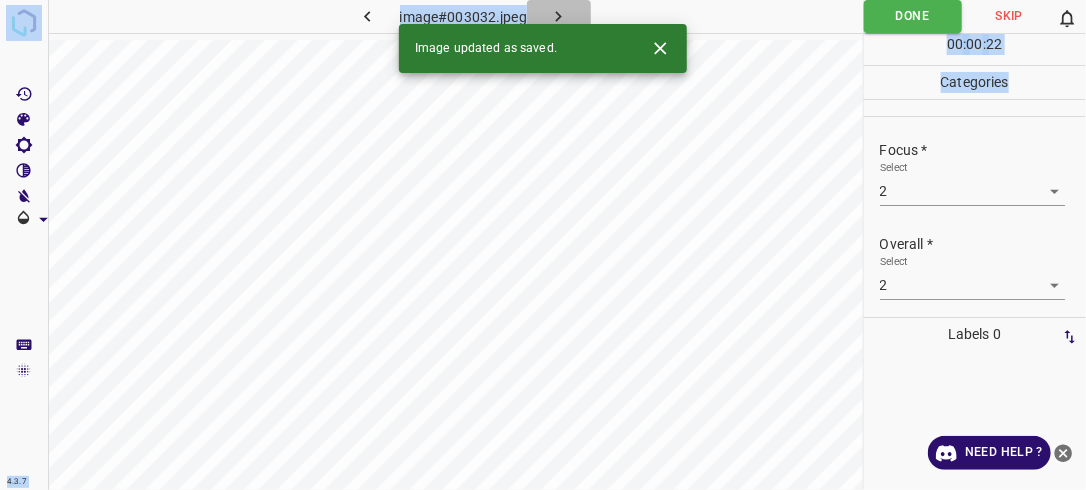 click at bounding box center [559, 16] 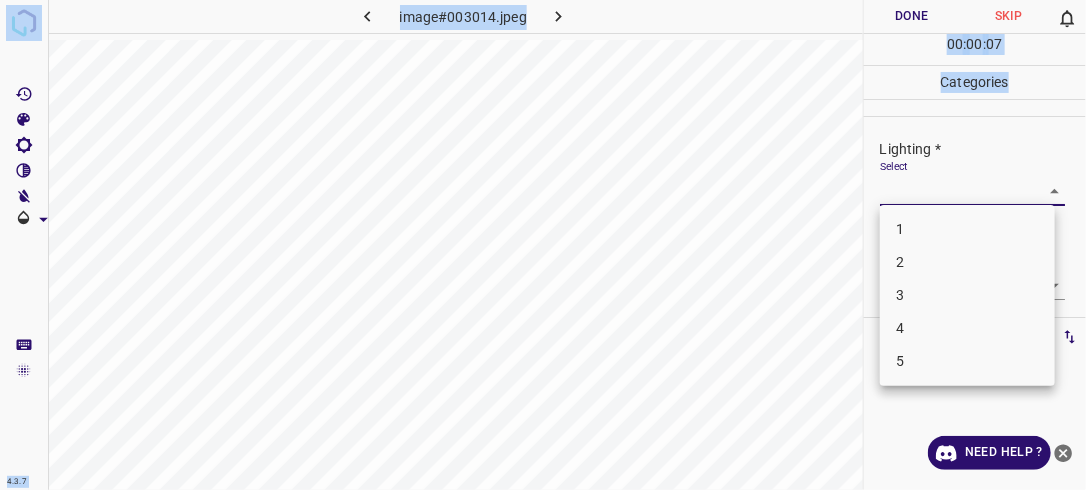 click on "4.3.7 image#003014.jpeg Done Skip 0 00   : 00   : 07   Categories Lighting *  Select ​ Focus *  Select ​ Overall *  Select ​ Labels   0 Categories 1 Lighting 2 Focus 3 Overall Tools Space Change between modes (Draw & Edit) I Auto labeling R Restore zoom M Zoom in N Zoom out Delete Delete selecte label Filters Z Restore filters X Saturation filter C Brightness filter V Contrast filter B Gray scale filter General O Download Need Help ? - Text - Hide - Delete 1 2 3 4 5" at bounding box center [543, 245] 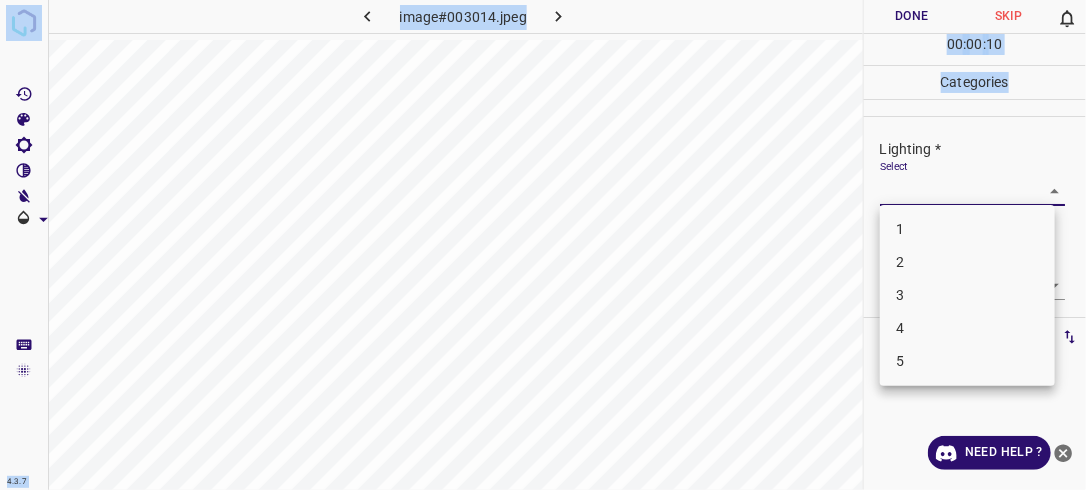 drag, startPoint x: 968, startPoint y: 256, endPoint x: 1039, endPoint y: 265, distance: 71.568146 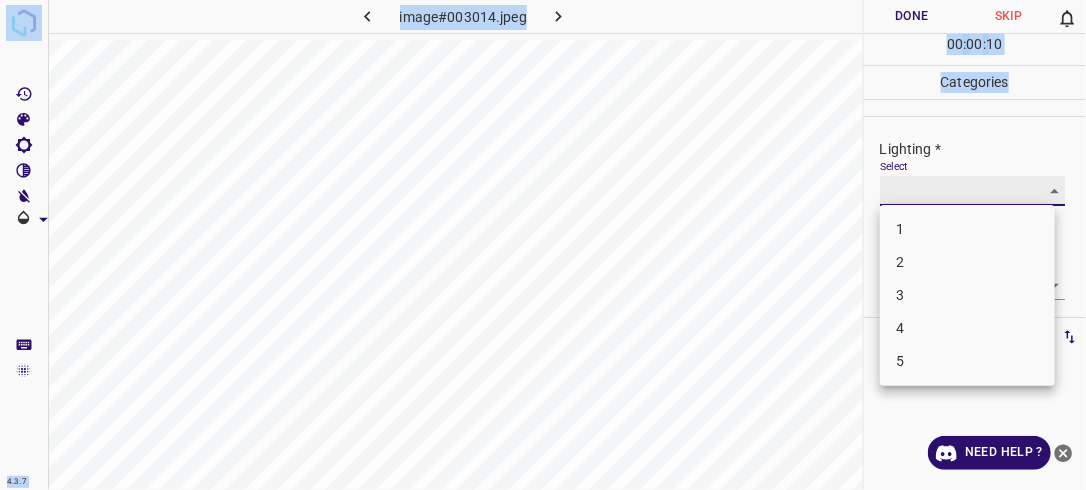 type on "2" 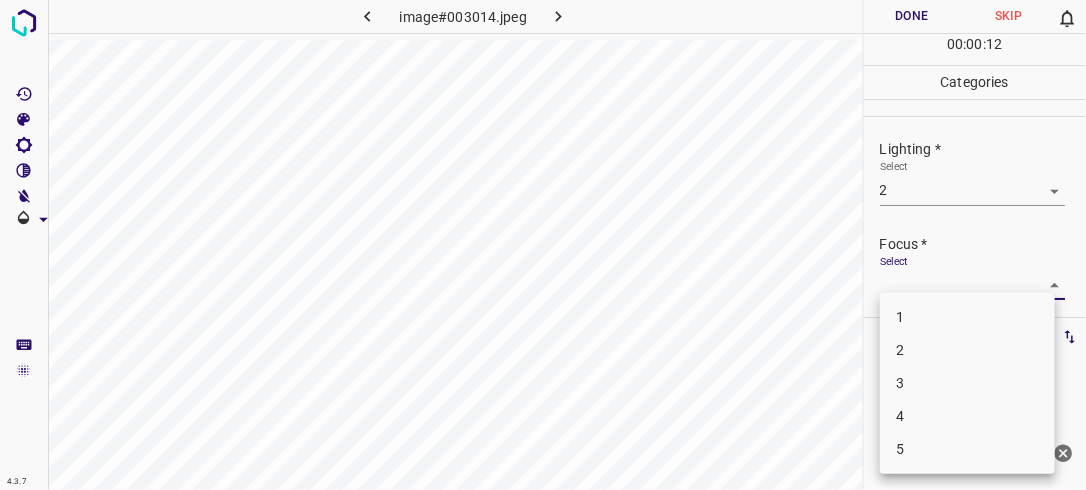 drag, startPoint x: 1046, startPoint y: 284, endPoint x: 961, endPoint y: 354, distance: 110.11358 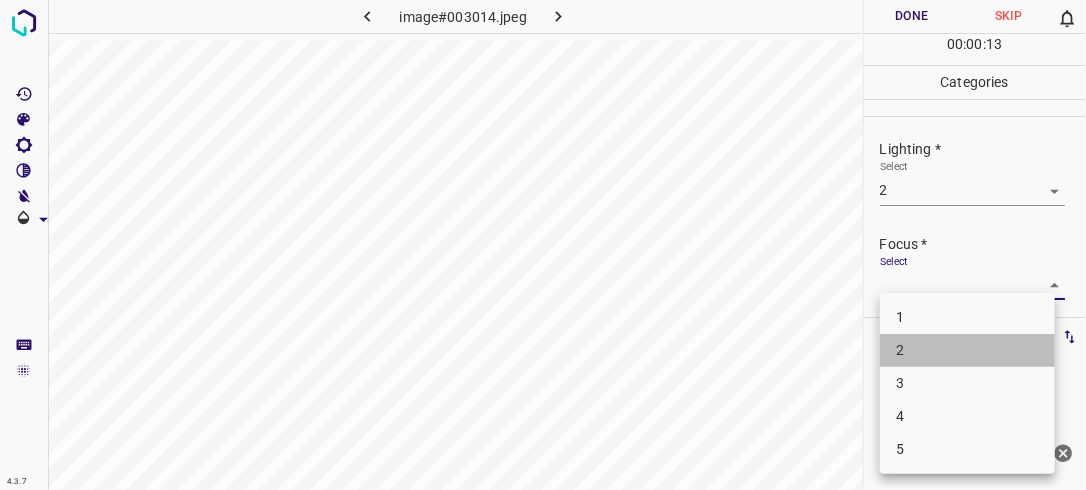 click on "2" at bounding box center [967, 350] 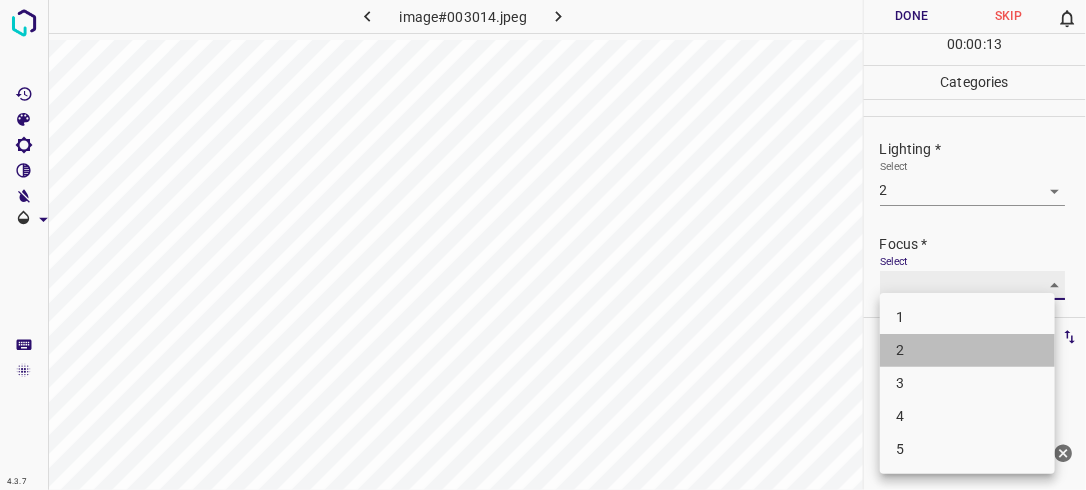 type on "2" 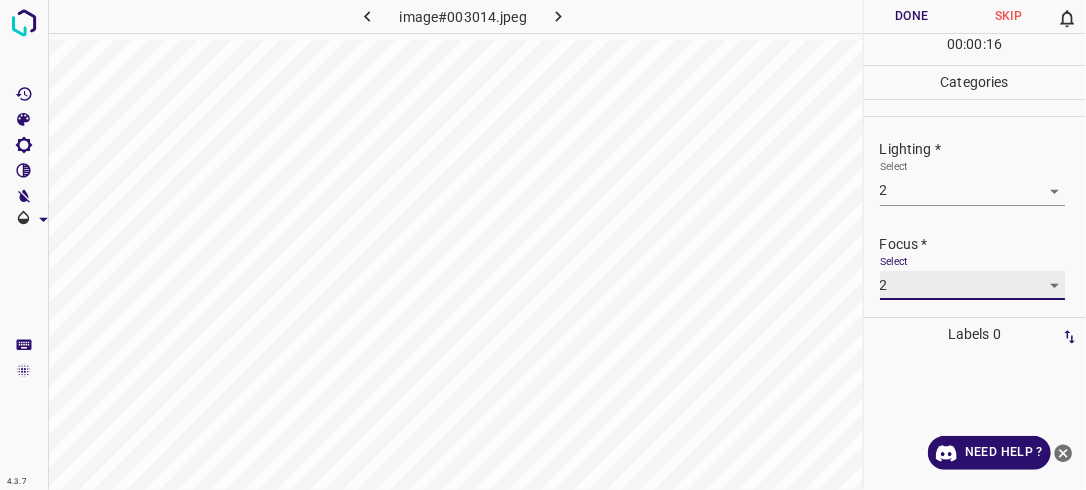 scroll, scrollTop: 98, scrollLeft: 0, axis: vertical 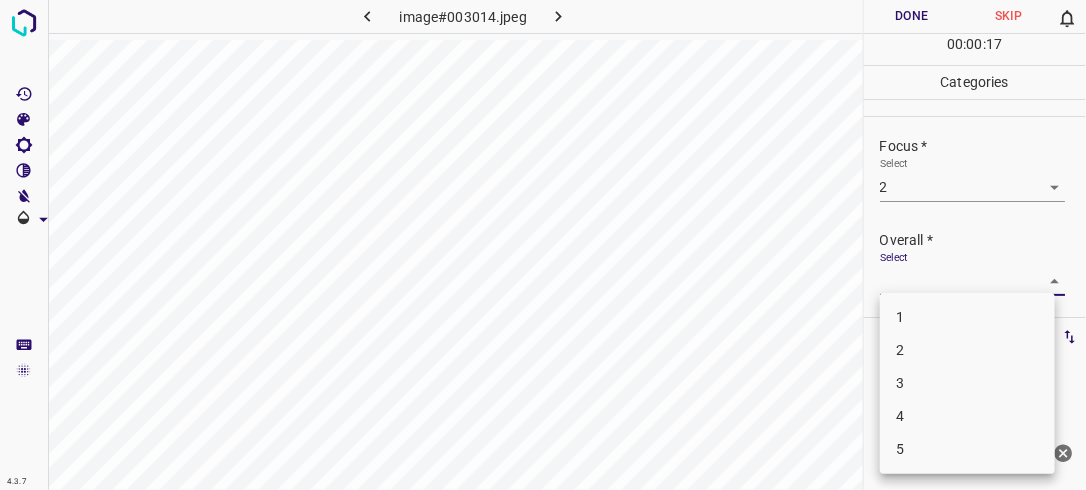 click on "4.3.7 image#003014.jpeg Done Skip 0 00   : 00   : 17   Categories Lighting *  Select 2 2 Focus *  Select 2 2 Overall *  Select ​ Labels   0 Categories 1 Lighting 2 Focus 3 Overall Tools Space Change between modes (Draw & Edit) I Auto labeling R Restore zoom M Zoom in N Zoom out Delete Delete selecte label Filters Z Restore filters X Saturation filter C Brightness filter V Contrast filter B Gray scale filter General O Download Need Help ? - Text - Hide - Delete 1 2 3 4 5" at bounding box center [543, 245] 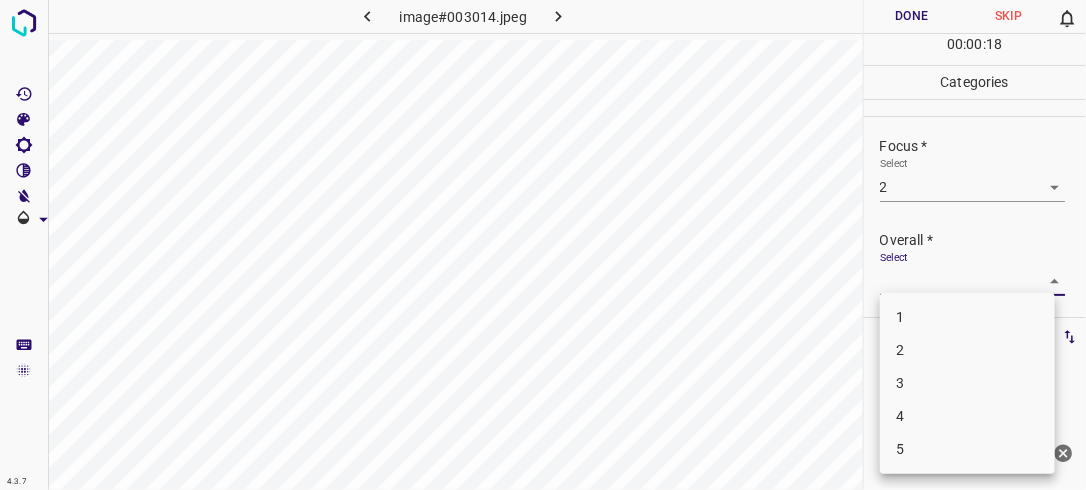 click on "2" at bounding box center (967, 350) 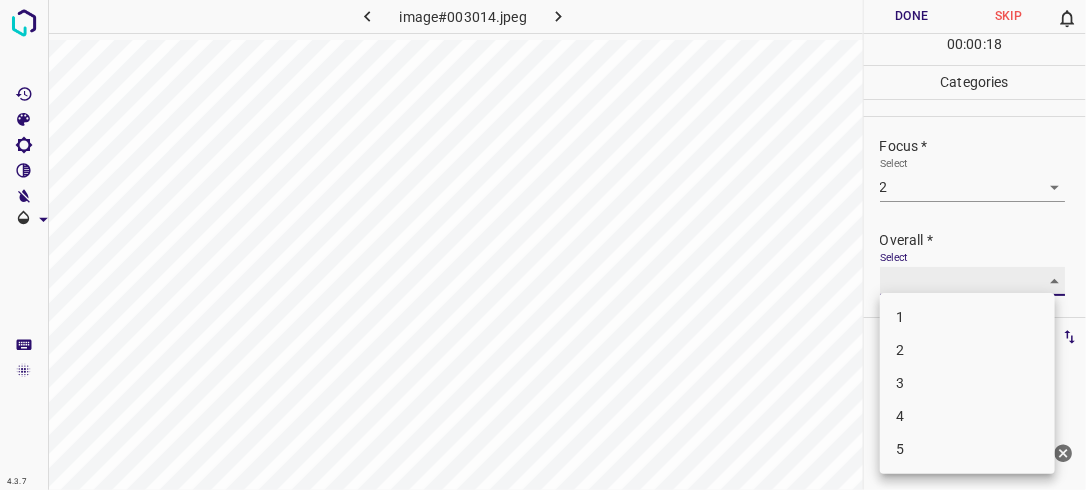 type on "2" 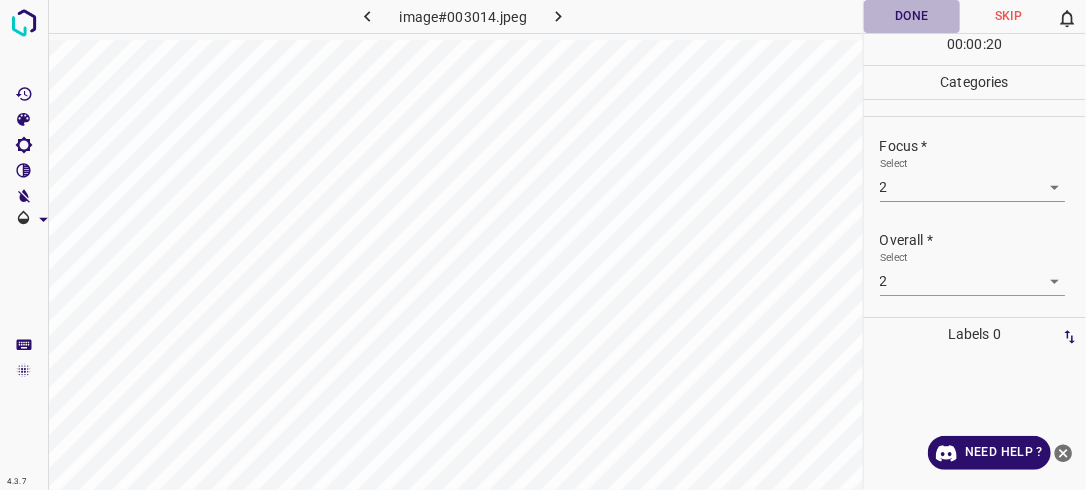 click on "Done" at bounding box center (912, 16) 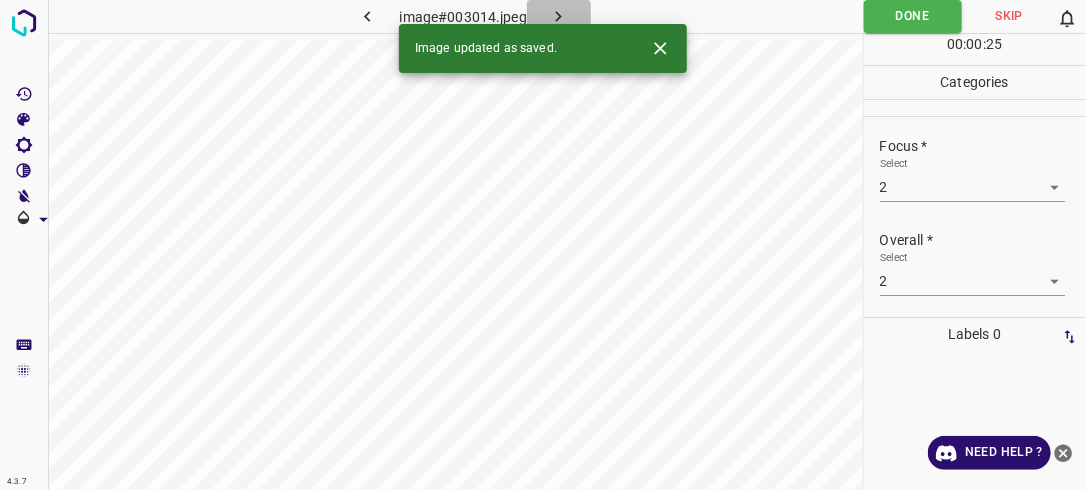 click 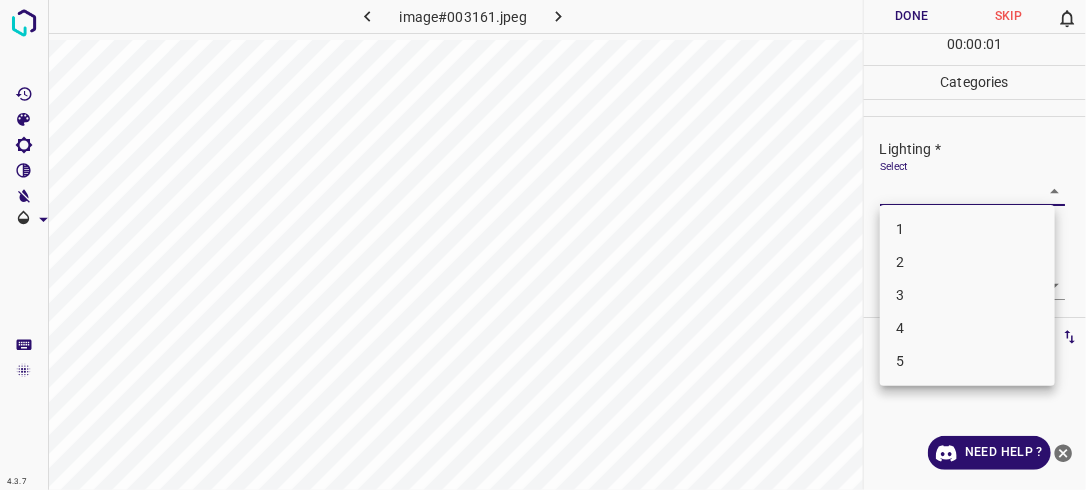 click on "4.3.7 image#003161.jpeg Done Skip 0 00   : 00   : 01   Categories Lighting *  Select ​ Focus *  Select ​ Overall *  Select ​ Labels   0 Categories 1 Lighting 2 Focus 3 Overall Tools Space Change between modes (Draw & Edit) I Auto labeling R Restore zoom M Zoom in N Zoom out Delete Delete selecte label Filters Z Restore filters X Saturation filter C Brightness filter V Contrast filter B Gray scale filter General O Download Need Help ? - Text - Hide - Delete 1 2 3 4 5" at bounding box center [543, 245] 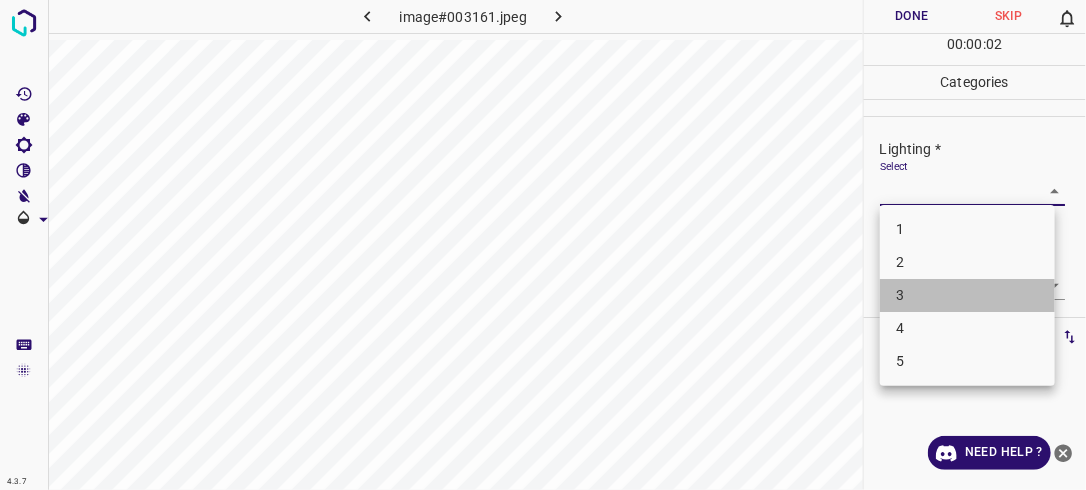 click on "3" at bounding box center (967, 295) 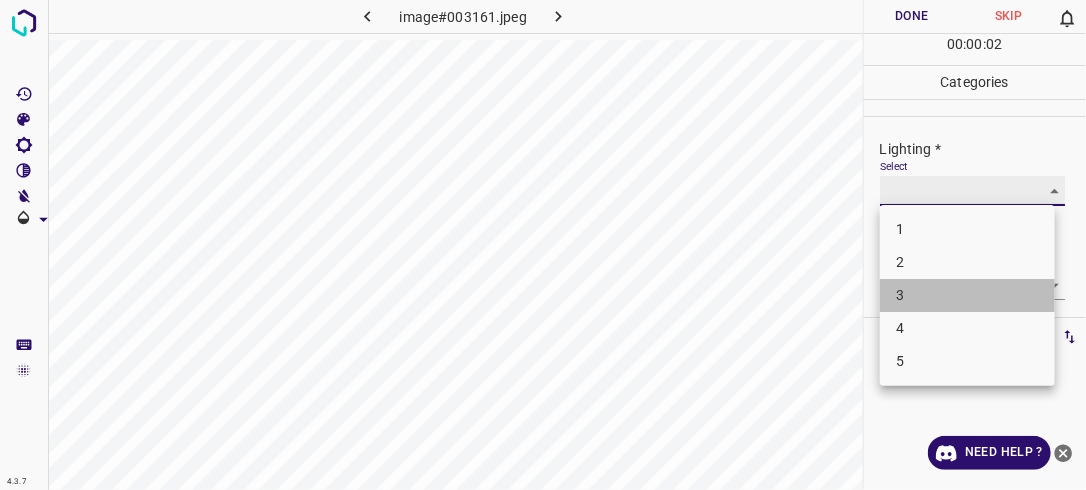 type on "3" 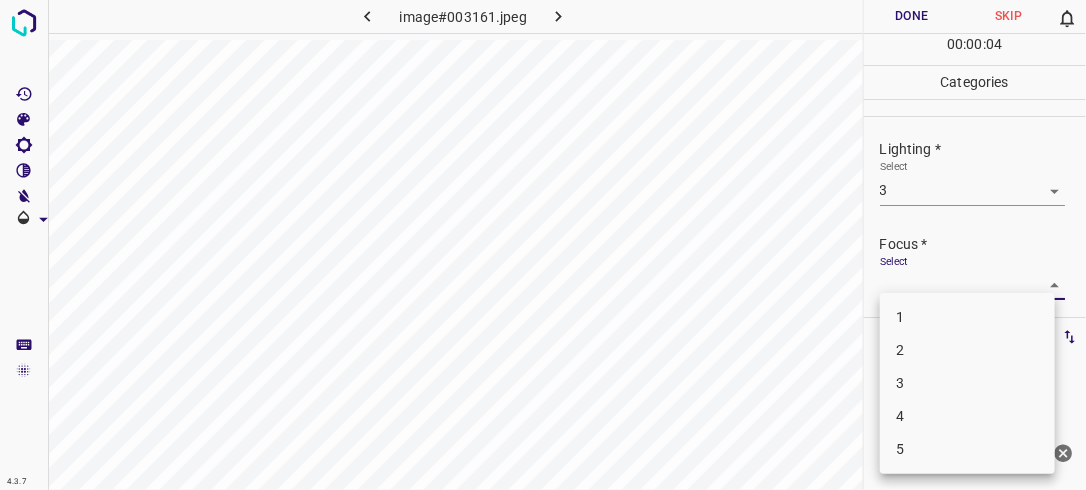 click on "4.3.7 image#003161.jpeg Done Skip 0 00   : 00   : 04   Categories Lighting *  Select 3 3 Focus *  Select ​ Overall *  Select ​ Labels   0 Categories 1 Lighting 2 Focus 3 Overall Tools Space Change between modes (Draw & Edit) I Auto labeling R Restore zoom M Zoom in N Zoom out Delete Delete selecte label Filters Z Restore filters X Saturation filter C Brightness filter V Contrast filter B Gray scale filter General O Download Need Help ? - Text - Hide - Delete 1 2 3 4 5" at bounding box center [543, 245] 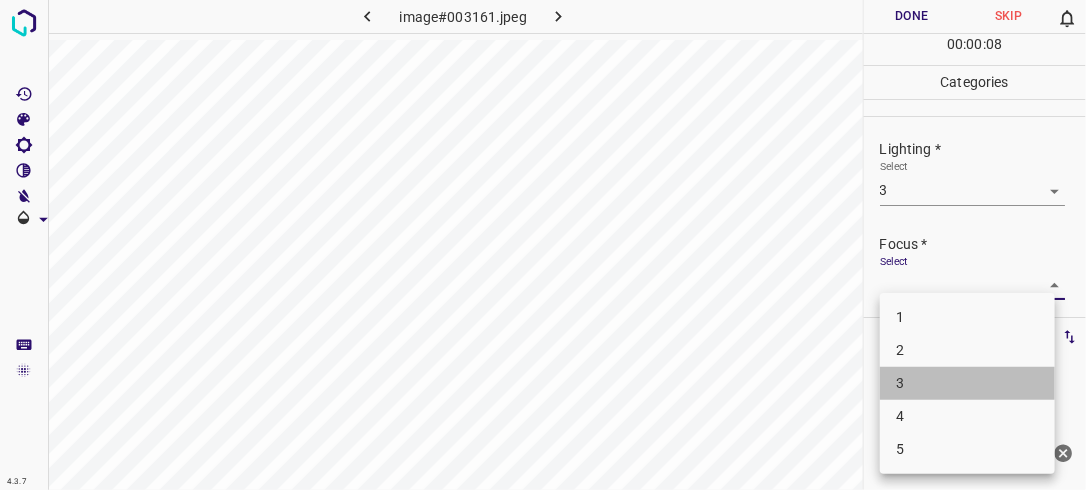 click on "3" at bounding box center [967, 383] 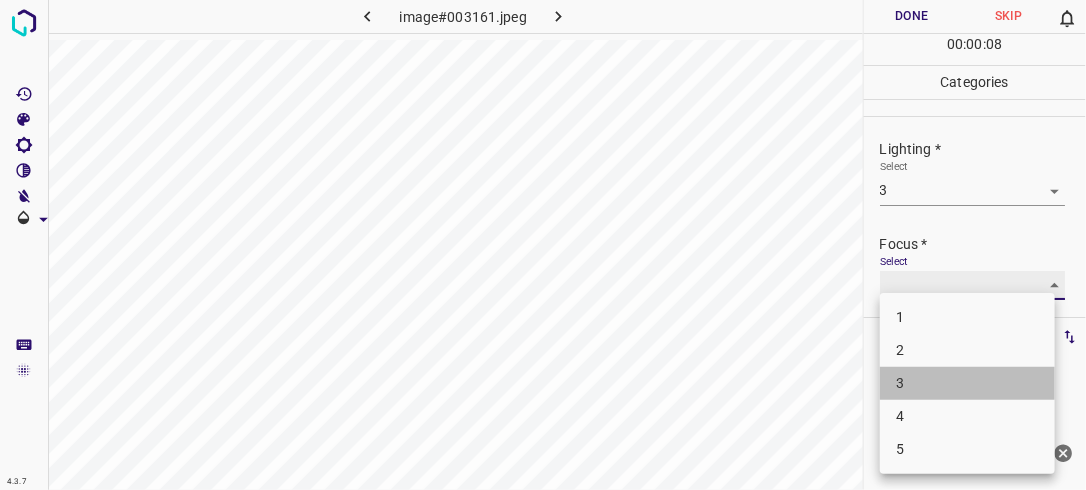 type on "3" 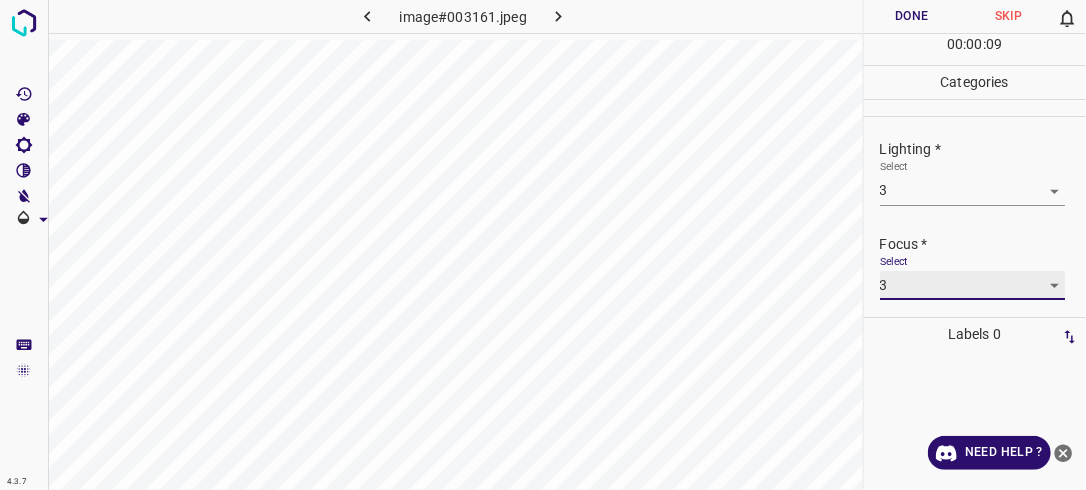 scroll, scrollTop: 98, scrollLeft: 0, axis: vertical 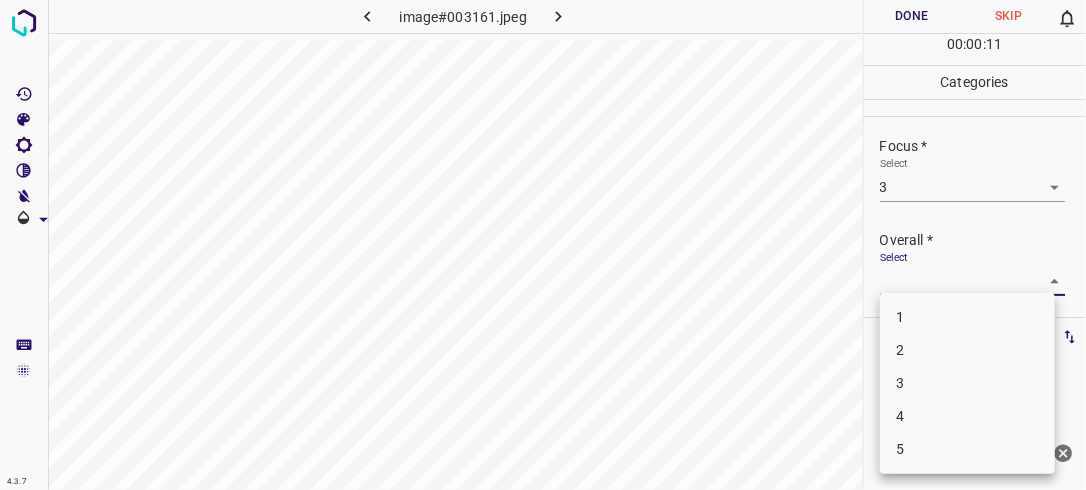 click on "4.3.7 image#003161.jpeg Done Skip 0 00   : 00   : 11   Categories Lighting *  Select 3 3 Focus *  Select 3 3 Overall *  Select ​ Labels   0 Categories 1 Lighting 2 Focus 3 Overall Tools Space Change between modes (Draw & Edit) I Auto labeling R Restore zoom M Zoom in N Zoom out Delete Delete selecte label Filters Z Restore filters X Saturation filter C Brightness filter V Contrast filter B Gray scale filter General O Download Need Help ? - Text - Hide - Delete 1 2 3 4 5" at bounding box center (543, 245) 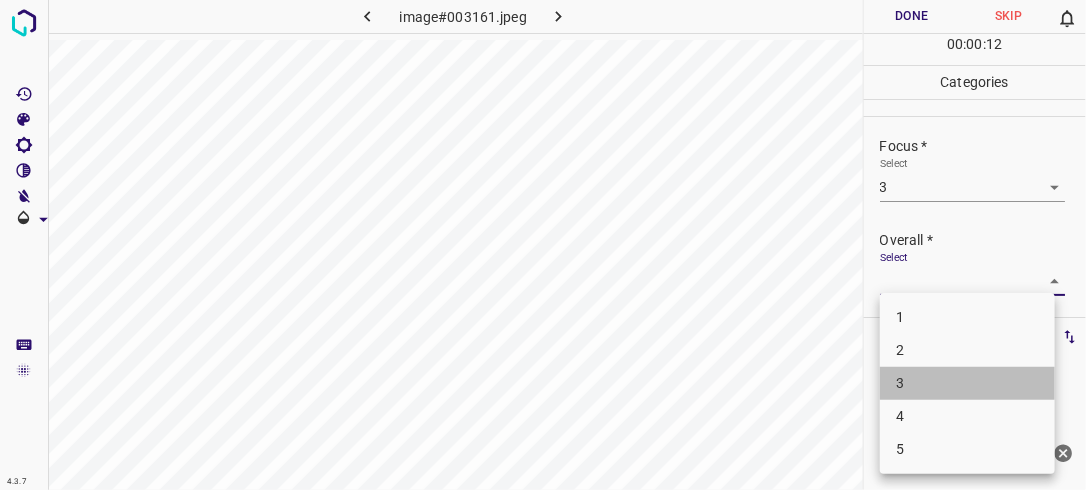click on "3" at bounding box center [967, 383] 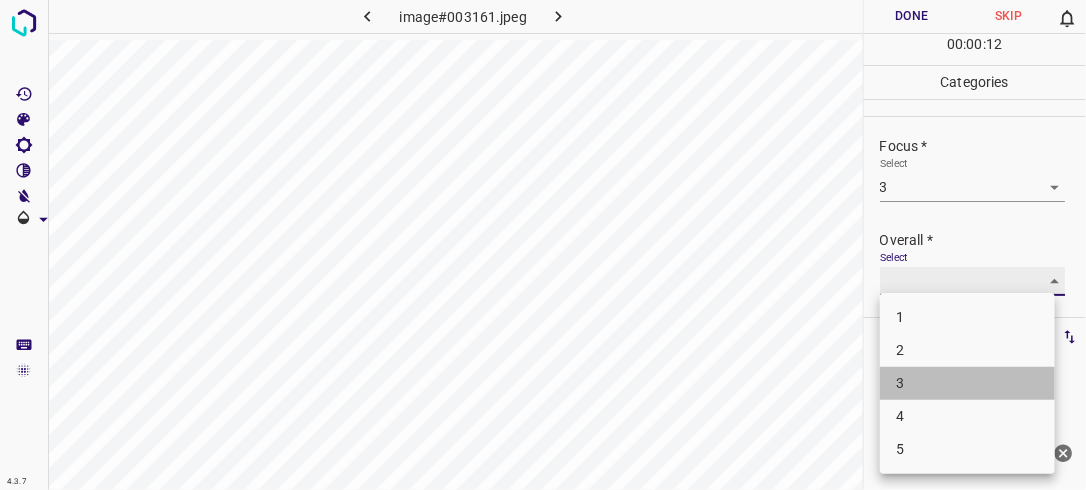 type on "3" 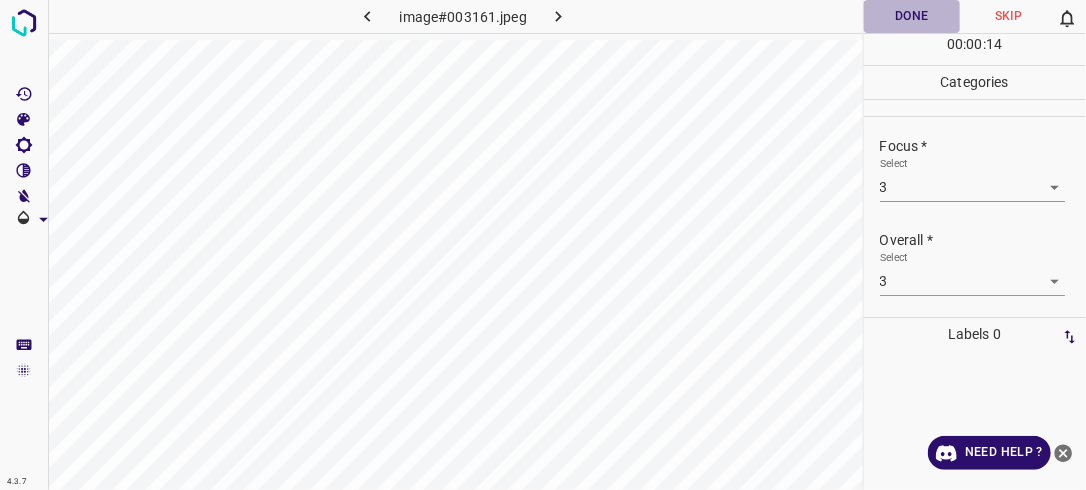 click on "Done" at bounding box center (912, 16) 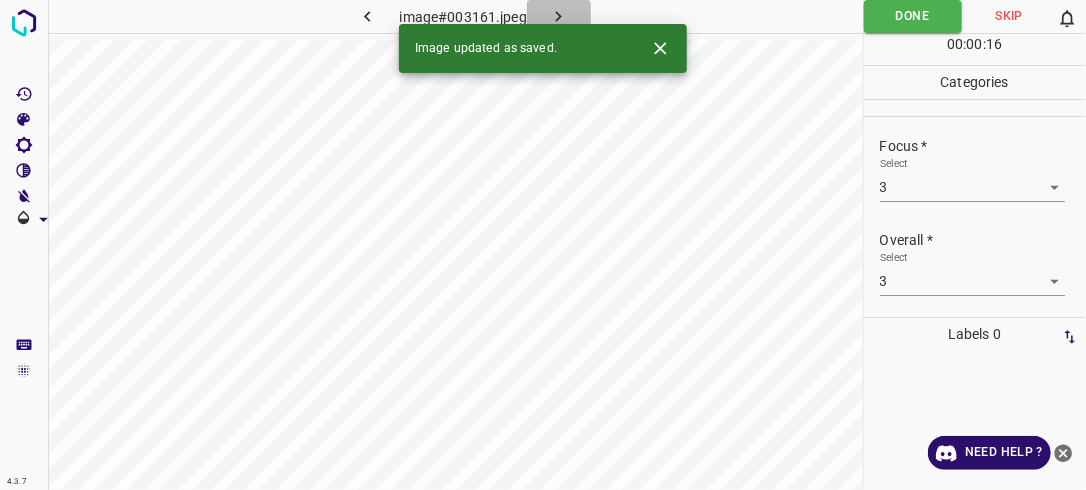 click 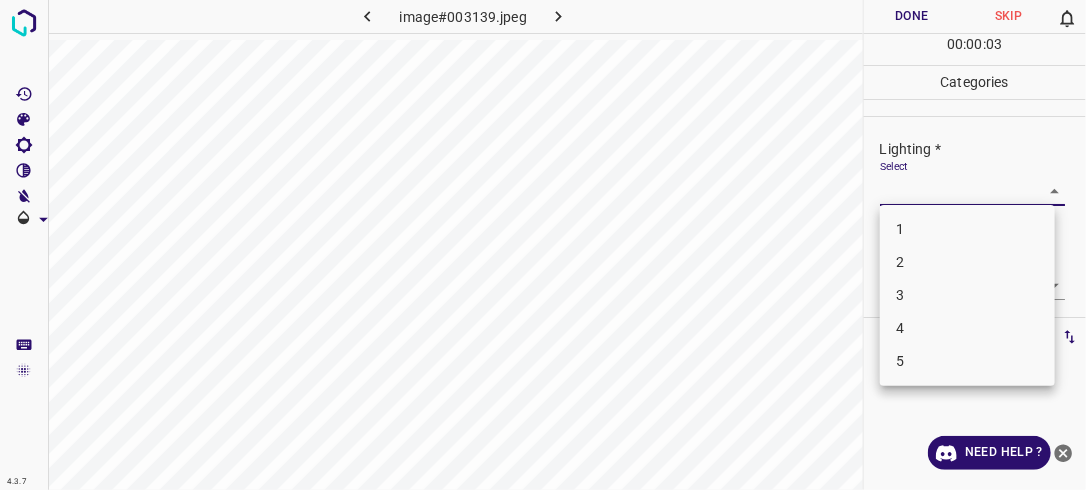 click on "4.3.7 image#003139.jpeg Done Skip 0 00   : 00   : 03   Categories Lighting *  Select ​ Focus *  Select ​ Overall *  Select ​ Labels   0 Categories 1 Lighting 2 Focus 3 Overall Tools Space Change between modes (Draw & Edit) I Auto labeling R Restore zoom M Zoom in N Zoom out Delete Delete selecte label Filters Z Restore filters X Saturation filter C Brightness filter V Contrast filter B Gray scale filter General O Download Need Help ? - Text - Hide - Delete 1 2 3 4 5" at bounding box center (543, 245) 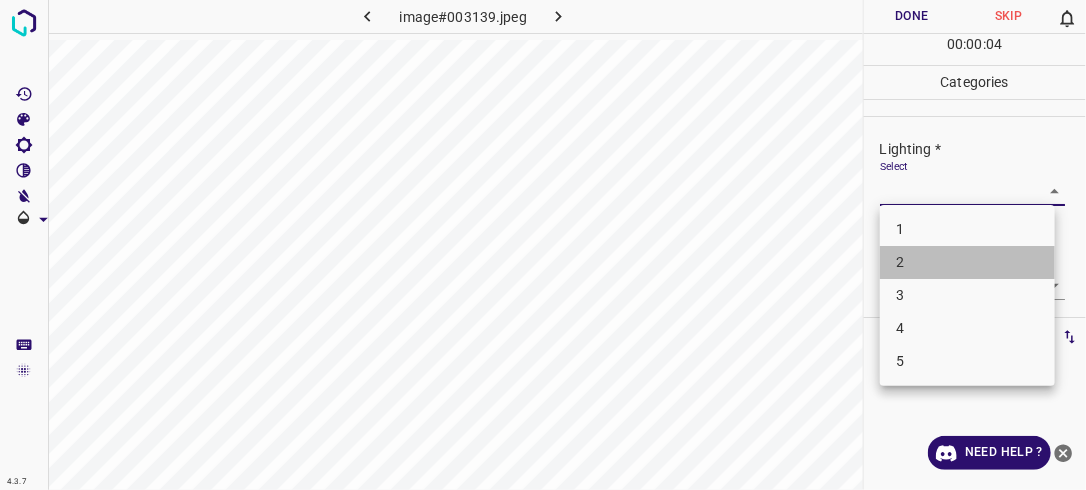 click on "2" at bounding box center [967, 262] 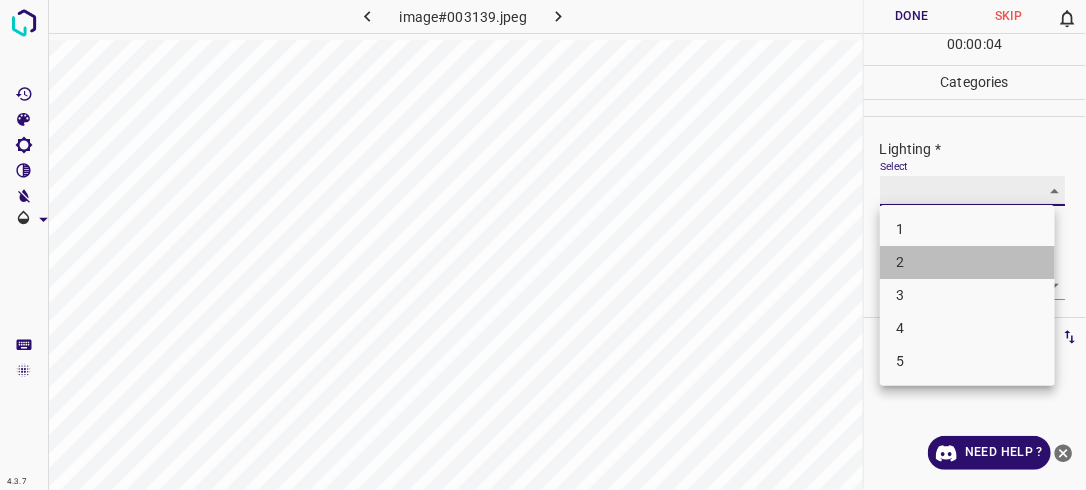 type on "2" 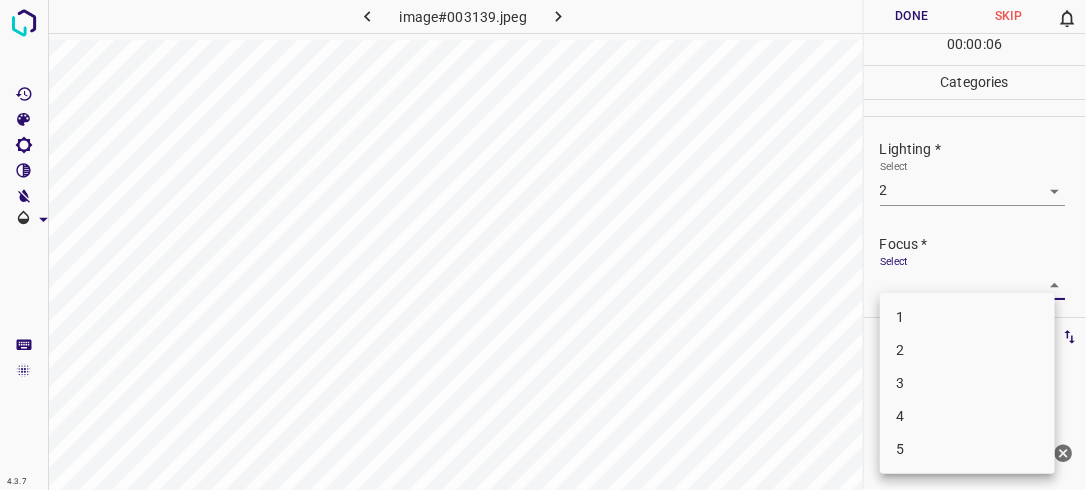 click on "4.3.7 image#003139.jpeg Done Skip 0 00   : 00   : 06   Categories Lighting *  Select 2 2 Focus *  Select ​ Overall *  Select ​ Labels   0 Categories 1 Lighting 2 Focus 3 Overall Tools Space Change between modes (Draw & Edit) I Auto labeling R Restore zoom M Zoom in N Zoom out Delete Delete selecte label Filters Z Restore filters X Saturation filter C Brightness filter V Contrast filter B Gray scale filter General O Download Need Help ? - Text - Hide - Delete 1 2 3 4 5" at bounding box center [543, 245] 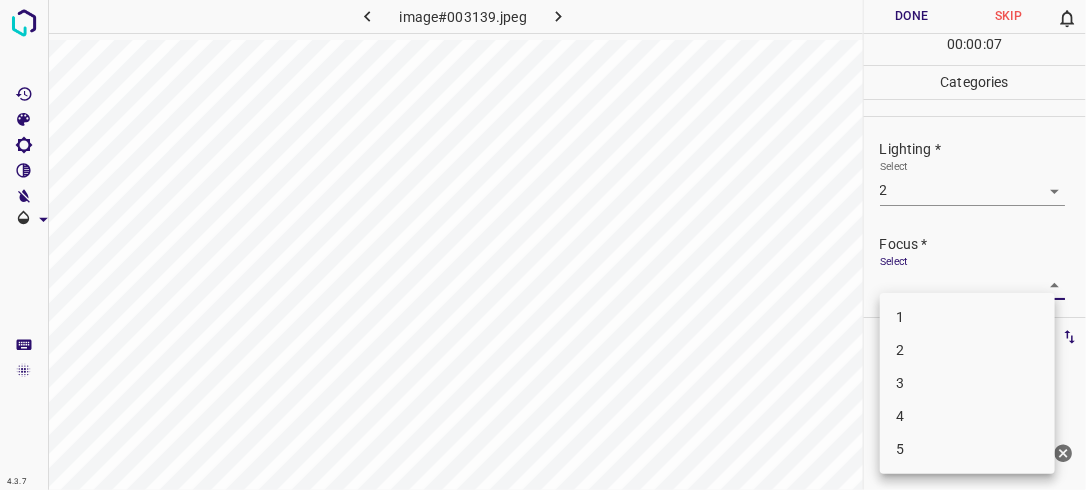 click on "2" at bounding box center [967, 350] 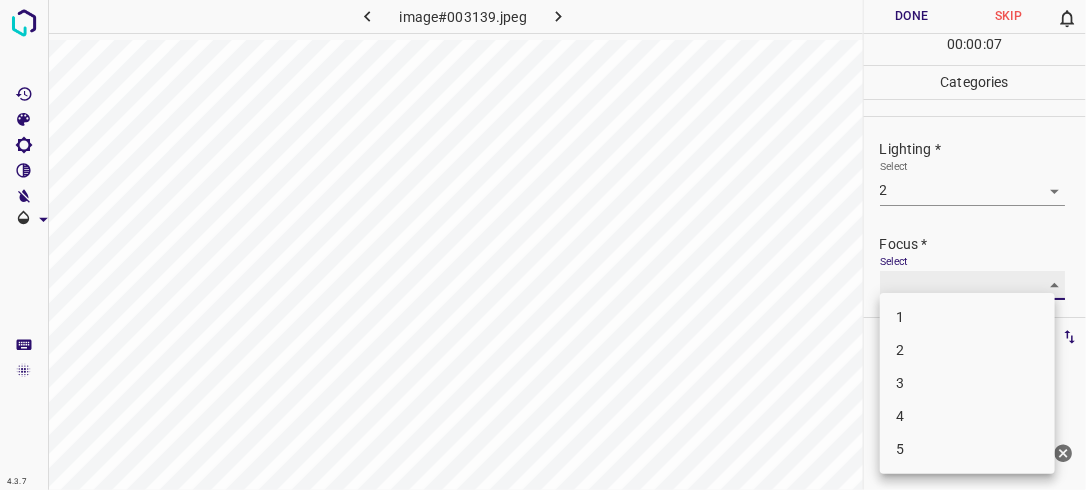 type on "2" 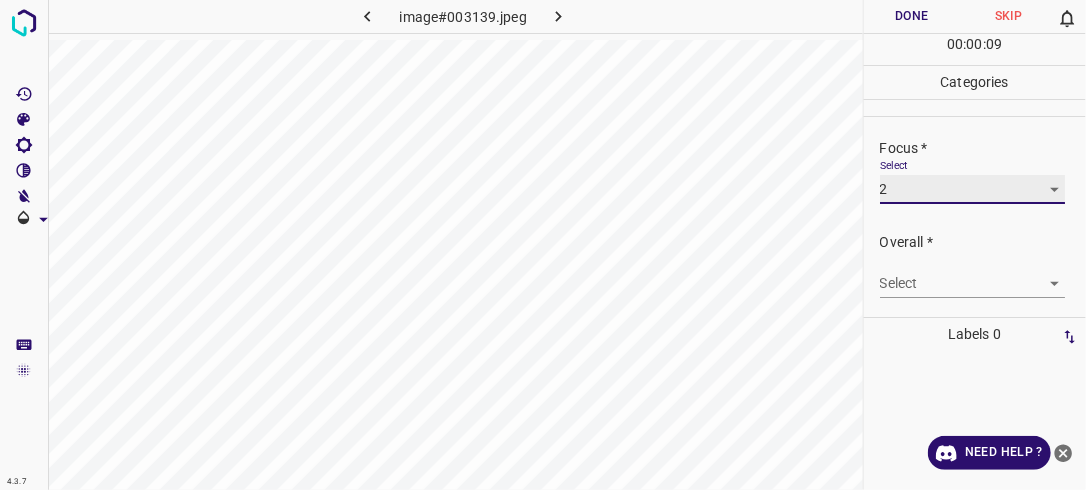 scroll, scrollTop: 98, scrollLeft: 0, axis: vertical 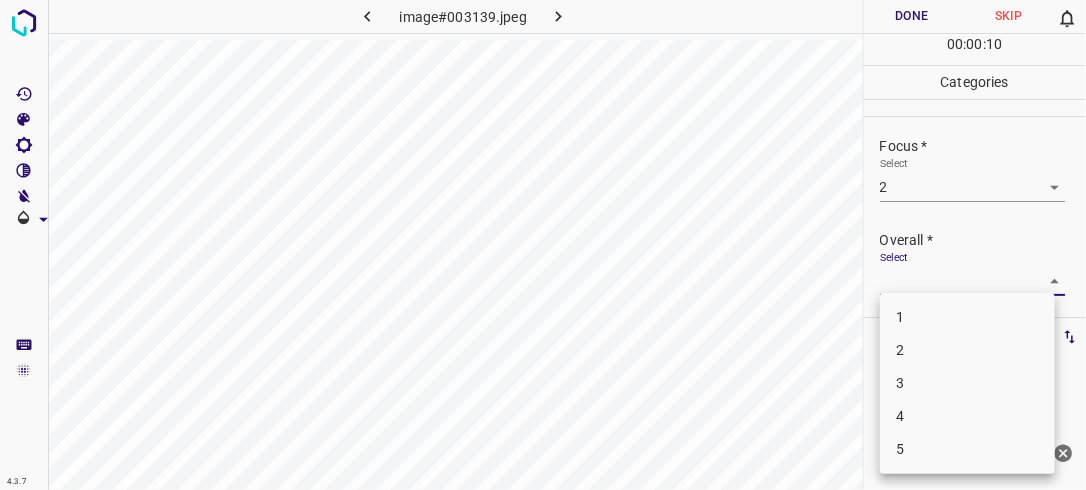click on "4.3.7 image#003139.jpeg Done Skip 0 00   : 00   : 10   Categories Lighting *  Select 2 2 Focus *  Select 2 2 Overall *  Select ​ Labels   0 Categories 1 Lighting 2 Focus 3 Overall Tools Space Change between modes (Draw & Edit) I Auto labeling R Restore zoom M Zoom in N Zoom out Delete Delete selecte label Filters Z Restore filters X Saturation filter C Brightness filter V Contrast filter B Gray scale filter General O Download Need Help ? - Text - Hide - Delete 1 2 3 4 5" at bounding box center (543, 245) 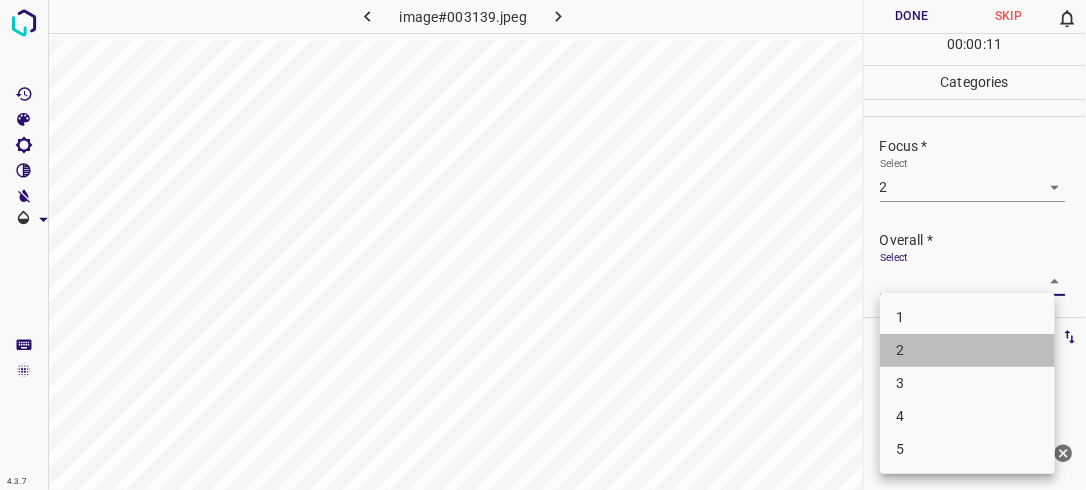 click on "2" at bounding box center [967, 350] 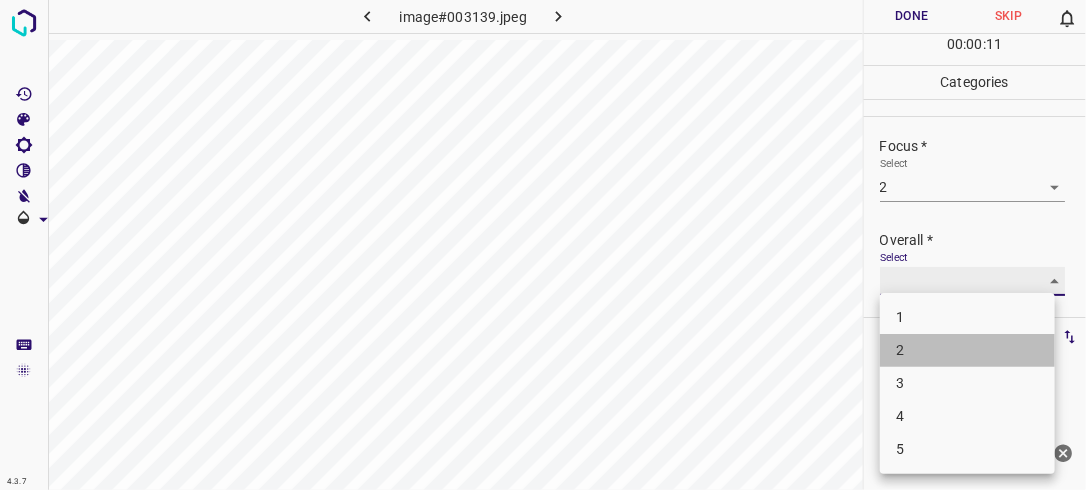 type on "2" 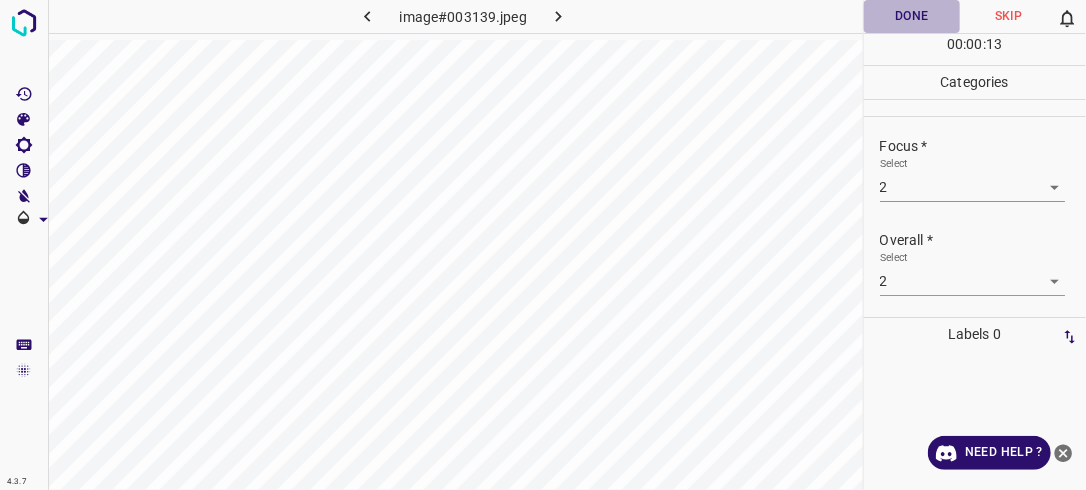 click on "Done" at bounding box center (912, 16) 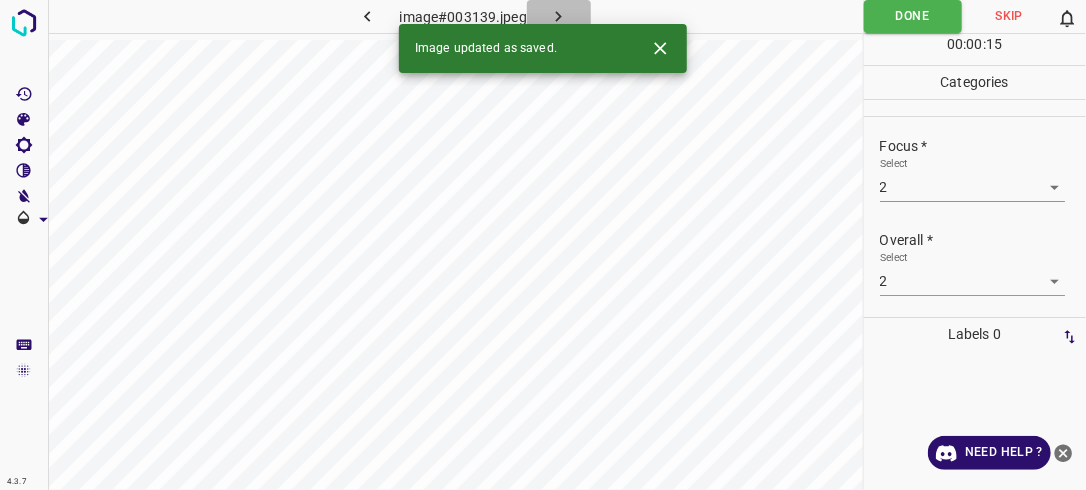 click 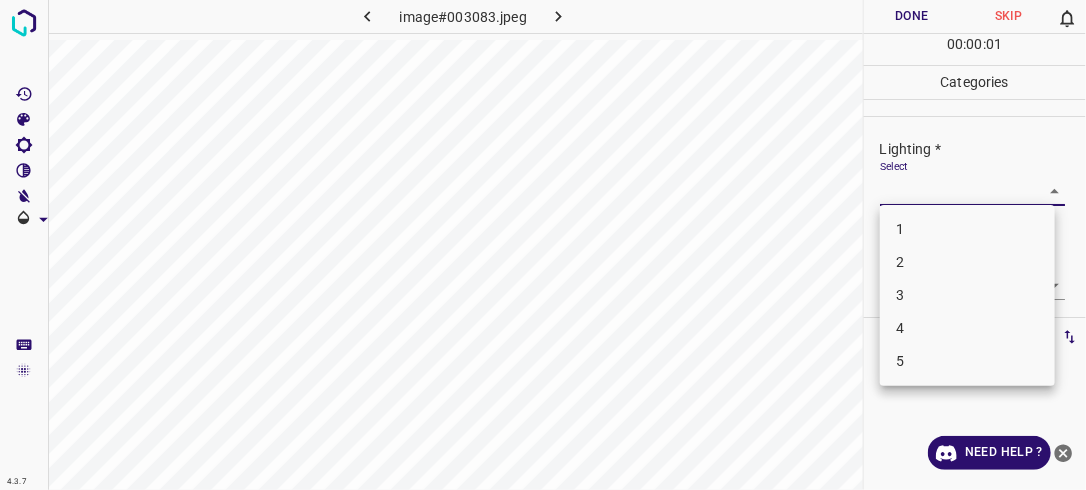 click on "4.3.7 image#003083.jpeg Done Skip 0 00   : 00   : 01   Categories Lighting *  Select ​ Focus *  Select ​ Overall *  Select ​ Labels   0 Categories 1 Lighting 2 Focus 3 Overall Tools Space Change between modes (Draw & Edit) I Auto labeling R Restore zoom M Zoom in N Zoom out Delete Delete selecte label Filters Z Restore filters X Saturation filter C Brightness filter V Contrast filter B Gray scale filter General O Download Need Help ? - Text - Hide - Delete 1 2 3 4 5" at bounding box center (543, 245) 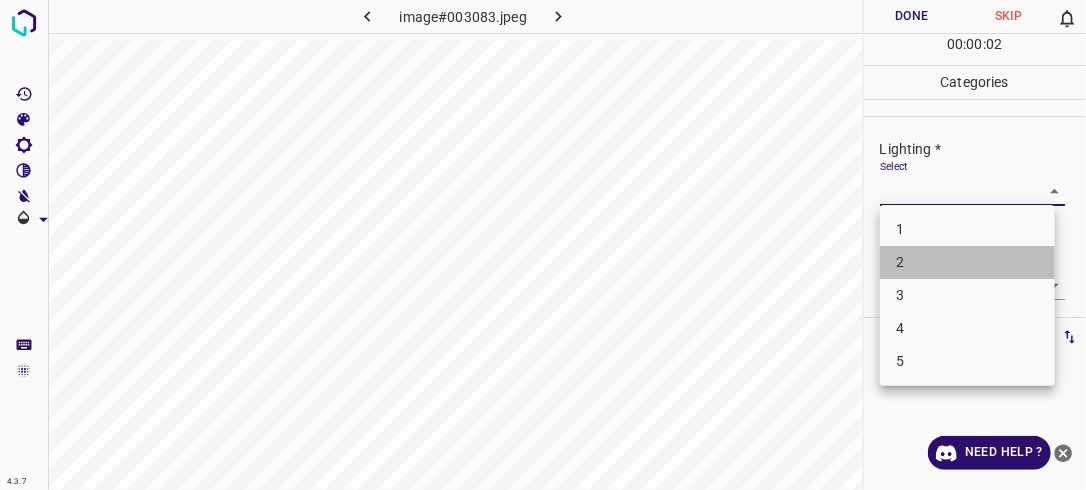 click on "2" at bounding box center (967, 262) 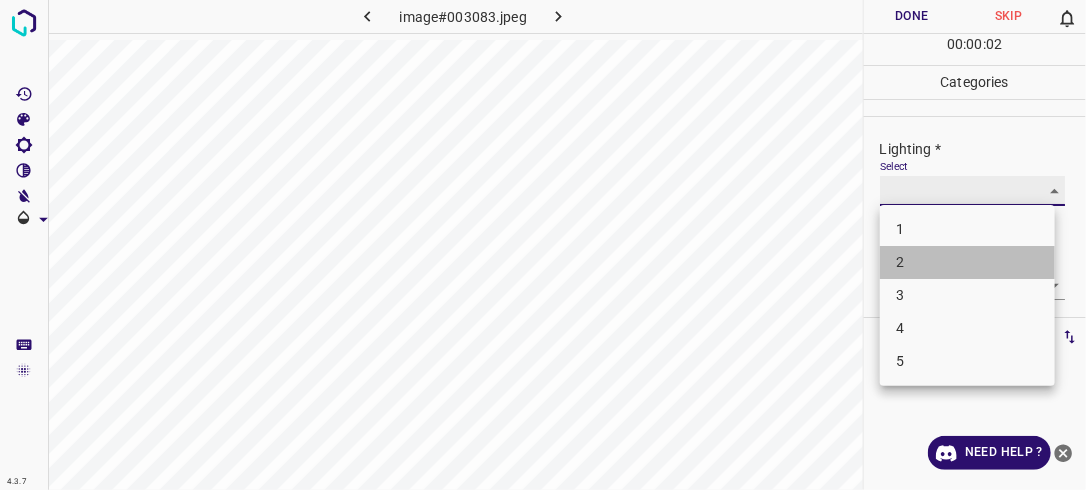 type on "2" 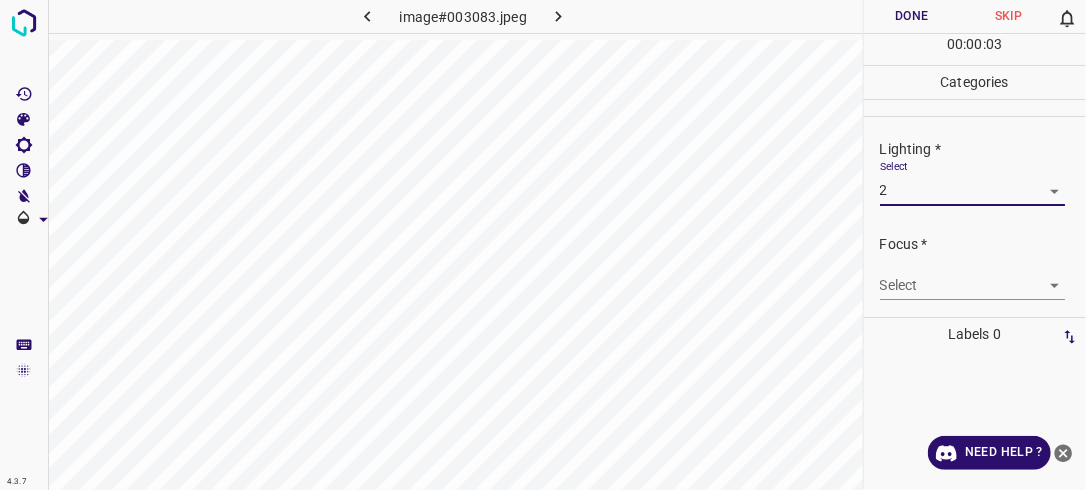 click on "4.3.7 image#003083.jpeg Done Skip 0 00   : 00   : 03   Categories Lighting *  Select 2 2 Focus *  Select ​ Overall *  Select ​ Labels   0 Categories 1 Lighting 2 Focus 3 Overall Tools Space Change between modes (Draw & Edit) I Auto labeling R Restore zoom M Zoom in N Zoom out Delete Delete selecte label Filters Z Restore filters X Saturation filter C Brightness filter V Contrast filter B Gray scale filter General O Download Need Help ? - Text - Hide - Delete" at bounding box center (543, 245) 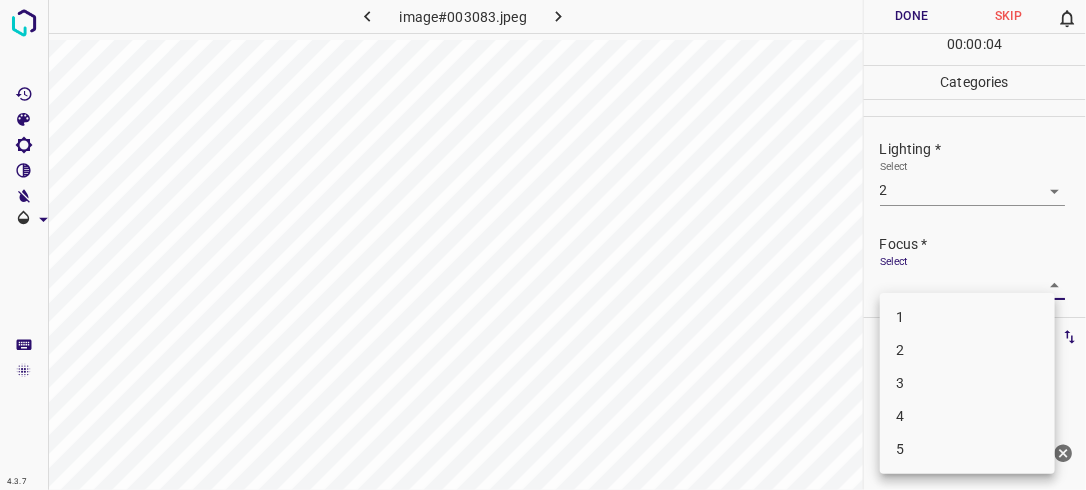 click on "2" at bounding box center (967, 350) 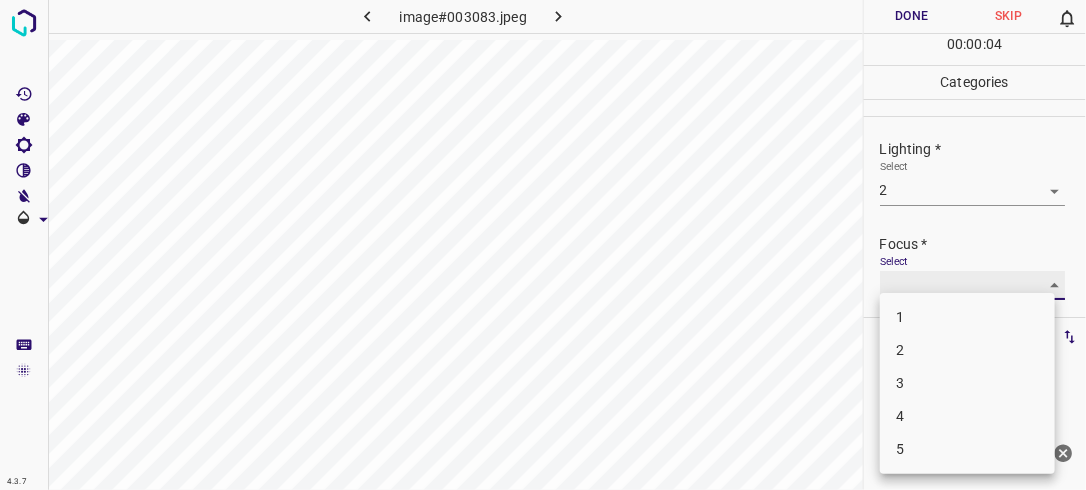 type on "2" 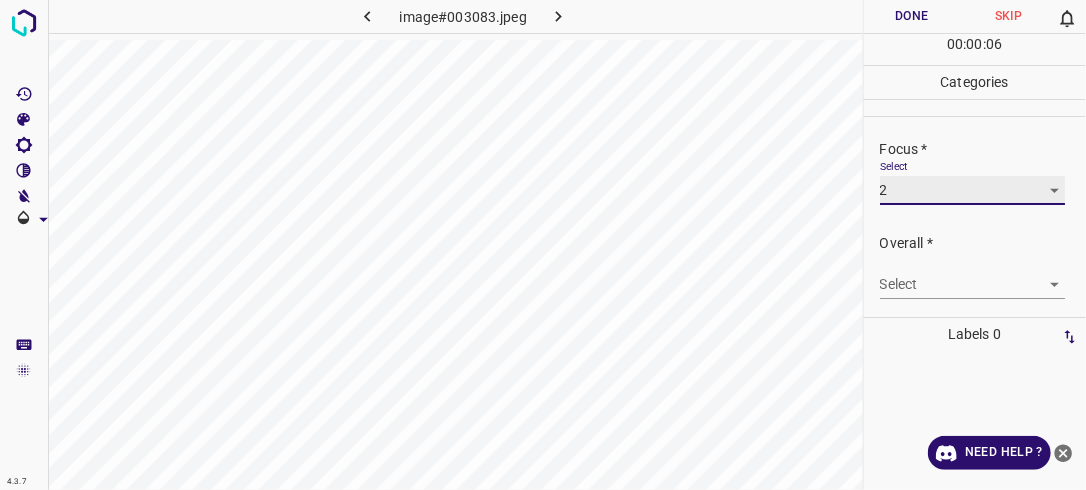 scroll, scrollTop: 98, scrollLeft: 0, axis: vertical 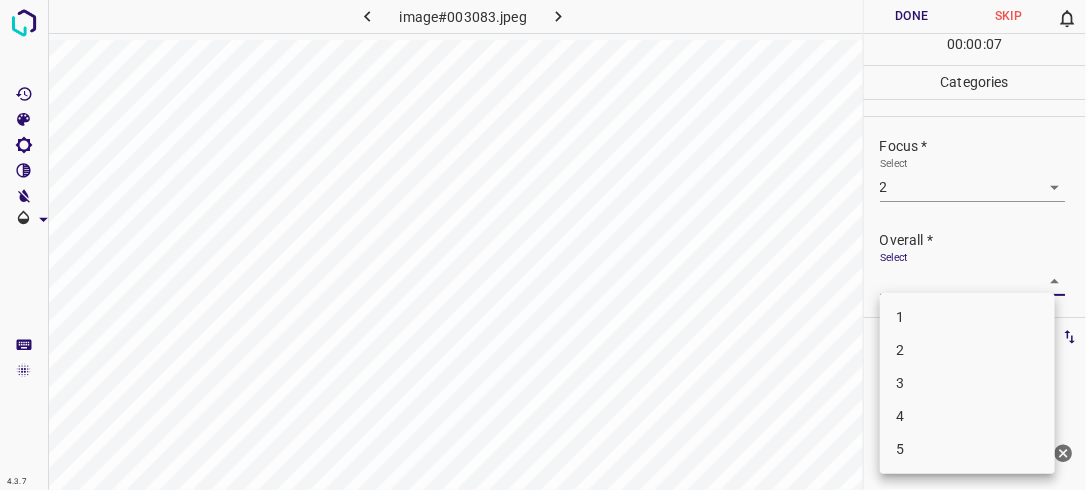 click on "4.3.7 image#003083.jpeg Done Skip 0 00   : 00   : 07   Categories Lighting *  Select 2 2 Focus *  Select 2 2 Overall *  Select ​ Labels   0 Categories 1 Lighting 2 Focus 3 Overall Tools Space Change between modes (Draw & Edit) I Auto labeling R Restore zoom M Zoom in N Zoom out Delete Delete selecte label Filters Z Restore filters X Saturation filter C Brightness filter V Contrast filter B Gray scale filter General O Download Need Help ? - Text - Hide - Delete 1 2 3 4 5" at bounding box center [543, 245] 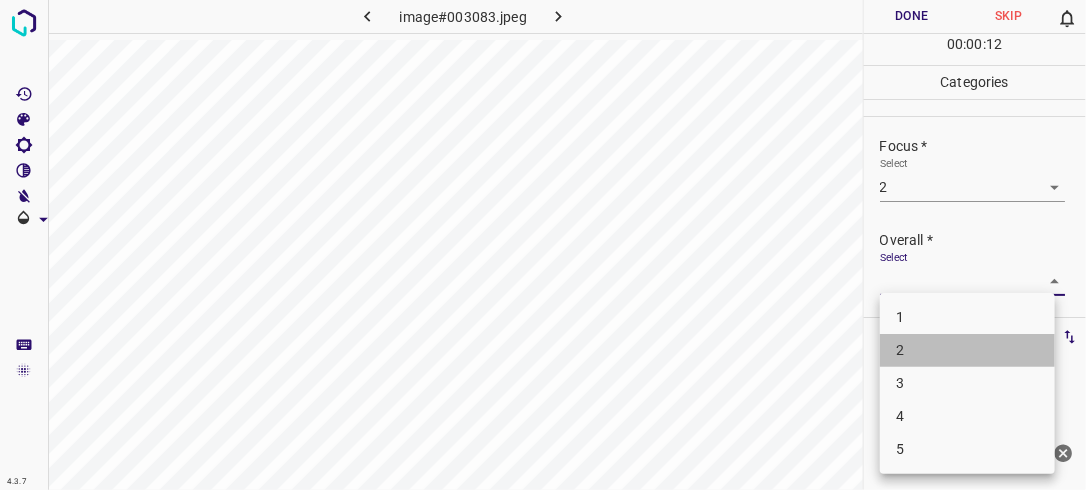 click on "2" at bounding box center (967, 350) 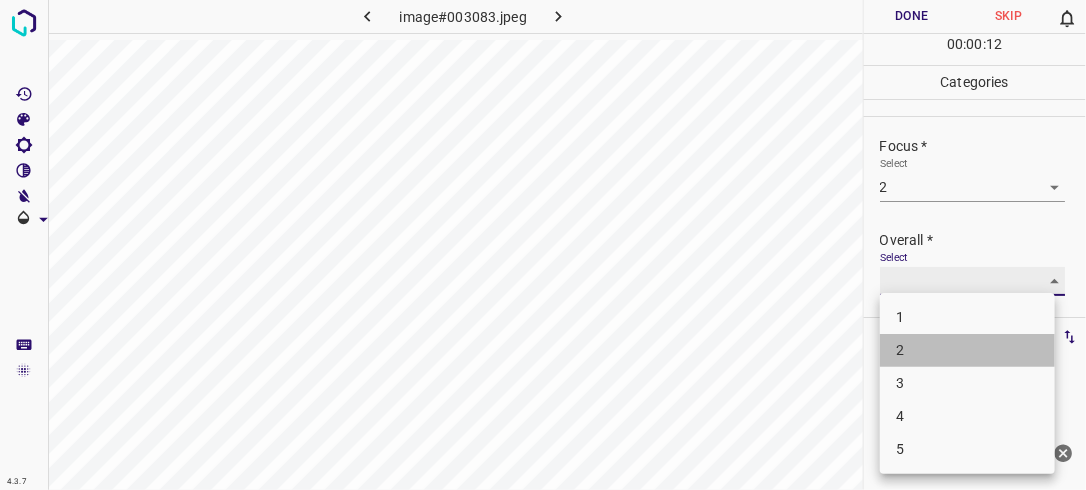 type on "2" 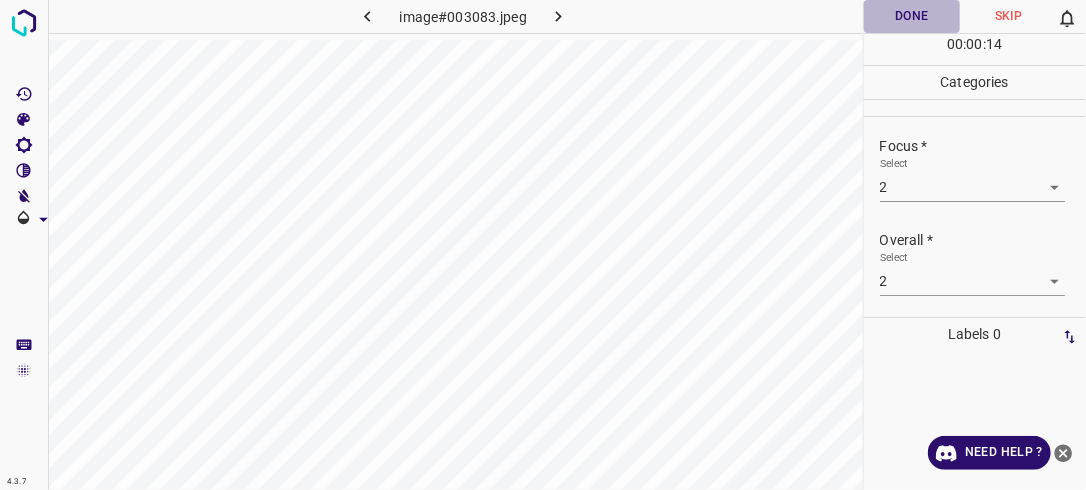 click on "Done" at bounding box center [912, 16] 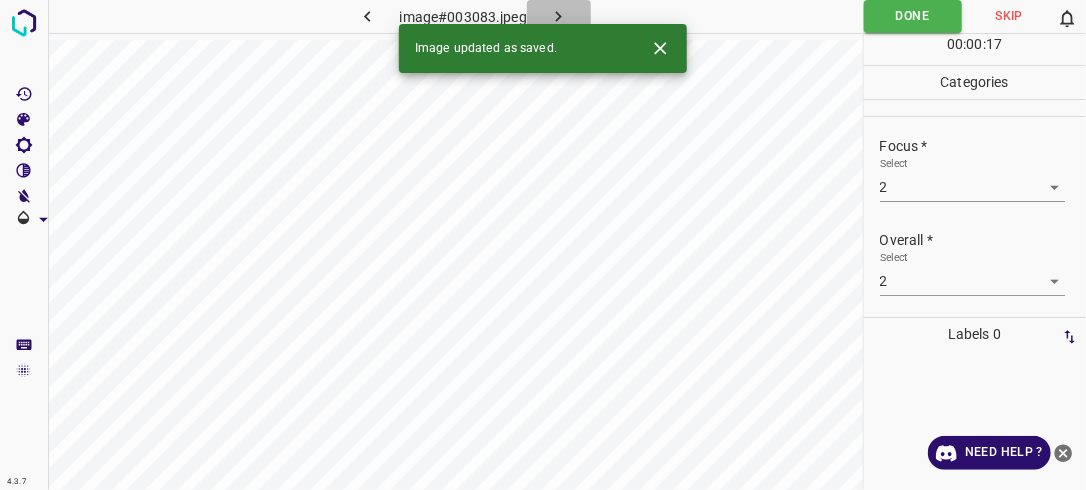 click 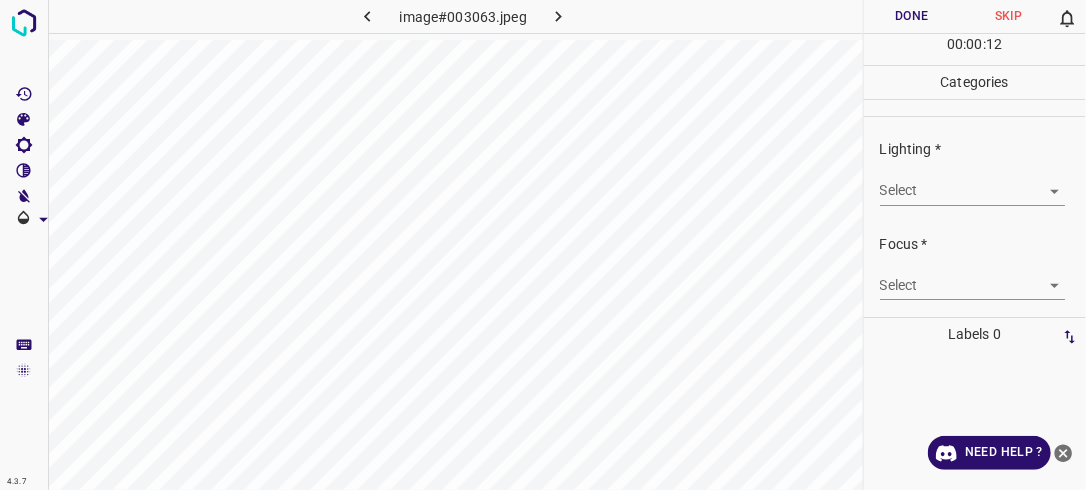 click on "4.3.7 image#003063.jpeg Done Skip 0 00   : 00   : 12   Categories Lighting *  Select ​ Focus *  Select ​ Overall *  Select ​ Labels   0 Categories 1 Lighting 2 Focus 3 Overall Tools Space Change between modes (Draw & Edit) I Auto labeling R Restore zoom M Zoom in N Zoom out Delete Delete selecte label Filters Z Restore filters X Saturation filter C Brightness filter V Contrast filter B Gray scale filter General O Download Need Help ? - Text - Hide - Delete" at bounding box center (543, 245) 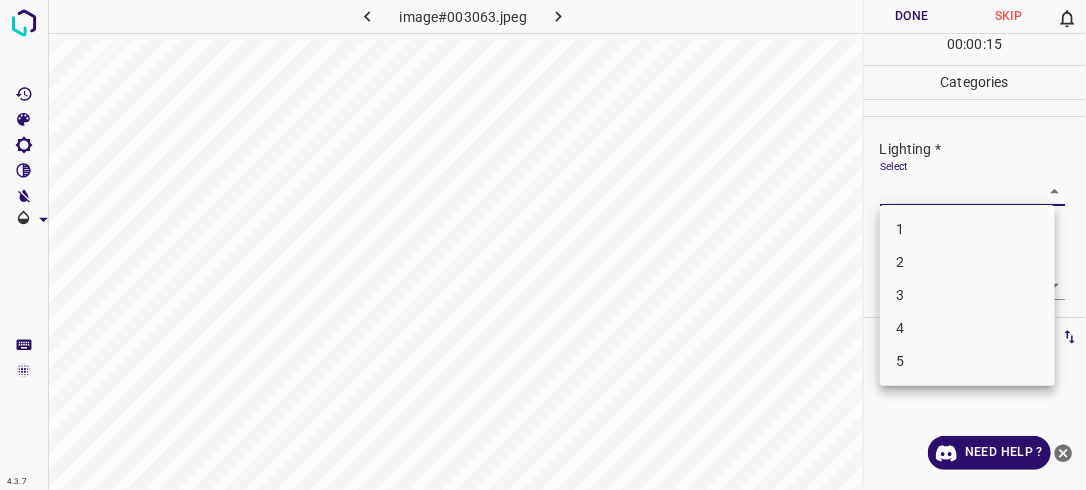 click on "2" at bounding box center [967, 262] 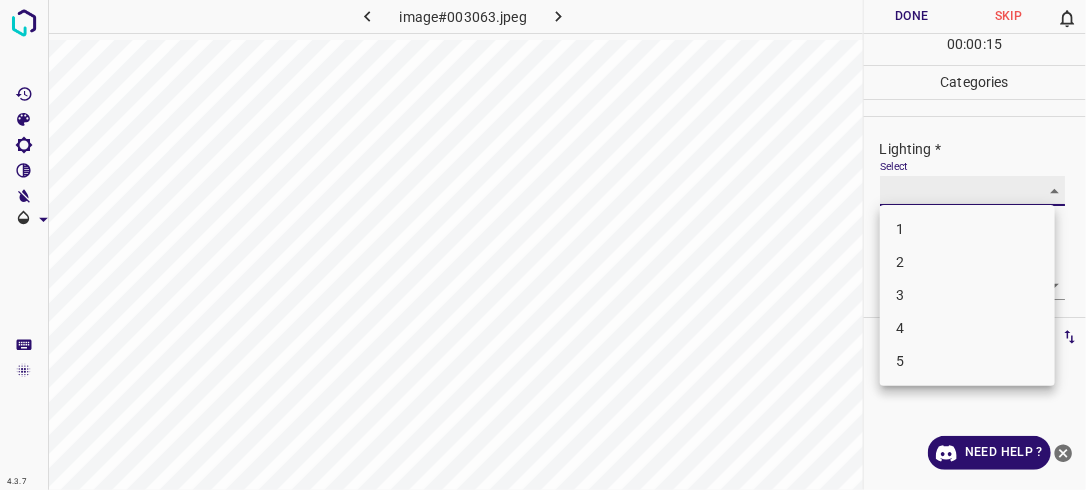 type on "2" 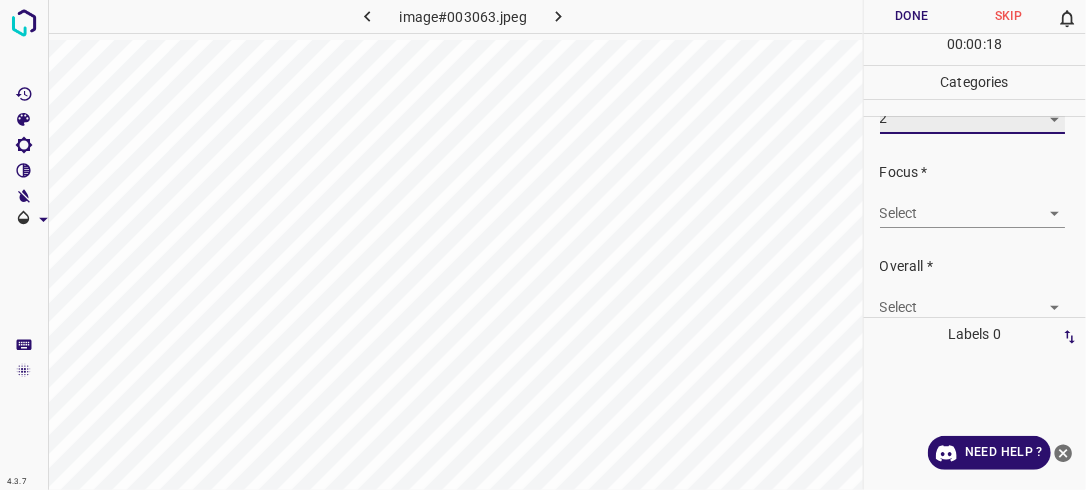 scroll, scrollTop: 95, scrollLeft: 0, axis: vertical 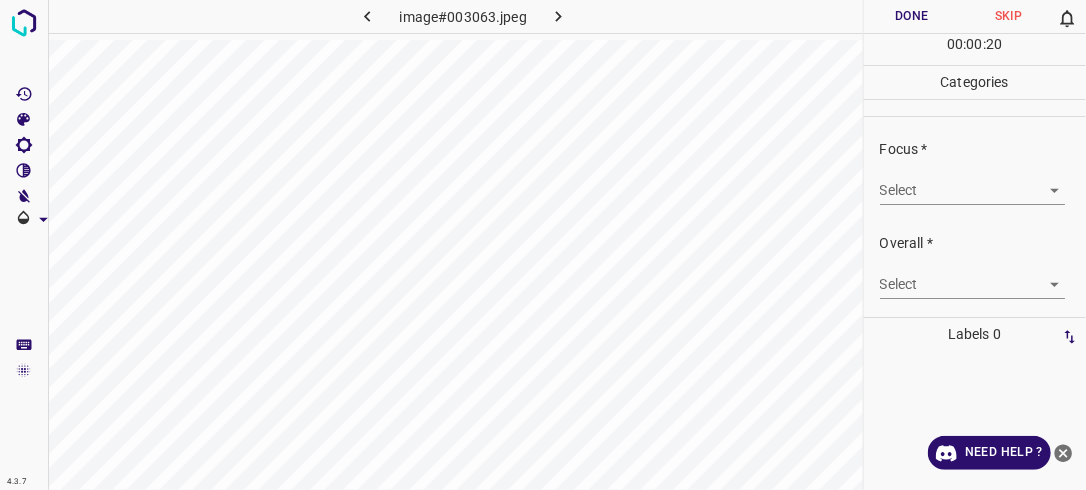 click on "4.3.7 image#003063.jpeg Done Skip 0 00   : 00   : 20   Categories Lighting *  Select 2 2 Focus *  Select ​ Overall *  Select ​ Labels   0 Categories 1 Lighting 2 Focus 3 Overall Tools Space Change between modes (Draw & Edit) I Auto labeling R Restore zoom M Zoom in N Zoom out Delete Delete selecte label Filters Z Restore filters X Saturation filter C Brightness filter V Contrast filter B Gray scale filter General O Download Need Help ? - Text - Hide - Delete" at bounding box center [543, 245] 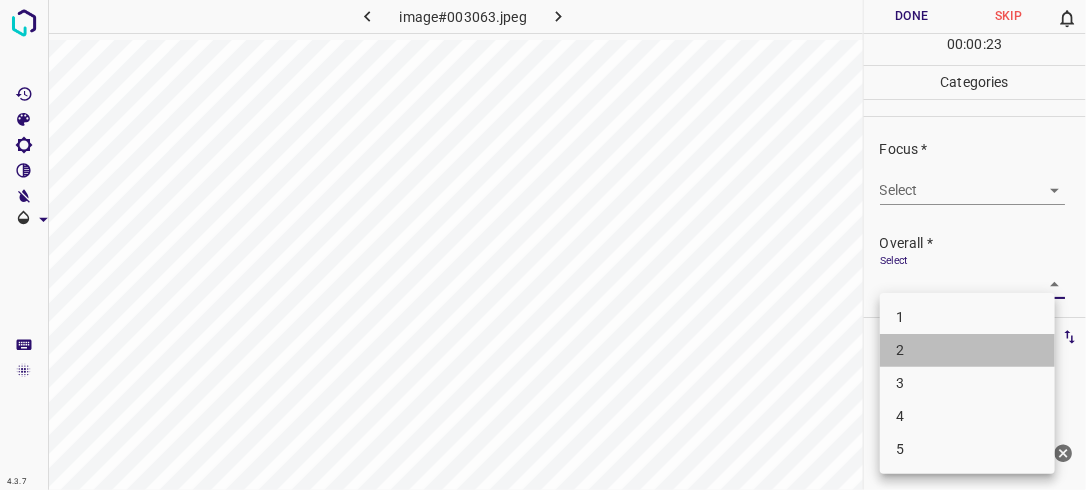 click on "2" at bounding box center (967, 350) 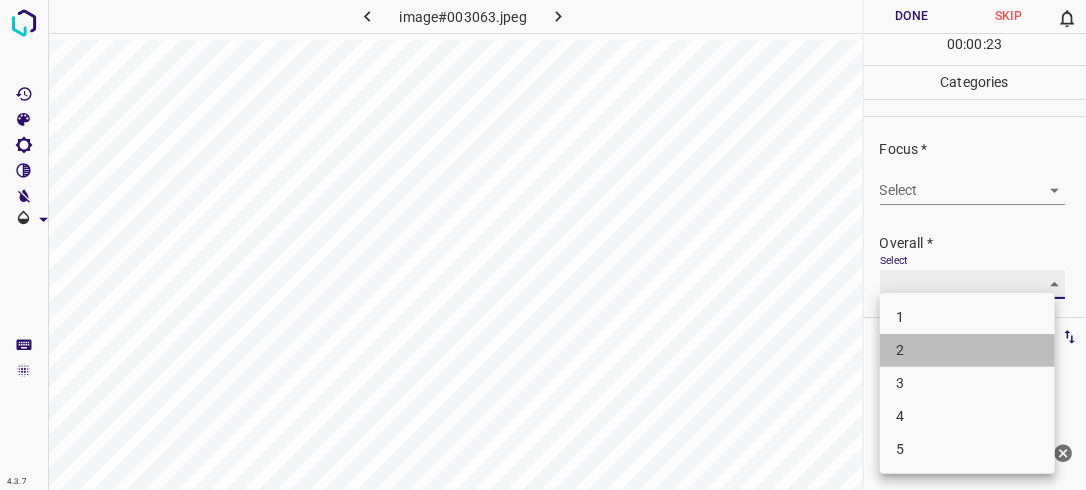 type on "2" 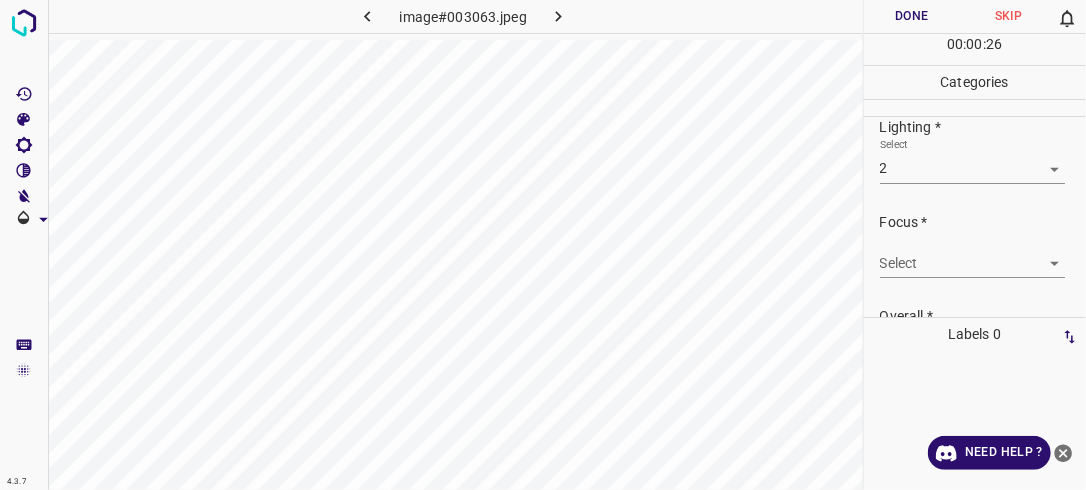 scroll, scrollTop: 4, scrollLeft: 0, axis: vertical 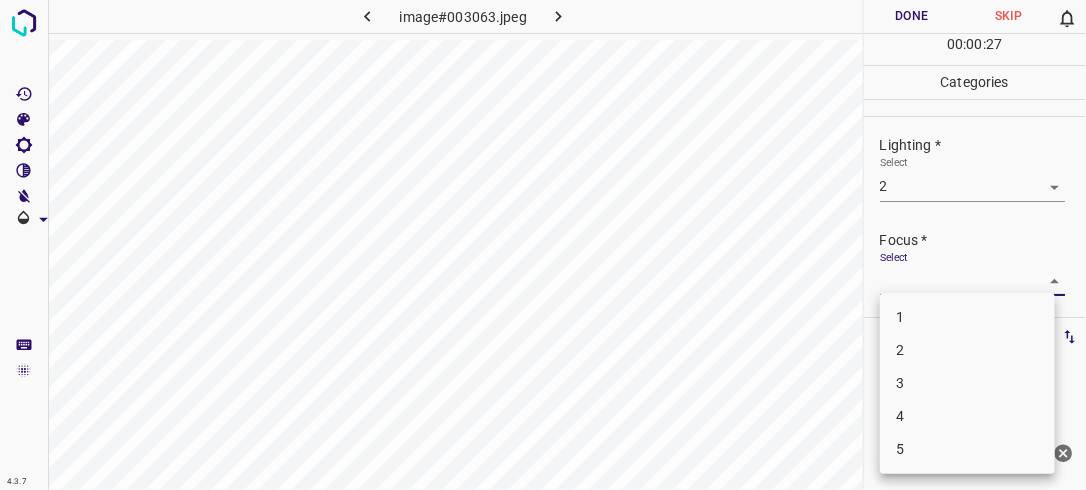 click on "4.3.7 image#003063.jpeg Done Skip 0 00   : 00   : 27   Categories Lighting *  Select 2 2 Focus *  Select ​ Overall *  Select 2 2 Labels   0 Categories 1 Lighting 2 Focus 3 Overall Tools Space Change between modes (Draw & Edit) I Auto labeling R Restore zoom M Zoom in N Zoom out Delete Delete selecte label Filters Z Restore filters X Saturation filter C Brightness filter V Contrast filter B Gray scale filter General O Download Need Help ? - Text - Hide - Delete 1 2 3 4 5" at bounding box center [543, 245] 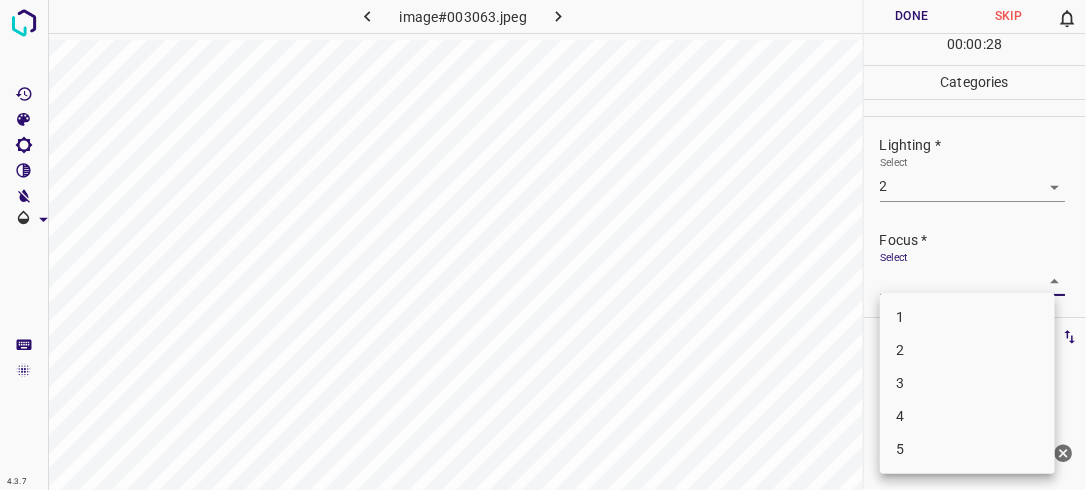 click on "2" at bounding box center (967, 350) 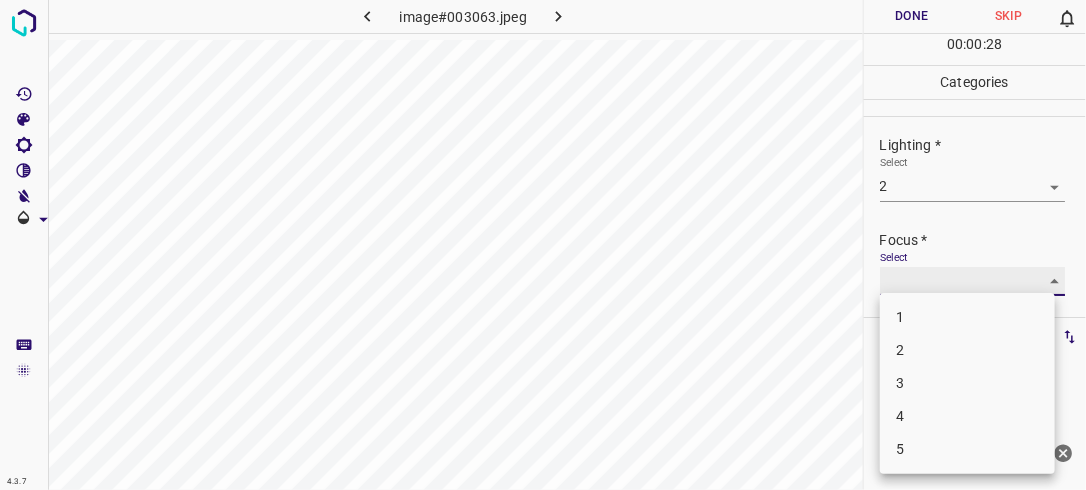 type on "2" 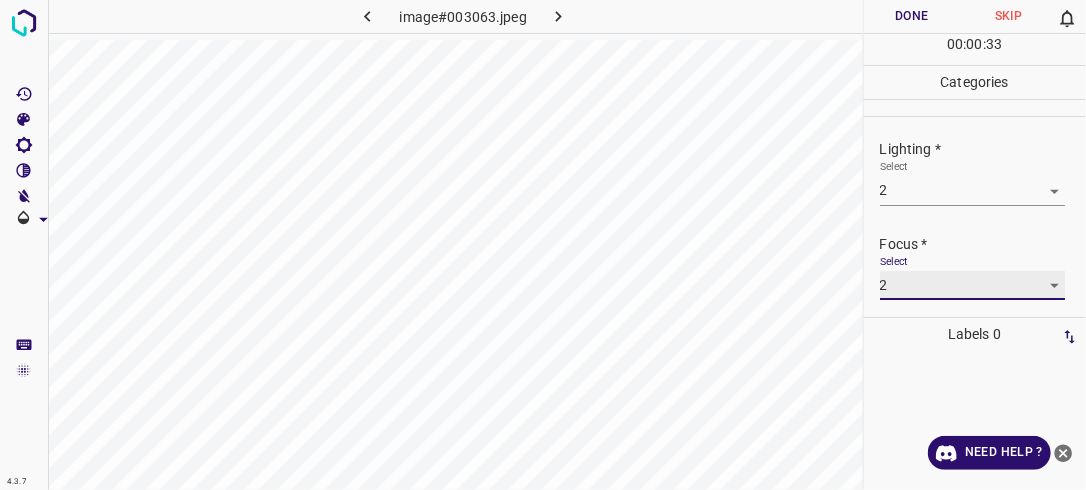 scroll, scrollTop: 98, scrollLeft: 0, axis: vertical 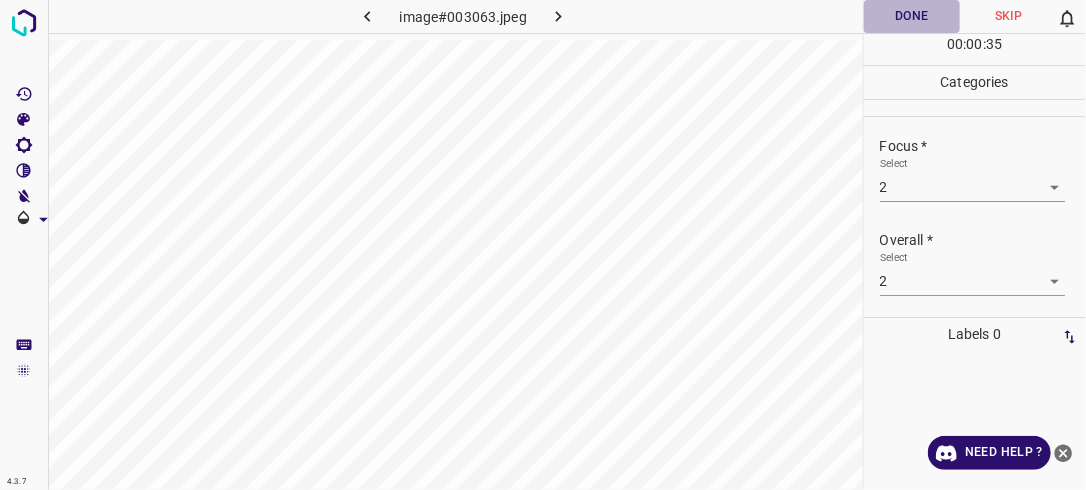 click on "Done" at bounding box center (912, 16) 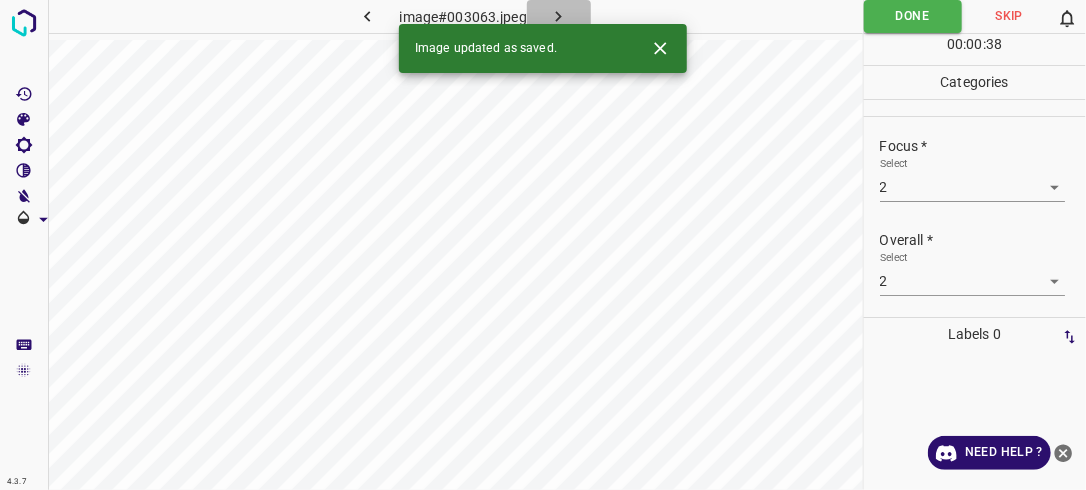 click 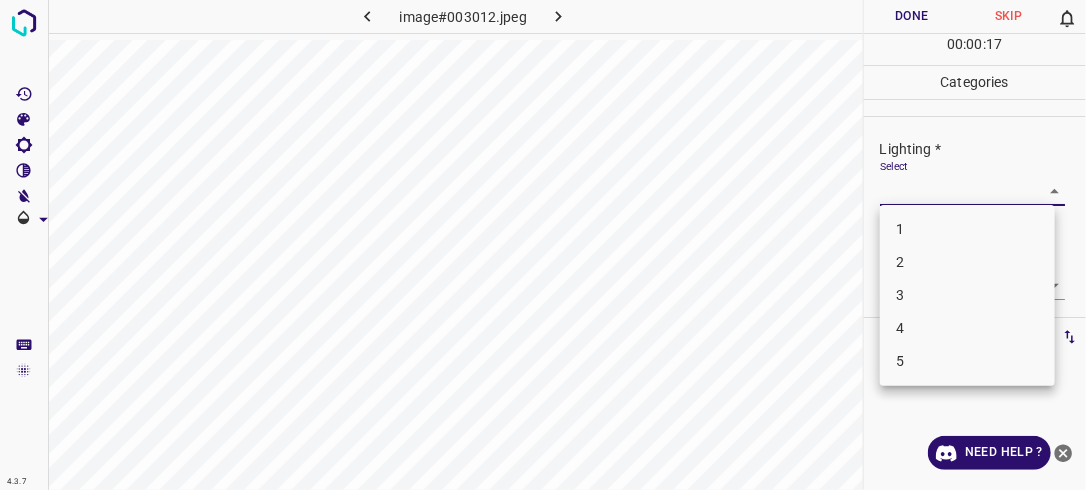 click on "4.3.7 image#003012.jpeg Done Skip 0 00   : 00   : 17   Categories Lighting *  Select ​ Focus *  Select ​ Overall *  Select ​ Labels   0 Categories 1 Lighting 2 Focus 3 Overall Tools Space Change between modes (Draw & Edit) I Auto labeling R Restore zoom M Zoom in N Zoom out Delete Delete selecte label Filters Z Restore filters X Saturation filter C Brightness filter V Contrast filter B Gray scale filter General O Download Need Help ? - Text - Hide - Delete 1 2 3 4 5" at bounding box center [543, 245] 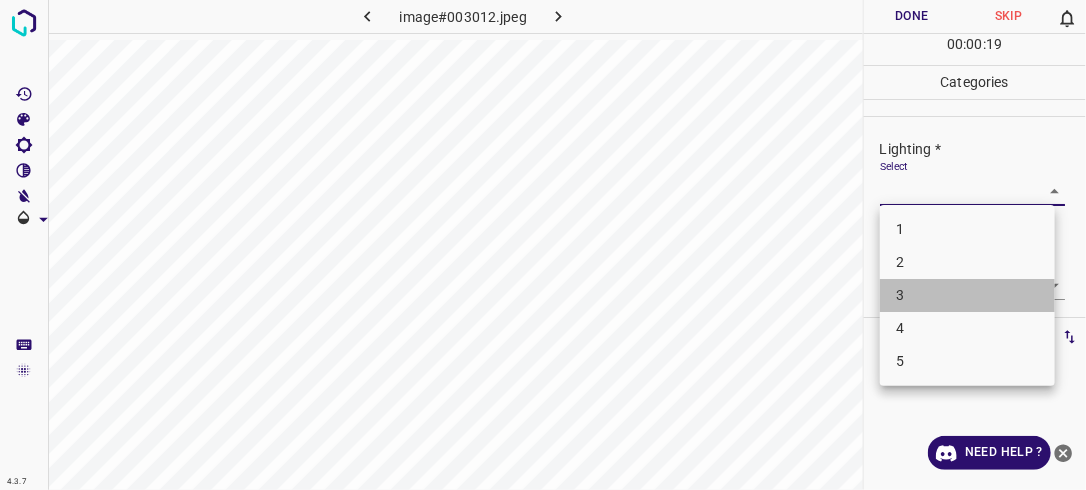 click on "3" at bounding box center (967, 295) 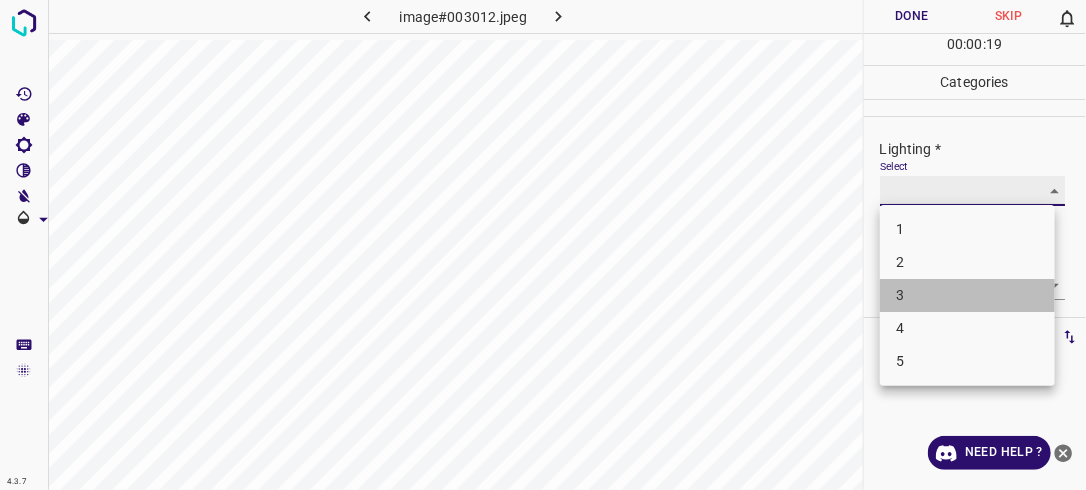 type on "3" 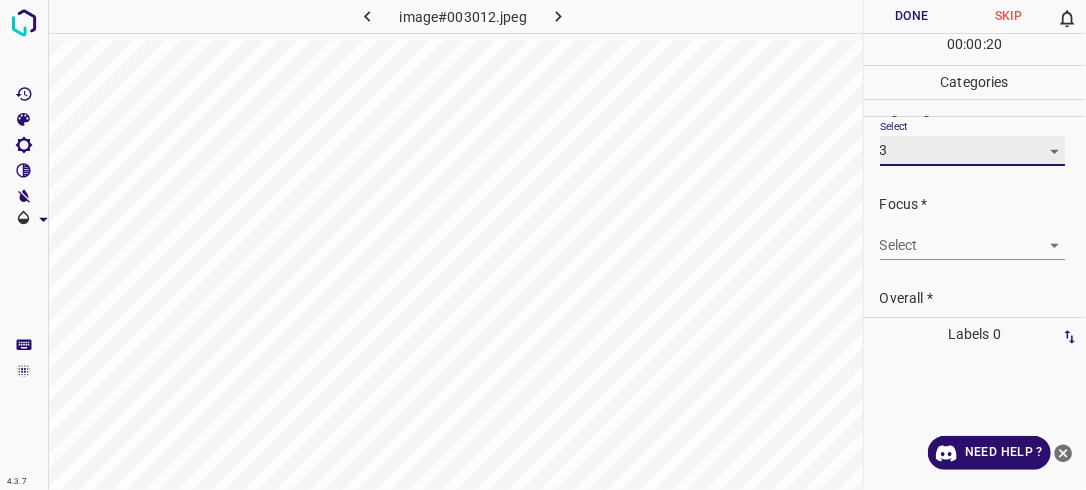 scroll, scrollTop: 98, scrollLeft: 0, axis: vertical 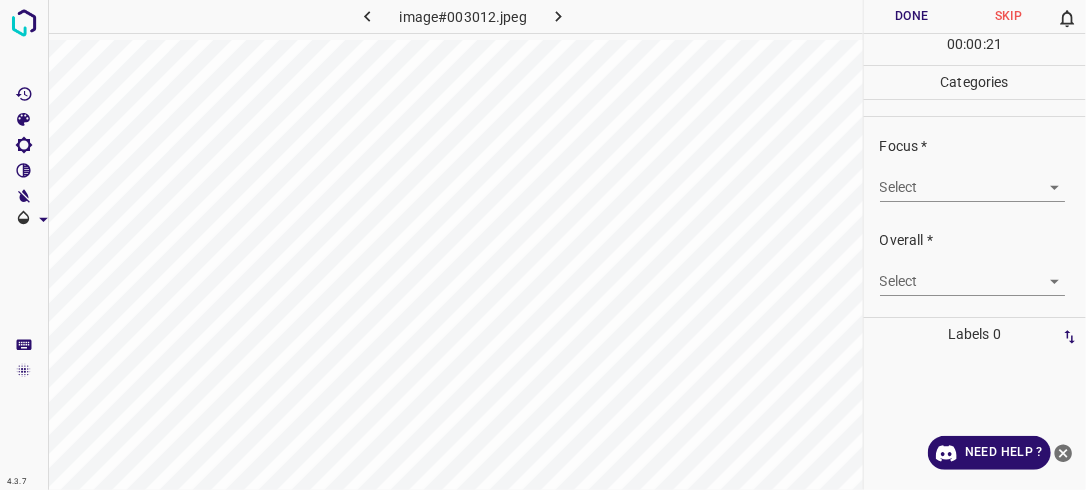 click on "4.3.7 image#003012.jpeg Done Skip 0 00   : 00   : 21   Categories Lighting *  Select 3 3 Focus *  Select ​ Overall *  Select ​ Labels   0 Categories 1 Lighting 2 Focus 3 Overall Tools Space Change between modes (Draw & Edit) I Auto labeling R Restore zoom M Zoom in N Zoom out Delete Delete selecte label Filters Z Restore filters X Saturation filter C Brightness filter V Contrast filter B Gray scale filter General O Download Need Help ? - Text - Hide - Delete" at bounding box center (543, 245) 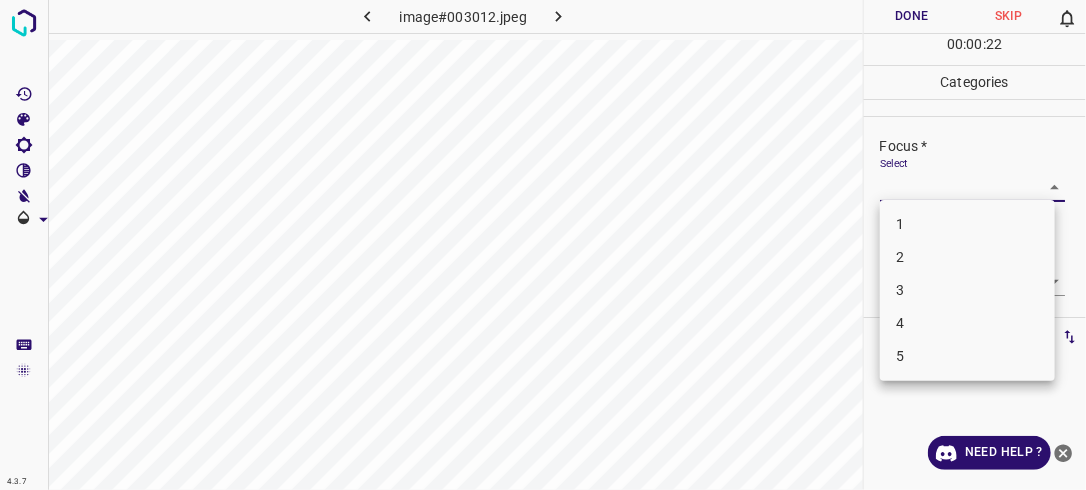 click on "3" at bounding box center (967, 290) 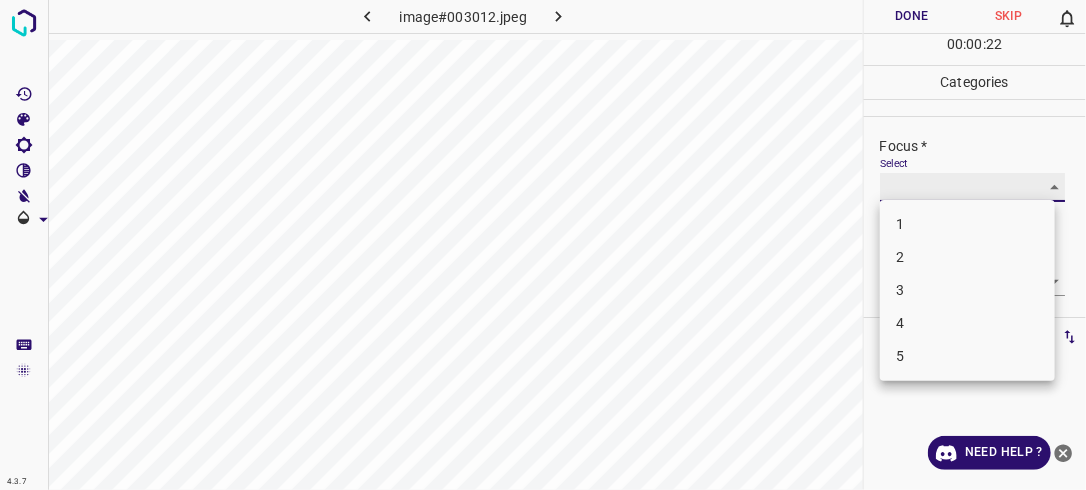 type on "3" 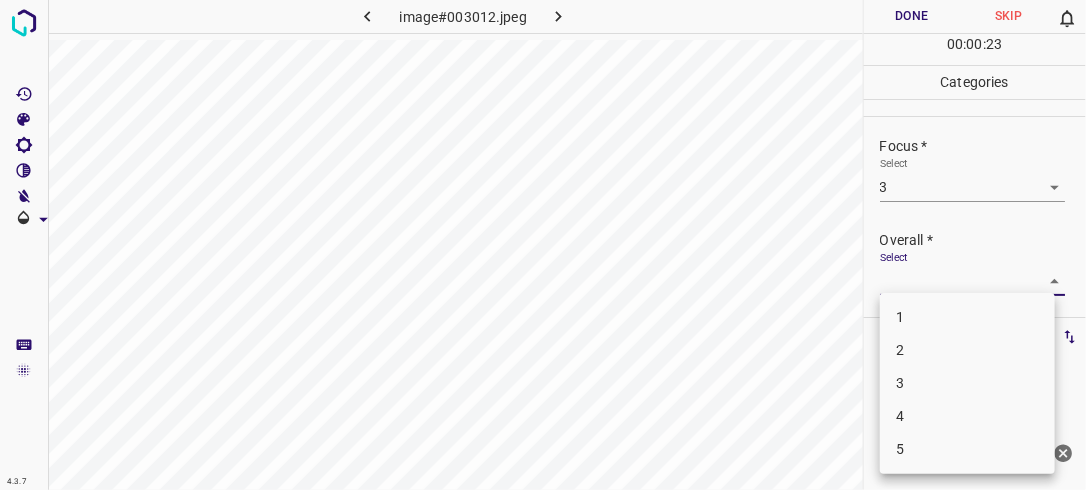drag, startPoint x: 1039, startPoint y: 280, endPoint x: 1018, endPoint y: 300, distance: 29 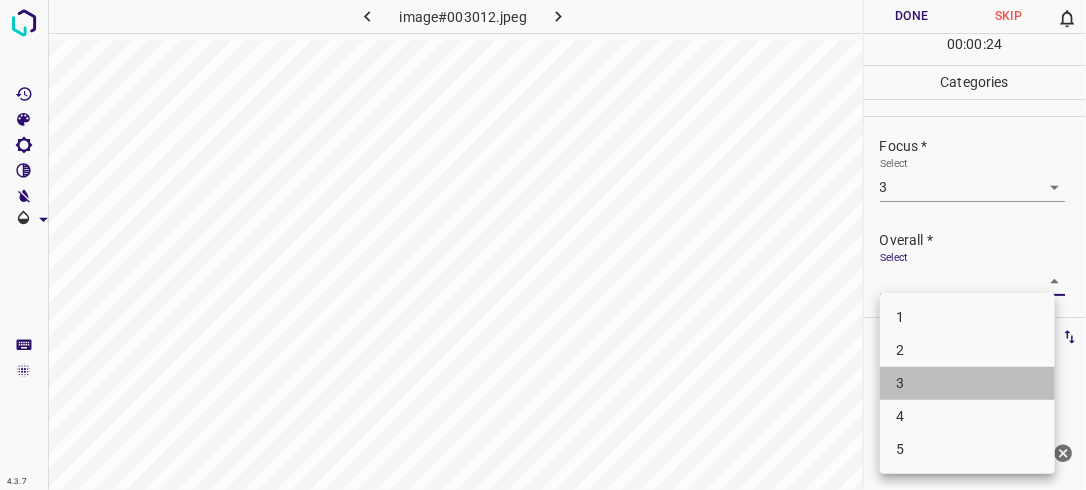 click on "3" at bounding box center (967, 383) 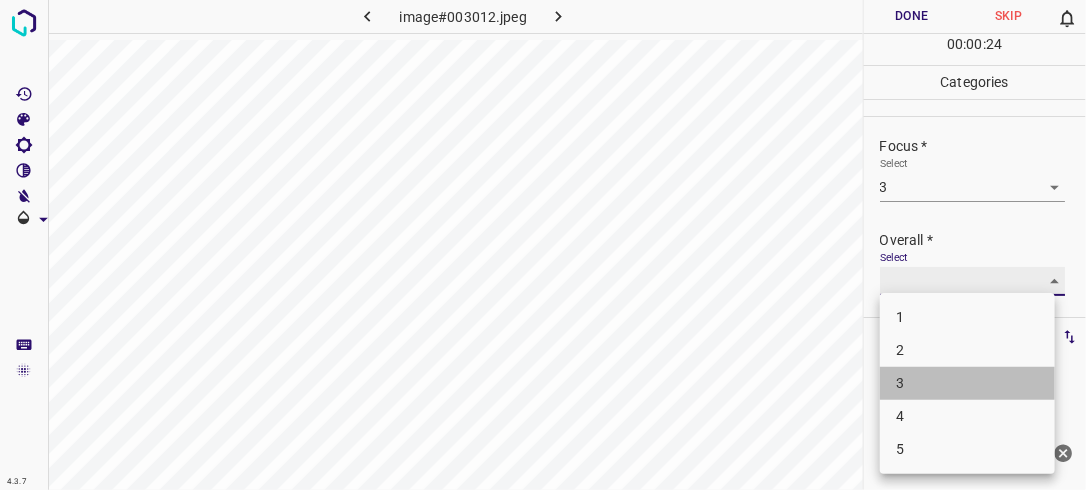 type on "3" 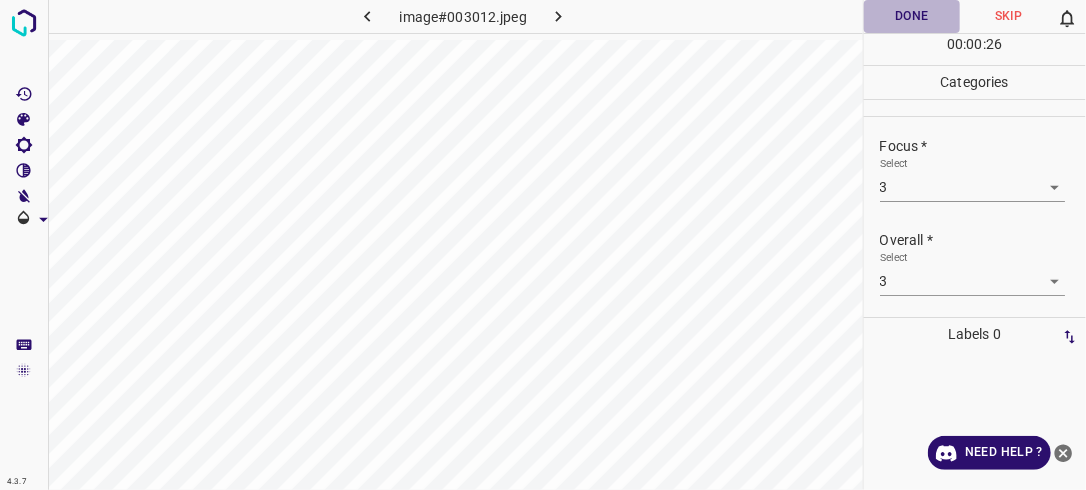 click on "Done" at bounding box center (912, 16) 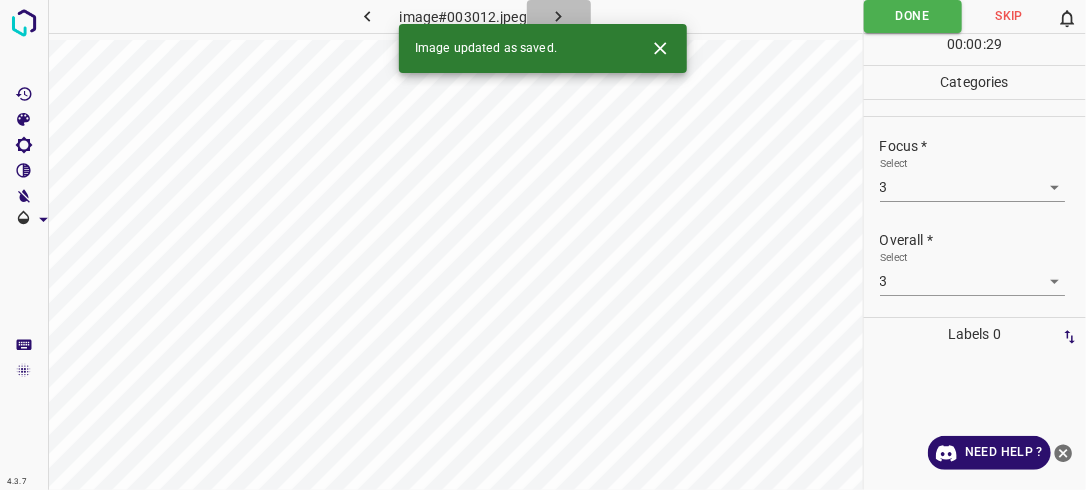 click 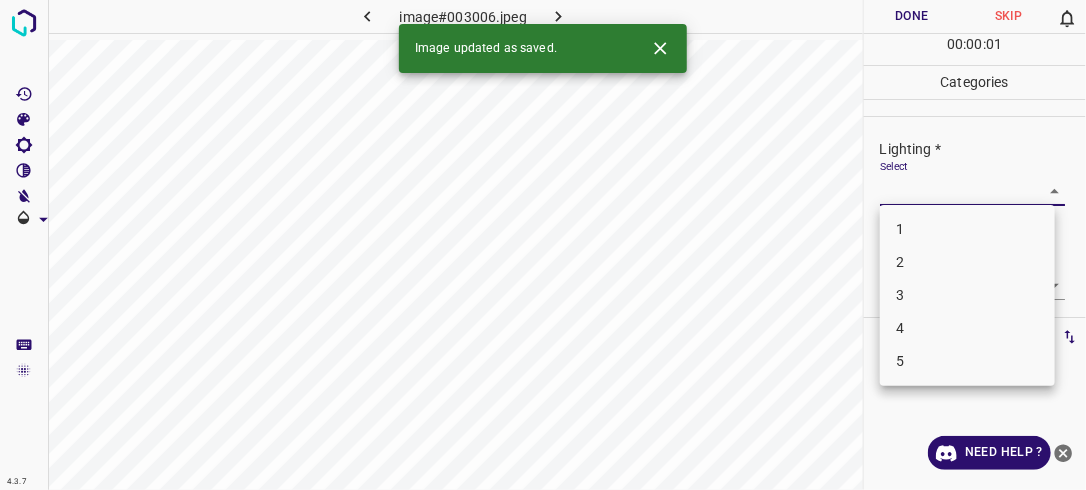 click on "4.3.7 image#003006.jpeg Done Skip 0 00   : 00   : 01   Categories Lighting *  Select ​ Focus *  Select ​ Overall *  Select ​ Labels   0 Categories 1 Lighting 2 Focus 3 Overall Tools Space Change between modes (Draw & Edit) I Auto labeling R Restore zoom M Zoom in N Zoom out Delete Delete selecte label Filters Z Restore filters X Saturation filter C Brightness filter V Contrast filter B Gray scale filter General O Download Image updated as saved. Need Help ? - Text - Hide - Delete 1 2 3 4 5" at bounding box center [543, 245] 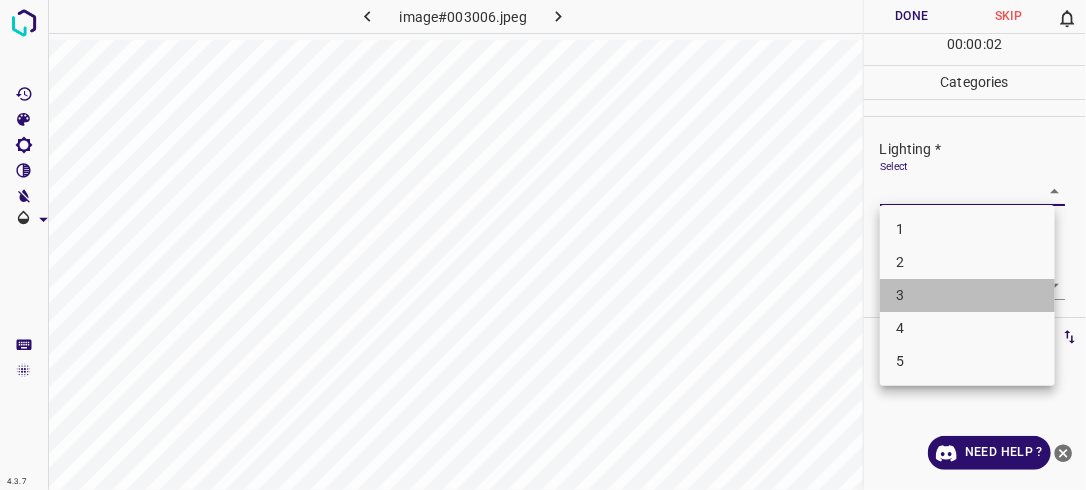 click on "3" at bounding box center (967, 295) 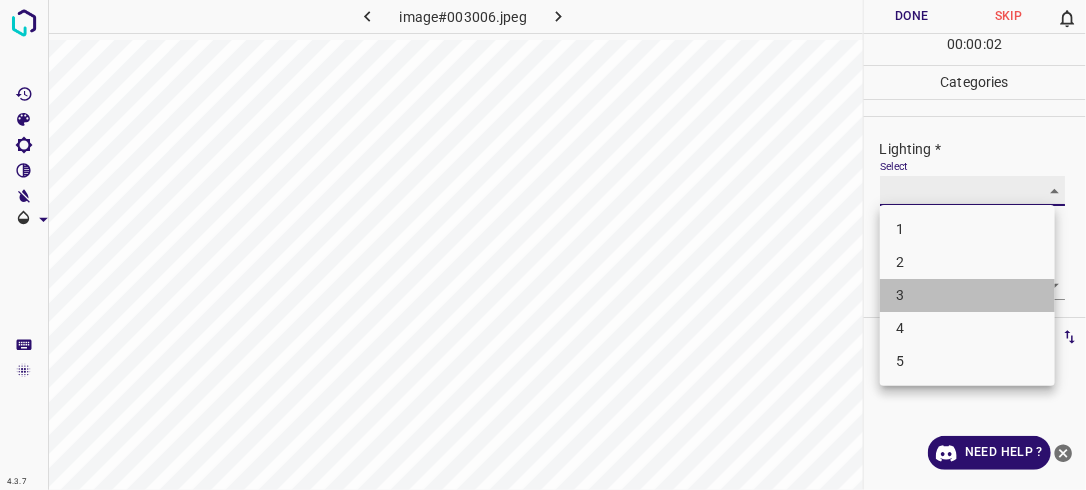 type on "3" 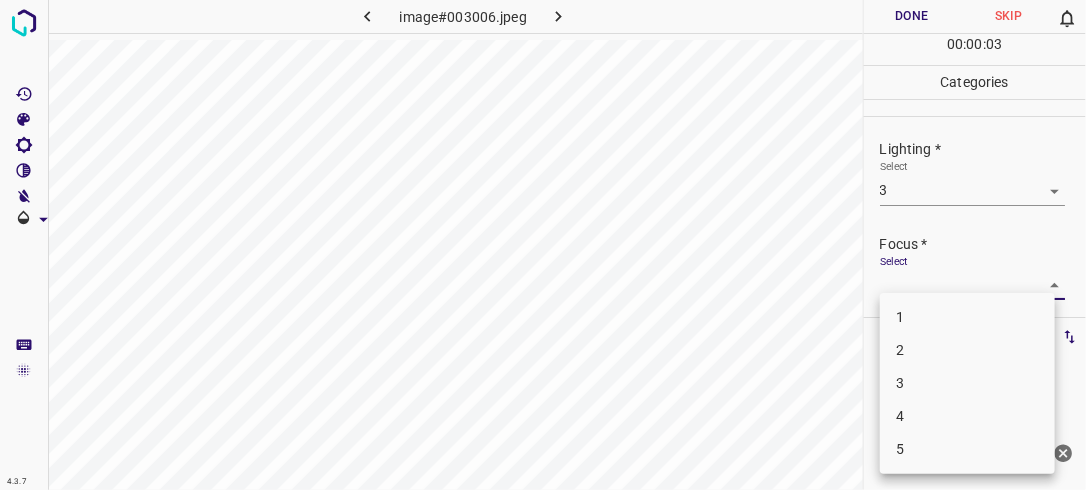 click on "4.3.7 image#003006.jpeg Done Skip 0 00   : 00   : 03   Categories Lighting *  Select 3 3 Focus *  Select ​ Overall *  Select ​ Labels   0 Categories 1 Lighting 2 Focus 3 Overall Tools Space Change between modes (Draw & Edit) I Auto labeling R Restore zoom M Zoom in N Zoom out Delete Delete selecte label Filters Z Restore filters X Saturation filter C Brightness filter V Contrast filter B Gray scale filter General O Download Need Help ? - Text - Hide - Delete 1 2 3 4 5" at bounding box center [543, 245] 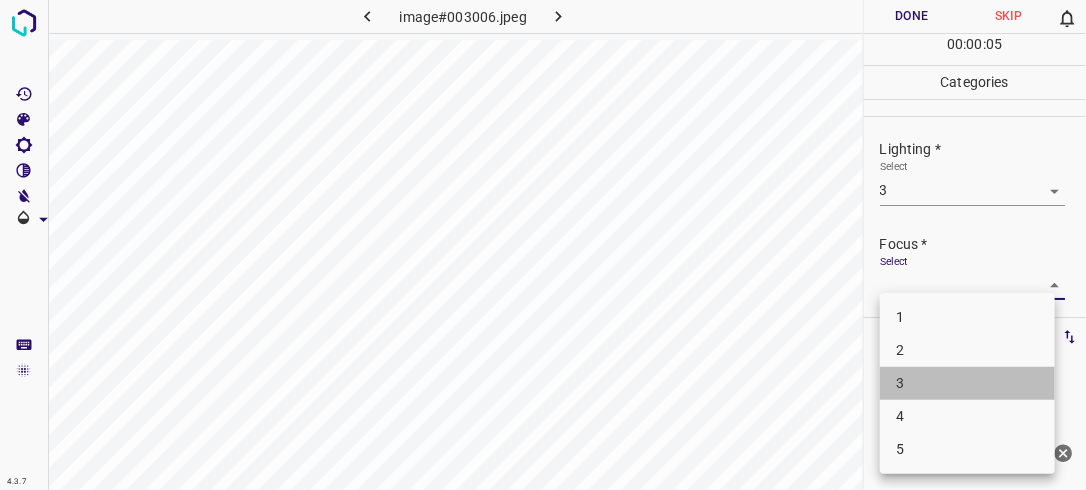 click on "3" at bounding box center [967, 383] 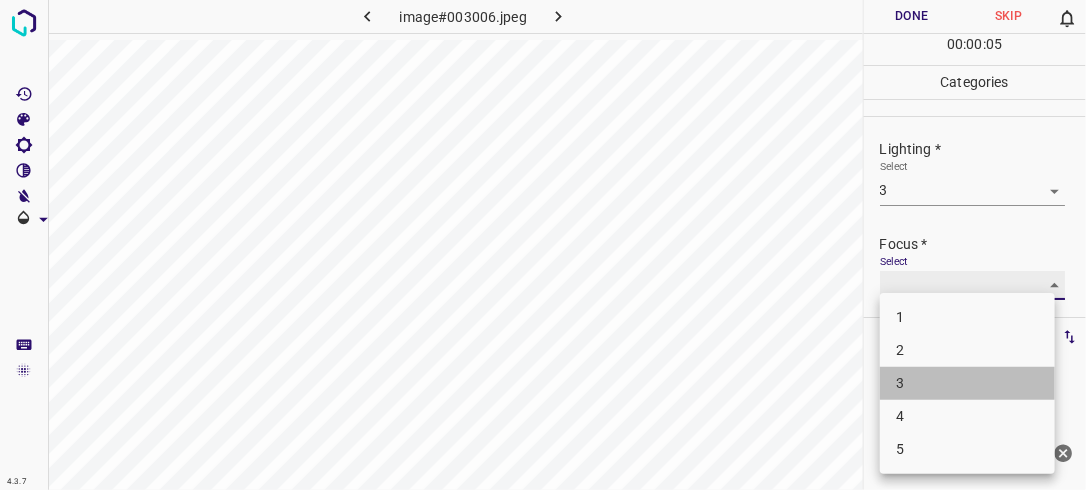 type on "3" 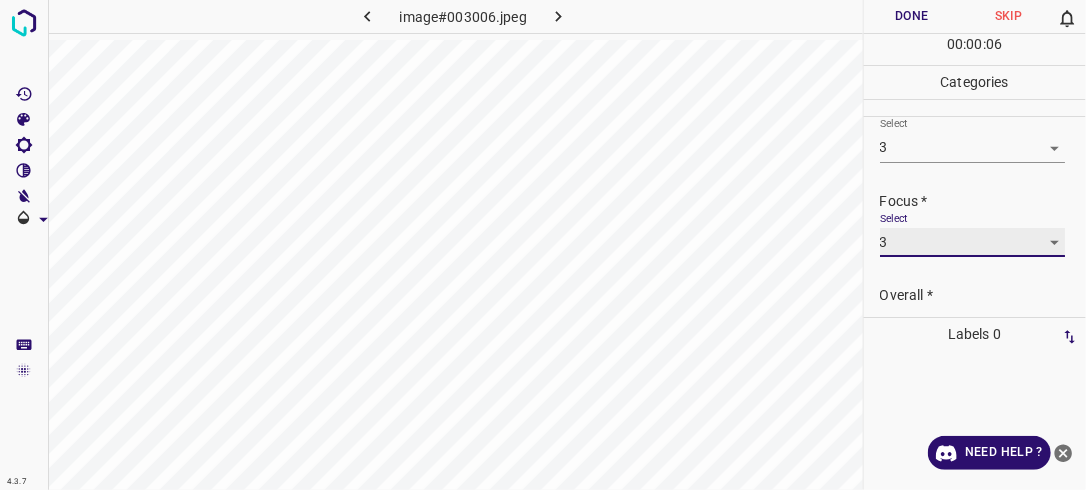 scroll, scrollTop: 98, scrollLeft: 0, axis: vertical 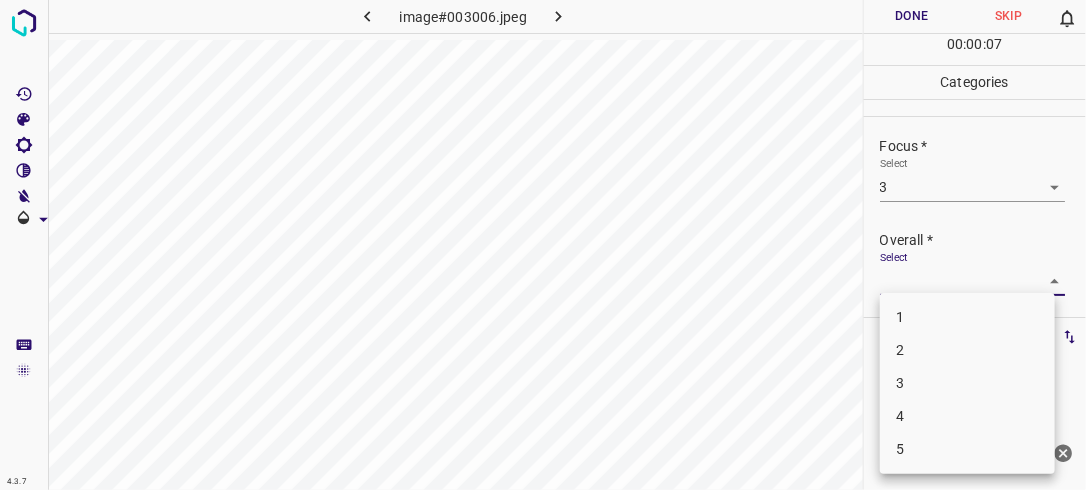 drag, startPoint x: 1043, startPoint y: 278, endPoint x: 996, endPoint y: 346, distance: 82.661964 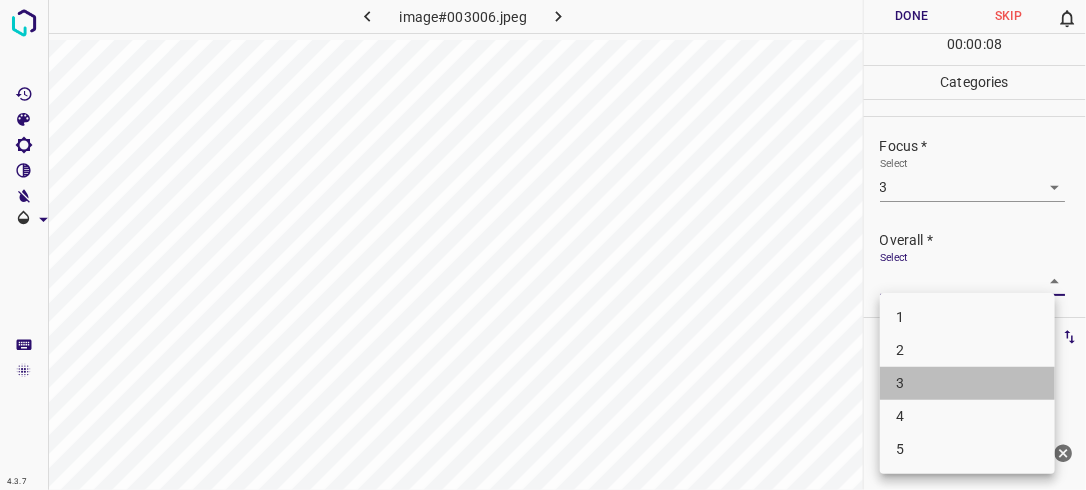 click on "3" at bounding box center [967, 383] 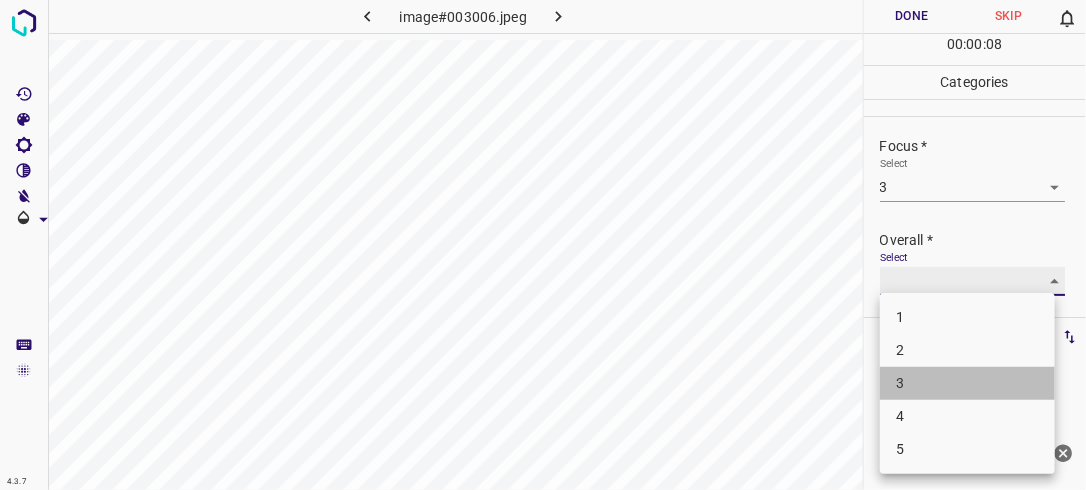 type on "3" 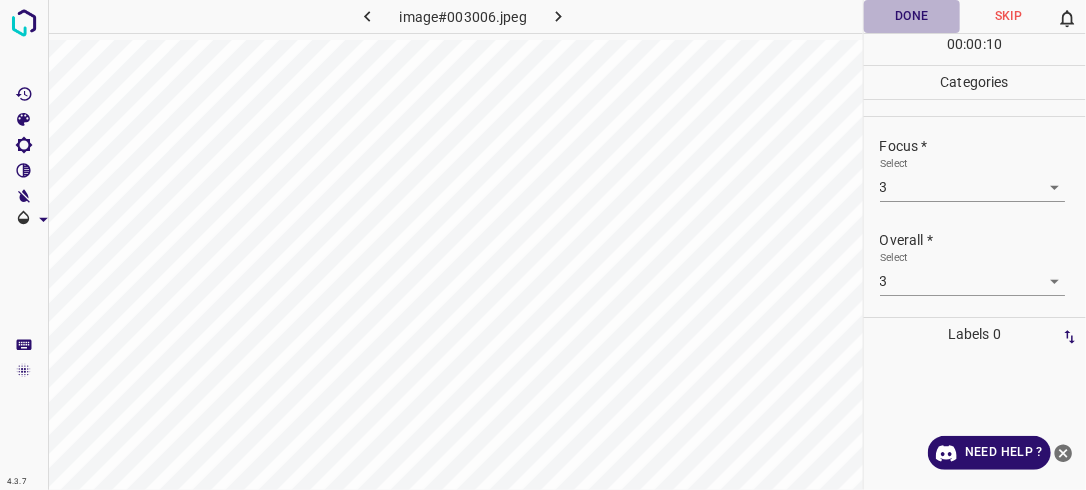 click on "Done" at bounding box center (912, 16) 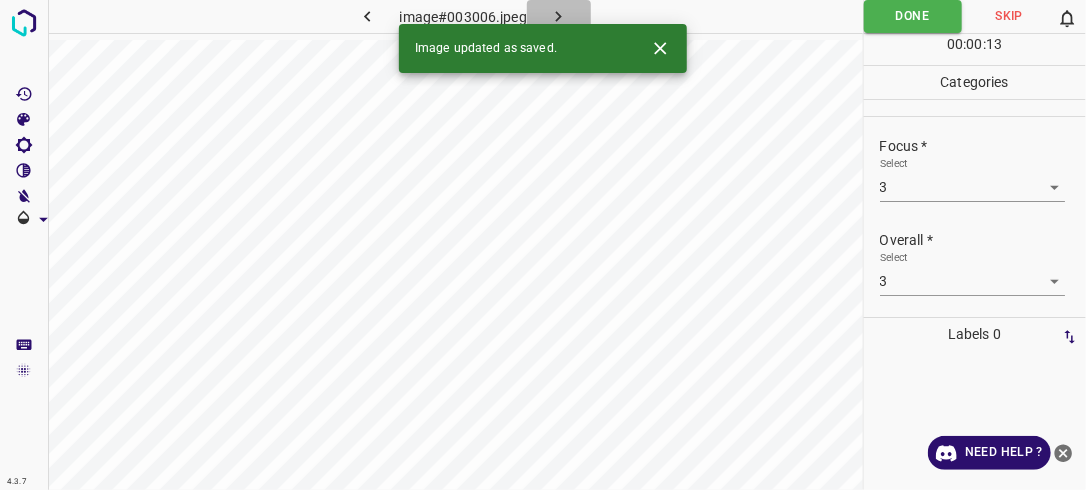 click 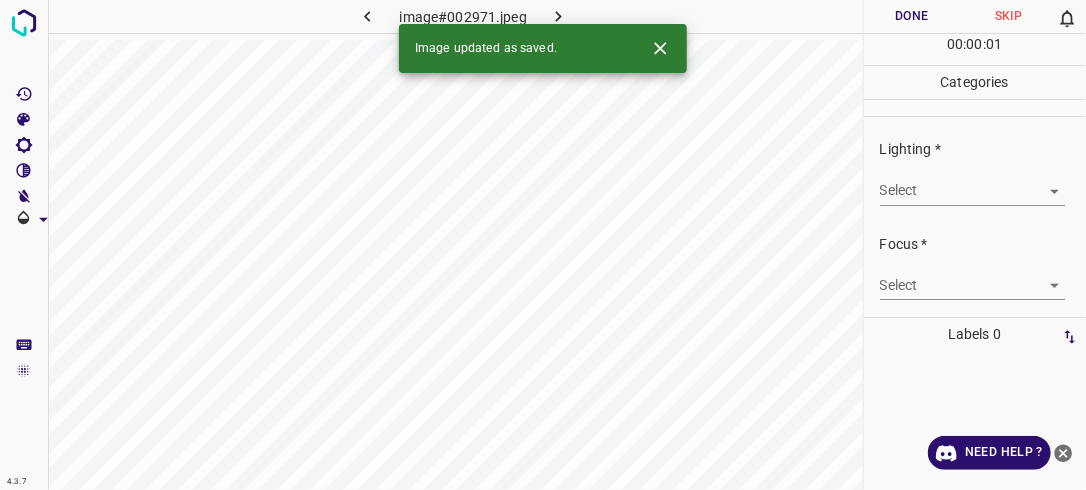 click on "4.3.7 image#002971.jpeg Done Skip 0 00   : 00   : 01   Categories Lighting *  Select ​ Focus *  Select ​ Overall *  Select ​ Labels   0 Categories 1 Lighting 2 Focus 3 Overall Tools Space Change between modes (Draw & Edit) I Auto labeling R Restore zoom M Zoom in N Zoom out Delete Delete selecte label Filters Z Restore filters X Saturation filter C Brightness filter V Contrast filter B Gray scale filter General O Download Image updated as saved. Need Help ? - Text - Hide - Delete" at bounding box center [543, 245] 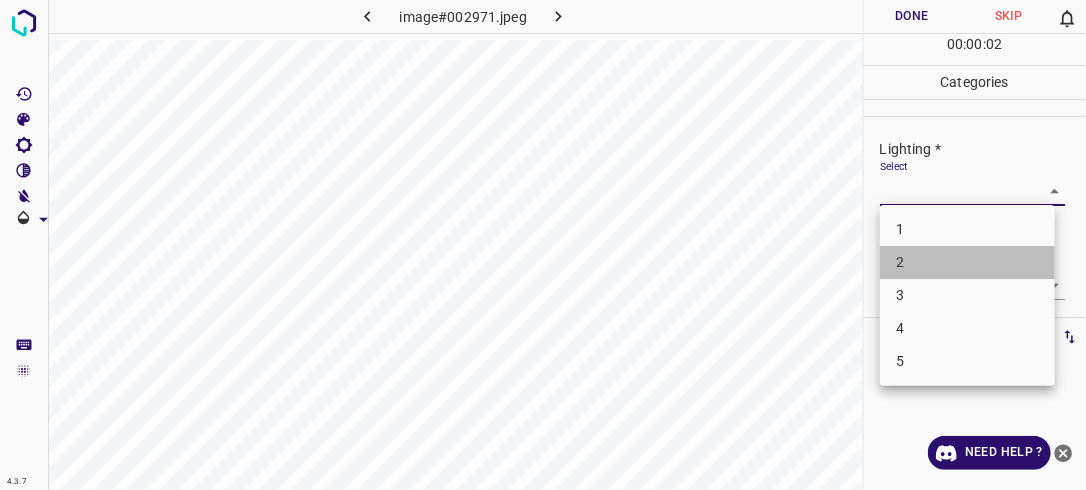 click on "2" at bounding box center [967, 262] 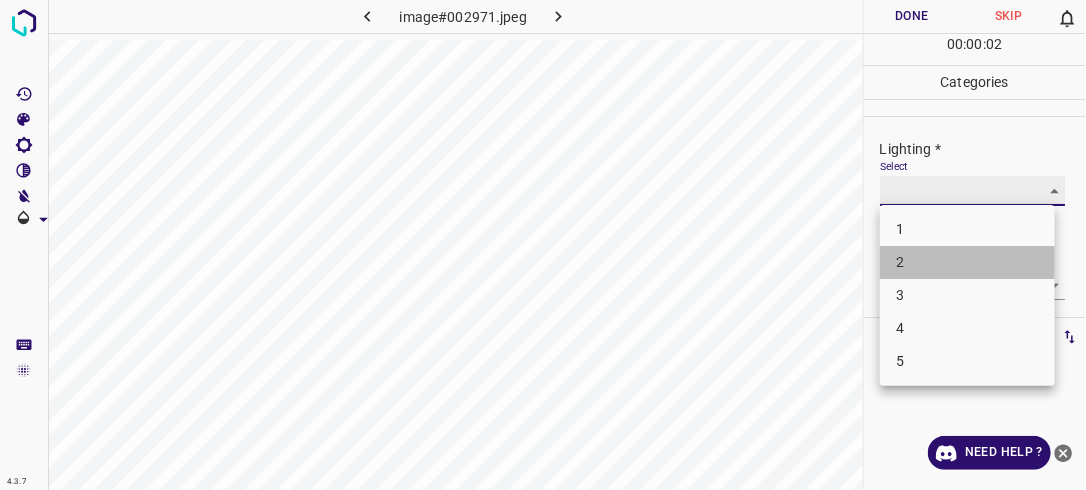 type on "2" 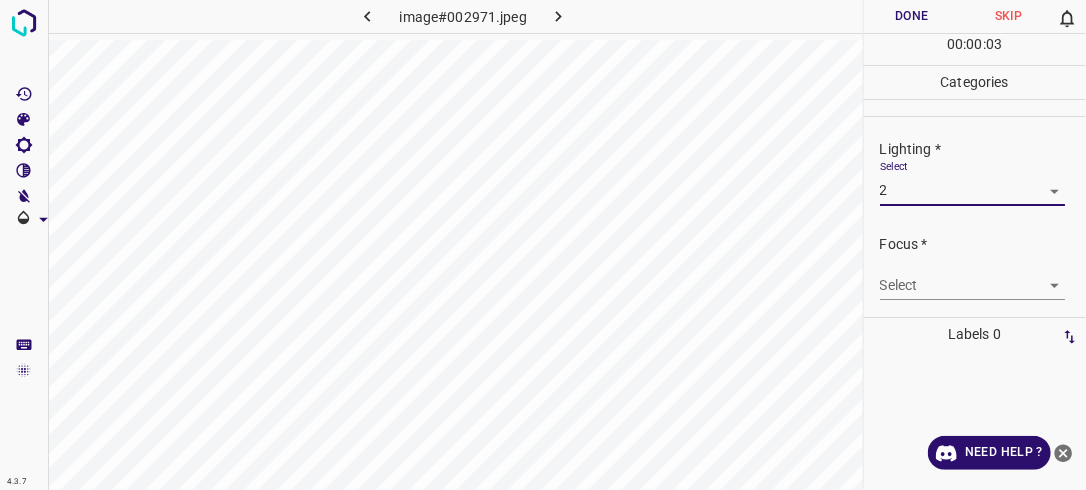 click on "4.3.7 image#002971.jpeg Done Skip 0 00   : 00   : 03   Categories Lighting *  Select 2 2 Focus *  Select ​ Overall *  Select ​ Labels   0 Categories 1 Lighting 2 Focus 3 Overall Tools Space Change between modes (Draw & Edit) I Auto labeling R Restore zoom M Zoom in N Zoom out Delete Delete selecte label Filters Z Restore filters X Saturation filter C Brightness filter V Contrast filter B Gray scale filter General O Download Need Help ? - Text - Hide - Delete" at bounding box center (543, 245) 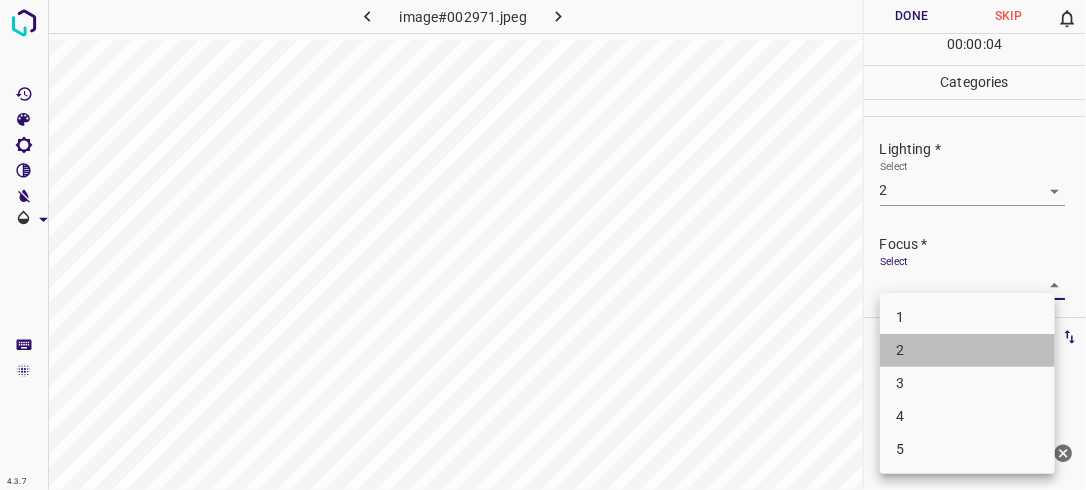 click on "2" at bounding box center (967, 350) 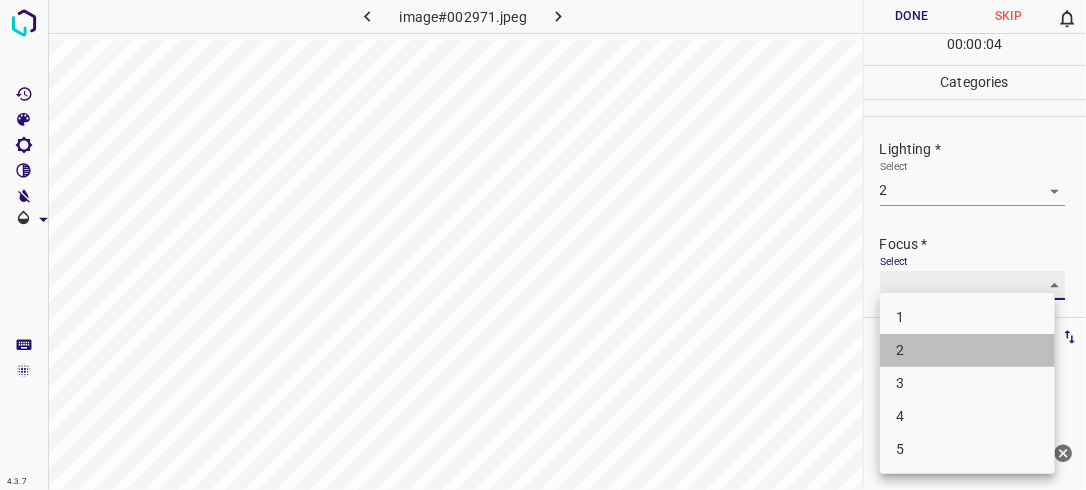 type on "2" 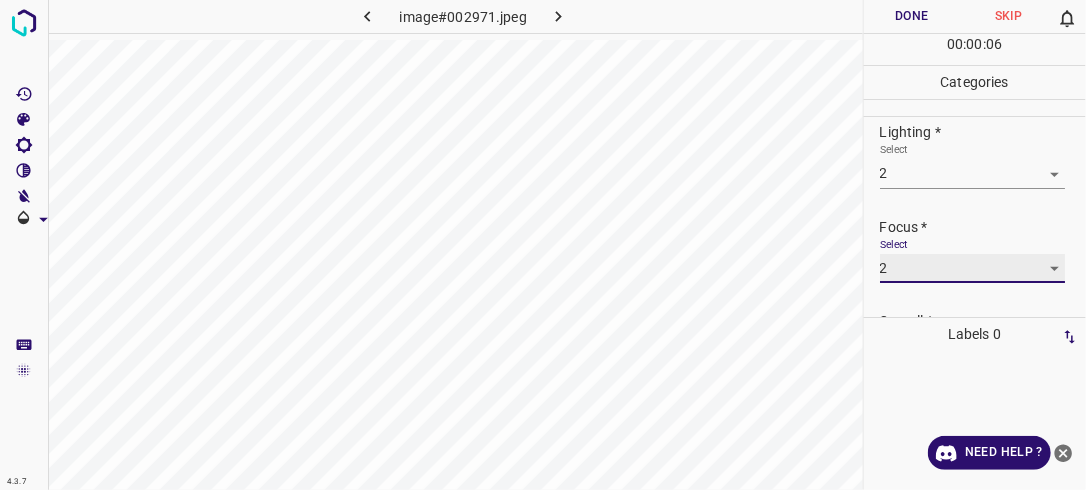 scroll, scrollTop: 98, scrollLeft: 0, axis: vertical 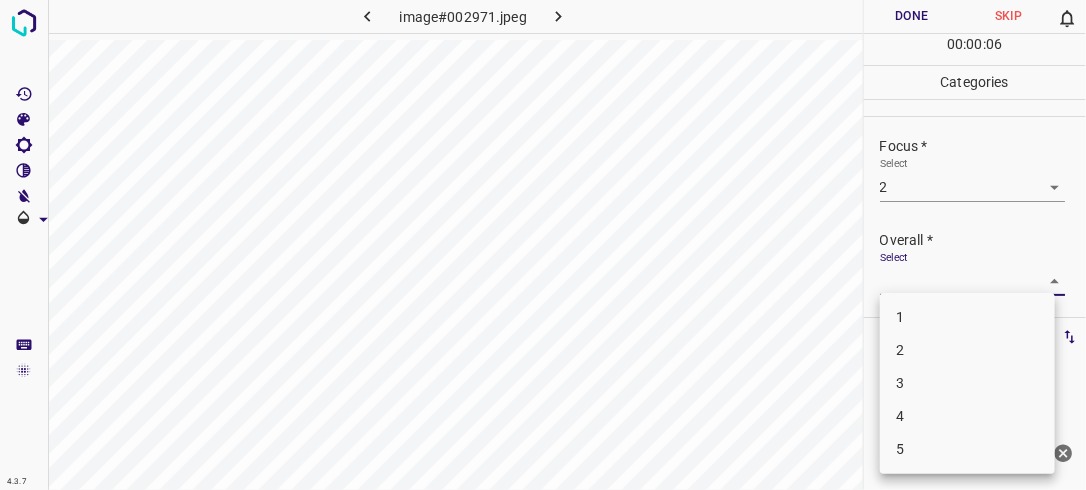 click on "4.3.7 image#002971.jpeg Done Skip 0 00   : 00   : 06   Categories Lighting *  Select 2 2 Focus *  Select 2 2 Overall *  Select ​ Labels   0 Categories 1 Lighting 2 Focus 3 Overall Tools Space Change between modes (Draw & Edit) I Auto labeling R Restore zoom M Zoom in N Zoom out Delete Delete selecte label Filters Z Restore filters X Saturation filter C Brightness filter V Contrast filter B Gray scale filter General O Download Need Help ? - Text - Hide - Delete 1 2 3 4 5" at bounding box center [543, 245] 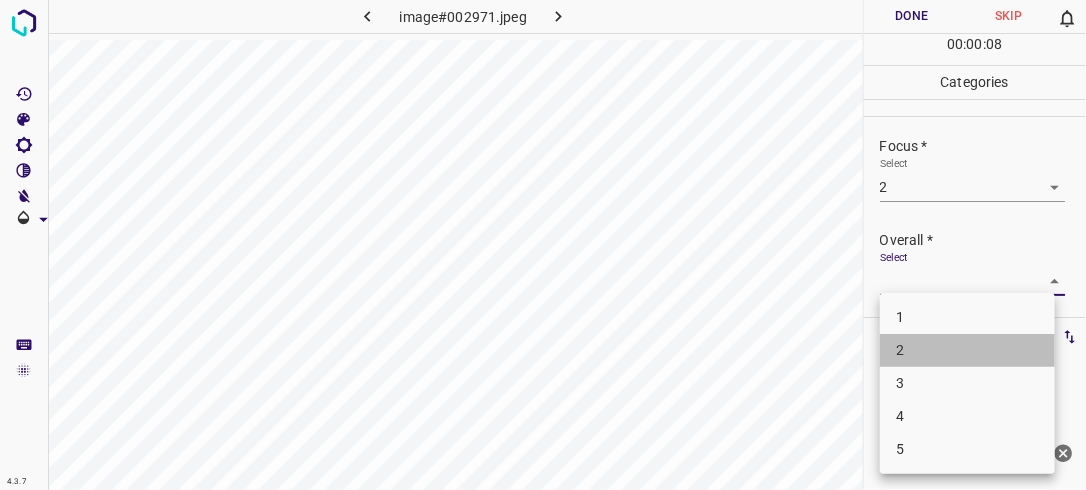 click on "2" at bounding box center [967, 350] 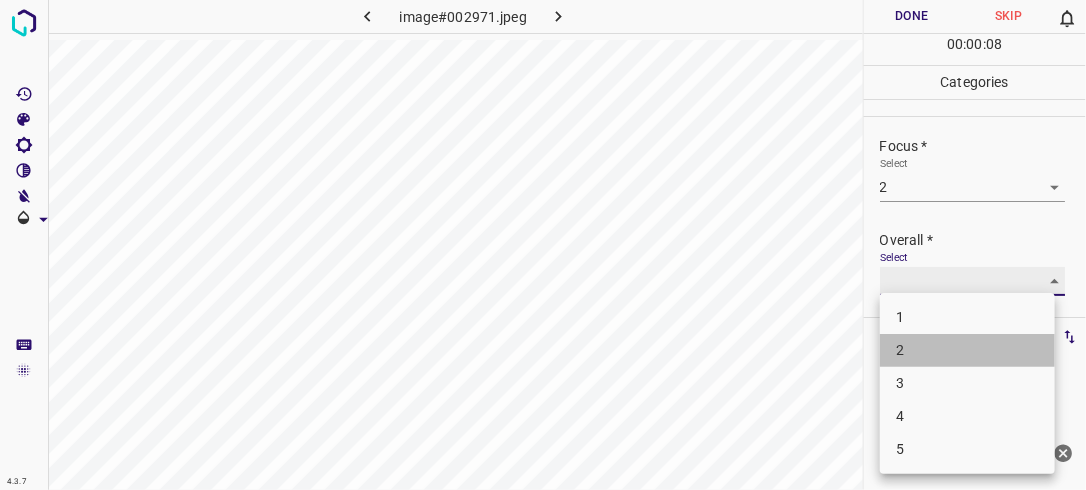 type on "2" 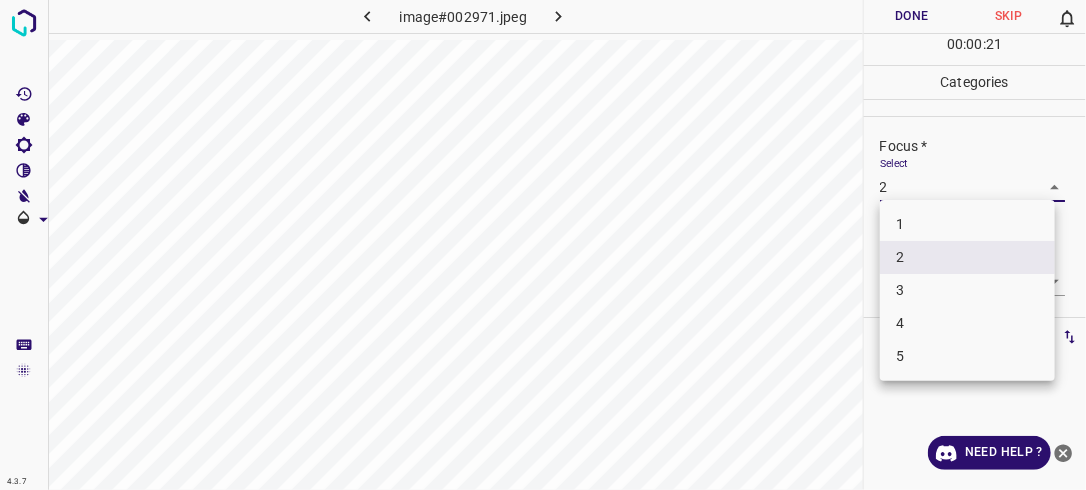 click on "4.3.7 image#002971.jpeg Done Skip 0 00   : 00   : 21   Categories Lighting *  Select 2 2 Focus *  Select 2 2 Overall *  Select 2 2 Labels   0 Categories 1 Lighting 2 Focus 3 Overall Tools Space Change between modes (Draw & Edit) I Auto labeling R Restore zoom M Zoom in N Zoom out Delete Delete selecte label Filters Z Restore filters X Saturation filter C Brightness filter V Contrast filter B Gray scale filter General O Download Need Help ? - Text - Hide - Delete 1 2 3 4 5" at bounding box center [543, 245] 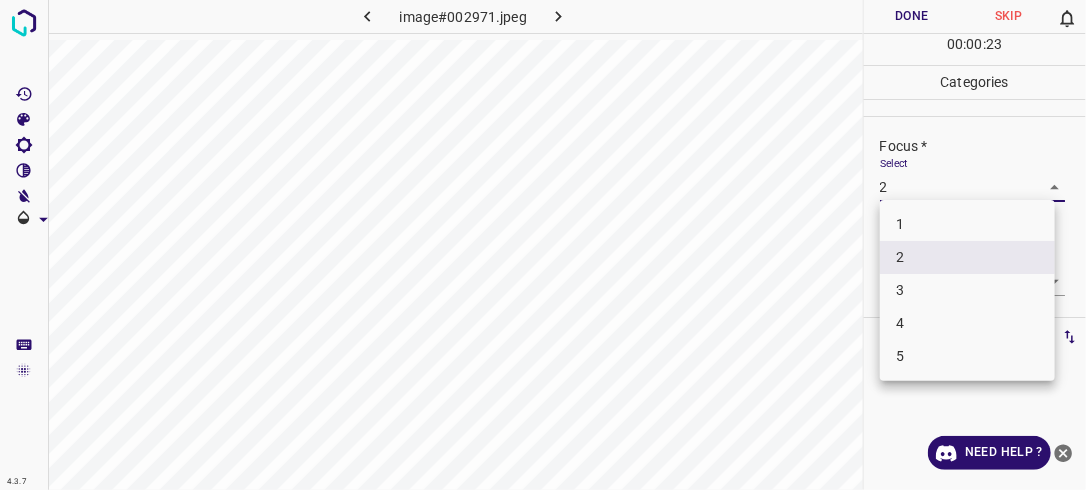 click at bounding box center [543, 245] 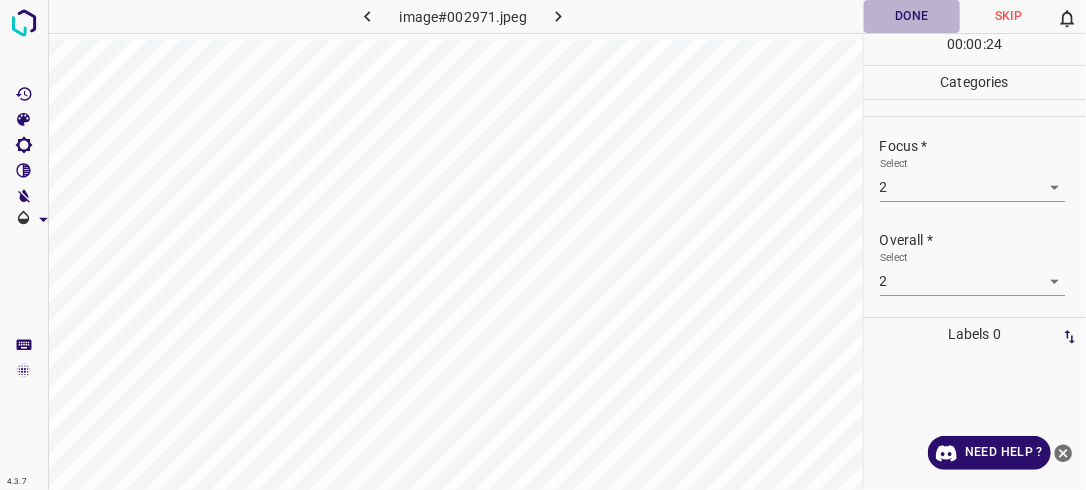 click on "Done" at bounding box center [912, 16] 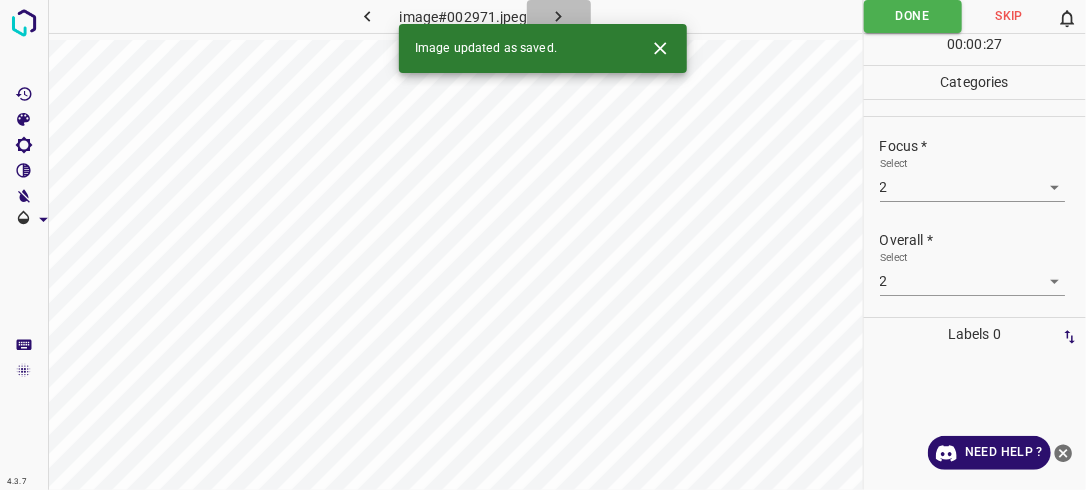 click at bounding box center (559, 16) 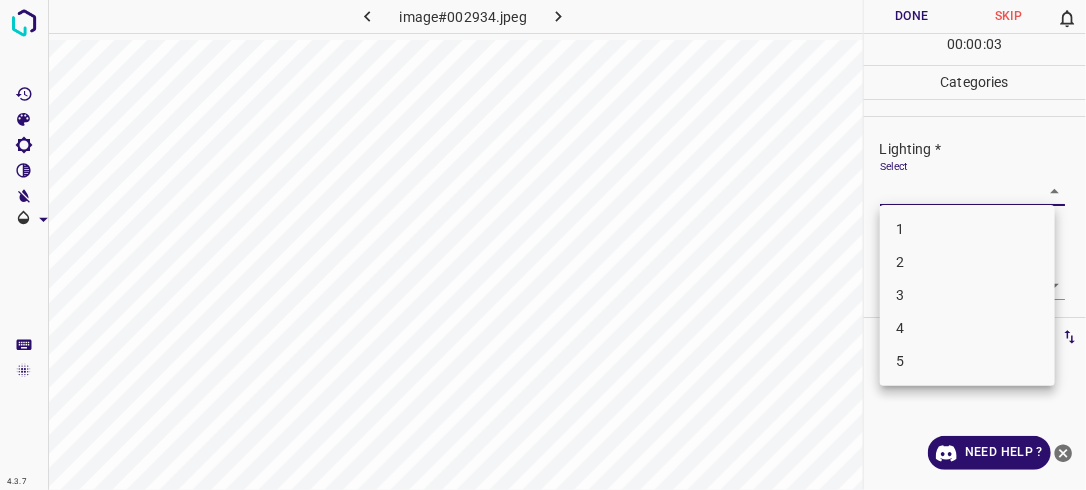 click on "4.3.7 image#002934.jpeg Done Skip 0 00   : 00   : 03   Categories Lighting *  Select ​ Focus *  Select ​ Overall *  Select ​ Labels   0 Categories 1 Lighting 2 Focus 3 Overall Tools Space Change between modes (Draw & Edit) I Auto labeling R Restore zoom M Zoom in N Zoom out Delete Delete selecte label Filters Z Restore filters X Saturation filter C Brightness filter V Contrast filter B Gray scale filter General O Download Need Help ? - Text - Hide - Delete 1 2 3 4 5" at bounding box center (543, 245) 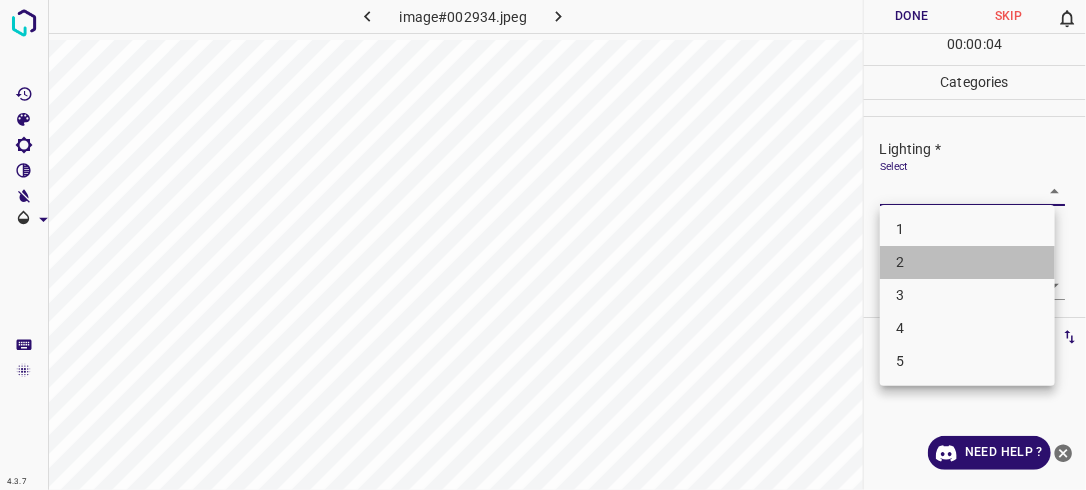 click on "2" at bounding box center (967, 262) 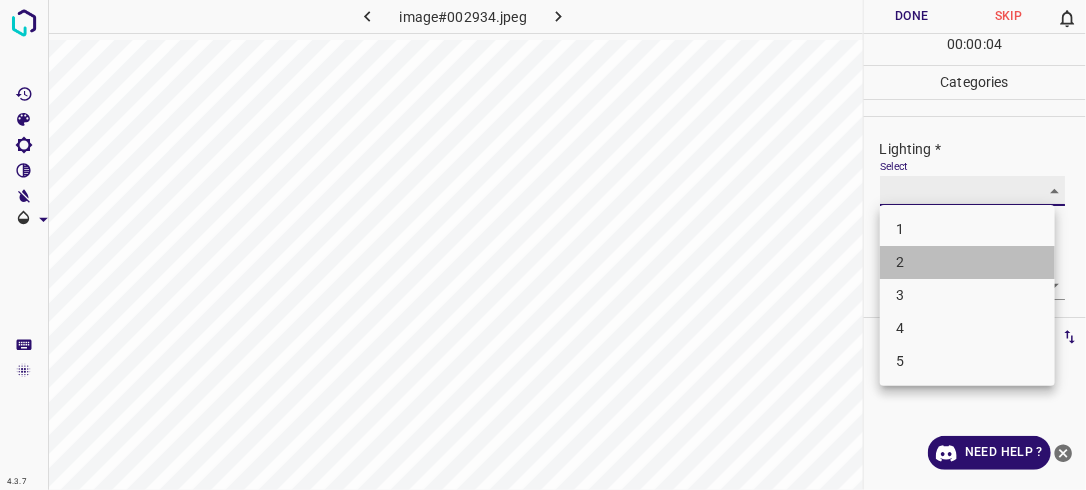 type on "2" 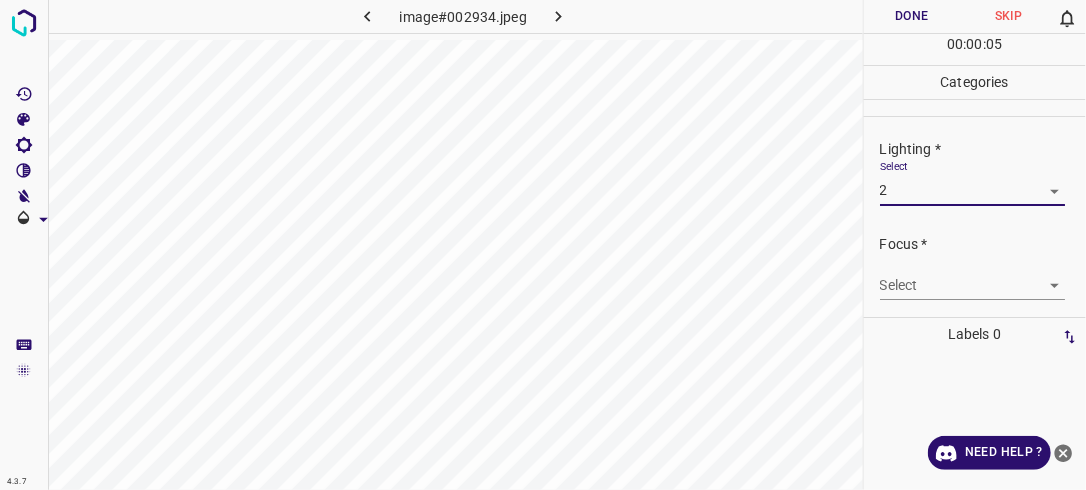 click on "4.3.7 image#002934.jpeg Done Skip 0 00   : 00   : 05   Categories Lighting *  Select 2 2 Focus *  Select ​ Overall *  Select ​ Labels   0 Categories 1 Lighting 2 Focus 3 Overall Tools Space Change between modes (Draw & Edit) I Auto labeling R Restore zoom M Zoom in N Zoom out Delete Delete selecte label Filters Z Restore filters X Saturation filter C Brightness filter V Contrast filter B Gray scale filter General O Download Need Help ? - Text - Hide - Delete" at bounding box center (543, 245) 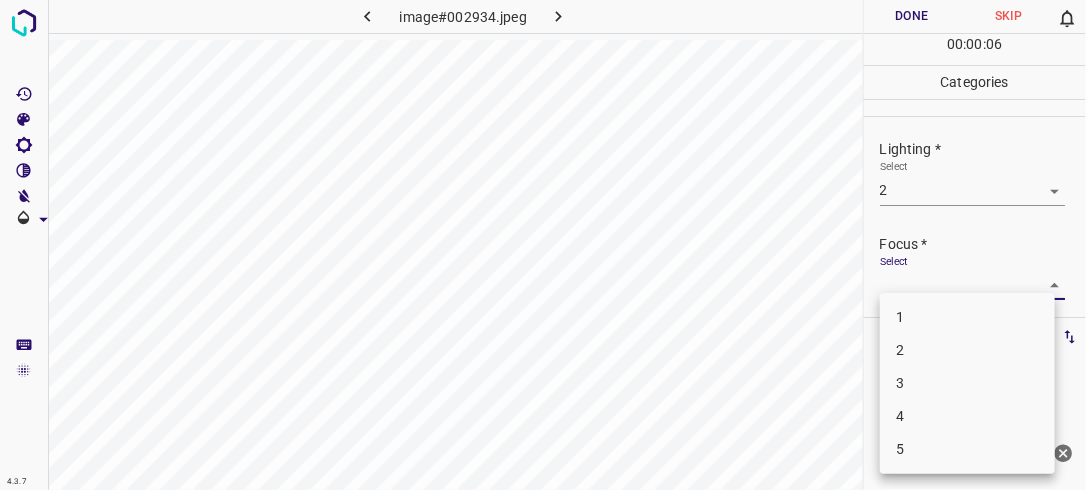 click on "2" at bounding box center [967, 350] 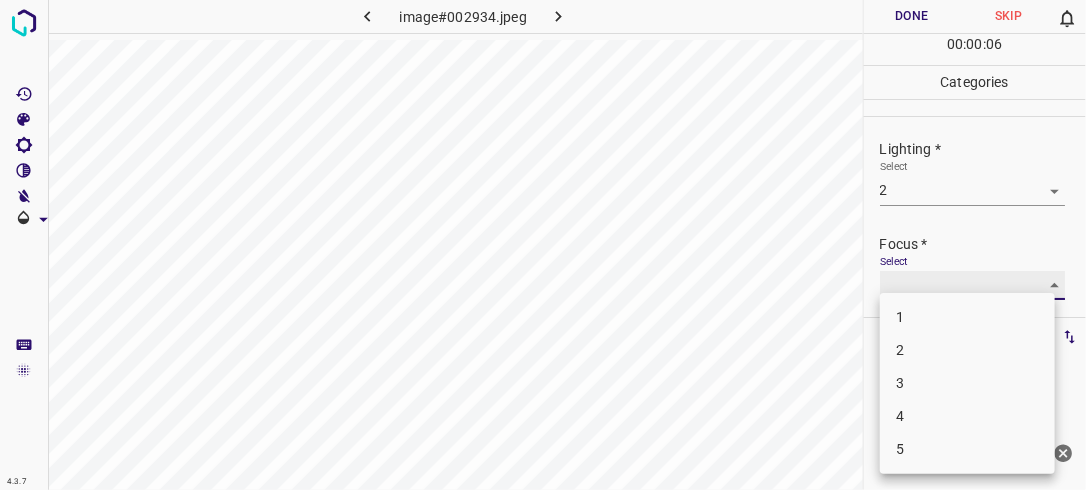 type on "2" 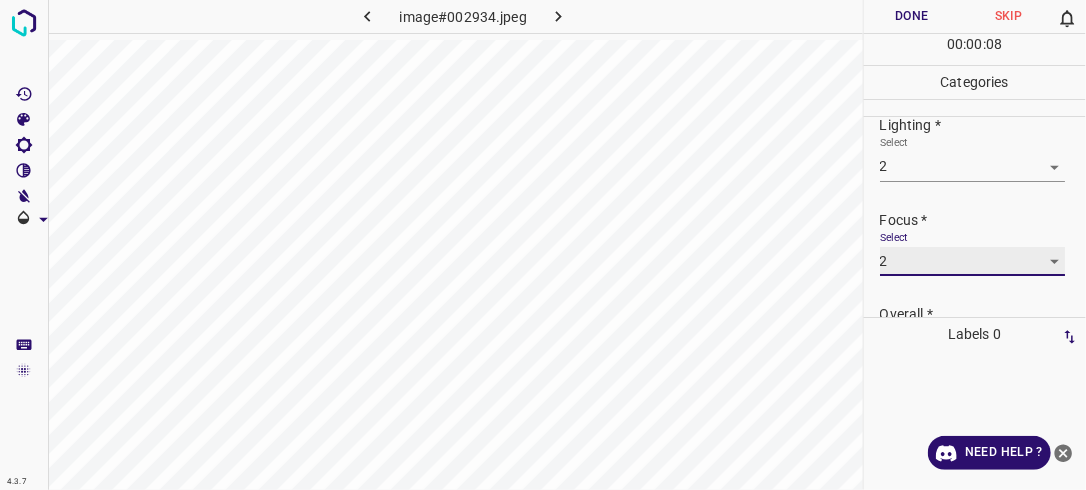 scroll, scrollTop: 98, scrollLeft: 0, axis: vertical 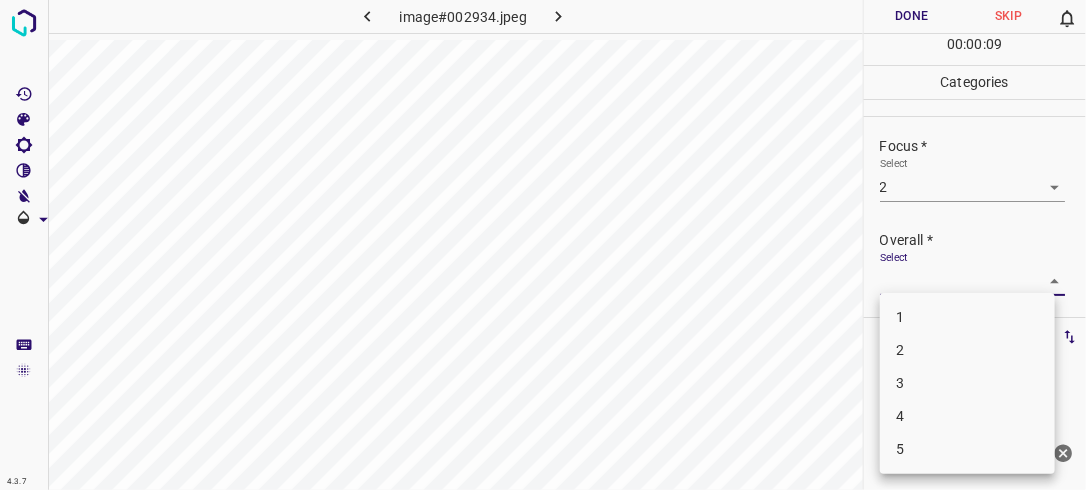 click on "4.3.7 image#002934.jpeg Done Skip 0 00   : 00   : 09   Categories Lighting *  Select 2 2 Focus *  Select 2 2 Overall *  Select ​ Labels   0 Categories 1 Lighting 2 Focus 3 Overall Tools Space Change between modes (Draw & Edit) I Auto labeling R Restore zoom M Zoom in N Zoom out Delete Delete selecte label Filters Z Restore filters X Saturation filter C Brightness filter V Contrast filter B Gray scale filter General O Download Need Help ? - Text - Hide - Delete 1 2 3 4 5" at bounding box center (543, 245) 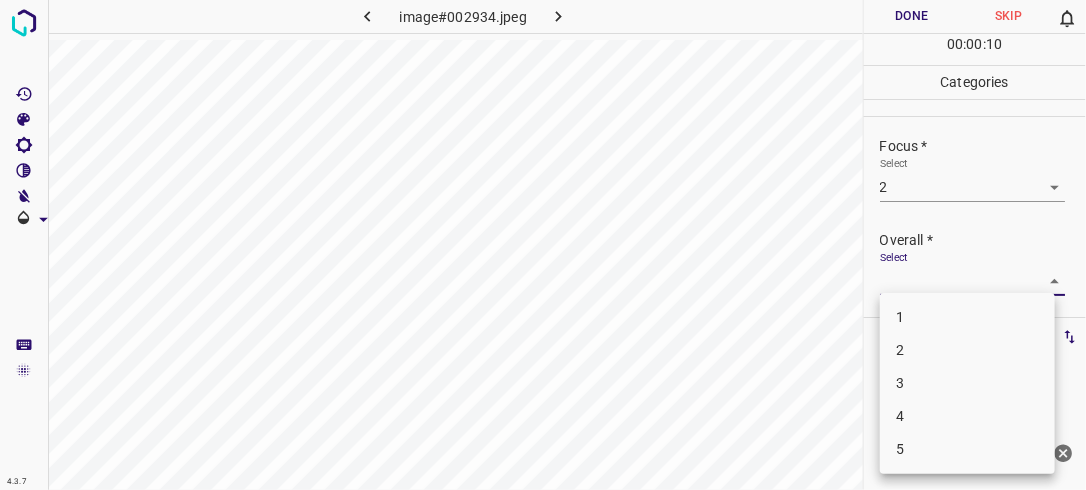 click on "2" at bounding box center (967, 350) 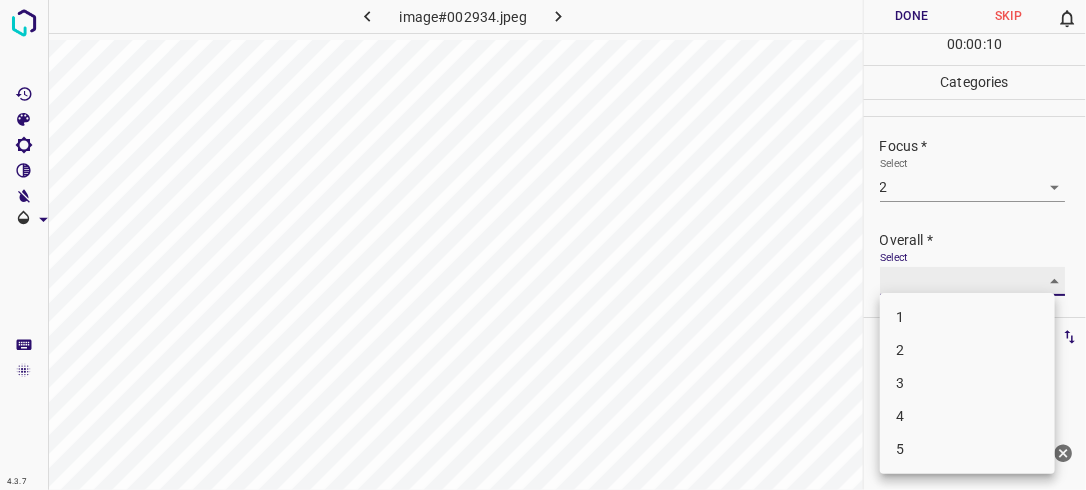 type on "2" 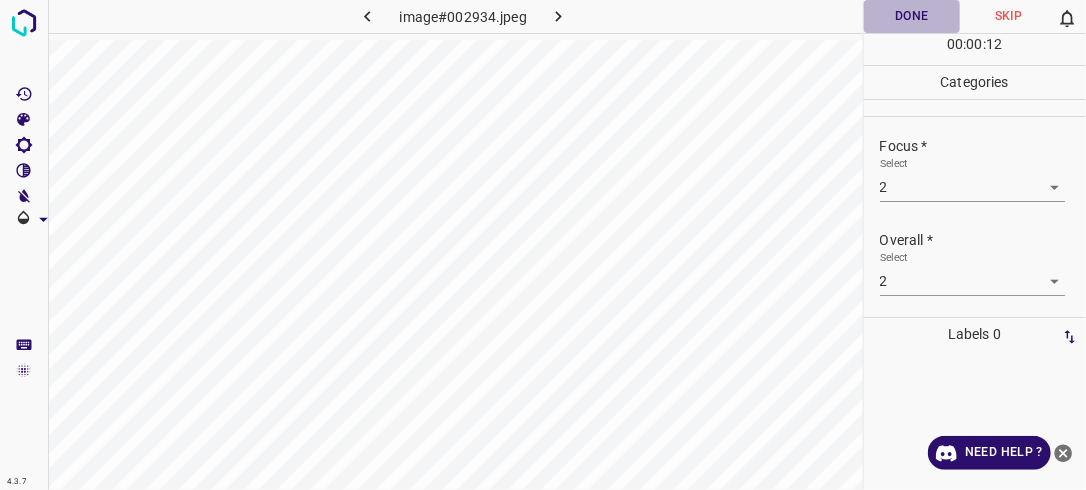 click on "Done" at bounding box center [912, 16] 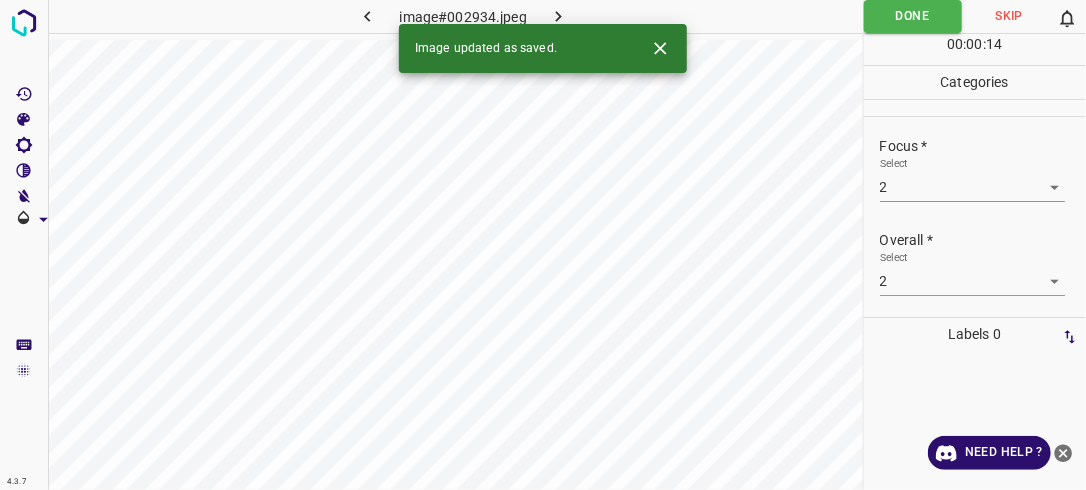 click 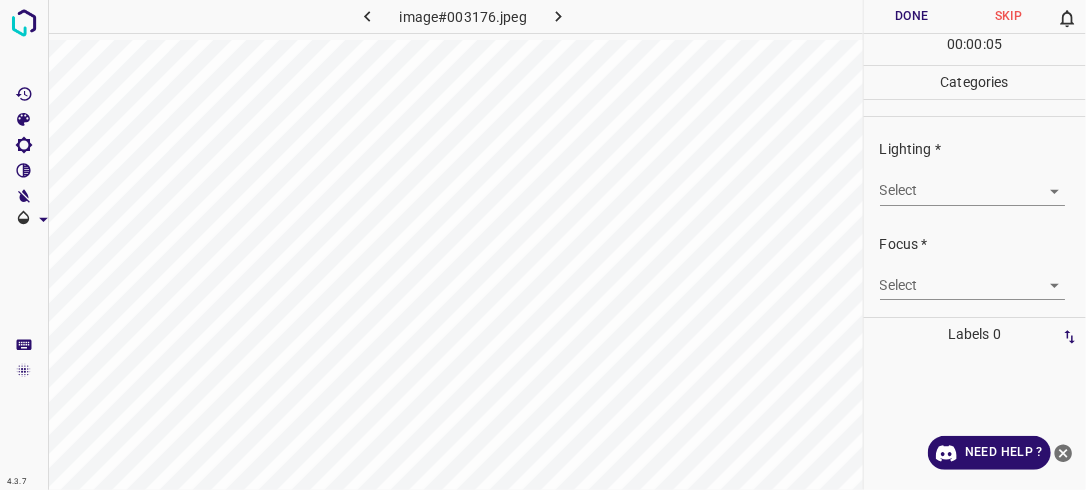type 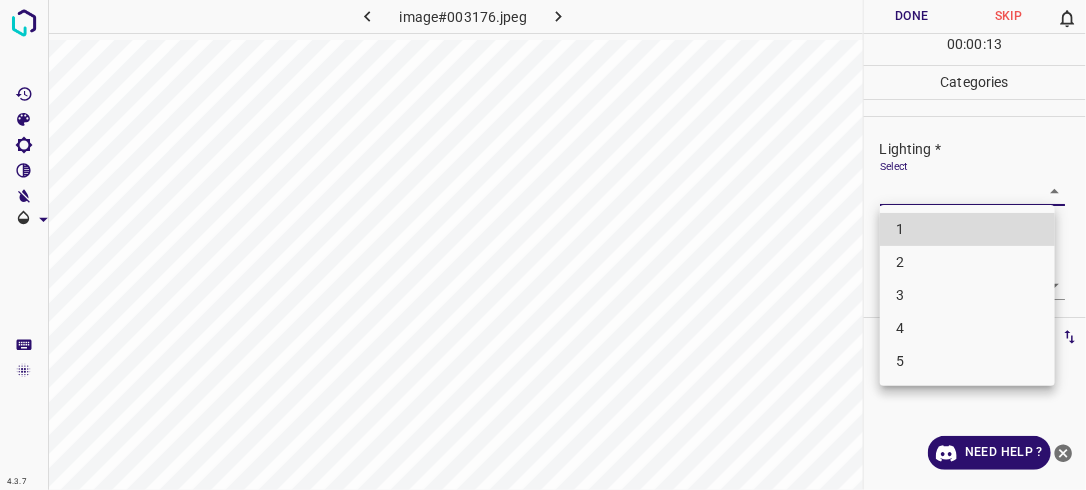 click on "4.3.7 image#003176.jpeg Done Skip 0 00   : 00   : 13   Categories Lighting *  Select ​ Focus *  Select ​ Overall *  Select ​ Labels   0 Categories 1 Lighting 2 Focus 3 Overall Tools Space Change between modes (Draw & Edit) I Auto labeling R Restore zoom M Zoom in N Zoom out Delete Delete selecte label Filters Z Restore filters X Saturation filter C Brightness filter V Contrast filter B Gray scale filter General O Download Need Help ? - Text - Hide - Delete 1 2 3 4 5" at bounding box center [543, 245] 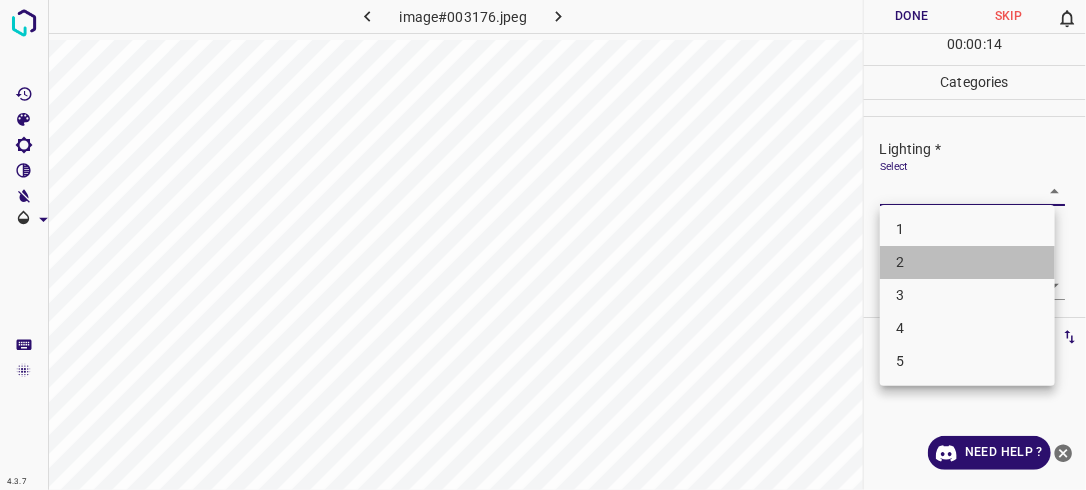 click on "2" at bounding box center (967, 262) 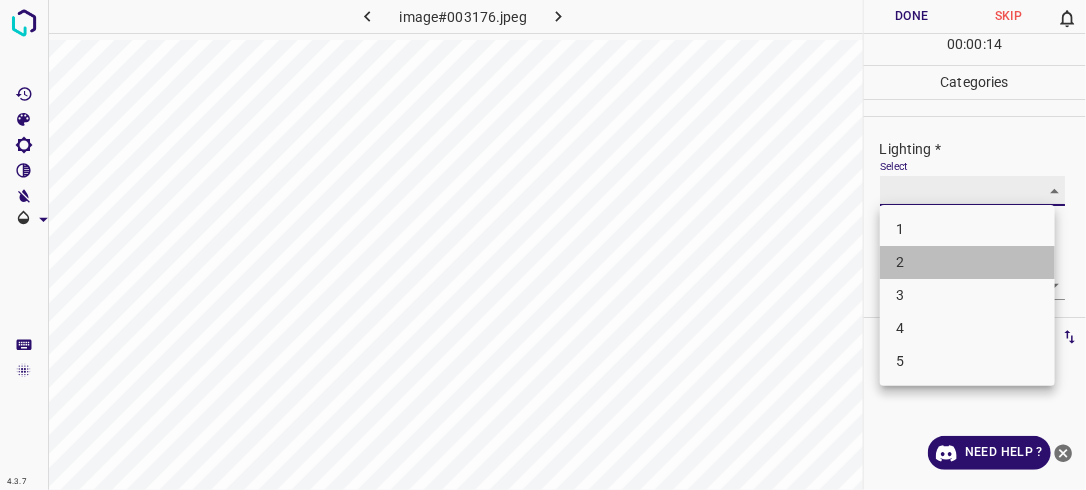type on "2" 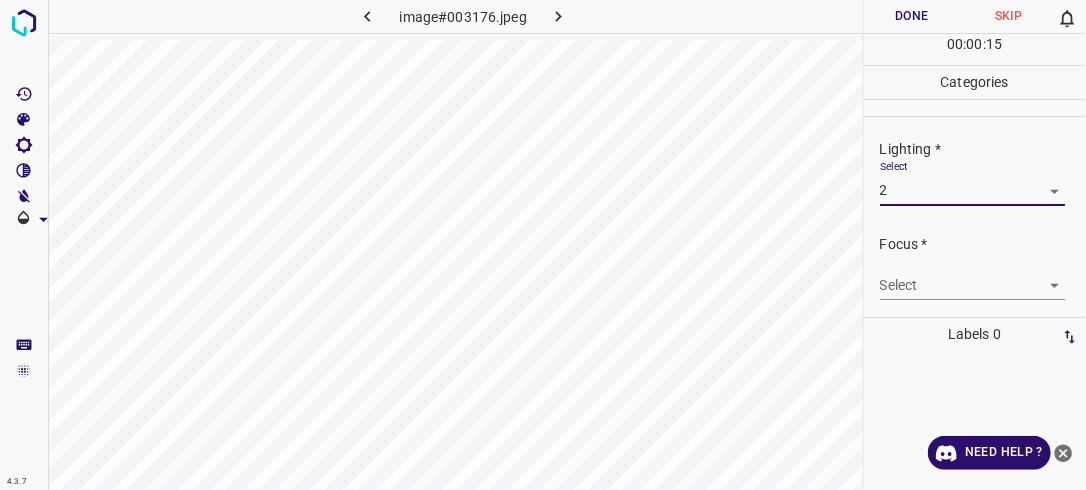 click on "4.3.7 image#003176.jpeg Done Skip 0 00   : 00   : 15   Categories Lighting *  Select 2 2 Focus *  Select ​ Overall *  Select ​ Labels   0 Categories 1 Lighting 2 Focus 3 Overall Tools Space Change between modes (Draw & Edit) I Auto labeling R Restore zoom M Zoom in N Zoom out Delete Delete selecte label Filters Z Restore filters X Saturation filter C Brightness filter V Contrast filter B Gray scale filter General O Download Need Help ? - Text - Hide - Delete" at bounding box center [543, 245] 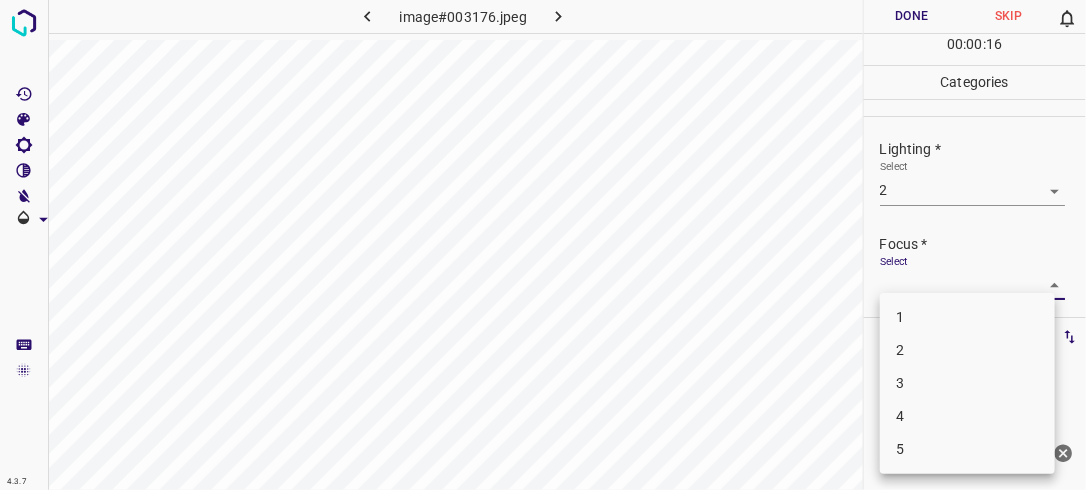 click on "2" at bounding box center (967, 350) 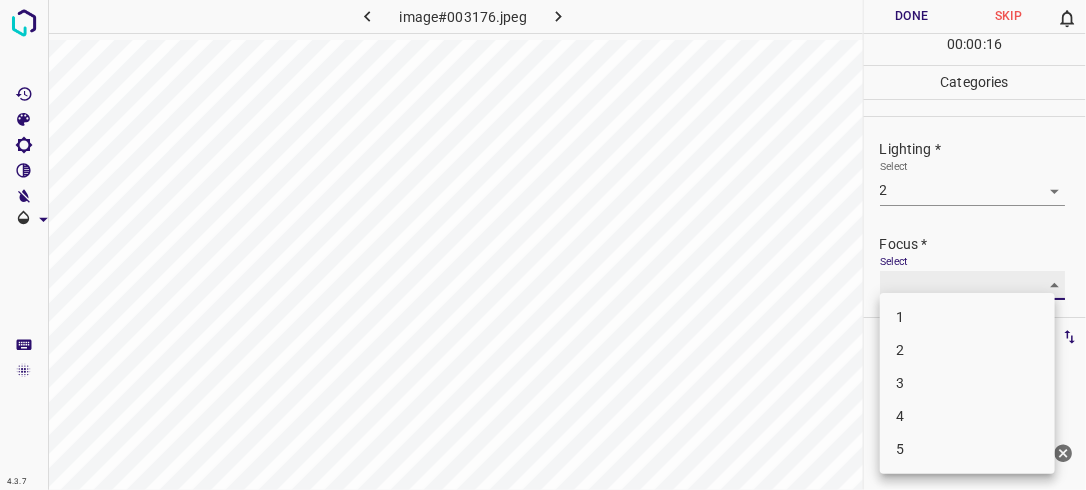 type on "2" 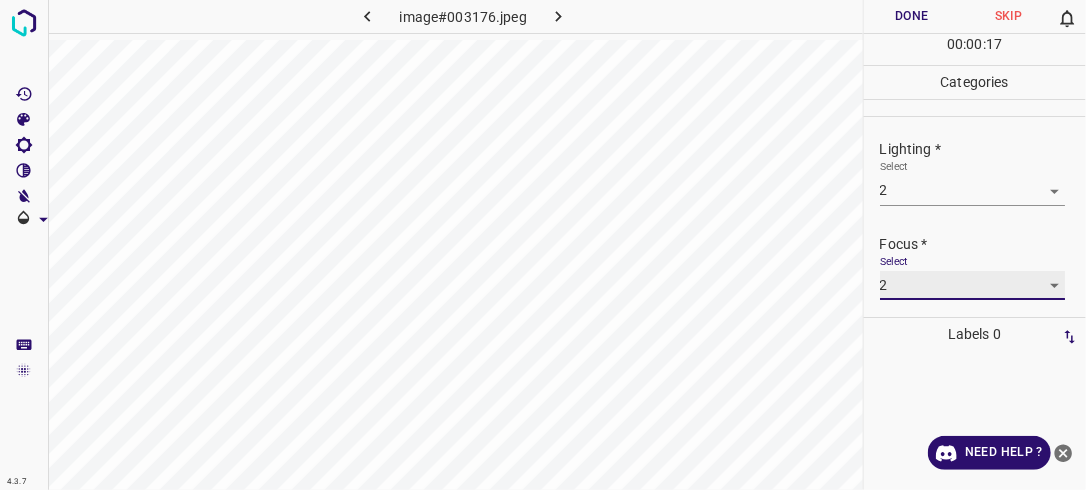 scroll, scrollTop: 98, scrollLeft: 0, axis: vertical 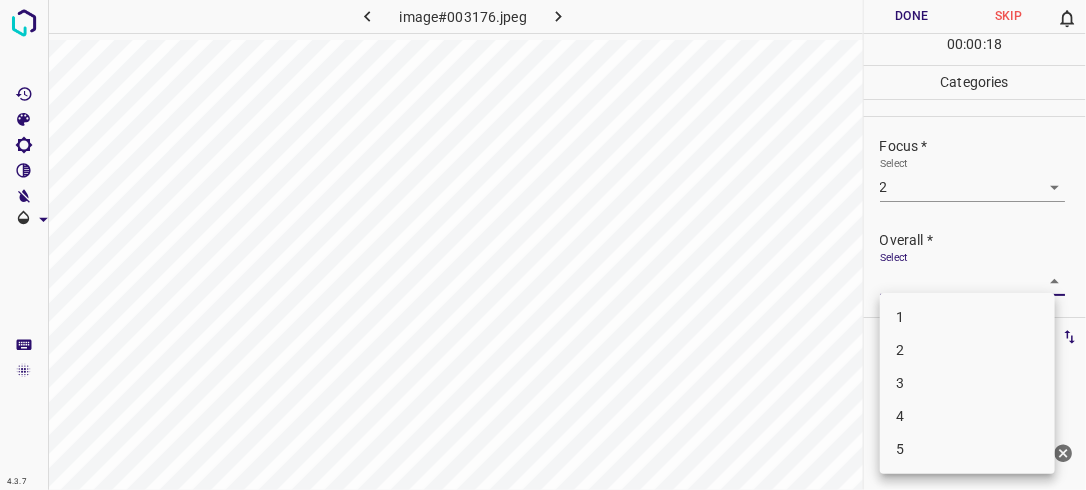 click on "4.3.7 image#003176.jpeg Done Skip 0 00   : 00   : 18   Categories Lighting *  Select 2 2 Focus *  Select 2 2 Overall *  Select ​ Labels   0 Categories 1 Lighting 2 Focus 3 Overall Tools Space Change between modes (Draw & Edit) I Auto labeling R Restore zoom M Zoom in N Zoom out Delete Delete selecte label Filters Z Restore filters X Saturation filter C Brightness filter V Contrast filter B Gray scale filter General O Download Need Help ? - Text - Hide - Delete 1 2 3 4 5" at bounding box center [543, 245] 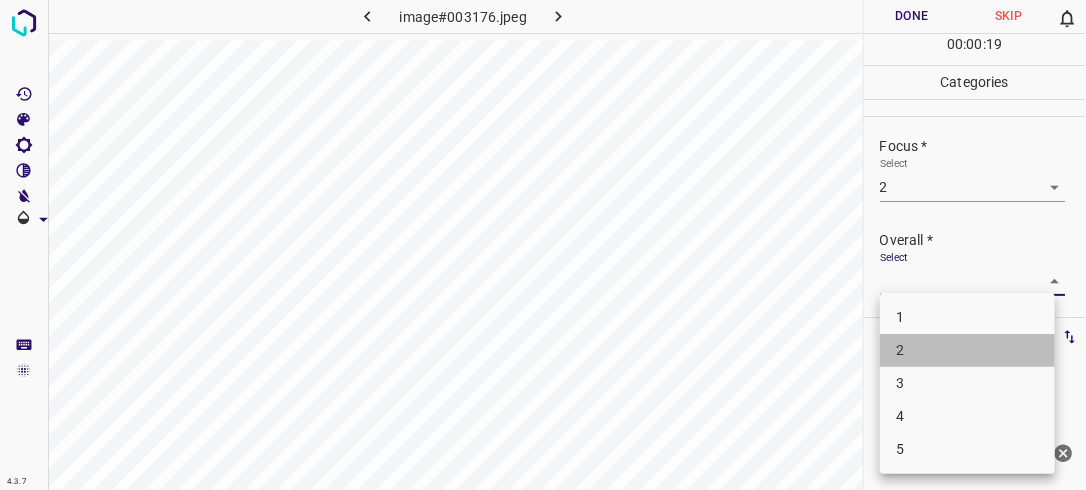 click on "2" at bounding box center (967, 350) 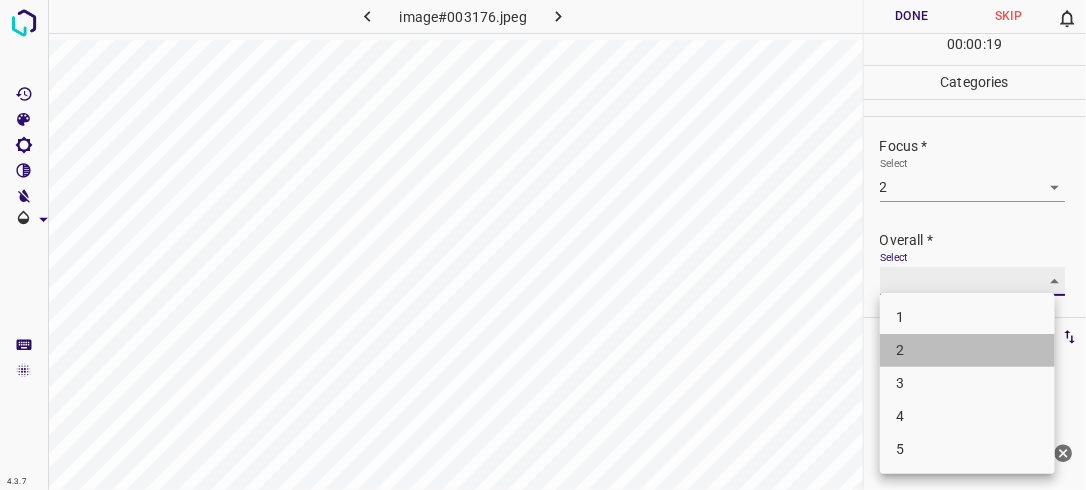 type on "2" 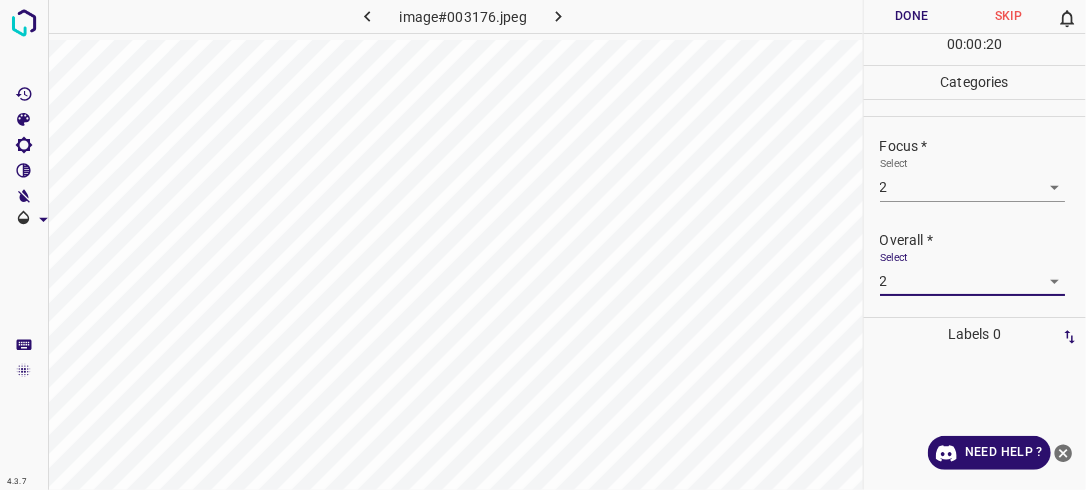 click on "Done" at bounding box center [912, 16] 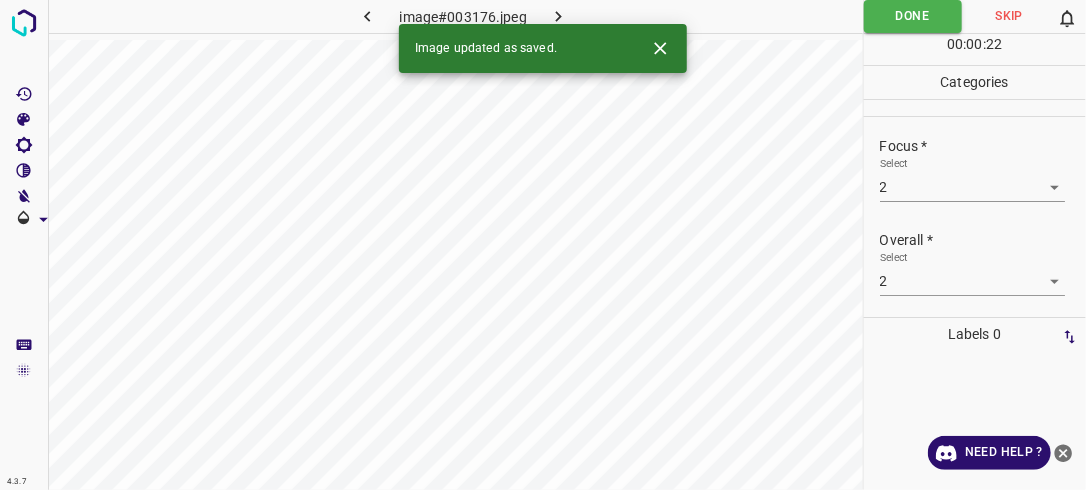 click 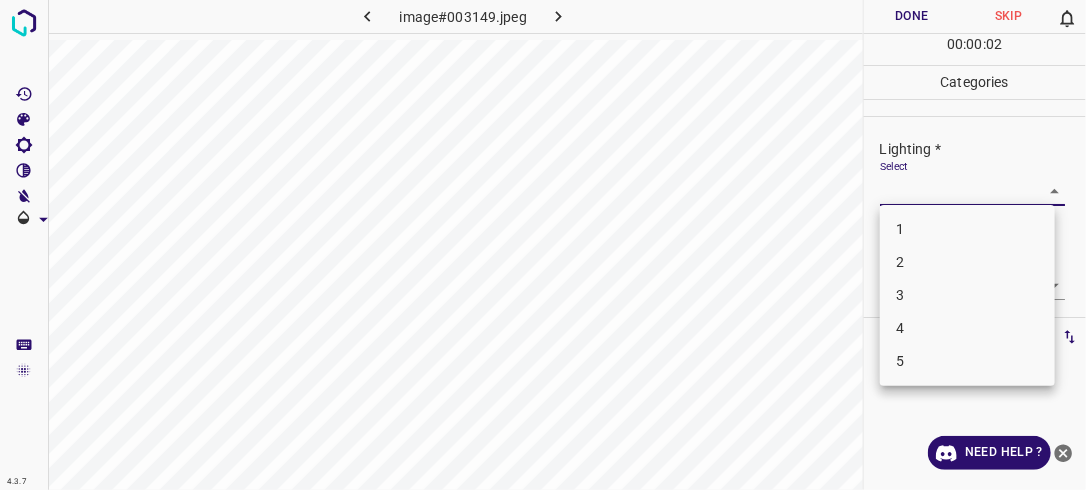 click on "4.3.7 image#003149.jpeg Done Skip 0 00   : 00   : 02   Categories Lighting *  Select ​ Focus *  Select ​ Overall *  Select ​ Labels   0 Categories 1 Lighting 2 Focus 3 Overall Tools Space Change between modes (Draw & Edit) I Auto labeling R Restore zoom M Zoom in N Zoom out Delete Delete selecte label Filters Z Restore filters X Saturation filter C Brightness filter V Contrast filter B Gray scale filter General O Download Need Help ? - Text - Hide - Delete 1 2 3 4 5" at bounding box center (543, 245) 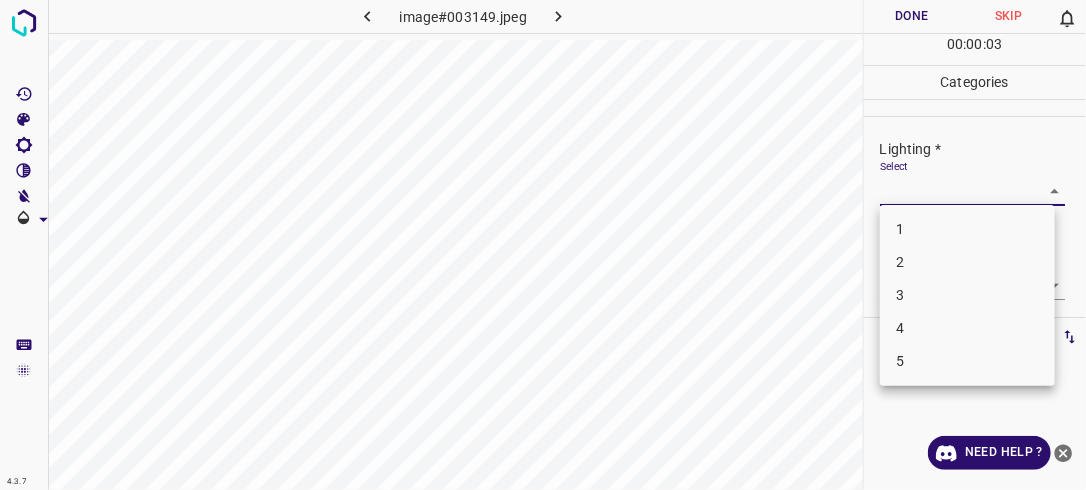 click on "2" at bounding box center [967, 262] 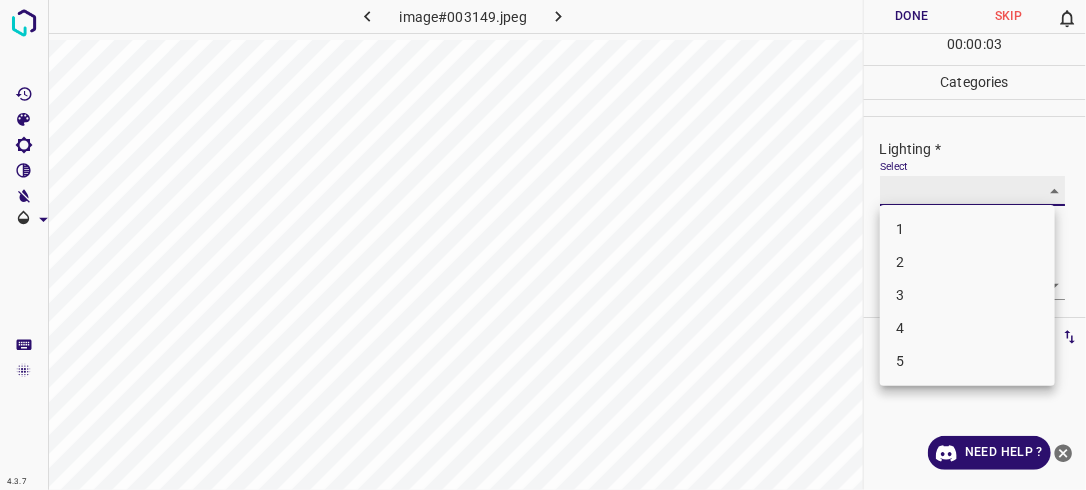 type on "2" 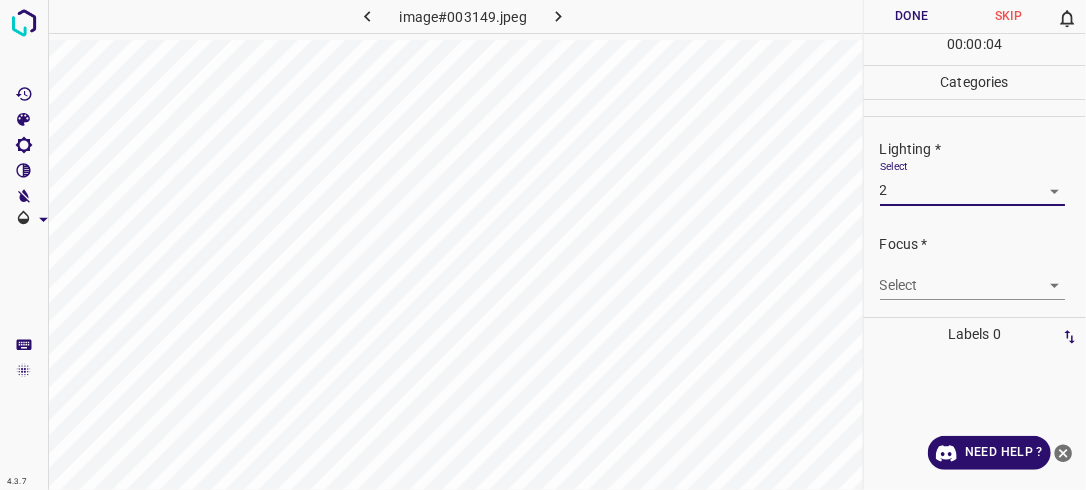 click on "4.3.7 image#003149.jpeg Done Skip 0 00   : 00   : 04   Categories Lighting *  Select 2 2 Focus *  Select ​ Overall *  Select ​ Labels   0 Categories 1 Lighting 2 Focus 3 Overall Tools Space Change between modes (Draw & Edit) I Auto labeling R Restore zoom M Zoom in N Zoom out Delete Delete selecte label Filters Z Restore filters X Saturation filter C Brightness filter V Contrast filter B Gray scale filter General O Download Need Help ? - Text - Hide - Delete" at bounding box center (543, 245) 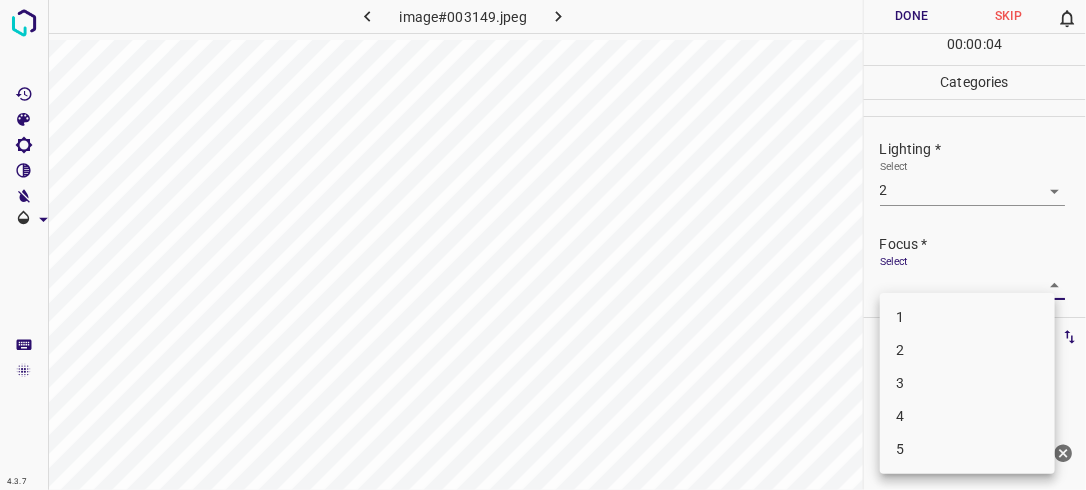 click on "2" at bounding box center (967, 350) 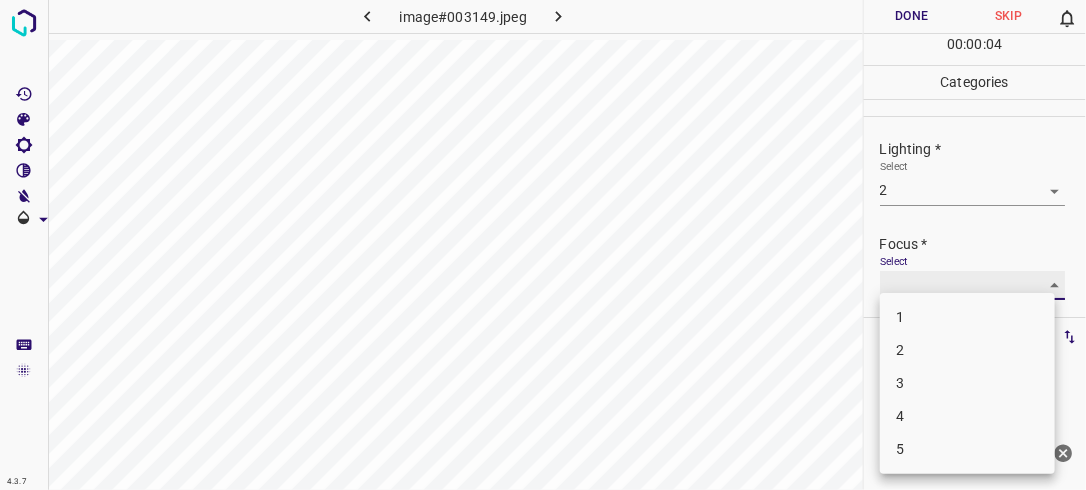 type on "2" 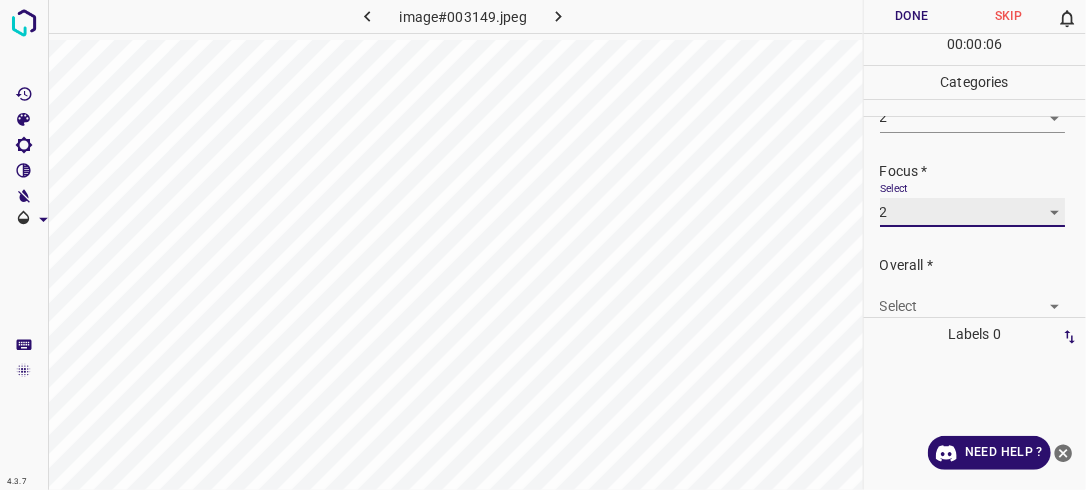scroll, scrollTop: 80, scrollLeft: 0, axis: vertical 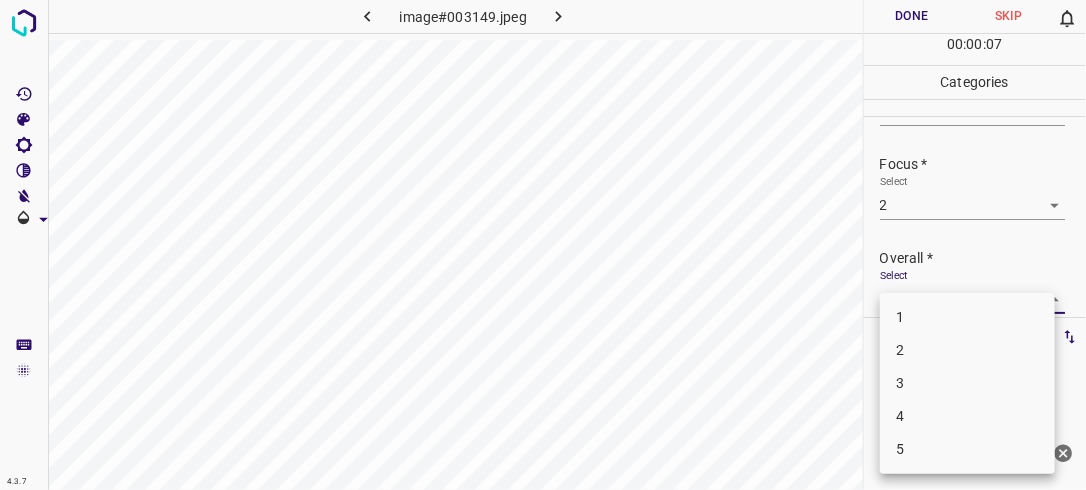 click on "4.3.7 image#003149.jpeg Done Skip 0 00   : 00   : 07   Categories Lighting *  Select 2 2 Focus *  Select 2 2 Overall *  Select ​ Labels   0 Categories 1 Lighting 2 Focus 3 Overall Tools Space Change between modes (Draw & Edit) I Auto labeling R Restore zoom M Zoom in N Zoom out Delete Delete selecte label Filters Z Restore filters X Saturation filter C Brightness filter V Contrast filter B Gray scale filter General O Download Need Help ? - Text - Hide - Delete 1 2 3 4 5" at bounding box center [543, 245] 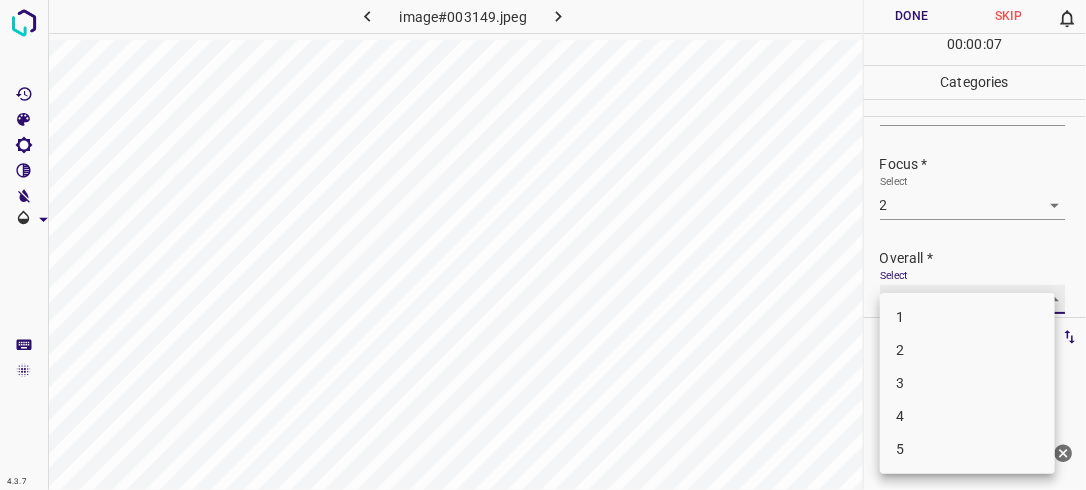 type on "2" 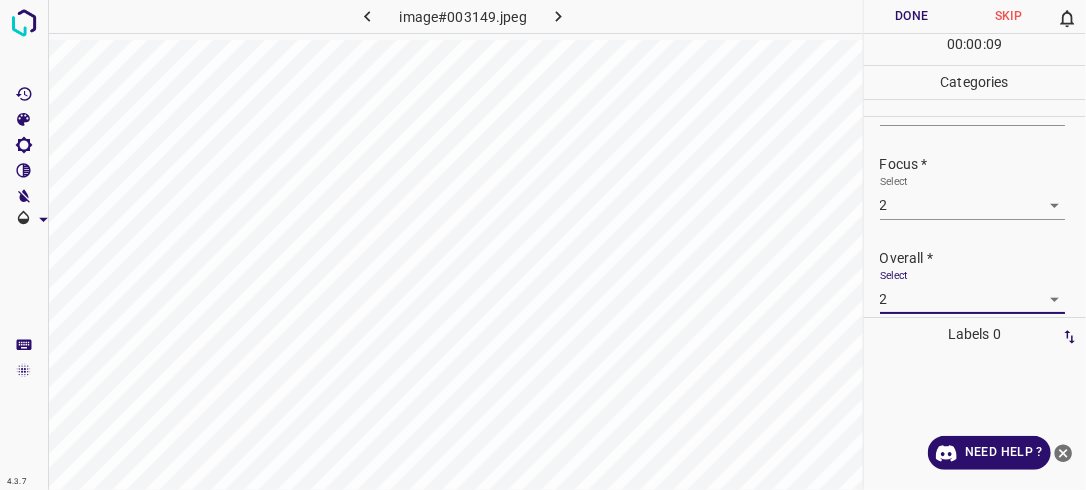 click on "Done" at bounding box center [912, 16] 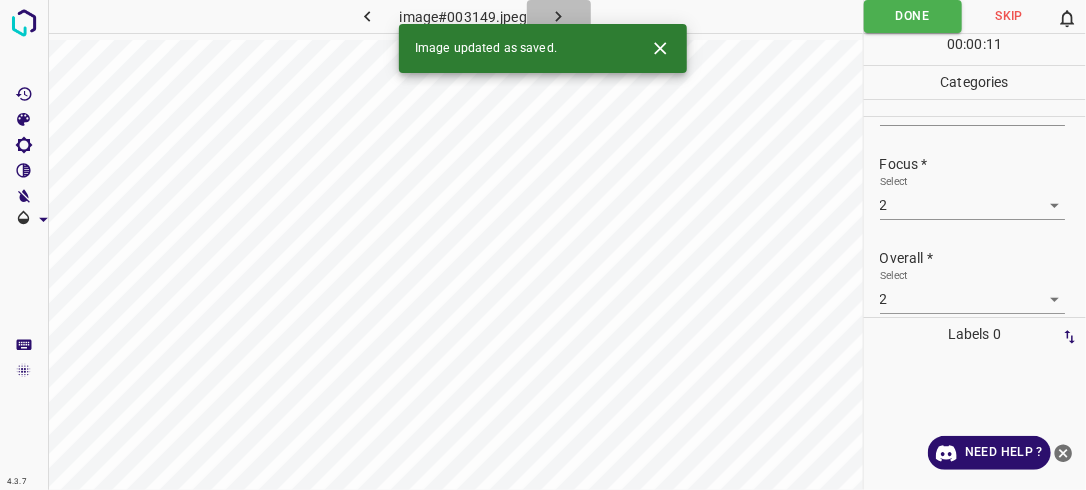 click 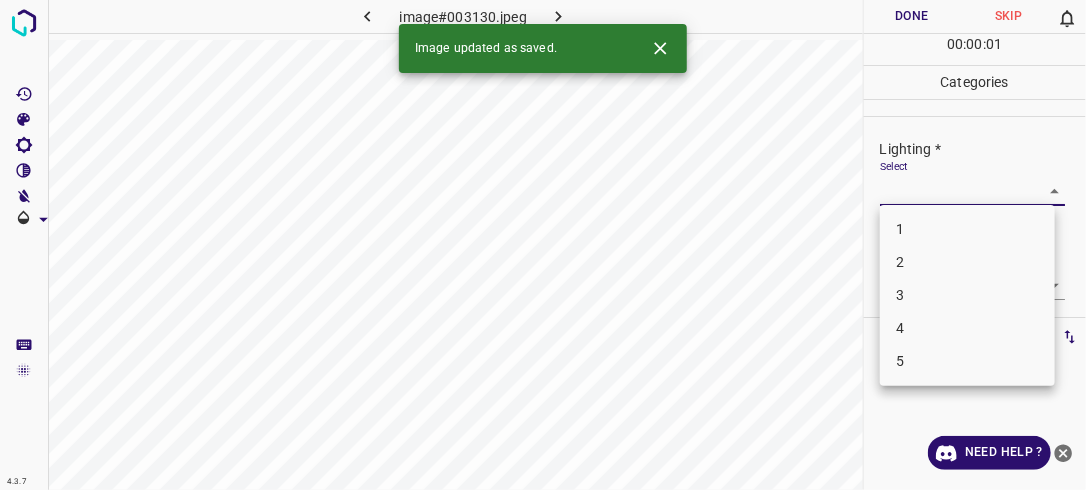 click on "4.3.7 image#003130.jpeg Done Skip 0 00   : 00   : 01   Categories Lighting *  Select ​ Focus *  Select ​ Overall *  Select ​ Labels   0 Categories 1 Lighting 2 Focus 3 Overall Tools Space Change between modes (Draw & Edit) I Auto labeling R Restore zoom M Zoom in N Zoom out Delete Delete selecte label Filters Z Restore filters X Saturation filter C Brightness filter V Contrast filter B Gray scale filter General O Download Image updated as saved. Need Help ? - Text - Hide - Delete 1 2 3 4 5" at bounding box center (543, 245) 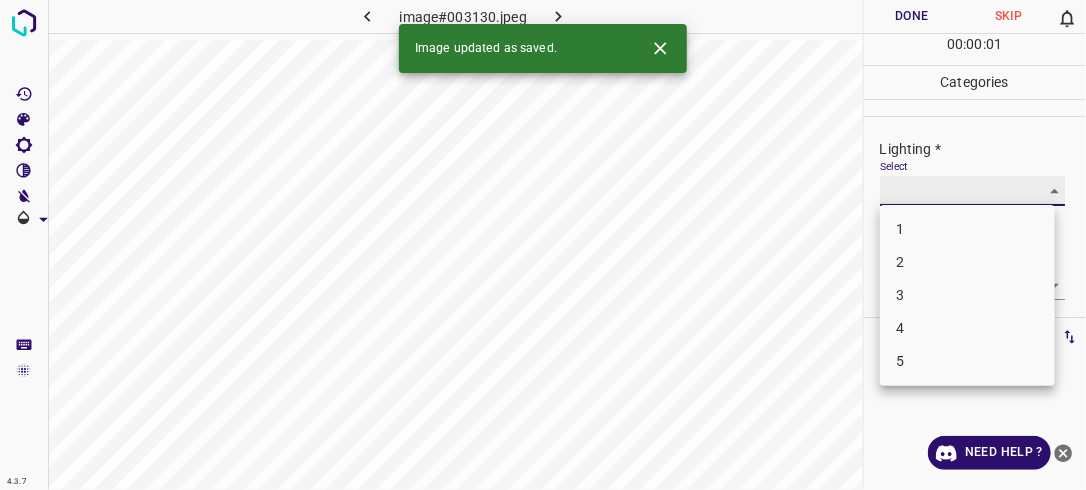 type on "2" 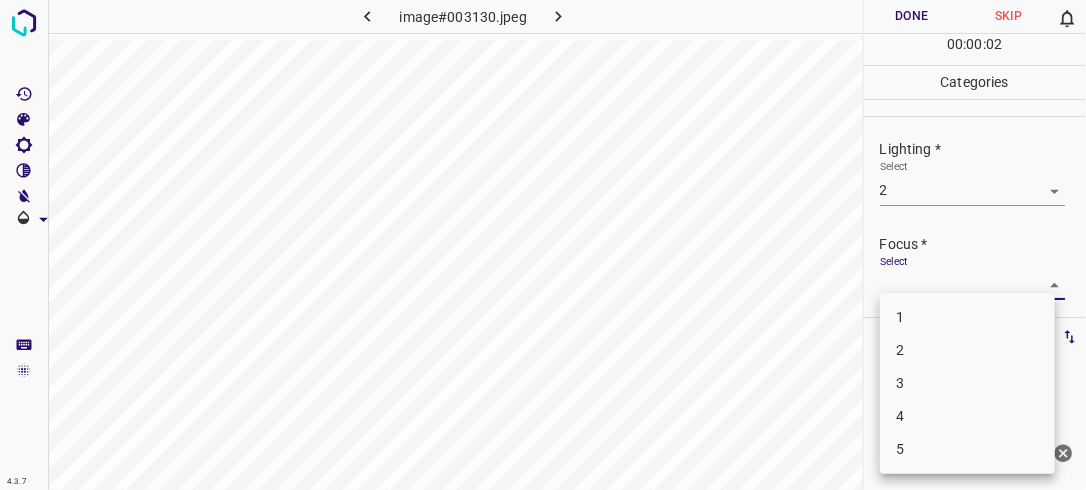 click on "4.3.7 image#003130.jpeg Done Skip 0 00   : 00   : 02   Categories Lighting *  Select 2 2 Focus *  Select ​ Overall *  Select ​ Labels   0 Categories 1 Lighting 2 Focus 3 Overall Tools Space Change between modes (Draw & Edit) I Auto labeling R Restore zoom M Zoom in N Zoom out Delete Delete selecte label Filters Z Restore filters X Saturation filter C Brightness filter V Contrast filter B Gray scale filter General O Download Need Help ? - Text - Hide - Delete 1 2 3 4 5" at bounding box center [543, 245] 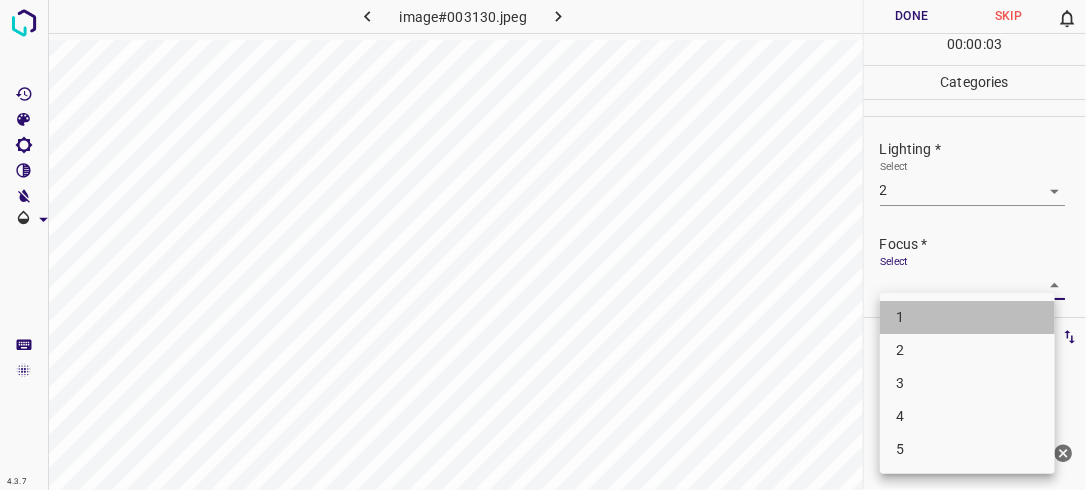 click on "1" at bounding box center [967, 317] 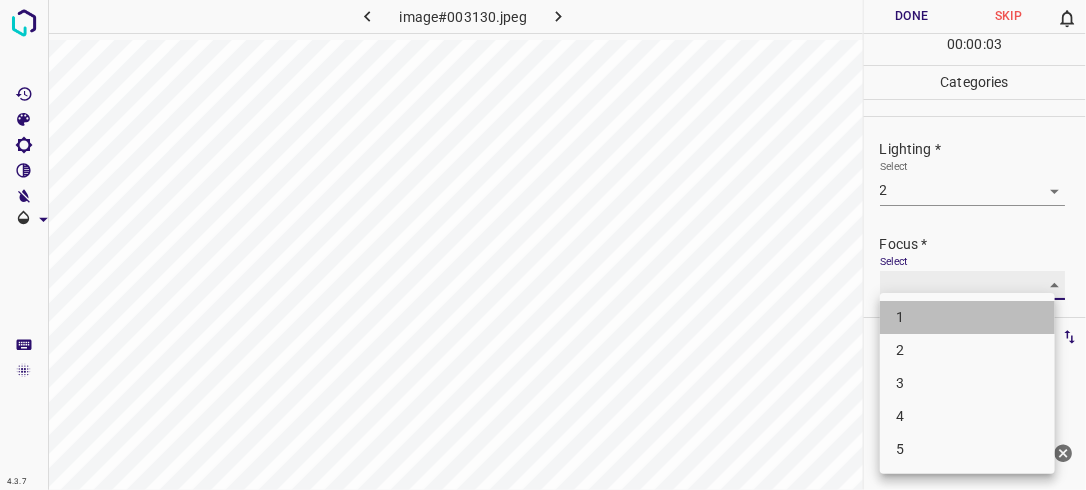 type on "1" 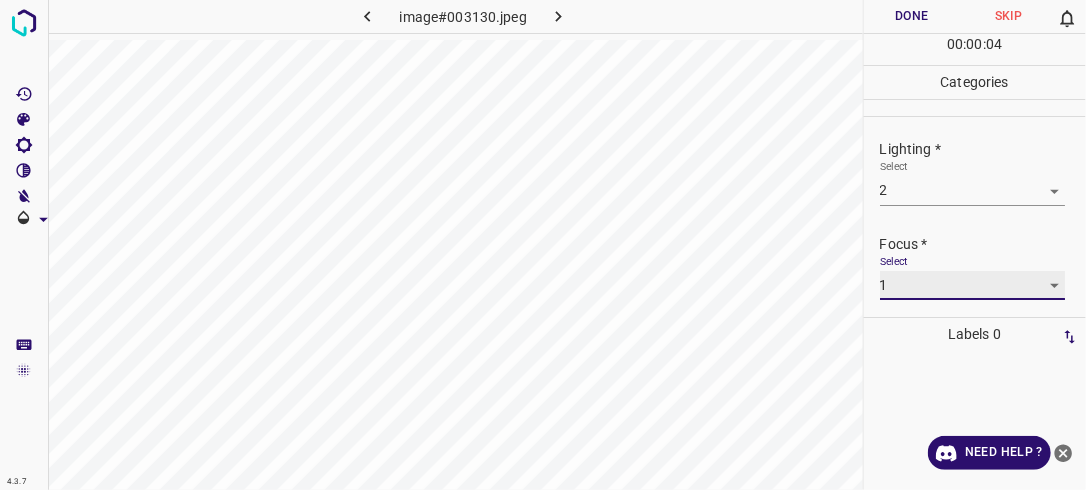 scroll, scrollTop: 98, scrollLeft: 0, axis: vertical 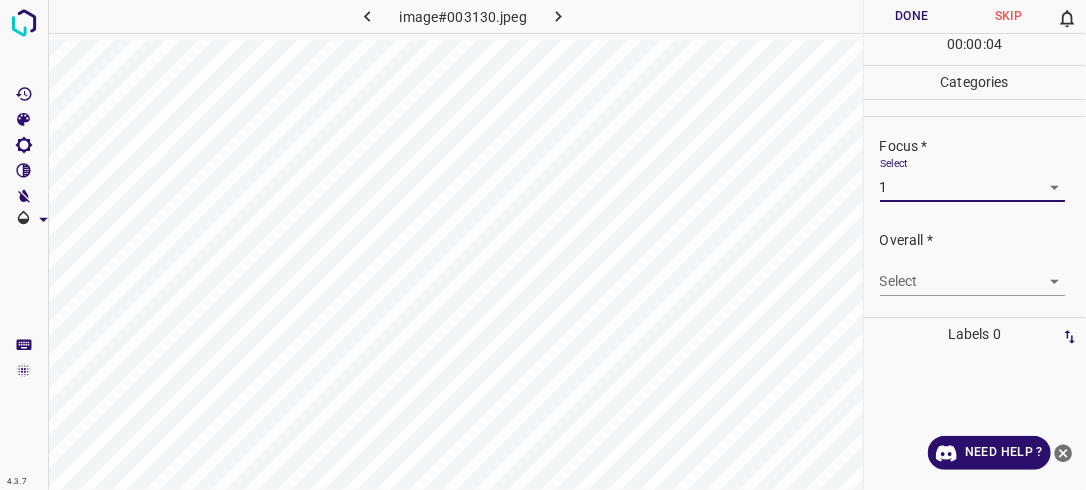 click on "4.3.7 image#003130.jpeg Done Skip 0 00   : 00   : 04   Categories Lighting *  Select 2 2 Focus *  Select 1 1 Overall *  Select ​ Labels   0 Categories 1 Lighting 2 Focus 3 Overall Tools Space Change between modes (Draw & Edit) I Auto labeling R Restore zoom M Zoom in N Zoom out Delete Delete selecte label Filters Z Restore filters X Saturation filter C Brightness filter V Contrast filter B Gray scale filter General O Download Need Help ? - Text - Hide - Delete" at bounding box center (543, 245) 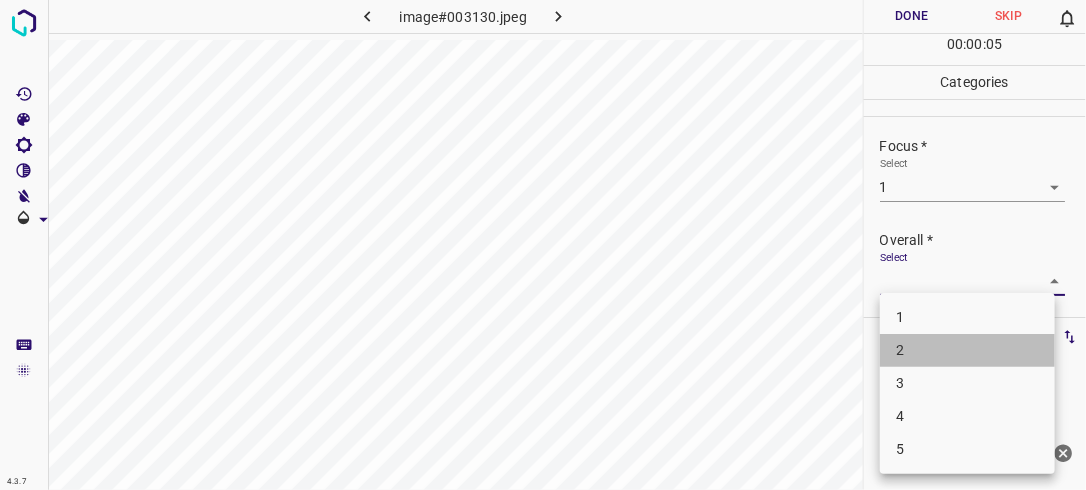 click on "2" at bounding box center (967, 350) 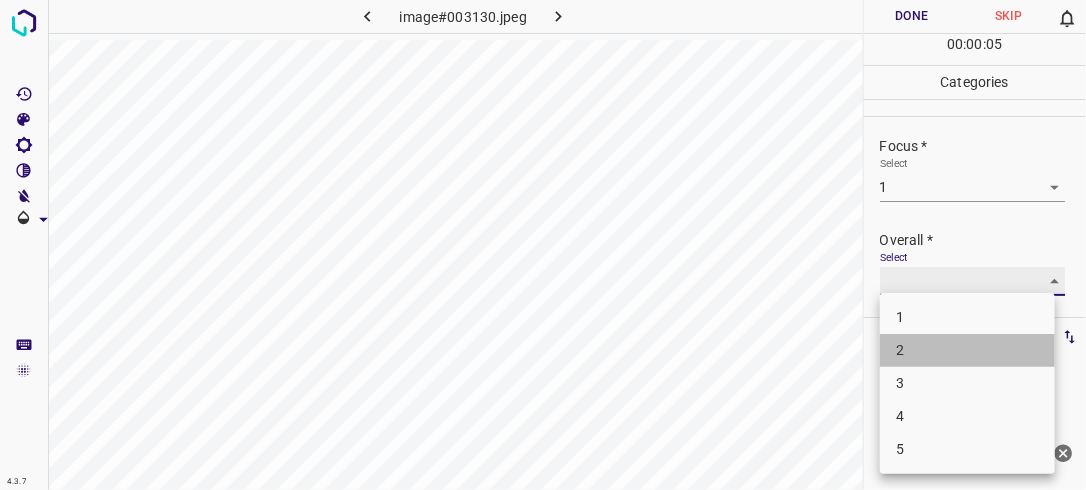 type on "2" 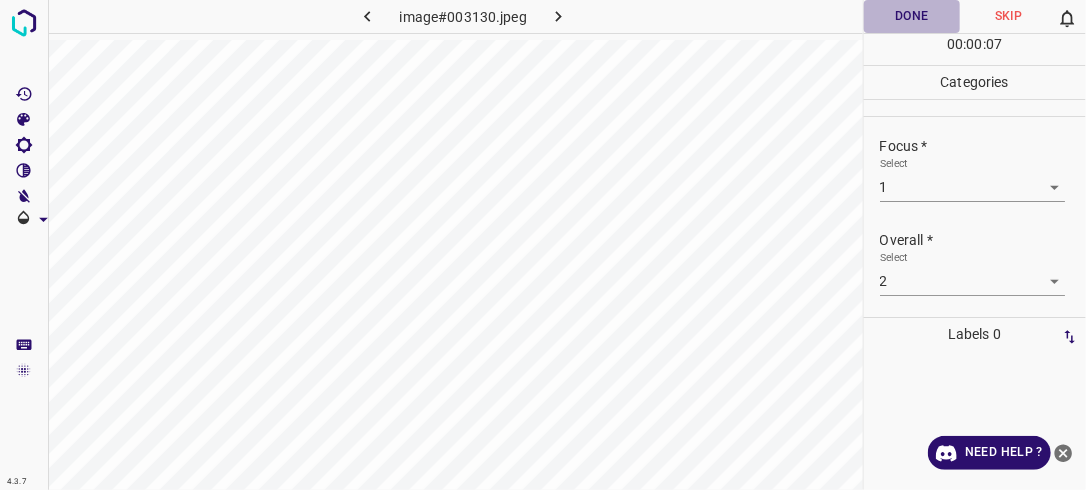 click on "Done" at bounding box center [912, 16] 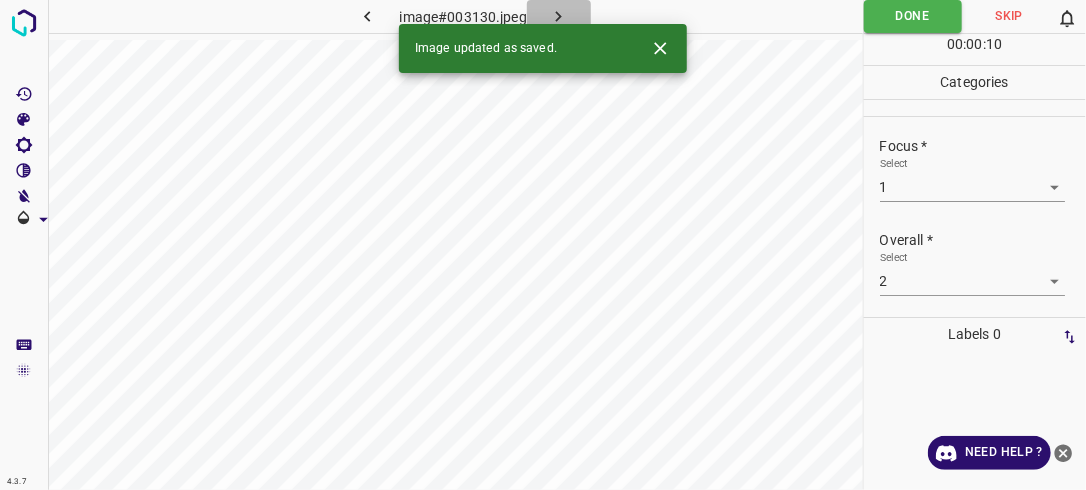 click 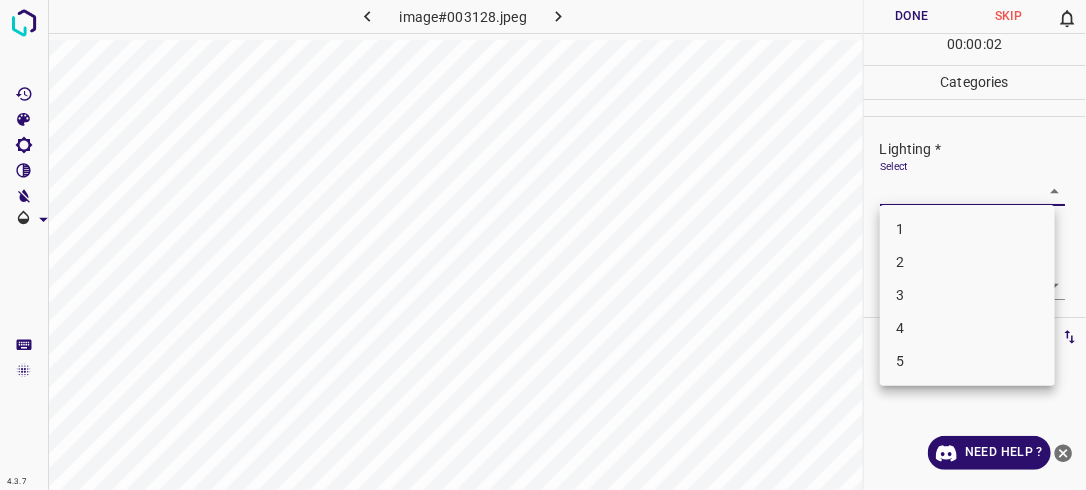 click on "4.3.7 image#003128.jpeg Done Skip 0 00   : 00   : 02   Categories Lighting *  Select ​ Focus *  Select ​ Overall *  Select ​ Labels   0 Categories 1 Lighting 2 Focus 3 Overall Tools Space Change between modes (Draw & Edit) I Auto labeling R Restore zoom M Zoom in N Zoom out Delete Delete selecte label Filters Z Restore filters X Saturation filter C Brightness filter V Contrast filter B Gray scale filter General O Download Need Help ? - Text - Hide - Delete 1 2 3 4 5" at bounding box center (543, 245) 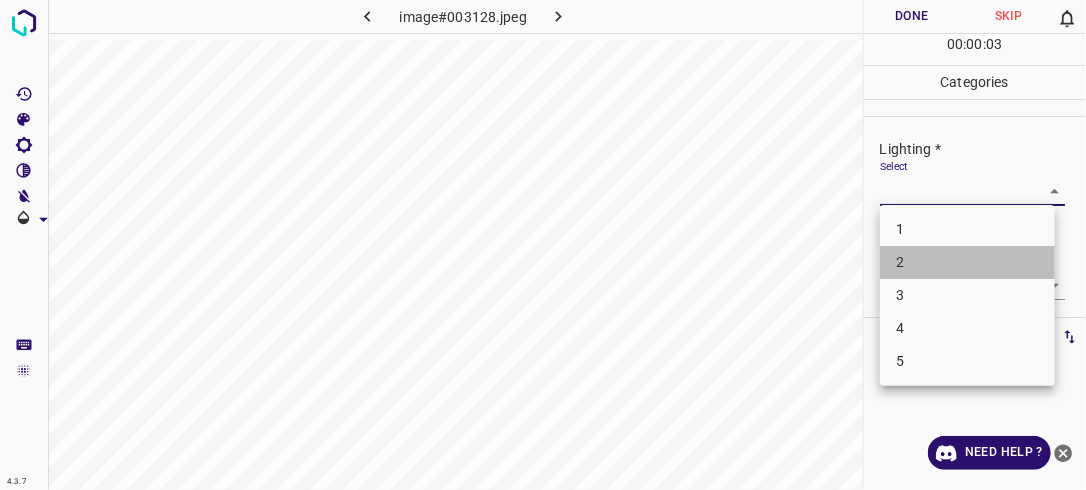 click on "2" at bounding box center [967, 262] 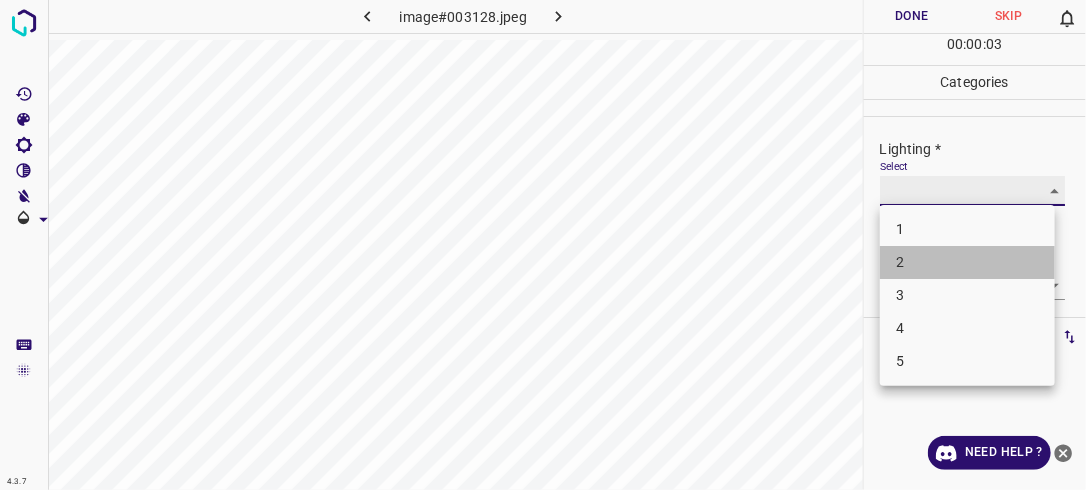 type on "2" 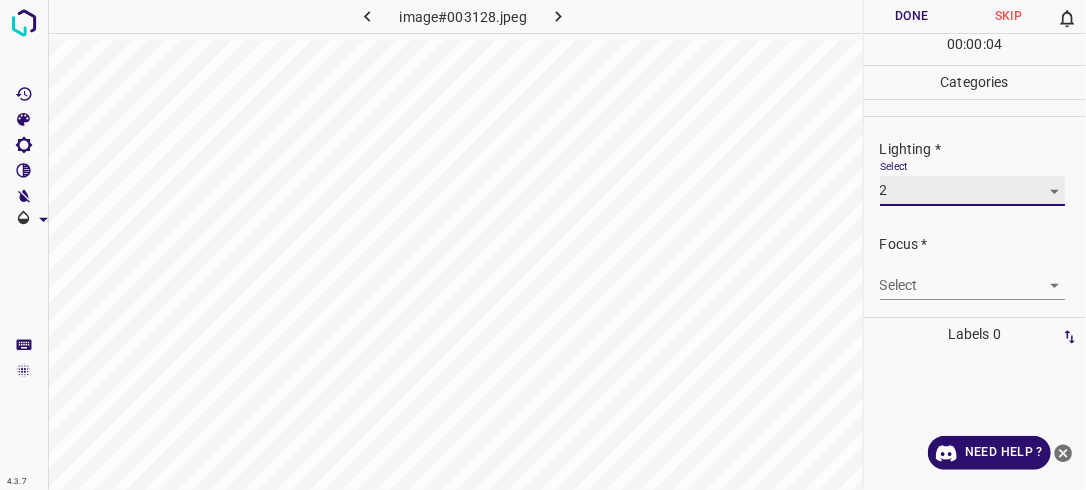 scroll, scrollTop: 98, scrollLeft: 0, axis: vertical 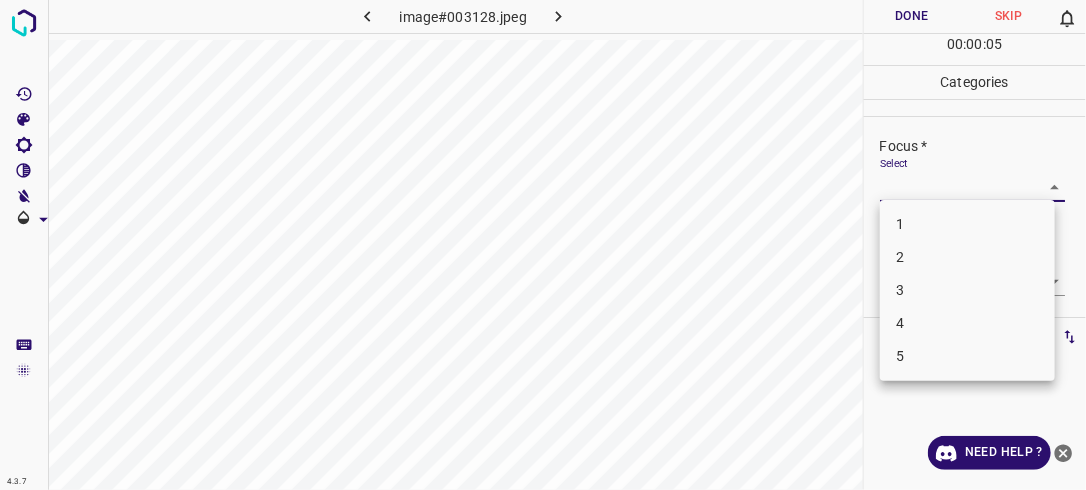 drag, startPoint x: 1047, startPoint y: 188, endPoint x: 1027, endPoint y: 222, distance: 39.446167 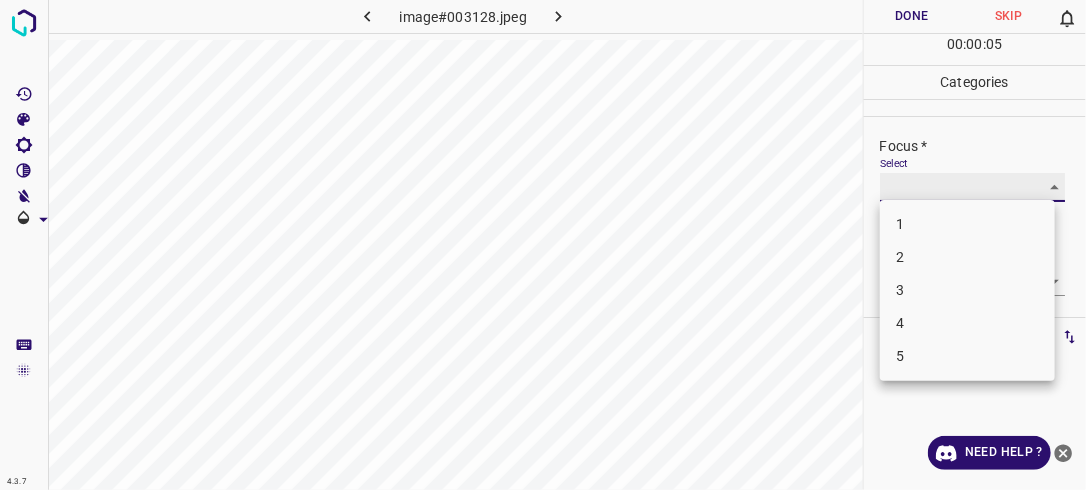 type on "2" 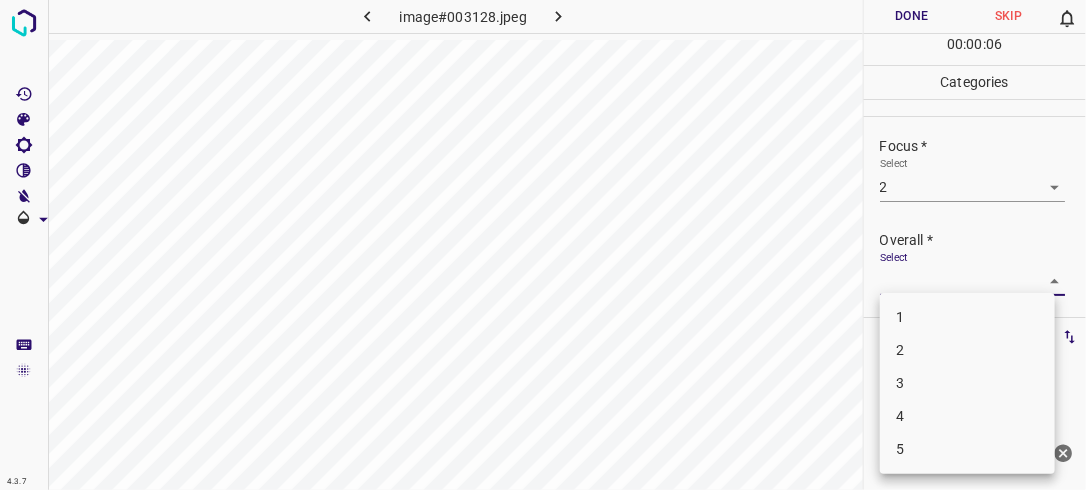 click on "4.3.7 image#003128.jpeg Done Skip 0 00   : 00   : 06   Categories Lighting *  Select 2 2 Focus *  Select 2 2 Overall *  Select ​ Labels   0 Categories 1 Lighting 2 Focus 3 Overall Tools Space Change between modes (Draw & Edit) I Auto labeling R Restore zoom M Zoom in N Zoom out Delete Delete selecte label Filters Z Restore filters X Saturation filter C Brightness filter V Contrast filter B Gray scale filter General O Download Need Help ? - Text - Hide - Delete 1 2 3 4 5" at bounding box center (543, 245) 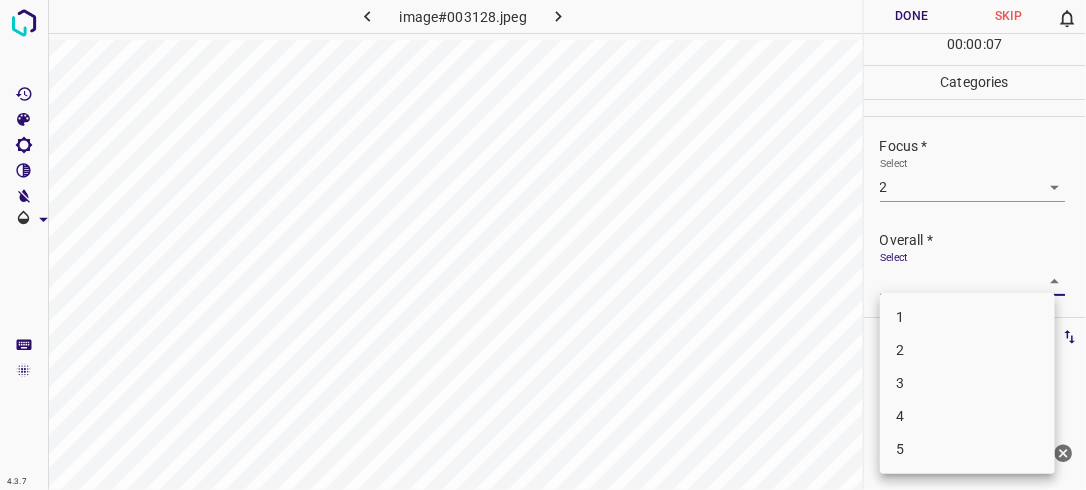 click on "2" at bounding box center [967, 350] 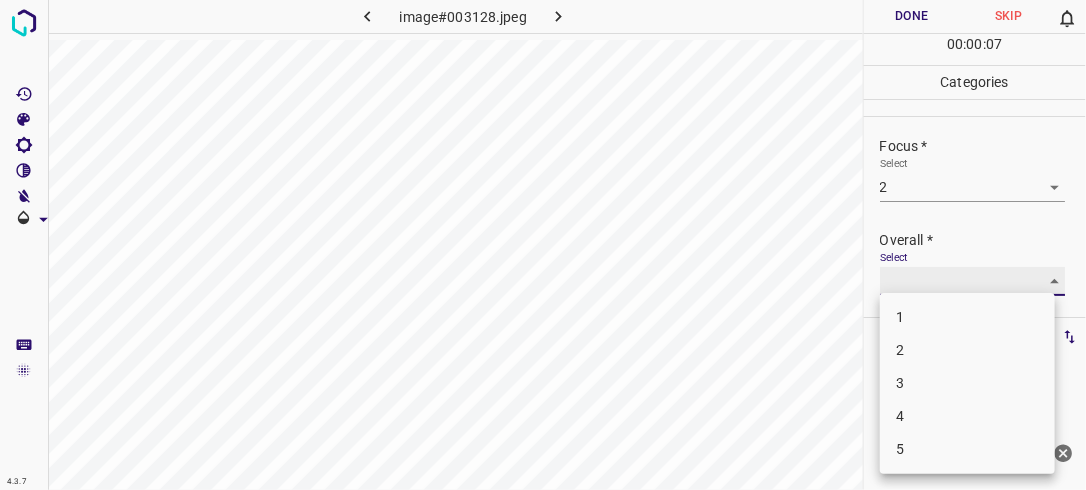 type on "2" 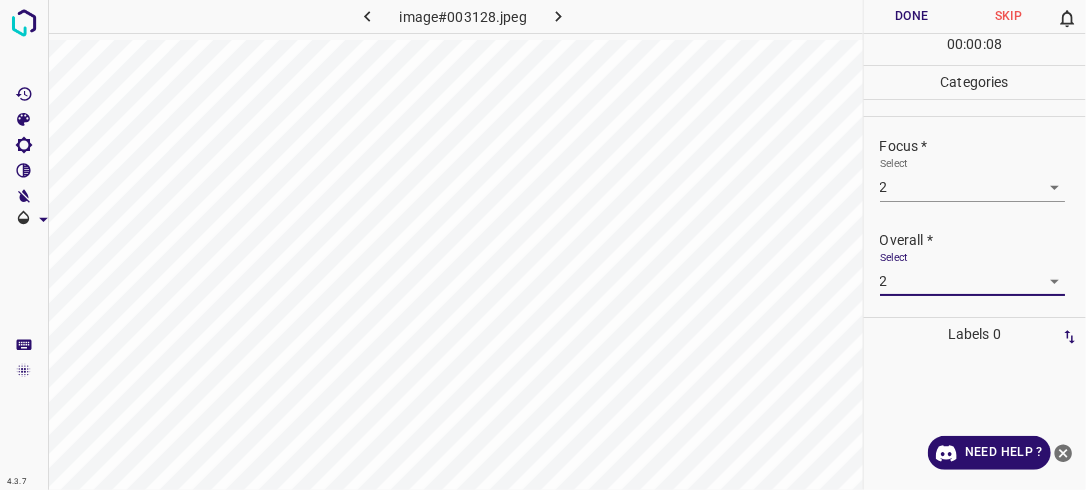 click on "Done" at bounding box center [912, 16] 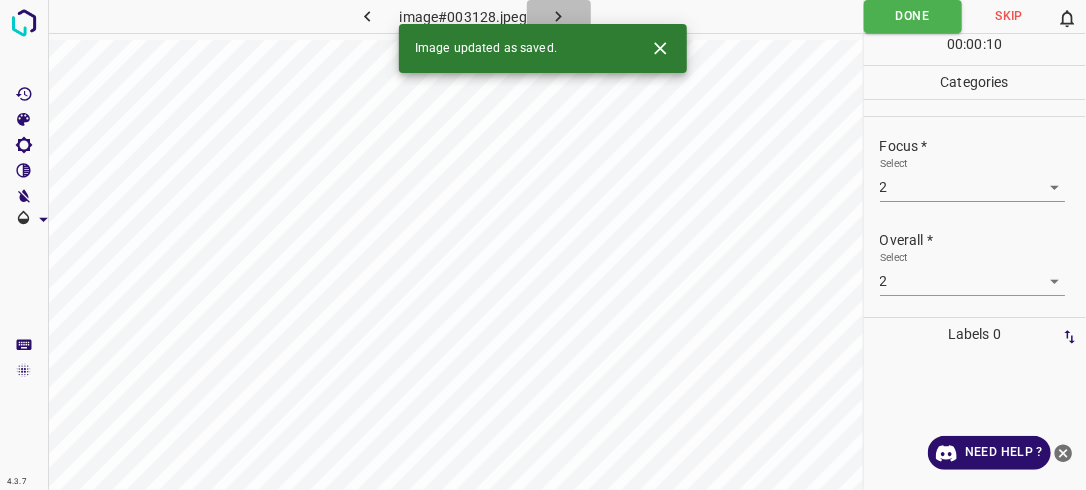 click at bounding box center (559, 16) 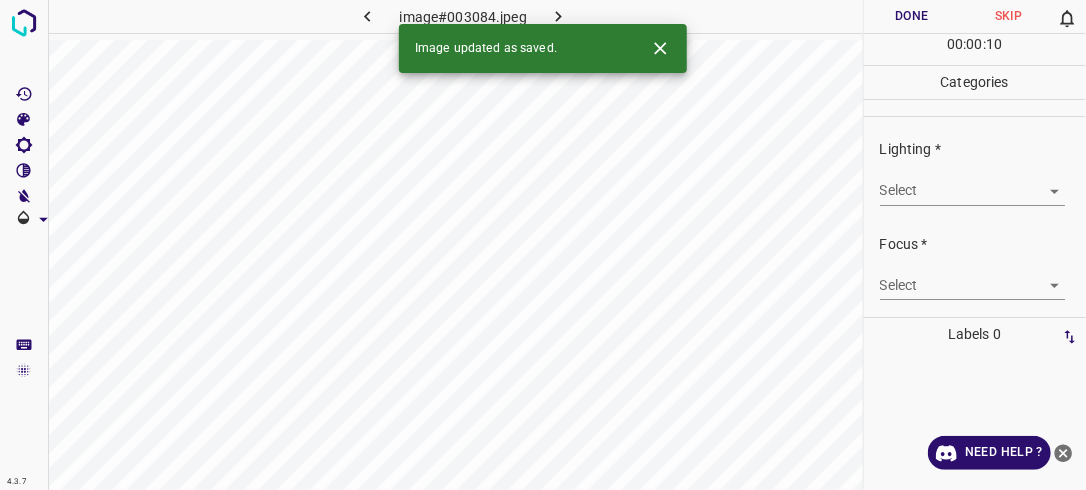 click on "4.3.7 image#003084.jpeg Done Skip 0 00   : 00   : 10   Categories Lighting *  Select ​ Focus *  Select ​ Overall *  Select ​ Labels   0 Categories 1 Lighting 2 Focus 3 Overall Tools Space Change between modes (Draw & Edit) I Auto labeling R Restore zoom M Zoom in N Zoom out Delete Delete selecte label Filters Z Restore filters X Saturation filter C Brightness filter V Contrast filter B Gray scale filter General O Download Image updated as saved. Need Help ? - Text - Hide - Delete" at bounding box center (543, 245) 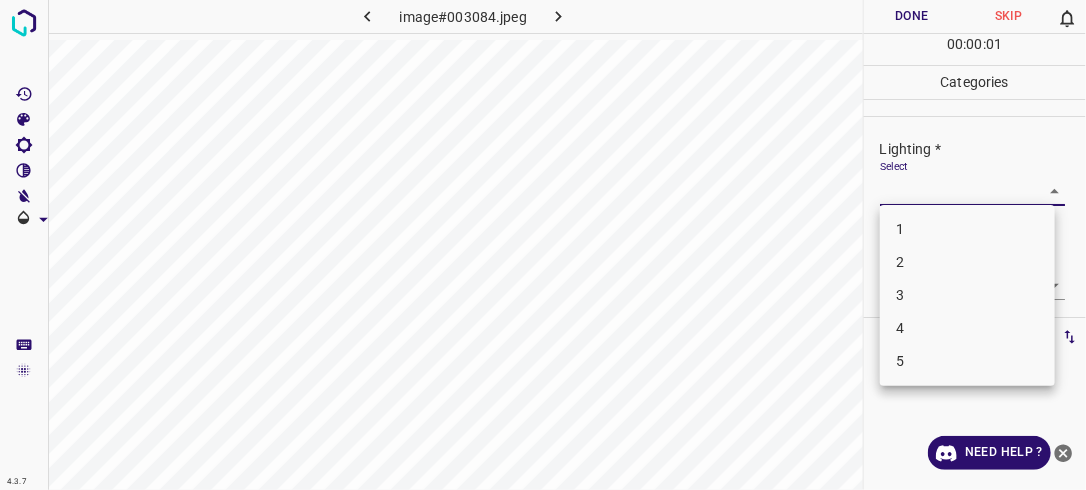 click on "2" at bounding box center (967, 262) 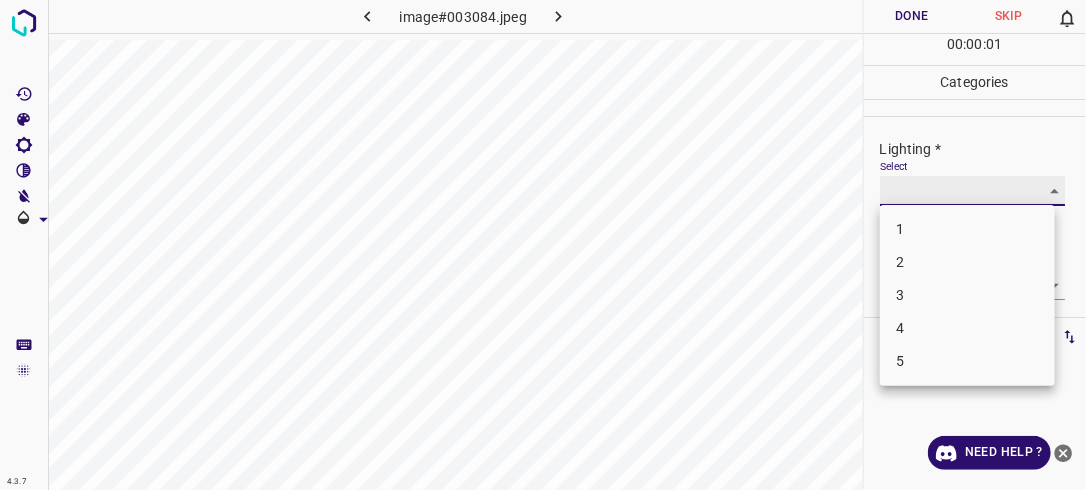 type on "2" 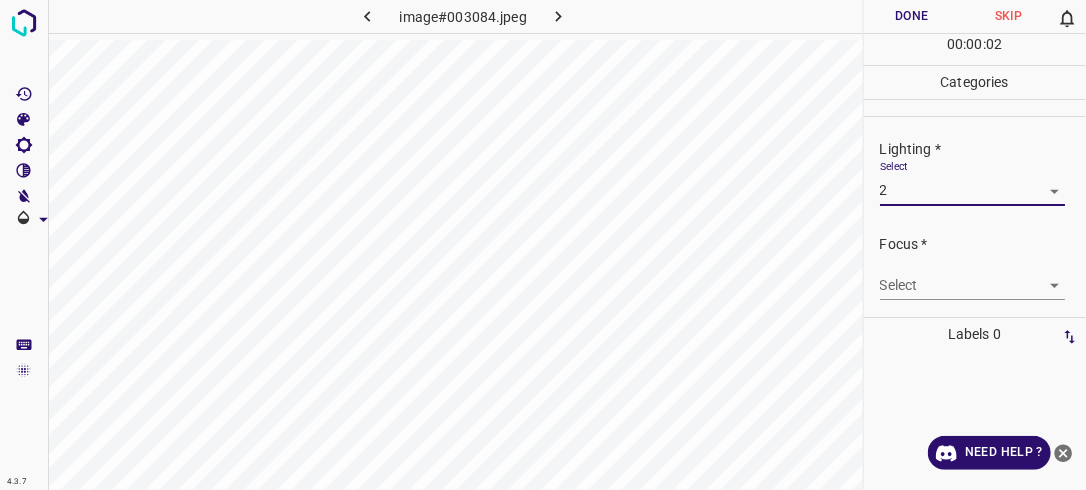 click on "4.3.7 image#003084.jpeg Done Skip 0 00   : 00   : 02   Categories Lighting *  Select 2 2 Focus *  Select ​ Overall *  Select ​ Labels   0 Categories 1 Lighting 2 Focus 3 Overall Tools Space Change between modes (Draw & Edit) I Auto labeling R Restore zoom M Zoom in N Zoom out Delete Delete selecte label Filters Z Restore filters X Saturation filter C Brightness filter V Contrast filter B Gray scale filter General O Download Need Help ? - Text - Hide - Delete" at bounding box center (543, 245) 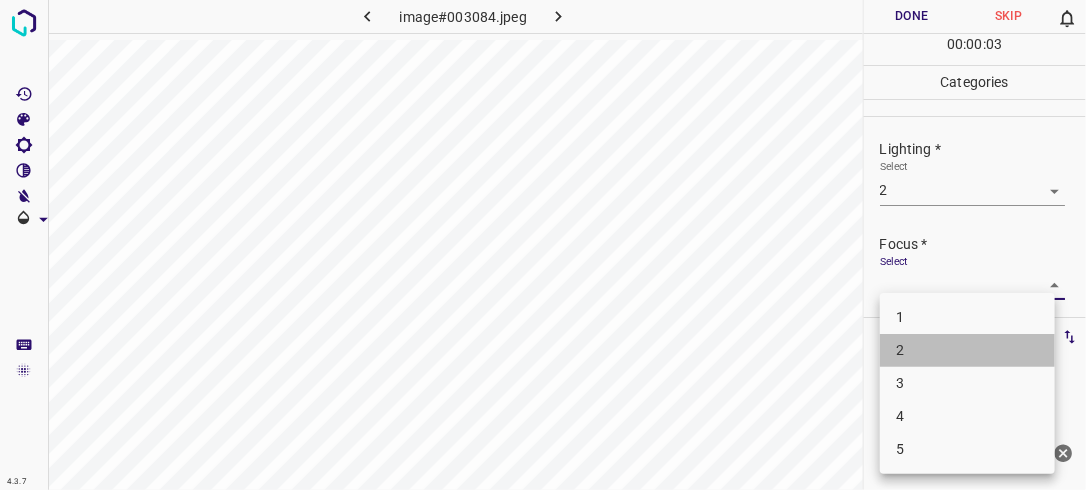 click on "2" at bounding box center [967, 350] 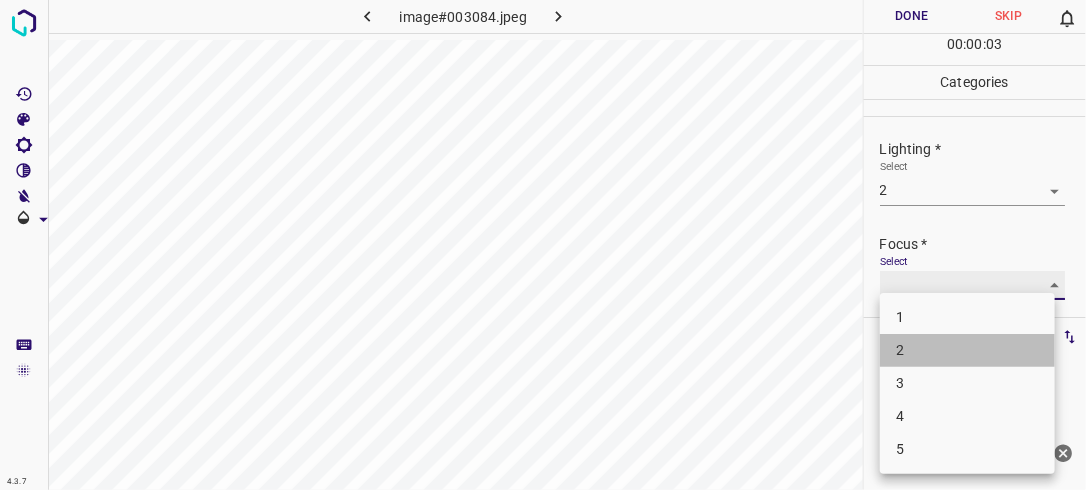 type on "2" 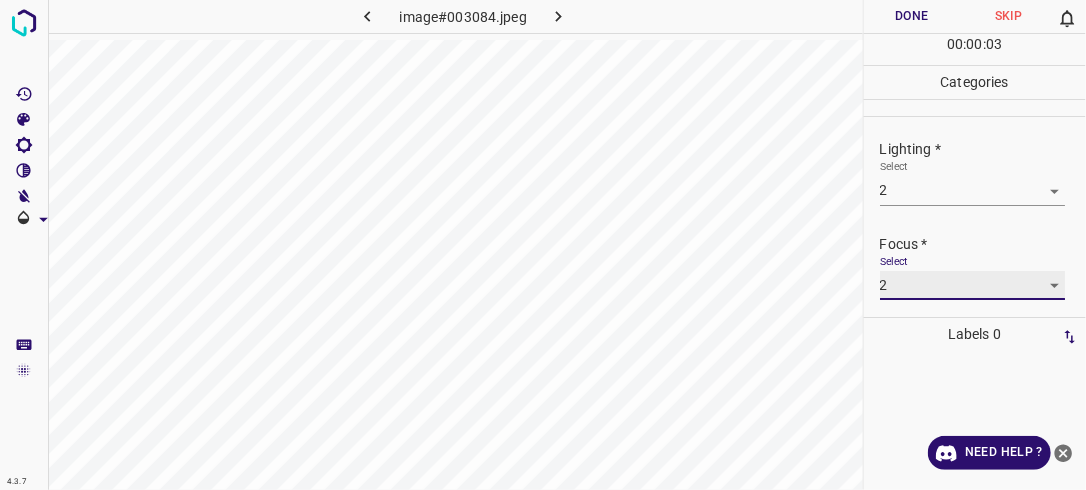 scroll, scrollTop: 98, scrollLeft: 0, axis: vertical 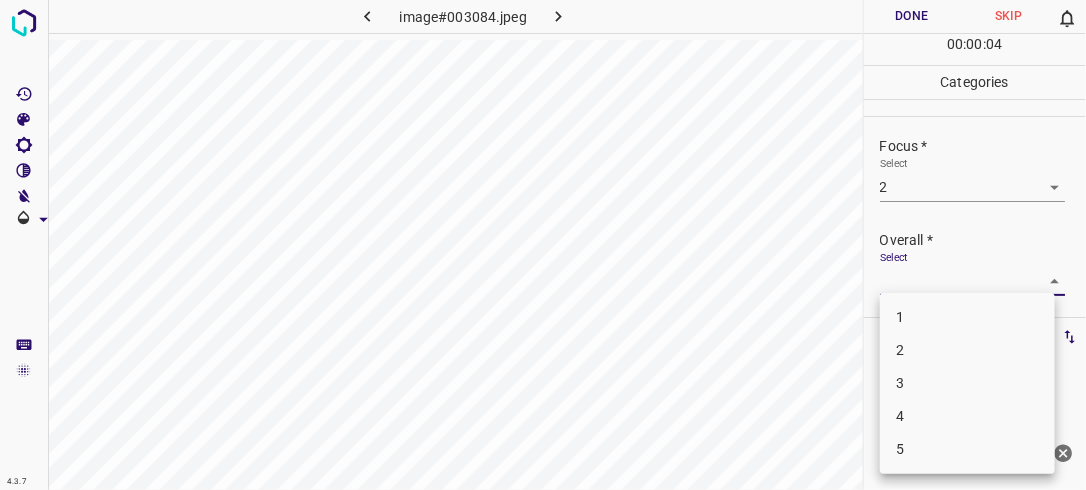 click on "4.3.7 image#003084.jpeg Done Skip 0 00   : 00   : 04   Categories Lighting *  Select 2 2 Focus *  Select 2 2 Overall *  Select ​ Labels   0 Categories 1 Lighting 2 Focus 3 Overall Tools Space Change between modes (Draw & Edit) I Auto labeling R Restore zoom M Zoom in N Zoom out Delete Delete selecte label Filters Z Restore filters X Saturation filter C Brightness filter V Contrast filter B Gray scale filter General O Download Need Help ? - Text - Hide - Delete 1 2 3 4 5" at bounding box center (543, 245) 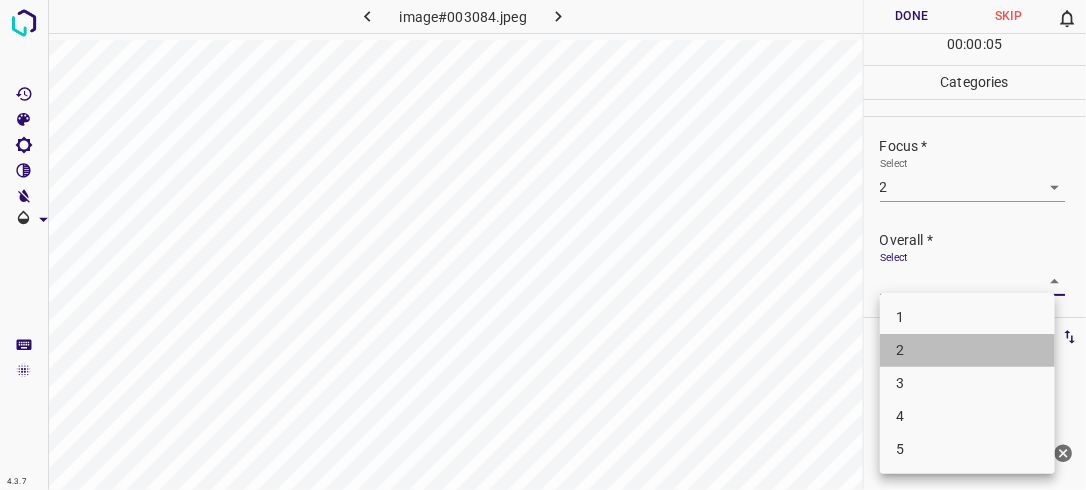 click on "2" at bounding box center (967, 350) 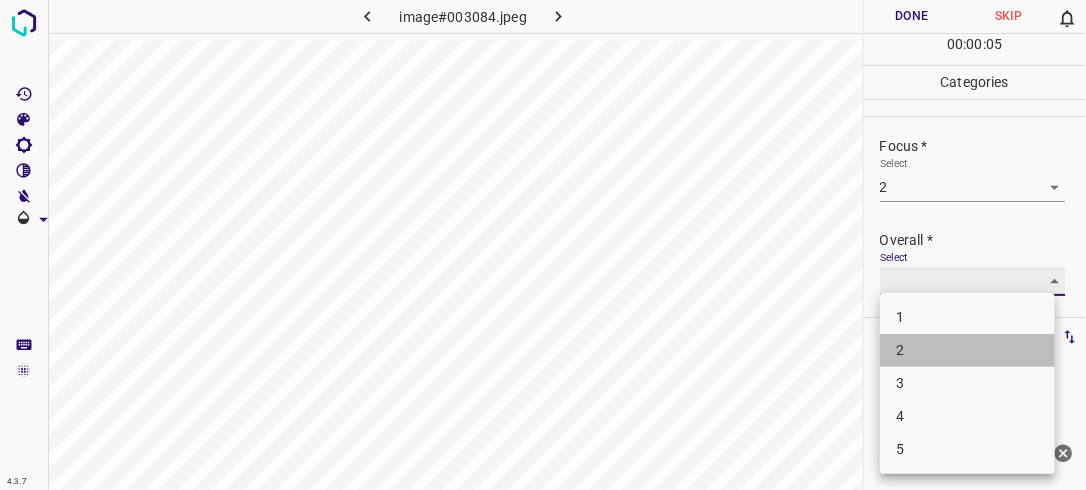 type on "2" 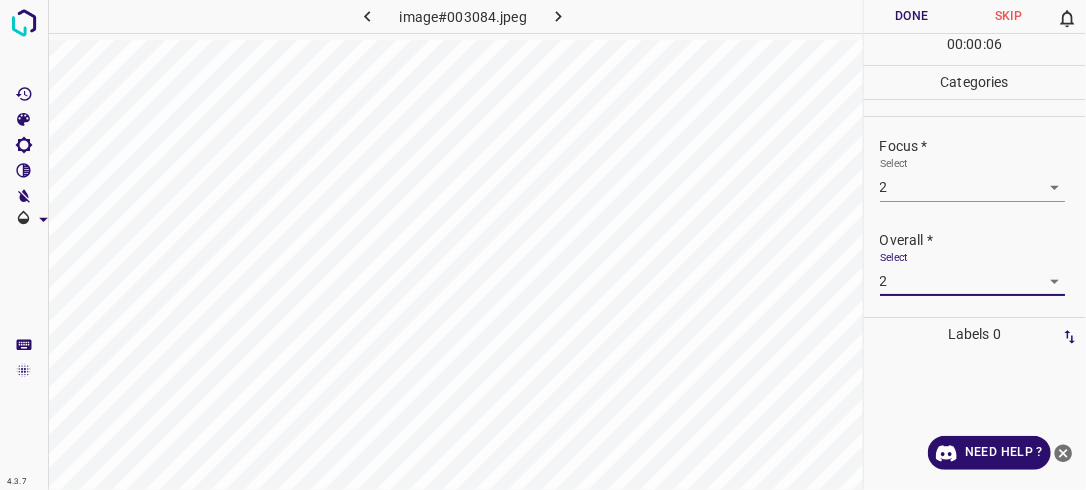 click on "Done" at bounding box center (912, 16) 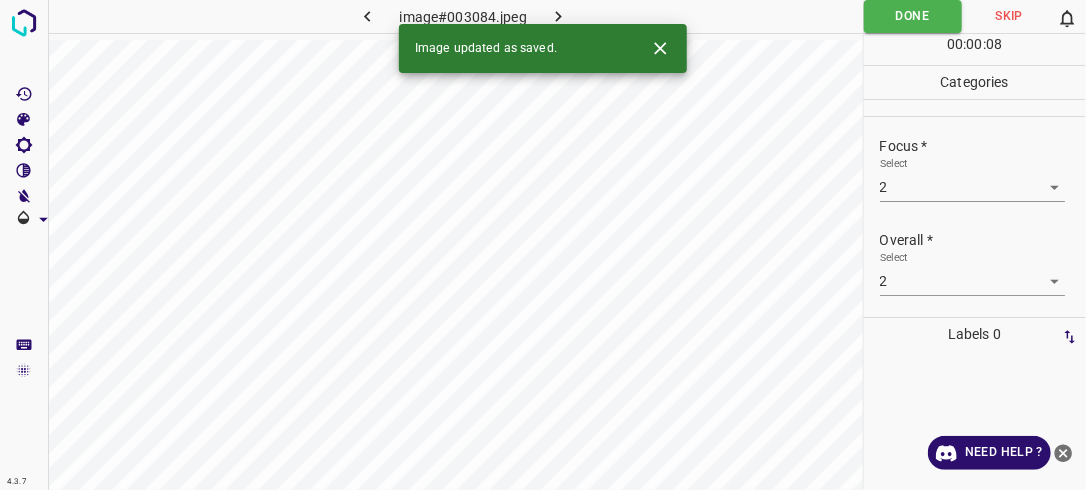 click 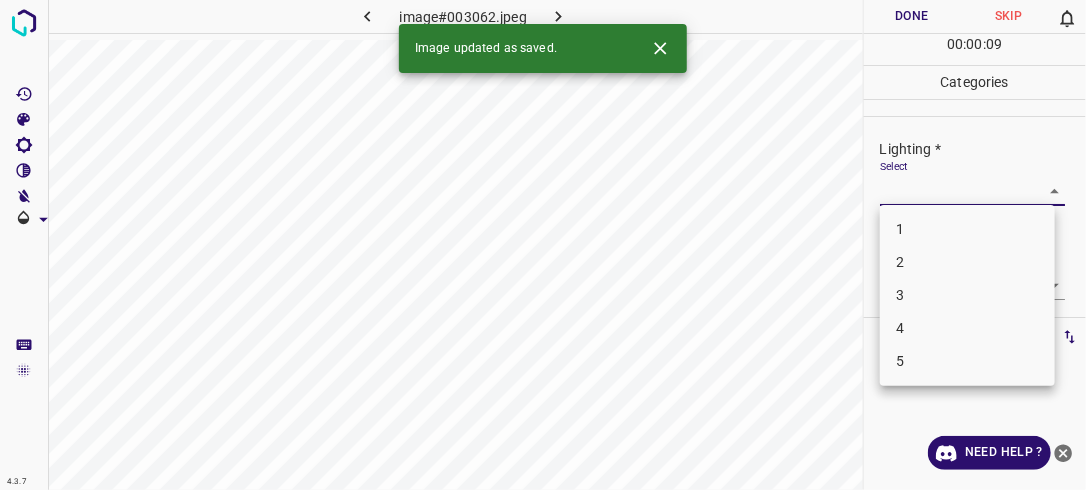 click on "4.3.7 image#003062.jpeg Done Skip 0 00   : 00   : 09   Categories Lighting *  Select ​ Focus *  Select ​ Overall *  Select ​ Labels   0 Categories 1 Lighting 2 Focus 3 Overall Tools Space Change between modes (Draw & Edit) I Auto labeling R Restore zoom M Zoom in N Zoom out Delete Delete selecte label Filters Z Restore filters X Saturation filter C Brightness filter V Contrast filter B Gray scale filter General O Download Image updated as saved. Need Help ? - Text - Hide - Delete 1 2 3 4 5" at bounding box center (543, 245) 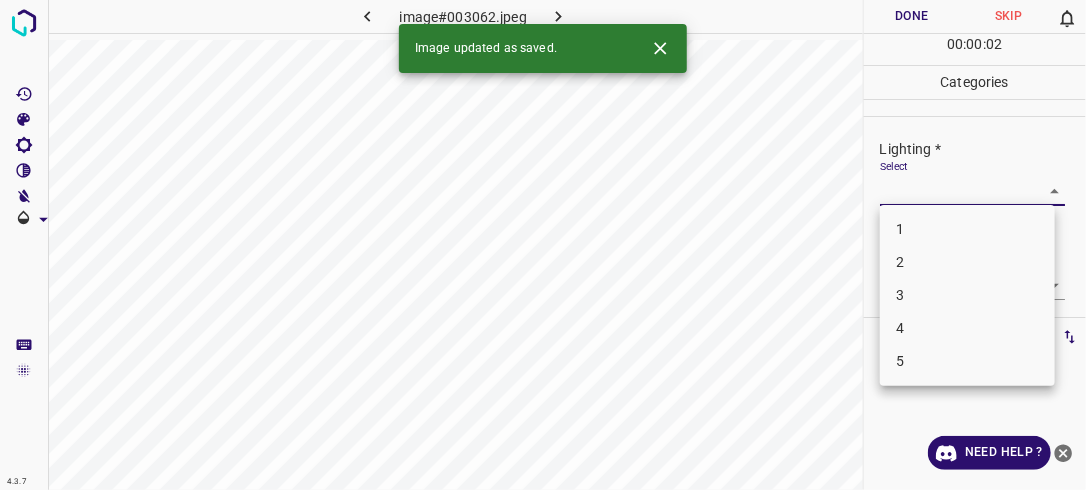 click on "2" at bounding box center (967, 262) 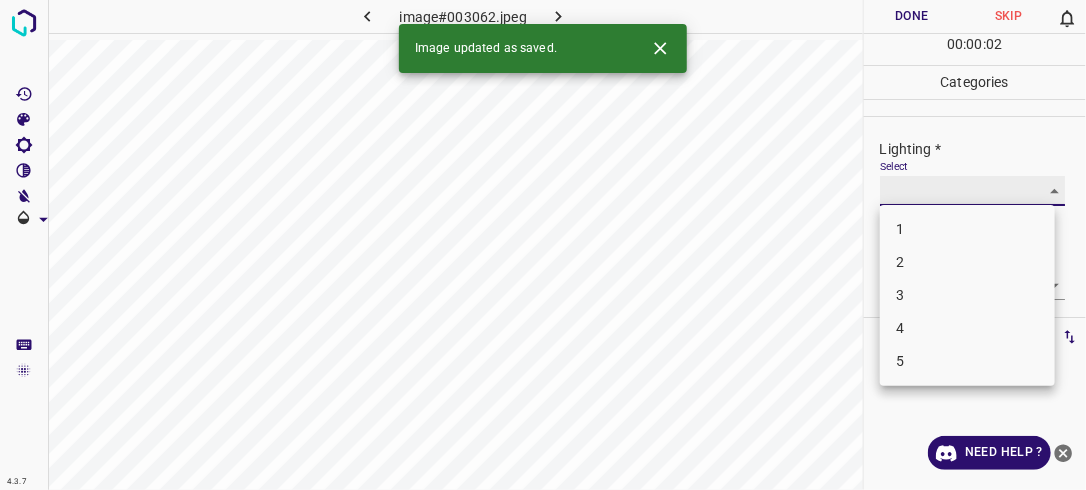 type on "2" 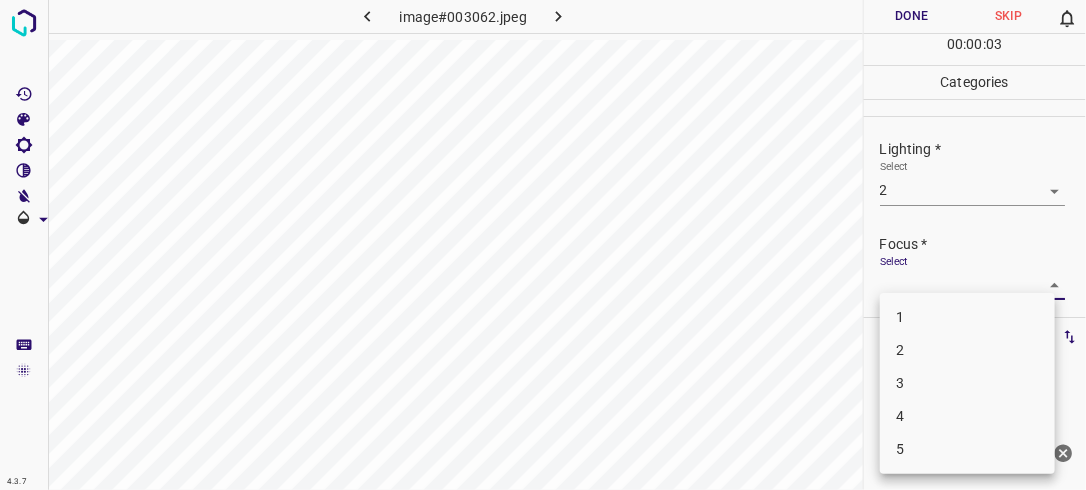 click on "4.3.7 image#003062.jpeg Done Skip 0 00   : 00   : 03   Categories Lighting *  Select 2 2 Focus *  Select ​ Overall *  Select ​ Labels   0 Categories 1 Lighting 2 Focus 3 Overall Tools Space Change between modes (Draw & Edit) I Auto labeling R Restore zoom M Zoom in N Zoom out Delete Delete selecte label Filters Z Restore filters X Saturation filter C Brightness filter V Contrast filter B Gray scale filter General O Download Need Help ? - Text - Hide - Delete 1 2 3 4 5" at bounding box center [543, 245] 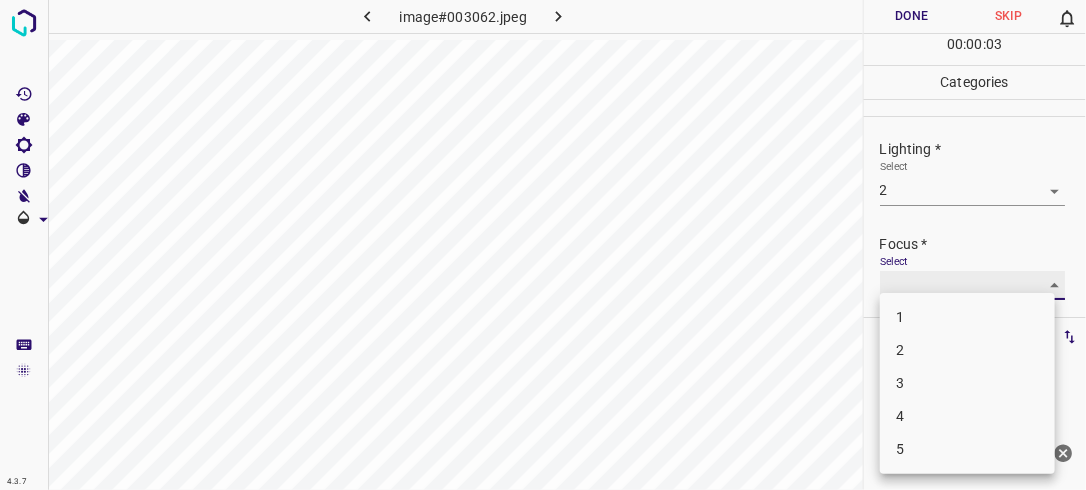 type on "2" 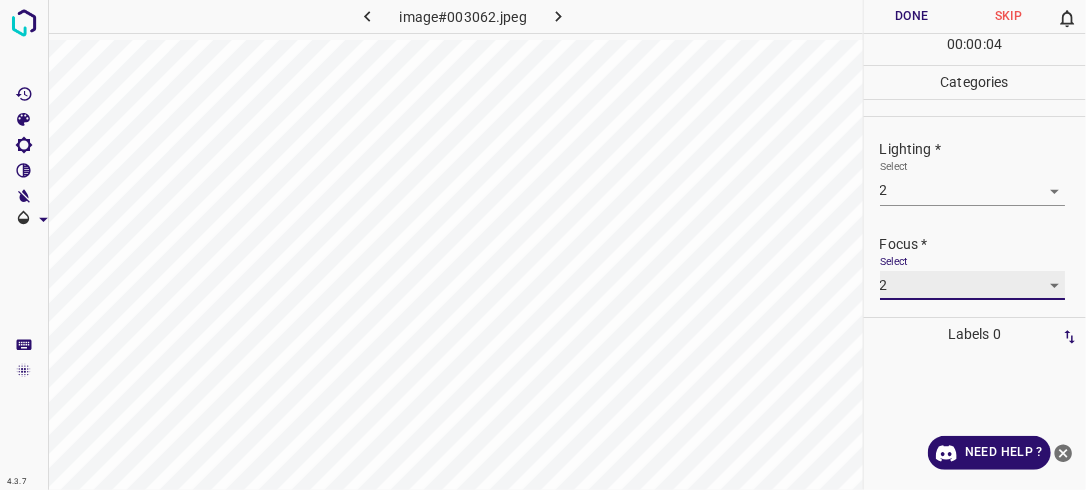 scroll, scrollTop: 98, scrollLeft: 0, axis: vertical 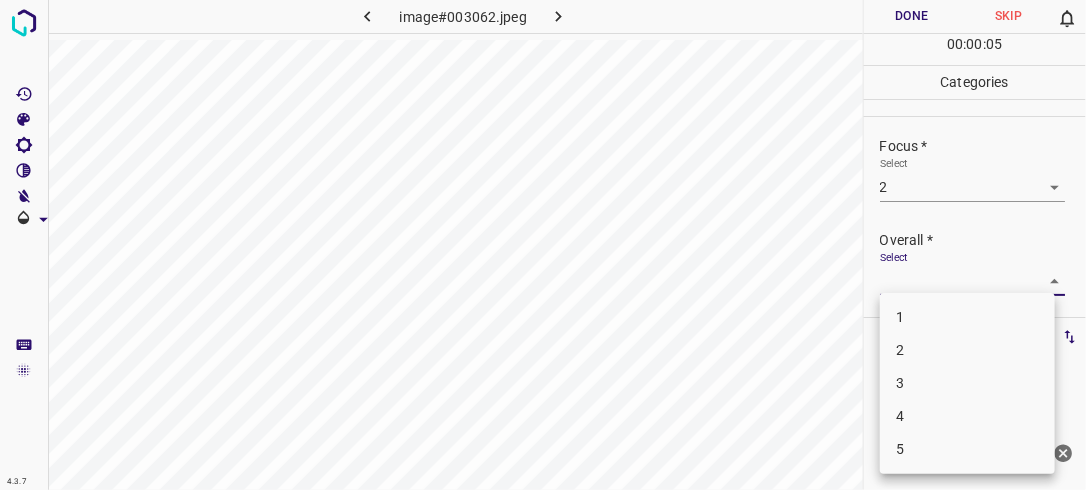 click on "4.3.7 image#003062.jpeg Done Skip 0 00   : 00   : 05   Categories Lighting *  Select 2 2 Focus *  Select 2 2 Overall *  Select ​ Labels   0 Categories 1 Lighting 2 Focus 3 Overall Tools Space Change between modes (Draw & Edit) I Auto labeling R Restore zoom M Zoom in N Zoom out Delete Delete selecte label Filters Z Restore filters X Saturation filter C Brightness filter V Contrast filter B Gray scale filter General O Download Need Help ? - Text - Hide - Delete 1 2 3 4 5" at bounding box center [543, 245] 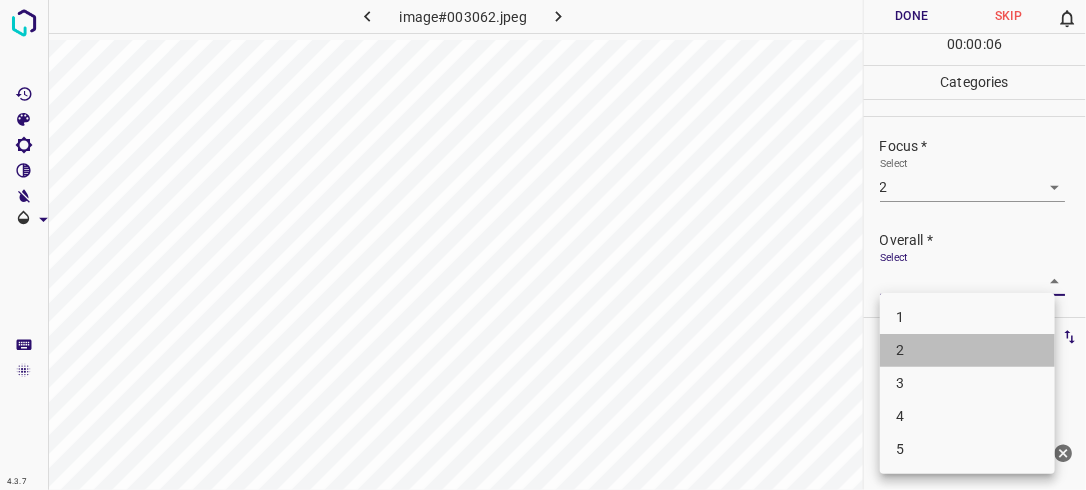 click on "2" at bounding box center (967, 350) 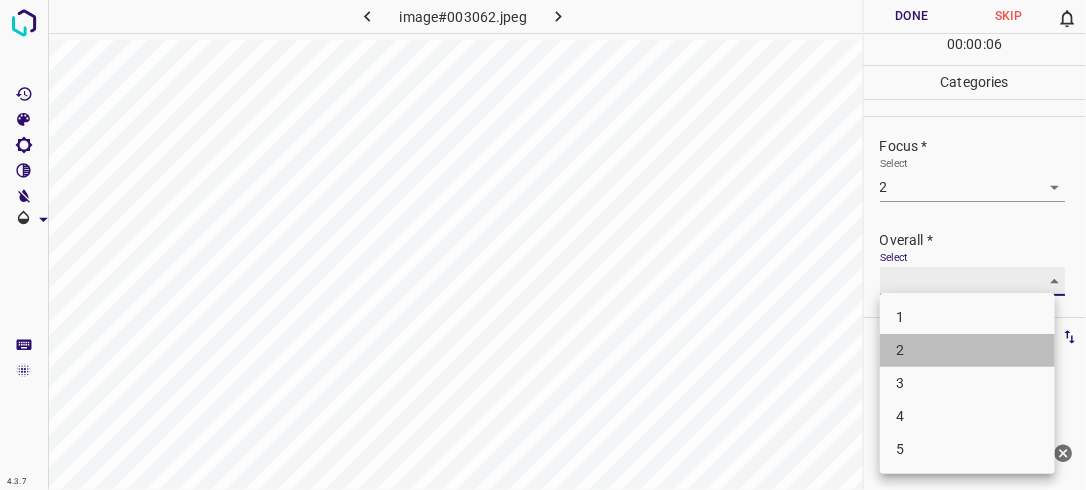 type on "2" 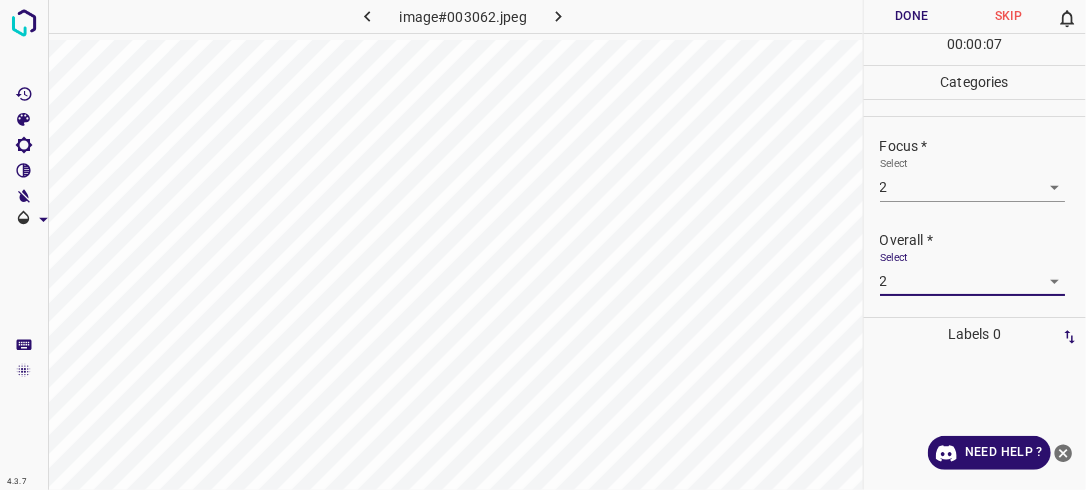 click on "Done" at bounding box center (912, 16) 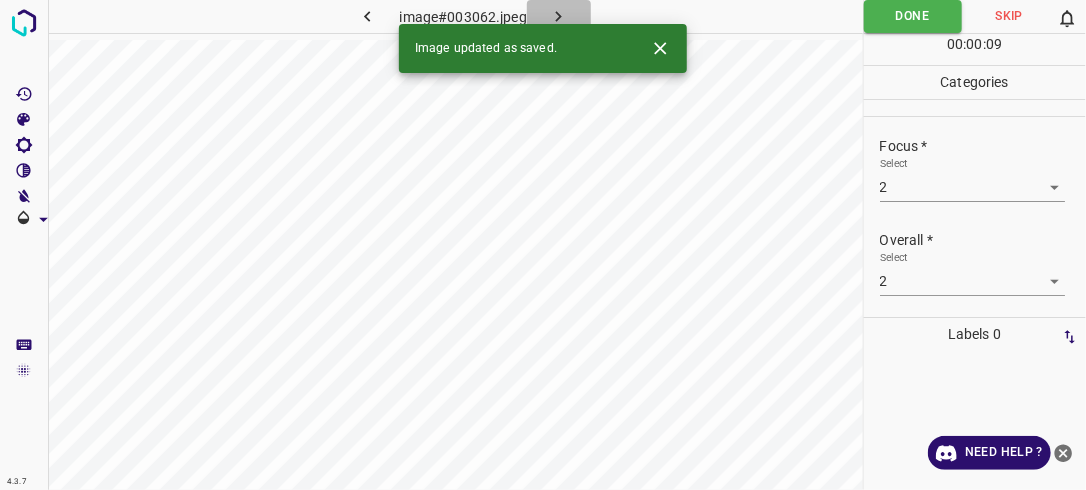 click at bounding box center (559, 16) 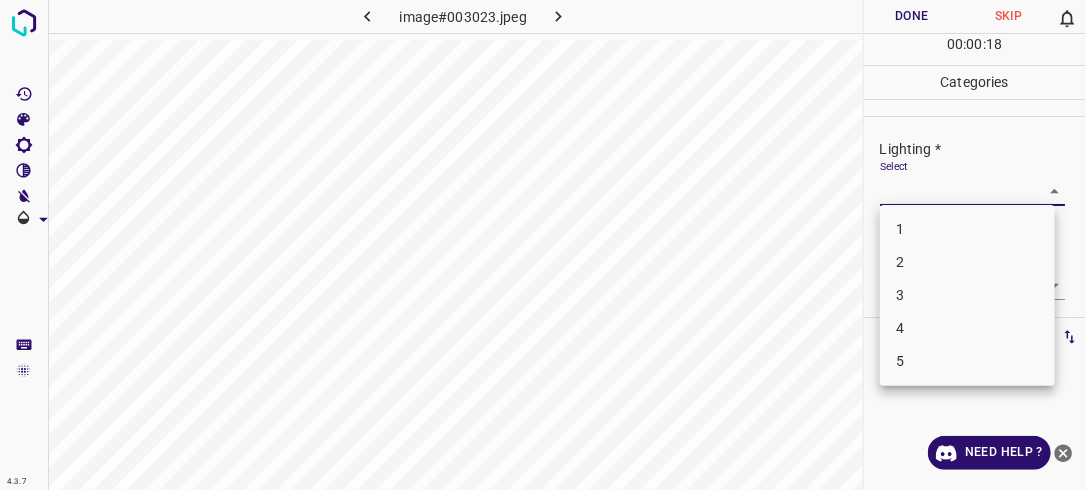 click on "4.3.7 image#003023.jpeg Done Skip 0 00   : 00   : 18   Categories Lighting *  Select ​ Focus *  Select ​ Overall *  Select ​ Labels   0 Categories 1 Lighting 2 Focus 3 Overall Tools Space Change between modes (Draw & Edit) I Auto labeling R Restore zoom M Zoom in N Zoom out Delete Delete selecte label Filters Z Restore filters X Saturation filter C Brightness filter V Contrast filter B Gray scale filter General O Download Need Help ? - Text - Hide - Delete 1 2 3 4 5" at bounding box center (543, 245) 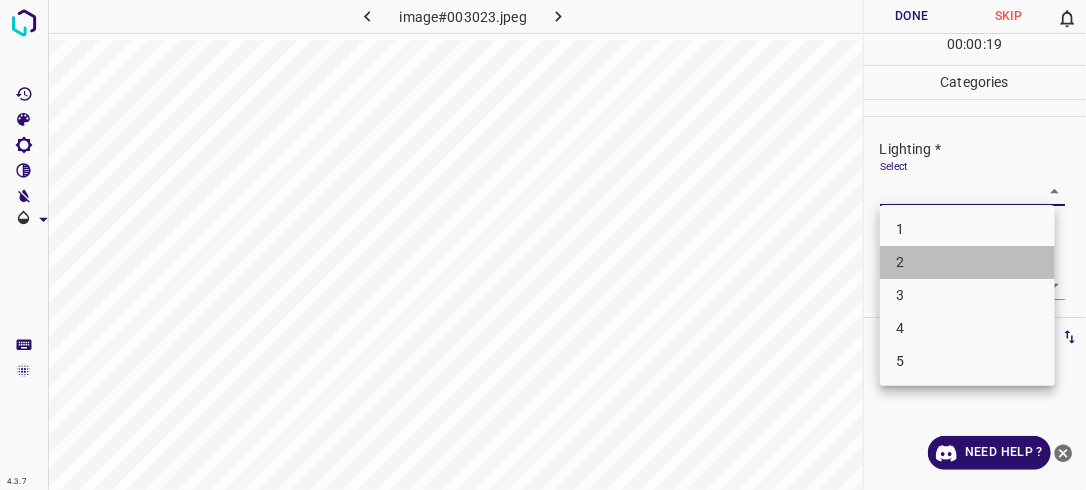 click on "2" at bounding box center [967, 262] 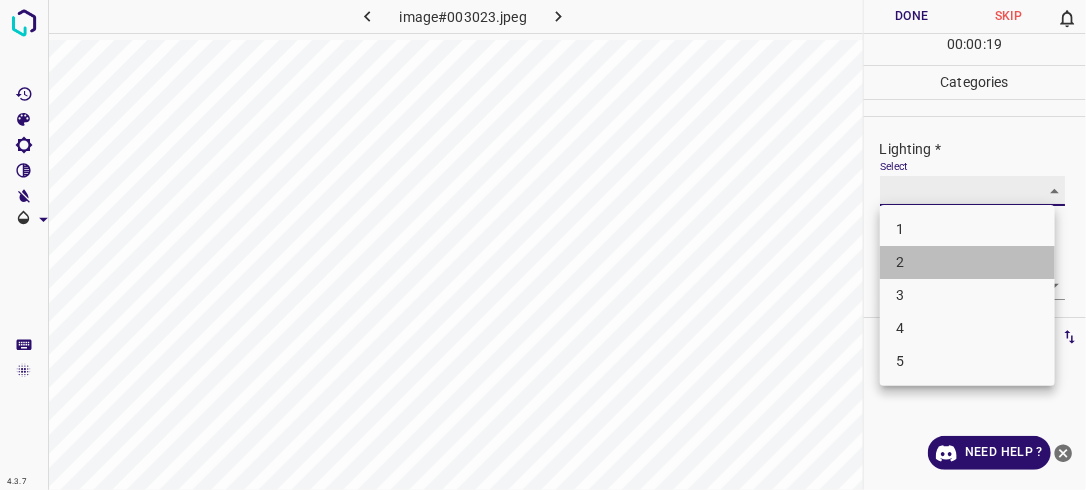 type on "2" 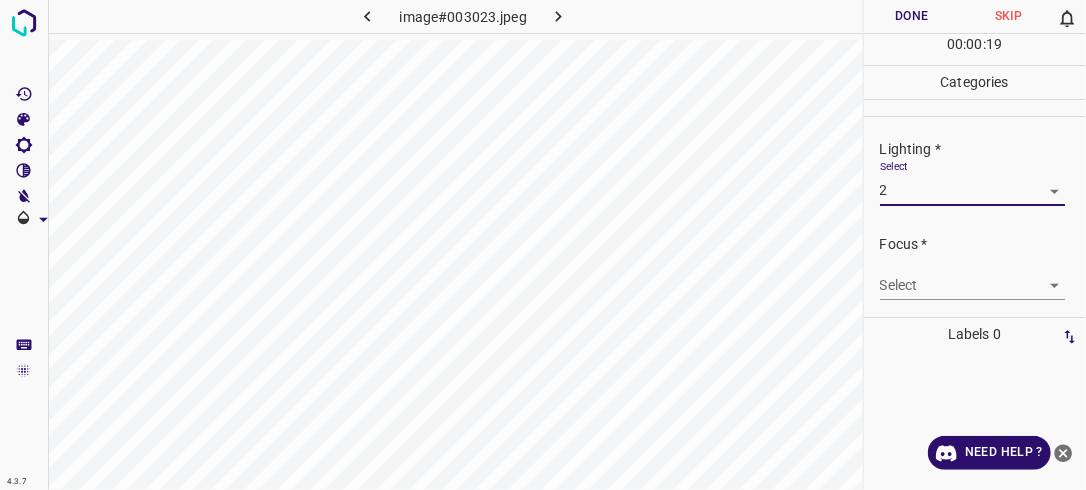 click on "4.3.7 image#003023.jpeg Done Skip 0 00   : 00   : 19   Categories Lighting *  Select 2 2 Focus *  Select ​ Overall *  Select ​ Labels   0 Categories 1 Lighting 2 Focus 3 Overall Tools Space Change between modes (Draw & Edit) I Auto labeling R Restore zoom M Zoom in N Zoom out Delete Delete selecte label Filters Z Restore filters X Saturation filter C Brightness filter V Contrast filter B Gray scale filter General O Download Need Help ? - Text - Hide - Delete" at bounding box center [543, 245] 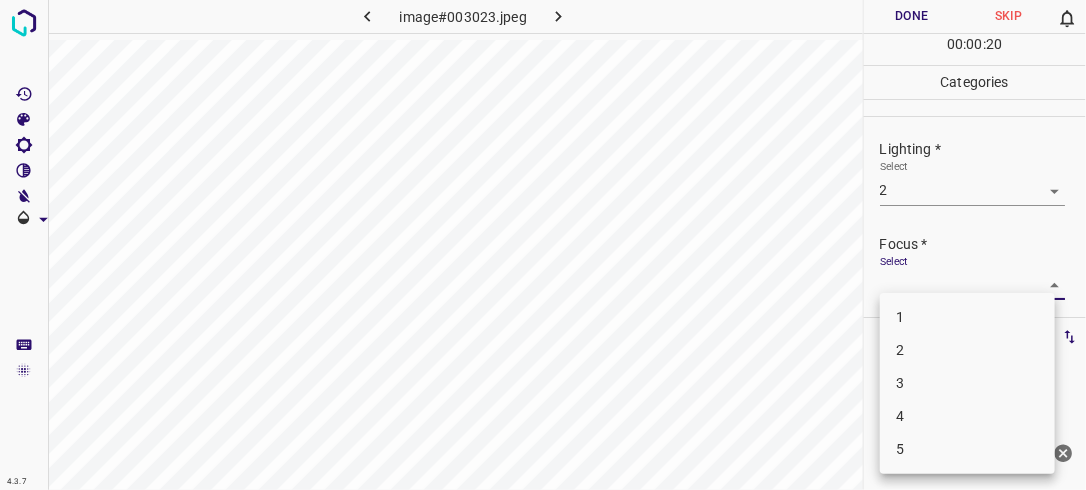 drag, startPoint x: 984, startPoint y: 310, endPoint x: 1068, endPoint y: 265, distance: 95.29428 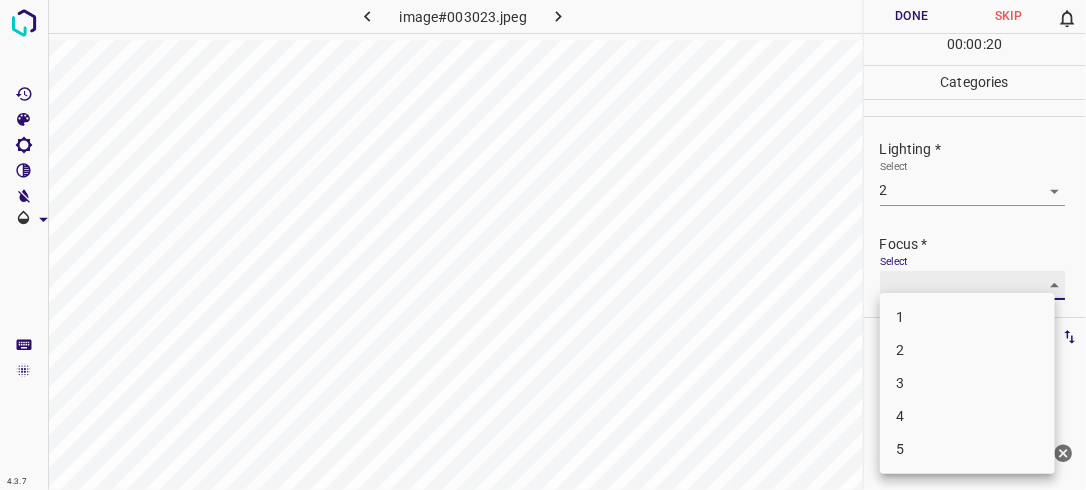type on "1" 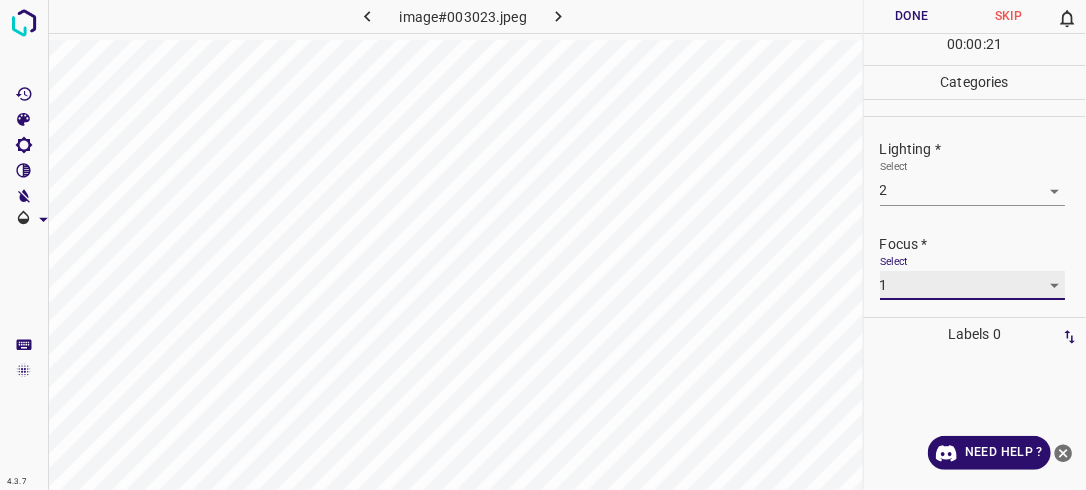scroll, scrollTop: 93, scrollLeft: 0, axis: vertical 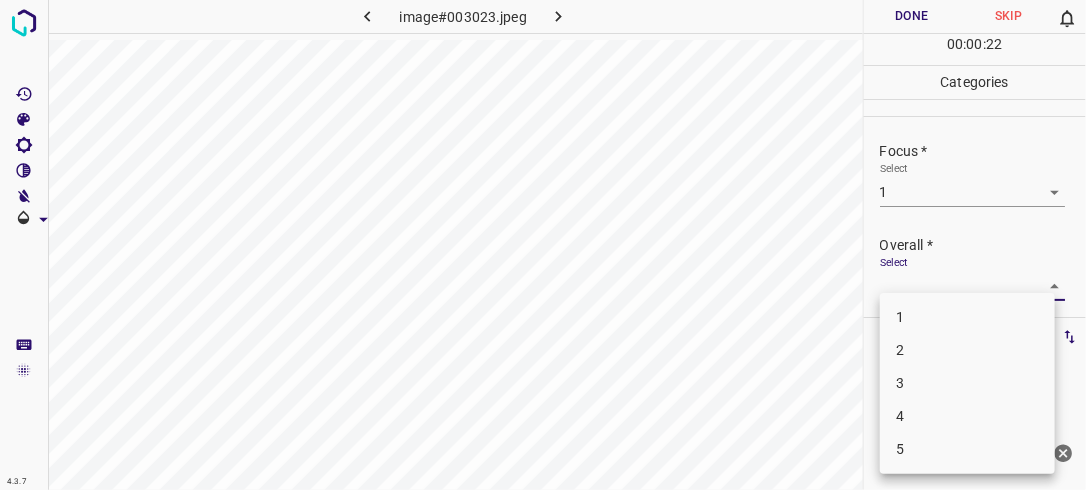 click on "4.3.7 image#003023.jpeg Done Skip 0 00   : 00   : 22   Categories Lighting *  Select 2 2 Focus *  Select 1 1 Overall *  Select ​ Labels   0 Categories 1 Lighting 2 Focus 3 Overall Tools Space Change between modes (Draw & Edit) I Auto labeling R Restore zoom M Zoom in N Zoom out Delete Delete selecte label Filters Z Restore filters X Saturation filter C Brightness filter V Contrast filter B Gray scale filter General O Download Need Help ? - Text - Hide - Delete 1 2 3 4 5" at bounding box center [543, 245] 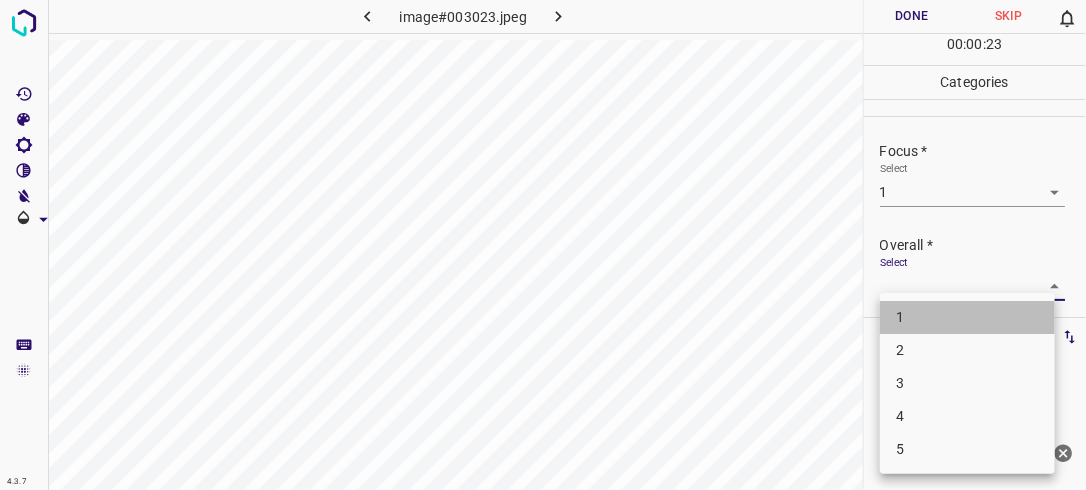 click on "1" at bounding box center [967, 317] 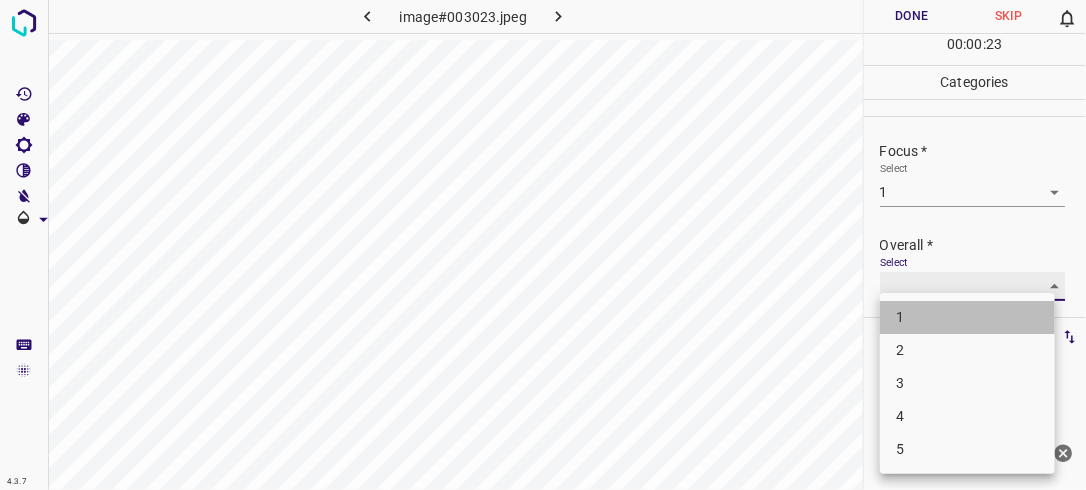 type on "1" 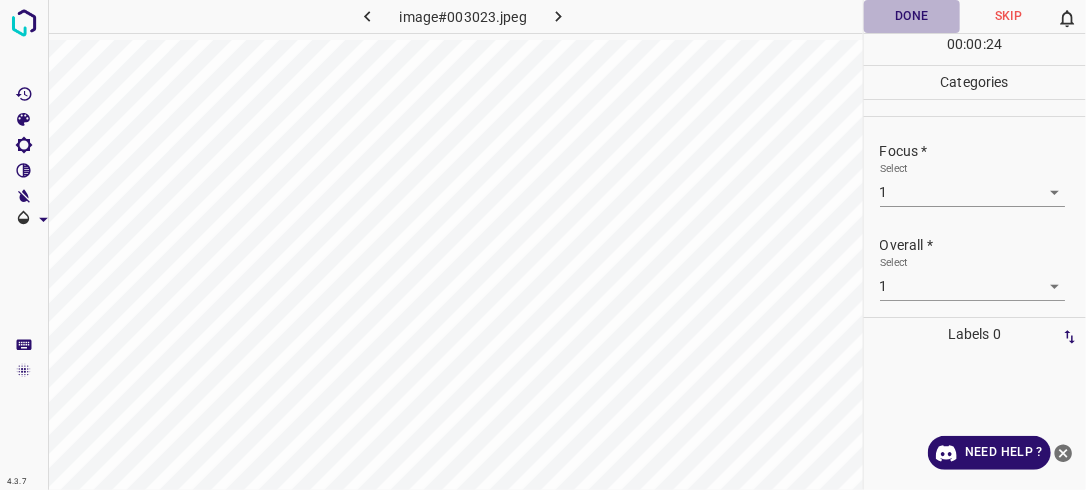 click on "Done" at bounding box center (912, 16) 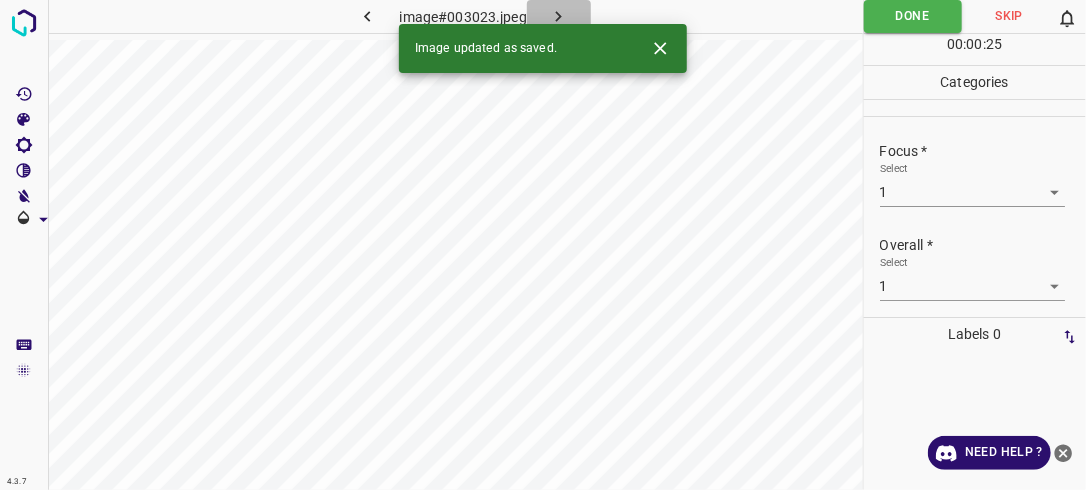 click 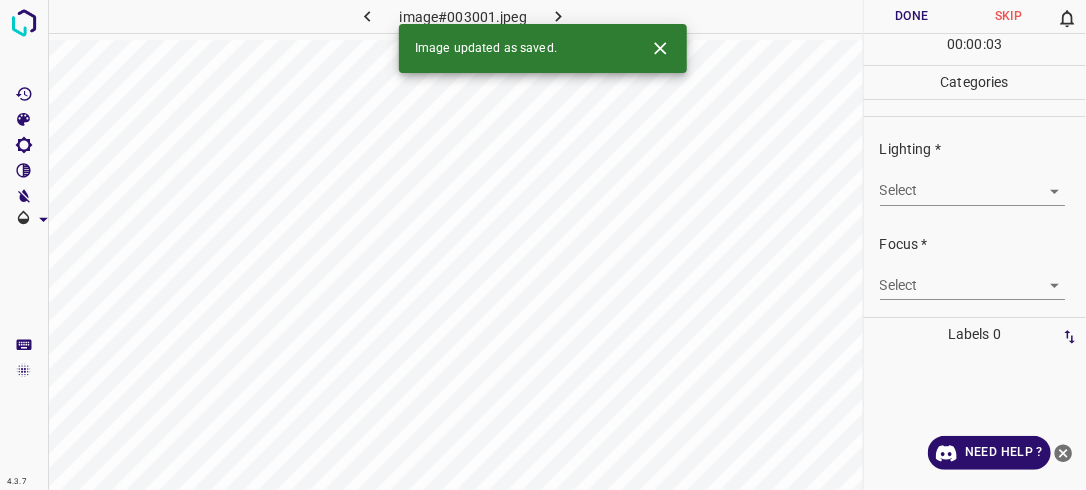 click on "4.3.7 image#003001.jpeg Done Skip 0 00   : 00   : 03   Categories Lighting *  Select ​ Focus *  Select ​ Overall *  Select ​ Labels   0 Categories 1 Lighting 2 Focus 3 Overall Tools Space Change between modes (Draw & Edit) I Auto labeling R Restore zoom M Zoom in N Zoom out Delete Delete selecte label Filters Z Restore filters X Saturation filter C Brightness filter V Contrast filter B Gray scale filter General O Download Image updated as saved. Need Help ? - Text - Hide - Delete" at bounding box center [543, 245] 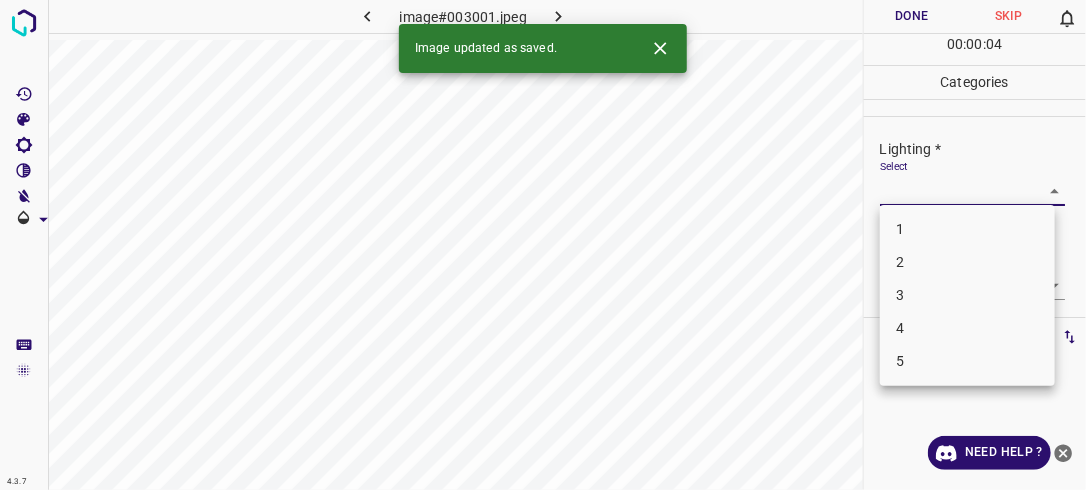 click on "2" at bounding box center [967, 262] 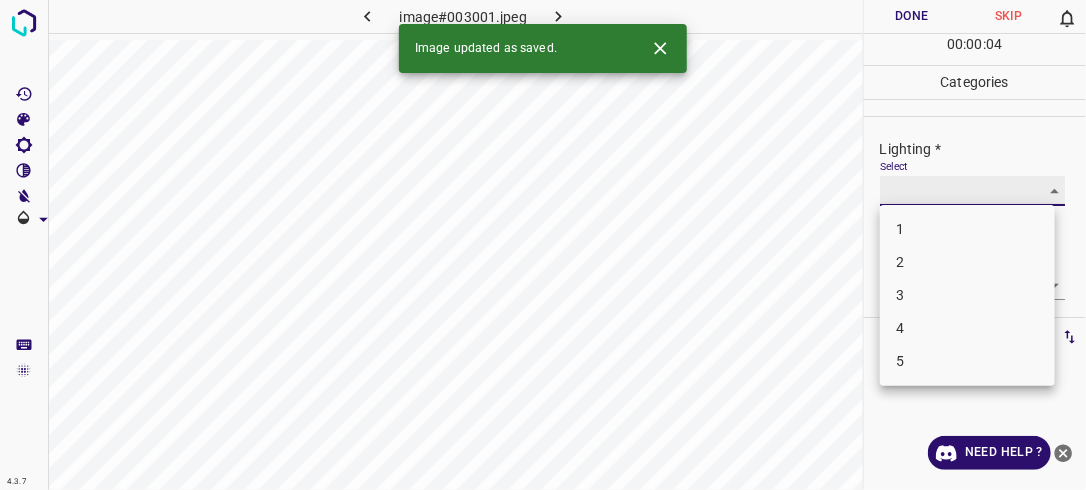 type on "2" 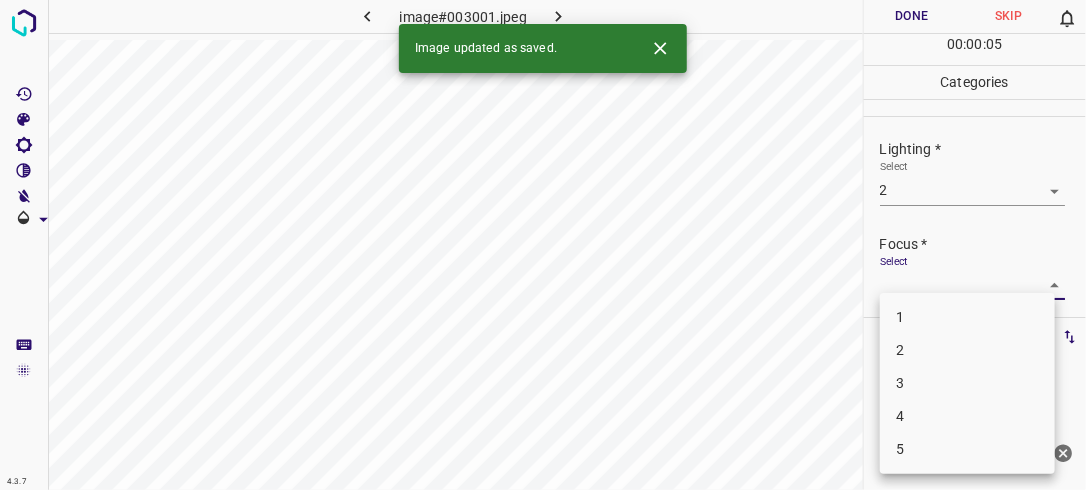 click on "4.3.7 image#003001.jpeg Done Skip 0 00   : 00   : 05   Categories Lighting *  Select 2 2 Focus *  Select ​ Overall *  Select ​ Labels   0 Categories 1 Lighting 2 Focus 3 Overall Tools Space Change between modes (Draw & Edit) I Auto labeling R Restore zoom M Zoom in N Zoom out Delete Delete selecte label Filters Z Restore filters X Saturation filter C Brightness filter V Contrast filter B Gray scale filter General O Download Image updated as saved. Need Help ? - Text - Hide - Delete 1 2 3 4 5" at bounding box center (543, 245) 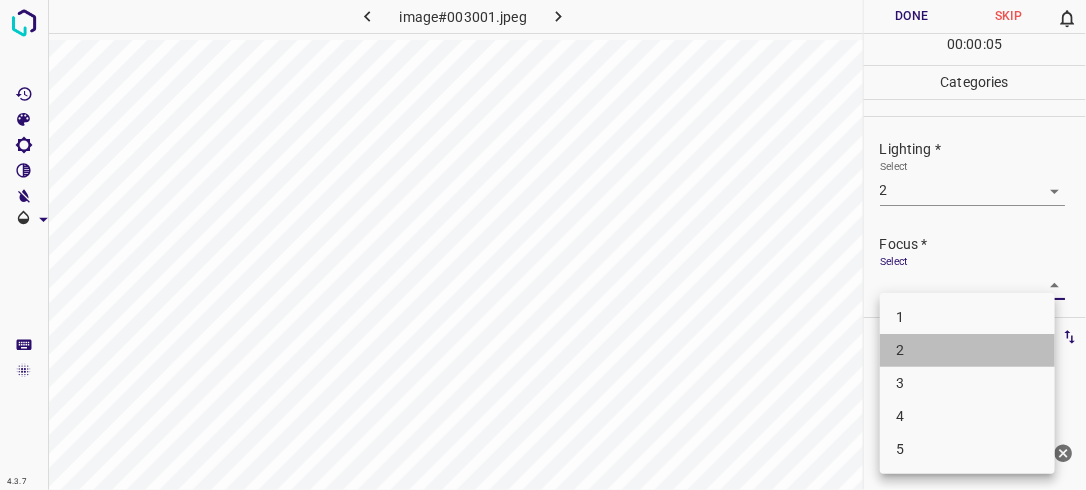 drag, startPoint x: 1001, startPoint y: 336, endPoint x: 1015, endPoint y: 328, distance: 16.124516 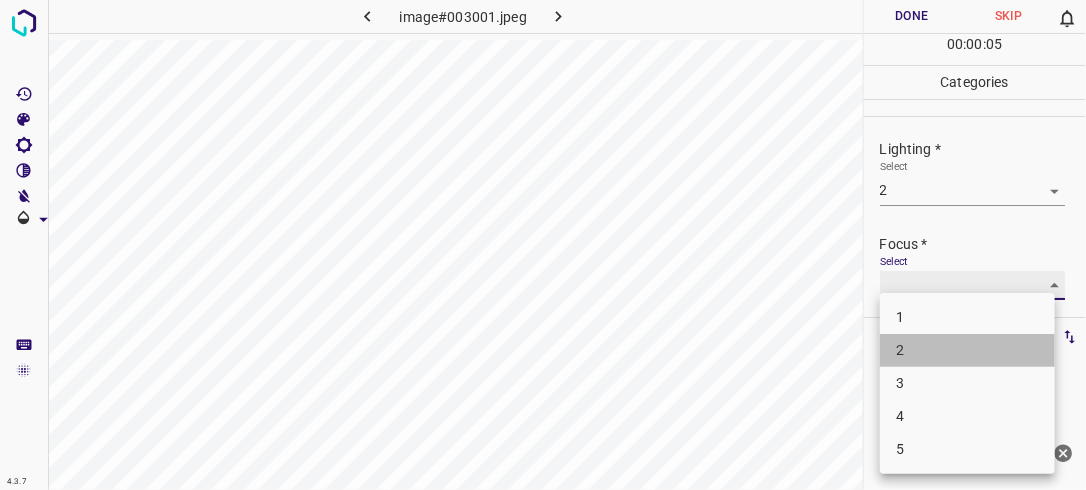 type on "2" 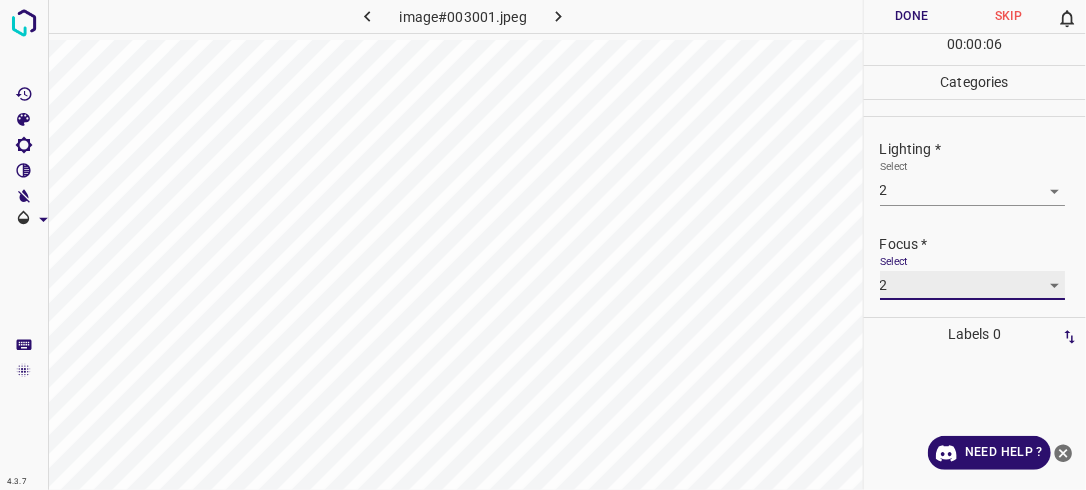 scroll, scrollTop: 98, scrollLeft: 0, axis: vertical 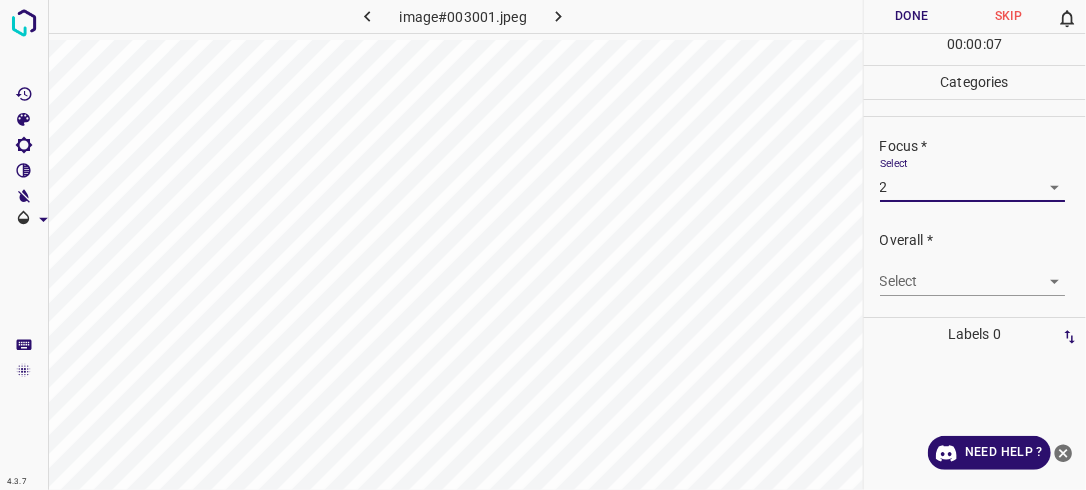 click on "4.3.7 image#003001.jpeg Done Skip 0 00   : 00   : 07   Categories Lighting *  Select 2 2 Focus *  Select 2 2 Overall *  Select ​ Labels   0 Categories 1 Lighting 2 Focus 3 Overall Tools Space Change between modes (Draw & Edit) I Auto labeling R Restore zoom M Zoom in N Zoom out Delete Delete selecte label Filters Z Restore filters X Saturation filter C Brightness filter V Contrast filter B Gray scale filter General O Download Need Help ? - Text - Hide - Delete" at bounding box center [543, 245] 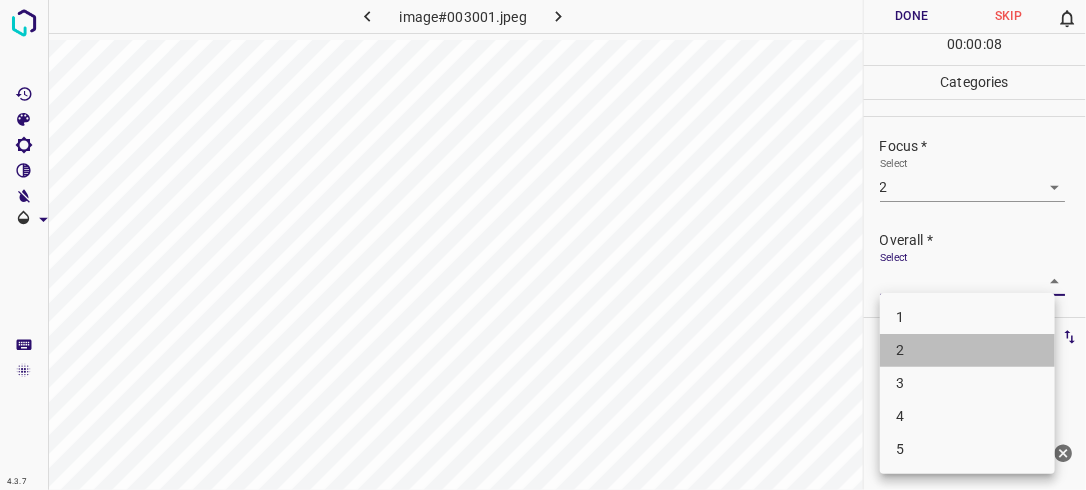 click on "2" at bounding box center [967, 350] 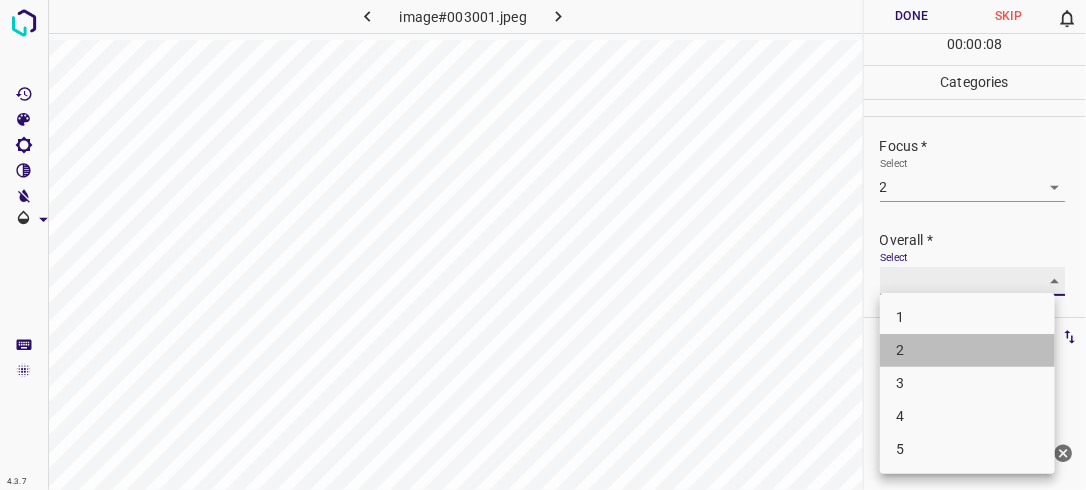type on "2" 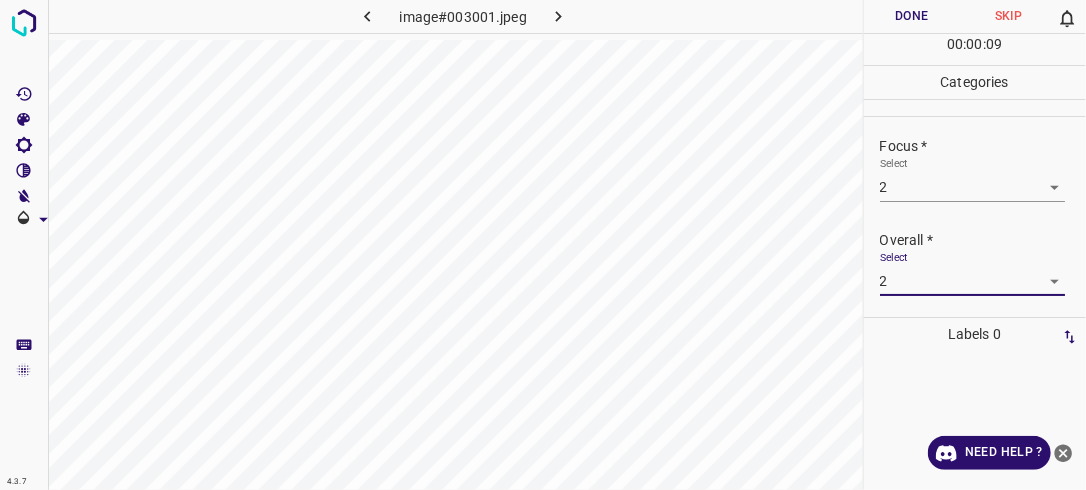 click on "Done" at bounding box center (912, 16) 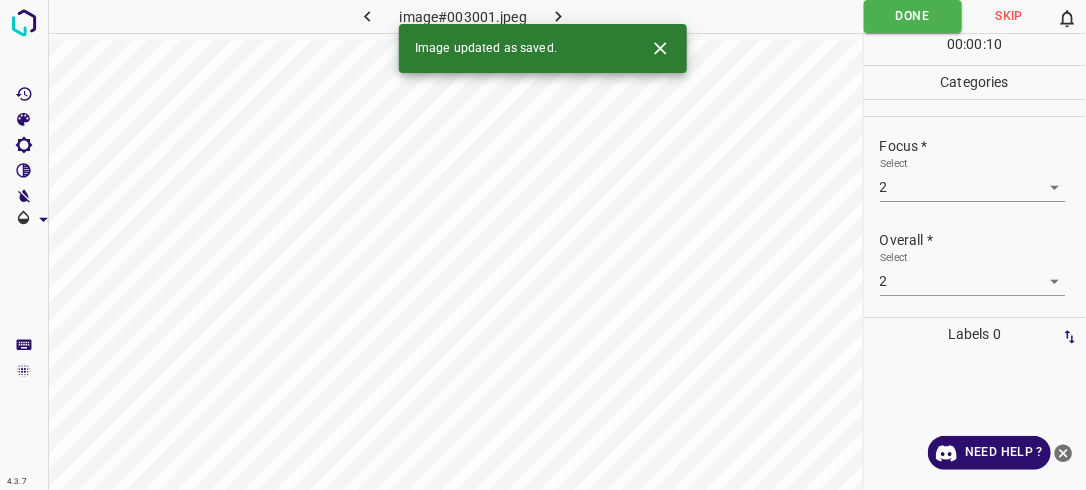 click at bounding box center [559, 16] 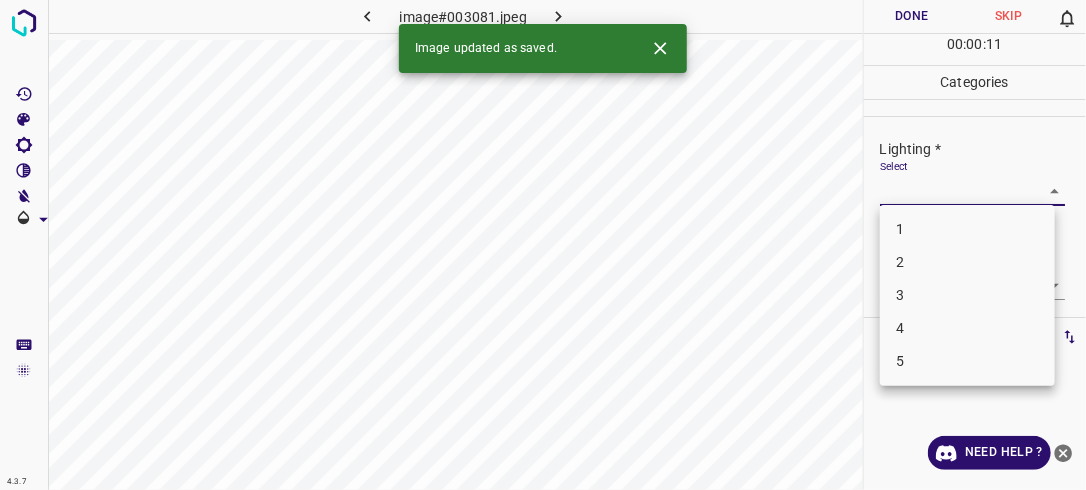 click on "4.3.7 image#003081.jpeg Done Skip 0 00   : 00   : 11   Categories Lighting *  Select ​ Focus *  Select ​ Overall *  Select ​ Labels   0 Categories 1 Lighting 2 Focus 3 Overall Tools Space Change between modes (Draw & Edit) I Auto labeling R Restore zoom M Zoom in N Zoom out Delete Delete selecte label Filters Z Restore filters X Saturation filter C Brightness filter V Contrast filter B Gray scale filter General O Download Image updated as saved. Need Help ? - Text - Hide - Delete 1 2 3 4 5" at bounding box center [543, 245] 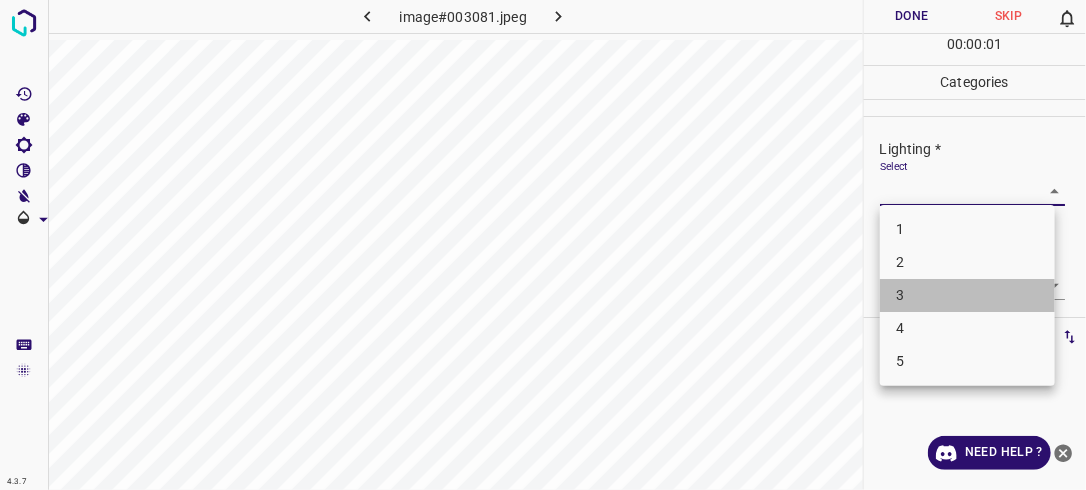 click on "3" at bounding box center (967, 295) 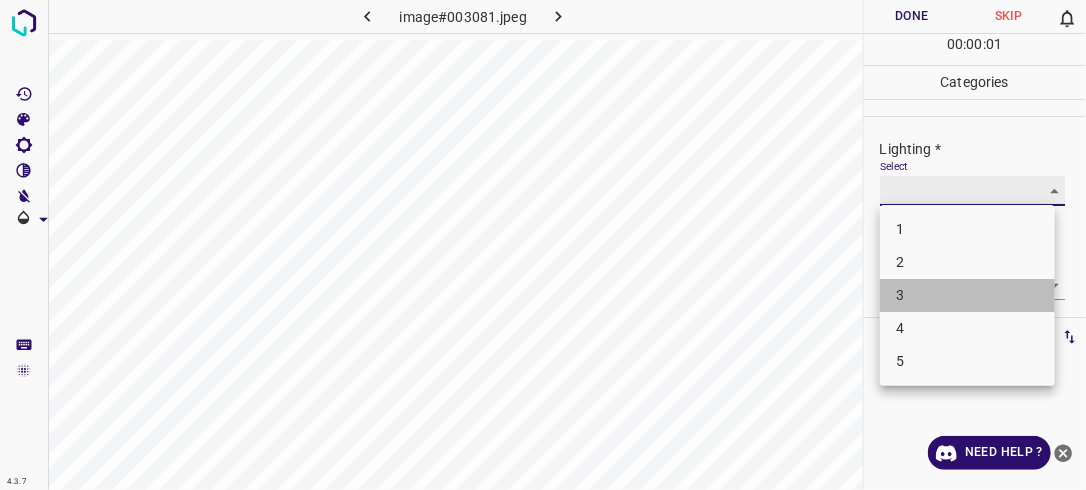 type on "3" 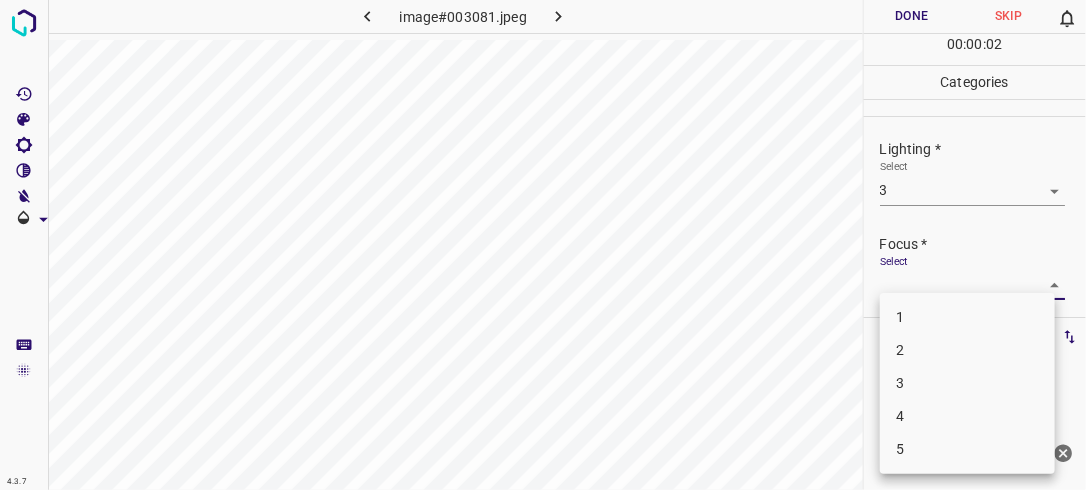 drag, startPoint x: 1031, startPoint y: 278, endPoint x: 1019, endPoint y: 291, distance: 17.691807 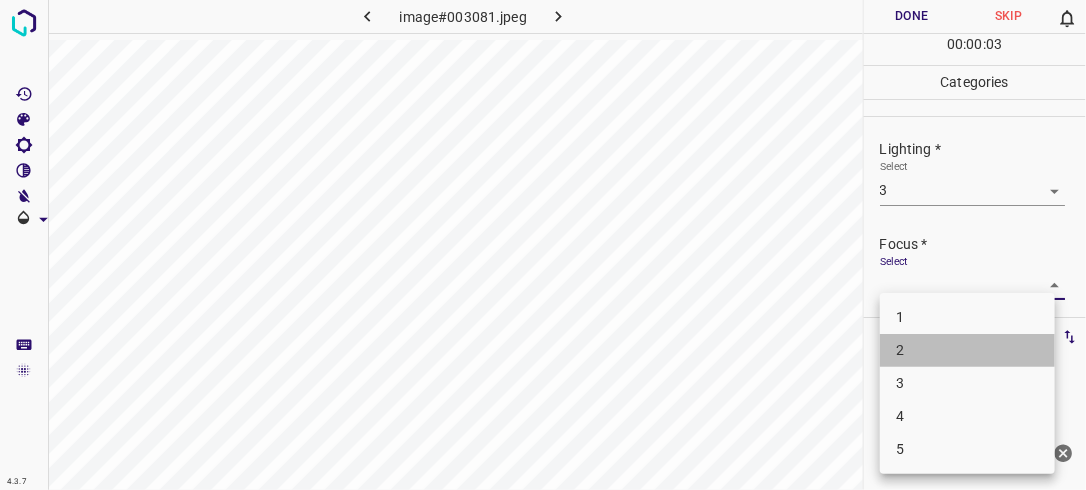 click on "2" at bounding box center [967, 350] 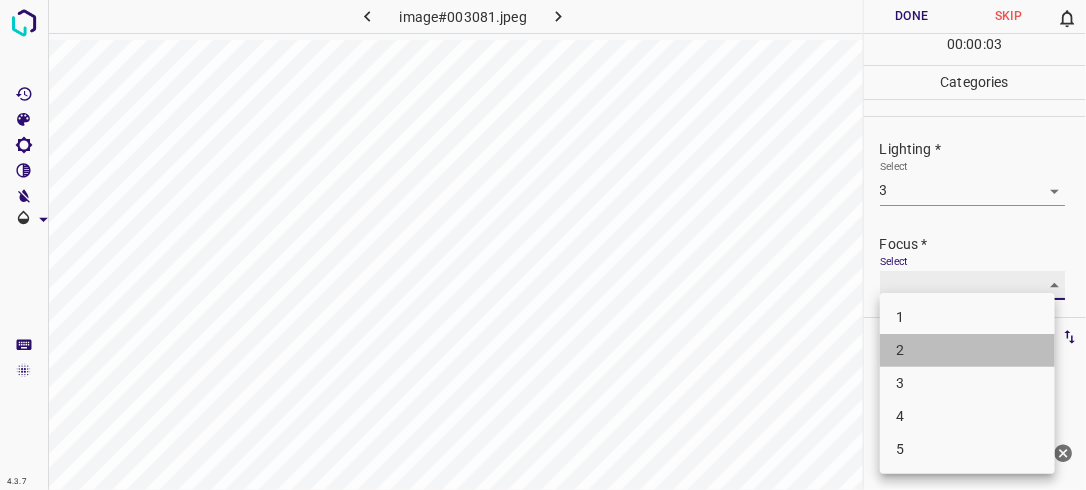 type on "2" 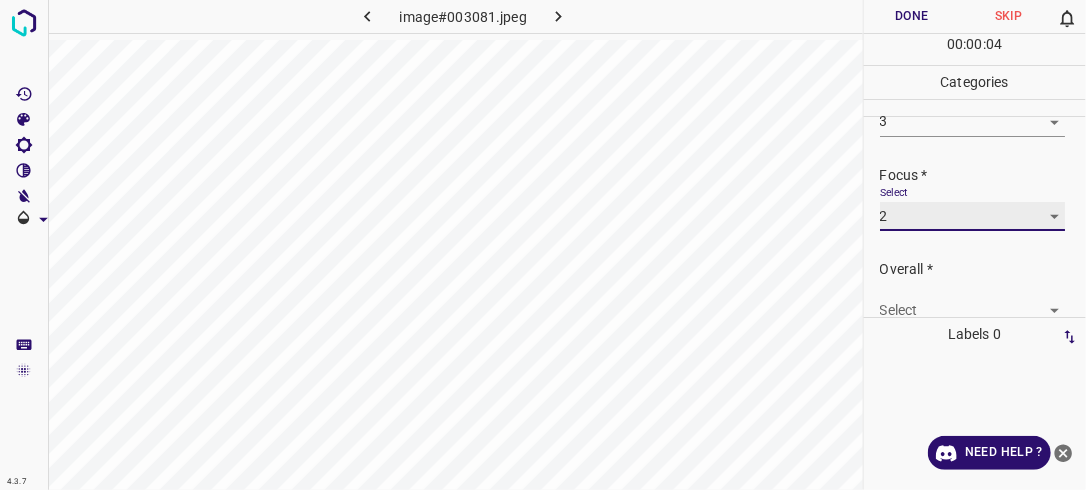 scroll, scrollTop: 83, scrollLeft: 0, axis: vertical 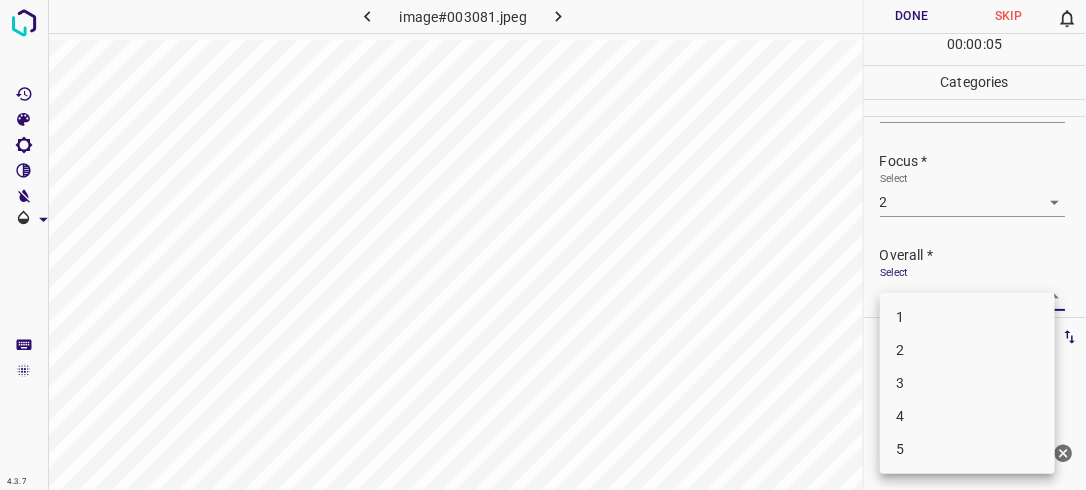 click on "4.3.7 image#003081.jpeg Done Skip 0 00   : 00   : 05   Categories Lighting *  Select 3 3 Focus *  Select 2 2 Overall *  Select ​ Labels   0 Categories 1 Lighting 2 Focus 3 Overall Tools Space Change between modes (Draw & Edit) I Auto labeling R Restore zoom M Zoom in N Zoom out Delete Delete selecte label Filters Z Restore filters X Saturation filter C Brightness filter V Contrast filter B Gray scale filter General O Download Need Help ? - Text - Hide - Delete 1 2 3 4 5" at bounding box center [543, 245] 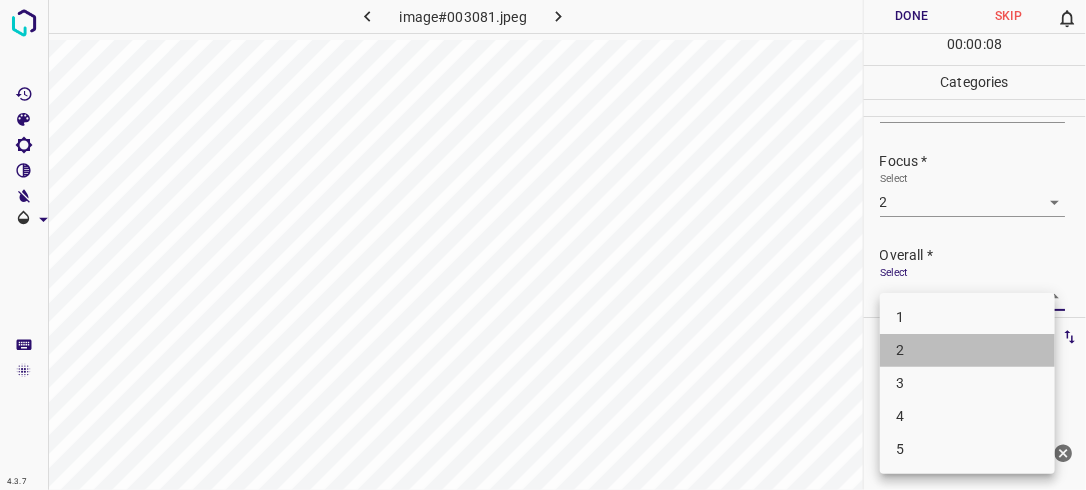 click on "2" at bounding box center (967, 350) 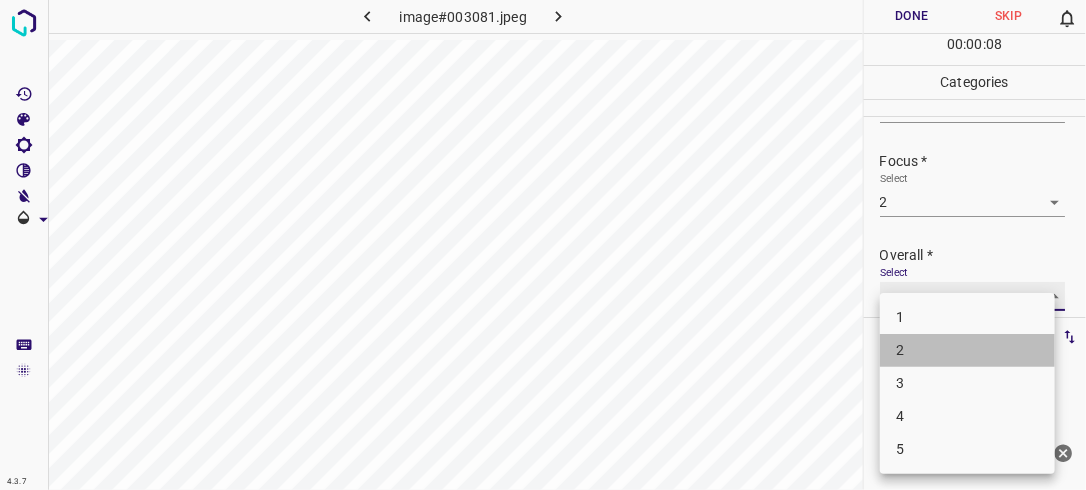 type on "2" 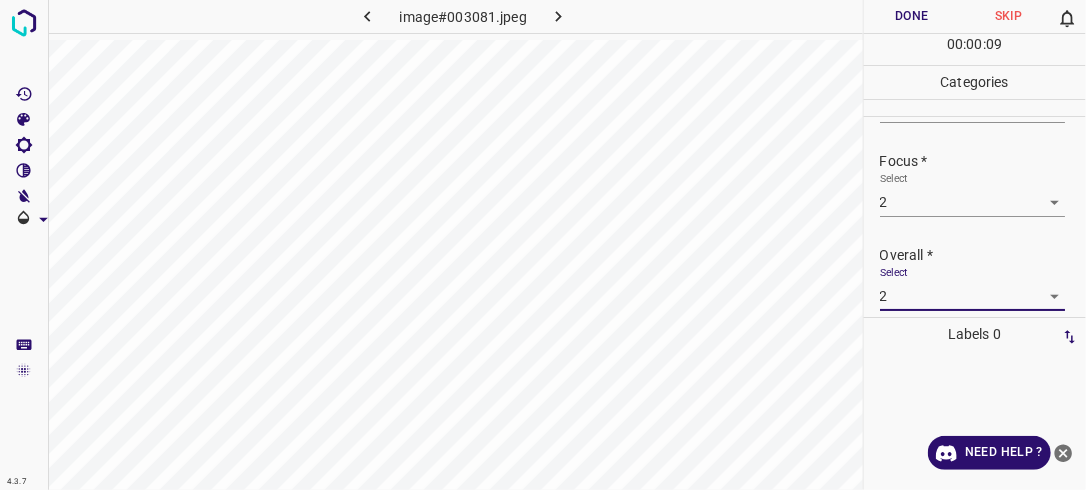click on "Done" at bounding box center [912, 16] 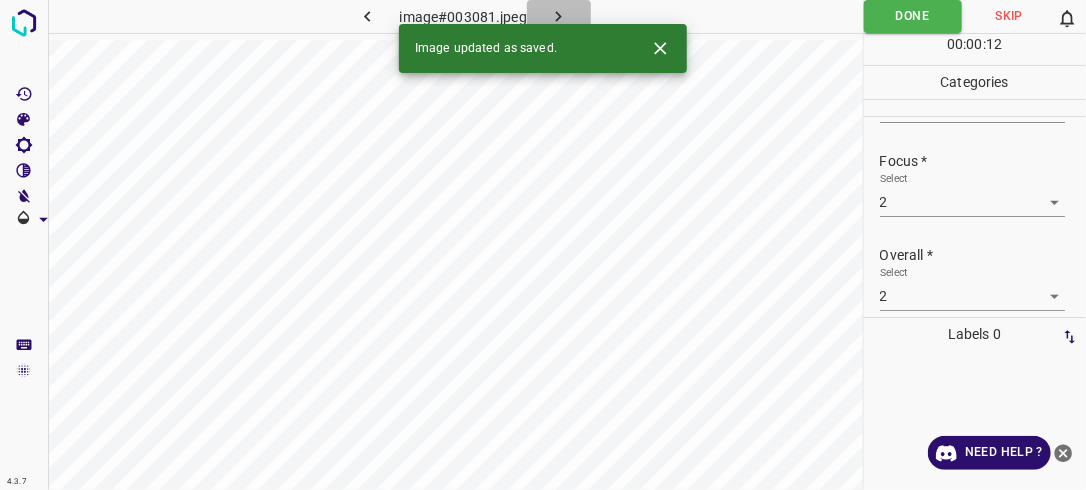 click 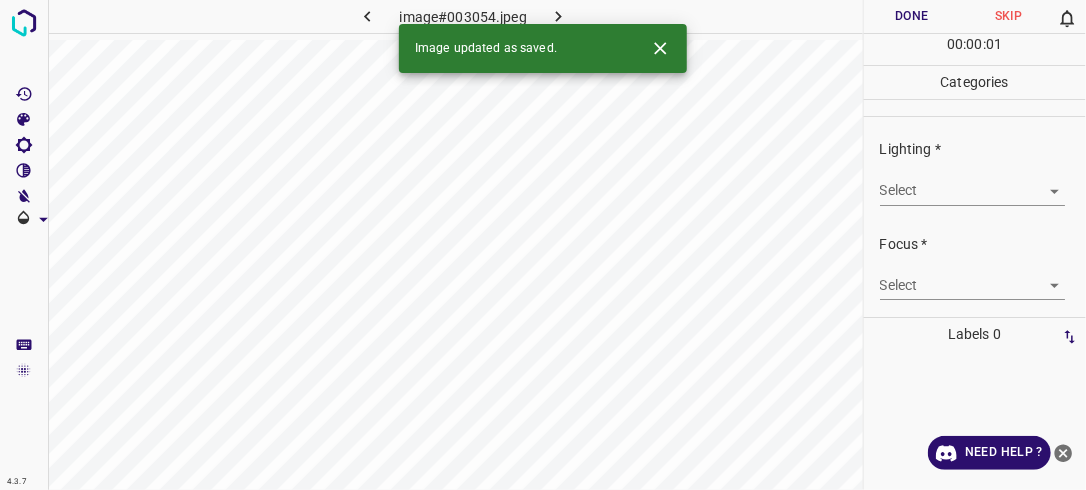click on "Select ​" at bounding box center (983, 182) 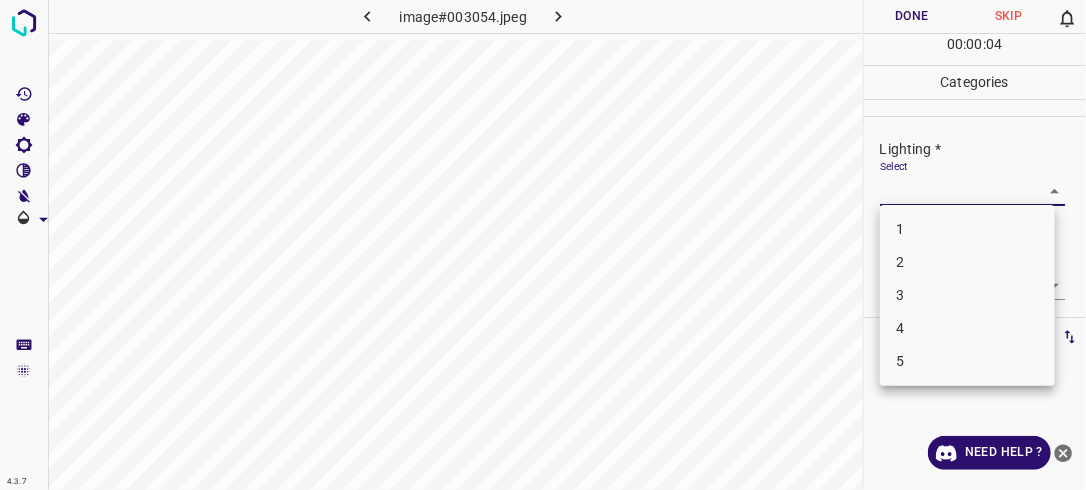 click on "4.3.7 image#003054.jpeg Done Skip 0 00   : 00   : 04   Categories Lighting *  Select ​ Focus *  Select ​ Overall *  Select ​ Labels   0 Categories 1 Lighting 2 Focus 3 Overall Tools Space Change between modes (Draw & Edit) I Auto labeling R Restore zoom M Zoom in N Zoom out Delete Delete selecte label Filters Z Restore filters X Saturation filter C Brightness filter V Contrast filter B Gray scale filter General O Download Need Help ? - Text - Hide - Delete 1 2 3 4 5" at bounding box center [543, 245] 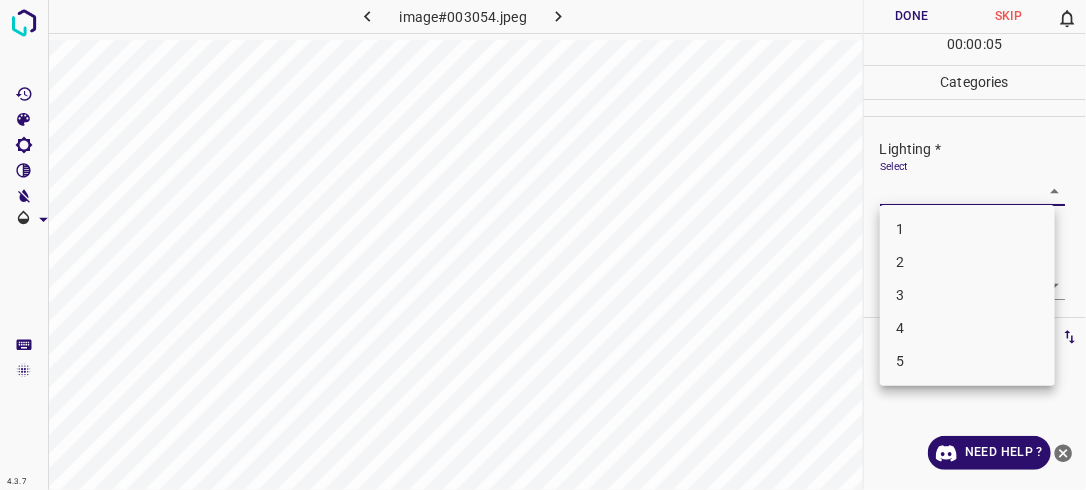 click on "3" at bounding box center (967, 295) 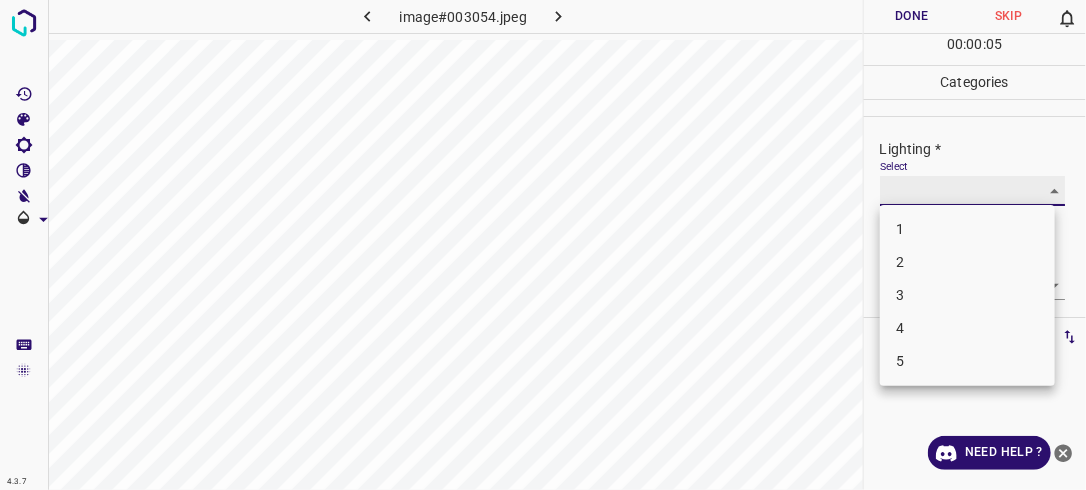 type on "3" 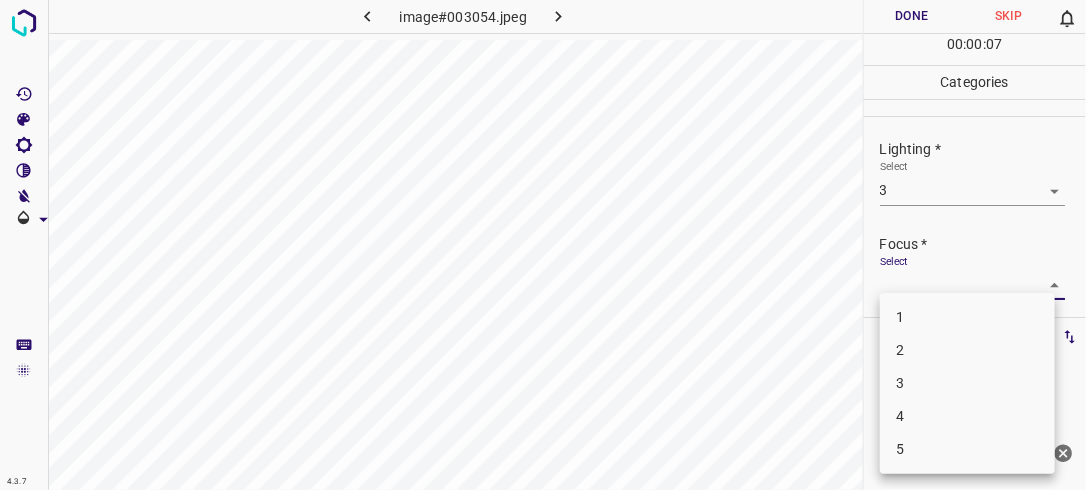 click on "4.3.7 image#003054.jpeg Done Skip 0 00   : 00   : 07   Categories Lighting *  Select 3 3 Focus *  Select ​ Overall *  Select ​ Labels   0 Categories 1 Lighting 2 Focus 3 Overall Tools Space Change between modes (Draw & Edit) I Auto labeling R Restore zoom M Zoom in N Zoom out Delete Delete selecte label Filters Z Restore filters X Saturation filter C Brightness filter V Contrast filter B Gray scale filter General O Download Need Help ? - Text - Hide - Delete 1 2 3 4 5" at bounding box center [543, 245] 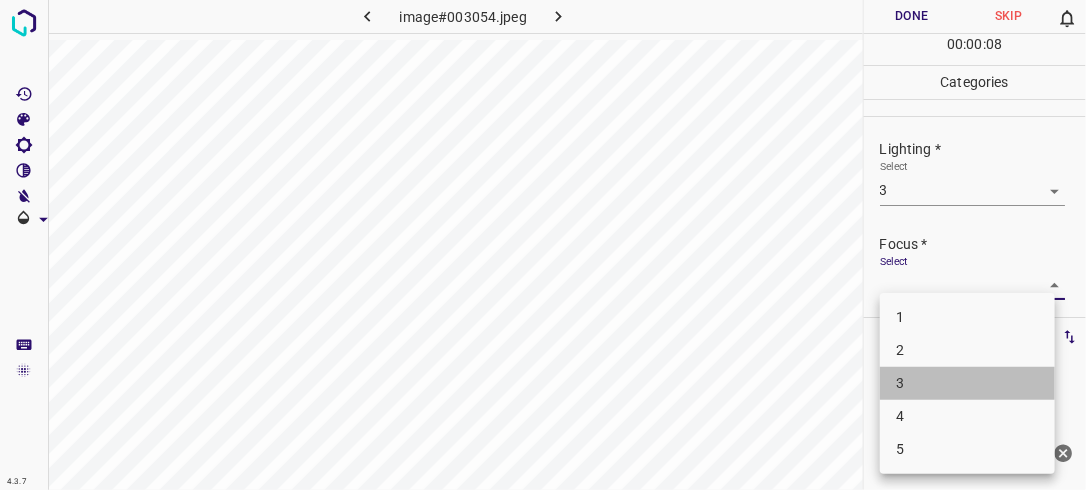 click on "3" at bounding box center (967, 383) 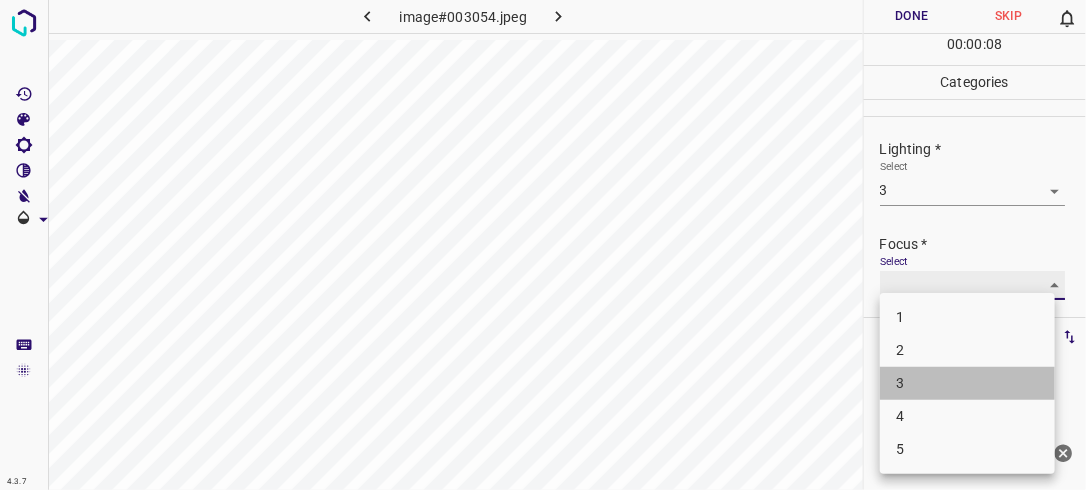 type on "3" 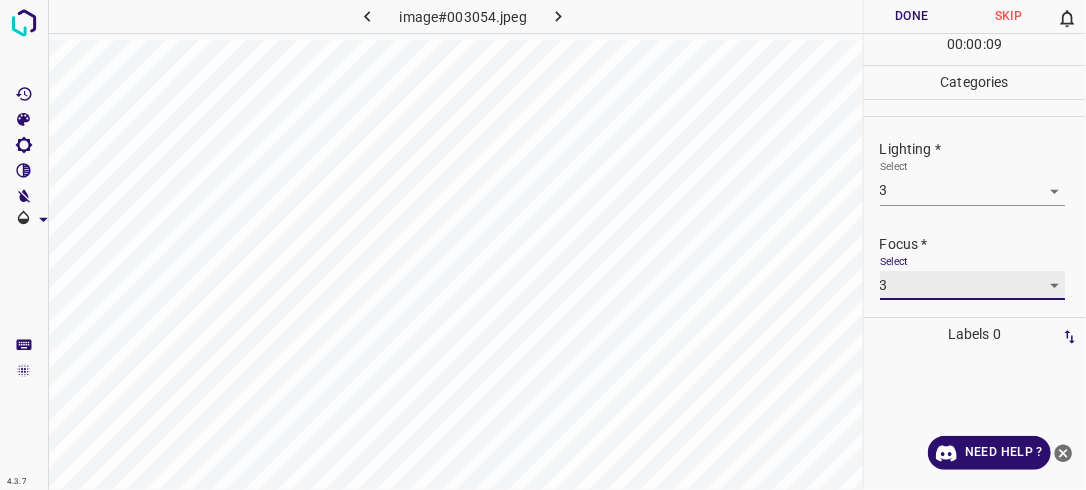 scroll, scrollTop: 98, scrollLeft: 0, axis: vertical 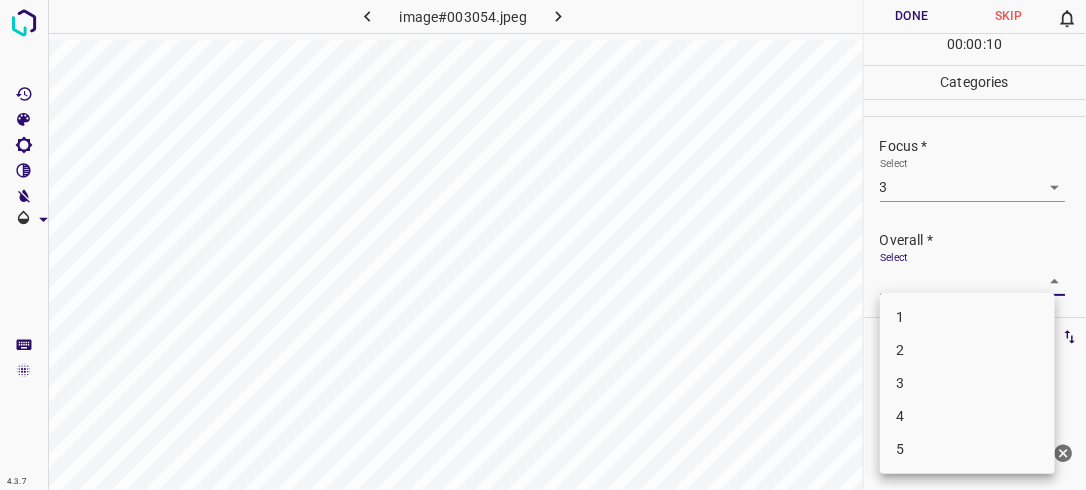 click on "4.3.7 image#003054.jpeg Done Skip 0 00   : 00   : 10   Categories Lighting *  Select 3 3 Focus *  Select 3 3 Overall *  Select ​ Labels   0 Categories 1 Lighting 2 Focus 3 Overall Tools Space Change between modes (Draw & Edit) I Auto labeling R Restore zoom M Zoom in N Zoom out Delete Delete selecte label Filters Z Restore filters X Saturation filter C Brightness filter V Contrast filter B Gray scale filter General O Download Need Help ? - Text - Hide - Delete 1 2 3 4 5" at bounding box center (543, 245) 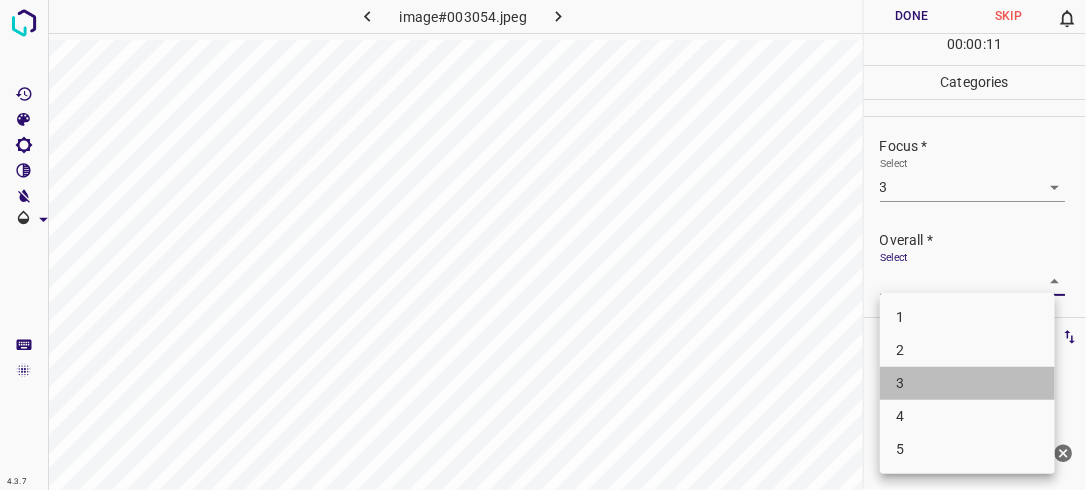 click on "3" at bounding box center [967, 383] 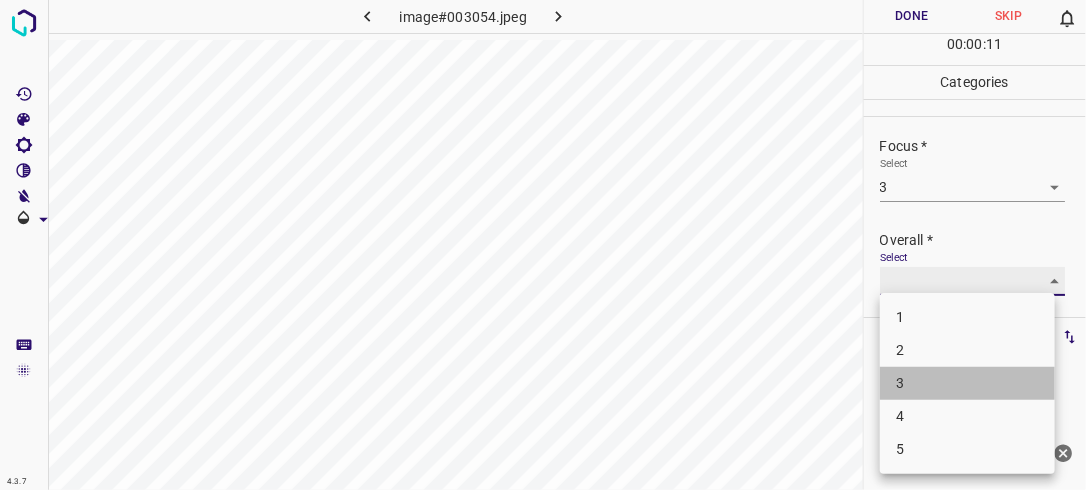 type on "3" 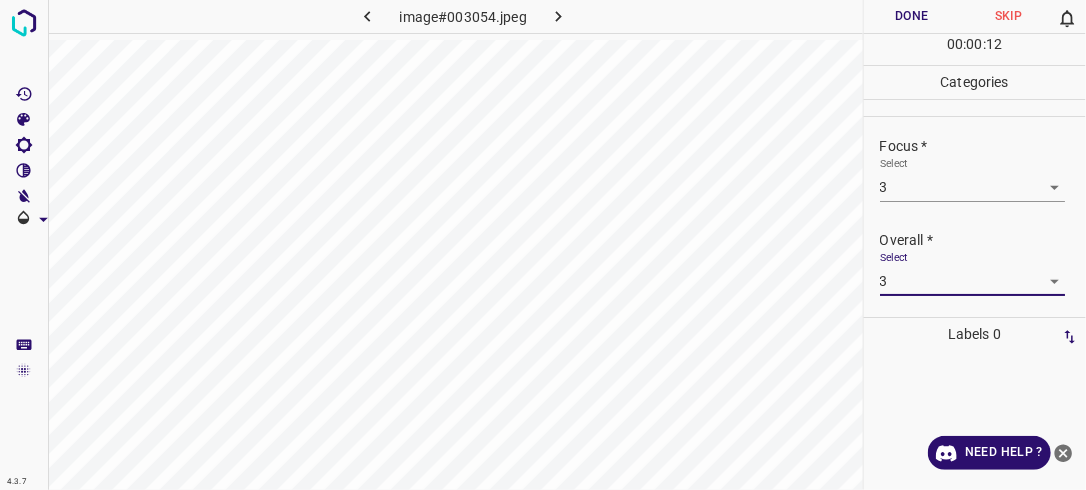click on "Done" at bounding box center (912, 16) 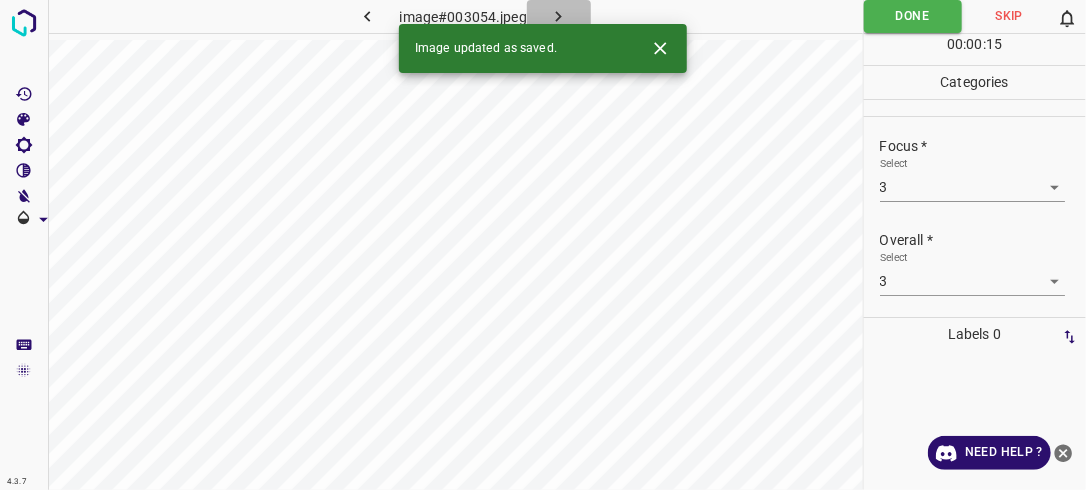 click 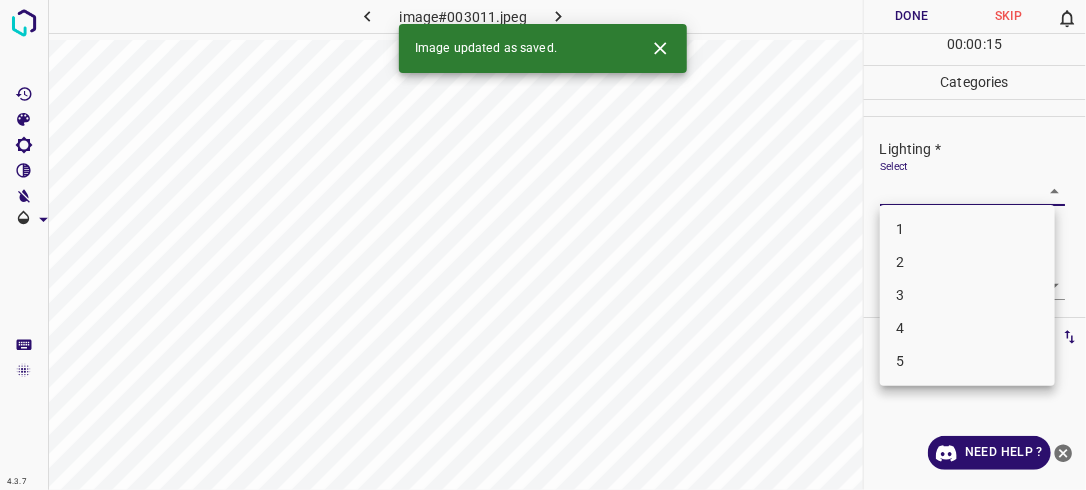 click on "4.3.7 image#003011.jpeg Done Skip 0 00   : 00   : 15   Categories Lighting *  Select ​ Focus *  Select ​ Overall *  Select ​ Labels   0 Categories 1 Lighting 2 Focus 3 Overall Tools Space Change between modes (Draw & Edit) I Auto labeling R Restore zoom M Zoom in N Zoom out Delete Delete selecte label Filters Z Restore filters X Saturation filter C Brightness filter V Contrast filter B Gray scale filter General O Download Image updated as saved. Need Help ? - Text - Hide - Delete 1 2 3 4 5" at bounding box center (543, 245) 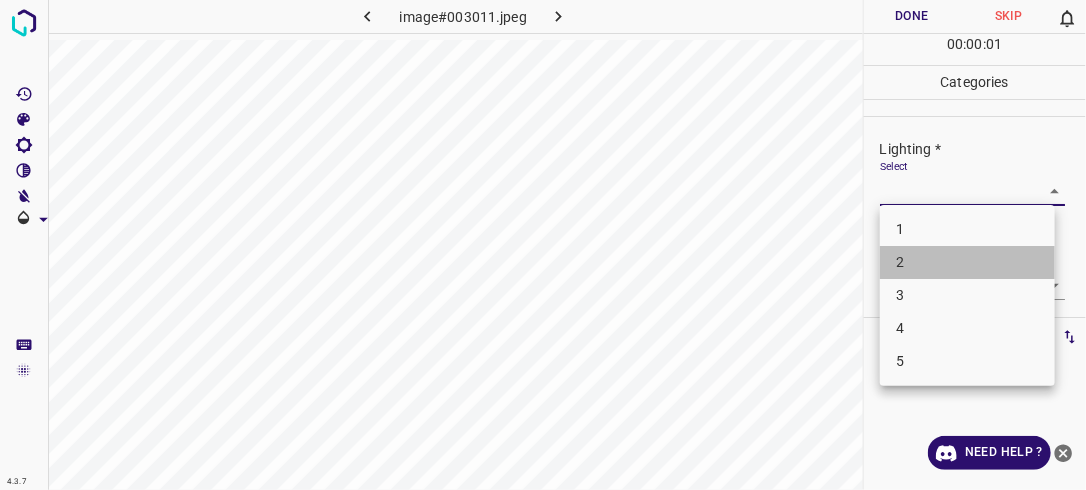click on "2" at bounding box center [967, 262] 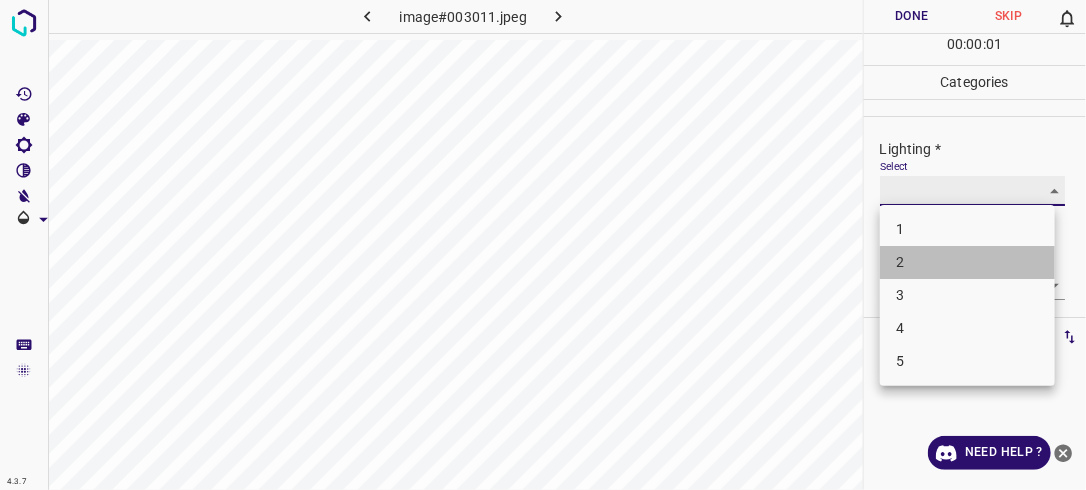 type on "2" 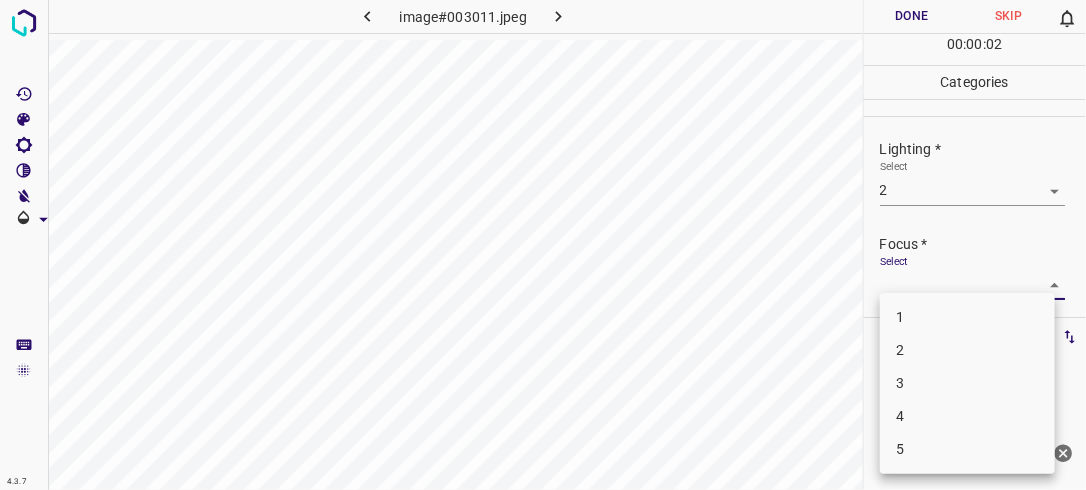 click on "4.3.7 image#003011.jpeg Done Skip 0 00   : 00   : 02   Categories Lighting *  Select 2 2 Focus *  Select ​ Overall *  Select ​ Labels   0 Categories 1 Lighting 2 Focus 3 Overall Tools Space Change between modes (Draw & Edit) I Auto labeling R Restore zoom M Zoom in N Zoom out Delete Delete selecte label Filters Z Restore filters X Saturation filter C Brightness filter V Contrast filter B Gray scale filter General O Download Need Help ? - Text - Hide - Delete 1 2 3 4 5" at bounding box center [543, 245] 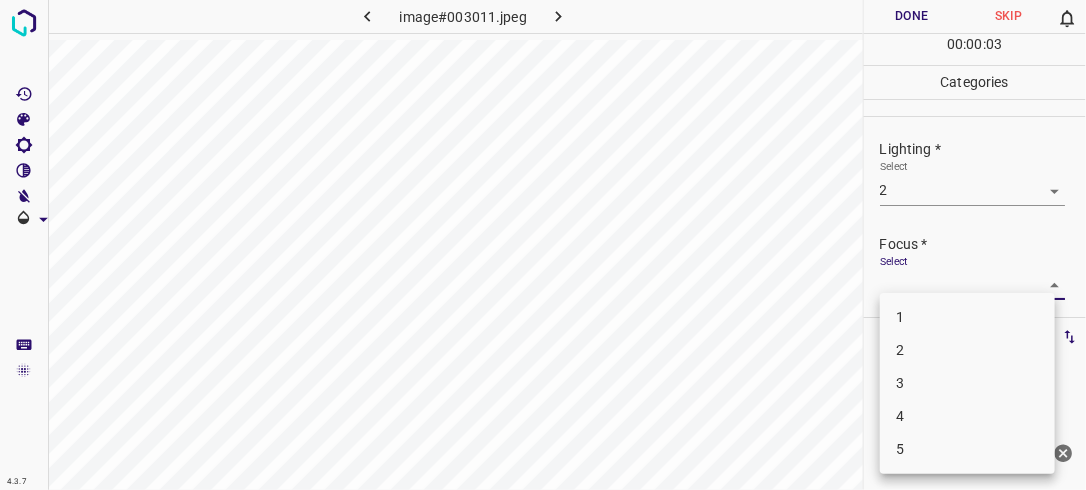 click on "1" at bounding box center [967, 317] 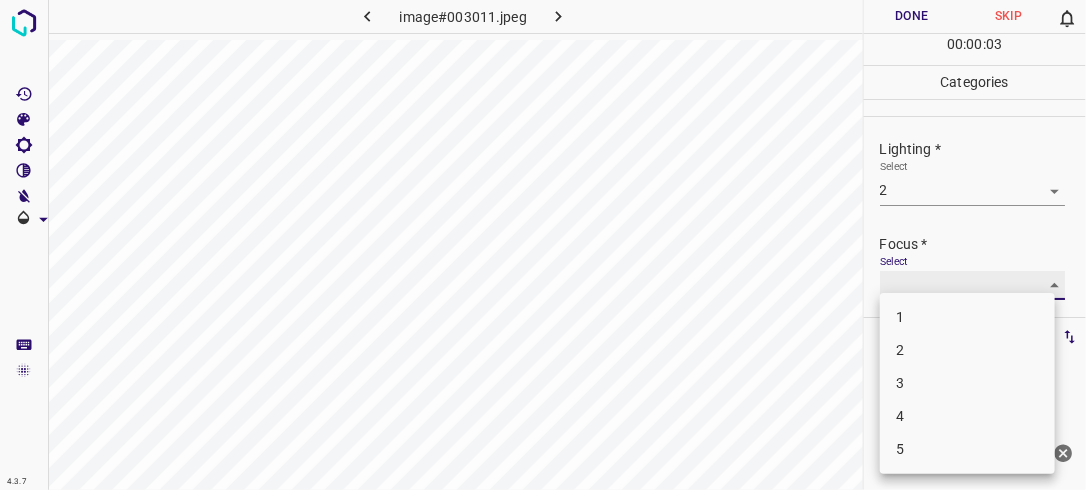 type on "1" 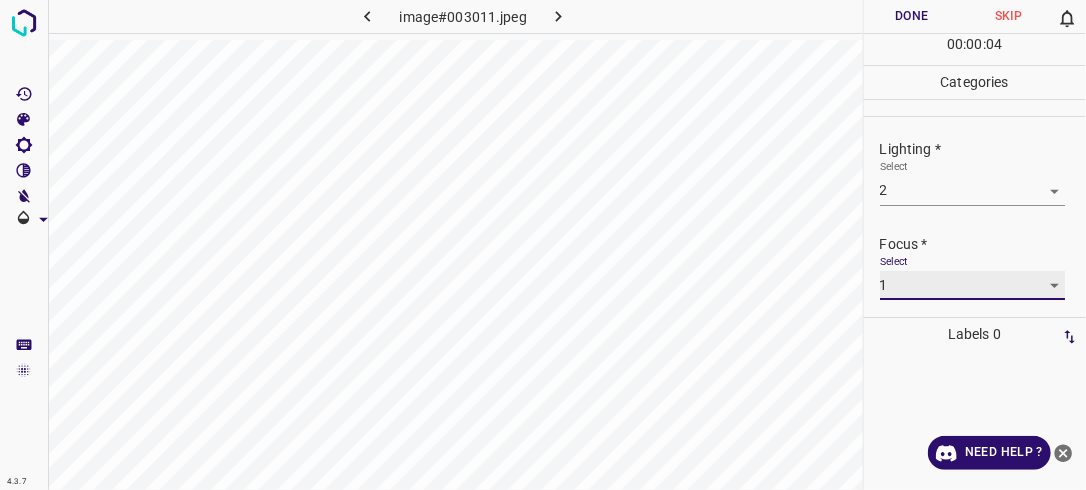 scroll, scrollTop: 80, scrollLeft: 0, axis: vertical 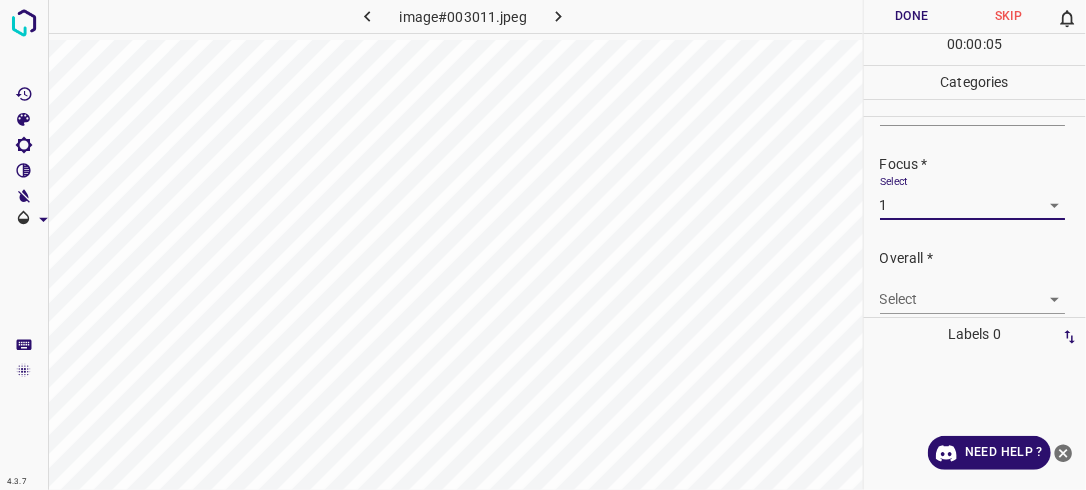 click on "4.3.7 image#003011.jpeg Done Skip 0 00   : 00   : 05   Categories Lighting *  Select 2 2 Focus *  Select 1 1 Overall *  Select ​ Labels   0 Categories 1 Lighting 2 Focus 3 Overall Tools Space Change between modes (Draw & Edit) I Auto labeling R Restore zoom M Zoom in N Zoom out Delete Delete selecte label Filters Z Restore filters X Saturation filter C Brightness filter V Contrast filter B Gray scale filter General O Download Need Help ? - Text - Hide - Delete" at bounding box center (543, 245) 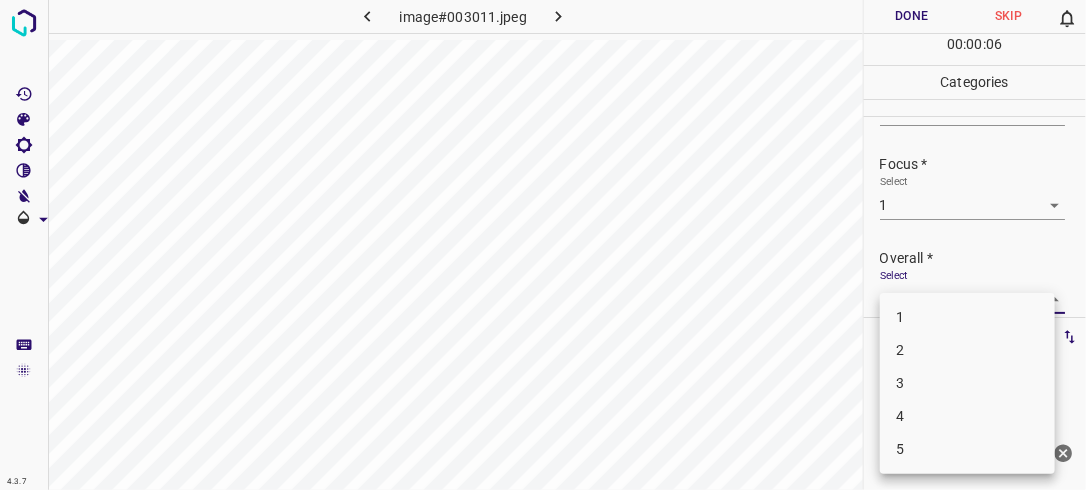click on "2" at bounding box center (967, 350) 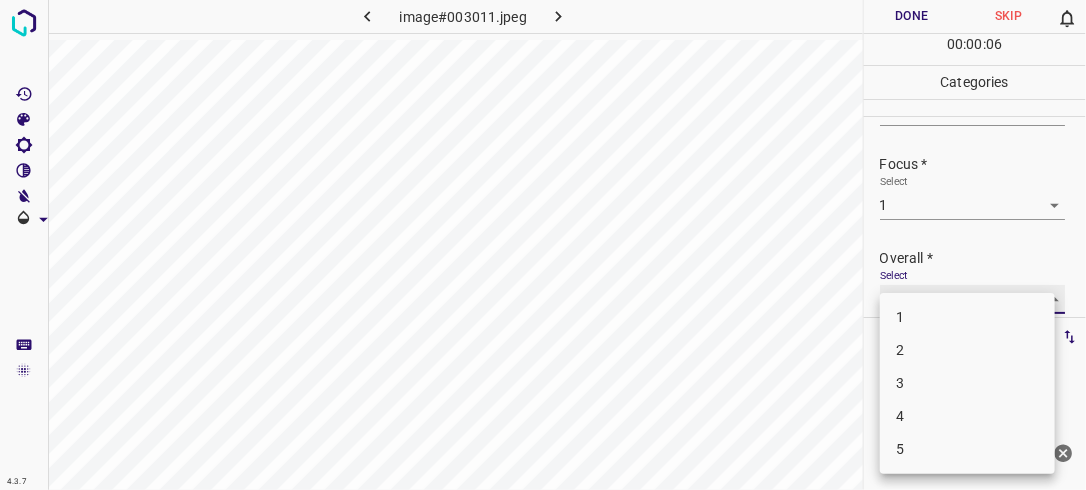 type on "2" 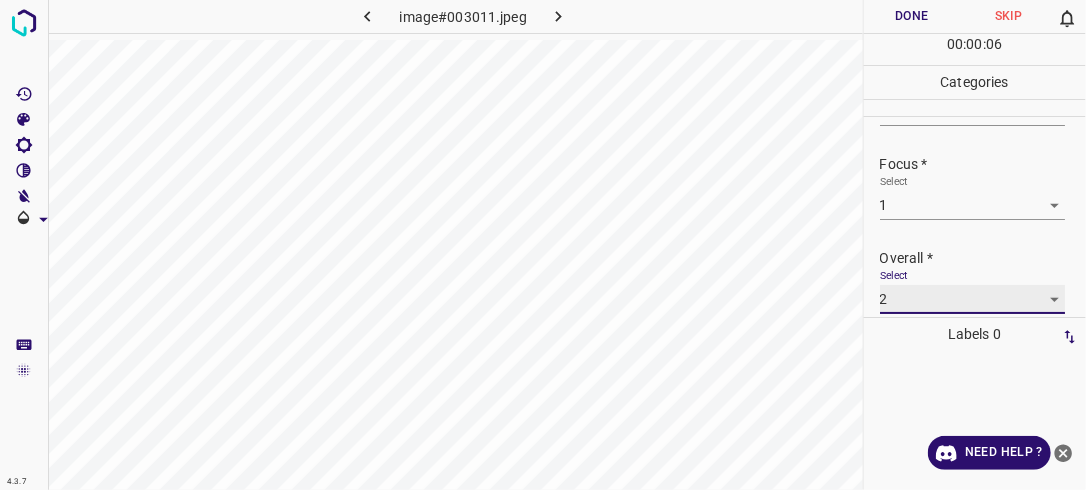 scroll, scrollTop: 80, scrollLeft: 0, axis: vertical 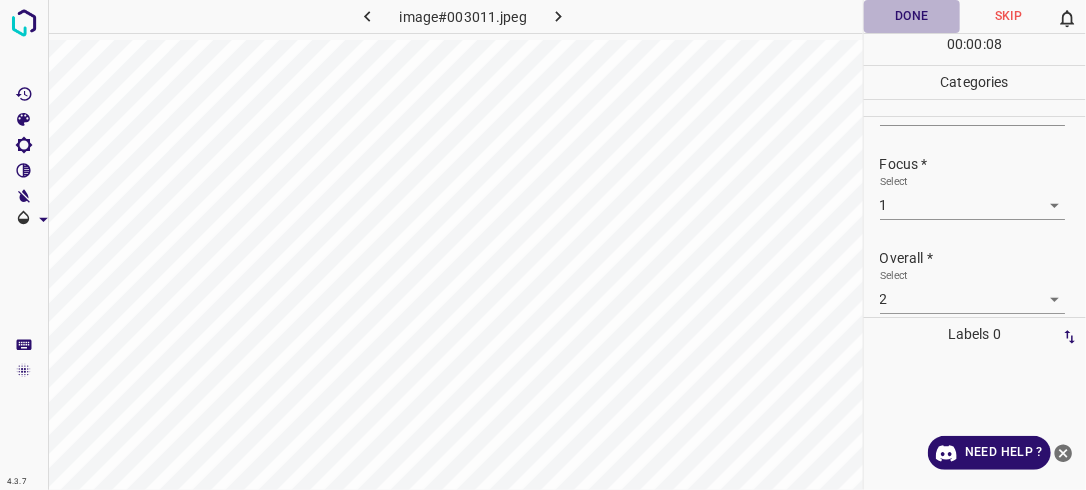 click on "Done" at bounding box center [912, 16] 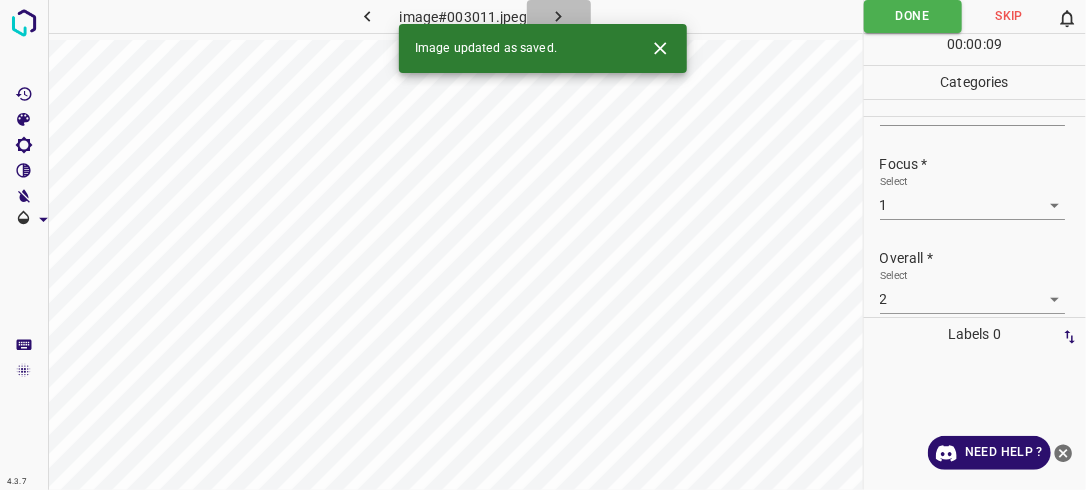 click at bounding box center (559, 16) 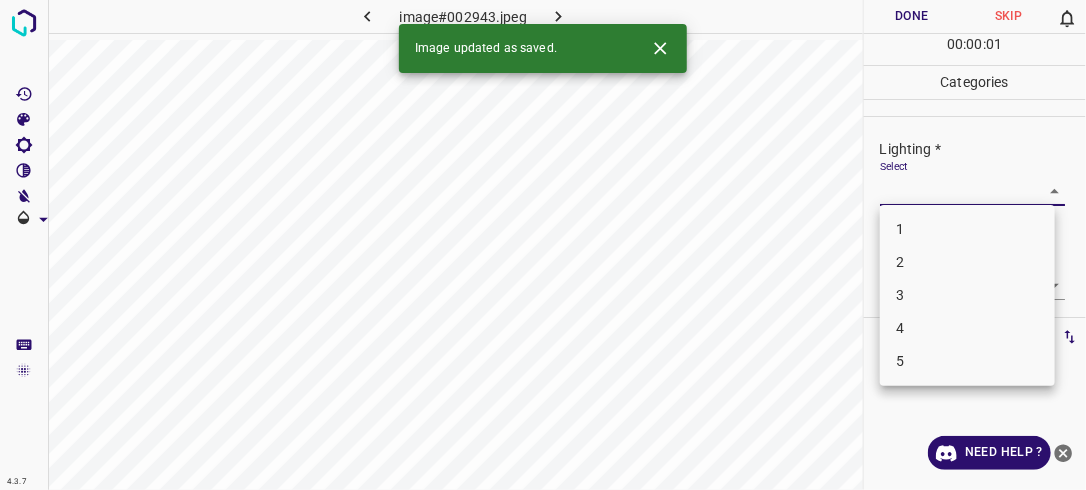 click on "4.3.7 image#002943.jpeg Done Skip 0 00   : 00   : 01   Categories Lighting *  Select ​ Focus *  Select ​ Overall *  Select ​ Labels   0 Categories 1 Lighting 2 Focus 3 Overall Tools Space Change between modes (Draw & Edit) I Auto labeling R Restore zoom M Zoom in N Zoom out Delete Delete selecte label Filters Z Restore filters X Saturation filter C Brightness filter V Contrast filter B Gray scale filter General O Download Image updated as saved. Need Help ? - Text - Hide - Delete 1 2 3 4 5" at bounding box center (543, 245) 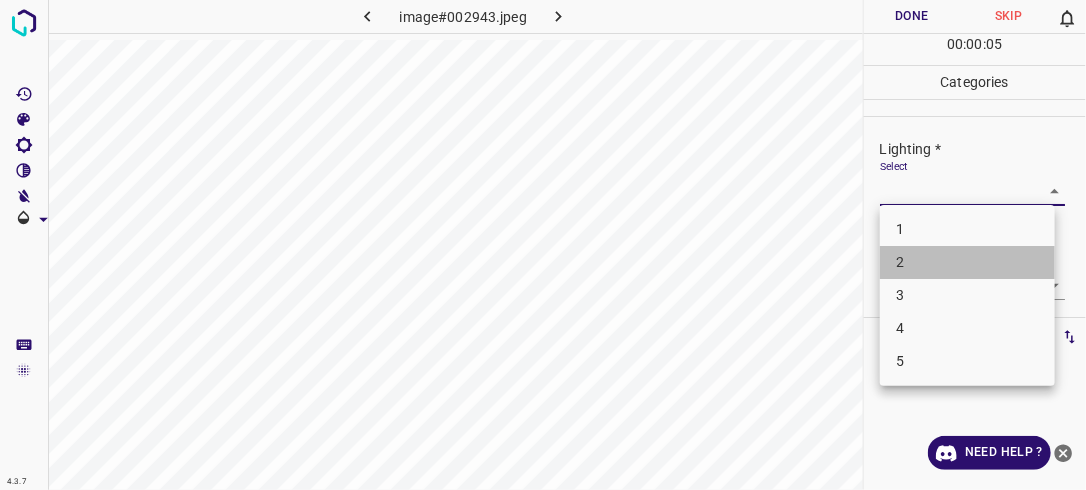 click on "2" at bounding box center [967, 262] 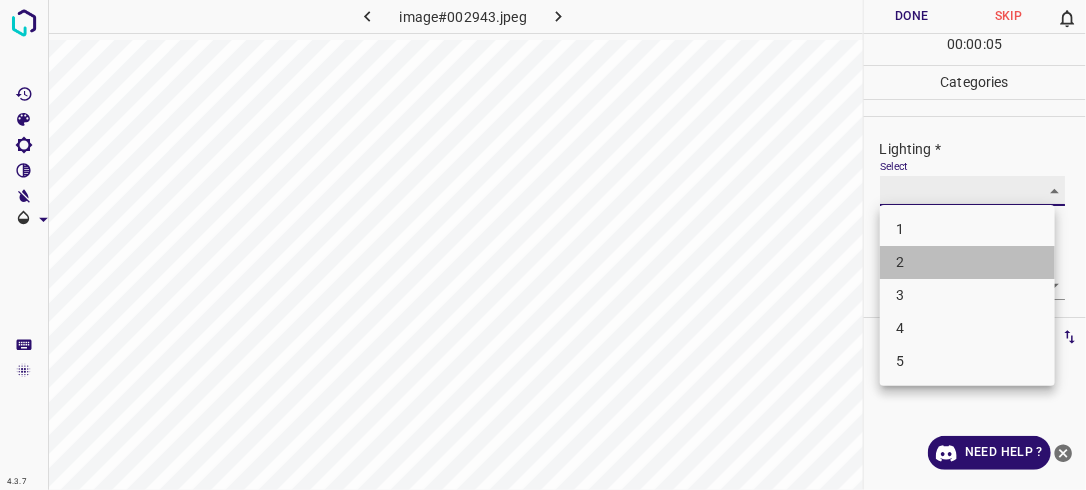 type on "2" 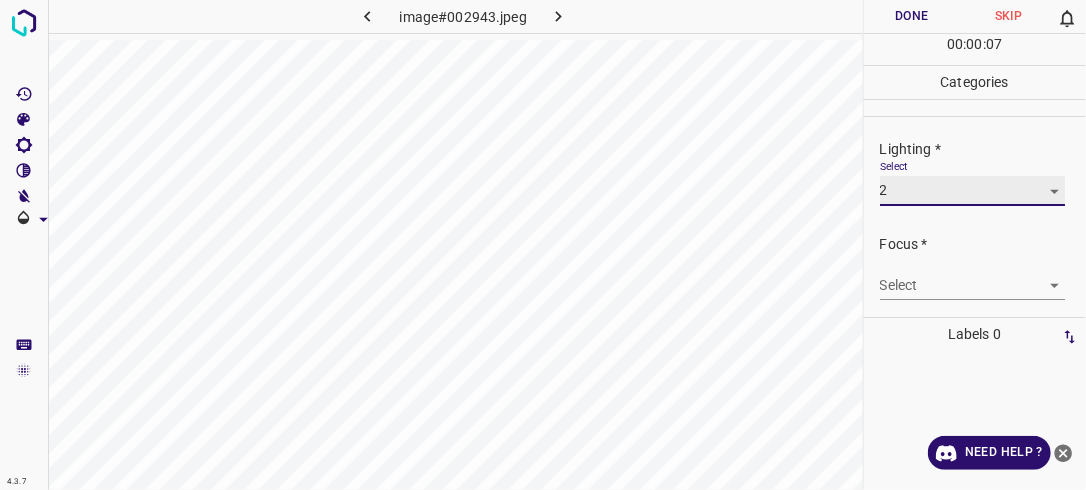 scroll, scrollTop: 50, scrollLeft: 0, axis: vertical 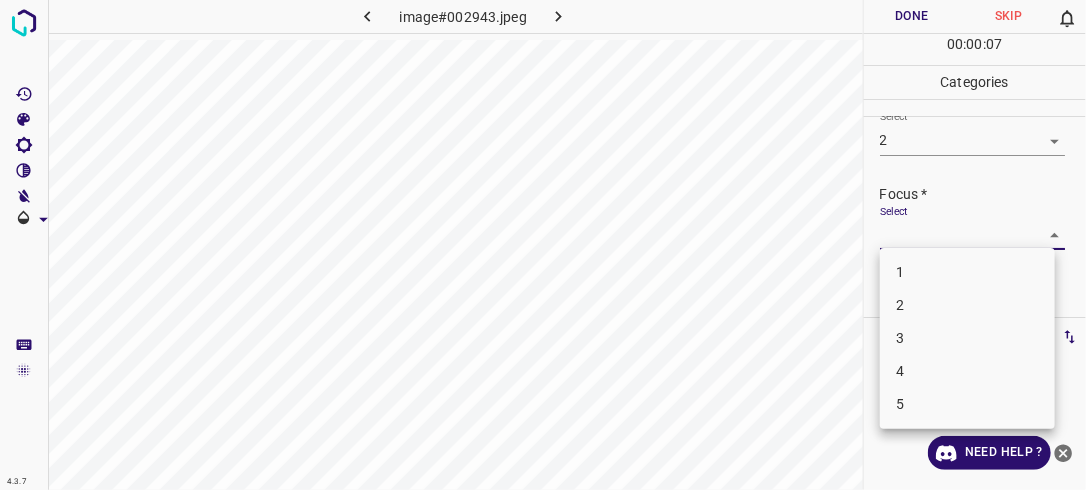 click on "4.3.7 image#002943.jpeg Done Skip 0 00   : 00   : 07   Categories Lighting *  Select 2 2 Focus *  Select ​ Overall *  Select ​ Labels   0 Categories 1 Lighting 2 Focus 3 Overall Tools Space Change between modes (Draw & Edit) I Auto labeling R Restore zoom M Zoom in N Zoom out Delete Delete selecte label Filters Z Restore filters X Saturation filter C Brightness filter V Contrast filter B Gray scale filter General O Download Need Help ? - Text - Hide - Delete 1 2 3 4 5" at bounding box center [543, 245] 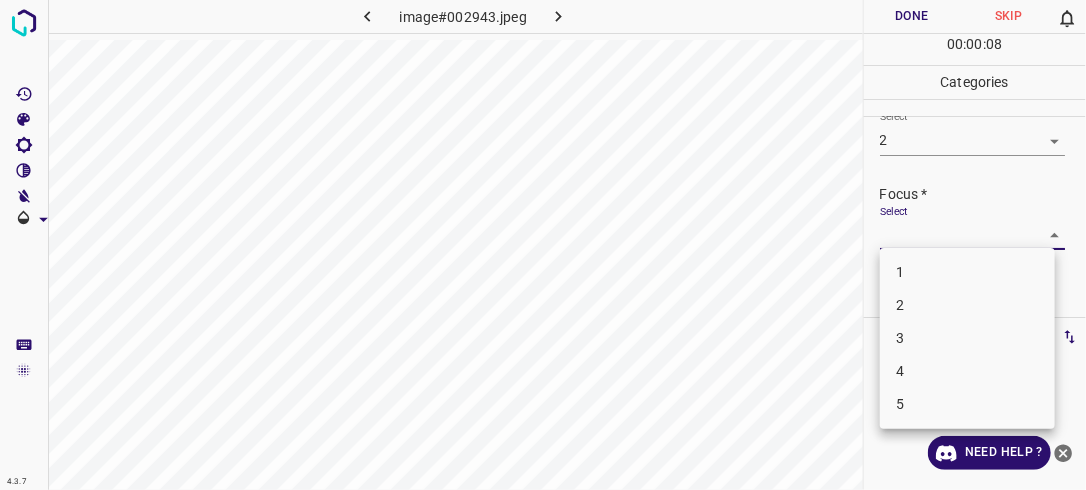 click on "2" at bounding box center (967, 305) 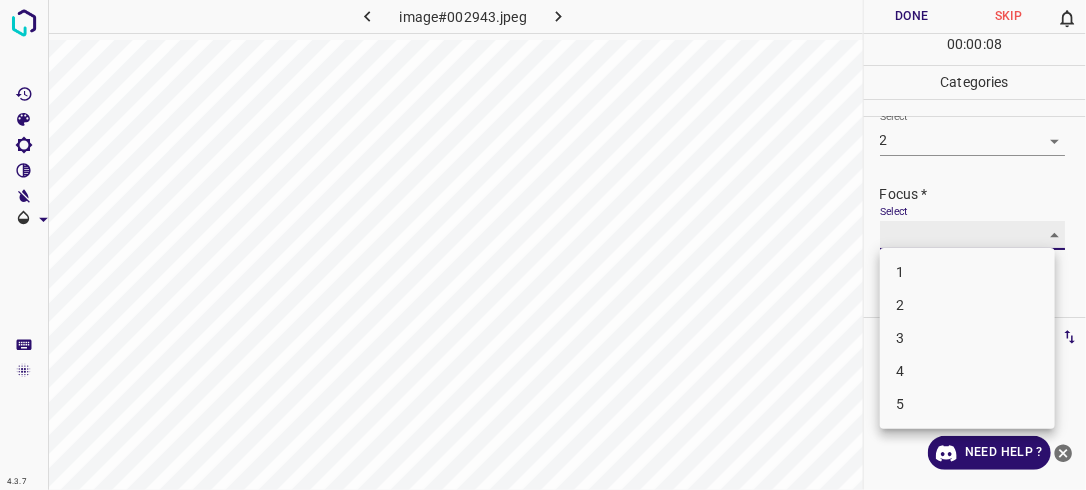 type on "2" 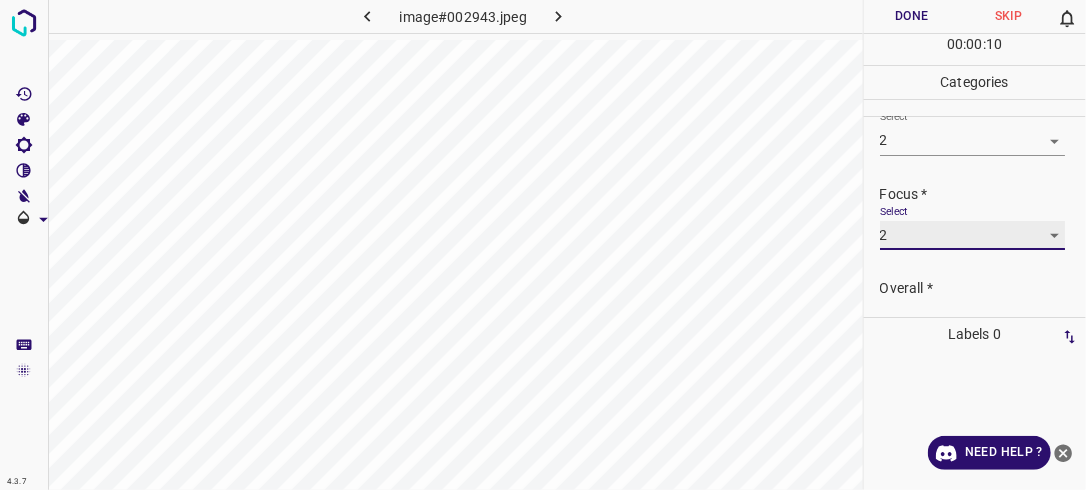 scroll, scrollTop: 98, scrollLeft: 0, axis: vertical 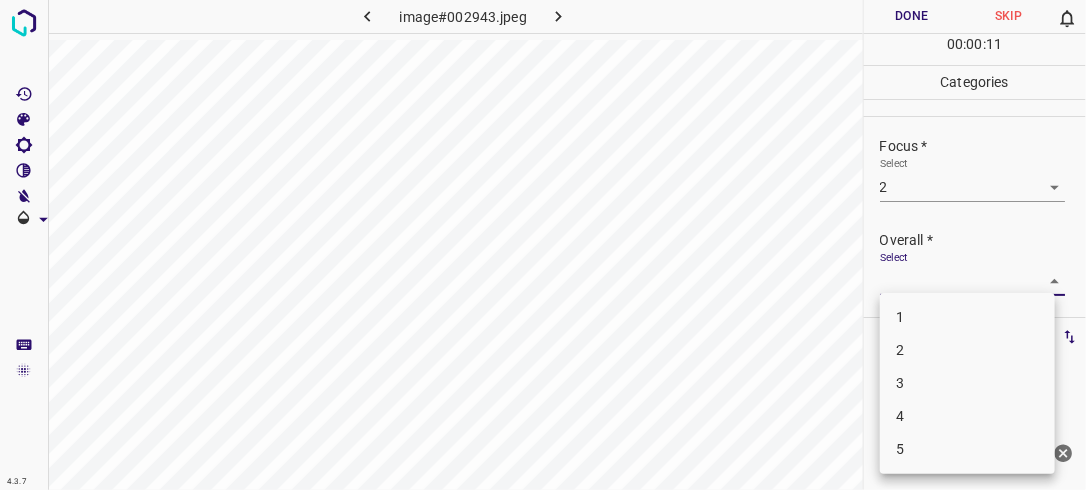 click on "4.3.7 image#002943.jpeg Done Skip 0 00   : 00   : 11   Categories Lighting *  Select 2 2 Focus *  Select 2 2 Overall *  Select ​ Labels   0 Categories 1 Lighting 2 Focus 3 Overall Tools Space Change between modes (Draw & Edit) I Auto labeling R Restore zoom M Zoom in N Zoom out Delete Delete selecte label Filters Z Restore filters X Saturation filter C Brightness filter V Contrast filter B Gray scale filter General O Download Need Help ? - Text - Hide - Delete 1 2 3 4 5" at bounding box center (543, 245) 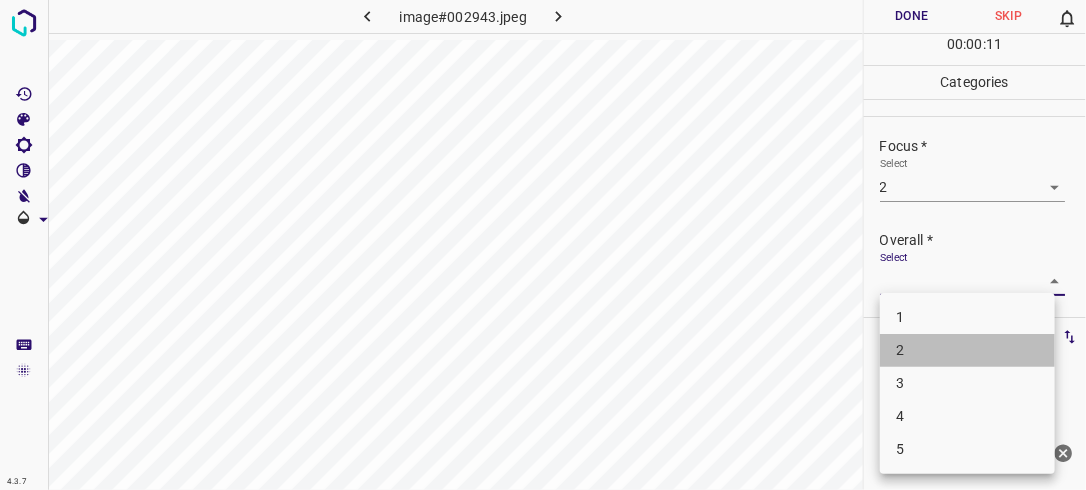 click on "2" at bounding box center (967, 350) 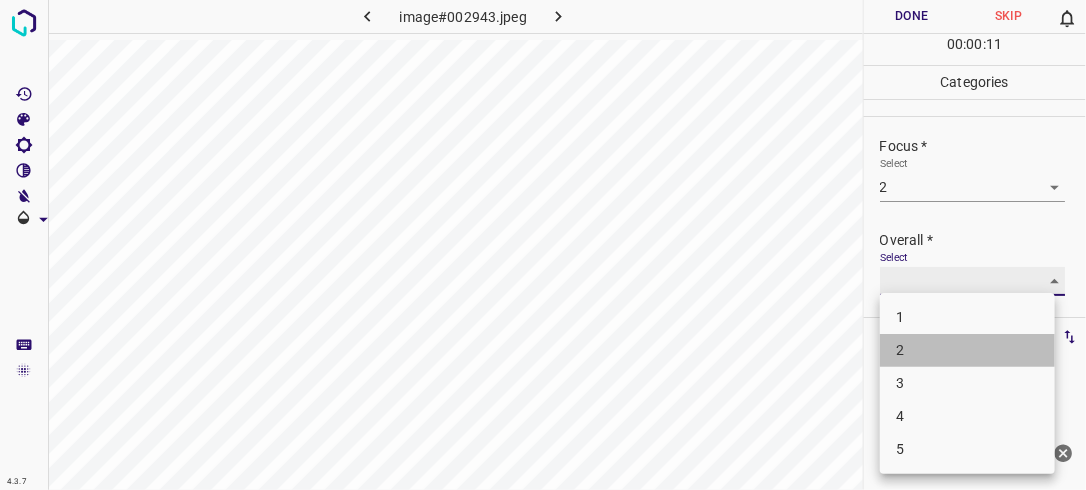 type on "2" 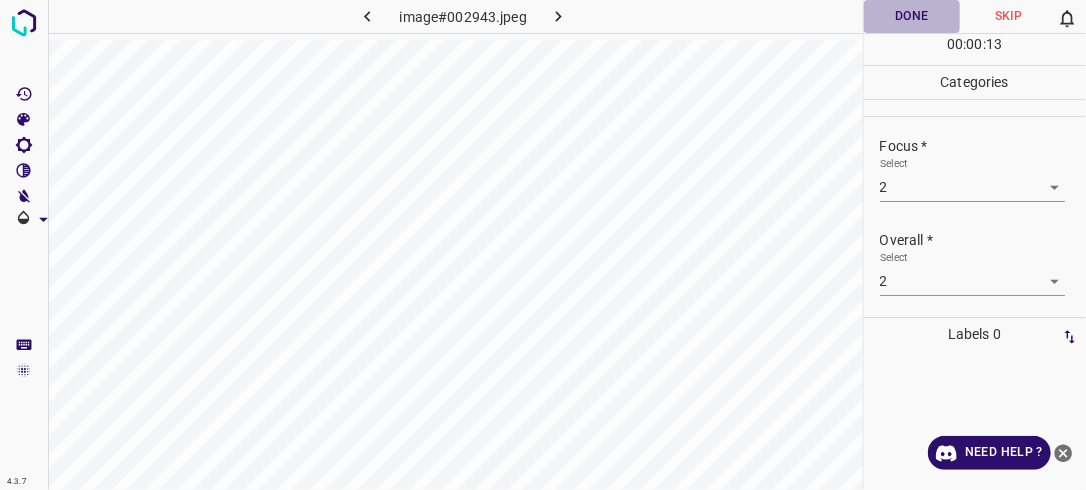 click on "Done" at bounding box center (912, 16) 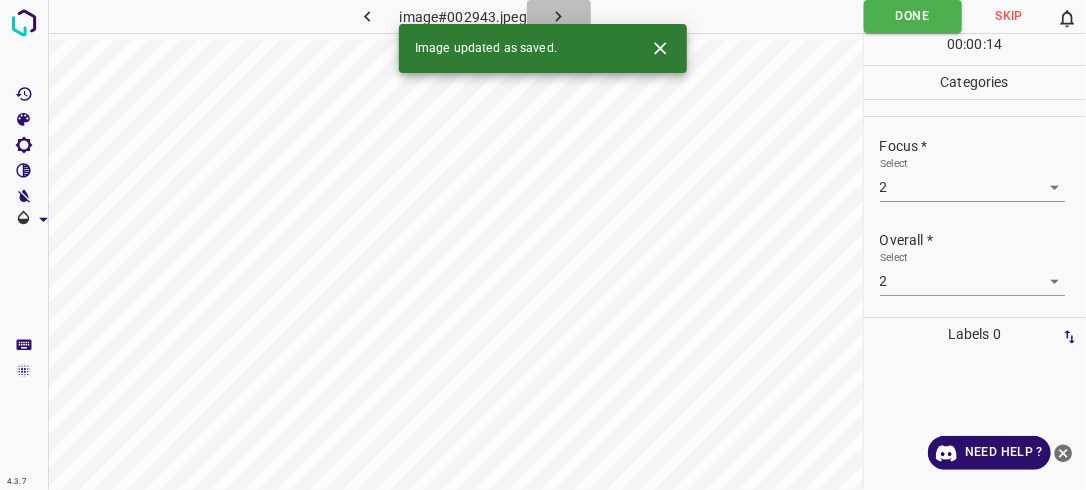 click at bounding box center (559, 16) 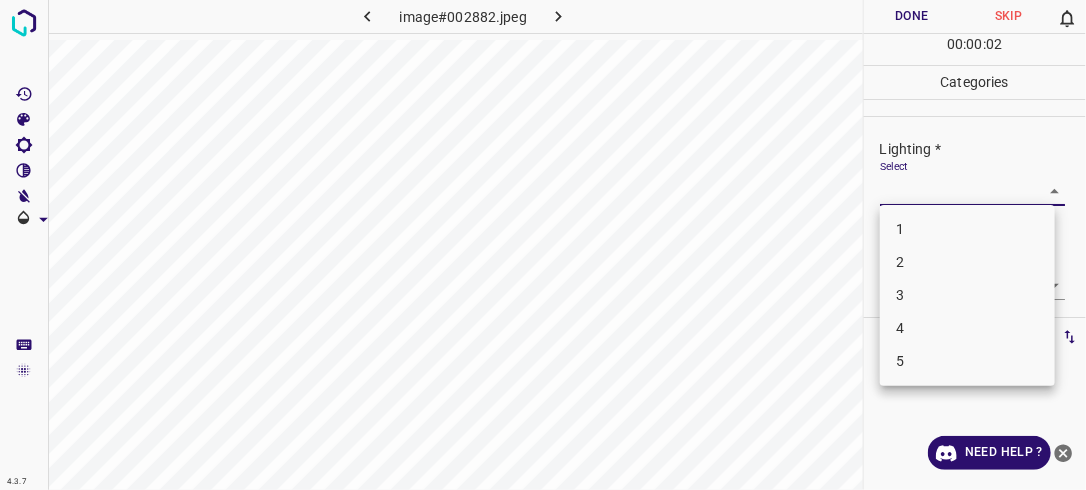 click on "4.3.7 image#002882.jpeg Done Skip 0 00   : 00   : 02   Categories Lighting *  Select ​ Focus *  Select ​ Overall *  Select ​ Labels   0 Categories 1 Lighting 2 Focus 3 Overall Tools Space Change between modes (Draw & Edit) I Auto labeling R Restore zoom M Zoom in N Zoom out Delete Delete selecte label Filters Z Restore filters X Saturation filter C Brightness filter V Contrast filter B Gray scale filter General O Download Need Help ? - Text - Hide - Delete 1 2 3 4 5" at bounding box center [543, 245] 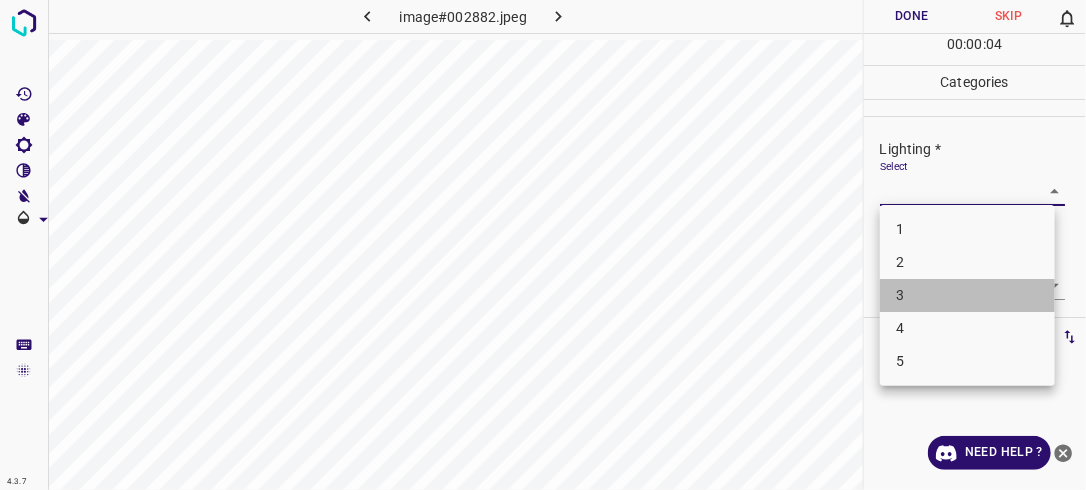 click on "3" at bounding box center [967, 295] 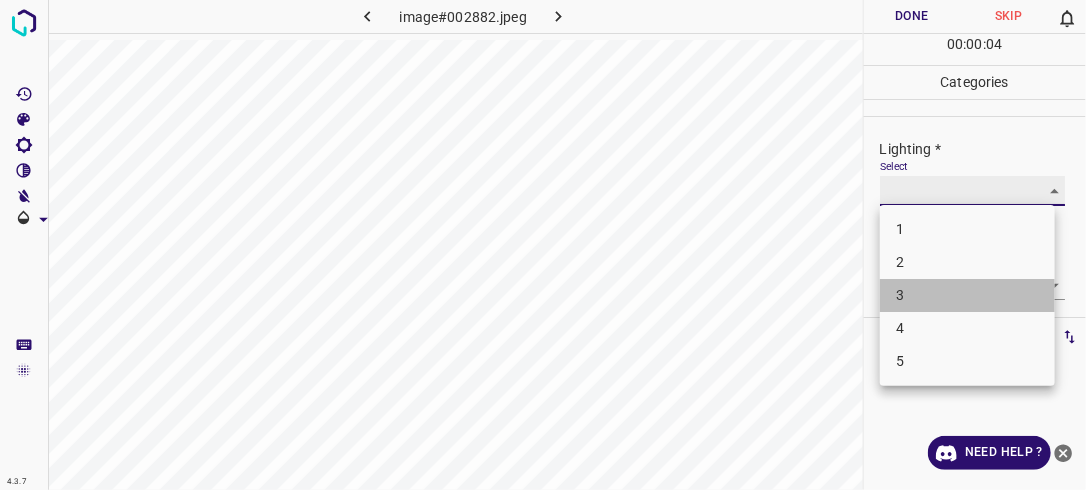 type on "3" 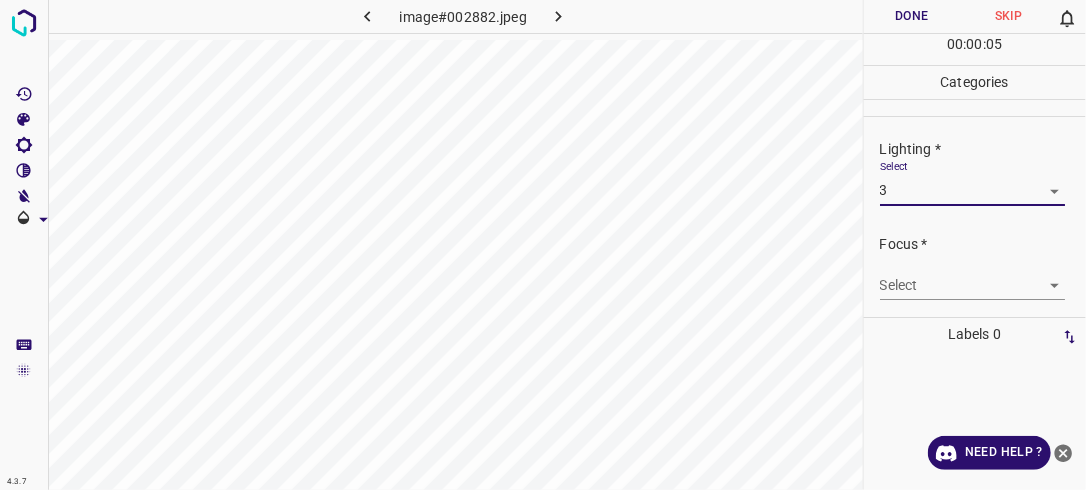 click on "4.3.7 image#002882.jpeg Done Skip 0 00   : 00   : 05   Categories Lighting *  Select 3 3 Focus *  Select ​ Overall *  Select ​ Labels   0 Categories 1 Lighting 2 Focus 3 Overall Tools Space Change between modes (Draw & Edit) I Auto labeling R Restore zoom M Zoom in N Zoom out Delete Delete selecte label Filters Z Restore filters X Saturation filter C Brightness filter V Contrast filter B Gray scale filter General O Download Need Help ? - Text - Hide - Delete" at bounding box center (543, 245) 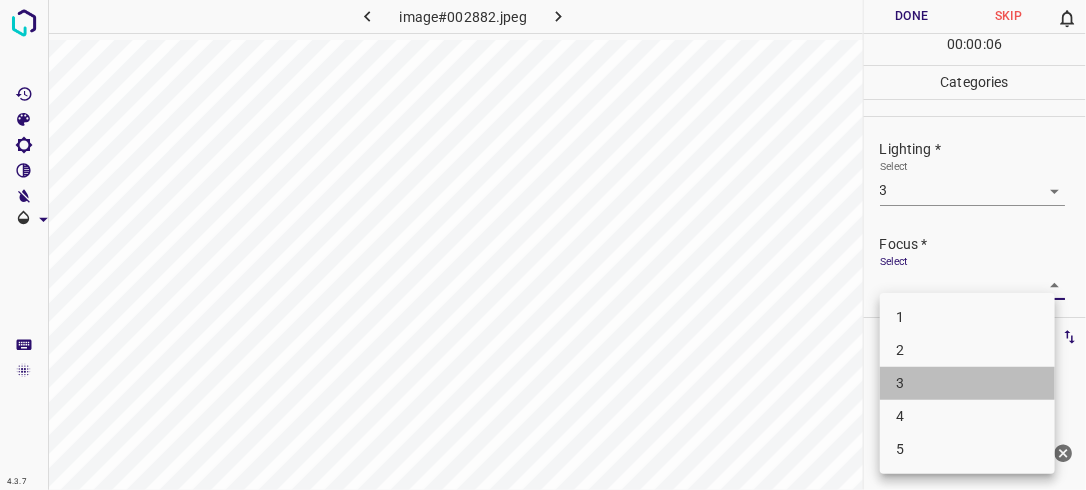 drag, startPoint x: 946, startPoint y: 380, endPoint x: 969, endPoint y: 352, distance: 36.23534 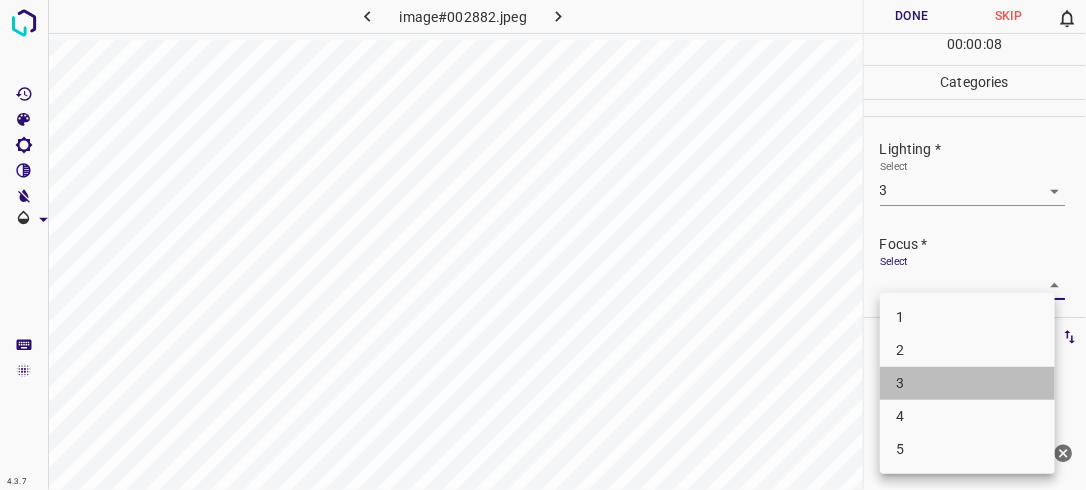 drag, startPoint x: 940, startPoint y: 380, endPoint x: 1064, endPoint y: 255, distance: 176.07101 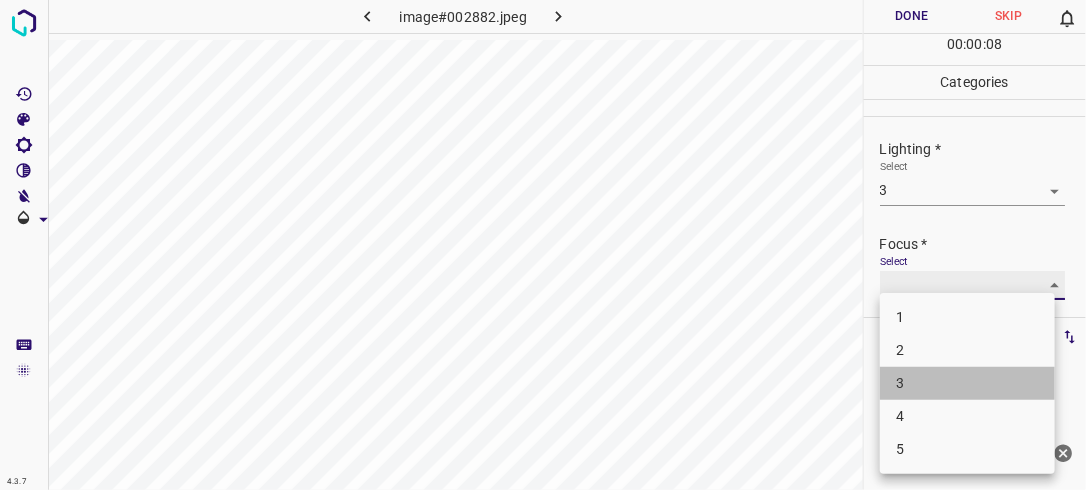 type on "3" 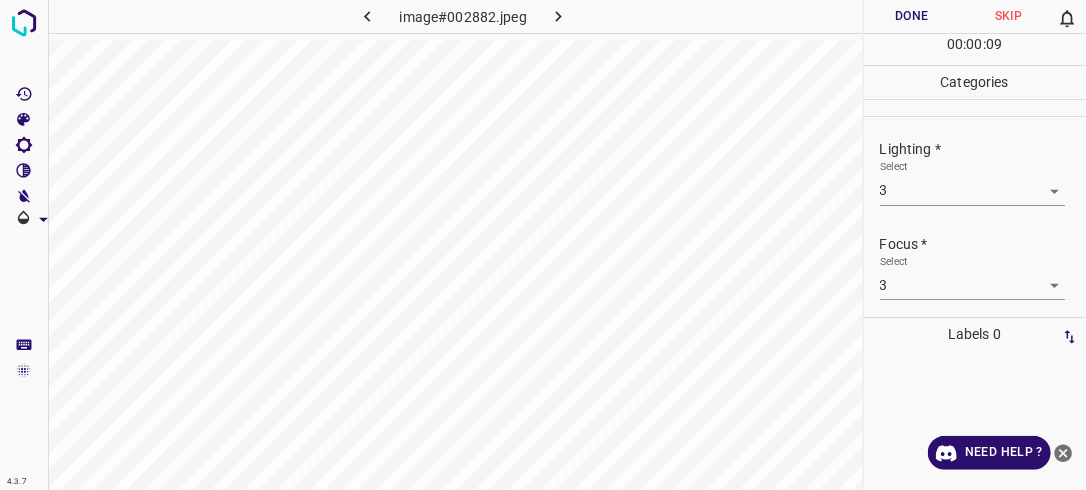 drag, startPoint x: 1085, startPoint y: 222, endPoint x: 1078, endPoint y: 267, distance: 45.54119 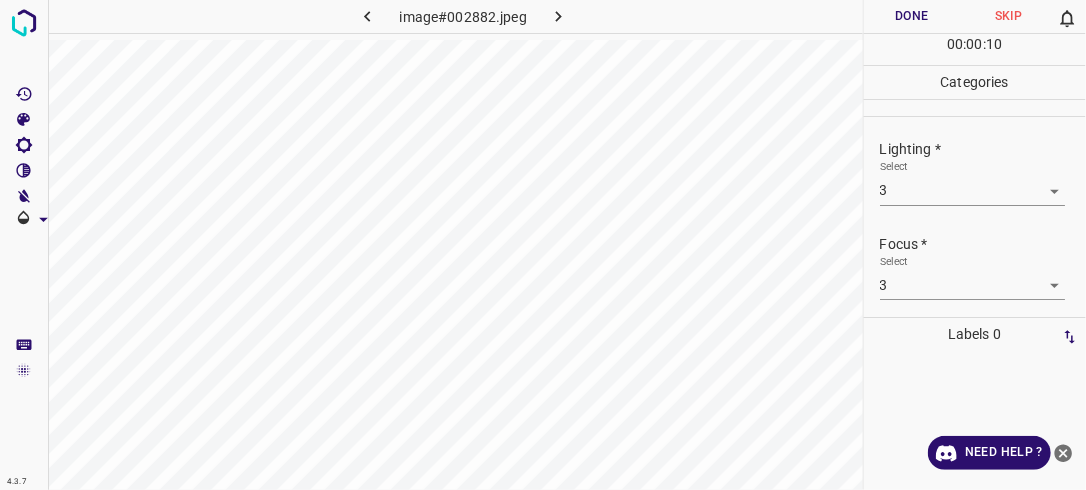 drag, startPoint x: 1078, startPoint y: 267, endPoint x: 1073, endPoint y: 285, distance: 18.681541 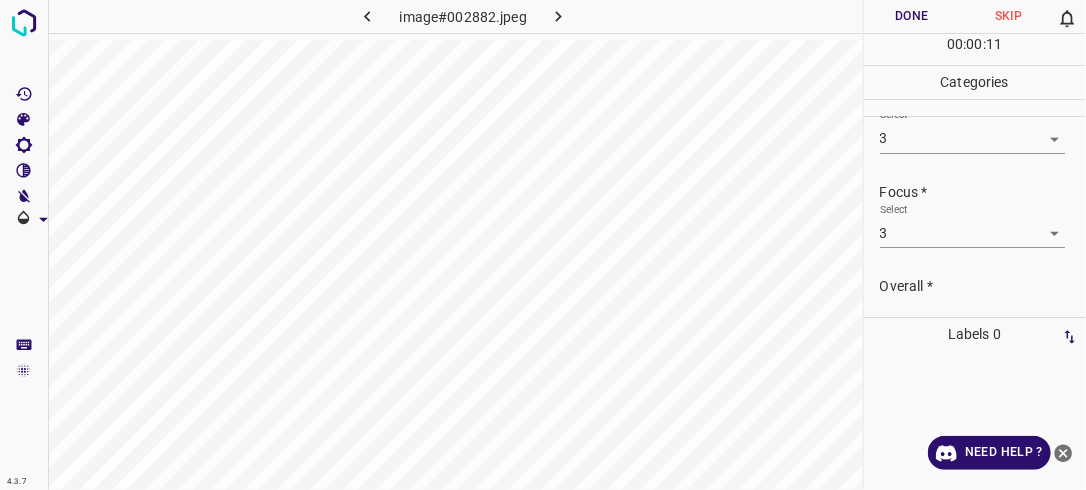scroll, scrollTop: 98, scrollLeft: 0, axis: vertical 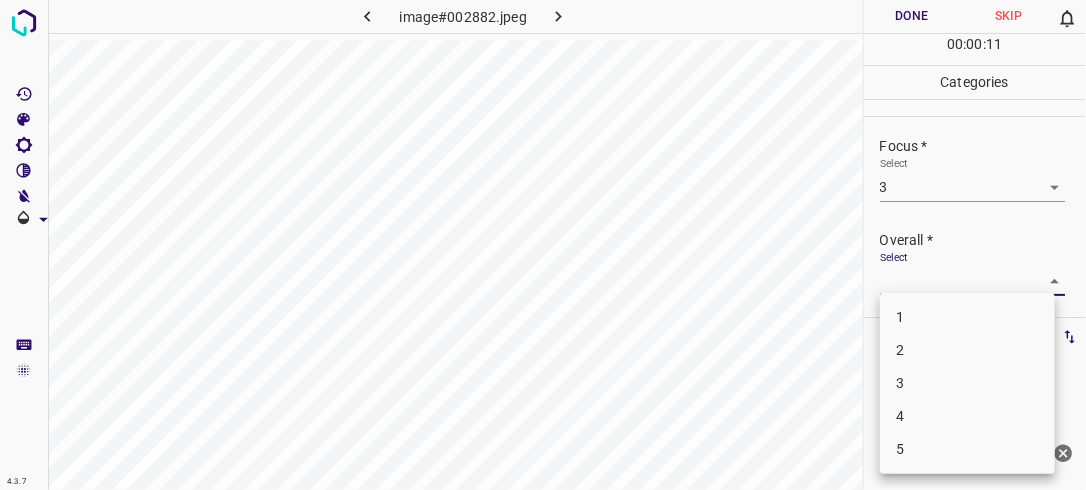 drag, startPoint x: 1045, startPoint y: 283, endPoint x: 1015, endPoint y: 296, distance: 32.695564 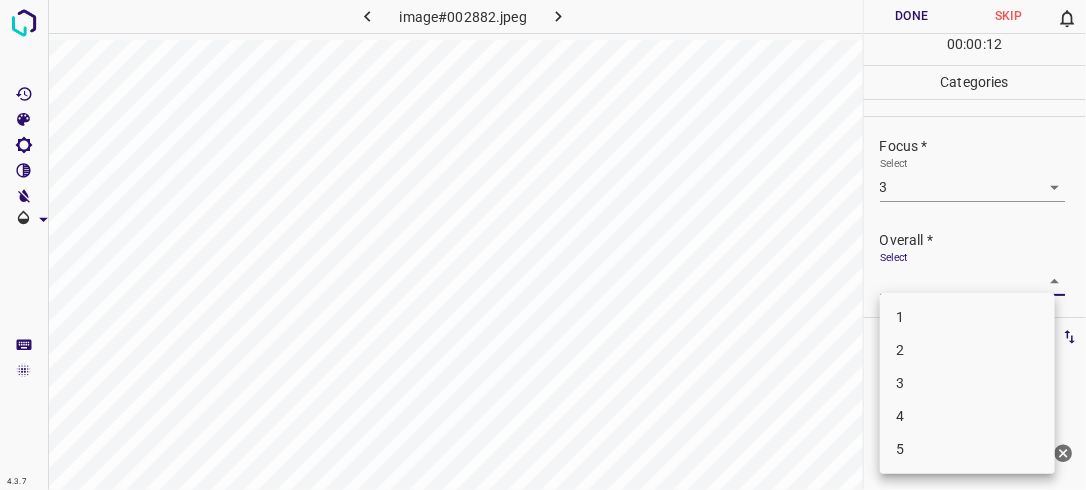 click on "3" at bounding box center [967, 383] 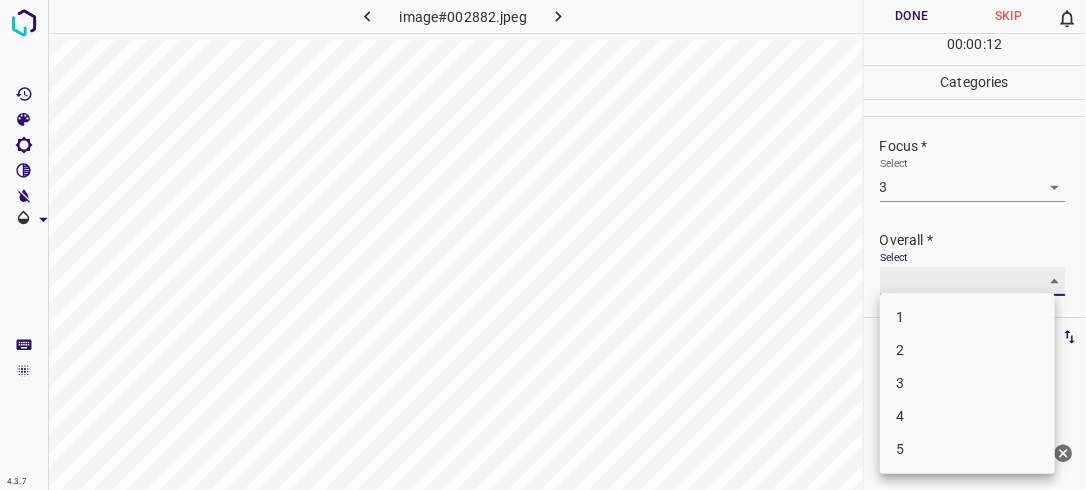 type on "3" 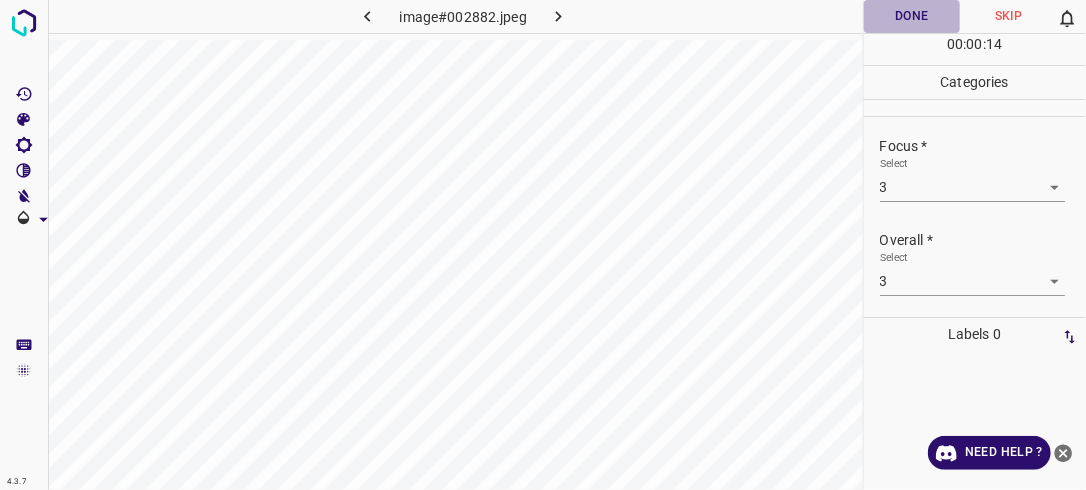 click on "Done" at bounding box center (912, 16) 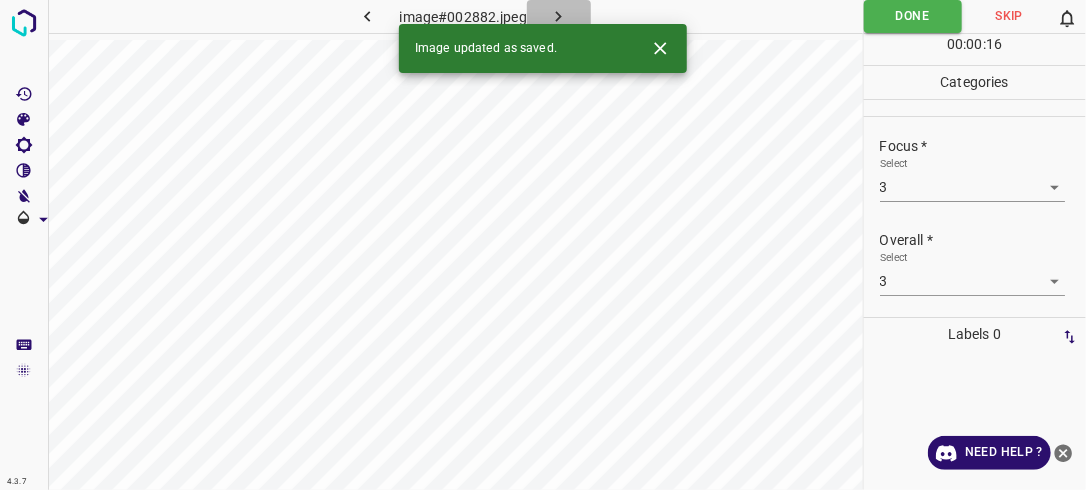 click 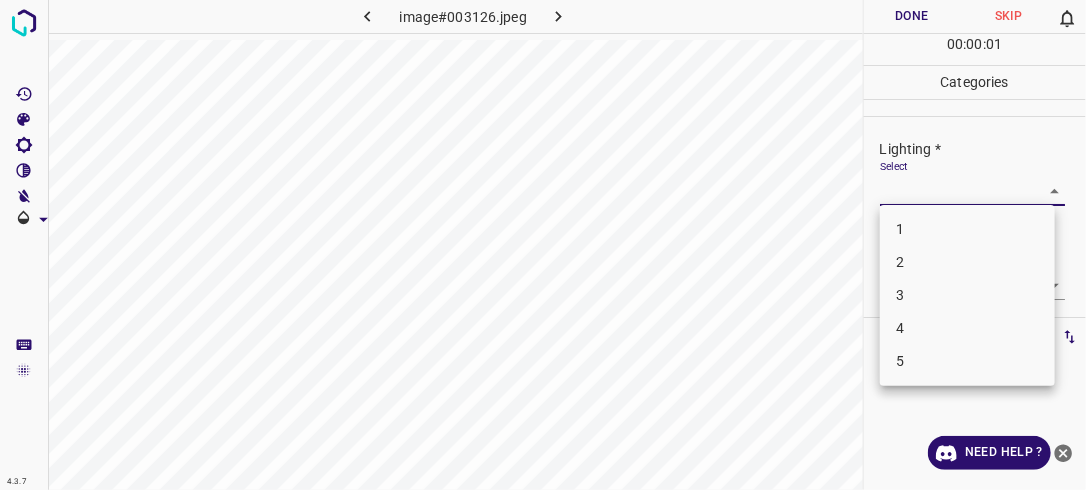 click on "4.3.7 image#003126.jpeg Done Skip 0 00   : 00   : 01   Categories Lighting *  Select ​ Focus *  Select ​ Overall *  Select ​ Labels   0 Categories 1 Lighting 2 Focus 3 Overall Tools Space Change between modes (Draw & Edit) I Auto labeling R Restore zoom M Zoom in N Zoom out Delete Delete selecte label Filters Z Restore filters X Saturation filter C Brightness filter V Contrast filter B Gray scale filter General O Download Need Help ? - Text - Hide - Delete 1 2 3 4 5" at bounding box center (543, 245) 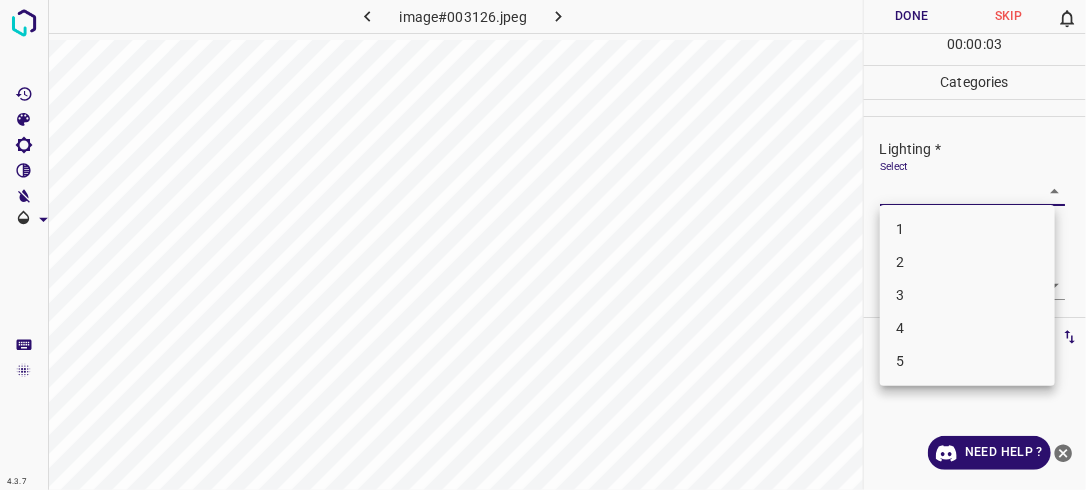 click on "3" at bounding box center (967, 295) 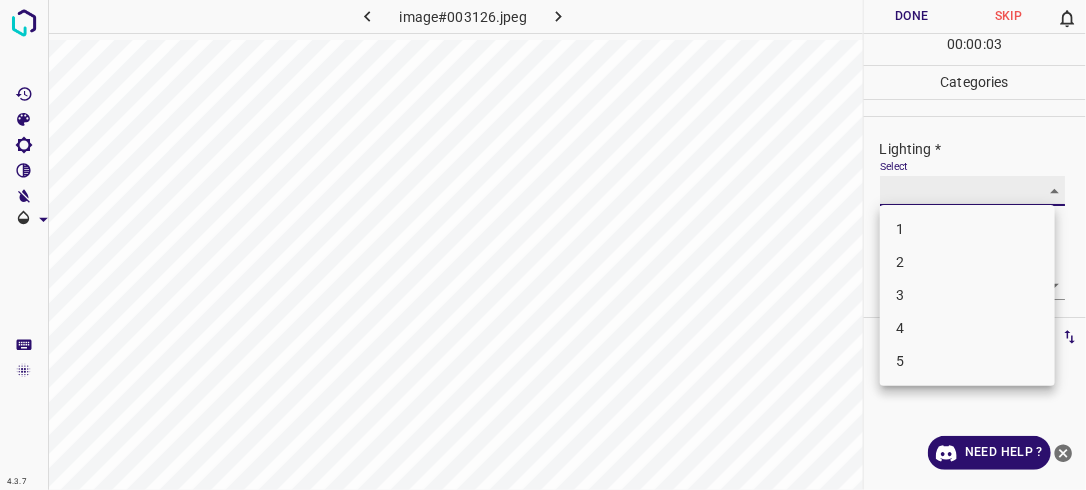 type on "3" 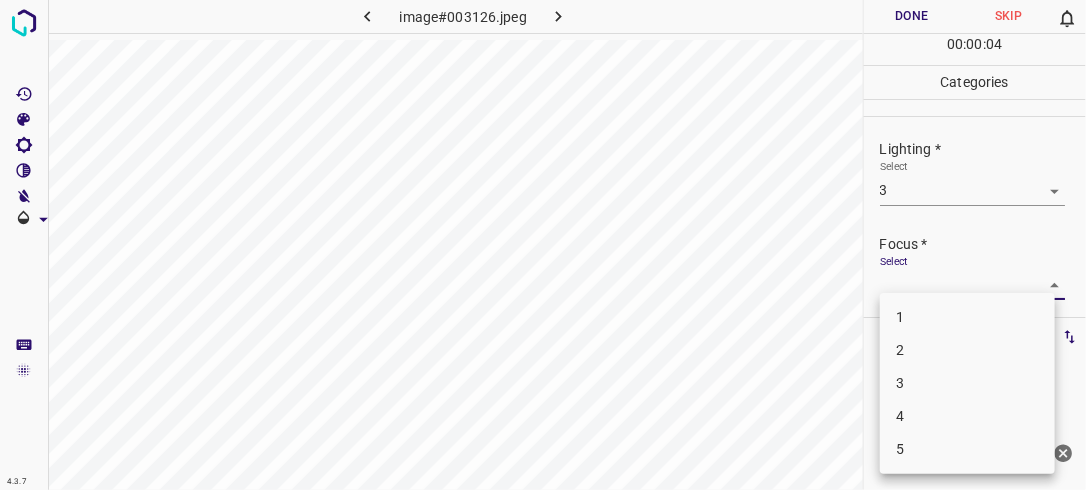 drag, startPoint x: 1042, startPoint y: 280, endPoint x: 986, endPoint y: 327, distance: 73.109505 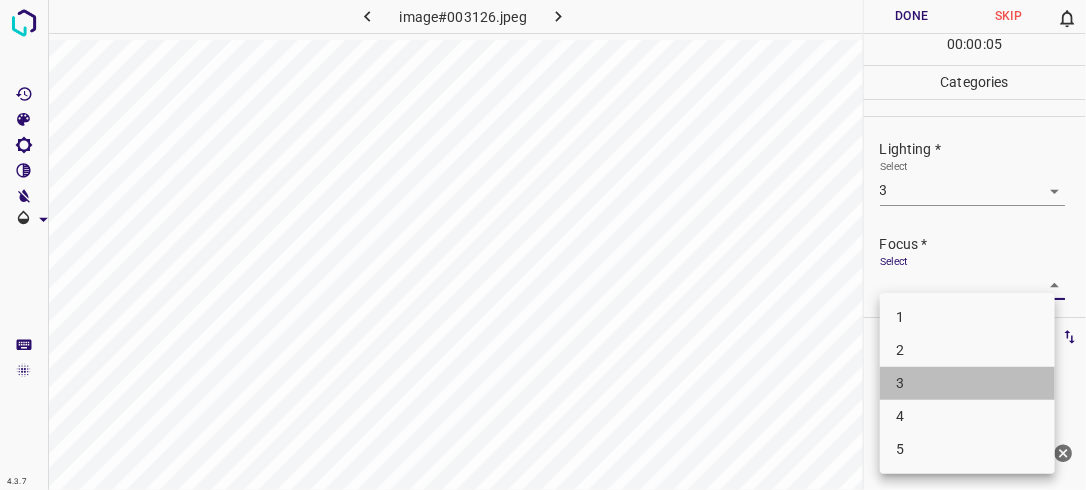 drag, startPoint x: 944, startPoint y: 372, endPoint x: 1038, endPoint y: 274, distance: 135.79396 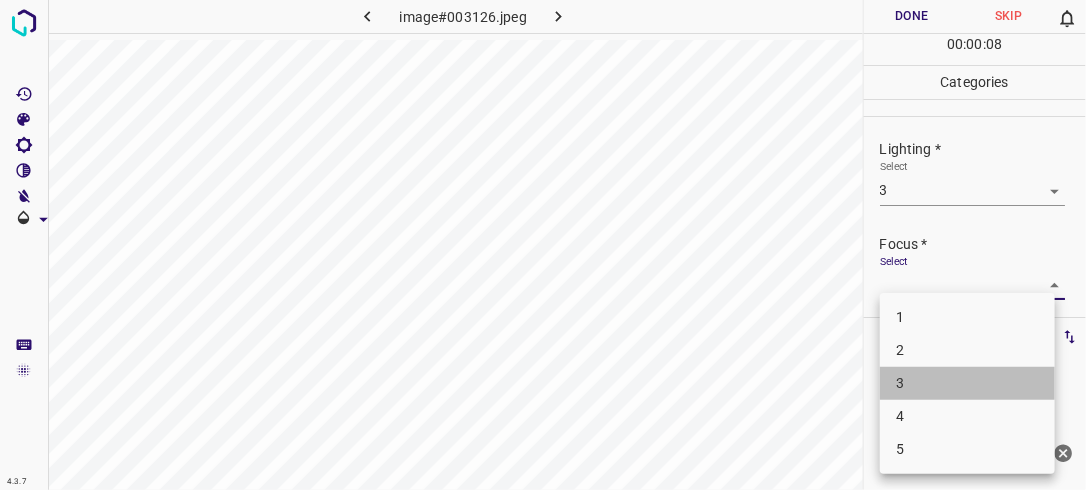 click on "3" at bounding box center (967, 383) 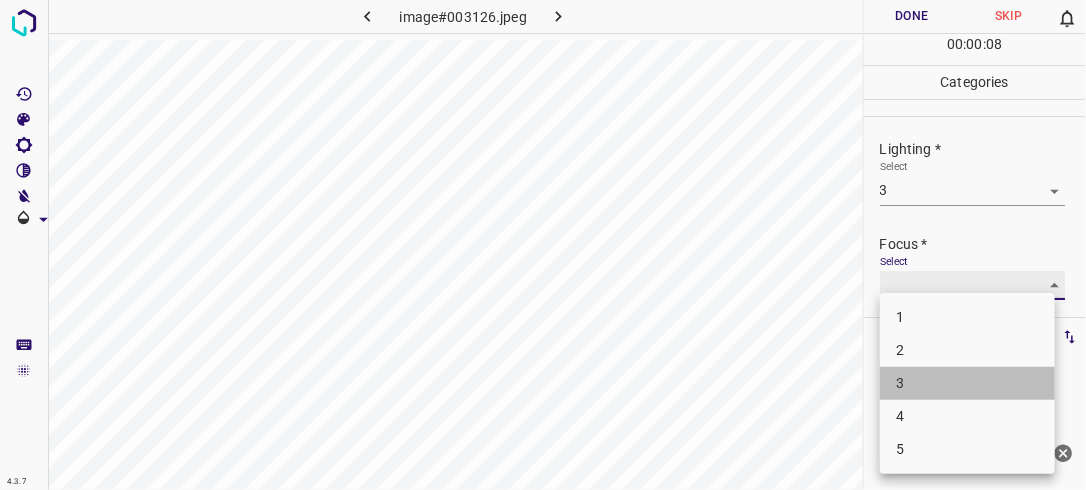 type 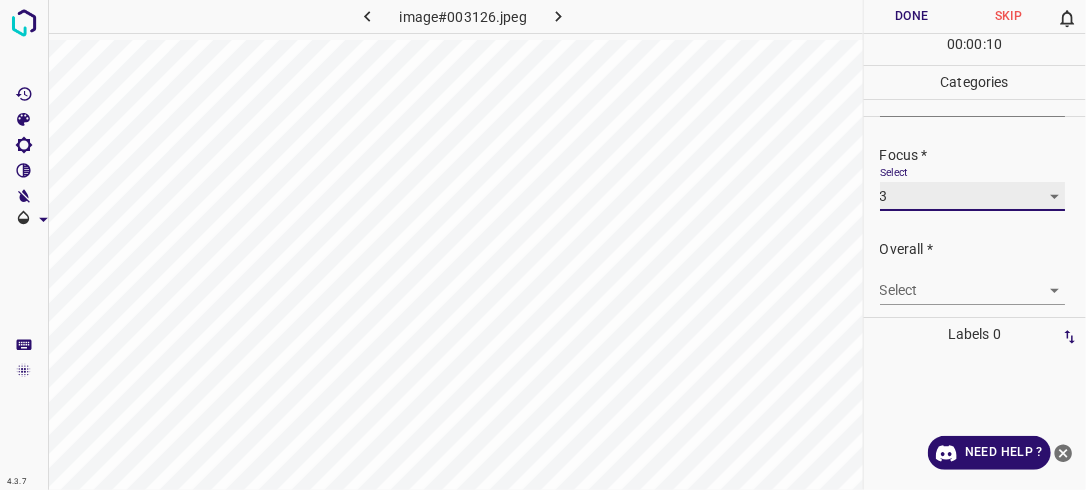 scroll, scrollTop: 91, scrollLeft: 0, axis: vertical 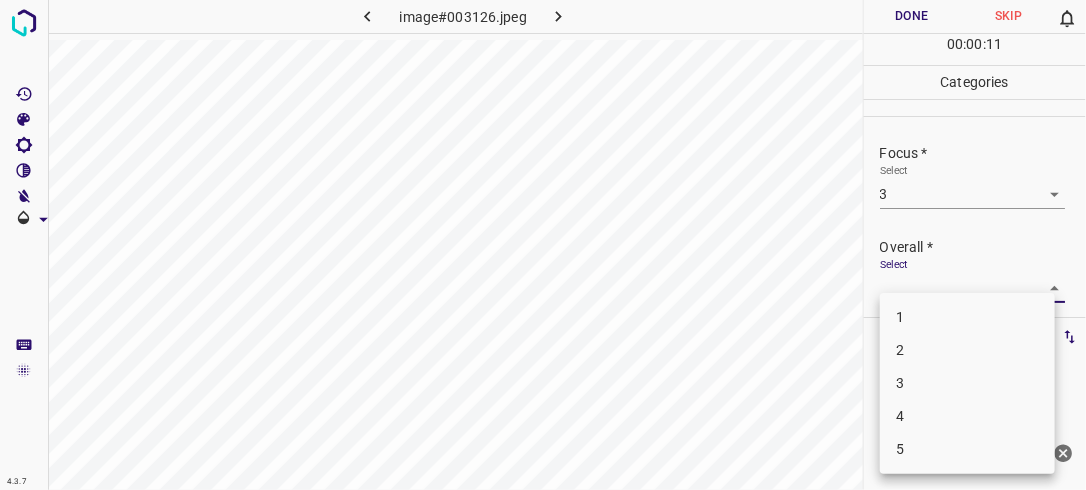 click on "4.3.7 image#003126.jpeg Done Skip 0 00   : 00   : 11   Categories Lighting *  Select 3 3 Focus *  Select 3 3 Overall *  Select ​ Labels   0 Categories 1 Lighting 2 Focus 3 Overall Tools Space Change between modes (Draw & Edit) I Auto labeling R Restore zoom M Zoom in N Zoom out Delete Delete selecte label Filters Z Restore filters X Saturation filter C Brightness filter V Contrast filter B Gray scale filter General O Download Need Help ? - Text - Hide - Delete 1 2 3 4 5" at bounding box center [543, 245] 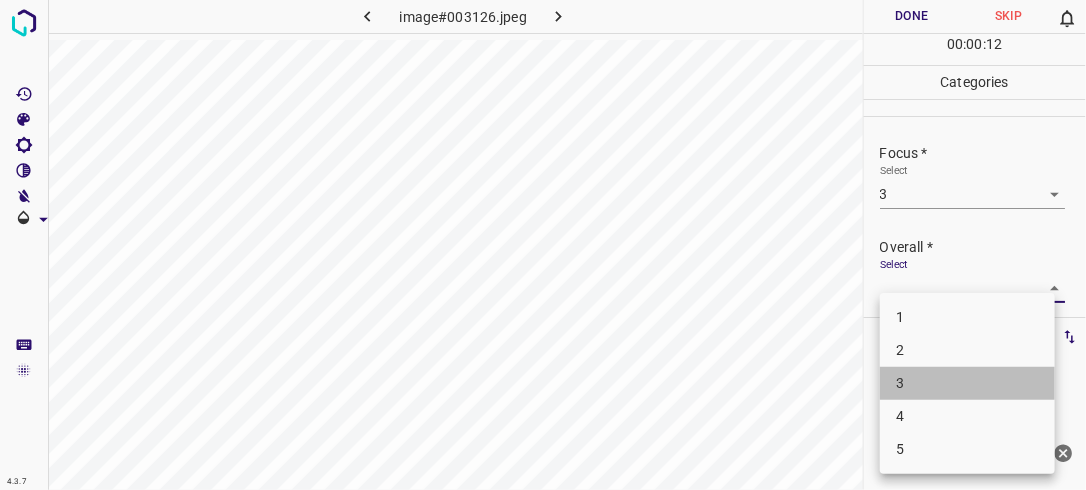 click on "3" at bounding box center [967, 383] 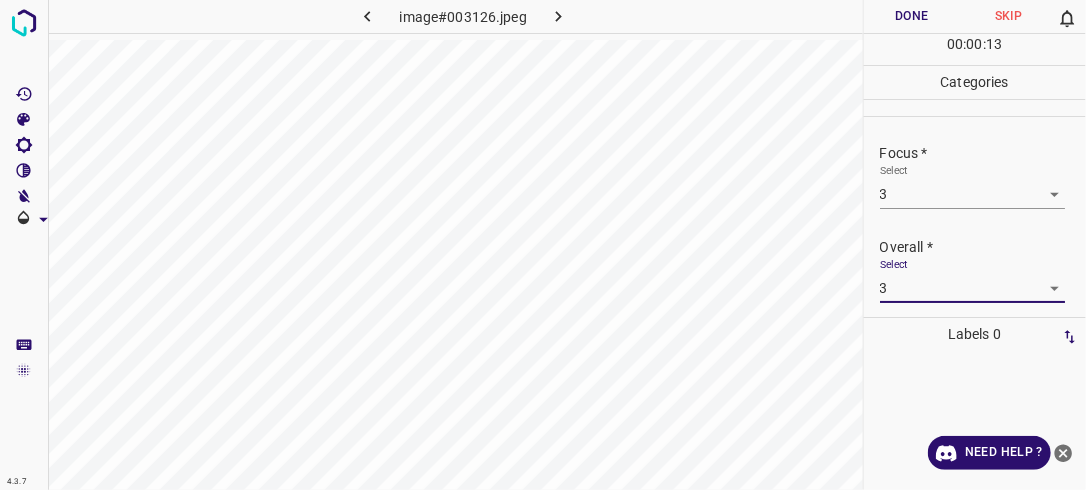 click on "Done" at bounding box center [912, 16] 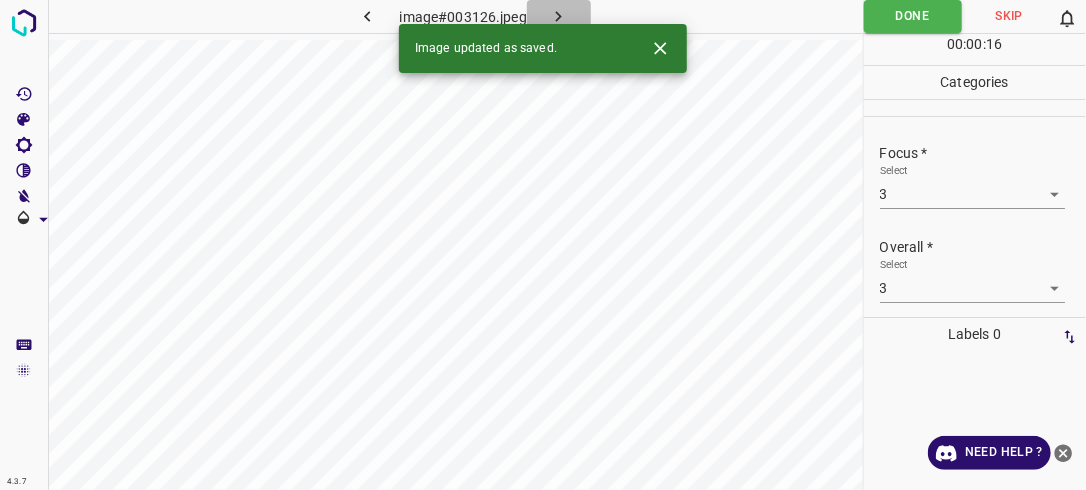 click at bounding box center (559, 16) 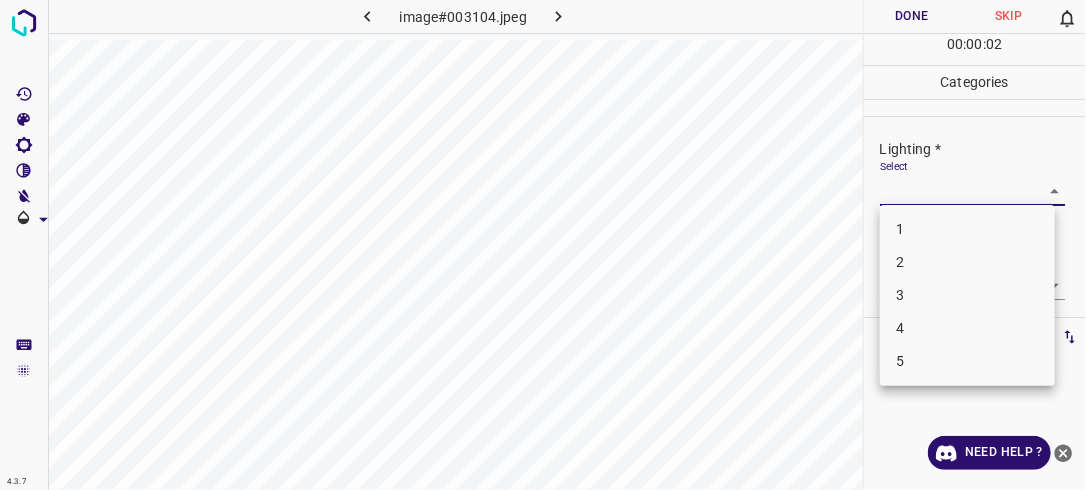 click on "4.3.7 image#003104.jpeg Done Skip 0 00   : 00   : 02   Categories Lighting *  Select ​ Focus *  Select ​ Overall *  Select ​ Labels   0 Categories 1 Lighting 2 Focus 3 Overall Tools Space Change between modes (Draw & Edit) I Auto labeling R Restore zoom M Zoom in N Zoom out Delete Delete selecte label Filters Z Restore filters X Saturation filter C Brightness filter V Contrast filter B Gray scale filter General O Download Need Help ? - Text - Hide - Delete 1 2 3 4 5" at bounding box center (543, 245) 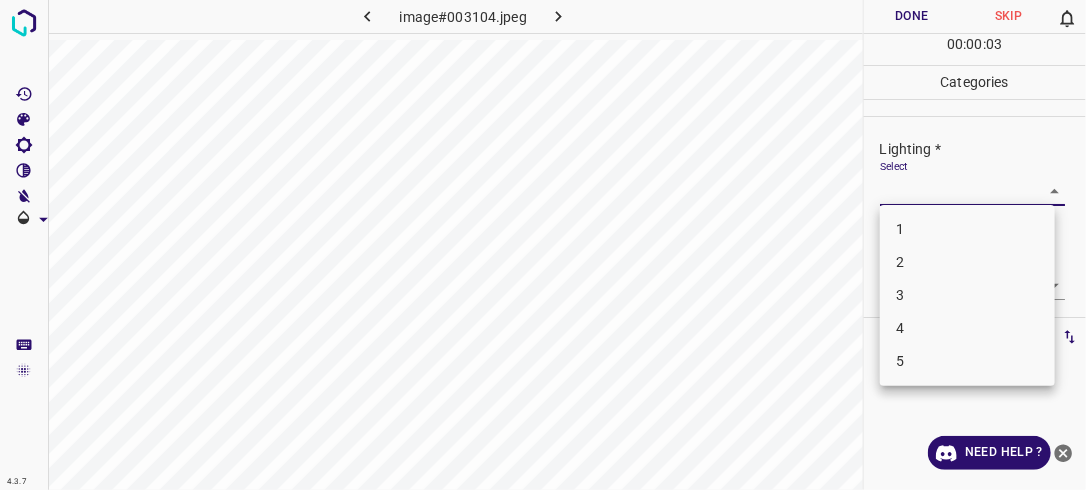 click on "3" at bounding box center (967, 295) 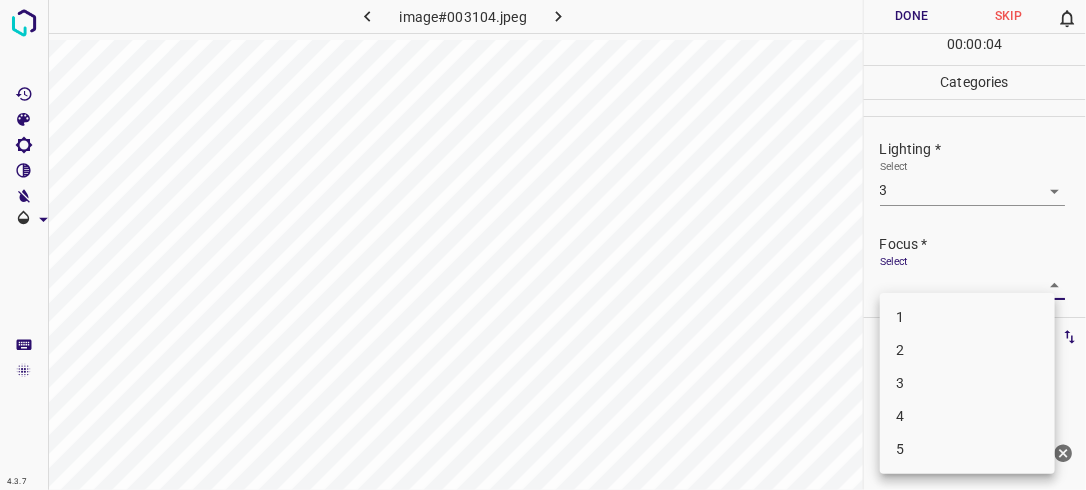 click on "4.3.7 image#003104.jpeg Done Skip 0 00   : 00   : 04   Categories Lighting *  Select 3 3 Focus *  Select ​ Overall *  Select ​ Labels   0 Categories 1 Lighting 2 Focus 3 Overall Tools Space Change between modes (Draw & Edit) I Auto labeling R Restore zoom M Zoom in N Zoom out Delete Delete selecte label Filters Z Restore filters X Saturation filter C Brightness filter V Contrast filter B Gray scale filter General O Download Need Help ? - Text - Hide - Delete 1 2 3 4 5" at bounding box center (543, 245) 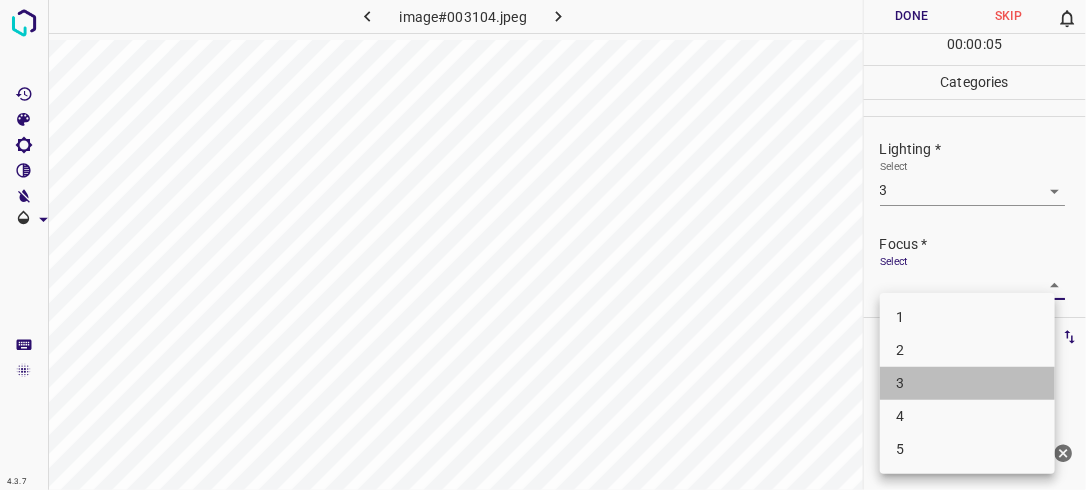 click on "3" at bounding box center [967, 383] 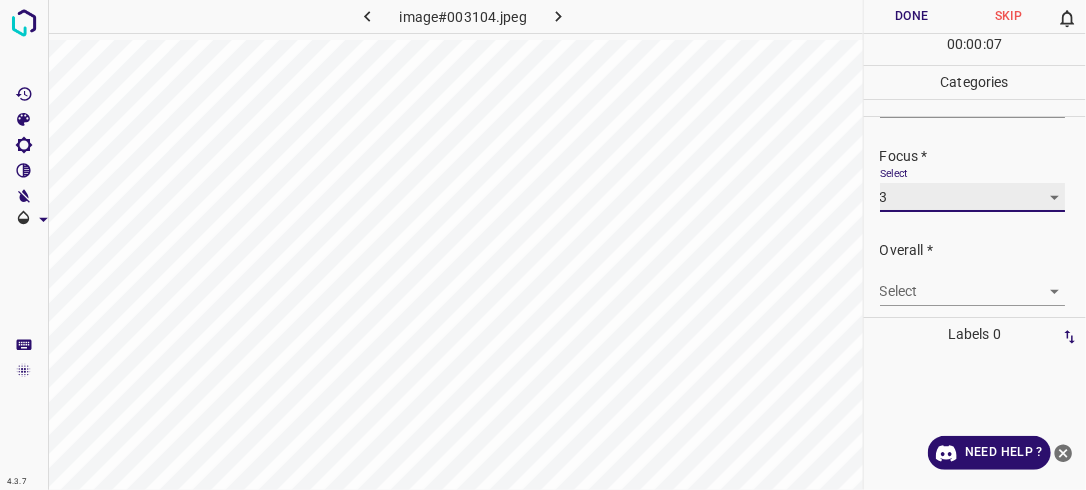 scroll, scrollTop: 98, scrollLeft: 0, axis: vertical 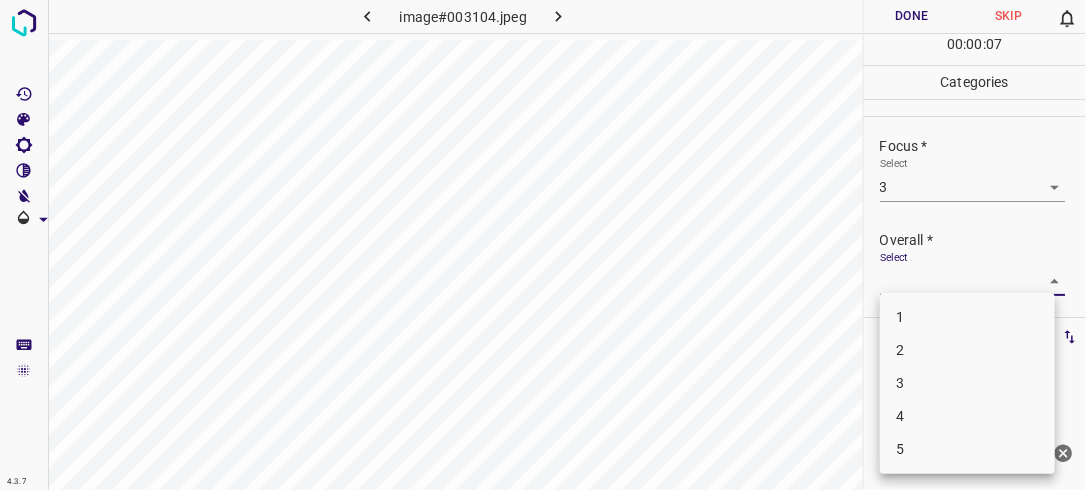 drag, startPoint x: 1043, startPoint y: 279, endPoint x: 951, endPoint y: 328, distance: 104.23531 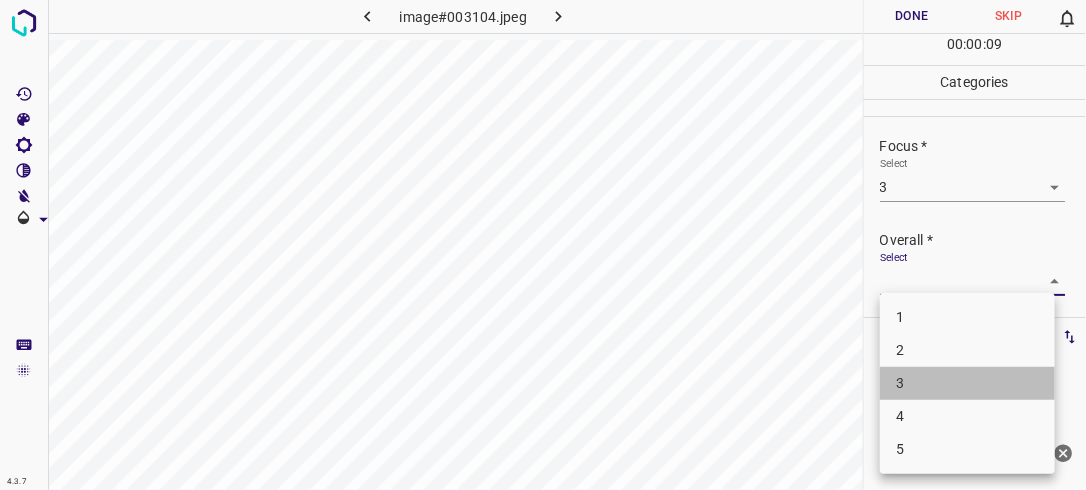click on "3" at bounding box center (967, 383) 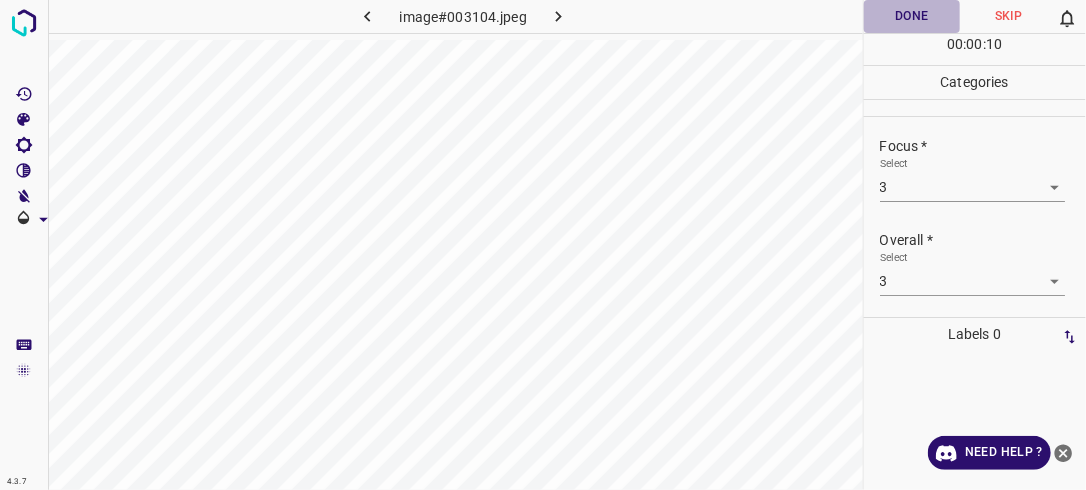 click on "Done" at bounding box center [912, 16] 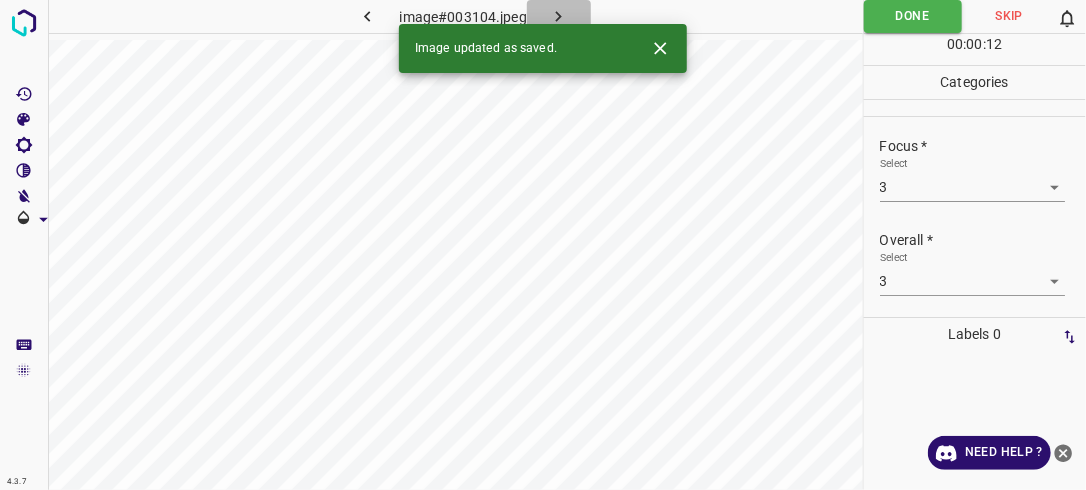 click at bounding box center [559, 16] 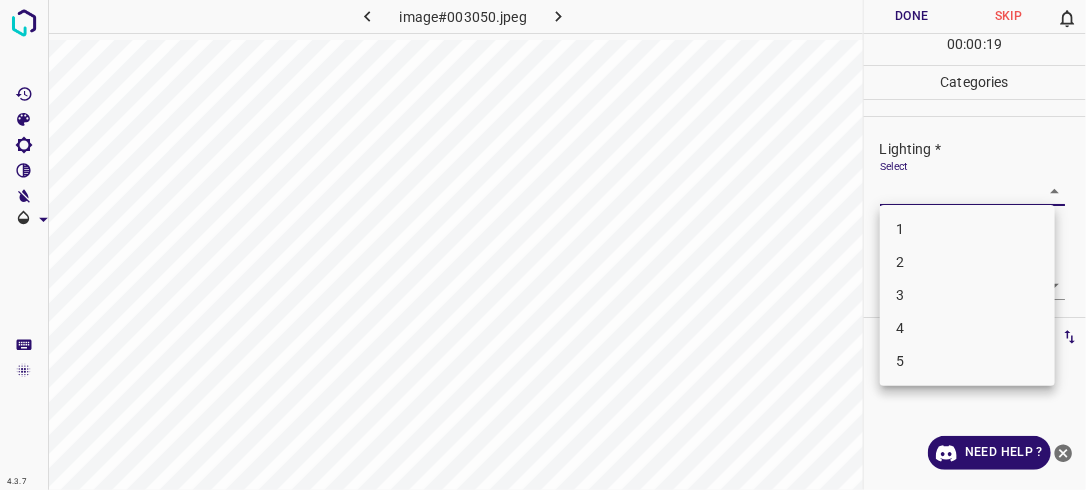click on "4.3.7 image#003050.jpeg Done Skip 0 00   : 00   : 19   Categories Lighting *  Select ​ Focus *  Select ​ Overall *  Select ​ Labels   0 Categories 1 Lighting 2 Focus 3 Overall Tools Space Change between modes (Draw & Edit) I Auto labeling R Restore zoom M Zoom in N Zoom out Delete Delete selecte label Filters Z Restore filters X Saturation filter C Brightness filter V Contrast filter B Gray scale filter General O Download Need Help ? - Text - Hide - Delete 1 2 3 4 5" at bounding box center (543, 245) 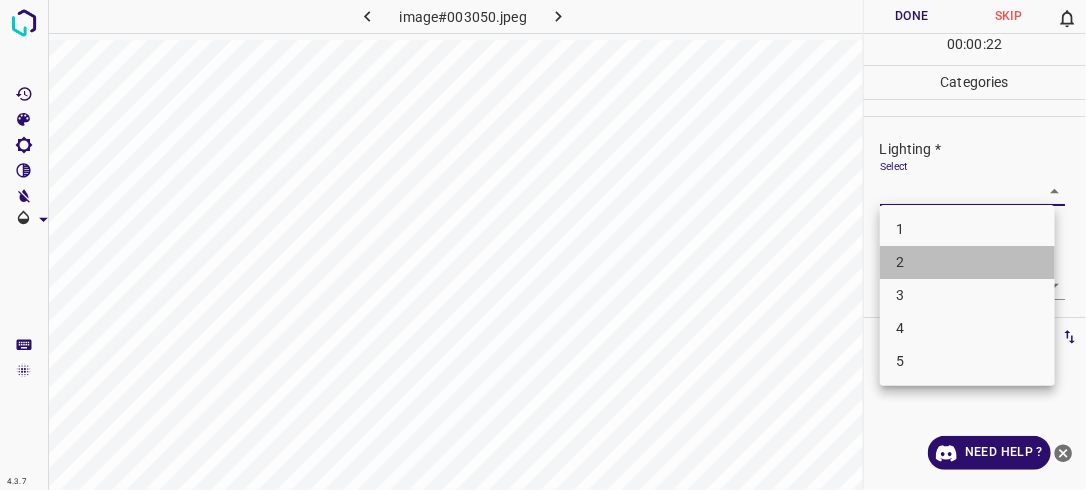 click on "2" at bounding box center [967, 262] 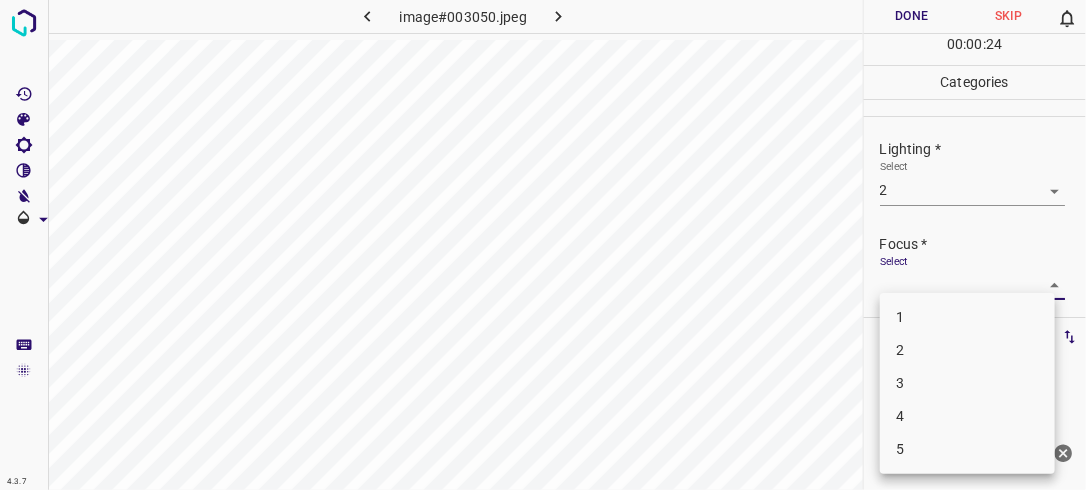 click on "4.3.7 image#003050.jpeg Done Skip 0 00   : 00   : 24   Categories Lighting *  Select 2 2 Focus *  Select ​ Overall *  Select ​ Labels   0 Categories 1 Lighting 2 Focus 3 Overall Tools Space Change between modes (Draw & Edit) I Auto labeling R Restore zoom M Zoom in N Zoom out Delete Delete selecte label Filters Z Restore filters X Saturation filter C Brightness filter V Contrast filter B Gray scale filter General O Download Need Help ? - Text - Hide - Delete 1 2 3 4 5" at bounding box center [543, 245] 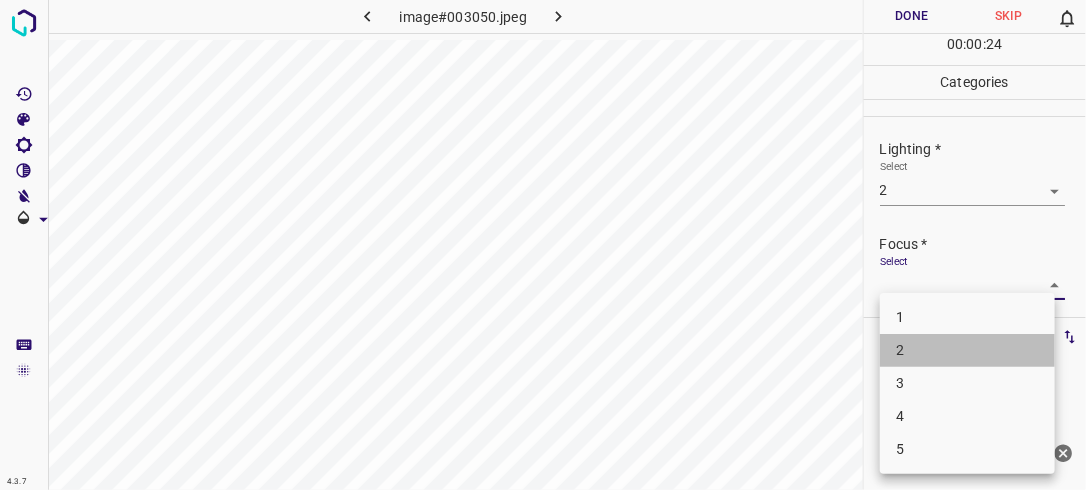 click on "2" at bounding box center (967, 350) 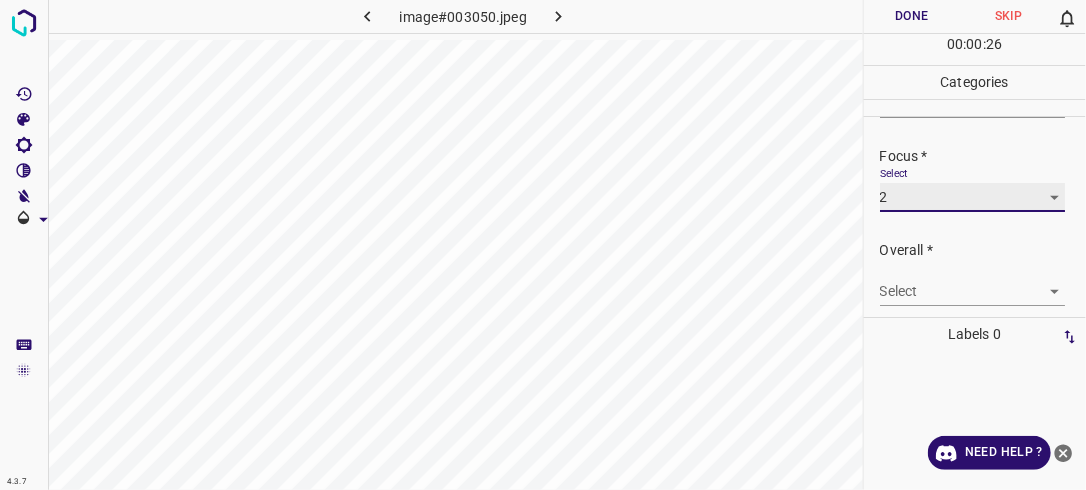 scroll, scrollTop: 98, scrollLeft: 0, axis: vertical 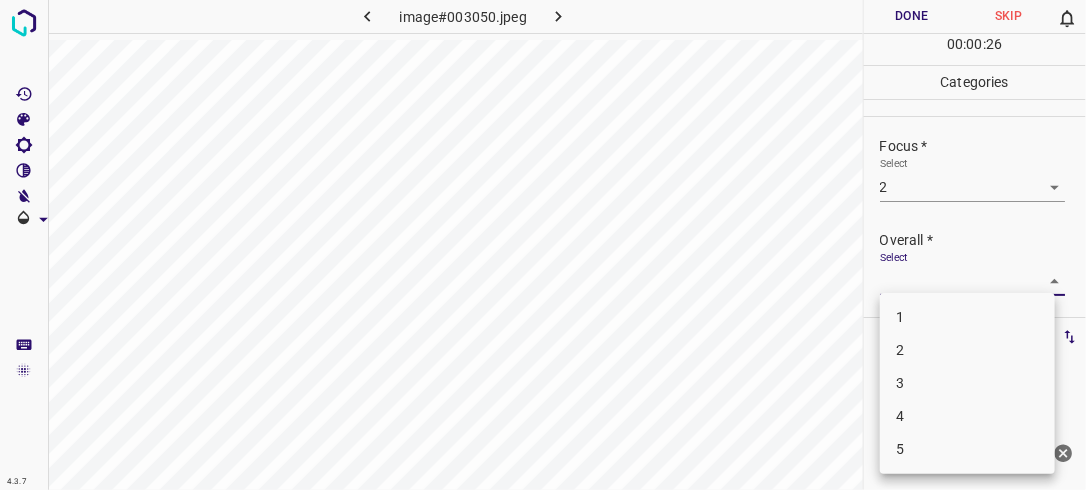 click on "4.3.7 image#003050.jpeg Done Skip 0 00   : 00   : 26   Categories Lighting *  Select 2 2 Focus *  Select 2 2 Overall *  Select ​ Labels   0 Categories 1 Lighting 2 Focus 3 Overall Tools Space Change between modes (Draw & Edit) I Auto labeling R Restore zoom M Zoom in N Zoom out Delete Delete selecte label Filters Z Restore filters X Saturation filter C Brightness filter V Contrast filter B Gray scale filter General O Download Need Help ? - Text - Hide - Delete 1 2 3 4 5" at bounding box center (543, 245) 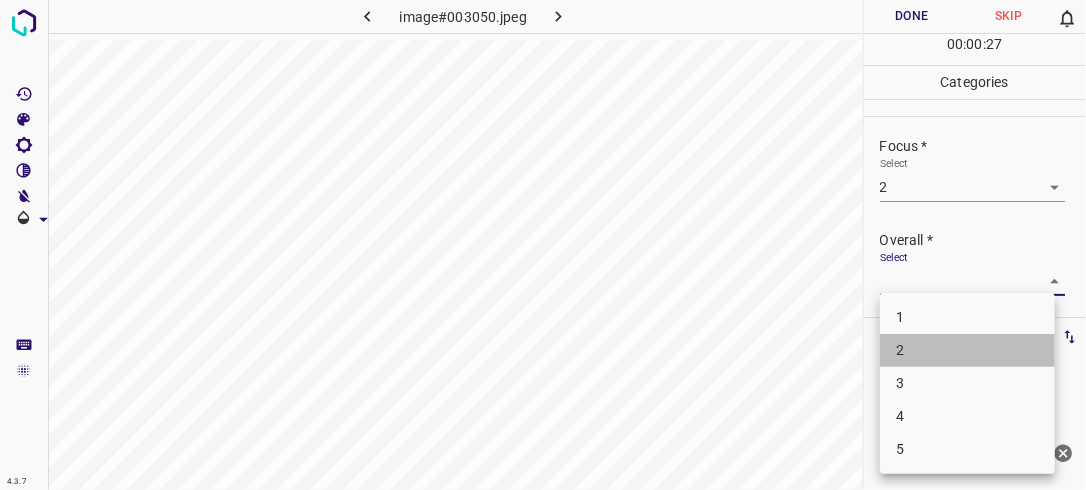 click on "2" at bounding box center (967, 350) 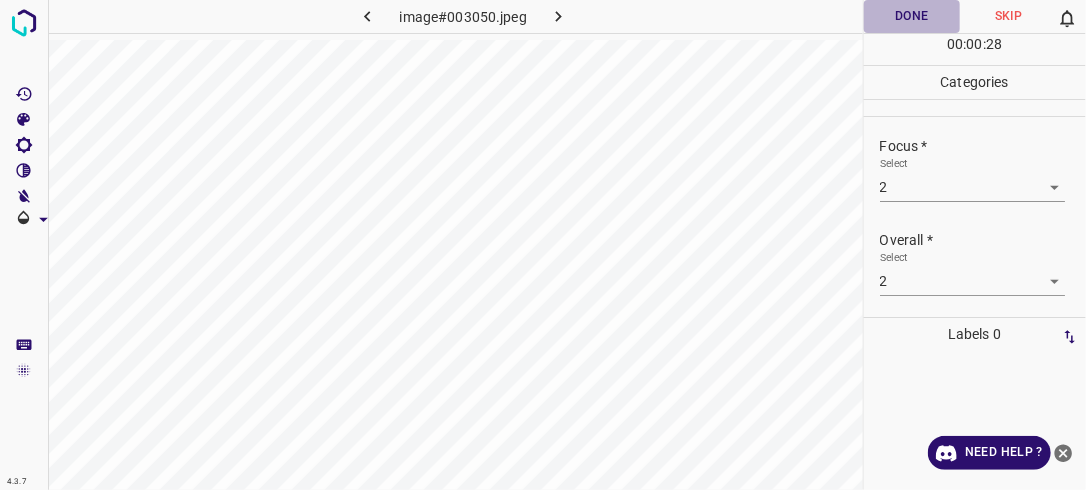 click on "Done" at bounding box center (912, 16) 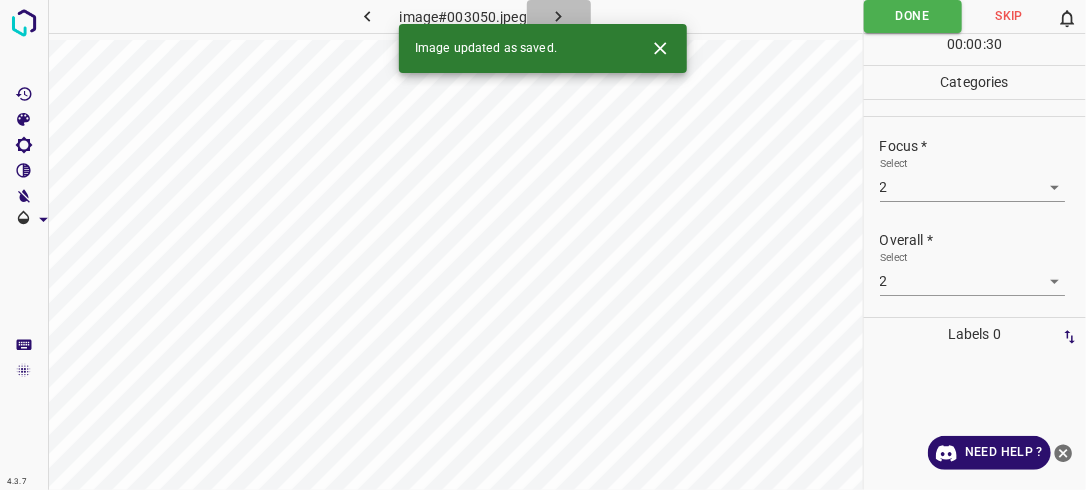 click 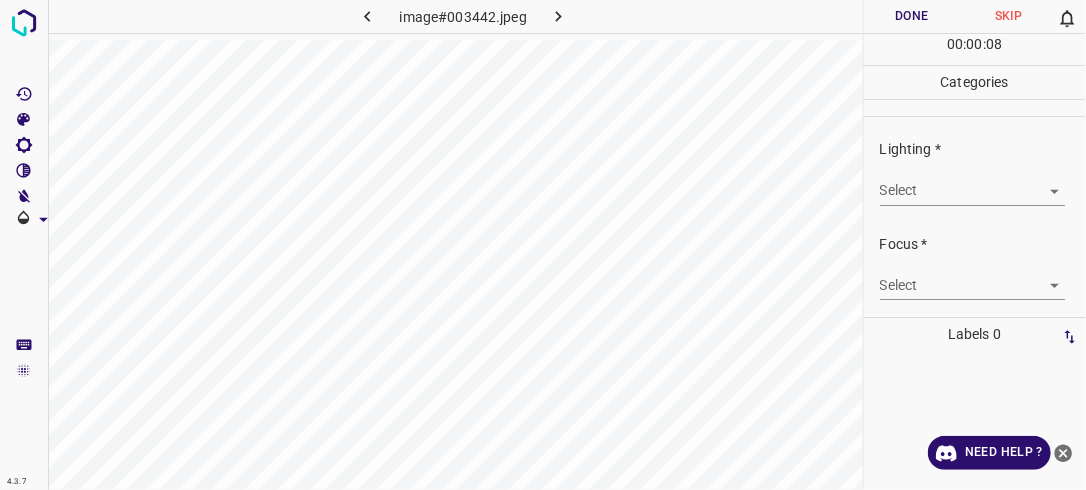 click on "4.3.7 image#003442.jpeg Done Skip 0 00   : 00   : 08   Categories Lighting *  Select ​ Focus *  Select ​ Overall *  Select ​ Labels   0 Categories 1 Lighting 2 Focus 3 Overall Tools Space Change between modes (Draw & Edit) I Auto labeling R Restore zoom M Zoom in N Zoom out Delete Delete selecte label Filters Z Restore filters X Saturation filter C Brightness filter V Contrast filter B Gray scale filter General O Download Need Help ? - Text - Hide - Delete" at bounding box center [543, 245] 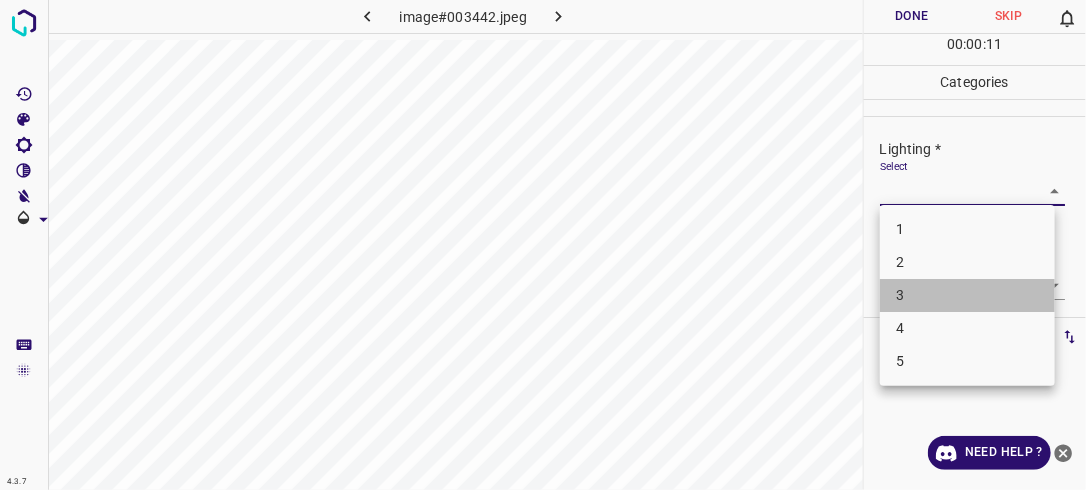 drag, startPoint x: 957, startPoint y: 298, endPoint x: 974, endPoint y: 297, distance: 17.029387 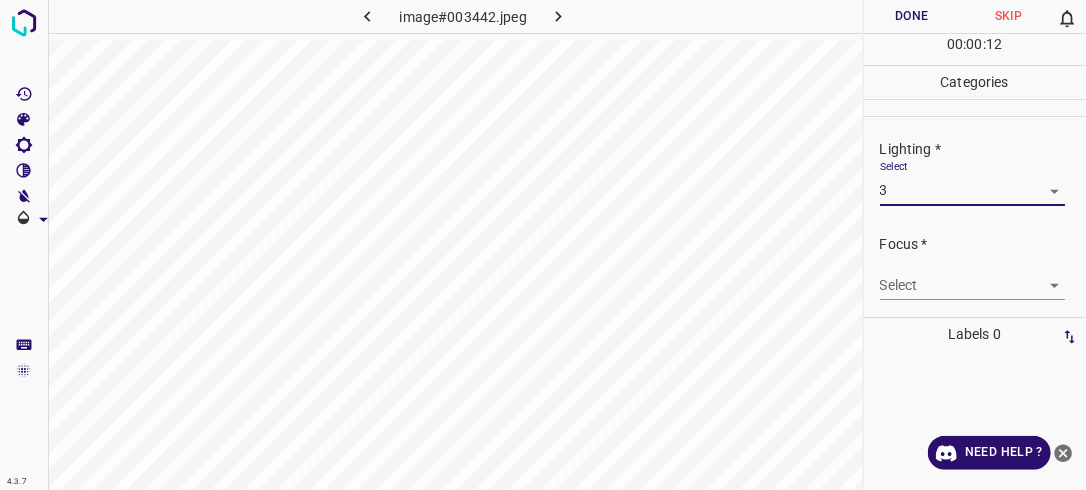 click on "4.3.7 image#003442.jpeg Done Skip 0 00   : 00   : 12   Categories Lighting *  Select 3 3 Focus *  Select ​ Overall *  Select ​ Labels   0 Categories 1 Lighting 2 Focus 3 Overall Tools Space Change between modes (Draw & Edit) I Auto labeling R Restore zoom M Zoom in N Zoom out Delete Delete selecte label Filters Z Restore filters X Saturation filter C Brightness filter V Contrast filter B Gray scale filter General O Download Need Help ? - Text - Hide - Delete" at bounding box center (543, 245) 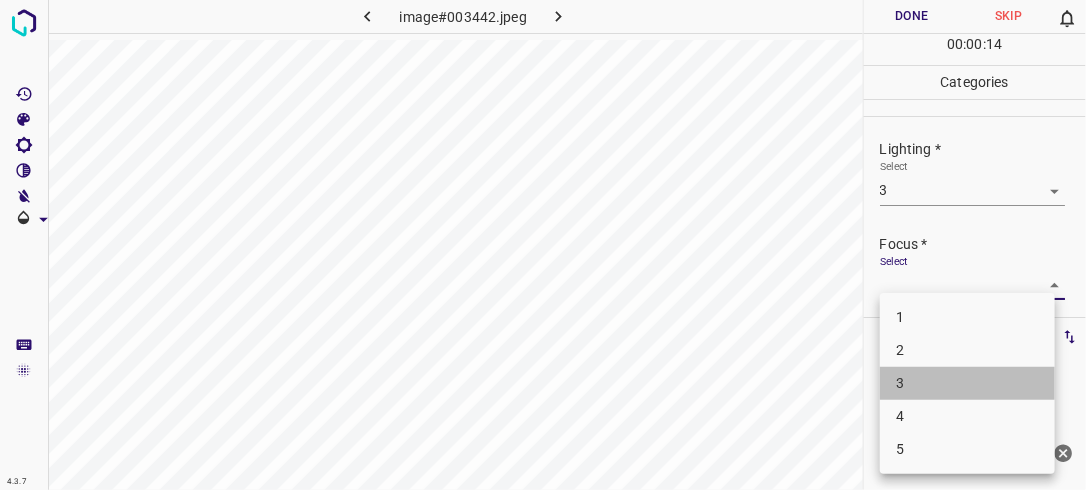 click on "3" at bounding box center (967, 383) 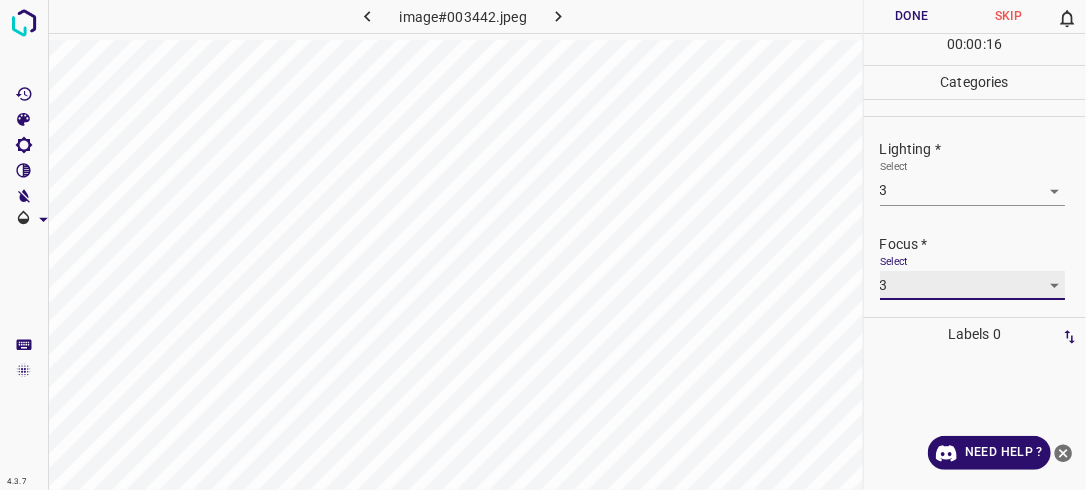 scroll, scrollTop: 98, scrollLeft: 0, axis: vertical 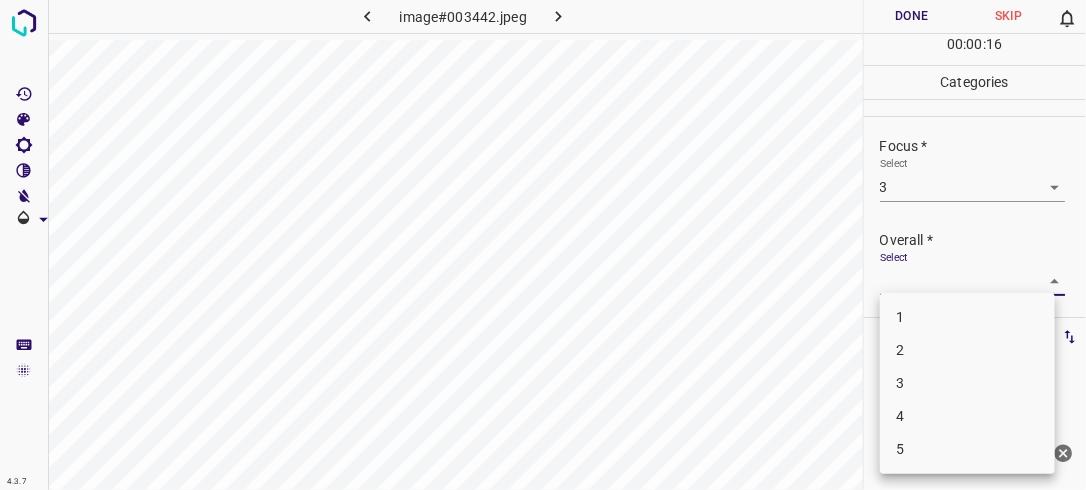 click on "4.3.7 image#003442.jpeg Done Skip 0 00   : 00   : 16   Categories Lighting *  Select 3 3 Focus *  Select 3 3 Overall *  Select ​ Labels   0 Categories 1 Lighting 2 Focus 3 Overall Tools Space Change between modes (Draw & Edit) I Auto labeling R Restore zoom M Zoom in N Zoom out Delete Delete selecte label Filters Z Restore filters X Saturation filter C Brightness filter V Contrast filter B Gray scale filter General O Download Need Help ? - Text - Hide - Delete 1 2 3 4 5" at bounding box center [543, 245] 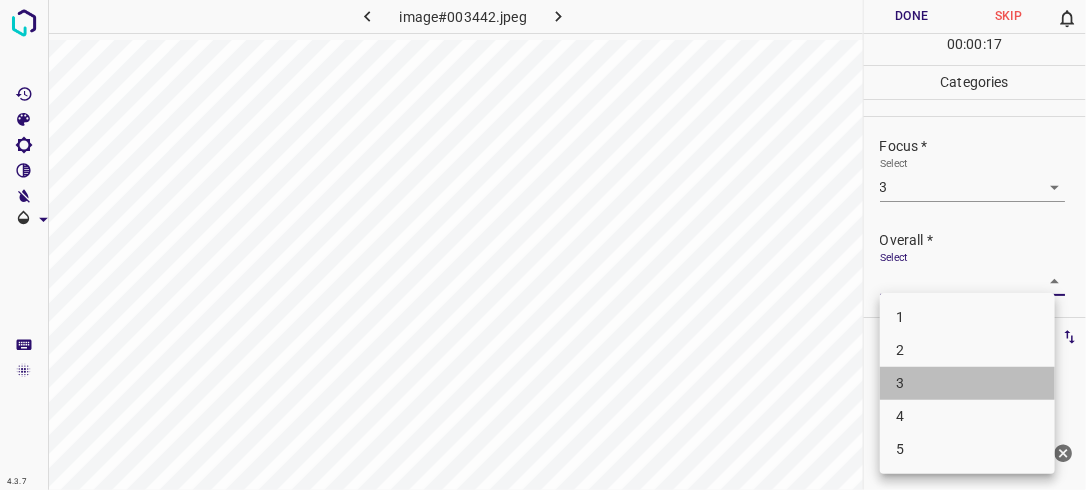 click on "3" at bounding box center (967, 383) 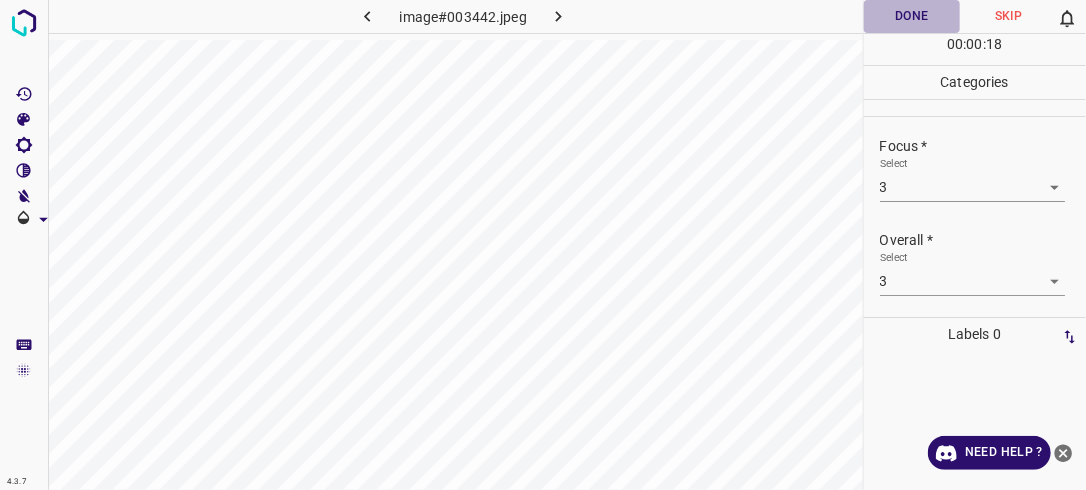 click on "Done" at bounding box center [912, 16] 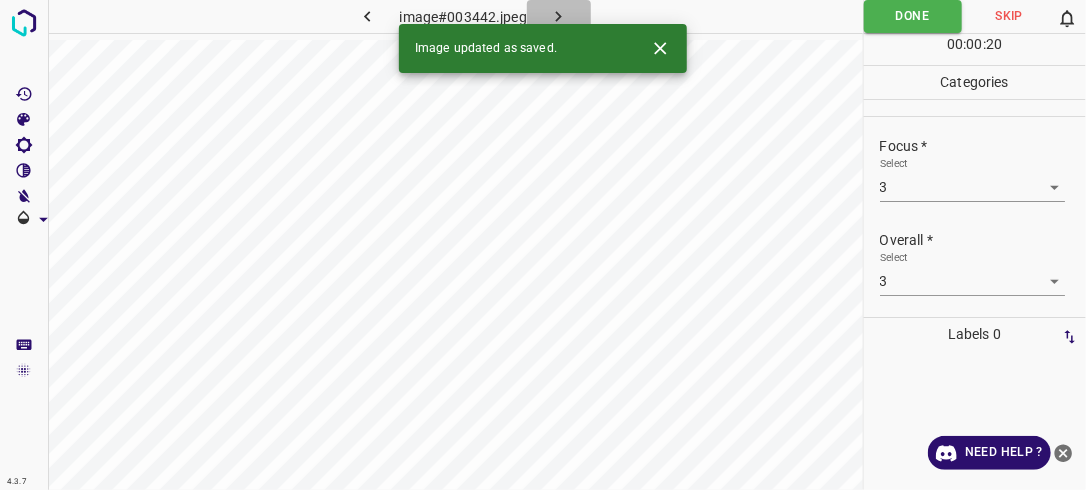 click 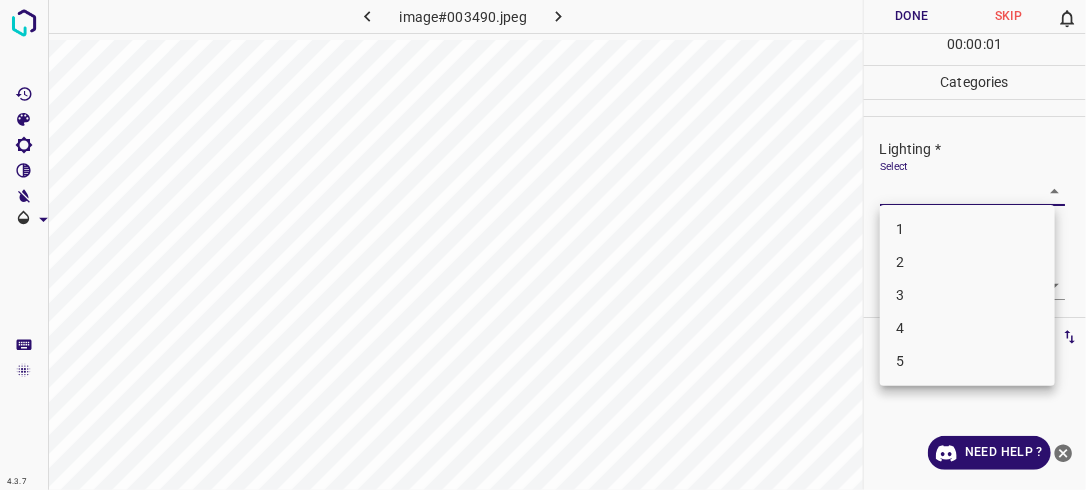 click on "4.3.7 image#003490.jpeg Done Skip 0 00   : 00   : 01   Categories Lighting *  Select ​ Focus *  Select ​ Overall *  Select ​ Labels   0 Categories 1 Lighting 2 Focus 3 Overall Tools Space Change between modes (Draw & Edit) I Auto labeling R Restore zoom M Zoom in N Zoom out Delete Delete selecte label Filters Z Restore filters X Saturation filter C Brightness filter V Contrast filter B Gray scale filter General O Download Need Help ? - Text - Hide - Delete 1 2 3 4 5" at bounding box center (543, 245) 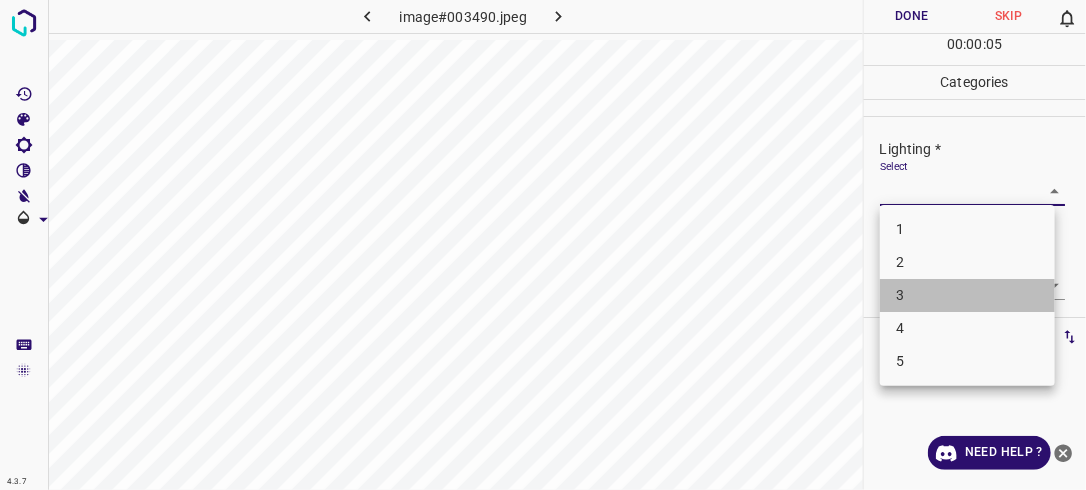 click on "3" at bounding box center (967, 295) 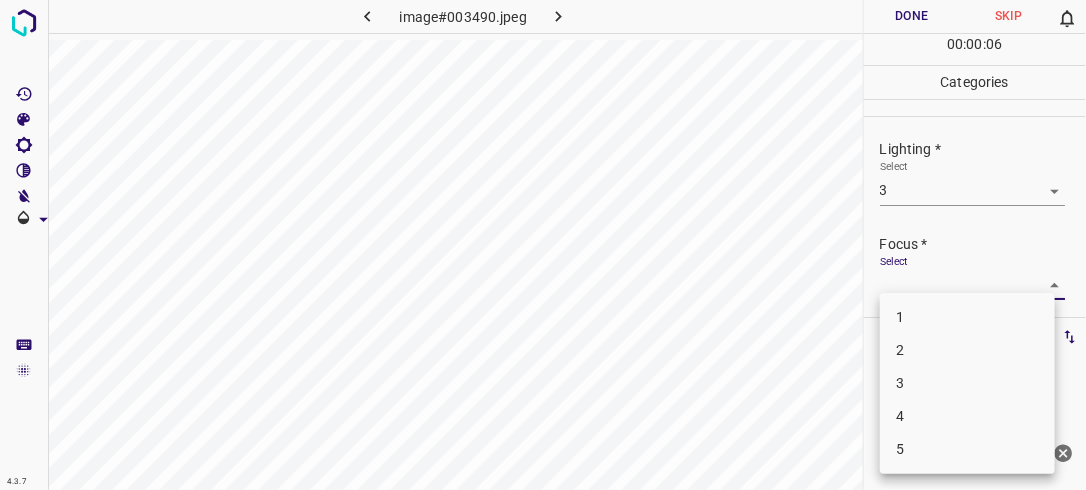 click on "4.3.7 image#003490.jpeg Done Skip 0 00   : 00   : 06   Categories Lighting *  Select 3 3 Focus *  Select ​ Overall *  Select ​ Labels   0 Categories 1 Lighting 2 Focus 3 Overall Tools Space Change between modes (Draw & Edit) I Auto labeling R Restore zoom M Zoom in N Zoom out Delete Delete selecte label Filters Z Restore filters X Saturation filter C Brightness filter V Contrast filter B Gray scale filter General O Download Need Help ? - Text - Hide - Delete 1 2 3 4 5" at bounding box center [543, 245] 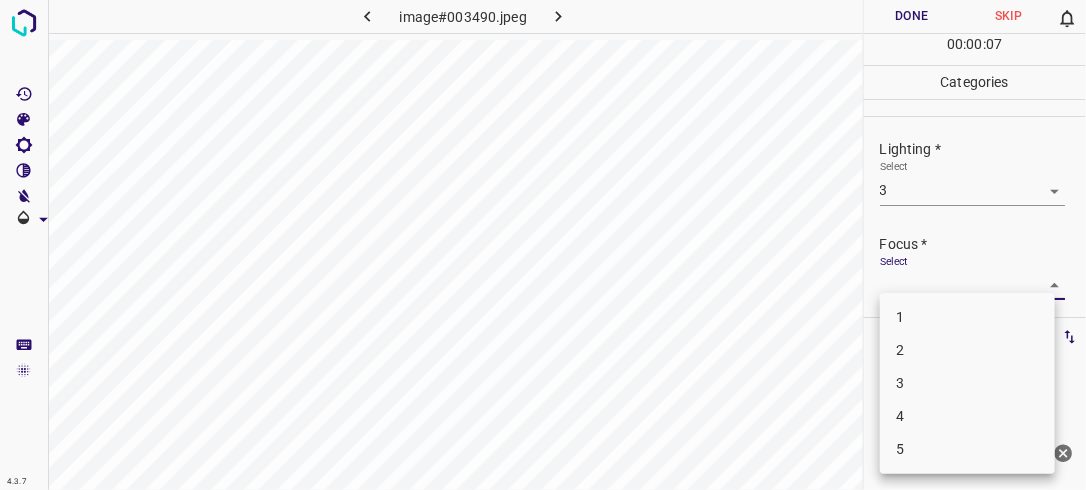 drag, startPoint x: 960, startPoint y: 356, endPoint x: 977, endPoint y: 340, distance: 23.345236 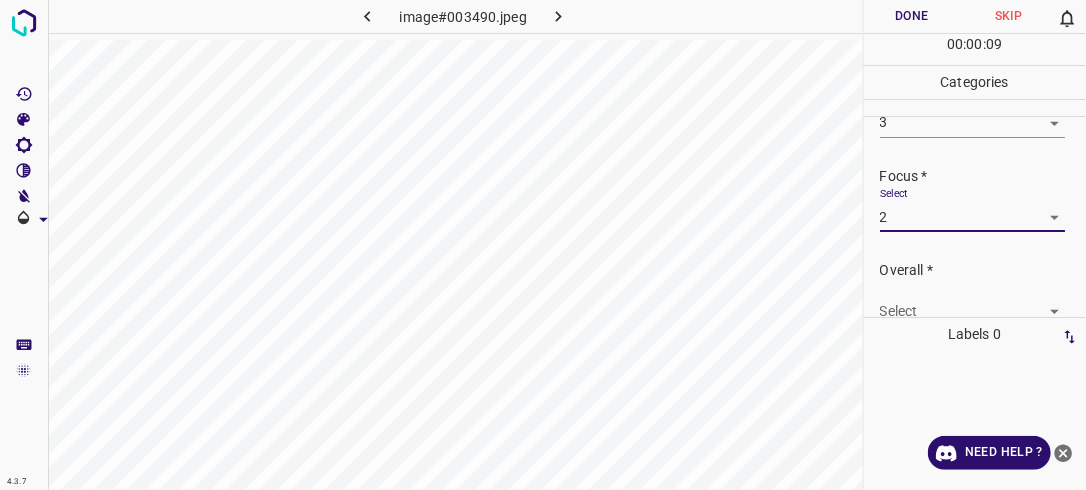 scroll, scrollTop: 76, scrollLeft: 0, axis: vertical 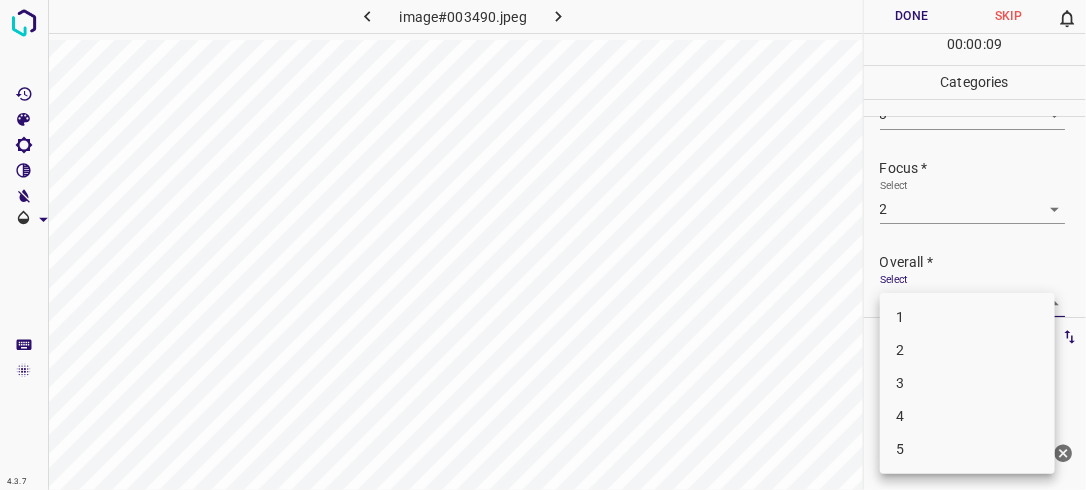 click on "4.3.7 image#003490.jpeg Done Skip 0 00   : 00   : 09   Categories Lighting *  Select 3 3 Focus *  Select 2 2 Overall *  Select ​ Labels   0 Categories 1 Lighting 2 Focus 3 Overall Tools Space Change between modes (Draw & Edit) I Auto labeling R Restore zoom M Zoom in N Zoom out Delete Delete selecte label Filters Z Restore filters X Saturation filter C Brightness filter V Contrast filter B Gray scale filter General O Download Need Help ? - Text - Hide - Delete 1 2 3 4 5" at bounding box center (543, 245) 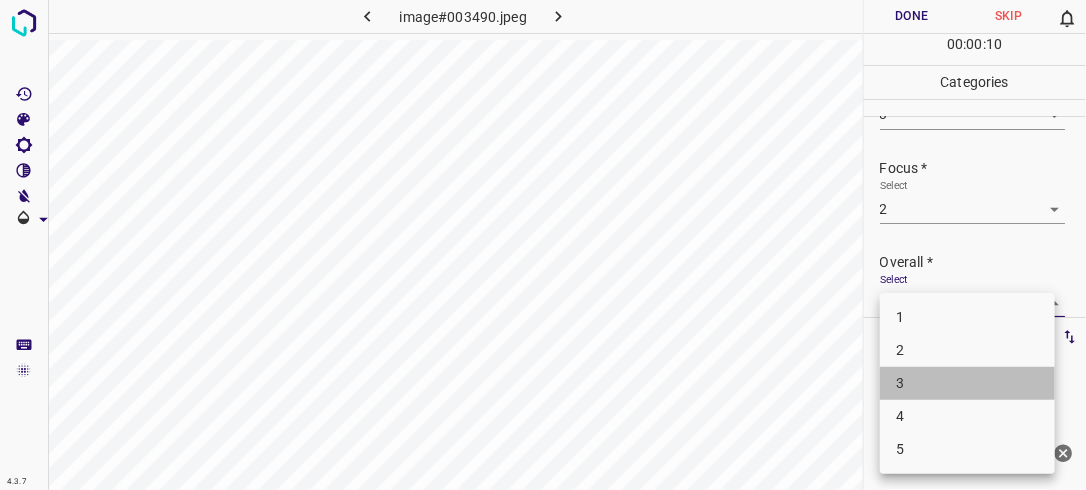 click on "3" at bounding box center [967, 383] 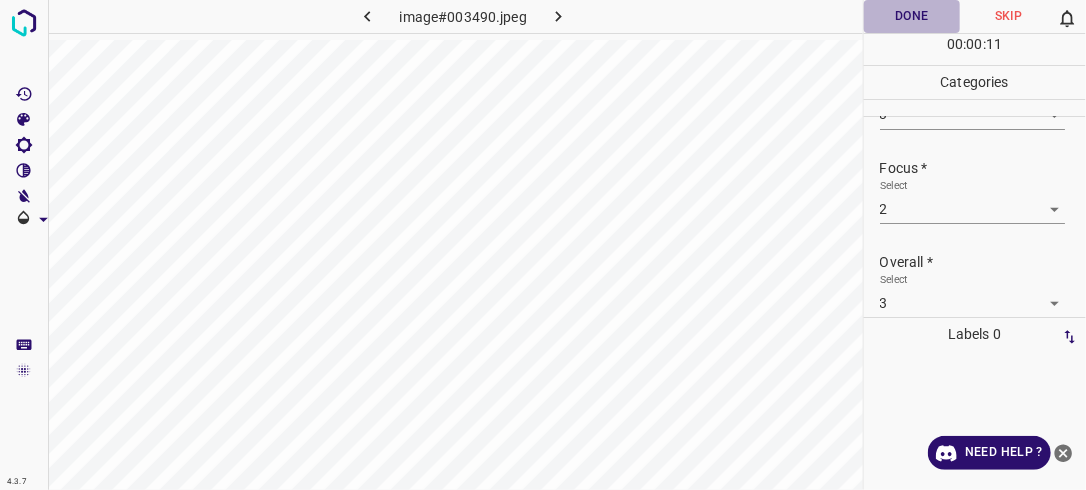 click on "Done" at bounding box center [912, 16] 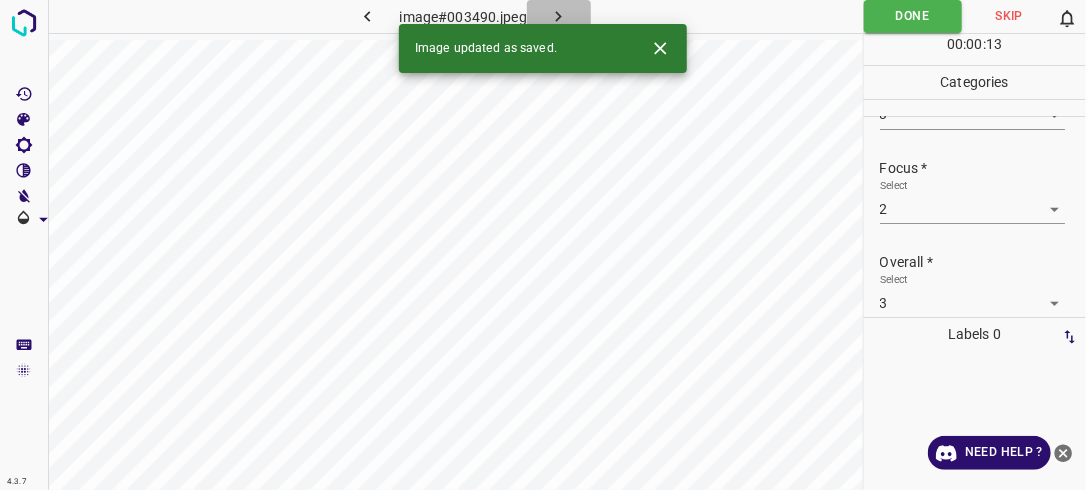 click 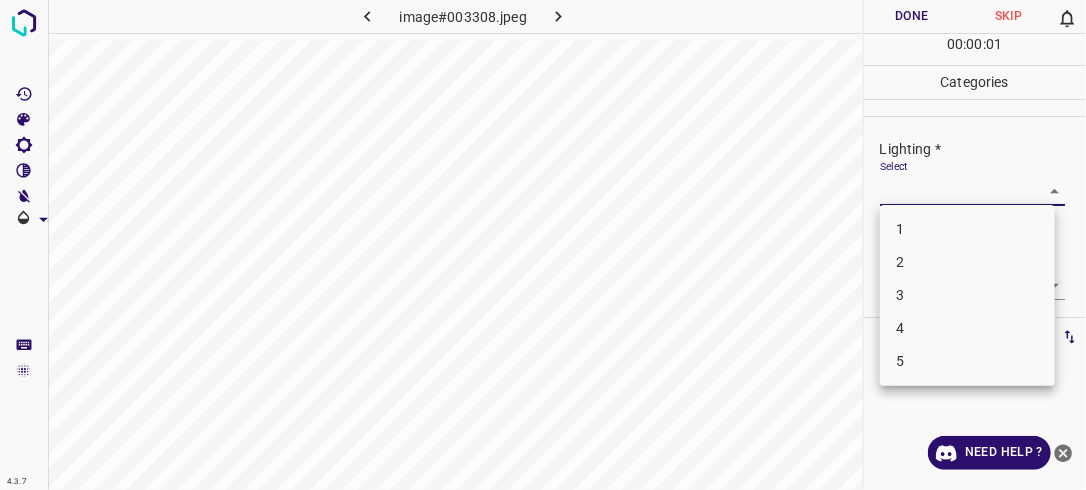 click on "4.3.7 image#003308.jpeg Done Skip 0 00   : 00   : 01   Categories Lighting *  Select ​ Focus *  Select ​ Overall *  Select ​ Labels   0 Categories 1 Lighting 2 Focus 3 Overall Tools Space Change between modes (Draw & Edit) I Auto labeling R Restore zoom M Zoom in N Zoom out Delete Delete selecte label Filters Z Restore filters X Saturation filter C Brightness filter V Contrast filter B Gray scale filter General O Download Need Help ? - Text - Hide - Delete 1 2 3 4 5" at bounding box center (543, 245) 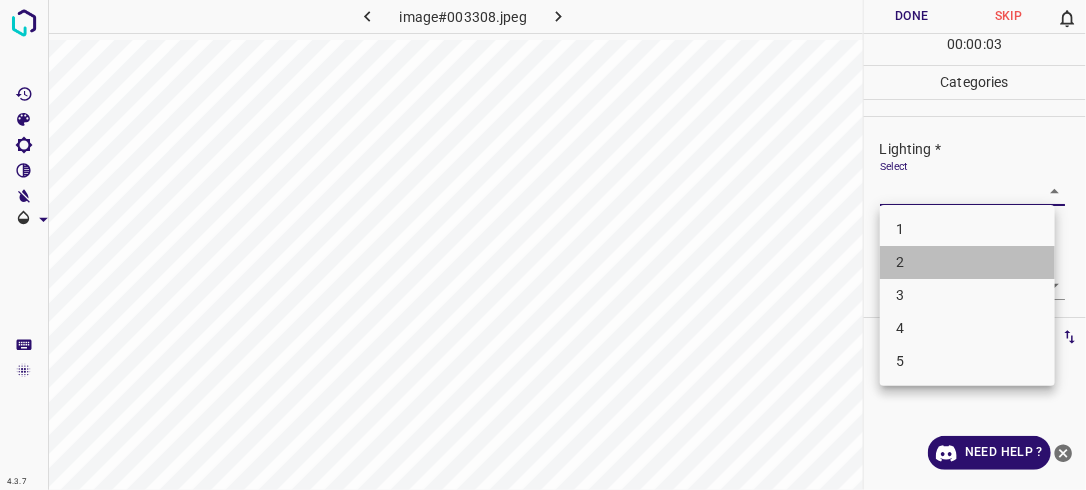 click on "2" at bounding box center [967, 262] 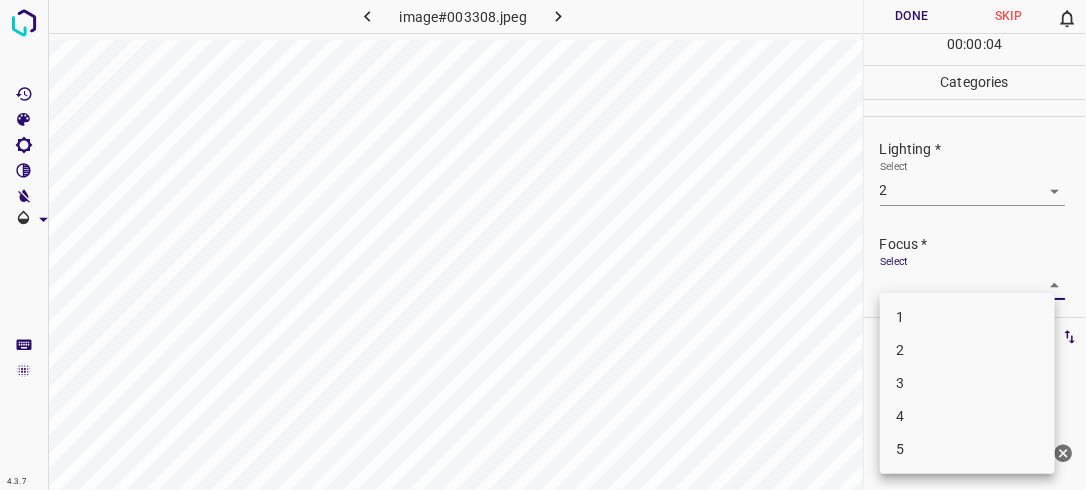 click on "4.3.7 image#003308.jpeg Done Skip 0 00   : 00   : 04   Categories Lighting *  Select 2 2 Focus *  Select ​ Overall *  Select ​ Labels   0 Categories 1 Lighting 2 Focus 3 Overall Tools Space Change between modes (Draw & Edit) I Auto labeling R Restore zoom M Zoom in N Zoom out Delete Delete selecte label Filters Z Restore filters X Saturation filter C Brightness filter V Contrast filter B Gray scale filter General O Download Need Help ? - Text - Hide - Delete 1 2 3 4 5" at bounding box center (543, 245) 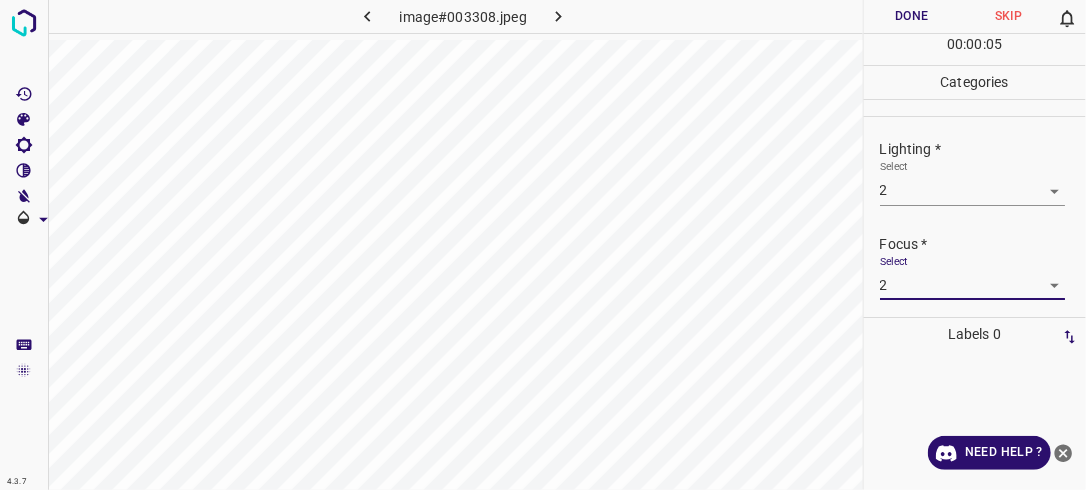 drag, startPoint x: 1073, startPoint y: 231, endPoint x: 1077, endPoint y: 268, distance: 37.215588 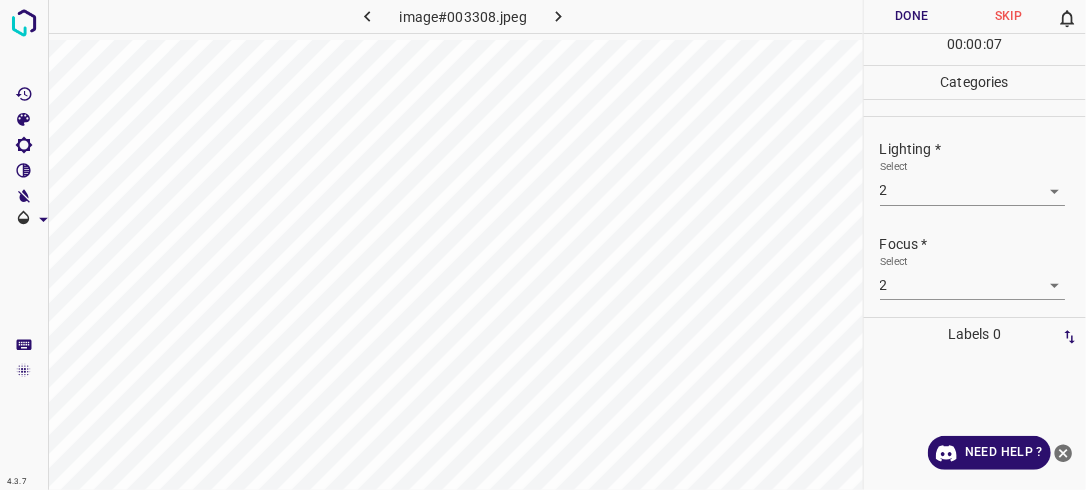 scroll, scrollTop: 98, scrollLeft: 0, axis: vertical 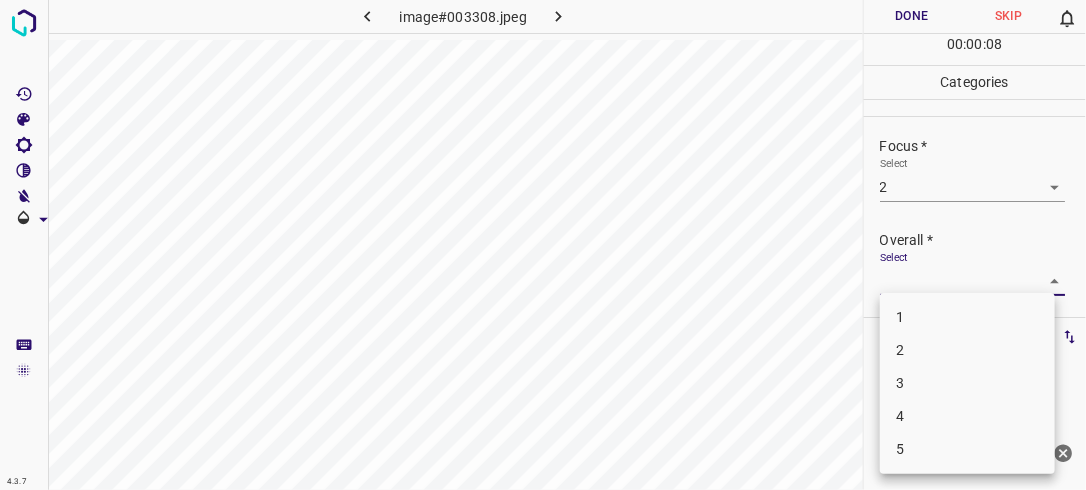 click on "4.3.7 image#003308.jpeg Done Skip 0 00   : 00   : 08   Categories Lighting *  Select 2 2 Focus *  Select 2 2 Overall *  Select ​ Labels   0 Categories 1 Lighting 2 Focus 3 Overall Tools Space Change between modes (Draw & Edit) I Auto labeling R Restore zoom M Zoom in N Zoom out Delete Delete selecte label Filters Z Restore filters X Saturation filter C Brightness filter V Contrast filter B Gray scale filter General O Download Need Help ? - Text - Hide - Delete 1 2 3 4 5" at bounding box center [543, 245] 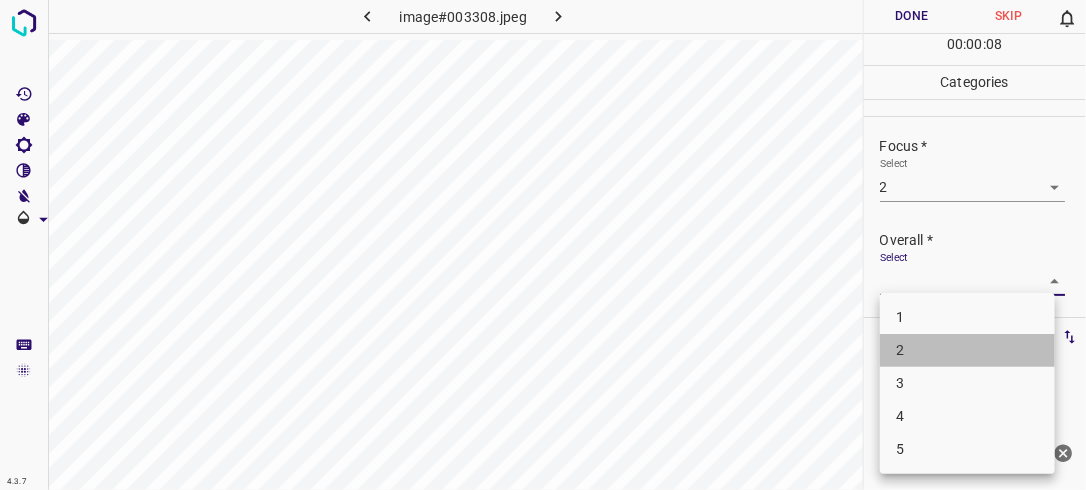 click on "2" at bounding box center (967, 350) 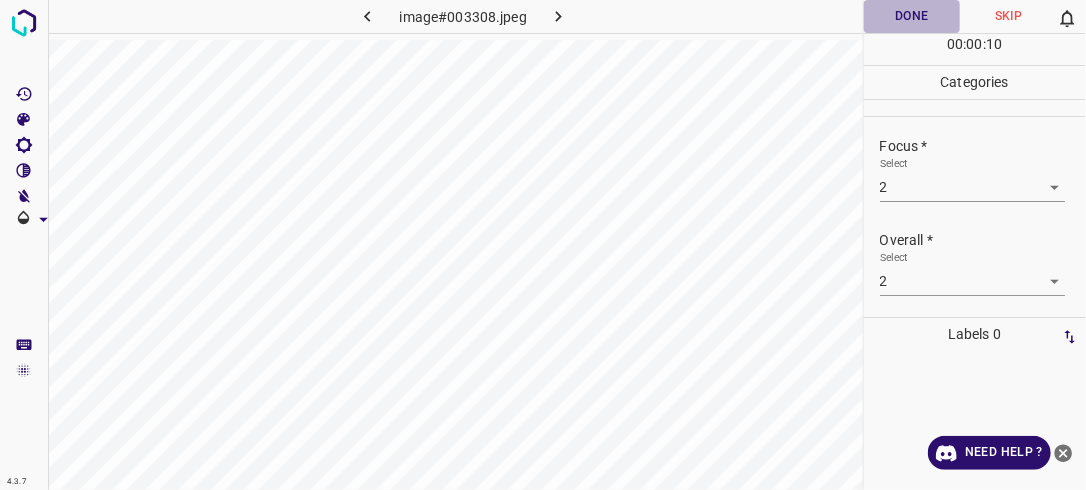 click on "Done" at bounding box center [912, 16] 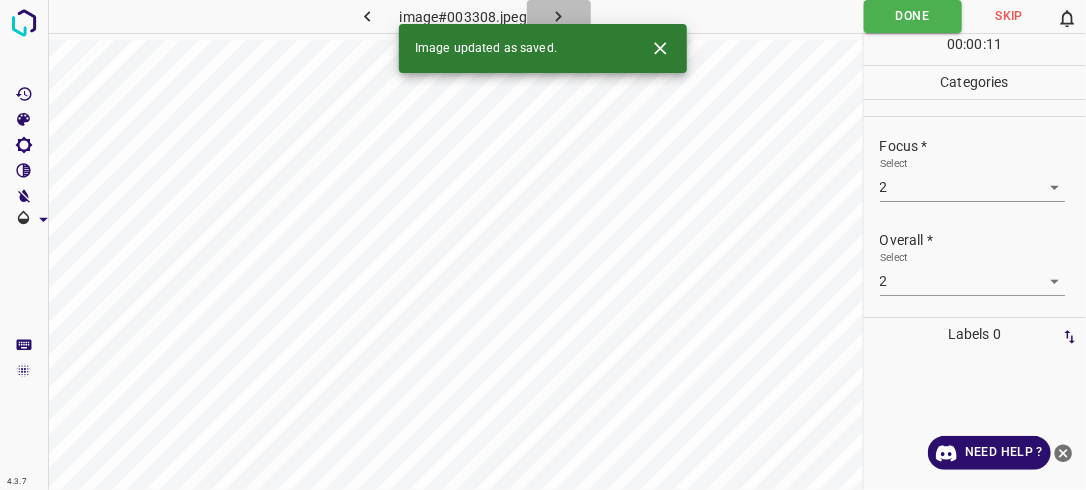 click 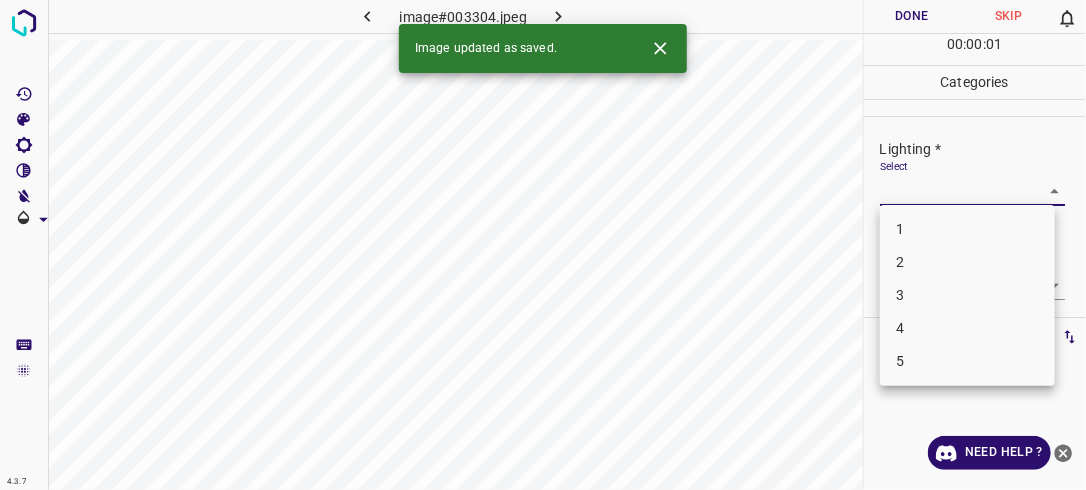 click on "4.3.7 image#003304.jpeg Done Skip 0 00   : 00   : 01   Categories Lighting *  Select ​ Focus *  Select ​ Overall *  Select ​ Labels   0 Categories 1 Lighting 2 Focus 3 Overall Tools Space Change between modes (Draw & Edit) I Auto labeling R Restore zoom M Zoom in N Zoom out Delete Delete selecte label Filters Z Restore filters X Saturation filter C Brightness filter V Contrast filter B Gray scale filter General O Download Image updated as saved. Need Help ? - Text - Hide - Delete 1 2 3 4 5" at bounding box center [543, 245] 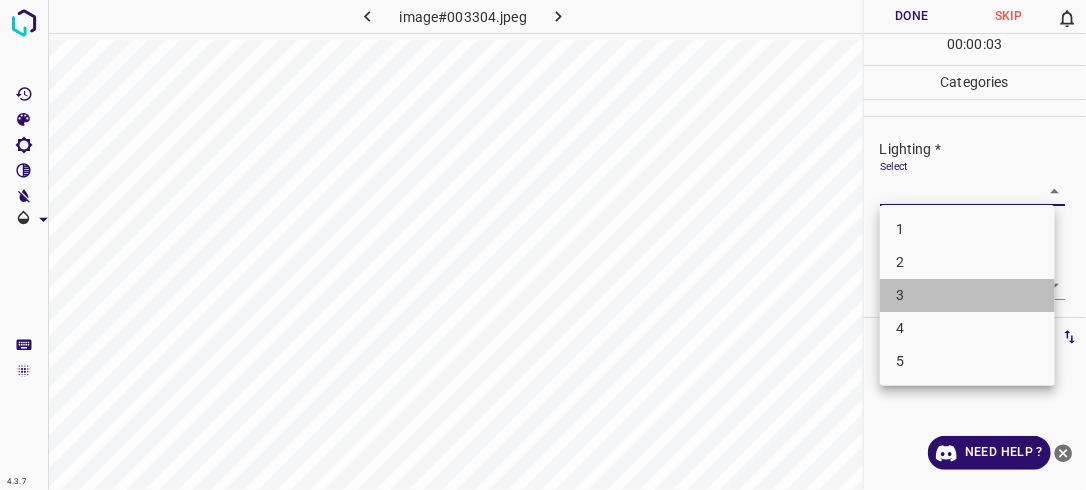 click on "3" at bounding box center (967, 295) 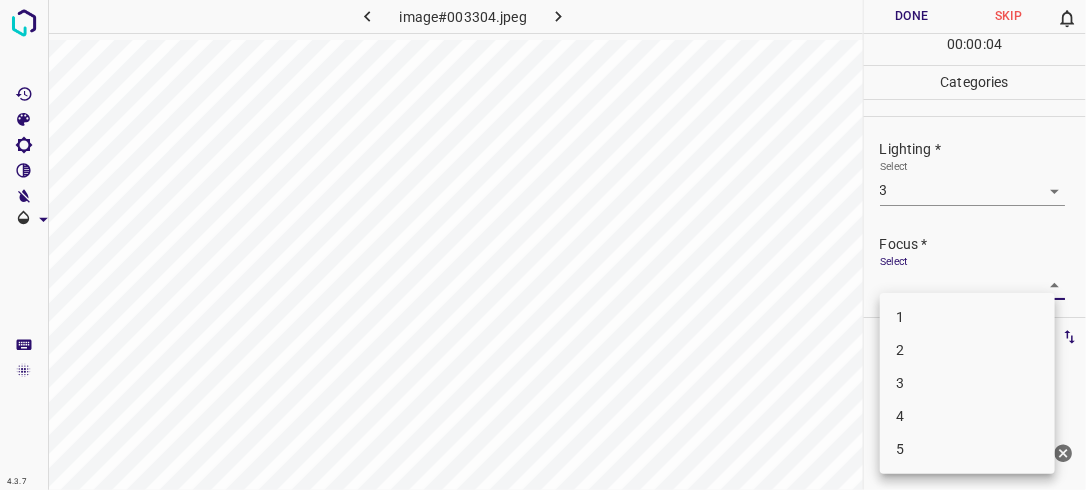 click on "4.3.7 image#003304.jpeg Done Skip 0 00   : 00   : 04   Categories Lighting *  Select 3 3 Focus *  Select ​ Overall *  Select ​ Labels   0 Categories 1 Lighting 2 Focus 3 Overall Tools Space Change between modes (Draw & Edit) I Auto labeling R Restore zoom M Zoom in N Zoom out Delete Delete selecte label Filters Z Restore filters X Saturation filter C Brightness filter V Contrast filter B Gray scale filter General O Download Need Help ? - Text - Hide - Delete 1 2 3 4 5" at bounding box center (543, 245) 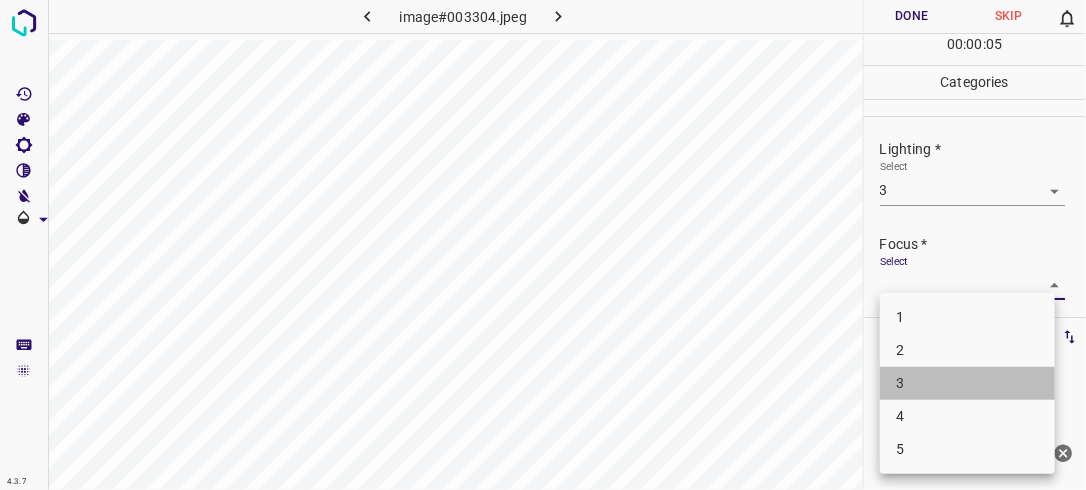 click on "3" at bounding box center (967, 383) 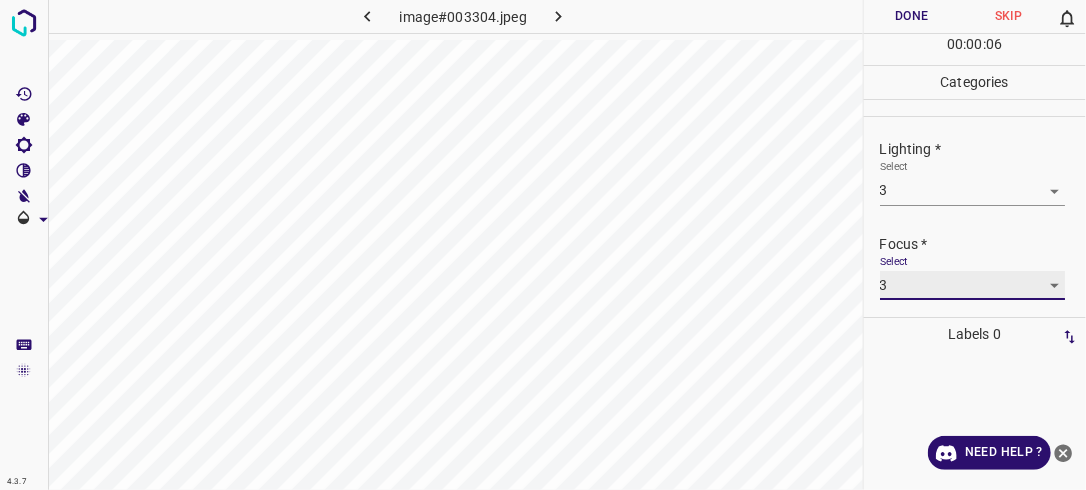 scroll, scrollTop: 96, scrollLeft: 0, axis: vertical 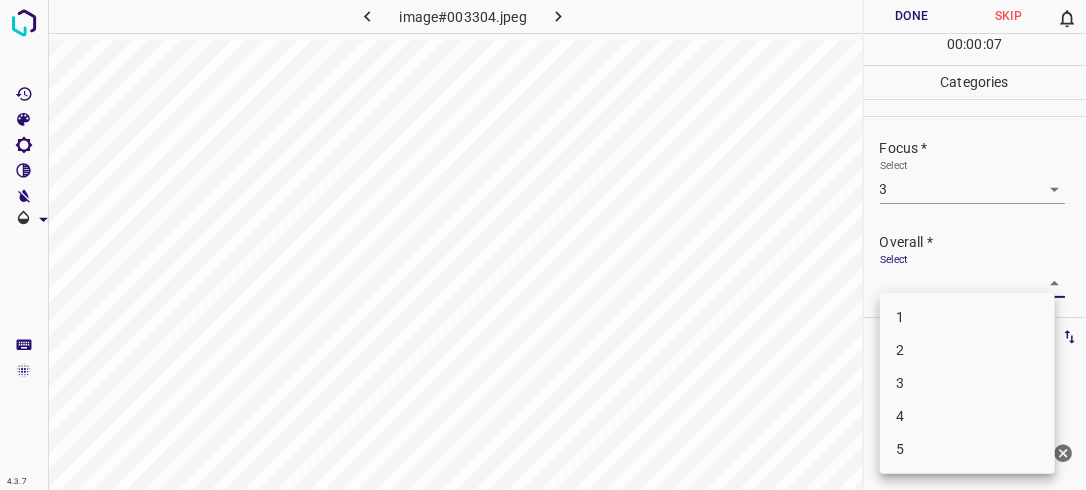click on "4.3.7 image#003304.jpeg Done Skip 0 00   : 00   : 07   Categories Lighting *  Select 3 3 Focus *  Select 3 3 Overall *  Select ​ Labels   0 Categories 1 Lighting 2 Focus 3 Overall Tools Space Change between modes (Draw & Edit) I Auto labeling R Restore zoom M Zoom in N Zoom out Delete Delete selecte label Filters Z Restore filters X Saturation filter C Brightness filter V Contrast filter B Gray scale filter General O Download Need Help ? - Text - Hide - Delete 1 2 3 4 5" at bounding box center (543, 245) 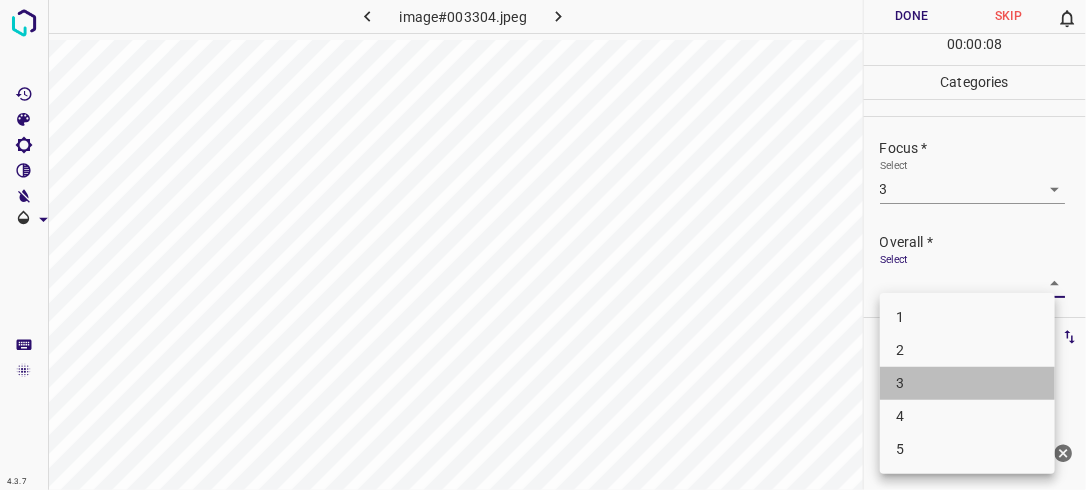 click on "3" at bounding box center [967, 383] 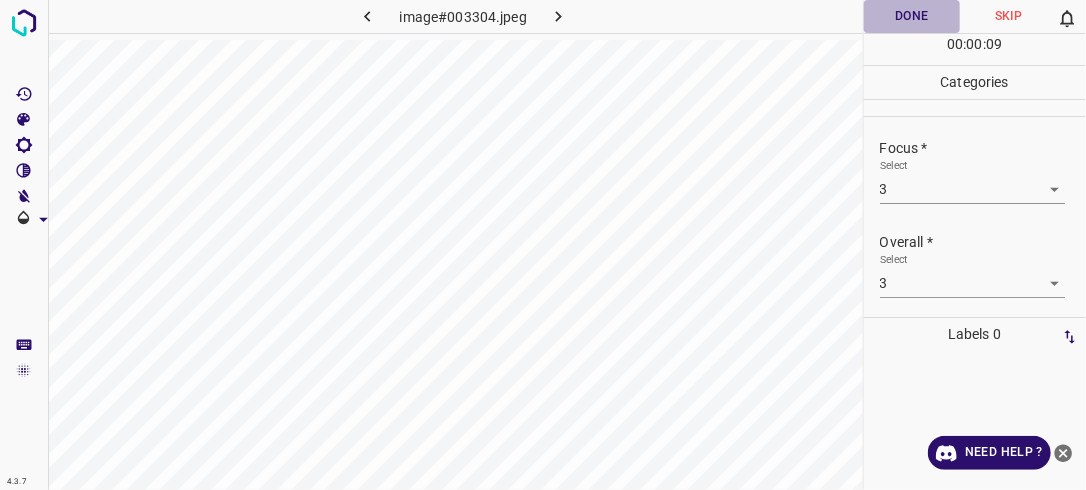 click on "Done" at bounding box center (912, 16) 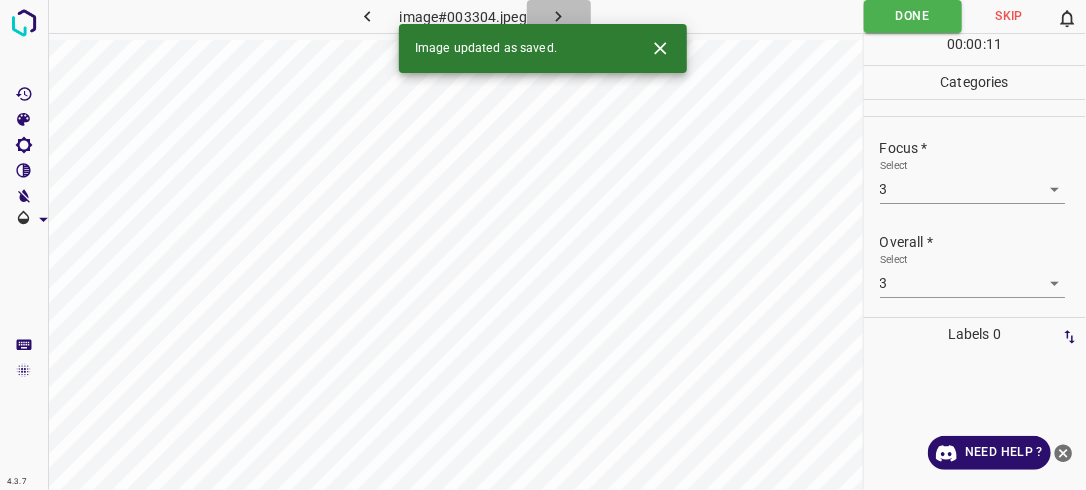 click 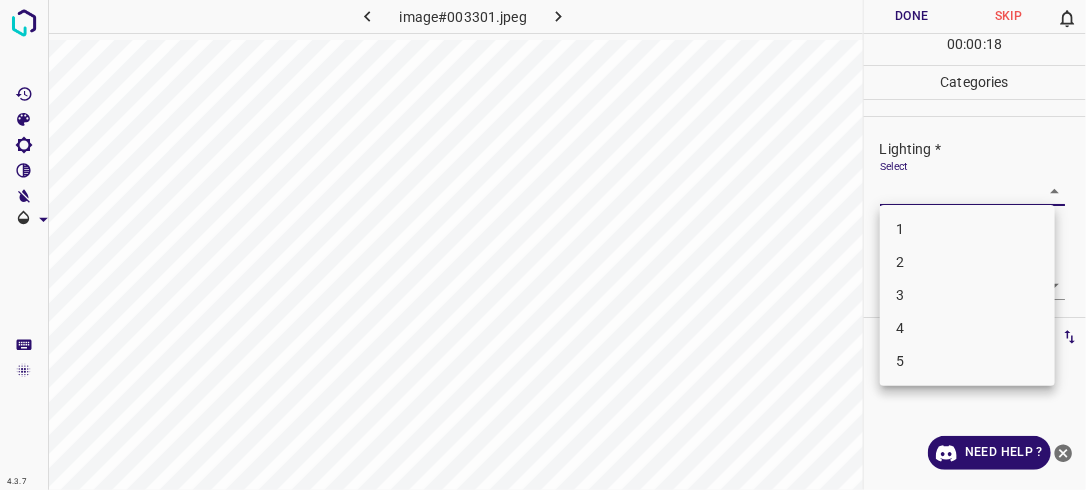 click on "4.3.7 image#003301.jpeg Done Skip 0 00   : 00   : 18   Categories Lighting *  Select ​ Focus *  Select ​ Overall *  Select ​ Labels   0 Categories 1 Lighting 2 Focus 3 Overall Tools Space Change between modes (Draw & Edit) I Auto labeling R Restore zoom M Zoom in N Zoom out Delete Delete selecte label Filters Z Restore filters X Saturation filter C Brightness filter V Contrast filter B Gray scale filter General O Download Need Help ? - Text - Hide - Delete 1 2 3 4 5" at bounding box center [543, 245] 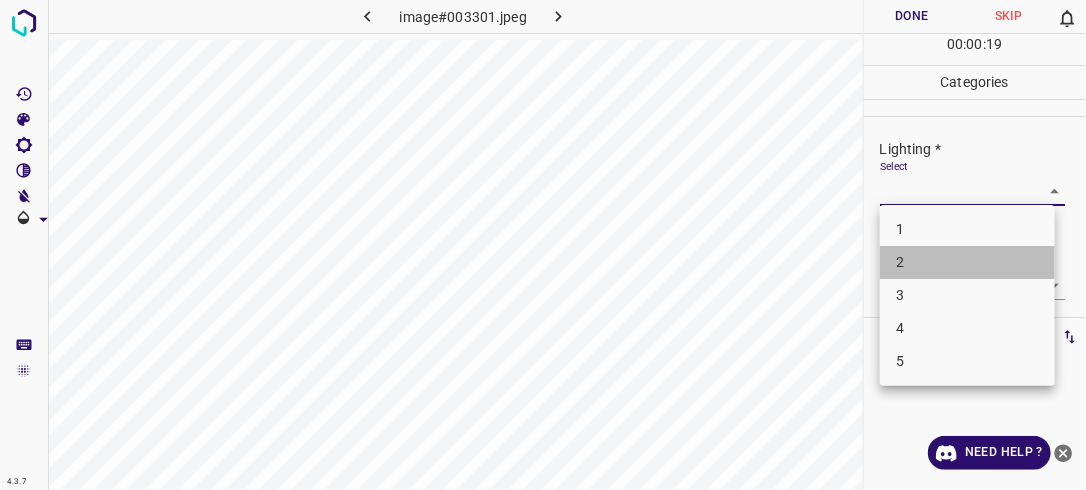 drag, startPoint x: 1004, startPoint y: 261, endPoint x: 1040, endPoint y: 226, distance: 50.20956 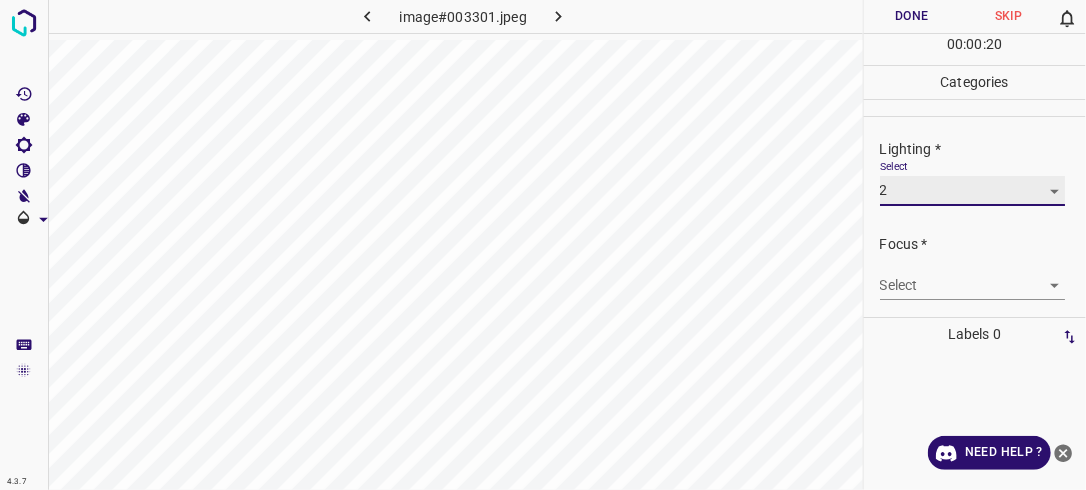 scroll, scrollTop: 98, scrollLeft: 0, axis: vertical 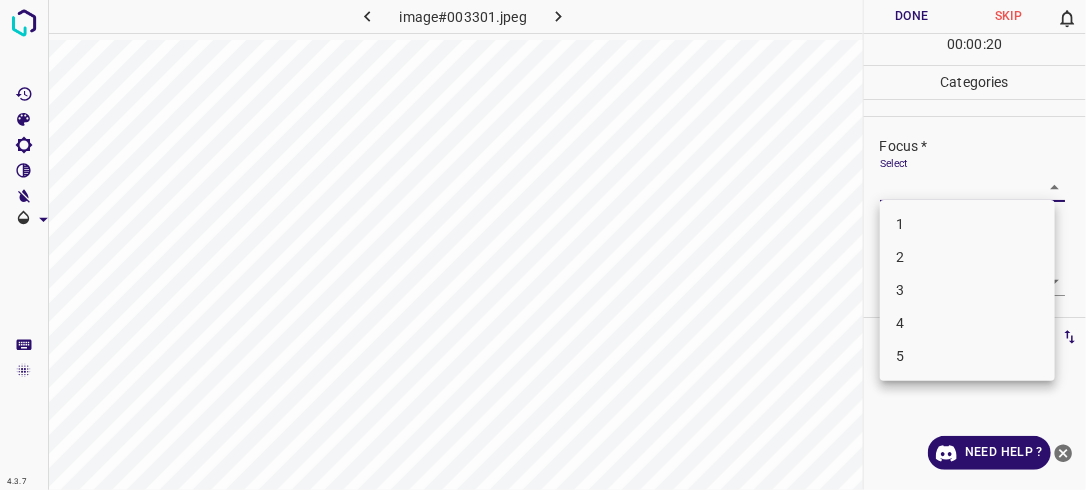 drag, startPoint x: 1041, startPoint y: 188, endPoint x: 1021, endPoint y: 229, distance: 45.617977 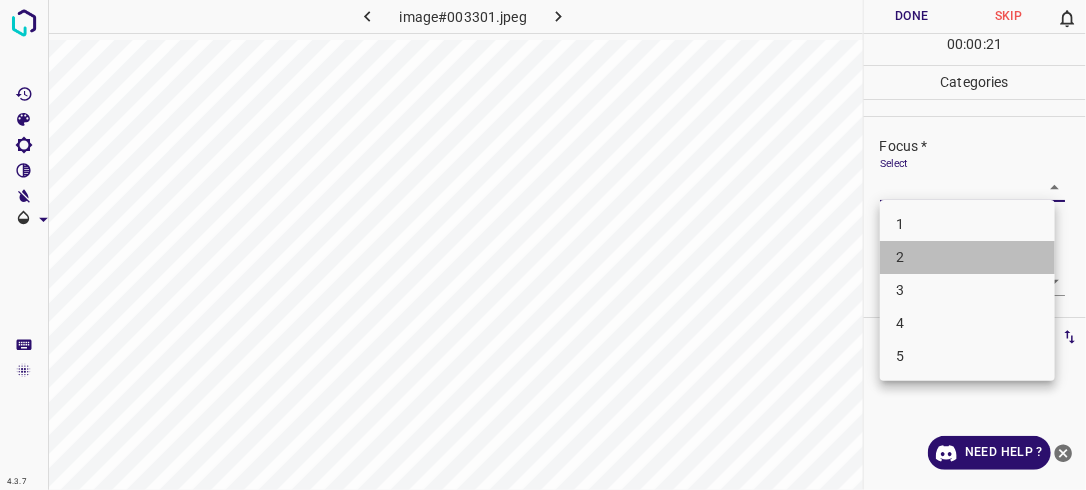 click on "2" at bounding box center [967, 257] 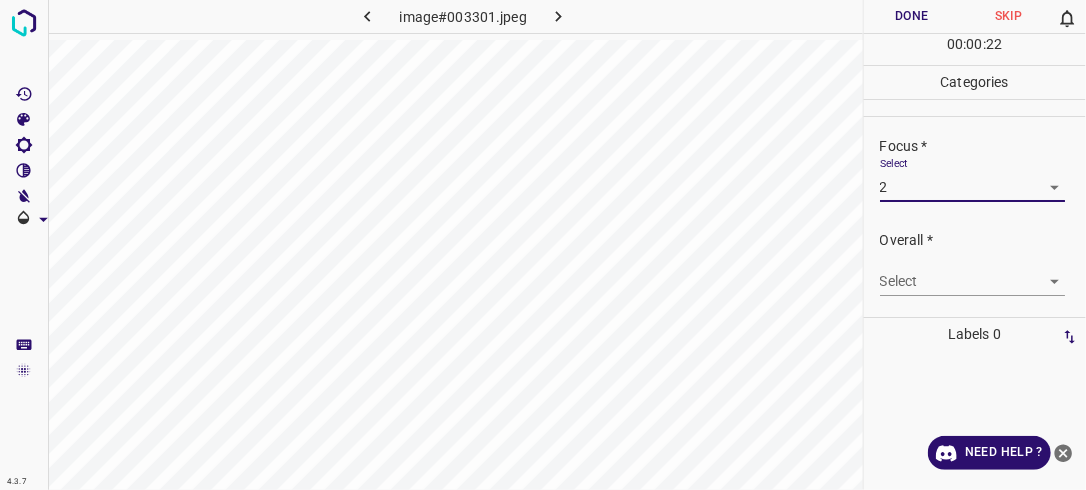 click on "4.3.7 image#003301.jpeg Done Skip 0 00   : 00   : 22   Categories Lighting *  Select 2 2 Focus *  Select 2 2 Overall *  Select ​ Labels   0 Categories 1 Lighting 2 Focus 3 Overall Tools Space Change between modes (Draw & Edit) I Auto labeling R Restore zoom M Zoom in N Zoom out Delete Delete selecte label Filters Z Restore filters X Saturation filter C Brightness filter V Contrast filter B Gray scale filter General O Download Need Help ? - Text - Hide - Delete" at bounding box center [543, 245] 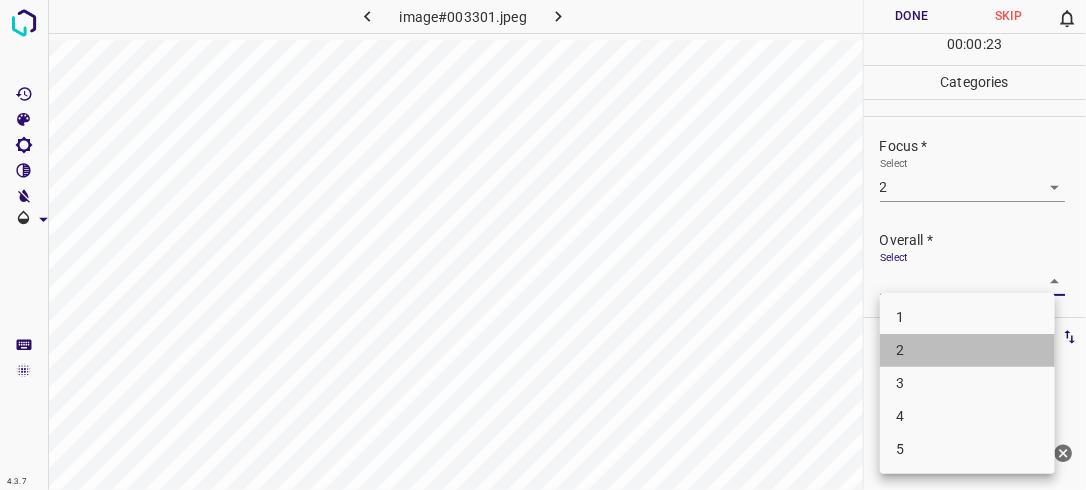 click on "2" at bounding box center (967, 350) 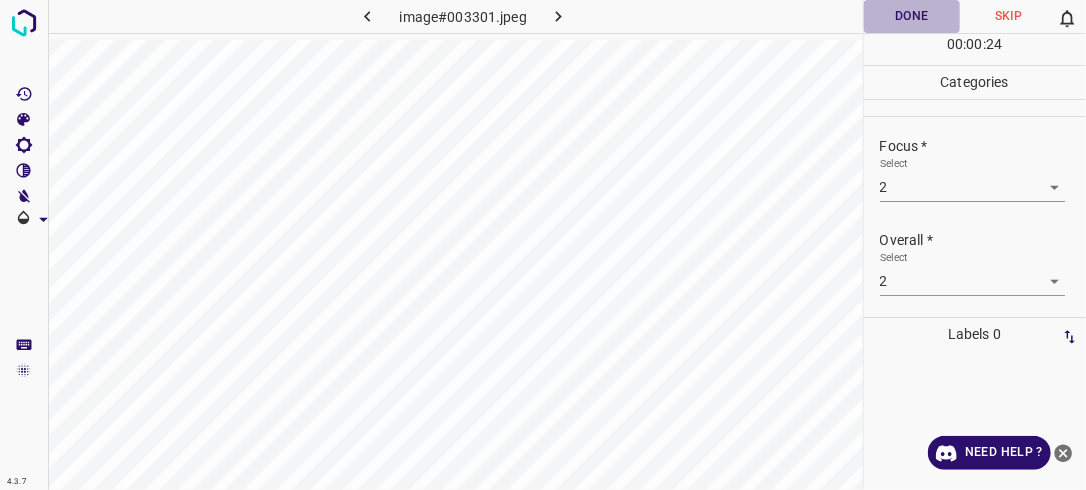 click on "Done" at bounding box center [912, 16] 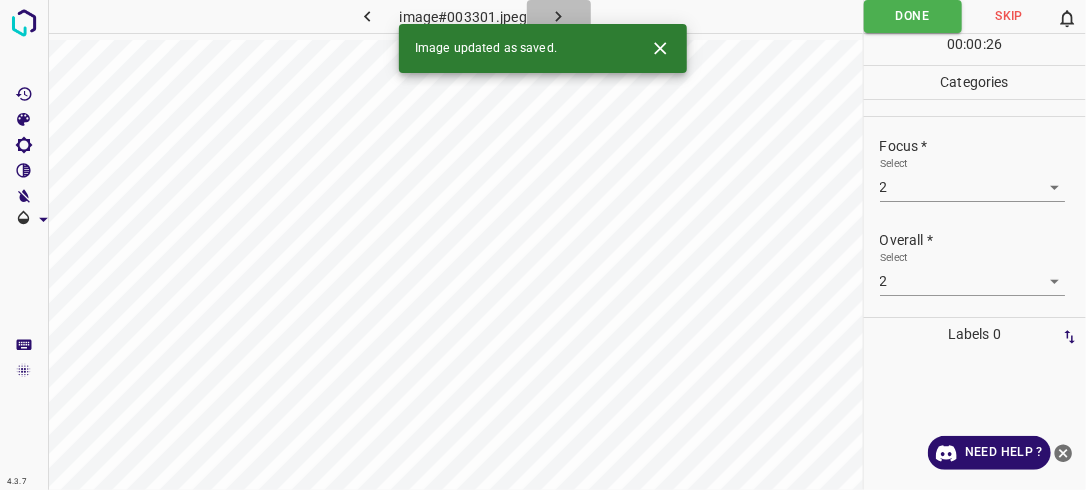 click 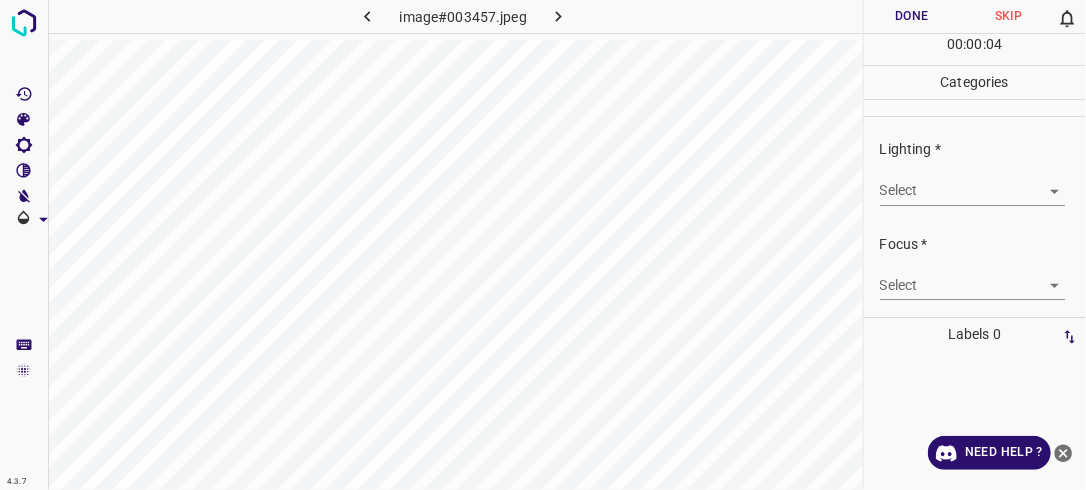 click on "4.3.7 image#003457.jpeg Done Skip 0 00   : 00   : 04   Categories Lighting *  Select ​ Focus *  Select ​ Overall *  Select ​ Labels   0 Categories 1 Lighting 2 Focus 3 Overall Tools Space Change between modes (Draw & Edit) I Auto labeling R Restore zoom M Zoom in N Zoom out Delete Delete selecte label Filters Z Restore filters X Saturation filter C Brightness filter V Contrast filter B Gray scale filter General O Download Need Help ? - Text - Hide - Delete" at bounding box center [543, 245] 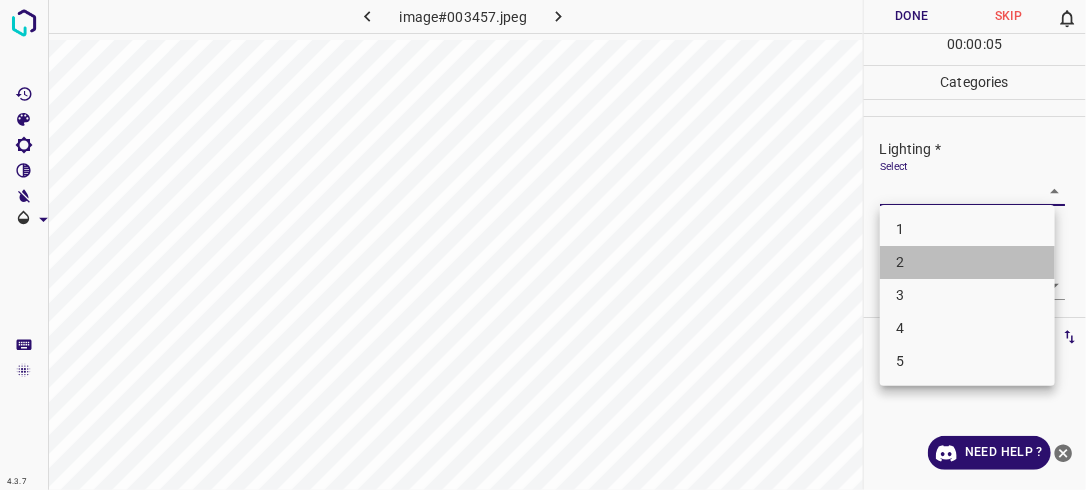click on "2" at bounding box center [967, 262] 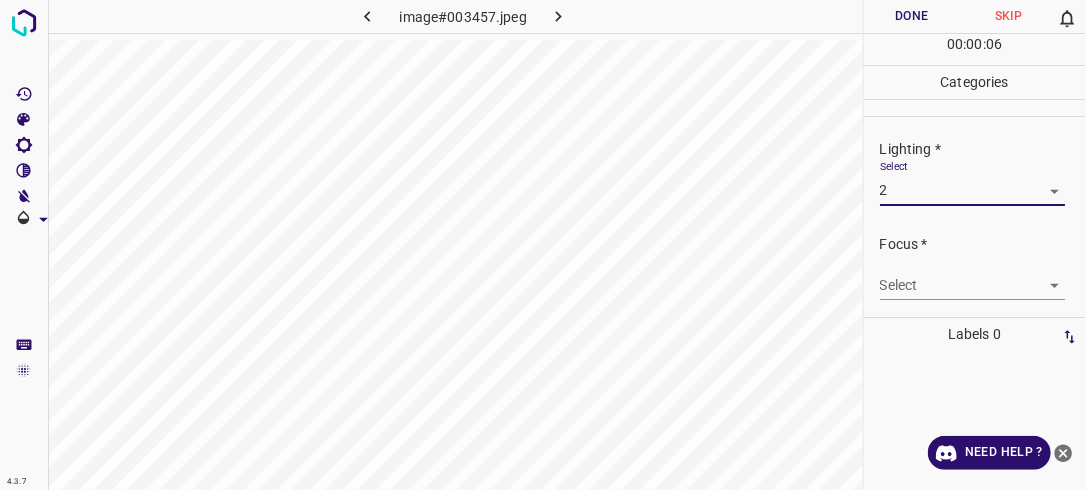 click on "4.3.7 image#003457.jpeg Done Skip 0 00   : 00   : 06   Categories Lighting *  Select 2 2 Focus *  Select ​ Overall *  Select ​ Labels   0 Categories 1 Lighting 2 Focus 3 Overall Tools Space Change between modes (Draw & Edit) I Auto labeling R Restore zoom M Zoom in N Zoom out Delete Delete selecte label Filters Z Restore filters X Saturation filter C Brightness filter V Contrast filter B Gray scale filter General O Download Need Help ? - Text - Hide - Delete" at bounding box center (543, 245) 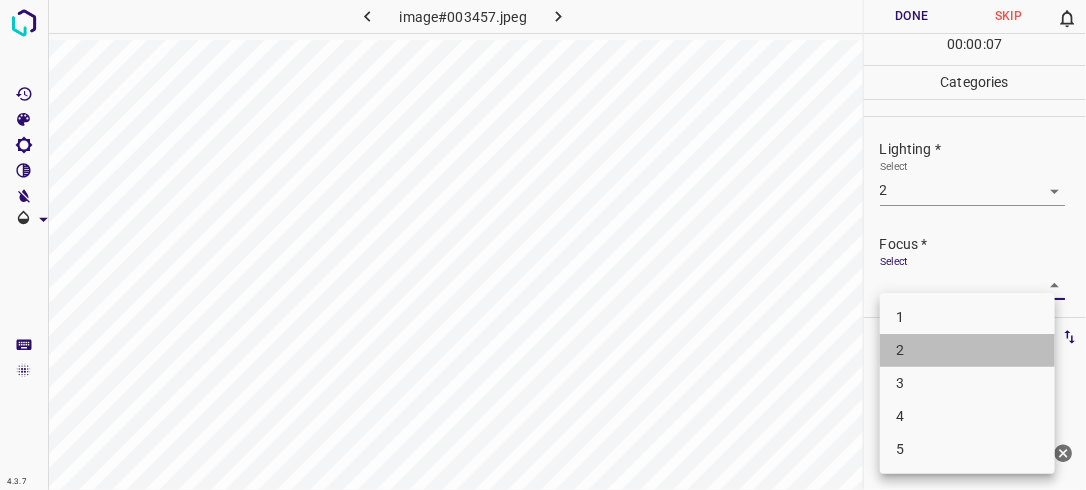 click on "2" at bounding box center (967, 350) 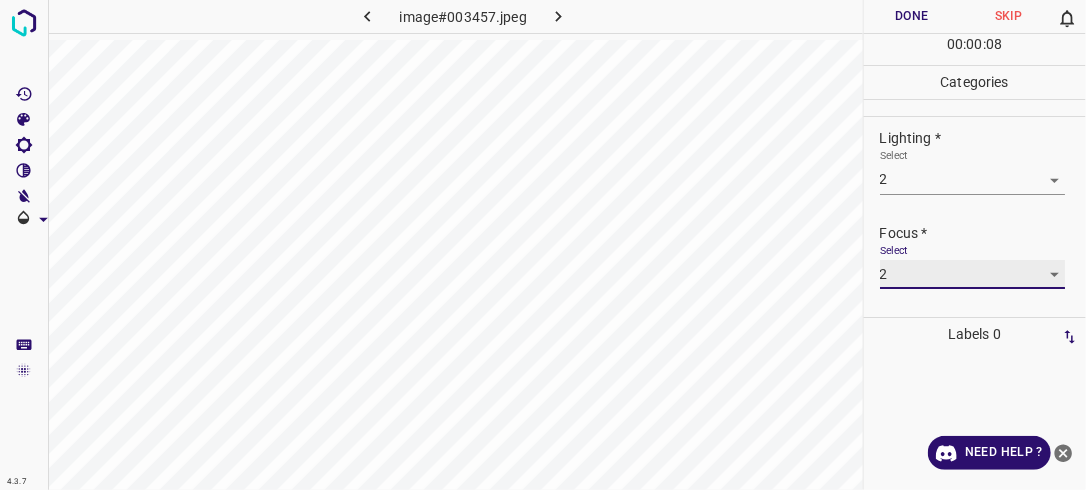 scroll, scrollTop: 83, scrollLeft: 0, axis: vertical 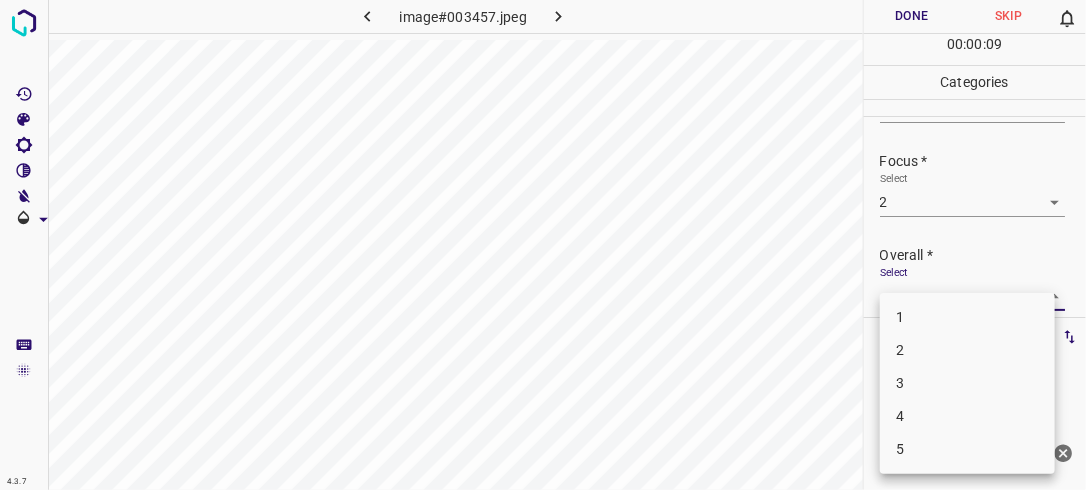 click on "4.3.7 image#003457.jpeg Done Skip 0 00   : 00   : 09   Categories Lighting *  Select 2 2 Focus *  Select 2 2 Overall *  Select ​ Labels   0 Categories 1 Lighting 2 Focus 3 Overall Tools Space Change between modes (Draw & Edit) I Auto labeling R Restore zoom M Zoom in N Zoom out Delete Delete selecte label Filters Z Restore filters X Saturation filter C Brightness filter V Contrast filter B Gray scale filter General O Download Need Help ? - Text - Hide - Delete 1 2 3 4 5" at bounding box center (543, 245) 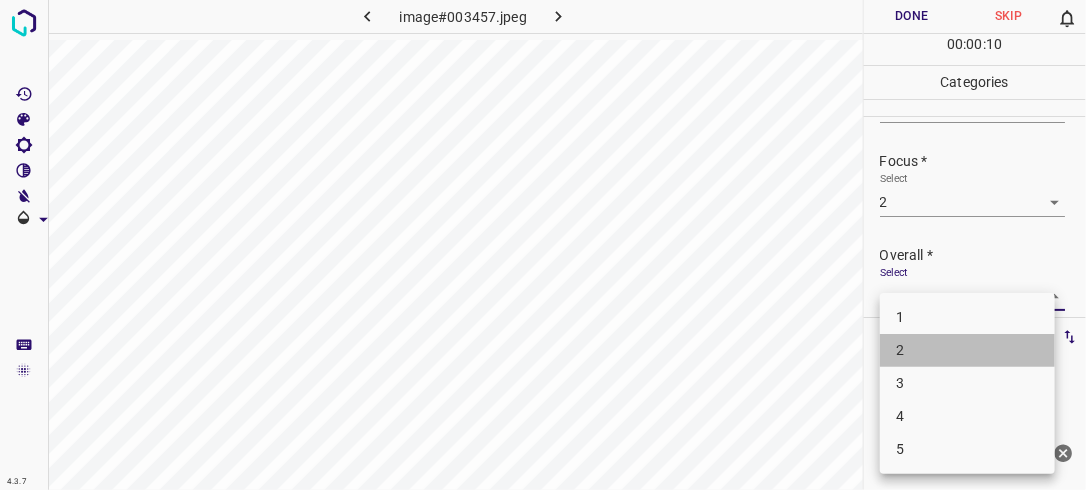 click on "2" at bounding box center (967, 350) 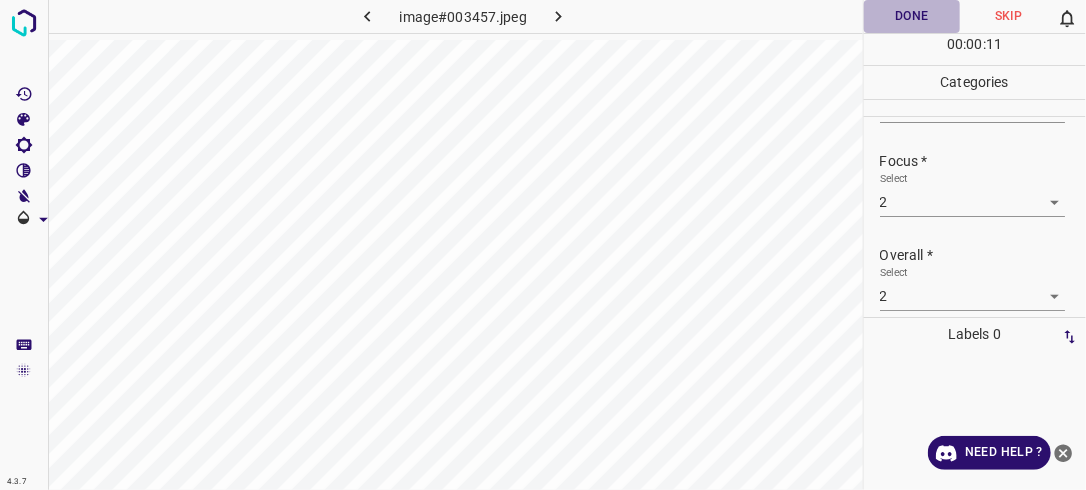 click on "Done" at bounding box center [912, 16] 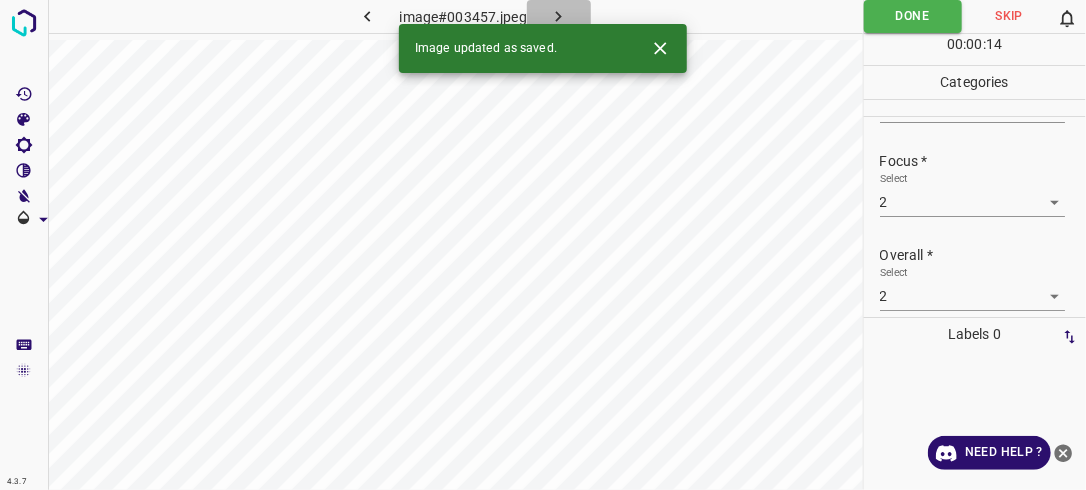 click 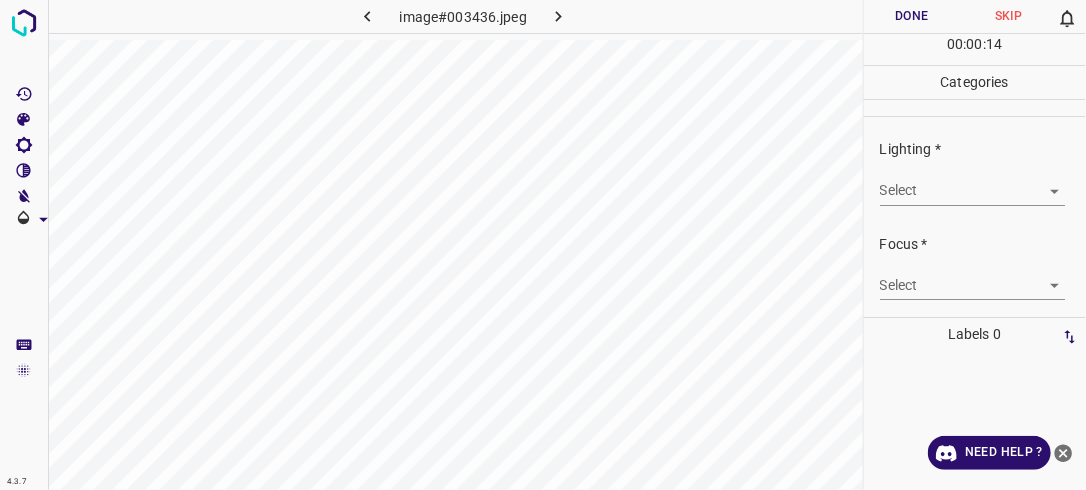 click on "4.3.7 image#003436.jpeg Done Skip 0 00   : 00   : 14   Categories Lighting *  Select ​ Focus *  Select ​ Overall *  Select ​ Labels   0 Categories 1 Lighting 2 Focus 3 Overall Tools Space Change between modes (Draw & Edit) I Auto labeling R Restore zoom M Zoom in N Zoom out Delete Delete selecte label Filters Z Restore filters X Saturation filter C Brightness filter V Contrast filter B Gray scale filter General O Download Need Help ? - Text - Hide - Delete" at bounding box center [543, 245] 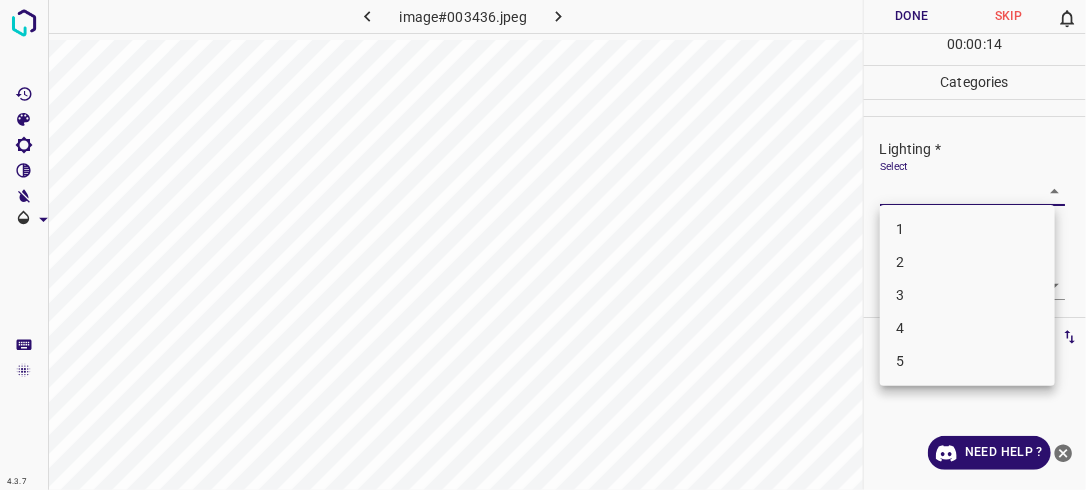 drag, startPoint x: 964, startPoint y: 256, endPoint x: 1012, endPoint y: 259, distance: 48.09366 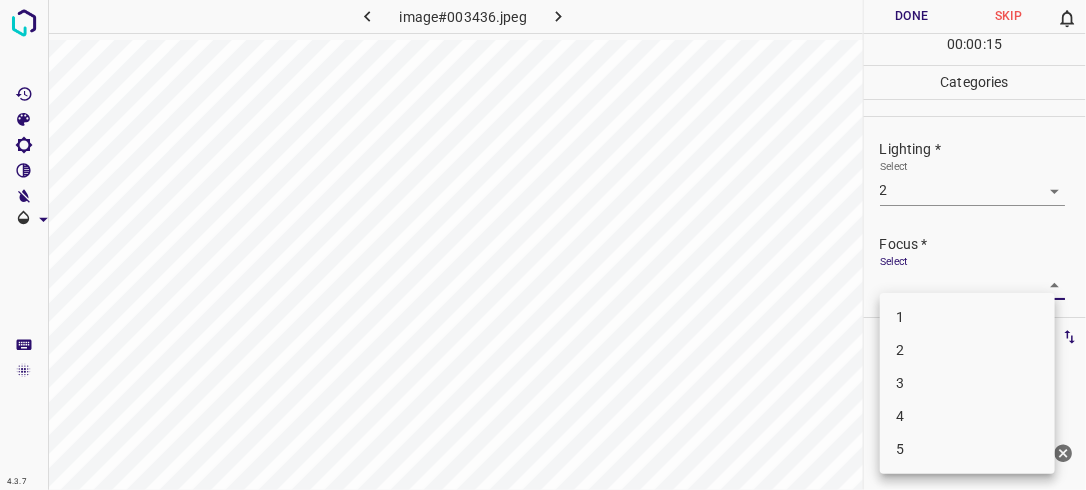 click on "4.3.7 image#003436.jpeg Done Skip 0 00   : 00   : 15   Categories Lighting *  Select 2 2 Focus *  Select ​ Overall *  Select ​ Labels   0 Categories 1 Lighting 2 Focus 3 Overall Tools Space Change between modes (Draw & Edit) I Auto labeling R Restore zoom M Zoom in N Zoom out Delete Delete selecte label Filters Z Restore filters X Saturation filter C Brightness filter V Contrast filter B Gray scale filter General O Download Need Help ? - Text - Hide - Delete 1 2 3 4 5" at bounding box center [543, 245] 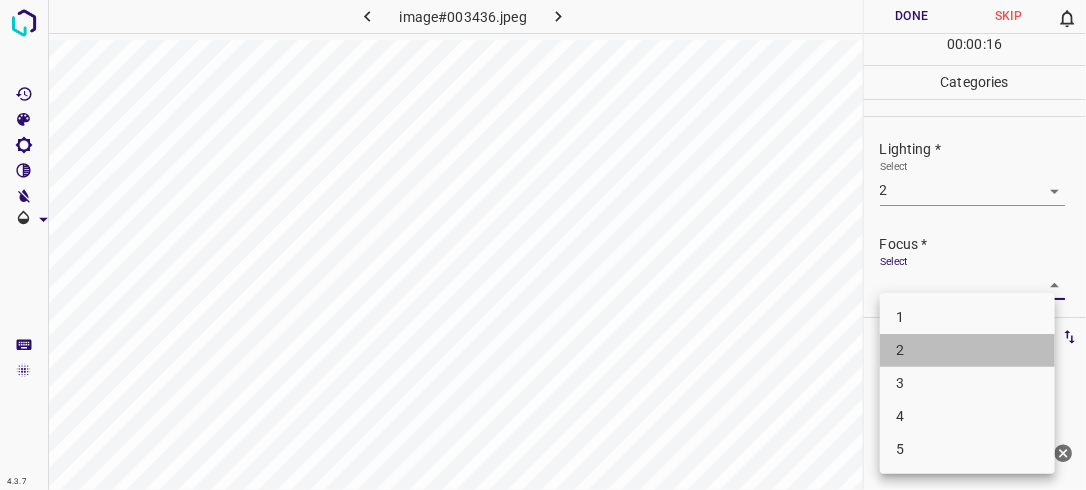 drag, startPoint x: 940, startPoint y: 360, endPoint x: 964, endPoint y: 344, distance: 28.84441 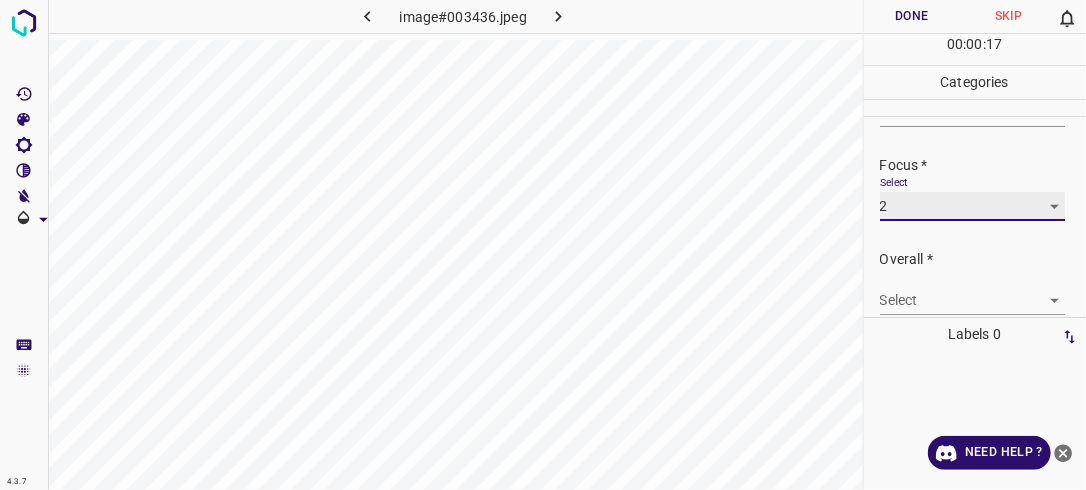 scroll, scrollTop: 98, scrollLeft: 0, axis: vertical 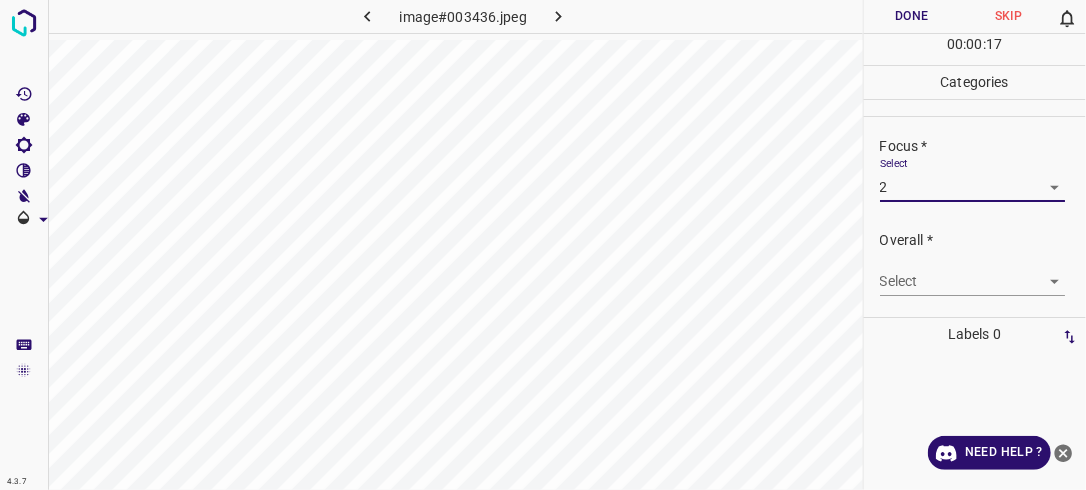 click on "4.3.7 image#003436.jpeg Done Skip 0 00   : 00   : 17   Categories Lighting *  Select 2 2 Focus *  Select 2 2 Overall *  Select ​ Labels   0 Categories 1 Lighting 2 Focus 3 Overall Tools Space Change between modes (Draw & Edit) I Auto labeling R Restore zoom M Zoom in N Zoom out Delete Delete selecte label Filters Z Restore filters X Saturation filter C Brightness filter V Contrast filter B Gray scale filter General O Download Need Help ? - Text - Hide - Delete" at bounding box center (543, 245) 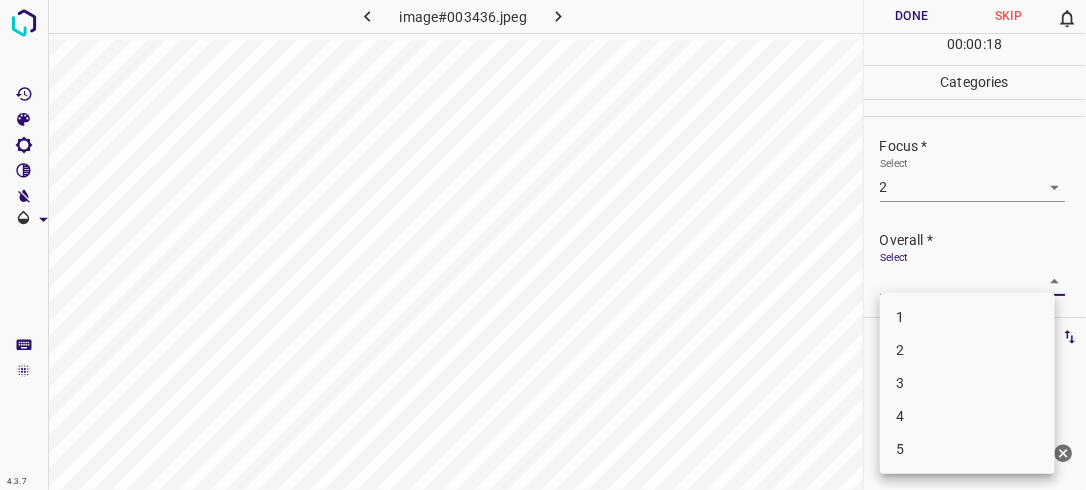 click on "2" at bounding box center (967, 350) 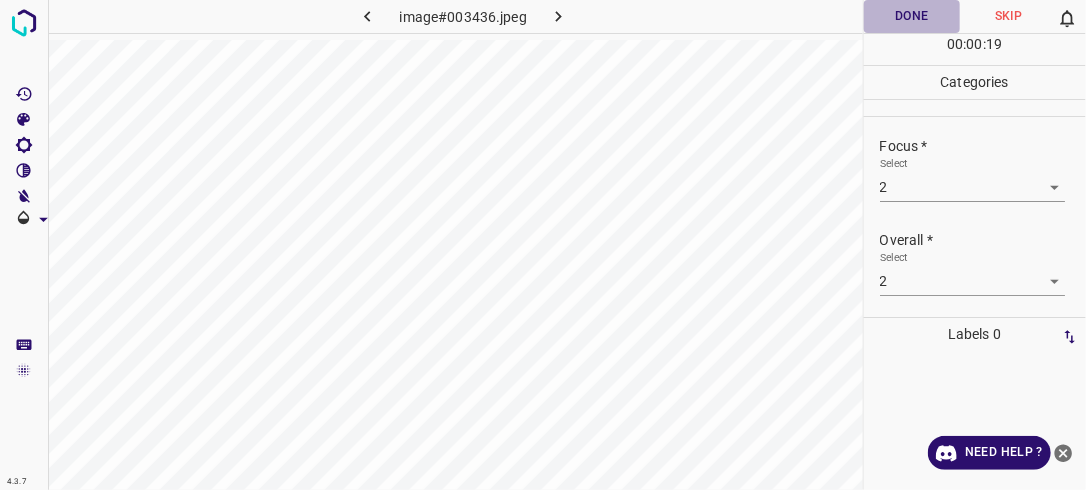 click on "Done" at bounding box center (912, 16) 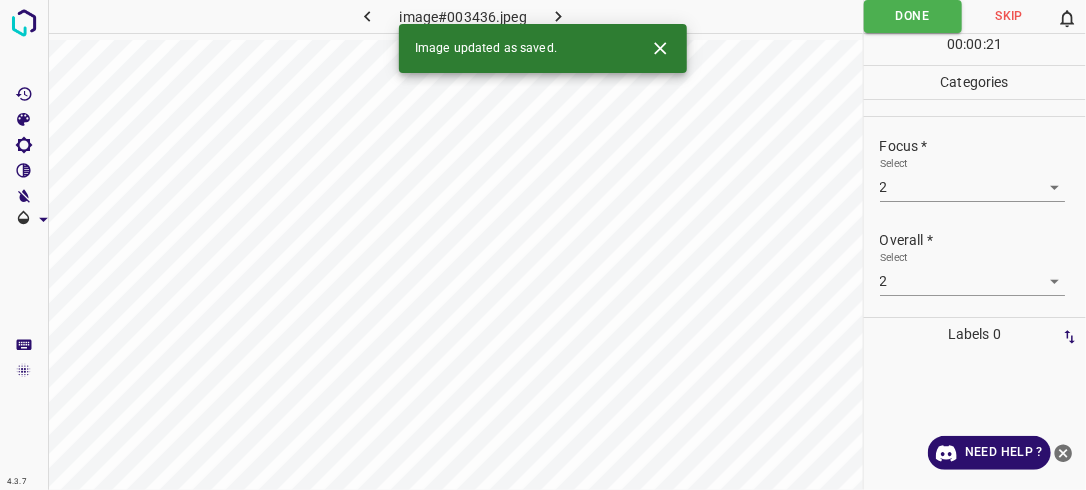 click 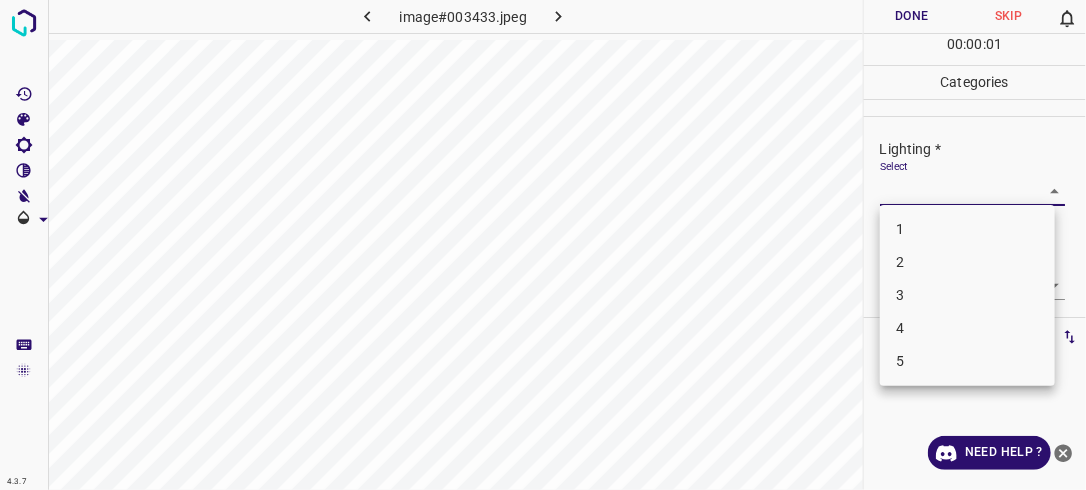 click on "4.3.7 image#003433.jpeg Done Skip 0 00   : 00   : 01   Categories Lighting *  Select ​ Focus *  Select ​ Overall *  Select ​ Labels   0 Categories 1 Lighting 2 Focus 3 Overall Tools Space Change between modes (Draw & Edit) I Auto labeling R Restore zoom M Zoom in N Zoom out Delete Delete selecte label Filters Z Restore filters X Saturation filter C Brightness filter V Contrast filter B Gray scale filter General O Download Need Help ? - Text - Hide - Delete 1 2 3 4 5" at bounding box center [543, 245] 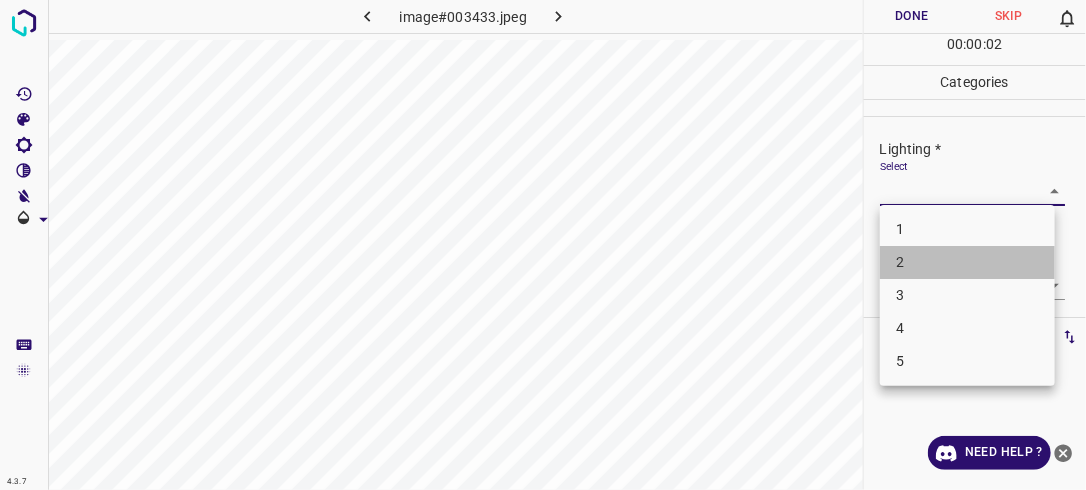 drag, startPoint x: 998, startPoint y: 253, endPoint x: 1085, endPoint y: 199, distance: 102.396286 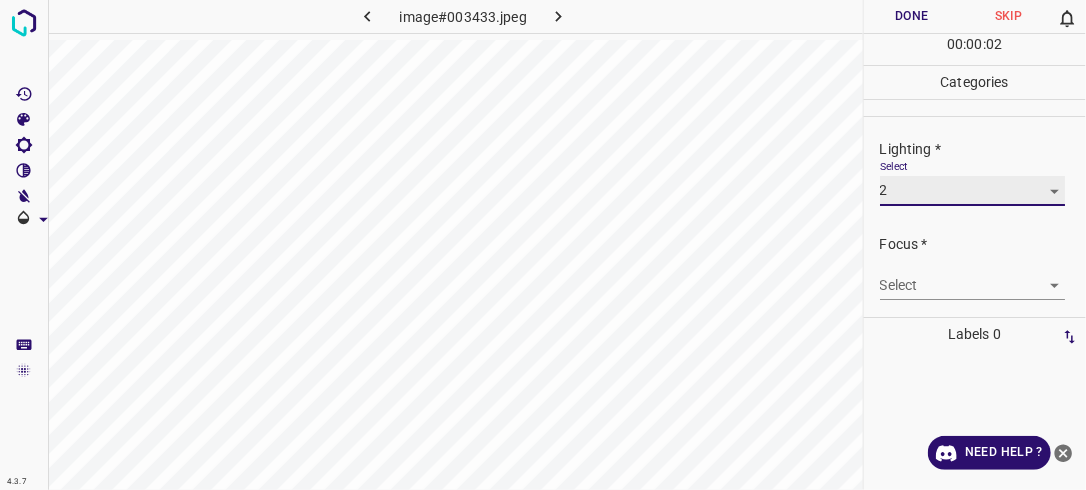 scroll, scrollTop: 88, scrollLeft: 0, axis: vertical 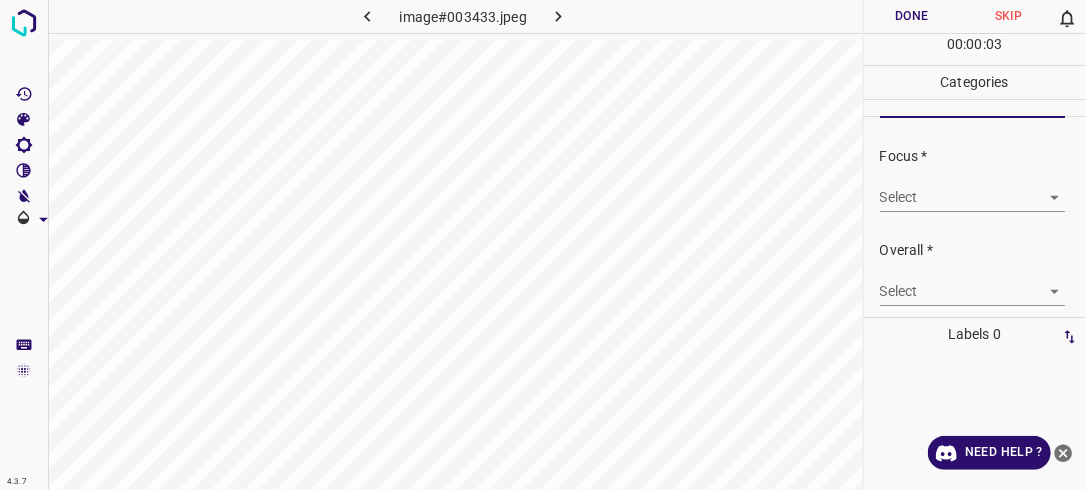 click on "4.3.7 image#003433.jpeg Done Skip 0 00   : 00   : 03   Categories Lighting *  Select 2 2 Focus *  Select ​ Overall *  Select ​ Labels   0 Categories 1 Lighting 2 Focus 3 Overall Tools Space Change between modes (Draw & Edit) I Auto labeling R Restore zoom M Zoom in N Zoom out Delete Delete selecte label Filters Z Restore filters X Saturation filter C Brightness filter V Contrast filter B Gray scale filter General O Download Need Help ? - Text - Hide - Delete" at bounding box center (543, 245) 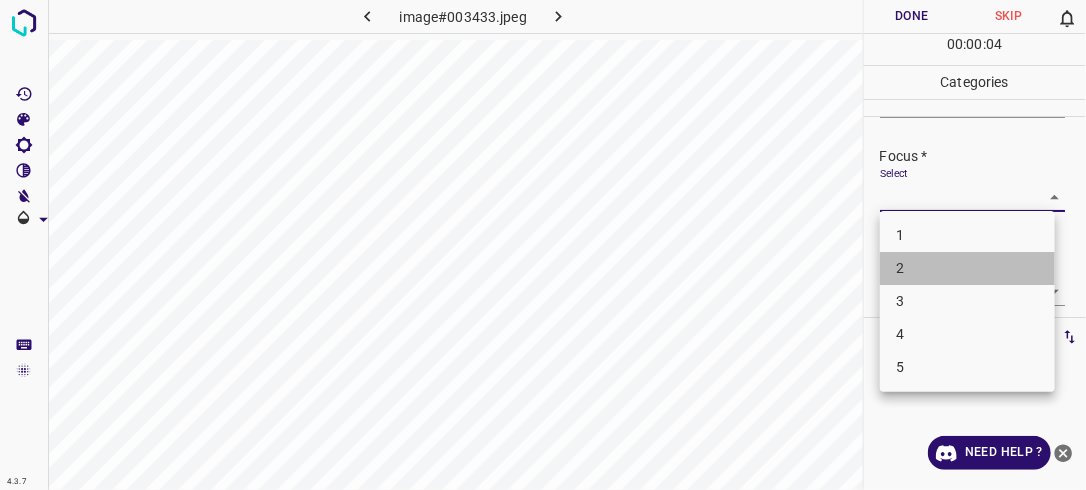 click on "2" at bounding box center (967, 268) 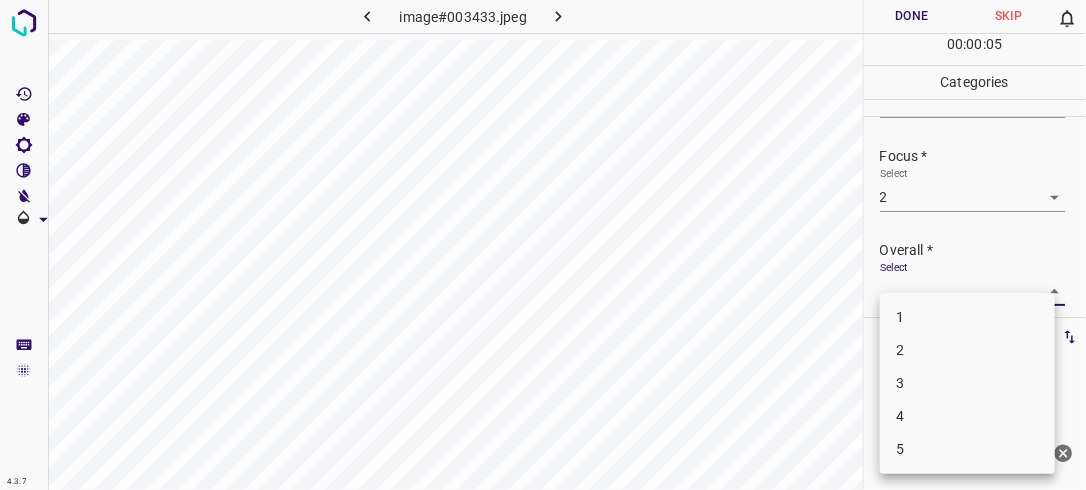 click on "4.3.7 image#003433.jpeg Done Skip 0 00   : 00   : 05   Categories Lighting *  Select 2 2 Focus *  Select 2 2 Overall *  Select ​ Labels   0 Categories 1 Lighting 2 Focus 3 Overall Tools Space Change between modes (Draw & Edit) I Auto labeling R Restore zoom M Zoom in N Zoom out Delete Delete selecte label Filters Z Restore filters X Saturation filter C Brightness filter V Contrast filter B Gray scale filter General O Download Need Help ? - Text - Hide - Delete 1 2 3 4 5" at bounding box center (543, 245) 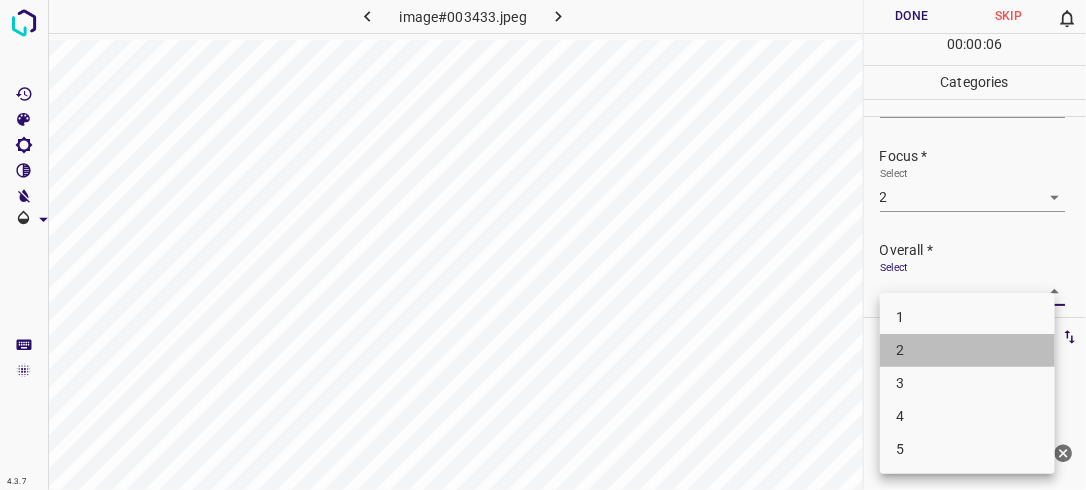 drag, startPoint x: 950, startPoint y: 348, endPoint x: 1077, endPoint y: 266, distance: 151.17209 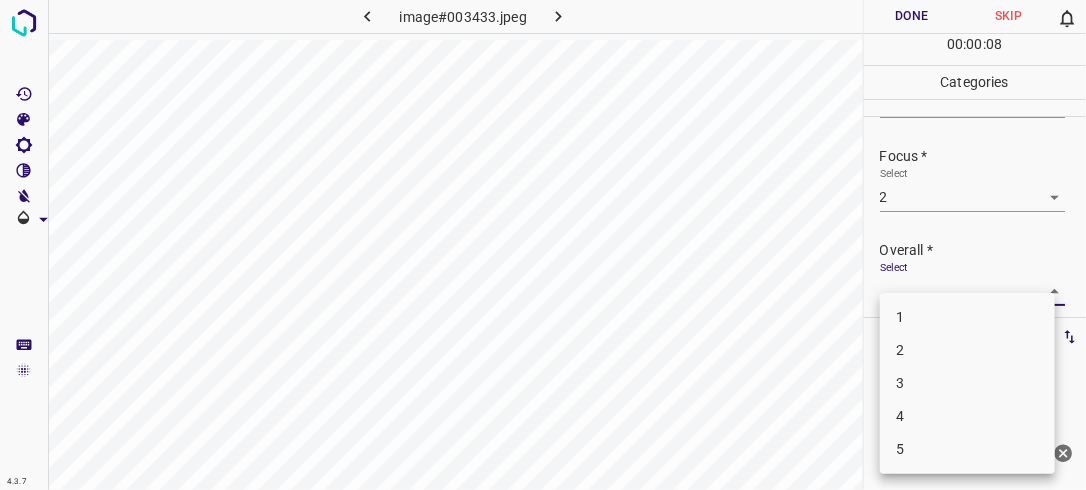 click at bounding box center [543, 245] 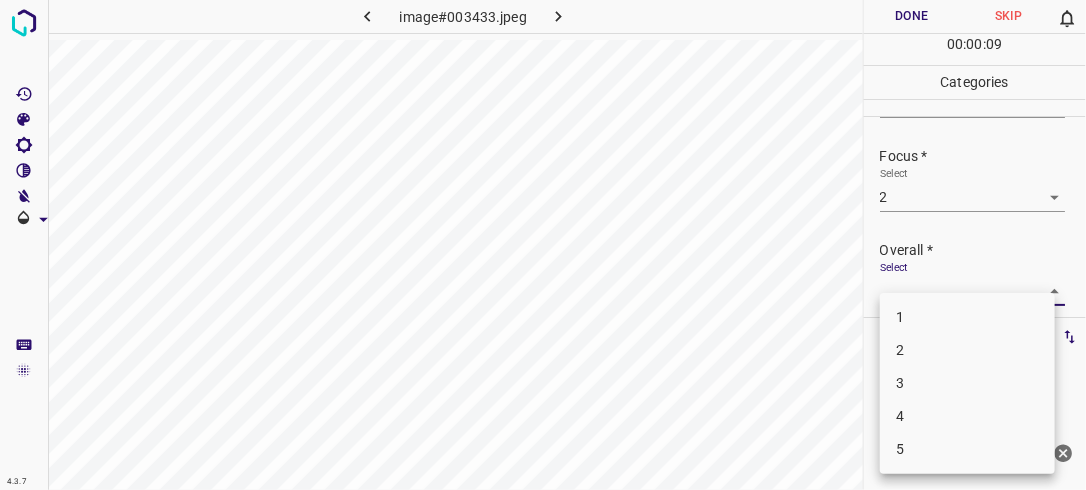 click on "4.3.7 image#003433.jpeg Done Skip 0 00   : 00   : 09   Categories Lighting *  Select 2 2 Focus *  Select 2 2 Overall *  Select ​ Labels   0 Categories 1 Lighting 2 Focus 3 Overall Tools Space Change between modes (Draw & Edit) I Auto labeling R Restore zoom M Zoom in N Zoom out Delete Delete selecte label Filters Z Restore filters X Saturation filter C Brightness filter V Contrast filter B Gray scale filter General O Download Need Help ? - Text - Hide - Delete 1 2 3 4 5" at bounding box center [543, 245] 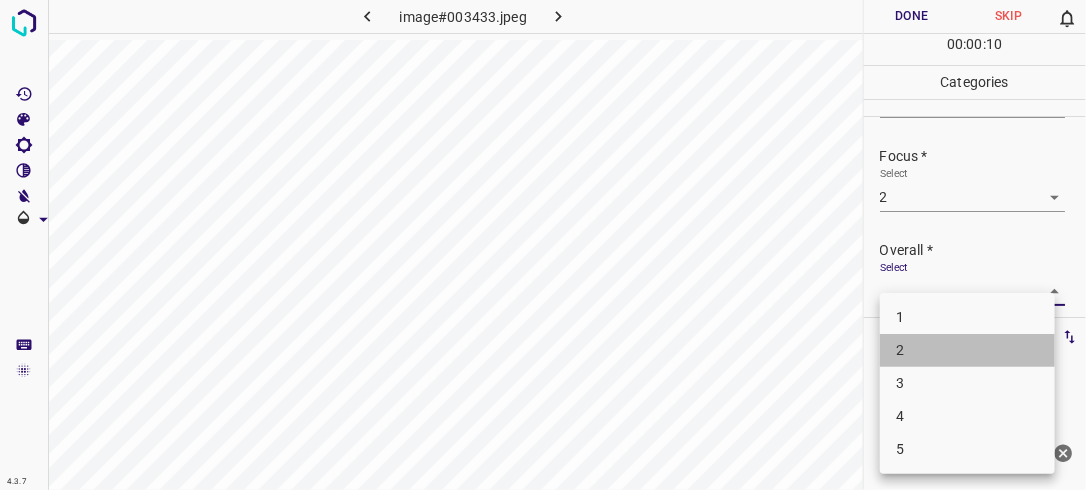 click on "2" at bounding box center [967, 350] 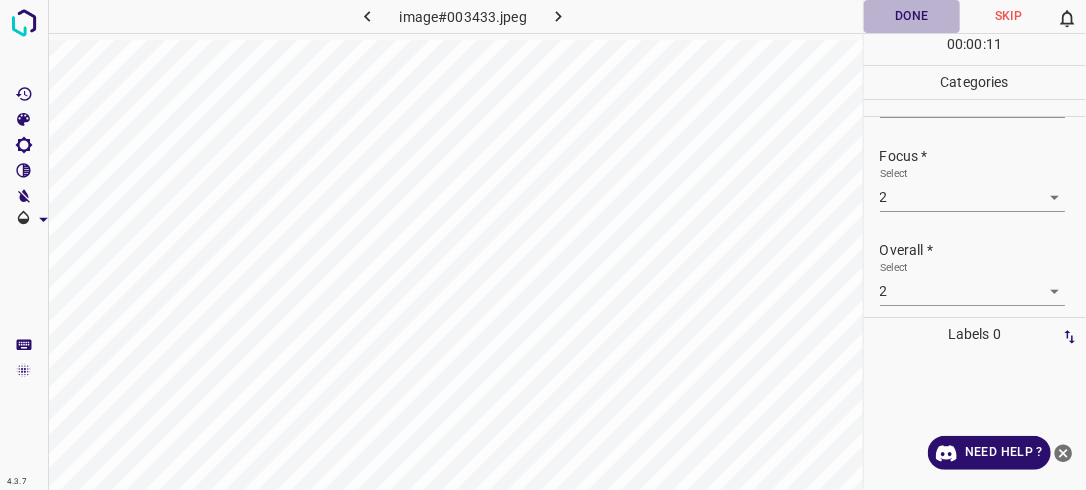 click on "Done" at bounding box center [912, 16] 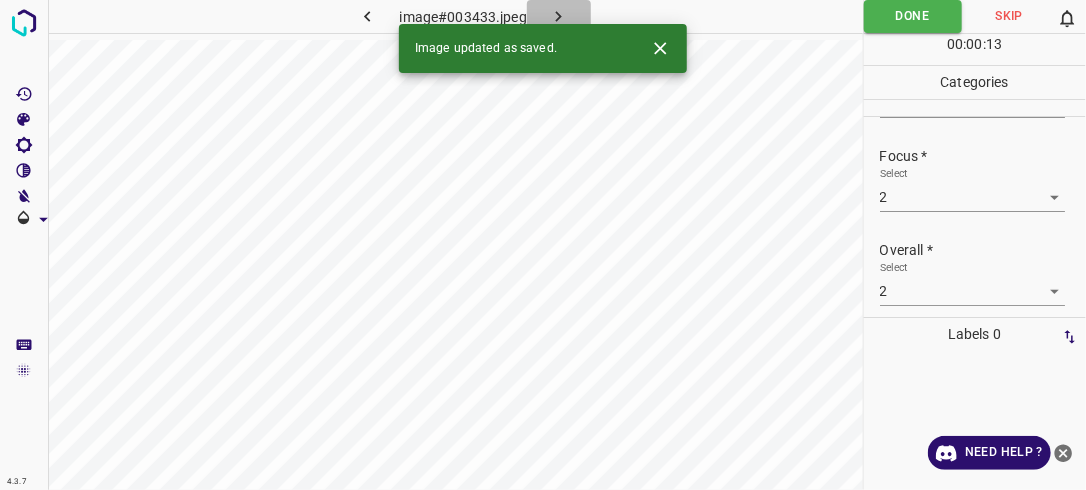 click at bounding box center (559, 16) 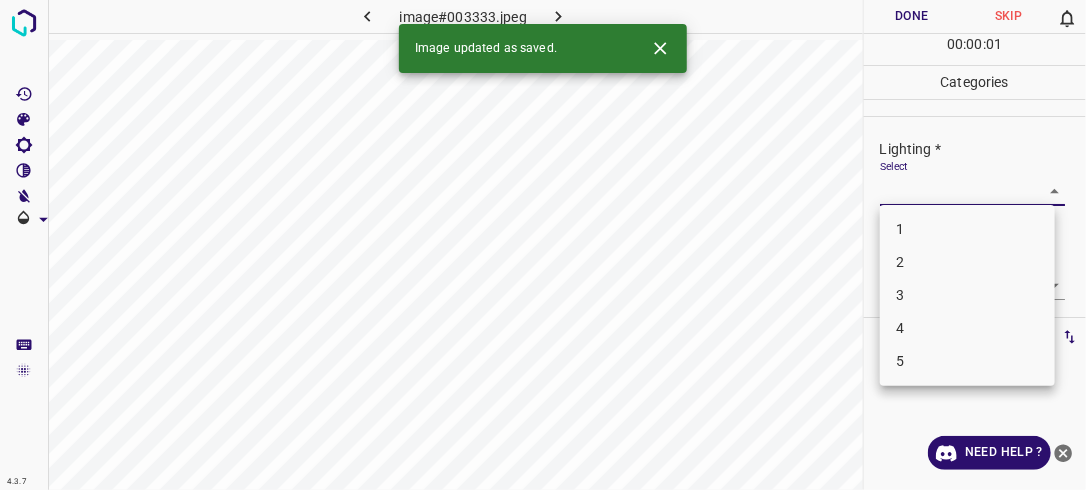 click on "4.3.7 image#003333.jpeg Done Skip 0 00   : 00   : 01   Categories Lighting *  Select ​ Focus *  Select ​ Overall *  Select ​ Labels   0 Categories 1 Lighting 2 Focus 3 Overall Tools Space Change between modes (Draw & Edit) I Auto labeling R Restore zoom M Zoom in N Zoom out Delete Delete selecte label Filters Z Restore filters X Saturation filter C Brightness filter V Contrast filter B Gray scale filter General O Download Image updated as saved. Need Help ? - Text - Hide - Delete 1 2 3 4 5" at bounding box center (543, 245) 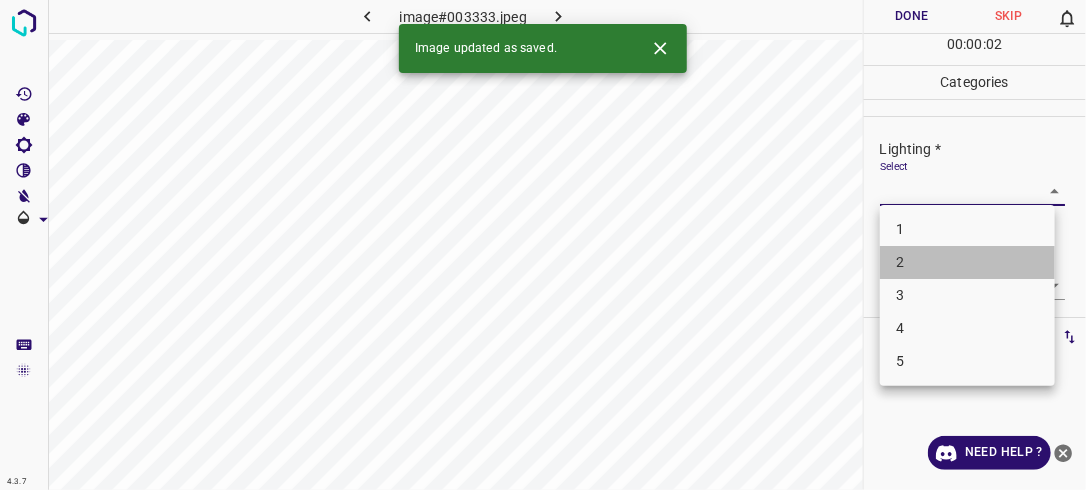 click on "2" at bounding box center [967, 262] 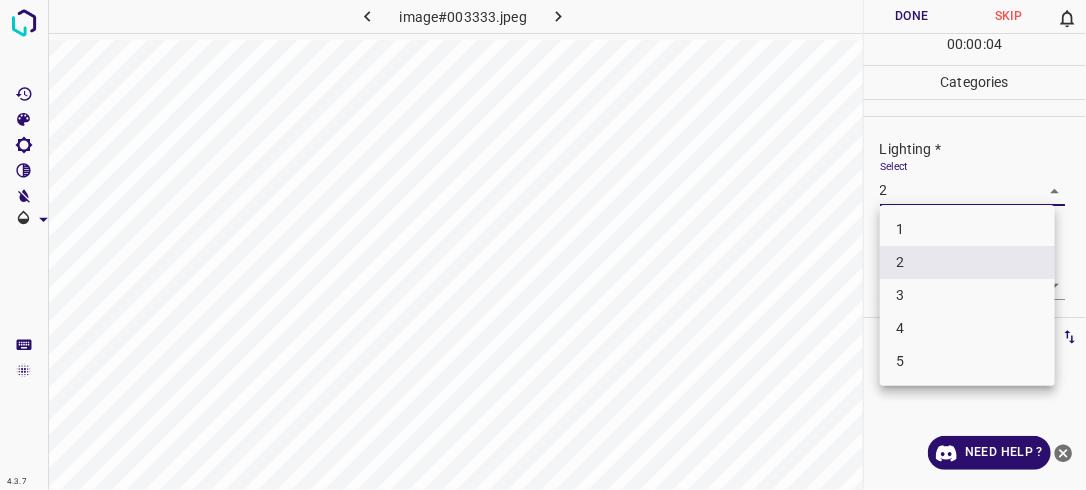 click on "4.3.7 image#003333.jpeg Done Skip 0 00   : 00   : 04   Categories Lighting *  Select 2 2 Focus *  Select ​ Overall *  Select ​ Labels   0 Categories 1 Lighting 2 Focus 3 Overall Tools Space Change between modes (Draw & Edit) I Auto labeling R Restore zoom M Zoom in N Zoom out Delete Delete selecte label Filters Z Restore filters X Saturation filter C Brightness filter V Contrast filter B Gray scale filter General O Download Need Help ? - Text - Hide - Delete 1 2 3 4 5" at bounding box center (543, 245) 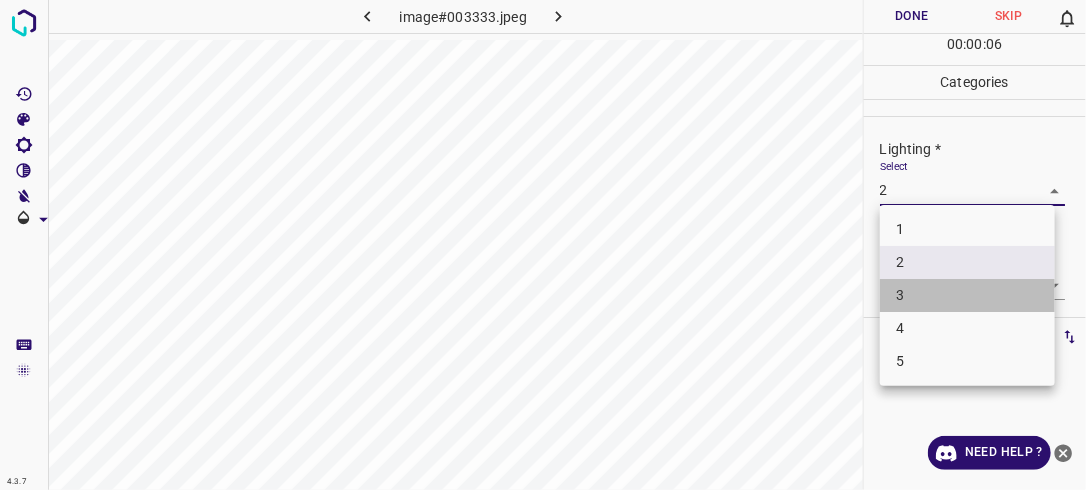 click on "3" at bounding box center [967, 295] 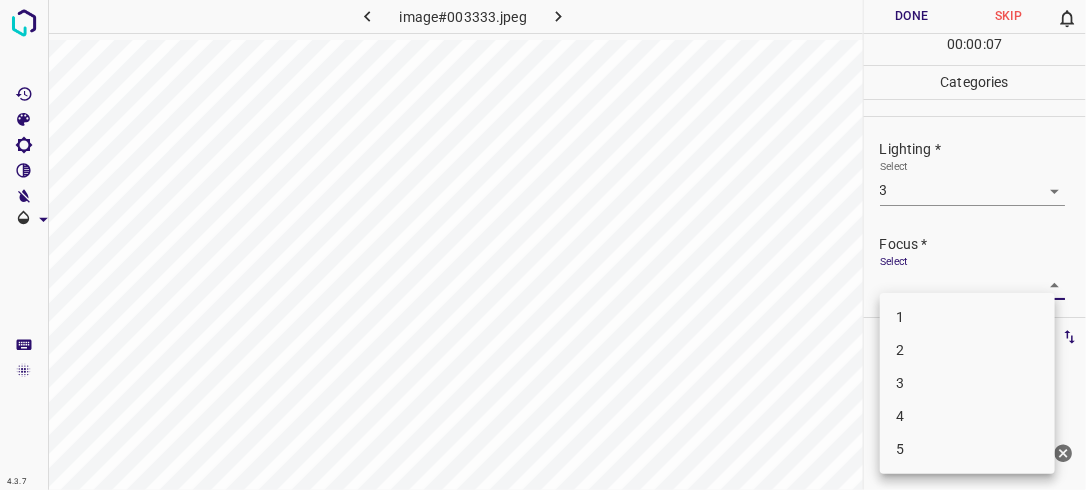 click on "4.3.7 image#003333.jpeg Done Skip 0 00   : 00   : 07   Categories Lighting *  Select 3 3 Focus *  Select ​ Overall *  Select ​ Labels   0 Categories 1 Lighting 2 Focus 3 Overall Tools Space Change between modes (Draw & Edit) I Auto labeling R Restore zoom M Zoom in N Zoom out Delete Delete selecte label Filters Z Restore filters X Saturation filter C Brightness filter V Contrast filter B Gray scale filter General O Download Need Help ? - Text - Hide - Delete 1 2 3 4 5" at bounding box center [543, 245] 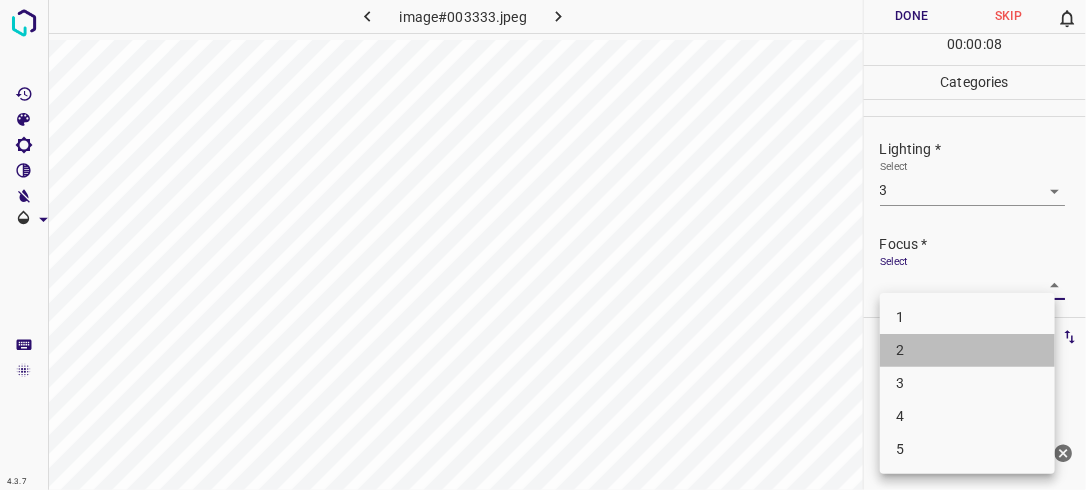 drag, startPoint x: 920, startPoint y: 360, endPoint x: 993, endPoint y: 323, distance: 81.84131 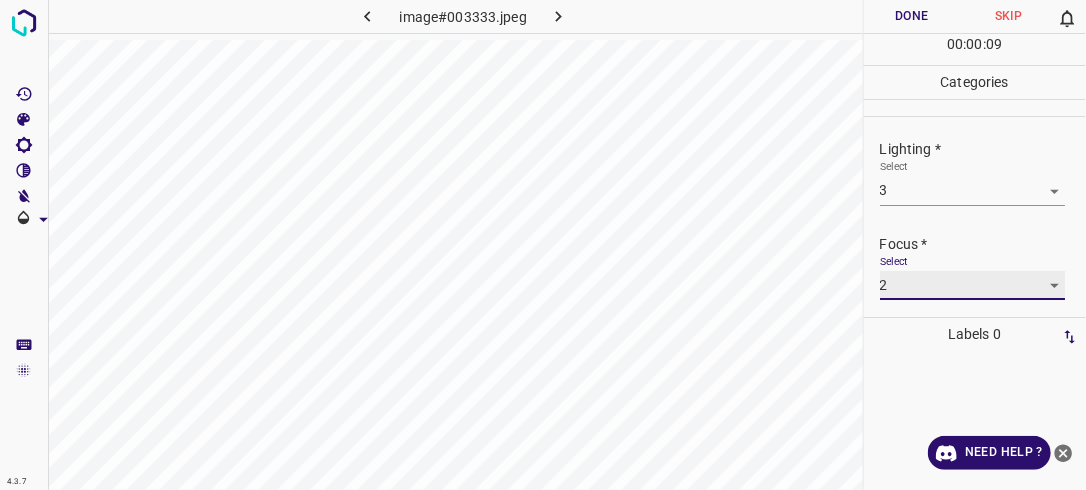 scroll, scrollTop: 98, scrollLeft: 0, axis: vertical 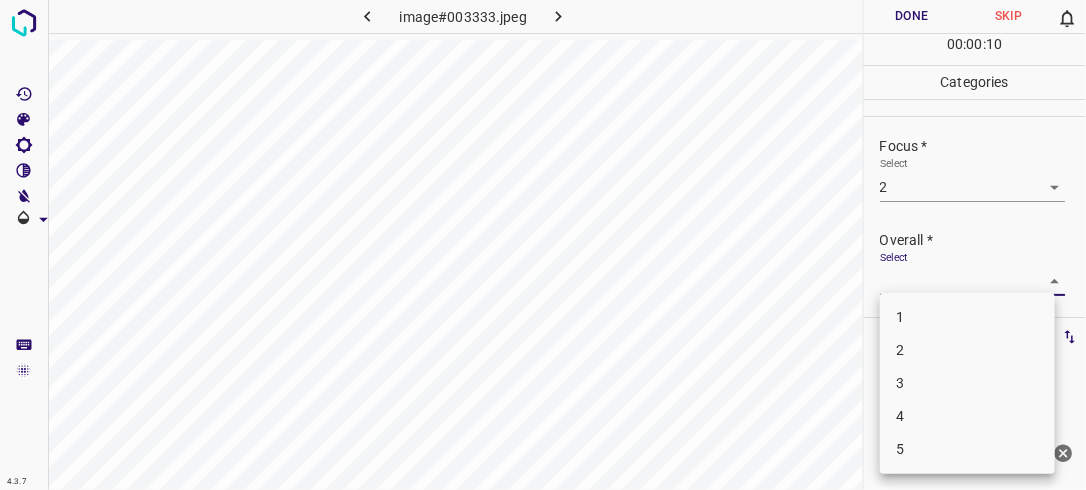 drag, startPoint x: 1044, startPoint y: 283, endPoint x: 962, endPoint y: 337, distance: 98.1835 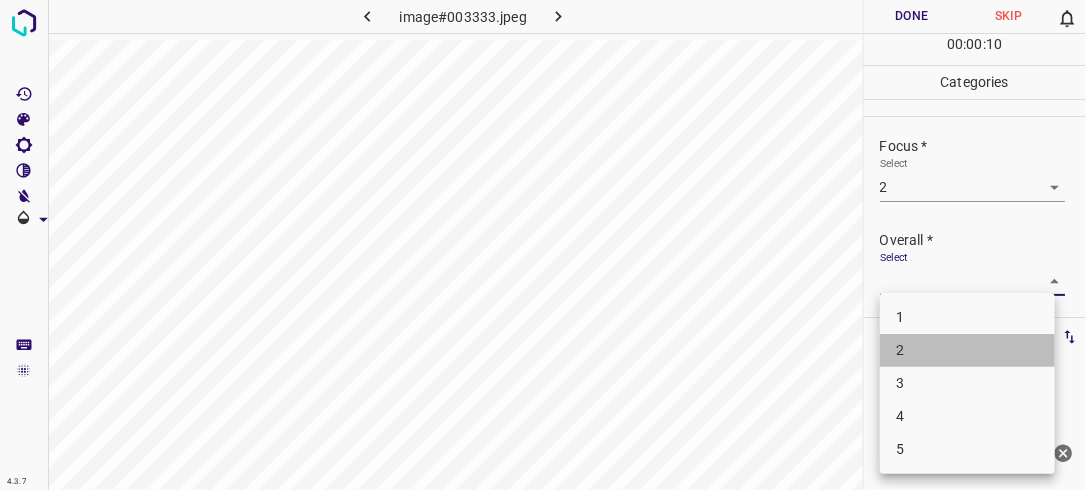 click on "2" at bounding box center (967, 350) 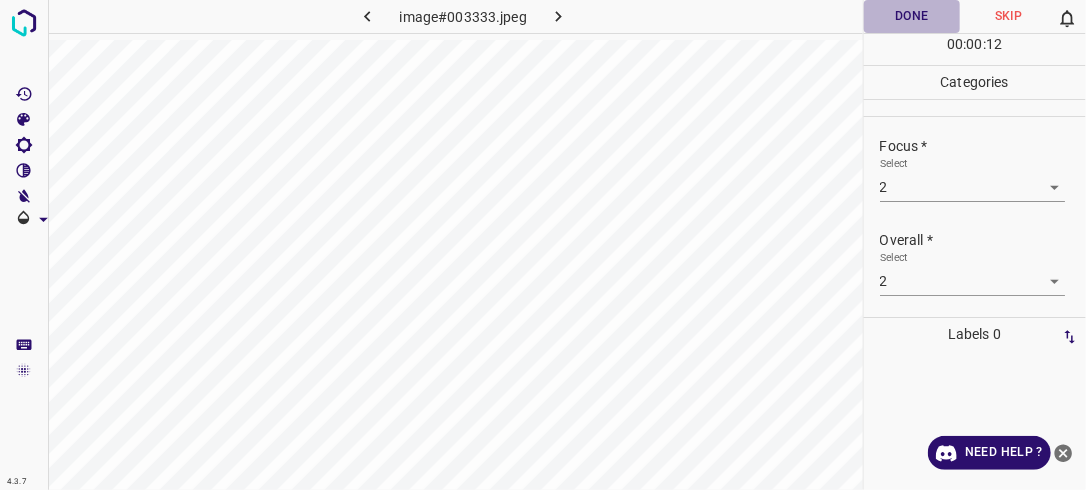 click on "Done" at bounding box center (912, 16) 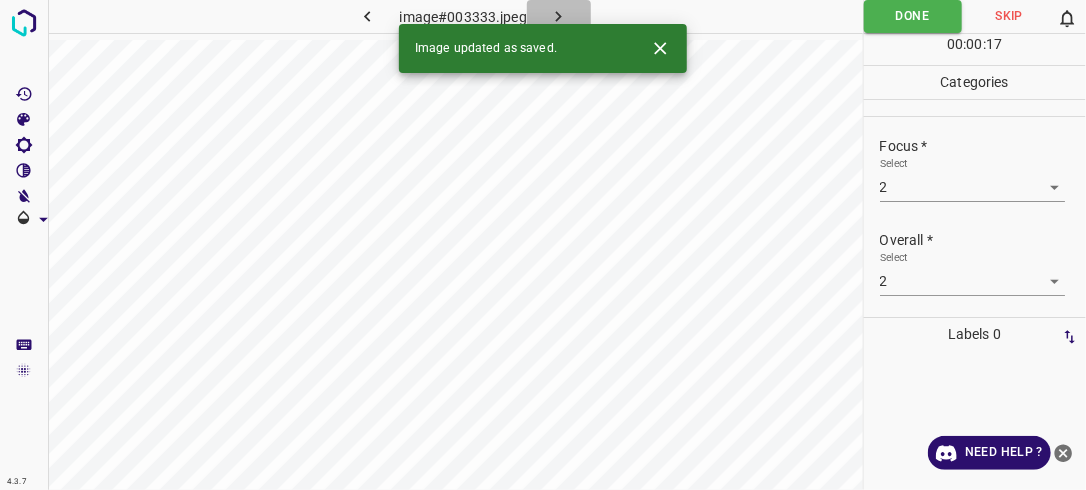 click 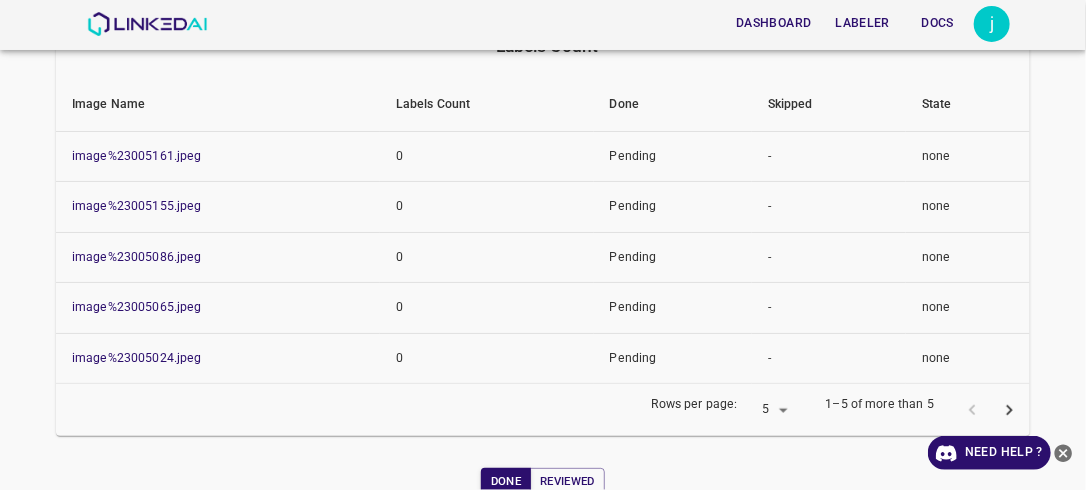 scroll, scrollTop: 258, scrollLeft: 0, axis: vertical 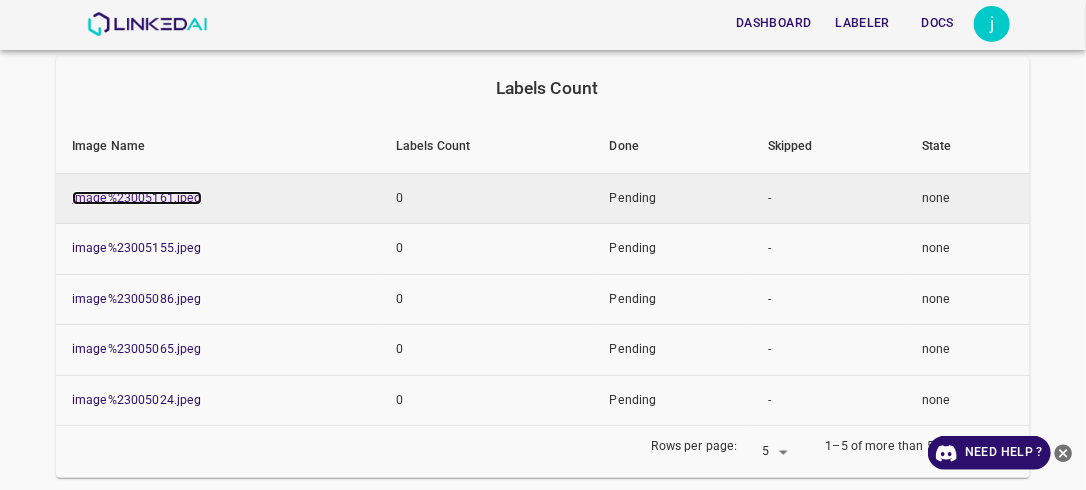 click on "image%23005161.jpeg" at bounding box center [137, 198] 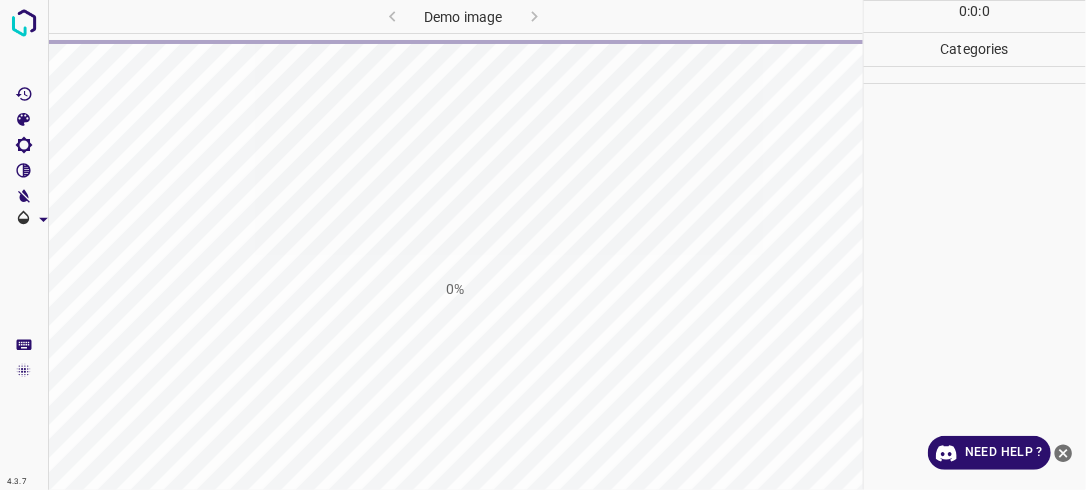 scroll, scrollTop: 0, scrollLeft: 0, axis: both 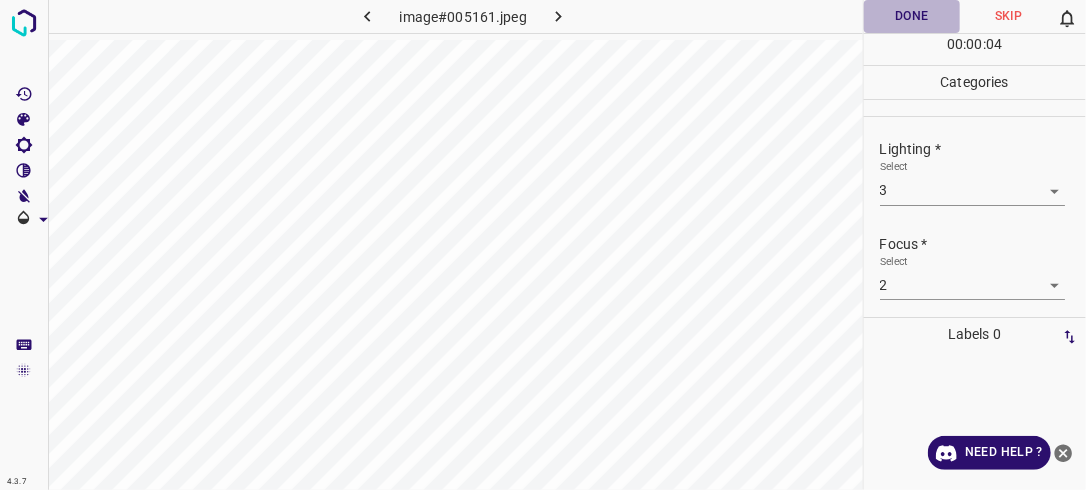 click on "Done" at bounding box center [912, 16] 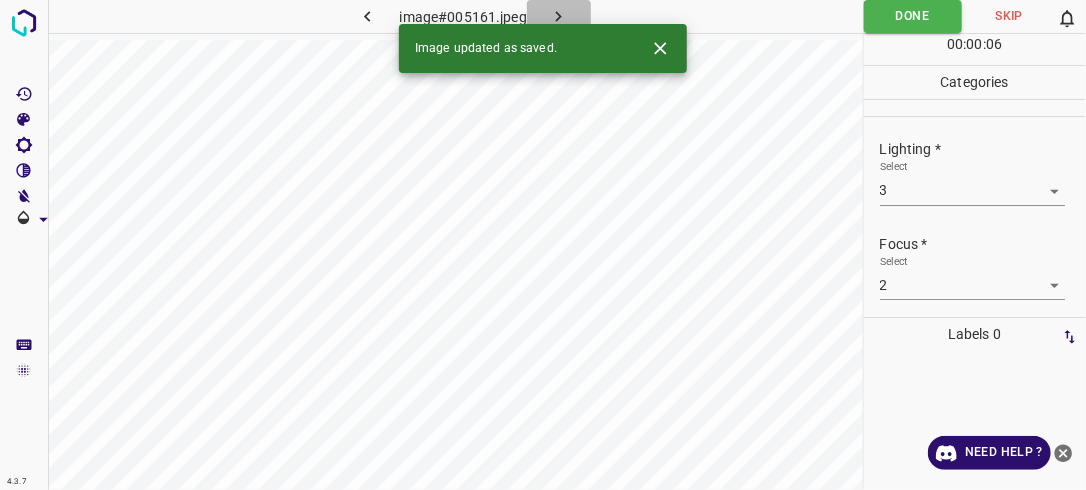 click 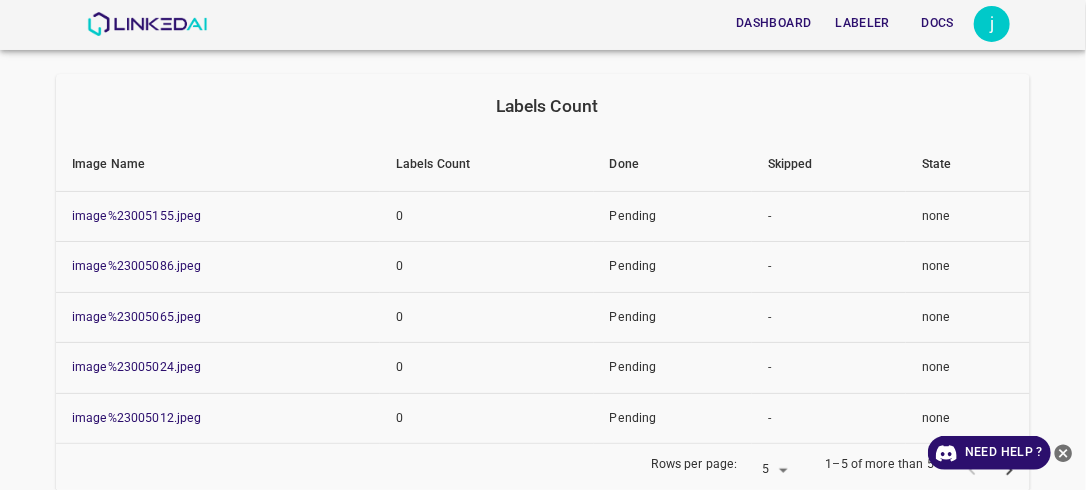 scroll, scrollTop: 251, scrollLeft: 0, axis: vertical 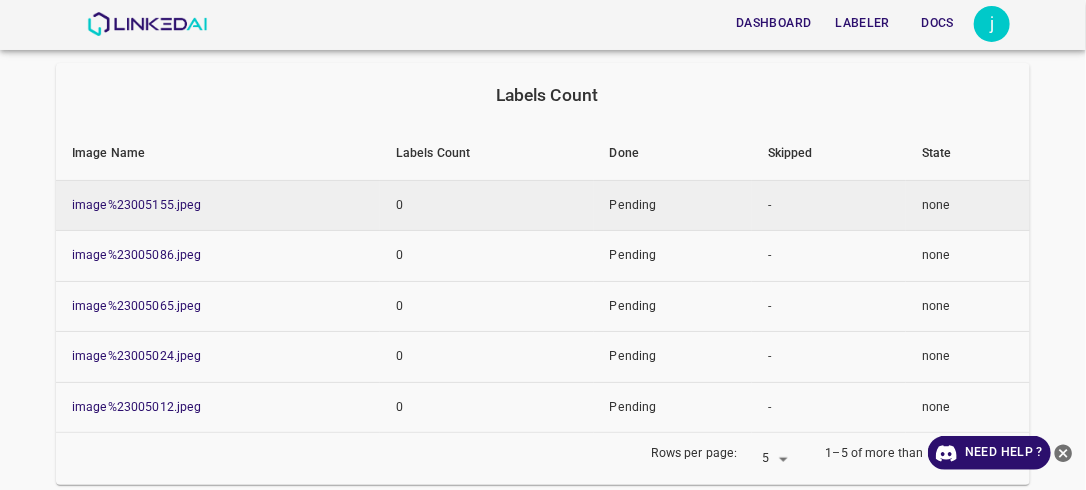 click on "Pending" at bounding box center [673, 205] 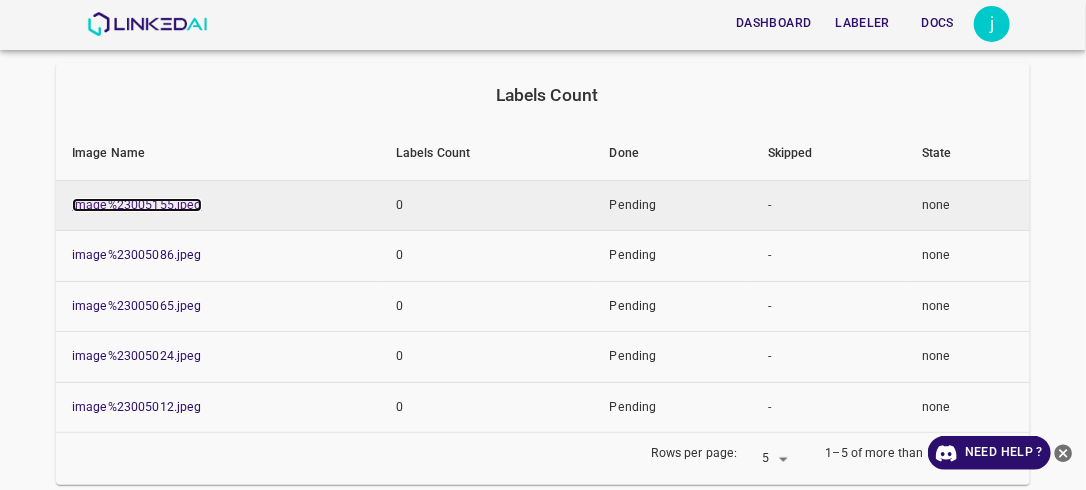 click on "image%23005155.jpeg" at bounding box center [137, 205] 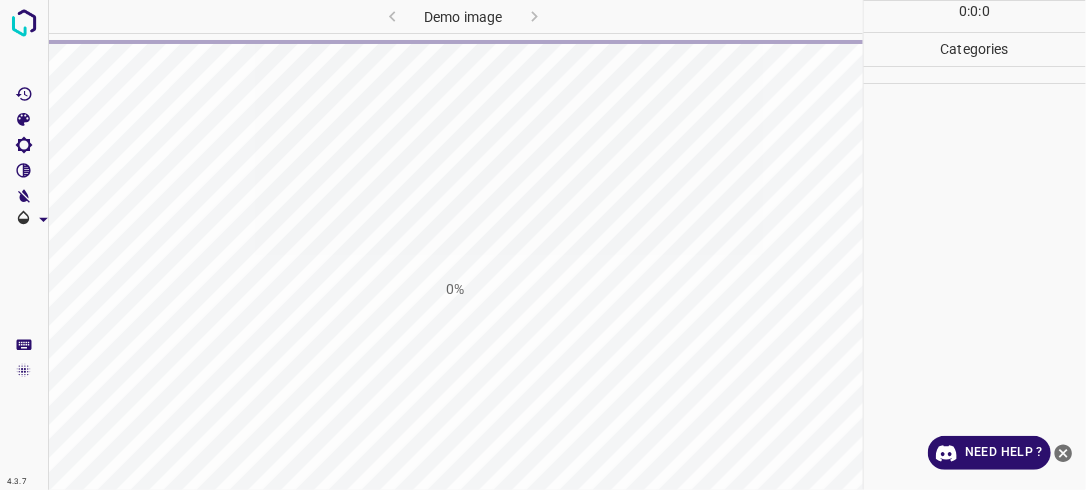 scroll, scrollTop: 0, scrollLeft: 0, axis: both 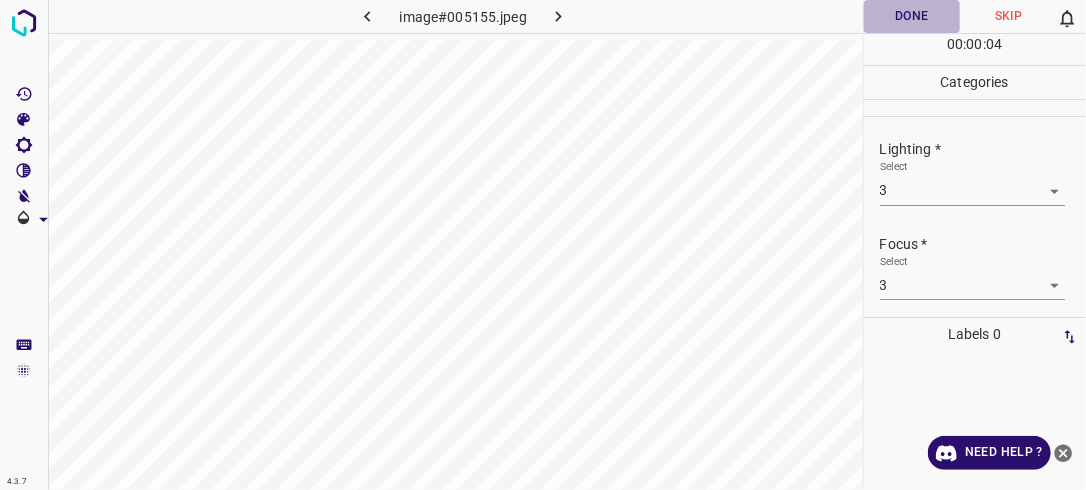 click on "Done" at bounding box center [912, 16] 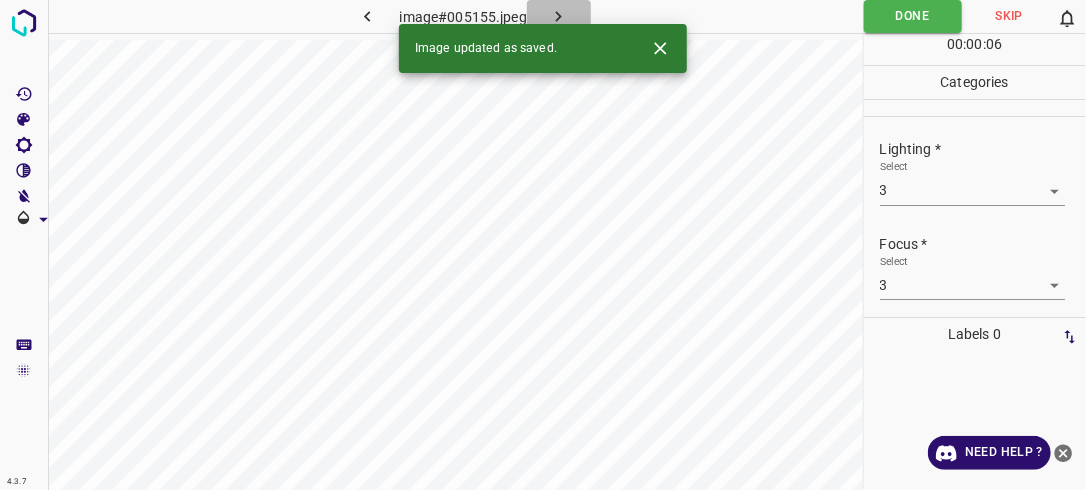 click 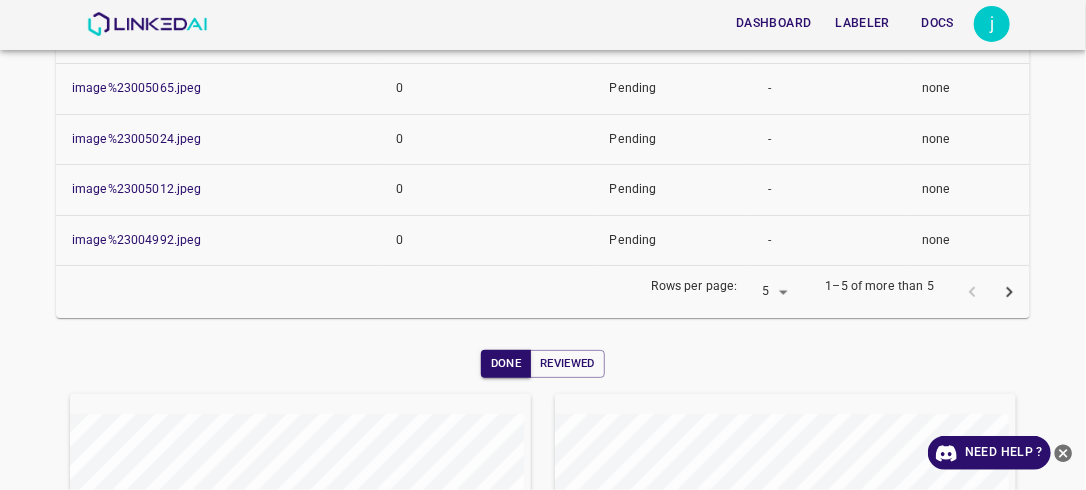 scroll, scrollTop: 437, scrollLeft: 0, axis: vertical 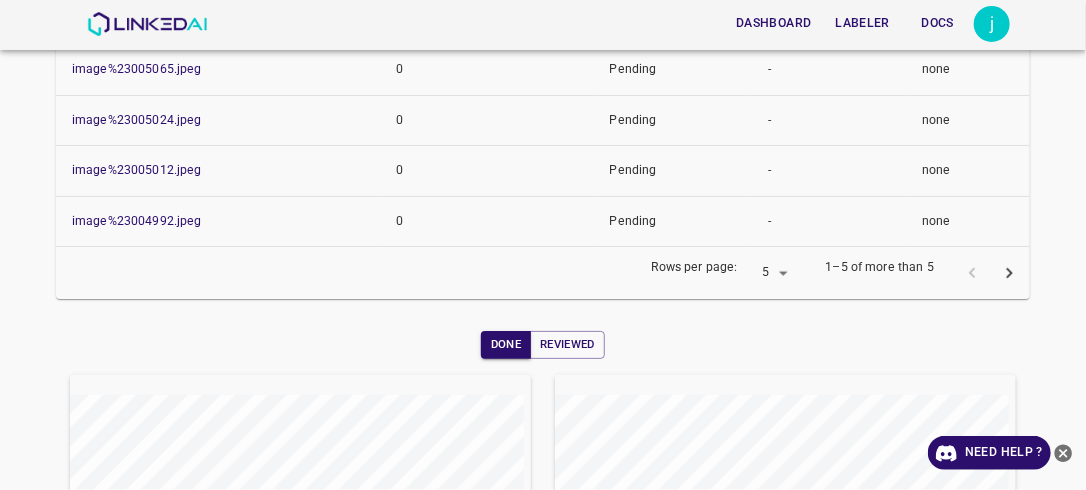 drag, startPoint x: 1052, startPoint y: 355, endPoint x: 1055, endPoint y: 338, distance: 17.262676 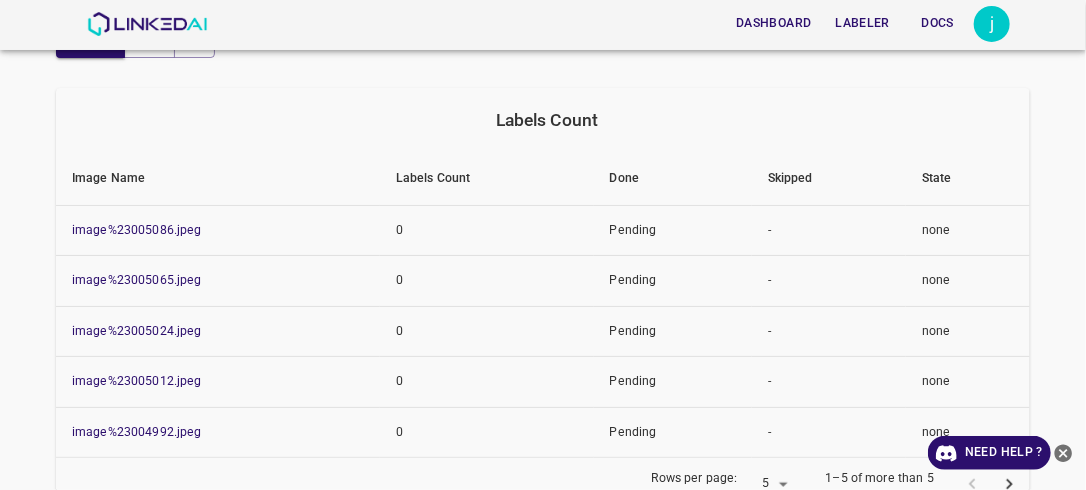 scroll, scrollTop: 220, scrollLeft: 0, axis: vertical 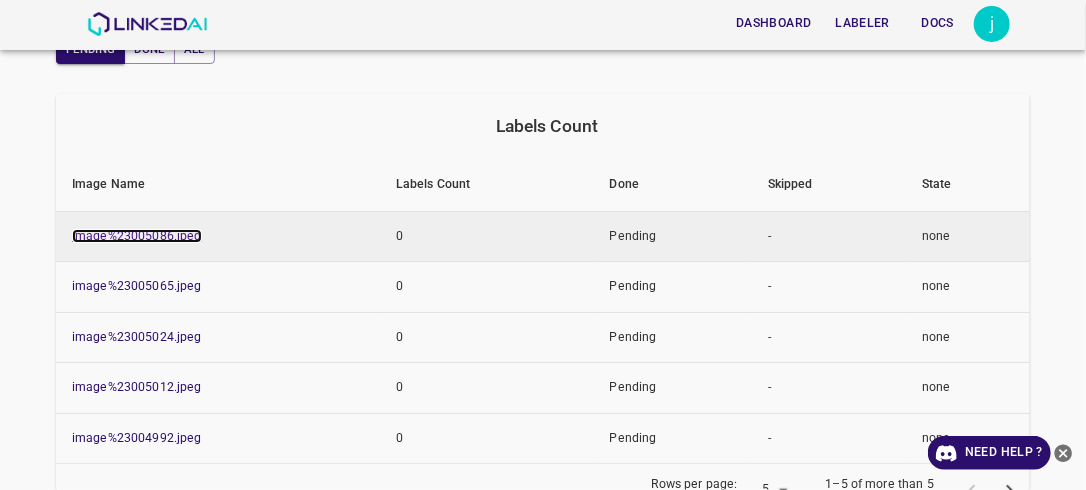 click on "image%23005086.jpeg" at bounding box center [137, 236] 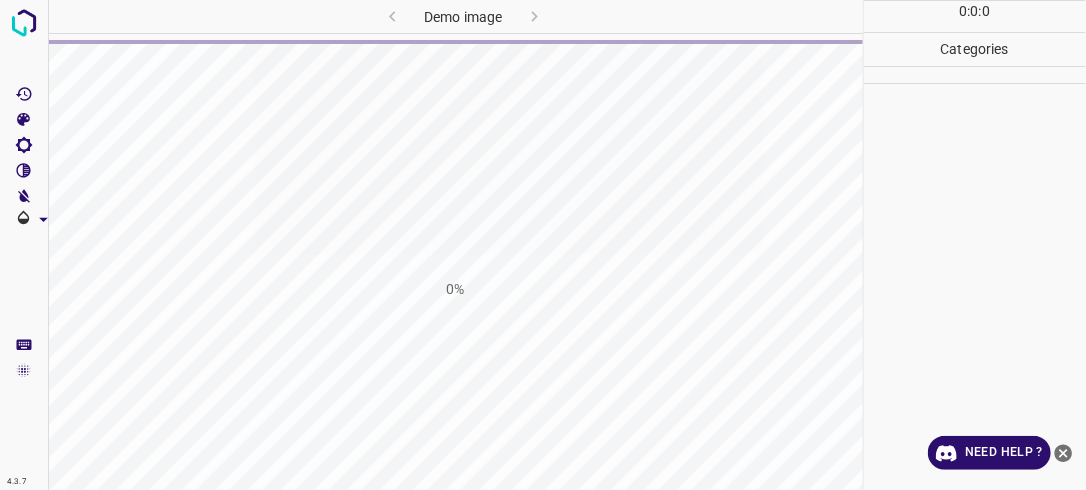 scroll, scrollTop: 0, scrollLeft: 0, axis: both 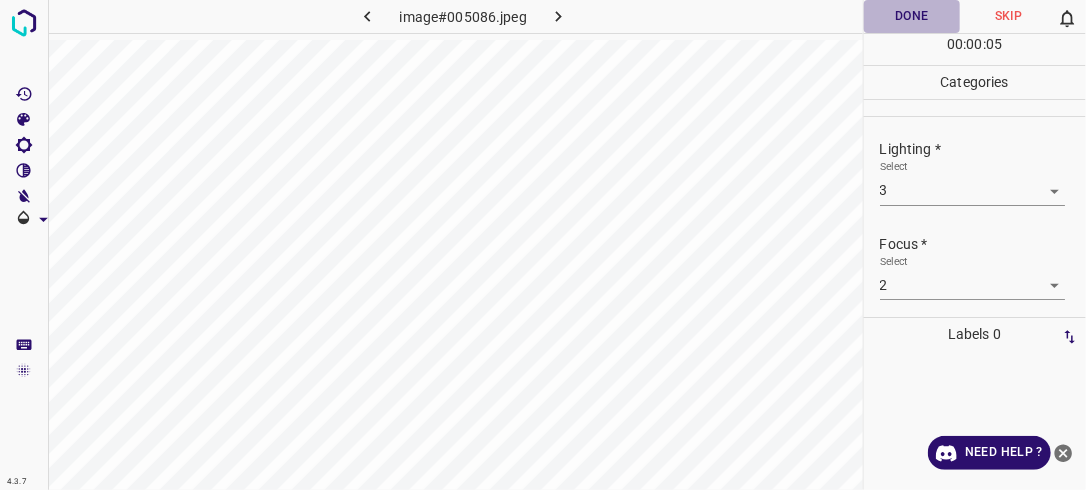 click on "Done" at bounding box center (912, 16) 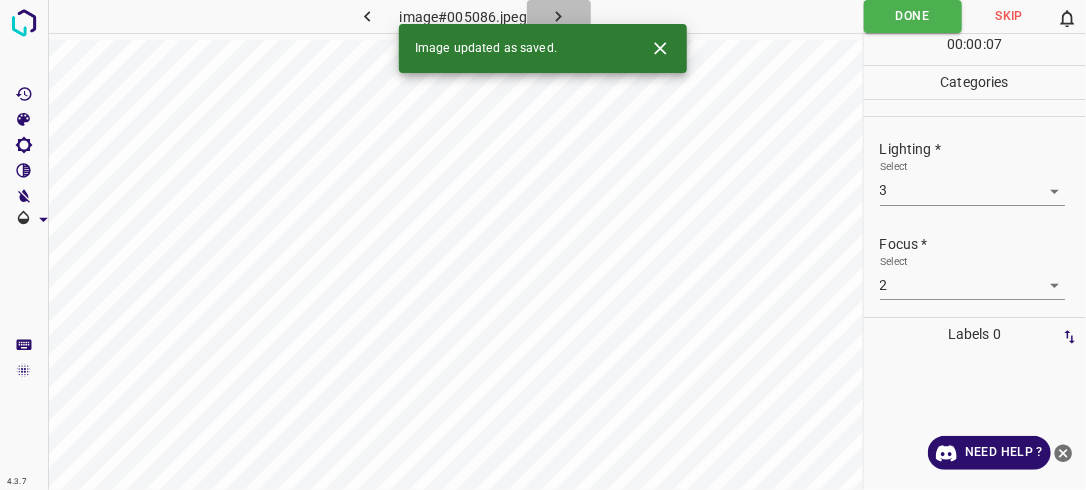 click 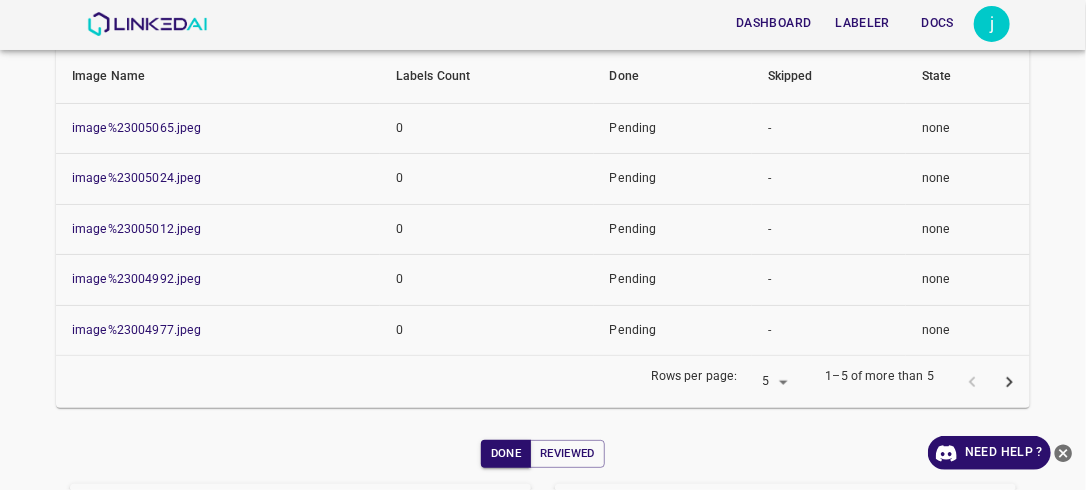 scroll, scrollTop: 321, scrollLeft: 0, axis: vertical 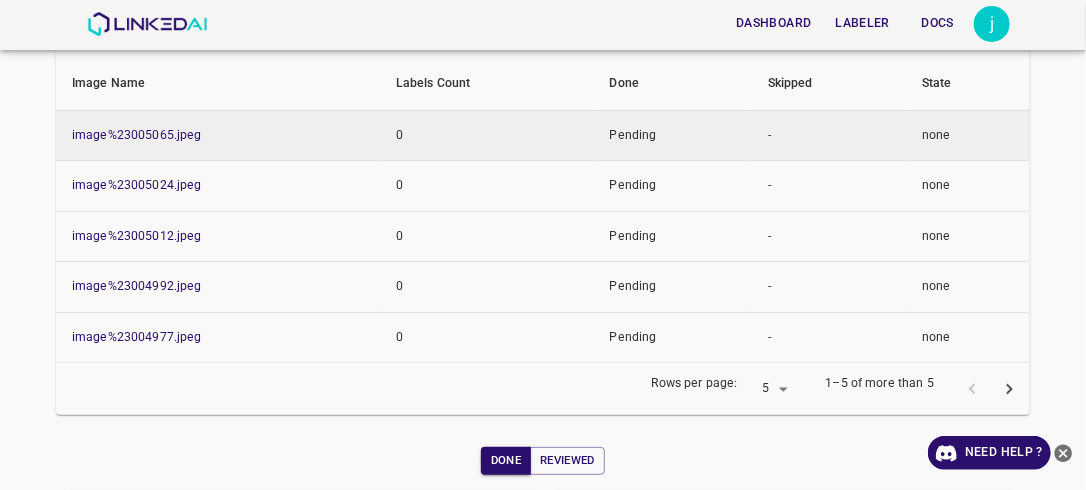 click on "Pending" at bounding box center (673, 135) 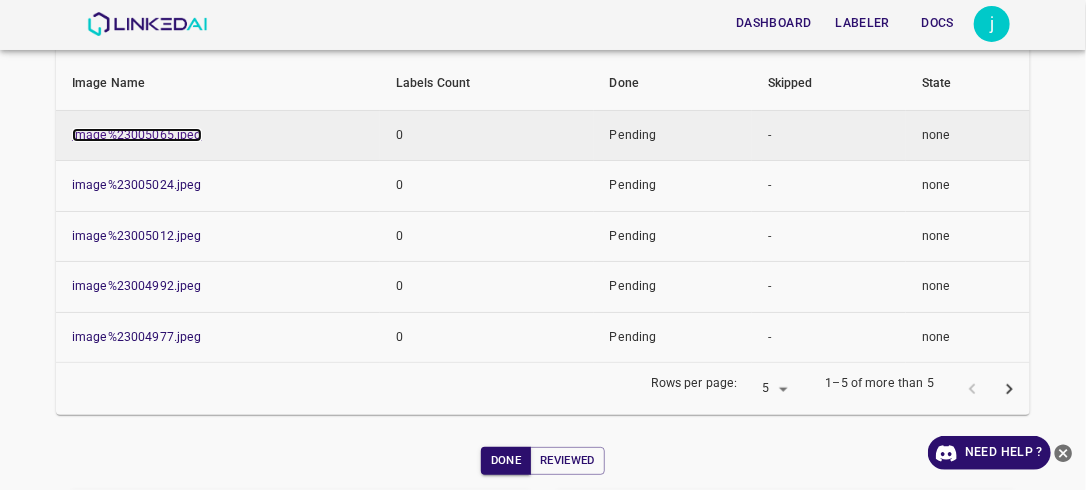 click on "image%23005065.jpeg" at bounding box center (137, 135) 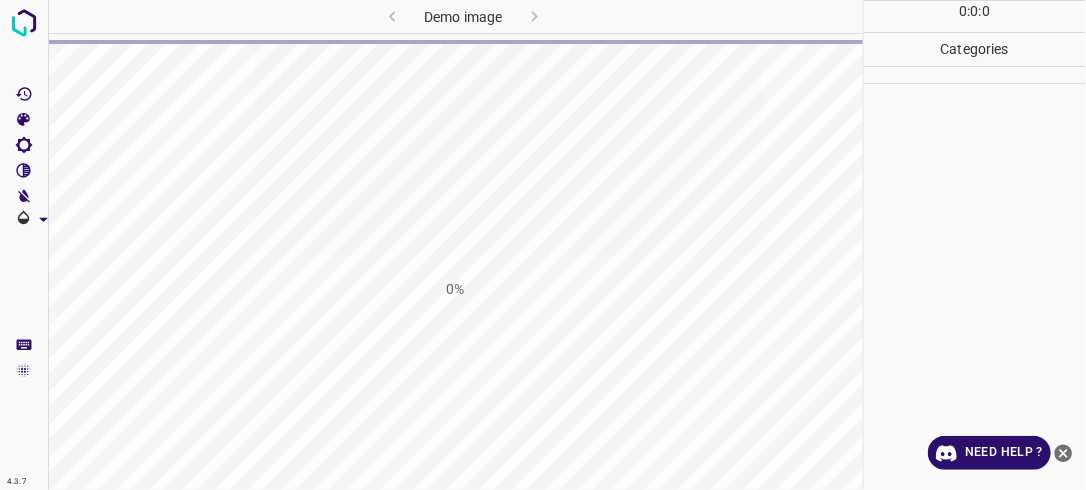 scroll, scrollTop: 0, scrollLeft: 0, axis: both 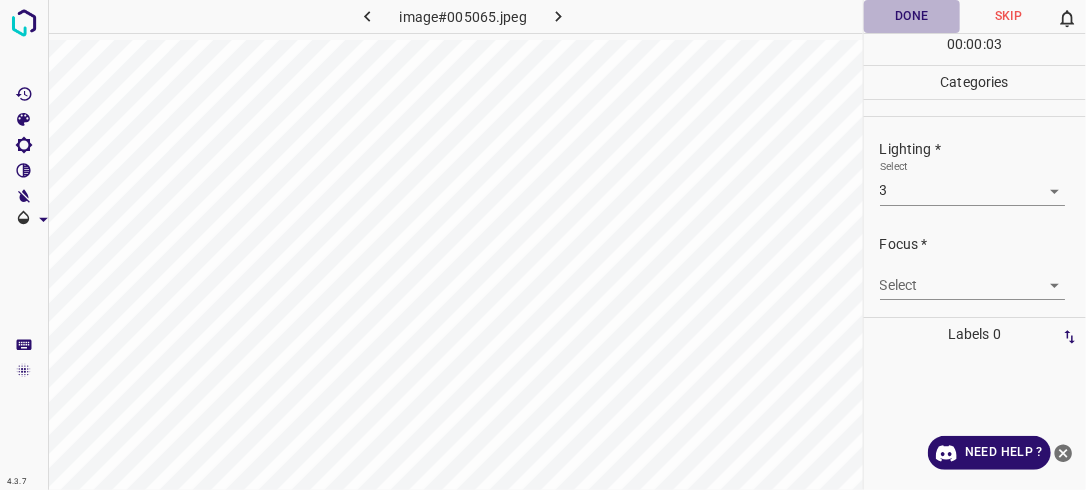 click on "Done" at bounding box center (912, 16) 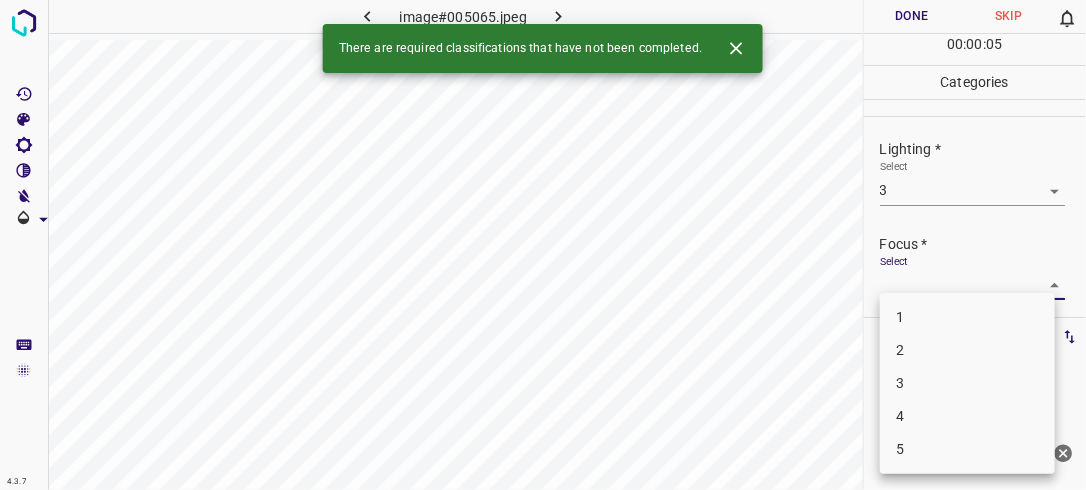 click on "4.3.7 image#005065.jpeg Done Skip 0 00   : 00   : 05   Categories Lighting *  Select 3 3 Focus *  Select ​ Overall *  Select 3 3 Labels   0 Categories 1 Lighting 2 Focus 3 Overall Tools Space Change between modes (Draw & Edit) I Auto labeling R Restore zoom M Zoom in N Zoom out Delete Delete selecte label Filters Z Restore filters X Saturation filter C Brightness filter V Contrast filter B Gray scale filter General O Download There are required classifications that have not been completed. Need Help ? - Text - Hide - Delete 1 2 3 4 5" at bounding box center (543, 245) 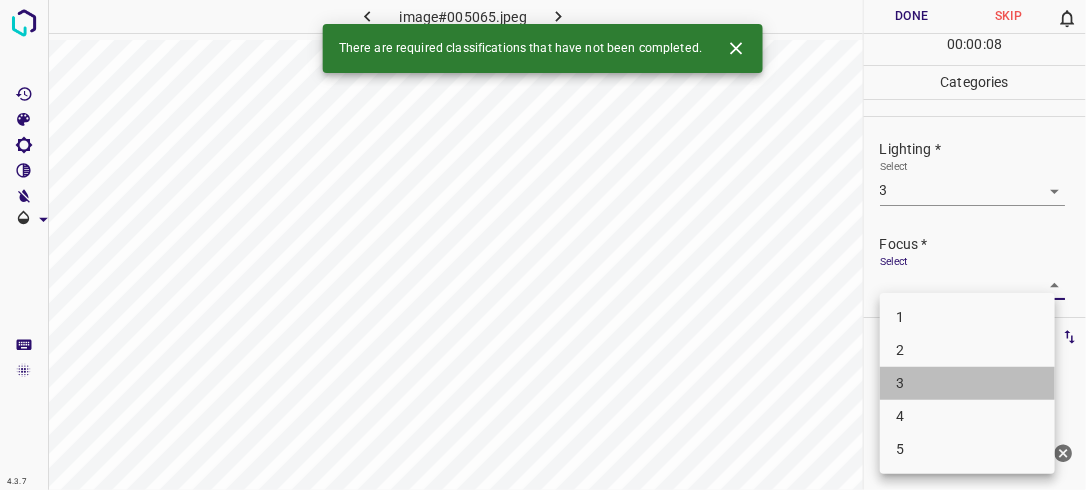 click on "3" at bounding box center [967, 383] 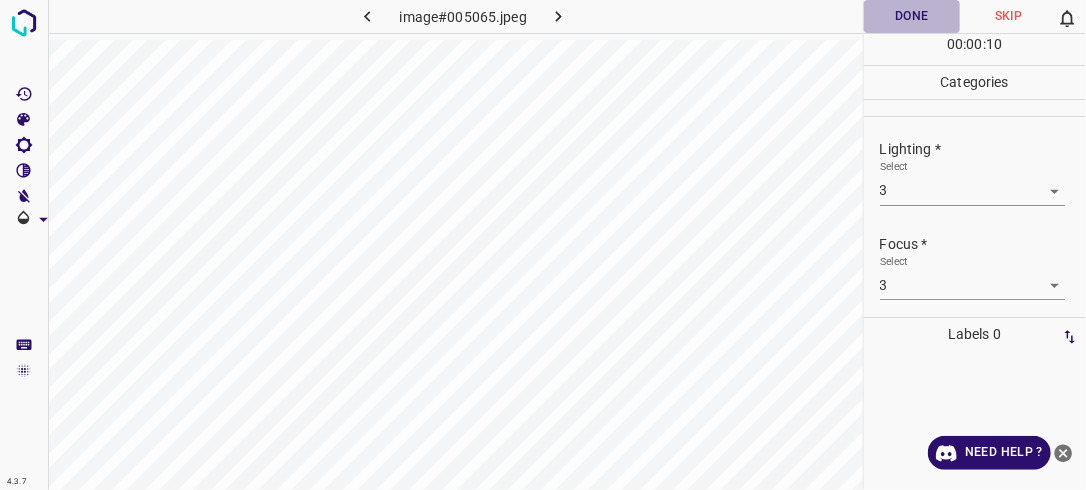 click on "Done" at bounding box center (912, 16) 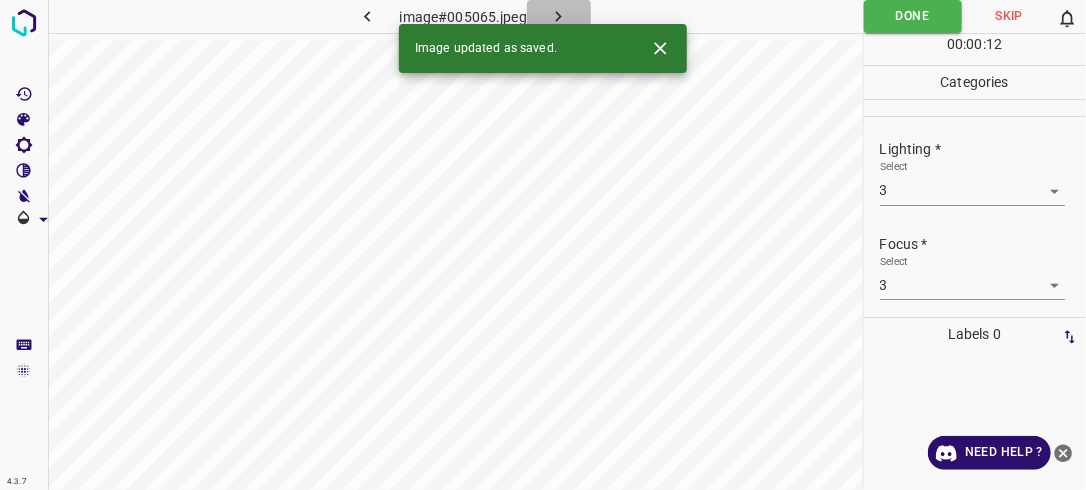 click 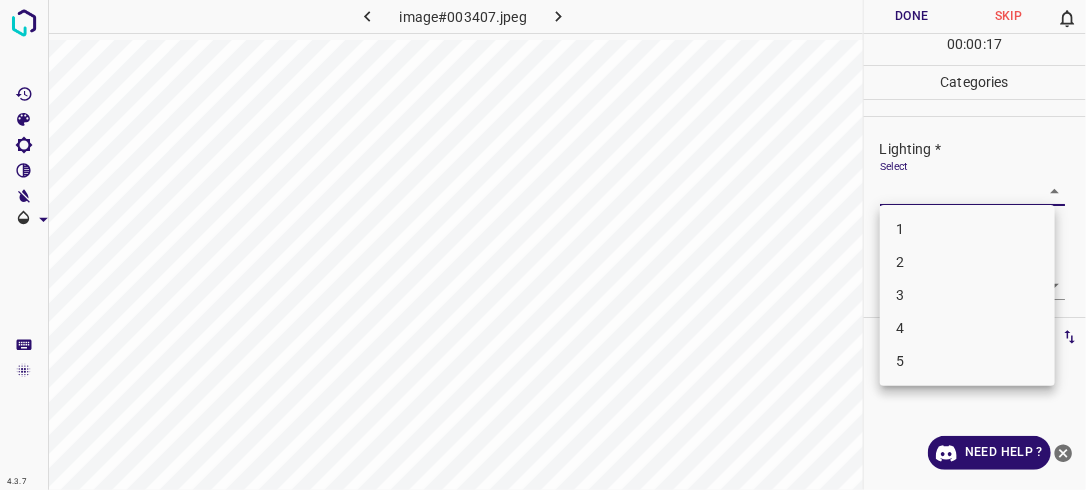 click on "4.3.7 image#003407.jpeg Done Skip 0 00   : 00   : 17   Categories Lighting *  Select ​ Focus *  Select ​ Overall *  Select ​ Labels   0 Categories 1 Lighting 2 Focus 3 Overall Tools Space Change between modes (Draw & Edit) I Auto labeling R Restore zoom M Zoom in N Zoom out Delete Delete selecte label Filters Z Restore filters X Saturation filter C Brightness filter V Contrast filter B Gray scale filter General O Download Need Help ? - Text - Hide - Delete 1 2 3 4 5" at bounding box center [543, 245] 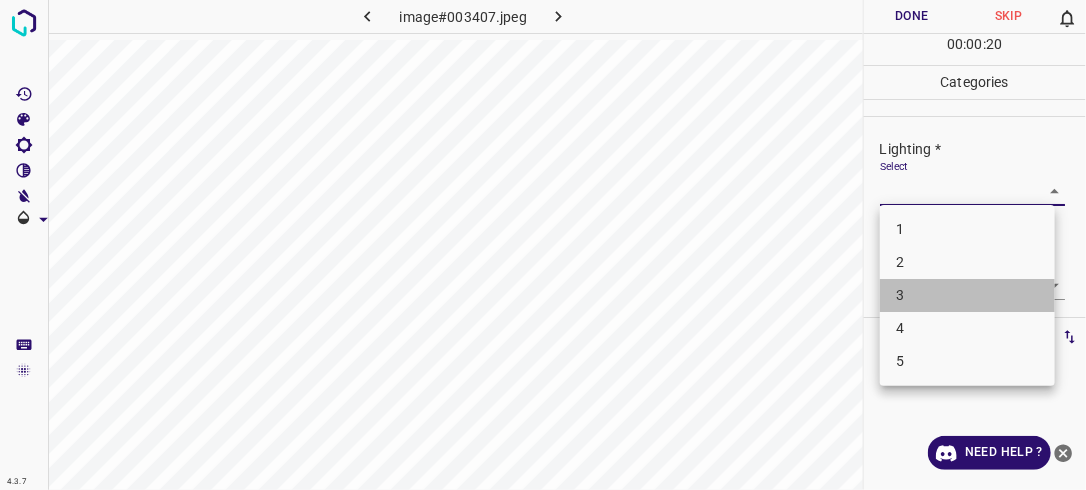 drag, startPoint x: 980, startPoint y: 298, endPoint x: 1000, endPoint y: 284, distance: 24.41311 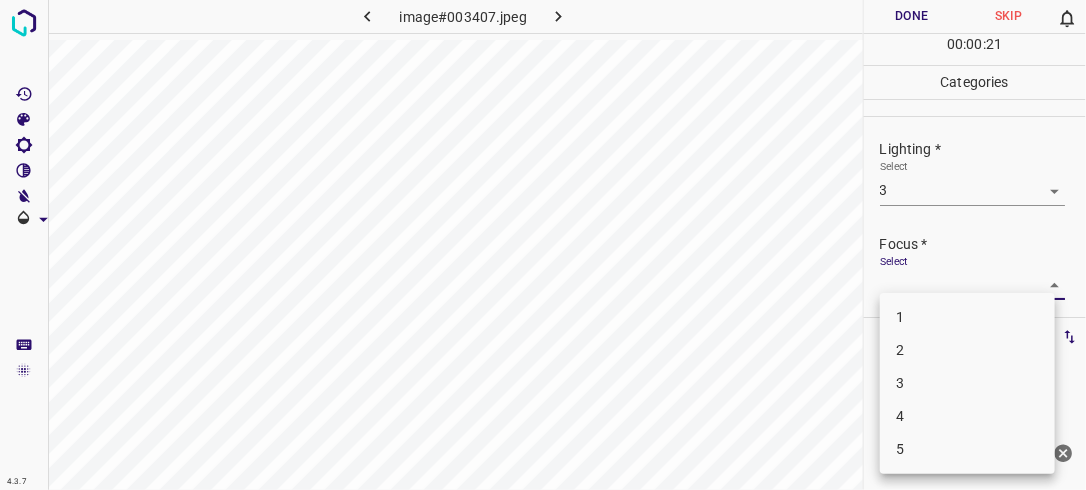 drag, startPoint x: 1041, startPoint y: 275, endPoint x: 1011, endPoint y: 296, distance: 36.619667 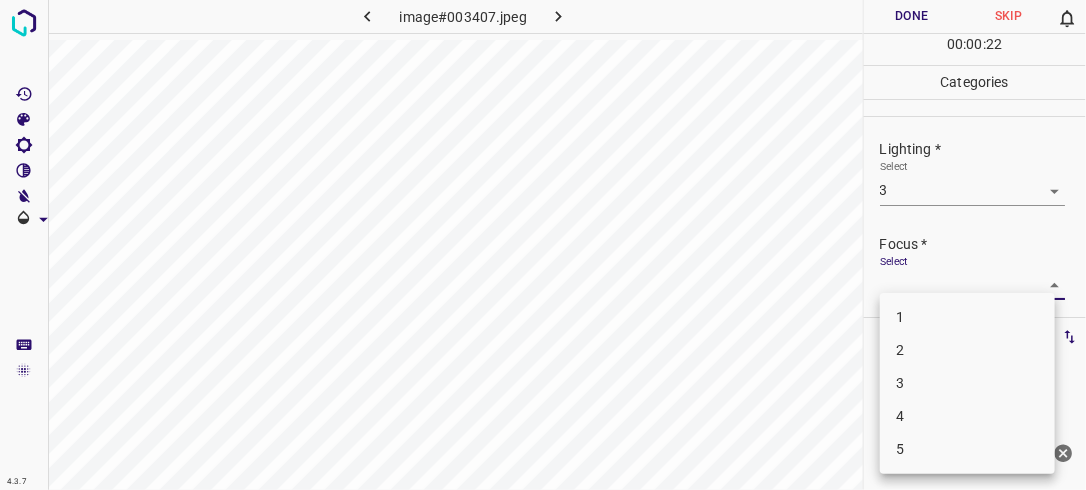drag, startPoint x: 983, startPoint y: 343, endPoint x: 1040, endPoint y: 238, distance: 119.47385 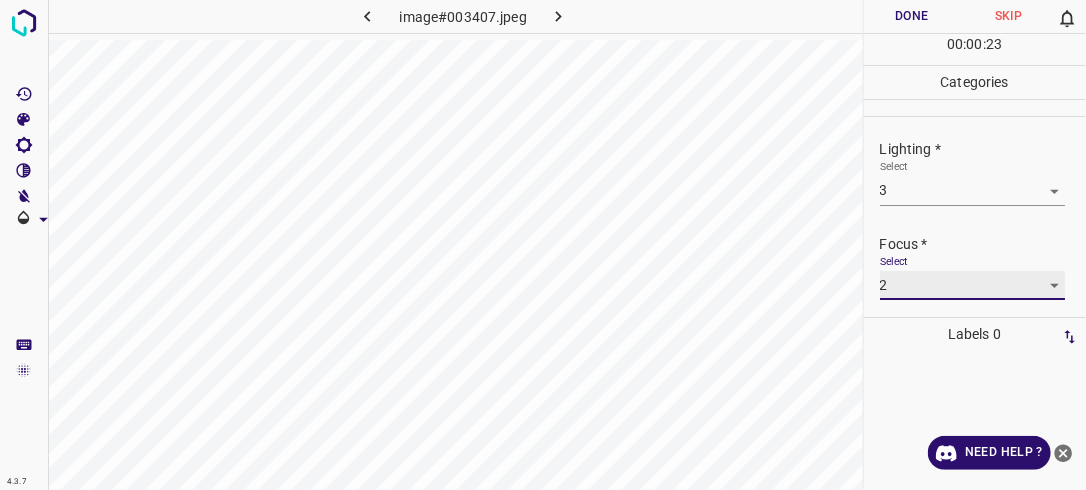scroll, scrollTop: 98, scrollLeft: 0, axis: vertical 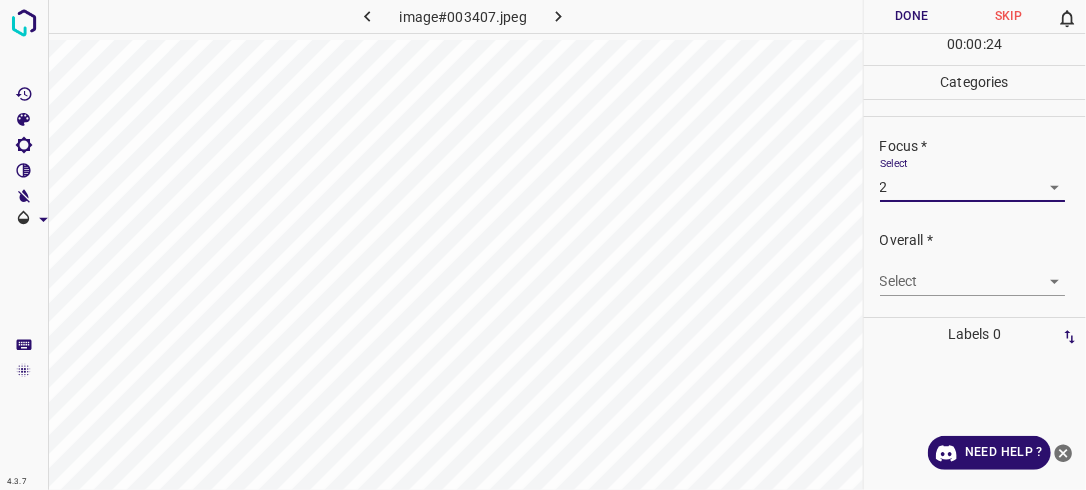 click on "4.3.7 image#003407.jpeg Done Skip 0 00   : 00   : 24   Categories Lighting *  Select 3 3 Focus *  Select 2 2 Overall *  Select ​ Labels   0 Categories 1 Lighting 2 Focus 3 Overall Tools Space Change between modes (Draw & Edit) I Auto labeling R Restore zoom M Zoom in N Zoom out Delete Delete selecte label Filters Z Restore filters X Saturation filter C Brightness filter V Contrast filter B Gray scale filter General O Download Need Help ? - Text - Hide - Delete" at bounding box center [543, 245] 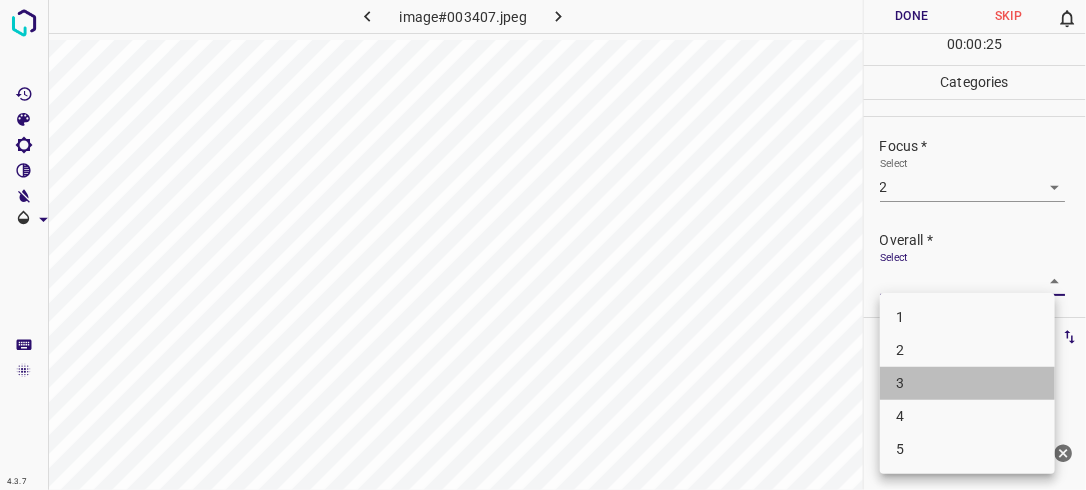 click on "3" at bounding box center [967, 383] 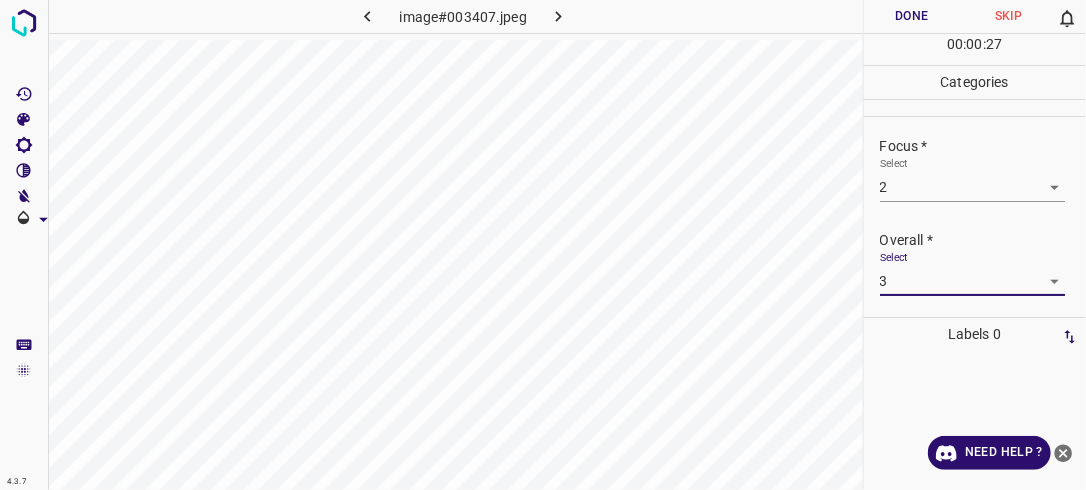 click on "Done" at bounding box center (912, 16) 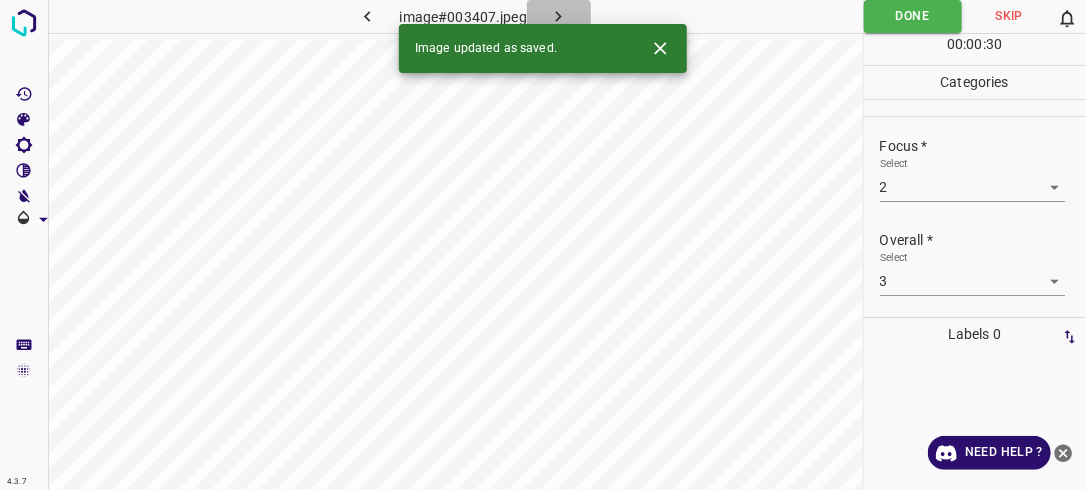 click 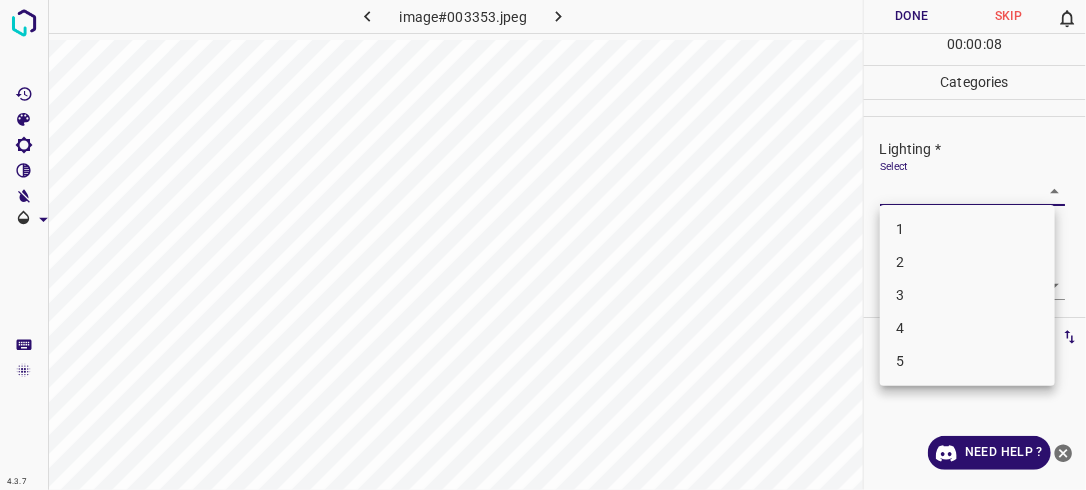 click on "4.3.7 image#003353.jpeg Done Skip 0 00   : 00   : 08   Categories Lighting *  Select ​ Focus *  Select ​ Overall *  Select ​ Labels   0 Categories 1 Lighting 2 Focus 3 Overall Tools Space Change between modes (Draw & Edit) I Auto labeling R Restore zoom M Zoom in N Zoom out Delete Delete selecte label Filters Z Restore filters X Saturation filter C Brightness filter V Contrast filter B Gray scale filter General O Download Need Help ? - Text - Hide - Delete 1 2 3 4 5" at bounding box center [543, 245] 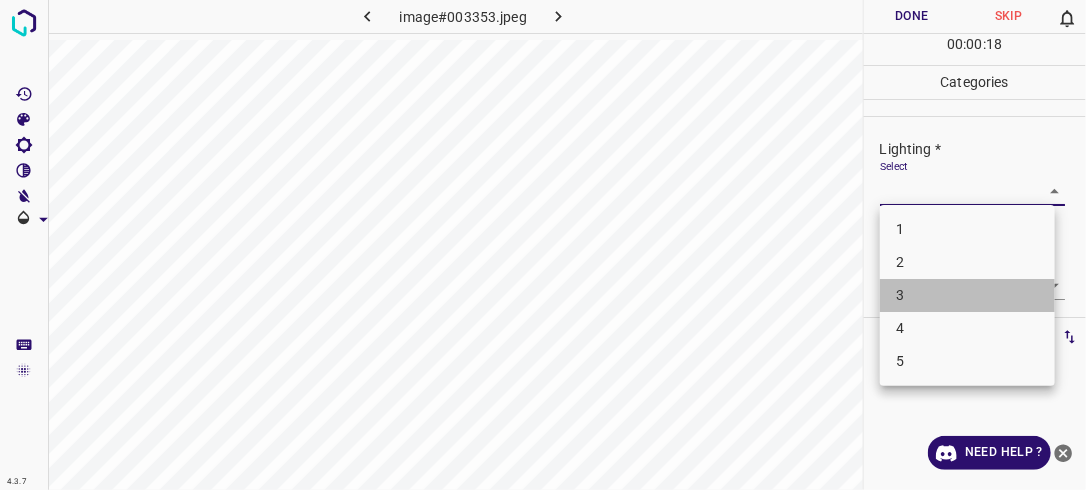 click on "3" at bounding box center (967, 295) 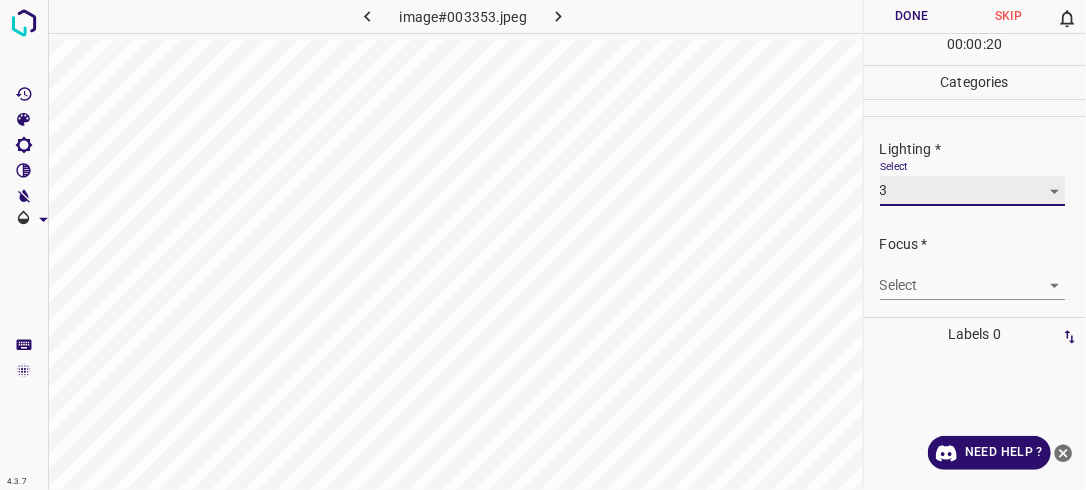 scroll, scrollTop: 44, scrollLeft: 0, axis: vertical 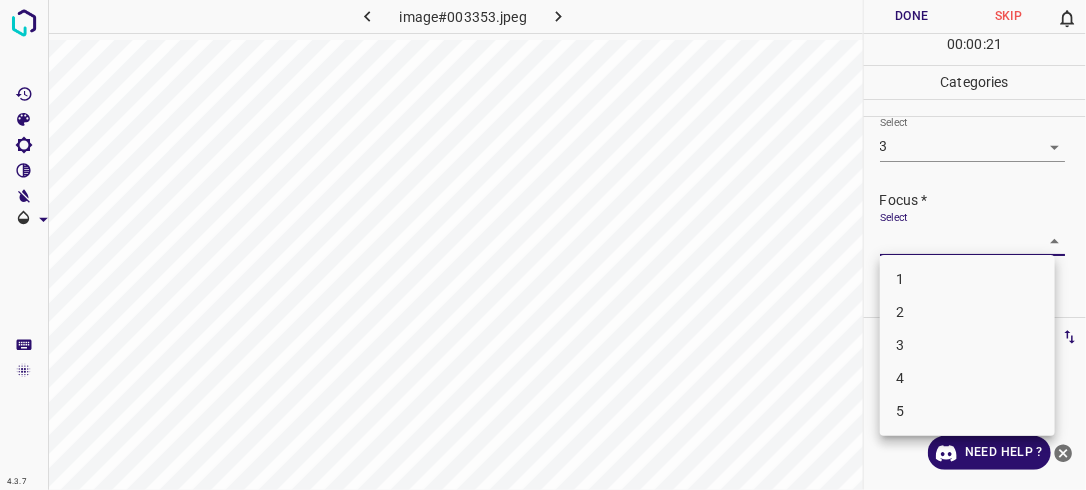 click on "4.3.7 image#003353.jpeg Done Skip 0 00   : 00   : 21   Categories Lighting *  Select 3 3 Focus *  Select ​ Overall *  Select ​ Labels   0 Categories 1 Lighting 2 Focus 3 Overall Tools Space Change between modes (Draw & Edit) I Auto labeling R Restore zoom M Zoom in N Zoom out Delete Delete selecte label Filters Z Restore filters X Saturation filter C Brightness filter V Contrast filter B Gray scale filter General O Download Need Help ? - Text - Hide - Delete 1 2 3 4 5" at bounding box center [543, 245] 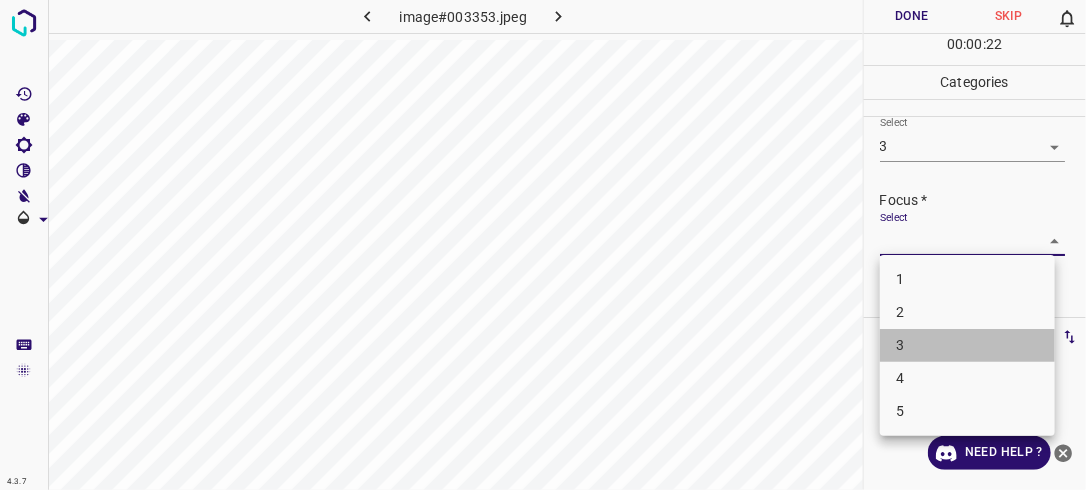 click on "3" at bounding box center (967, 345) 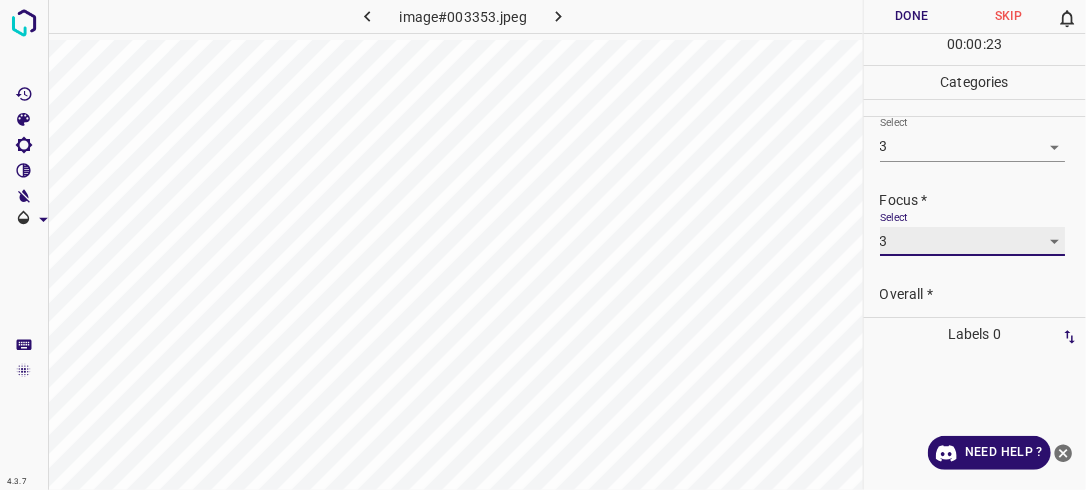 scroll, scrollTop: 80, scrollLeft: 0, axis: vertical 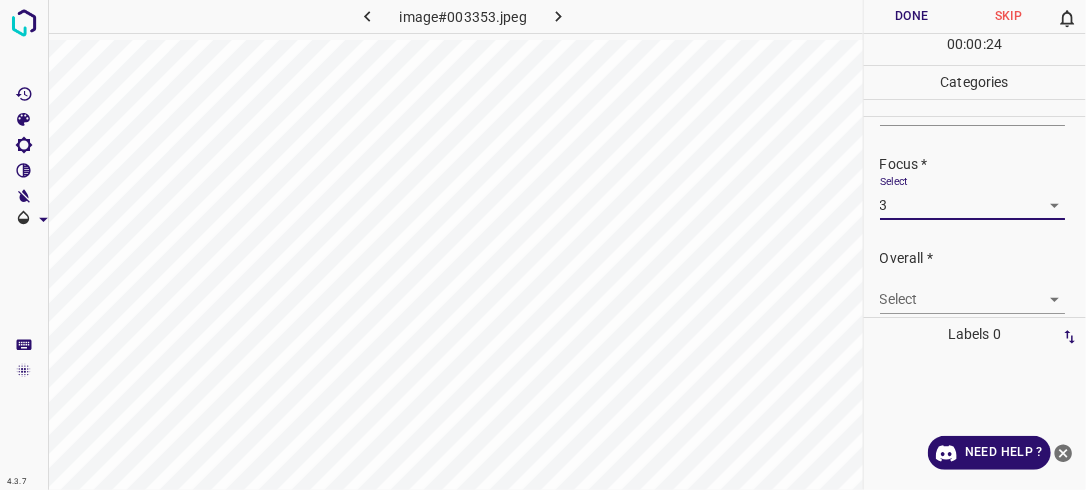 click on "4.3.7 image#003353.jpeg Done Skip 0 00   : 00   : 24   Categories Lighting *  Select 3 3 Focus *  Select 3 3 Overall *  Select ​ Labels   0 Categories 1 Lighting 2 Focus 3 Overall Tools Space Change between modes (Draw & Edit) I Auto labeling R Restore zoom M Zoom in N Zoom out Delete Delete selecte label Filters Z Restore filters X Saturation filter C Brightness filter V Contrast filter B Gray scale filter General O Download Need Help ? - Text - Hide - Delete" at bounding box center [543, 245] 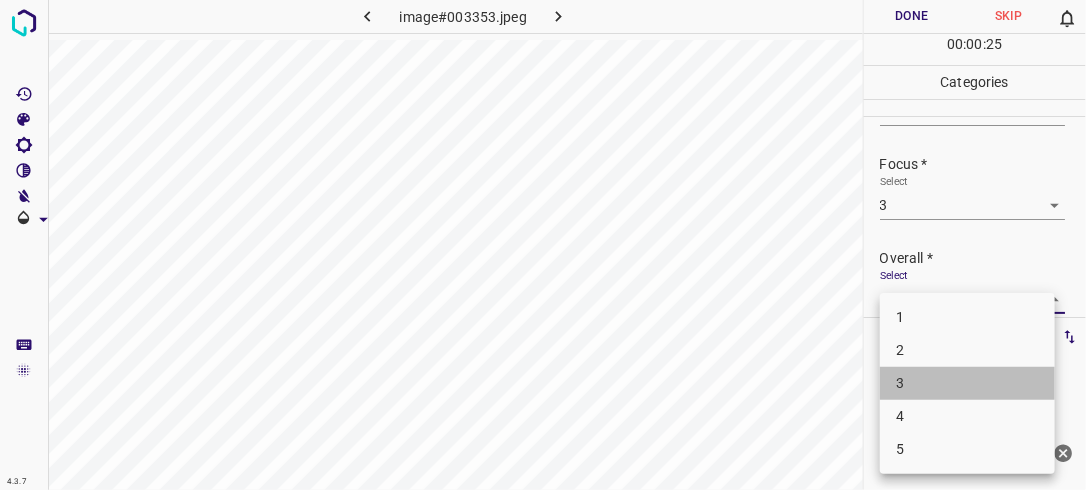 click on "3" at bounding box center (967, 383) 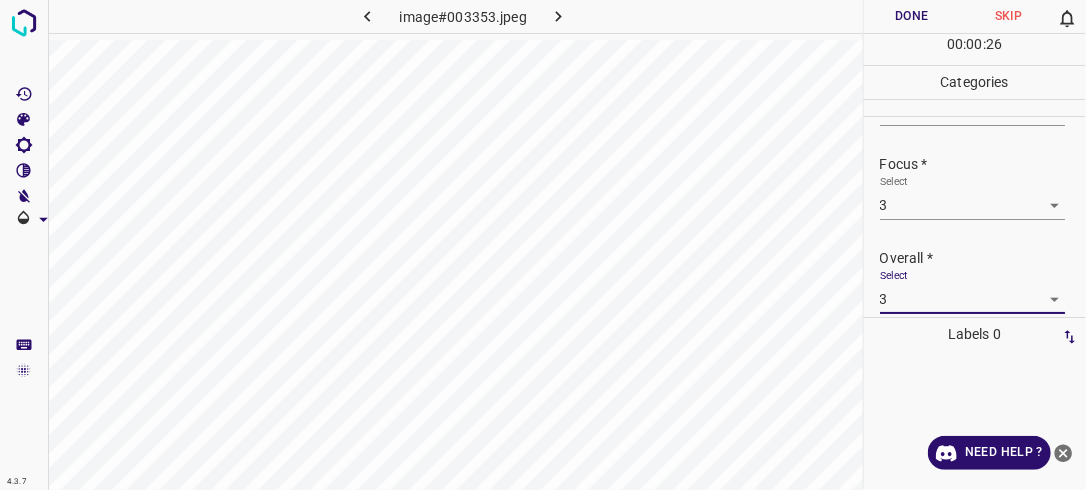 click on "Done" at bounding box center (912, 16) 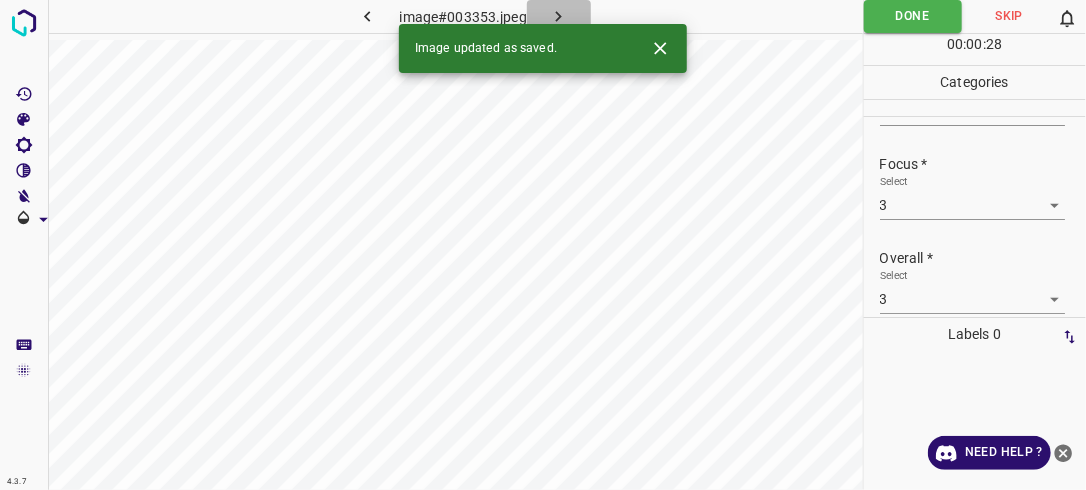 click 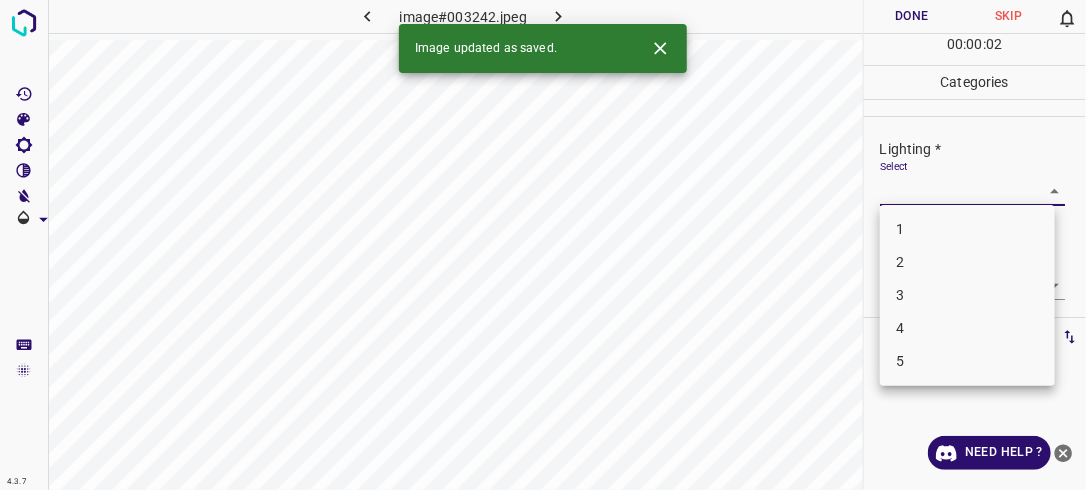 click on "4.3.7 image#003242.jpeg Done Skip 0 00   : 00   : 02   Categories Lighting *  Select ​ Focus *  Select ​ Overall *  Select ​ Labels   0 Categories 1 Lighting 2 Focus 3 Overall Tools Space Change between modes (Draw & Edit) I Auto labeling R Restore zoom M Zoom in N Zoom out Delete Delete selecte label Filters Z Restore filters X Saturation filter C Brightness filter V Contrast filter B Gray scale filter General O Download Image updated as saved. Need Help ? - Text - Hide - Delete 1 2 3 4 5" at bounding box center (543, 245) 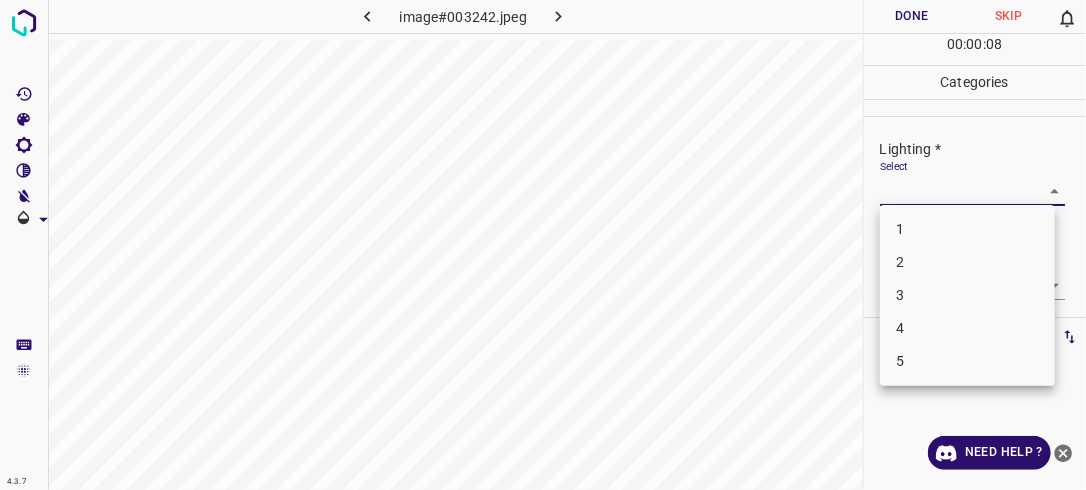 drag, startPoint x: 1006, startPoint y: 264, endPoint x: 1036, endPoint y: 259, distance: 30.413813 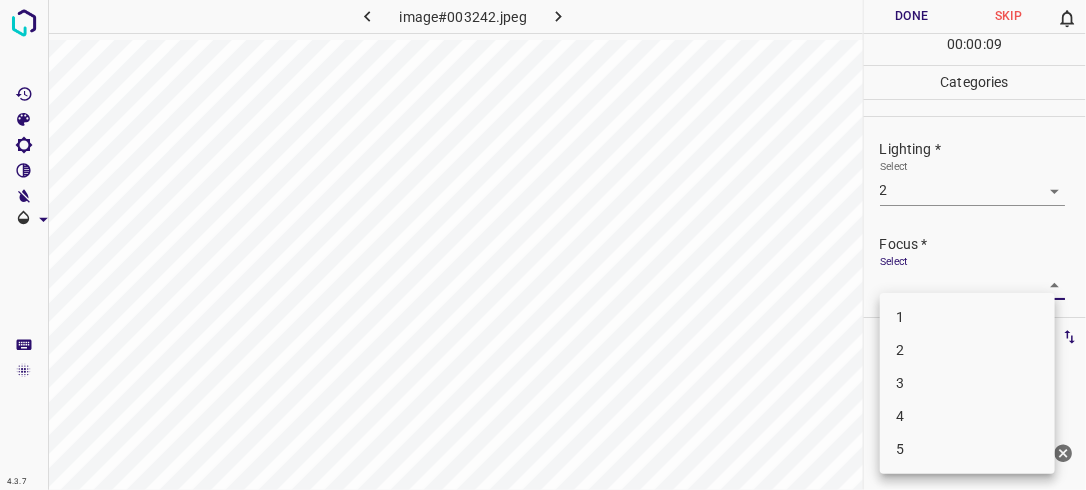 click on "4.3.7 image#003242.jpeg Done Skip 0 00   : 00   : 09   Categories Lighting *  Select 2 2 Focus *  Select ​ Overall *  Select ​ Labels   0 Categories 1 Lighting 2 Focus 3 Overall Tools Space Change between modes (Draw & Edit) I Auto labeling R Restore zoom M Zoom in N Zoom out Delete Delete selecte label Filters Z Restore filters X Saturation filter C Brightness filter V Contrast filter B Gray scale filter General O Download Need Help ? - Text - Hide - Delete 1 2 3 4 5" at bounding box center (543, 245) 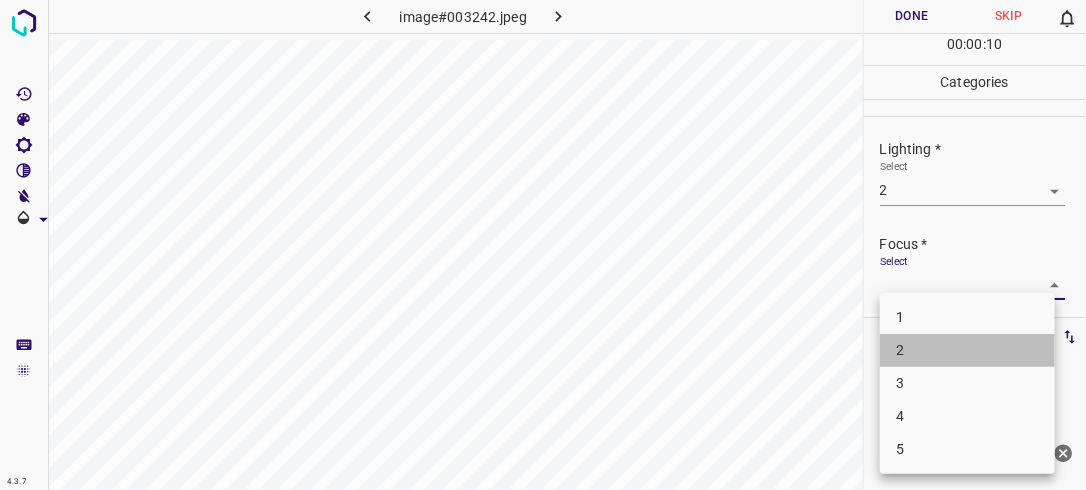click on "2" at bounding box center [967, 350] 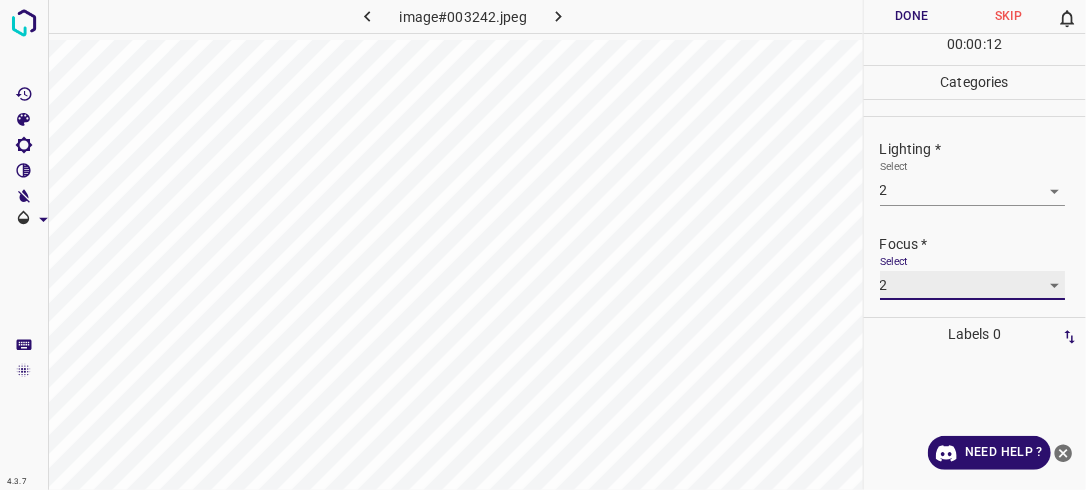 scroll, scrollTop: 98, scrollLeft: 0, axis: vertical 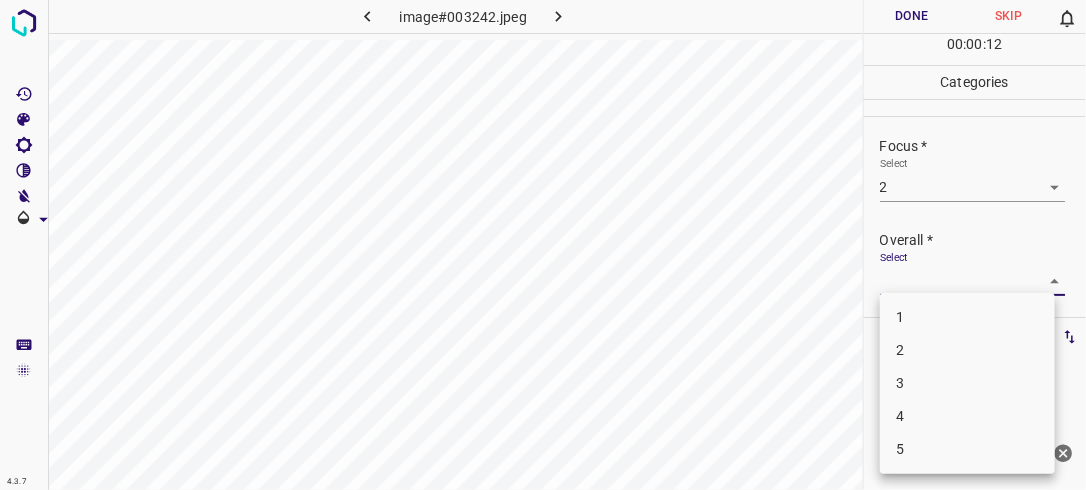 click on "4.3.7 image#003242.jpeg Done Skip 0 00   : 00   : 12   Categories Lighting *  Select 2 2 Focus *  Select 2 2 Overall *  Select ​ Labels   0 Categories 1 Lighting 2 Focus 3 Overall Tools Space Change between modes (Draw & Edit) I Auto labeling R Restore zoom M Zoom in N Zoom out Delete Delete selecte label Filters Z Restore filters X Saturation filter C Brightness filter V Contrast filter B Gray scale filter General O Download Need Help ? - Text - Hide - Delete 1 2 3 4 5" at bounding box center (543, 245) 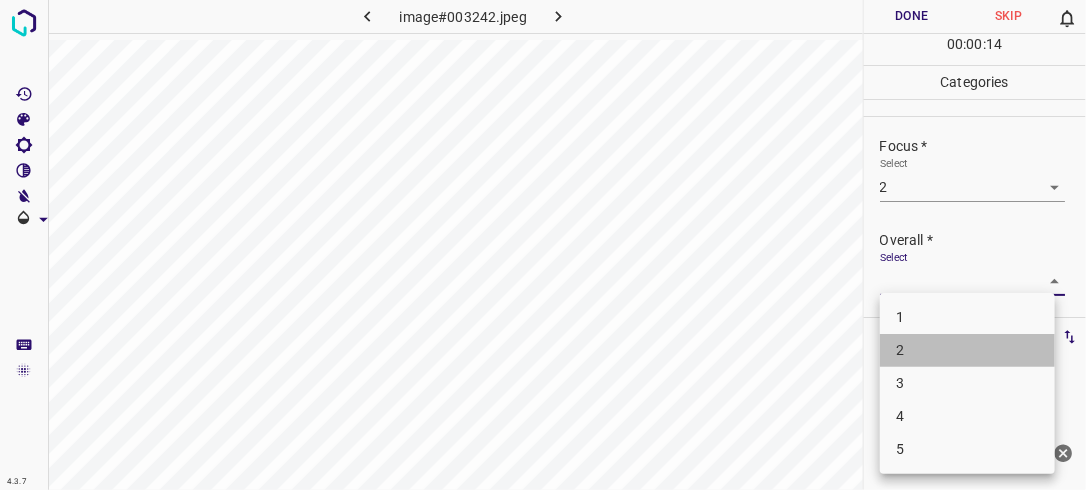 click on "2" at bounding box center [967, 350] 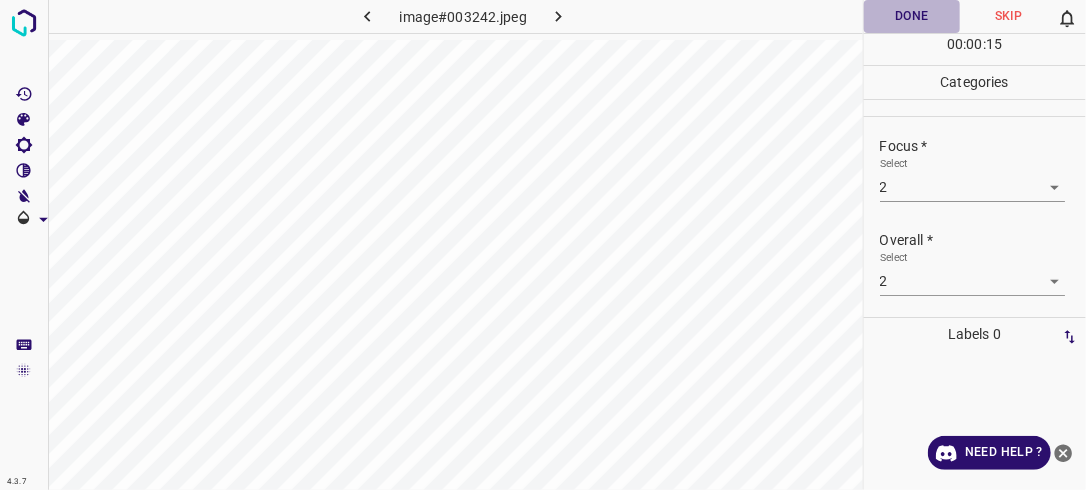 click on "Done" at bounding box center (912, 16) 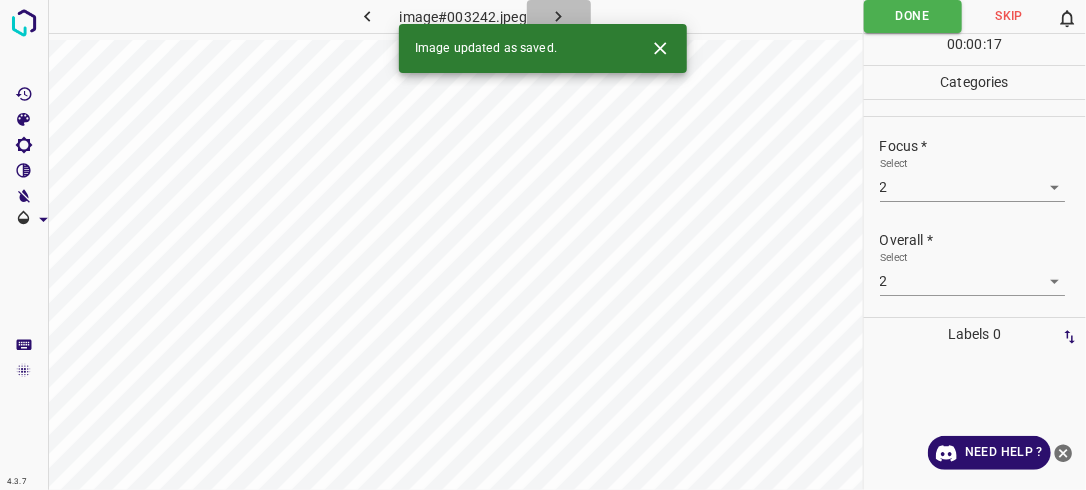 click 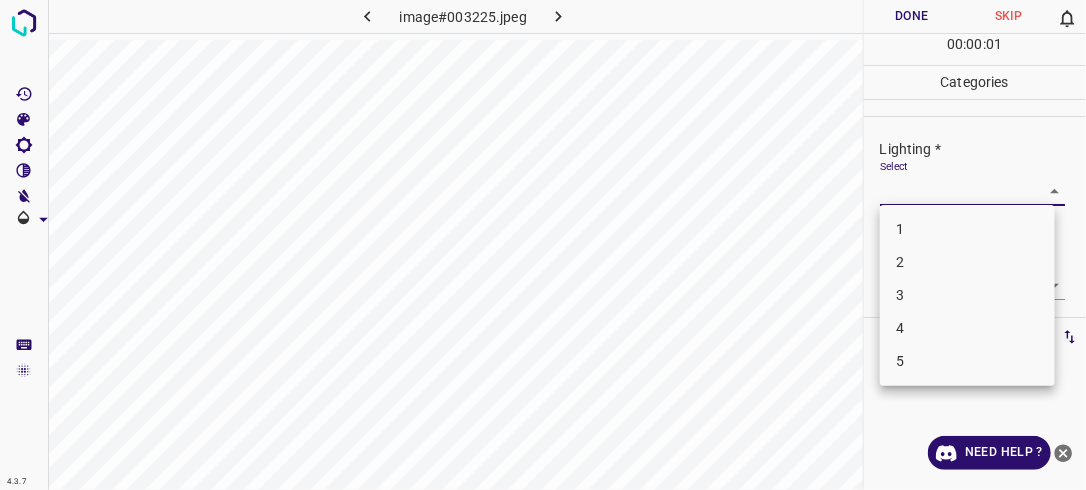 click on "4.3.7 image#003225.jpeg Done Skip 0 00   : 00   : 01   Categories Lighting *  Select ​ Focus *  Select ​ Overall *  Select ​ Labels   0 Categories 1 Lighting 2 Focus 3 Overall Tools Space Change between modes (Draw & Edit) I Auto labeling R Restore zoom M Zoom in N Zoom out Delete Delete selecte label Filters Z Restore filters X Saturation filter C Brightness filter V Contrast filter B Gray scale filter General O Download Need Help ? - Text - Hide - Delete 1 2 3 4 5" at bounding box center [543, 245] 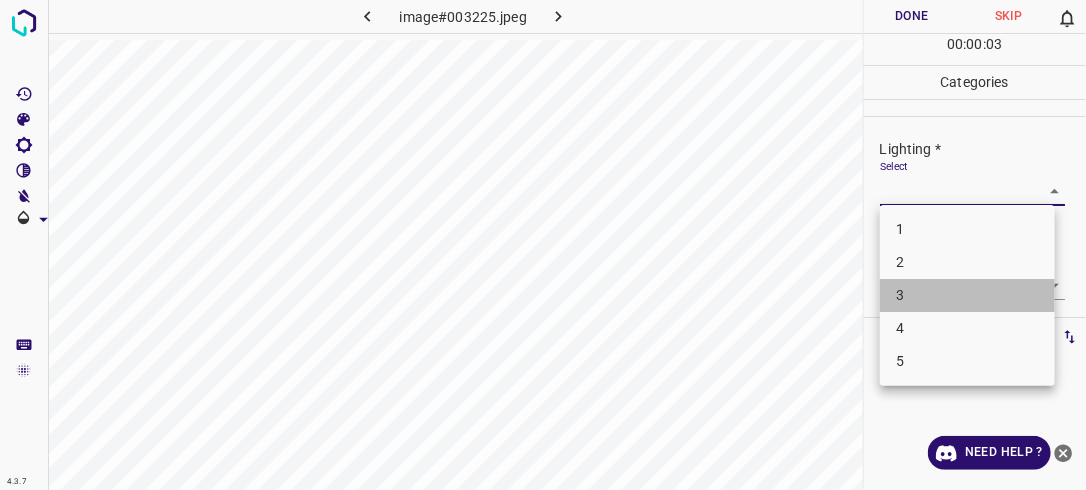 click on "3" at bounding box center [967, 295] 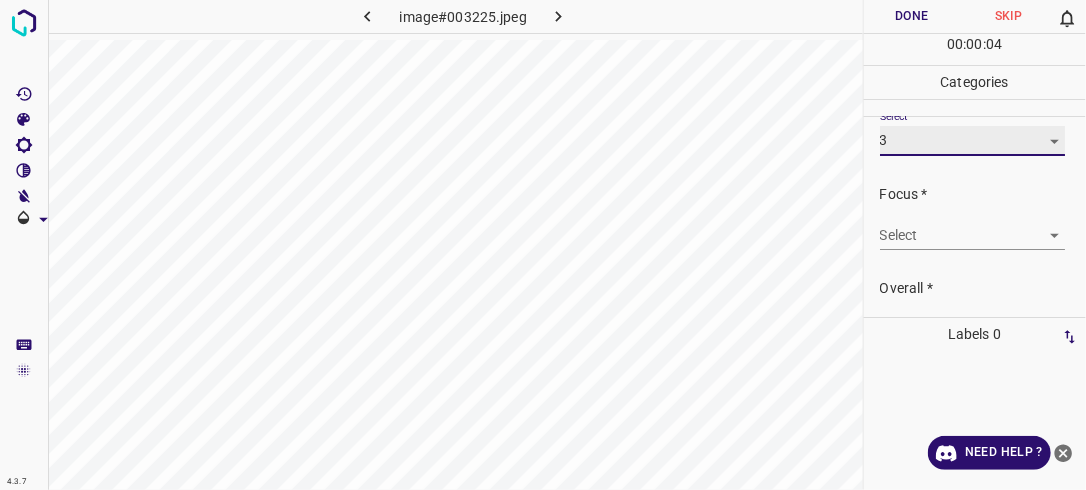 scroll, scrollTop: 98, scrollLeft: 0, axis: vertical 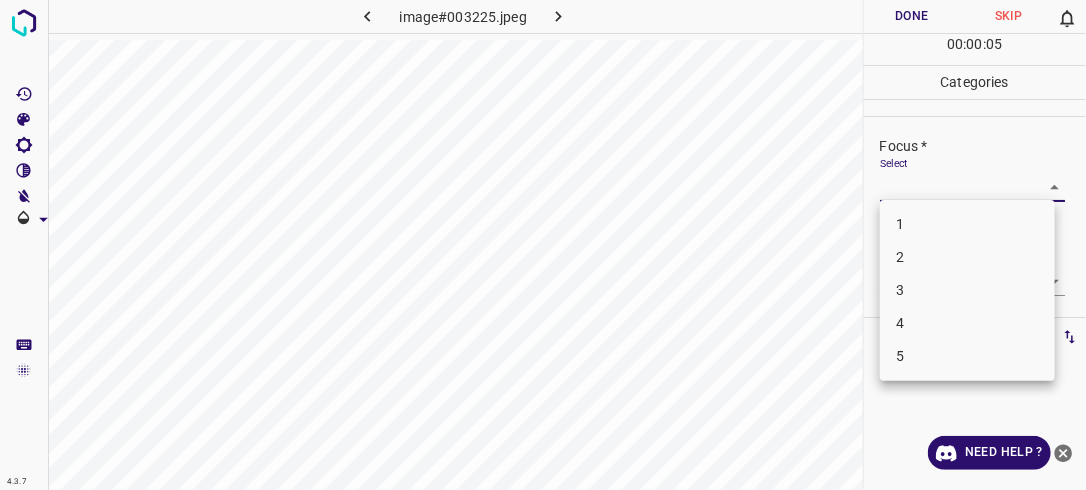 click on "4.3.7 image#003225.jpeg Done Skip 0 00   : 00   : 05   Categories Lighting *  Select 3 3 Focus *  Select ​ Overall *  Select ​ Labels   0 Categories 1 Lighting 2 Focus 3 Overall Tools Space Change between modes (Draw & Edit) I Auto labeling R Restore zoom M Zoom in N Zoom out Delete Delete selecte label Filters Z Restore filters X Saturation filter C Brightness filter V Contrast filter B Gray scale filter General O Download Need Help ? - Text - Hide - Delete 1 2 3 4 5" at bounding box center [543, 245] 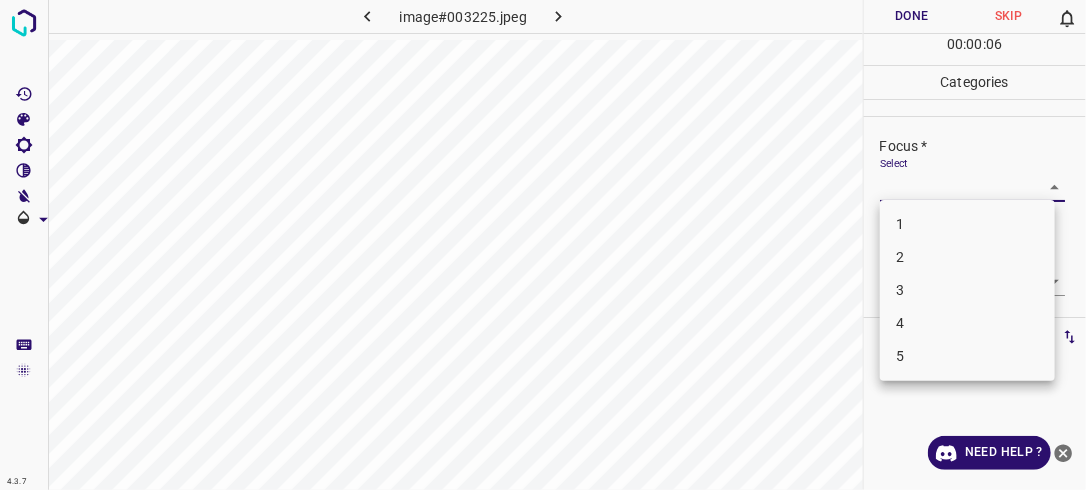 click on "3" at bounding box center (967, 290) 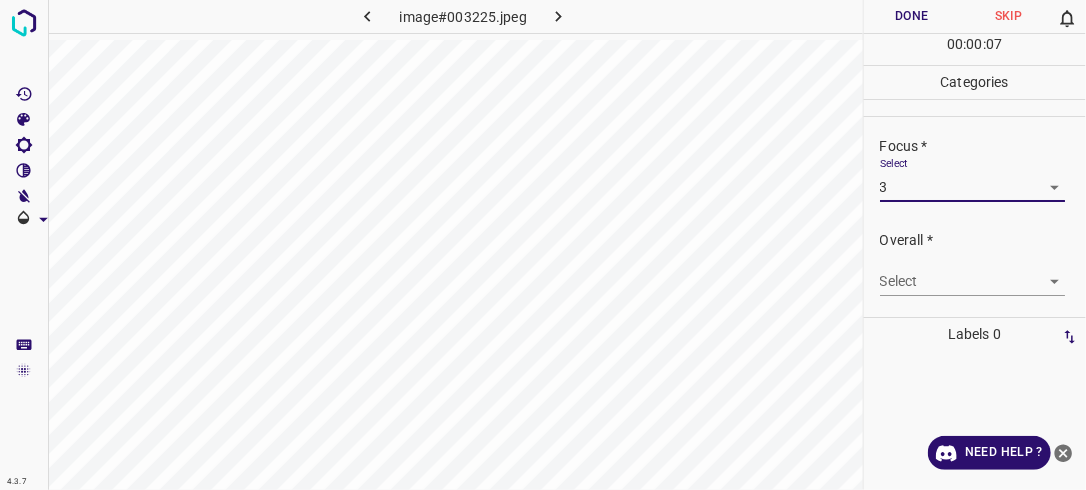 click on "4.3.7 image#003225.jpeg Done Skip 0 00   : 00   : 07   Categories Lighting *  Select 3 3 Focus *  Select 3 3 Overall *  Select ​ Labels   0 Categories 1 Lighting 2 Focus 3 Overall Tools Space Change between modes (Draw & Edit) I Auto labeling R Restore zoom M Zoom in N Zoom out Delete Delete selecte label Filters Z Restore filters X Saturation filter C Brightness filter V Contrast filter B Gray scale filter General O Download Need Help ? - Text - Hide - Delete" at bounding box center (543, 245) 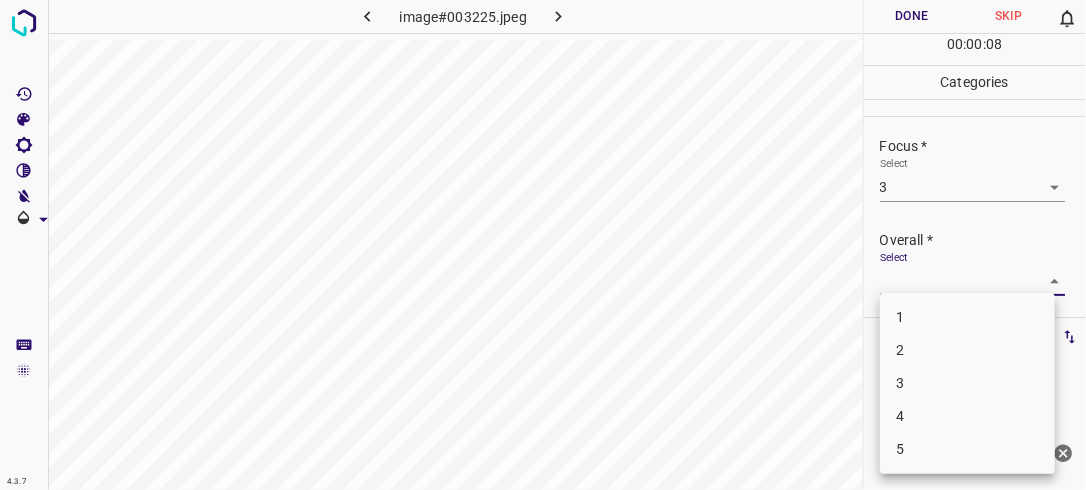 click on "3" at bounding box center [967, 383] 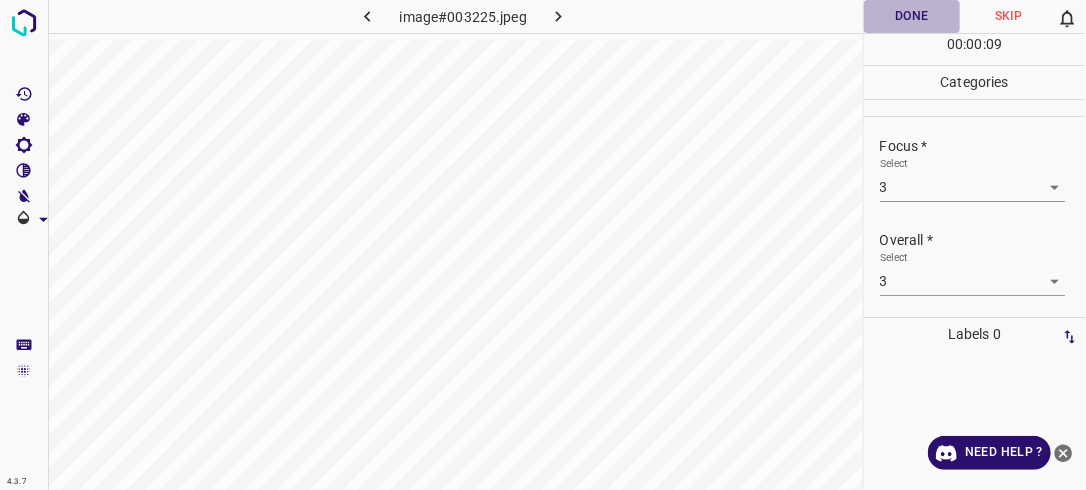 click on "Done" at bounding box center [912, 16] 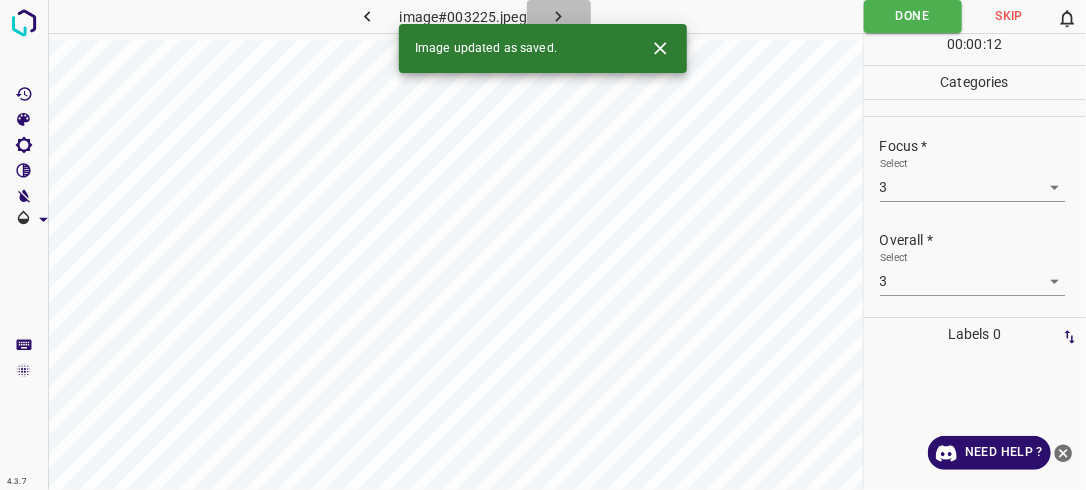 click 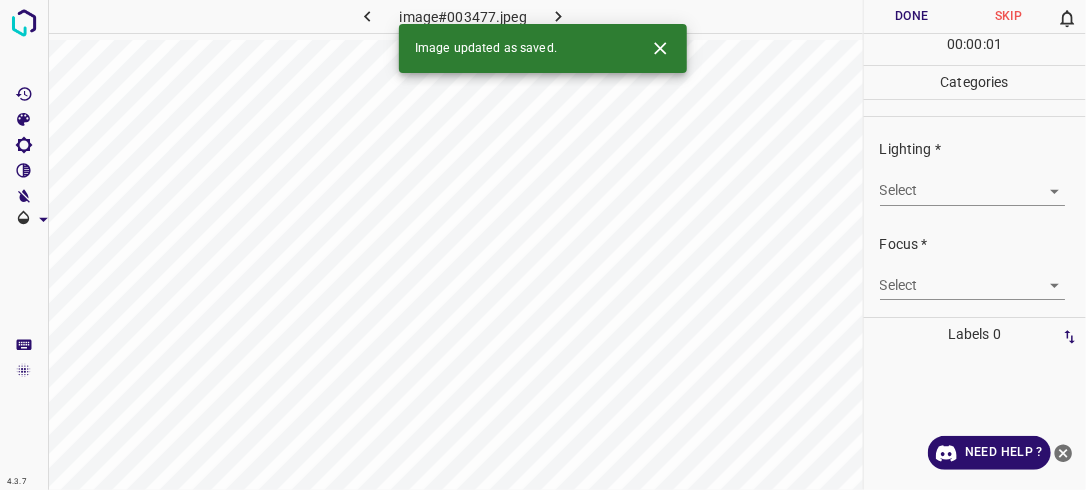 click on "4.3.7 image#003477.jpeg Done Skip 0 00   : 00   : 01   Categories Lighting *  Select ​ Focus *  Select ​ Overall *  Select ​ Labels   0 Categories 1 Lighting 2 Focus 3 Overall Tools Space Change between modes (Draw & Edit) I Auto labeling R Restore zoom M Zoom in N Zoom out Delete Delete selecte label Filters Z Restore filters X Saturation filter C Brightness filter V Contrast filter B Gray scale filter General O Download Image updated as saved. Need Help ? - Text - Hide - Delete" at bounding box center [543, 245] 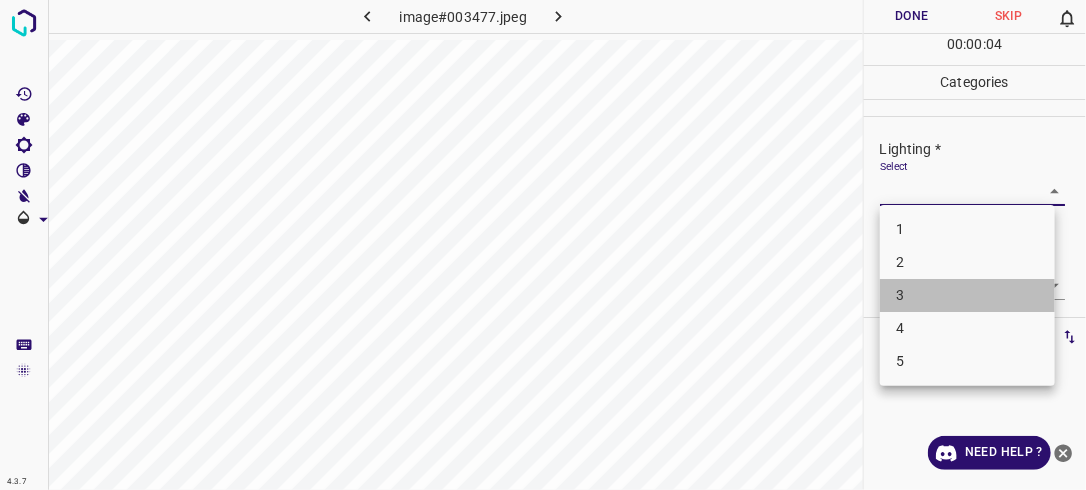 click on "3" at bounding box center [967, 295] 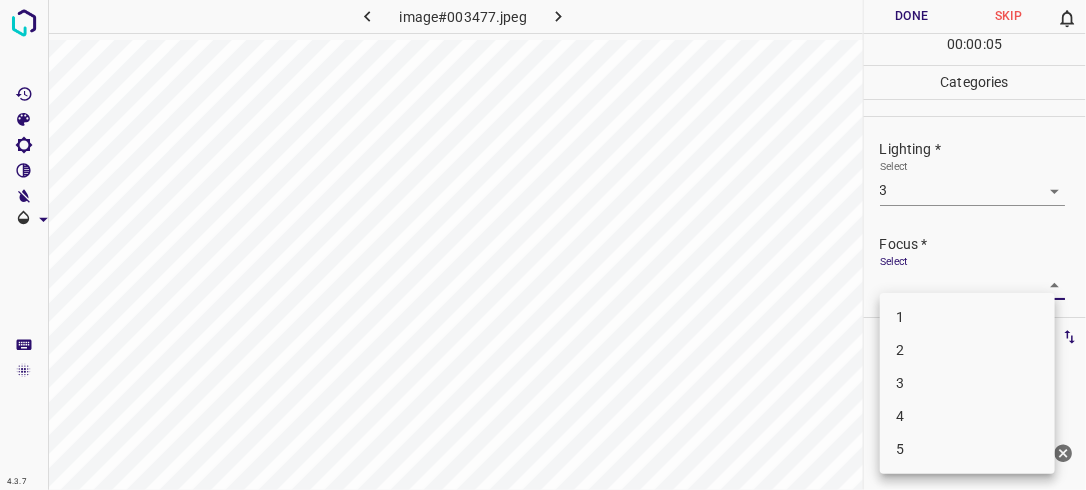 click on "4.3.7 image#003477.jpeg Done Skip 0 00   : 00   : 05   Categories Lighting *  Select 3 3 Focus *  Select ​ Overall *  Select ​ Labels   0 Categories 1 Lighting 2 Focus 3 Overall Tools Space Change between modes (Draw & Edit) I Auto labeling R Restore zoom M Zoom in N Zoom out Delete Delete selecte label Filters Z Restore filters X Saturation filter C Brightness filter V Contrast filter B Gray scale filter General O Download Need Help ? - Text - Hide - Delete 1 2 3 4 5" at bounding box center [543, 245] 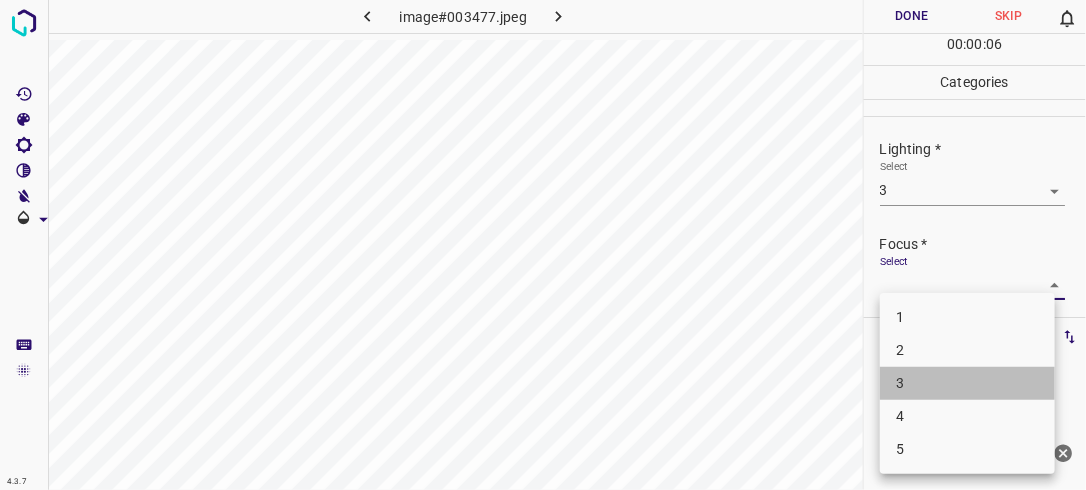 click on "3" at bounding box center (967, 383) 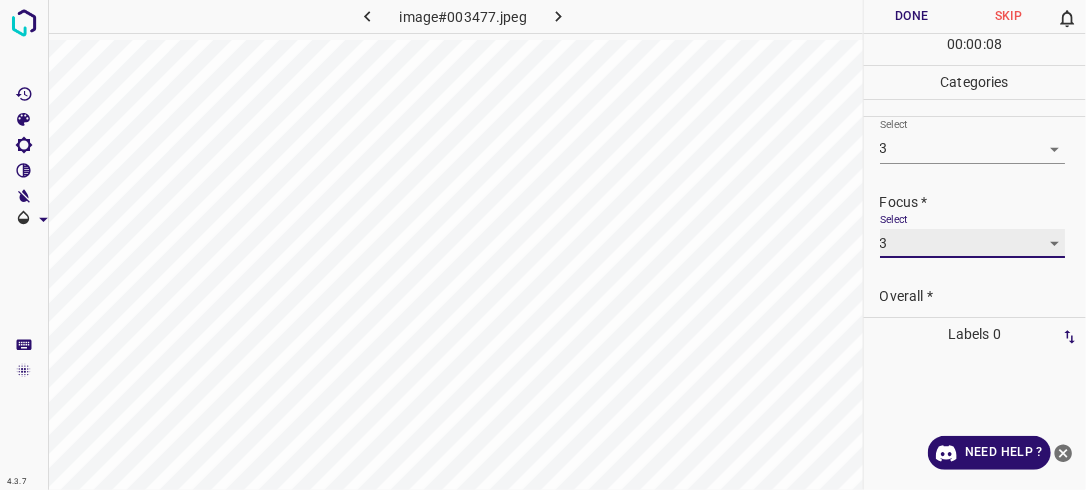 scroll, scrollTop: 98, scrollLeft: 0, axis: vertical 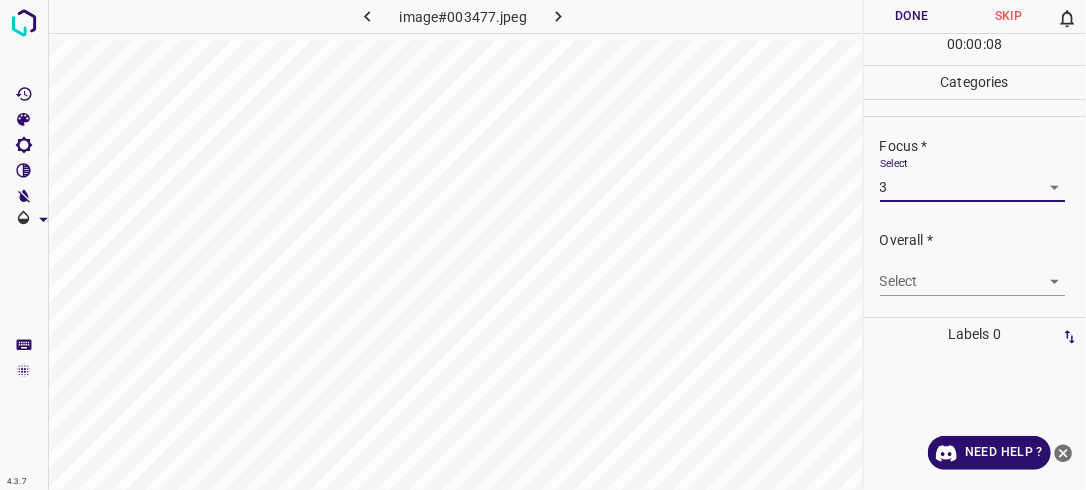 click on "4.3.7 image#003477.jpeg Done Skip 0 00   : 00   : 08   Categories Lighting *  Select 3 3 Focus *  Select 3 3 Overall *  Select ​ Labels   0 Categories 1 Lighting 2 Focus 3 Overall Tools Space Change between modes (Draw & Edit) I Auto labeling R Restore zoom M Zoom in N Zoom out Delete Delete selecte label Filters Z Restore filters X Saturation filter C Brightness filter V Contrast filter B Gray scale filter General O Download Need Help ? - Text - Hide - Delete" at bounding box center (543, 245) 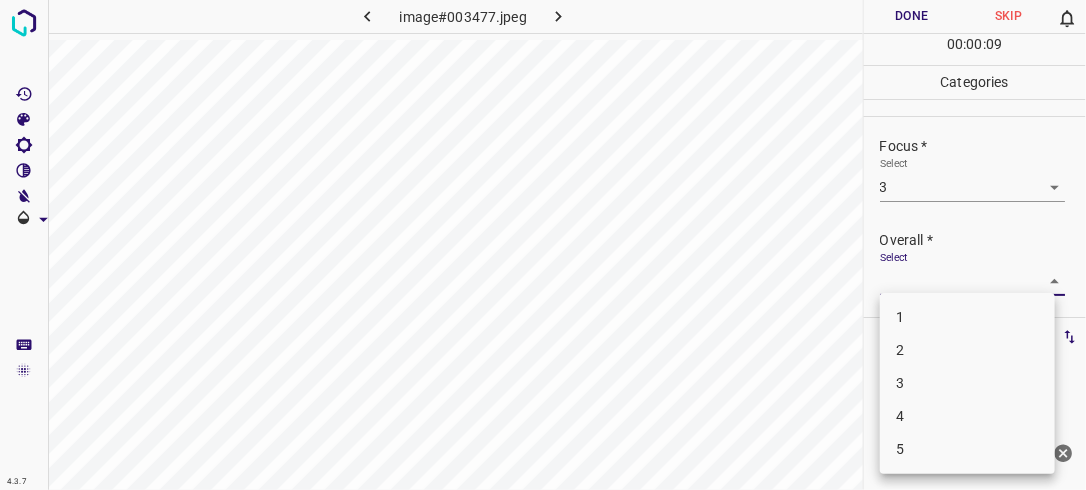 click on "3" at bounding box center (967, 383) 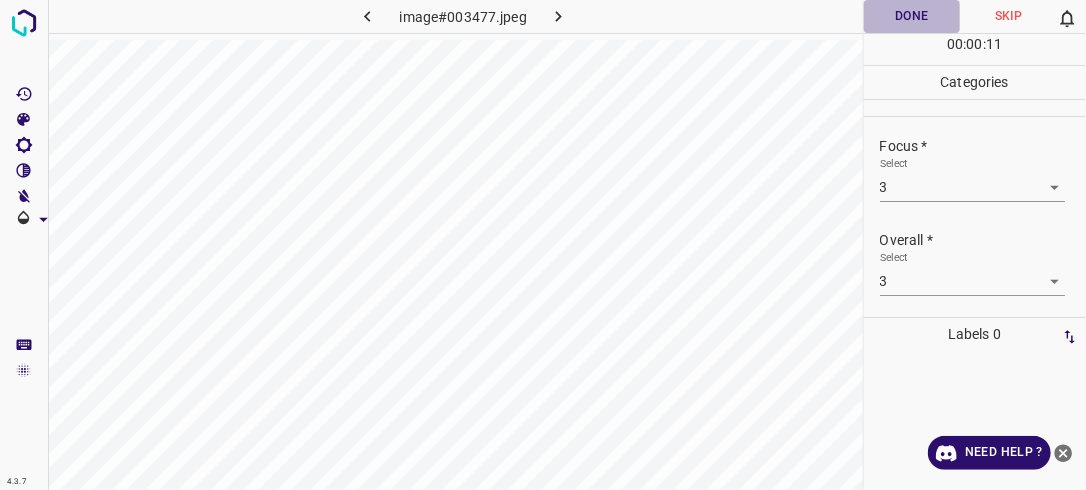 click on "Done" at bounding box center (912, 16) 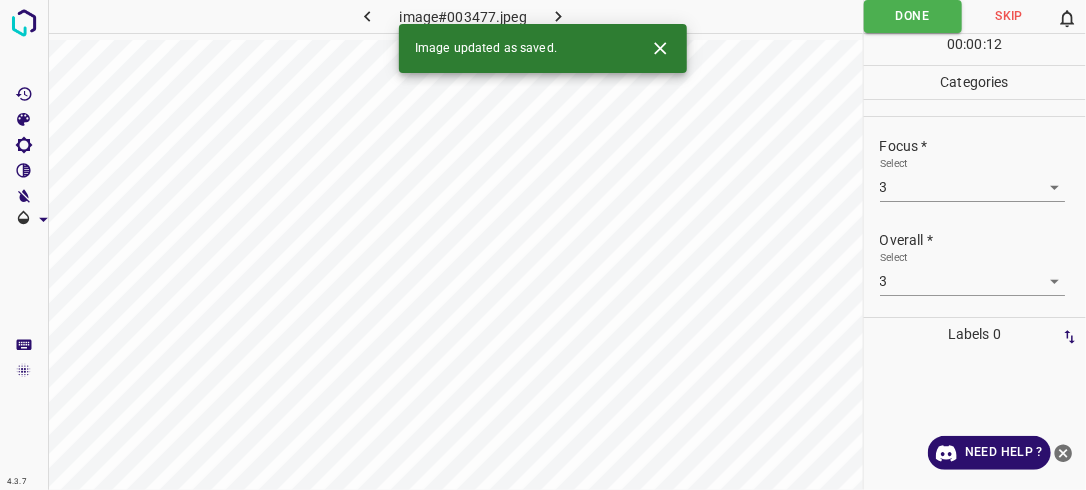 click at bounding box center [559, 16] 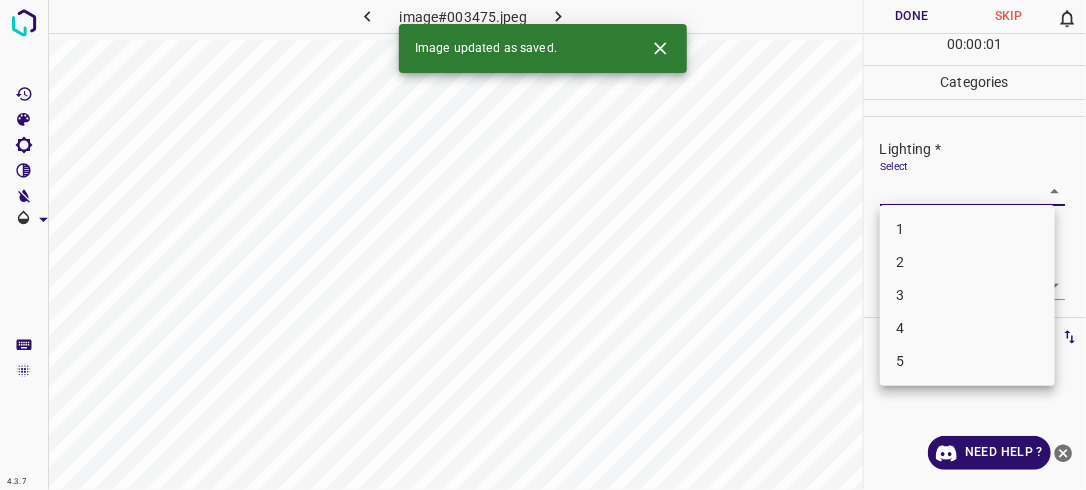 click on "4.3.7 image#003475.jpeg Done Skip 0 00   : 00   : 01   Categories Lighting *  Select ​ Focus *  Select ​ Overall *  Select ​ Labels   0 Categories 1 Lighting 2 Focus 3 Overall Tools Space Change between modes (Draw & Edit) I Auto labeling R Restore zoom M Zoom in N Zoom out Delete Delete selecte label Filters Z Restore filters X Saturation filter C Brightness filter V Contrast filter B Gray scale filter General O Download Image updated as saved. Need Help ? - Text - Hide - Delete 1 2 3 4 5" at bounding box center (543, 245) 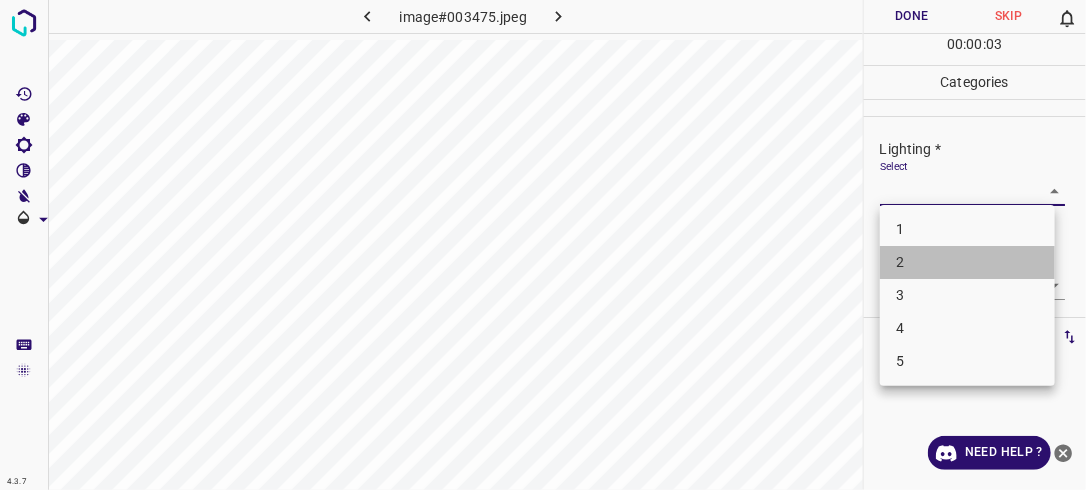 click on "2" at bounding box center [967, 262] 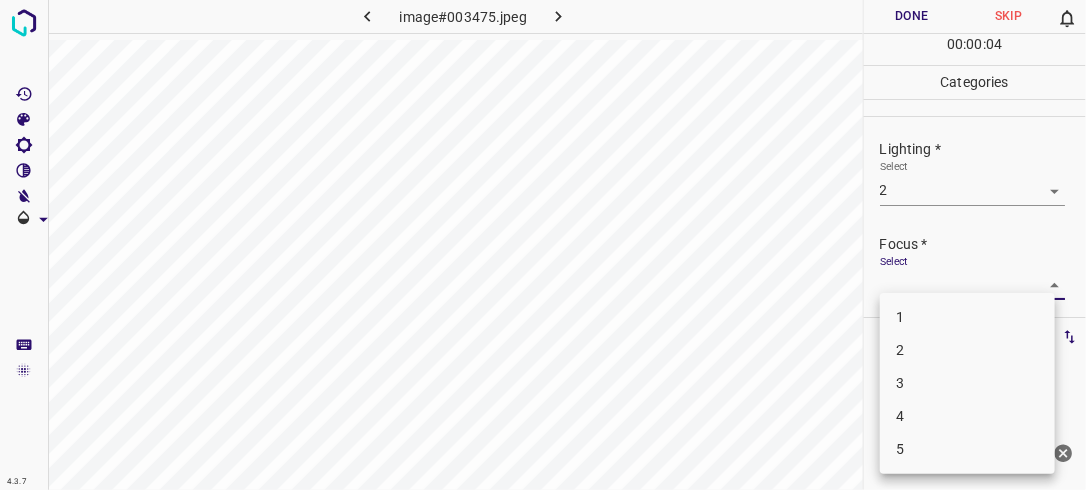click on "4.3.7 image#003475.jpeg Done Skip 0 00   : 00   : 04   Categories Lighting *  Select 2 2 Focus *  Select ​ Overall *  Select ​ Labels   0 Categories 1 Lighting 2 Focus 3 Overall Tools Space Change between modes (Draw & Edit) I Auto labeling R Restore zoom M Zoom in N Zoom out Delete Delete selecte label Filters Z Restore filters X Saturation filter C Brightness filter V Contrast filter B Gray scale filter General O Download Need Help ? - Text - Hide - Delete 1 2 3 4 5" at bounding box center (543, 245) 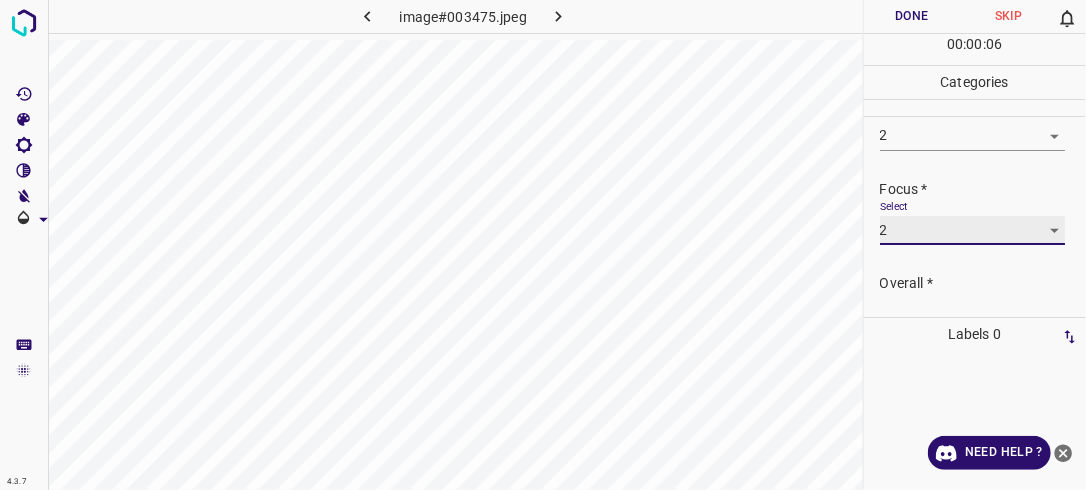 scroll, scrollTop: 98, scrollLeft: 0, axis: vertical 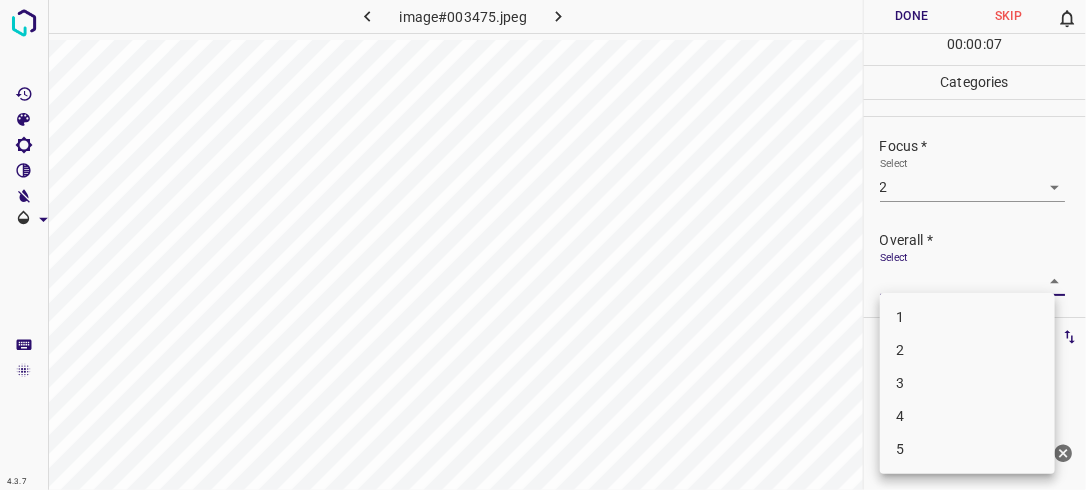click on "4.3.7 image#003475.jpeg Done Skip 0 00   : 00   : 07   Categories Lighting *  Select 2 2 Focus *  Select 2 2 Overall *  Select ​ Labels   0 Categories 1 Lighting 2 Focus 3 Overall Tools Space Change between modes (Draw & Edit) I Auto labeling R Restore zoom M Zoom in N Zoom out Delete Delete selecte label Filters Z Restore filters X Saturation filter C Brightness filter V Contrast filter B Gray scale filter General O Download Need Help ? - Text - Hide - Delete 1 2 3 4 5" at bounding box center [543, 245] 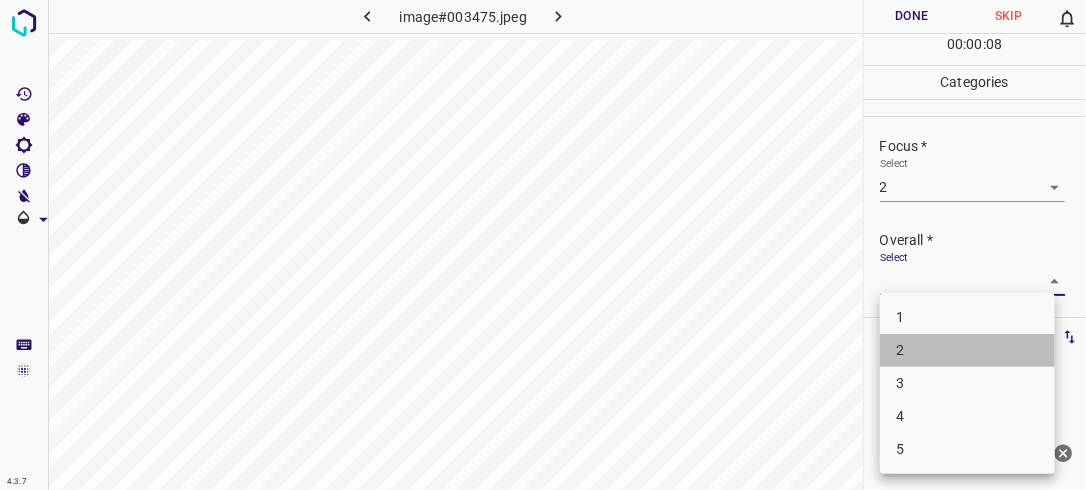 click on "2" at bounding box center (967, 350) 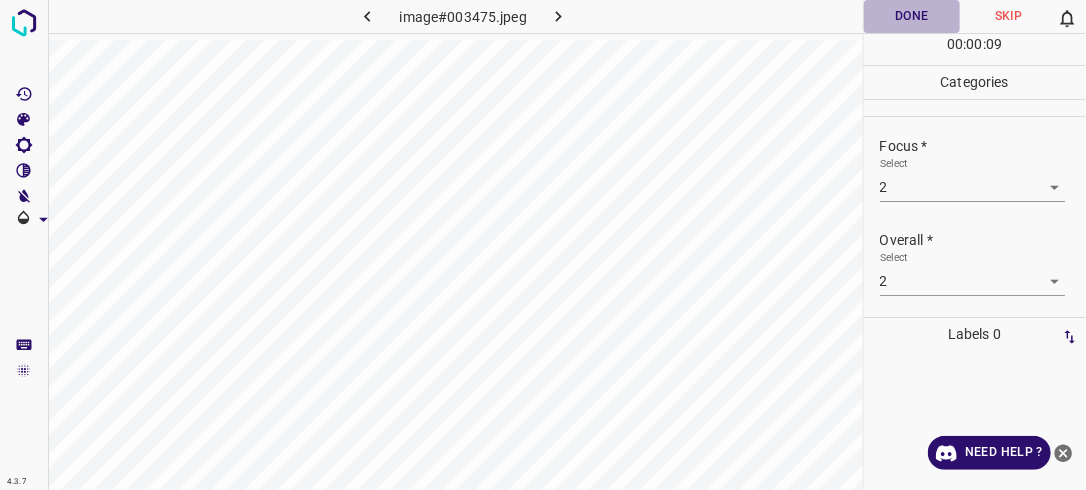 click on "Done" at bounding box center [912, 16] 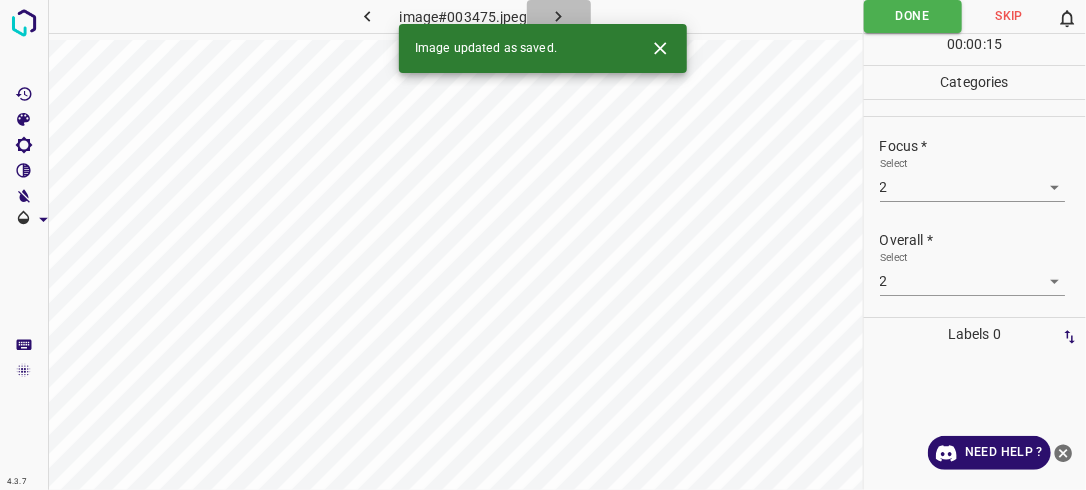 click at bounding box center [559, 16] 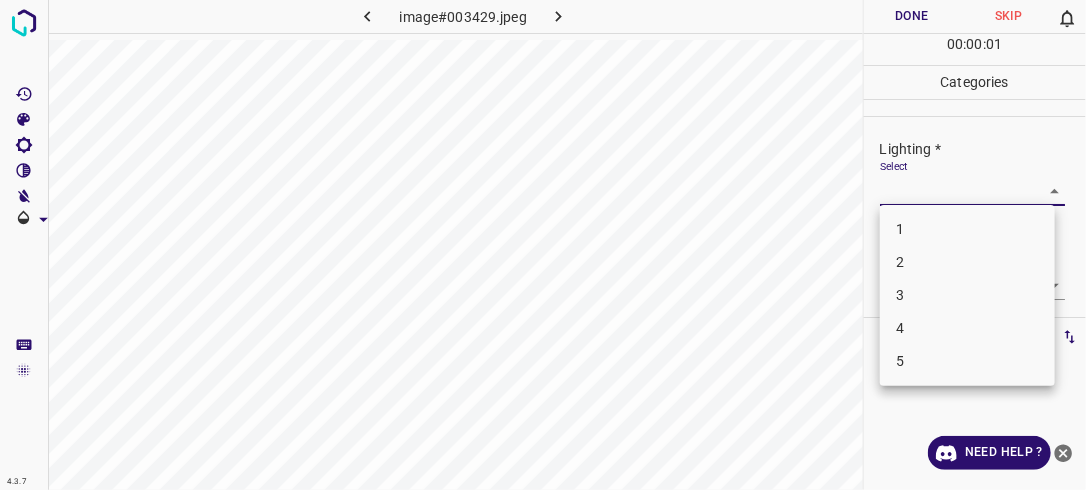 click on "4.3.7 image#003429.jpeg Done Skip 0 00   : 00   : 01   Categories Lighting *  Select ​ Focus *  Select ​ Overall *  Select ​ Labels   0 Categories 1 Lighting 2 Focus 3 Overall Tools Space Change between modes (Draw & Edit) I Auto labeling R Restore zoom M Zoom in N Zoom out Delete Delete selecte label Filters Z Restore filters X Saturation filter C Brightness filter V Contrast filter B Gray scale filter General O Download Need Help ? - Text - Hide - Delete 1 2 3 4 5" at bounding box center [543, 245] 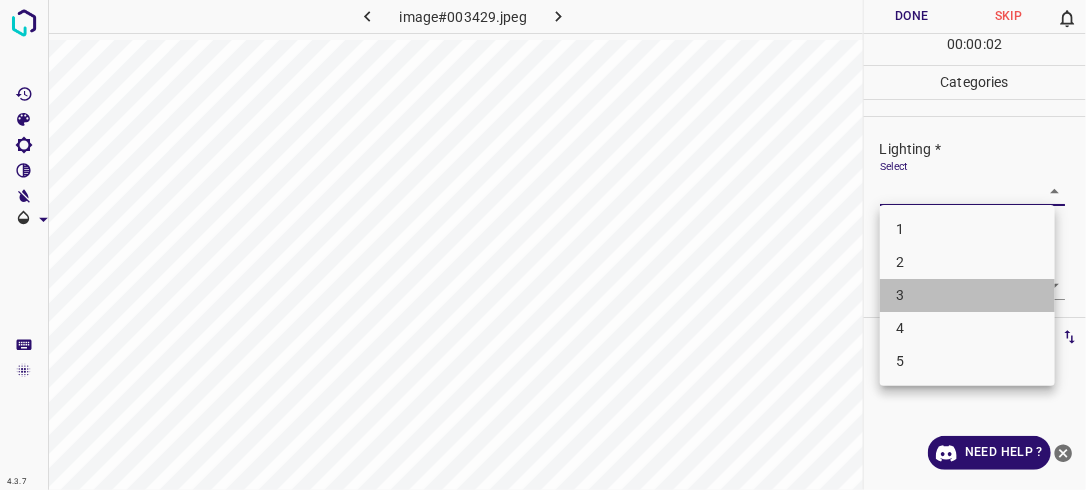 click on "3" at bounding box center [967, 295] 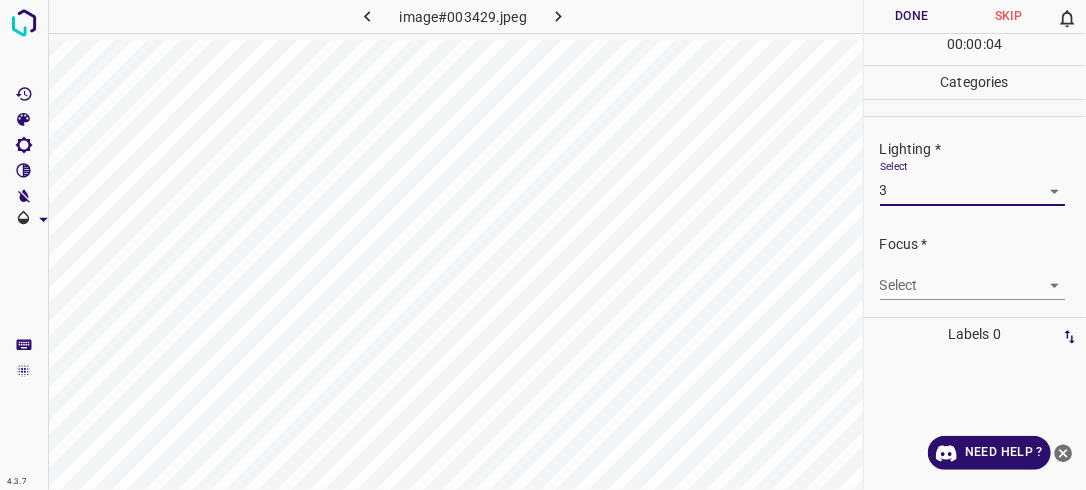 click on "4.3.7 image#003429.jpeg Done Skip 0 00   : 00   : 04   Categories Lighting *  Select 3 3 Focus *  Select ​ Overall *  Select ​ Labels   0 Categories 1 Lighting 2 Focus 3 Overall Tools Space Change between modes (Draw & Edit) I Auto labeling R Restore zoom M Zoom in N Zoom out Delete Delete selecte label Filters Z Restore filters X Saturation filter C Brightness filter V Contrast filter B Gray scale filter General O Download Need Help ? - Text - Hide - Delete" at bounding box center (543, 245) 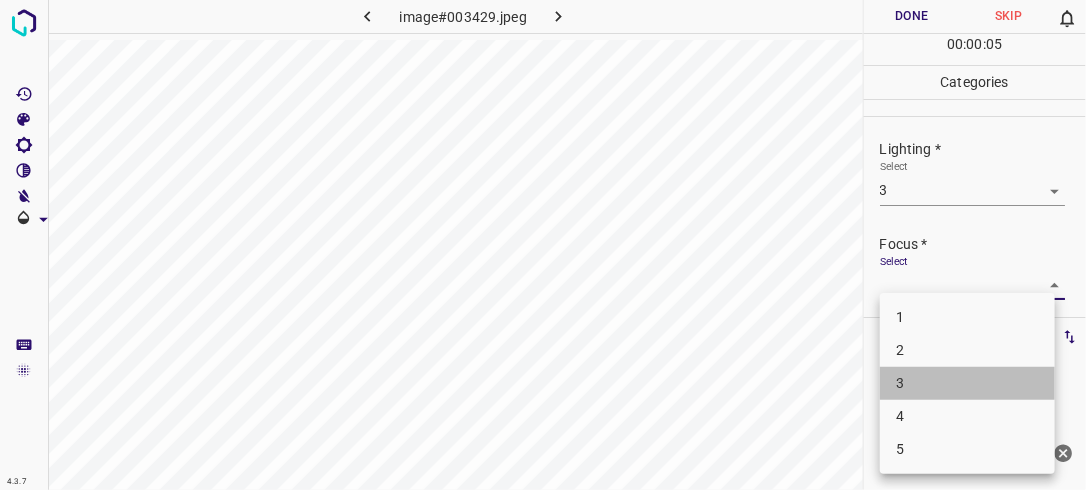 click on "3" at bounding box center [967, 383] 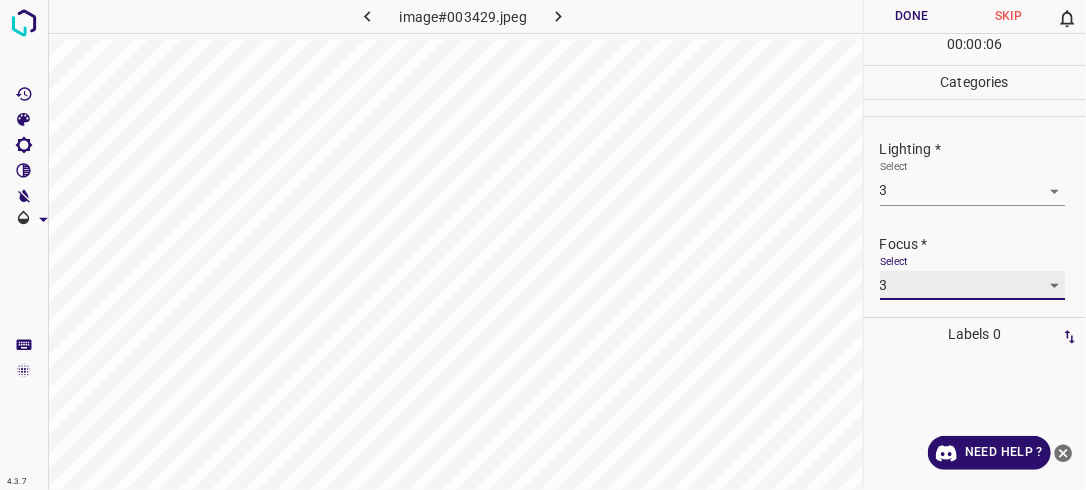 scroll, scrollTop: 98, scrollLeft: 0, axis: vertical 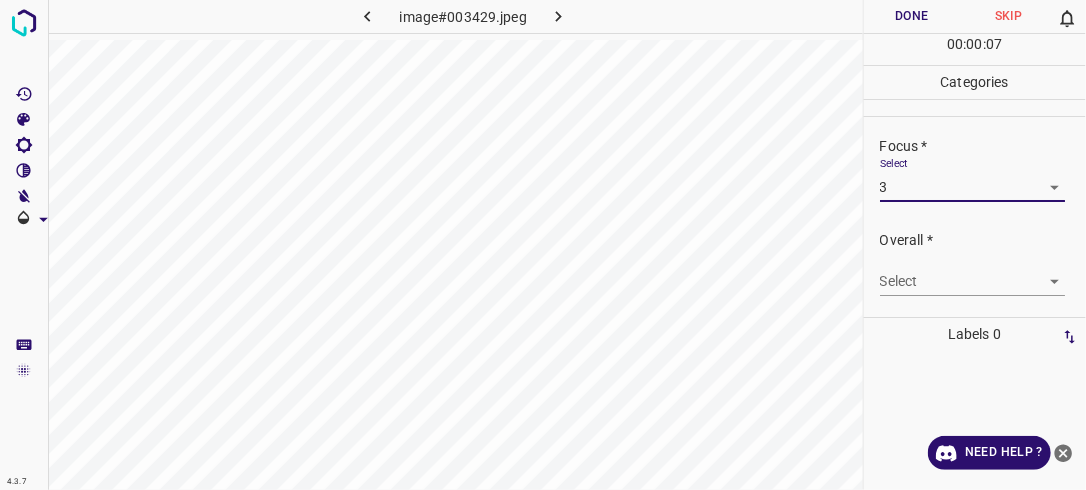 click on "4.3.7 image#003429.jpeg Done Skip 0 00   : 00   : 07   Categories Lighting *  Select 3 3 Focus *  Select 3 3 Overall *  Select ​ Labels   0 Categories 1 Lighting 2 Focus 3 Overall Tools Space Change between modes (Draw & Edit) I Auto labeling R Restore zoom M Zoom in N Zoom out Delete Delete selecte label Filters Z Restore filters X Saturation filter C Brightness filter V Contrast filter B Gray scale filter General O Download Need Help ? - Text - Hide - Delete" at bounding box center (543, 245) 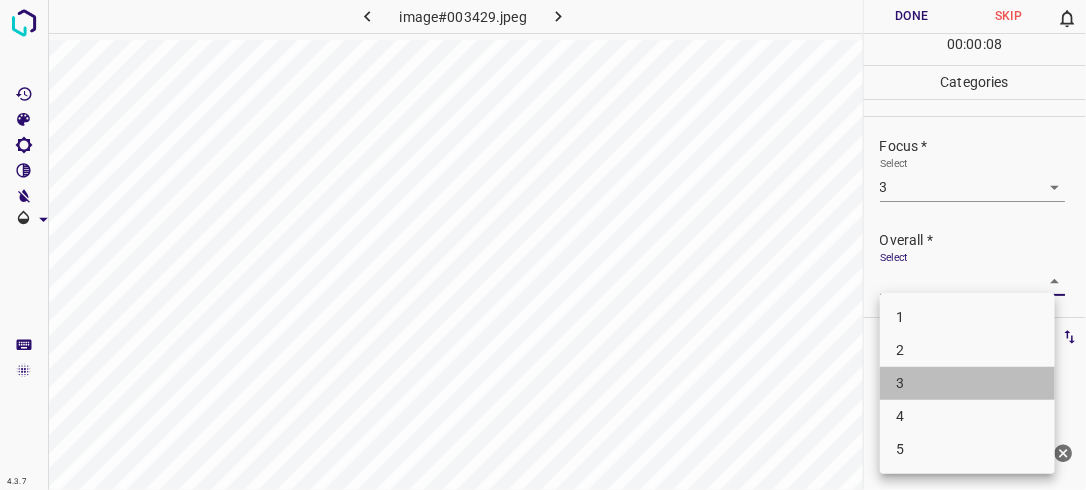 click on "3" at bounding box center [967, 383] 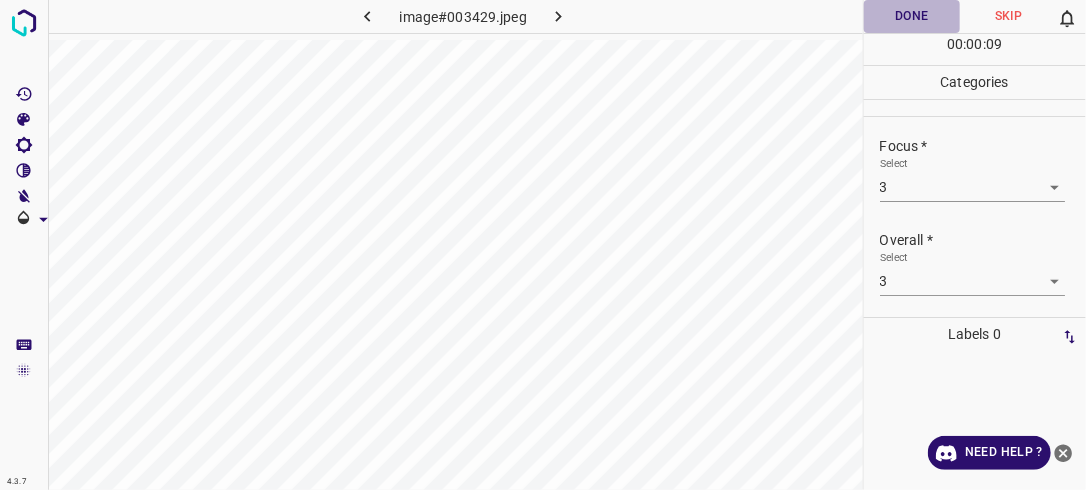 click on "Done" at bounding box center [912, 16] 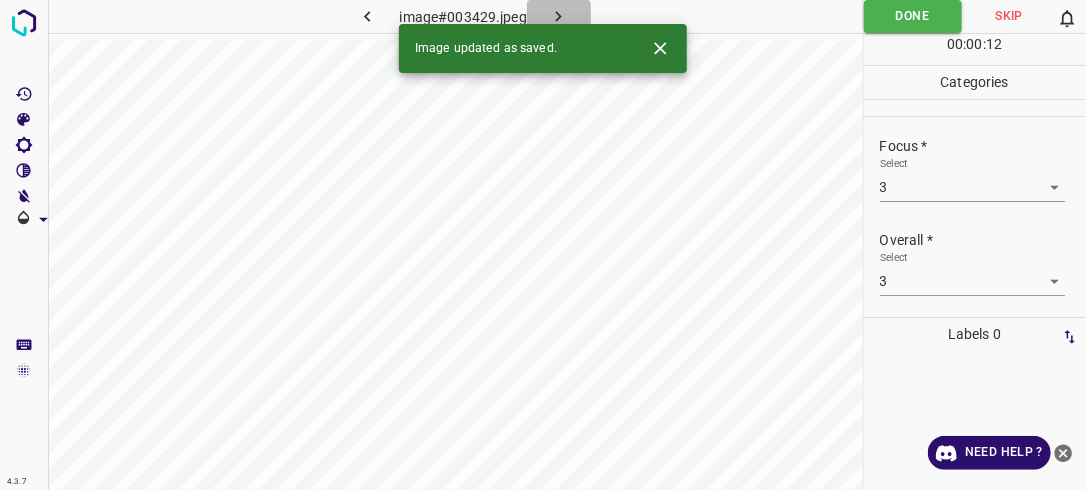 click at bounding box center [559, 16] 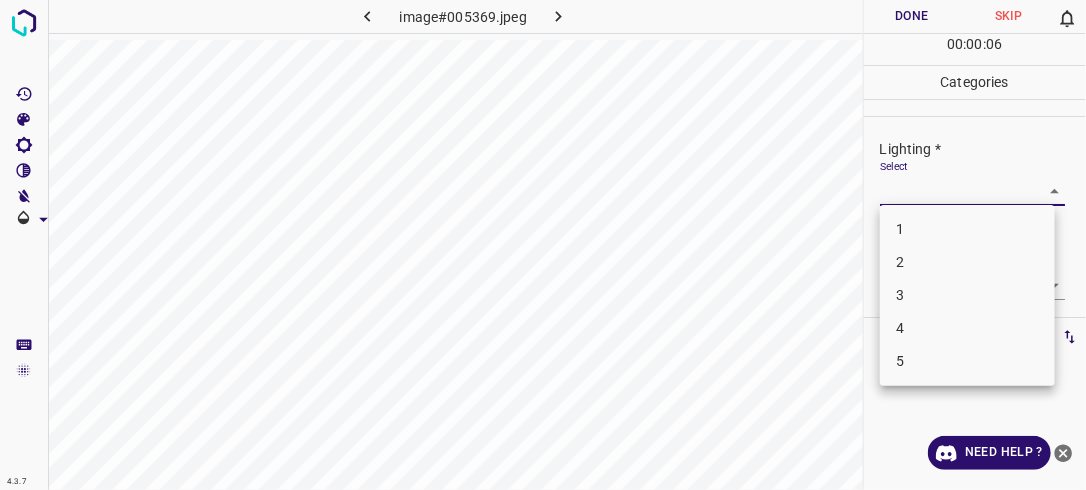 click on "4.3.7 image#005369.jpeg Done Skip 0 00   : 00   : 06   Categories Lighting *  Select ​ Focus *  Select ​ Overall *  Select ​ Labels   0 Categories 1 Lighting 2 Focus 3 Overall Tools Space Change between modes (Draw & Edit) I Auto labeling R Restore zoom M Zoom in N Zoom out Delete Delete selecte label Filters Z Restore filters X Saturation filter C Brightness filter V Contrast filter B Gray scale filter General O Download Need Help ? - Text - Hide - Delete 1 2 3 4 5" at bounding box center (543, 245) 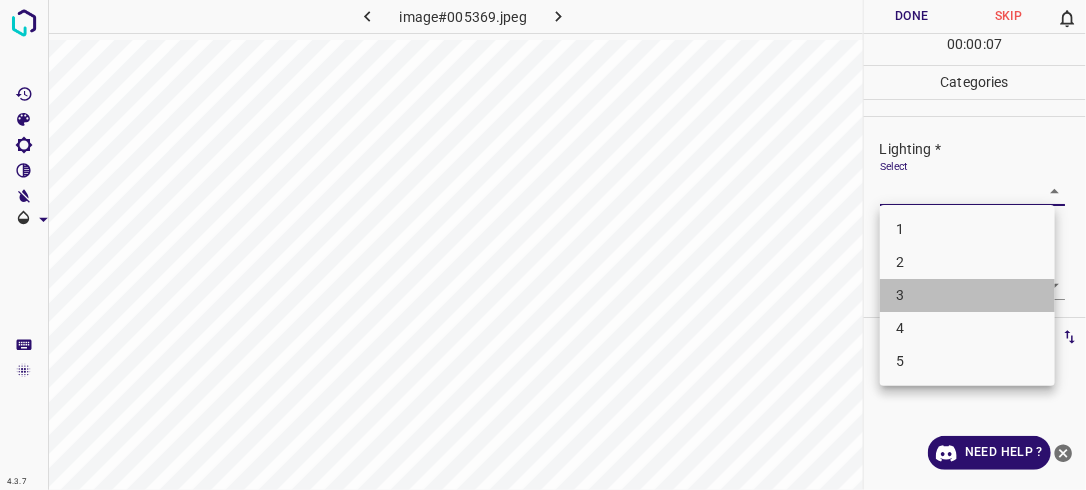 click on "3" at bounding box center [967, 295] 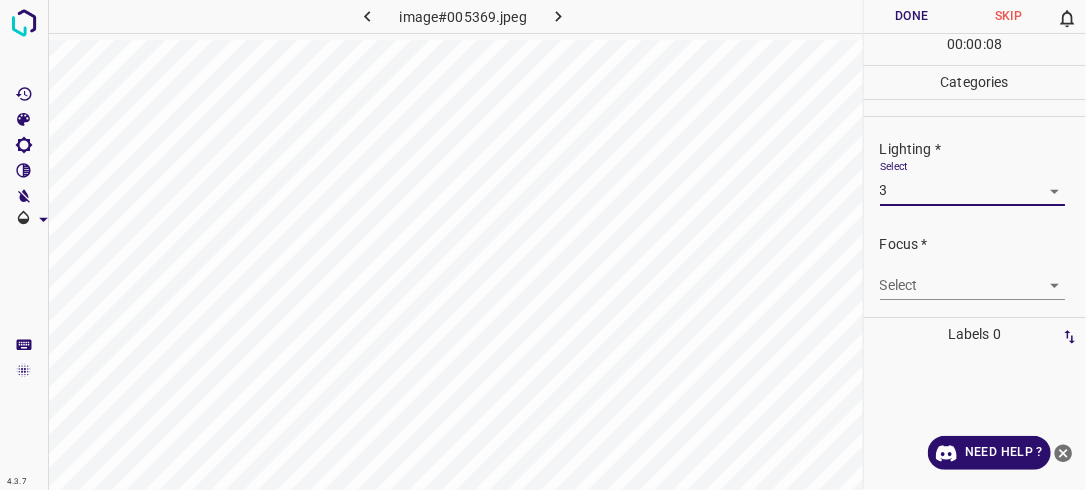 click on "4.3.7 image#005369.jpeg Done Skip 0 00   : 00   : 08   Categories Lighting *  Select 3 3 Focus *  Select ​ Overall *  Select ​ Labels   0 Categories 1 Lighting 2 Focus 3 Overall Tools Space Change between modes (Draw & Edit) I Auto labeling R Restore zoom M Zoom in N Zoom out Delete Delete selecte label Filters Z Restore filters X Saturation filter C Brightness filter V Contrast filter B Gray scale filter General O Download Need Help ? - Text - Hide - Delete" at bounding box center (543, 245) 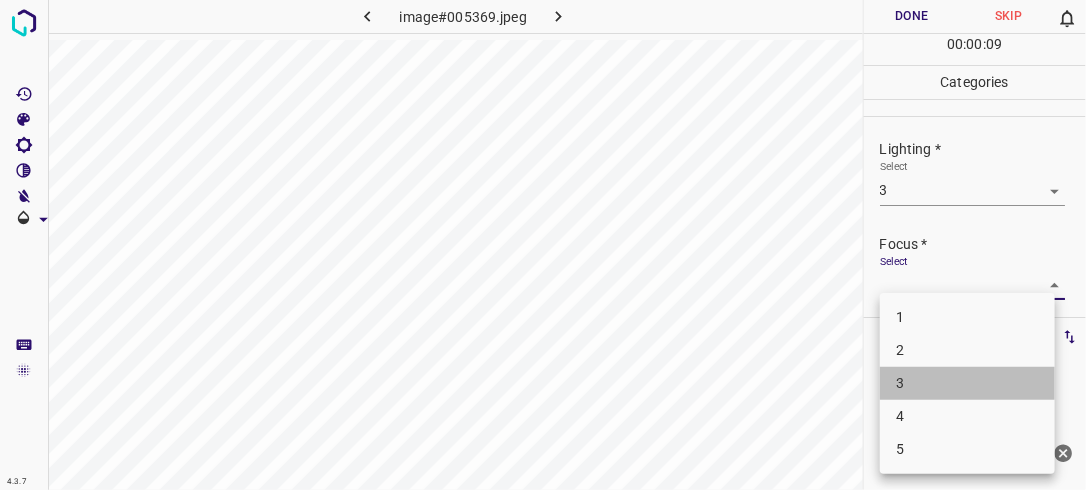 click on "3" at bounding box center (967, 383) 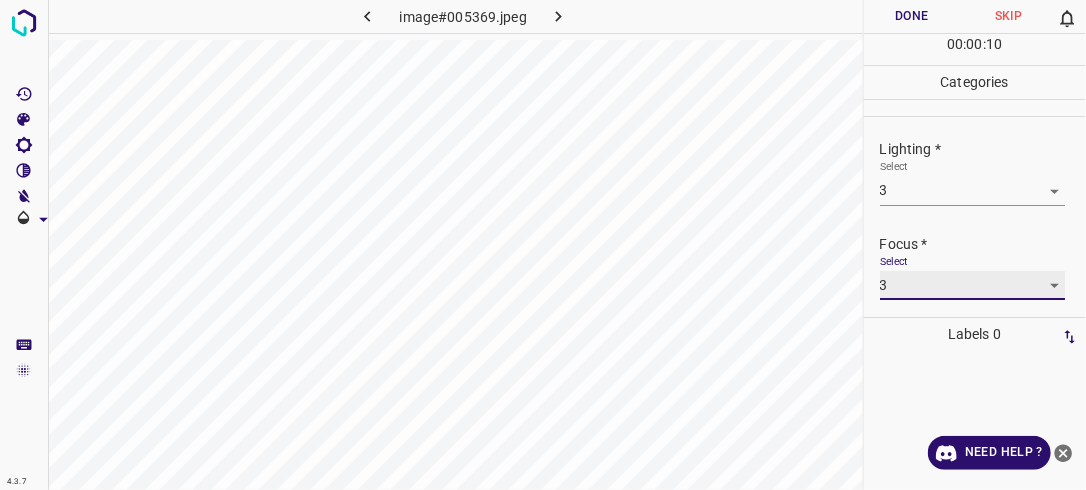 scroll, scrollTop: 98, scrollLeft: 0, axis: vertical 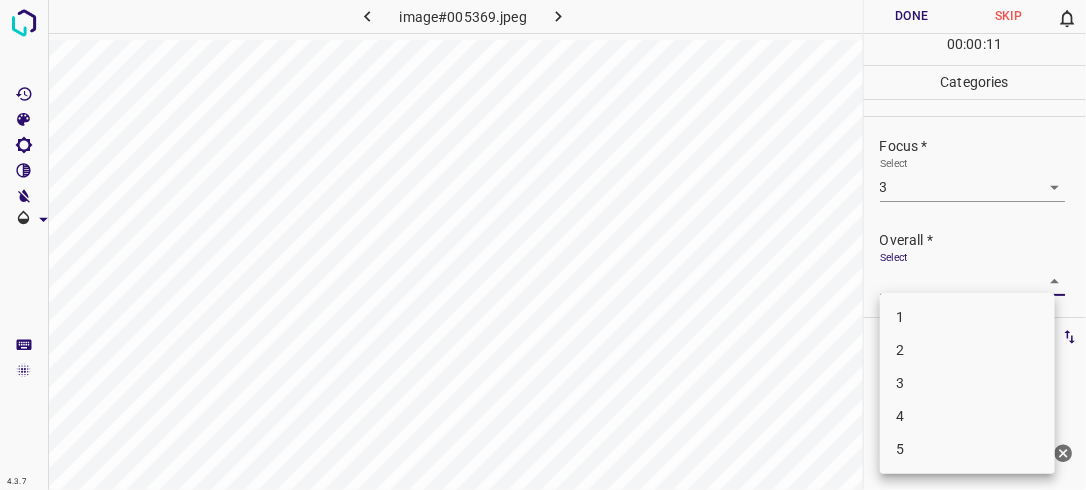 click on "4.3.7 image#005369.jpeg Done Skip 0 00   : 00   : 11   Categories Lighting *  Select 3 3 Focus *  Select 3 3 Overall *  Select ​ Labels   0 Categories 1 Lighting 2 Focus 3 Overall Tools Space Change between modes (Draw & Edit) I Auto labeling R Restore zoom M Zoom in N Zoom out Delete Delete selecte label Filters Z Restore filters X Saturation filter C Brightness filter V Contrast filter B Gray scale filter General O Download Need Help ? - Text - Hide - Delete 1 2 3 4 5" at bounding box center [543, 245] 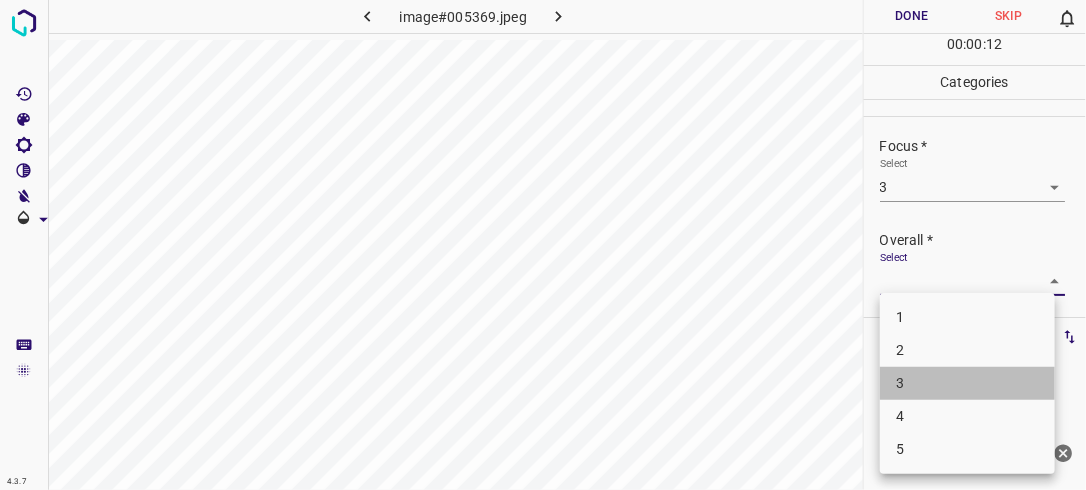 click on "3" at bounding box center (967, 383) 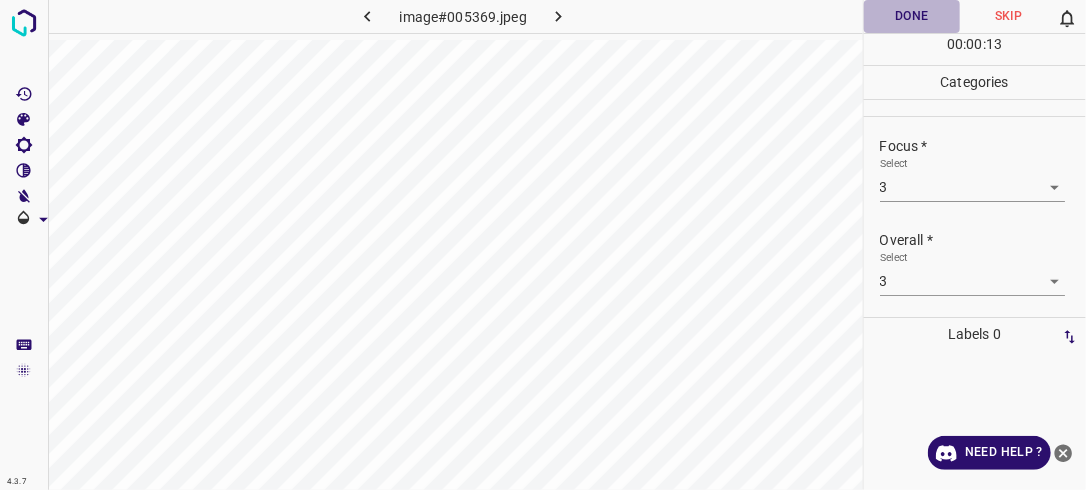 click on "Done" at bounding box center [912, 16] 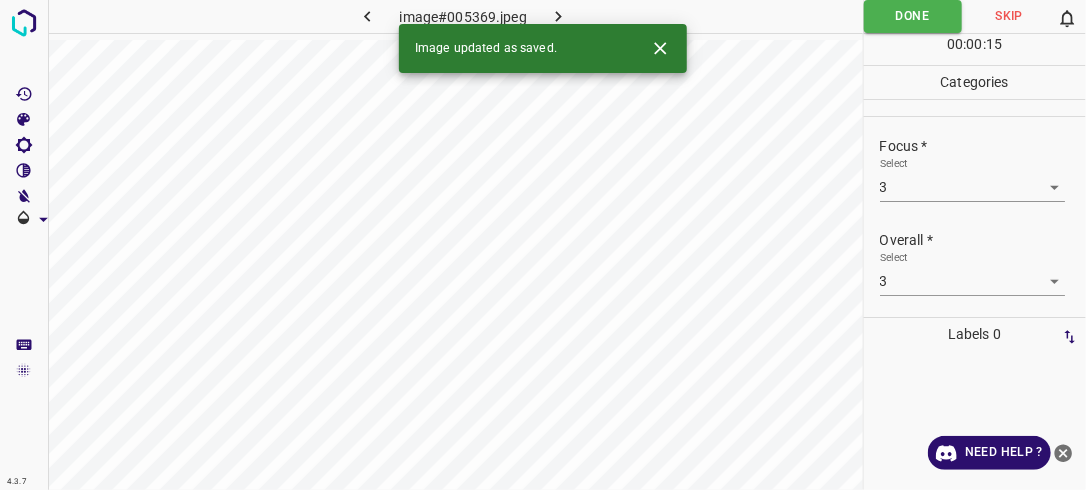 click 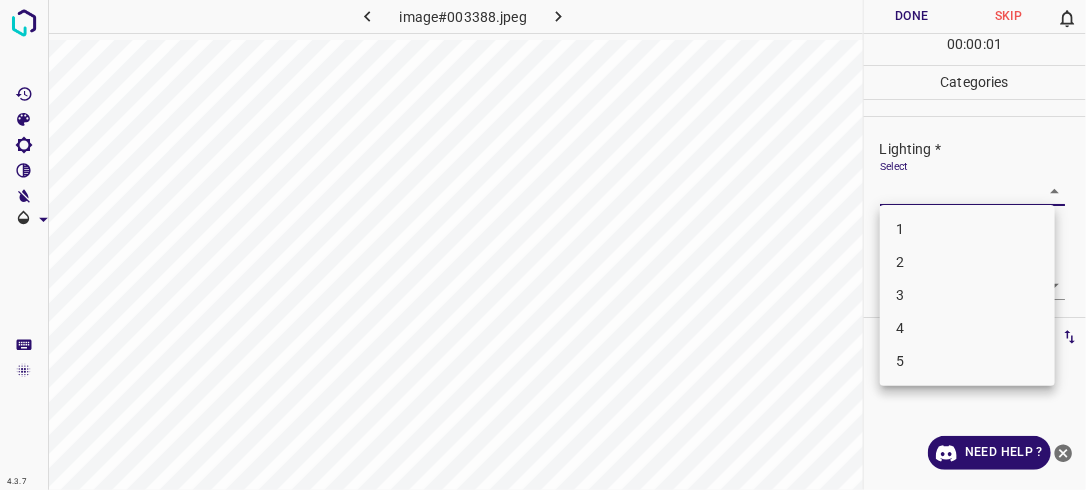 click on "4.3.7 image#003388.jpeg Done Skip 0 00   : 00   : 01   Categories Lighting *  Select ​ Focus *  Select ​ Overall *  Select ​ Labels   0 Categories 1 Lighting 2 Focus 3 Overall Tools Space Change between modes (Draw & Edit) I Auto labeling R Restore zoom M Zoom in N Zoom out Delete Delete selecte label Filters Z Restore filters X Saturation filter C Brightness filter V Contrast filter B Gray scale filter General O Download Need Help ? - Text - Hide - Delete 1 2 3 4 5" at bounding box center [543, 245] 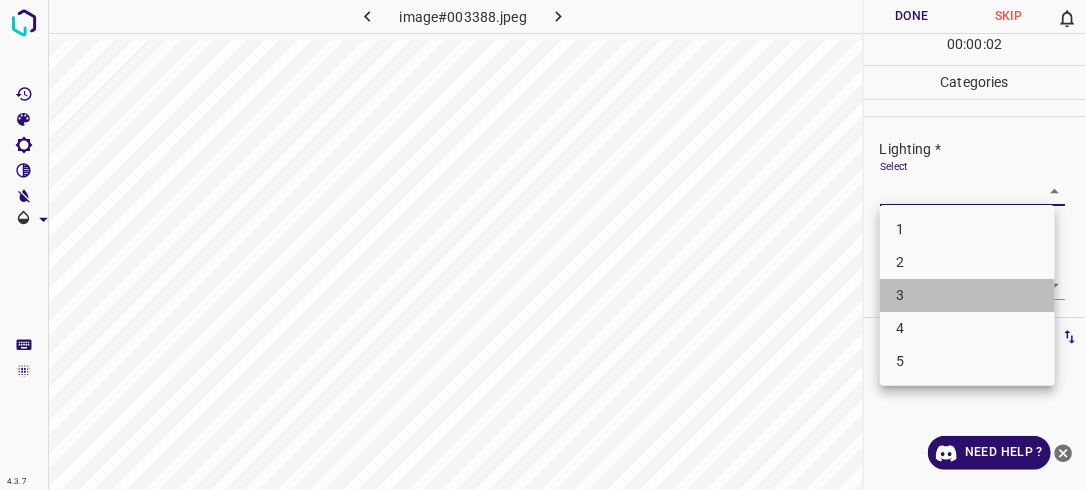 click on "3" at bounding box center [967, 295] 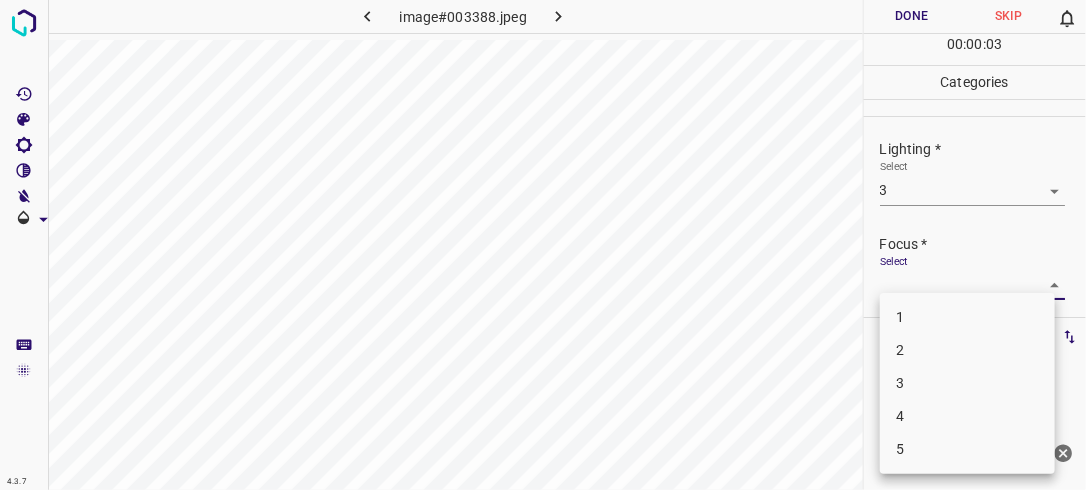 click on "4.3.7 image#003388.jpeg Done Skip 0 00   : 00   : 03   Categories Lighting *  Select 3 3 Focus *  Select ​ Overall *  Select ​ Labels   0 Categories 1 Lighting 2 Focus 3 Overall Tools Space Change between modes (Draw & Edit) I Auto labeling R Restore zoom M Zoom in N Zoom out Delete Delete selecte label Filters Z Restore filters X Saturation filter C Brightness filter V Contrast filter B Gray scale filter General O Download Need Help ? - Text - Hide - Delete 1 2 3 4 5" at bounding box center [543, 245] 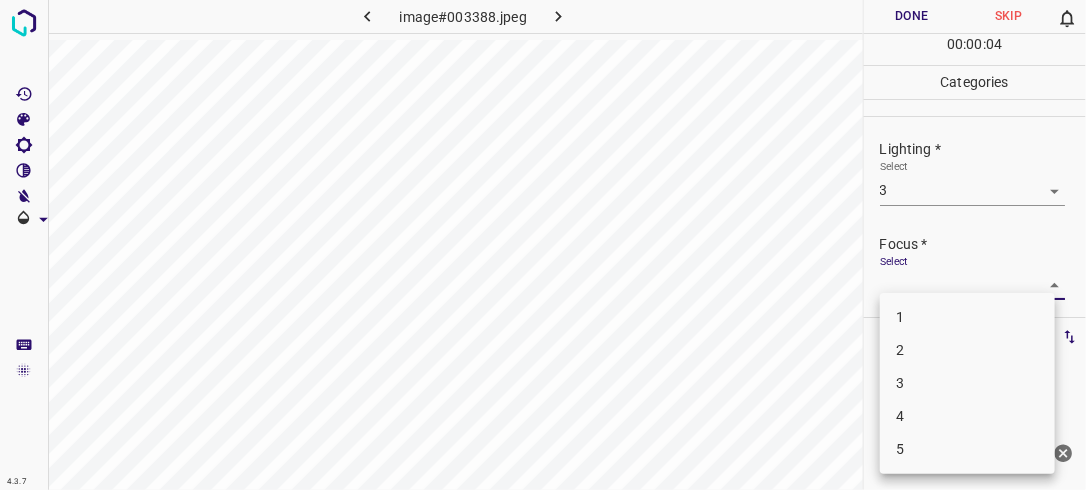 click on "3" at bounding box center [967, 383] 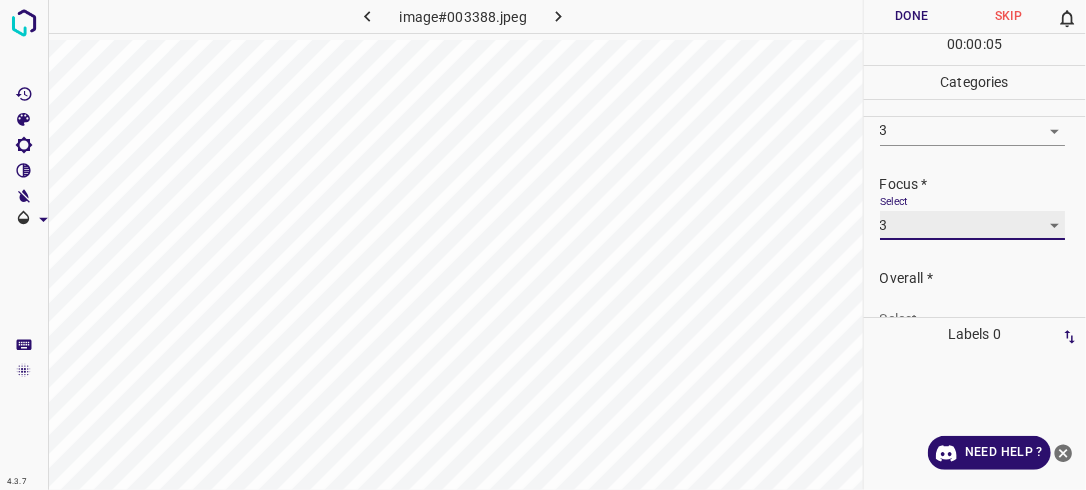 scroll, scrollTop: 98, scrollLeft: 0, axis: vertical 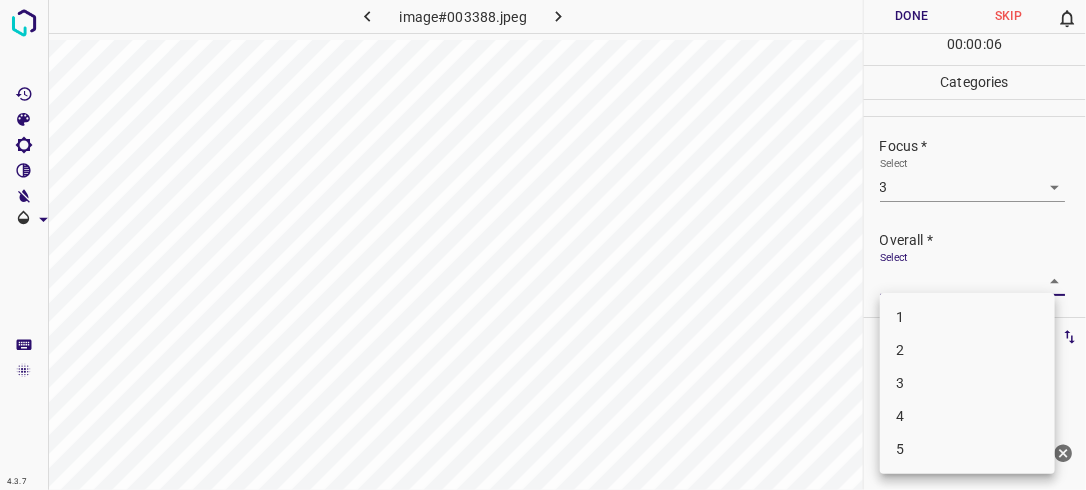 click on "4.3.7 image#003388.jpeg Done Skip 0 00   : 00   : 06   Categories Lighting *  Select 3 3 Focus *  Select 3 3 Overall *  Select ​ Labels   0 Categories 1 Lighting 2 Focus 3 Overall Tools Space Change between modes (Draw & Edit) I Auto labeling R Restore zoom M Zoom in N Zoom out Delete Delete selecte label Filters Z Restore filters X Saturation filter C Brightness filter V Contrast filter B Gray scale filter General O Download Need Help ? - Text - Hide - Delete 1 2 3 4 5" at bounding box center (543, 245) 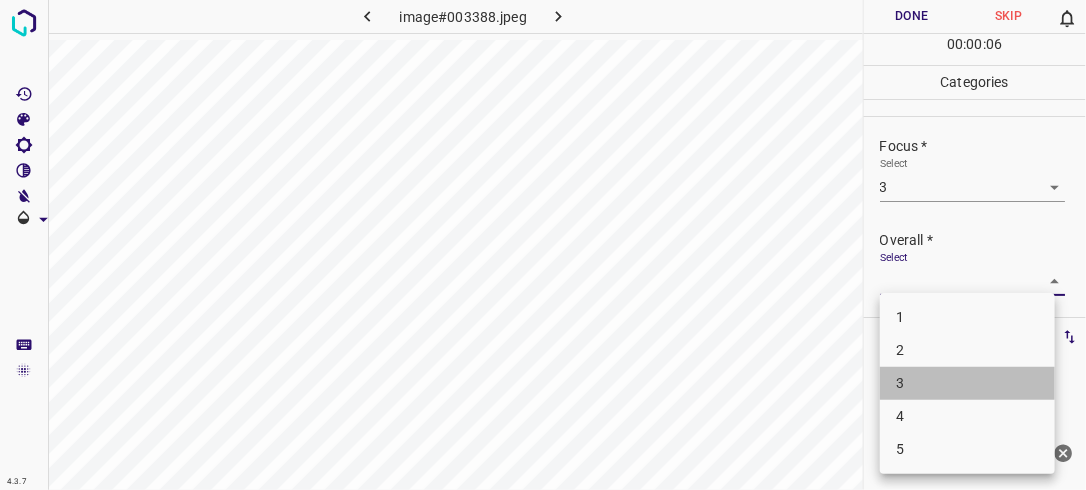 click on "3" at bounding box center (967, 383) 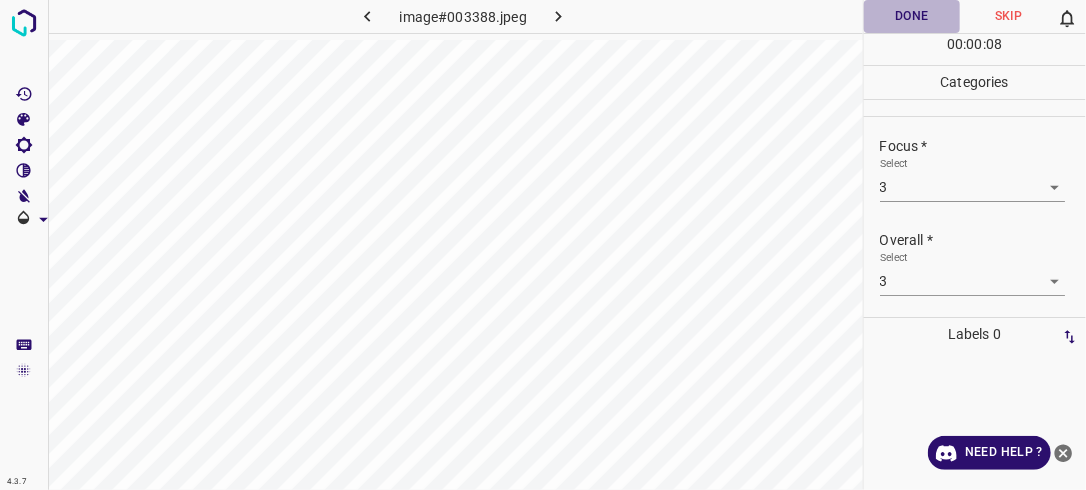 click on "Done" at bounding box center [912, 16] 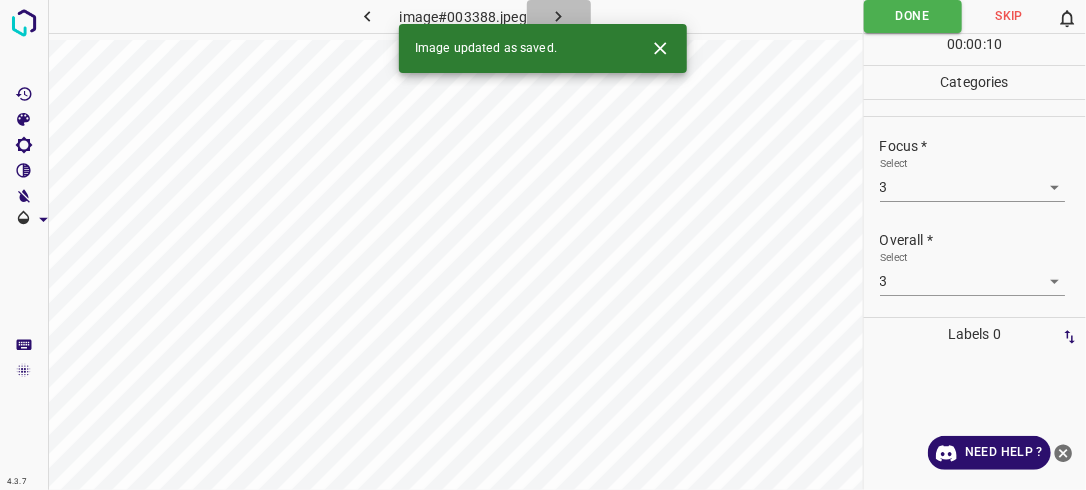 click 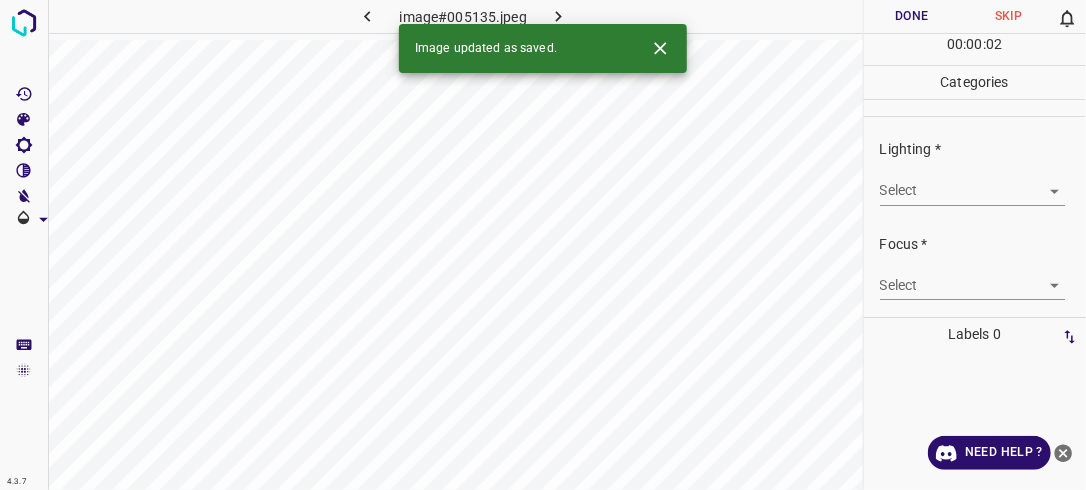 click on "4.3.7 image#005135.jpeg Done Skip 0 00   : 00   : 02   Categories Lighting *  Select ​ Focus *  Select ​ Overall *  Select ​ Labels   0 Categories 1 Lighting 2 Focus 3 Overall Tools Space Change between modes (Draw & Edit) I Auto labeling R Restore zoom M Zoom in N Zoom out Delete Delete selecte label Filters Z Restore filters X Saturation filter C Brightness filter V Contrast filter B Gray scale filter General O Download Image updated as saved. Need Help ? - Text - Hide - Delete" at bounding box center [543, 245] 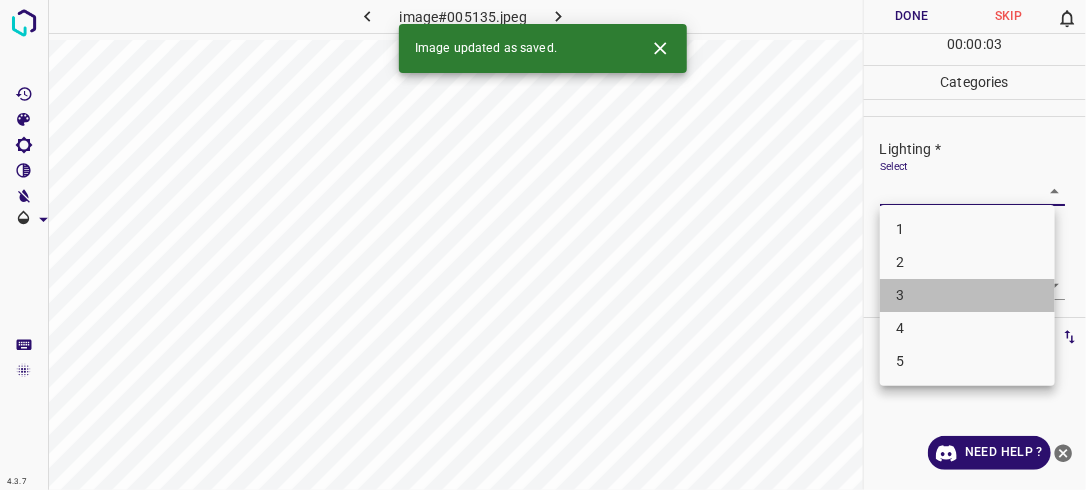 drag, startPoint x: 948, startPoint y: 301, endPoint x: 992, endPoint y: 287, distance: 46.173584 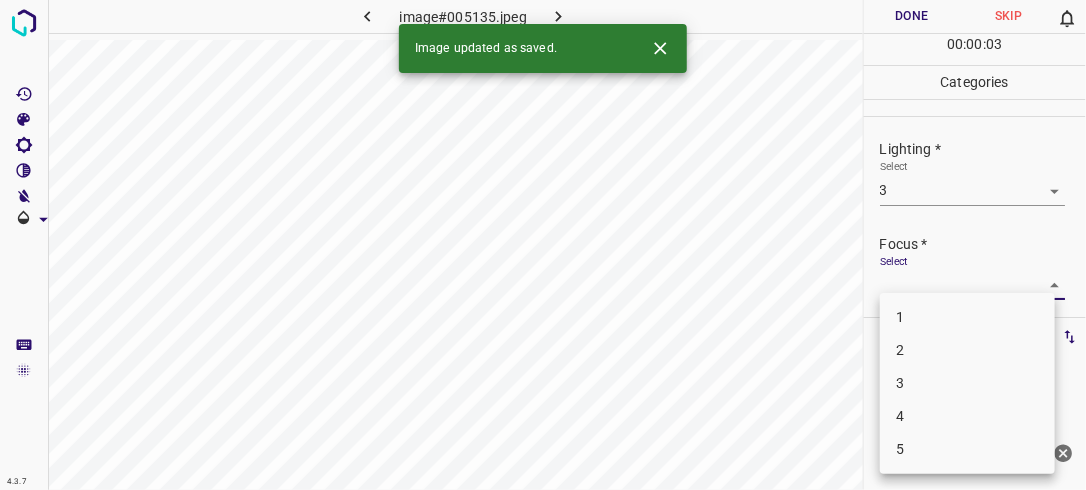 click on "4.3.7 image#005135.jpeg Done Skip 0 00   : 00   : 03   Categories Lighting *  Select 3 3 Focus *  Select ​ Overall *  Select ​ Labels   0 Categories 1 Lighting 2 Focus 3 Overall Tools Space Change between modes (Draw & Edit) I Auto labeling R Restore zoom M Zoom in N Zoom out Delete Delete selecte label Filters Z Restore filters X Saturation filter C Brightness filter V Contrast filter B Gray scale filter General O Download Image updated as saved. Need Help ? - Text - Hide - Delete 1 2 3 4 5" at bounding box center (543, 245) 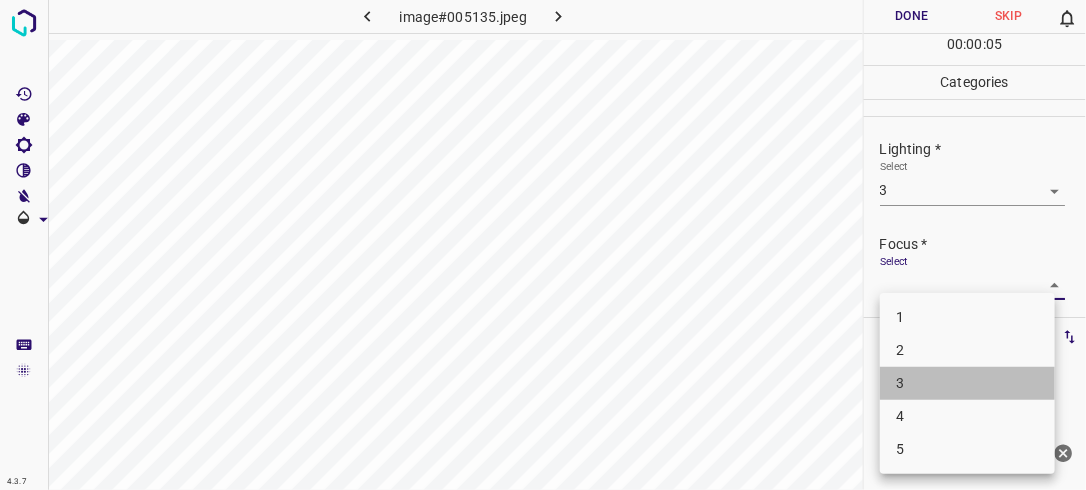 click on "3" at bounding box center [967, 383] 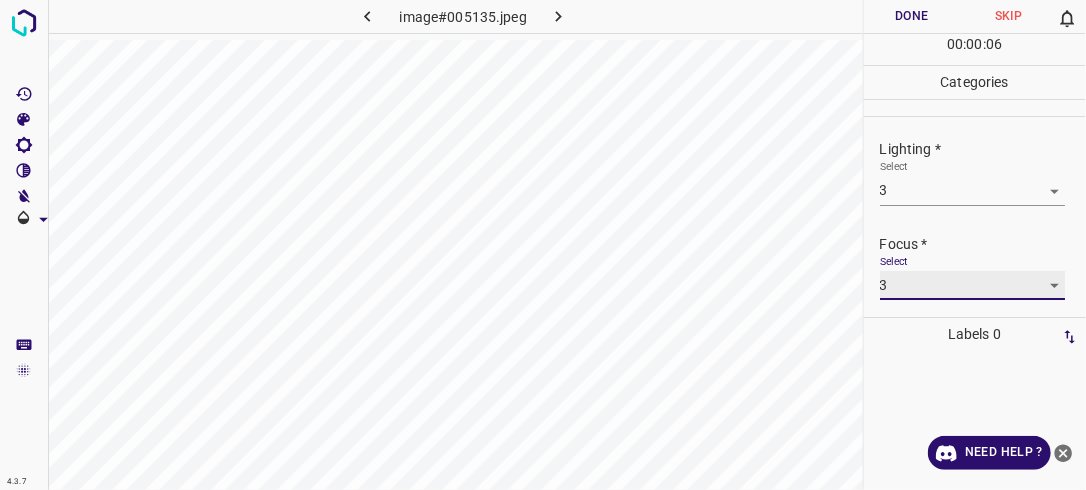 scroll, scrollTop: 98, scrollLeft: 0, axis: vertical 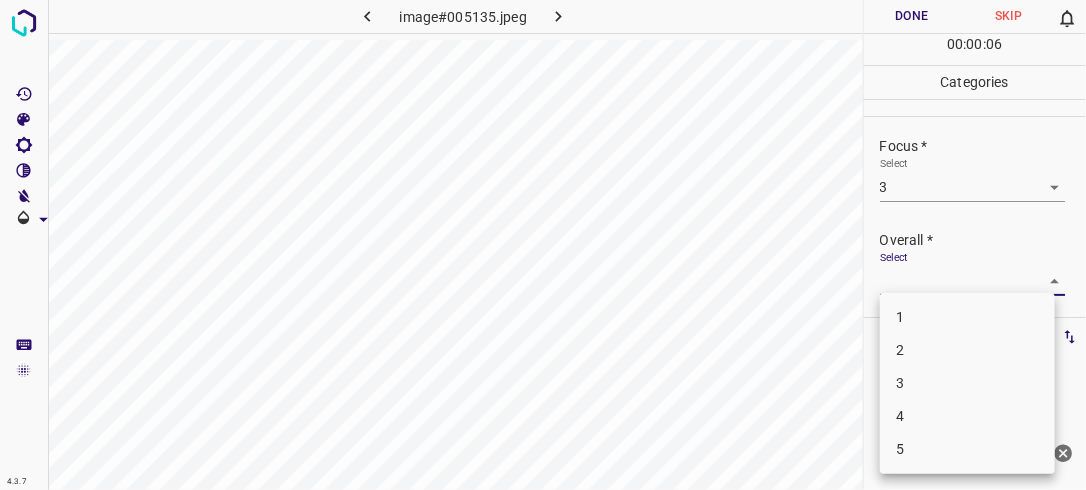 click on "4.3.7 image#005135.jpeg Done Skip 0 00   : 00   : 06   Categories Lighting *  Select 3 3 Focus *  Select 3 3 Overall *  Select ​ Labels   0 Categories 1 Lighting 2 Focus 3 Overall Tools Space Change between modes (Draw & Edit) I Auto labeling R Restore zoom M Zoom in N Zoom out Delete Delete selecte label Filters Z Restore filters X Saturation filter C Brightness filter V Contrast filter B Gray scale filter General O Download Need Help ? - Text - Hide - Delete 1 2 3 4 5" at bounding box center (543, 245) 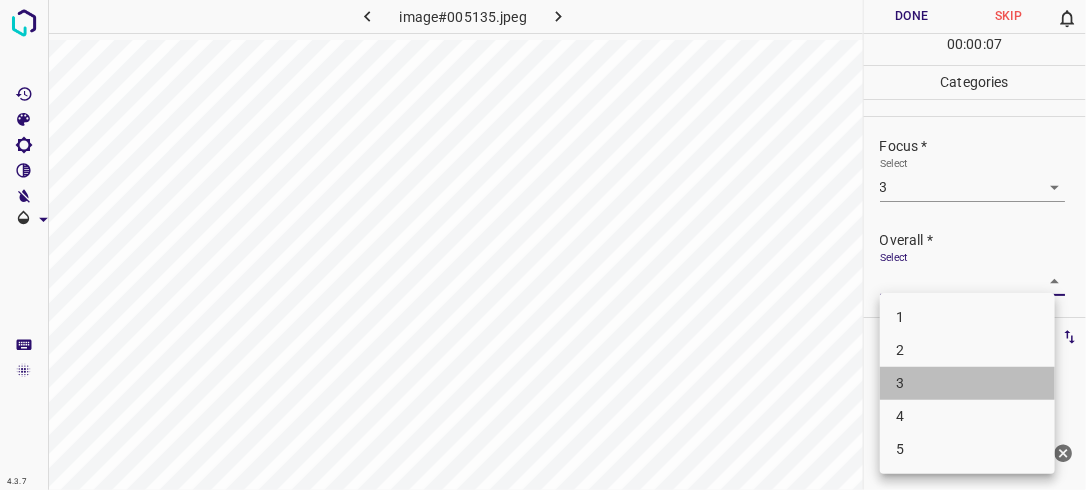 click on "3" at bounding box center (967, 383) 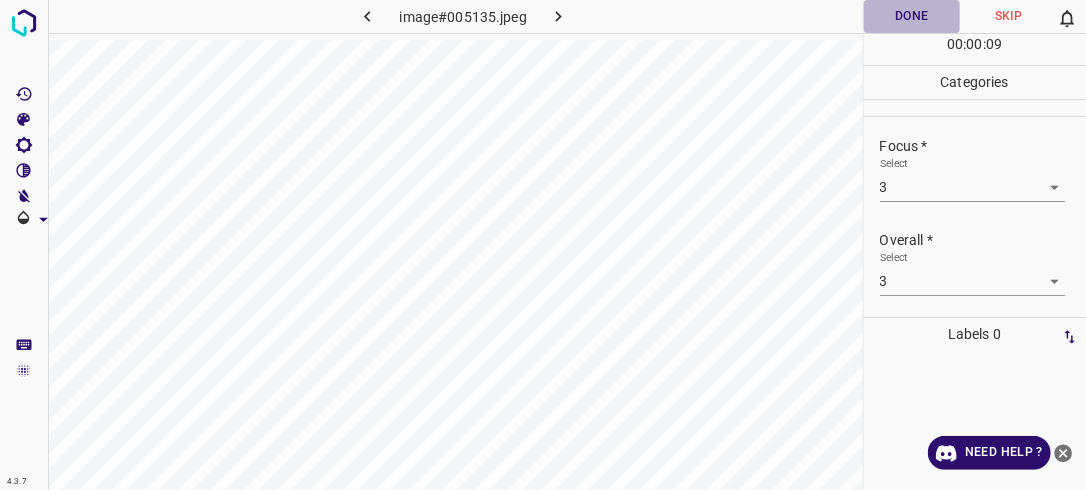 click on "Done" at bounding box center [912, 16] 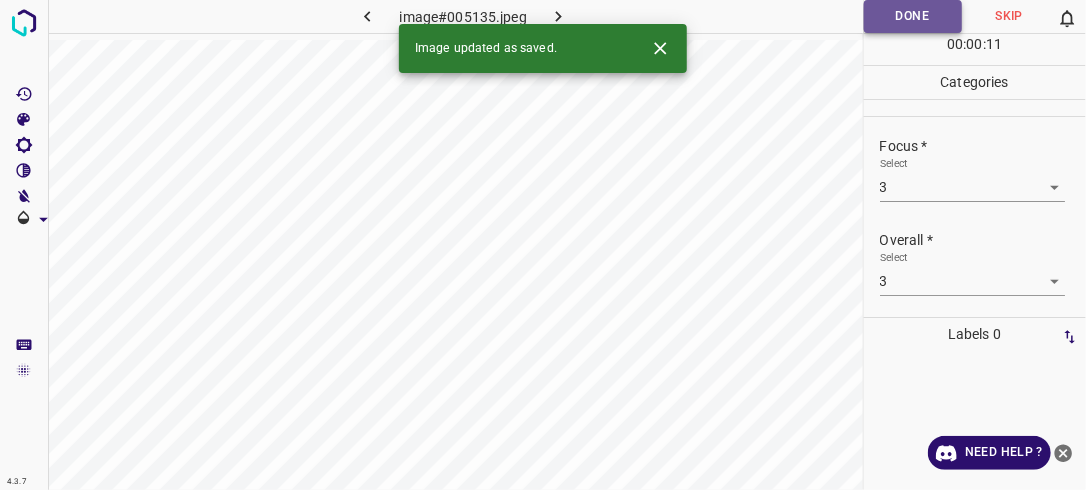 click on "Done" at bounding box center [913, 16] 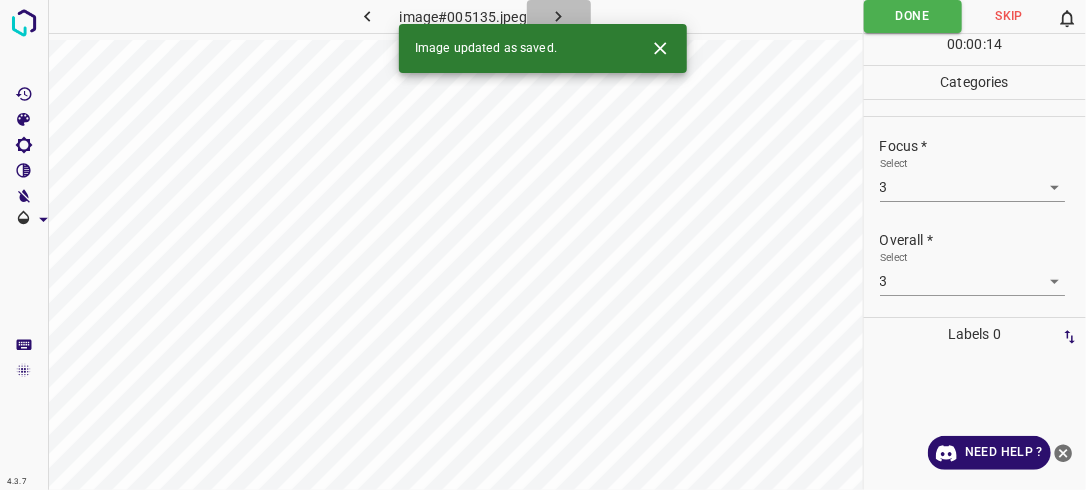 click at bounding box center [559, 16] 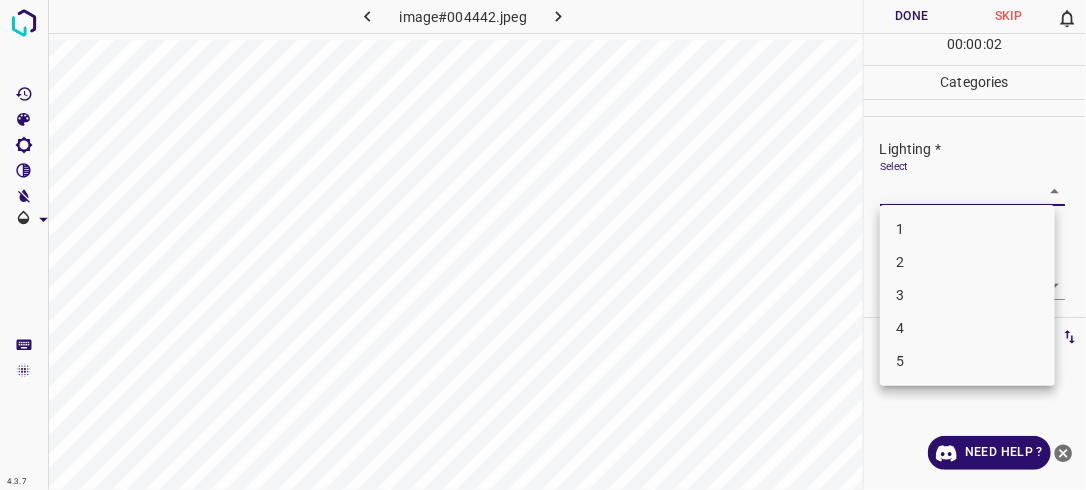click on "4.3.7 image#004442.jpeg Done Skip 0 00   : 00   : 02   Categories Lighting *  Select ​ Focus *  Select ​ Overall *  Select ​ Labels   0 Categories 1 Lighting 2 Focus 3 Overall Tools Space Change between modes (Draw & Edit) I Auto labeling R Restore zoom M Zoom in N Zoom out Delete Delete selecte label Filters Z Restore filters X Saturation filter C Brightness filter V Contrast filter B Gray scale filter General O Download Need Help ? - Text - Hide - Delete 1 2 3 4 5" at bounding box center (543, 245) 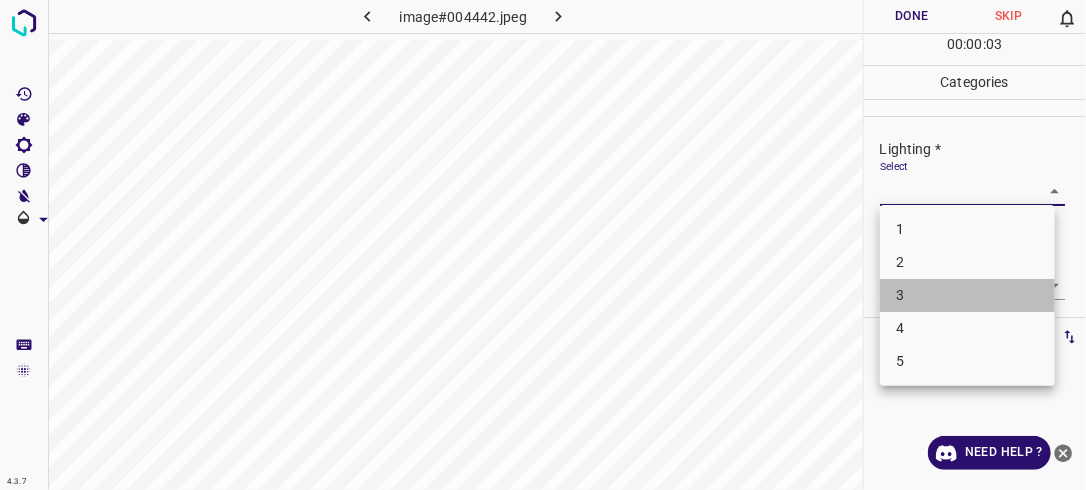 click on "3" at bounding box center (967, 295) 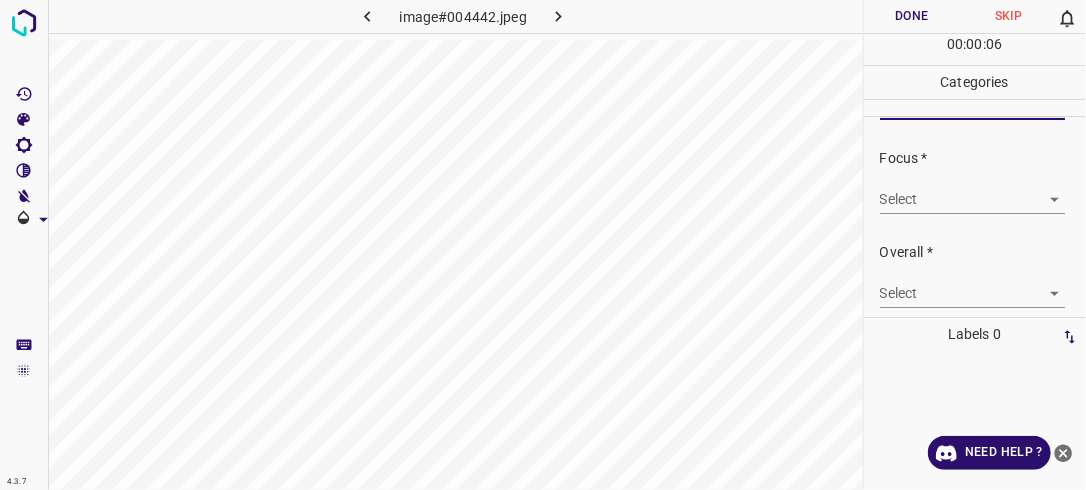 scroll, scrollTop: 98, scrollLeft: 0, axis: vertical 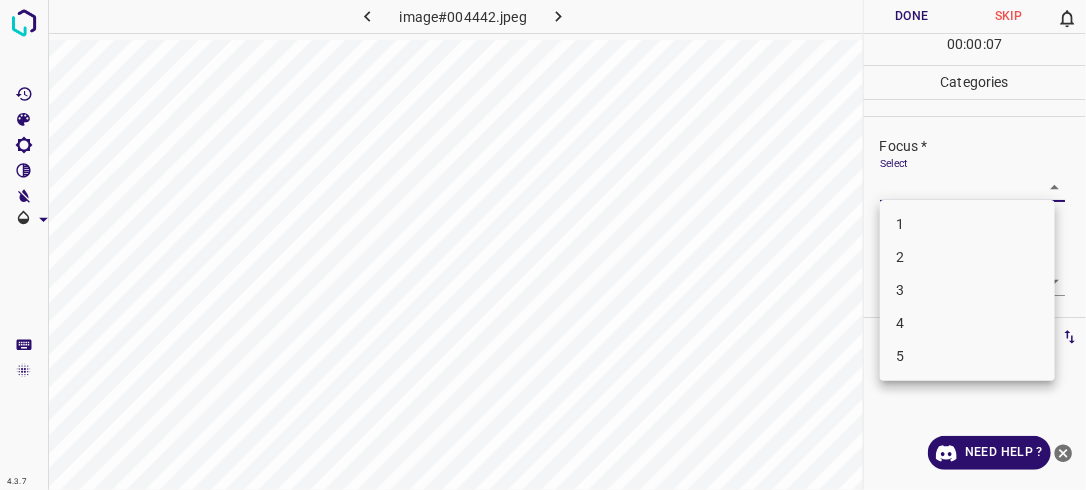 click on "4.3.7 image#004442.jpeg Done Skip 0 00   : 00   : 07   Categories Lighting *  Select 3 3 Focus *  Select ​ Overall *  Select ​ Labels   0 Categories 1 Lighting 2 Focus 3 Overall Tools Space Change between modes (Draw & Edit) I Auto labeling R Restore zoom M Zoom in N Zoom out Delete Delete selecte label Filters Z Restore filters X Saturation filter C Brightness filter V Contrast filter B Gray scale filter General O Download Need Help ? - Text - Hide - Delete 1 2 3 4 5" at bounding box center [543, 245] 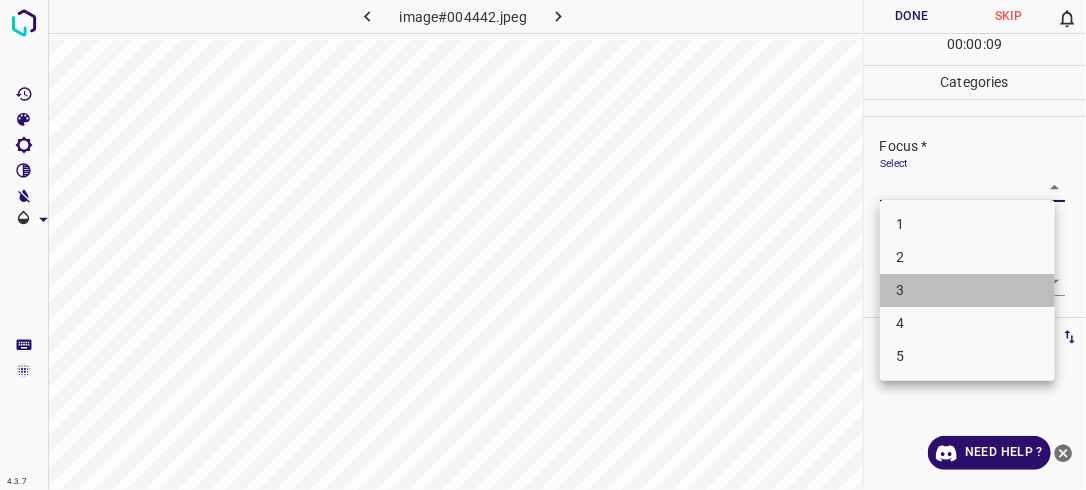 click on "3" at bounding box center (967, 290) 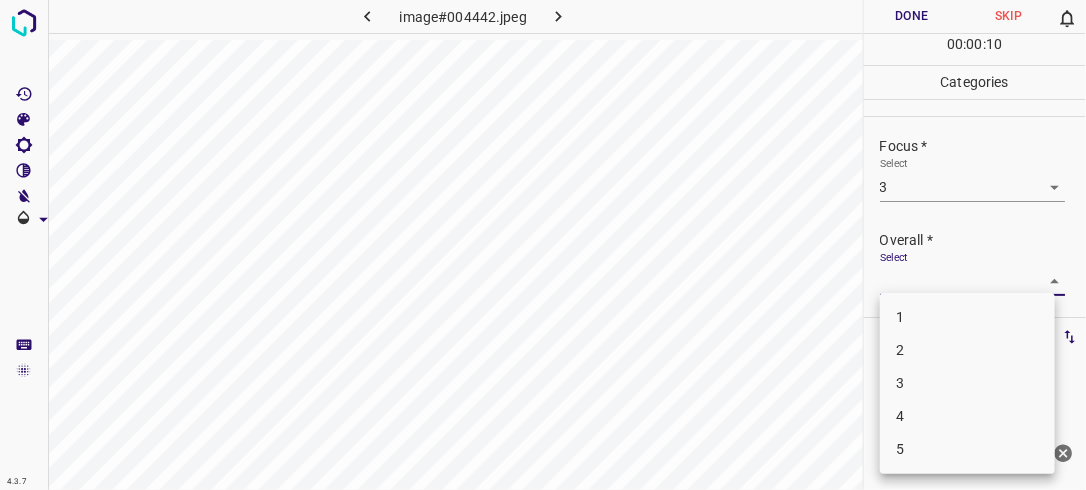 drag, startPoint x: 1040, startPoint y: 276, endPoint x: 972, endPoint y: 380, distance: 124.2578 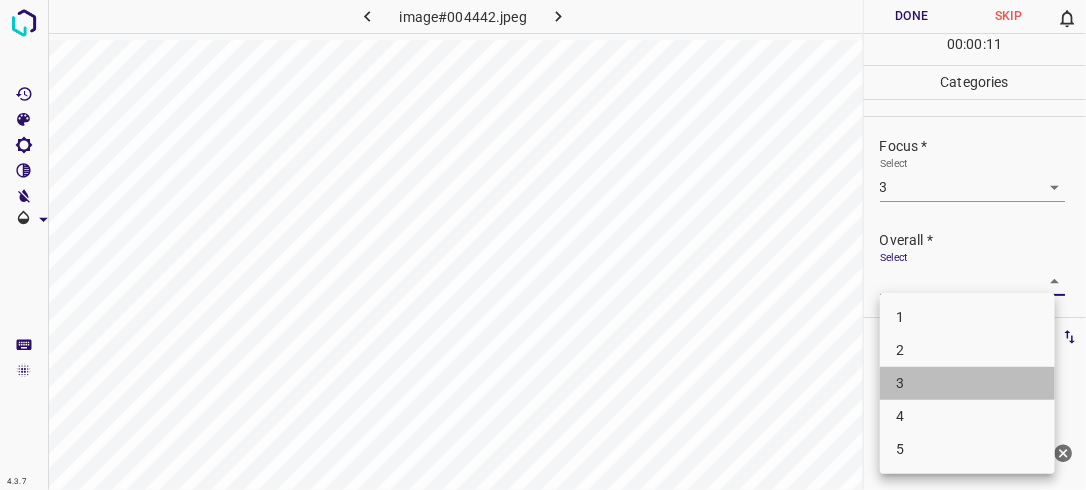 click on "3" at bounding box center [967, 383] 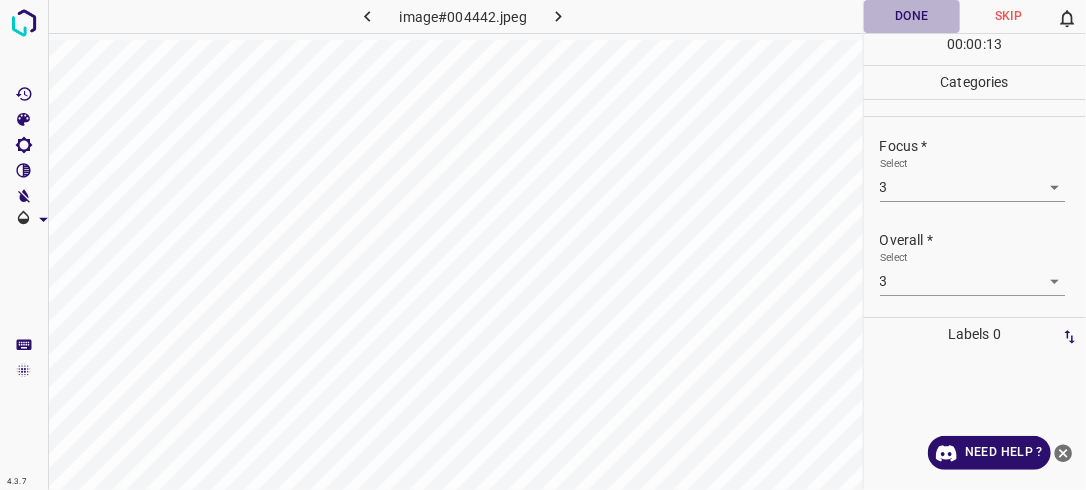 click on "Done" at bounding box center (912, 16) 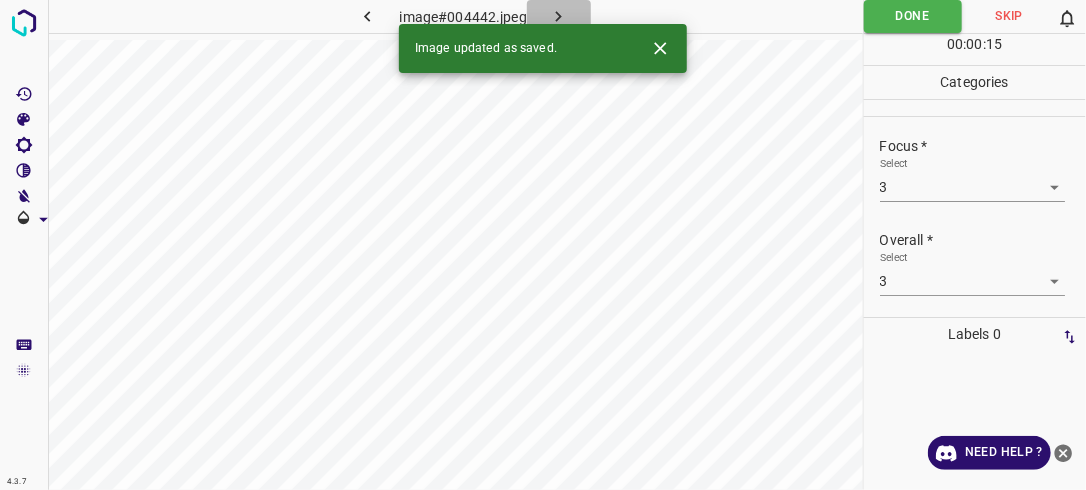 click 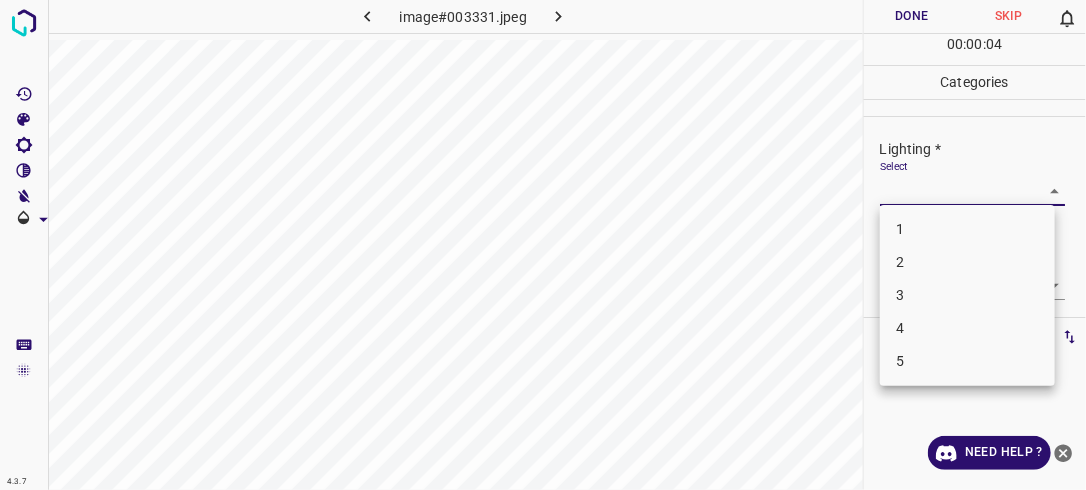 click on "4.3.7 image#003331.jpeg Done Skip 0 00   : 00   : 04   Categories Lighting *  Select ​ Focus *  Select ​ Overall *  Select ​ Labels   0 Categories 1 Lighting 2 Focus 3 Overall Tools Space Change between modes (Draw & Edit) I Auto labeling R Restore zoom M Zoom in N Zoom out Delete Delete selecte label Filters Z Restore filters X Saturation filter C Brightness filter V Contrast filter B Gray scale filter General O Download Need Help ? - Text - Hide - Delete 1 2 3 4 5" at bounding box center (543, 245) 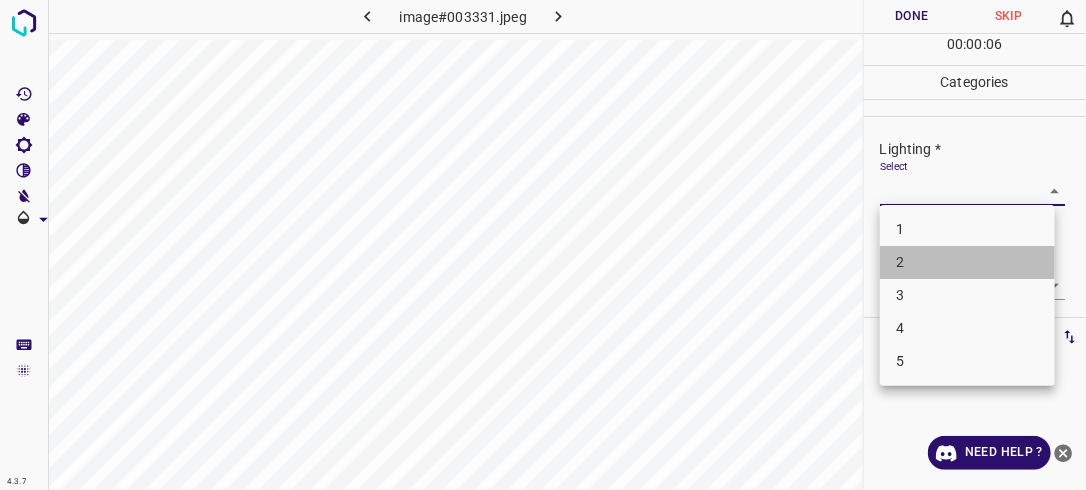 click on "2" at bounding box center [967, 262] 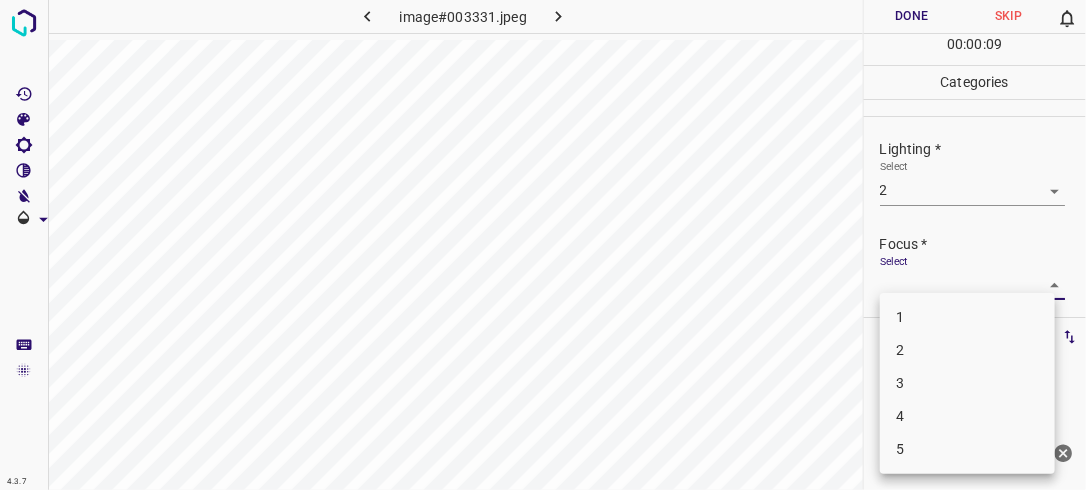 drag, startPoint x: 1044, startPoint y: 280, endPoint x: 980, endPoint y: 349, distance: 94.11163 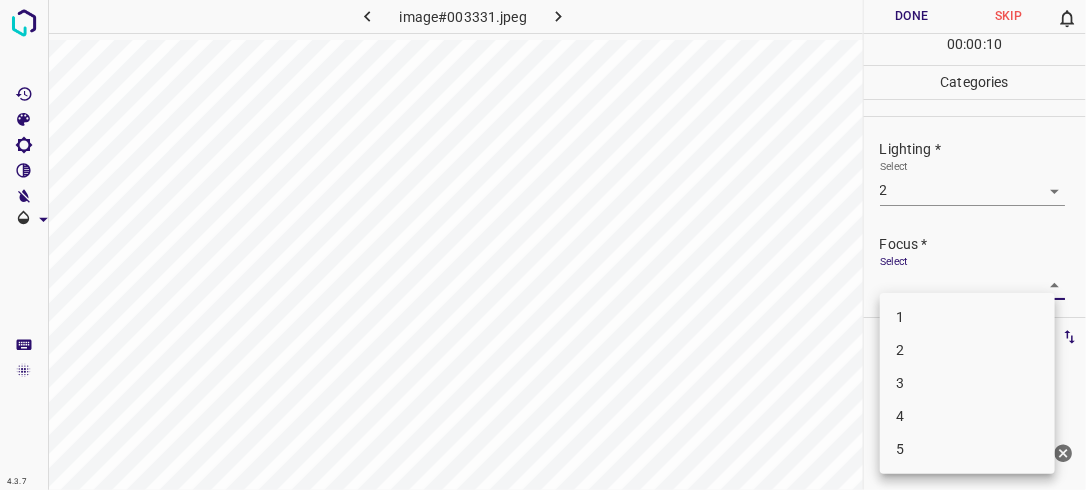 drag, startPoint x: 980, startPoint y: 349, endPoint x: 1077, endPoint y: 224, distance: 158.22136 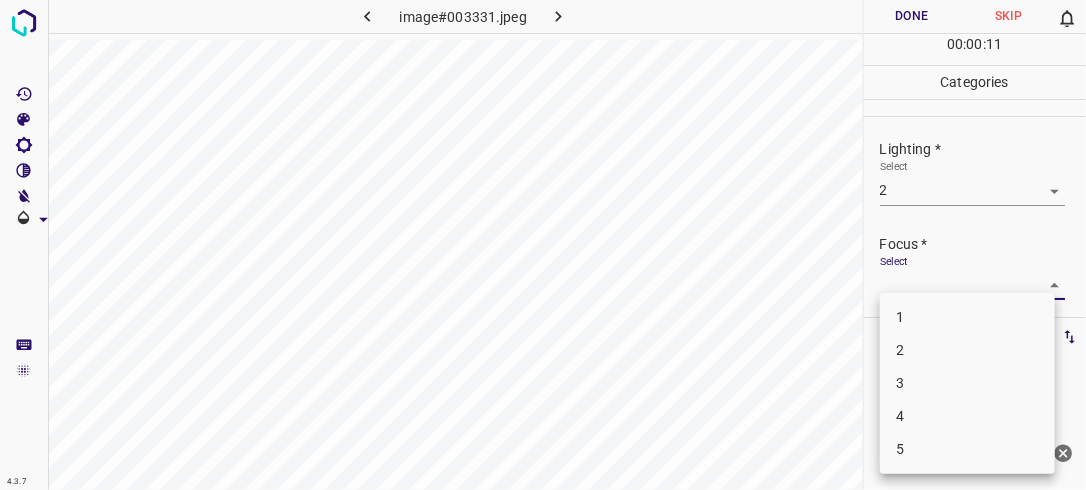 drag, startPoint x: 1077, startPoint y: 224, endPoint x: 1085, endPoint y: 323, distance: 99.32271 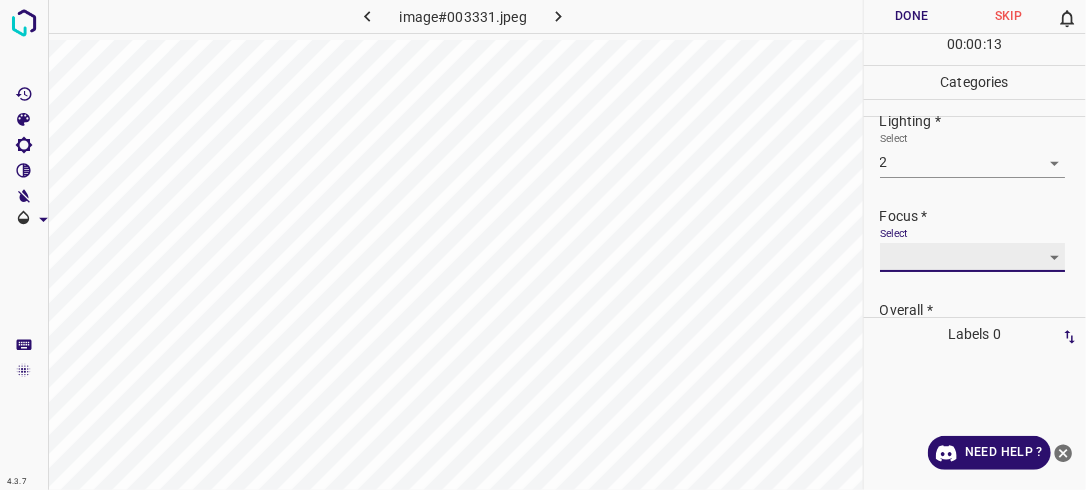 scroll, scrollTop: 63, scrollLeft: 0, axis: vertical 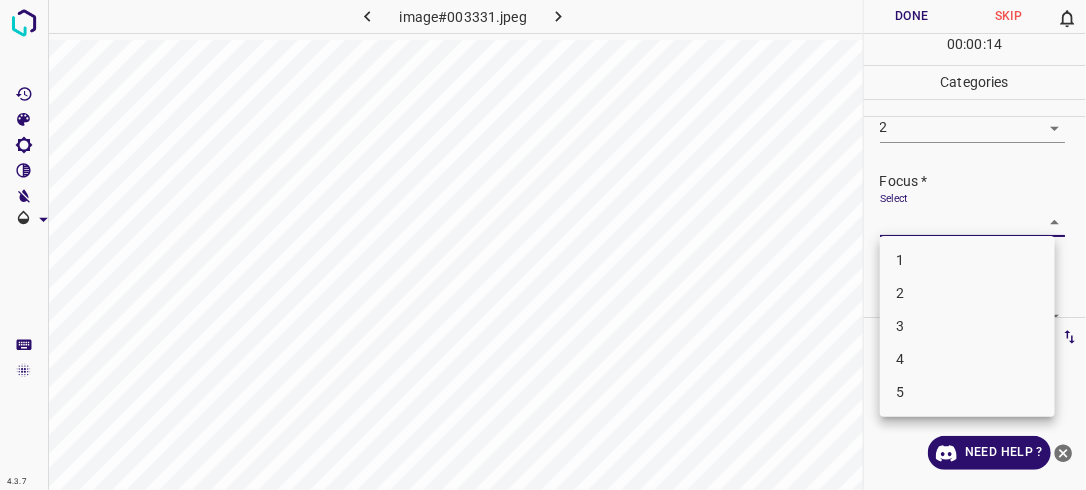 click on "4.3.7 image#003331.jpeg Done Skip 0 00   : 00   : 14   Categories Lighting *  Select 2 2 Focus *  Select ​ Overall *  Select ​ Labels   0 Categories 1 Lighting 2 Focus 3 Overall Tools Space Change between modes (Draw & Edit) I Auto labeling R Restore zoom M Zoom in N Zoom out Delete Delete selecte label Filters Z Restore filters X Saturation filter C Brightness filter V Contrast filter B Gray scale filter General O Download Need Help ? - Text - Hide - Delete 1 2 3 4 5" at bounding box center [543, 245] 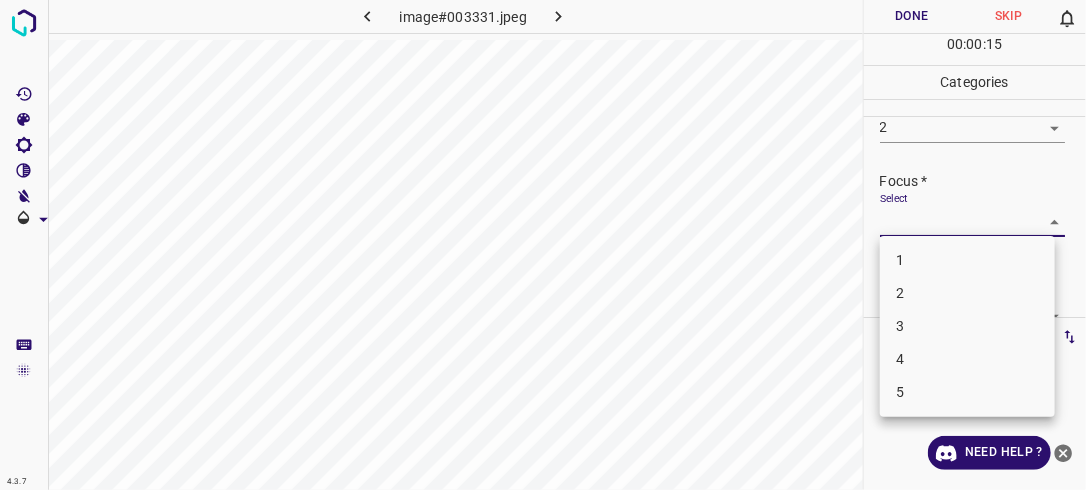 click on "2" at bounding box center (967, 293) 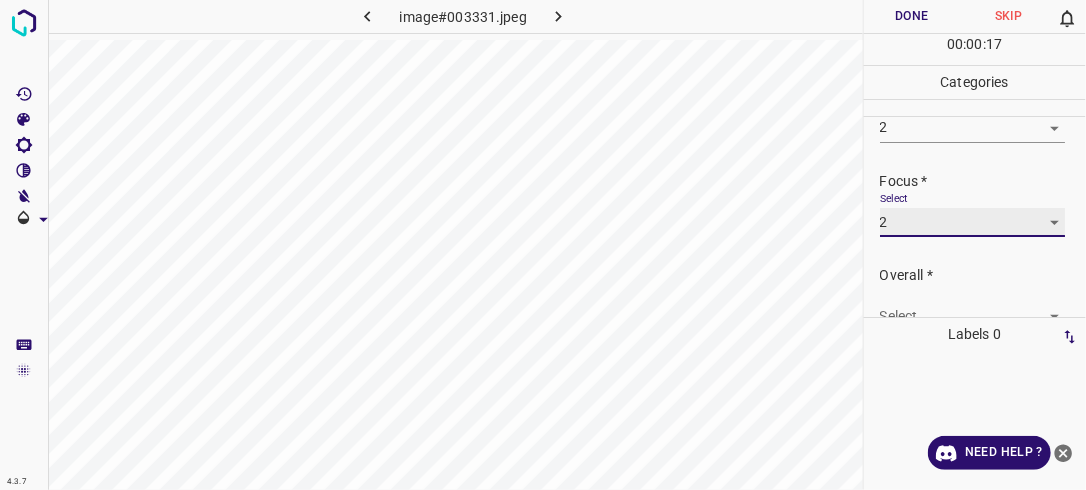 scroll, scrollTop: 98, scrollLeft: 0, axis: vertical 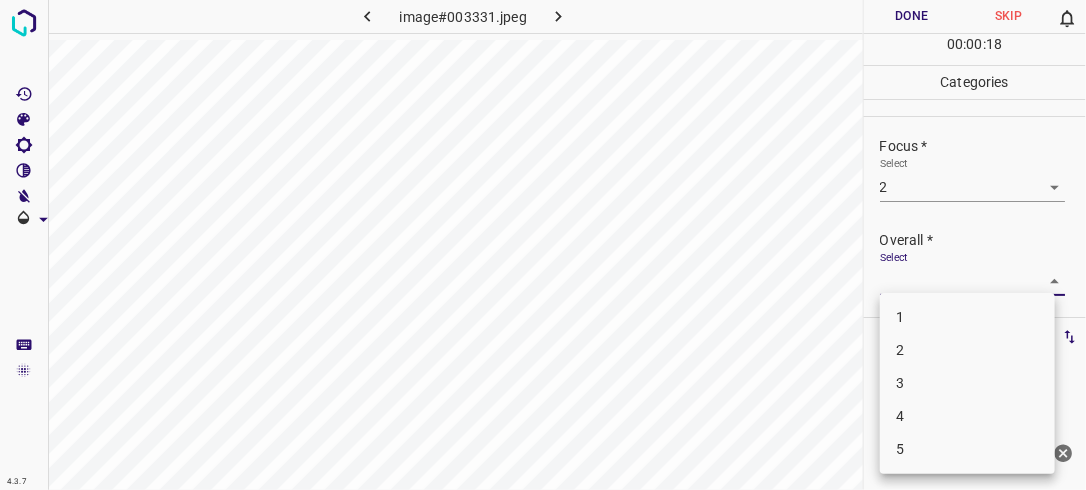 click on "4.3.7 image#003331.jpeg Done Skip 0 00   : 00   : 18   Categories Lighting *  Select 2 2 Focus *  Select 2 2 Overall *  Select ​ Labels   0 Categories 1 Lighting 2 Focus 3 Overall Tools Space Change between modes (Draw & Edit) I Auto labeling R Restore zoom M Zoom in N Zoom out Delete Delete selecte label Filters Z Restore filters X Saturation filter C Brightness filter V Contrast filter B Gray scale filter General O Download Need Help ? - Text - Hide - Delete 1 2 3 4 5" at bounding box center [543, 245] 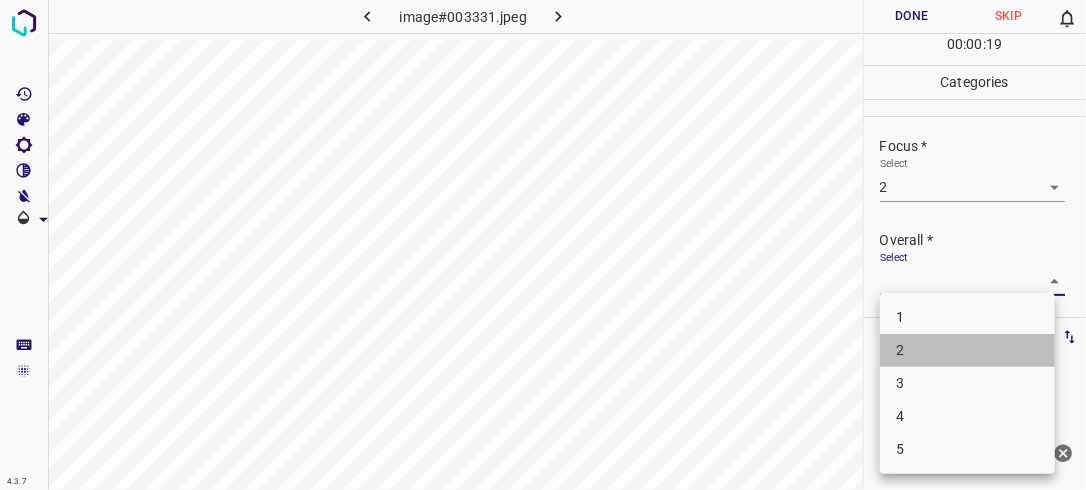 click on "2" at bounding box center (967, 350) 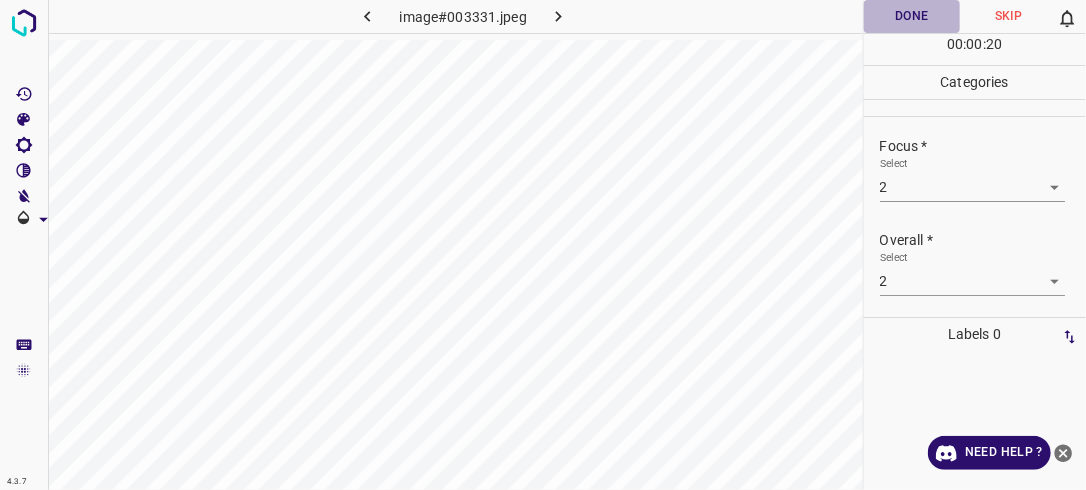click on "Done" at bounding box center [912, 16] 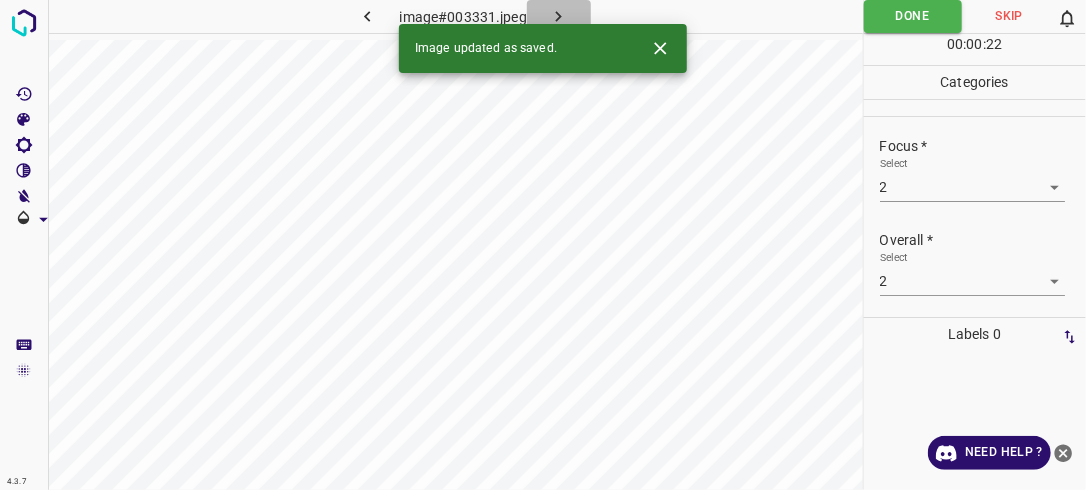 click at bounding box center [559, 16] 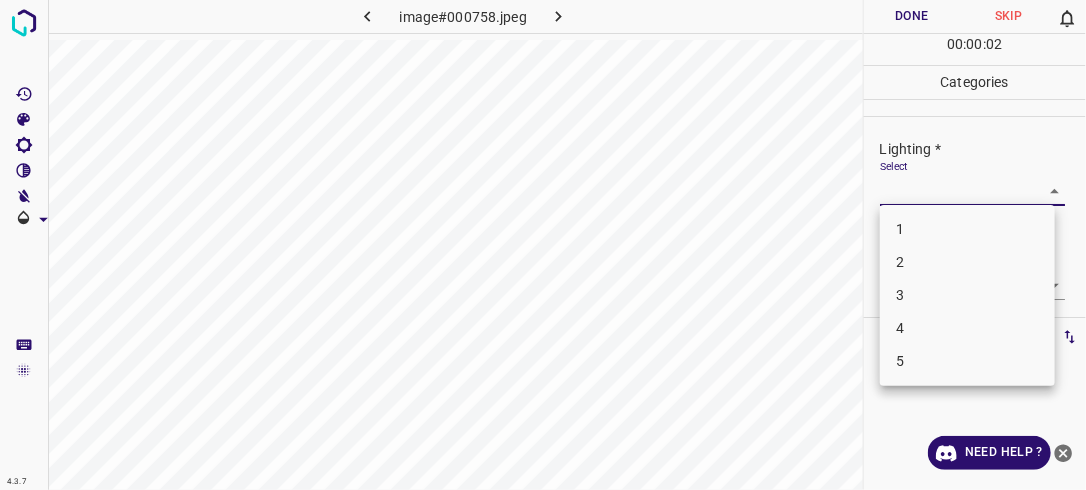 click on "4.3.7 image#000758.jpeg Done Skip 0 00   : 00   : 02   Categories Lighting *  Select ​ Focus *  Select ​ Overall *  Select ​ Labels   0 Categories 1 Lighting 2 Focus 3 Overall Tools Space Change between modes (Draw & Edit) I Auto labeling R Restore zoom M Zoom in N Zoom out Delete Delete selecte label Filters Z Restore filters X Saturation filter C Brightness filter V Contrast filter B Gray scale filter General O Download Need Help ? - Text - Hide - Delete 1 2 3 4 5" at bounding box center [543, 245] 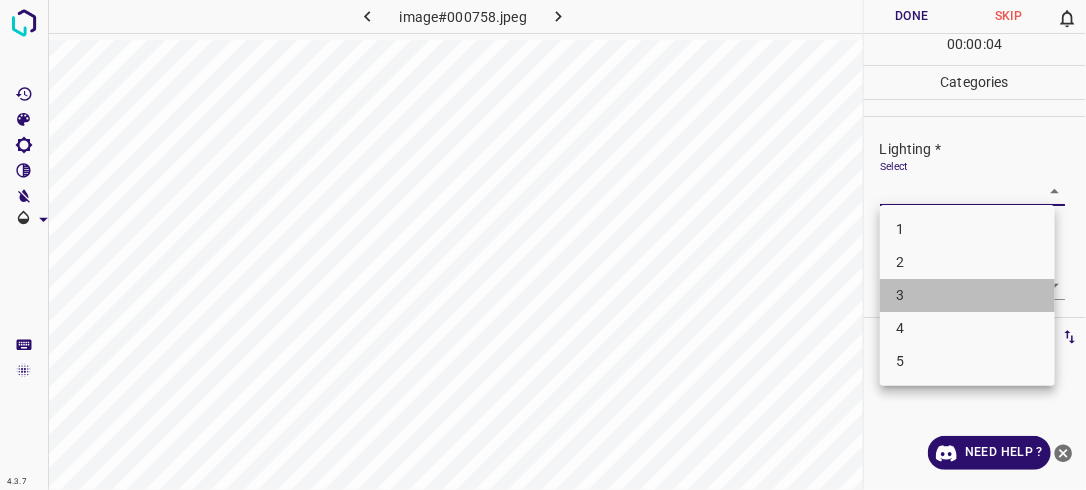 click on "3" at bounding box center (967, 295) 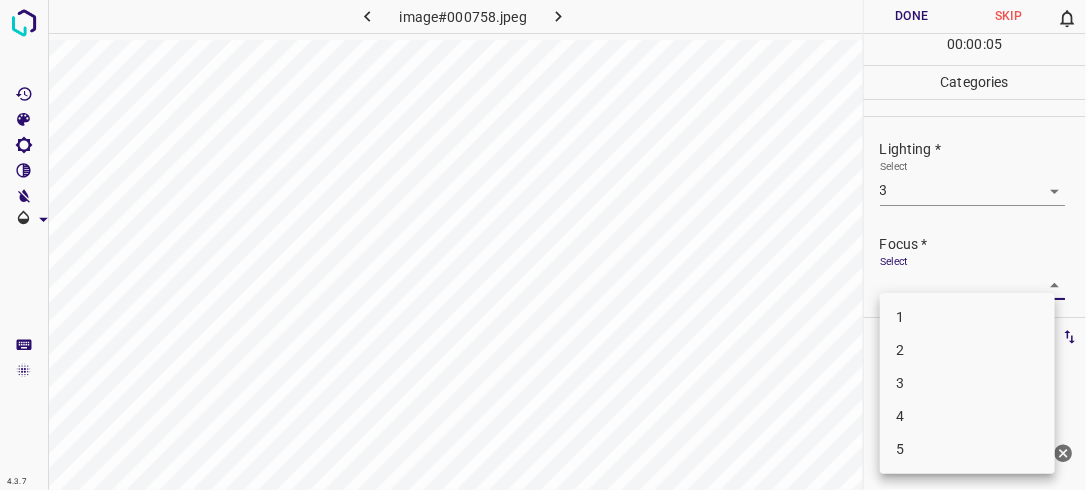 click on "4.3.7 image#000758.jpeg Done Skip 0 00   : 00   : 05   Categories Lighting *  Select 3 3 Focus *  Select ​ Overall *  Select ​ Labels   0 Categories 1 Lighting 2 Focus 3 Overall Tools Space Change between modes (Draw & Edit) I Auto labeling R Restore zoom M Zoom in N Zoom out Delete Delete selecte label Filters Z Restore filters X Saturation filter C Brightness filter V Contrast filter B Gray scale filter General O Download Need Help ? - Text - Hide - Delete 1 2 3 4 5" at bounding box center (543, 245) 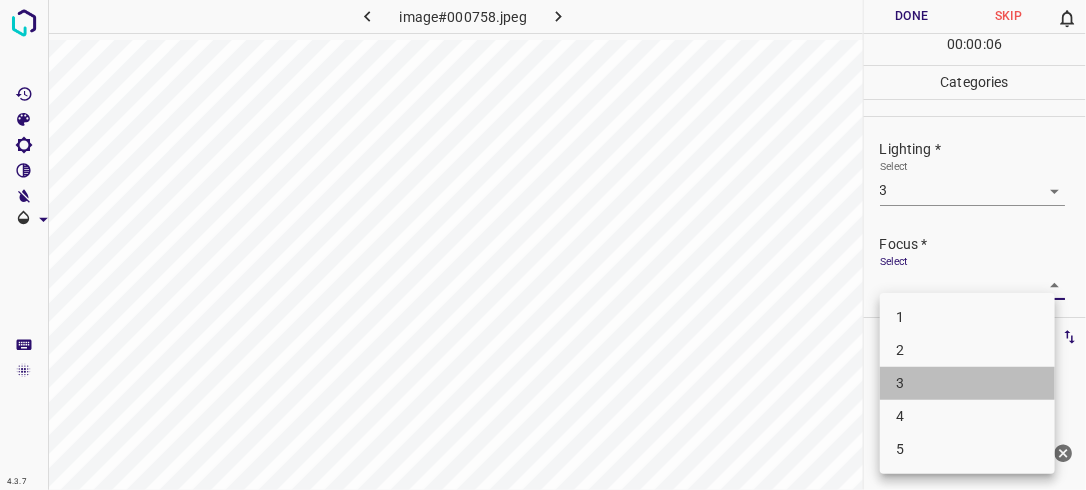 click on "3" at bounding box center (967, 383) 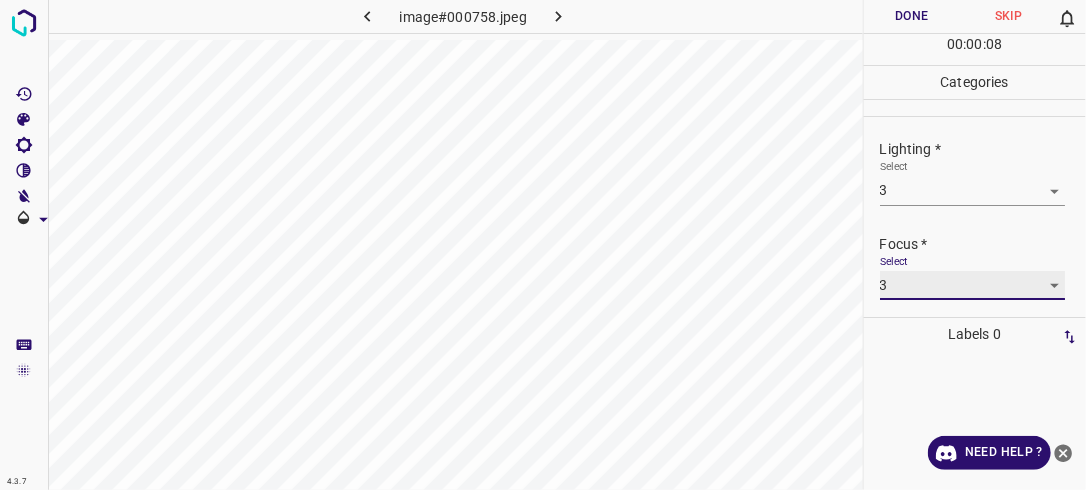 scroll, scrollTop: 98, scrollLeft: 0, axis: vertical 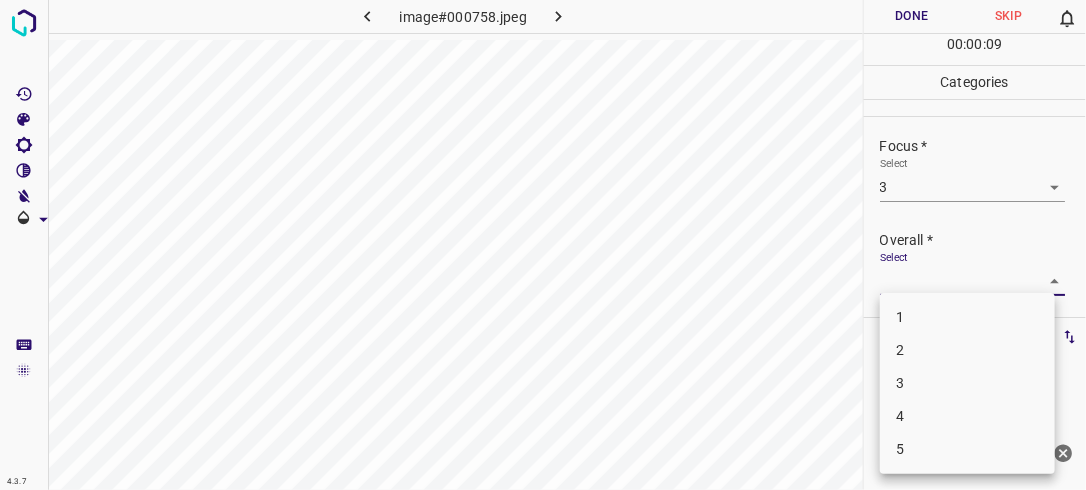click on "4.3.7 image#000758.jpeg Done Skip 0 00   : 00   : 09   Categories Lighting *  Select 3 3 Focus *  Select 3 3 Overall *  Select ​ Labels   0 Categories 1 Lighting 2 Focus 3 Overall Tools Space Change between modes (Draw & Edit) I Auto labeling R Restore zoom M Zoom in N Zoom out Delete Delete selecte label Filters Z Restore filters X Saturation filter C Brightness filter V Contrast filter B Gray scale filter General O Download Need Help ? - Text - Hide - Delete 1 2 3 4 5" at bounding box center (543, 245) 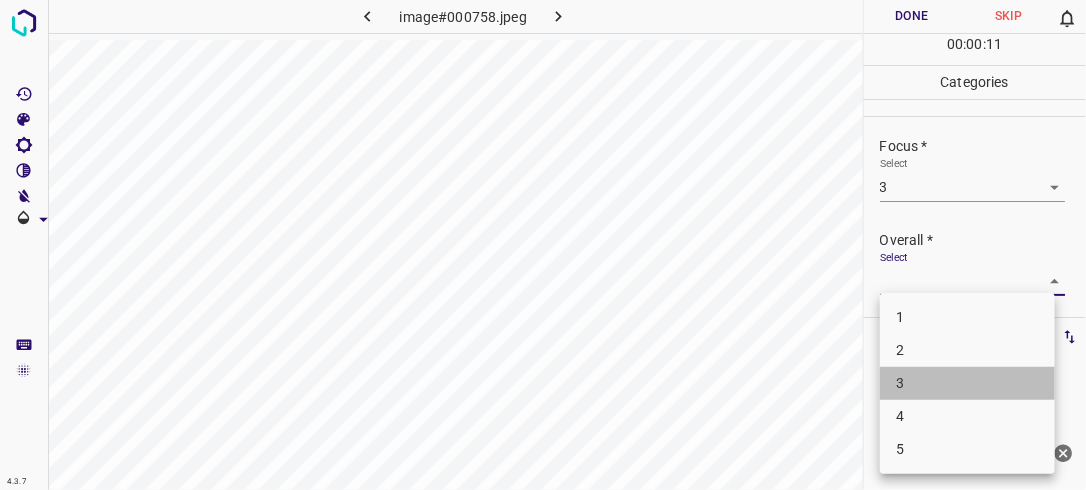 click on "3" at bounding box center [967, 383] 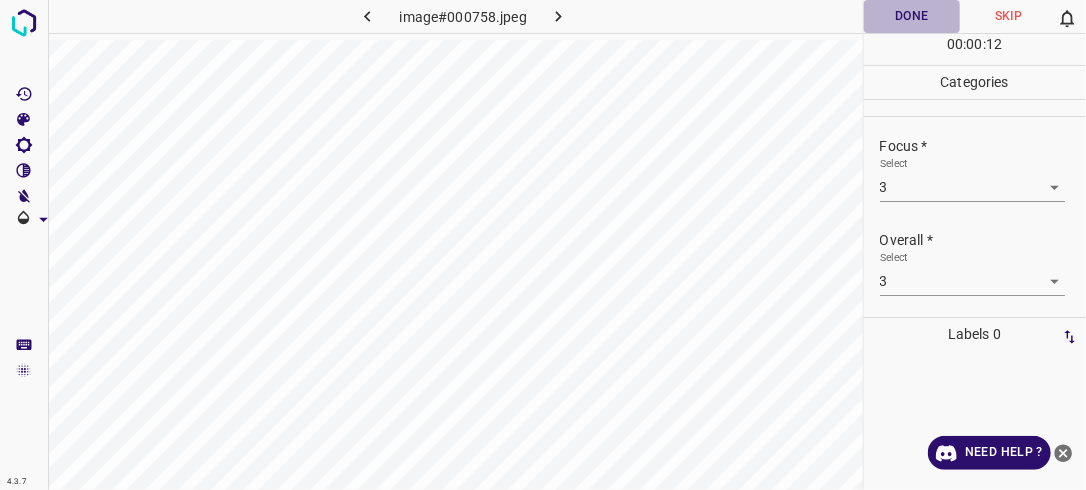 click on "Done" at bounding box center [912, 16] 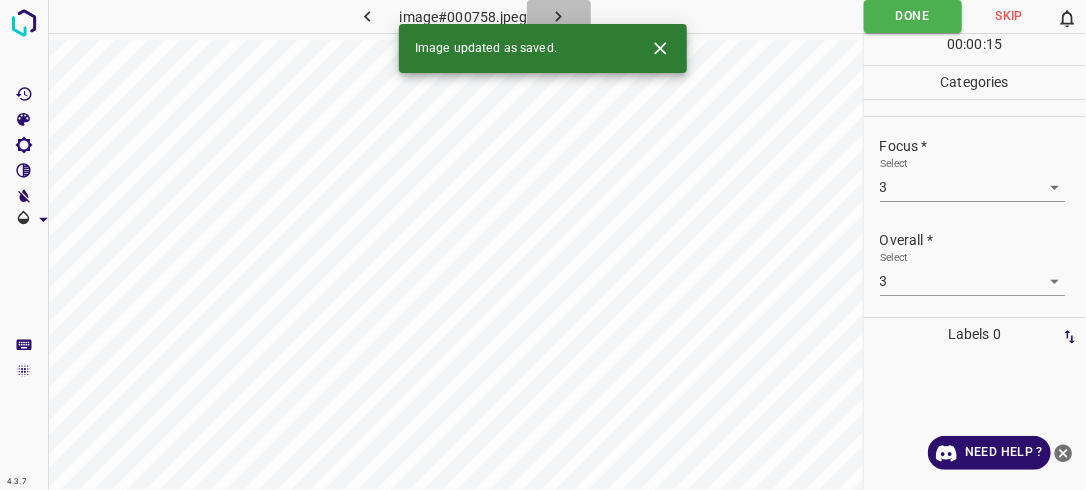 click 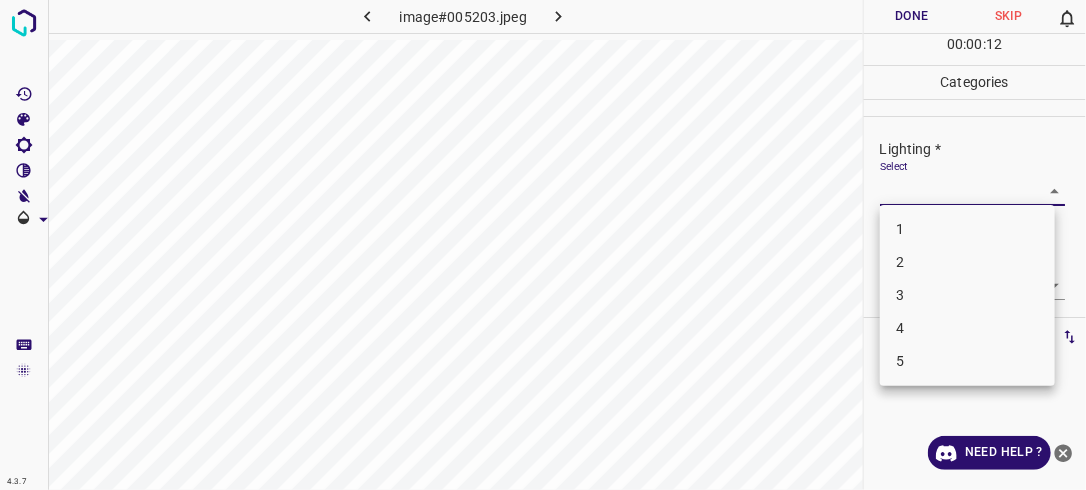 click on "4.3.7 image#005203.jpeg Done Skip 0 00   : 00   : 12   Categories Lighting *  Select ​ Focus *  Select ​ Overall *  Select ​ Labels   0 Categories 1 Lighting 2 Focus 3 Overall Tools Space Change between modes (Draw & Edit) I Auto labeling R Restore zoom M Zoom in N Zoom out Delete Delete selecte label Filters Z Restore filters X Saturation filter C Brightness filter V Contrast filter B Gray scale filter General O Download Need Help ? - Text - Hide - Delete 1 2 3 4 5" at bounding box center (543, 245) 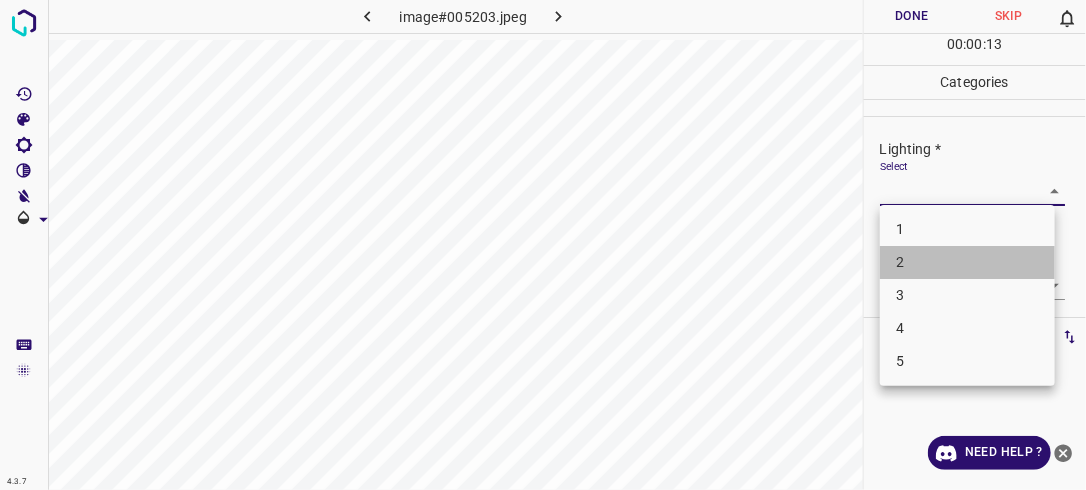 click on "2" at bounding box center (967, 262) 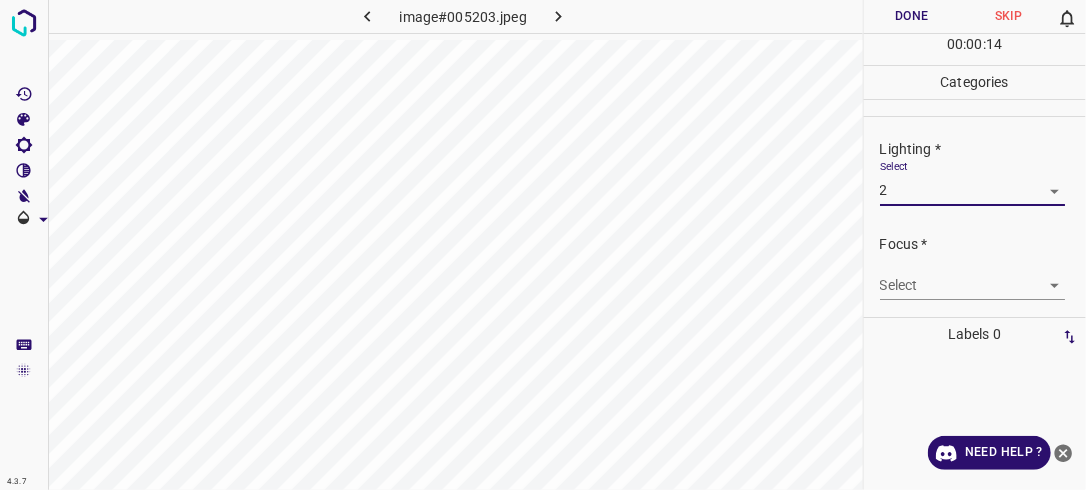 click on "4.3.7 image#005203.jpeg Done Skip 0 00   : 00   : 14   Categories Lighting *  Select 2 2 Focus *  Select ​ Overall *  Select ​ Labels   0 Categories 1 Lighting 2 Focus 3 Overall Tools Space Change between modes (Draw & Edit) I Auto labeling R Restore zoom M Zoom in N Zoom out Delete Delete selecte label Filters Z Restore filters X Saturation filter C Brightness filter V Contrast filter B Gray scale filter General O Download Need Help ? - Text - Hide - Delete" at bounding box center [543, 245] 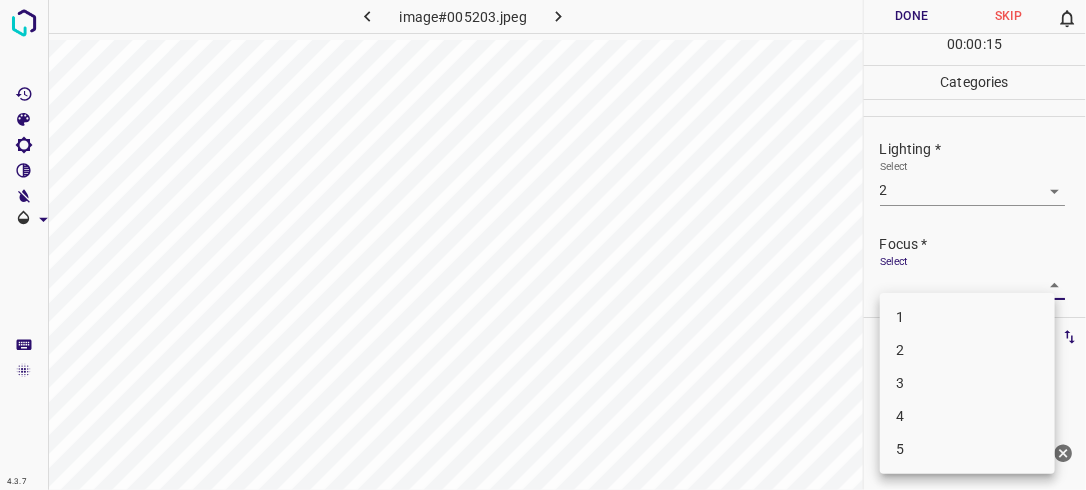 click on "2" at bounding box center [967, 350] 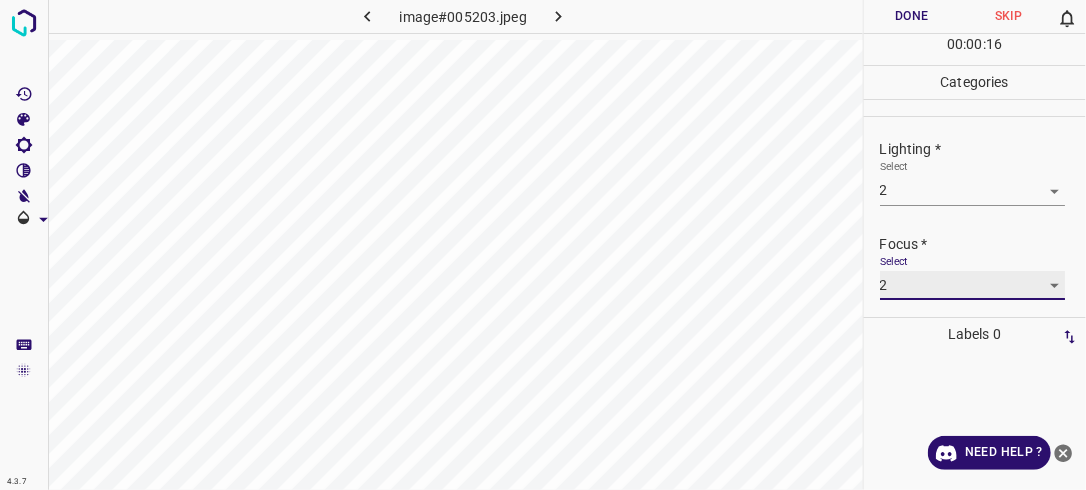 scroll, scrollTop: 98, scrollLeft: 0, axis: vertical 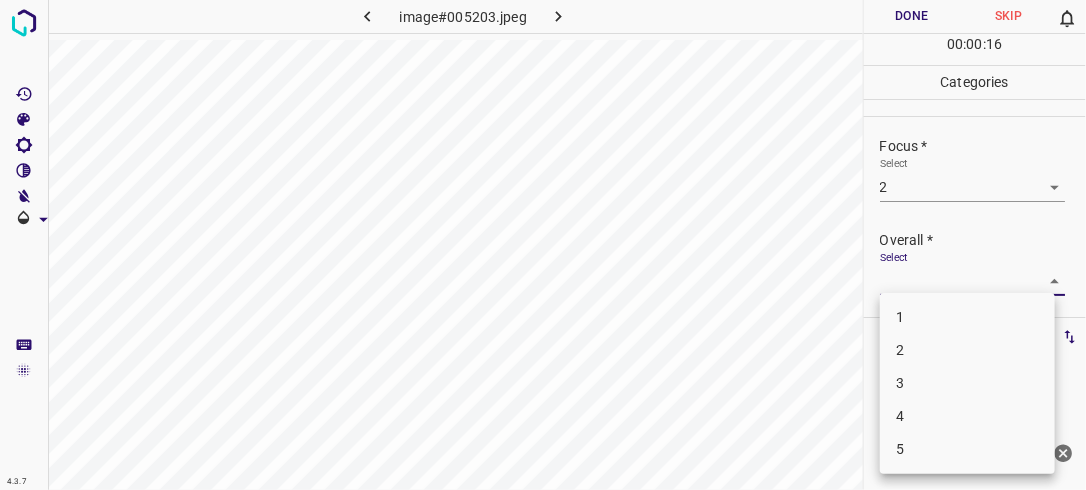 drag, startPoint x: 1044, startPoint y: 276, endPoint x: 950, endPoint y: 364, distance: 128.76335 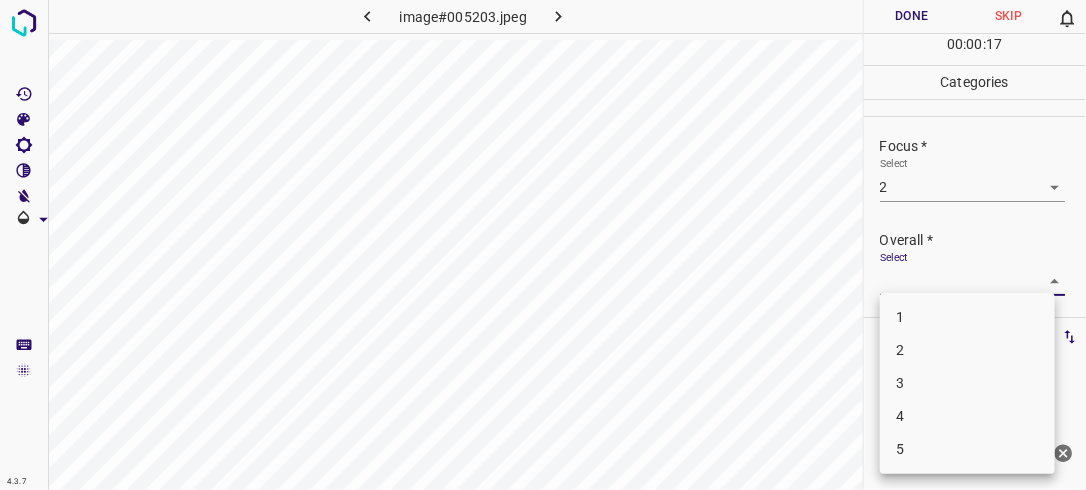 click on "2" at bounding box center (967, 350) 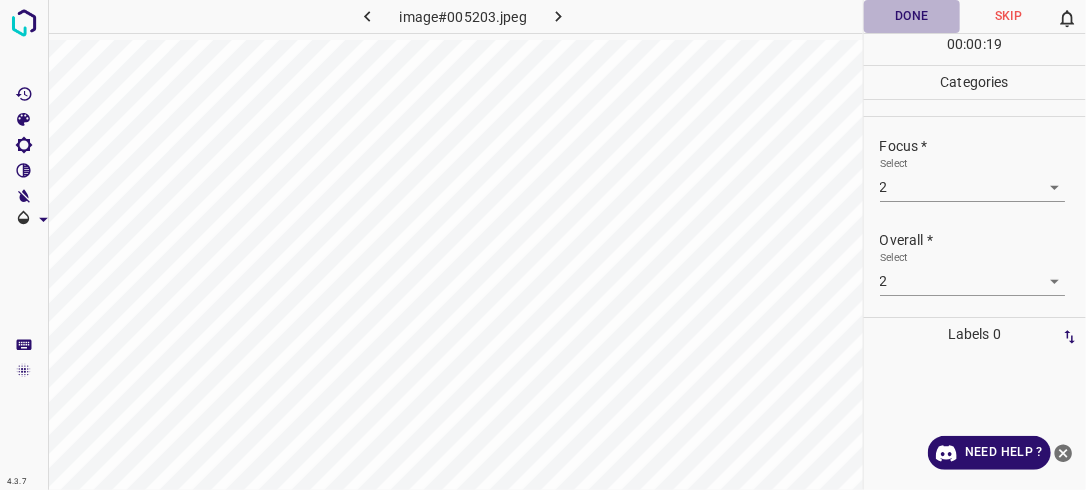 click on "Done" at bounding box center [912, 16] 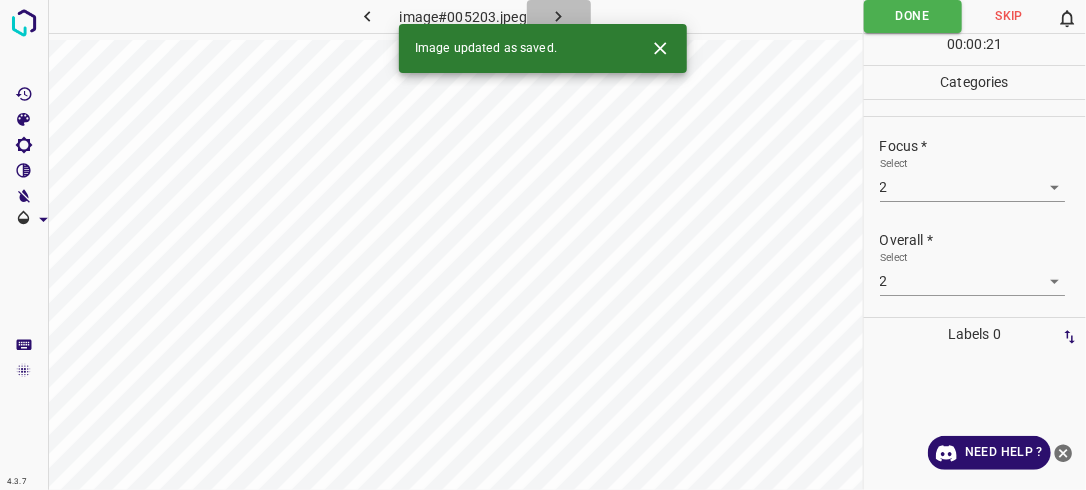 click 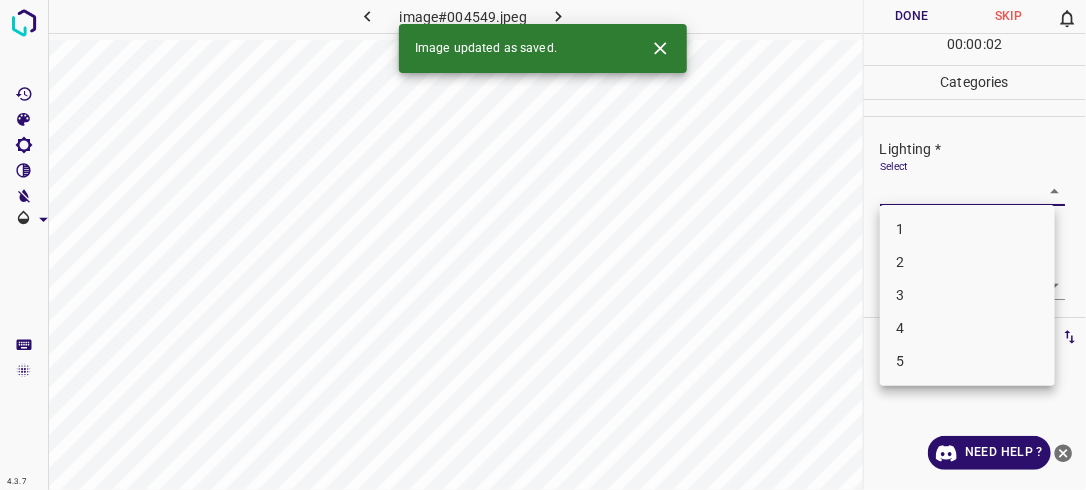 click on "4.3.7 image#004549.jpeg Done Skip 0 00   : 00   : 02   Categories Lighting *  Select ​ Focus *  Select ​ Overall *  Select ​ Labels   0 Categories 1 Lighting 2 Focus 3 Overall Tools Space Change between modes (Draw & Edit) I Auto labeling R Restore zoom M Zoom in N Zoom out Delete Delete selecte label Filters Z Restore filters X Saturation filter C Brightness filter V Contrast filter B Gray scale filter General O Download Image updated as saved. Need Help ? - Text - Hide - Delete 1 2 3 4 5" at bounding box center [543, 245] 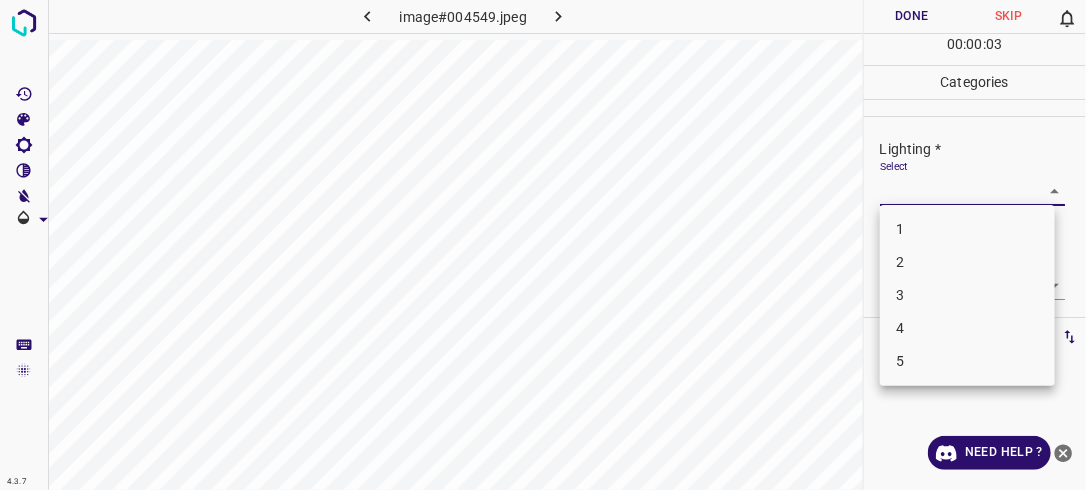 click on "3" at bounding box center [967, 295] 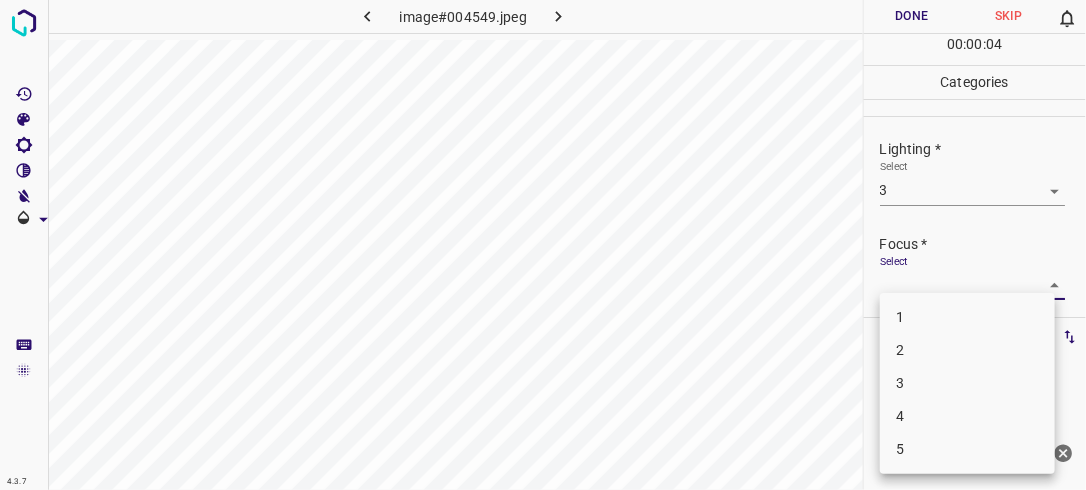 click on "4.3.7 image#004549.jpeg Done Skip 0 00   : 00   : 04   Categories Lighting *  Select 3 3 Focus *  Select ​ Overall *  Select ​ Labels   0 Categories 1 Lighting 2 Focus 3 Overall Tools Space Change between modes (Draw & Edit) I Auto labeling R Restore zoom M Zoom in N Zoom out Delete Delete selecte label Filters Z Restore filters X Saturation filter C Brightness filter V Contrast filter B Gray scale filter General O Download Need Help ? - Text - Hide - Delete 1 2 3 4 5" at bounding box center (543, 245) 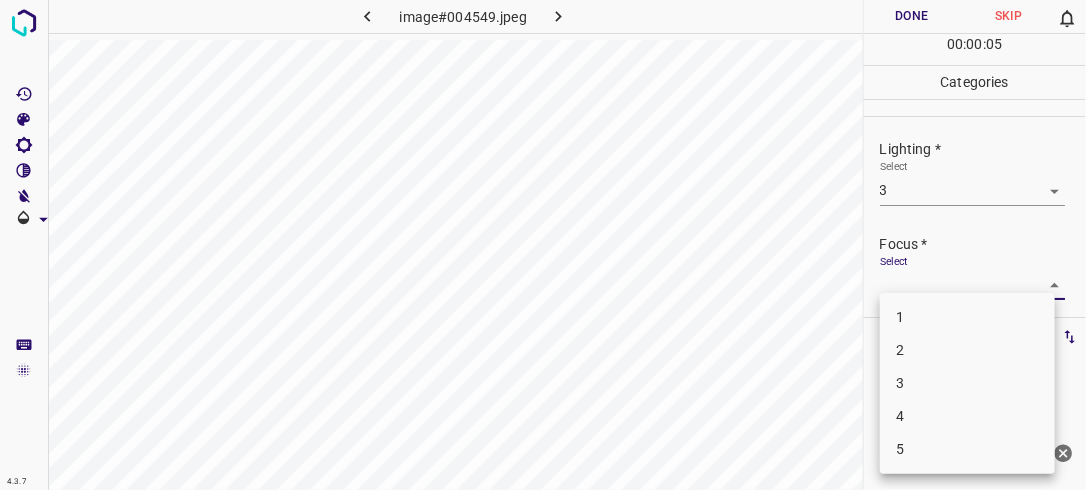 click on "3" at bounding box center [967, 383] 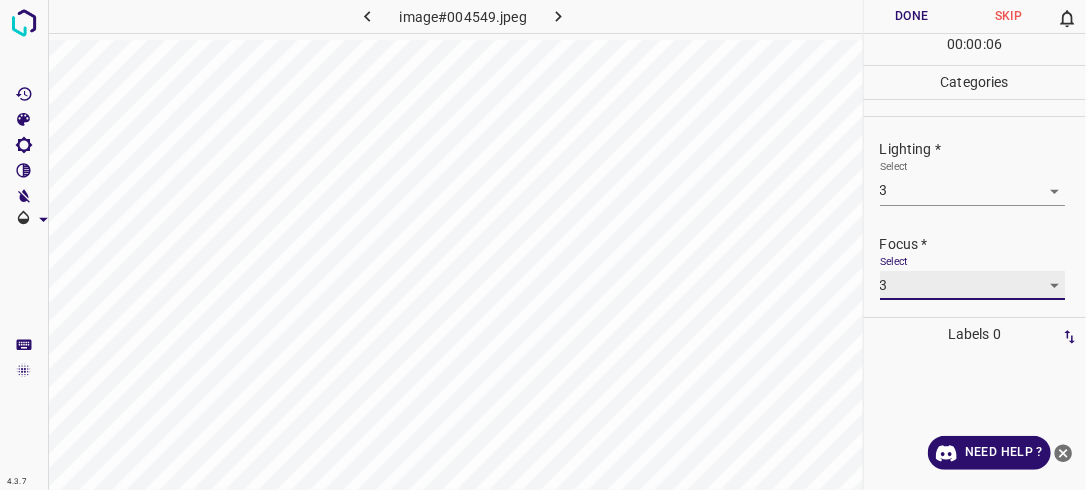 scroll, scrollTop: 98, scrollLeft: 0, axis: vertical 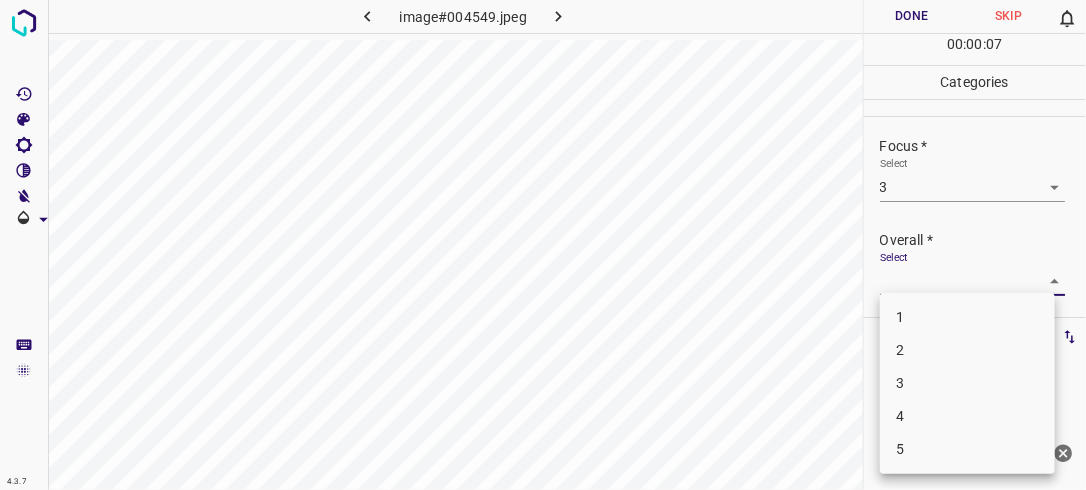 click on "4.3.7 image#004549.jpeg Done Skip 0 00   : 00   : 07   Categories Lighting *  Select 3 3 Focus *  Select 3 3 Overall *  Select ​ Labels   0 Categories 1 Lighting 2 Focus 3 Overall Tools Space Change between modes (Draw & Edit) I Auto labeling R Restore zoom M Zoom in N Zoom out Delete Delete selecte label Filters Z Restore filters X Saturation filter C Brightness filter V Contrast filter B Gray scale filter General O Download Need Help ? - Text - Hide - Delete 1 2 3 4 5" at bounding box center [543, 245] 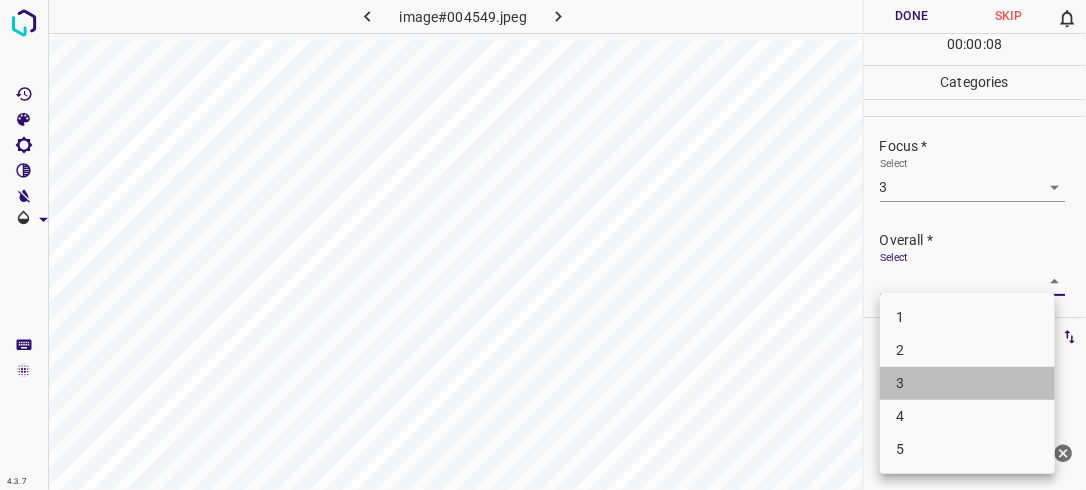 click on "3" at bounding box center (967, 383) 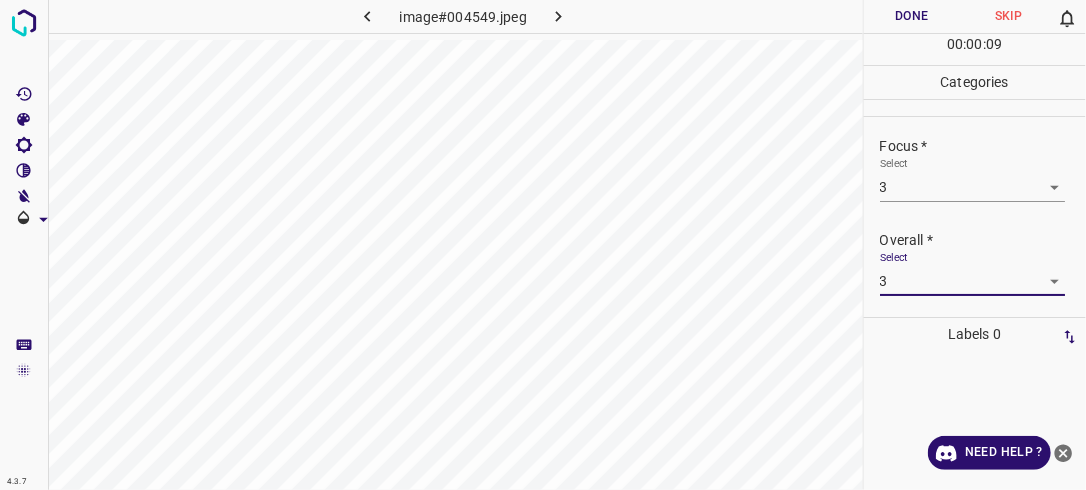 click on "Done" at bounding box center [912, 16] 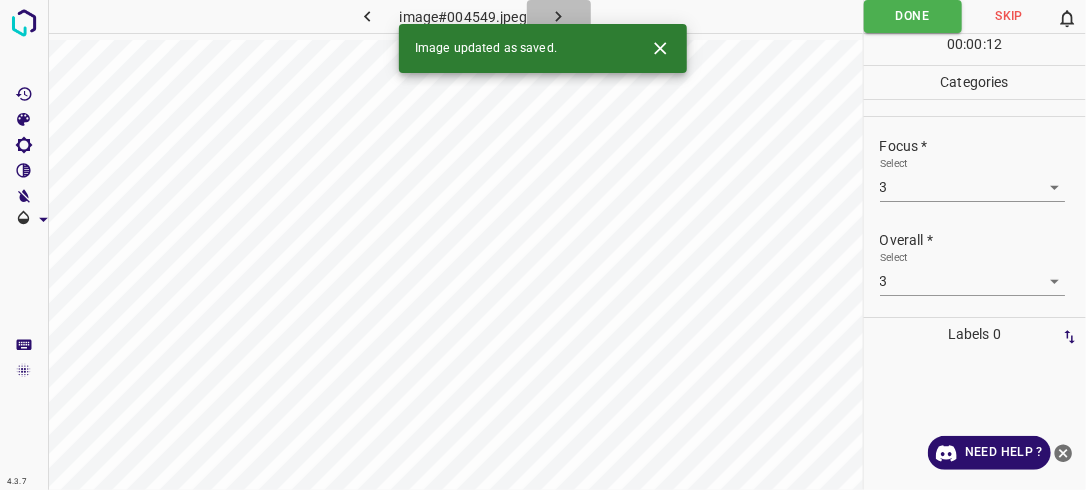 click 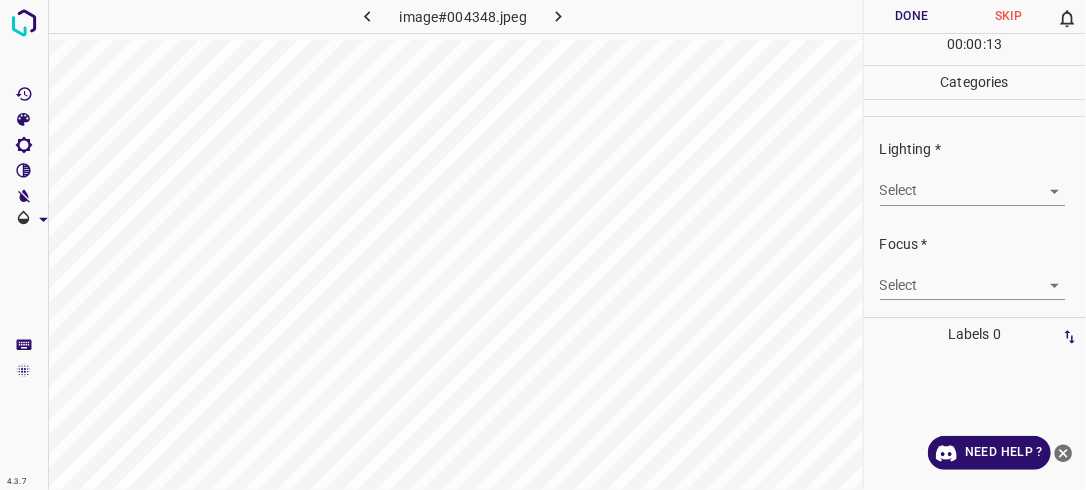click on "Select ​" at bounding box center (983, 182) 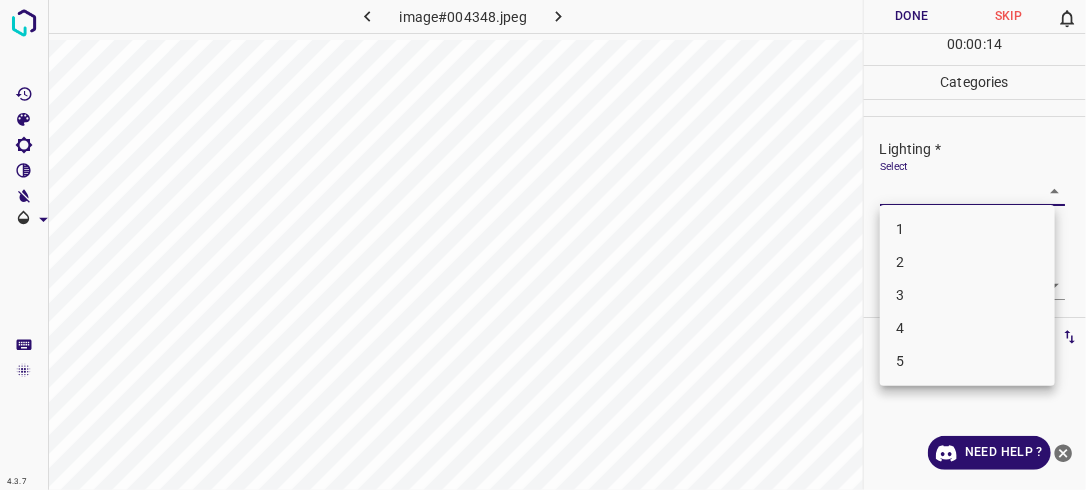 drag, startPoint x: 1053, startPoint y: 184, endPoint x: 1040, endPoint y: 192, distance: 15.264338 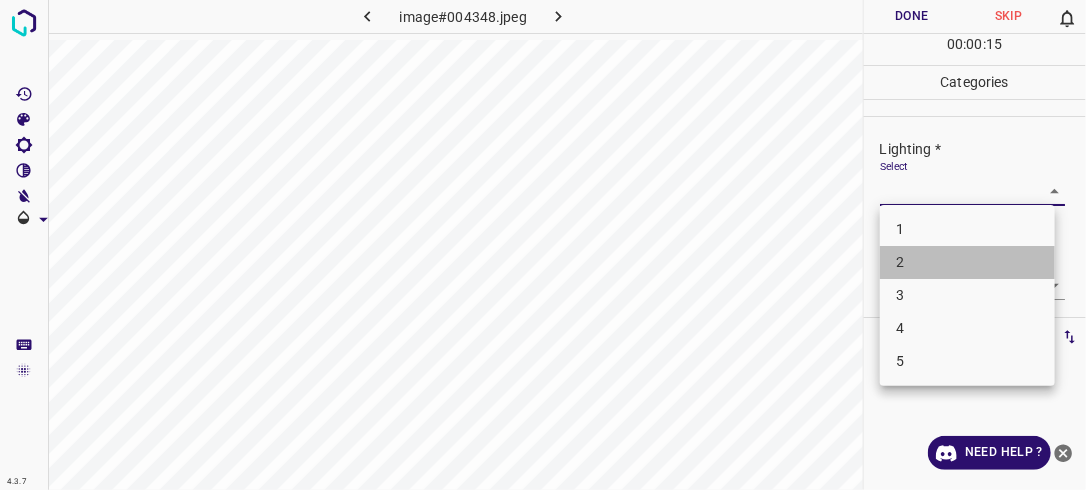 click on "2" at bounding box center (967, 262) 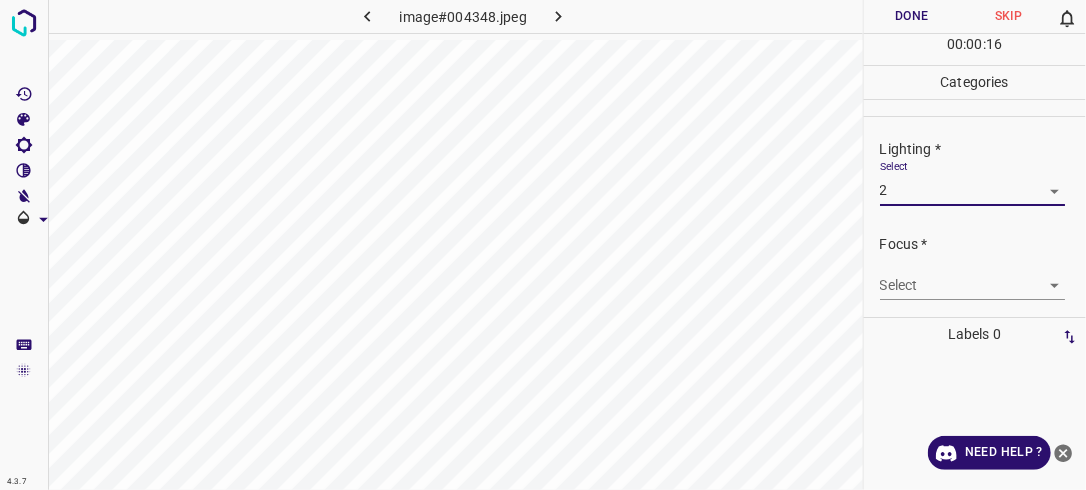 click on "4.3.7 image#004348.jpeg Done Skip 0 00   : 00   : 16   Categories Lighting *  Select 2 2 Focus *  Select ​ Overall *  Select ​ Labels   0 Categories 1 Lighting 2 Focus 3 Overall Tools Space Change between modes (Draw & Edit) I Auto labeling R Restore zoom M Zoom in N Zoom out Delete Delete selecte label Filters Z Restore filters X Saturation filter C Brightness filter V Contrast filter B Gray scale filter General O Download Need Help ? - Text - Hide - Delete" at bounding box center [543, 245] 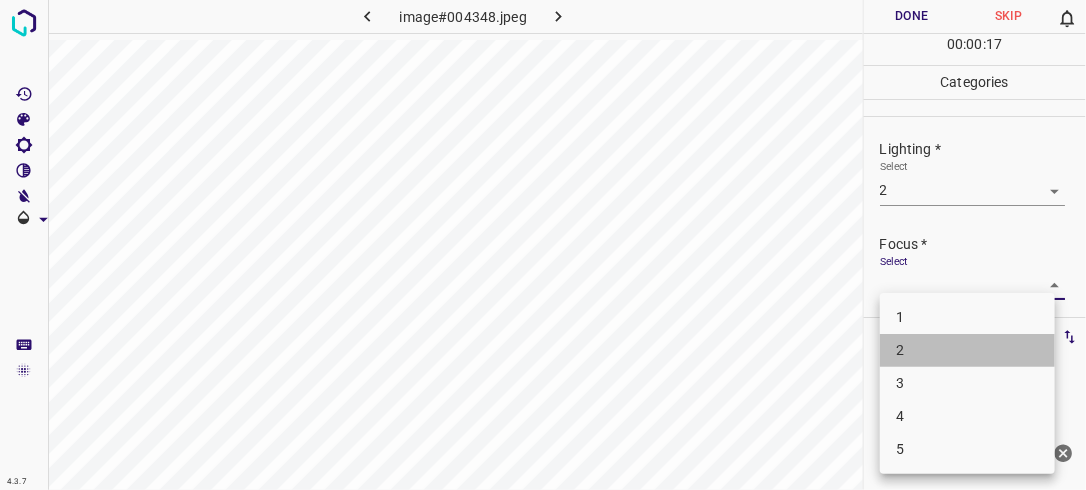 click on "2" at bounding box center (967, 350) 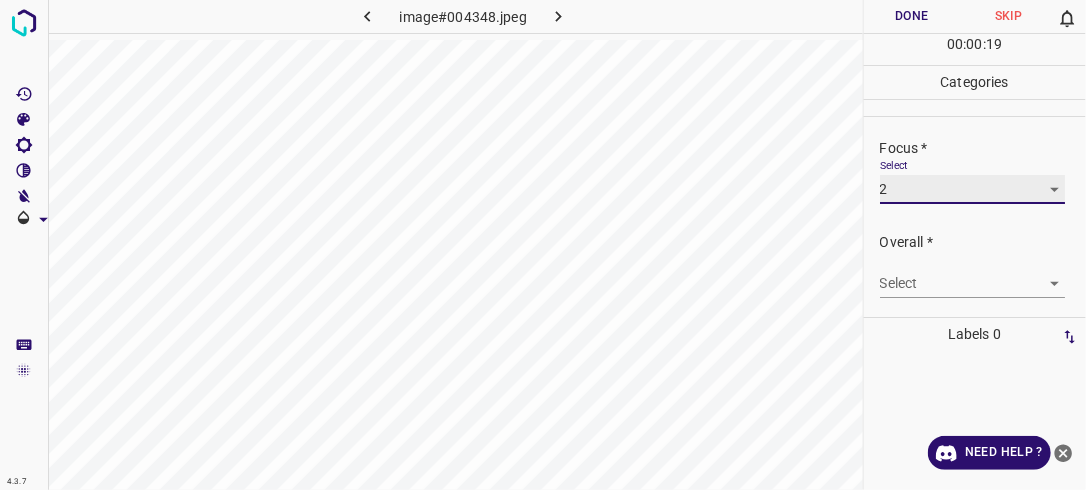 scroll, scrollTop: 98, scrollLeft: 0, axis: vertical 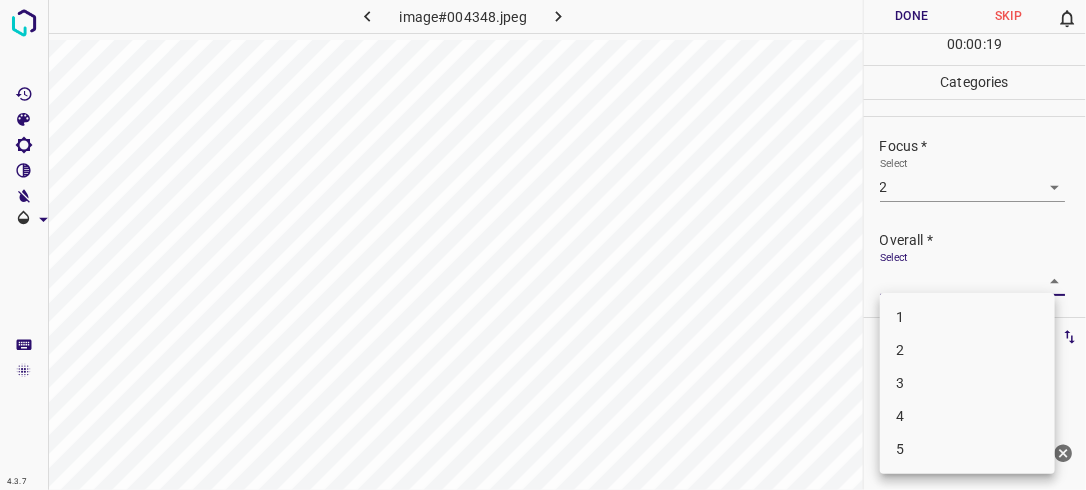 click on "4.3.7 image#004348.jpeg Done Skip 0 00   : 00   : 19   Categories Lighting *  Select 2 2 Focus *  Select 2 2 Overall *  Select ​ Labels   0 Categories 1 Lighting 2 Focus 3 Overall Tools Space Change between modes (Draw & Edit) I Auto labeling R Restore zoom M Zoom in N Zoom out Delete Delete selecte label Filters Z Restore filters X Saturation filter C Brightness filter V Contrast filter B Gray scale filter General O Download Need Help ? - Text - Hide - Delete 1 2 3 4 5" at bounding box center (543, 245) 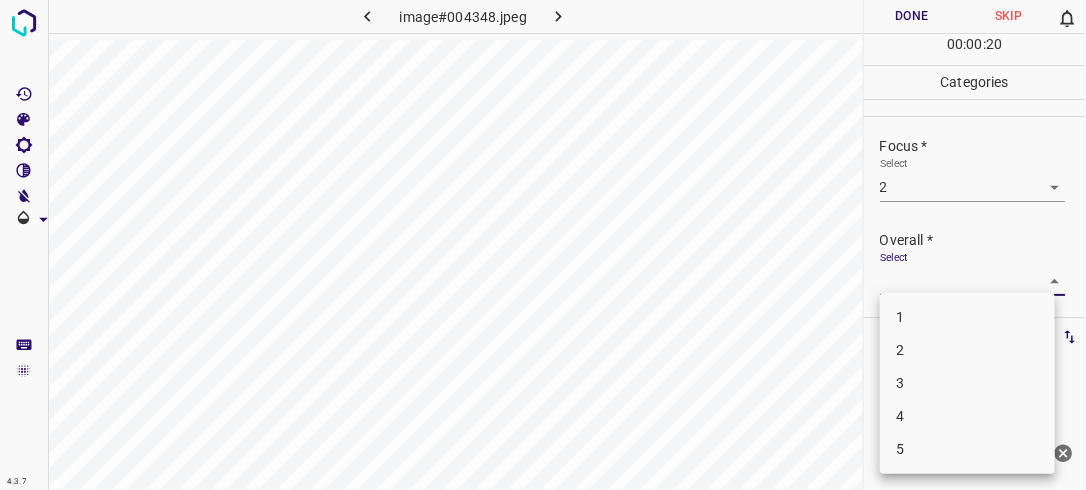 click on "2" at bounding box center [967, 350] 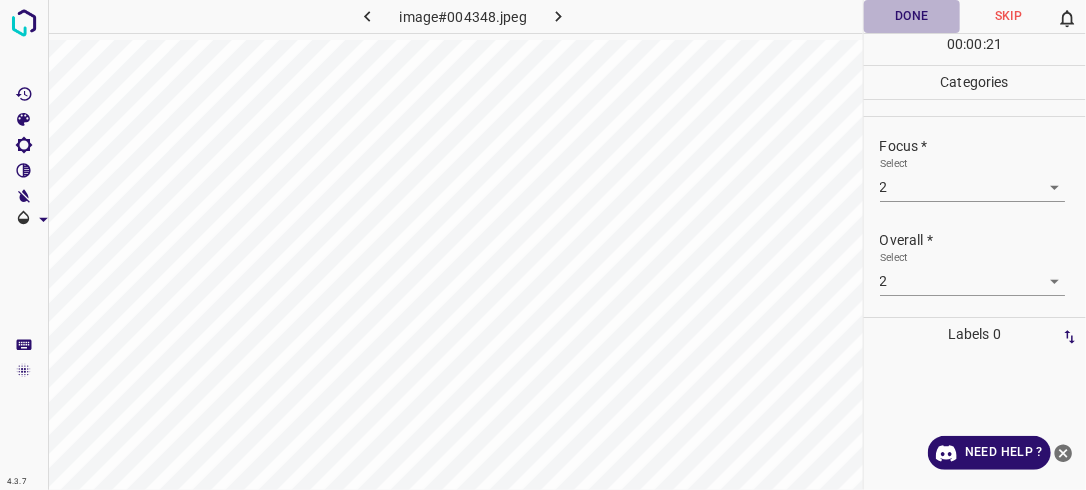 click on "Done" at bounding box center (912, 16) 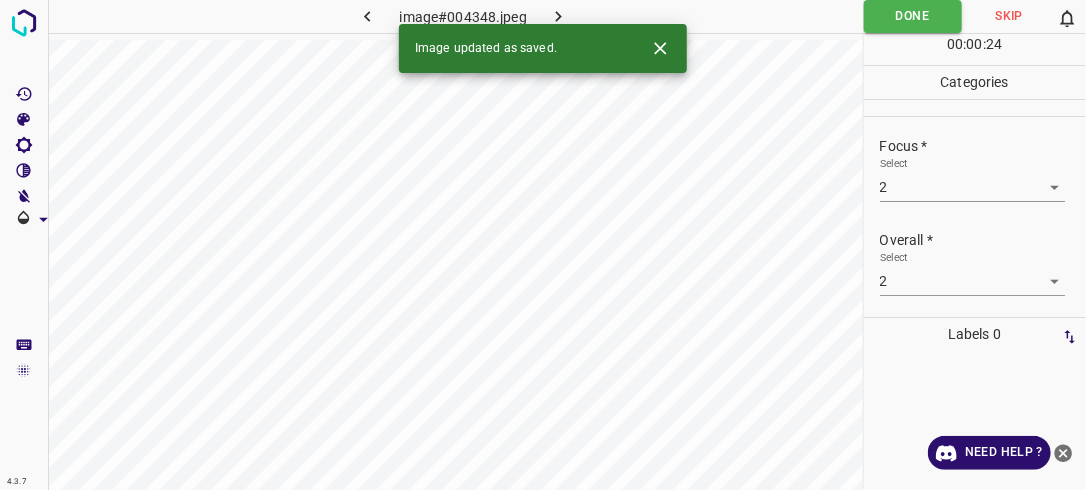 click 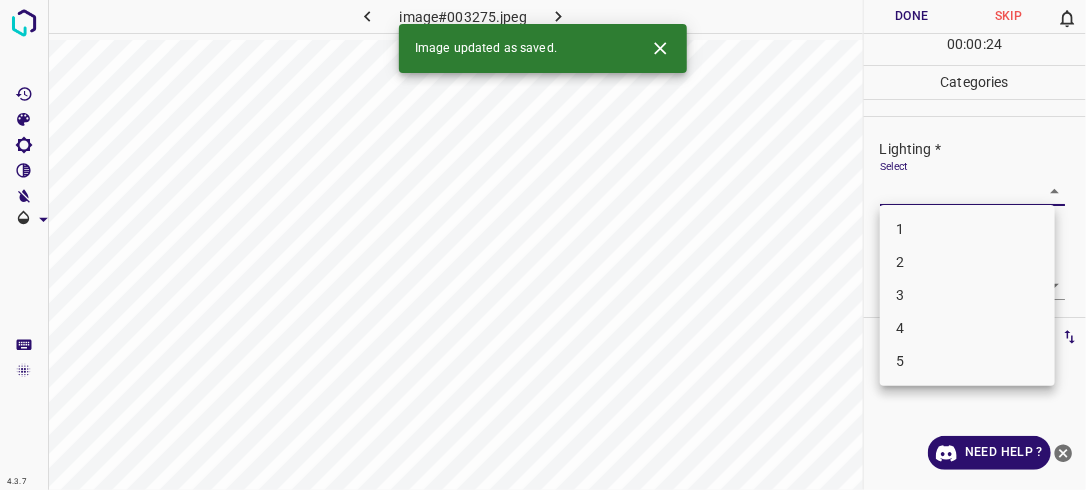 click on "4.3.7 image#003275.jpeg Done Skip 0 00   : 00   : 24   Categories Lighting *  Select ​ Focus *  Select ​ Overall *  Select ​ Labels   0 Categories 1 Lighting 2 Focus 3 Overall Tools Space Change between modes (Draw & Edit) I Auto labeling R Restore zoom M Zoom in N Zoom out Delete Delete selecte label Filters Z Restore filters X Saturation filter C Brightness filter V Contrast filter B Gray scale filter General O Download Image updated as saved. Need Help ? - Text - Hide - Delete 1 2 3 4 5" at bounding box center (543, 245) 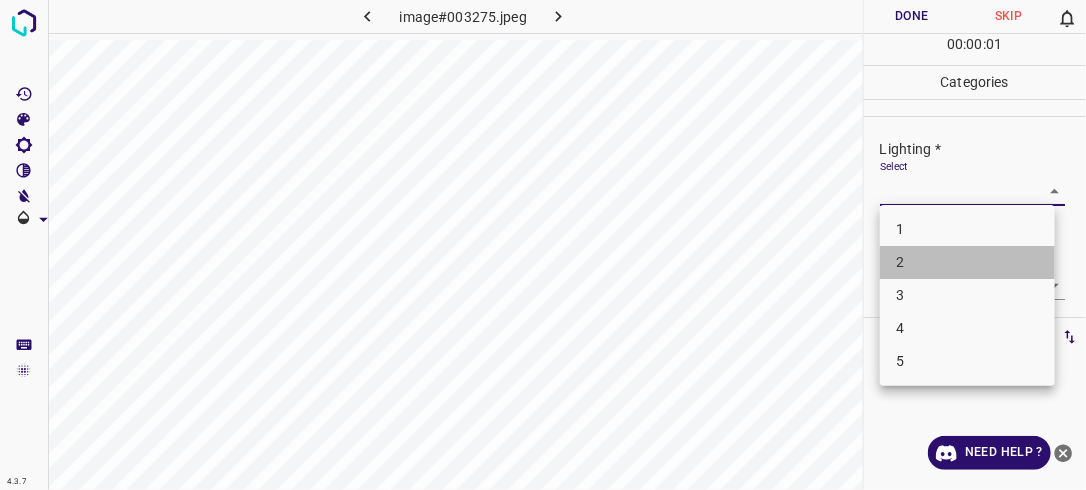 click on "2" at bounding box center (967, 262) 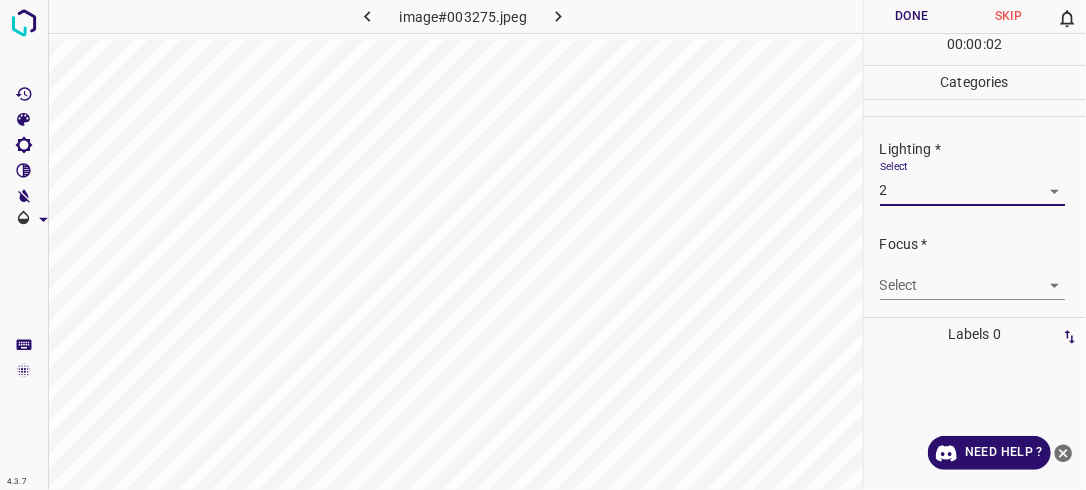 click on "4.3.7 image#003275.jpeg Done Skip 0 00   : 00   : 02   Categories Lighting *  Select 2 2 Focus *  Select ​ Overall *  Select ​ Labels   0 Categories 1 Lighting 2 Focus 3 Overall Tools Space Change between modes (Draw & Edit) I Auto labeling R Restore zoom M Zoom in N Zoom out Delete Delete selecte label Filters Z Restore filters X Saturation filter C Brightness filter V Contrast filter B Gray scale filter General O Download Need Help ? - Text - Hide - Delete" at bounding box center [543, 245] 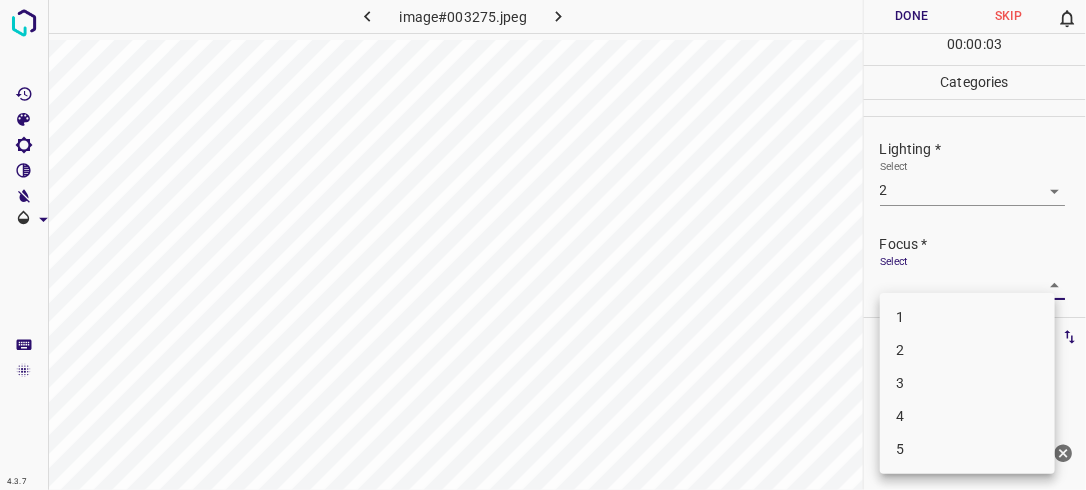 click on "1" at bounding box center (967, 317) 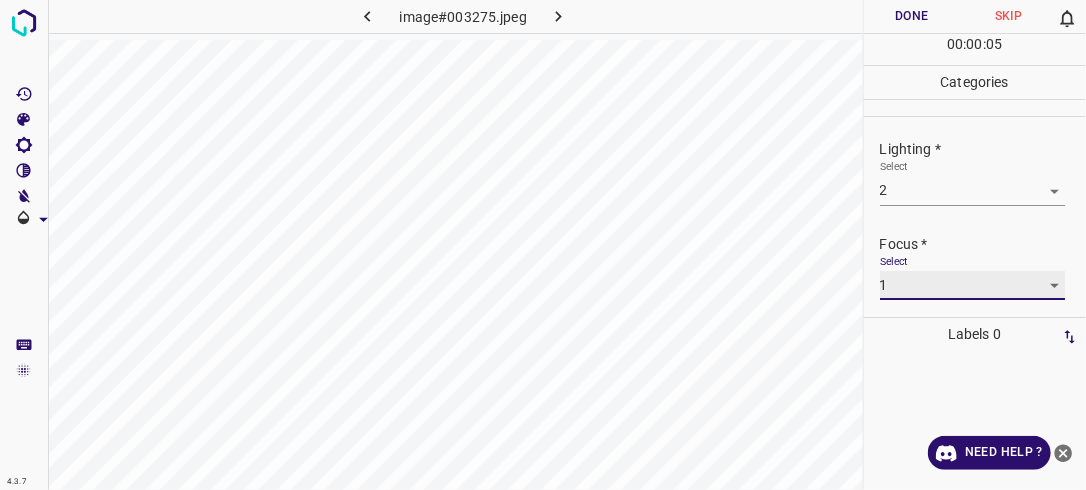 scroll, scrollTop: 95, scrollLeft: 0, axis: vertical 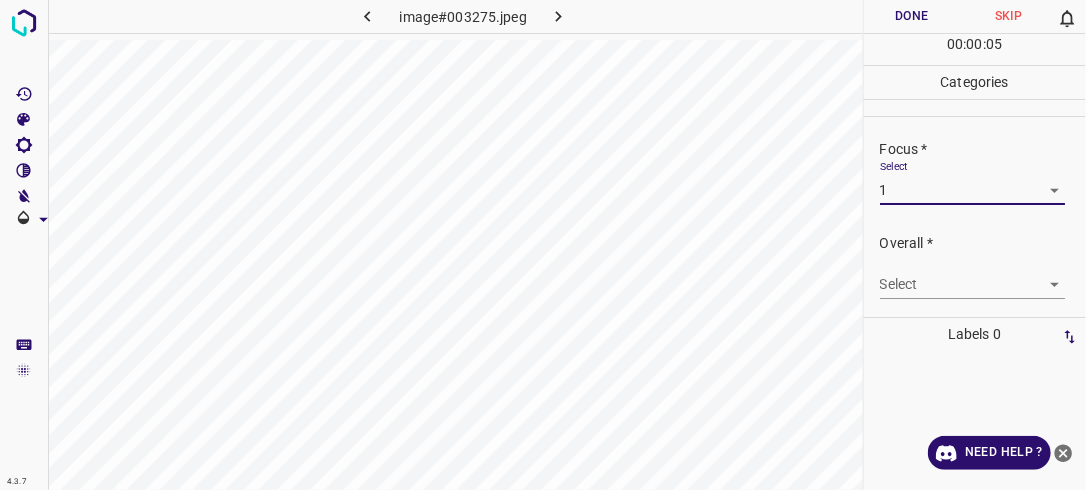 click on "4.3.7 image#003275.jpeg Done Skip 0 00   : 00   : 05   Categories Lighting *  Select 2 2 Focus *  Select 1 1 Overall *  Select ​ Labels   0 Categories 1 Lighting 2 Focus 3 Overall Tools Space Change between modes (Draw & Edit) I Auto labeling R Restore zoom M Zoom in N Zoom out Delete Delete selecte label Filters Z Restore filters X Saturation filter C Brightness filter V Contrast filter B Gray scale filter General O Download Need Help ? - Text - Hide - Delete" at bounding box center [543, 245] 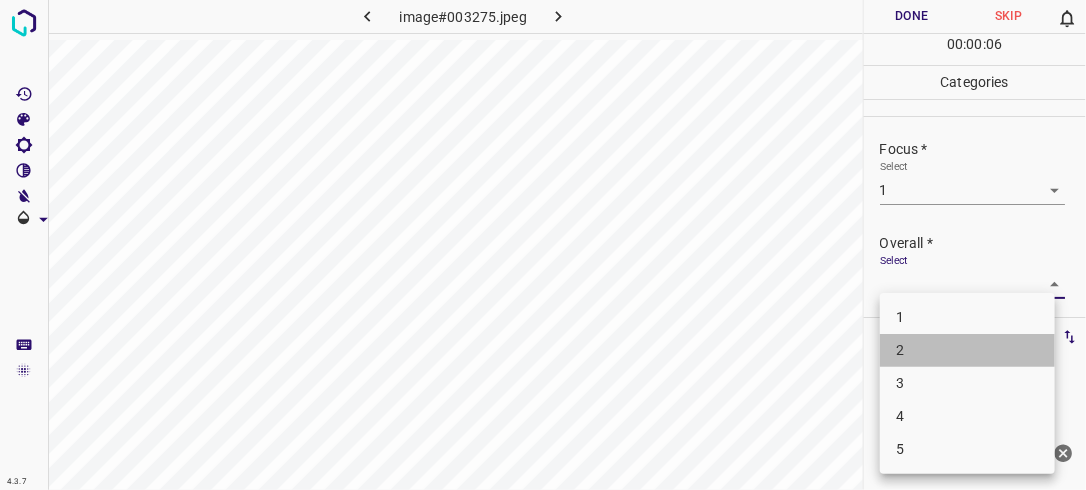 click on "2" at bounding box center [967, 350] 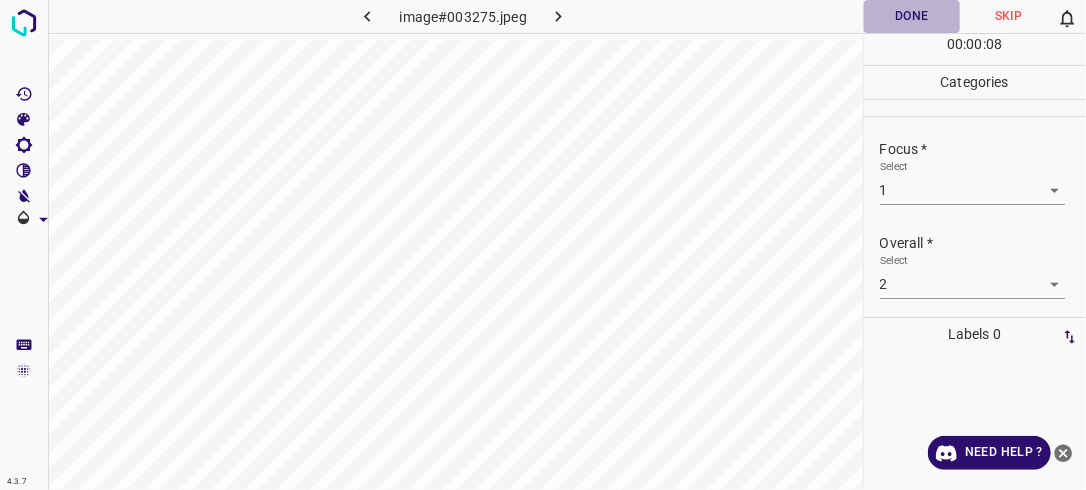 click on "Done" at bounding box center [912, 16] 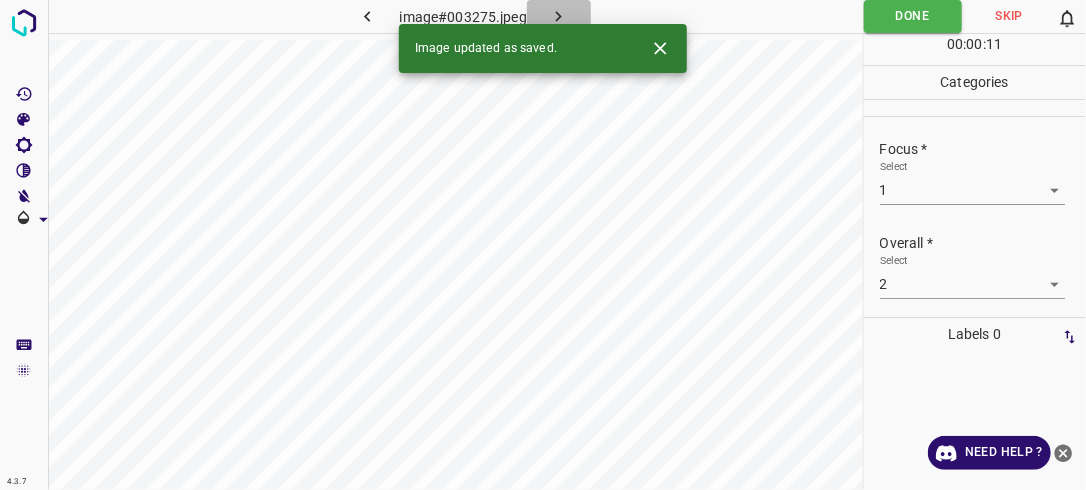 click at bounding box center (559, 16) 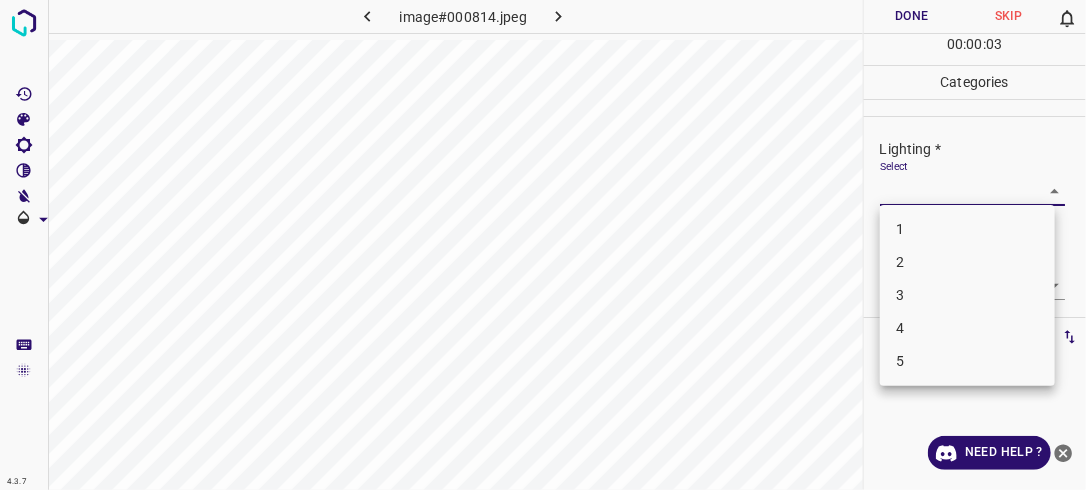 click on "4.3.7 image#000814.jpeg Done Skip 0 00   : 00   : 03   Categories Lighting *  Select ​ Focus *  Select ​ Overall *  Select ​ Labels   0 Categories 1 Lighting 2 Focus 3 Overall Tools Space Change between modes (Draw & Edit) I Auto labeling R Restore zoom M Zoom in N Zoom out Delete Delete selecte label Filters Z Restore filters X Saturation filter C Brightness filter V Contrast filter B Gray scale filter General O Download Need Help ? - Text - Hide - Delete 1 2 3 4 5" at bounding box center [543, 245] 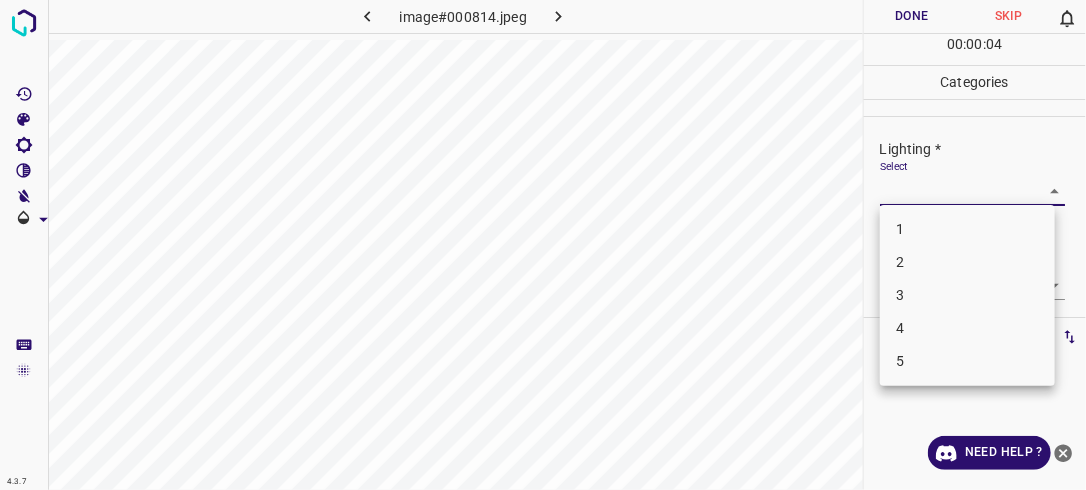 click on "2" at bounding box center [967, 262] 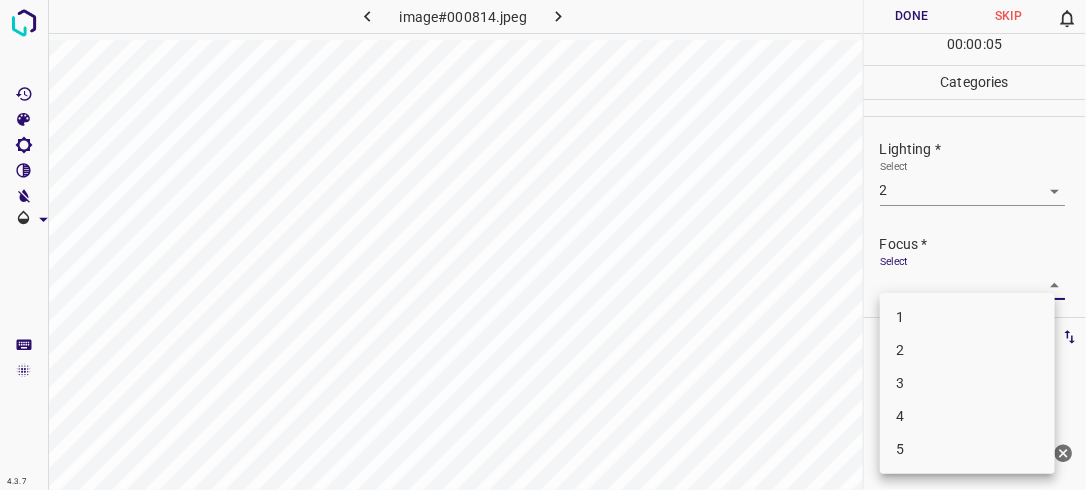 click on "4.3.7 image#000814.jpeg Done Skip 0 00   : 00   : 05   Categories Lighting *  Select 2 2 Focus *  Select ​ Overall *  Select ​ Labels   0 Categories 1 Lighting 2 Focus 3 Overall Tools Space Change between modes (Draw & Edit) I Auto labeling R Restore zoom M Zoom in N Zoom out Delete Delete selecte label Filters Z Restore filters X Saturation filter C Brightness filter V Contrast filter B Gray scale filter General O Download Need Help ? - Text - Hide - Delete 1 2 3 4 5" at bounding box center (543, 245) 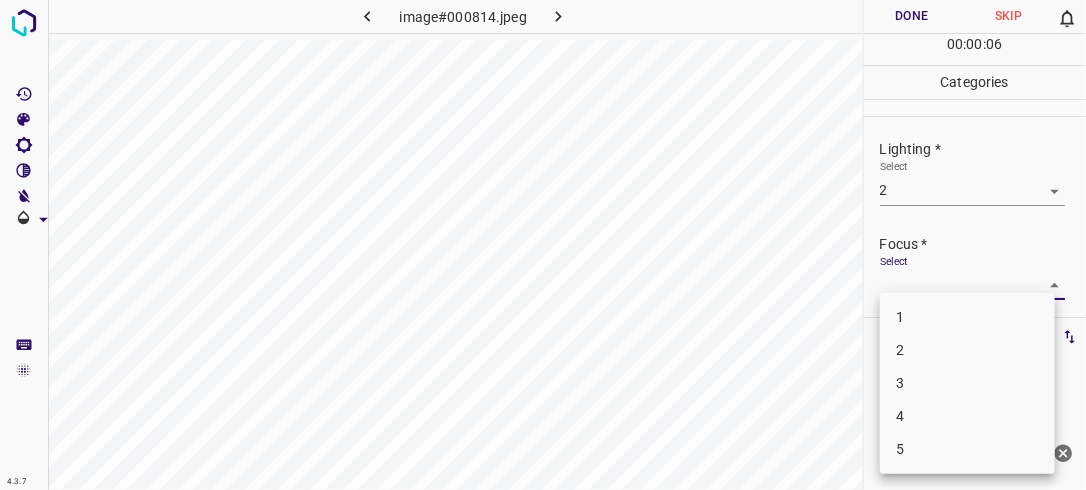 click on "2" at bounding box center [967, 350] 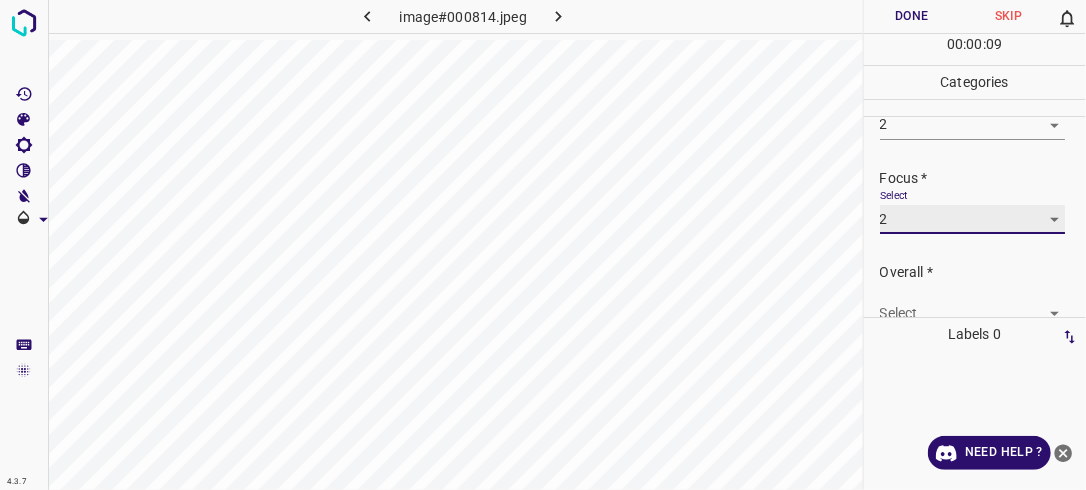 scroll, scrollTop: 98, scrollLeft: 0, axis: vertical 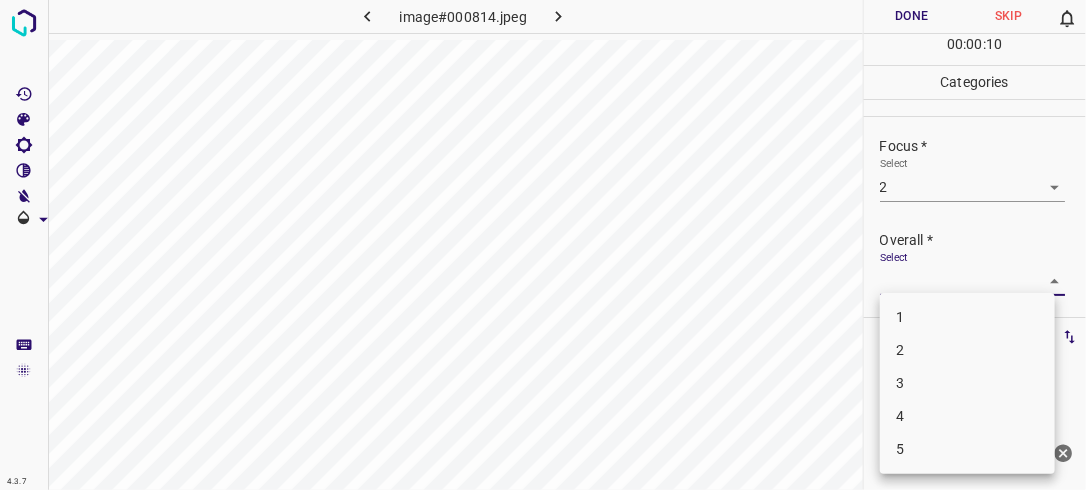 click on "4.3.7 image#000814.jpeg Done Skip 0 00   : 00   : 10   Categories Lighting *  Select 2 2 Focus *  Select 2 2 Overall *  Select ​ Labels   0 Categories 1 Lighting 2 Focus 3 Overall Tools Space Change between modes (Draw & Edit) I Auto labeling R Restore zoom M Zoom in N Zoom out Delete Delete selecte label Filters Z Restore filters X Saturation filter C Brightness filter V Contrast filter B Gray scale filter General O Download Need Help ? - Text - Hide - Delete 1 2 3 4 5" at bounding box center (543, 245) 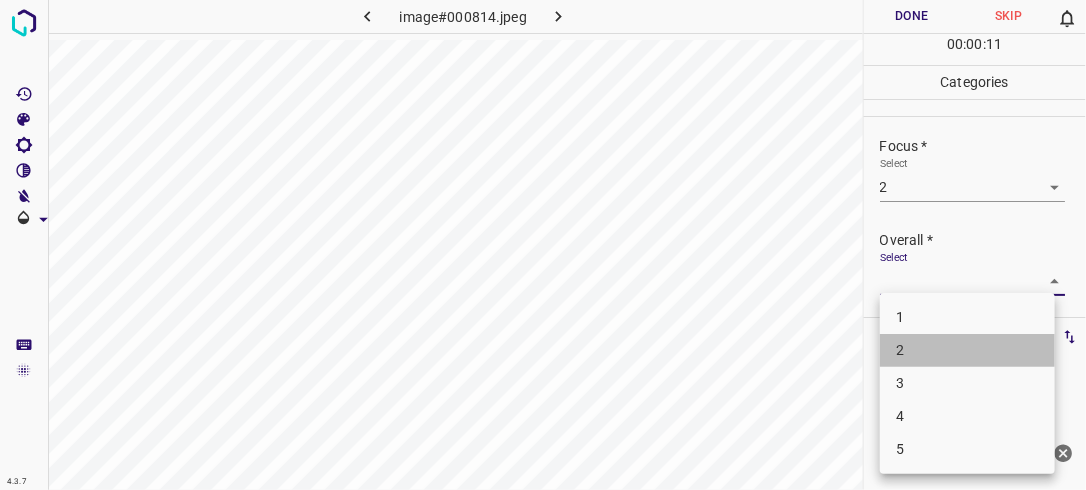 click on "2" at bounding box center [967, 350] 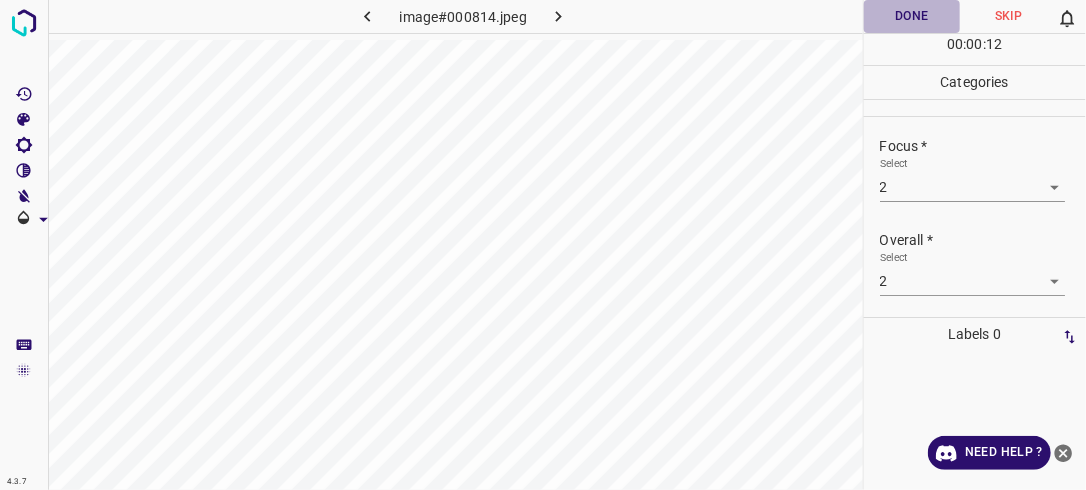click on "Done" at bounding box center [912, 16] 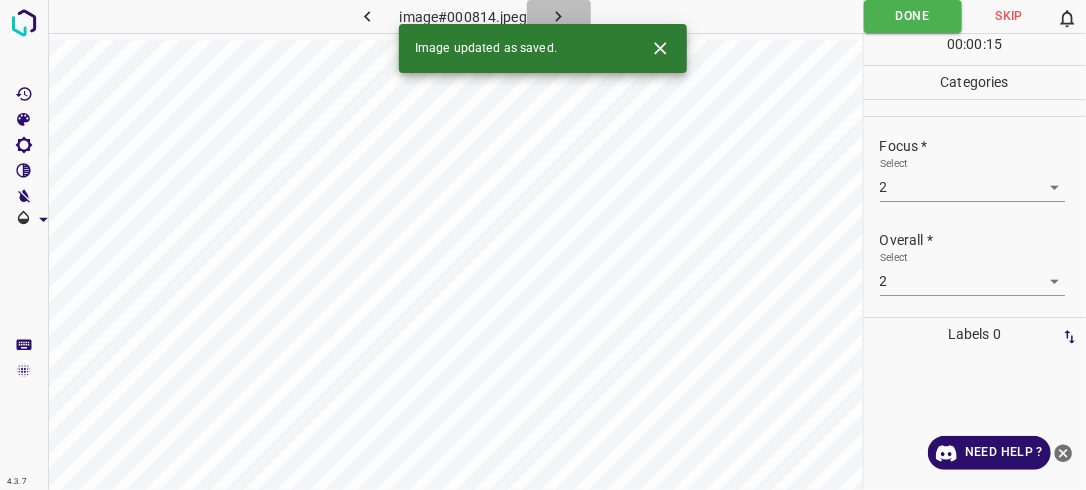 click at bounding box center (559, 16) 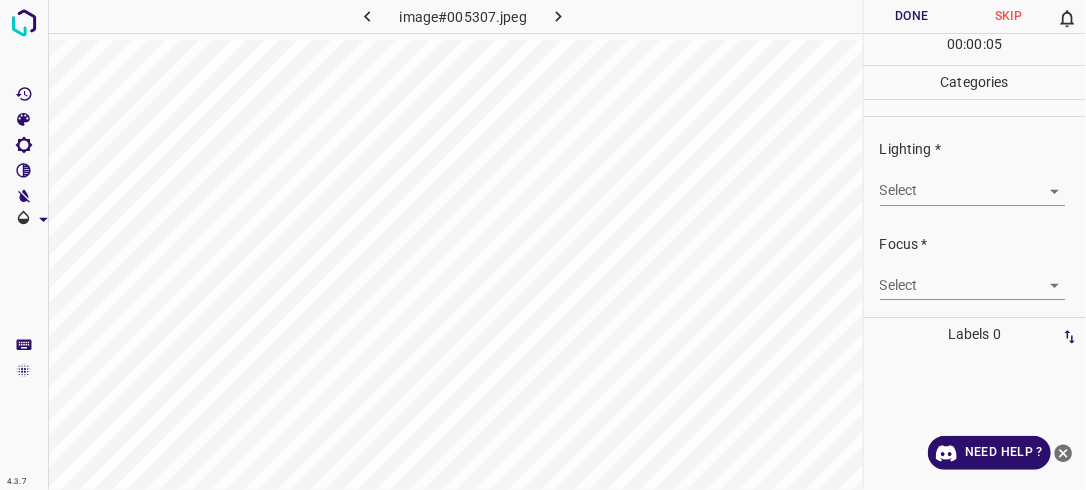 drag, startPoint x: 550, startPoint y: 3, endPoint x: 913, endPoint y: 123, distance: 382.32056 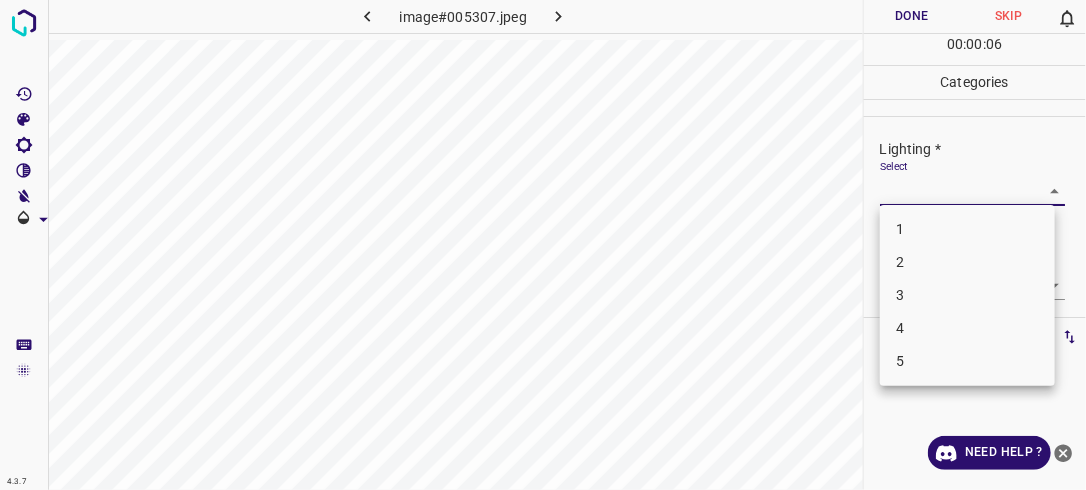 click on "4.3.7 image#005307.jpeg Done Skip 0 00   : 00   : 06   Categories Lighting *  Select ​ Focus *  Select ​ Overall *  Select ​ Labels   0 Categories 1 Lighting 2 Focus 3 Overall Tools Space Change between modes (Draw & Edit) I Auto labeling R Restore zoom M Zoom in N Zoom out Delete Delete selecte label Filters Z Restore filters X Saturation filter C Brightness filter V Contrast filter B Gray scale filter General O Download Need Help ? - Text - Hide - Delete 1 2 3 4 5" at bounding box center (543, 245) 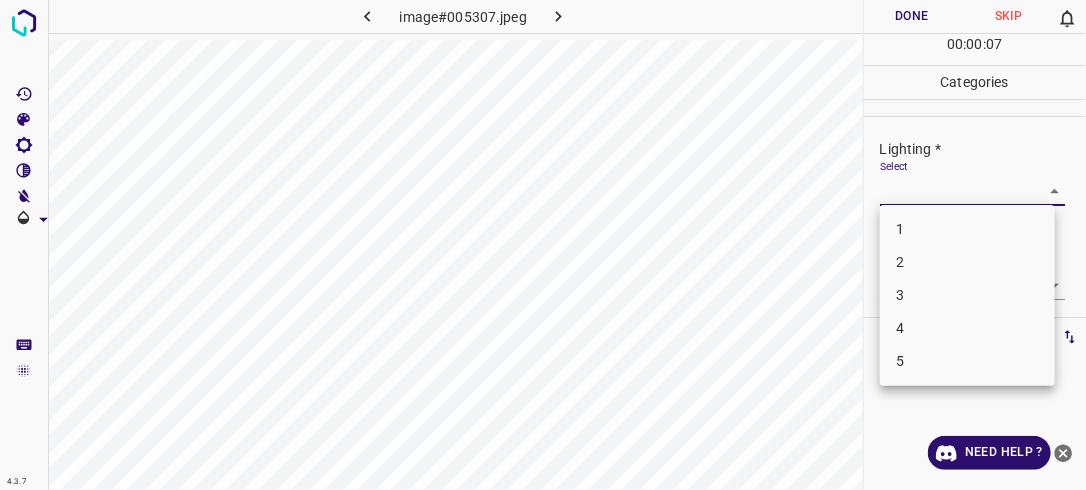 click on "2" at bounding box center [967, 262] 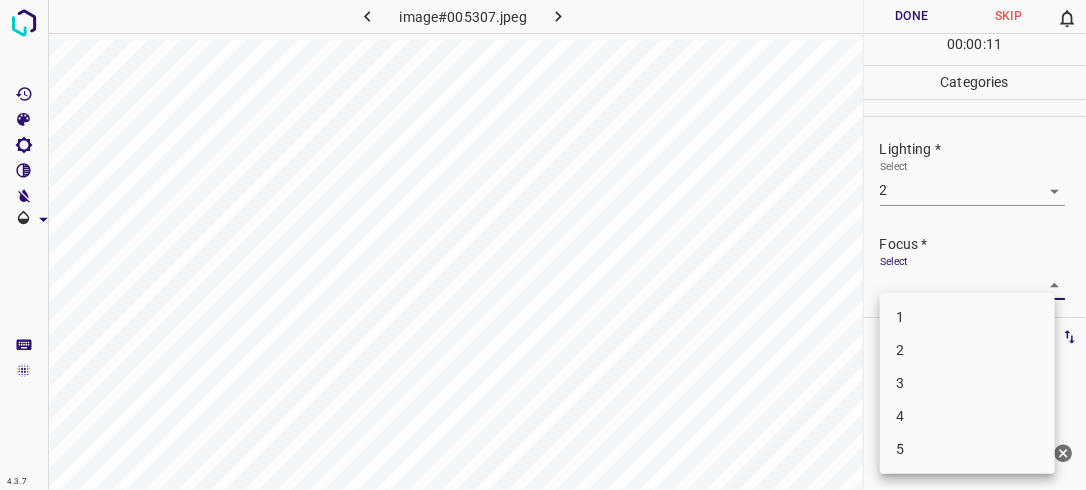 click on "4.3.7 image#005307.jpeg Done Skip 0 00   : 00   : 11   Categories Lighting *  Select 2 2 Focus *  Select ​ Overall *  Select ​ Labels   0 Categories 1 Lighting 2 Focus 3 Overall Tools Space Change between modes (Draw & Edit) I Auto labeling R Restore zoom M Zoom in N Zoom out Delete Delete selecte label Filters Z Restore filters X Saturation filter C Brightness filter V Contrast filter B Gray scale filter General O Download Need Help ? - Text - Hide - Delete 1 2 3 4 5" at bounding box center (543, 245) 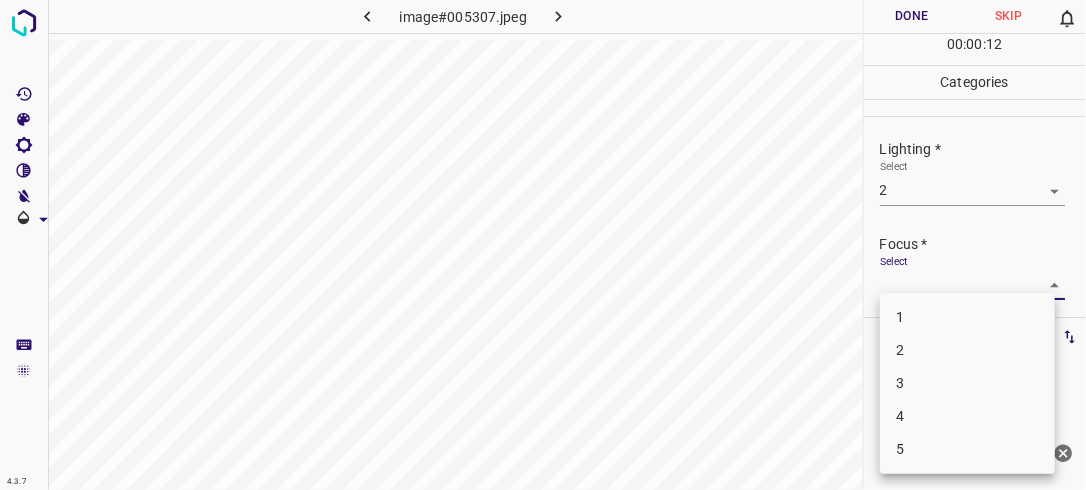 click on "2" at bounding box center [967, 350] 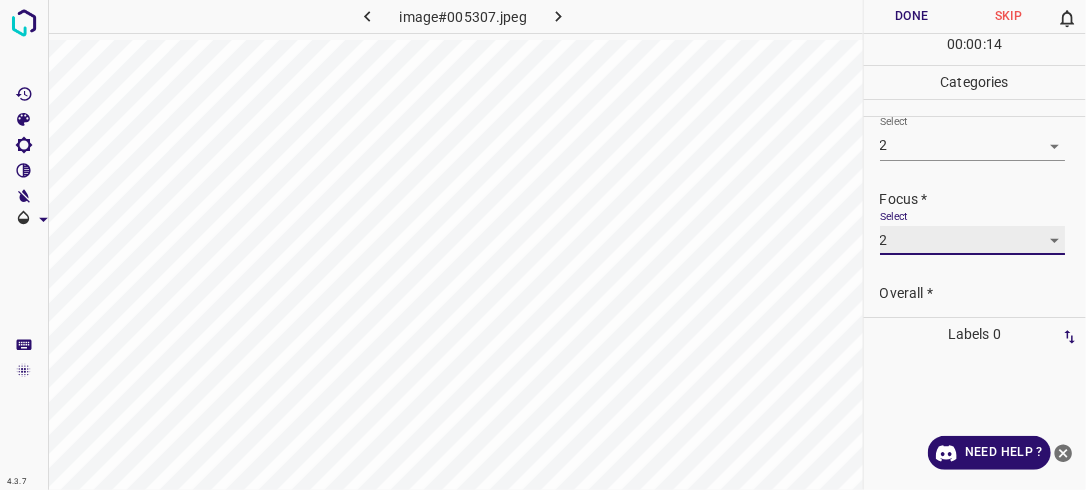 scroll, scrollTop: 98, scrollLeft: 0, axis: vertical 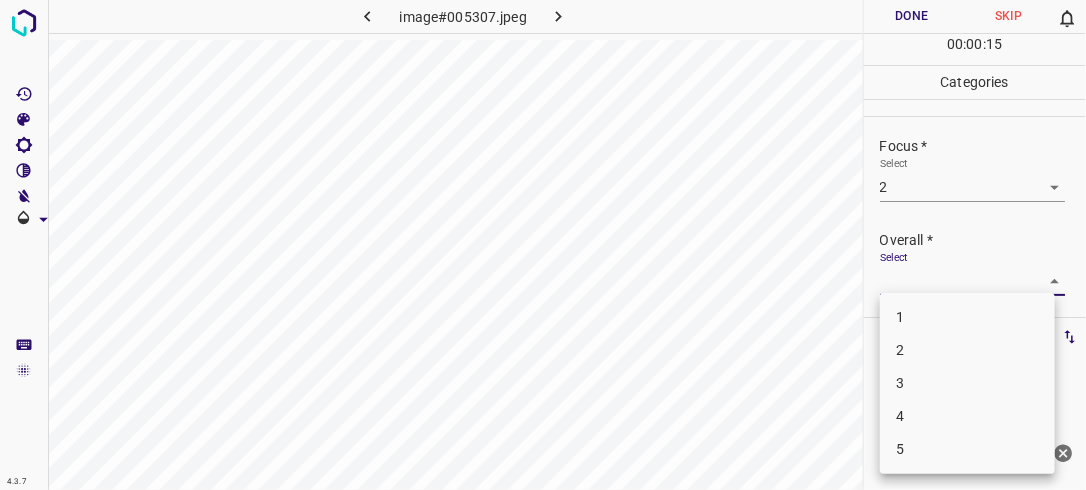 click on "4.3.7 image#005307.jpeg Done Skip 0 00   : 00   : 15   Categories Lighting *  Select 2 2 Focus *  Select 2 2 Overall *  Select ​ Labels   0 Categories 1 Lighting 2 Focus 3 Overall Tools Space Change between modes (Draw & Edit) I Auto labeling R Restore zoom M Zoom in N Zoom out Delete Delete selecte label Filters Z Restore filters X Saturation filter C Brightness filter V Contrast filter B Gray scale filter General O Download Need Help ? - Text - Hide - Delete 1 2 3 4 5" at bounding box center (543, 245) 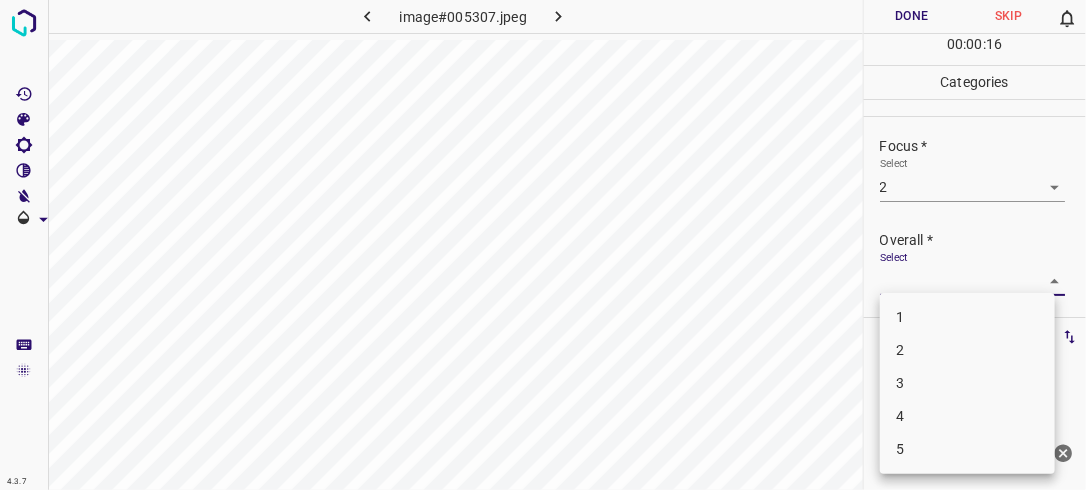 click on "2" at bounding box center (967, 350) 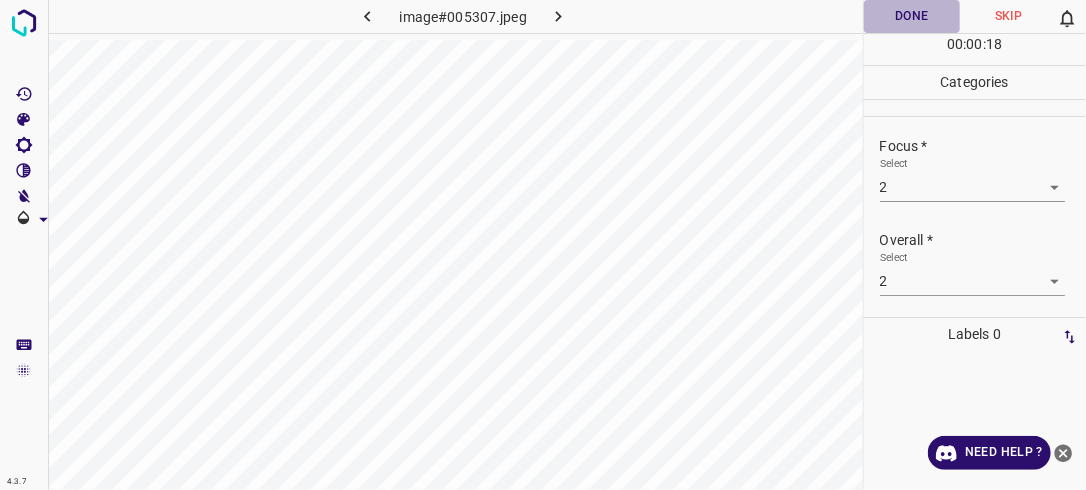 click on "Done" at bounding box center (912, 16) 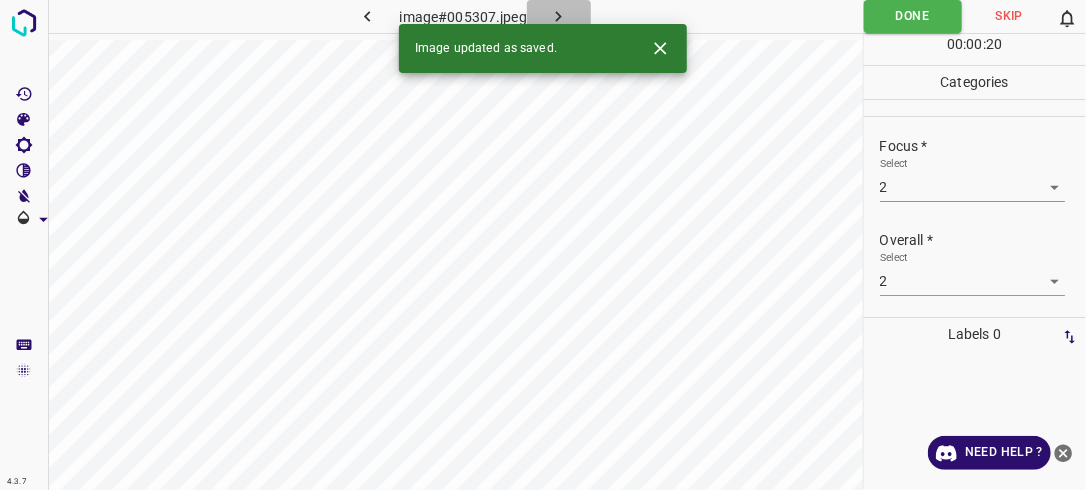 click 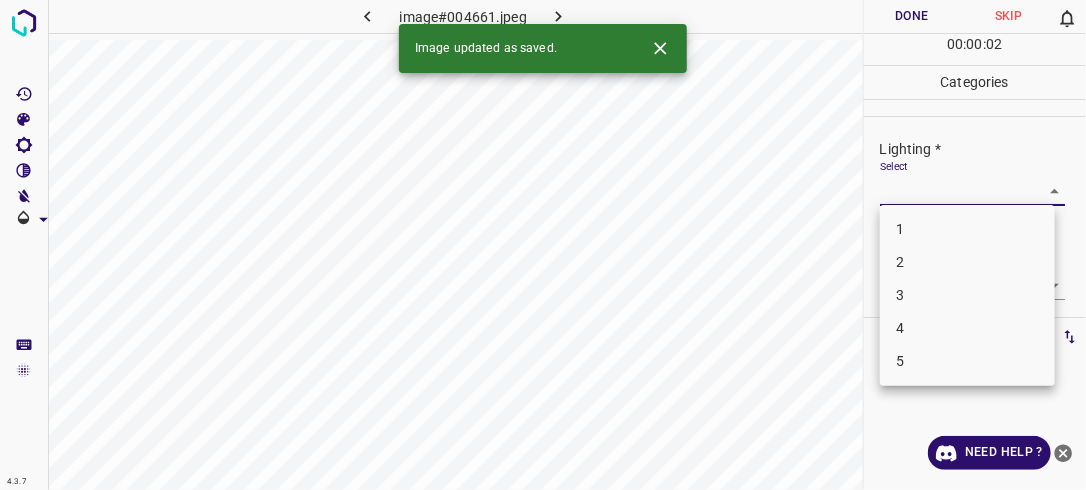 click on "4.3.7 image#004661.jpeg Done Skip 0 00   : 00   : 02   Categories Lighting *  Select ​ Focus *  Select ​ Overall *  Select ​ Labels   0 Categories 1 Lighting 2 Focus 3 Overall Tools Space Change between modes (Draw & Edit) I Auto labeling R Restore zoom M Zoom in N Zoom out Delete Delete selecte label Filters Z Restore filters X Saturation filter C Brightness filter V Contrast filter B Gray scale filter General O Download Image updated as saved. Need Help ? - Text - Hide - Delete 1 2 3 4 5" at bounding box center [543, 245] 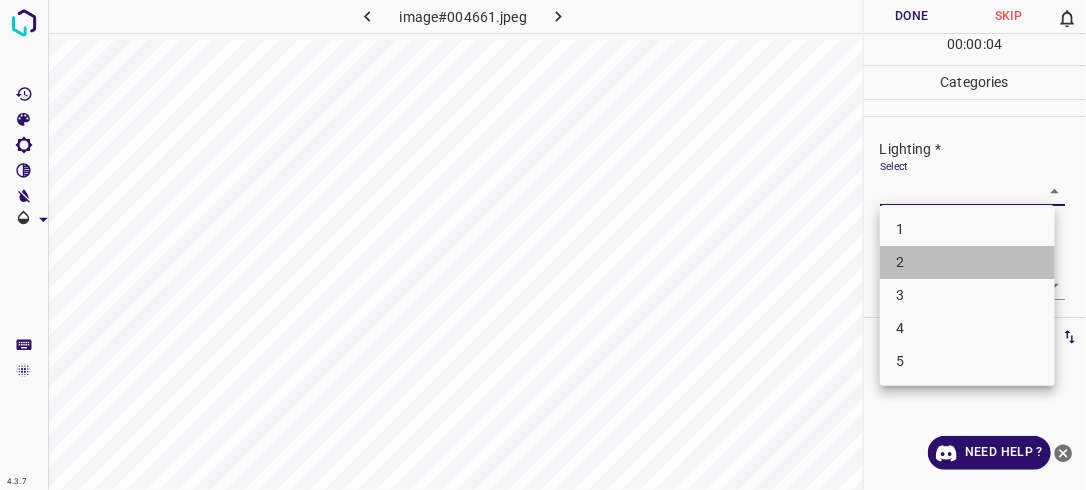 drag, startPoint x: 1000, startPoint y: 256, endPoint x: 1038, endPoint y: 276, distance: 42.941822 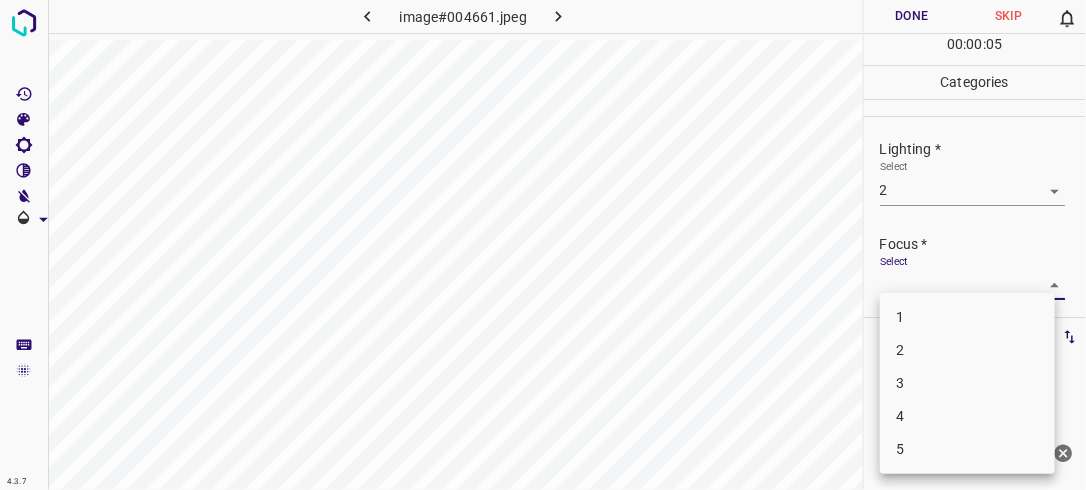click on "4.3.7 image#004661.jpeg Done Skip 0 00   : 00   : 05   Categories Lighting *  Select 2 2 Focus *  Select ​ Overall *  Select ​ Labels   0 Categories 1 Lighting 2 Focus 3 Overall Tools Space Change between modes (Draw & Edit) I Auto labeling R Restore zoom M Zoom in N Zoom out Delete Delete selecte label Filters Z Restore filters X Saturation filter C Brightness filter V Contrast filter B Gray scale filter General O Download Need Help ? - Text - Hide - Delete 1 2 3 4 5" at bounding box center (543, 245) 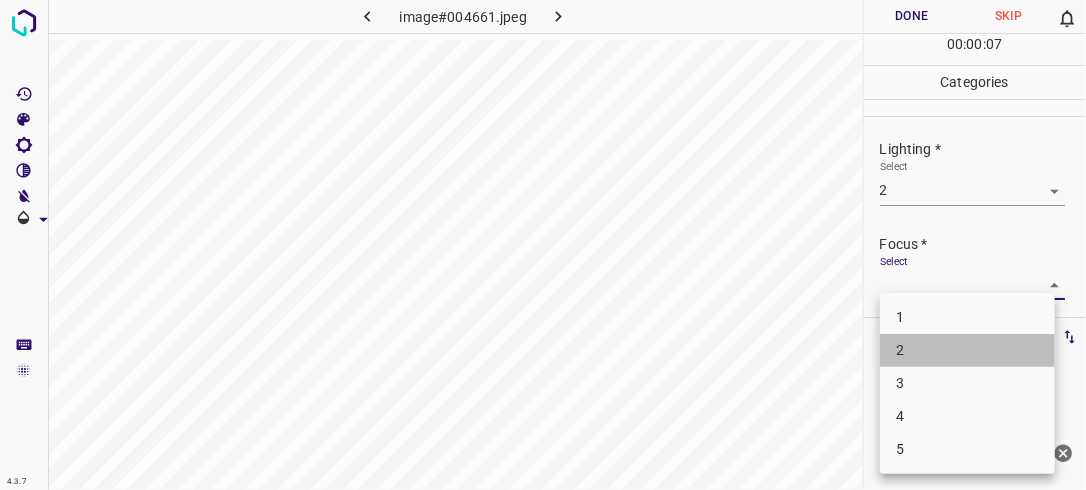 click on "2" at bounding box center [967, 350] 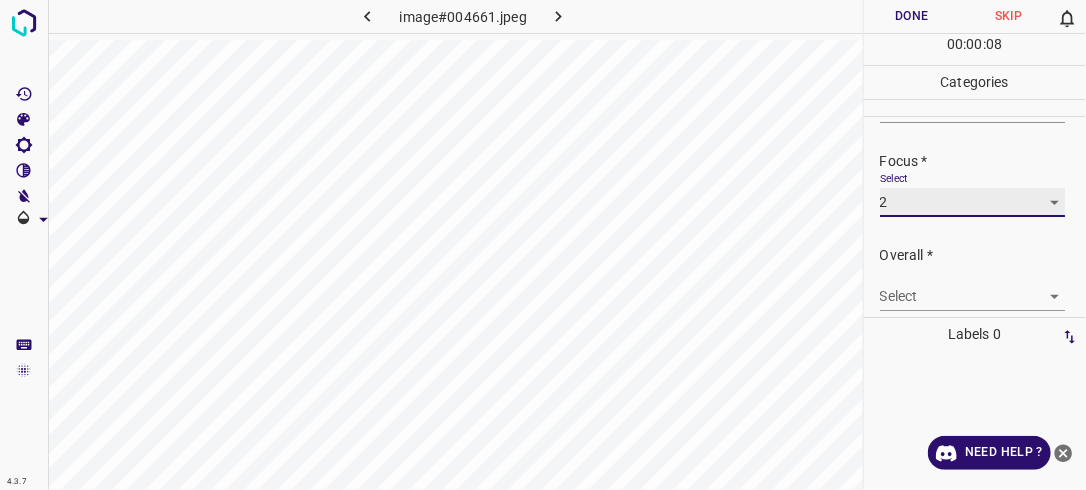 scroll, scrollTop: 93, scrollLeft: 0, axis: vertical 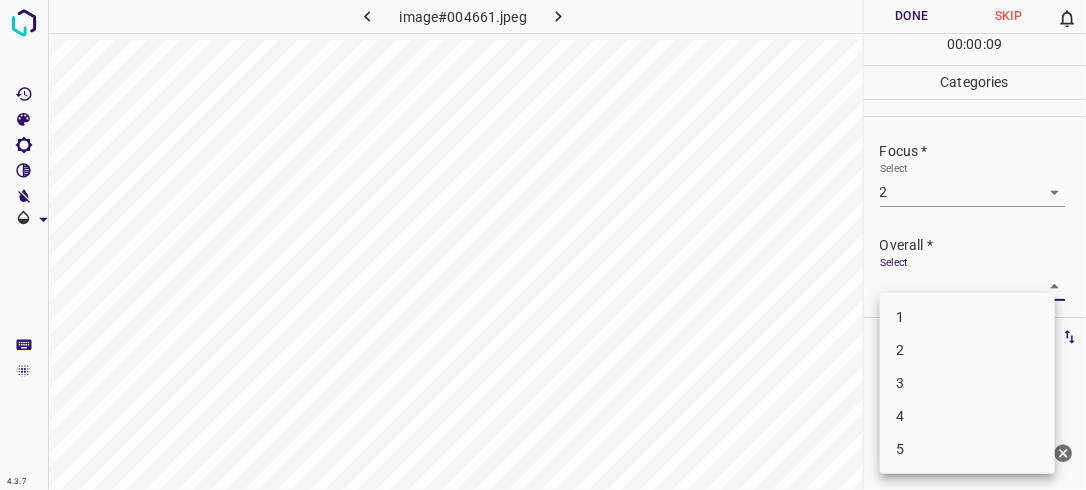 click on "4.3.7 image#004661.jpeg Done Skip 0 00   : 00   : 09   Categories Lighting *  Select 2 2 Focus *  Select 2 2 Overall *  Select ​ Labels   0 Categories 1 Lighting 2 Focus 3 Overall Tools Space Change between modes (Draw & Edit) I Auto labeling R Restore zoom M Zoom in N Zoom out Delete Delete selecte label Filters Z Restore filters X Saturation filter C Brightness filter V Contrast filter B Gray scale filter General O Download Need Help ? - Text - Hide - Delete 1 2 3 4 5" at bounding box center [543, 245] 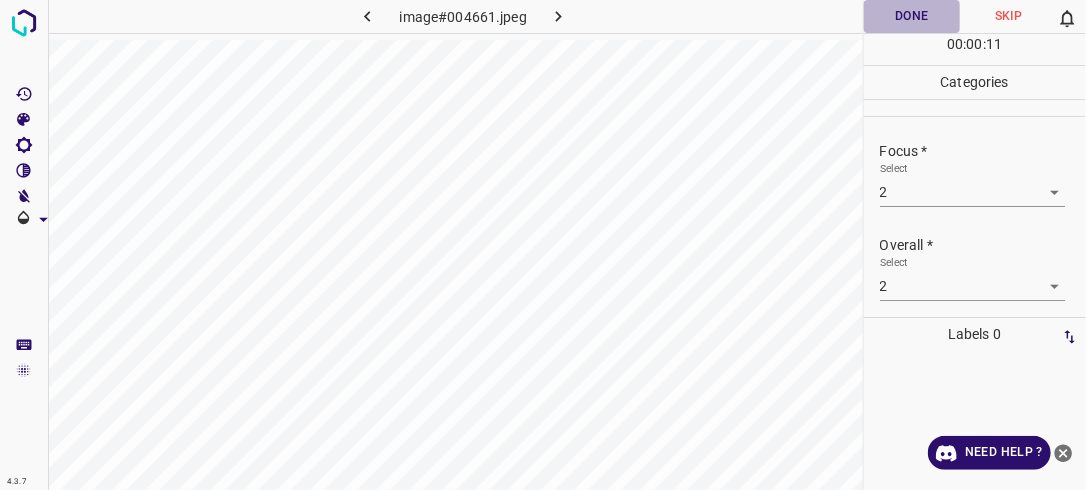 click on "Done" at bounding box center (912, 16) 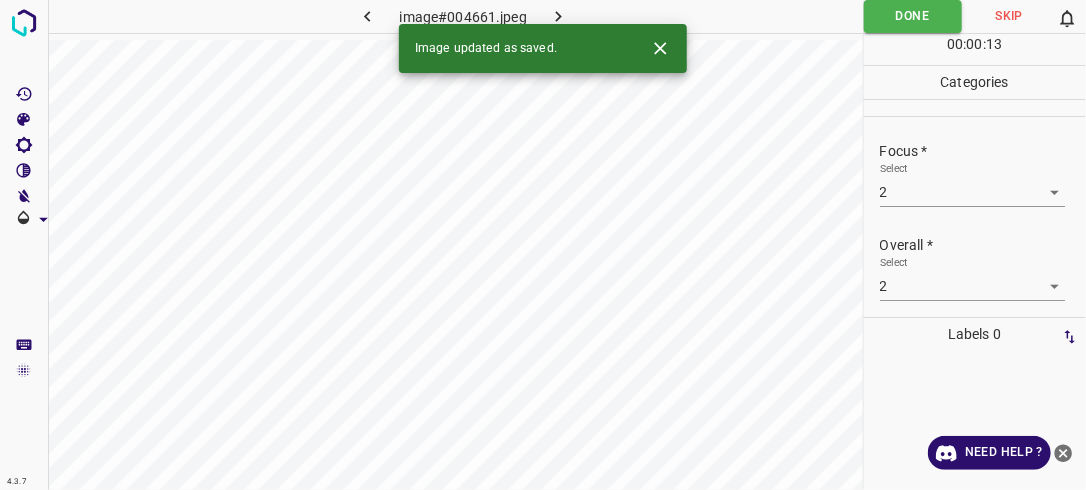 click 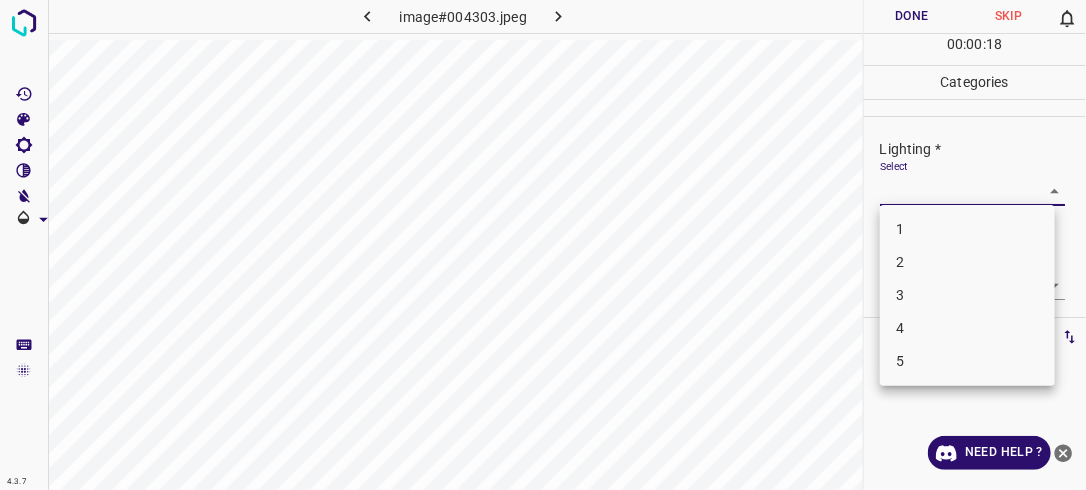 click on "4.3.7 image#004303.jpeg Done Skip 0 00   : 00   : 18   Categories Lighting *  Select ​ Focus *  Select ​ Overall *  Select ​ Labels   0 Categories 1 Lighting 2 Focus 3 Overall Tools Space Change between modes (Draw & Edit) I Auto labeling R Restore zoom M Zoom in N Zoom out Delete Delete selecte label Filters Z Restore filters X Saturation filter C Brightness filter V Contrast filter B Gray scale filter General O Download Need Help ? - Text - Hide - Delete 1 2 3 4 5" at bounding box center [543, 245] 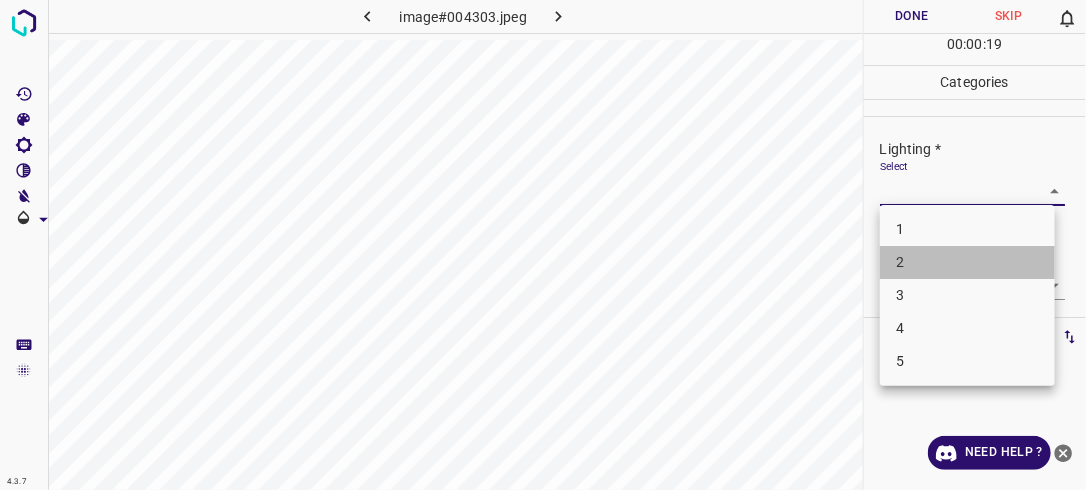 click on "2" at bounding box center (967, 262) 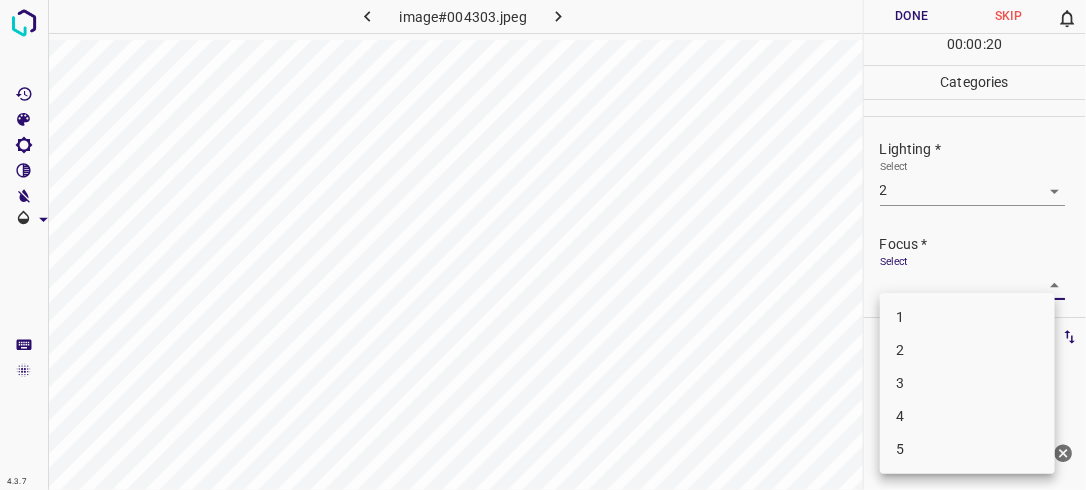 click on "4.3.7 image#004303.jpeg Done Skip 0 00   : 00   : 20   Categories Lighting *  Select 2 2 Focus *  Select ​ Overall *  Select ​ Labels   0 Categories 1 Lighting 2 Focus 3 Overall Tools Space Change between modes (Draw & Edit) I Auto labeling R Restore zoom M Zoom in N Zoom out Delete Delete selecte label Filters Z Restore filters X Saturation filter C Brightness filter V Contrast filter B Gray scale filter General O Download Need Help ? - Text - Hide - Delete 1 2 3 4 5" at bounding box center (543, 245) 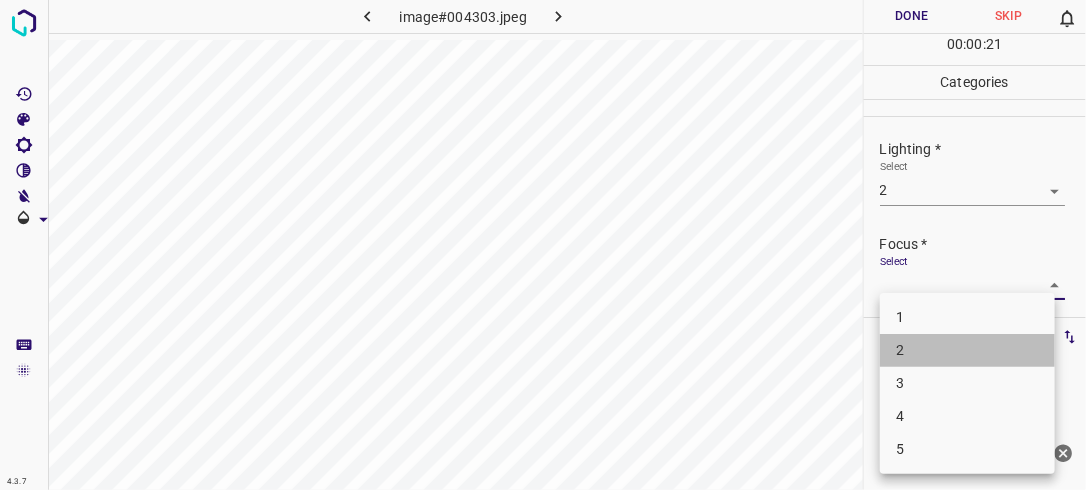 click on "2" at bounding box center (967, 350) 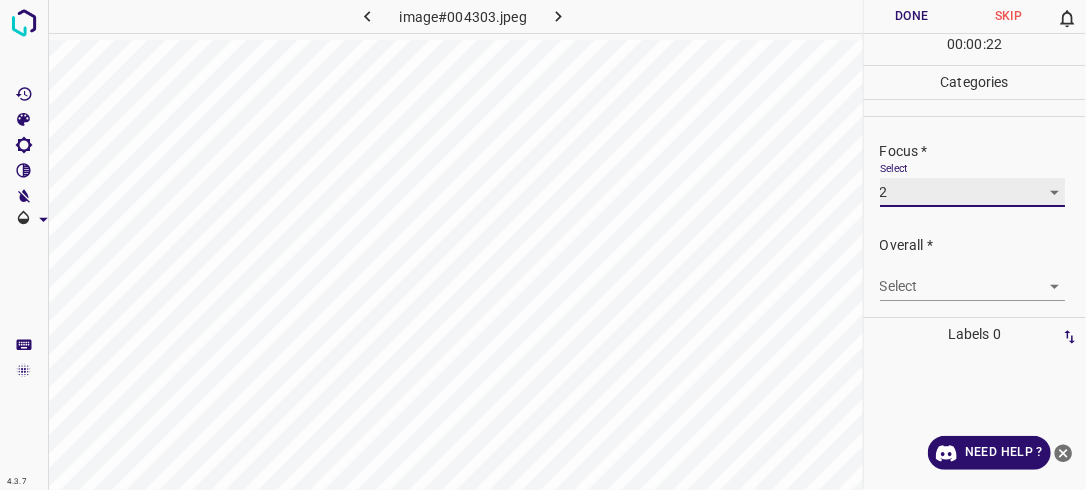 scroll, scrollTop: 98, scrollLeft: 0, axis: vertical 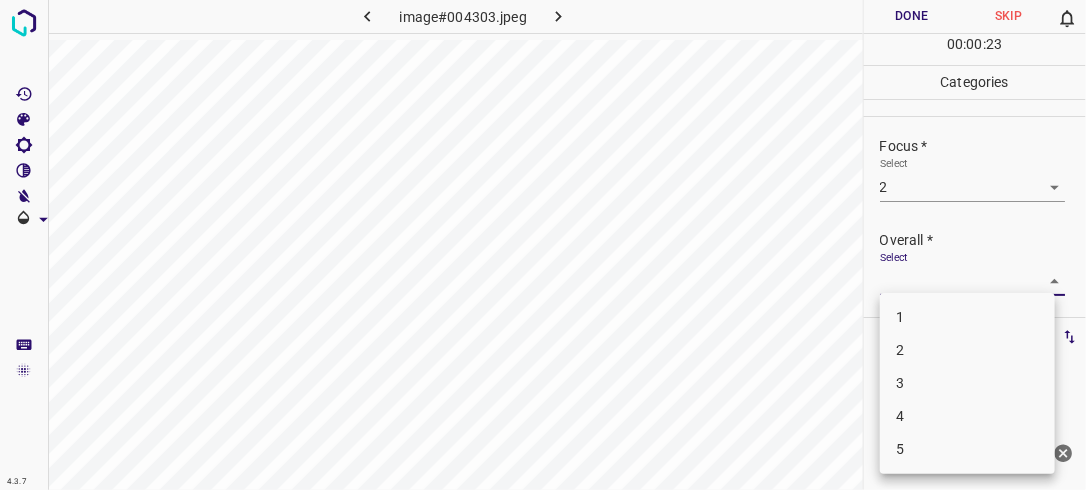 click on "4.3.7 image#004303.jpeg Done Skip 0 00   : 00   : 23   Categories Lighting *  Select 2 2 Focus *  Select 2 2 Overall *  Select ​ Labels   0 Categories 1 Lighting 2 Focus 3 Overall Tools Space Change between modes (Draw & Edit) I Auto labeling R Restore zoom M Zoom in N Zoom out Delete Delete selecte label Filters Z Restore filters X Saturation filter C Brightness filter V Contrast filter B Gray scale filter General O Download Need Help ? - Text - Hide - Delete 1 2 3 4 5" at bounding box center (543, 245) 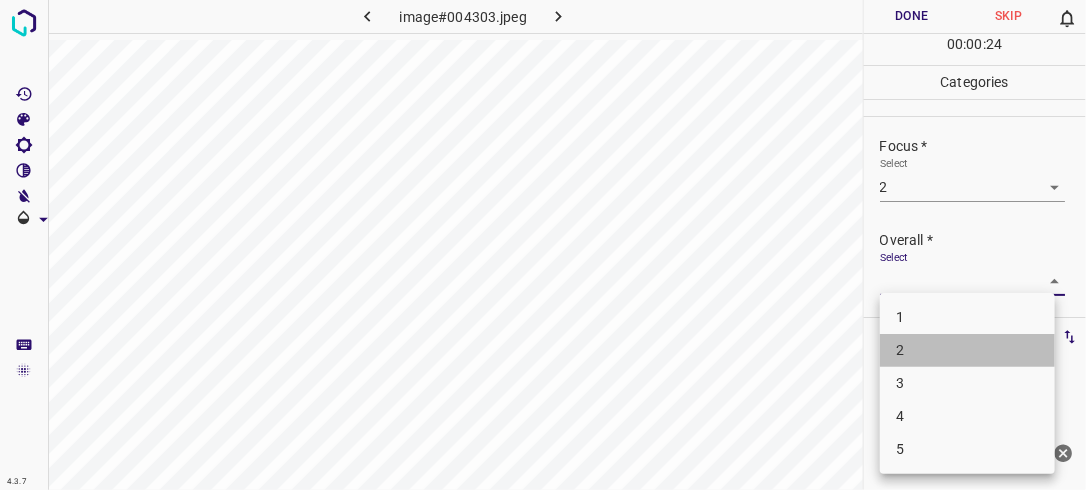 click on "2" at bounding box center (967, 350) 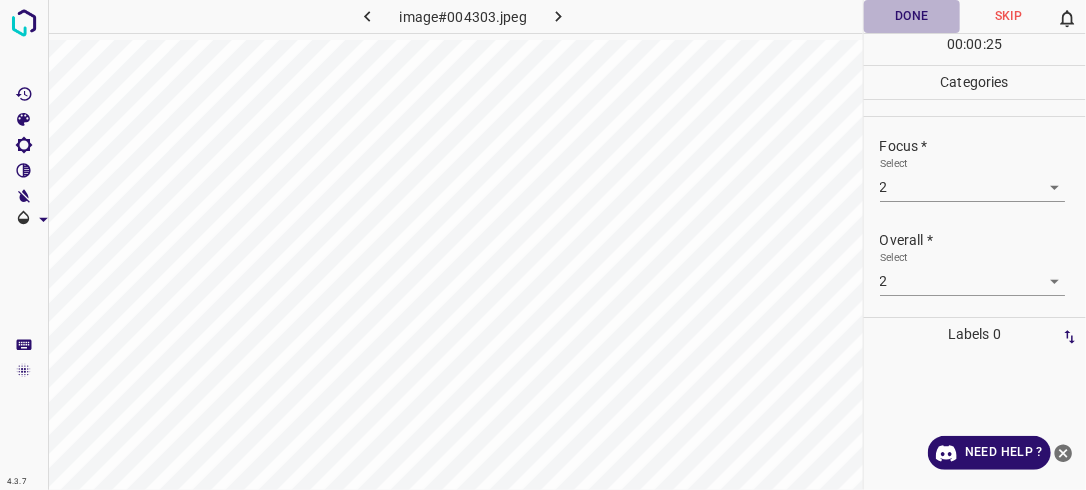 click on "Done" at bounding box center (912, 16) 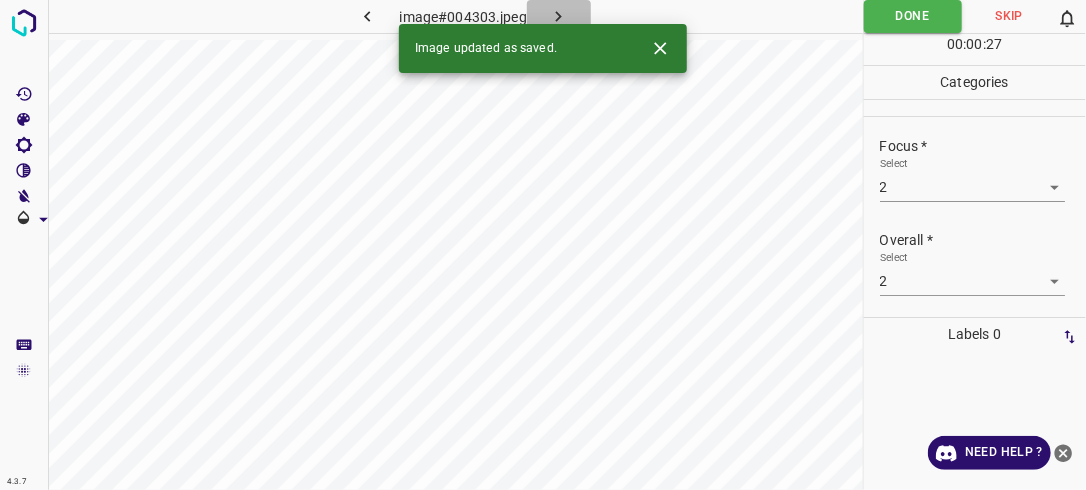 click 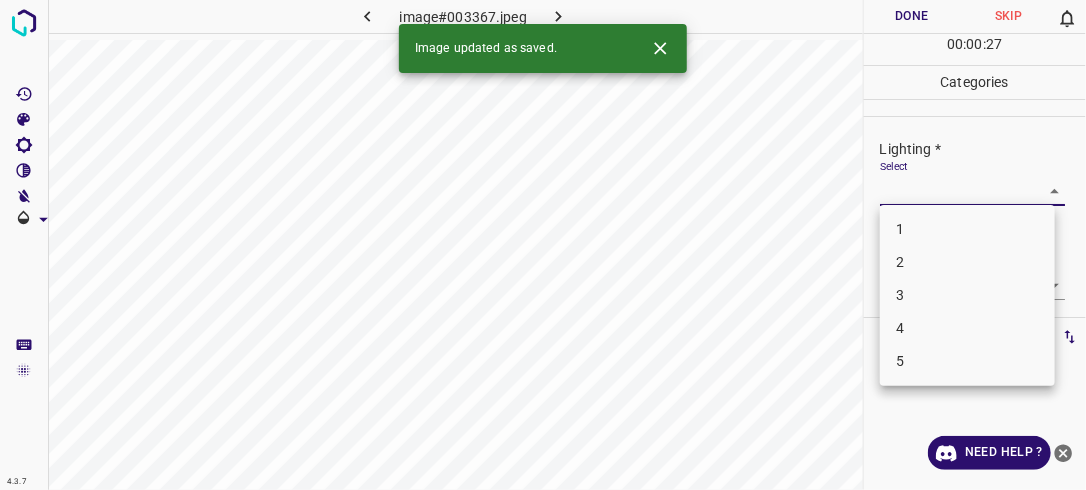 click on "4.3.7 image#003367.jpeg Done Skip 0 00   : 00   : 27   Categories Lighting *  Select ​ Focus *  Select ​ Overall *  Select ​ Labels   0 Categories 1 Lighting 2 Focus 3 Overall Tools Space Change between modes (Draw & Edit) I Auto labeling R Restore zoom M Zoom in N Zoom out Delete Delete selecte label Filters Z Restore filters X Saturation filter C Brightness filter V Contrast filter B Gray scale filter General O Download Image updated as saved. Need Help ? - Text - Hide - Delete 1 2 3 4 5" at bounding box center (543, 245) 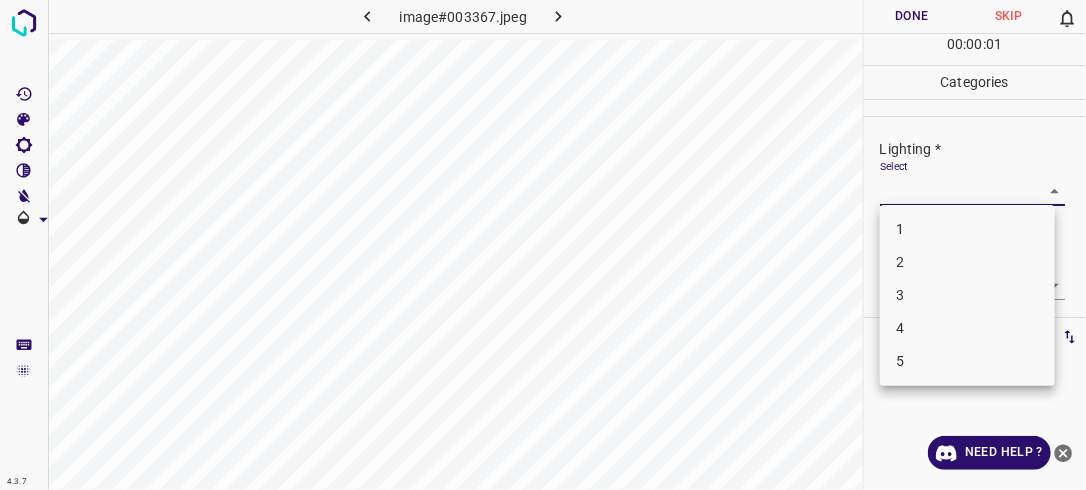 click on "3" at bounding box center (967, 295) 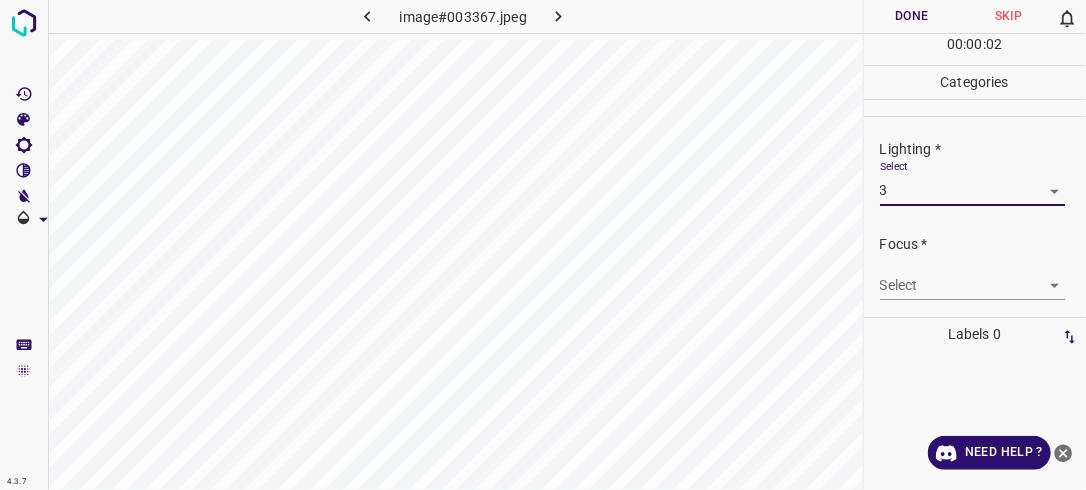 click on "4.3.7 image#003367.jpeg Done Skip 0 00   : 00   : 02   Categories Lighting *  Select 3 3 Focus *  Select ​ Overall *  Select ​ Labels   0 Categories 1 Lighting 2 Focus 3 Overall Tools Space Change between modes (Draw & Edit) I Auto labeling R Restore zoom M Zoom in N Zoom out Delete Delete selecte label Filters Z Restore filters X Saturation filter C Brightness filter V Contrast filter B Gray scale filter General O Download Need Help ? - Text - Hide - Delete" at bounding box center (543, 245) 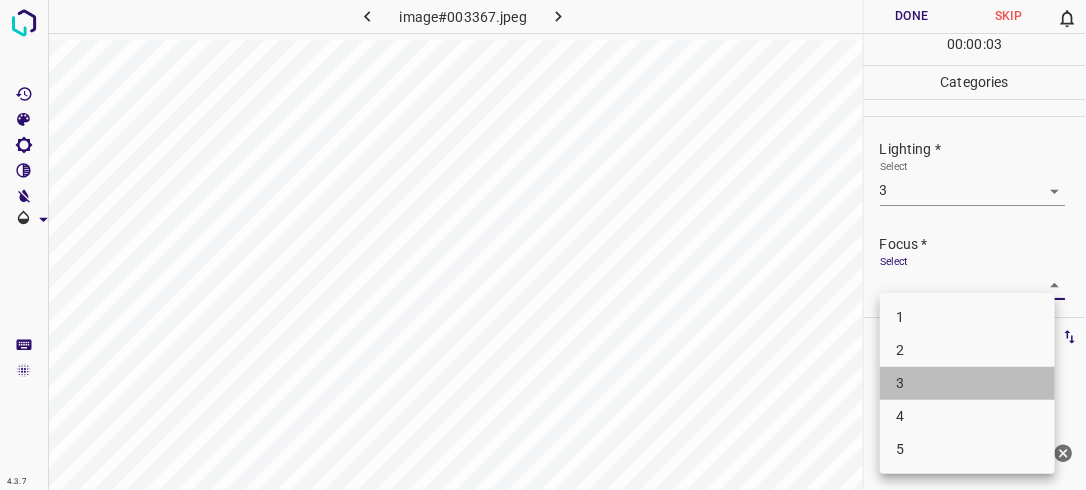 click on "3" at bounding box center [967, 383] 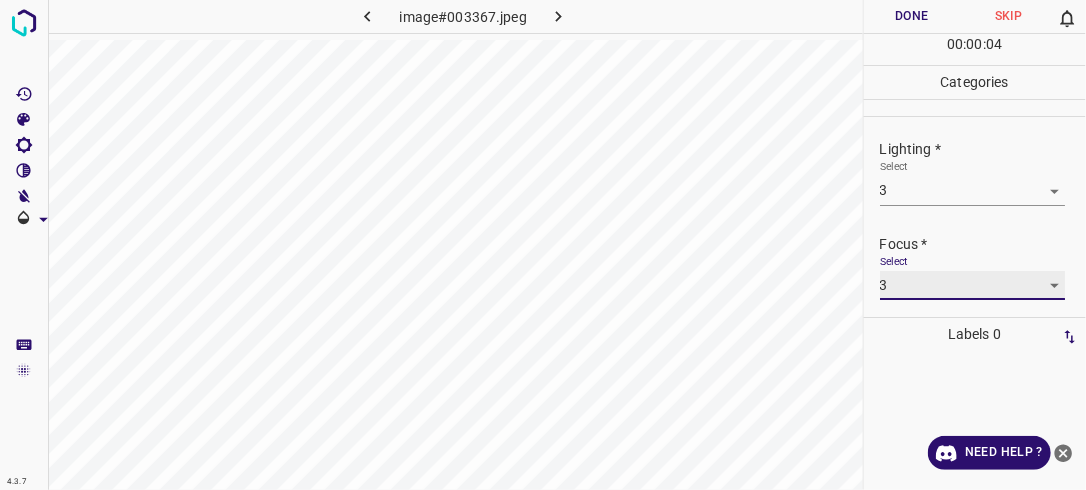 scroll, scrollTop: 98, scrollLeft: 0, axis: vertical 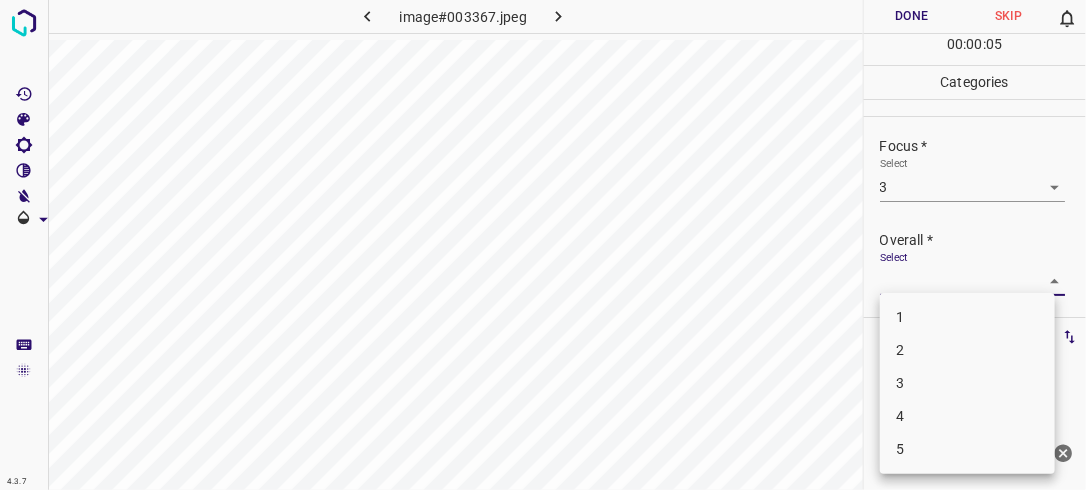 click on "4.3.7 image#003367.jpeg Done Skip 0 00   : 00   : 05   Categories Lighting *  Select 3 3 Focus *  Select 3 3 Overall *  Select ​ Labels   0 Categories 1 Lighting 2 Focus 3 Overall Tools Space Change between modes (Draw & Edit) I Auto labeling R Restore zoom M Zoom in N Zoom out Delete Delete selecte label Filters Z Restore filters X Saturation filter C Brightness filter V Contrast filter B Gray scale filter General O Download Need Help ? - Text - Hide - Delete 1 2 3 4 5" at bounding box center (543, 245) 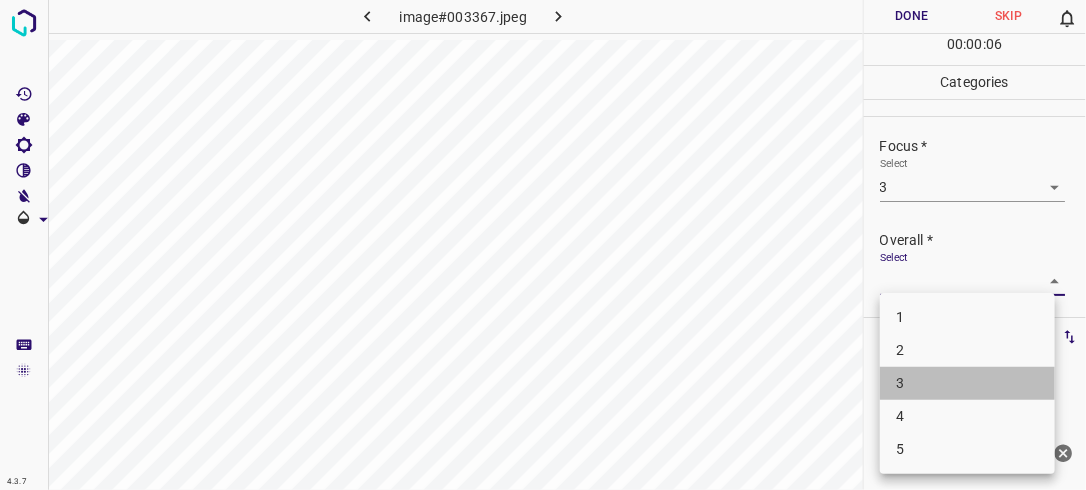 click on "3" at bounding box center [967, 383] 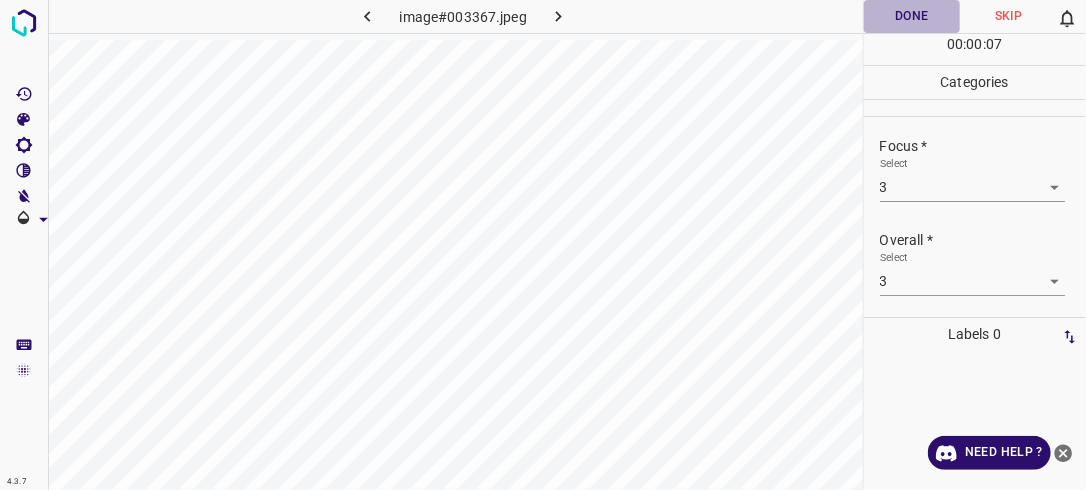 click on "Done" at bounding box center [912, 16] 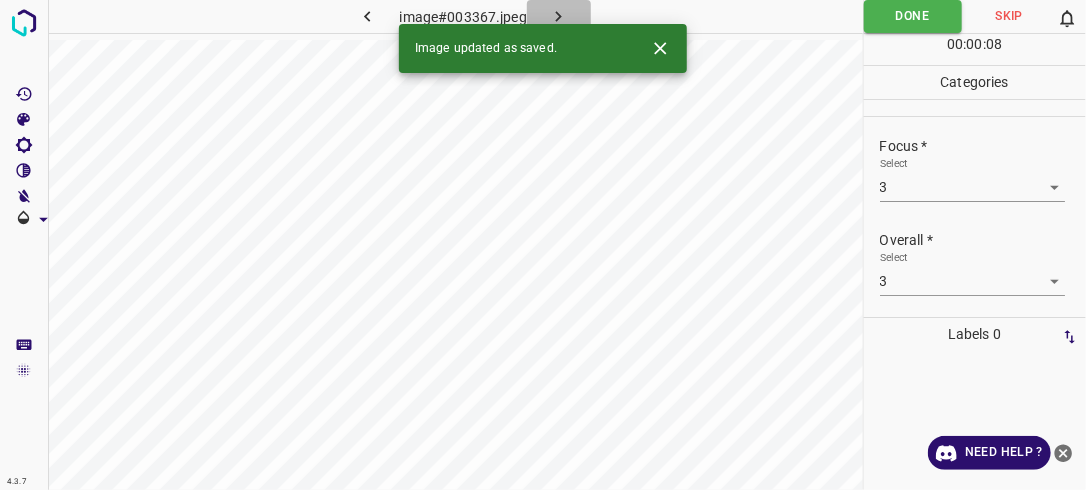 click at bounding box center [559, 16] 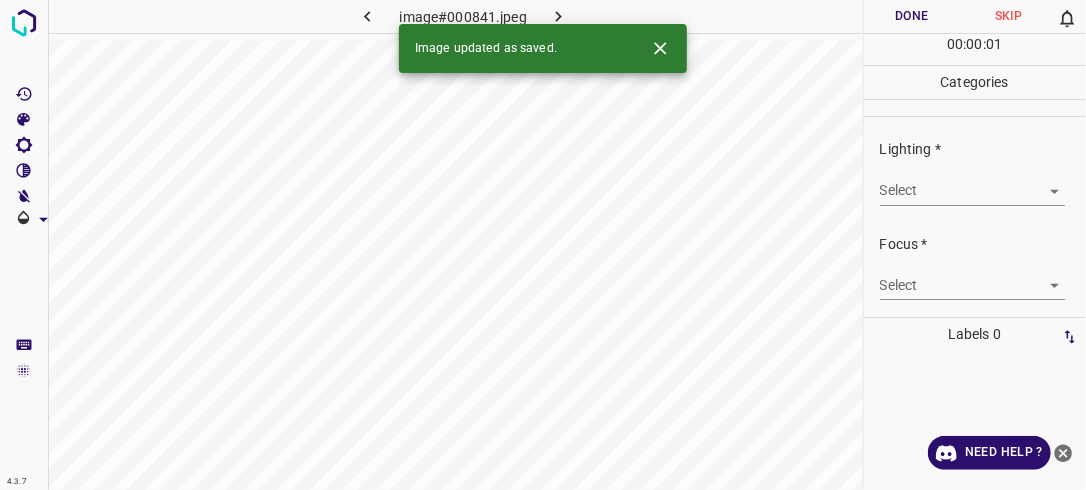 click on "4.3.7 image#000841.jpeg Done Skip 0 00   : 00   : 01   Categories Lighting *  Select ​ Focus *  Select ​ Overall *  Select ​ Labels   0 Categories 1 Lighting 2 Focus 3 Overall Tools Space Change between modes (Draw & Edit) I Auto labeling R Restore zoom M Zoom in N Zoom out Delete Delete selecte label Filters Z Restore filters X Saturation filter C Brightness filter V Contrast filter B Gray scale filter General O Download Image updated as saved. Need Help ? - Text - Hide - Delete" at bounding box center (543, 245) 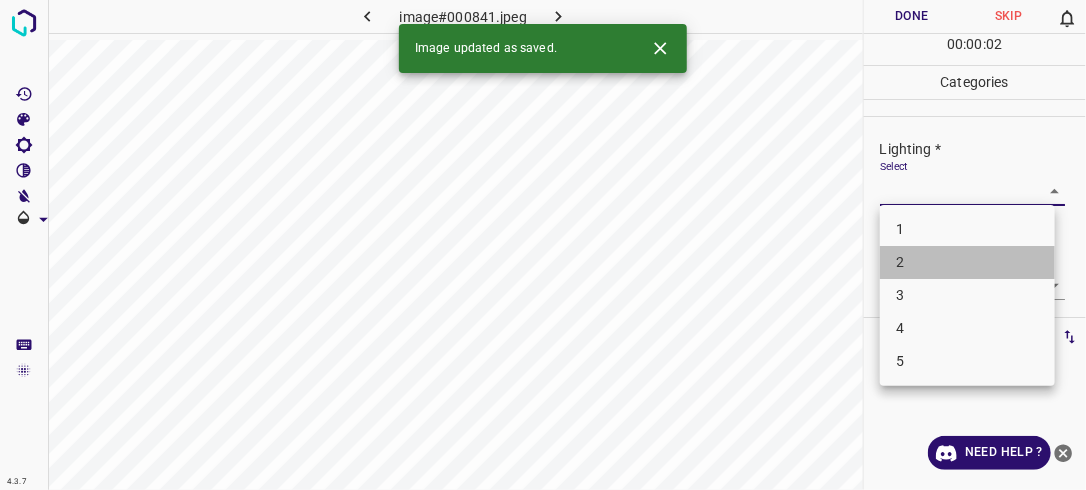 click on "2" at bounding box center (967, 262) 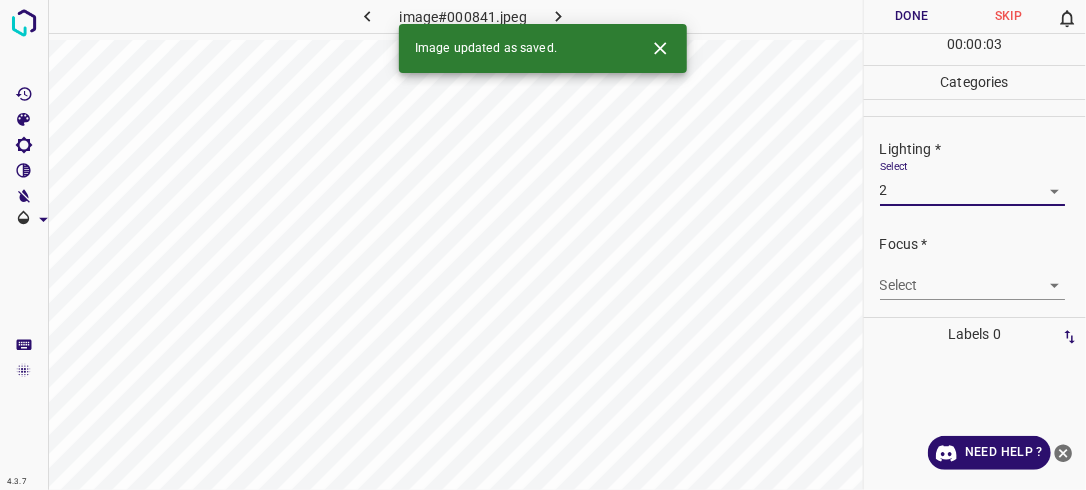 click on "Select ​" at bounding box center (973, 277) 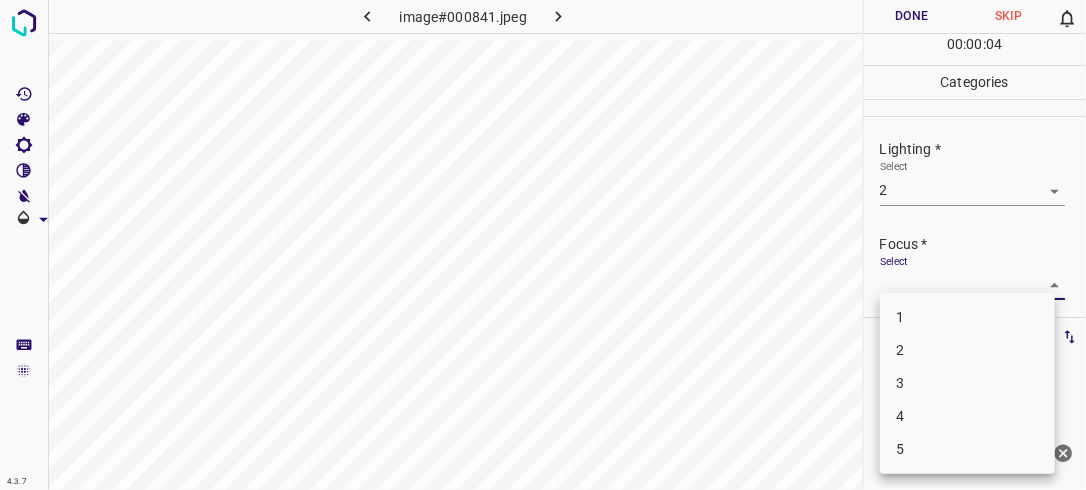 drag, startPoint x: 1046, startPoint y: 286, endPoint x: 1026, endPoint y: 306, distance: 28.284271 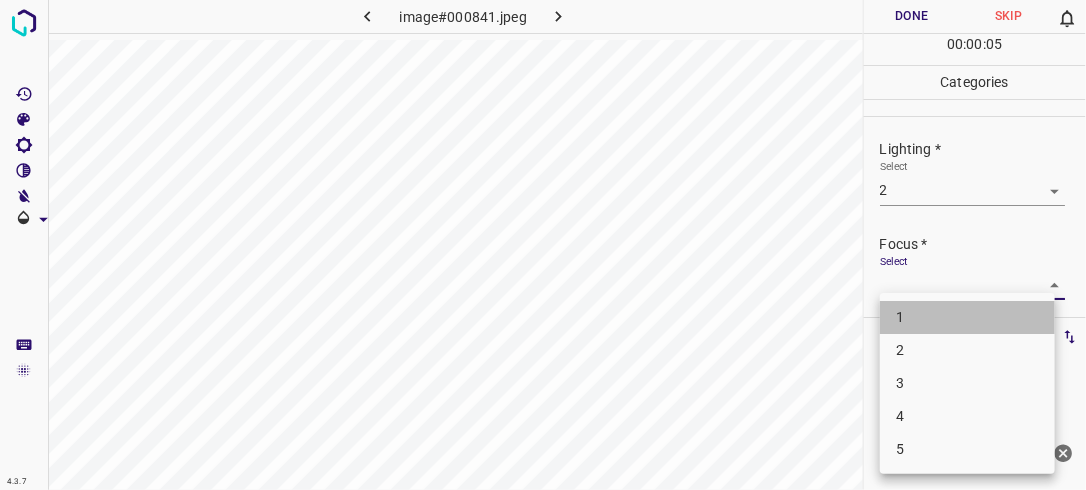 click on "1" at bounding box center [967, 317] 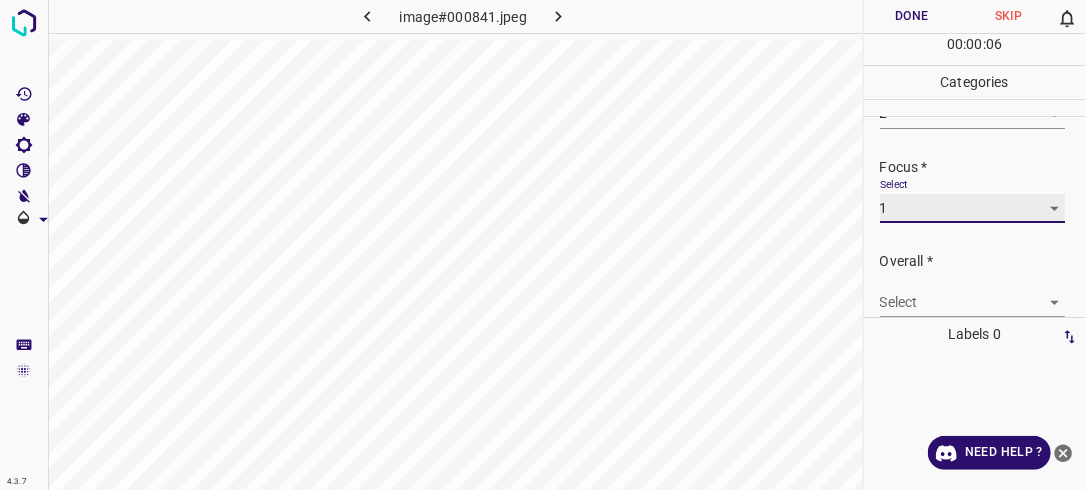 scroll, scrollTop: 84, scrollLeft: 0, axis: vertical 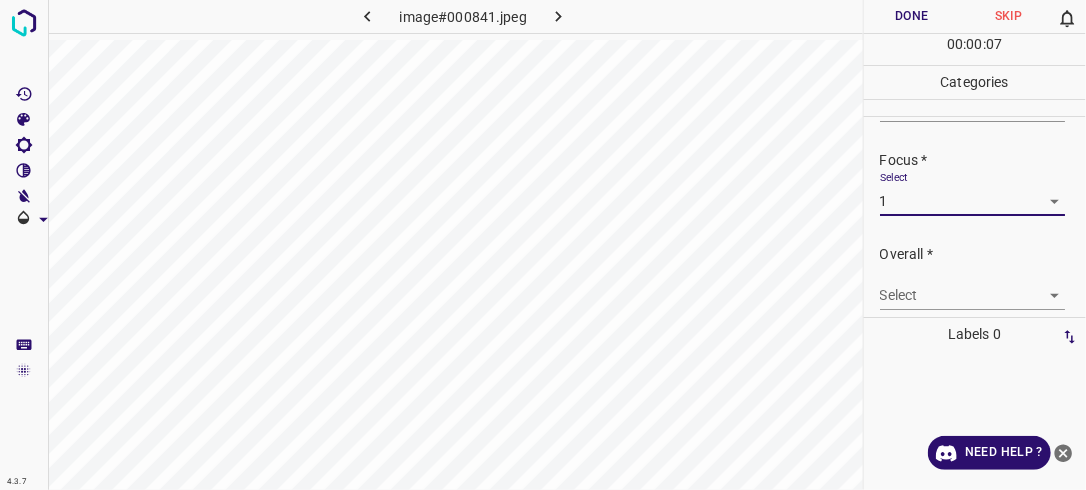click on "4.3.7 image#000841.jpeg Done Skip 0 00   : 00   : 07   Categories Lighting *  Select 2 2 Focus *  Select 1 1 Overall *  Select ​ Labels   0 Categories 1 Lighting 2 Focus 3 Overall Tools Space Change between modes (Draw & Edit) I Auto labeling R Restore zoom M Zoom in N Zoom out Delete Delete selecte label Filters Z Restore filters X Saturation filter C Brightness filter V Contrast filter B Gray scale filter General O Download Need Help ? - Text - Hide - Delete" at bounding box center [543, 245] 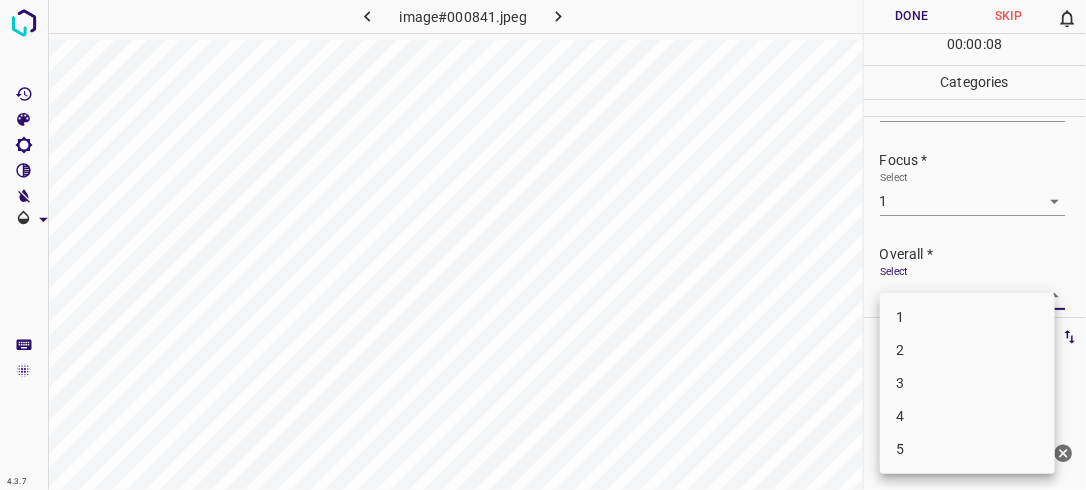 click on "1" at bounding box center (967, 317) 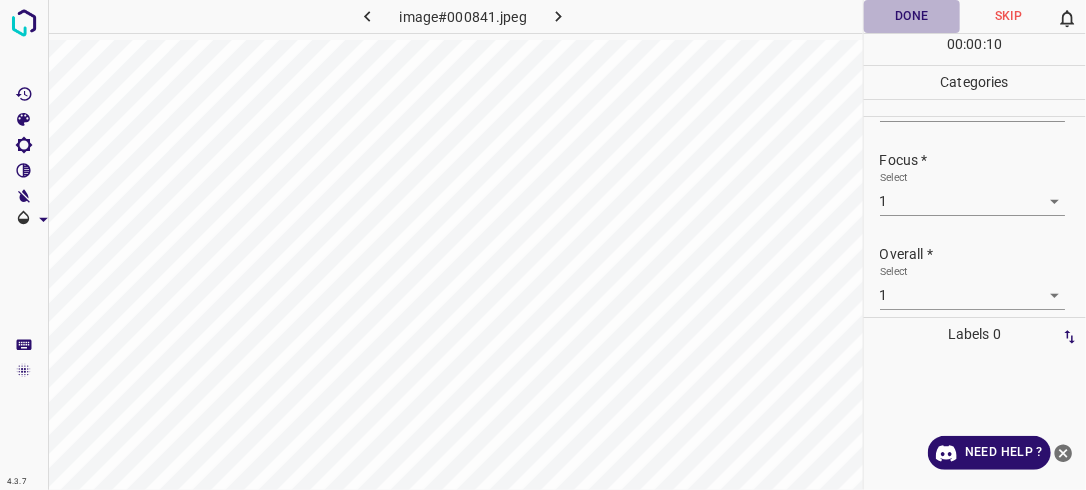 click on "Done" at bounding box center [912, 16] 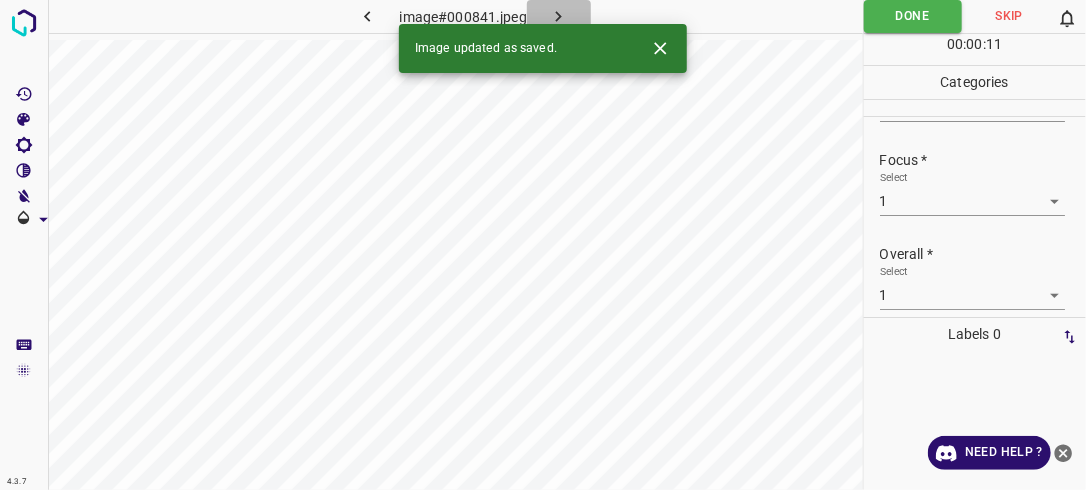 click 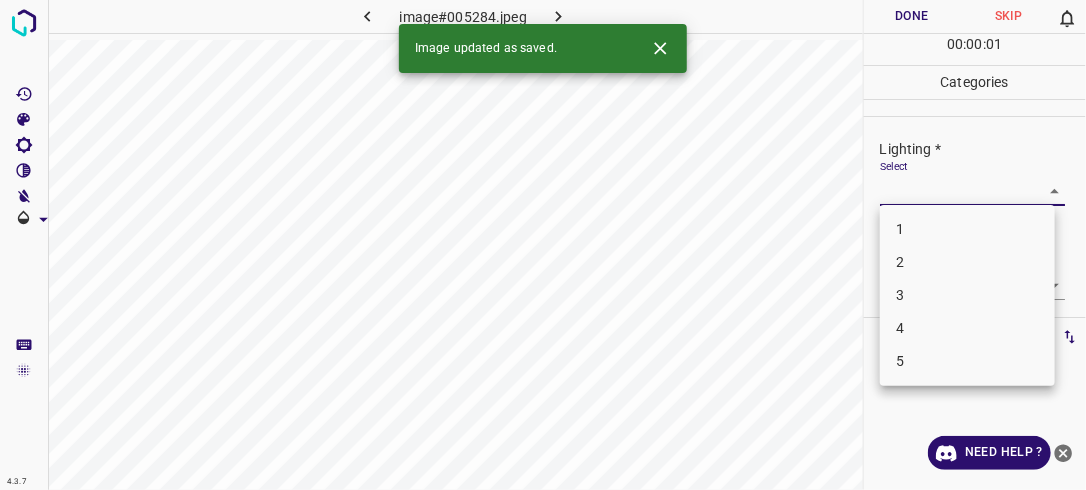click on "4.3.7 image#005284.jpeg Done Skip 0 00   : 00   : 01   Categories Lighting *  Select ​ Focus *  Select ​ Overall *  Select ​ Labels   0 Categories 1 Lighting 2 Focus 3 Overall Tools Space Change between modes (Draw & Edit) I Auto labeling R Restore zoom M Zoom in N Zoom out Delete Delete selecte label Filters Z Restore filters X Saturation filter C Brightness filter V Contrast filter B Gray scale filter General O Download Image updated as saved. Need Help ? - Text - Hide - Delete 1 2 3 4 5" at bounding box center (543, 245) 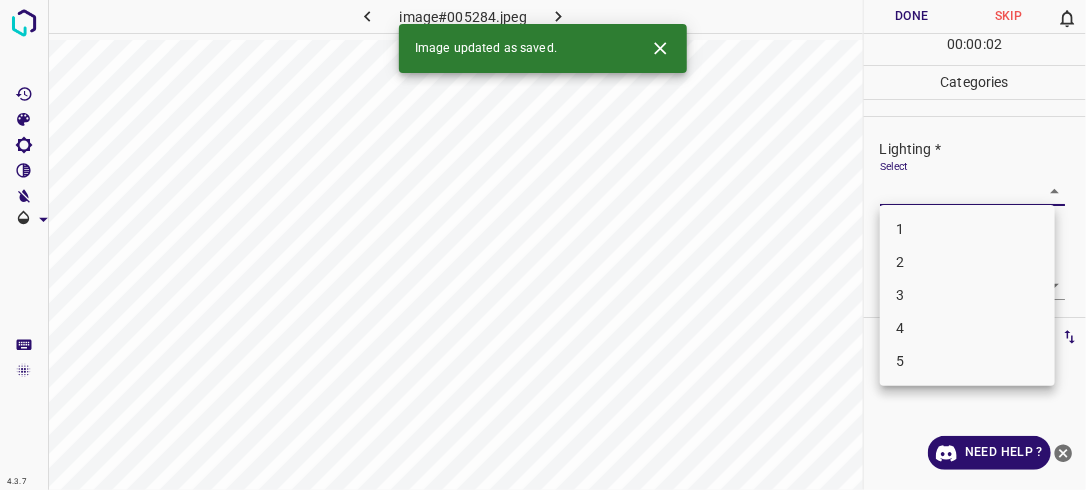 click on "2" at bounding box center (967, 262) 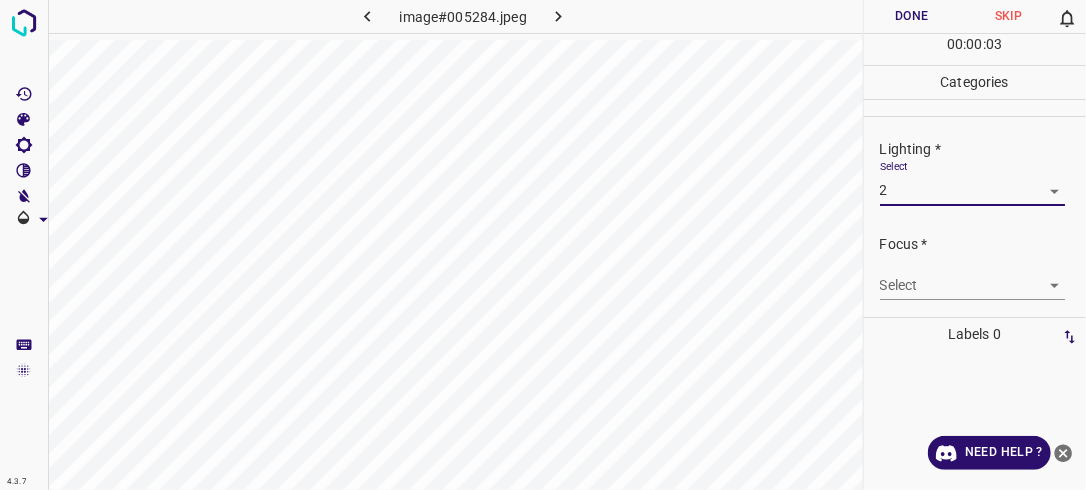 click on "4.3.7 image#005284.jpeg Done Skip 0 00   : 00   : 03   Categories Lighting *  Select 2 2 Focus *  Select ​ Overall *  Select ​ Labels   0 Categories 1 Lighting 2 Focus 3 Overall Tools Space Change between modes (Draw & Edit) I Auto labeling R Restore zoom M Zoom in N Zoom out Delete Delete selecte label Filters Z Restore filters X Saturation filter C Brightness filter V Contrast filter B Gray scale filter General O Download Need Help ? - Text - Hide - Delete" at bounding box center (543, 245) 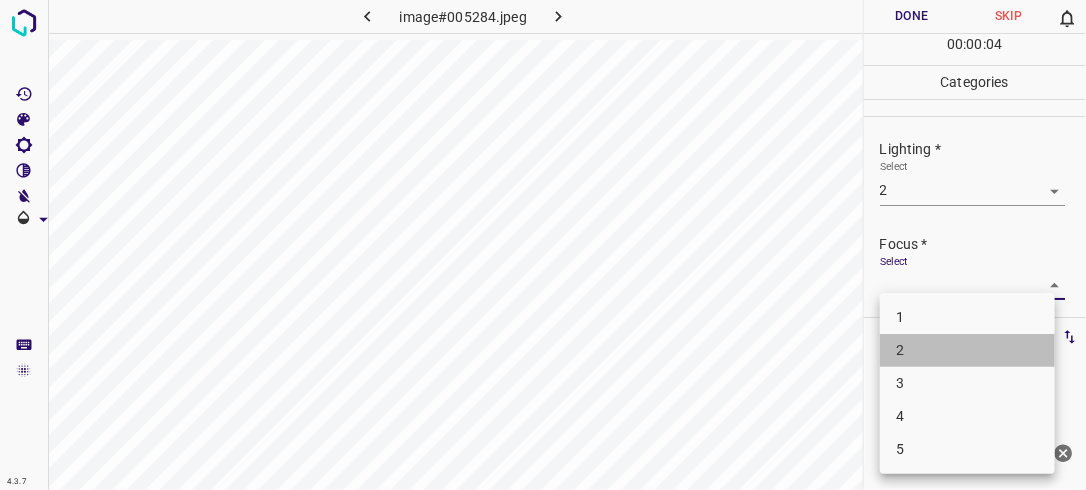 click on "2" at bounding box center (967, 350) 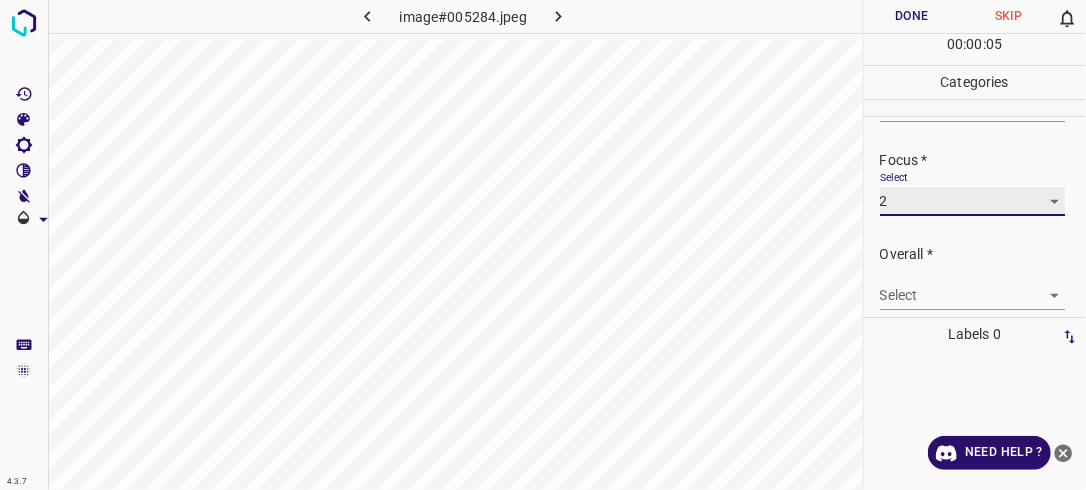scroll, scrollTop: 88, scrollLeft: 0, axis: vertical 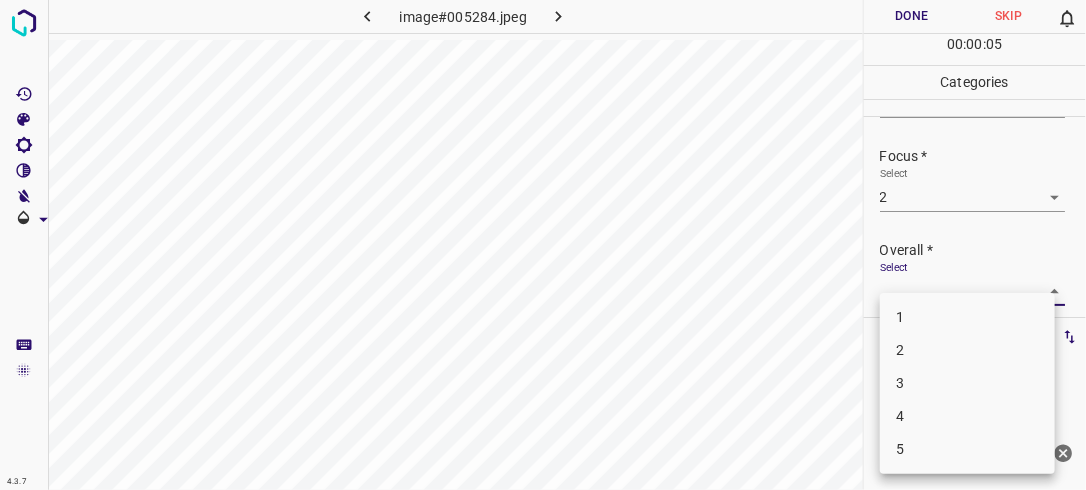 click on "4.3.7 image#005284.jpeg Done Skip 0 00   : 00   : 05   Categories Lighting *  Select 2 2 Focus *  Select 2 2 Overall *  Select ​ Labels   0 Categories 1 Lighting 2 Focus 3 Overall Tools Space Change between modes (Draw & Edit) I Auto labeling R Restore zoom M Zoom in N Zoom out Delete Delete selecte label Filters Z Restore filters X Saturation filter C Brightness filter V Contrast filter B Gray scale filter General O Download Need Help ? - Text - Hide - Delete 1 2 3 4 5" at bounding box center [543, 245] 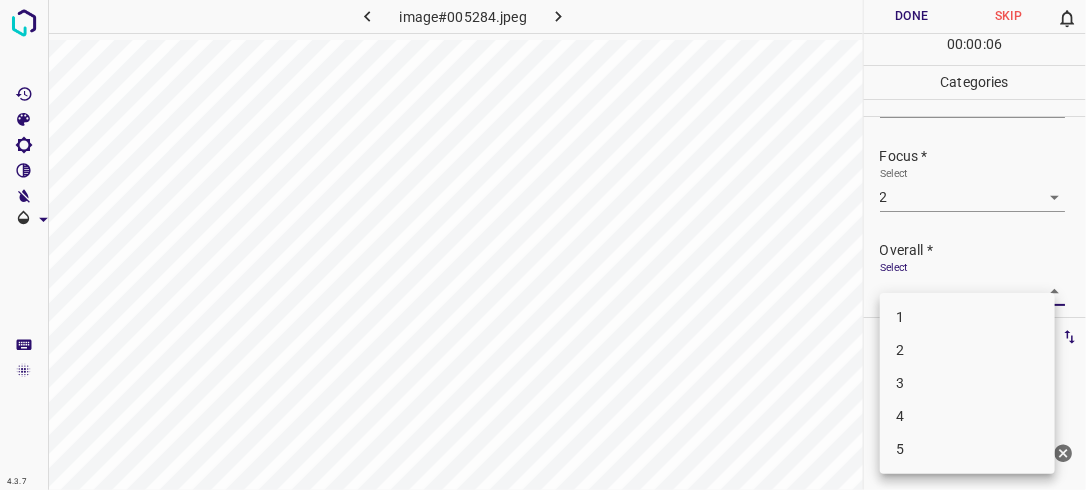 click on "2" at bounding box center (967, 350) 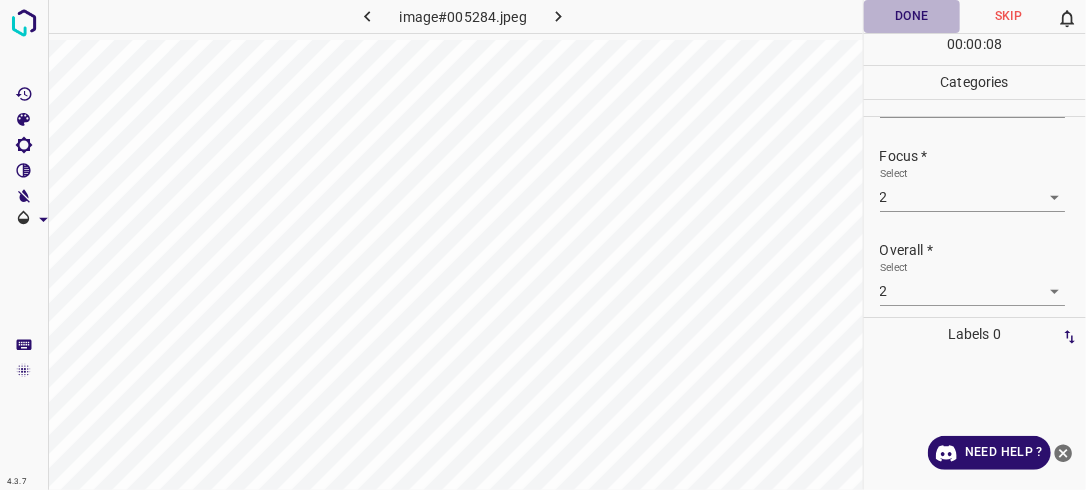click on "Done" at bounding box center [912, 16] 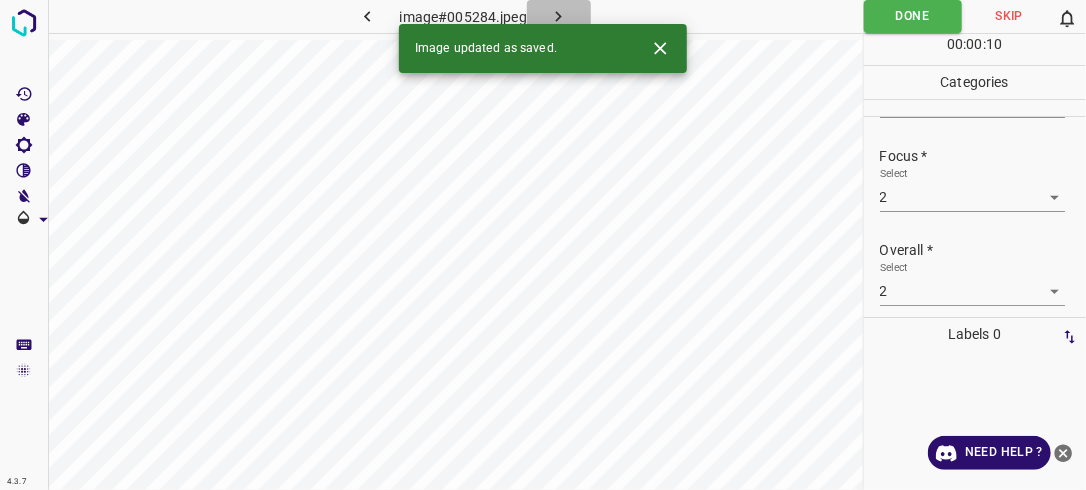 click 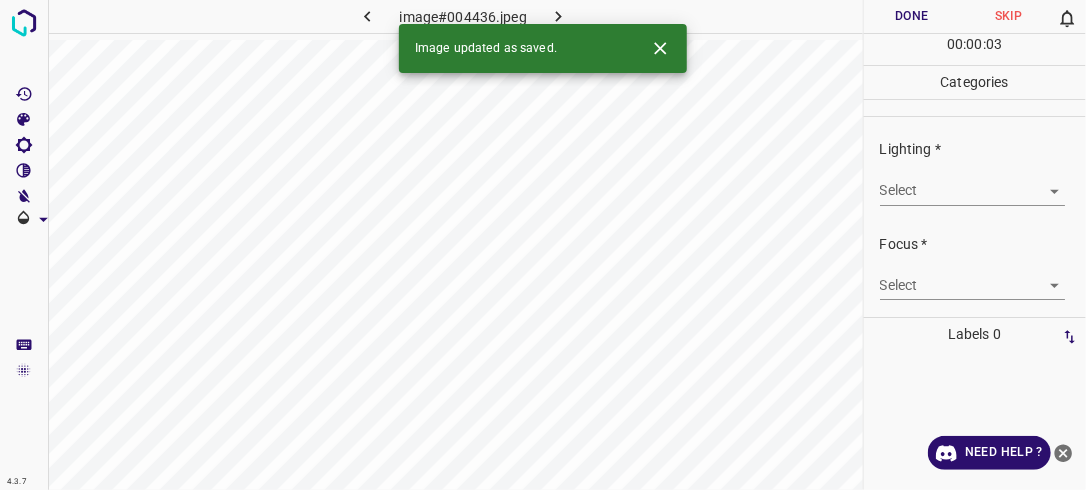 click on "4.3.7 image#004436.jpeg Done Skip 0 00   : 00   : 03   Categories Lighting *  Select ​ Focus *  Select ​ Overall *  Select ​ Labels   0 Categories 1 Lighting 2 Focus 3 Overall Tools Space Change between modes (Draw & Edit) I Auto labeling R Restore zoom M Zoom in N Zoom out Delete Delete selecte label Filters Z Restore filters X Saturation filter C Brightness filter V Contrast filter B Gray scale filter General O Download Image updated as saved. Need Help ? - Text - Hide - Delete" at bounding box center (543, 245) 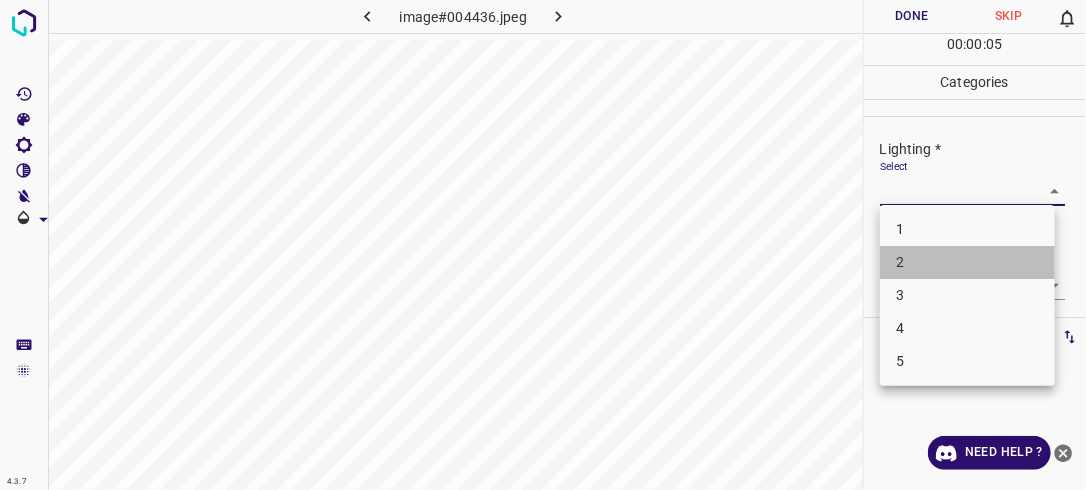 click on "2" at bounding box center (967, 262) 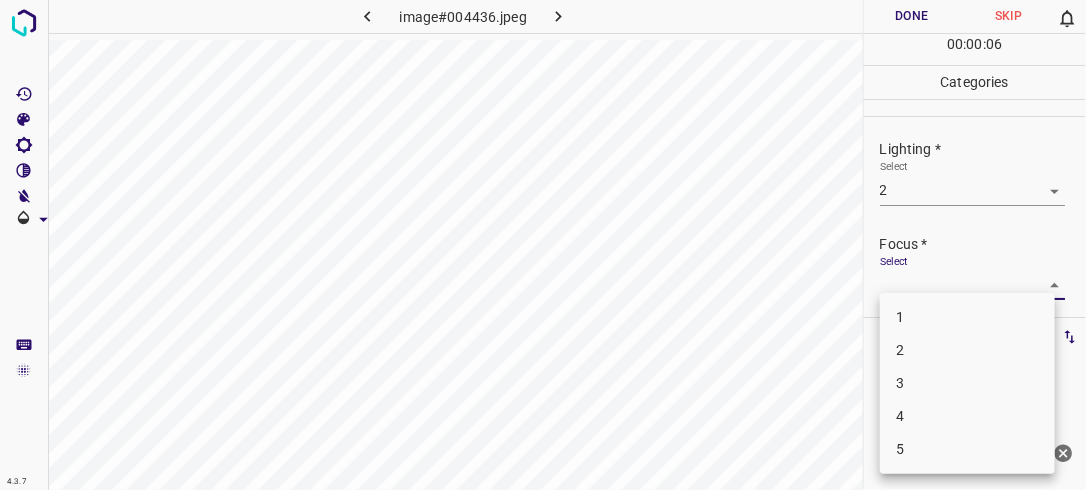 click on "4.3.7 image#004436.jpeg Done Skip 0 00   : 00   : 06   Categories Lighting *  Select 2 2 Focus *  Select ​ Overall *  Select ​ Labels   0 Categories 1 Lighting 2 Focus 3 Overall Tools Space Change between modes (Draw & Edit) I Auto labeling R Restore zoom M Zoom in N Zoom out Delete Delete selecte label Filters Z Restore filters X Saturation filter C Brightness filter V Contrast filter B Gray scale filter General O Download Need Help ? - Text - Hide - Delete 1 2 3 4 5" at bounding box center [543, 245] 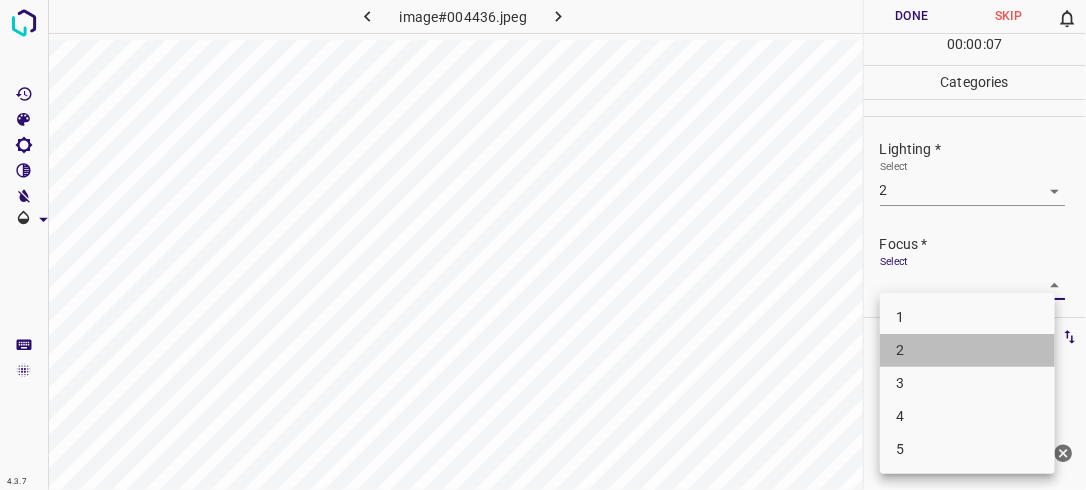 click on "2" at bounding box center (967, 350) 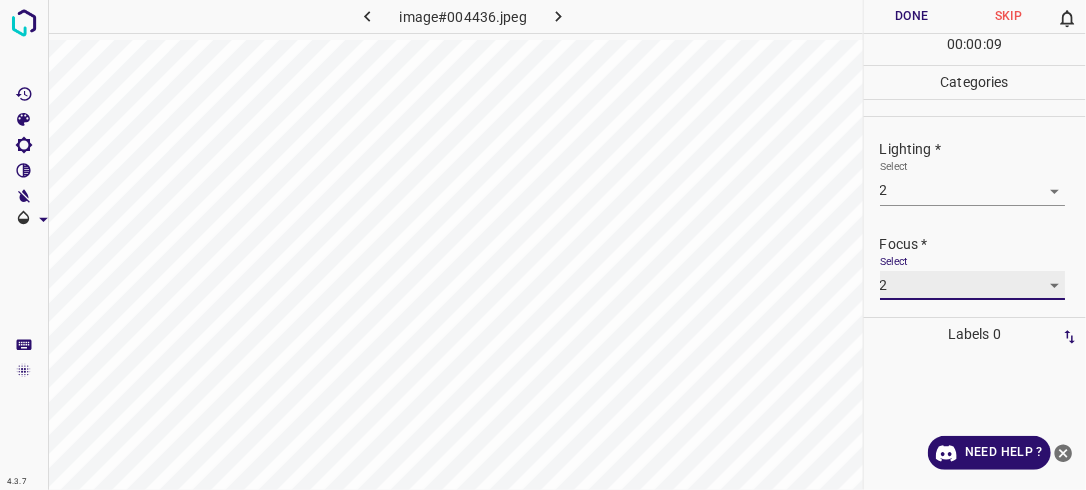 scroll, scrollTop: 98, scrollLeft: 0, axis: vertical 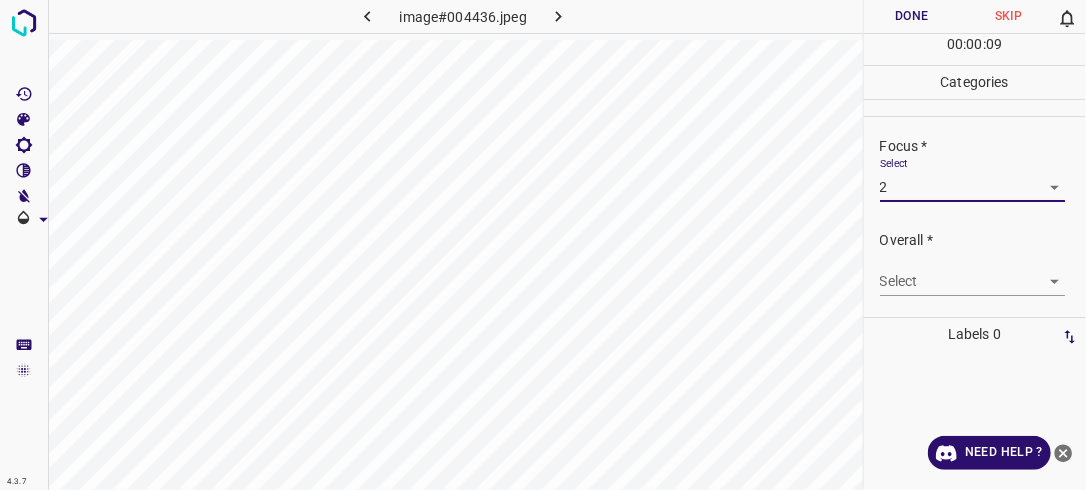 click on "4.3.7 image#004436.jpeg Done Skip 0 00   : 00   : 09   Categories Lighting *  Select 2 2 Focus *  Select 2 2 Overall *  Select ​ Labels   0 Categories 1 Lighting 2 Focus 3 Overall Tools Space Change between modes (Draw & Edit) I Auto labeling R Restore zoom M Zoom in N Zoom out Delete Delete selecte label Filters Z Restore filters X Saturation filter C Brightness filter V Contrast filter B Gray scale filter General O Download Need Help ? - Text - Hide - Delete" at bounding box center [543, 245] 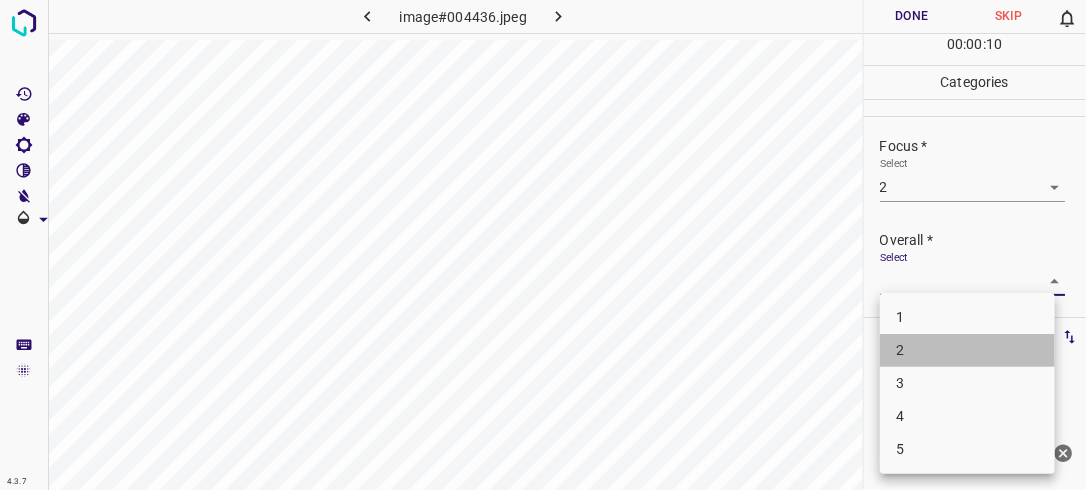 click on "2" at bounding box center [967, 350] 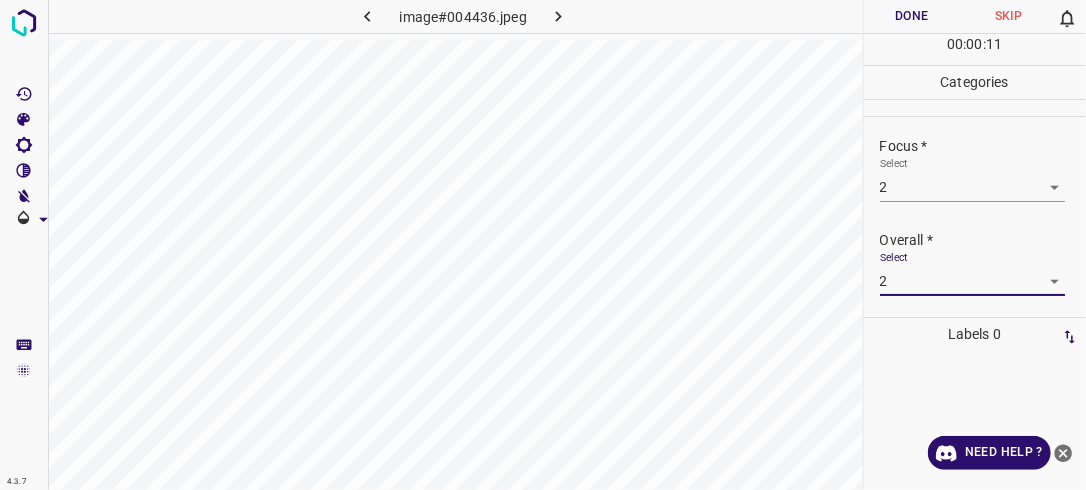 click on "Done" at bounding box center [912, 16] 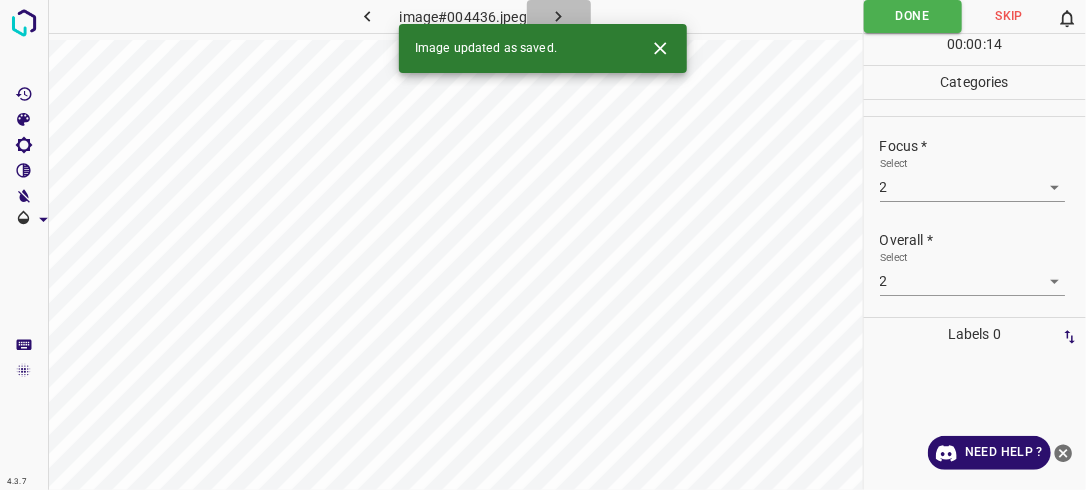 click 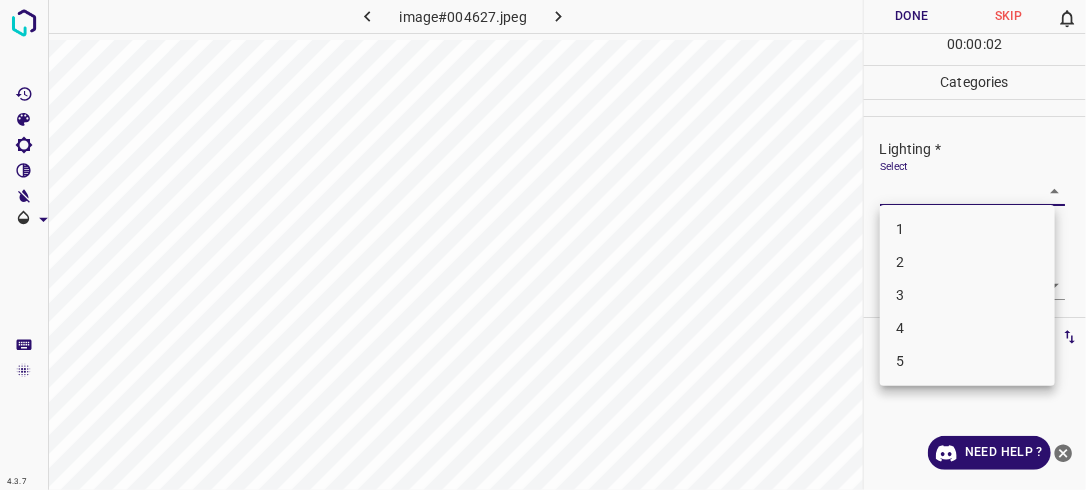 click on "4.3.7 image#004627.jpeg Done Skip 0 00   : 00   : 02   Categories Lighting *  Select ​ Focus *  Select ​ Overall *  Select ​ Labels   0 Categories 1 Lighting 2 Focus 3 Overall Tools Space Change between modes (Draw & Edit) I Auto labeling R Restore zoom M Zoom in N Zoom out Delete Delete selecte label Filters Z Restore filters X Saturation filter C Brightness filter V Contrast filter B Gray scale filter General O Download Need Help ? - Text - Hide - Delete 1 2 3 4 5" at bounding box center [543, 245] 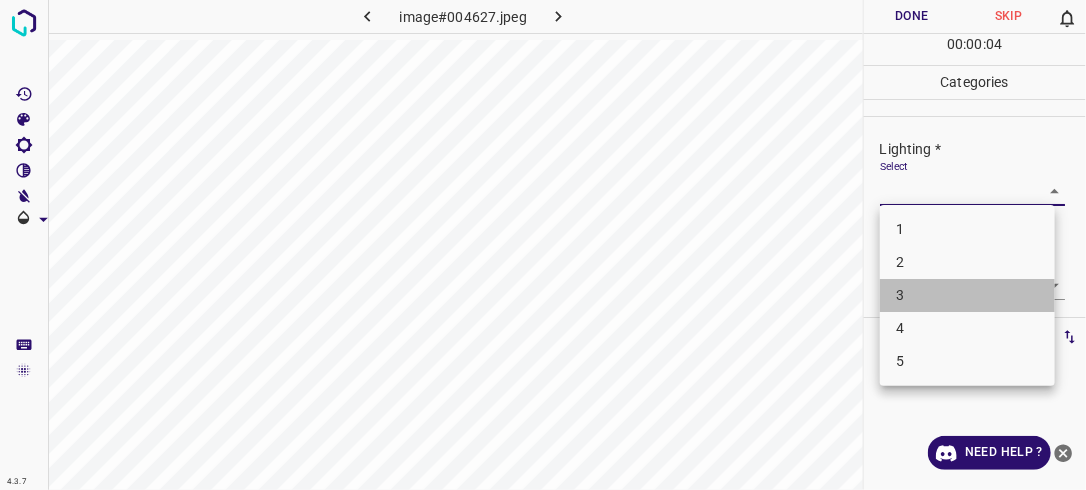 click on "3" at bounding box center [967, 295] 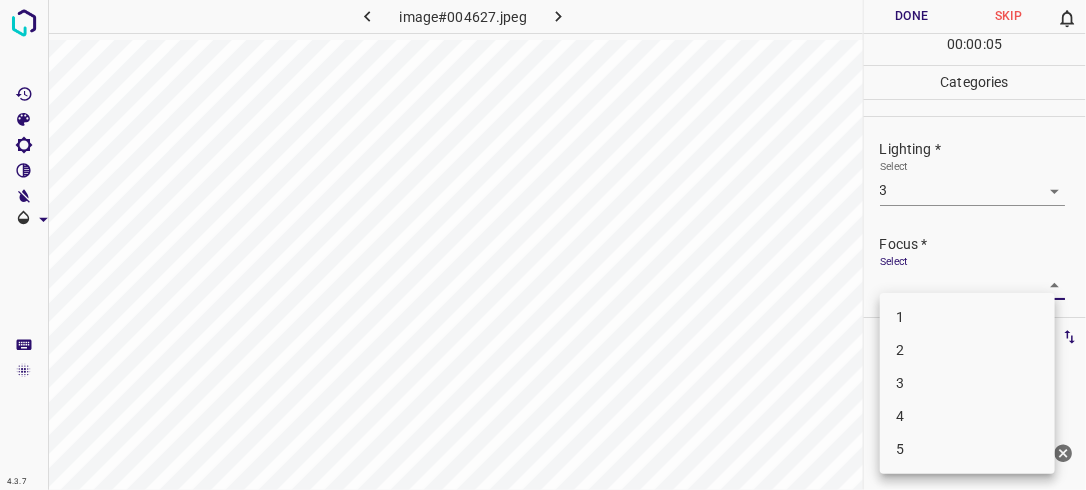 click on "4.3.7 image#004627.jpeg Done Skip 0 00   : 00   : 05   Categories Lighting *  Select 3 3 Focus *  Select ​ Overall *  Select ​ Labels   0 Categories 1 Lighting 2 Focus 3 Overall Tools Space Change between modes (Draw & Edit) I Auto labeling R Restore zoom M Zoom in N Zoom out Delete Delete selecte label Filters Z Restore filters X Saturation filter C Brightness filter V Contrast filter B Gray scale filter General O Download Need Help ? - Text - Hide - Delete 1 2 3 4 5" at bounding box center [543, 245] 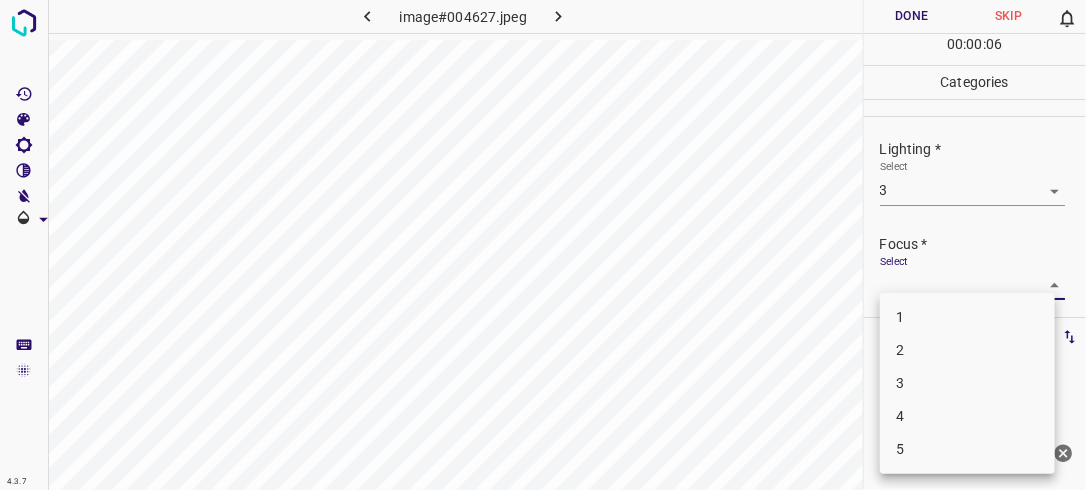 click on "2" at bounding box center (967, 350) 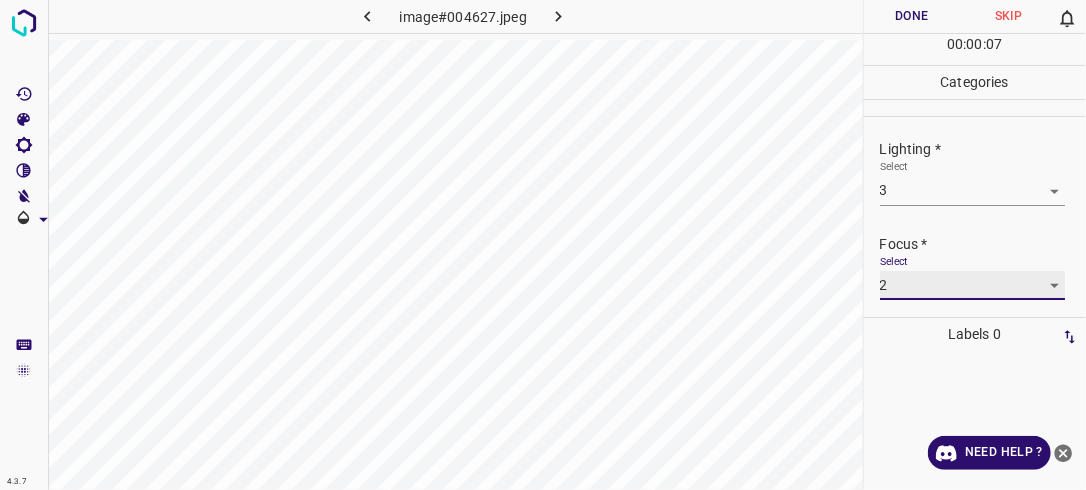 scroll, scrollTop: 98, scrollLeft: 0, axis: vertical 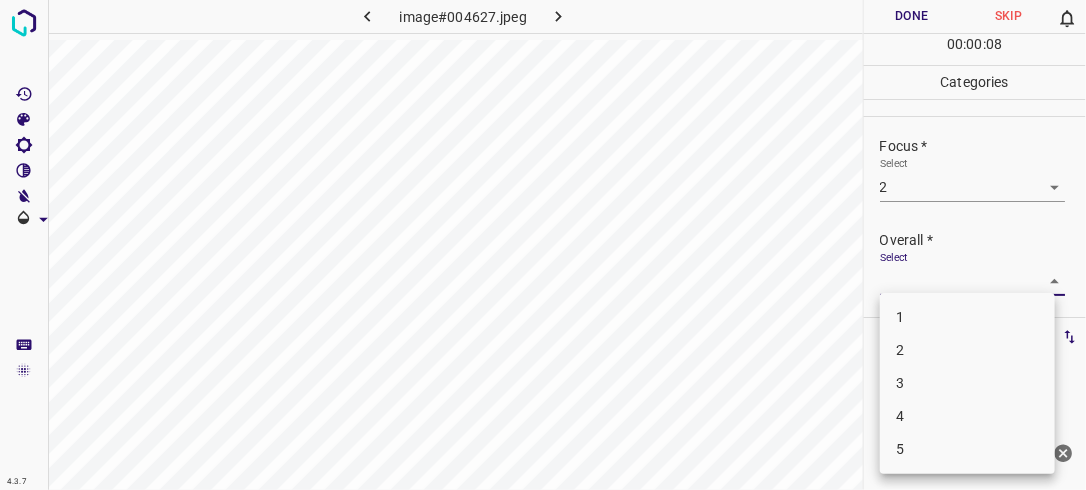 click on "4.3.7 image#004627.jpeg Done Skip 0 00   : 00   : 08   Categories Lighting *  Select 3 3 Focus *  Select 2 2 Overall *  Select ​ Labels   0 Categories 1 Lighting 2 Focus 3 Overall Tools Space Change between modes (Draw & Edit) I Auto labeling R Restore zoom M Zoom in N Zoom out Delete Delete selecte label Filters Z Restore filters X Saturation filter C Brightness filter V Contrast filter B Gray scale filter General O Download Need Help ? - Text - Hide - Delete 1 2 3 4 5" at bounding box center [543, 245] 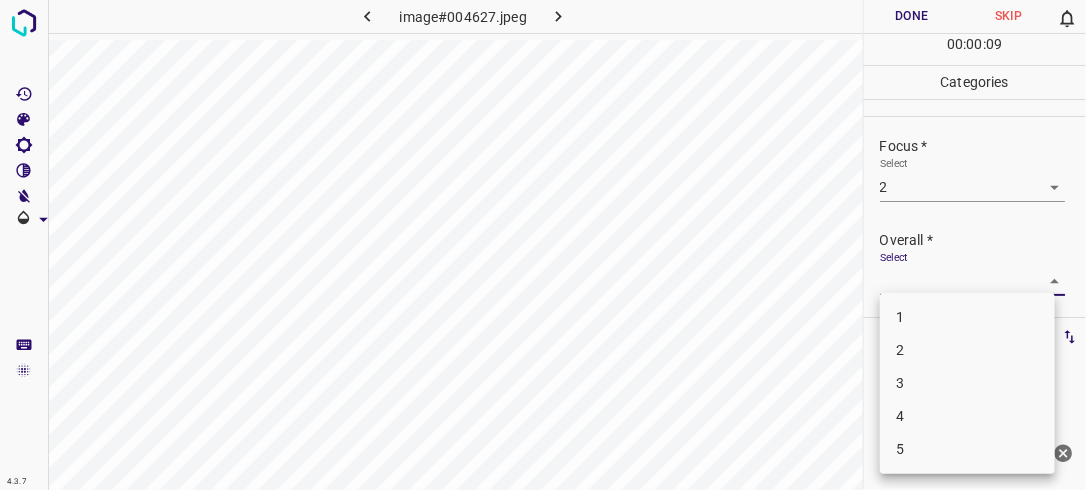click on "2" at bounding box center (967, 350) 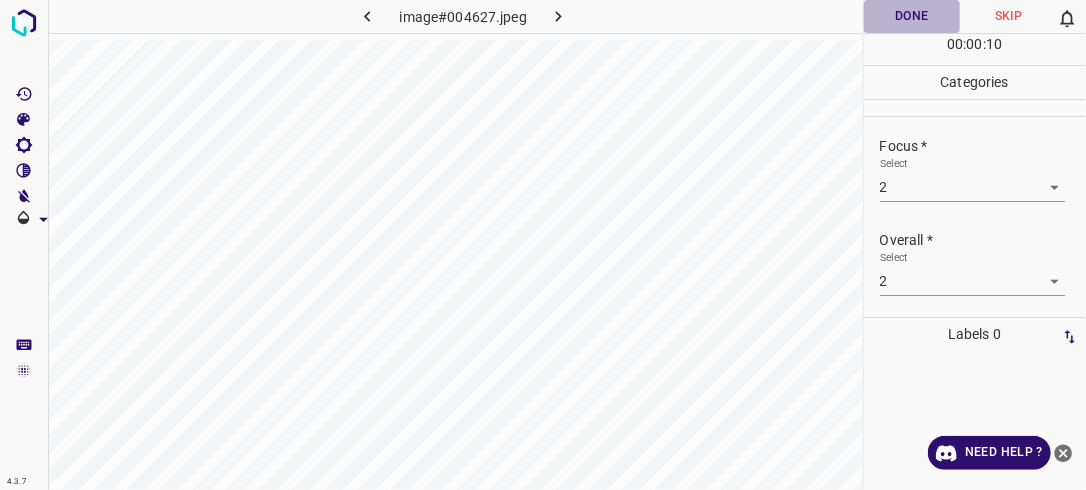 click on "Done" at bounding box center (912, 16) 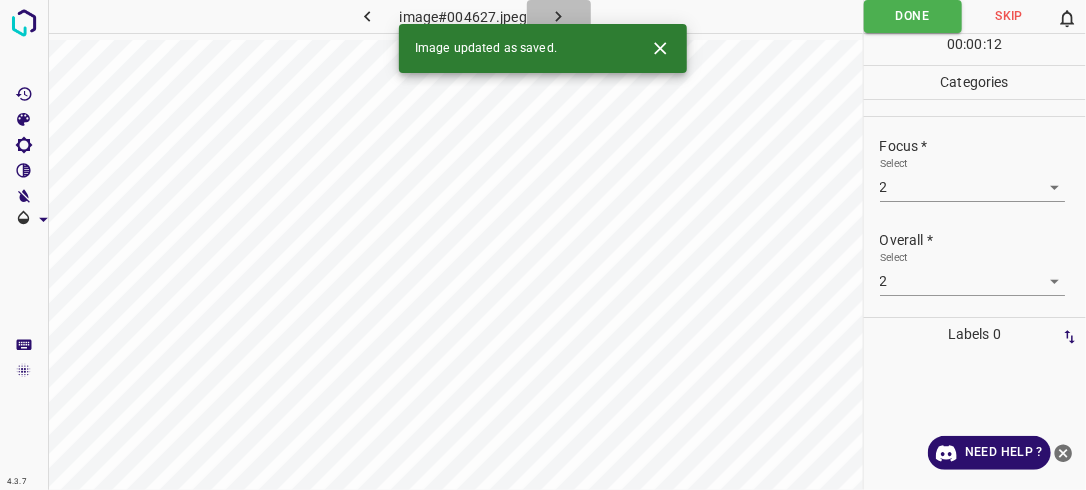 click at bounding box center [559, 16] 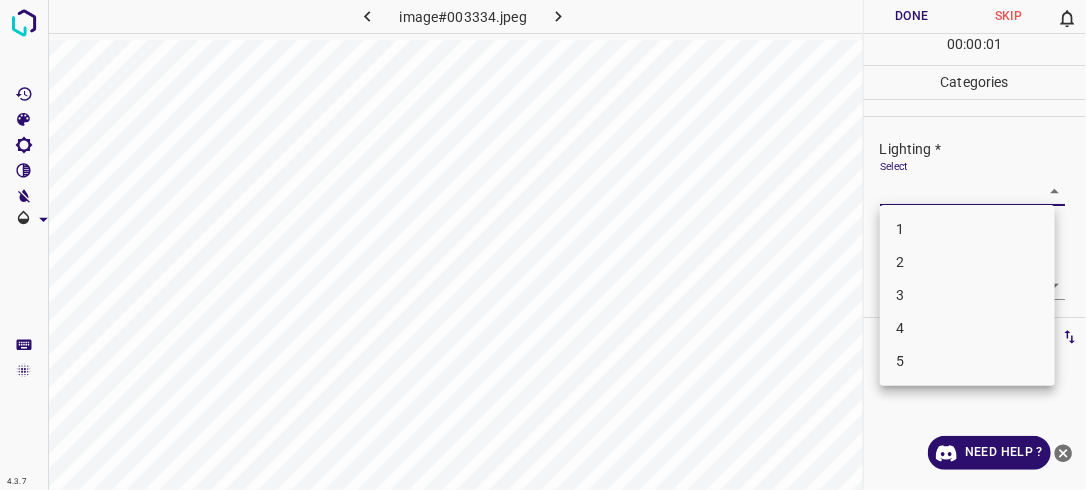 click on "4.3.7 image#003334.jpeg Done Skip 0 00   : 00   : 01   Categories Lighting *  Select ​ Focus *  Select ​ Overall *  Select ​ Labels   0 Categories 1 Lighting 2 Focus 3 Overall Tools Space Change between modes (Draw & Edit) I Auto labeling R Restore zoom M Zoom in N Zoom out Delete Delete selecte label Filters Z Restore filters X Saturation filter C Brightness filter V Contrast filter B Gray scale filter General O Download Need Help ? - Text - Hide - Delete 1 2 3 4 5" at bounding box center [543, 245] 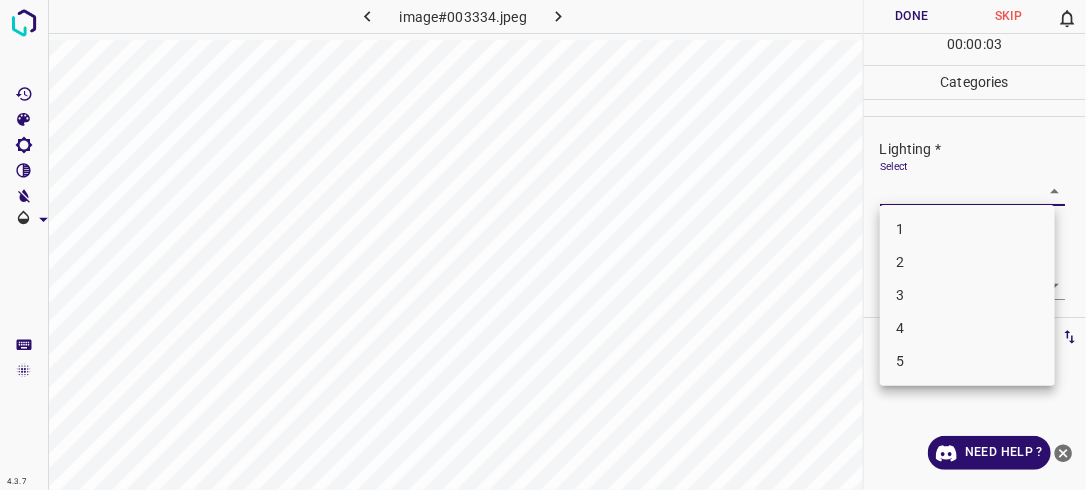 click on "3" at bounding box center [967, 295] 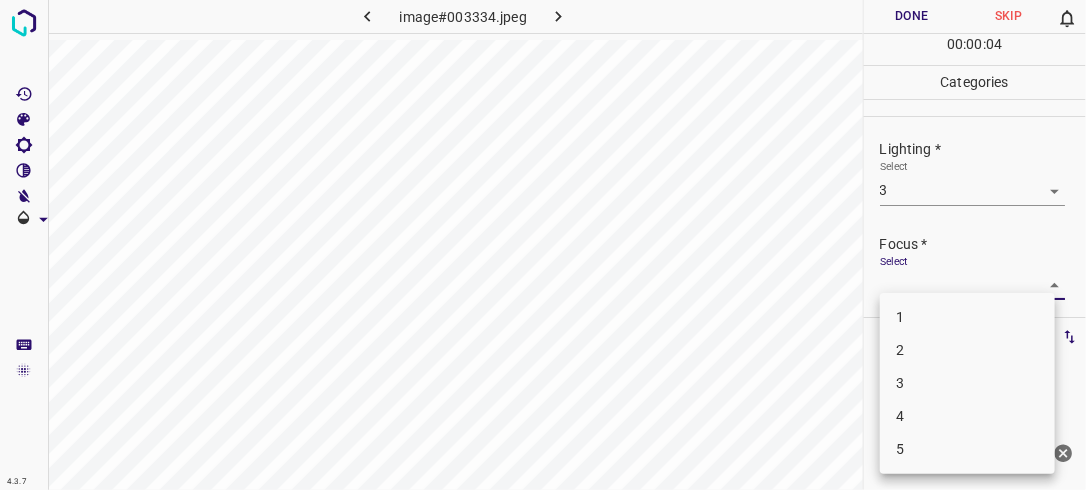 click on "4.3.7 image#003334.jpeg Done Skip 0 00   : 00   : 04   Categories Lighting *  Select 3 3 Focus *  Select ​ Overall *  Select ​ Labels   0 Categories 1 Lighting 2 Focus 3 Overall Tools Space Change between modes (Draw & Edit) I Auto labeling R Restore zoom M Zoom in N Zoom out Delete Delete selecte label Filters Z Restore filters X Saturation filter C Brightness filter V Contrast filter B Gray scale filter General O Download Need Help ? - Text - Hide - Delete 1 2 3 4 5" at bounding box center [543, 245] 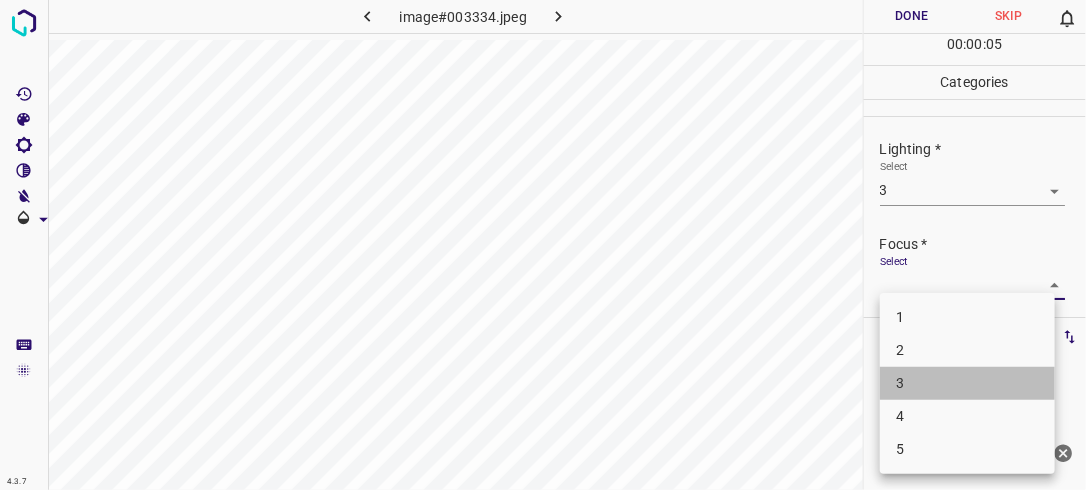 click on "3" at bounding box center (967, 383) 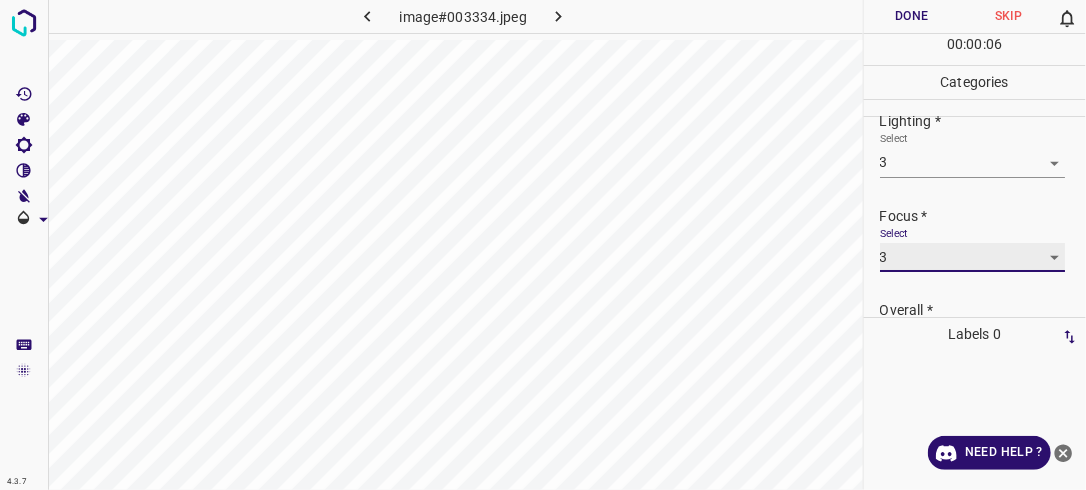 scroll, scrollTop: 98, scrollLeft: 0, axis: vertical 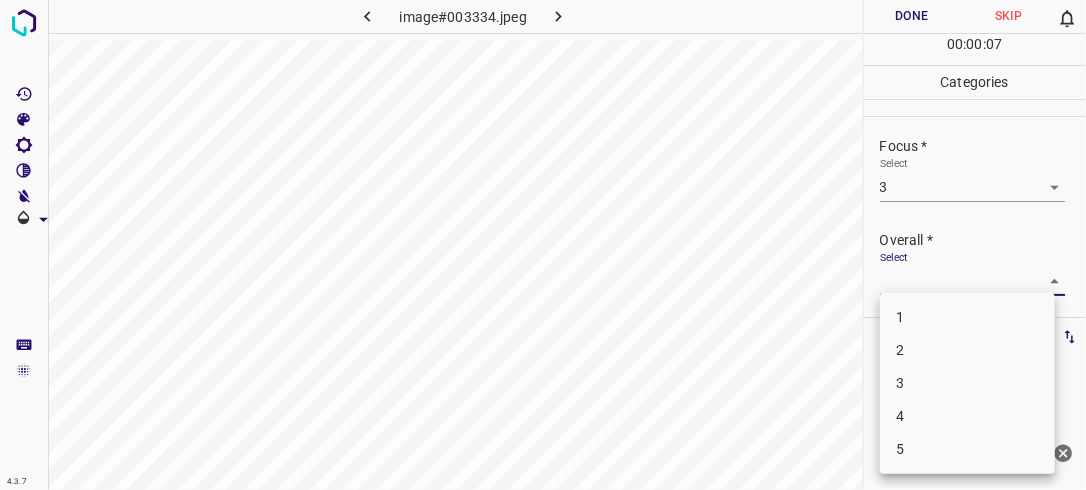 click on "4.3.7 image#003334.jpeg Done Skip 0 00   : 00   : 07   Categories Lighting *  Select 3 3 Focus *  Select 3 3 Overall *  Select ​ Labels   0 Categories 1 Lighting 2 Focus 3 Overall Tools Space Change between modes (Draw & Edit) I Auto labeling R Restore zoom M Zoom in N Zoom out Delete Delete selecte label Filters Z Restore filters X Saturation filter C Brightness filter V Contrast filter B Gray scale filter General O Download Need Help ? - Text - Hide - Delete 1 2 3 4 5" at bounding box center [543, 245] 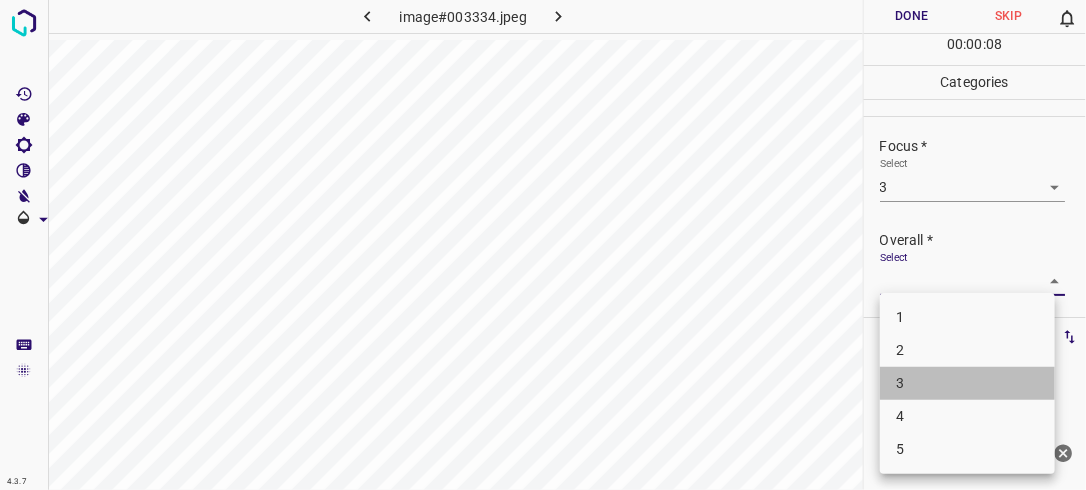 click on "3" at bounding box center (967, 383) 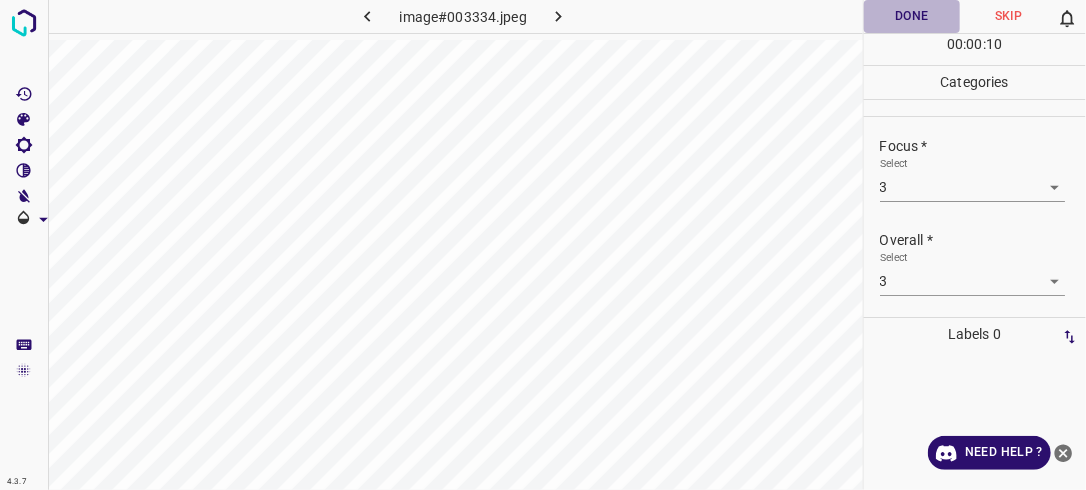 click on "Done" at bounding box center (912, 16) 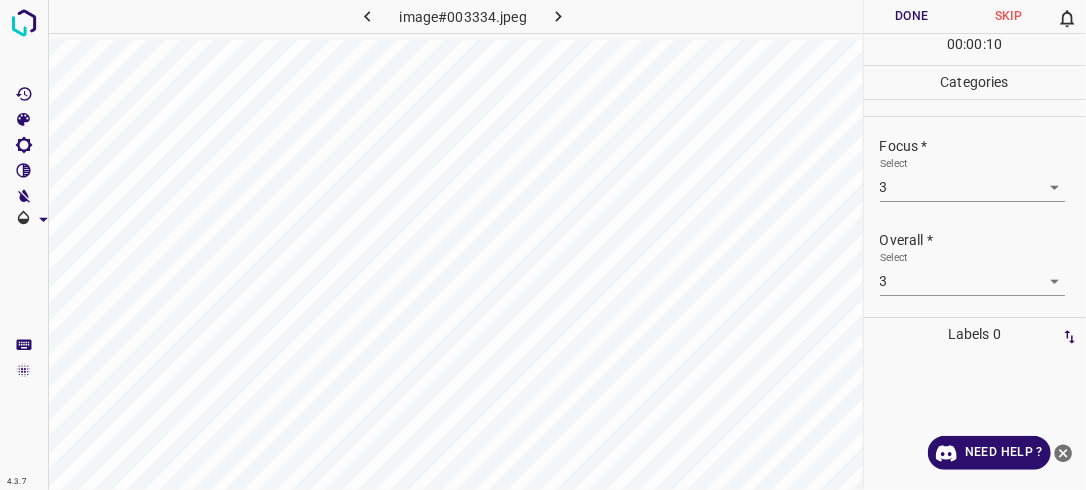 click on "Done" at bounding box center [912, 16] 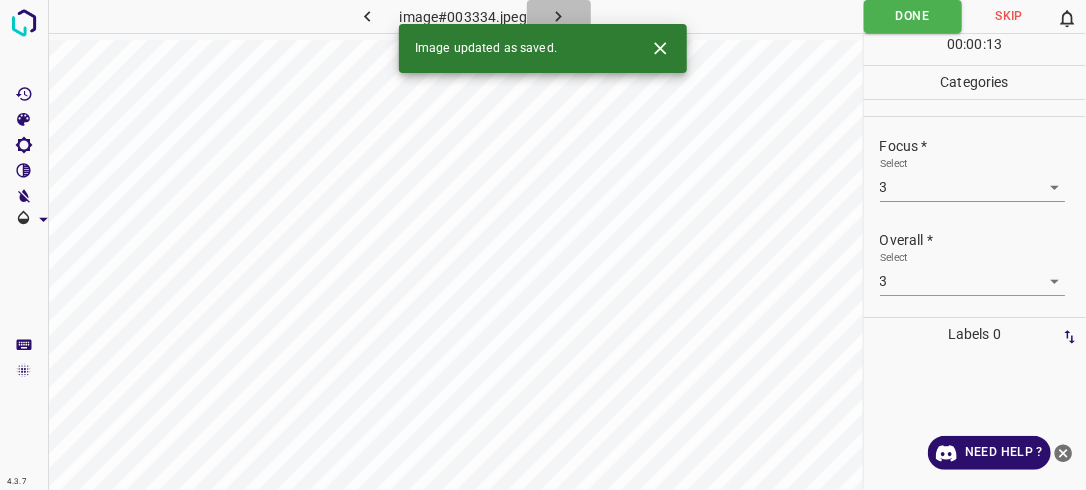 click 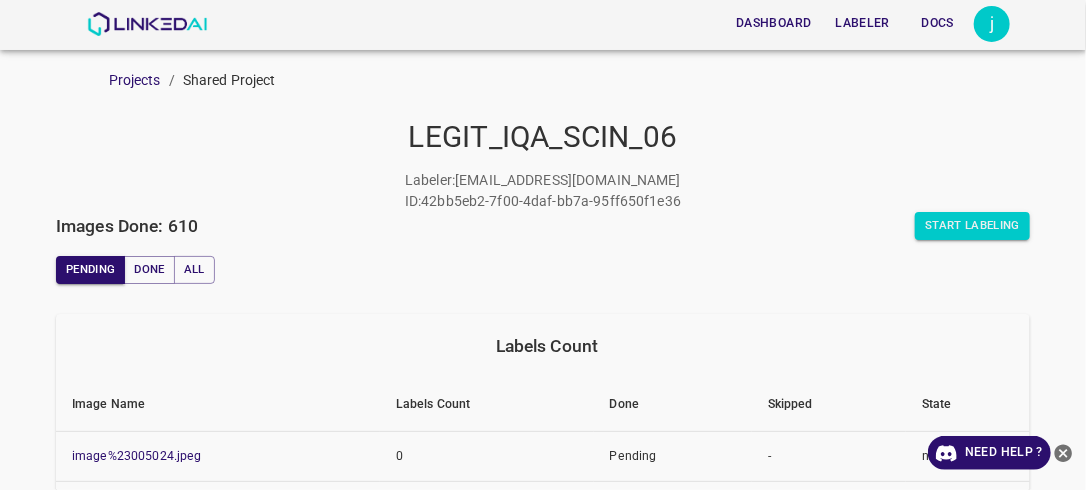 drag, startPoint x: 1072, startPoint y: 103, endPoint x: 1085, endPoint y: 156, distance: 54.571056 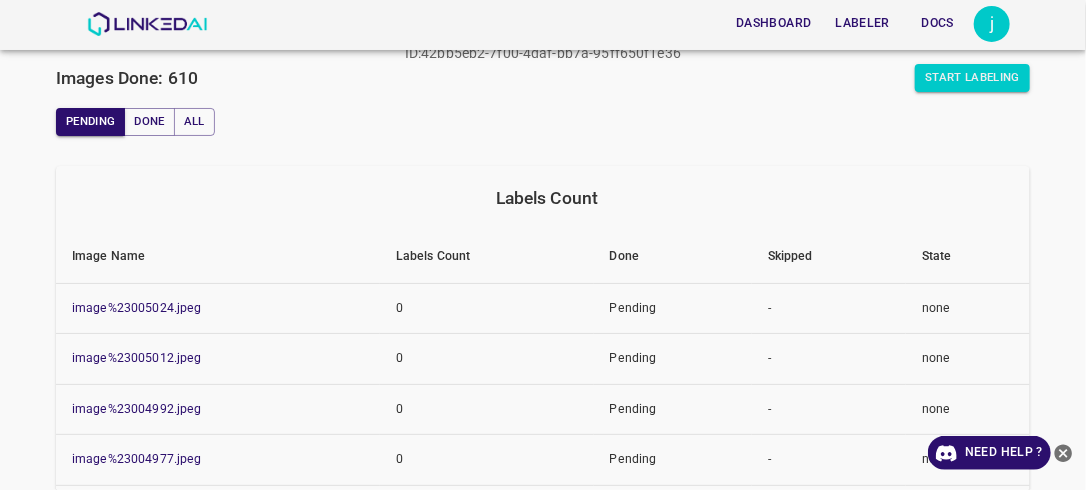 scroll, scrollTop: 213, scrollLeft: 0, axis: vertical 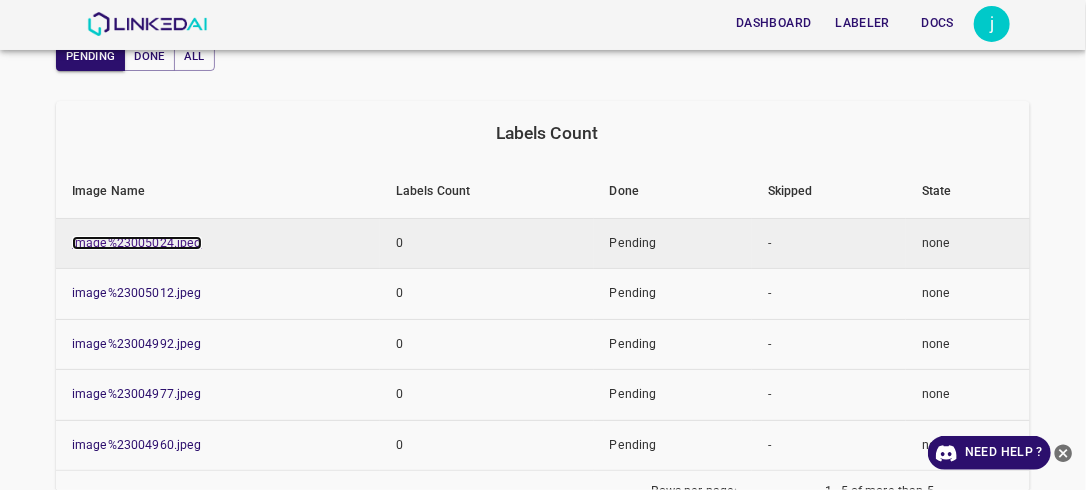 click on "image%23005024.jpeg" at bounding box center (137, 243) 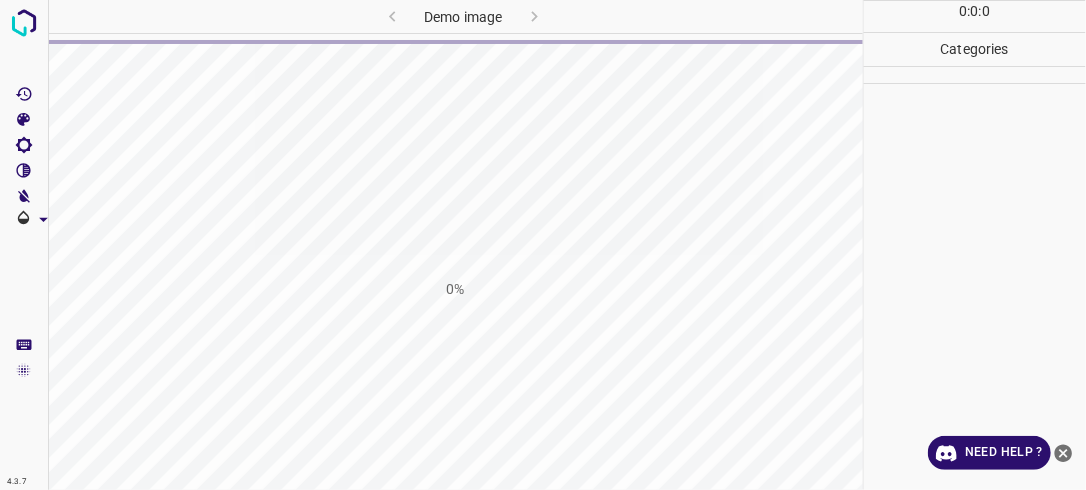 scroll, scrollTop: 0, scrollLeft: 0, axis: both 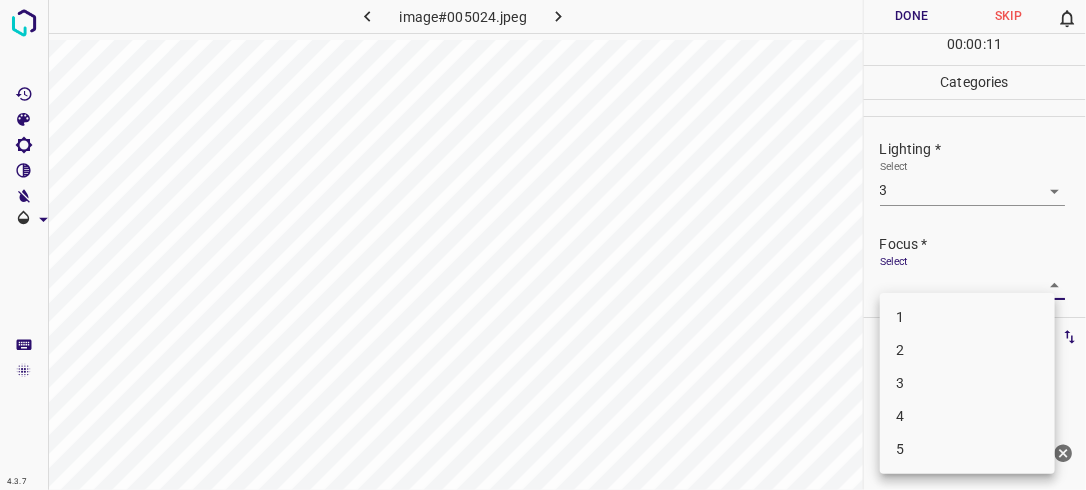 click on "4.3.7 image#005024.jpeg Done Skip 0 00   : 00   : 11   Categories Lighting *  Select 3 3 Focus *  Select ​ Overall *  Select 3 3 Labels   0 Categories 1 Lighting 2 Focus 3 Overall Tools Space Change between modes (Draw & Edit) I Auto labeling R Restore zoom M Zoom in N Zoom out Delete Delete selecte label Filters Z Restore filters X Saturation filter C Brightness filter V Contrast filter B Gray scale filter General O Download Need Help ? - Text - Hide - Delete 1 2 3 4 5" at bounding box center [543, 245] 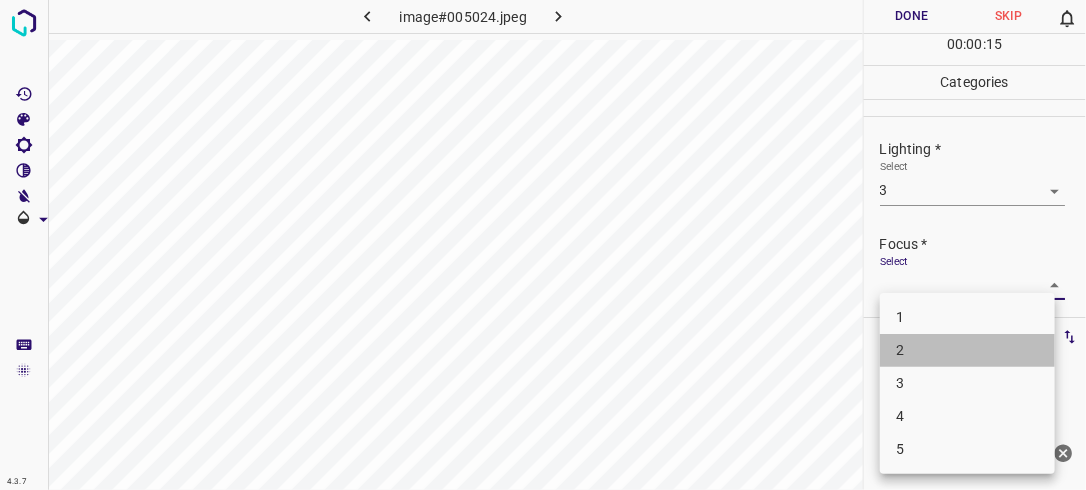 click on "2" at bounding box center [967, 350] 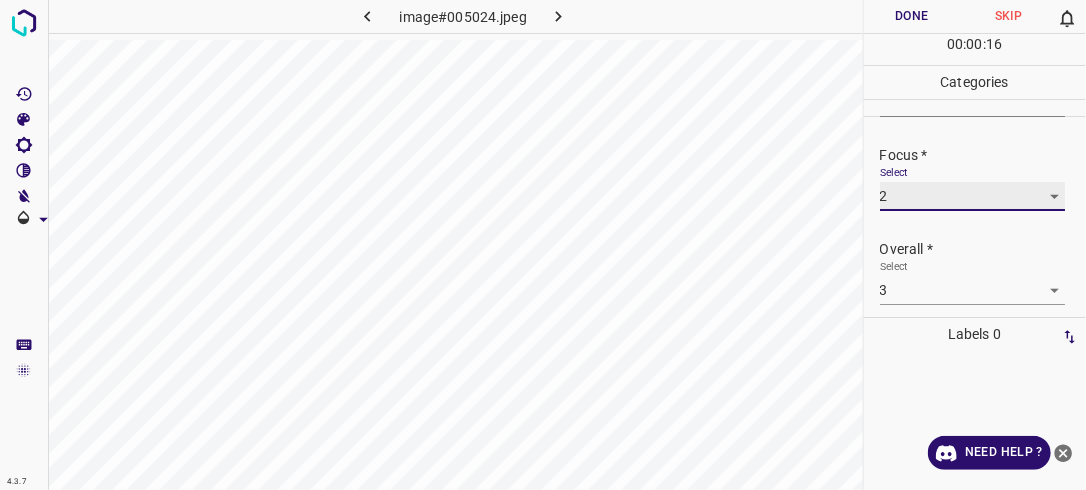 scroll, scrollTop: 96, scrollLeft: 0, axis: vertical 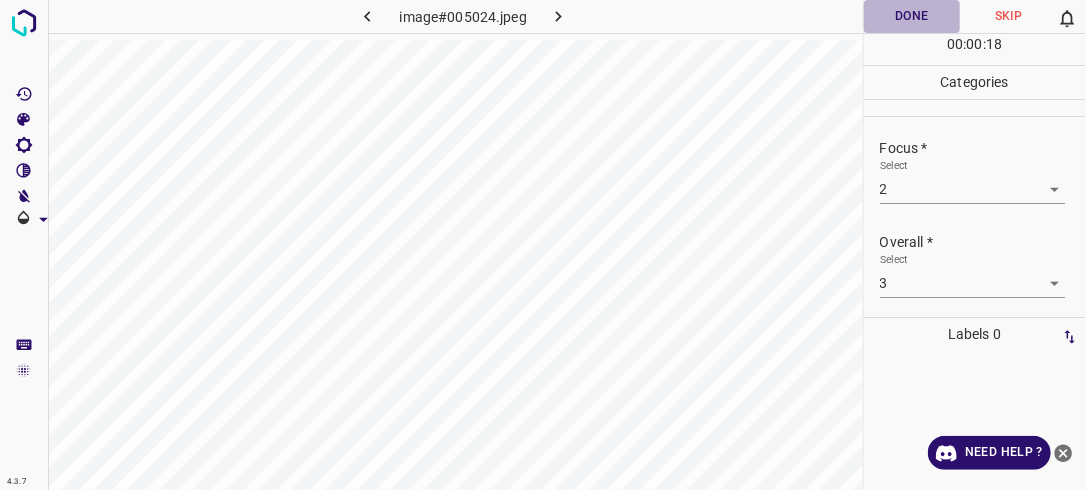 click on "Done" at bounding box center [912, 16] 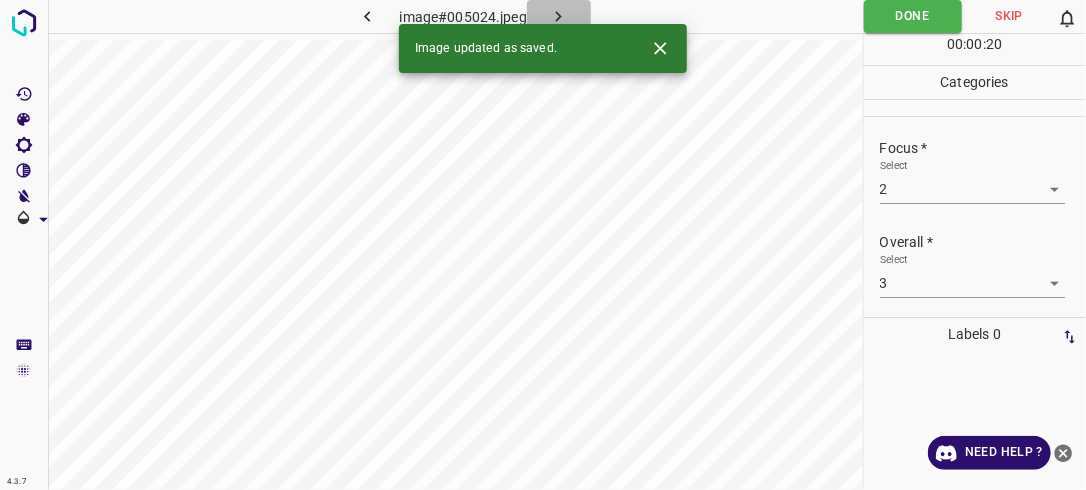 click 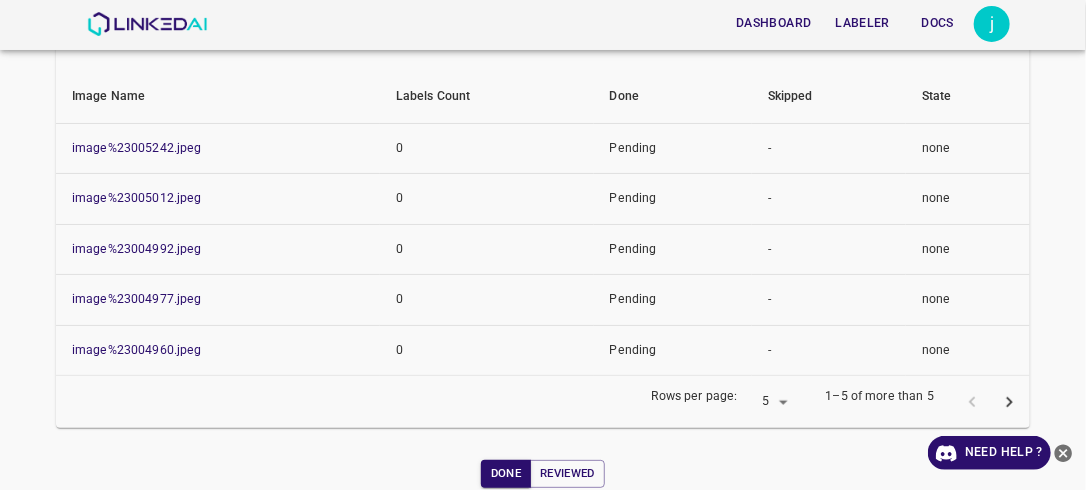 scroll, scrollTop: 304, scrollLeft: 0, axis: vertical 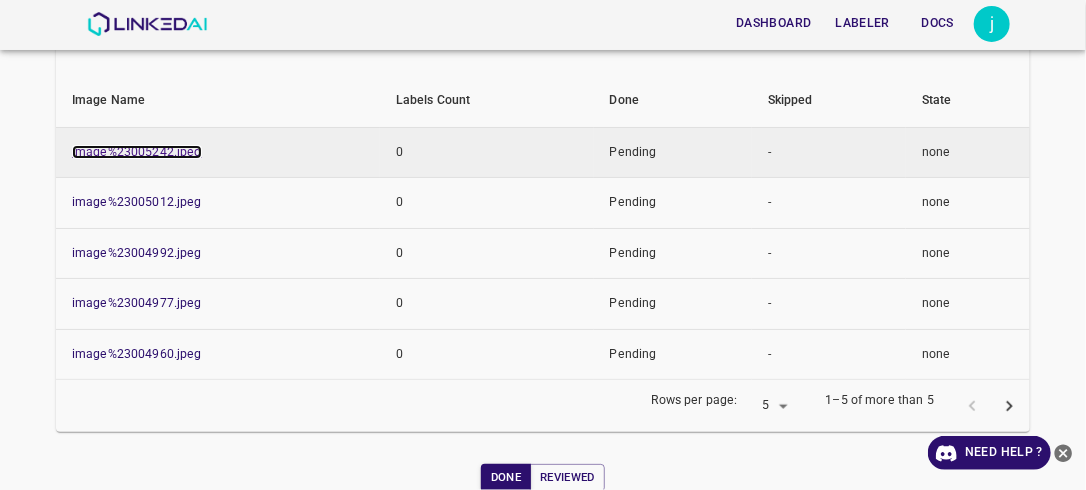 click on "image%23005242.jpeg" at bounding box center [137, 152] 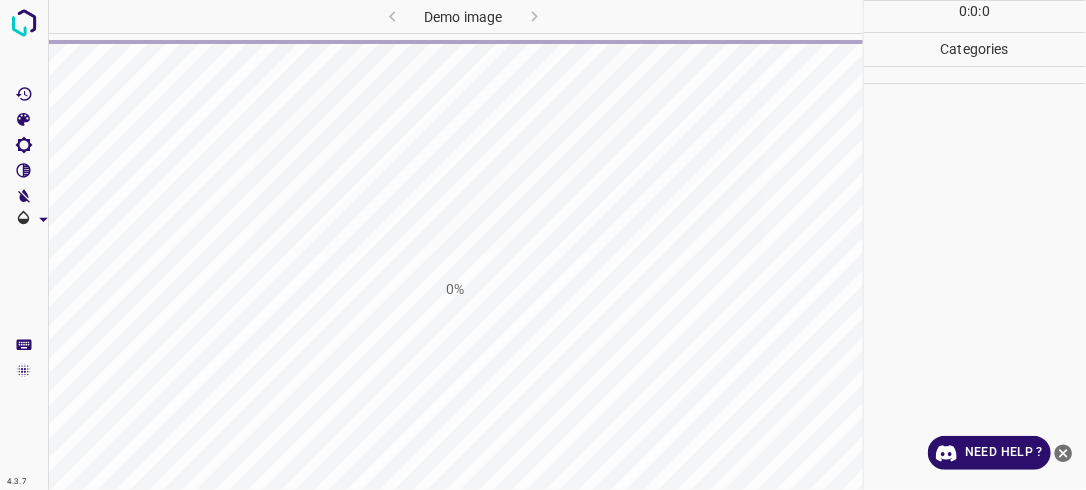 scroll, scrollTop: 0, scrollLeft: 0, axis: both 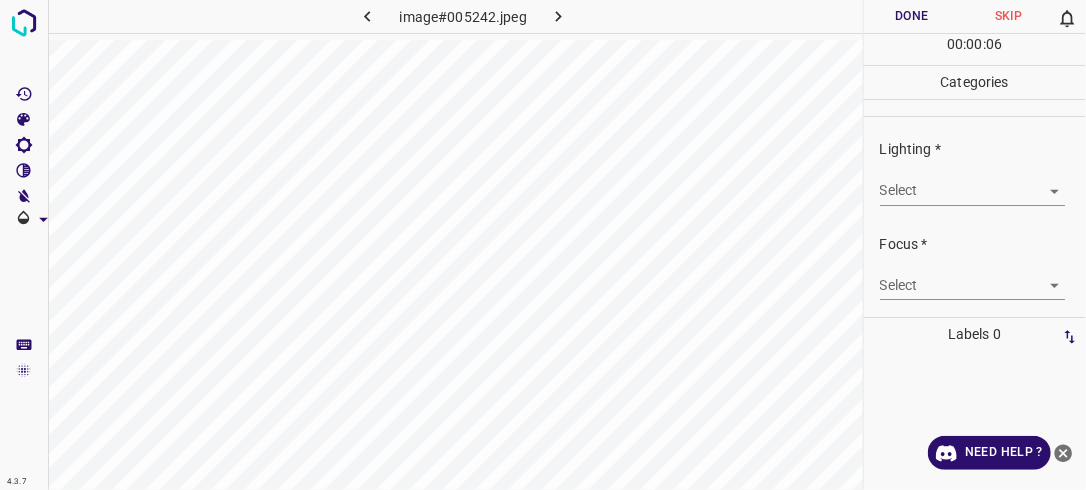 click on "4.3.7 image#005242.jpeg Done Skip 0 00   : 00   : 06   Categories Lighting *  Select ​ Focus *  Select ​ Overall *  Select ​ Labels   0 Categories 1 Lighting 2 Focus 3 Overall Tools Space Change between modes (Draw & Edit) I Auto labeling R Restore zoom M Zoom in N Zoom out Delete Delete selecte label Filters Z Restore filters X Saturation filter C Brightness filter V Contrast filter B Gray scale filter General O Download Need Help ? - Text - Hide - Delete" at bounding box center (543, 245) 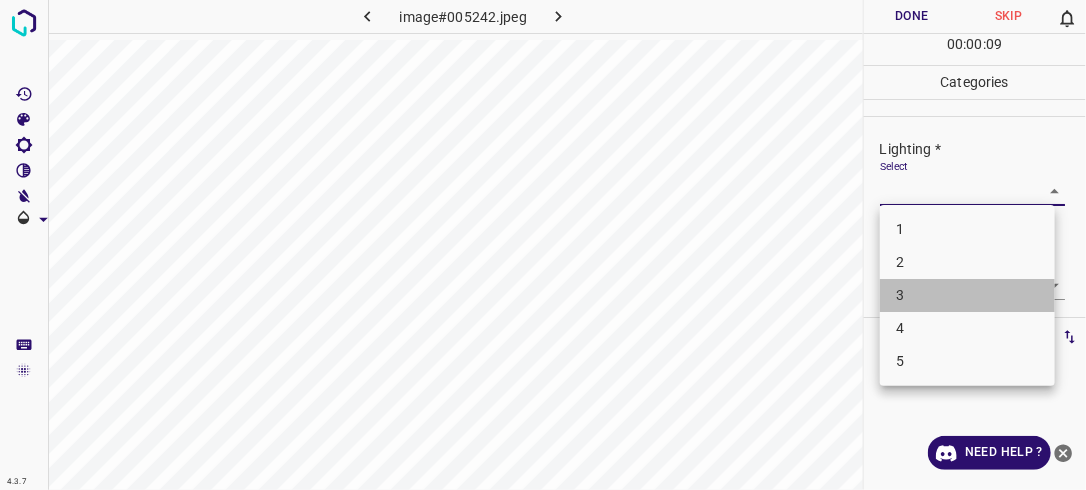 click on "3" at bounding box center [967, 295] 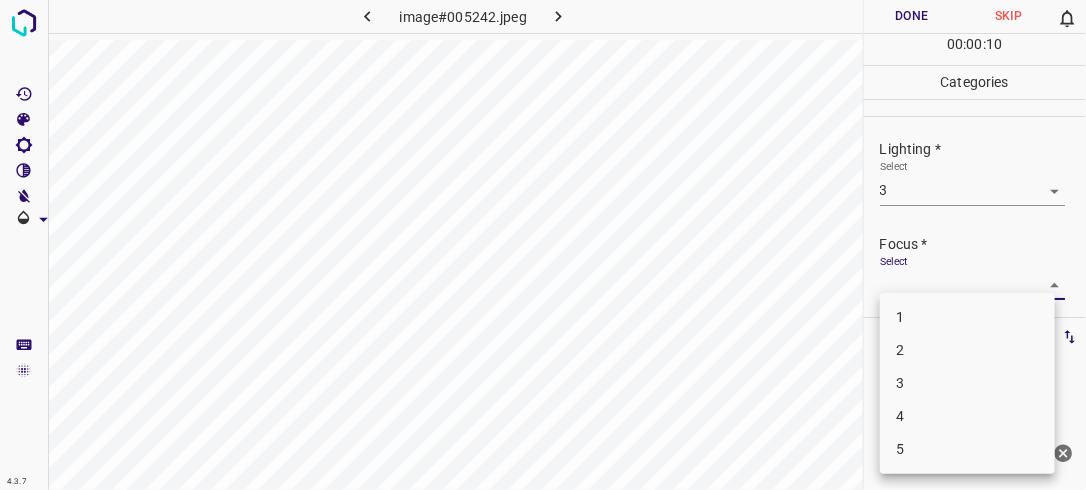 click on "4.3.7 image#005242.jpeg Done Skip 0 00   : 00   : 10   Categories Lighting *  Select 3 3 Focus *  Select ​ Overall *  Select ​ Labels   0 Categories 1 Lighting 2 Focus 3 Overall Tools Space Change between modes (Draw & Edit) I Auto labeling R Restore zoom M Zoom in N Zoom out Delete Delete selecte label Filters Z Restore filters X Saturation filter C Brightness filter V Contrast filter B Gray scale filter General O Download Need Help ? - Text - Hide - Delete 1 2 3 4 5" at bounding box center (543, 245) 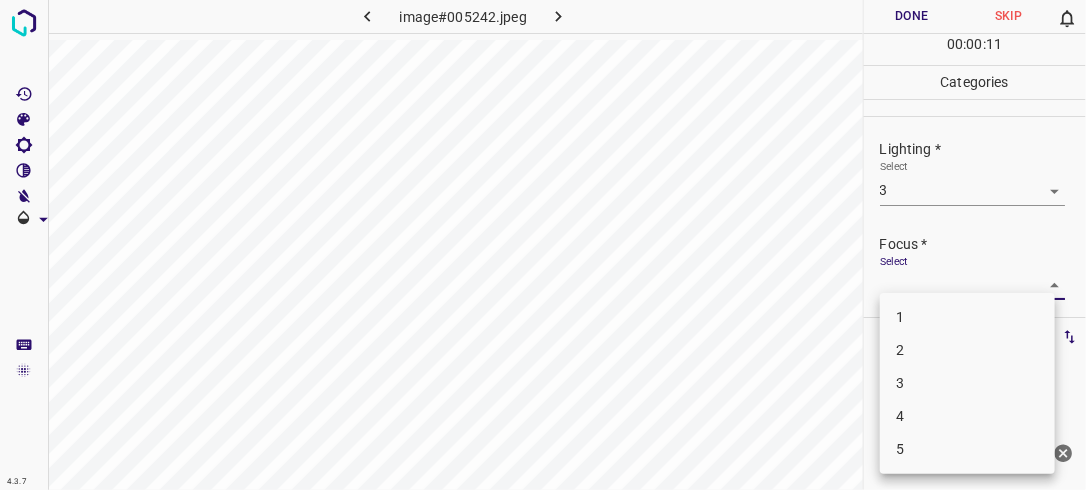 drag, startPoint x: 956, startPoint y: 377, endPoint x: 974, endPoint y: 350, distance: 32.449963 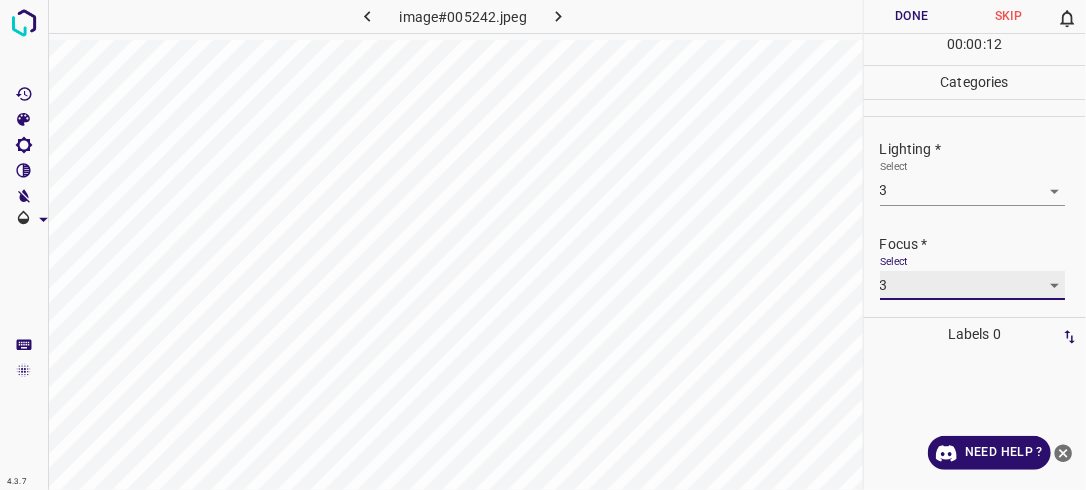 scroll, scrollTop: 98, scrollLeft: 0, axis: vertical 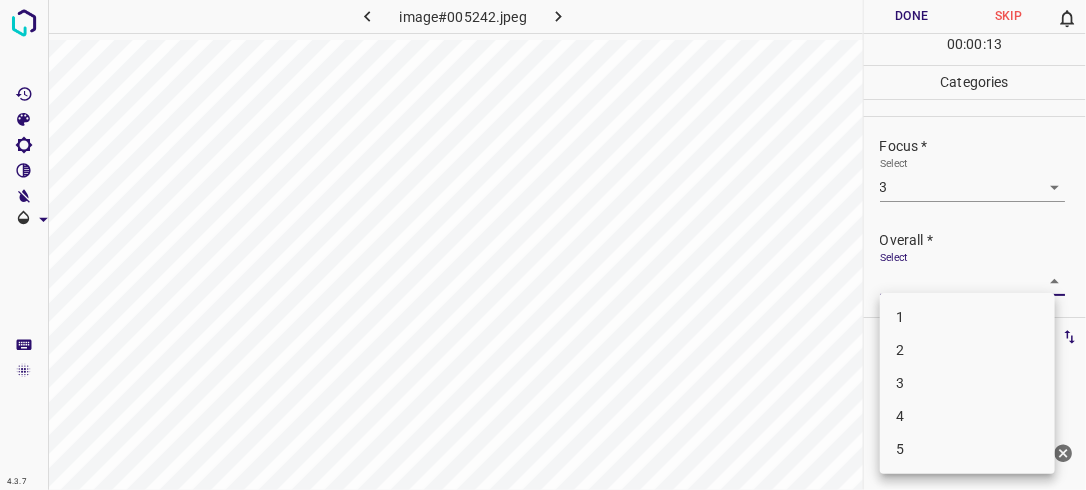 drag, startPoint x: 1042, startPoint y: 276, endPoint x: 976, endPoint y: 354, distance: 102.176315 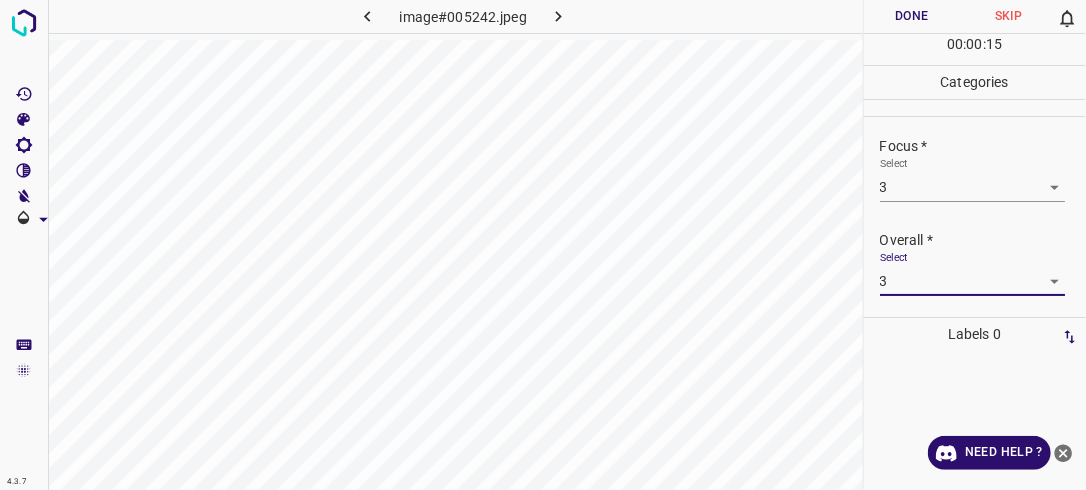 click on "Done" at bounding box center (912, 16) 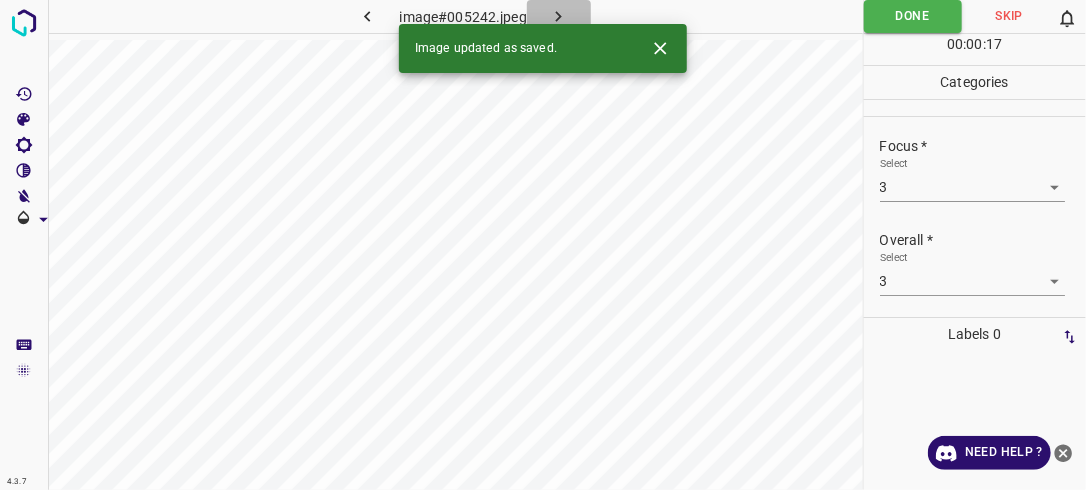 click 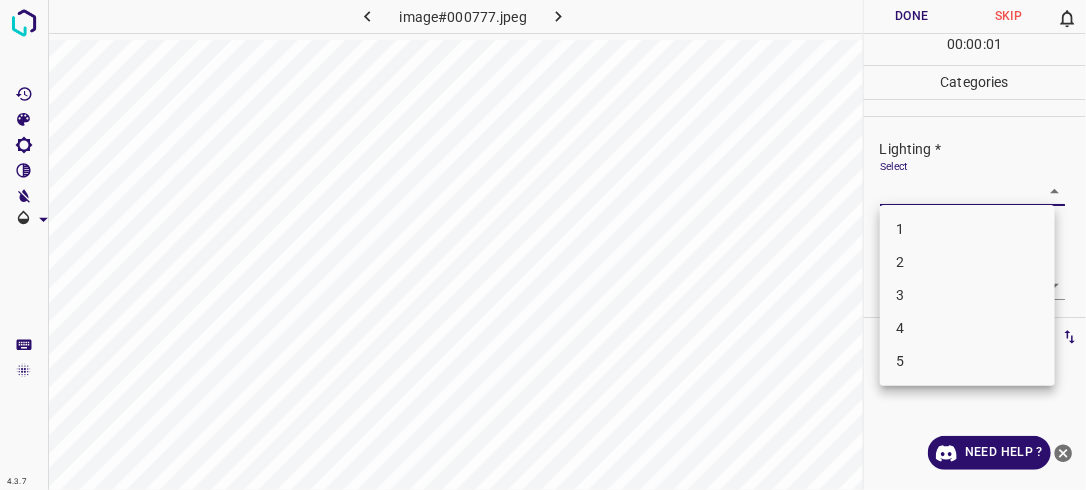 click on "4.3.7 image#000777.jpeg Done Skip 0 00   : 00   : 01   Categories Lighting *  Select ​ Focus *  Select ​ Overall *  Select ​ Labels   0 Categories 1 Lighting 2 Focus 3 Overall Tools Space Change between modes (Draw & Edit) I Auto labeling R Restore zoom M Zoom in N Zoom out Delete Delete selecte label Filters Z Restore filters X Saturation filter C Brightness filter V Contrast filter B Gray scale filter General O Download Need Help ? - Text - Hide - Delete 1 2 3 4 5" at bounding box center [543, 245] 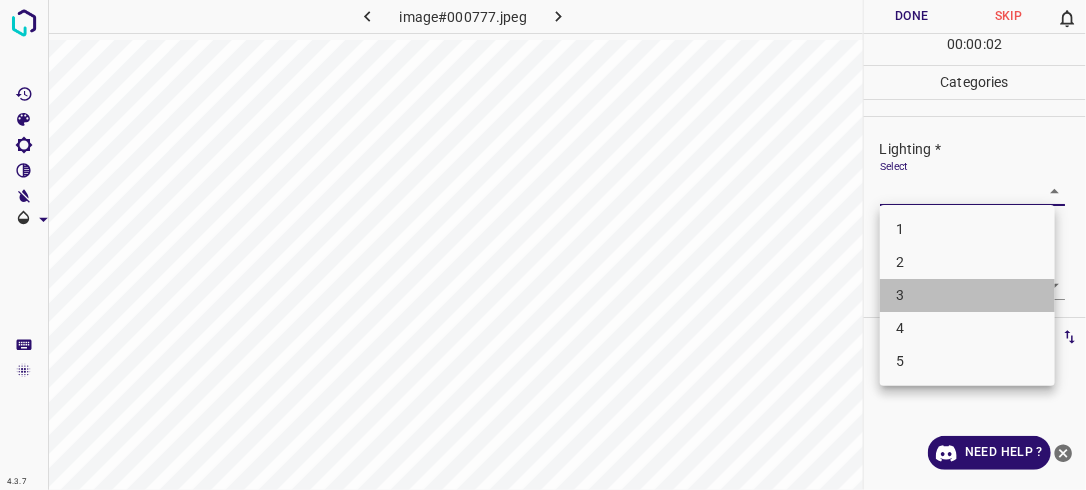 click on "3" at bounding box center (967, 295) 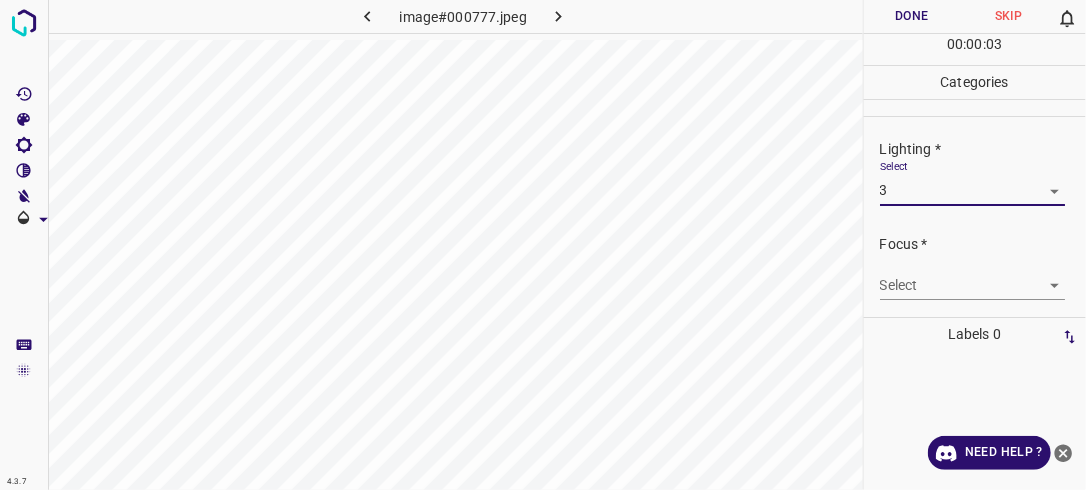 click on "4.3.7 image#000777.jpeg Done Skip 0 00   : 00   : 03   Categories Lighting *  Select 3 3 Focus *  Select ​ Overall *  Select ​ Labels   0 Categories 1 Lighting 2 Focus 3 Overall Tools Space Change between modes (Draw & Edit) I Auto labeling R Restore zoom M Zoom in N Zoom out Delete Delete selecte label Filters Z Restore filters X Saturation filter C Brightness filter V Contrast filter B Gray scale filter General O Download Need Help ? - Text - Hide - Delete" at bounding box center [543, 245] 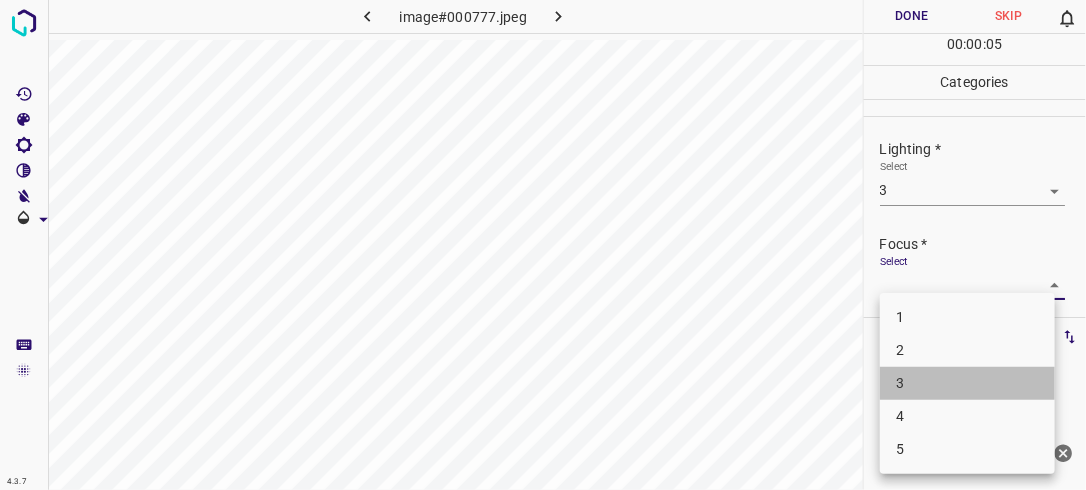 click on "3" at bounding box center (967, 383) 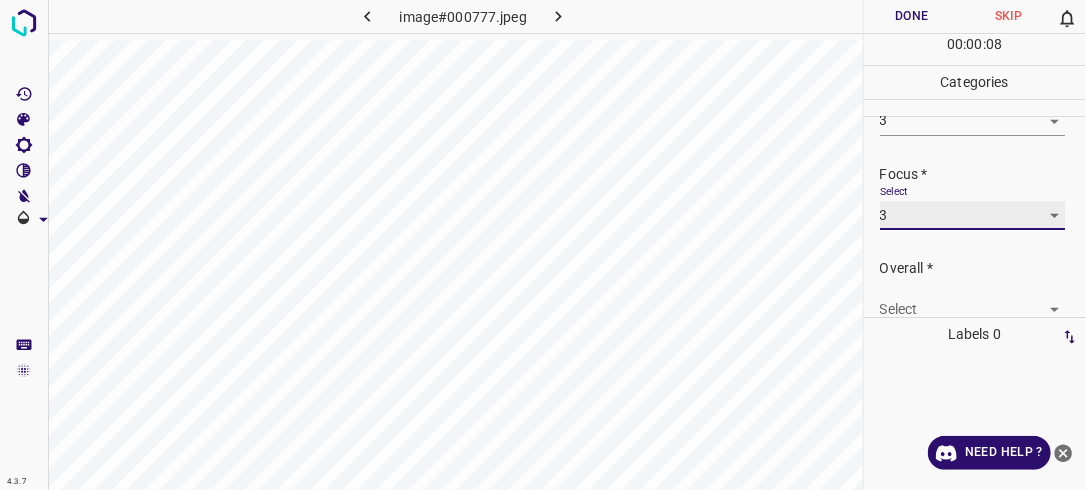 scroll, scrollTop: 98, scrollLeft: 0, axis: vertical 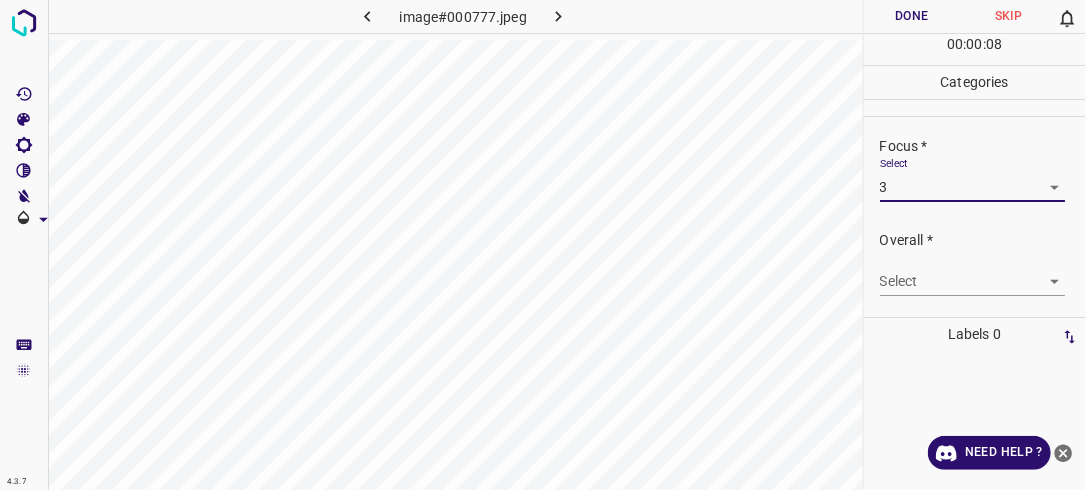 click on "4.3.7 image#000777.jpeg Done Skip 0 00   : 00   : 08   Categories Lighting *  Select 3 3 Focus *  Select 3 3 Overall *  Select ​ Labels   0 Categories 1 Lighting 2 Focus 3 Overall Tools Space Change between modes (Draw & Edit) I Auto labeling R Restore zoom M Zoom in N Zoom out Delete Delete selecte label Filters Z Restore filters X Saturation filter C Brightness filter V Contrast filter B Gray scale filter General O Download Need Help ? - Text - Hide - Delete" at bounding box center [543, 245] 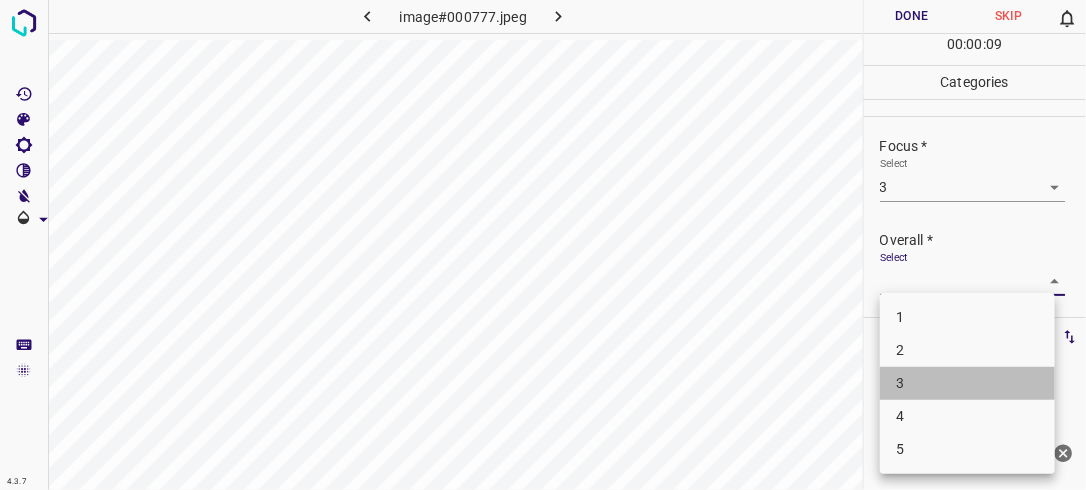 click on "3" at bounding box center (967, 383) 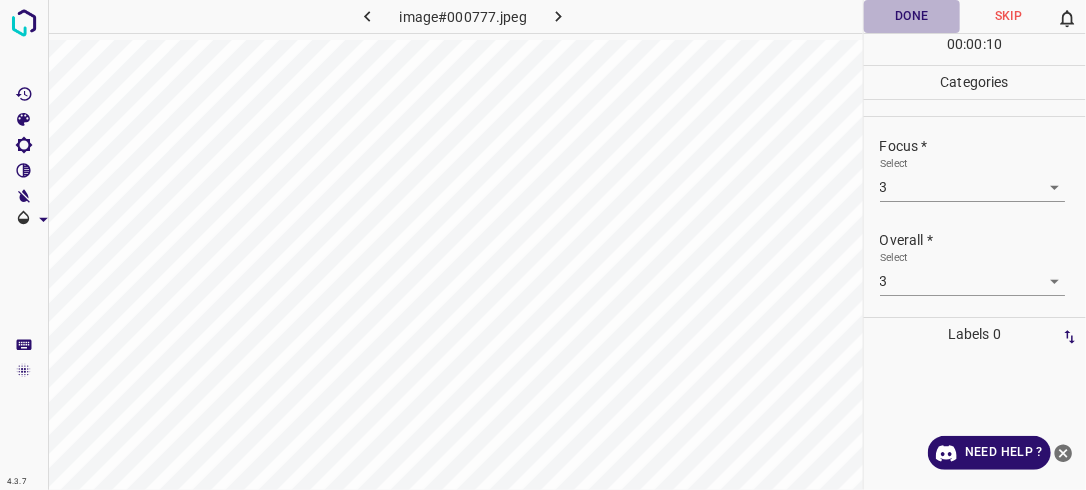 click on "Done" at bounding box center (912, 16) 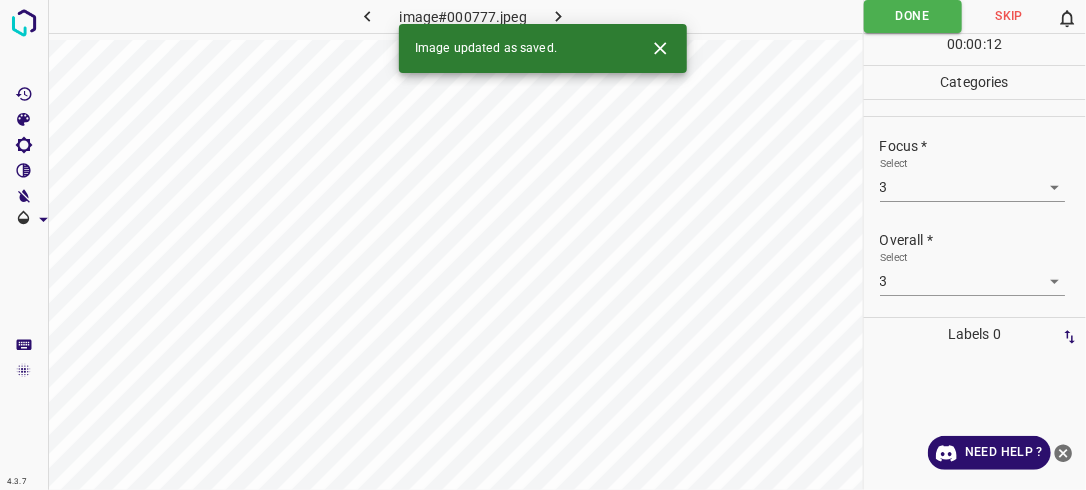 click 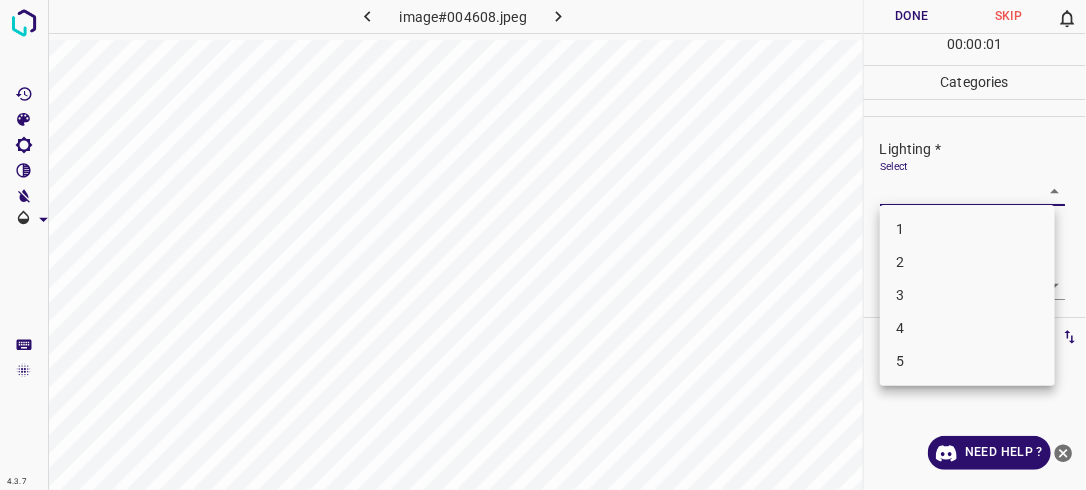 click on "4.3.7 image#004608.jpeg Done Skip 0 00   : 00   : 01   Categories Lighting *  Select ​ Focus *  Select ​ Overall *  Select ​ Labels   0 Categories 1 Lighting 2 Focus 3 Overall Tools Space Change between modes (Draw & Edit) I Auto labeling R Restore zoom M Zoom in N Zoom out Delete Delete selecte label Filters Z Restore filters X Saturation filter C Brightness filter V Contrast filter B Gray scale filter General O Download Need Help ? - Text - Hide - Delete 1 2 3 4 5" at bounding box center (543, 245) 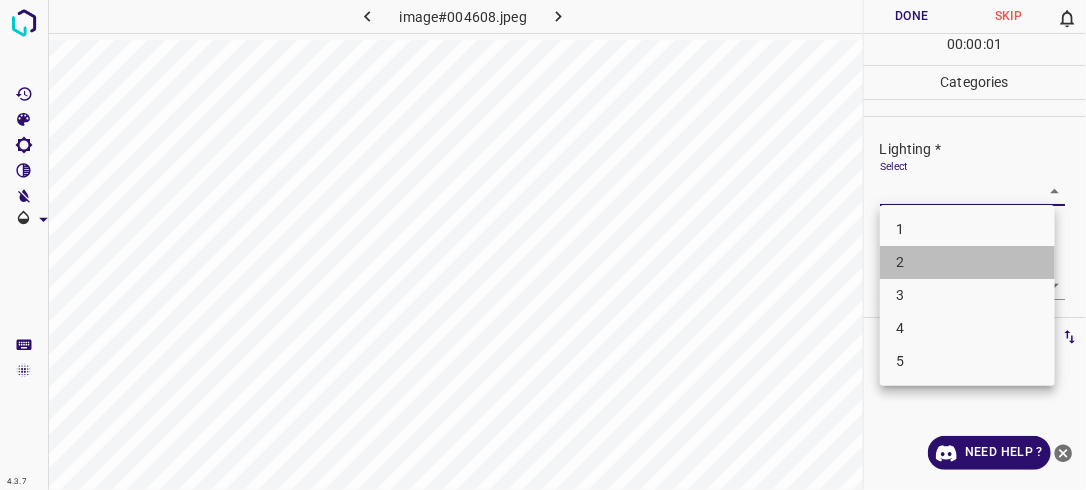 click on "2" at bounding box center (967, 262) 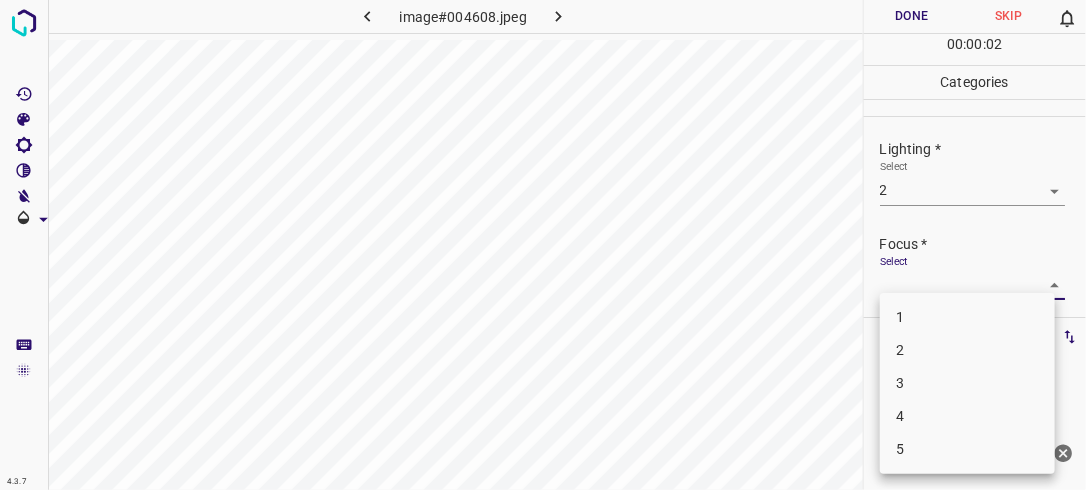 click on "4.3.7 image#004608.jpeg Done Skip 0 00   : 00   : 02   Categories Lighting *  Select 2 2 Focus *  Select ​ Overall *  Select ​ Labels   0 Categories 1 Lighting 2 Focus 3 Overall Tools Space Change between modes (Draw & Edit) I Auto labeling R Restore zoom M Zoom in N Zoom out Delete Delete selecte label Filters Z Restore filters X Saturation filter C Brightness filter V Contrast filter B Gray scale filter General O Download Need Help ? - Text - Hide - Delete 1 2 3 4 5" at bounding box center [543, 245] 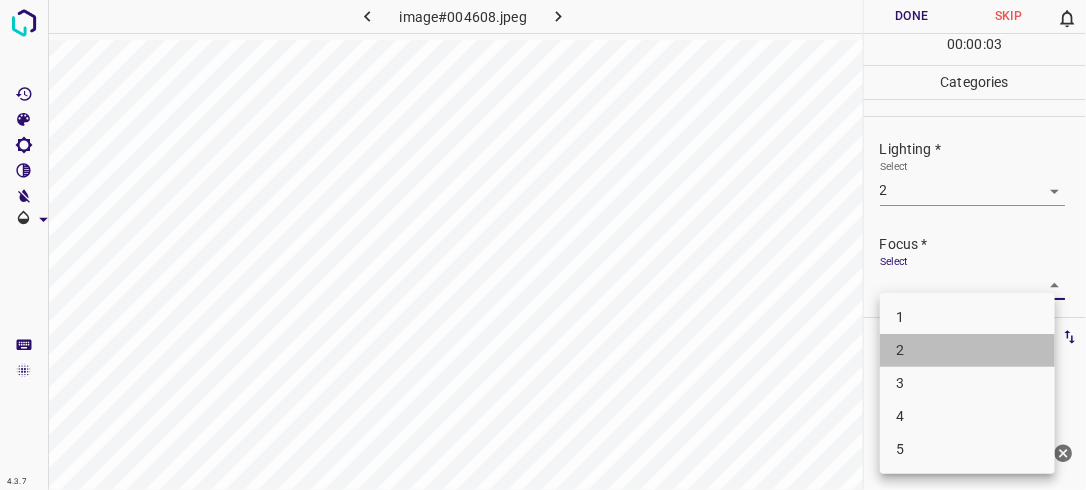 click on "2" at bounding box center (967, 350) 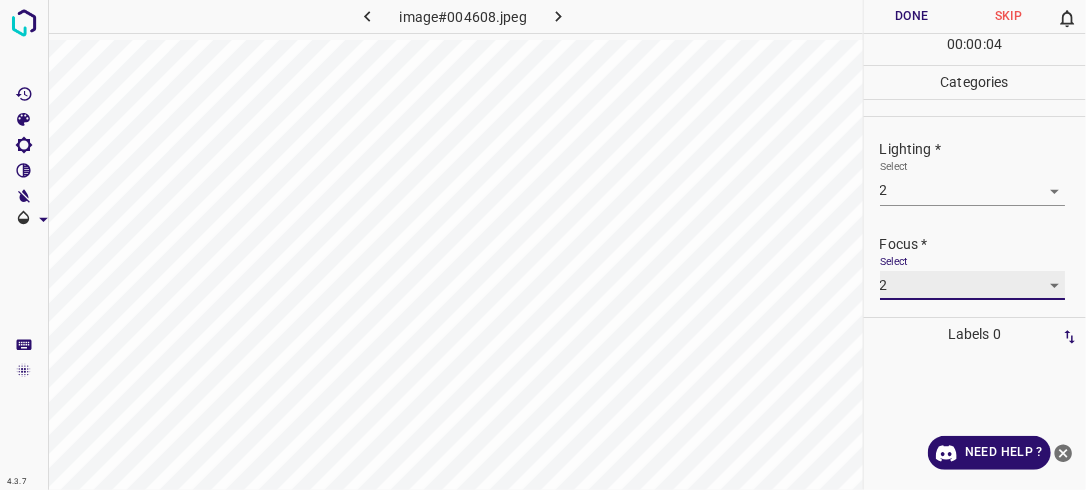 scroll, scrollTop: 98, scrollLeft: 0, axis: vertical 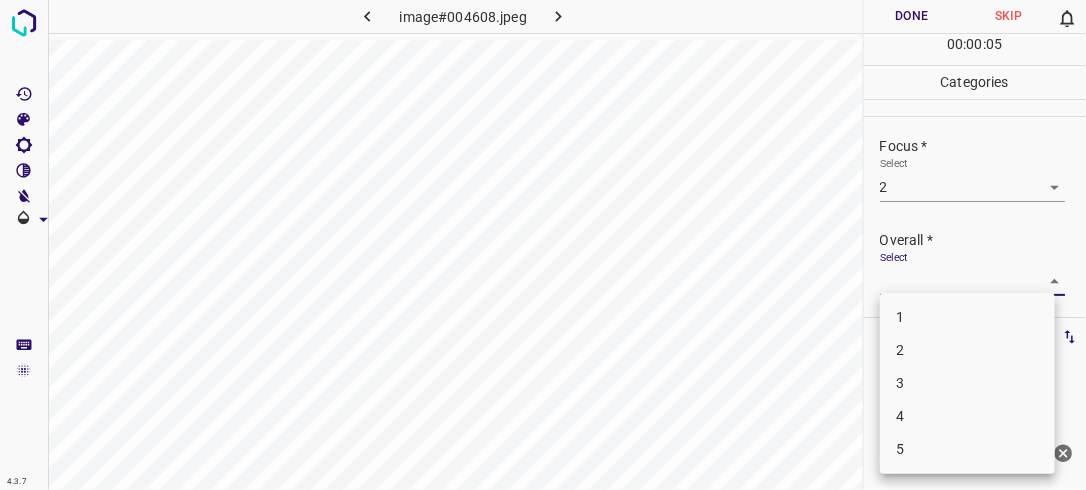 click on "4.3.7 image#004608.jpeg Done Skip 0 00   : 00   : 05   Categories Lighting *  Select 2 2 Focus *  Select 2 2 Overall *  Select ​ Labels   0 Categories 1 Lighting 2 Focus 3 Overall Tools Space Change between modes (Draw & Edit) I Auto labeling R Restore zoom M Zoom in N Zoom out Delete Delete selecte label Filters Z Restore filters X Saturation filter C Brightness filter V Contrast filter B Gray scale filter General O Download Need Help ? - Text - Hide - Delete 1 2 3 4 5" at bounding box center (543, 245) 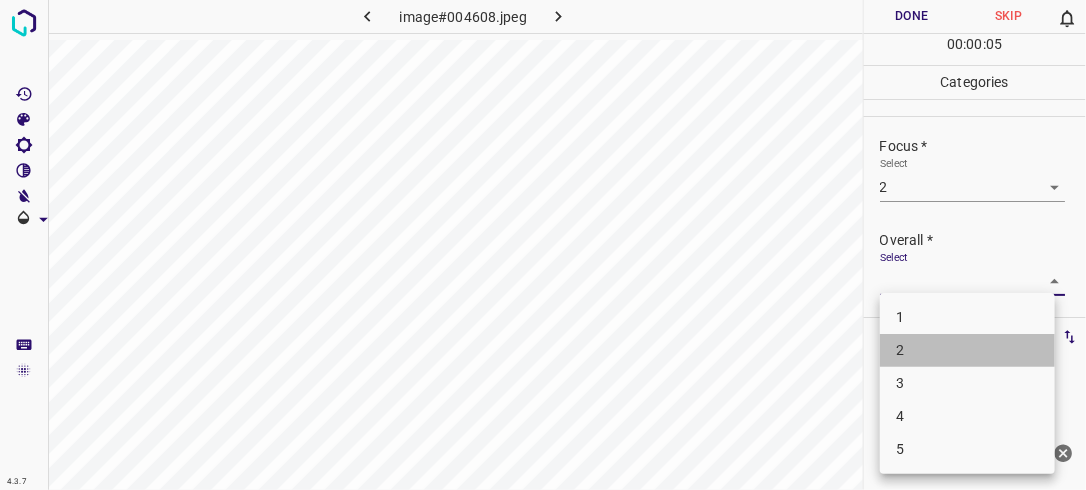 click on "2" at bounding box center (967, 350) 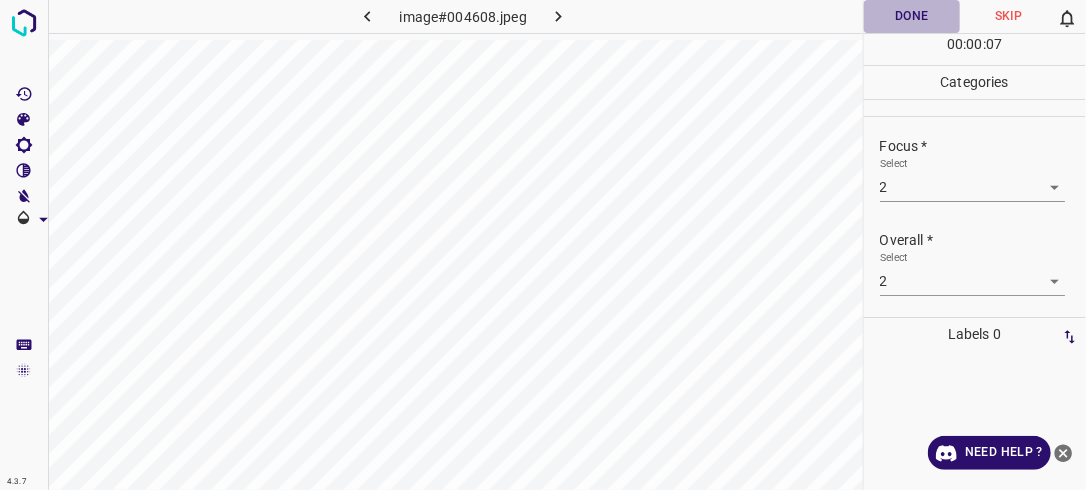 click on "Done" at bounding box center (912, 16) 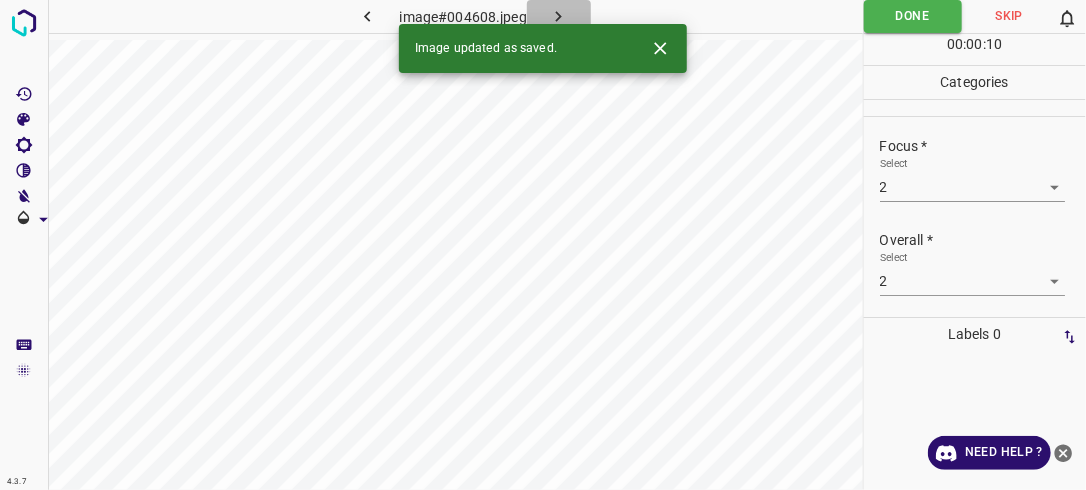 click 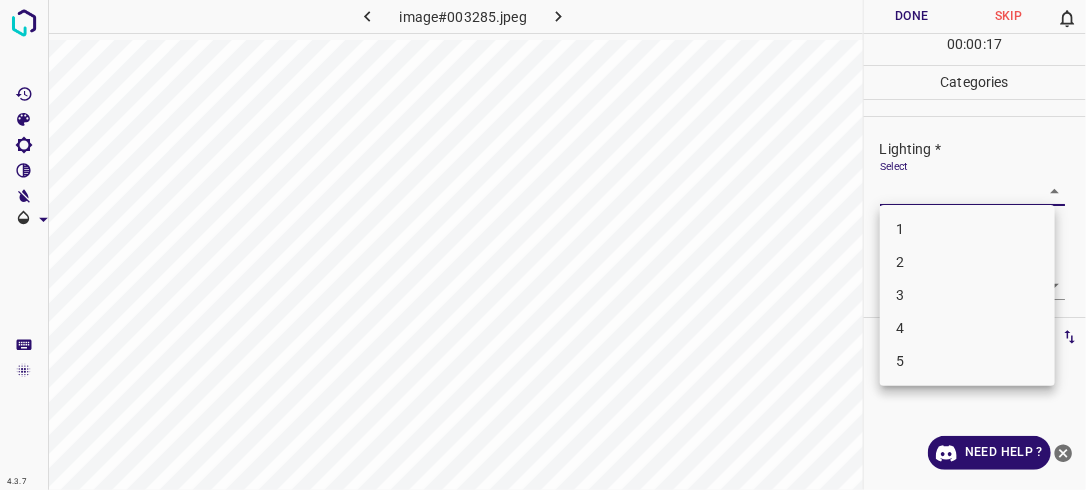 click on "4.3.7 image#003285.jpeg Done Skip 0 00   : 00   : 17   Categories Lighting *  Select ​ Focus *  Select ​ Overall *  Select ​ Labels   0 Categories 1 Lighting 2 Focus 3 Overall Tools Space Change between modes (Draw & Edit) I Auto labeling R Restore zoom M Zoom in N Zoom out Delete Delete selecte label Filters Z Restore filters X Saturation filter C Brightness filter V Contrast filter B Gray scale filter General O Download Need Help ? - Text - Hide - Delete 1 2 3 4 5" at bounding box center (543, 245) 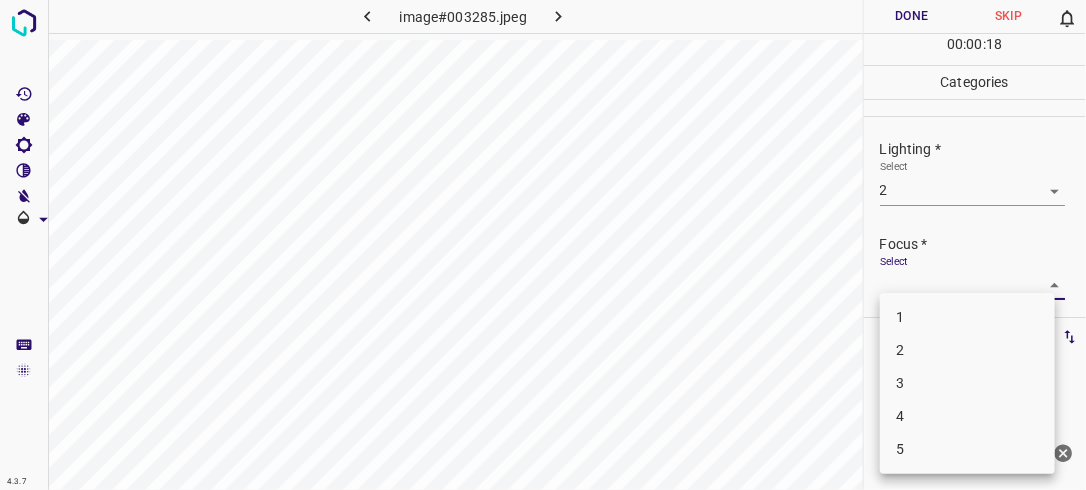 click on "4.3.7 image#003285.jpeg Done Skip 0 00   : 00   : 18   Categories Lighting *  Select 2 2 Focus *  Select ​ Overall *  Select ​ Labels   0 Categories 1 Lighting 2 Focus 3 Overall Tools Space Change between modes (Draw & Edit) I Auto labeling R Restore zoom M Zoom in N Zoom out Delete Delete selecte label Filters Z Restore filters X Saturation filter C Brightness filter V Contrast filter B Gray scale filter General O Download Need Help ? - Text - Hide - Delete 1 2 3 4 5" at bounding box center [543, 245] 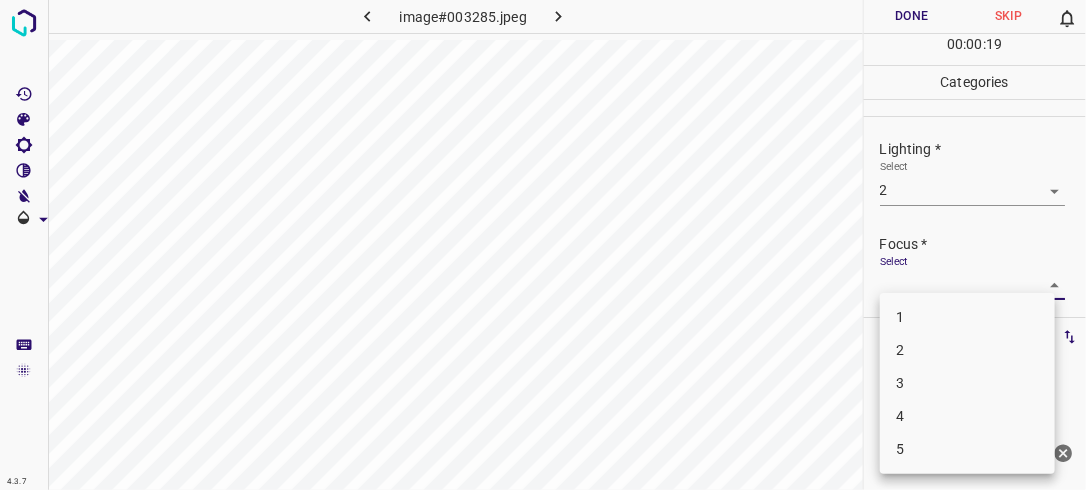click on "2" at bounding box center [967, 350] 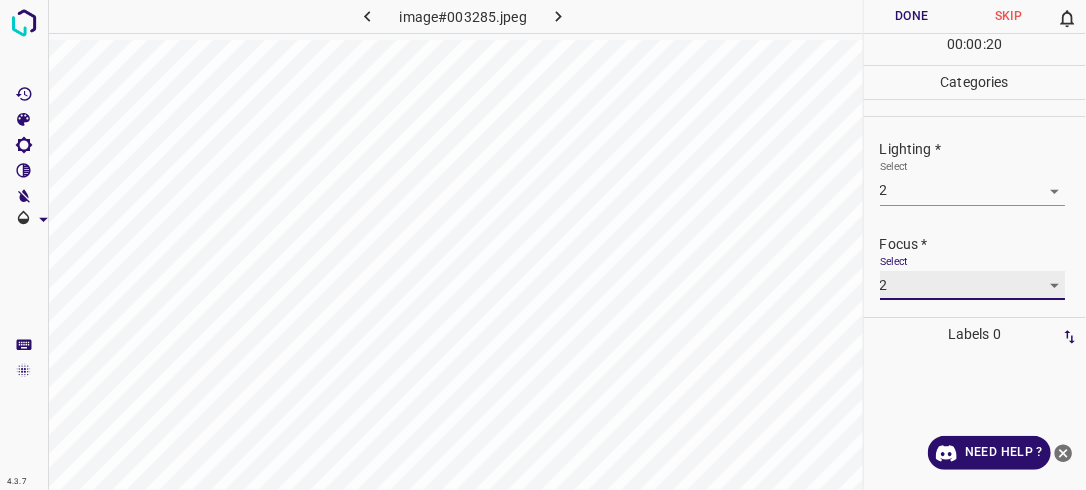 scroll, scrollTop: 98, scrollLeft: 0, axis: vertical 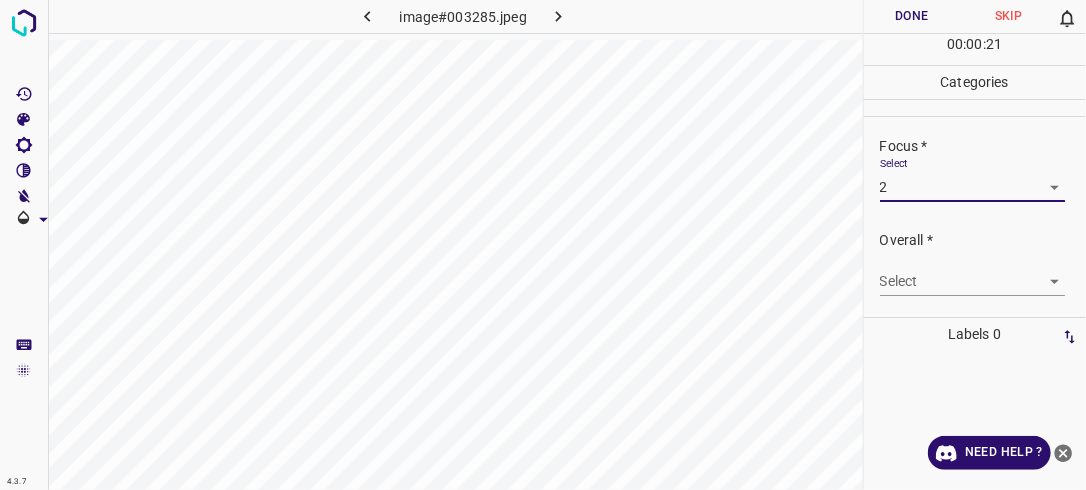 click on "4.3.7 image#003285.jpeg Done Skip 0 00   : 00   : 21   Categories Lighting *  Select 2 2 Focus *  Select 2 2 Overall *  Select ​ Labels   0 Categories 1 Lighting 2 Focus 3 Overall Tools Space Change between modes (Draw & Edit) I Auto labeling R Restore zoom M Zoom in N Zoom out Delete Delete selecte label Filters Z Restore filters X Saturation filter C Brightness filter V Contrast filter B Gray scale filter General O Download Need Help ? - Text - Hide - Delete" at bounding box center [543, 245] 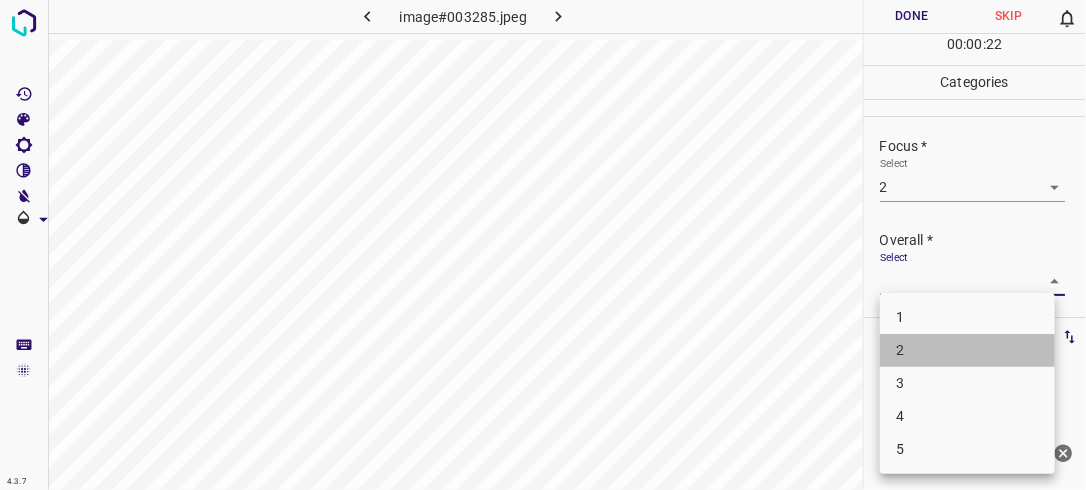 click on "2" at bounding box center [967, 350] 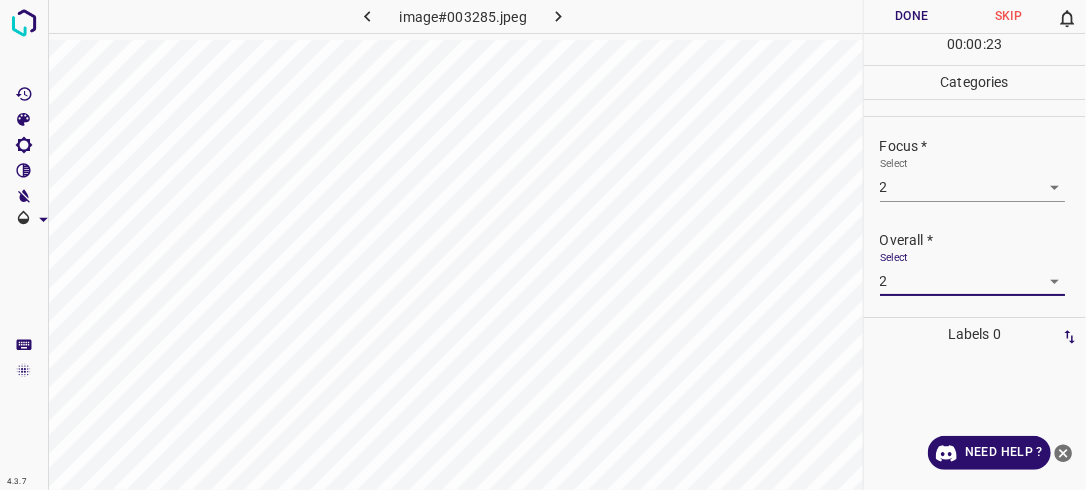 click on "Done" at bounding box center [912, 16] 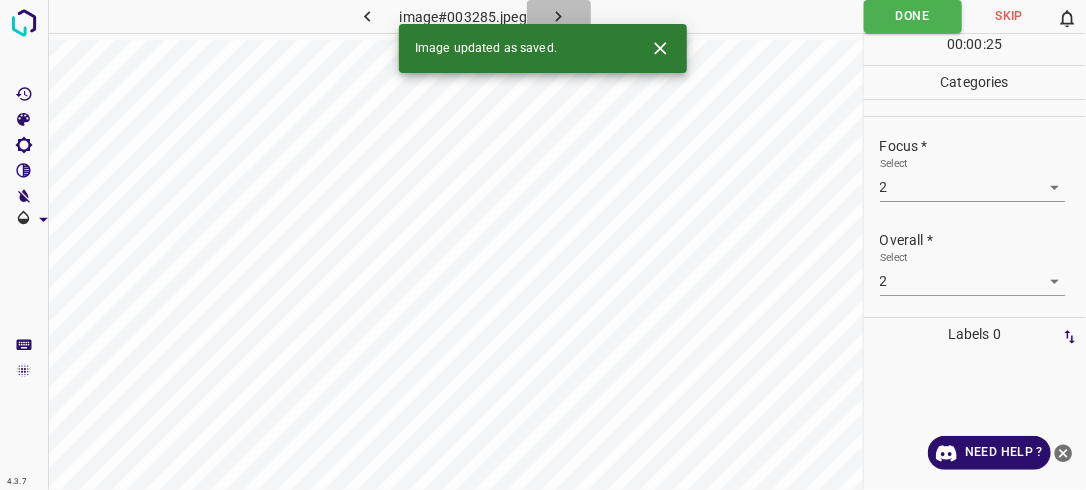 click 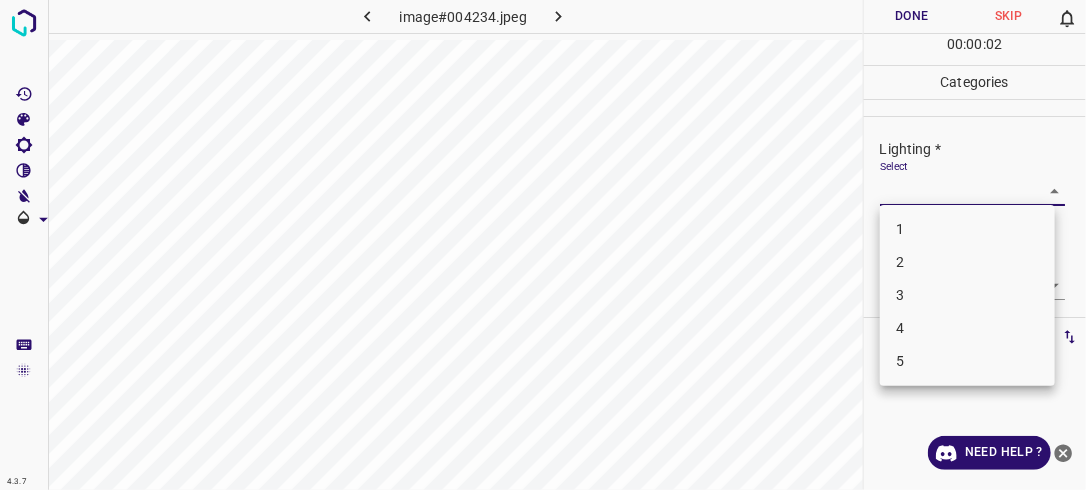 click on "4.3.7 image#004234.jpeg Done Skip 0 00   : 00   : 02   Categories Lighting *  Select ​ Focus *  Select ​ Overall *  Select ​ Labels   0 Categories 1 Lighting 2 Focus 3 Overall Tools Space Change between modes (Draw & Edit) I Auto labeling R Restore zoom M Zoom in N Zoom out Delete Delete selecte label Filters Z Restore filters X Saturation filter C Brightness filter V Contrast filter B Gray scale filter General O Download Need Help ? - Text - Hide - Delete 1 2 3 4 5" at bounding box center (543, 245) 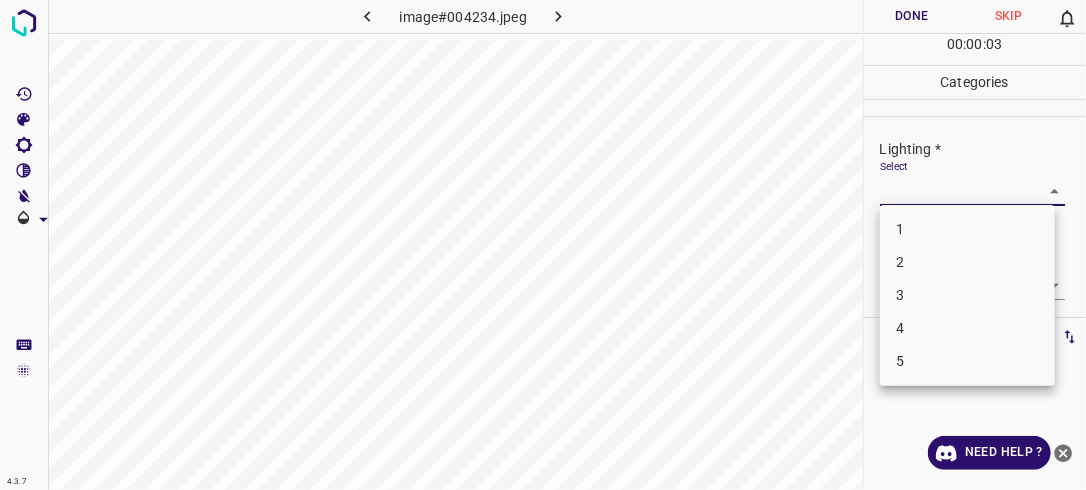 click on "3" at bounding box center (967, 295) 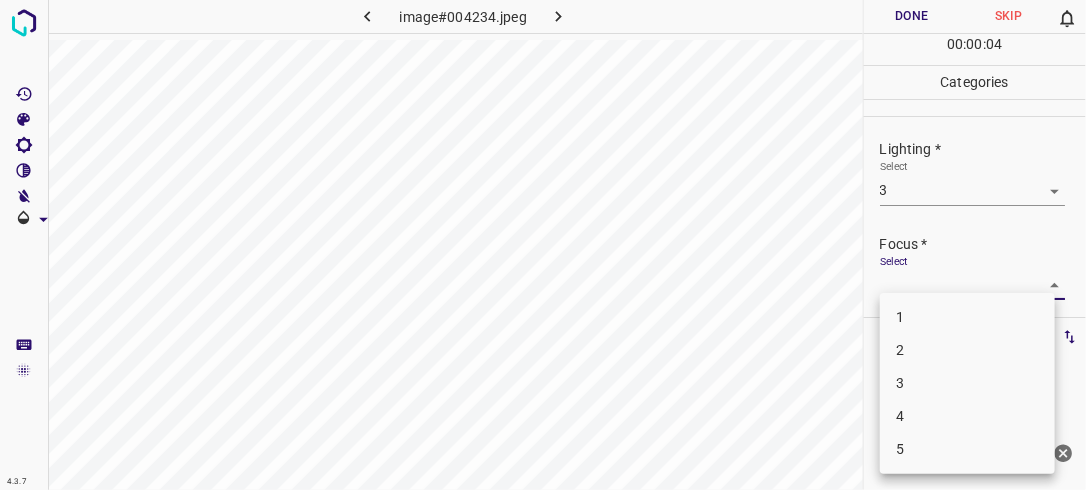 click on "4.3.7 image#004234.jpeg Done Skip 0 00   : 00   : 04   Categories Lighting *  Select 3 3 Focus *  Select ​ Overall *  Select ​ Labels   0 Categories 1 Lighting 2 Focus 3 Overall Tools Space Change between modes (Draw & Edit) I Auto labeling R Restore zoom M Zoom in N Zoom out Delete Delete selecte label Filters Z Restore filters X Saturation filter C Brightness filter V Contrast filter B Gray scale filter General O Download Need Help ? - Text - Hide - Delete 1 2 3 4 5" at bounding box center [543, 245] 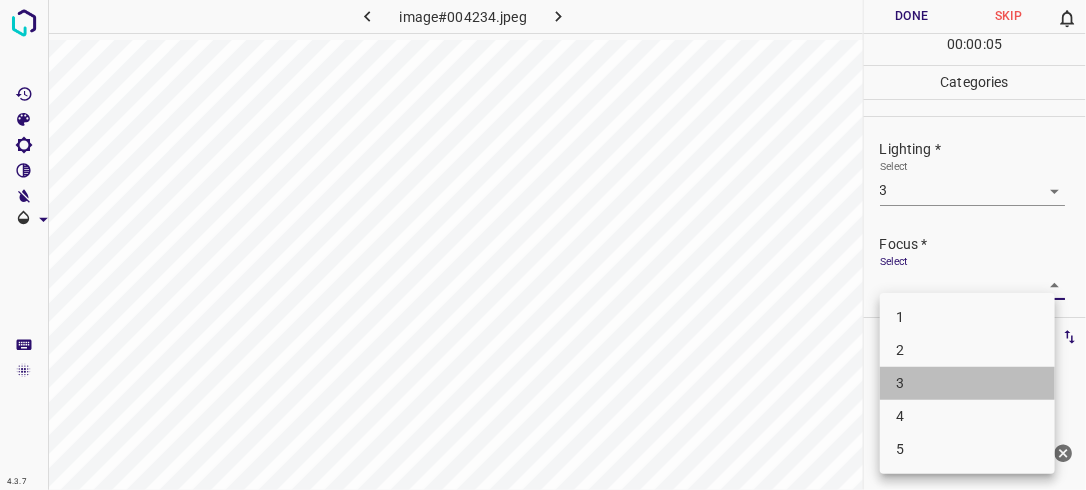 click on "3" at bounding box center (967, 383) 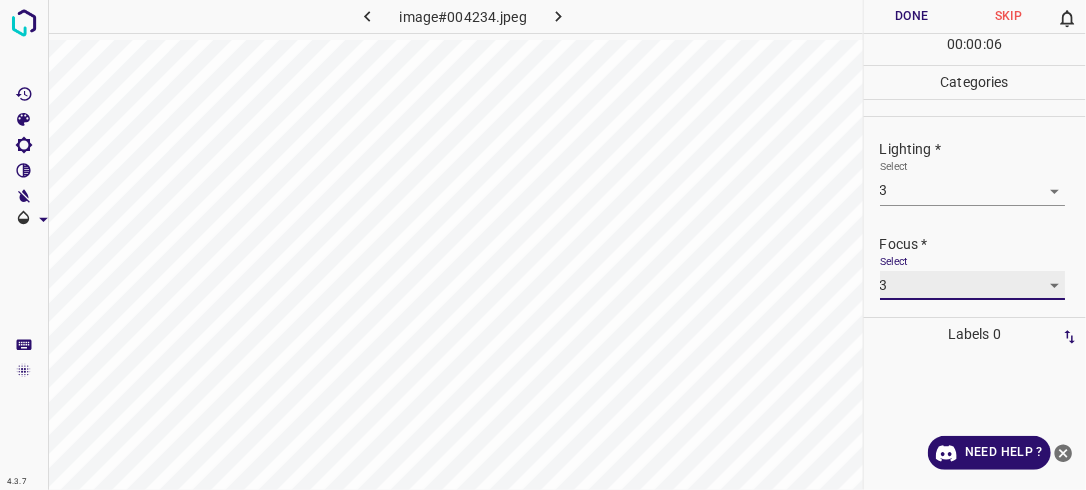scroll, scrollTop: 98, scrollLeft: 0, axis: vertical 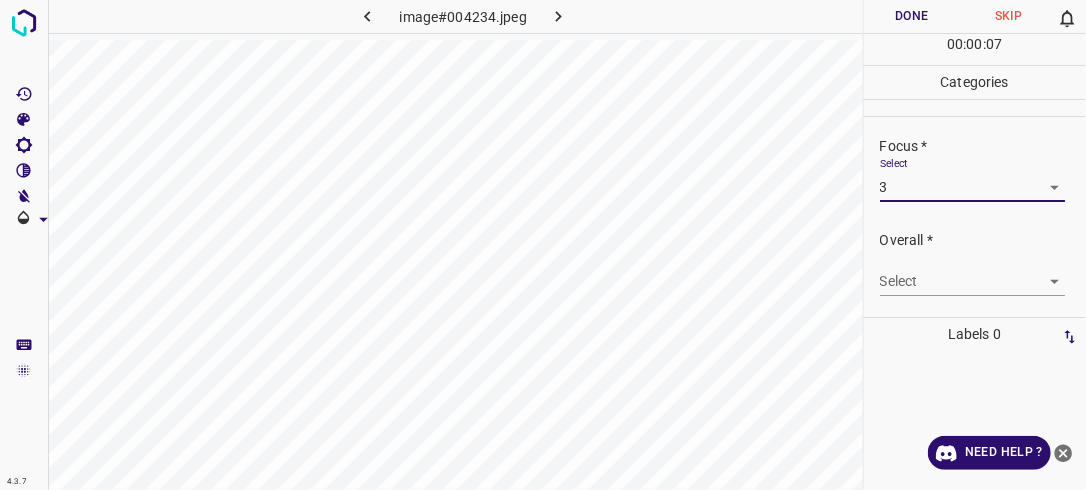 click on "4.3.7 image#004234.jpeg Done Skip 0 00   : 00   : 07   Categories Lighting *  Select 3 3 Focus *  Select 3 3 Overall *  Select ​ Labels   0 Categories 1 Lighting 2 Focus 3 Overall Tools Space Change between modes (Draw & Edit) I Auto labeling R Restore zoom M Zoom in N Zoom out Delete Delete selecte label Filters Z Restore filters X Saturation filter C Brightness filter V Contrast filter B Gray scale filter General O Download Need Help ? - Text - Hide - Delete" at bounding box center [543, 245] 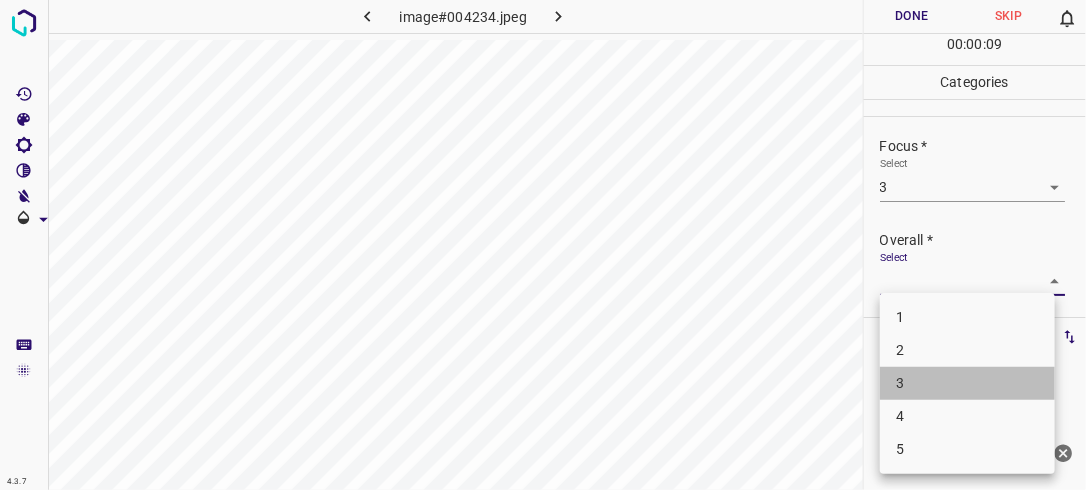 click on "3" at bounding box center [967, 383] 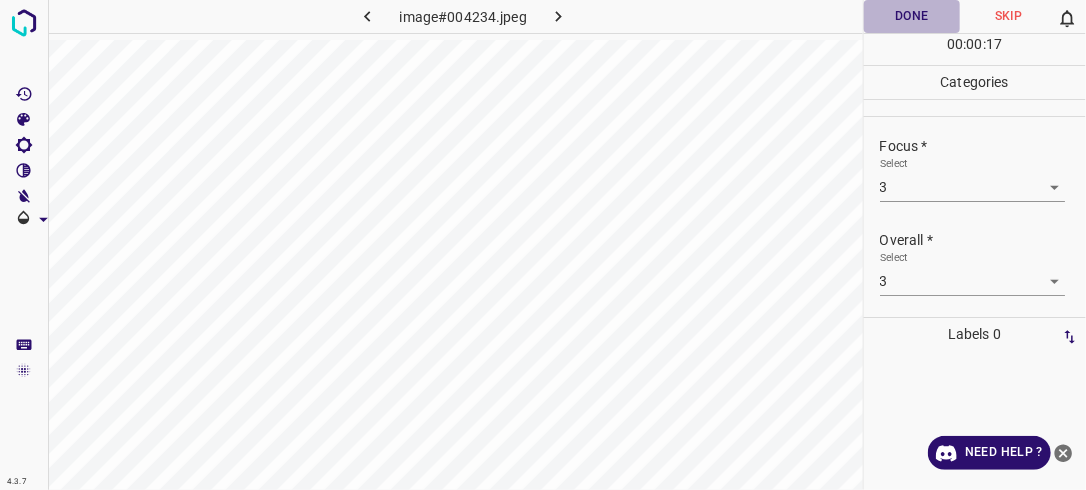 click on "Done" at bounding box center [912, 16] 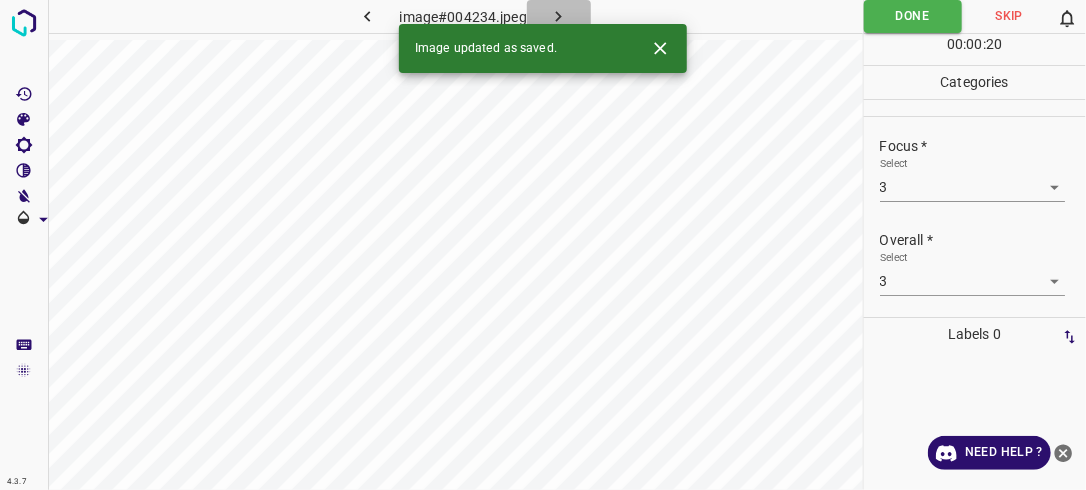 click 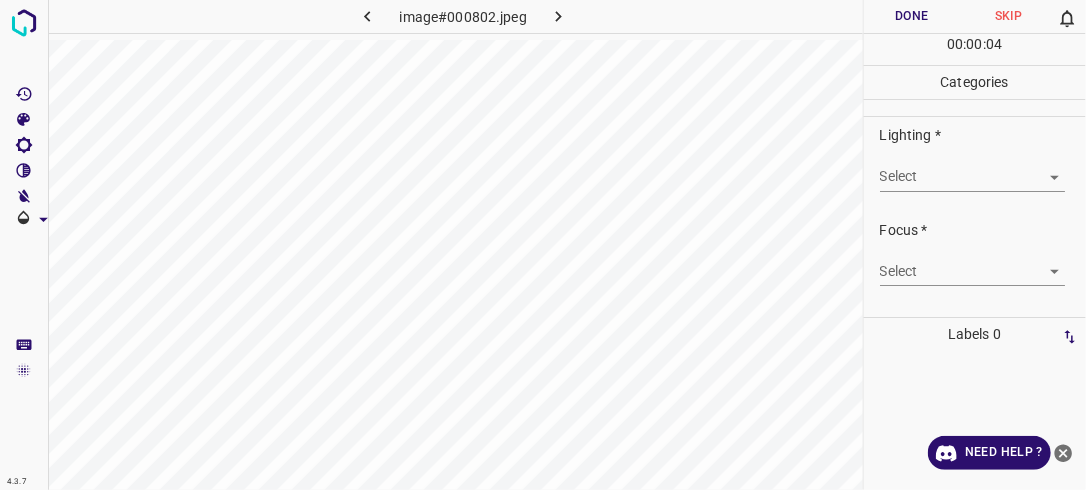 scroll, scrollTop: 32, scrollLeft: 0, axis: vertical 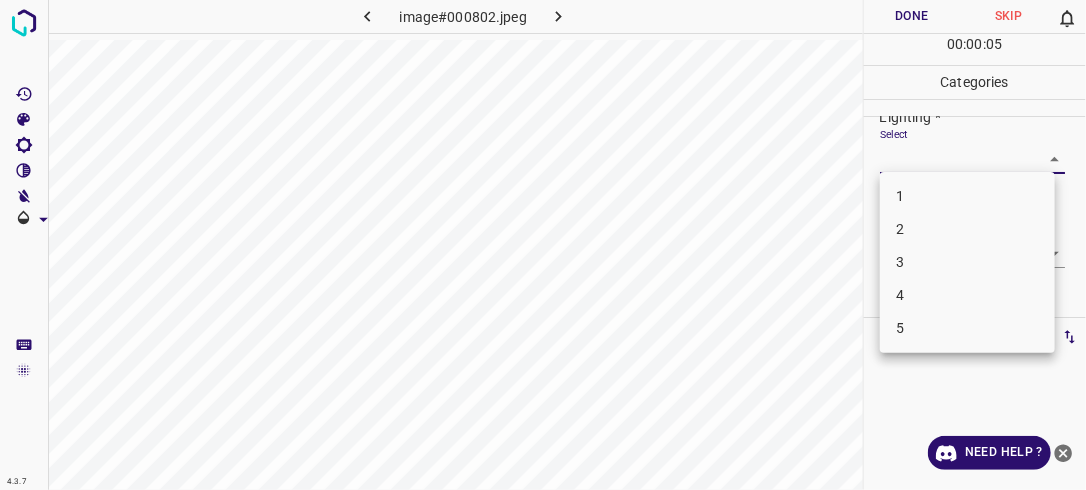 click on "4.3.7 image#000802.jpeg Done Skip 0 00   : 00   : 05   Categories Lighting *  Select ​ Focus *  Select ​ Overall *  Select ​ Labels   0 Categories 1 Lighting 2 Focus 3 Overall Tools Space Change between modes (Draw & Edit) I Auto labeling R Restore zoom M Zoom in N Zoom out Delete Delete selecte label Filters Z Restore filters X Saturation filter C Brightness filter V Contrast filter B Gray scale filter General O Download Need Help ? - Text - Hide - Delete 1 2 3 4 5" at bounding box center (543, 245) 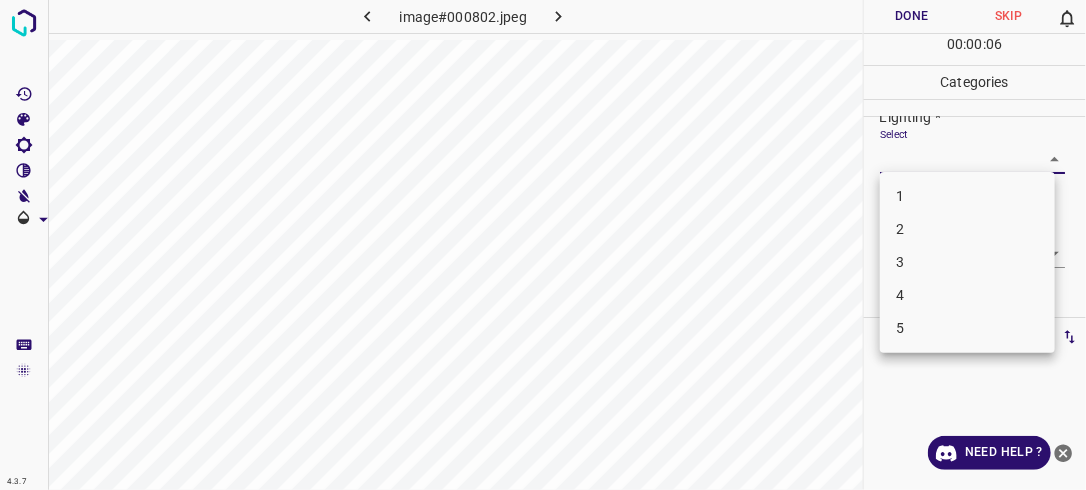 click on "3" at bounding box center [967, 262] 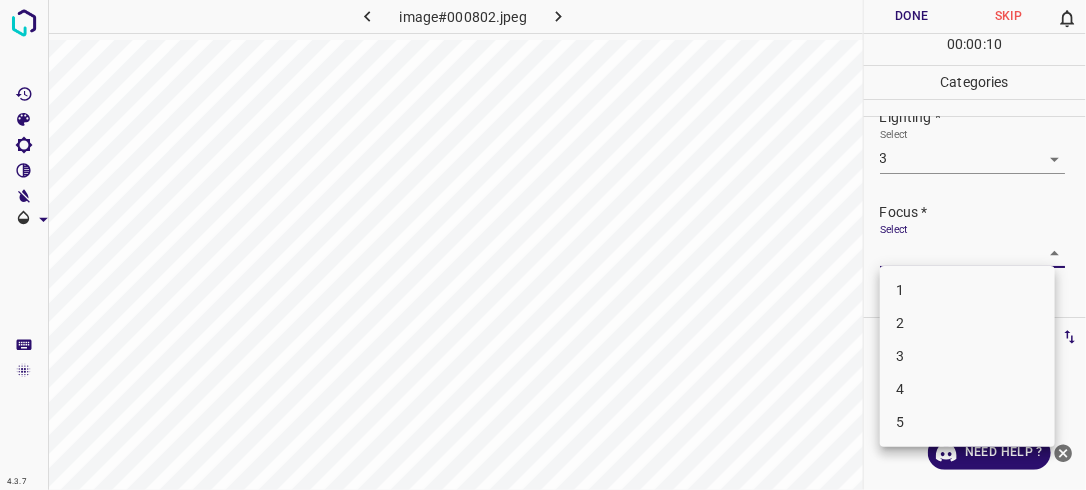 click on "4.3.7 image#000802.jpeg Done Skip 0 00   : 00   : 10   Categories Lighting *  Select 3 3 Focus *  Select ​ Overall *  Select ​ Labels   0 Categories 1 Lighting 2 Focus 3 Overall Tools Space Change between modes (Draw & Edit) I Auto labeling R Restore zoom M Zoom in N Zoom out Delete Delete selecte label Filters Z Restore filters X Saturation filter C Brightness filter V Contrast filter B Gray scale filter General O Download Need Help ? - Text - Hide - Delete 1 2 3 4 5" at bounding box center [543, 245] 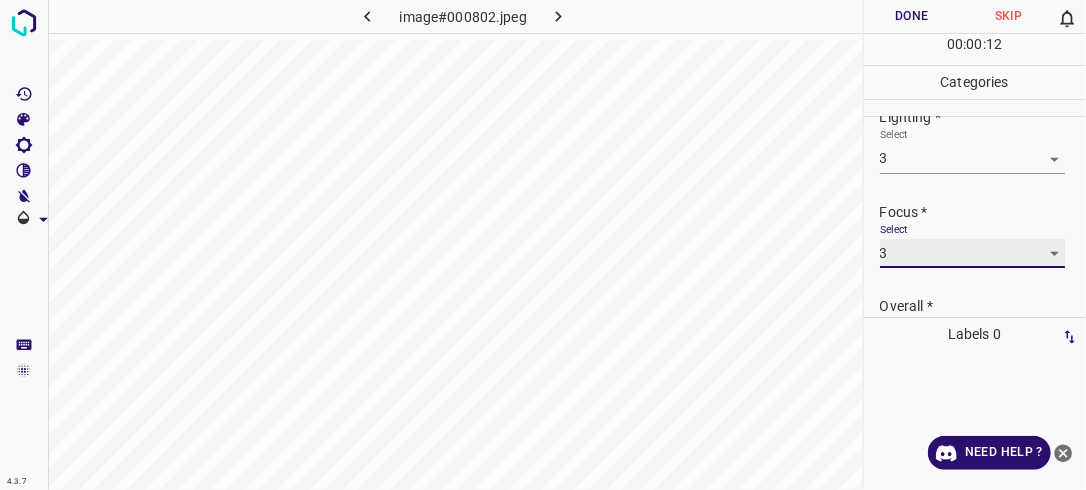 scroll, scrollTop: 98, scrollLeft: 0, axis: vertical 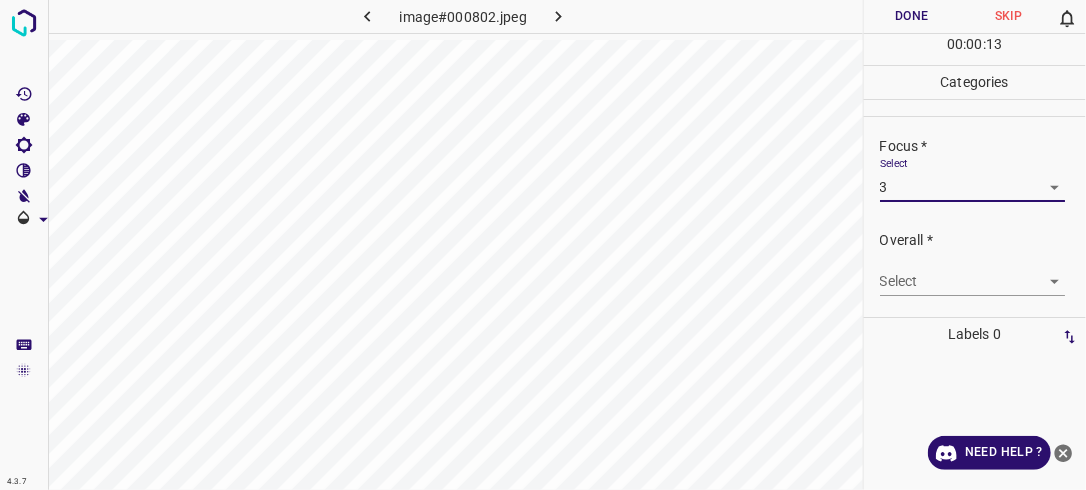 click on "4.3.7 image#000802.jpeg Done Skip 0 00   : 00   : 13   Categories Lighting *  Select 3 3 Focus *  Select 3 3 Overall *  Select ​ Labels   0 Categories 1 Lighting 2 Focus 3 Overall Tools Space Change between modes (Draw & Edit) I Auto labeling R Restore zoom M Zoom in N Zoom out Delete Delete selecte label Filters Z Restore filters X Saturation filter C Brightness filter V Contrast filter B Gray scale filter General O Download Need Help ? - Text - Hide - Delete" at bounding box center [543, 245] 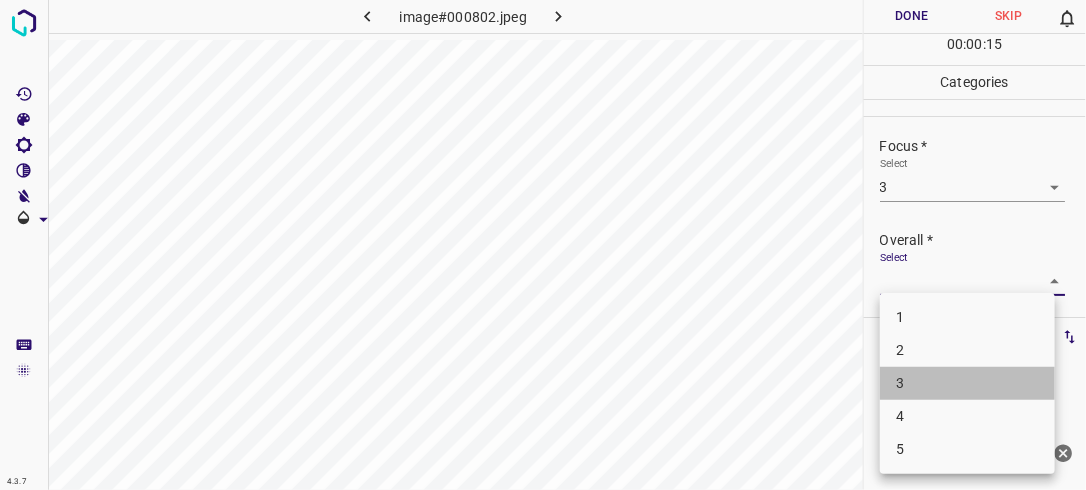 click on "3" at bounding box center (967, 383) 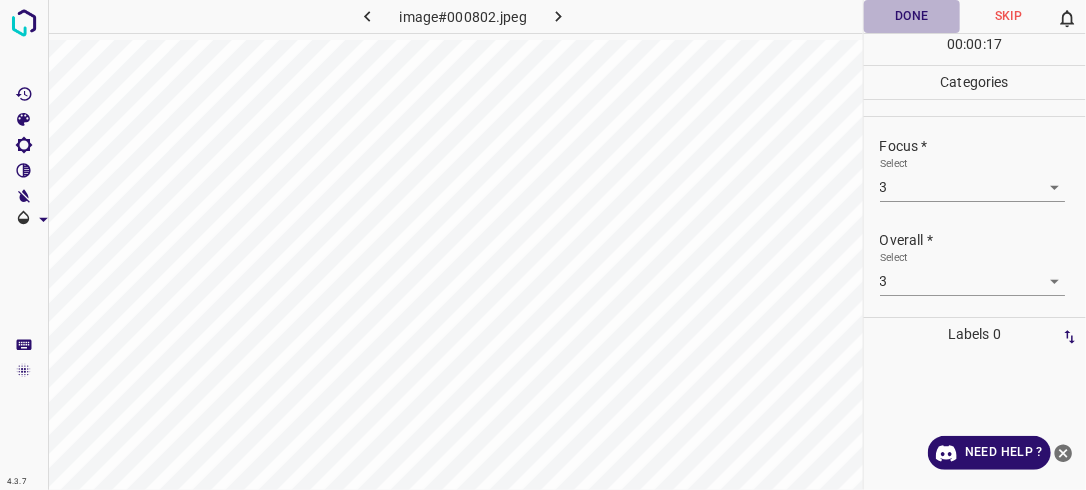 click on "Done" at bounding box center [912, 16] 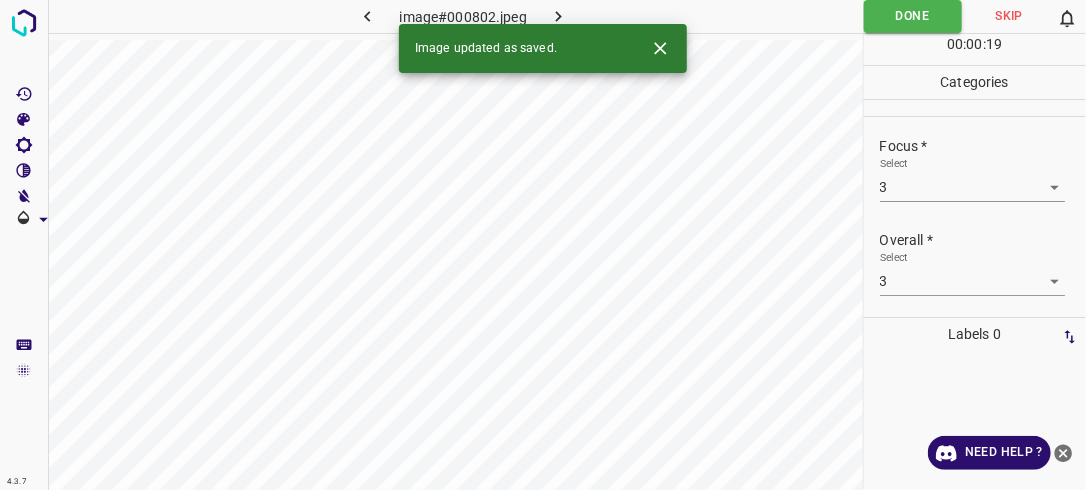 click 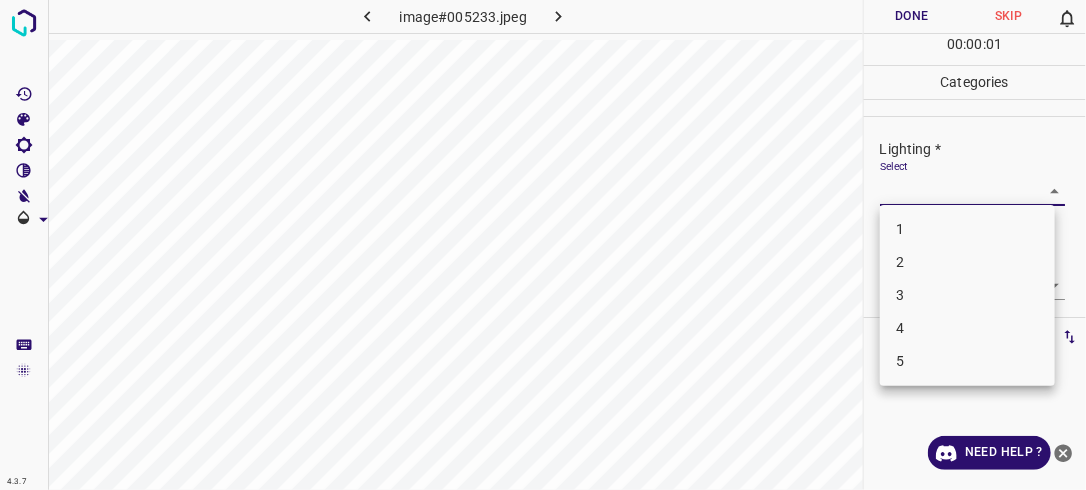 click on "4.3.7 image#005233.jpeg Done Skip 0 00   : 00   : 01   Categories Lighting *  Select ​ Focus *  Select ​ Overall *  Select ​ Labels   0 Categories 1 Lighting 2 Focus 3 Overall Tools Space Change between modes (Draw & Edit) I Auto labeling R Restore zoom M Zoom in N Zoom out Delete Delete selecte label Filters Z Restore filters X Saturation filter C Brightness filter V Contrast filter B Gray scale filter General O Download Need Help ? - Text - Hide - Delete 1 2 3 4 5" at bounding box center [543, 245] 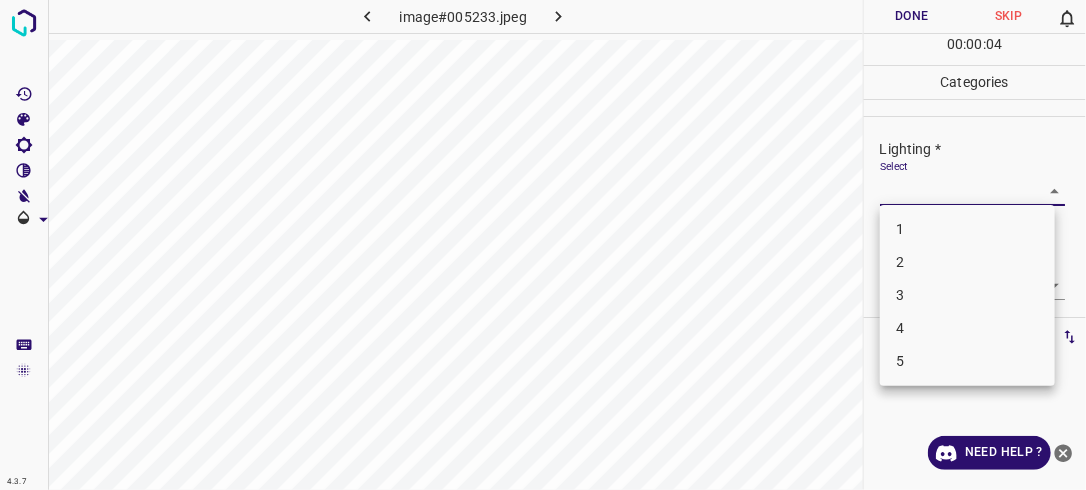 drag, startPoint x: 993, startPoint y: 260, endPoint x: 1037, endPoint y: 261, distance: 44.011364 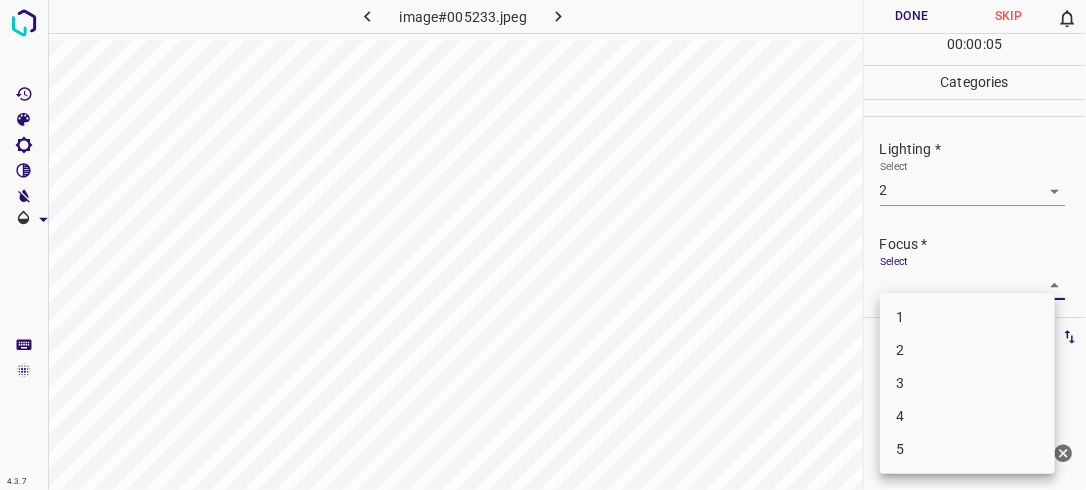 drag, startPoint x: 1044, startPoint y: 277, endPoint x: 1008, endPoint y: 364, distance: 94.15413 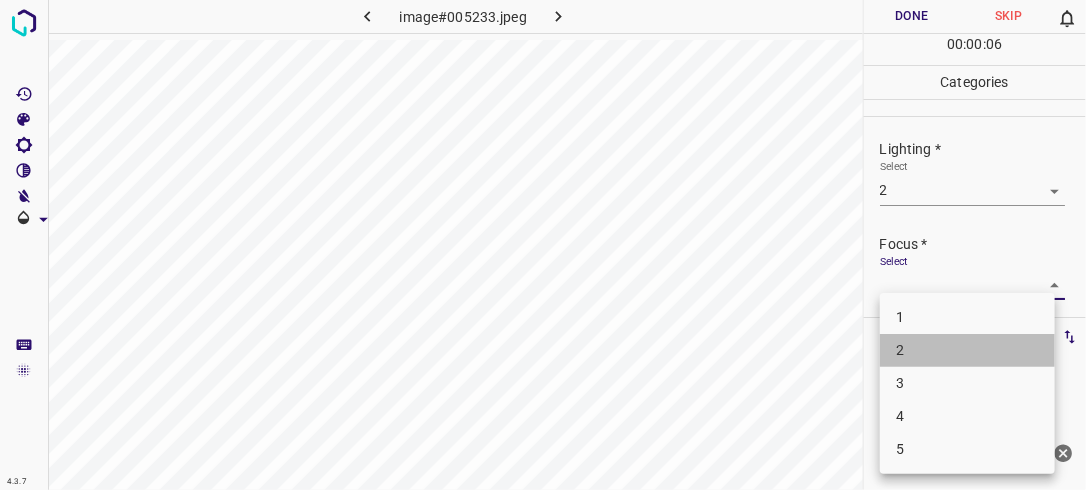 click on "2" at bounding box center (967, 350) 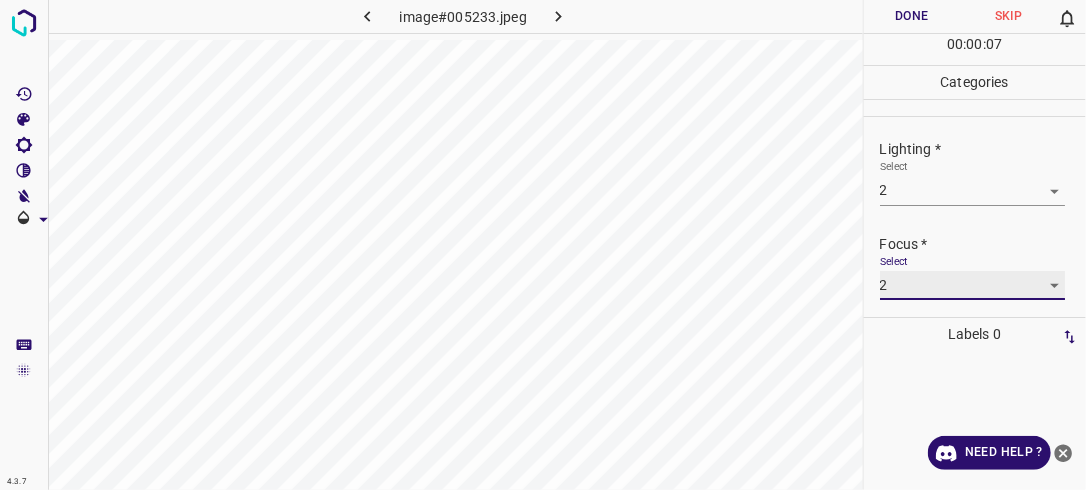 scroll, scrollTop: 98, scrollLeft: 0, axis: vertical 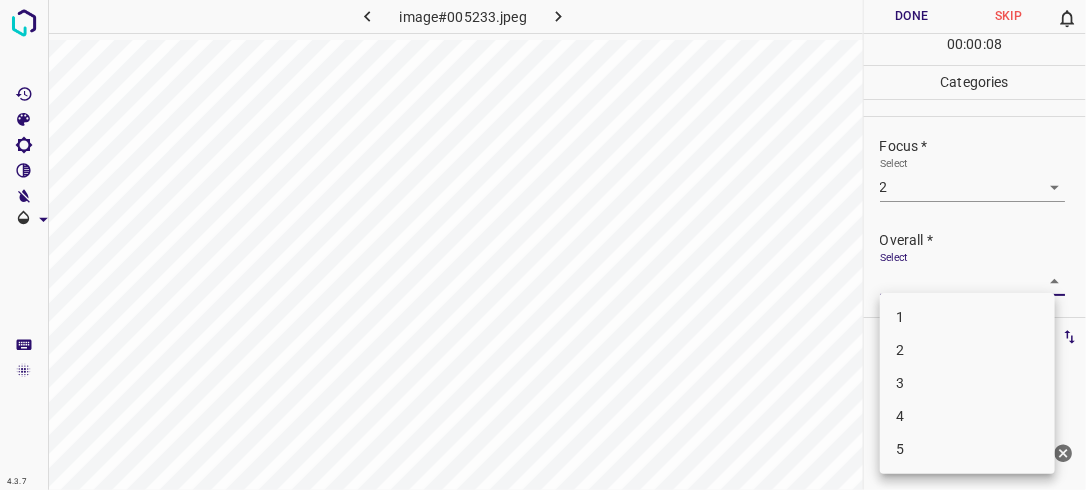 drag, startPoint x: 1040, startPoint y: 279, endPoint x: 1011, endPoint y: 346, distance: 73.00685 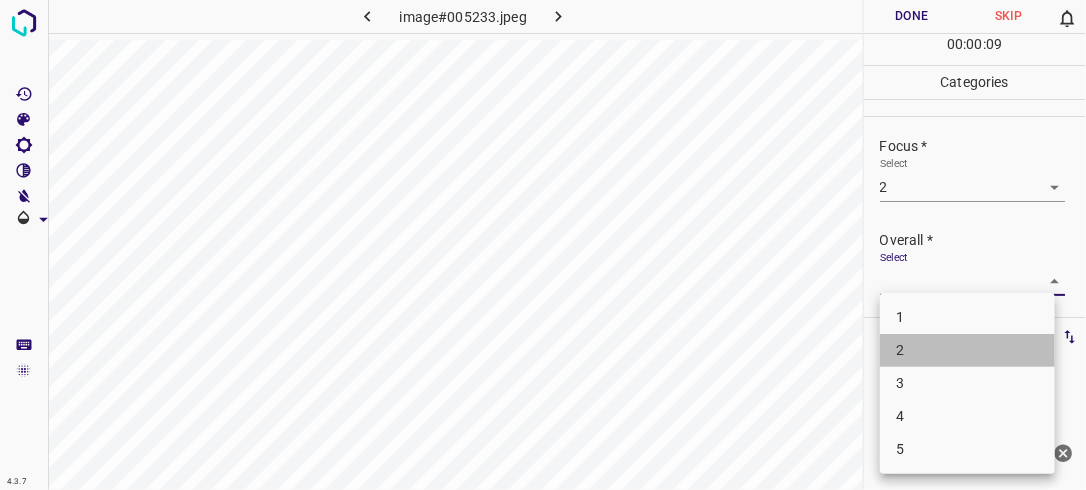 click on "2" at bounding box center (967, 350) 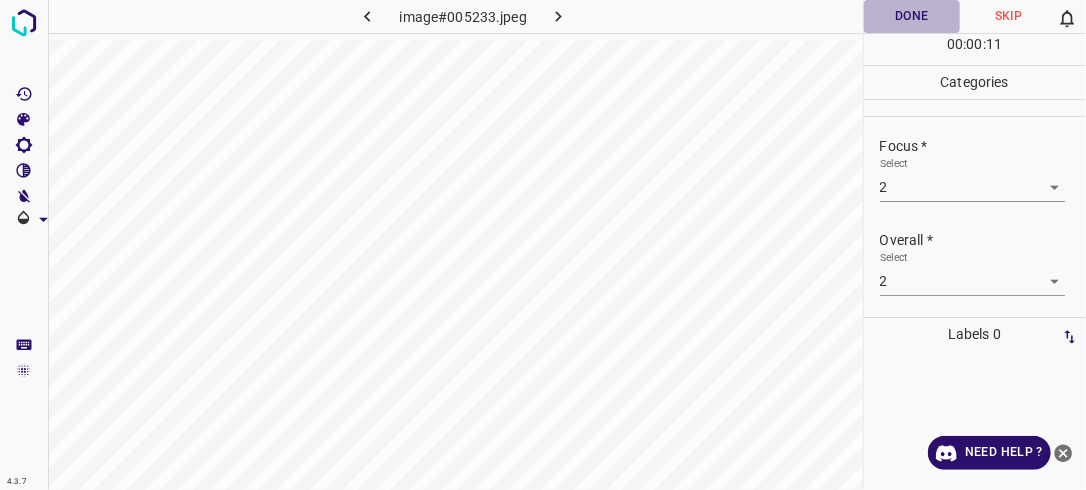 click on "Done" at bounding box center [912, 16] 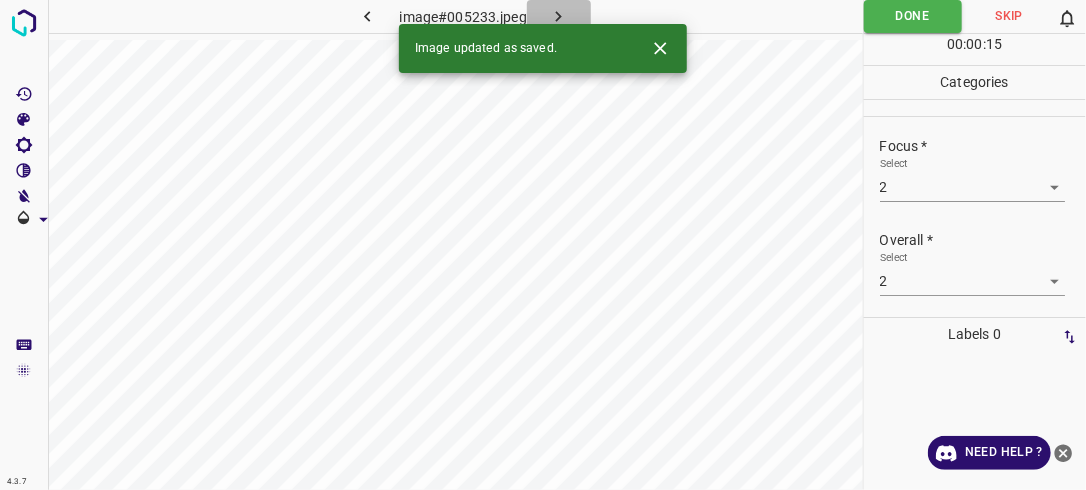 click at bounding box center (559, 16) 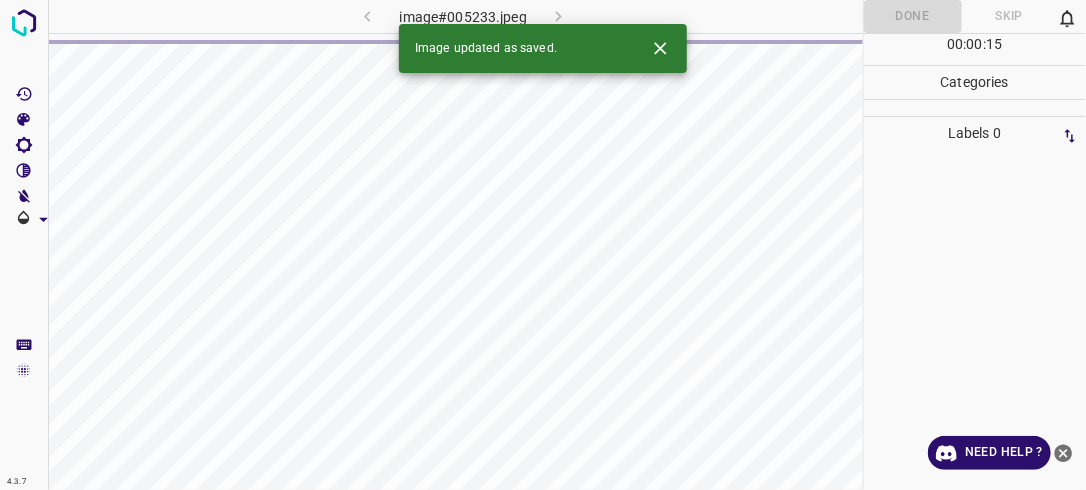 click on "image#005233.jpeg" at bounding box center (463, 16) 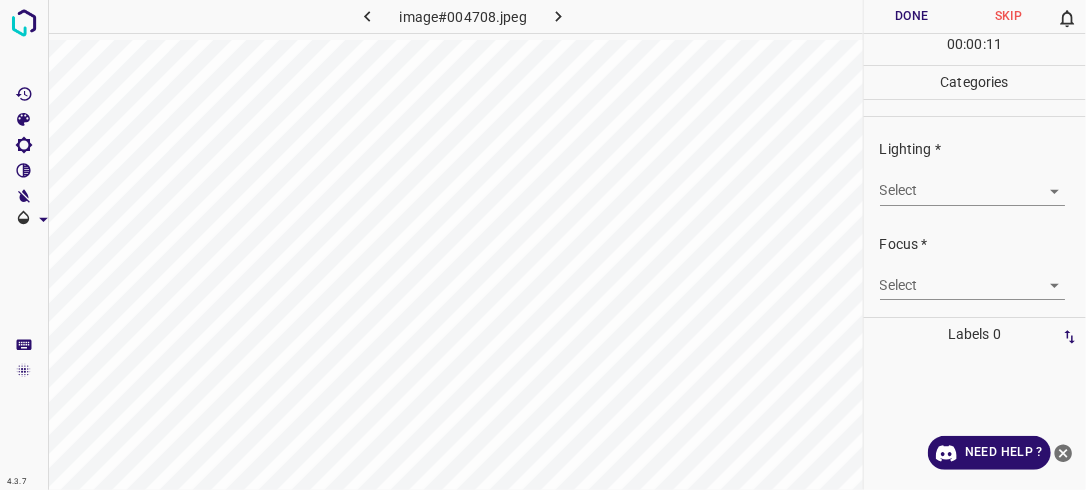 click on "4.3.7 image#004708.jpeg Done Skip 0 00   : 00   : 11   Categories Lighting *  Select ​ Focus *  Select ​ Overall *  Select ​ Labels   0 Categories 1 Lighting 2 Focus 3 Overall Tools Space Change between modes (Draw & Edit) I Auto labeling R Restore zoom M Zoom in N Zoom out Delete Delete selecte label Filters Z Restore filters X Saturation filter C Brightness filter V Contrast filter B Gray scale filter General O Download Need Help ? - Text - Hide - Delete" at bounding box center (543, 245) 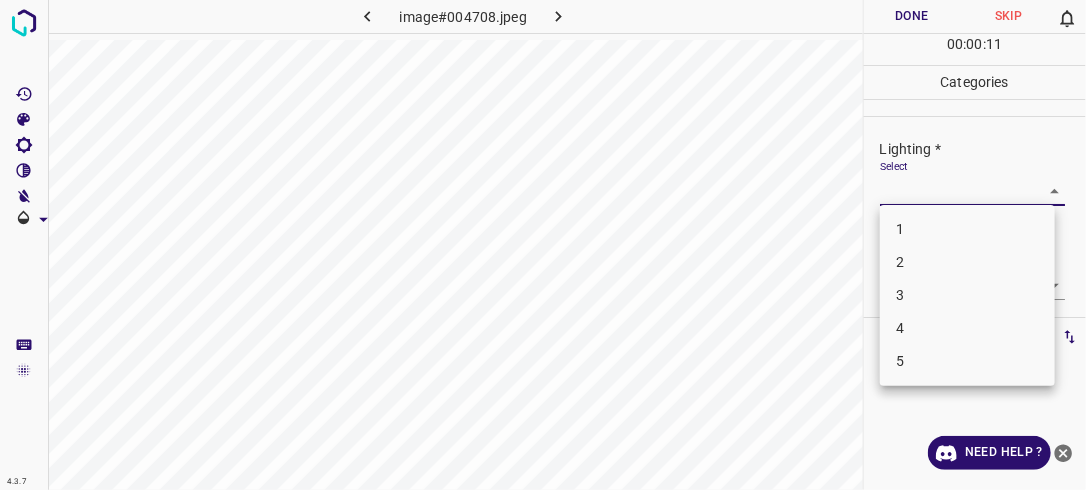 click at bounding box center [543, 245] 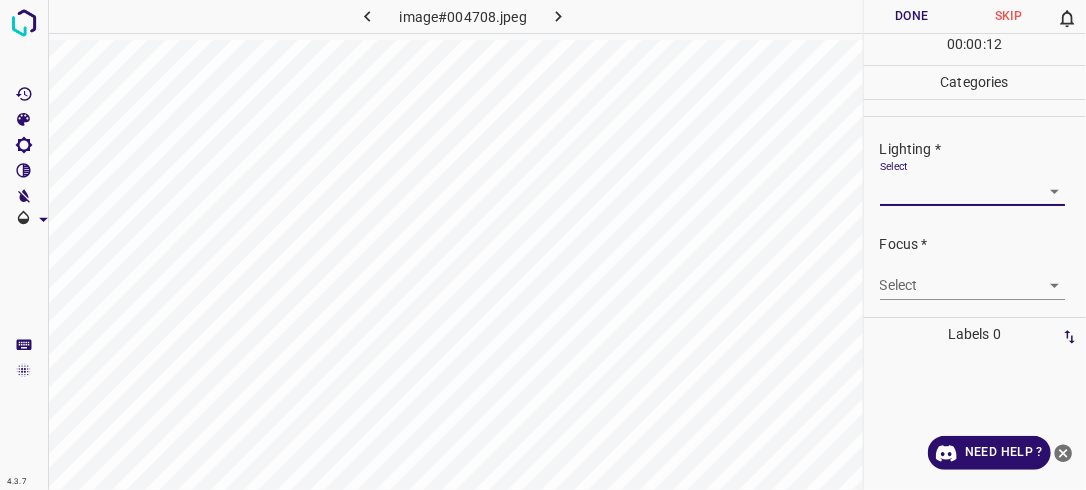 click on "4.3.7 image#004708.jpeg Done Skip 0 00   : 00   : 12   Categories Lighting *  Select ​ Focus *  Select ​ Overall *  Select ​ Labels   0 Categories 1 Lighting 2 Focus 3 Overall Tools Space Change between modes (Draw & Edit) I Auto labeling R Restore zoom M Zoom in N Zoom out Delete Delete selecte label Filters Z Restore filters X Saturation filter C Brightness filter V Contrast filter B Gray scale filter General O Download Need Help ? - Text - Hide - Delete" at bounding box center [543, 245] 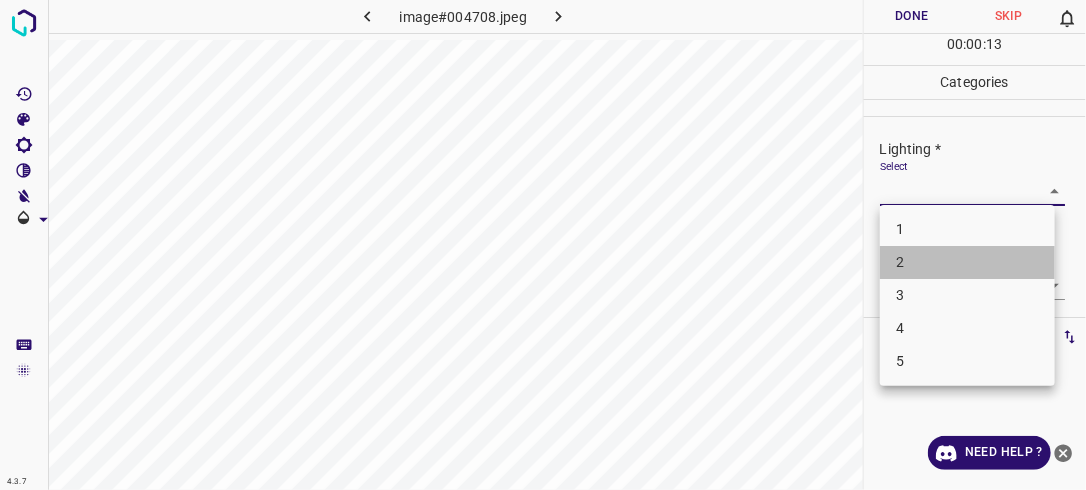 click on "2" at bounding box center [967, 262] 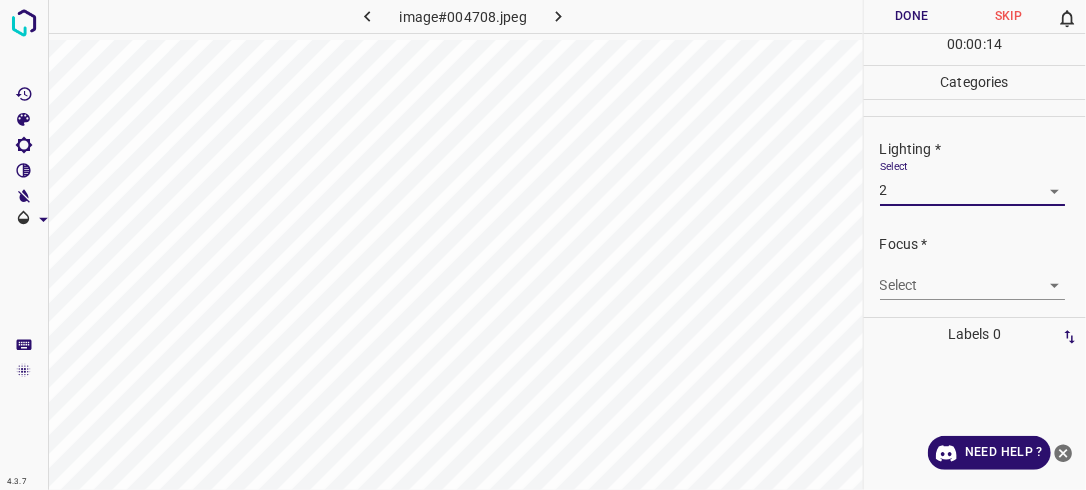 click on "4.3.7 image#004708.jpeg Done Skip 0 00   : 00   : 14   Categories Lighting *  Select 2 2 Focus *  Select ​ Overall *  Select ​ Labels   0 Categories 1 Lighting 2 Focus 3 Overall Tools Space Change between modes (Draw & Edit) I Auto labeling R Restore zoom M Zoom in N Zoom out Delete Delete selecte label Filters Z Restore filters X Saturation filter C Brightness filter V Contrast filter B Gray scale filter General O Download Need Help ? - Text - Hide - Delete" at bounding box center [543, 245] 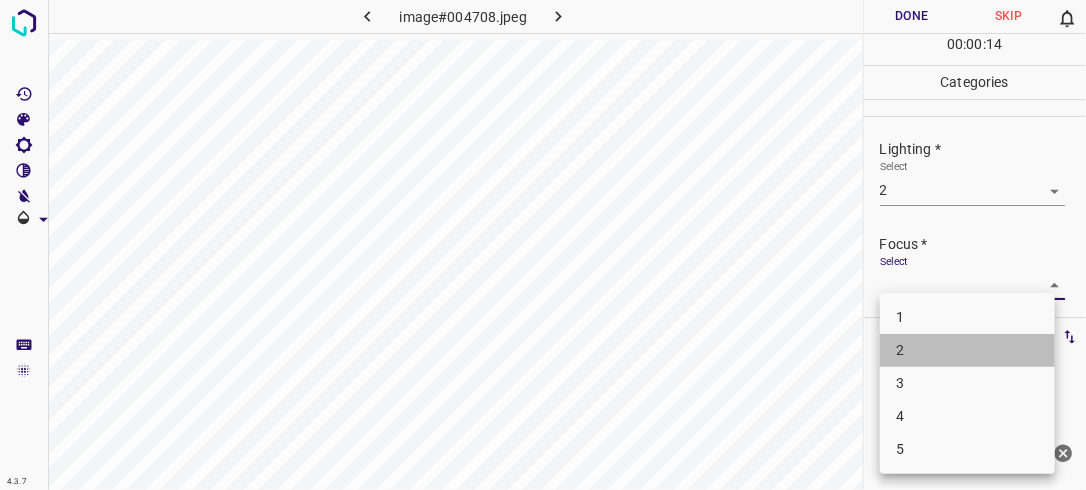 click on "2" at bounding box center (967, 350) 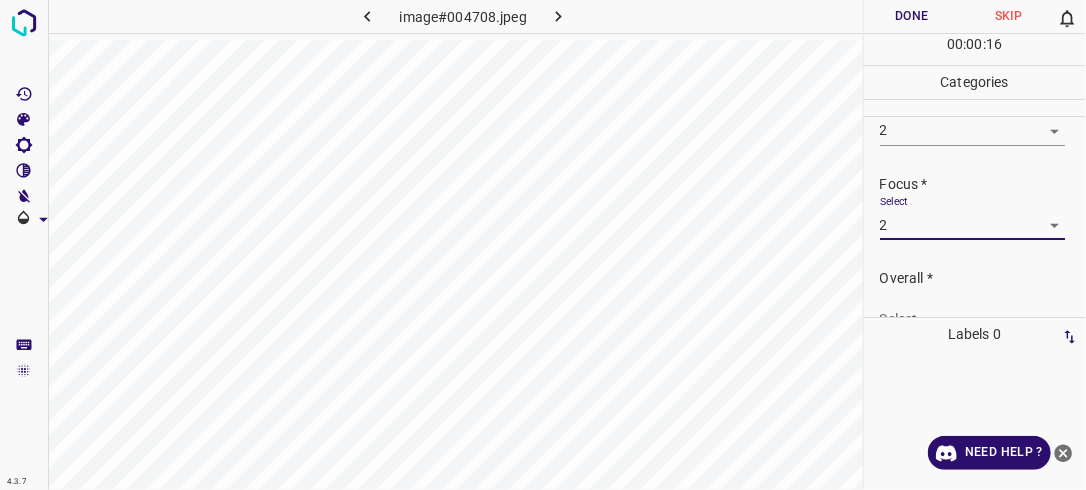 click on "4.3.7 image#004708.jpeg Done Skip 0 00   : 00   : 16   Categories Lighting *  Select 2 2 Focus *  Select 2 2 Overall *  Select ​ Labels   0 Categories 1 Lighting 2 Focus 3 Overall Tools Space Change between modes (Draw & Edit) I Auto labeling R Restore zoom M Zoom in N Zoom out Delete Delete selecte label Filters Z Restore filters X Saturation filter C Brightness filter V Contrast filter B Gray scale filter General O Download Need Help ? - Text - Hide - Delete" at bounding box center [543, 245] 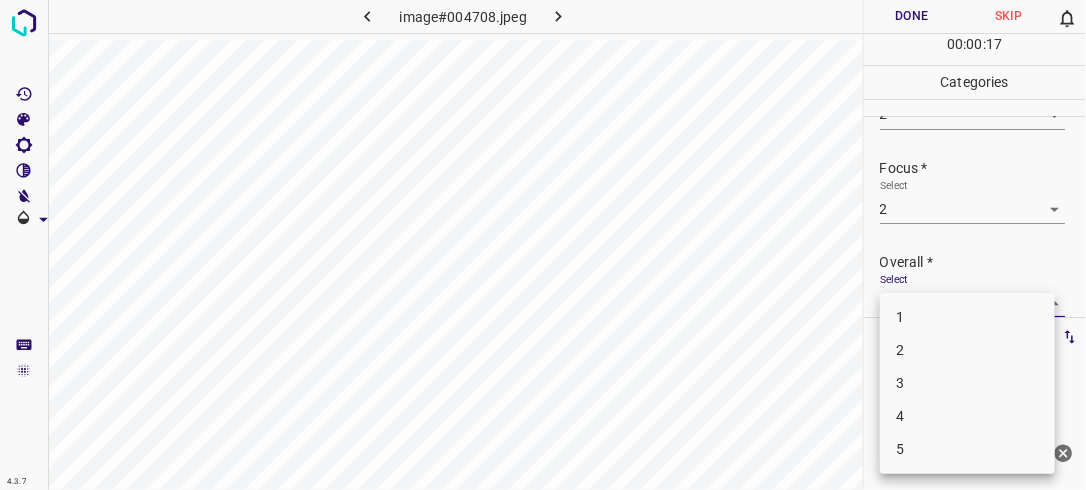 click at bounding box center [543, 245] 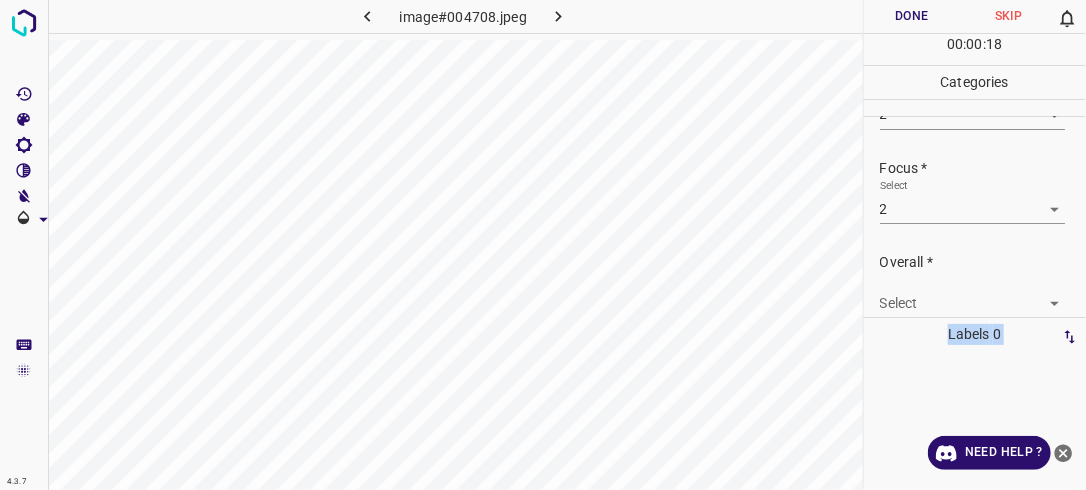 drag, startPoint x: 1083, startPoint y: 276, endPoint x: 1068, endPoint y: 307, distance: 34.43835 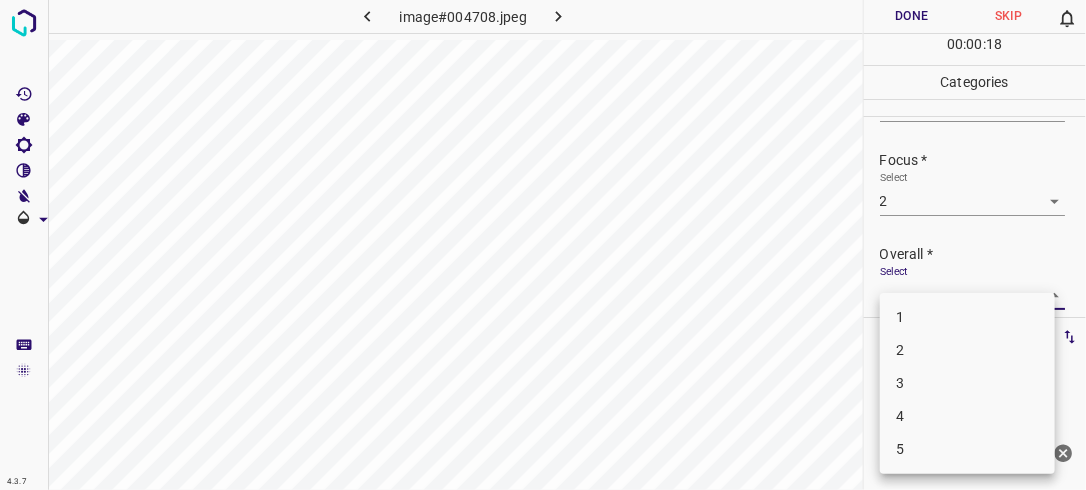 drag, startPoint x: 1068, startPoint y: 307, endPoint x: 1040, endPoint y: 290, distance: 32.75668 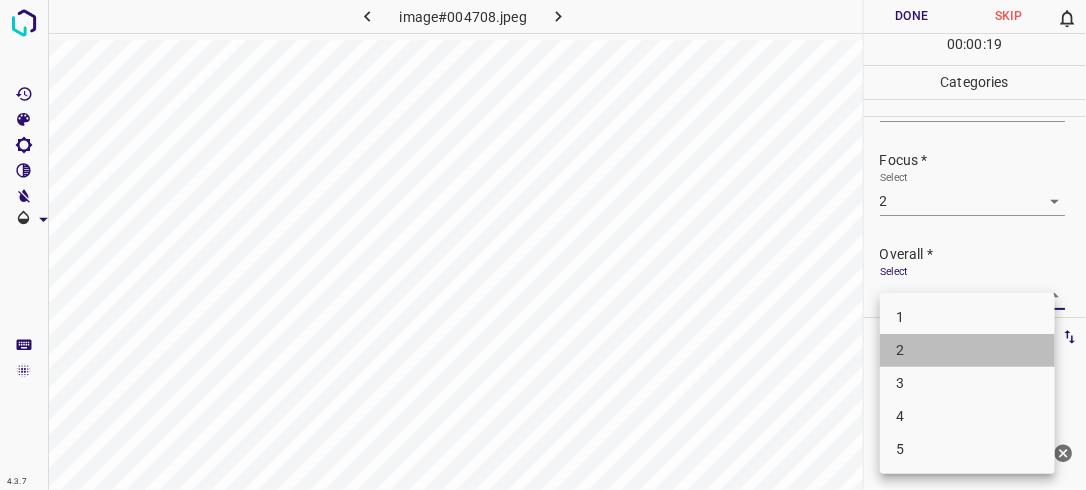 click on "2" at bounding box center [967, 350] 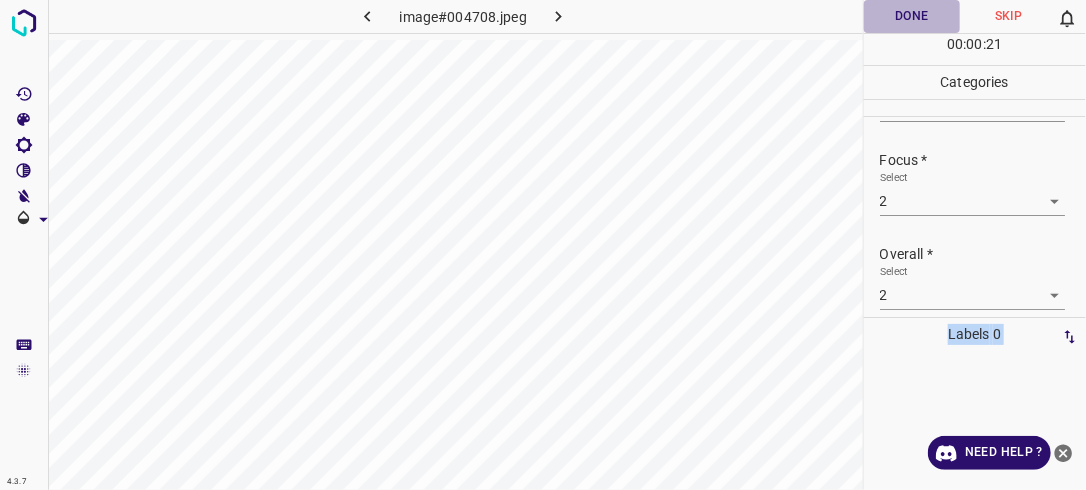 click on "Done" at bounding box center (912, 16) 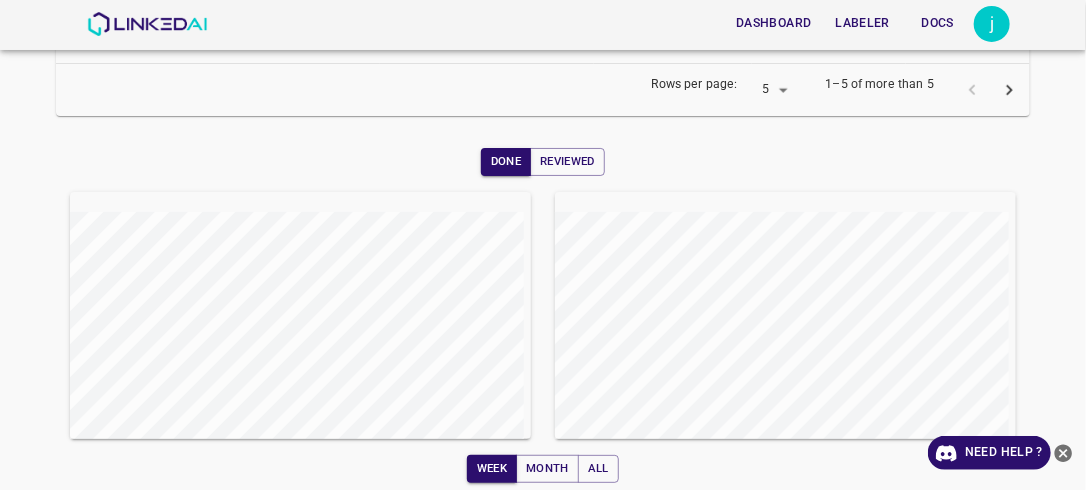 scroll, scrollTop: 628, scrollLeft: 0, axis: vertical 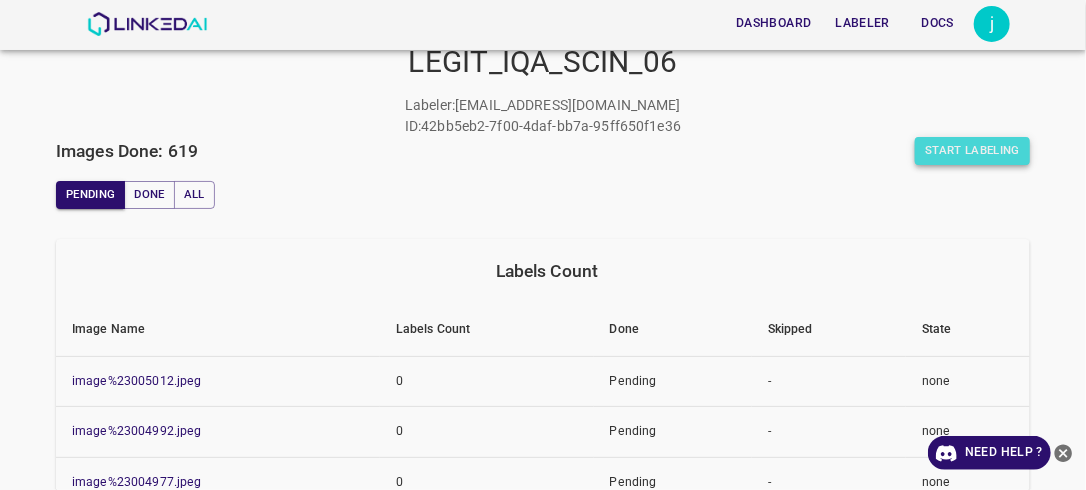 click on "Start Labeling" at bounding box center (972, 151) 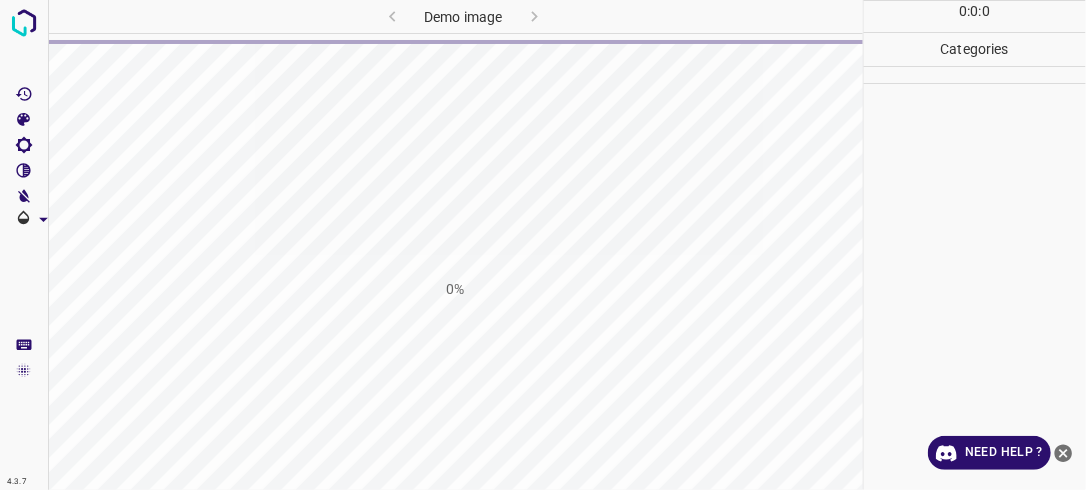 scroll, scrollTop: 0, scrollLeft: 0, axis: both 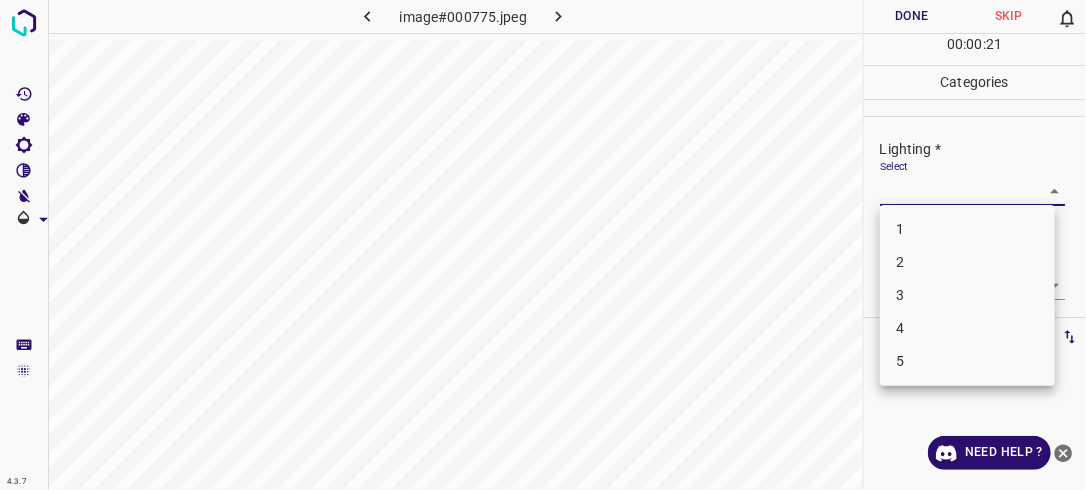 click on "4.3.7 image#000775.jpeg Done Skip 0 00   : 00   : 21   Categories Lighting *  Select ​ Focus *  Select ​ Overall *  Select ​ Labels   0 Categories 1 Lighting 2 Focus 3 Overall Tools Space Change between modes (Draw & Edit) I Auto labeling R Restore zoom M Zoom in N Zoom out Delete Delete selecte label Filters Z Restore filters X Saturation filter C Brightness filter V Contrast filter B Gray scale filter General O Download Need Help ? - Text - Hide - Delete 1 2 3 4 5" at bounding box center (543, 245) 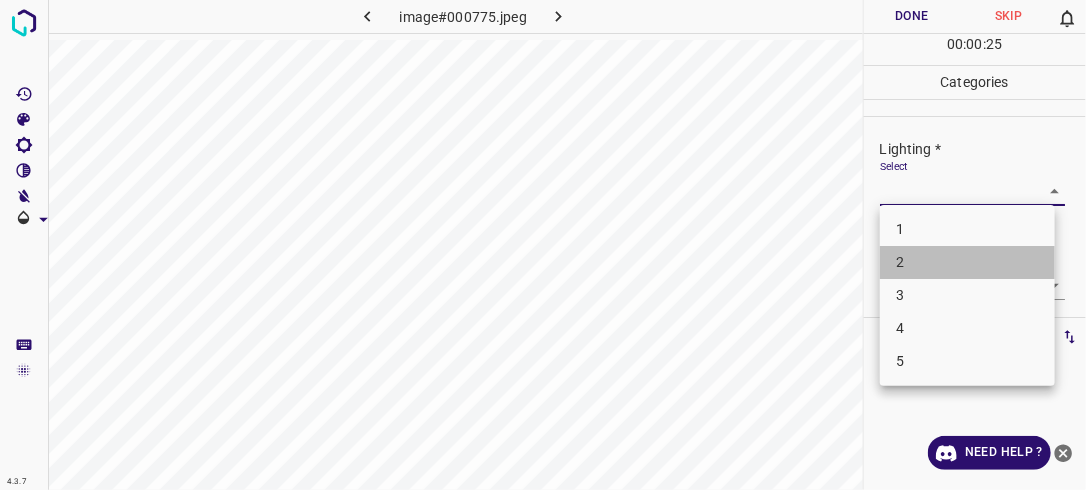 click on "2" at bounding box center (967, 262) 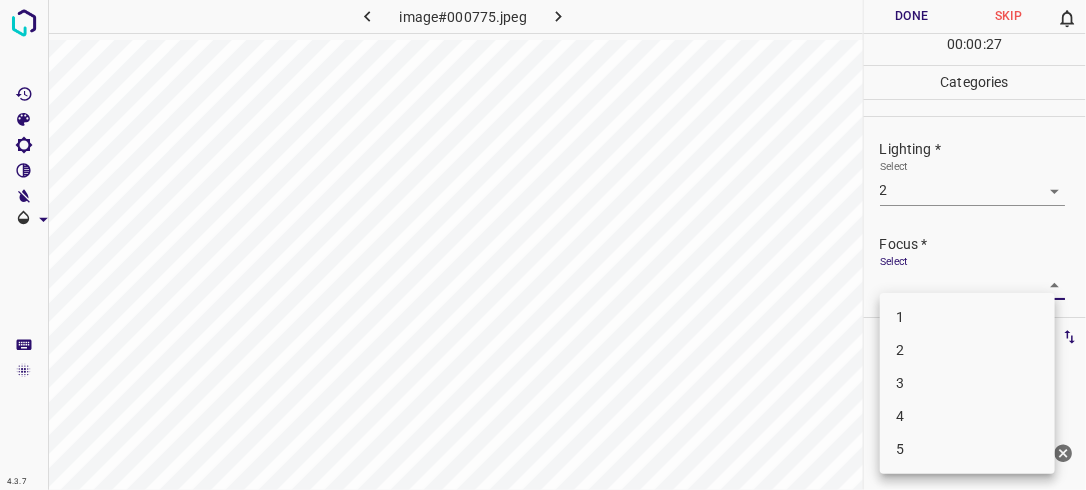 click on "4.3.7 image#000775.jpeg Done Skip 0 00   : 00   : 27   Categories Lighting *  Select 2 2 Focus *  Select ​ Overall *  Select ​ Labels   0 Categories 1 Lighting 2 Focus 3 Overall Tools Space Change between modes (Draw & Edit) I Auto labeling R Restore zoom M Zoom in N Zoom out Delete Delete selecte label Filters Z Restore filters X Saturation filter C Brightness filter V Contrast filter B Gray scale filter General O Download Need Help ? - Text - Hide - Delete 1 2 3 4 5" at bounding box center [543, 245] 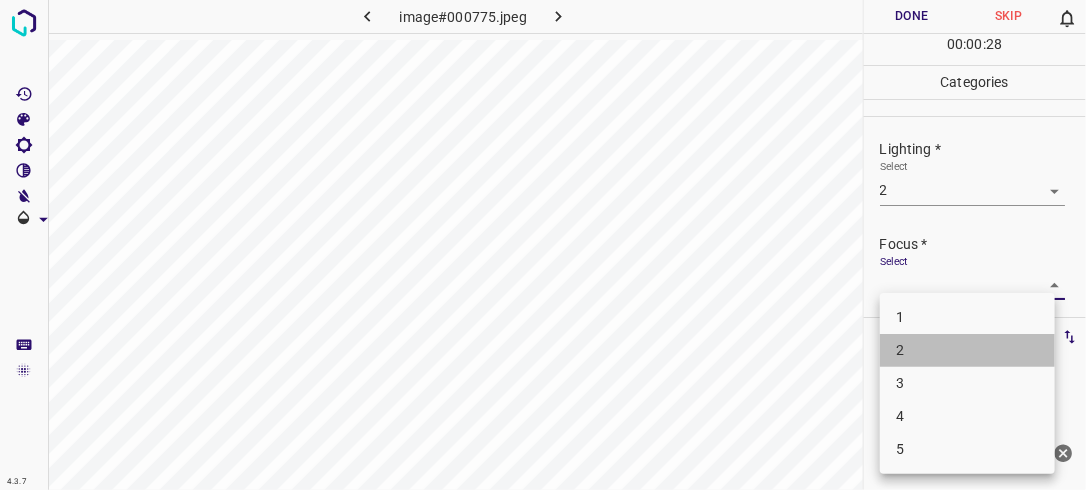 click on "2" at bounding box center [967, 350] 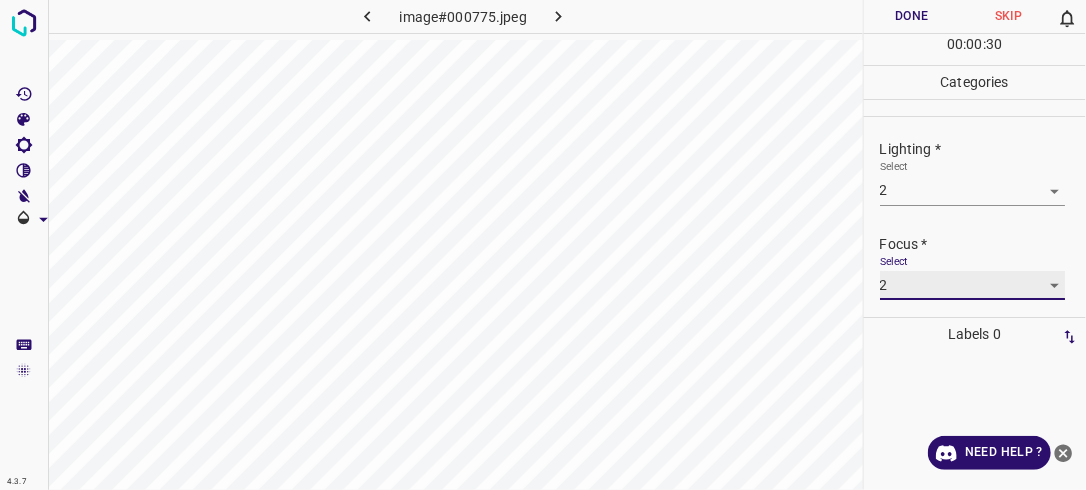 scroll, scrollTop: 98, scrollLeft: 0, axis: vertical 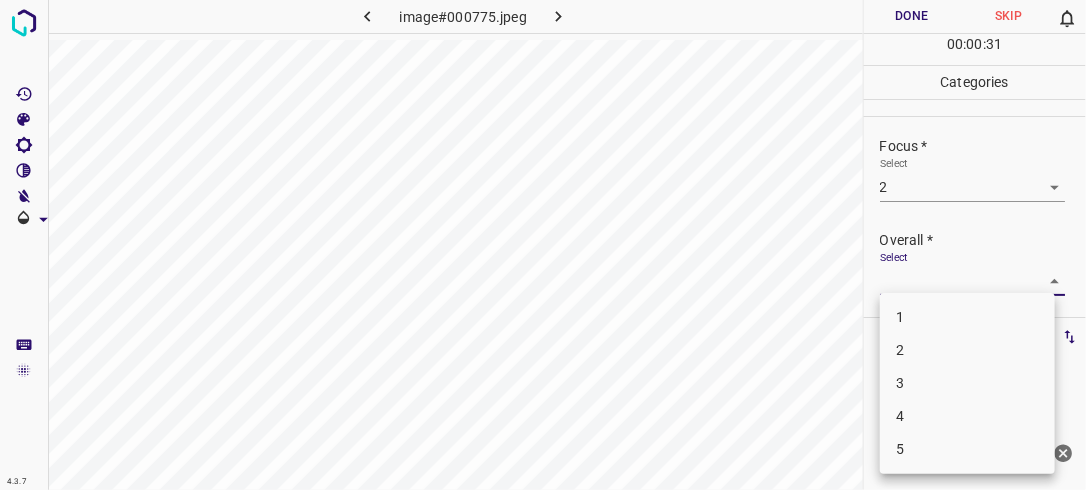 click on "4.3.7 image#000775.jpeg Done Skip 0 00   : 00   : 31   Categories Lighting *  Select 2 2 Focus *  Select 2 2 Overall *  Select ​ Labels   0 Categories 1 Lighting 2 Focus 3 Overall Tools Space Change between modes (Draw & Edit) I Auto labeling R Restore zoom M Zoom in N Zoom out Delete Delete selecte label Filters Z Restore filters X Saturation filter C Brightness filter V Contrast filter B Gray scale filter General O Download Need Help ? - Text - Hide - Delete 1 2 3 4 5" at bounding box center (543, 245) 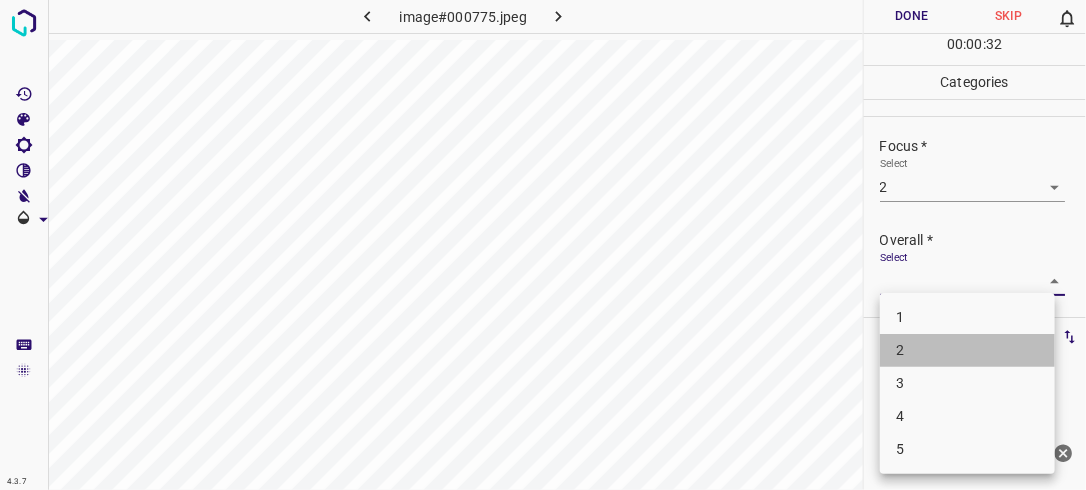 click on "2" at bounding box center [967, 350] 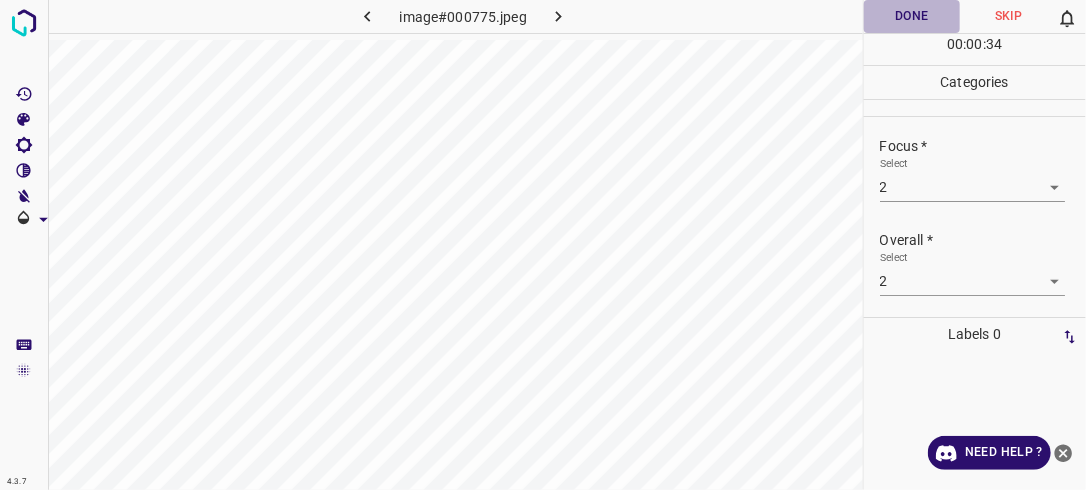 click on "Done" at bounding box center [912, 16] 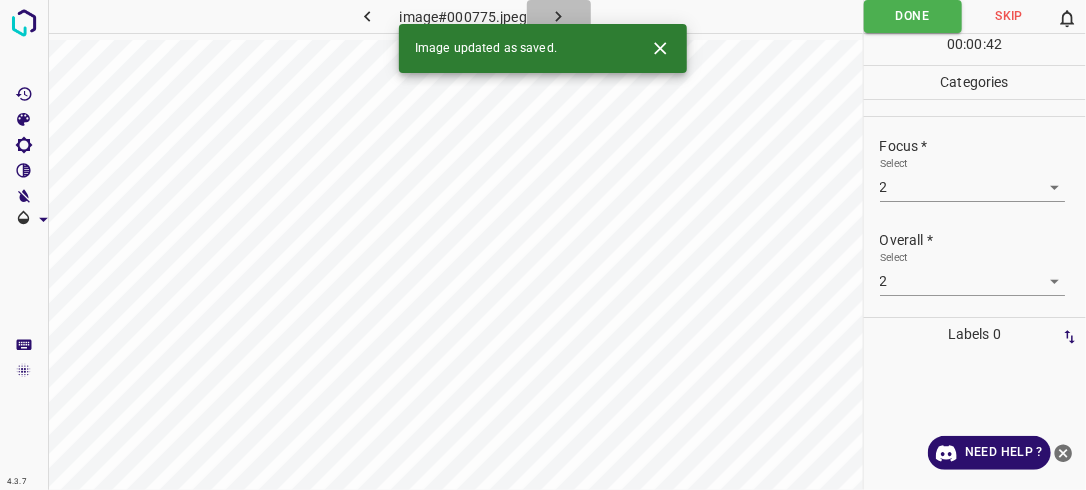 click 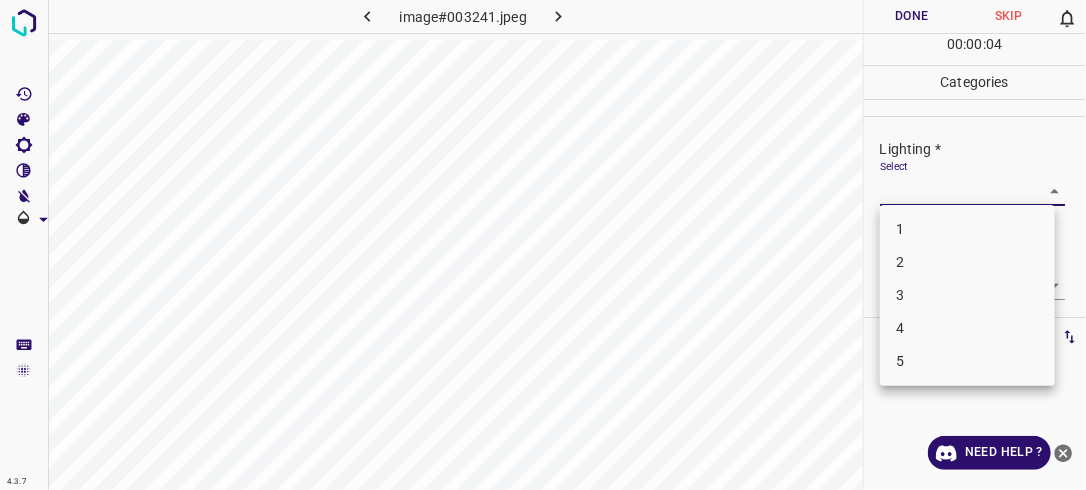 click on "4.3.7 image#003241.jpeg Done Skip 0 00   : 00   : 04   Categories Lighting *  Select ​ Focus *  Select ​ Overall *  Select ​ Labels   0 Categories 1 Lighting 2 Focus 3 Overall Tools Space Change between modes (Draw & Edit) I Auto labeling R Restore zoom M Zoom in N Zoom out Delete Delete selecte label Filters Z Restore filters X Saturation filter C Brightness filter V Contrast filter B Gray scale filter General O Download Need Help ? - Text - Hide - Delete 1 2 3 4 5" at bounding box center (543, 245) 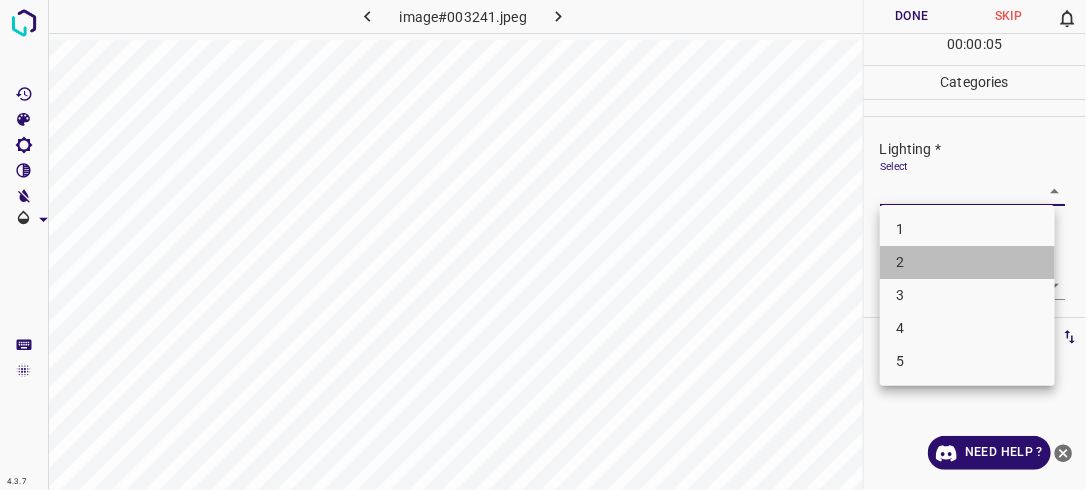 click on "2" at bounding box center [967, 262] 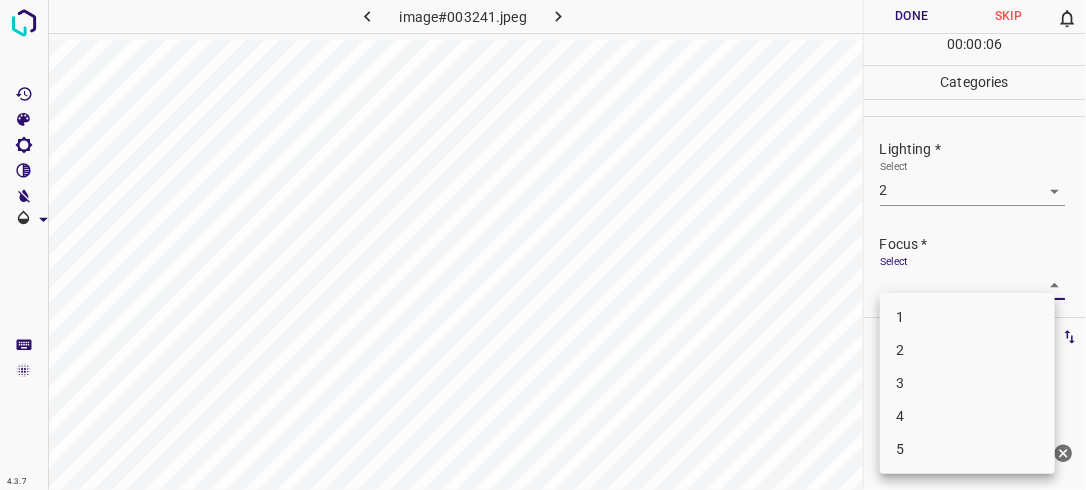 click on "4.3.7 image#003241.jpeg Done Skip 0 00   : 00   : 06   Categories Lighting *  Select 2 2 Focus *  Select ​ Overall *  Select ​ Labels   0 Categories 1 Lighting 2 Focus 3 Overall Tools Space Change between modes (Draw & Edit) I Auto labeling R Restore zoom M Zoom in N Zoom out Delete Delete selecte label Filters Z Restore filters X Saturation filter C Brightness filter V Contrast filter B Gray scale filter General O Download Need Help ? - Text - Hide - Delete 1 2 3 4 5" at bounding box center (543, 245) 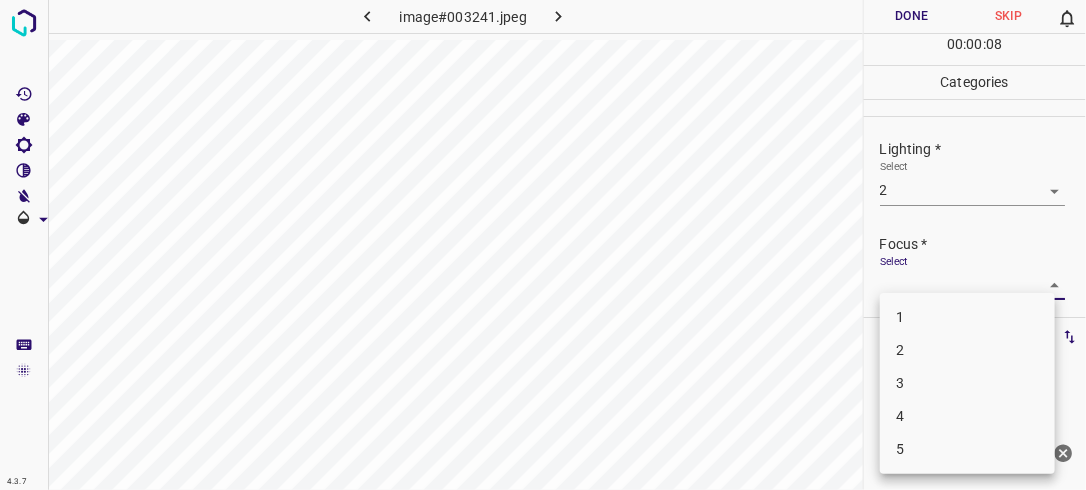 drag, startPoint x: 1001, startPoint y: 344, endPoint x: 1078, endPoint y: 232, distance: 135.91542 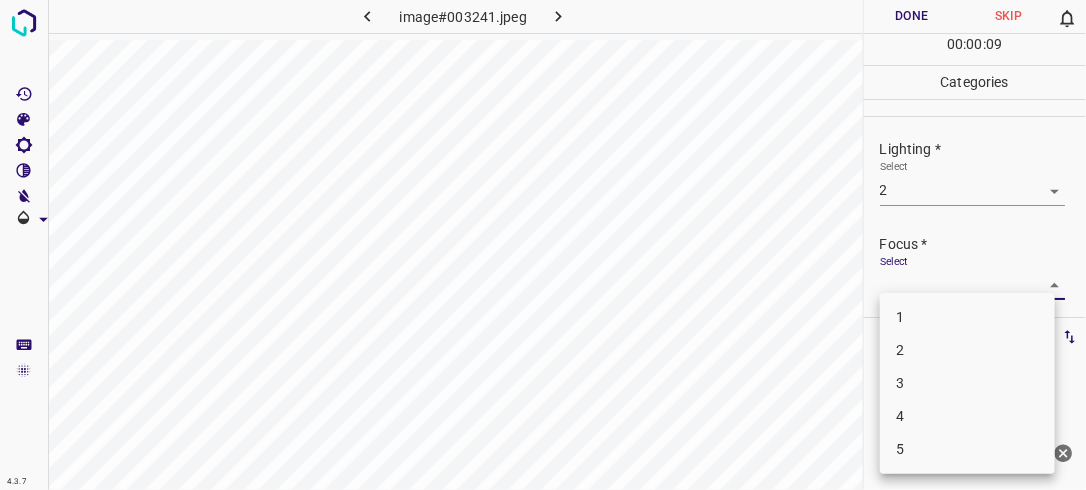 drag, startPoint x: 1078, startPoint y: 232, endPoint x: 1069, endPoint y: 308, distance: 76.53104 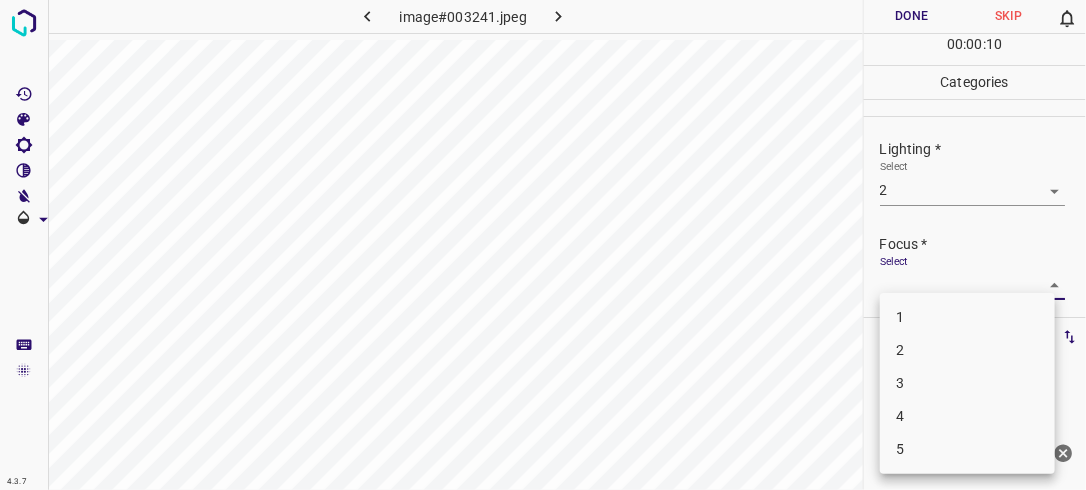 click on "4.3.7 image#003241.jpeg Done Skip 0 00   : 00   : 10   Categories Lighting *  Select 2 2 Focus *  Select ​ Overall *  Select ​ Labels   0 Categories 1 Lighting 2 Focus 3 Overall Tools Space Change between modes (Draw & Edit) I Auto labeling R Restore zoom M Zoom in N Zoom out Delete Delete selecte label Filters Z Restore filters X Saturation filter C Brightness filter V Contrast filter B Gray scale filter General O Download Need Help ? - Text - Hide - Delete 1 2 3 4 5" at bounding box center (543, 245) 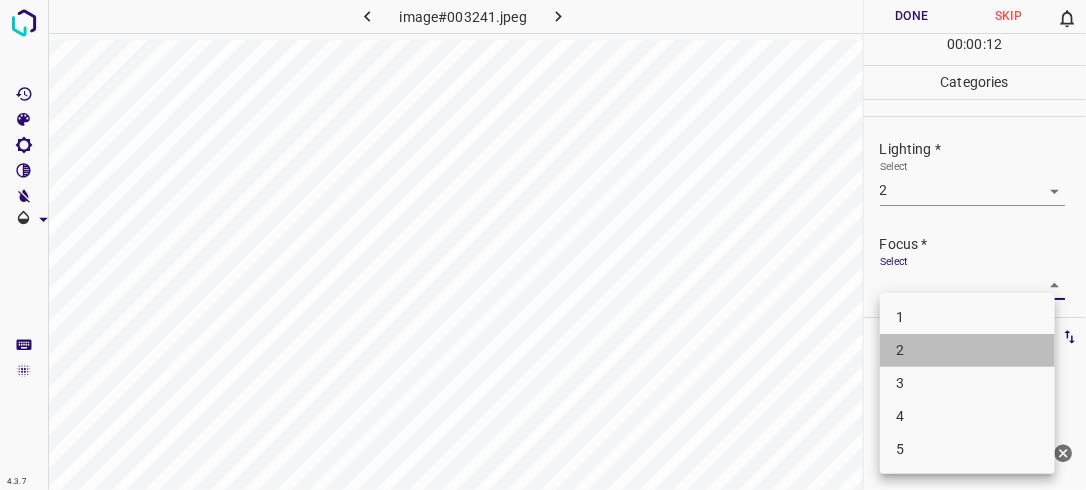 click on "2" at bounding box center (967, 350) 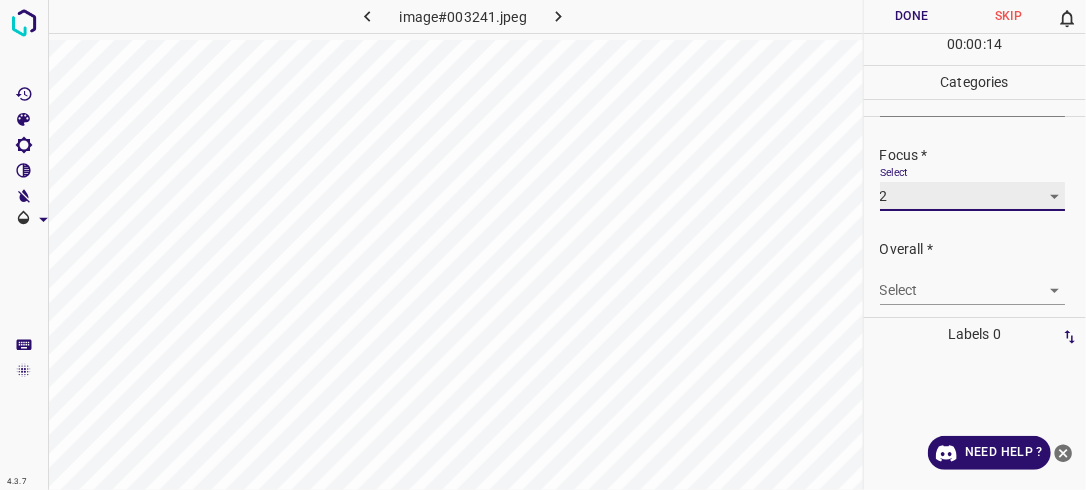 scroll, scrollTop: 98, scrollLeft: 0, axis: vertical 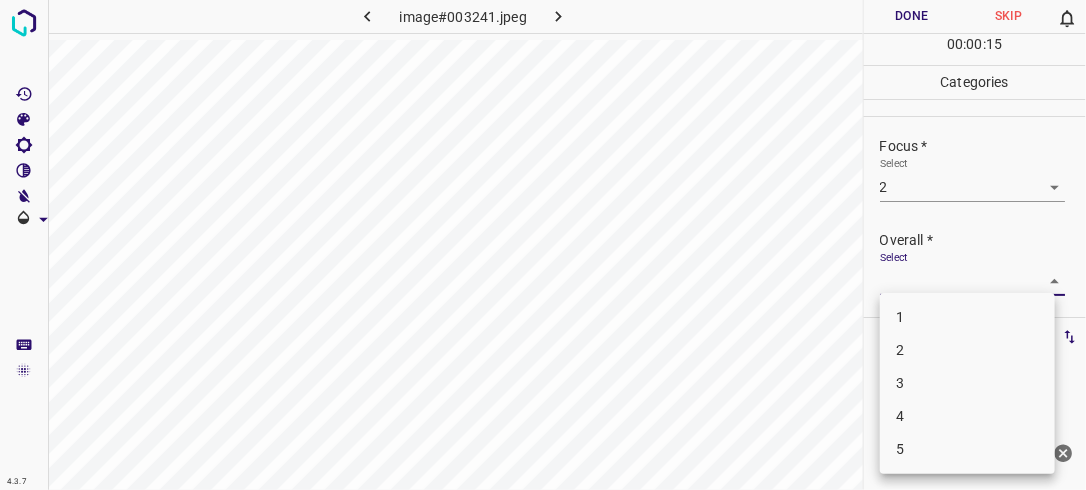 click on "4.3.7 image#003241.jpeg Done Skip 0 00   : 00   : 15   Categories Lighting *  Select 2 2 Focus *  Select 2 2 Overall *  Select ​ Labels   0 Categories 1 Lighting 2 Focus 3 Overall Tools Space Change between modes (Draw & Edit) I Auto labeling R Restore zoom M Zoom in N Zoom out Delete Delete selecte label Filters Z Restore filters X Saturation filter C Brightness filter V Contrast filter B Gray scale filter General O Download Need Help ? - Text - Hide - Delete 1 2 3 4 5" at bounding box center (543, 245) 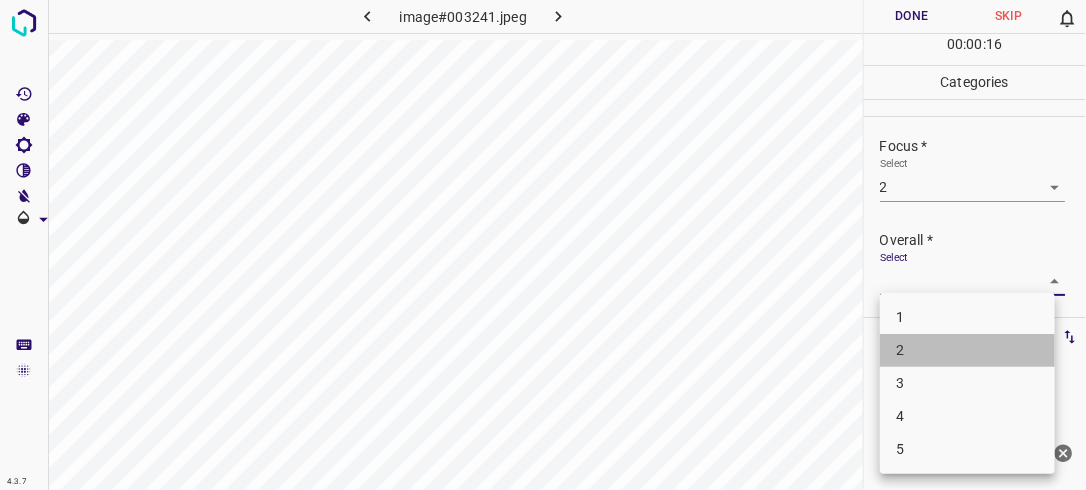 click on "2" at bounding box center [967, 350] 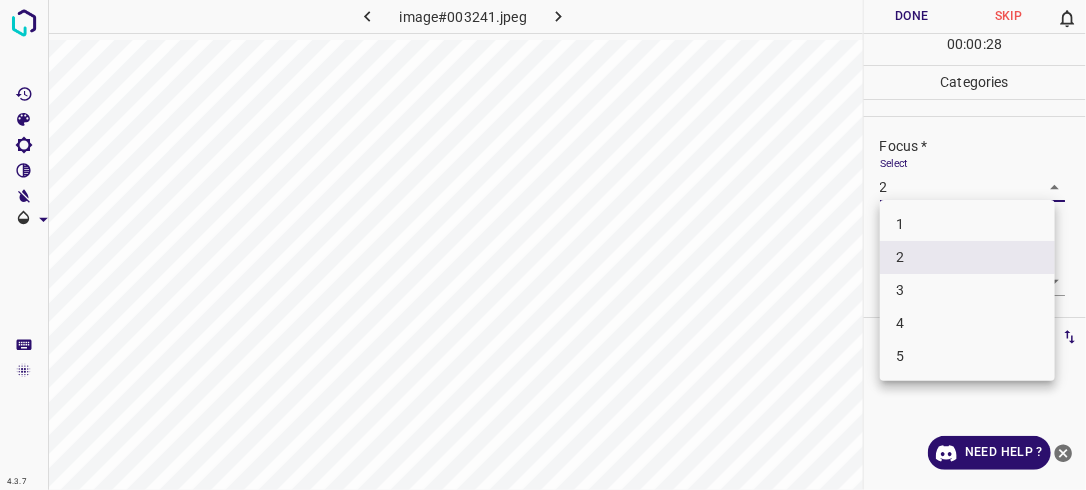 click on "4.3.7 image#003241.jpeg Done Skip 0 00   : 00   : 28   Categories Lighting *  Select 2 2 Focus *  Select 2 2 Overall *  Select 2 2 Labels   0 Categories 1 Lighting 2 Focus 3 Overall Tools Space Change between modes (Draw & Edit) I Auto labeling R Restore zoom M Zoom in N Zoom out Delete Delete selecte label Filters Z Restore filters X Saturation filter C Brightness filter V Contrast filter B Gray scale filter General O Download Need Help ? - Text - Hide - Delete 1 2 3 4 5" at bounding box center [543, 245] 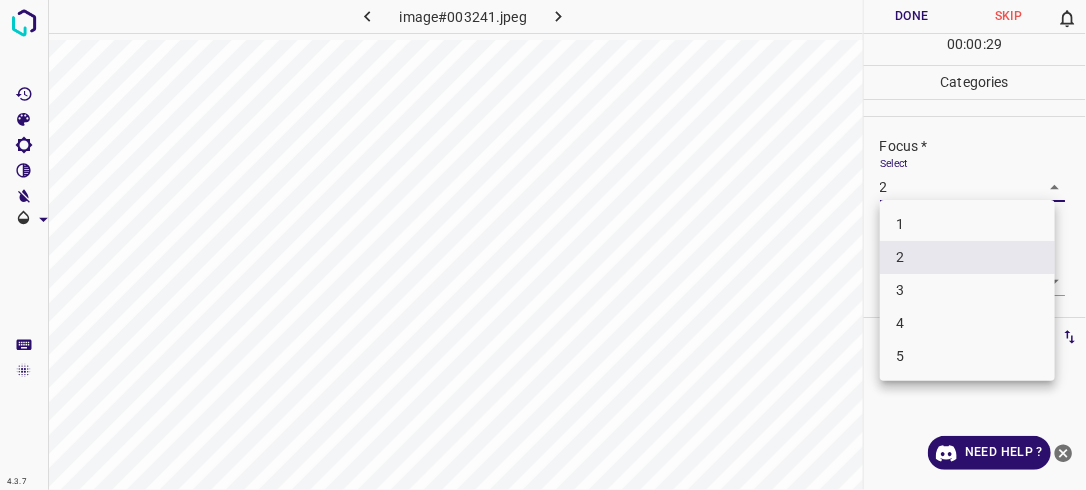 click at bounding box center (543, 245) 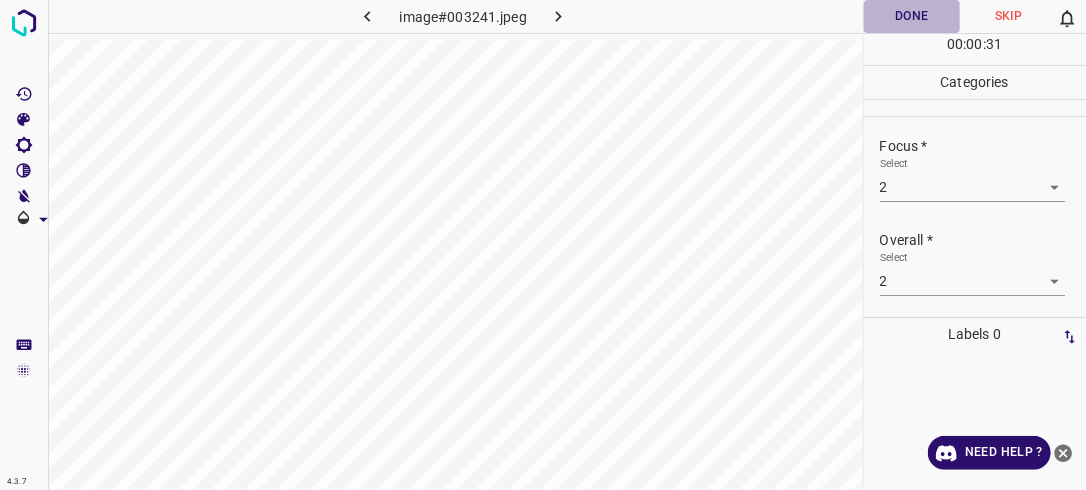 click on "Done" at bounding box center [912, 16] 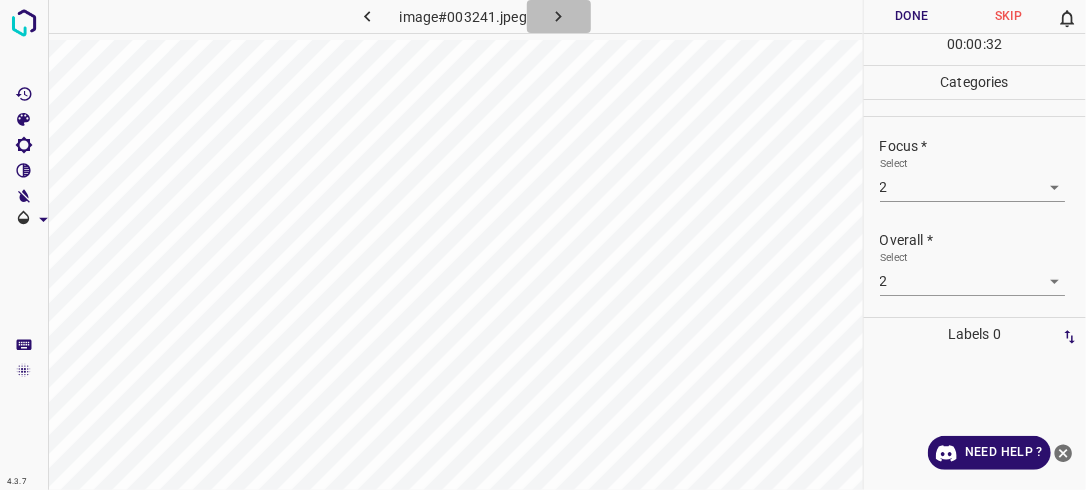 click 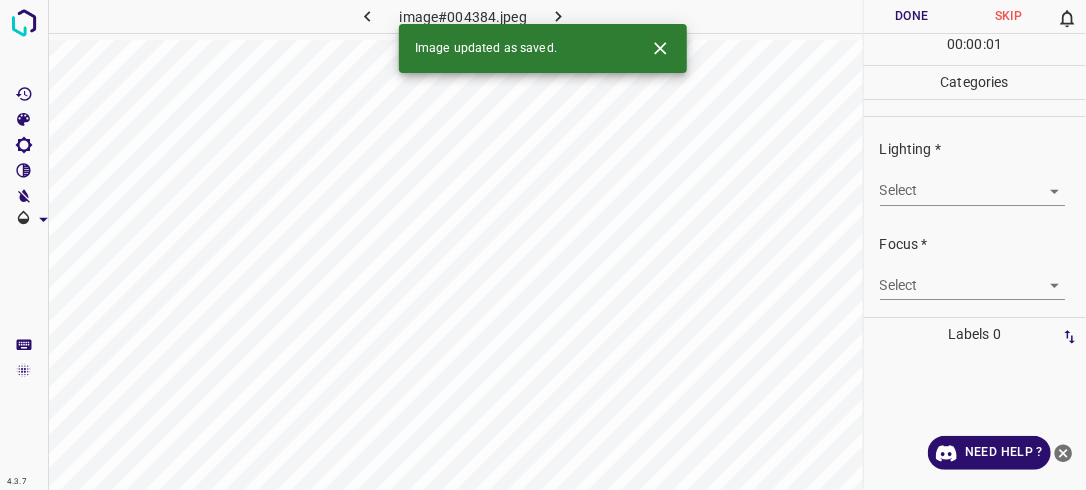 click on "4.3.7 image#004384.jpeg Done Skip 0 00   : 00   : 01   Categories Lighting *  Select ​ Focus *  Select ​ Overall *  Select ​ Labels   0 Categories 1 Lighting 2 Focus 3 Overall Tools Space Change between modes (Draw & Edit) I Auto labeling R Restore zoom M Zoom in N Zoom out Delete Delete selecte label Filters Z Restore filters X Saturation filter C Brightness filter V Contrast filter B Gray scale filter General O Download Image updated as saved. Need Help ? - Text - Hide - Delete" at bounding box center (543, 245) 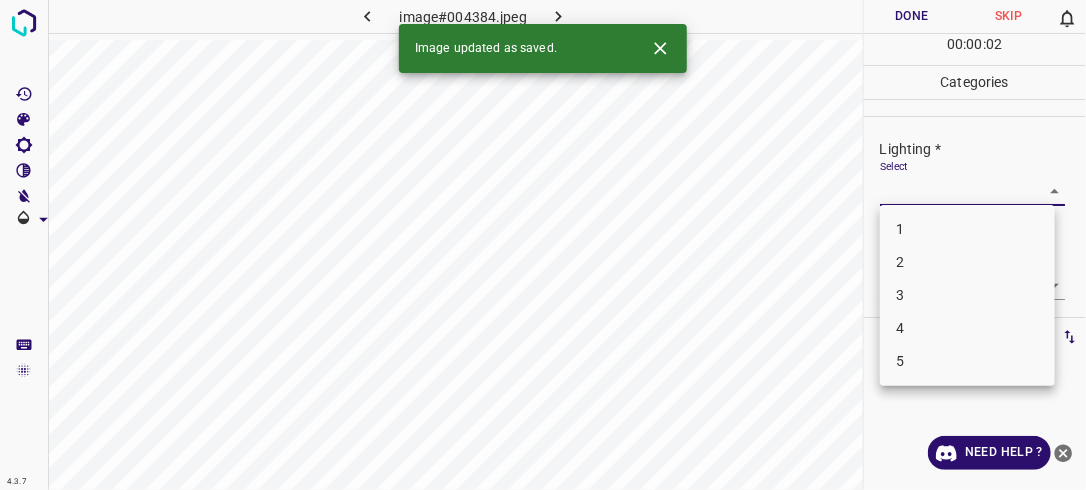 click on "2" at bounding box center [967, 262] 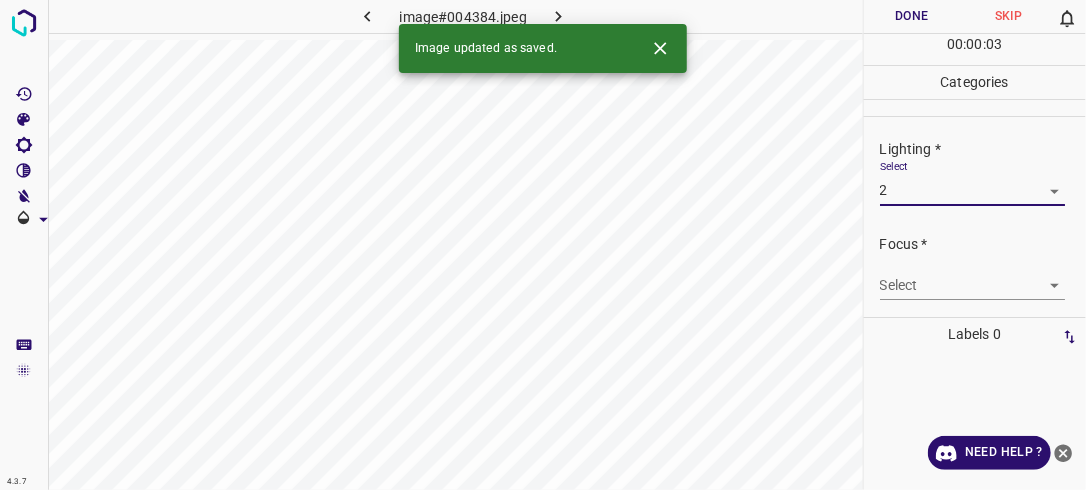 click on "4.3.7 image#004384.jpeg Done Skip 0 00   : 00   : 03   Categories Lighting *  Select 2 2 Focus *  Select ​ Overall *  Select ​ Labels   0 Categories 1 Lighting 2 Focus 3 Overall Tools Space Change between modes (Draw & Edit) I Auto labeling R Restore zoom M Zoom in N Zoom out Delete Delete selecte label Filters Z Restore filters X Saturation filter C Brightness filter V Contrast filter B Gray scale filter General O Download Image updated as saved. Need Help ? - Text - Hide - Delete" at bounding box center (543, 245) 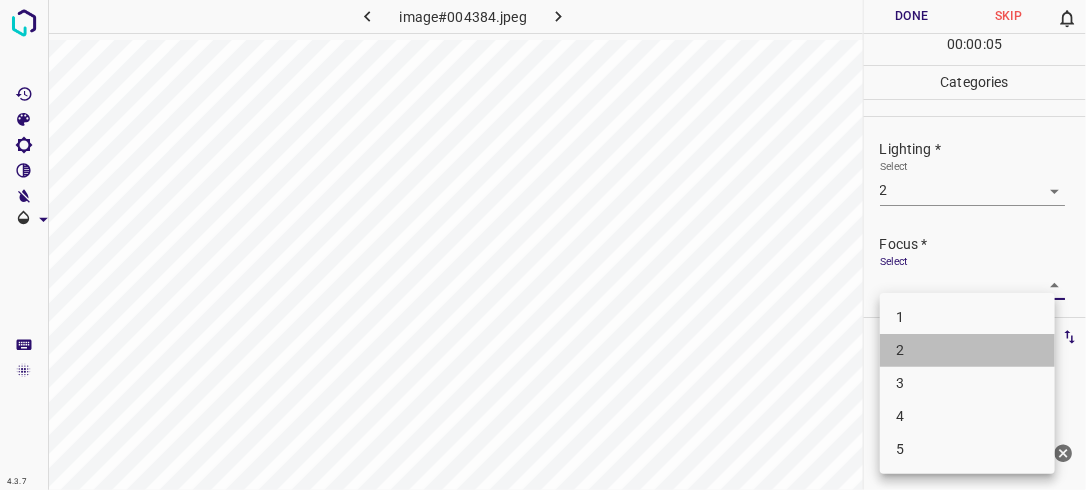 click on "2" at bounding box center (967, 350) 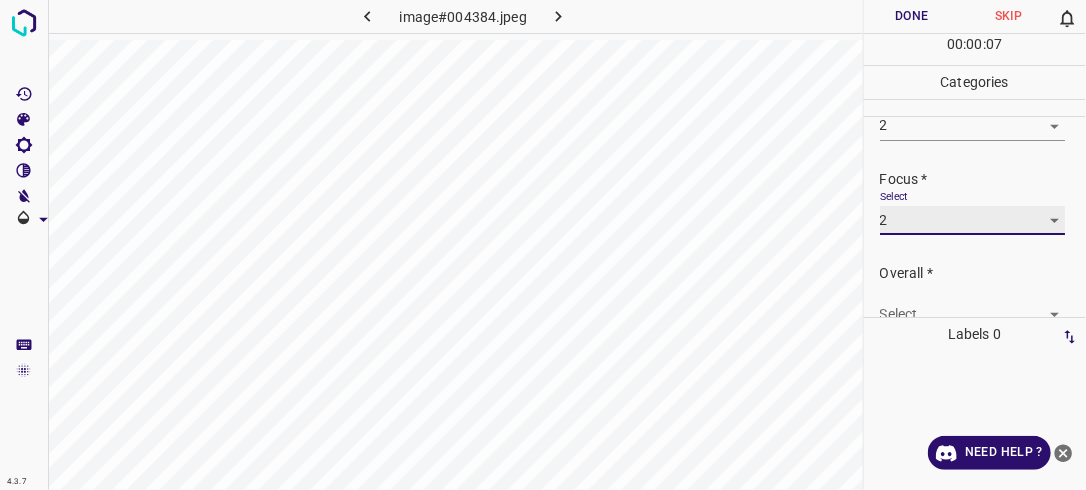 scroll, scrollTop: 78, scrollLeft: 0, axis: vertical 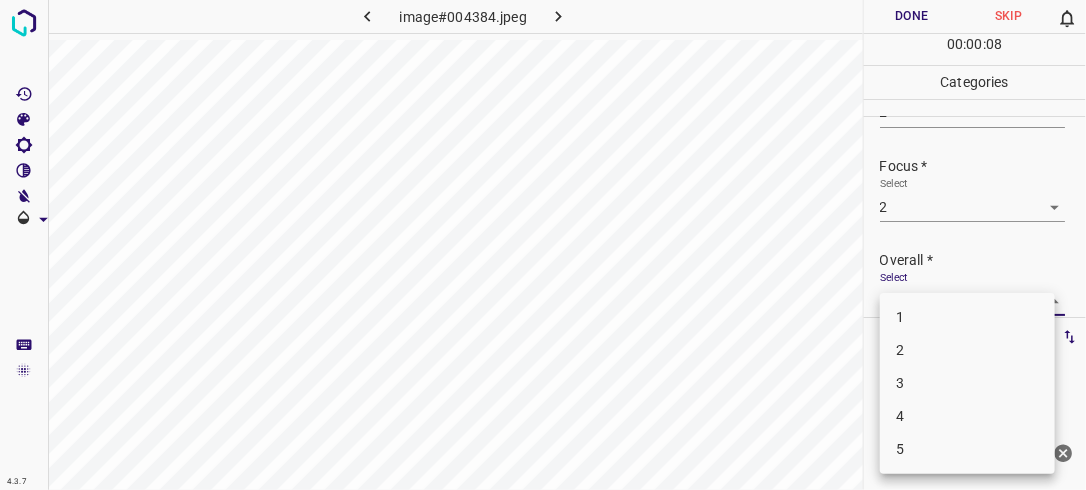 click on "4.3.7 image#004384.jpeg Done Skip 0 00   : 00   : 08   Categories Lighting *  Select 2 2 Focus *  Select 2 2 Overall *  Select ​ Labels   0 Categories 1 Lighting 2 Focus 3 Overall Tools Space Change between modes (Draw & Edit) I Auto labeling R Restore zoom M Zoom in N Zoom out Delete Delete selecte label Filters Z Restore filters X Saturation filter C Brightness filter V Contrast filter B Gray scale filter General O Download Need Help ? - Text - Hide - Delete 1 2 3 4 5" at bounding box center [543, 245] 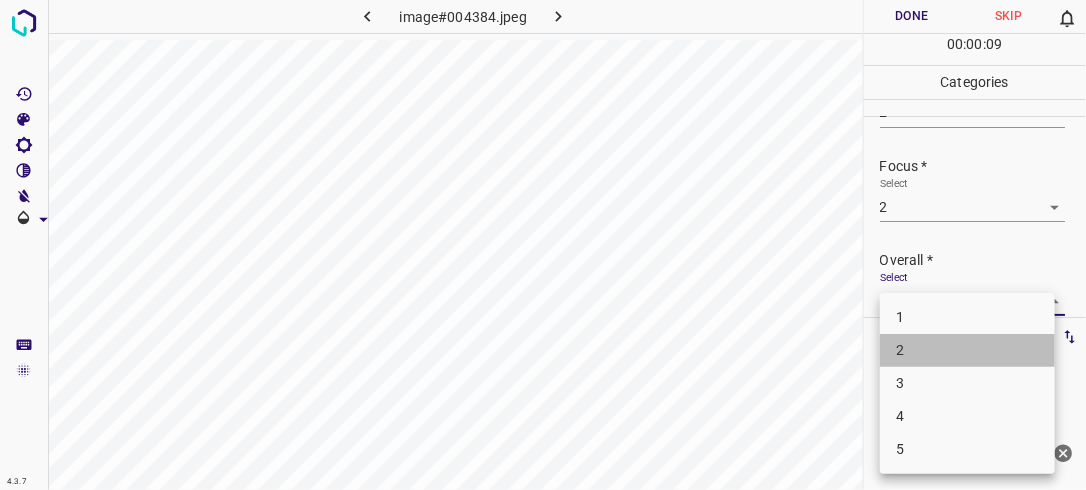 click on "2" at bounding box center [967, 350] 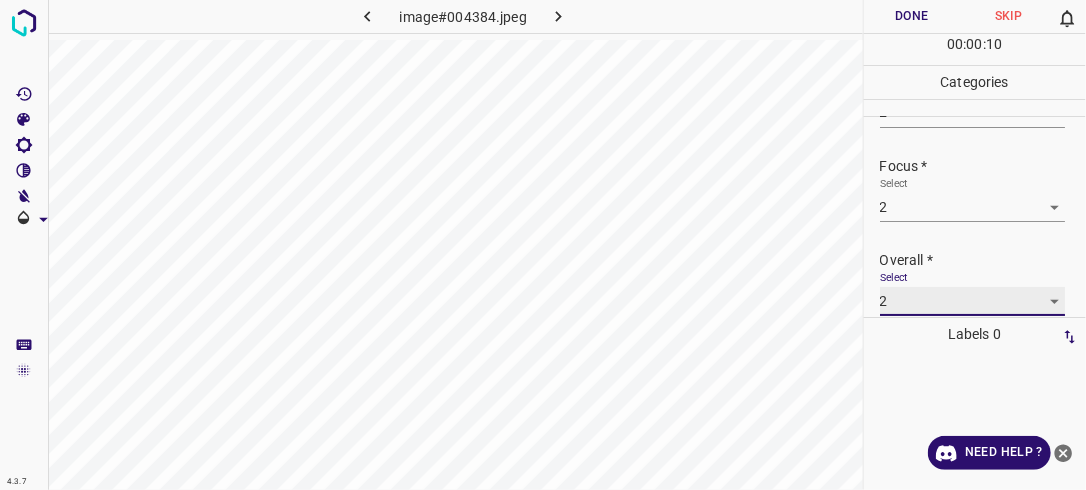 scroll, scrollTop: 78, scrollLeft: 0, axis: vertical 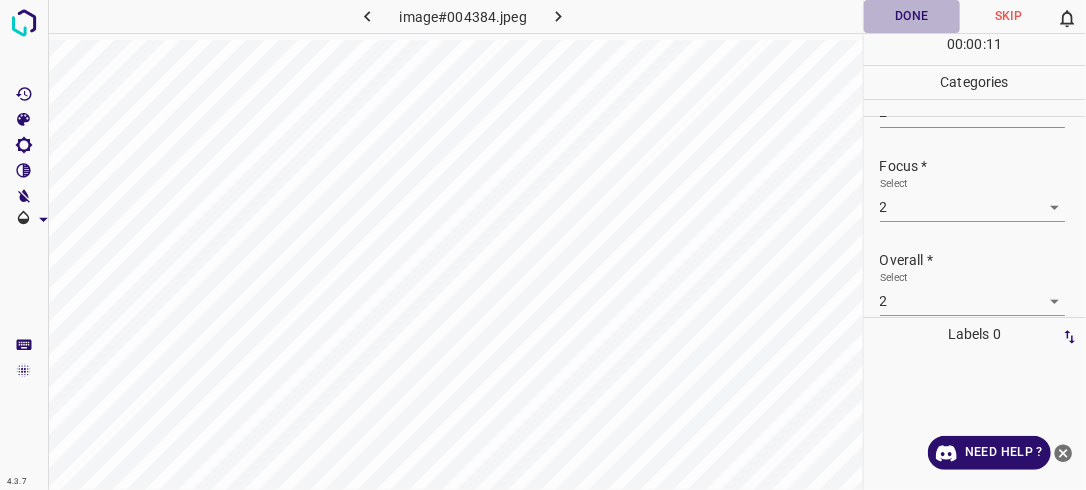 click on "Done" at bounding box center (912, 16) 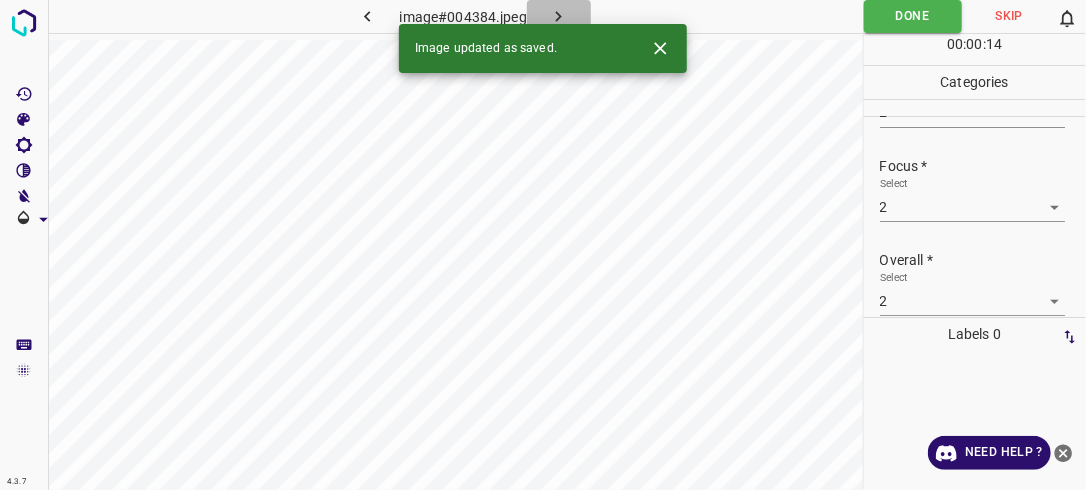 click 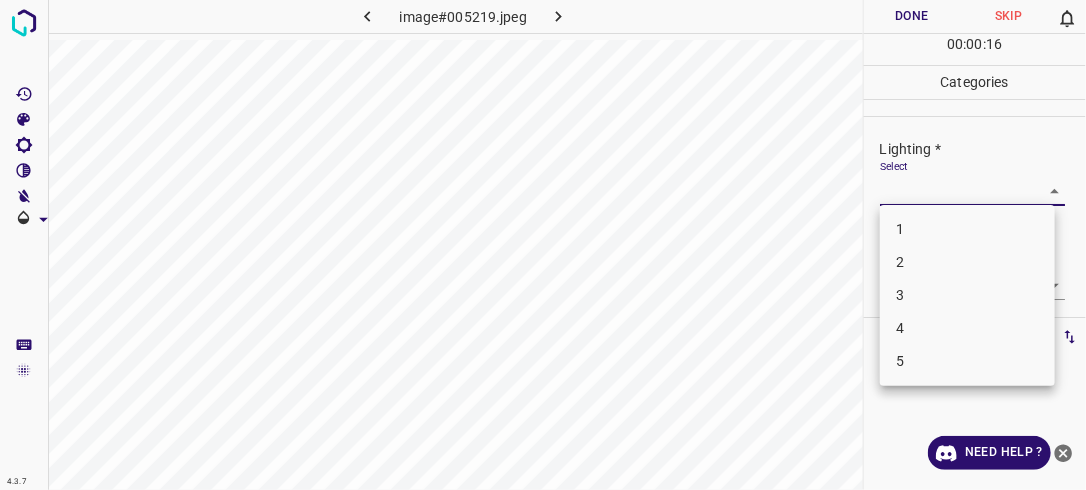 click on "4.3.7 image#005219.jpeg Done Skip 0 00   : 00   : 16   Categories Lighting *  Select ​ Focus *  Select ​ Overall *  Select ​ Labels   0 Categories 1 Lighting 2 Focus 3 Overall Tools Space Change between modes (Draw & Edit) I Auto labeling R Restore zoom M Zoom in N Zoom out Delete Delete selecte label Filters Z Restore filters X Saturation filter C Brightness filter V Contrast filter B Gray scale filter General O Download Need Help ? - Text - Hide - Delete 1 2 3 4 5" at bounding box center (543, 245) 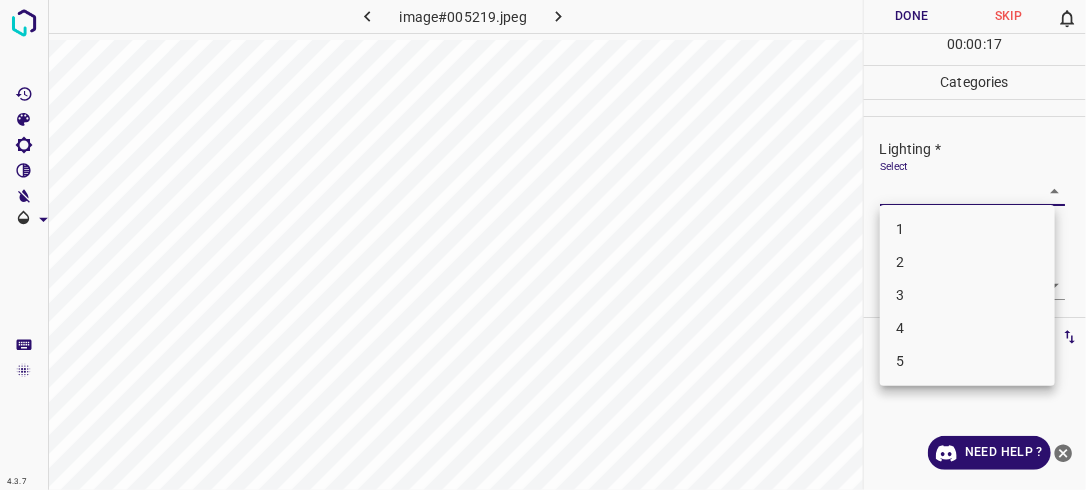 click on "2" at bounding box center [967, 262] 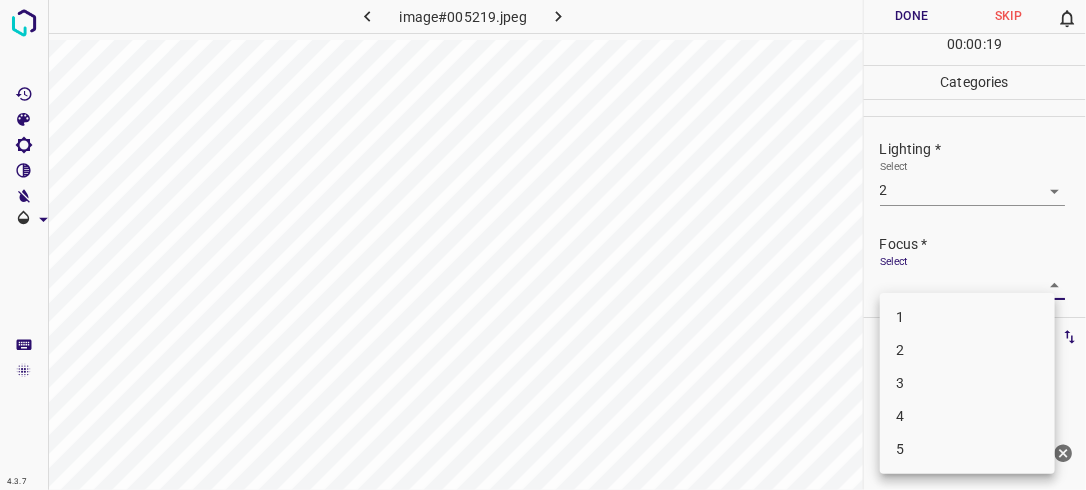 click on "4.3.7 image#005219.jpeg Done Skip 0 00   : 00   : 19   Categories Lighting *  Select 2 2 Focus *  Select ​ Overall *  Select ​ Labels   0 Categories 1 Lighting 2 Focus 3 Overall Tools Space Change between modes (Draw & Edit) I Auto labeling R Restore zoom M Zoom in N Zoom out Delete Delete selecte label Filters Z Restore filters X Saturation filter C Brightness filter V Contrast filter B Gray scale filter General O Download Need Help ? - Text - Hide - Delete 1 2 3 4 5" at bounding box center [543, 245] 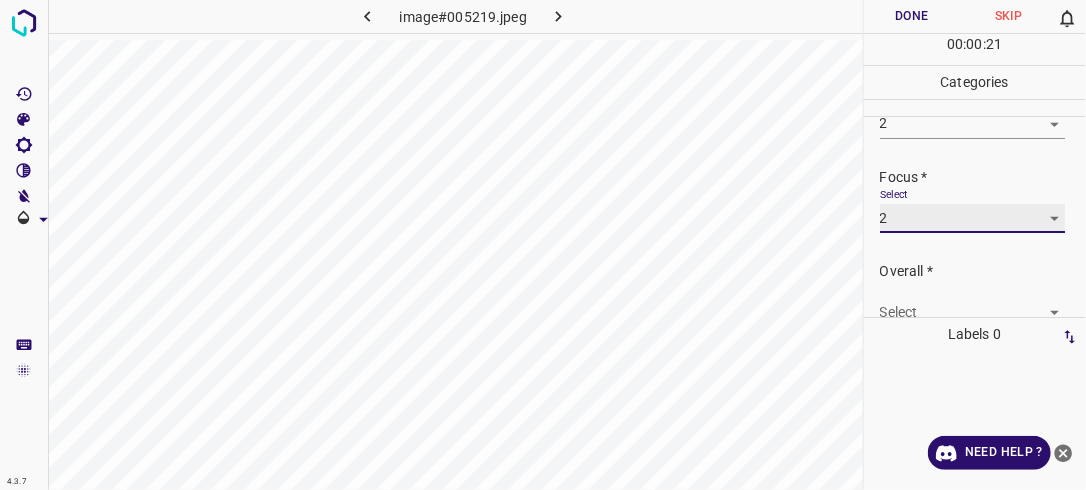 scroll, scrollTop: 86, scrollLeft: 0, axis: vertical 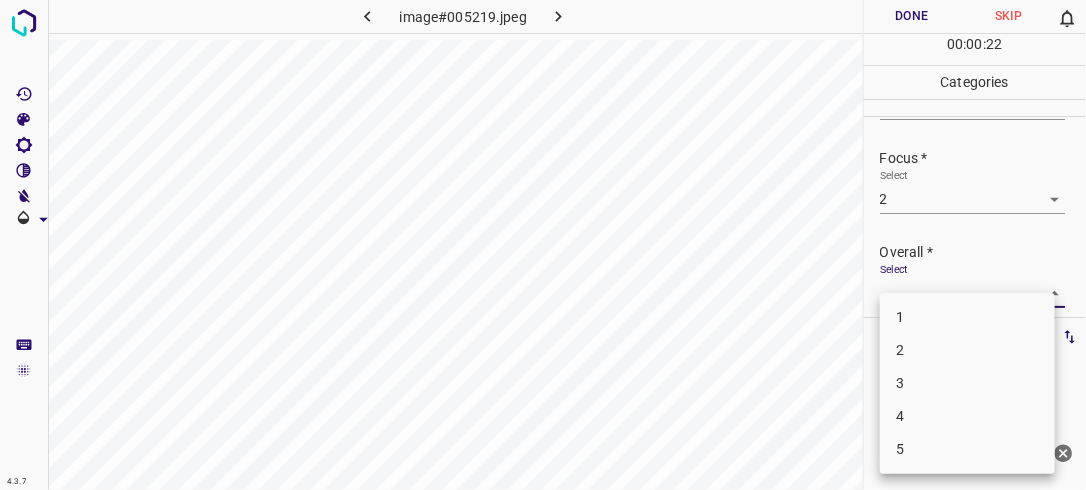 click on "4.3.7 image#005219.jpeg Done Skip 0 00   : 00   : 22   Categories Lighting *  Select 2 2 Focus *  Select 2 2 Overall *  Select ​ Labels   0 Categories 1 Lighting 2 Focus 3 Overall Tools Space Change between modes (Draw & Edit) I Auto labeling R Restore zoom M Zoom in N Zoom out Delete Delete selecte label Filters Z Restore filters X Saturation filter C Brightness filter V Contrast filter B Gray scale filter General O Download Need Help ? - Text - Hide - Delete 1 2 3 4 5" at bounding box center [543, 245] 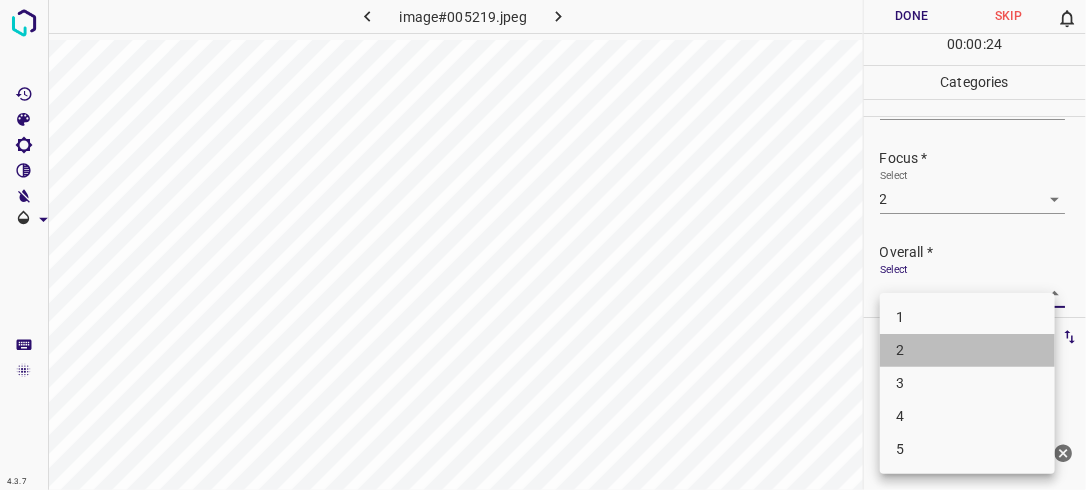 click on "2" at bounding box center (967, 350) 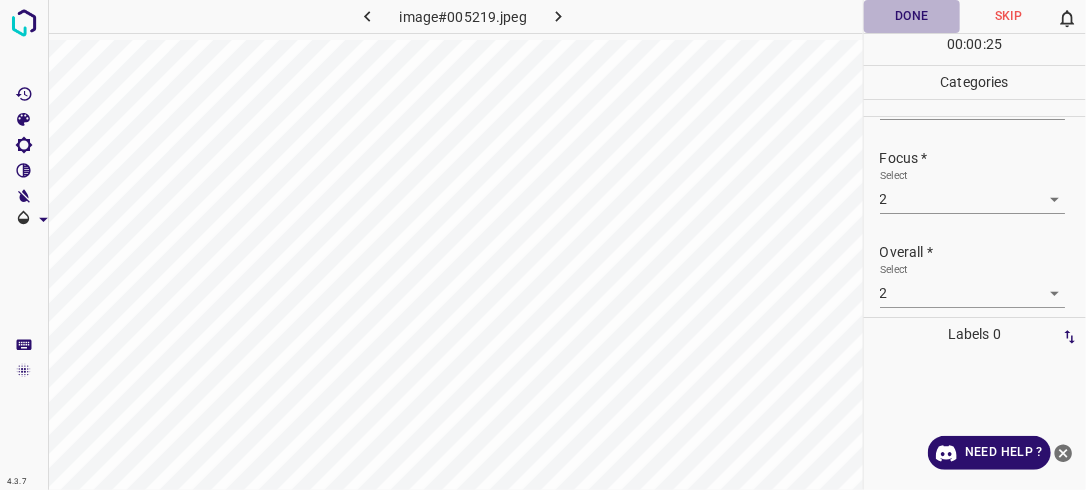 click on "Done" at bounding box center (912, 16) 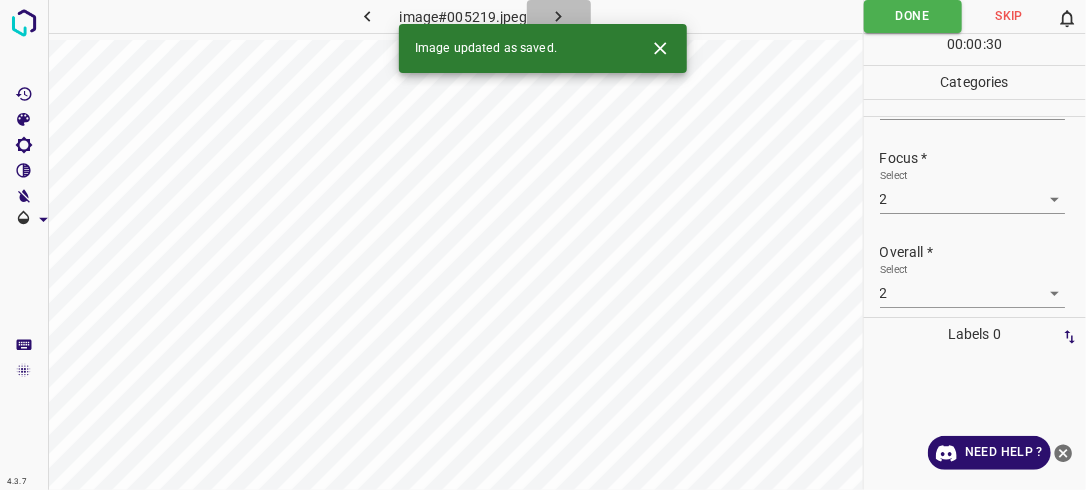 click 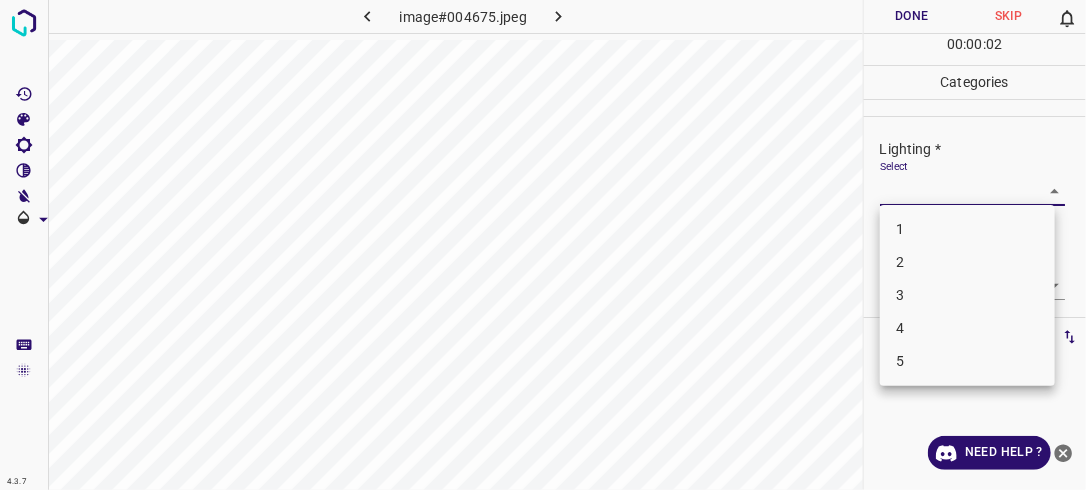 click on "4.3.7 image#004675.jpeg Done Skip 0 00   : 00   : 02   Categories Lighting *  Select ​ Focus *  Select ​ Overall *  Select ​ Labels   0 Categories 1 Lighting 2 Focus 3 Overall Tools Space Change between modes (Draw & Edit) I Auto labeling R Restore zoom M Zoom in N Zoom out Delete Delete selecte label Filters Z Restore filters X Saturation filter C Brightness filter V Contrast filter B Gray scale filter General O Download Need Help ? - Text - Hide - Delete 1 2 3 4 5" at bounding box center (543, 245) 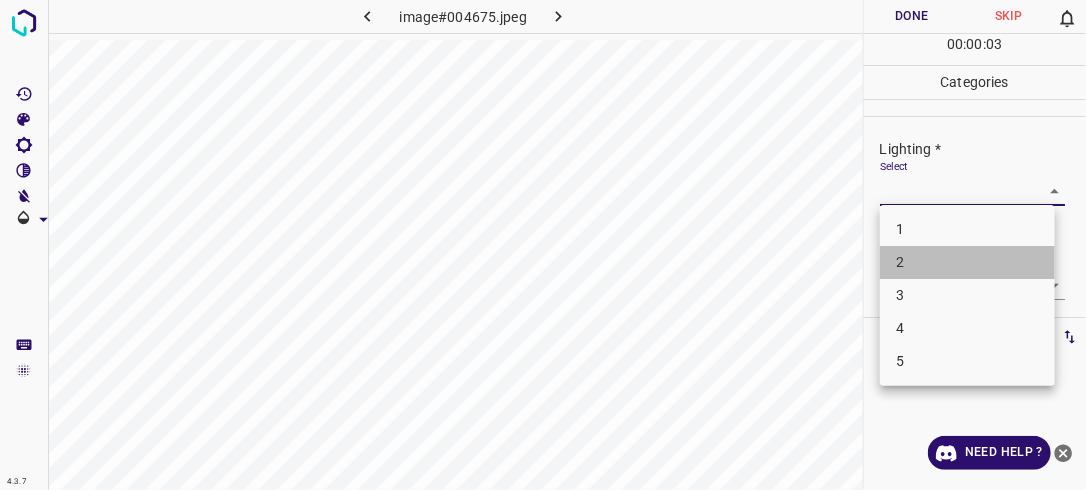 click on "2" at bounding box center (967, 262) 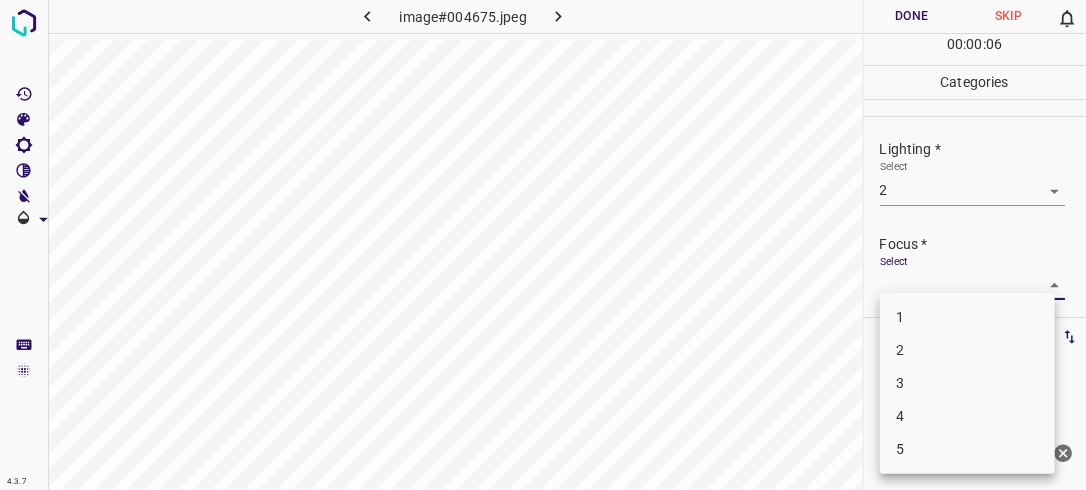 click on "4.3.7 image#004675.jpeg Done Skip 0 00   : 00   : 06   Categories Lighting *  Select 2 2 Focus *  Select ​ Overall *  Select ​ Labels   0 Categories 1 Lighting 2 Focus 3 Overall Tools Space Change between modes (Draw & Edit) I Auto labeling R Restore zoom M Zoom in N Zoom out Delete Delete selecte label Filters Z Restore filters X Saturation filter C Brightness filter V Contrast filter B Gray scale filter General O Download Need Help ? - Text - Hide - Delete 1 2 3 4 5" at bounding box center (543, 245) 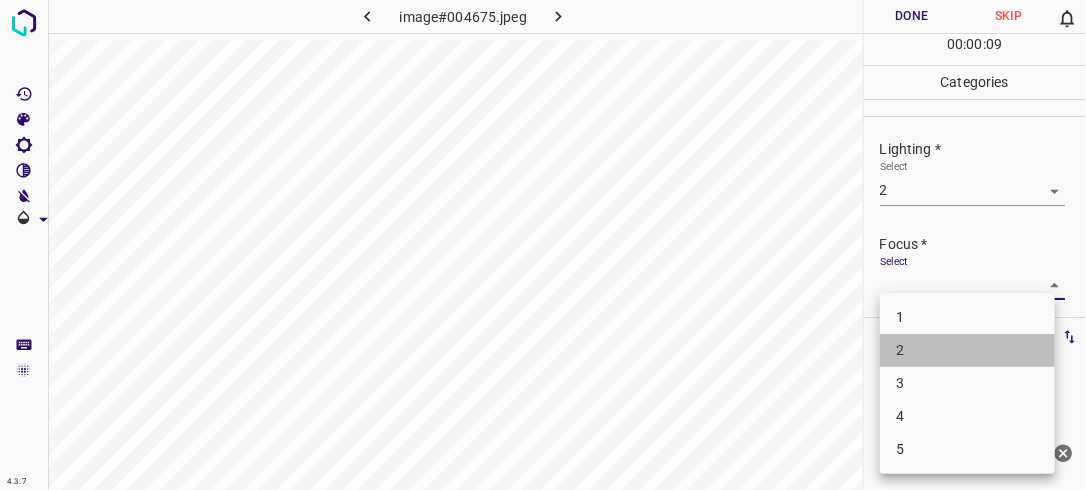click on "2" at bounding box center [967, 350] 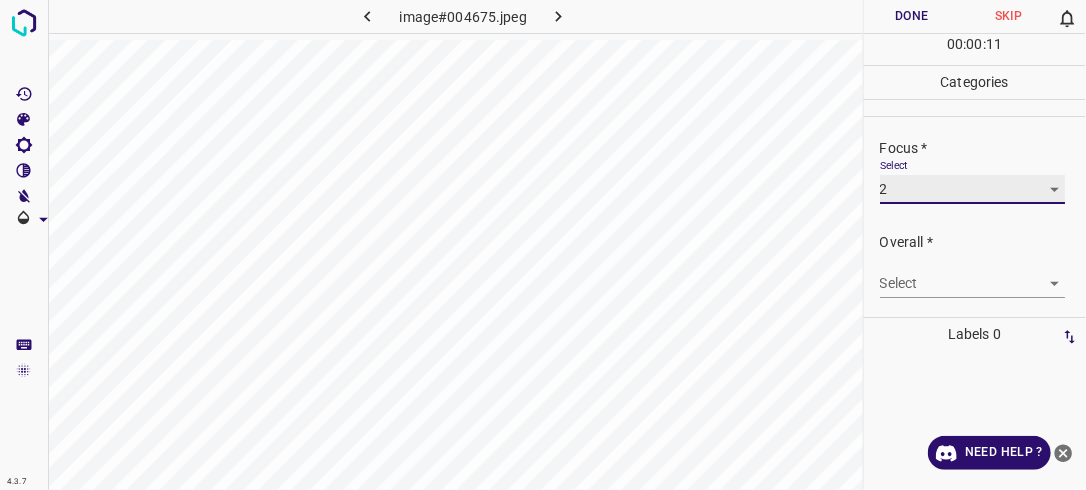 scroll, scrollTop: 98, scrollLeft: 0, axis: vertical 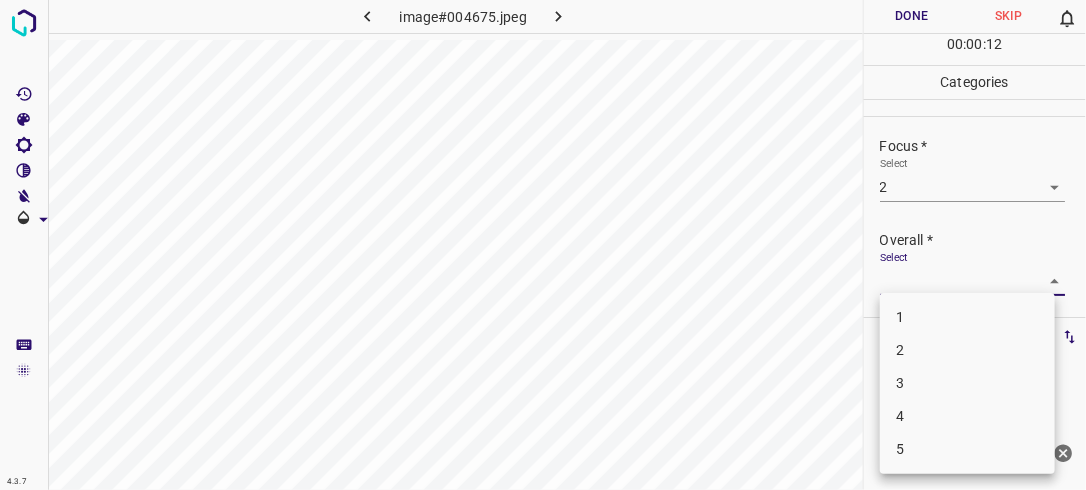 click on "4.3.7 image#004675.jpeg Done Skip 0 00   : 00   : 12   Categories Lighting *  Select 2 2 Focus *  Select 2 2 Overall *  Select ​ Labels   0 Categories 1 Lighting 2 Focus 3 Overall Tools Space Change between modes (Draw & Edit) I Auto labeling R Restore zoom M Zoom in N Zoom out Delete Delete selecte label Filters Z Restore filters X Saturation filter C Brightness filter V Contrast filter B Gray scale filter General O Download Need Help ? - Text - Hide - Delete 1 2 3 4 5" at bounding box center (543, 245) 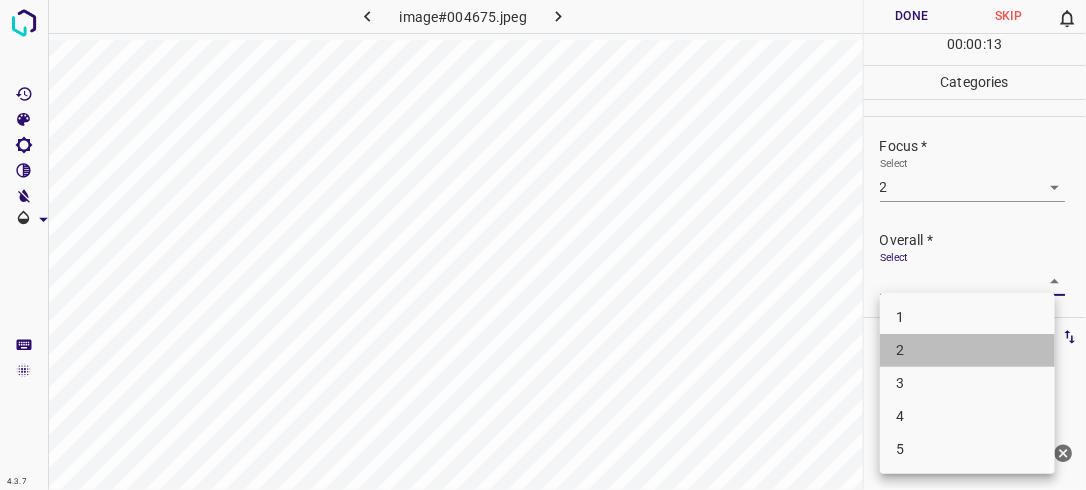 click on "2" at bounding box center (967, 350) 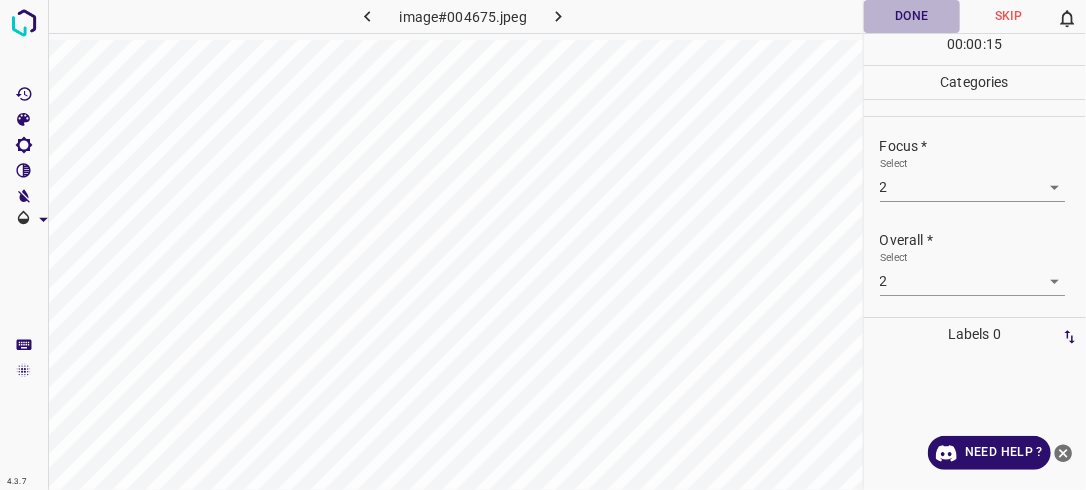 click on "Done" at bounding box center [912, 16] 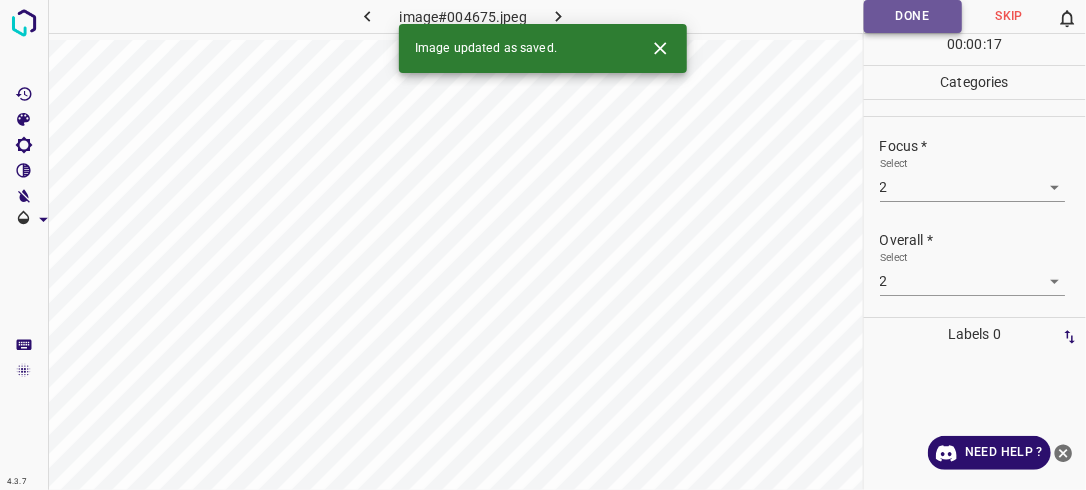 click on "Done" at bounding box center [913, 16] 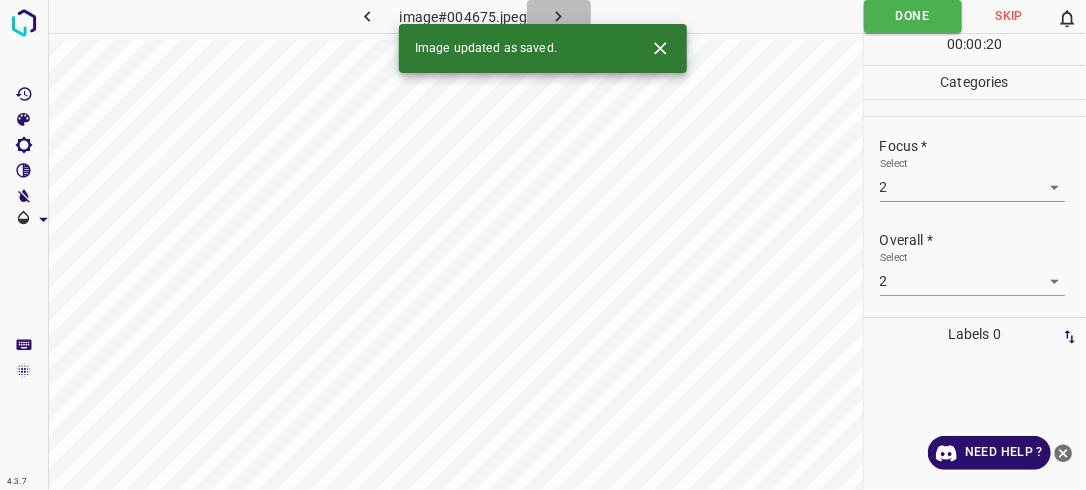 click 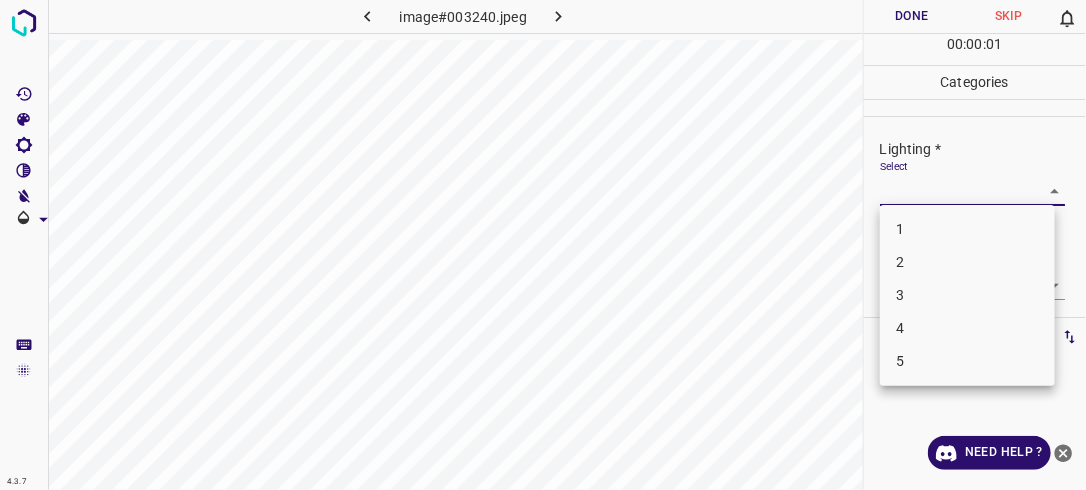 click on "4.3.7 image#003240.jpeg Done Skip 0 00   : 00   : 01   Categories Lighting *  Select ​ Focus *  Select ​ Overall *  Select ​ Labels   0 Categories 1 Lighting 2 Focus 3 Overall Tools Space Change between modes (Draw & Edit) I Auto labeling R Restore zoom M Zoom in N Zoom out Delete Delete selecte label Filters Z Restore filters X Saturation filter C Brightness filter V Contrast filter B Gray scale filter General O Download Need Help ? - Text - Hide - Delete 1 2 3 4 5" at bounding box center [543, 245] 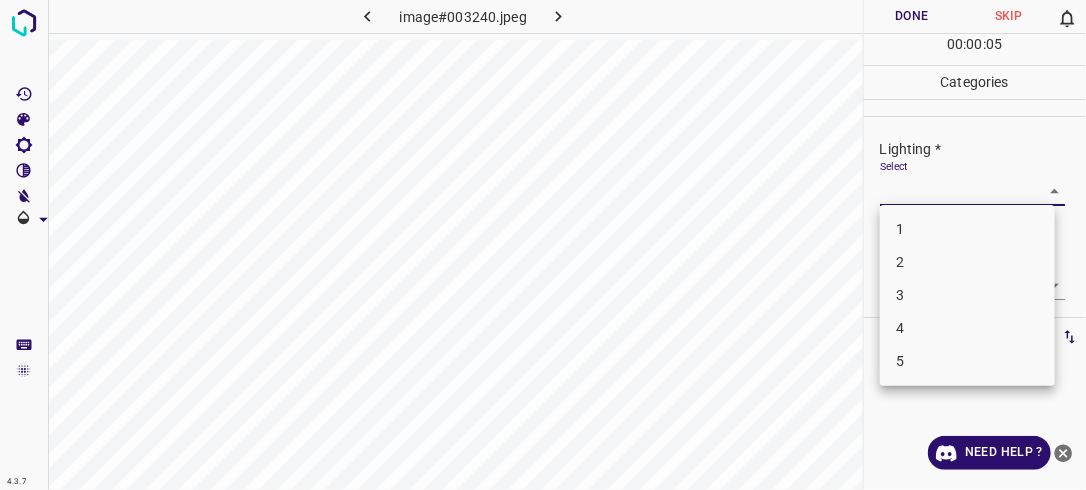 click on "3" at bounding box center (967, 295) 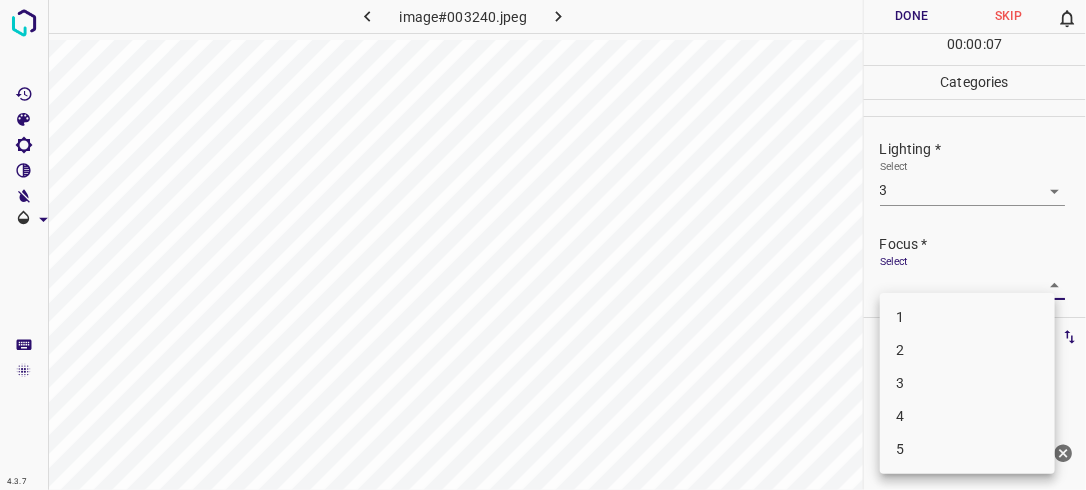 click on "4.3.7 image#003240.jpeg Done Skip 0 00   : 00   : 07   Categories Lighting *  Select 3 3 Focus *  Select ​ Overall *  Select ​ Labels   0 Categories 1 Lighting 2 Focus 3 Overall Tools Space Change between modes (Draw & Edit) I Auto labeling R Restore zoom M Zoom in N Zoom out Delete Delete selecte label Filters Z Restore filters X Saturation filter C Brightness filter V Contrast filter B Gray scale filter General O Download Need Help ? - Text - Hide - Delete 1 2 3 4 5" at bounding box center [543, 245] 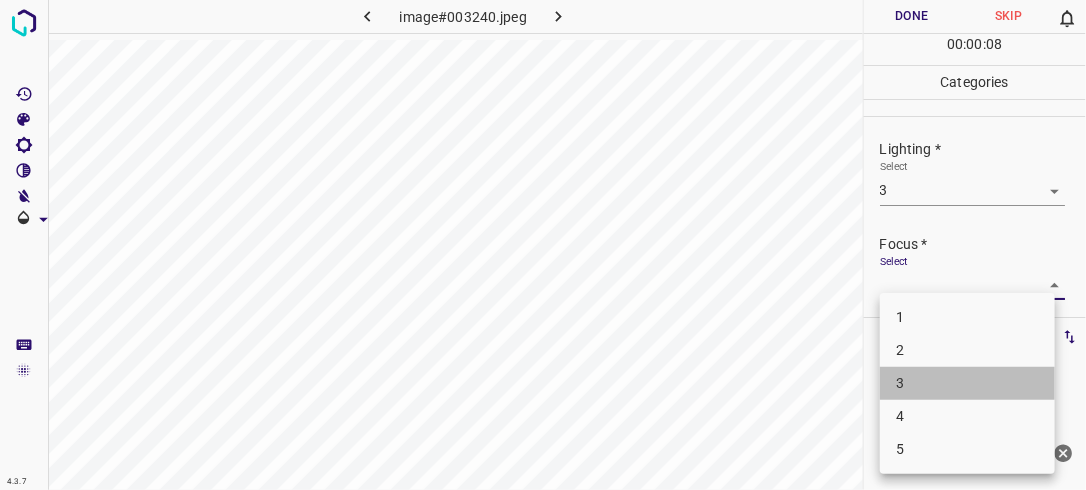 click on "3" at bounding box center (967, 383) 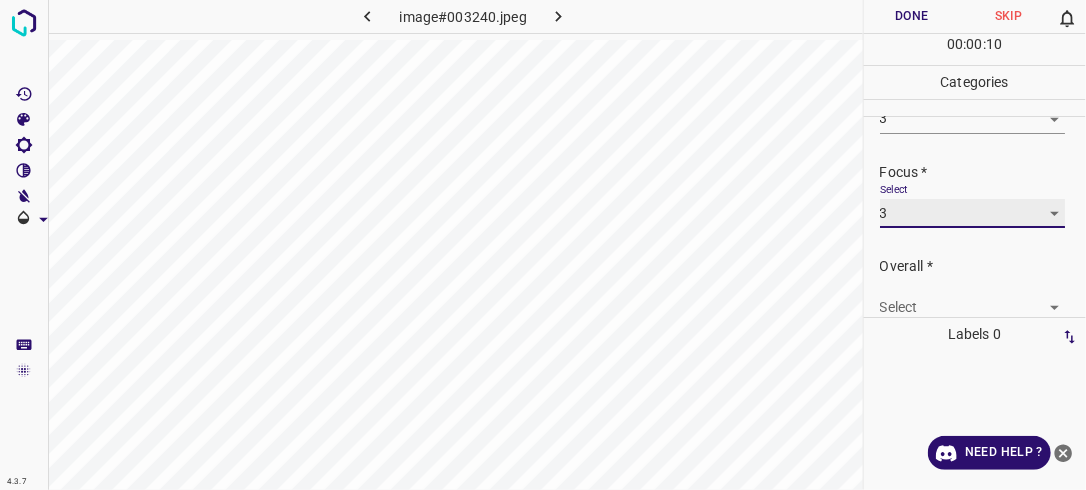 scroll, scrollTop: 98, scrollLeft: 0, axis: vertical 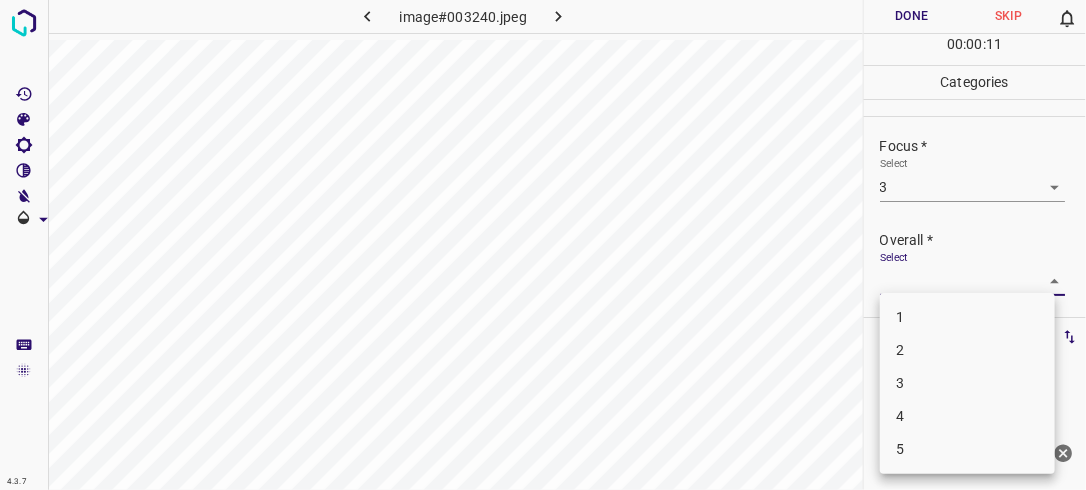 click on "4.3.7 image#003240.jpeg Done Skip 0 00   : 00   : 11   Categories Lighting *  Select 3 3 Focus *  Select 3 3 Overall *  Select ​ Labels   0 Categories 1 Lighting 2 Focus 3 Overall Tools Space Change between modes (Draw & Edit) I Auto labeling R Restore zoom M Zoom in N Zoom out Delete Delete selecte label Filters Z Restore filters X Saturation filter C Brightness filter V Contrast filter B Gray scale filter General O Download Need Help ? - Text - Hide - Delete 1 2 3 4 5" at bounding box center [543, 245] 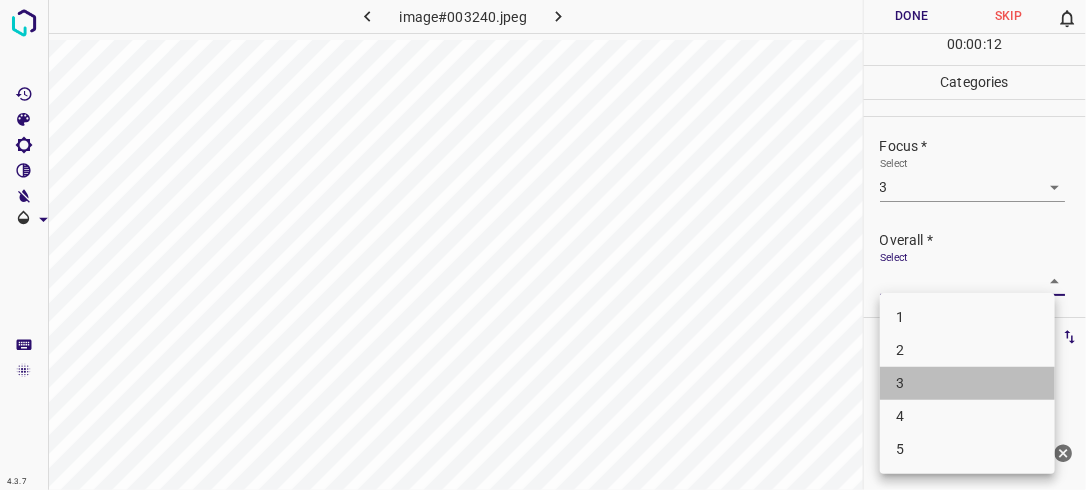 click on "3" at bounding box center (967, 383) 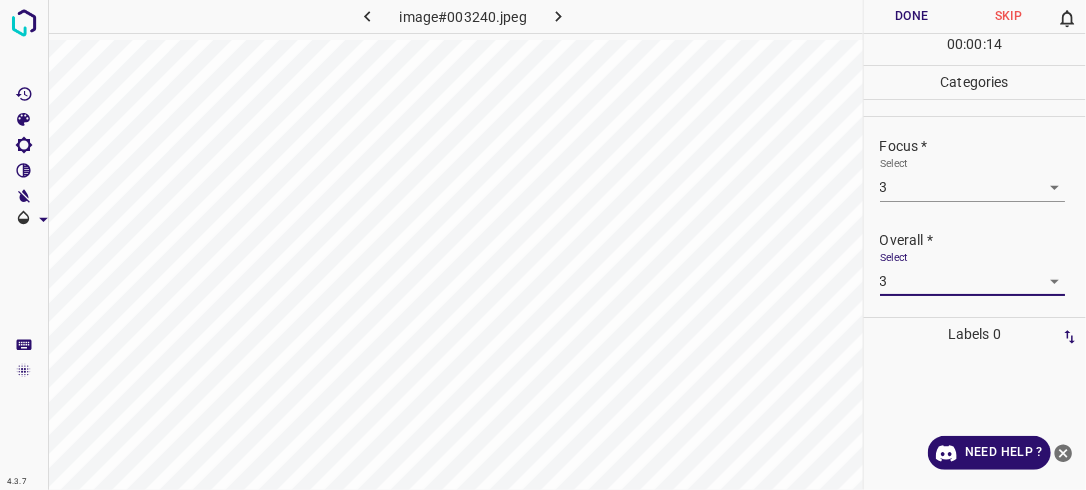 click on "Done" at bounding box center [912, 16] 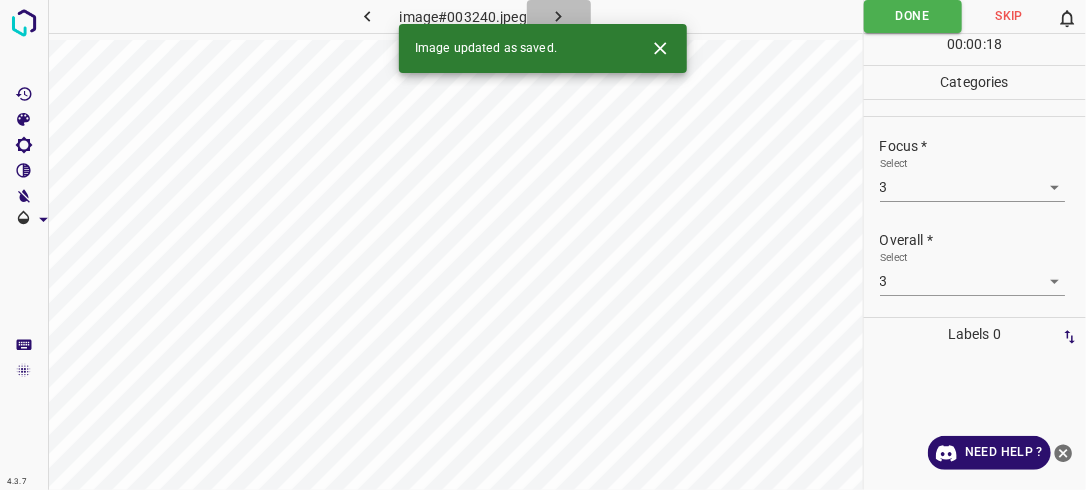 click 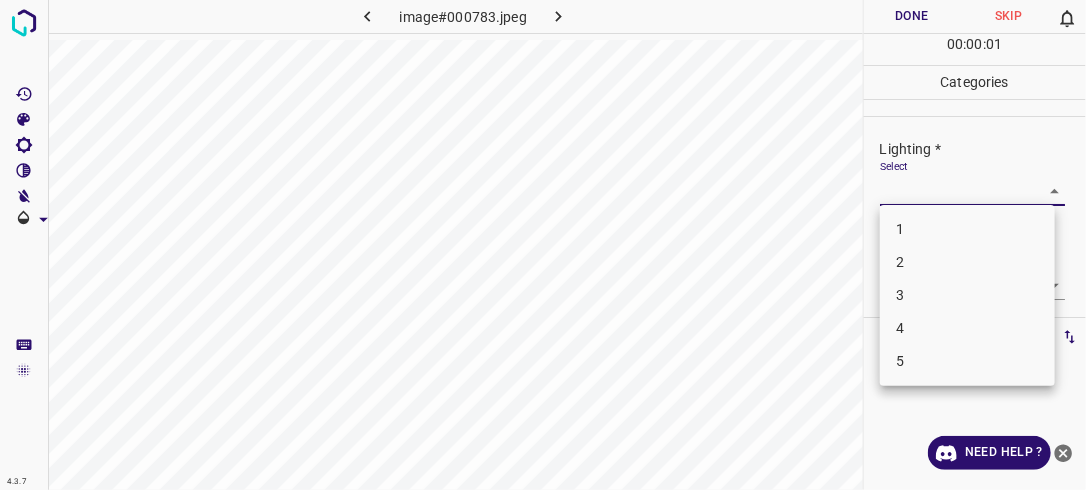click on "4.3.7 image#000783.jpeg Done Skip 0 00   : 00   : 01   Categories Lighting *  Select ​ Focus *  Select ​ Overall *  Select ​ Labels   0 Categories 1 Lighting 2 Focus 3 Overall Tools Space Change between modes (Draw & Edit) I Auto labeling R Restore zoom M Zoom in N Zoom out Delete Delete selecte label Filters Z Restore filters X Saturation filter C Brightness filter V Contrast filter B Gray scale filter General O Download Need Help ? - Text - Hide - Delete 1 2 3 4 5" at bounding box center (543, 245) 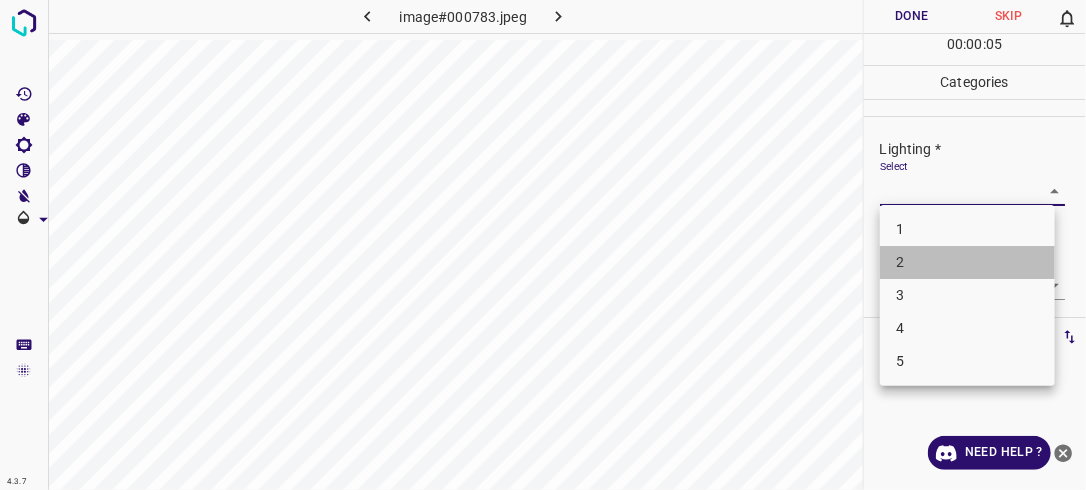 click on "2" at bounding box center (967, 262) 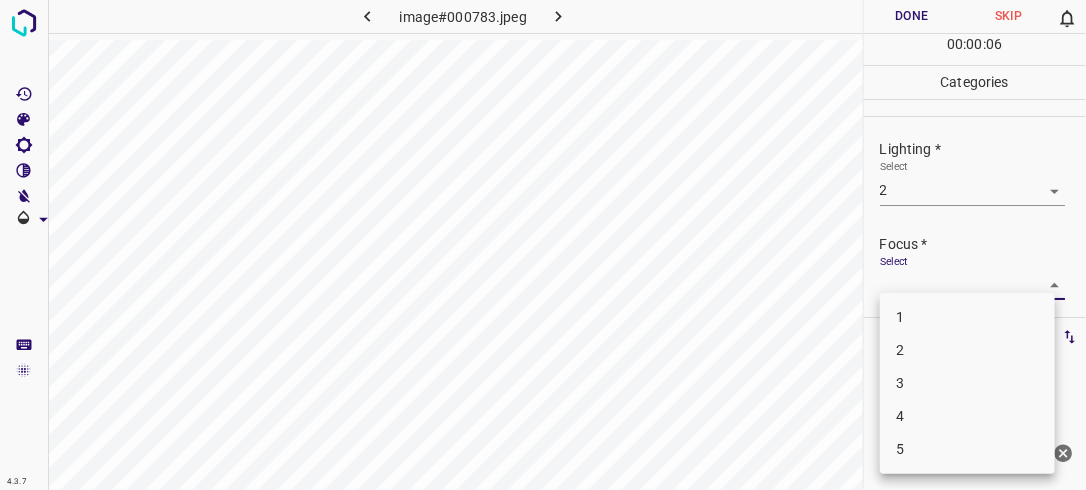 click on "4.3.7 image#000783.jpeg Done Skip 0 00   : 00   : 06   Categories Lighting *  Select 2 2 Focus *  Select ​ Overall *  Select ​ Labels   0 Categories 1 Lighting 2 Focus 3 Overall Tools Space Change between modes (Draw & Edit) I Auto labeling R Restore zoom M Zoom in N Zoom out Delete Delete selecte label Filters Z Restore filters X Saturation filter C Brightness filter V Contrast filter B Gray scale filter General O Download Need Help ? - Text - Hide - Delete 1 2 3 4 5" at bounding box center [543, 245] 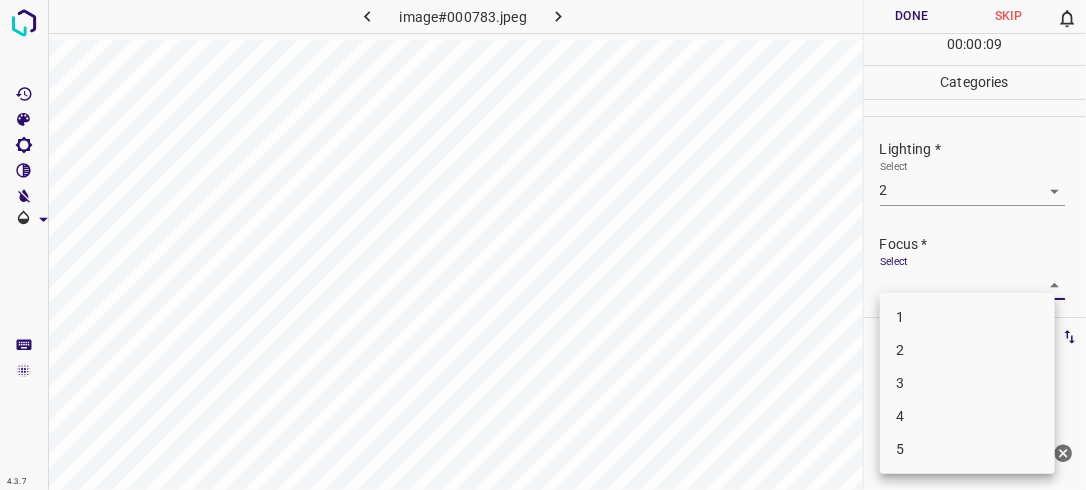 drag, startPoint x: 992, startPoint y: 346, endPoint x: 996, endPoint y: 358, distance: 12.649111 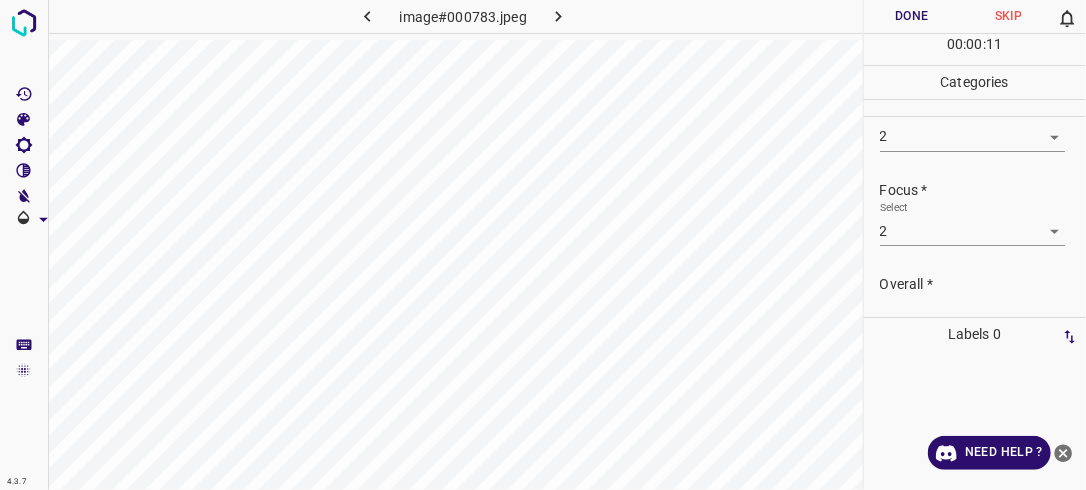 scroll, scrollTop: 98, scrollLeft: 0, axis: vertical 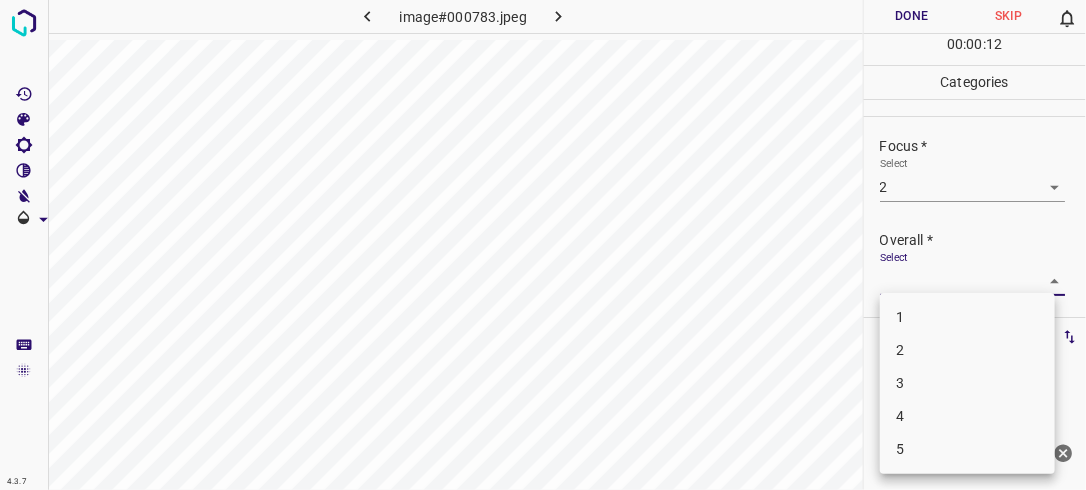 click on "4.3.7 image#000783.jpeg Done Skip 0 00   : 00   : 12   Categories Lighting *  Select 2 2 Focus *  Select 2 2 Overall *  Select ​ Labels   0 Categories 1 Lighting 2 Focus 3 Overall Tools Space Change between modes (Draw & Edit) I Auto labeling R Restore zoom M Zoom in N Zoom out Delete Delete selecte label Filters Z Restore filters X Saturation filter C Brightness filter V Contrast filter B Gray scale filter General O Download Need Help ? - Text - Hide - Delete 1 2 3 4 5" at bounding box center (543, 245) 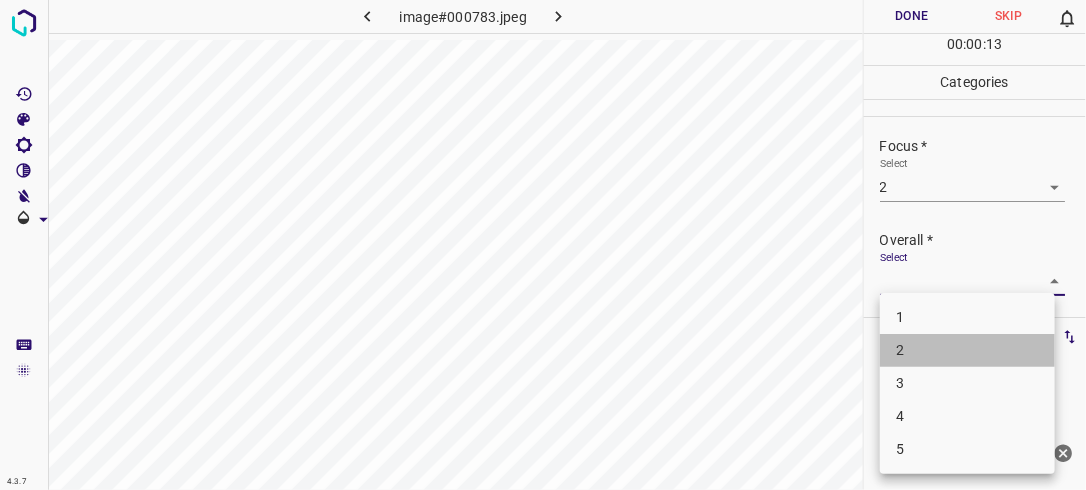 click on "2" at bounding box center (967, 350) 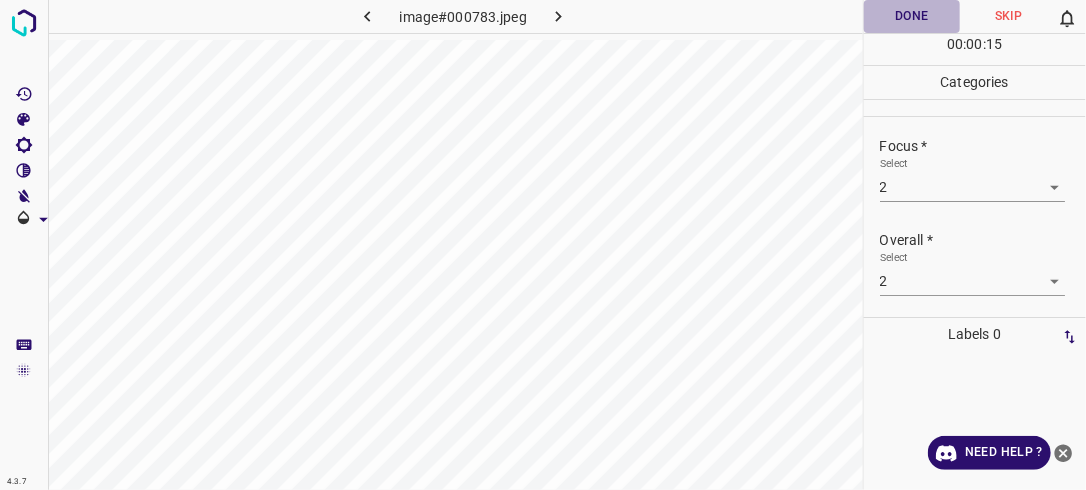 click on "Done" at bounding box center (912, 16) 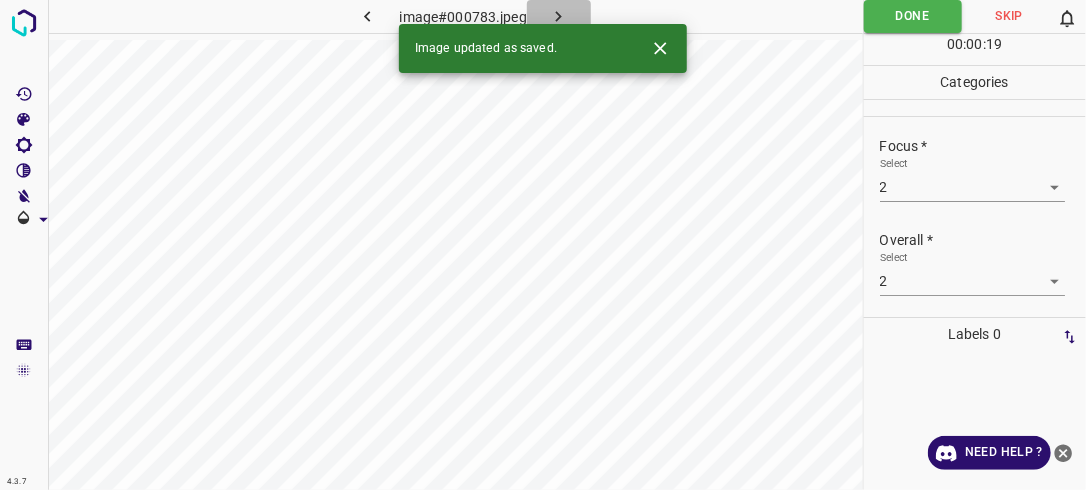 click 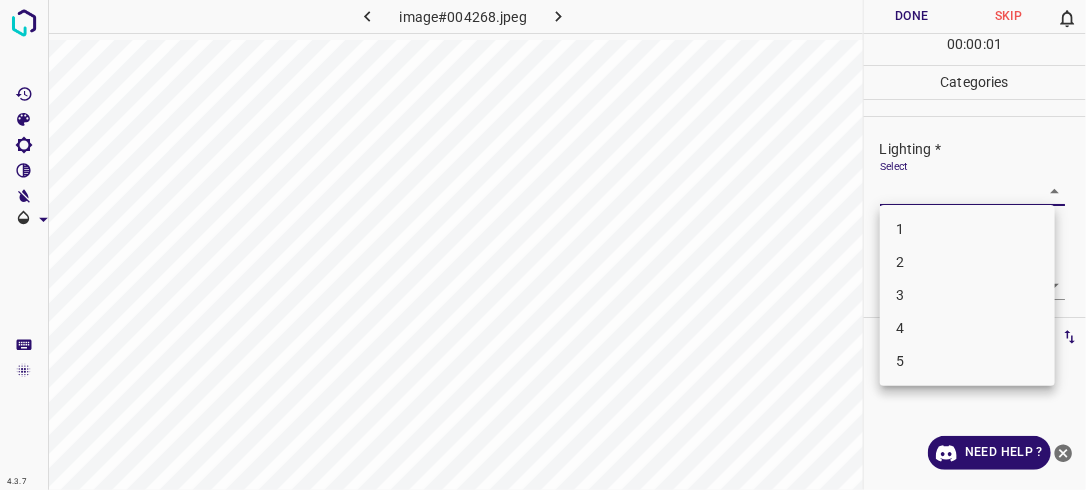 click on "4.3.7 image#004268.jpeg Done Skip 0 00   : 00   : 01   Categories Lighting *  Select ​ Focus *  Select ​ Overall *  Select ​ Labels   0 Categories 1 Lighting 2 Focus 3 Overall Tools Space Change between modes (Draw & Edit) I Auto labeling R Restore zoom M Zoom in N Zoom out Delete Delete selecte label Filters Z Restore filters X Saturation filter C Brightness filter V Contrast filter B Gray scale filter General O Download Need Help ? - Text - Hide - Delete 1 2 3 4 5" at bounding box center [543, 245] 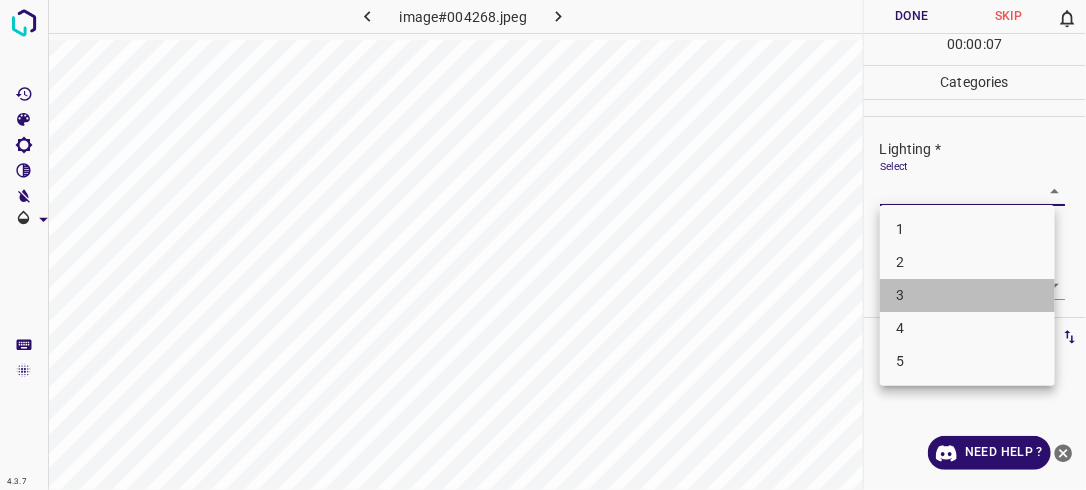 click on "3" at bounding box center (967, 295) 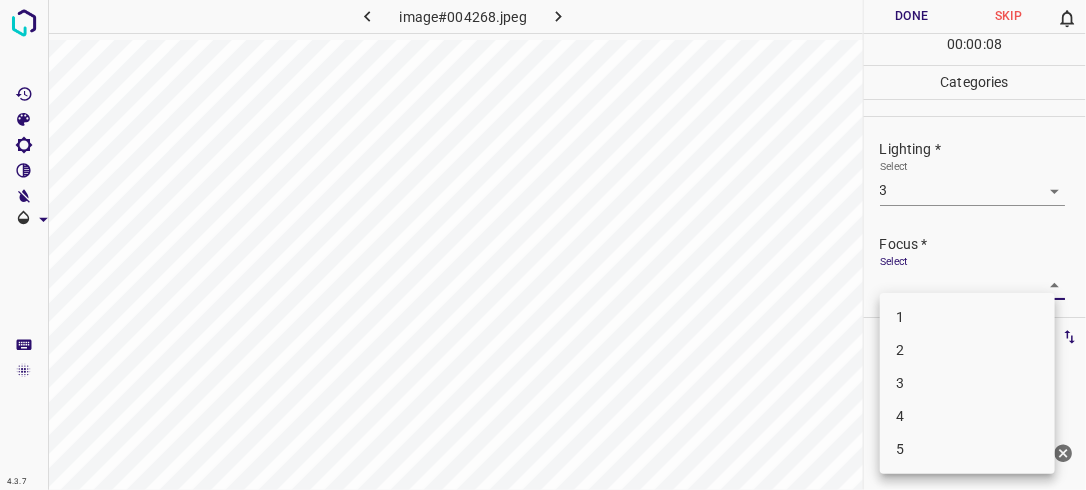 click on "4.3.7 image#004268.jpeg Done Skip 0 00   : 00   : 08   Categories Lighting *  Select 3 3 Focus *  Select ​ Overall *  Select ​ Labels   0 Categories 1 Lighting 2 Focus 3 Overall Tools Space Change between modes (Draw & Edit) I Auto labeling R Restore zoom M Zoom in N Zoom out Delete Delete selecte label Filters Z Restore filters X Saturation filter C Brightness filter V Contrast filter B Gray scale filter General O Download Need Help ? - Text - Hide - Delete 1 2 3 4 5" at bounding box center [543, 245] 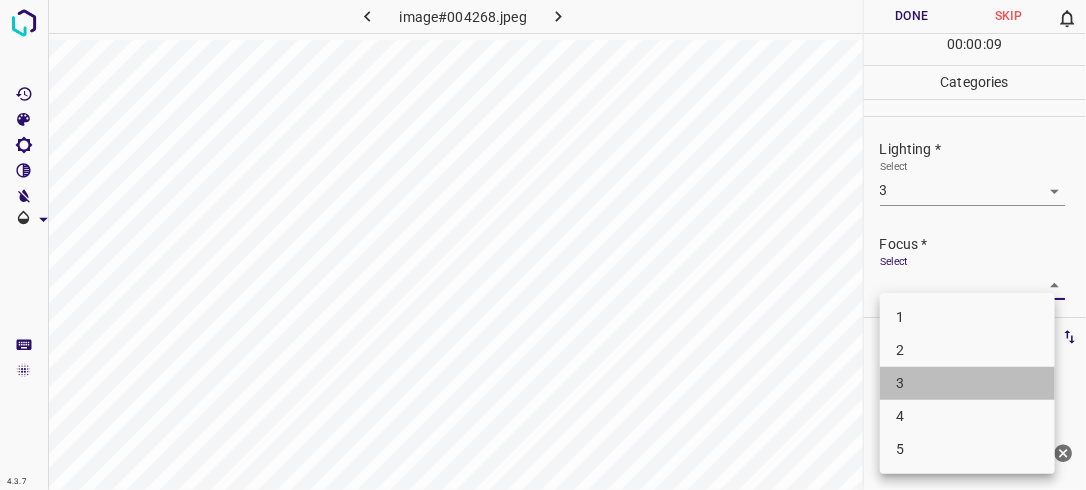 click on "3" at bounding box center (967, 383) 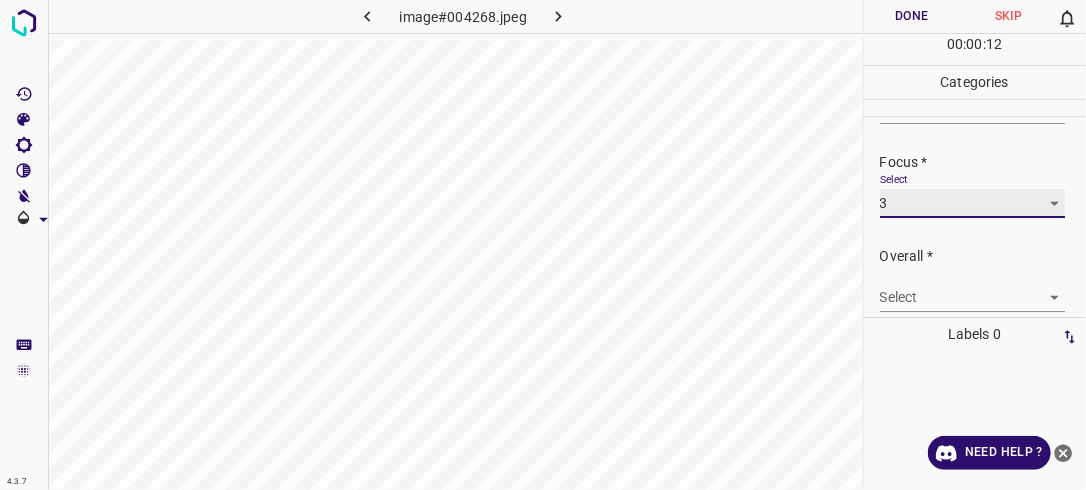 scroll, scrollTop: 84, scrollLeft: 0, axis: vertical 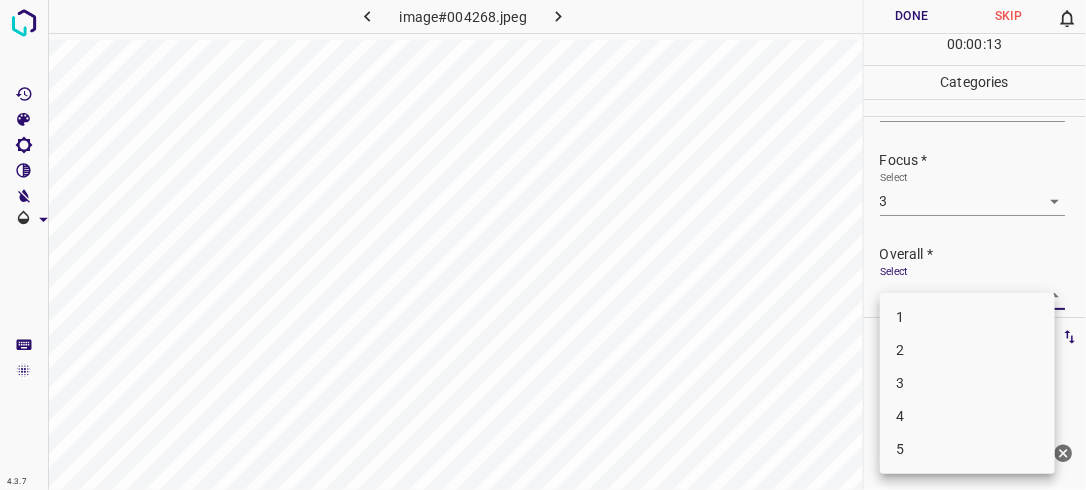 click on "4.3.7 image#004268.jpeg Done Skip 0 00   : 00   : 13   Categories Lighting *  Select 3 3 Focus *  Select 3 3 Overall *  Select ​ Labels   0 Categories 1 Lighting 2 Focus 3 Overall Tools Space Change between modes (Draw & Edit) I Auto labeling R Restore zoom M Zoom in N Zoom out Delete Delete selecte label Filters Z Restore filters X Saturation filter C Brightness filter V Contrast filter B Gray scale filter General O Download Need Help ? - Text - Hide - Delete 1 2 3 4 5" at bounding box center (543, 245) 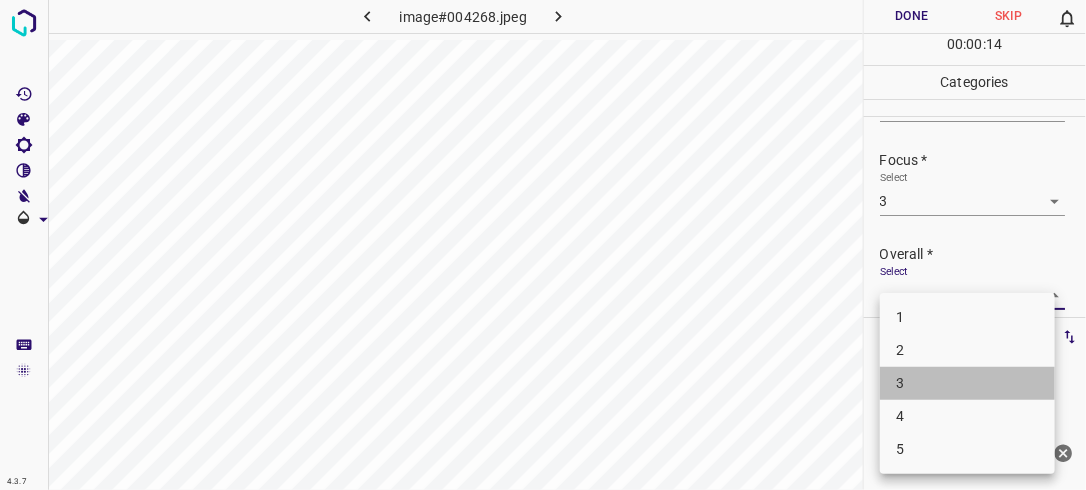 click on "3" at bounding box center [967, 383] 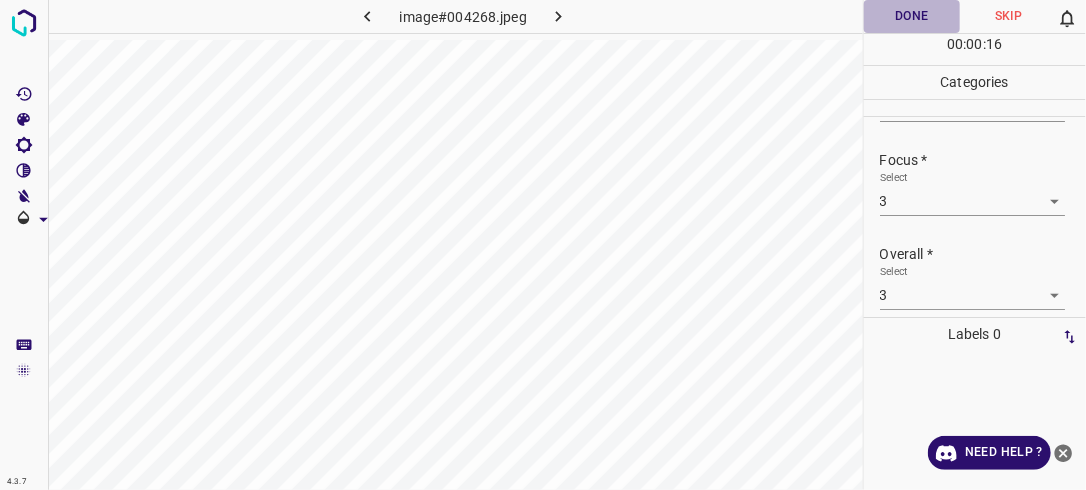 click on "Done" at bounding box center [912, 16] 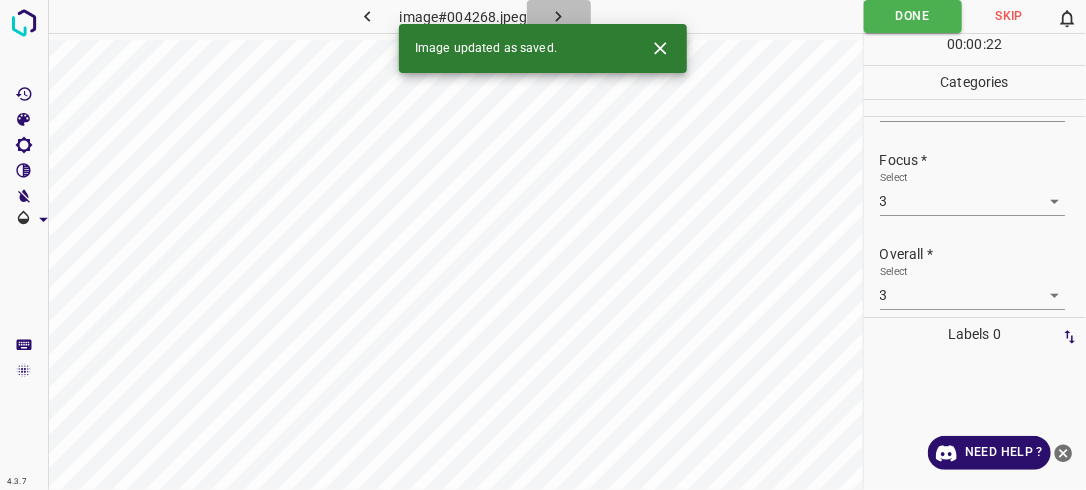 click at bounding box center (559, 16) 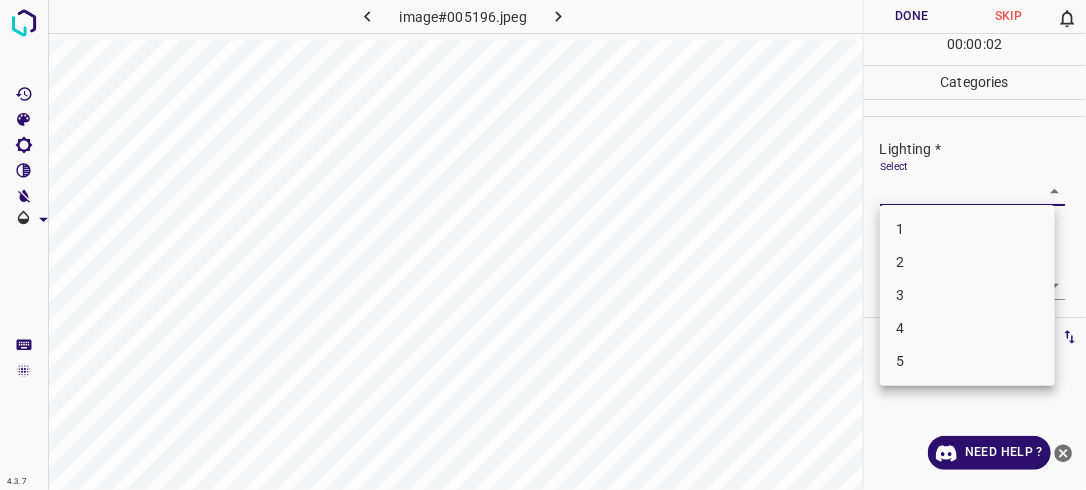 click on "4.3.7 image#005196.jpeg Done Skip 0 00   : 00   : 02   Categories Lighting *  Select ​ Focus *  Select ​ Overall *  Select ​ Labels   0 Categories 1 Lighting 2 Focus 3 Overall Tools Space Change between modes (Draw & Edit) I Auto labeling R Restore zoom M Zoom in N Zoom out Delete Delete selecte label Filters Z Restore filters X Saturation filter C Brightness filter V Contrast filter B Gray scale filter General O Download Need Help ? - Text - Hide - Delete 1 2 3 4 5" at bounding box center (543, 245) 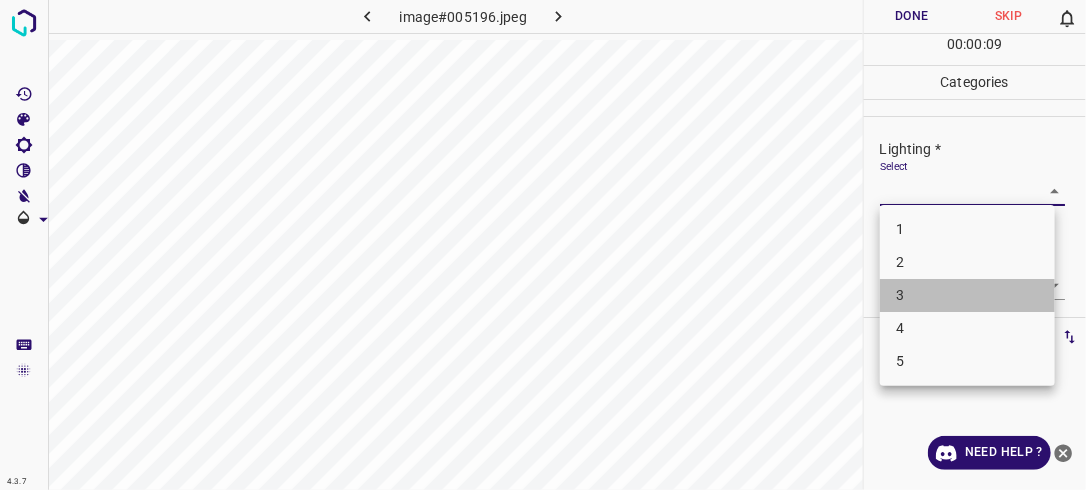 click on "3" at bounding box center [967, 295] 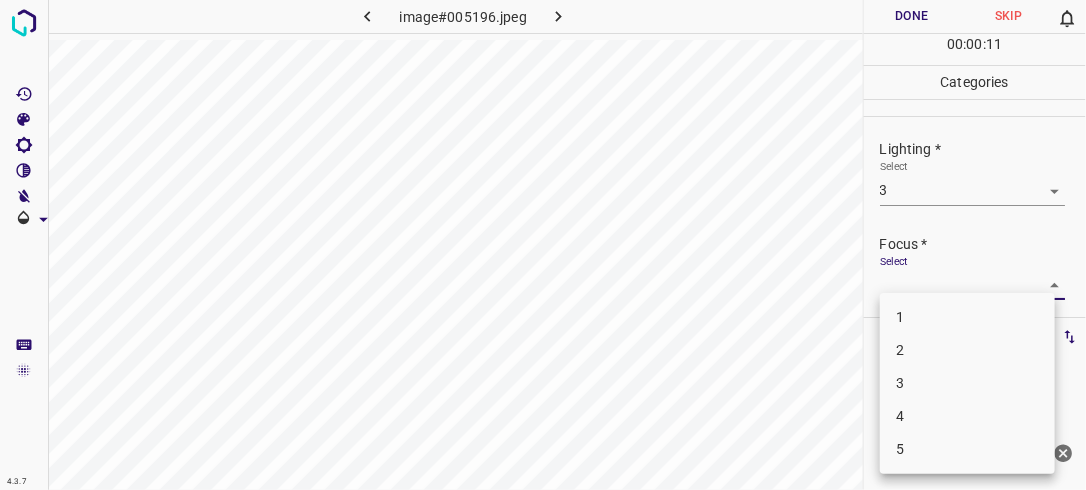 click on "4.3.7 image#005196.jpeg Done Skip 0 00   : 00   : 11   Categories Lighting *  Select 3 3 Focus *  Select ​ Overall *  Select ​ Labels   0 Categories 1 Lighting 2 Focus 3 Overall Tools Space Change between modes (Draw & Edit) I Auto labeling R Restore zoom M Zoom in N Zoom out Delete Delete selecte label Filters Z Restore filters X Saturation filter C Brightness filter V Contrast filter B Gray scale filter General O Download Need Help ? - Text - Hide - Delete 1 2 3 4 5" at bounding box center (543, 245) 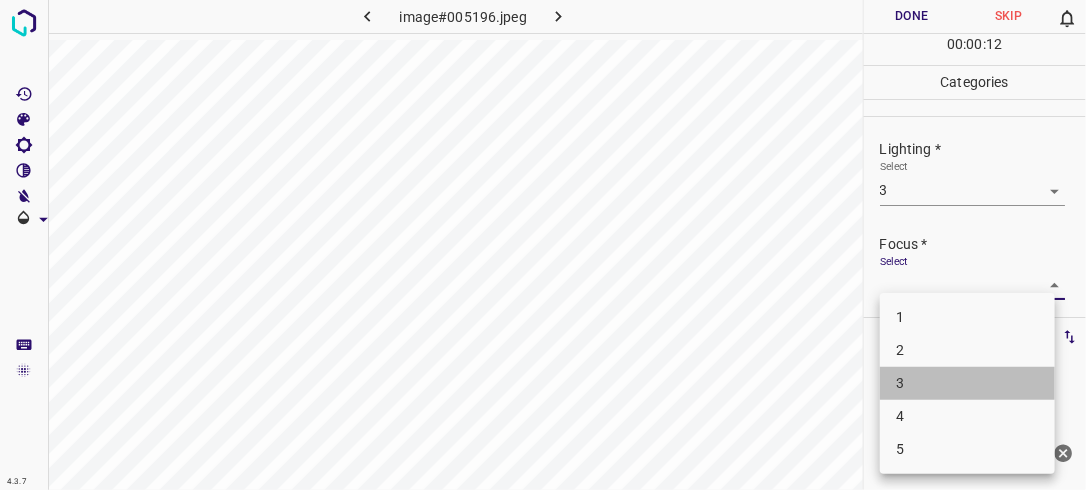 click on "3" at bounding box center [967, 383] 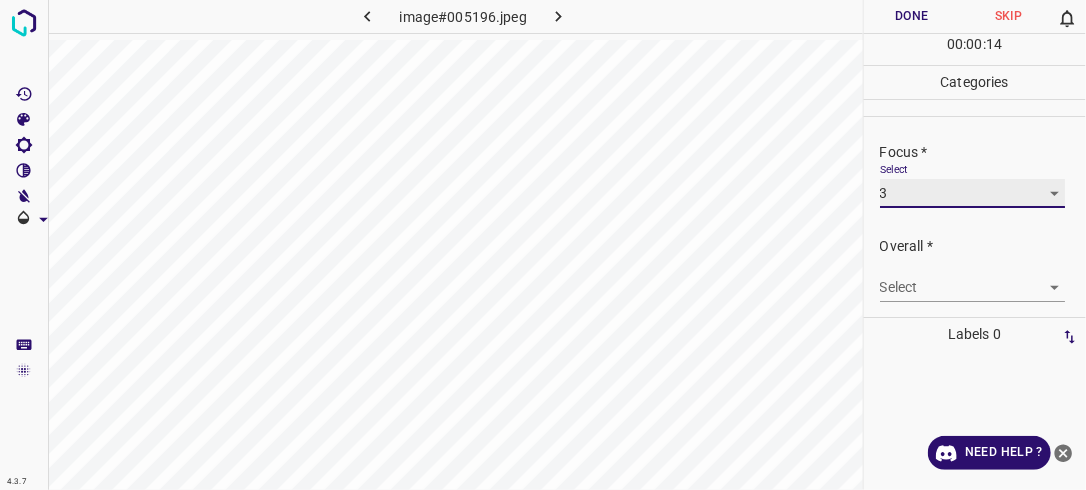 scroll, scrollTop: 94, scrollLeft: 0, axis: vertical 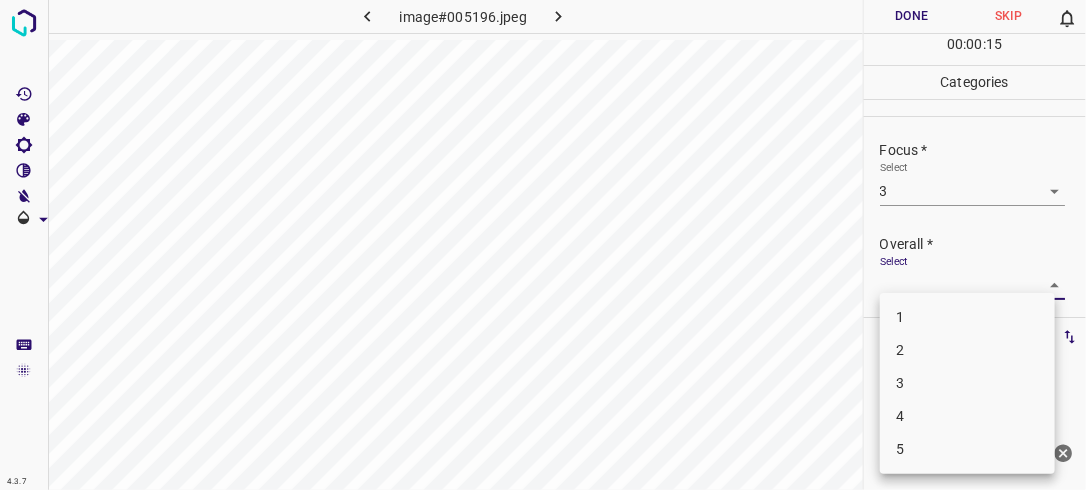 click on "4.3.7 image#005196.jpeg Done Skip 0 00   : 00   : 15   Categories Lighting *  Select 3 3 Focus *  Select 3 3 Overall *  Select ​ Labels   0 Categories 1 Lighting 2 Focus 3 Overall Tools Space Change between modes (Draw & Edit) I Auto labeling R Restore zoom M Zoom in N Zoom out Delete Delete selecte label Filters Z Restore filters X Saturation filter C Brightness filter V Contrast filter B Gray scale filter General O Download Need Help ? - Text - Hide - Delete 1 2 3 4 5" at bounding box center (543, 245) 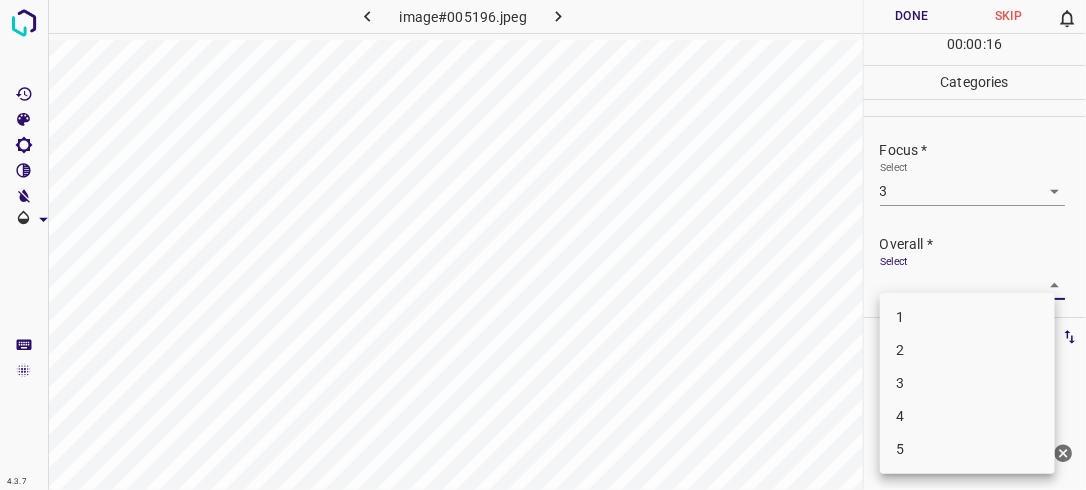 click on "3" at bounding box center (967, 383) 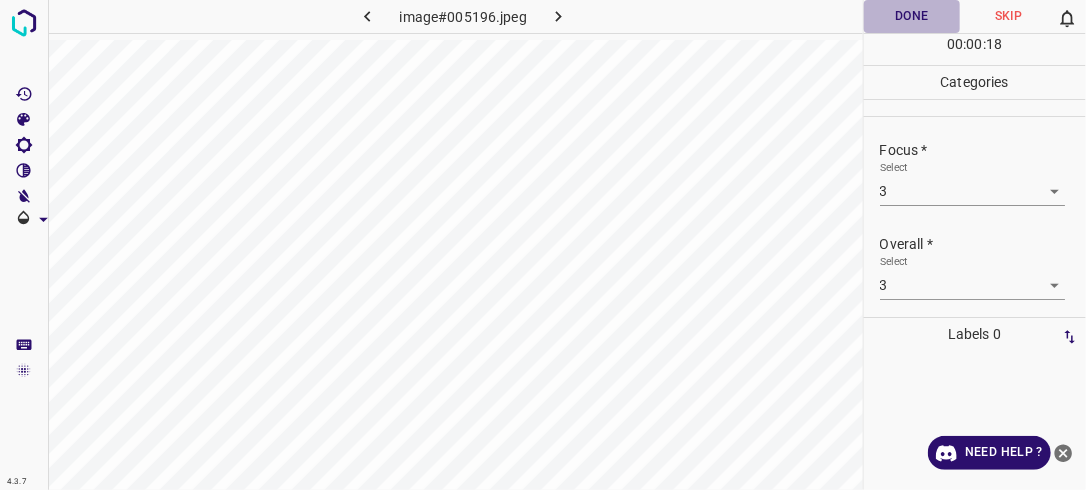 click on "Done" at bounding box center (912, 16) 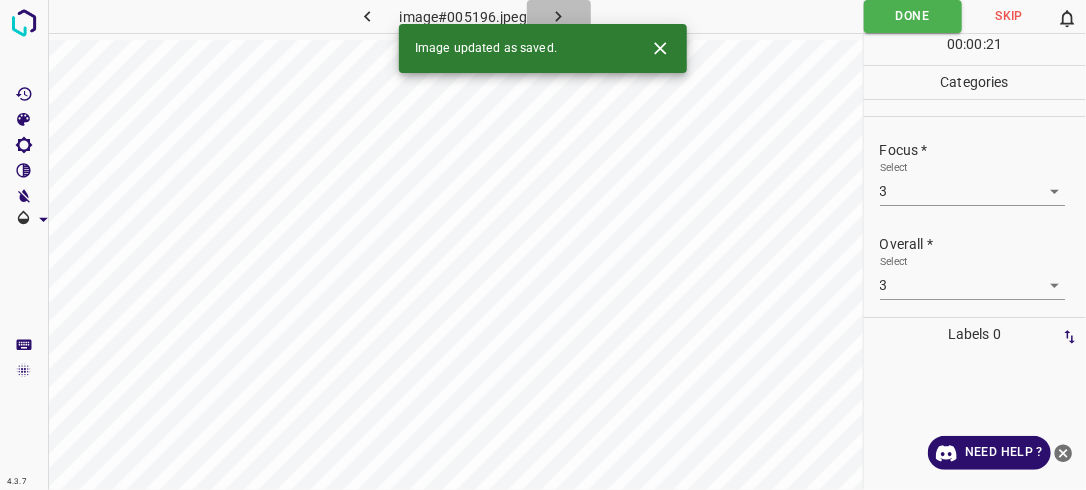 click 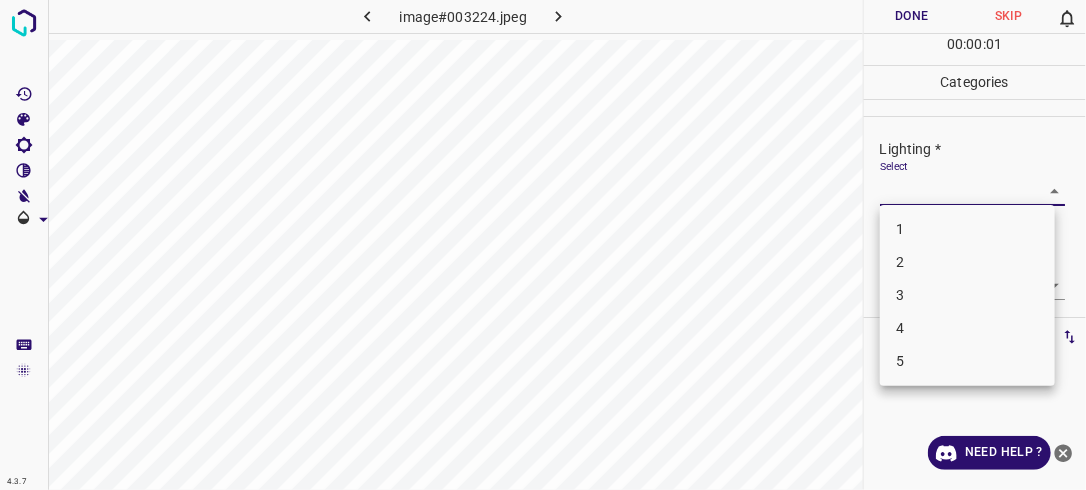 click on "4.3.7 image#003224.jpeg Done Skip 0 00   : 00   : 01   Categories Lighting *  Select ​ Focus *  Select ​ Overall *  Select ​ Labels   0 Categories 1 Lighting 2 Focus 3 Overall Tools Space Change between modes (Draw & Edit) I Auto labeling R Restore zoom M Zoom in N Zoom out Delete Delete selecte label Filters Z Restore filters X Saturation filter C Brightness filter V Contrast filter B Gray scale filter General O Download Need Help ? - Text - Hide - Delete 1 2 3 4 5" at bounding box center [543, 245] 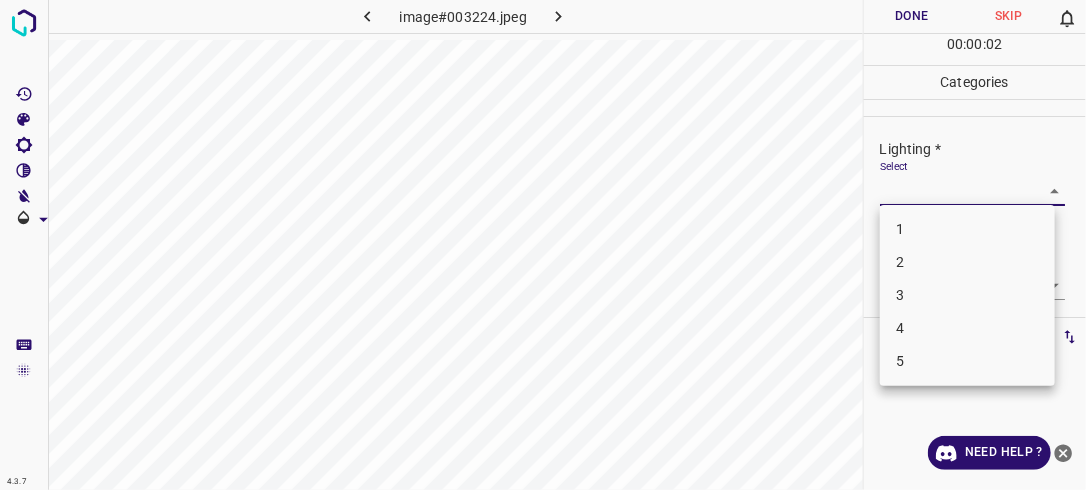 click on "2" at bounding box center (967, 262) 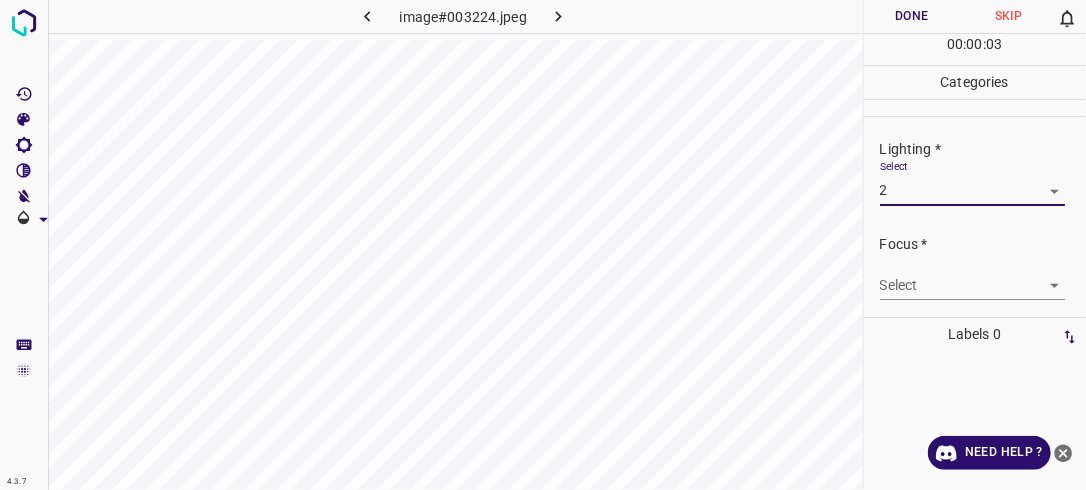 click on "4.3.7 image#003224.jpeg Done Skip 0 00   : 00   : 03   Categories Lighting *  Select 2 2 Focus *  Select ​ Overall *  Select ​ Labels   0 Categories 1 Lighting 2 Focus 3 Overall Tools Space Change between modes (Draw & Edit) I Auto labeling R Restore zoom M Zoom in N Zoom out Delete Delete selecte label Filters Z Restore filters X Saturation filter C Brightness filter V Contrast filter B Gray scale filter General O Download Need Help ? - Text - Hide - Delete" at bounding box center [543, 245] 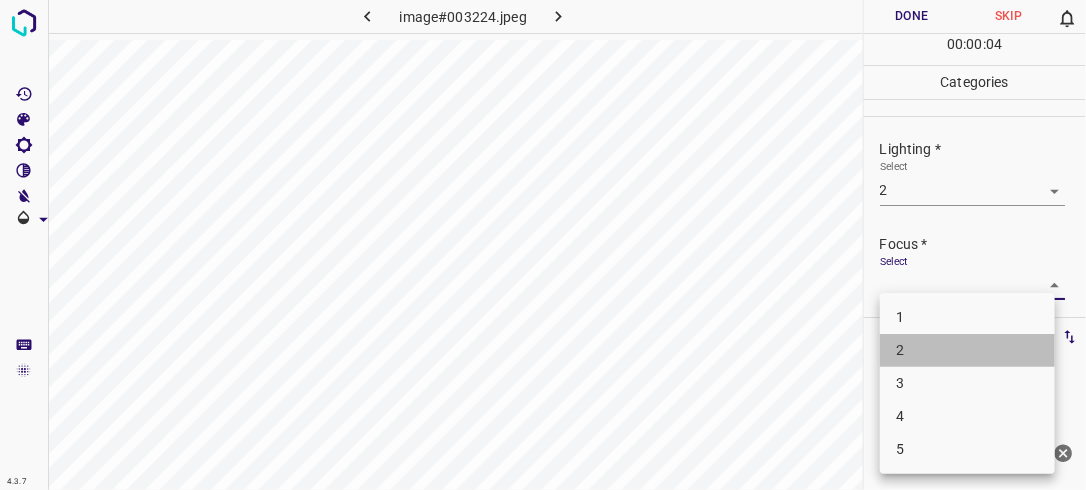 click on "2" at bounding box center [967, 350] 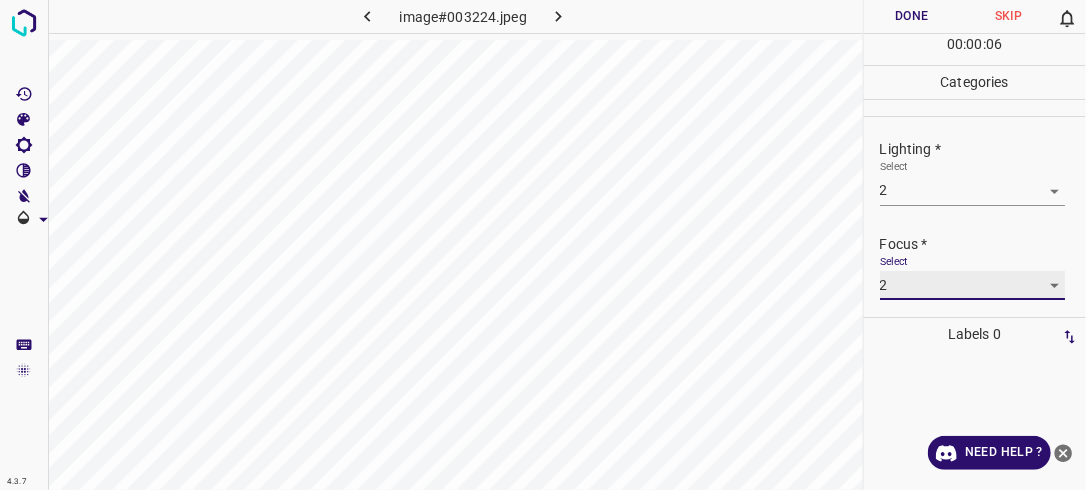scroll, scrollTop: 98, scrollLeft: 0, axis: vertical 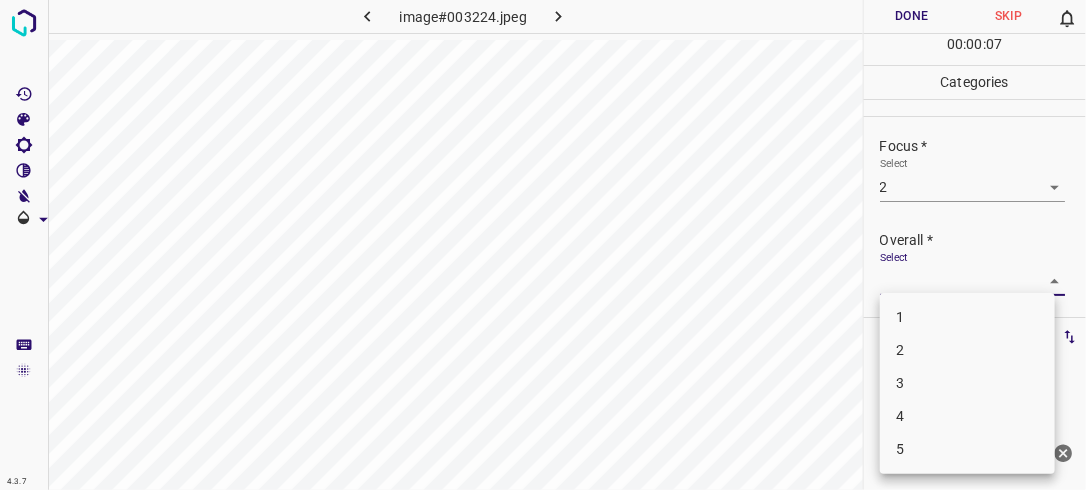 click on "4.3.7 image#003224.jpeg Done Skip 0 00   : 00   : 07   Categories Lighting *  Select 2 2 Focus *  Select 2 2 Overall *  Select ​ Labels   0 Categories 1 Lighting 2 Focus 3 Overall Tools Space Change between modes (Draw & Edit) I Auto labeling R Restore zoom M Zoom in N Zoom out Delete Delete selecte label Filters Z Restore filters X Saturation filter C Brightness filter V Contrast filter B Gray scale filter General O Download Need Help ? - Text - Hide - Delete 1 2 3 4 5" at bounding box center [543, 245] 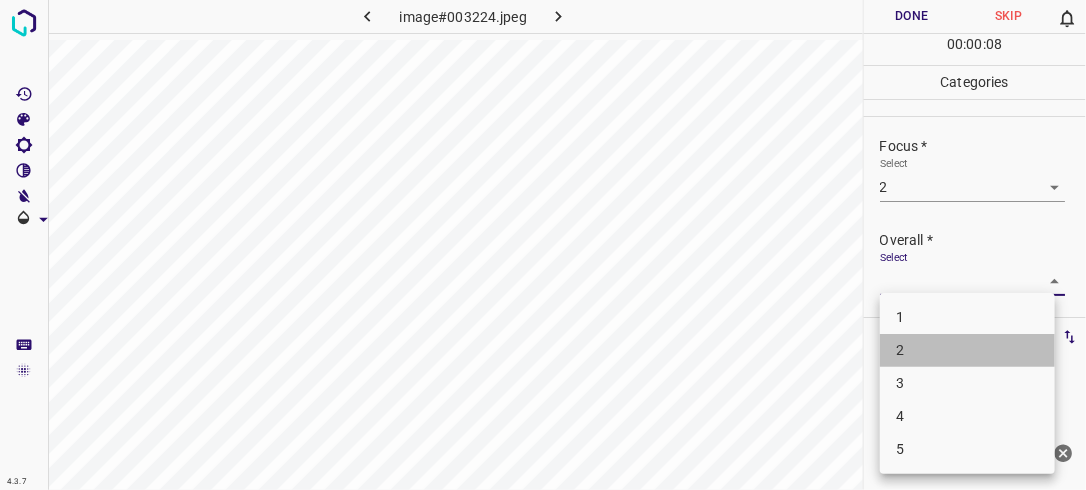 click on "2" at bounding box center [967, 350] 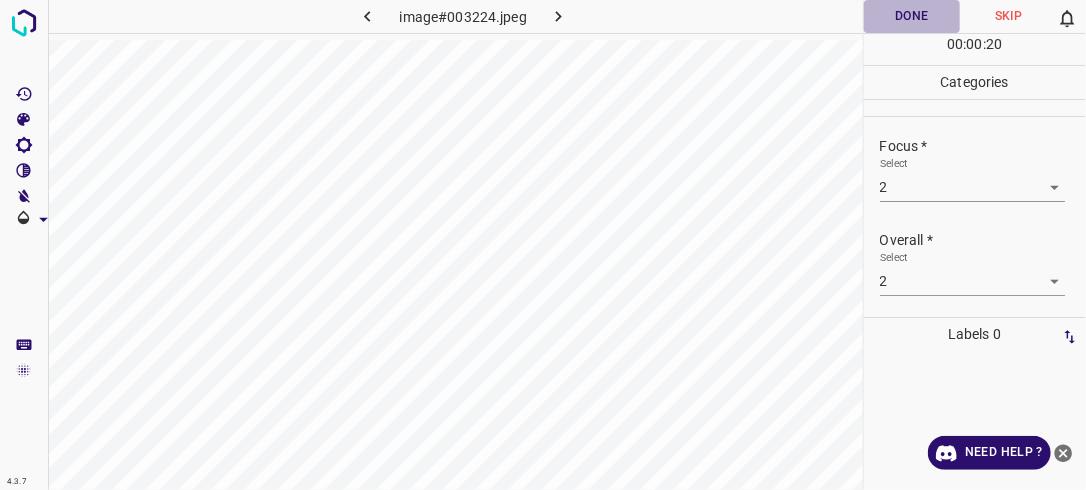click on "Done" at bounding box center [912, 16] 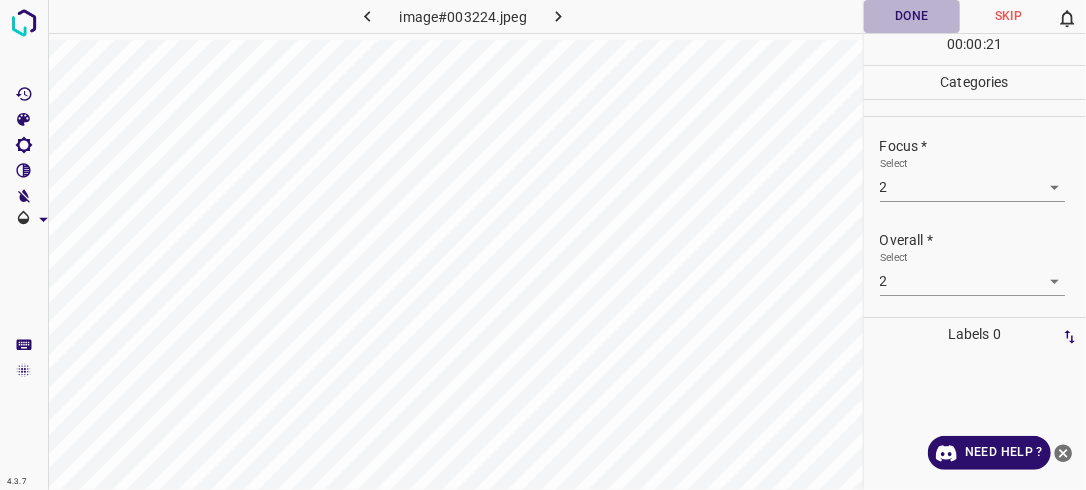 click on "Done" at bounding box center (912, 16) 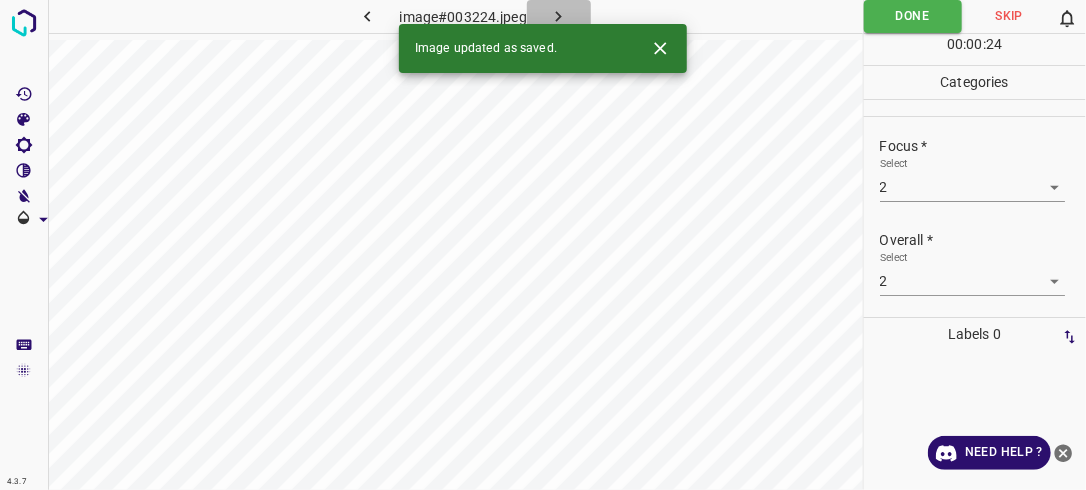 click 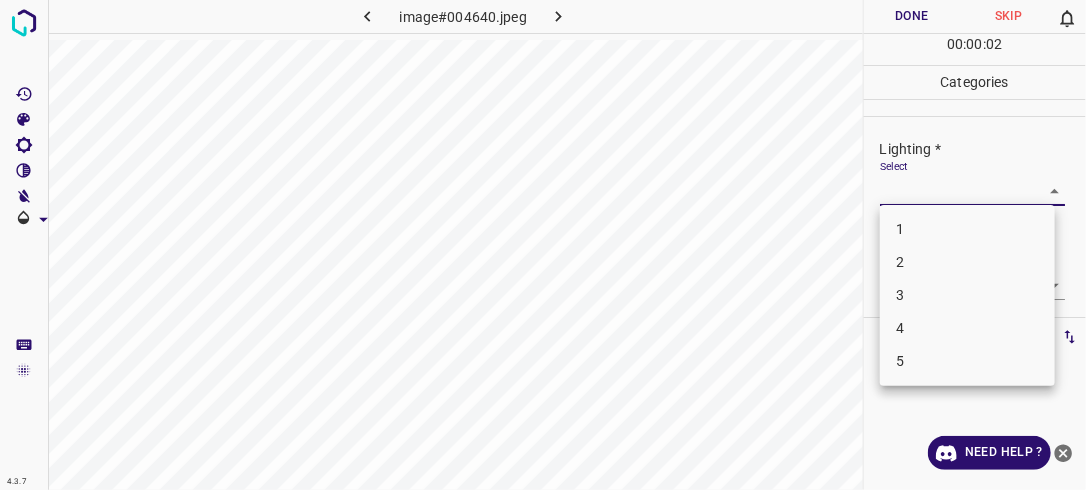 click on "4.3.7 image#004640.jpeg Done Skip 0 00   : 00   : 02   Categories Lighting *  Select ​ Focus *  Select ​ Overall *  Select ​ Labels   0 Categories 1 Lighting 2 Focus 3 Overall Tools Space Change between modes (Draw & Edit) I Auto labeling R Restore zoom M Zoom in N Zoom out Delete Delete selecte label Filters Z Restore filters X Saturation filter C Brightness filter V Contrast filter B Gray scale filter General O Download Need Help ? - Text - Hide - Delete 1 2 3 4 5" at bounding box center [543, 245] 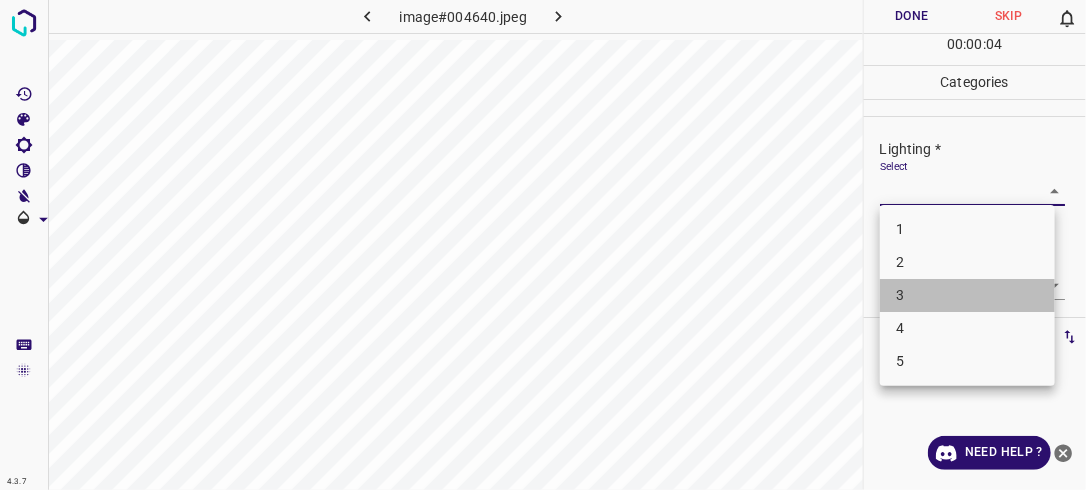 click on "3" at bounding box center [967, 295] 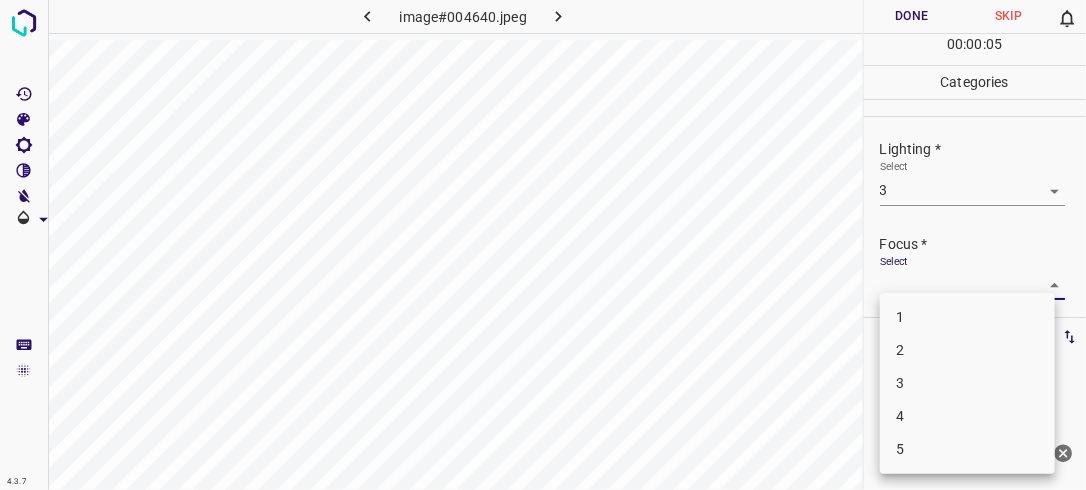 click on "4.3.7 image#004640.jpeg Done Skip 0 00   : 00   : 05   Categories Lighting *  Select 3 3 Focus *  Select ​ Overall *  Select ​ Labels   0 Categories 1 Lighting 2 Focus 3 Overall Tools Space Change between modes (Draw & Edit) I Auto labeling R Restore zoom M Zoom in N Zoom out Delete Delete selecte label Filters Z Restore filters X Saturation filter C Brightness filter V Contrast filter B Gray scale filter General O Download Need Help ? - Text - Hide - Delete 1 2 3 4 5" at bounding box center [543, 245] 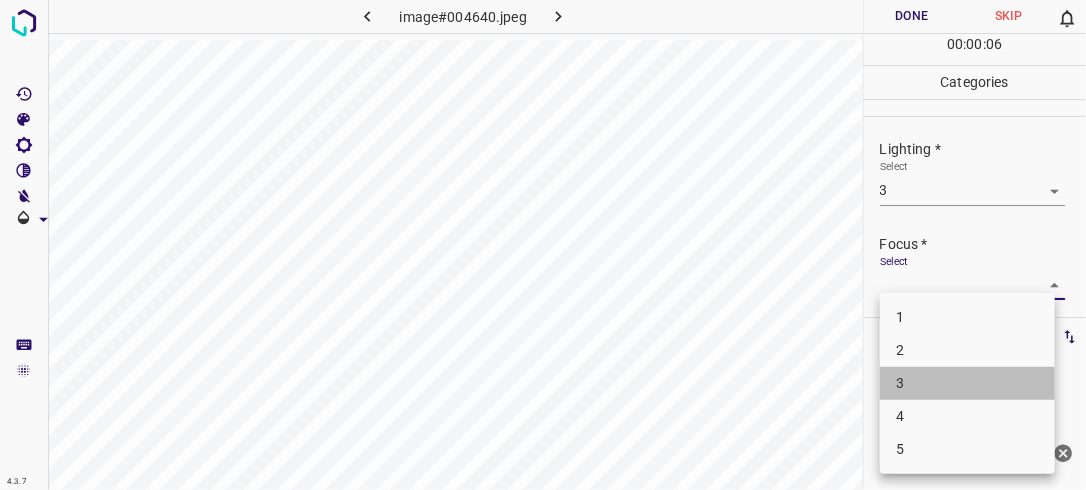 click on "3" at bounding box center (967, 383) 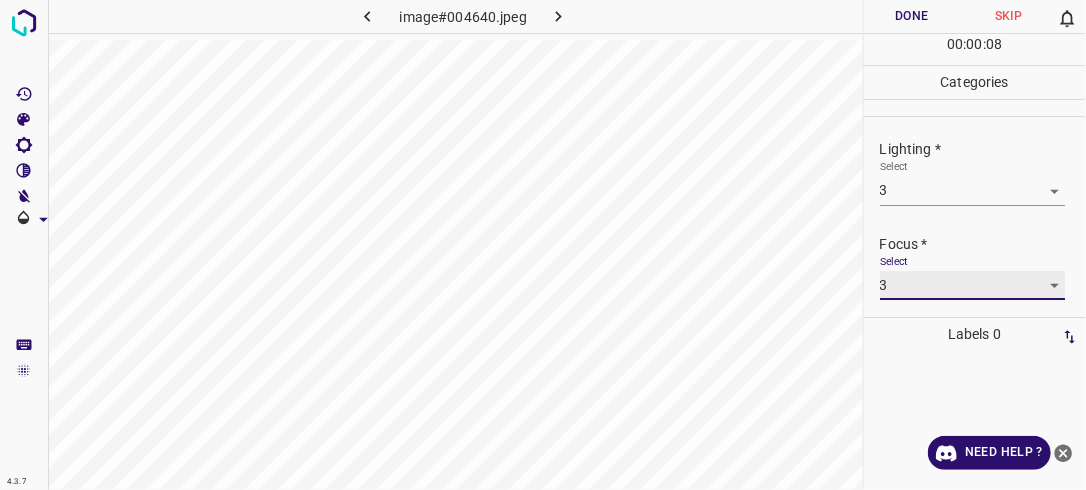 scroll, scrollTop: 98, scrollLeft: 0, axis: vertical 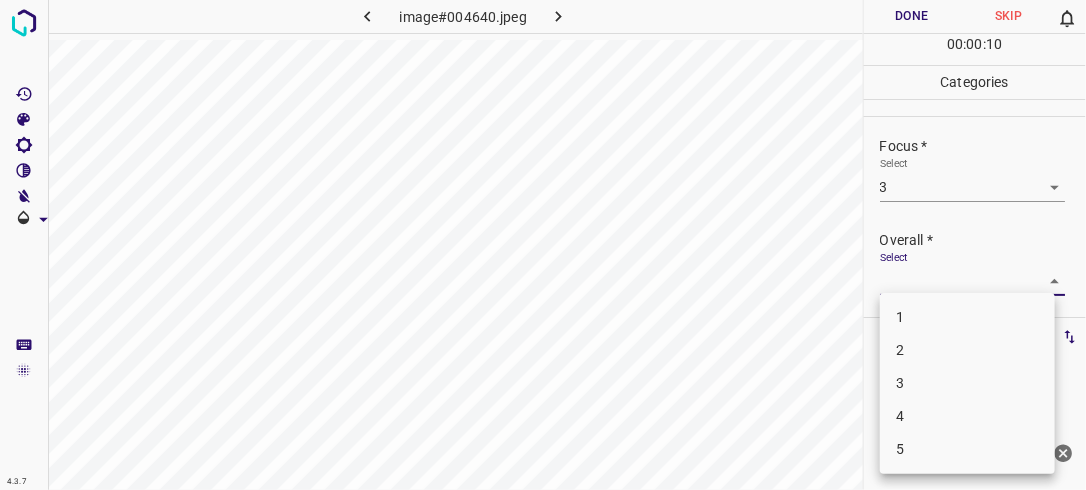 click on "4.3.7 image#004640.jpeg Done Skip 0 00   : 00   : 10   Categories Lighting *  Select 3 3 Focus *  Select 3 3 Overall *  Select ​ Labels   0 Categories 1 Lighting 2 Focus 3 Overall Tools Space Change between modes (Draw & Edit) I Auto labeling R Restore zoom M Zoom in N Zoom out Delete Delete selecte label Filters Z Restore filters X Saturation filter C Brightness filter V Contrast filter B Gray scale filter General O Download Need Help ? - Text - Hide - Delete 1 2 3 4 5" at bounding box center (543, 245) 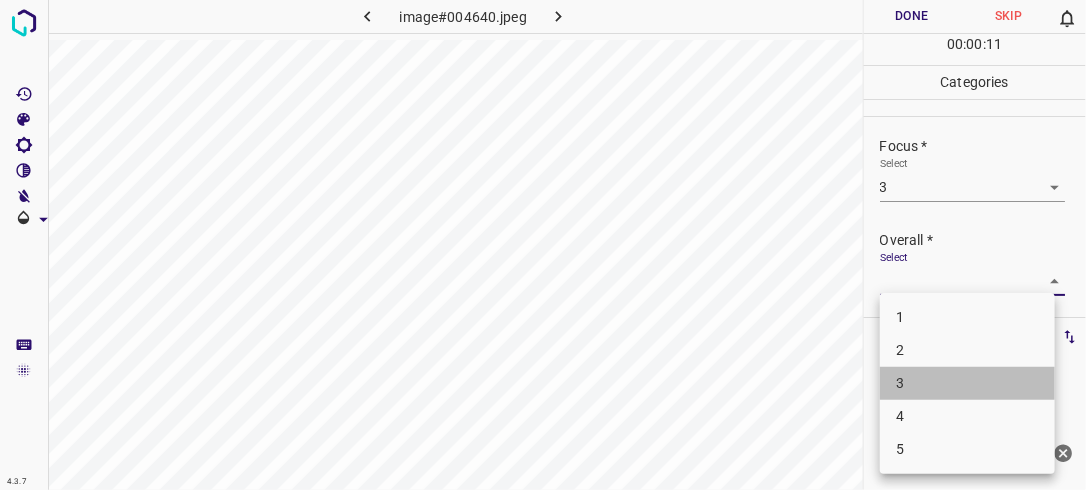 click on "3" at bounding box center [967, 383] 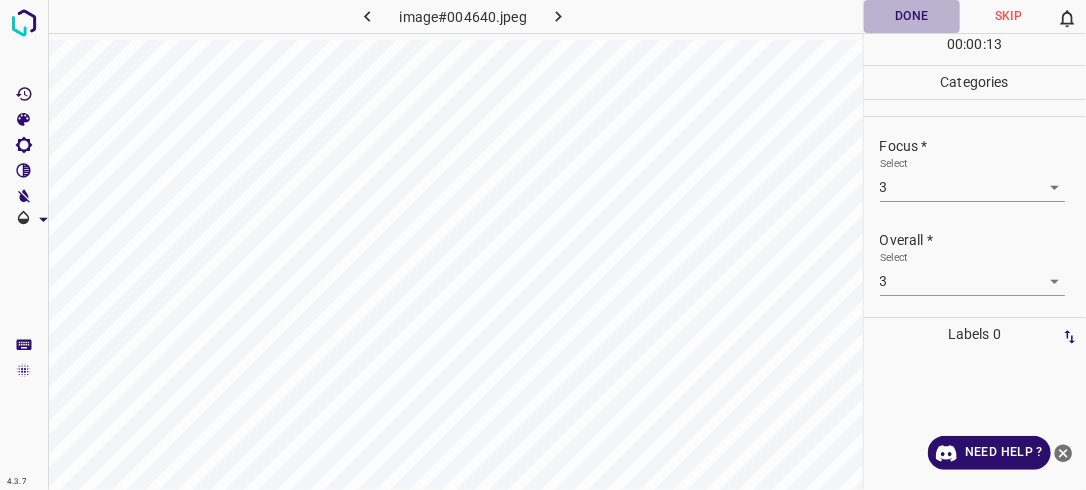 click on "Done" at bounding box center [912, 16] 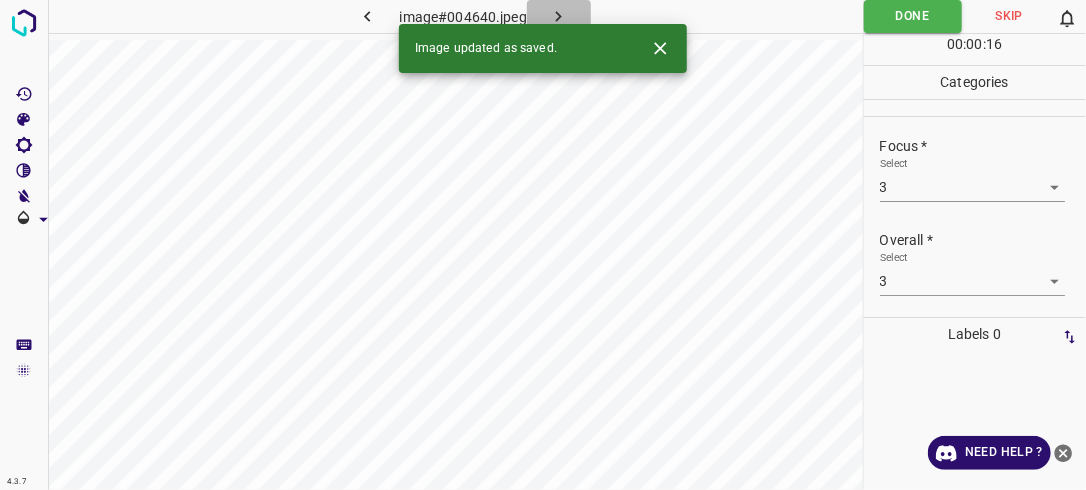 click at bounding box center (559, 16) 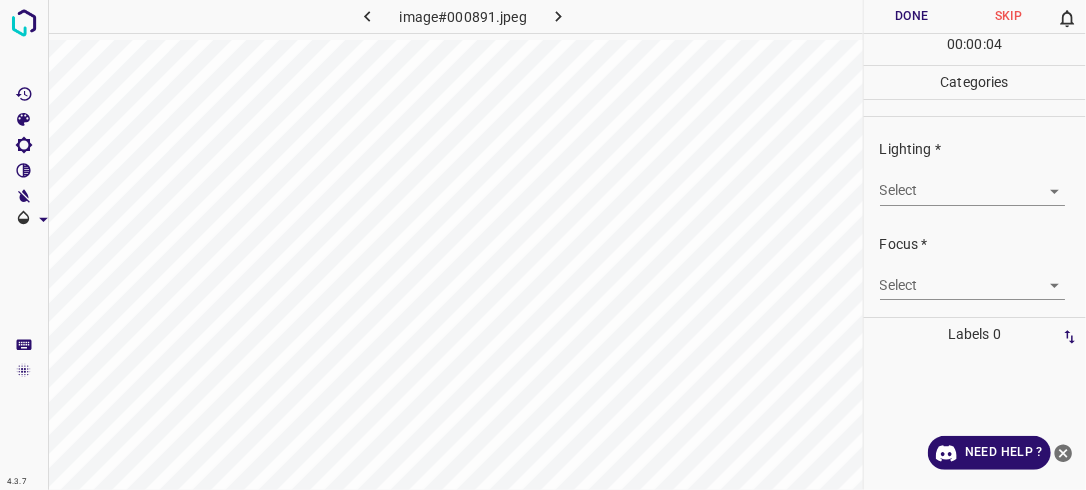 click on "4.3.7 image#000891.jpeg Done Skip 0 00   : 00   : 04   Categories Lighting *  Select ​ Focus *  Select ​ Overall *  Select ​ Labels   0 Categories 1 Lighting 2 Focus 3 Overall Tools Space Change between modes (Draw & Edit) I Auto labeling R Restore zoom M Zoom in N Zoom out Delete Delete selecte label Filters Z Restore filters X Saturation filter C Brightness filter V Contrast filter B Gray scale filter General O Download Need Help ? - Text - Hide - Delete" at bounding box center [543, 245] 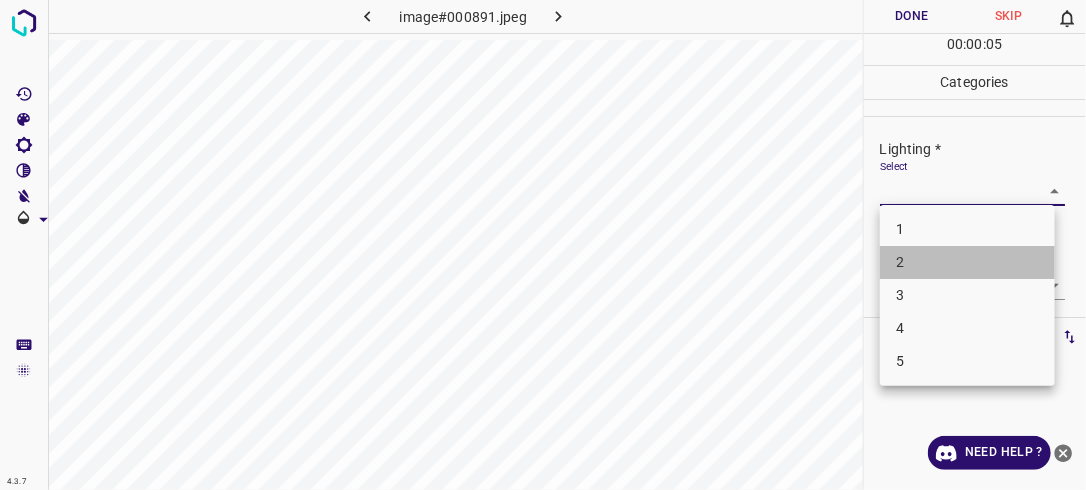 click on "2" at bounding box center (967, 262) 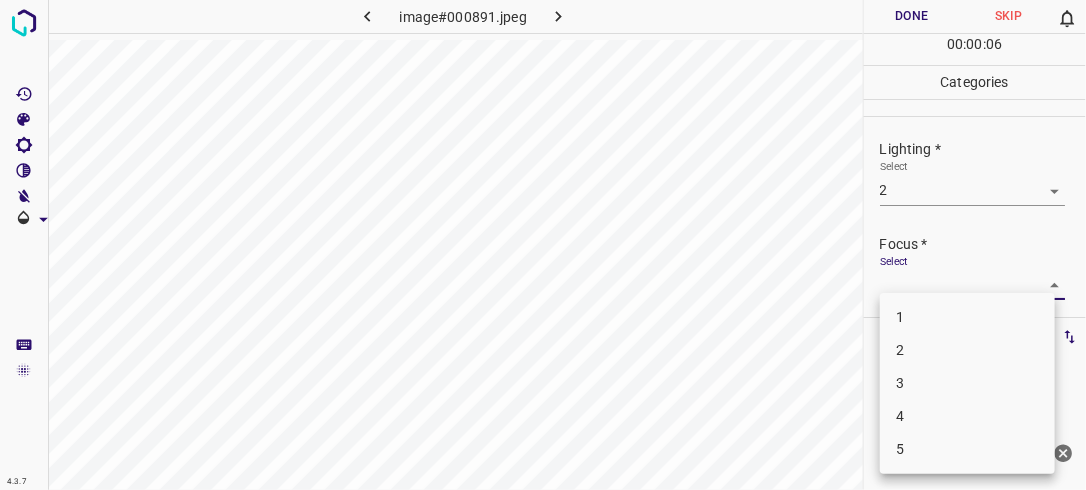click on "4.3.7 image#000891.jpeg Done Skip 0 00   : 00   : 06   Categories Lighting *  Select 2 2 Focus *  Select ​ Overall *  Select ​ Labels   0 Categories 1 Lighting 2 Focus 3 Overall Tools Space Change between modes (Draw & Edit) I Auto labeling R Restore zoom M Zoom in N Zoom out Delete Delete selecte label Filters Z Restore filters X Saturation filter C Brightness filter V Contrast filter B Gray scale filter General O Download Need Help ? - Text - Hide - Delete 1 2 3 4 5" at bounding box center (543, 245) 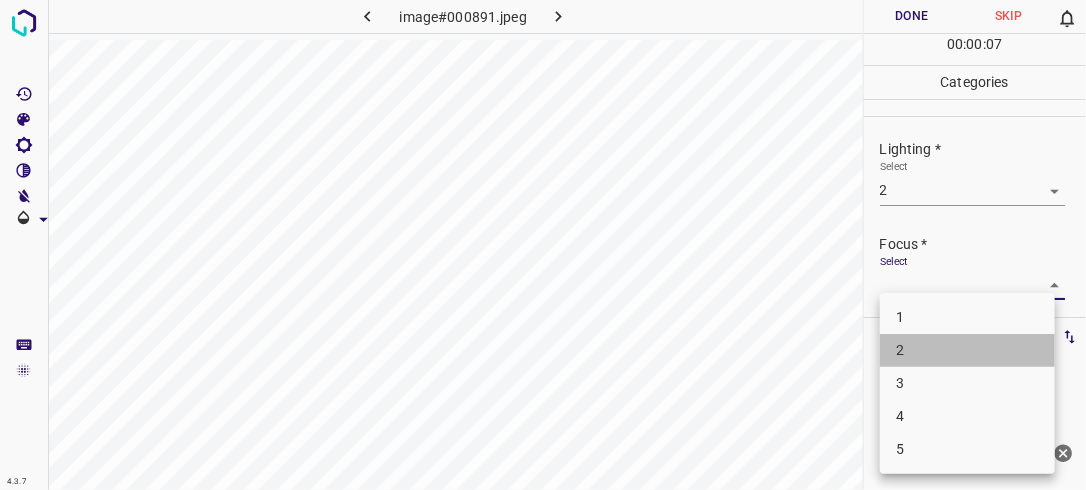 click on "2" at bounding box center [967, 350] 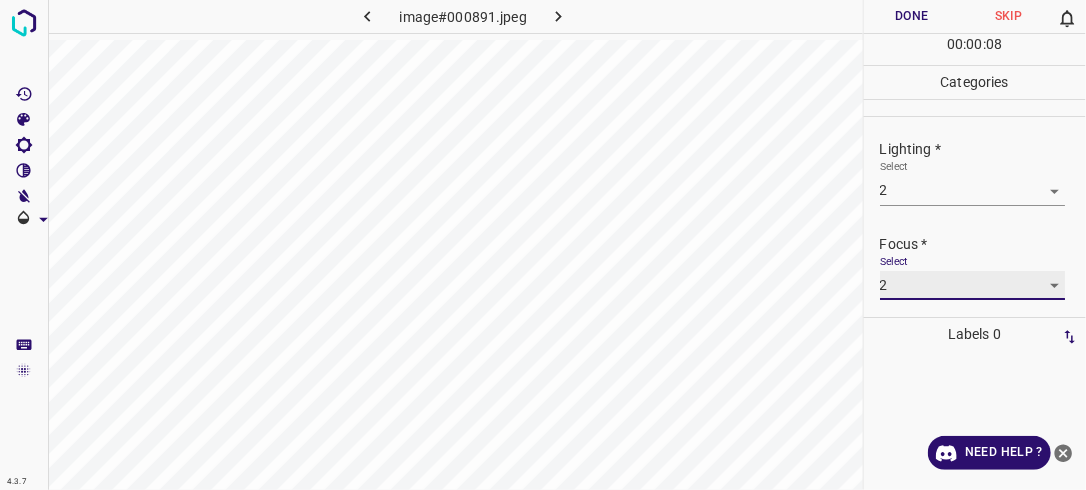 scroll, scrollTop: 98, scrollLeft: 0, axis: vertical 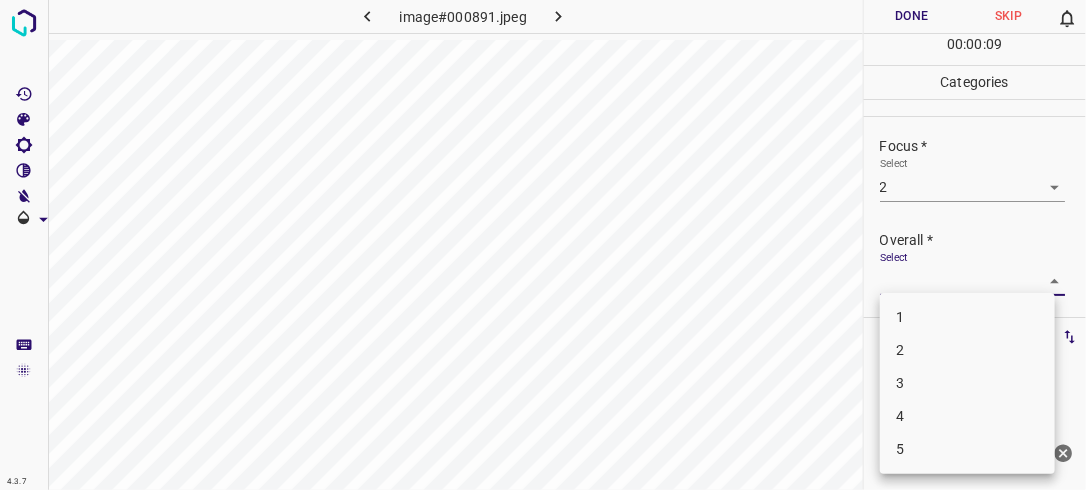 click on "4.3.7 image#000891.jpeg Done Skip 0 00   : 00   : 09   Categories Lighting *  Select 2 2 Focus *  Select 2 2 Overall *  Select ​ Labels   0 Categories 1 Lighting 2 Focus 3 Overall Tools Space Change between modes (Draw & Edit) I Auto labeling R Restore zoom M Zoom in N Zoom out Delete Delete selecte label Filters Z Restore filters X Saturation filter C Brightness filter V Contrast filter B Gray scale filter General O Download Need Help ? - Text - Hide - Delete 1 2 3 4 5" at bounding box center [543, 245] 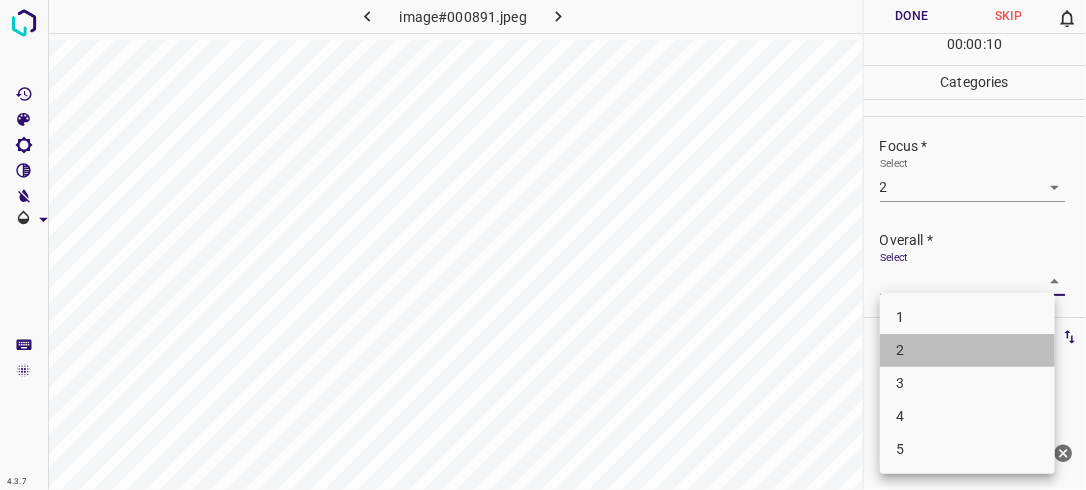 click on "2" at bounding box center [967, 350] 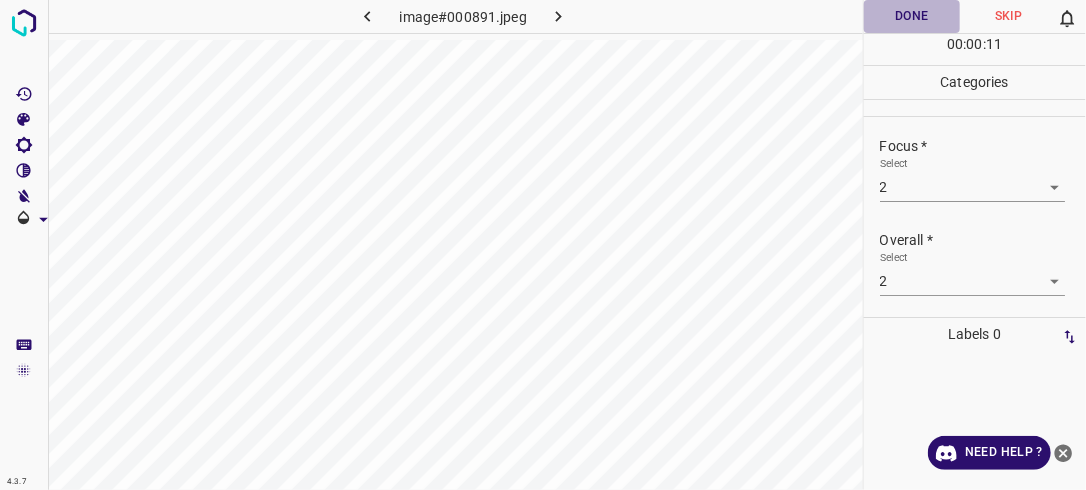 click on "Done" at bounding box center [912, 16] 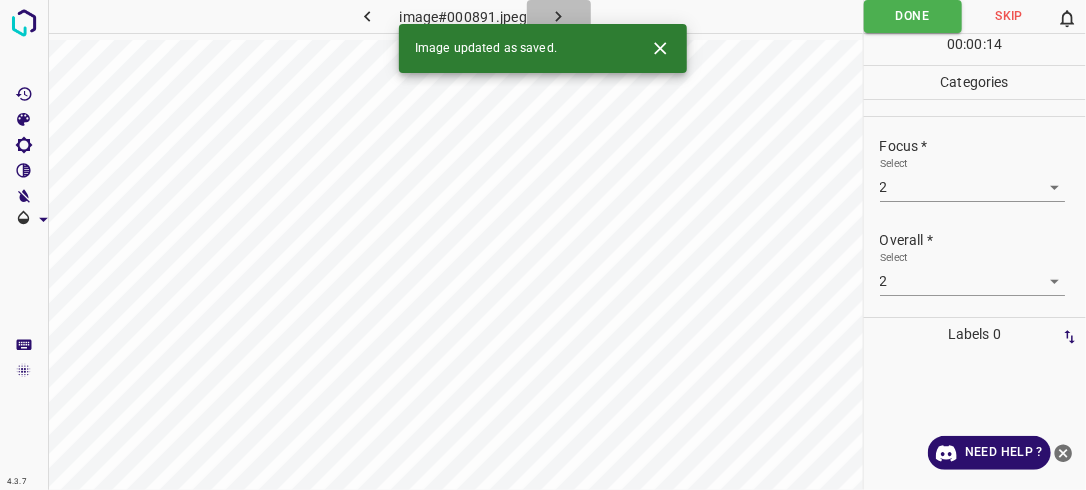 click 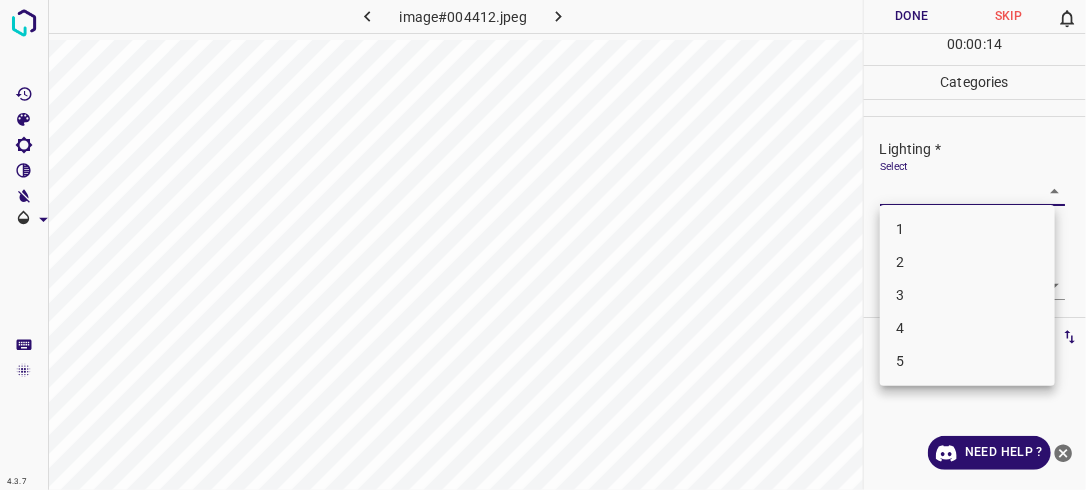 click on "4.3.7 image#004412.jpeg Done Skip 0 00   : 00   : 14   Categories Lighting *  Select ​ Focus *  Select ​ Overall *  Select ​ Labels   0 Categories 1 Lighting 2 Focus 3 Overall Tools Space Change between modes (Draw & Edit) I Auto labeling R Restore zoom M Zoom in N Zoom out Delete Delete selecte label Filters Z Restore filters X Saturation filter C Brightness filter V Contrast filter B Gray scale filter General O Download Need Help ? - Text - Hide - Delete 1 2 3 4 5" at bounding box center [543, 245] 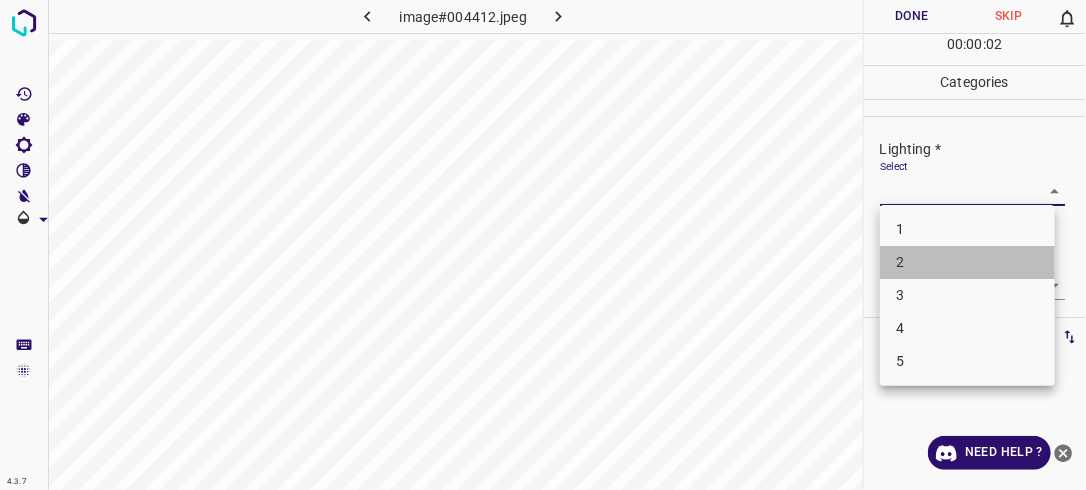 click on "2" at bounding box center (967, 262) 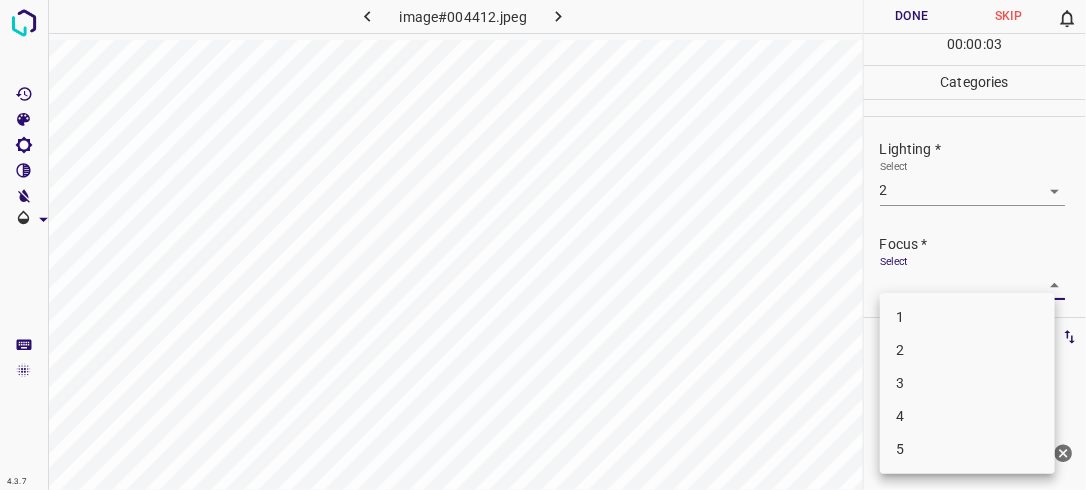 click on "4.3.7 image#004412.jpeg Done Skip 0 00   : 00   : 03   Categories Lighting *  Select 2 2 Focus *  Select ​ Overall *  Select ​ Labels   0 Categories 1 Lighting 2 Focus 3 Overall Tools Space Change between modes (Draw & Edit) I Auto labeling R Restore zoom M Zoom in N Zoom out Delete Delete selecte label Filters Z Restore filters X Saturation filter C Brightness filter V Contrast filter B Gray scale filter General O Download Need Help ? - Text - Hide - Delete 1 2 3 4 5" at bounding box center (543, 245) 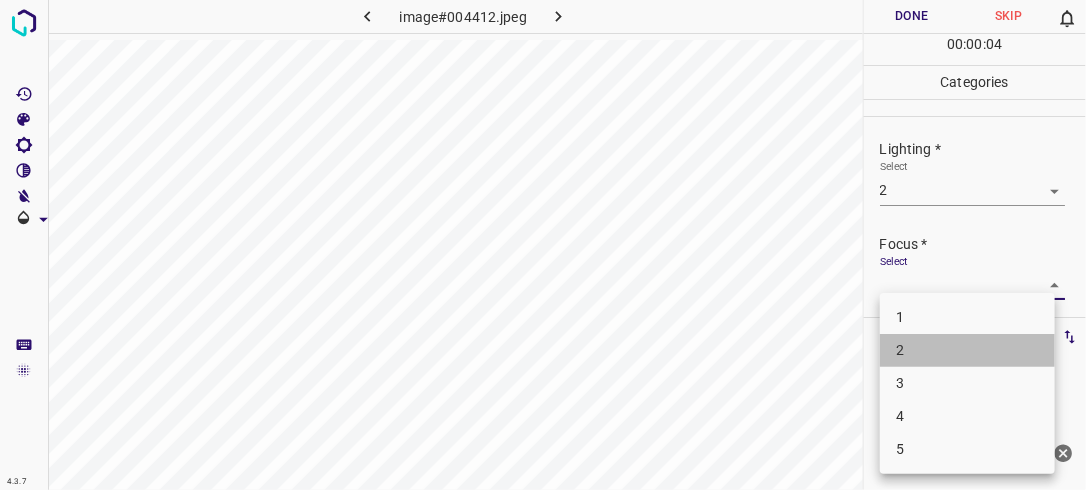 click on "2" at bounding box center [967, 350] 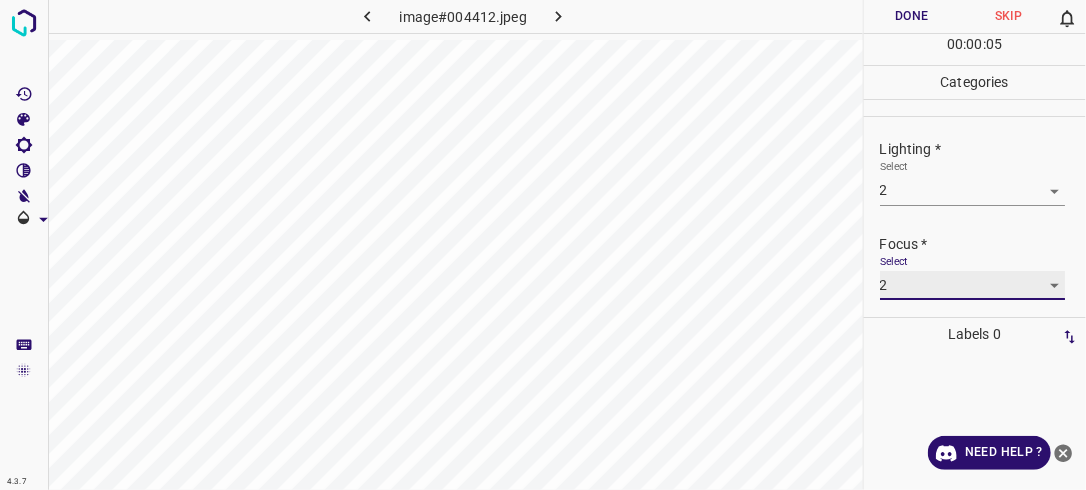 scroll, scrollTop: 98, scrollLeft: 0, axis: vertical 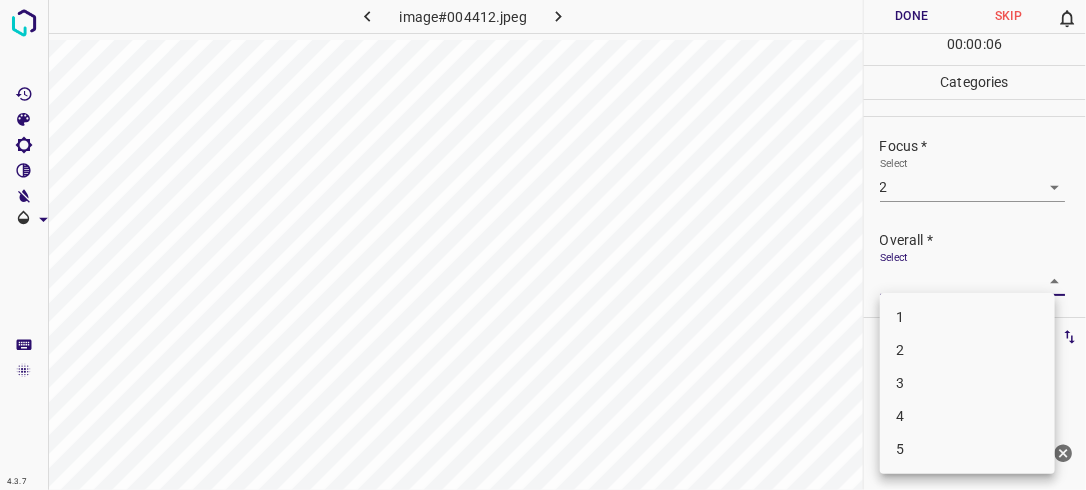 drag, startPoint x: 1038, startPoint y: 266, endPoint x: 1028, endPoint y: 281, distance: 18.027756 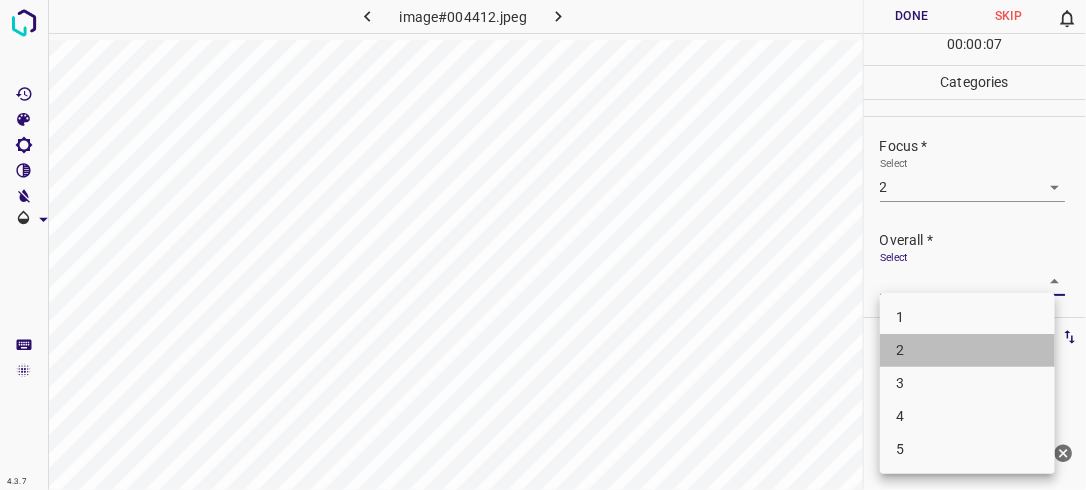 click on "2" at bounding box center [967, 350] 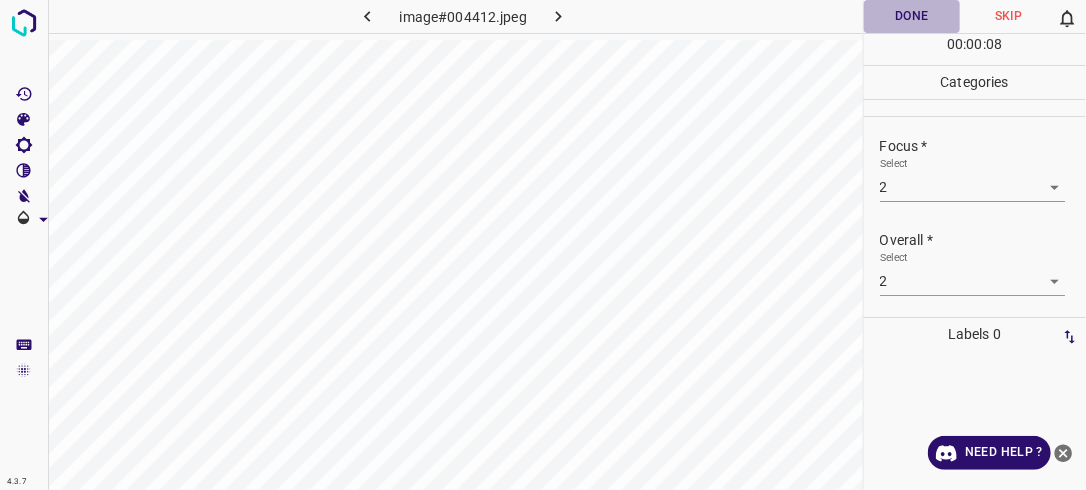 click on "Done" at bounding box center [912, 16] 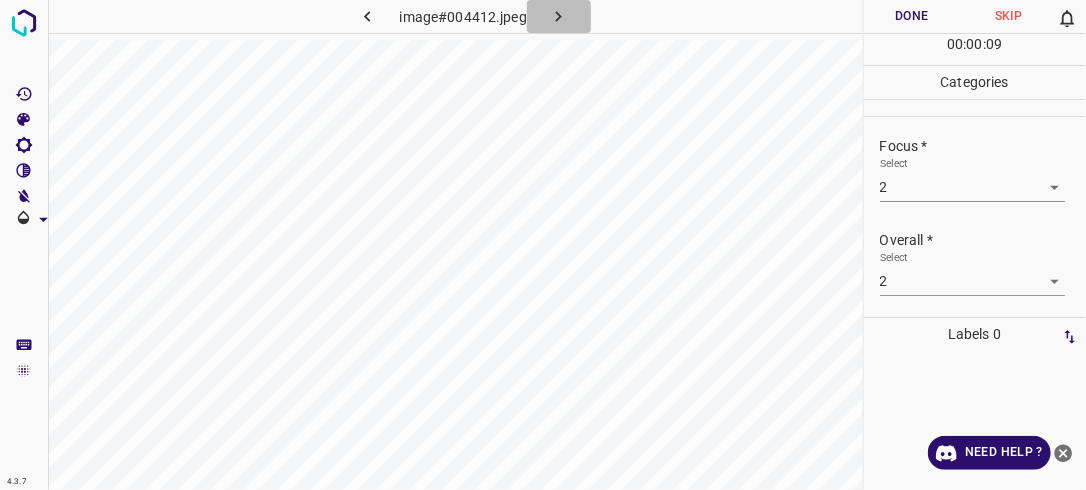 click at bounding box center (559, 16) 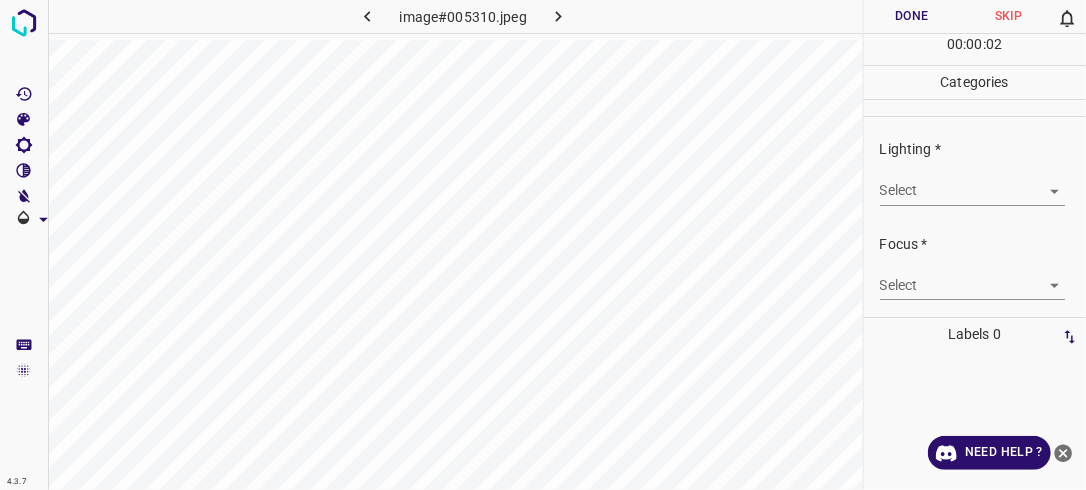 click on "4.3.7 image#005310.jpeg Done Skip 0 00   : 00   : 02   Categories Lighting *  Select ​ Focus *  Select ​ Overall *  Select ​ Labels   0 Categories 1 Lighting 2 Focus 3 Overall Tools Space Change between modes (Draw & Edit) I Auto labeling R Restore zoom M Zoom in N Zoom out Delete Delete selecte label Filters Z Restore filters X Saturation filter C Brightness filter V Contrast filter B Gray scale filter General O Download Need Help ? - Text - Hide - Delete" at bounding box center [543, 245] 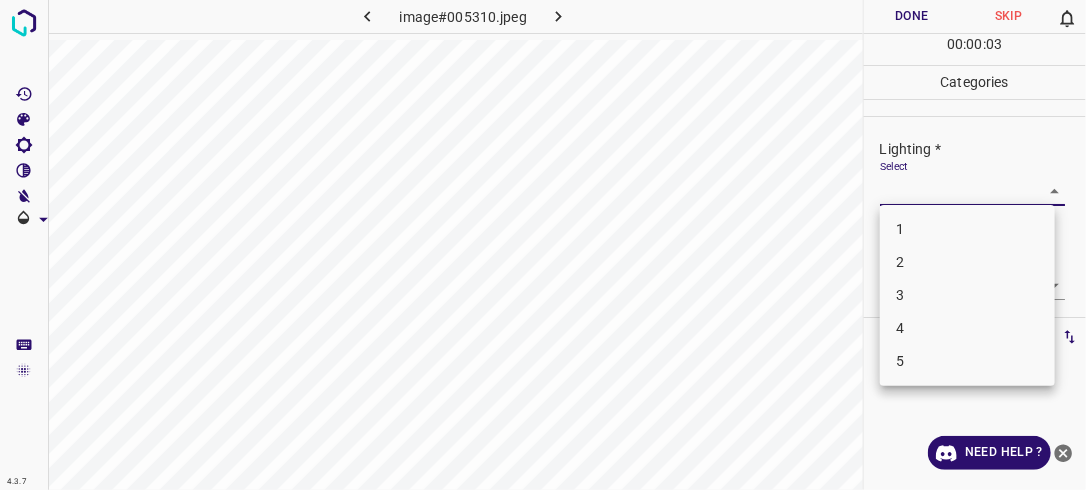 click on "2" at bounding box center [967, 262] 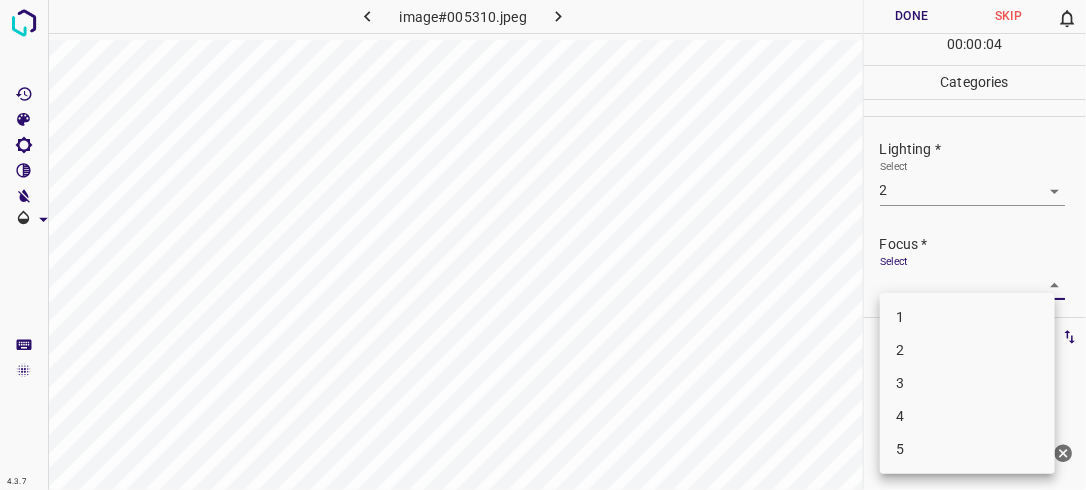 click on "4.3.7 image#005310.jpeg Done Skip 0 00   : 00   : 04   Categories Lighting *  Select 2 2 Focus *  Select ​ Overall *  Select ​ Labels   0 Categories 1 Lighting 2 Focus 3 Overall Tools Space Change between modes (Draw & Edit) I Auto labeling R Restore zoom M Zoom in N Zoom out Delete Delete selecte label Filters Z Restore filters X Saturation filter C Brightness filter V Contrast filter B Gray scale filter General O Download Need Help ? - Text - Hide - Delete 1 2 3 4 5" at bounding box center (543, 245) 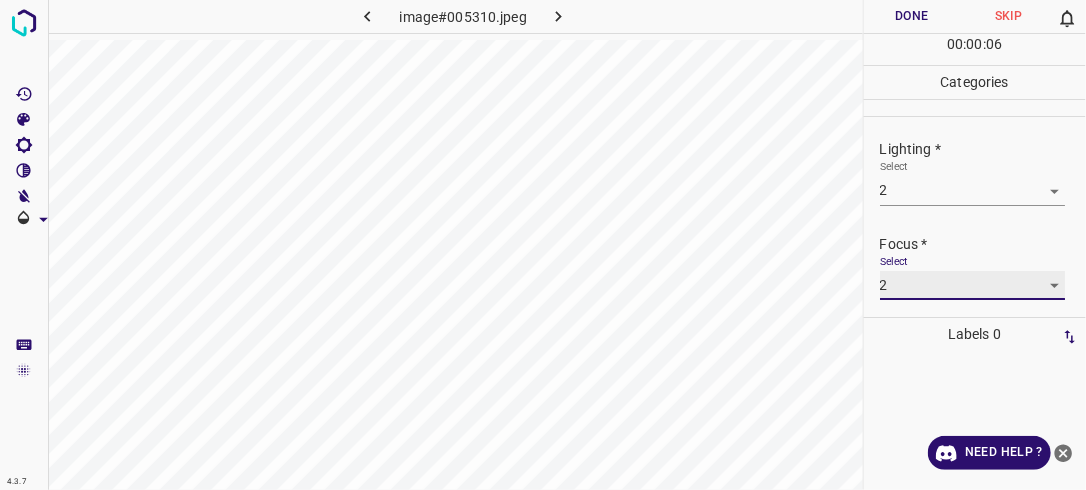 scroll, scrollTop: 76, scrollLeft: 0, axis: vertical 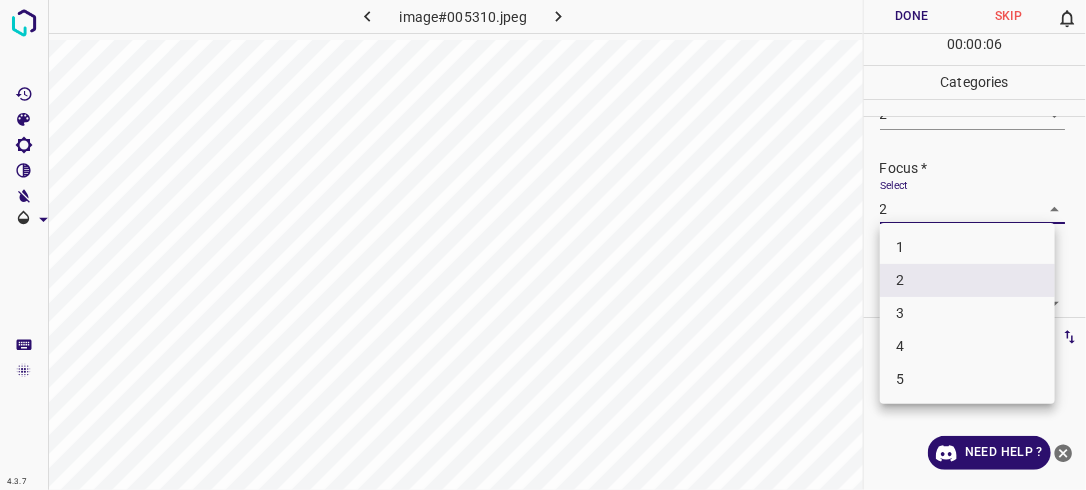 drag, startPoint x: 1030, startPoint y: 205, endPoint x: 1024, endPoint y: 222, distance: 18.027756 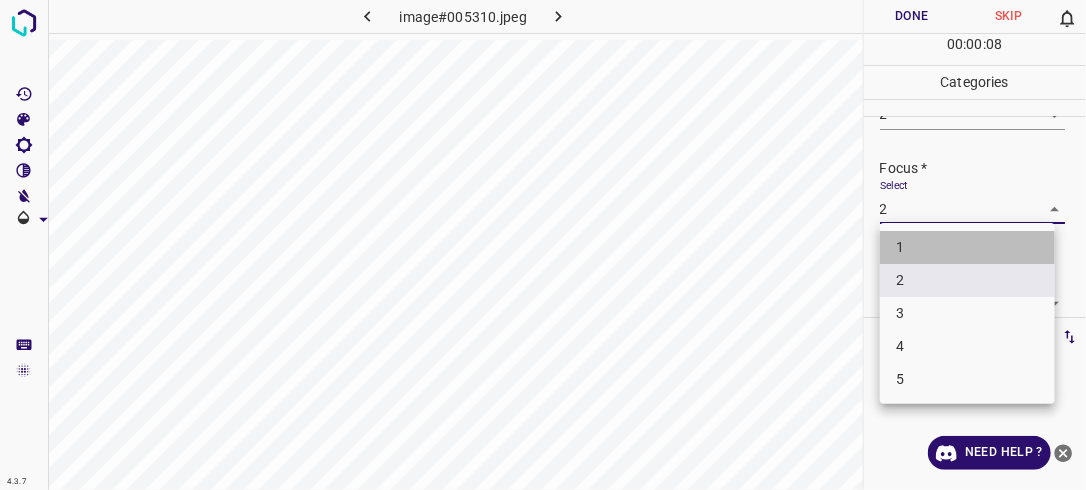 click on "1" at bounding box center [967, 247] 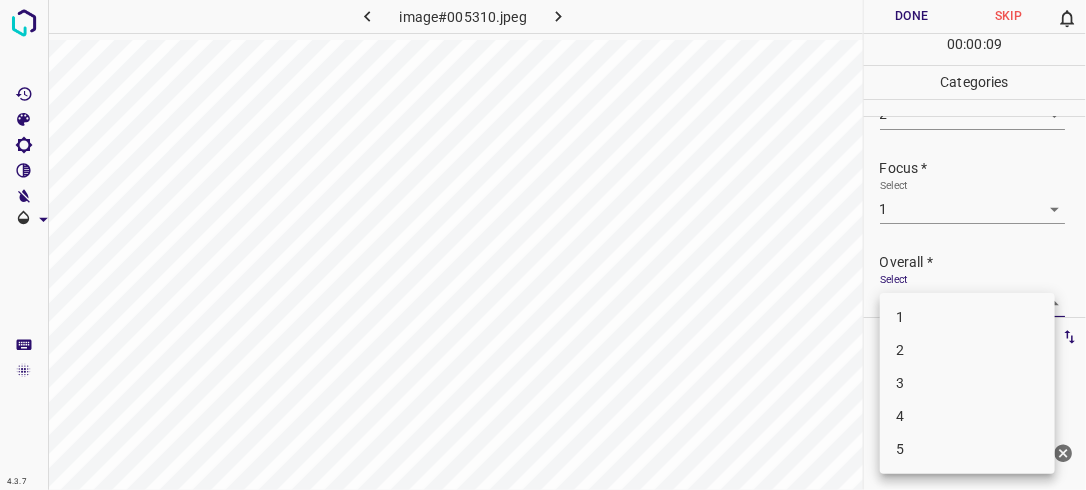 click on "4.3.7 image#005310.jpeg Done Skip 0 00   : 00   : 09   Categories Lighting *  Select 2 2 Focus *  Select 1 1 Overall *  Select ​ Labels   0 Categories 1 Lighting 2 Focus 3 Overall Tools Space Change between modes (Draw & Edit) I Auto labeling R Restore zoom M Zoom in N Zoom out Delete Delete selecte label Filters Z Restore filters X Saturation filter C Brightness filter V Contrast filter B Gray scale filter General O Download Need Help ? - Text - Hide - Delete 1 2 3 4 5" at bounding box center (543, 245) 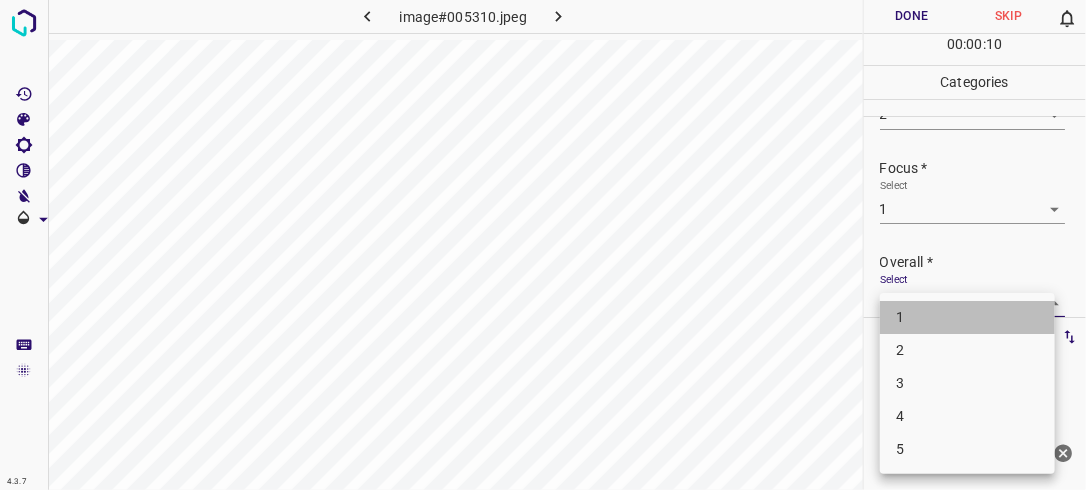 click on "1" at bounding box center [967, 317] 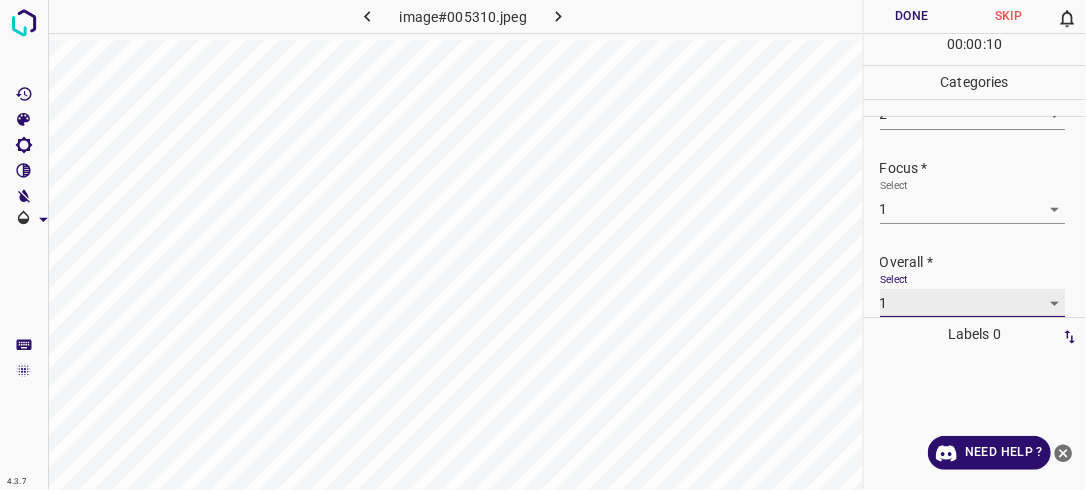 scroll, scrollTop: 76, scrollLeft: 0, axis: vertical 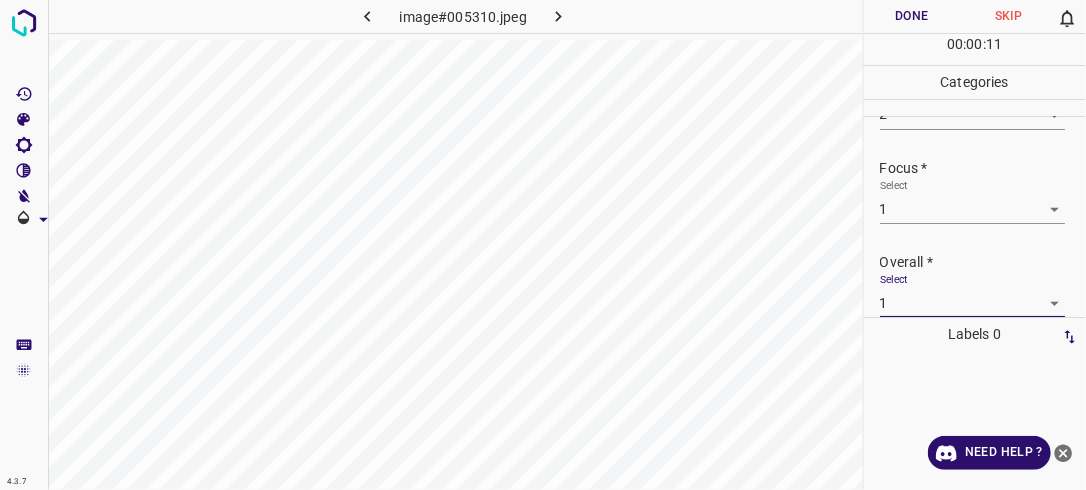 click on "Done" at bounding box center (912, 16) 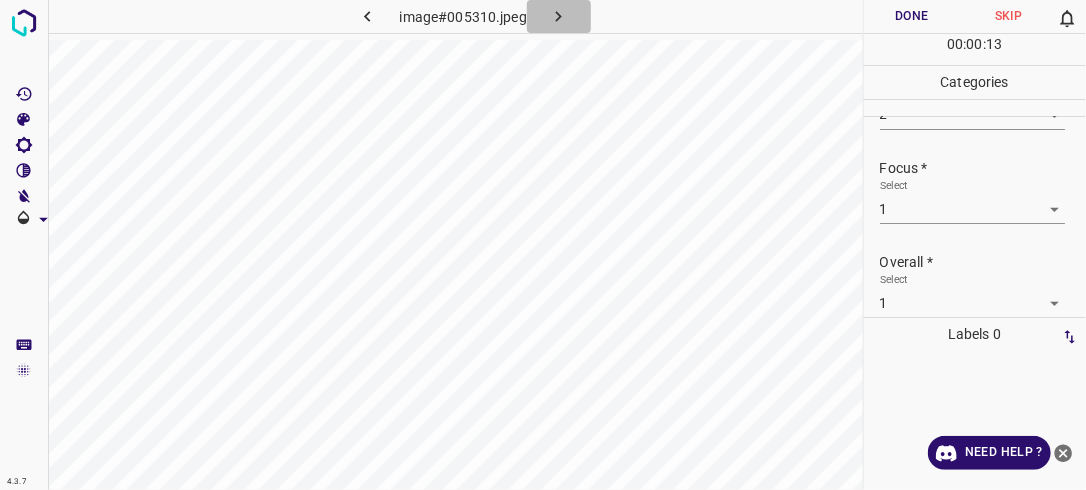 click 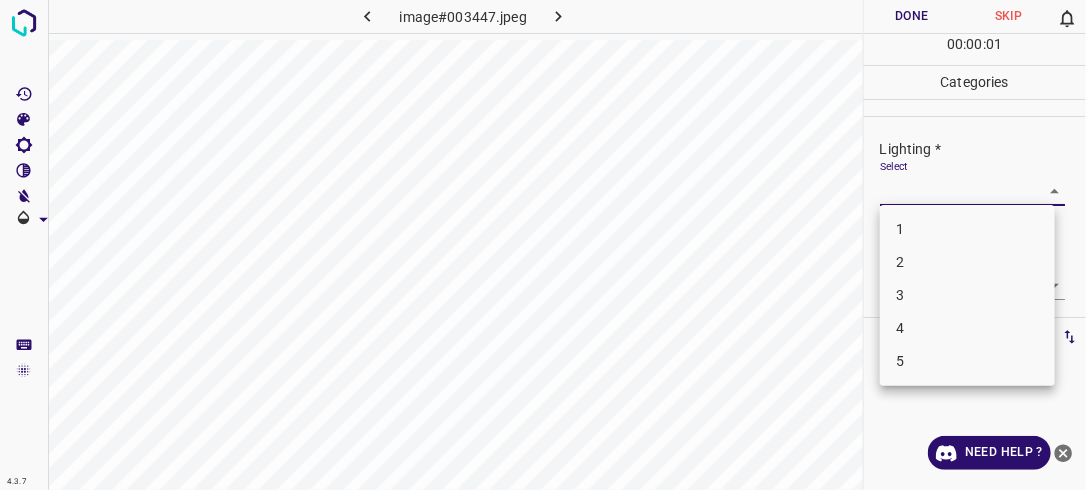 click on "4.3.7 image#003447.jpeg Done Skip 0 00   : 00   : 01   Categories Lighting *  Select ​ Focus *  Select ​ Overall *  Select ​ Labels   0 Categories 1 Lighting 2 Focus 3 Overall Tools Space Change between modes (Draw & Edit) I Auto labeling R Restore zoom M Zoom in N Zoom out Delete Delete selecte label Filters Z Restore filters X Saturation filter C Brightness filter V Contrast filter B Gray scale filter General O Download Need Help ? - Text - Hide - Delete 1 2 3 4 5" at bounding box center (543, 245) 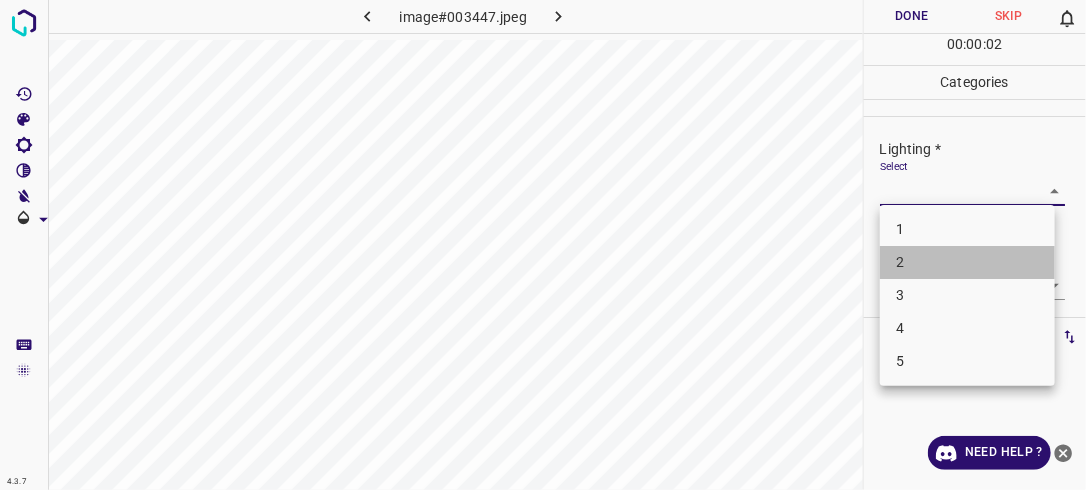 click on "2" at bounding box center [967, 262] 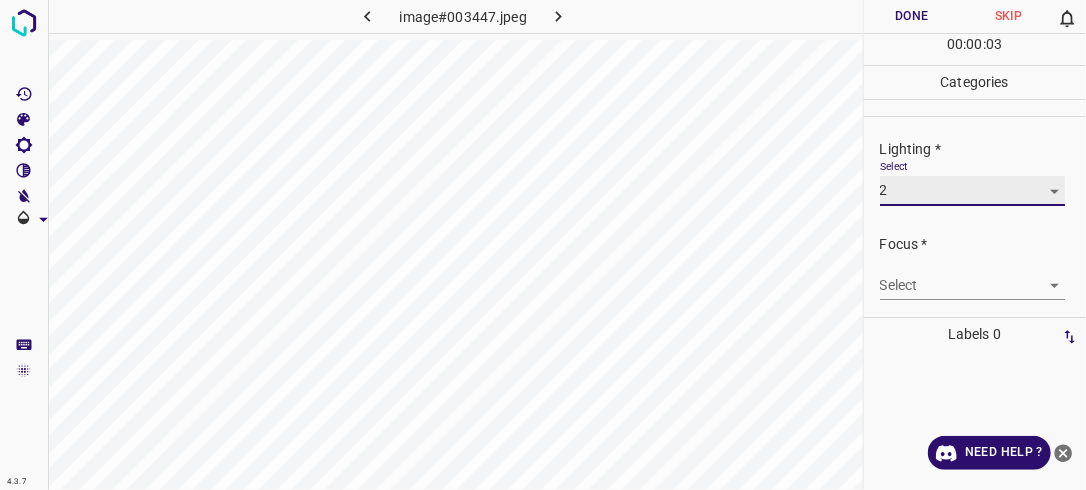 scroll, scrollTop: 73, scrollLeft: 0, axis: vertical 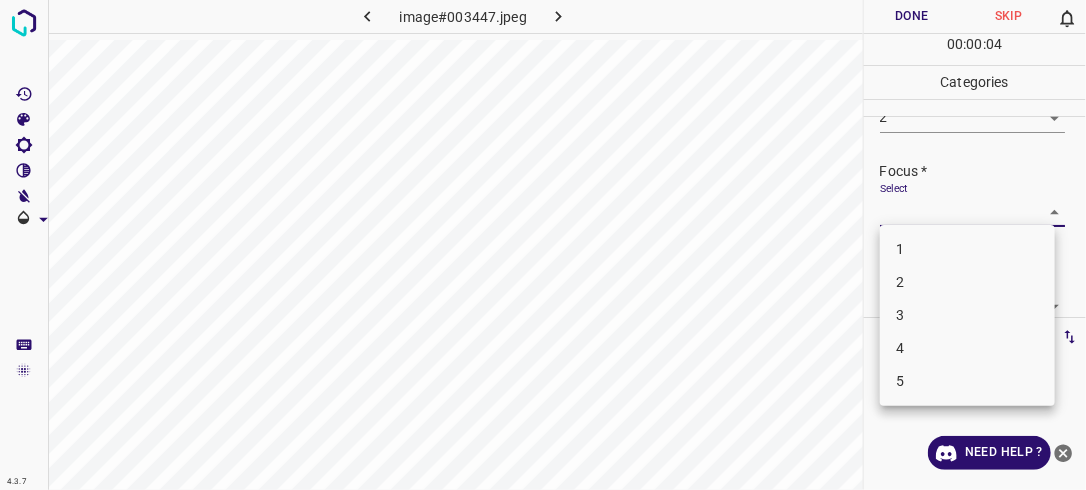 drag, startPoint x: 1041, startPoint y: 212, endPoint x: 1022, endPoint y: 256, distance: 47.92703 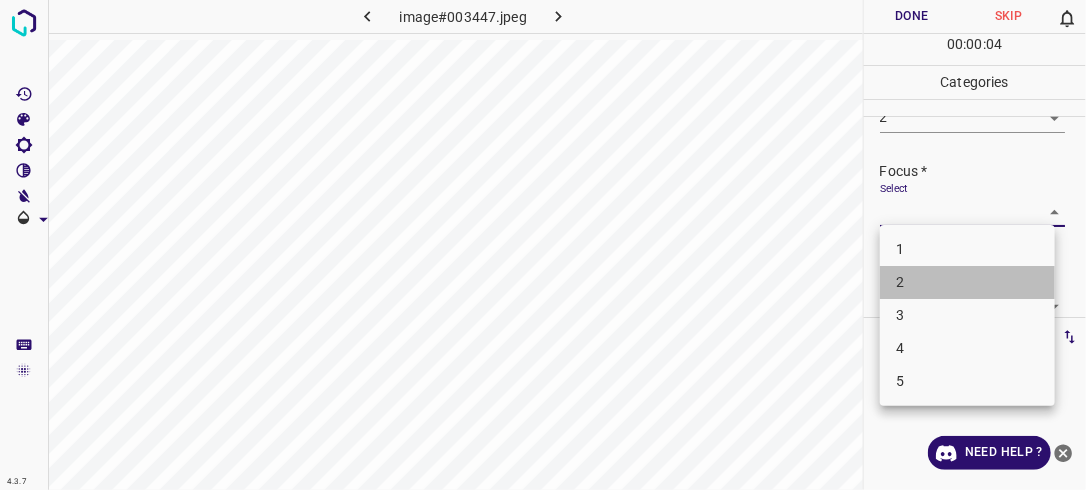 drag, startPoint x: 1004, startPoint y: 284, endPoint x: 1016, endPoint y: 278, distance: 13.416408 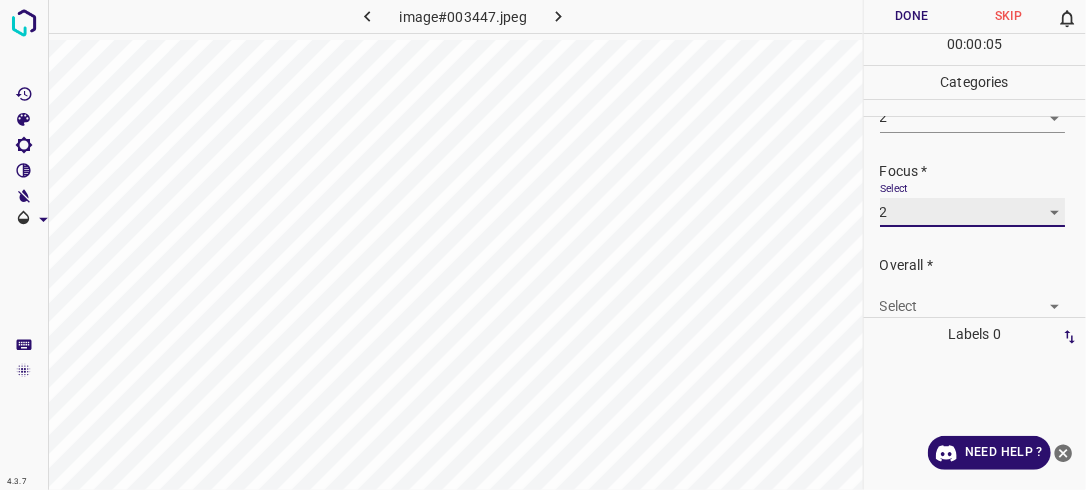 scroll, scrollTop: 98, scrollLeft: 0, axis: vertical 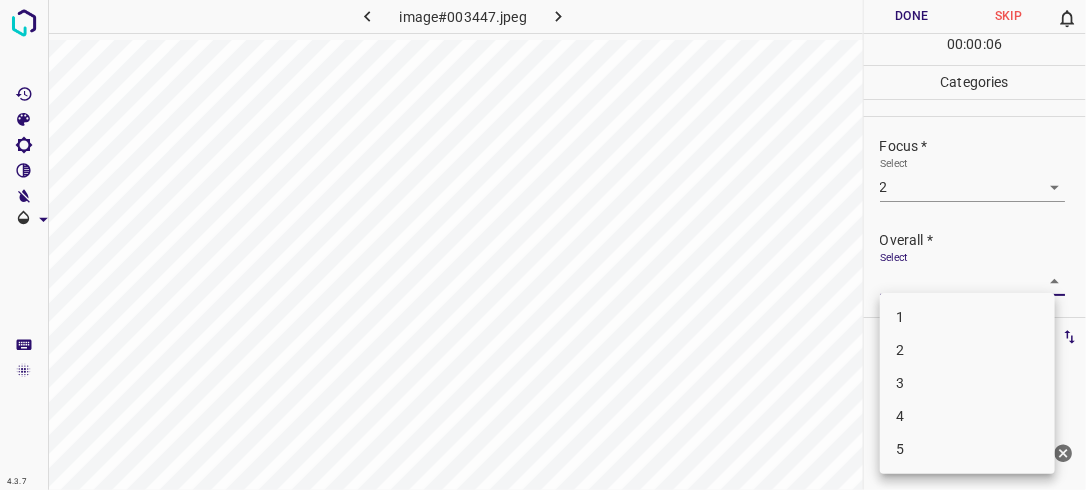 drag, startPoint x: 1038, startPoint y: 277, endPoint x: 1026, endPoint y: 286, distance: 15 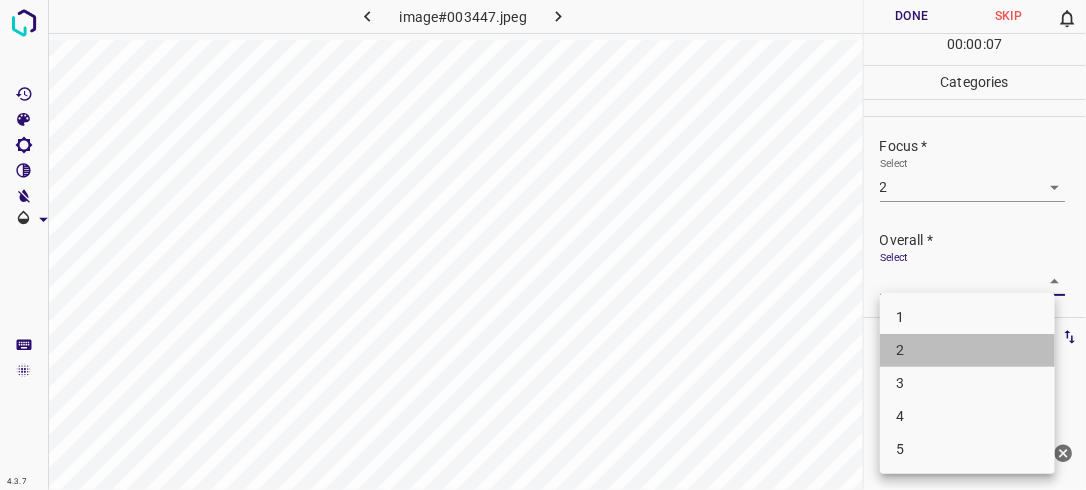 click on "2" at bounding box center (967, 350) 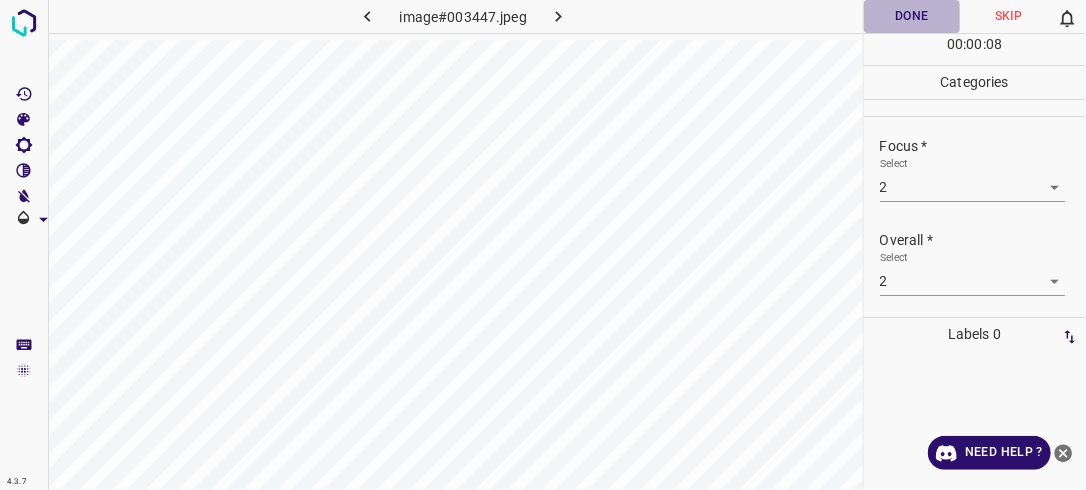 click on "Done" at bounding box center [912, 16] 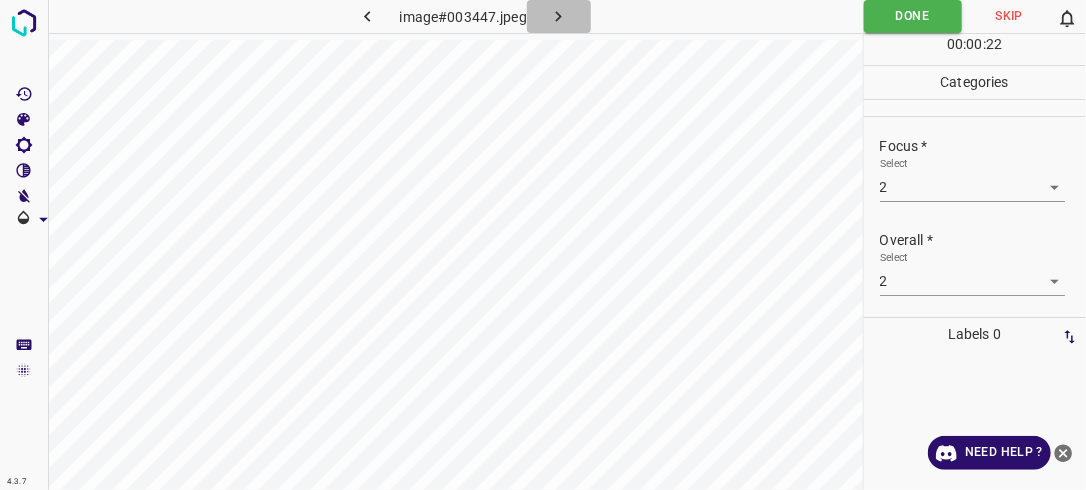 click at bounding box center (559, 16) 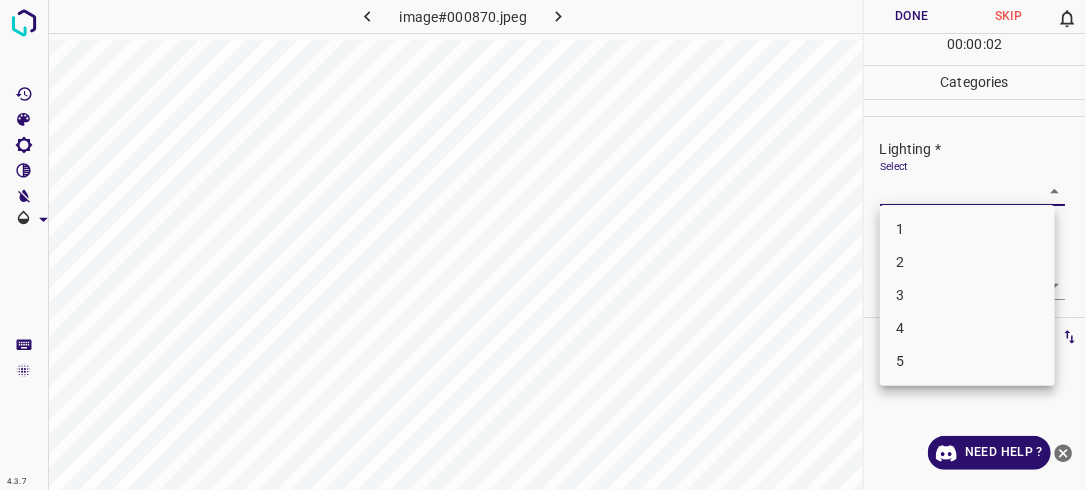 drag, startPoint x: 1040, startPoint y: 182, endPoint x: 1036, endPoint y: 195, distance: 13.601471 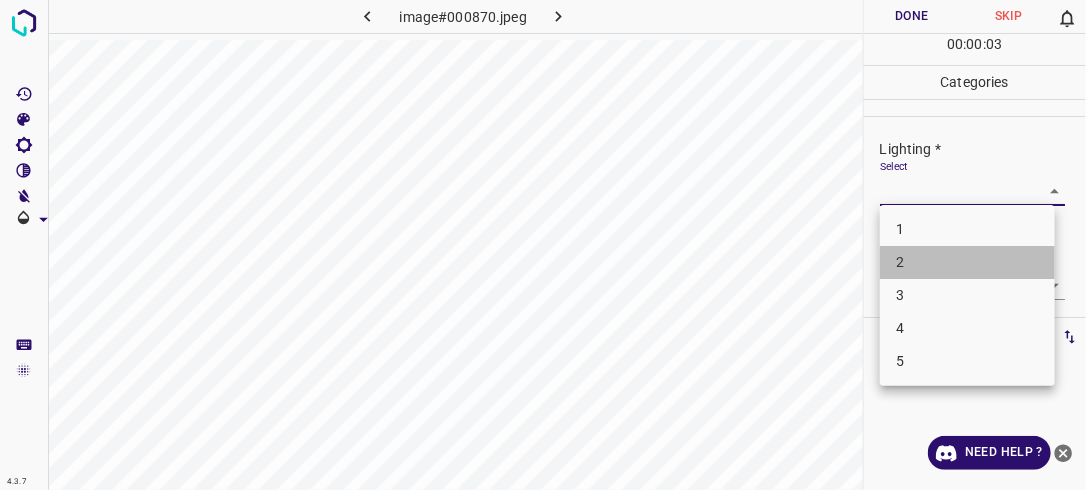 drag, startPoint x: 1004, startPoint y: 258, endPoint x: 1029, endPoint y: 267, distance: 26.57066 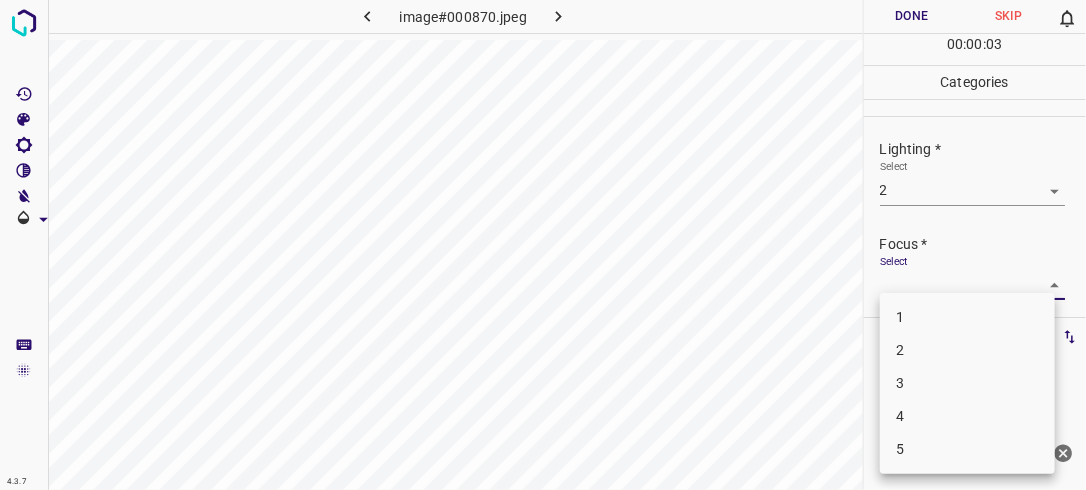 drag, startPoint x: 1047, startPoint y: 275, endPoint x: 1036, endPoint y: 284, distance: 14.21267 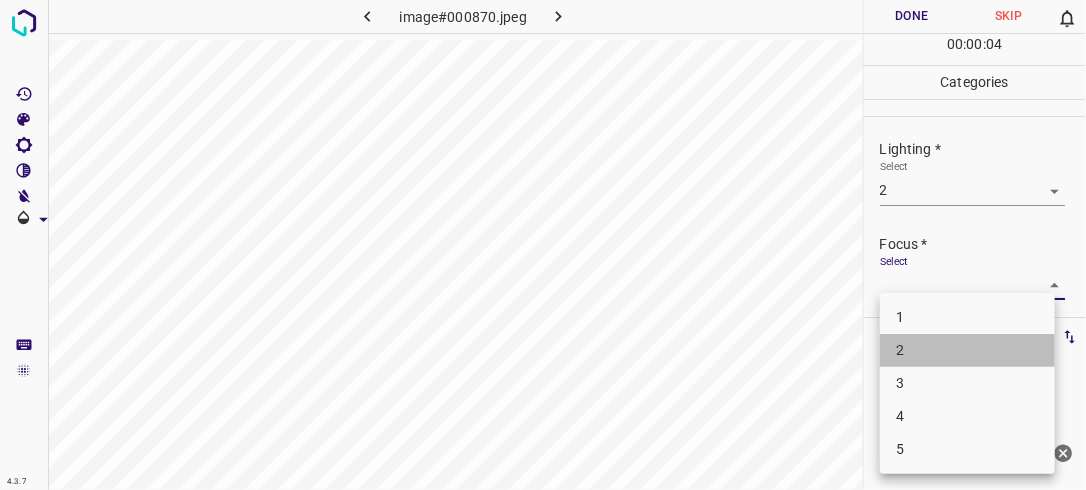 drag, startPoint x: 980, startPoint y: 342, endPoint x: 1040, endPoint y: 280, distance: 86.27862 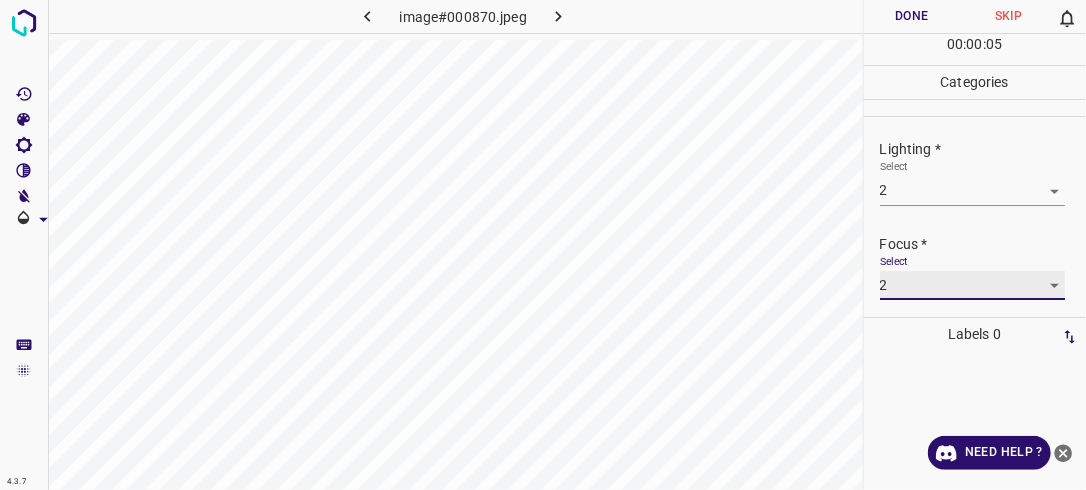 scroll, scrollTop: 98, scrollLeft: 0, axis: vertical 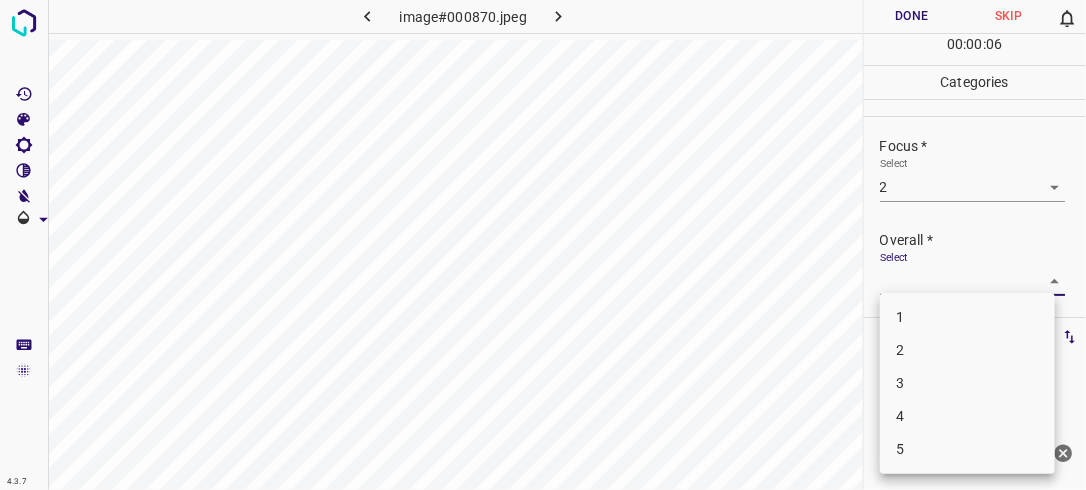 drag, startPoint x: 1040, startPoint y: 276, endPoint x: 1011, endPoint y: 308, distance: 43.185646 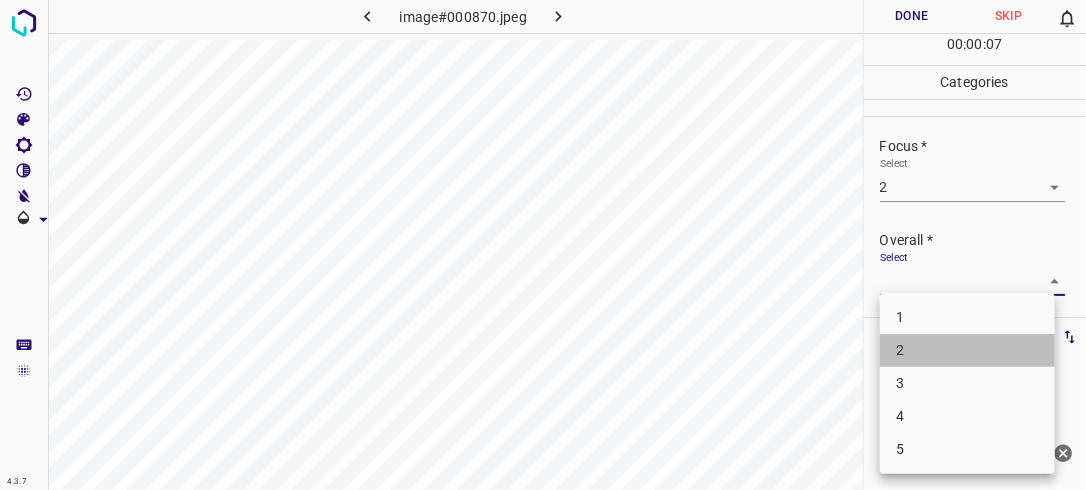 click on "2" at bounding box center (967, 350) 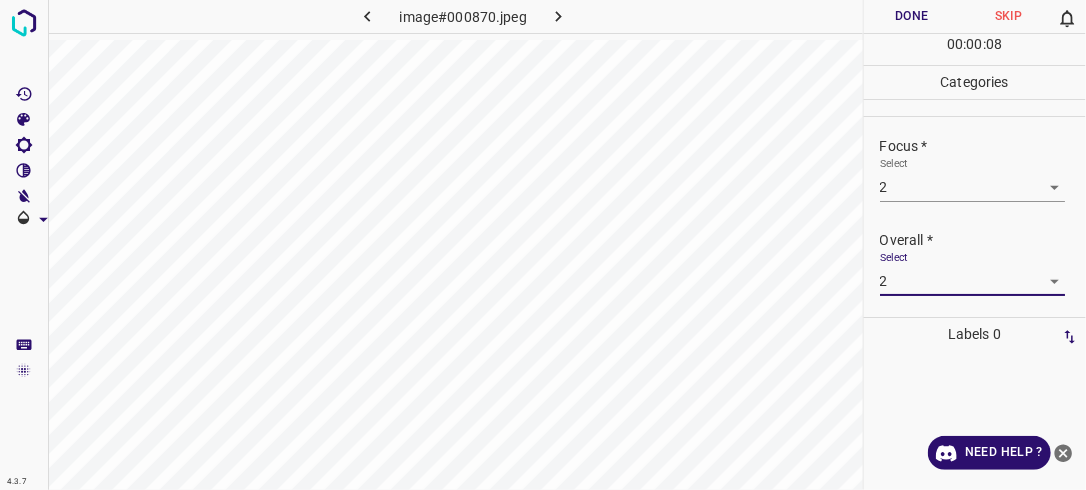 click on "Done" at bounding box center (912, 16) 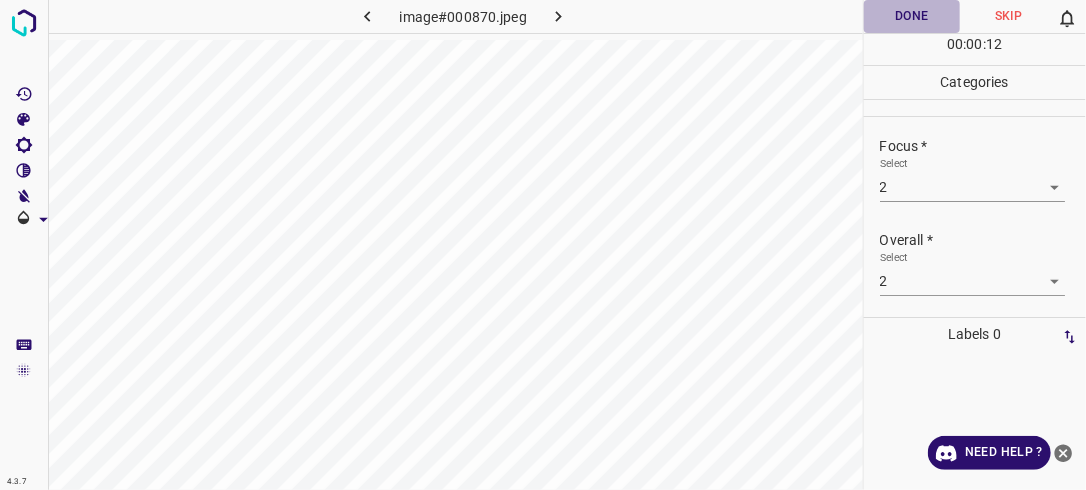 click on "Done" at bounding box center (912, 16) 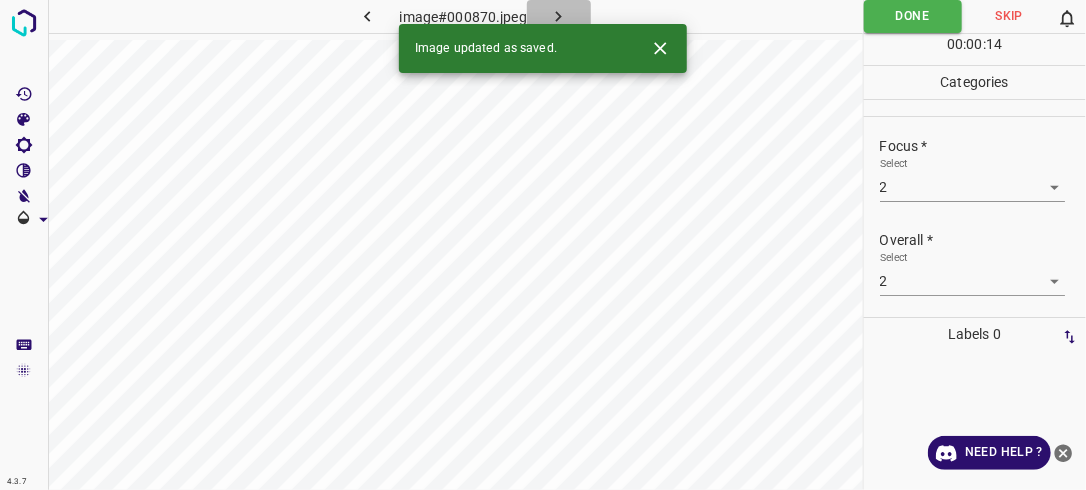 click at bounding box center [559, 16] 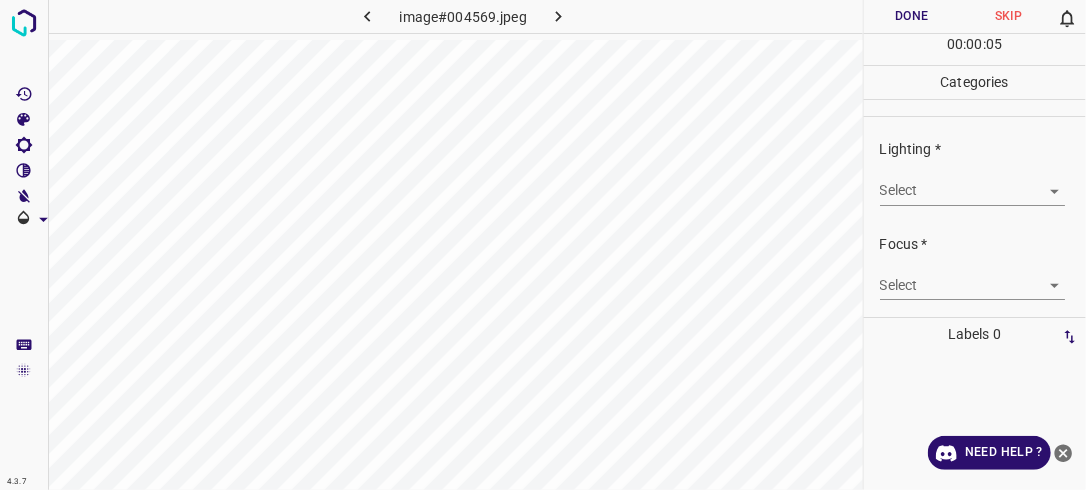 click on "4.3.7 image#004569.jpeg Done Skip 0 00   : 00   : 05   Categories Lighting *  Select ​ Focus *  Select ​ Overall *  Select ​ Labels   0 Categories 1 Lighting 2 Focus 3 Overall Tools Space Change between modes (Draw & Edit) I Auto labeling R Restore zoom M Zoom in N Zoom out Delete Delete selecte label Filters Z Restore filters X Saturation filter C Brightness filter V Contrast filter B Gray scale filter General O Download Need Help ? - Text - Hide - Delete" at bounding box center (543, 245) 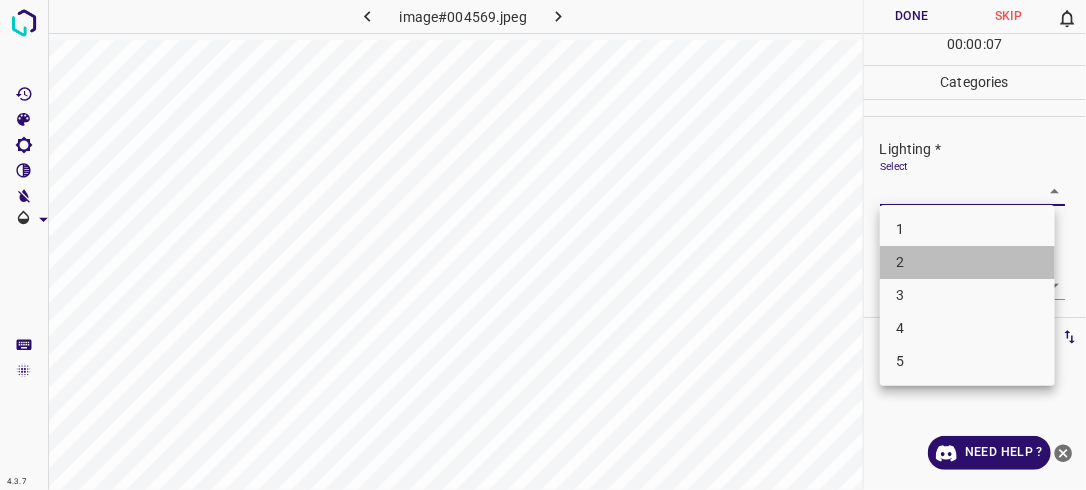 click on "2" at bounding box center (967, 262) 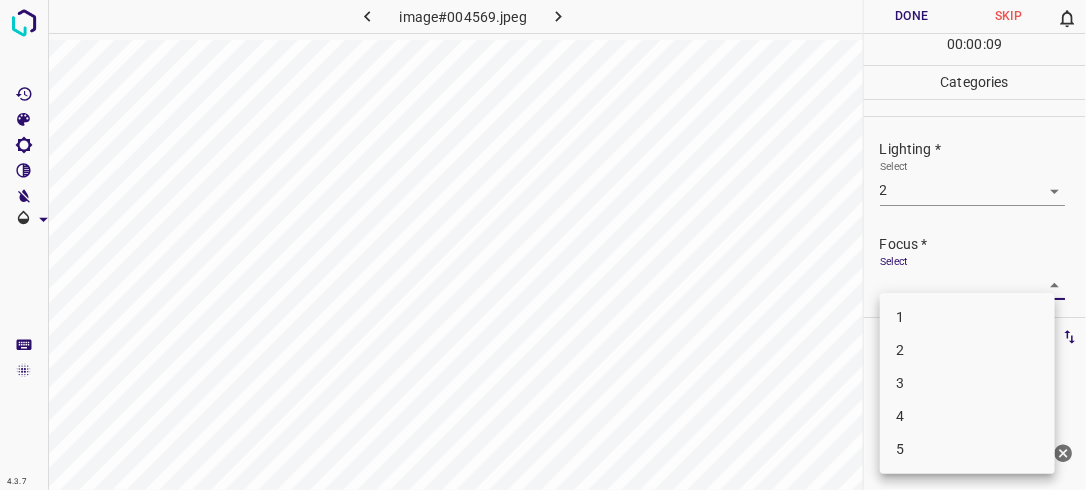 drag, startPoint x: 1038, startPoint y: 280, endPoint x: 984, endPoint y: 348, distance: 86.833176 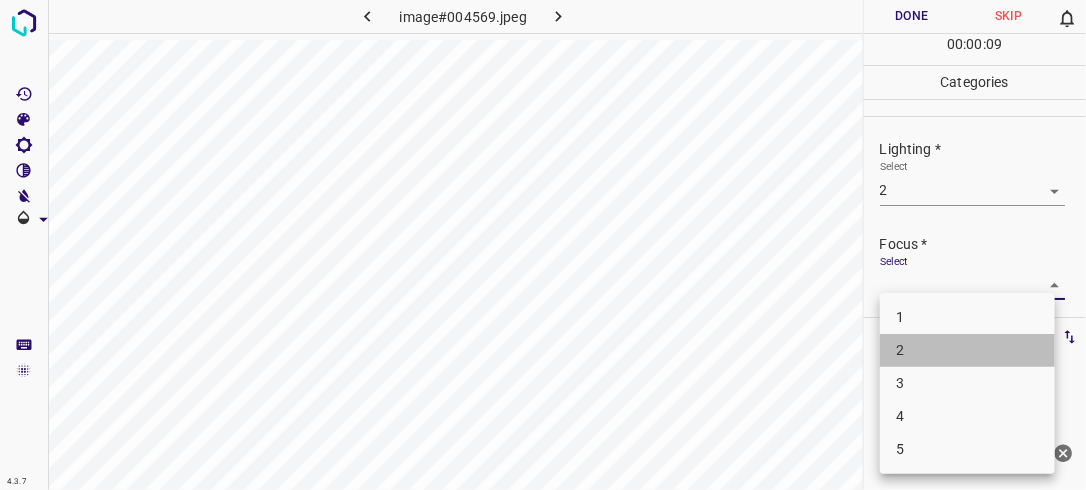 click on "2" at bounding box center [967, 350] 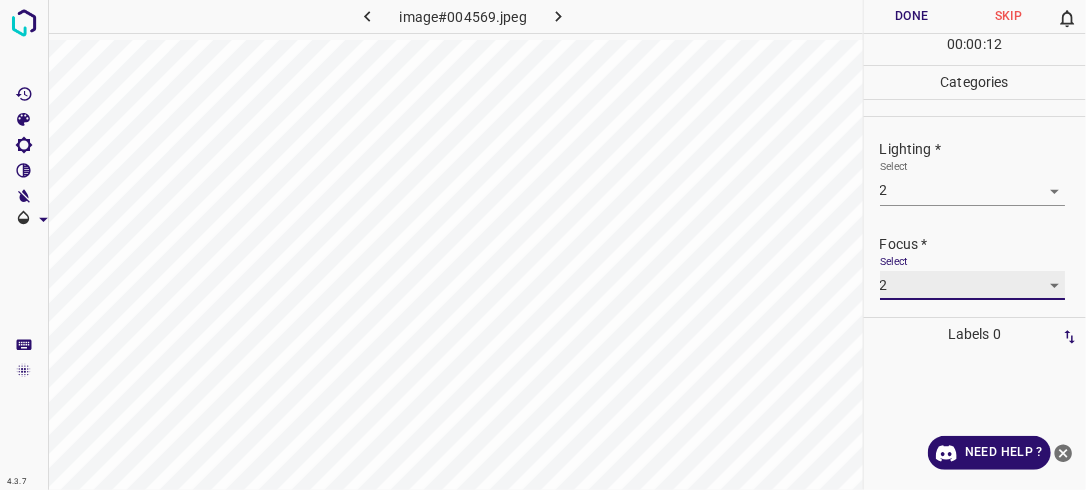 scroll, scrollTop: 98, scrollLeft: 0, axis: vertical 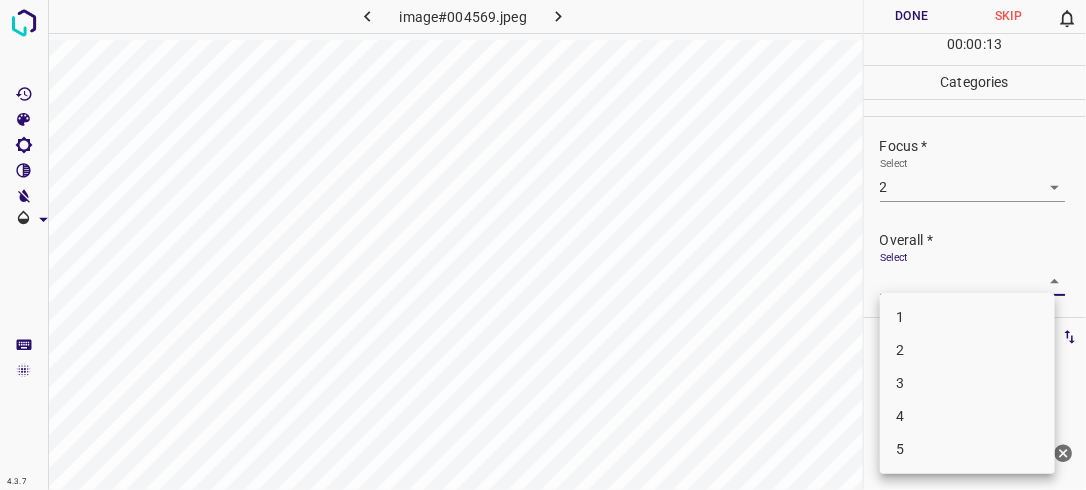 click on "4.3.7 image#004569.jpeg Done Skip 0 00   : 00   : 13   Categories Lighting *  Select 2 2 Focus *  Select 2 2 Overall *  Select ​ Labels   0 Categories 1 Lighting 2 Focus 3 Overall Tools Space Change between modes (Draw & Edit) I Auto labeling R Restore zoom M Zoom in N Zoom out Delete Delete selecte label Filters Z Restore filters X Saturation filter C Brightness filter V Contrast filter B Gray scale filter General O Download Need Help ? - Text - Hide - Delete 1 2 3 4 5" at bounding box center (543, 245) 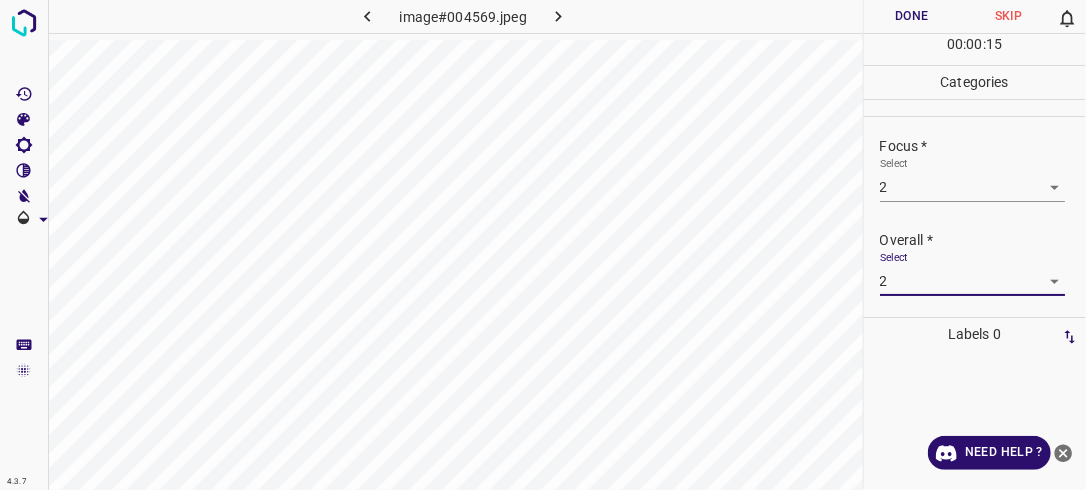 click on "Done" at bounding box center [912, 16] 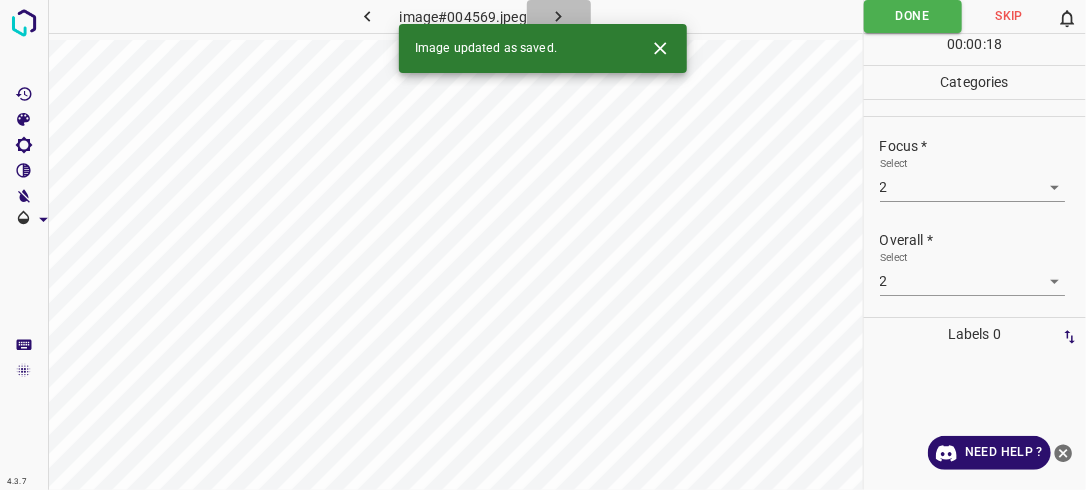click 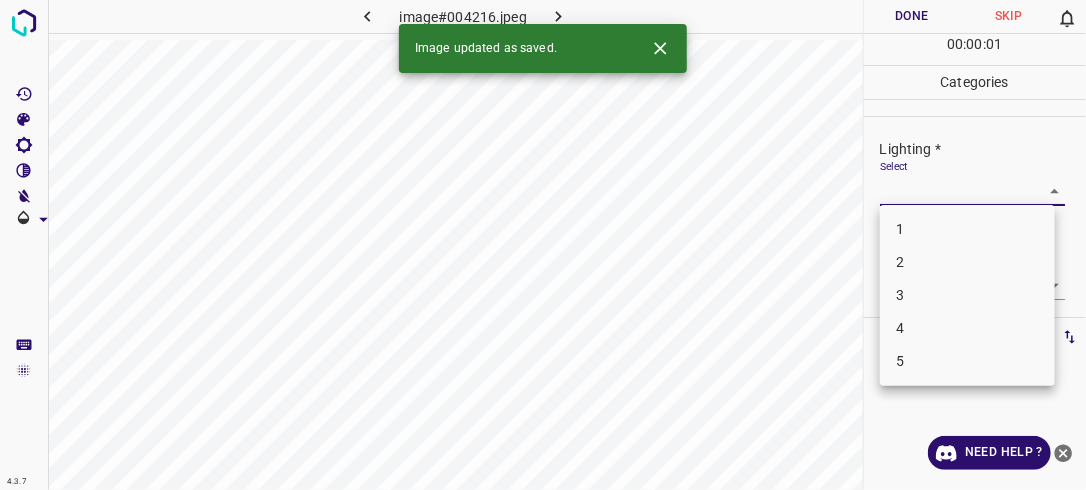 click on "4.3.7 image#004216.jpeg Done Skip 0 00   : 00   : 01   Categories Lighting *  Select ​ Focus *  Select ​ Overall *  Select ​ Labels   0 Categories 1 Lighting 2 Focus 3 Overall Tools Space Change between modes (Draw & Edit) I Auto labeling R Restore zoom M Zoom in N Zoom out Delete Delete selecte label Filters Z Restore filters X Saturation filter C Brightness filter V Contrast filter B Gray scale filter General O Download Image updated as saved. Need Help ? - Text - Hide - Delete 1 2 3 4 5" at bounding box center [543, 245] 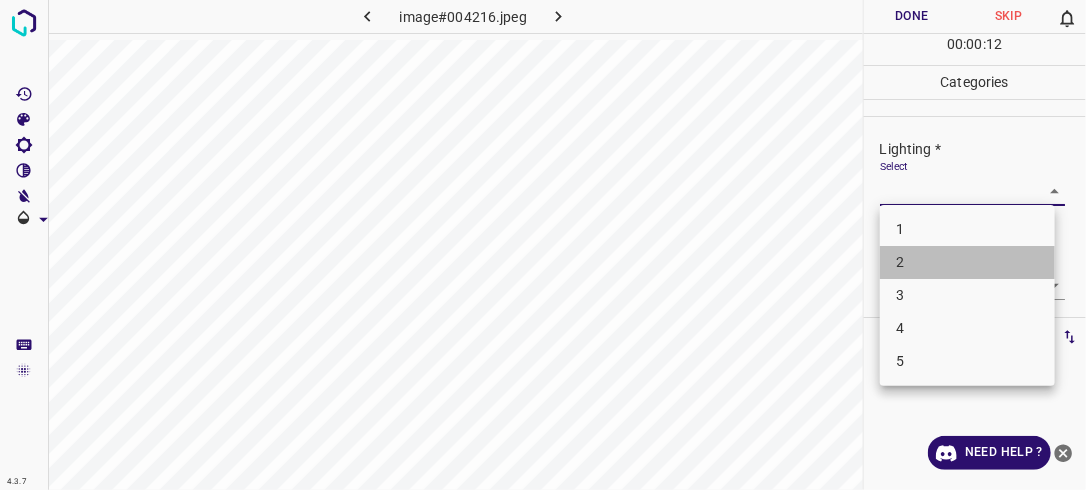 click on "2" at bounding box center [967, 262] 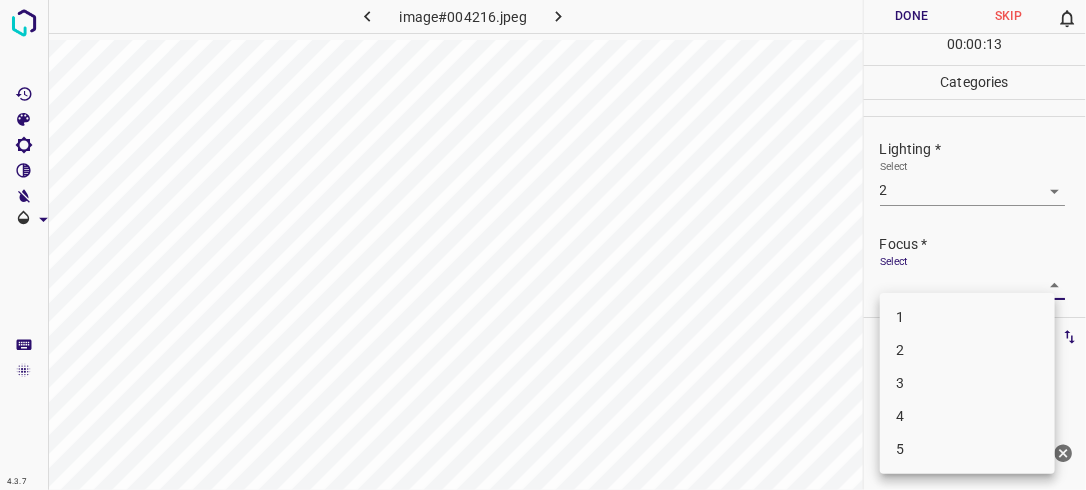 click on "4.3.7 image#004216.jpeg Done Skip 0 00   : 00   : 13   Categories Lighting *  Select 2 2 Focus *  Select ​ Overall *  Select ​ Labels   0 Categories 1 Lighting 2 Focus 3 Overall Tools Space Change between modes (Draw & Edit) I Auto labeling R Restore zoom M Zoom in N Zoom out Delete Delete selecte label Filters Z Restore filters X Saturation filter C Brightness filter V Contrast filter B Gray scale filter General O Download Need Help ? - Text - Hide - Delete 1 2 3 4 5" at bounding box center (543, 245) 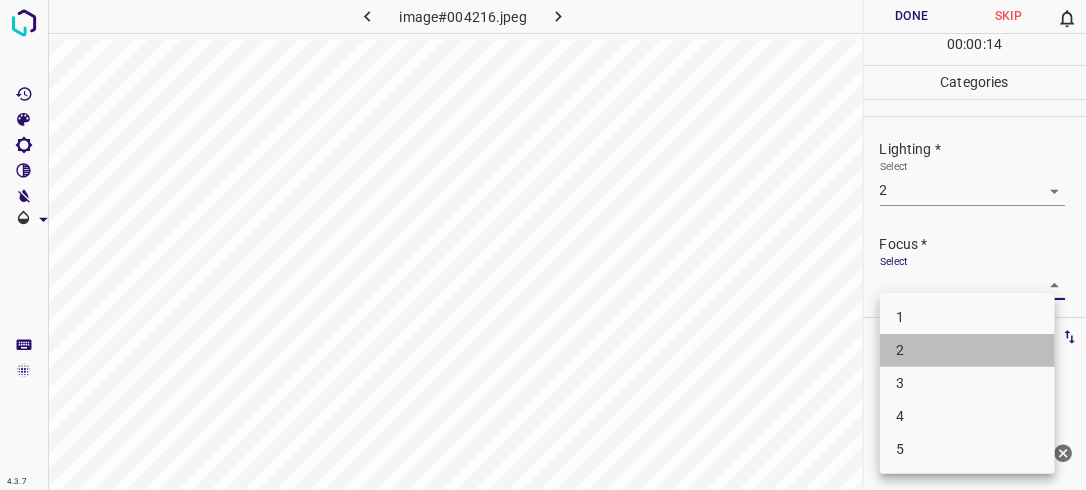 click on "2" at bounding box center (967, 350) 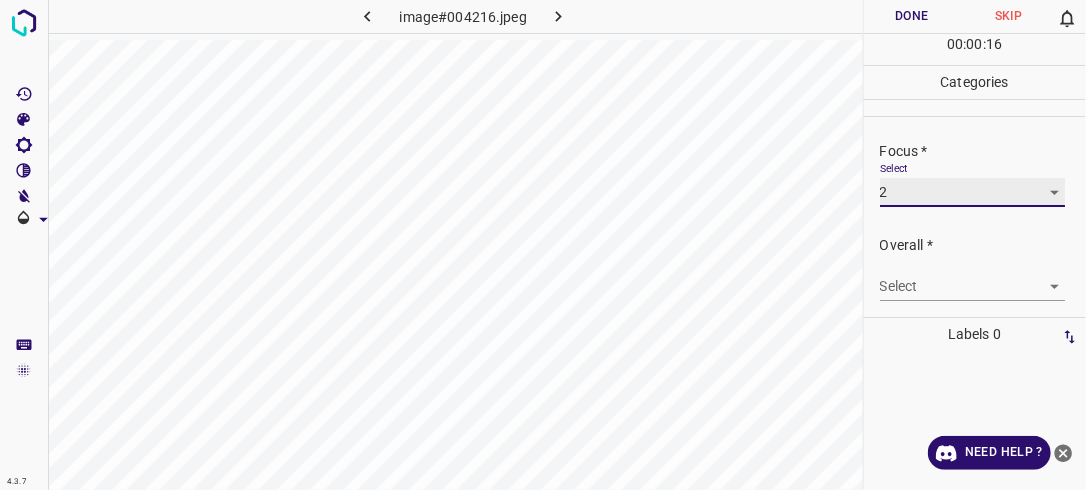 scroll, scrollTop: 98, scrollLeft: 0, axis: vertical 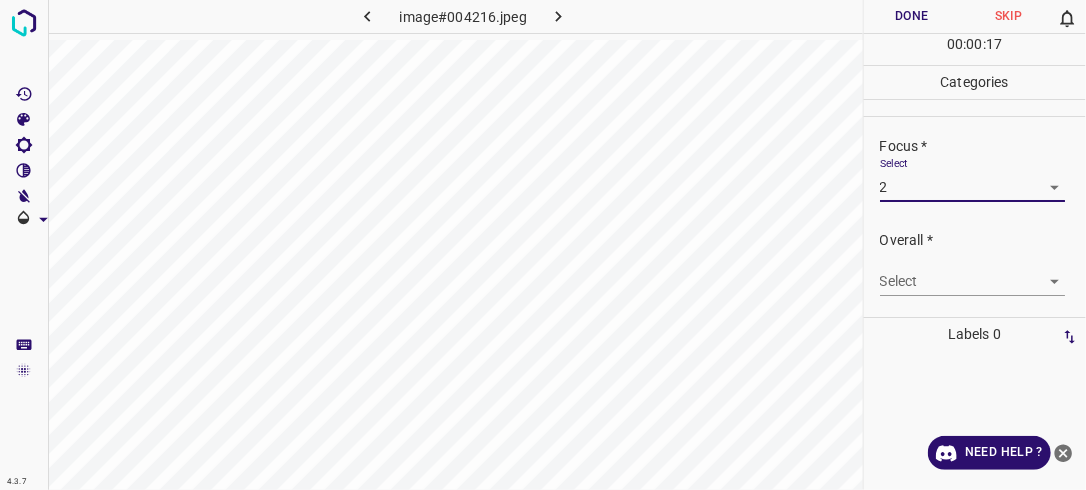 click on "4.3.7 image#004216.jpeg Done Skip 0 00   : 00   : 17   Categories Lighting *  Select 2 2 Focus *  Select 2 2 Overall *  Select ​ Labels   0 Categories 1 Lighting 2 Focus 3 Overall Tools Space Change between modes (Draw & Edit) I Auto labeling R Restore zoom M Zoom in N Zoom out Delete Delete selecte label Filters Z Restore filters X Saturation filter C Brightness filter V Contrast filter B Gray scale filter General O Download Need Help ? - Text - Hide - Delete" at bounding box center (543, 245) 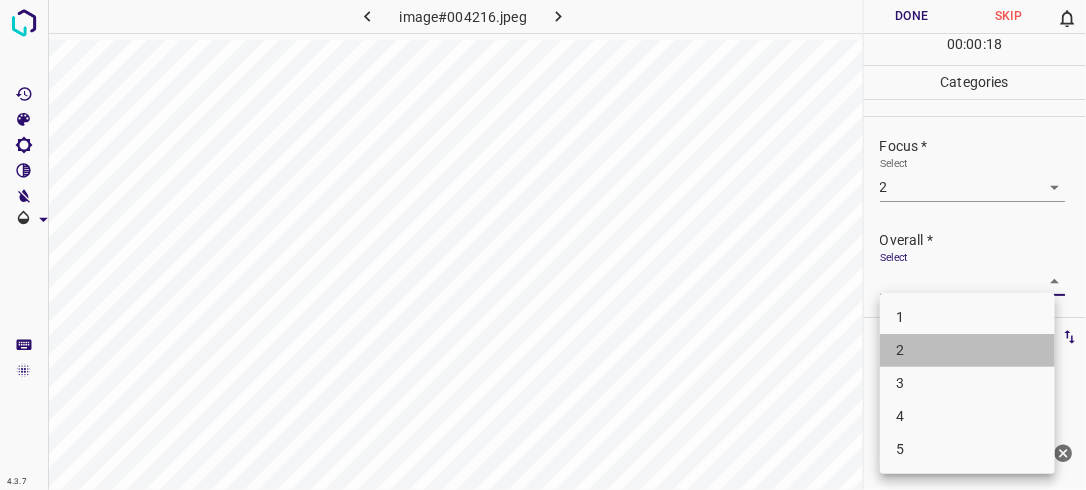 click on "2" at bounding box center (967, 350) 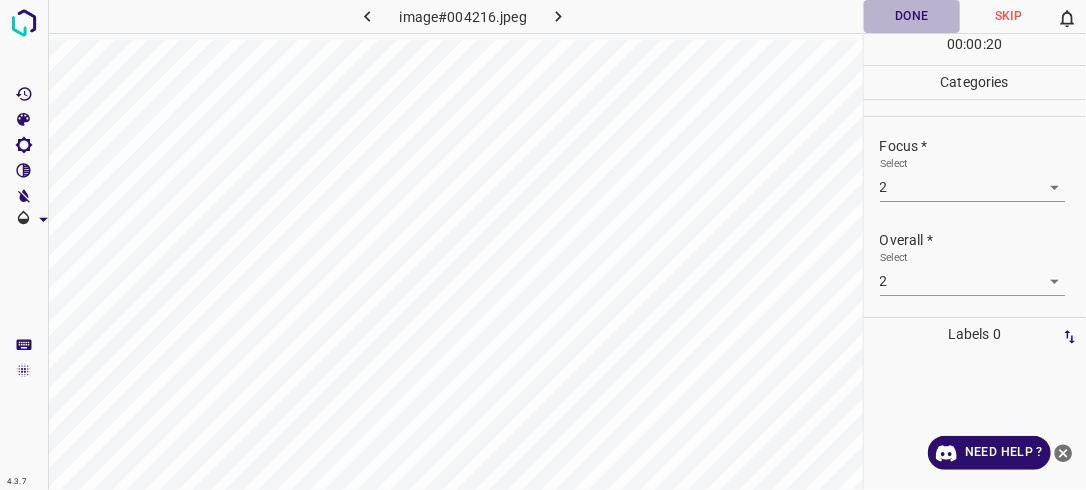 click on "Done" at bounding box center (912, 16) 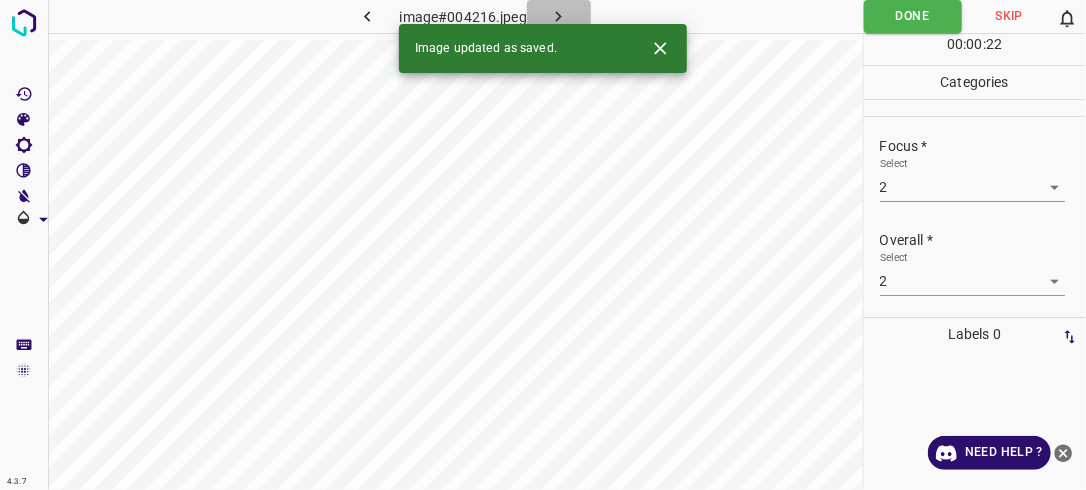 click at bounding box center (559, 16) 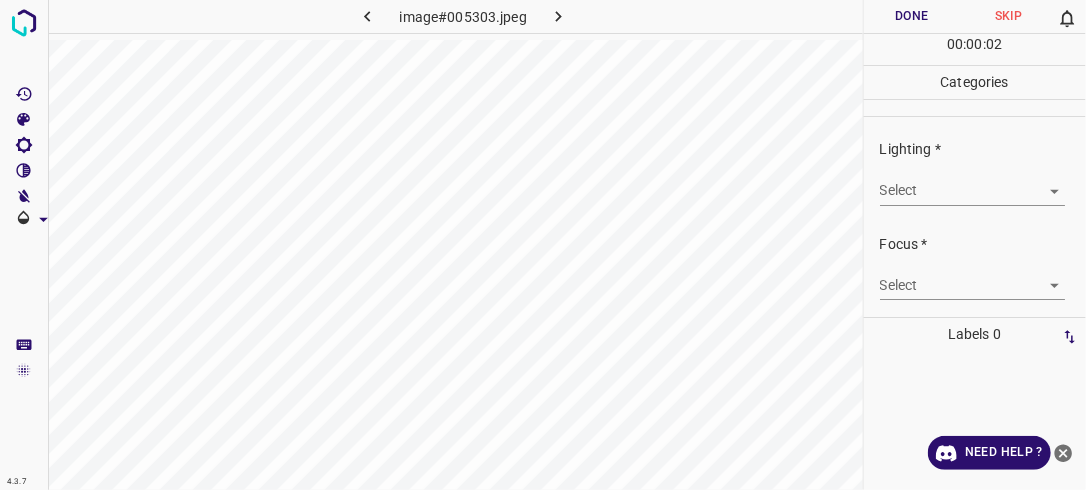 click on "4.3.7 image#005303.jpeg Done Skip 0 00   : 00   : 02   Categories Lighting *  Select ​ Focus *  Select ​ Overall *  Select ​ Labels   0 Categories 1 Lighting 2 Focus 3 Overall Tools Space Change between modes (Draw & Edit) I Auto labeling R Restore zoom M Zoom in N Zoom out Delete Delete selecte label Filters Z Restore filters X Saturation filter C Brightness filter V Contrast filter B Gray scale filter General O Download Need Help ? - Text - Hide - Delete" at bounding box center (543, 245) 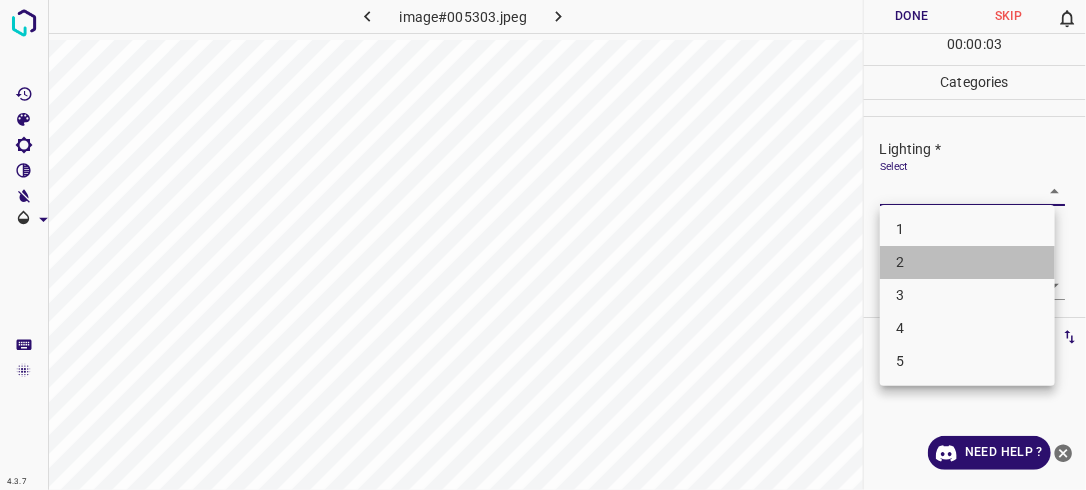 click on "2" at bounding box center [967, 262] 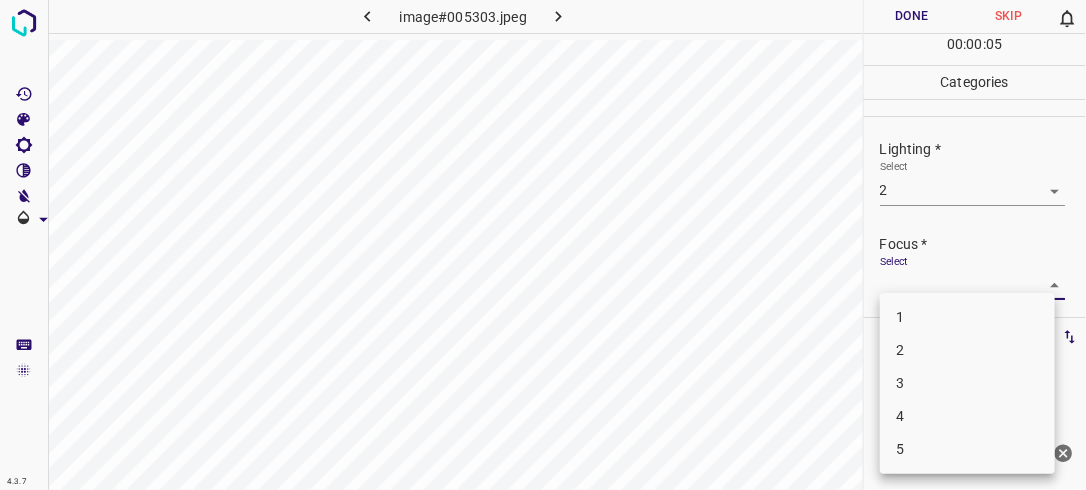 drag, startPoint x: 1038, startPoint y: 280, endPoint x: 944, endPoint y: 352, distance: 118.40608 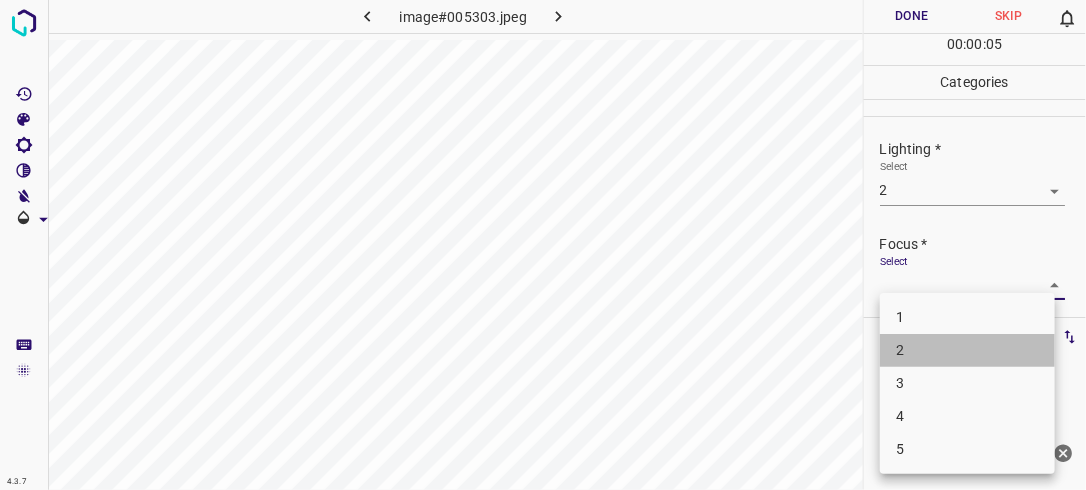 click on "2" at bounding box center [967, 350] 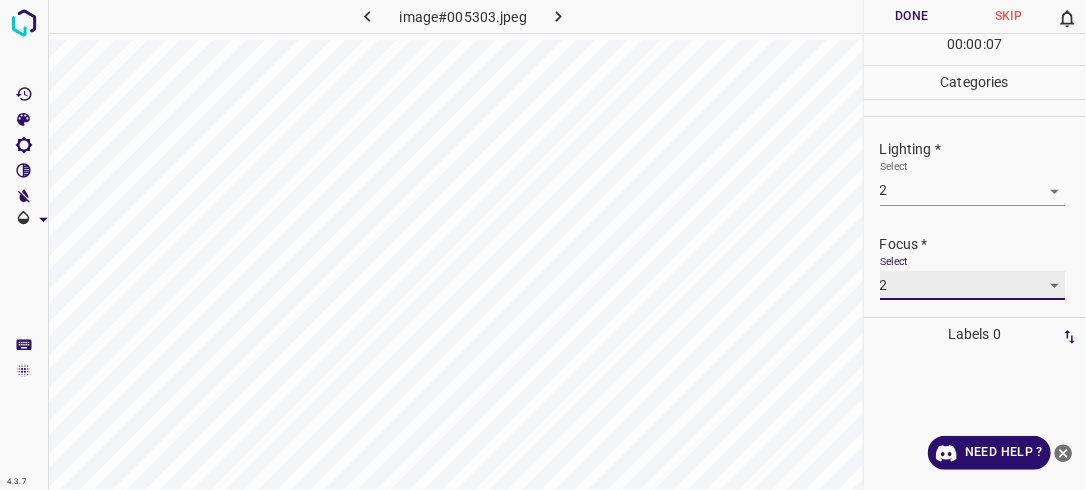 scroll, scrollTop: 98, scrollLeft: 0, axis: vertical 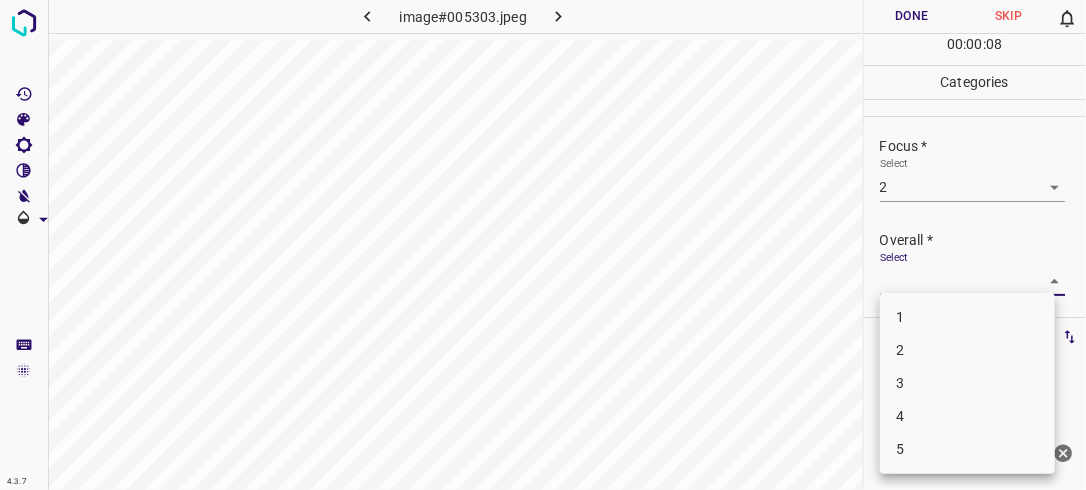click on "4.3.7 image#005303.jpeg Done Skip 0 00   : 00   : 08   Categories Lighting *  Select 2 2 Focus *  Select 2 2 Overall *  Select ​ Labels   0 Categories 1 Lighting 2 Focus 3 Overall Tools Space Change between modes (Draw & Edit) I Auto labeling R Restore zoom M Zoom in N Zoom out Delete Delete selecte label Filters Z Restore filters X Saturation filter C Brightness filter V Contrast filter B Gray scale filter General O Download Need Help ? - Text - Hide - Delete 1 2 3 4 5" at bounding box center (543, 245) 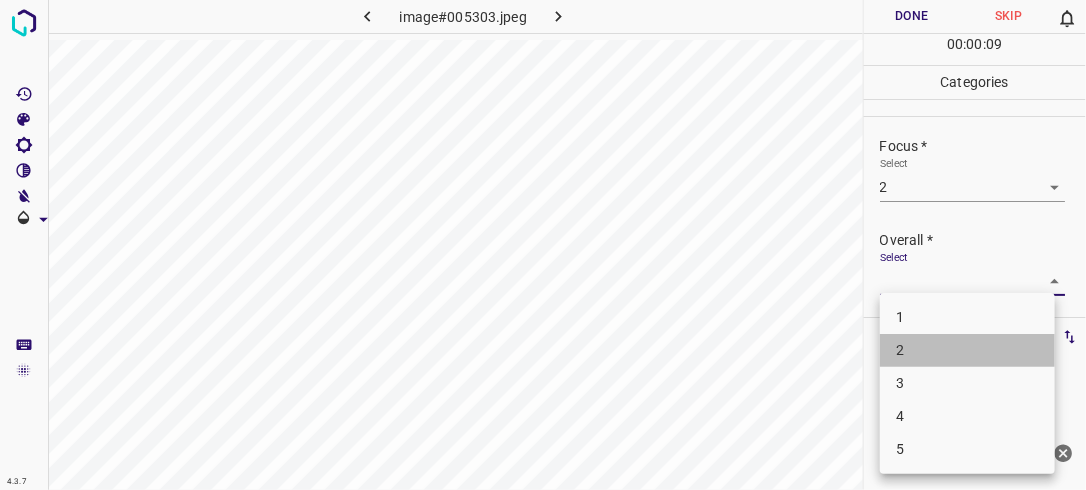 click on "2" at bounding box center (967, 350) 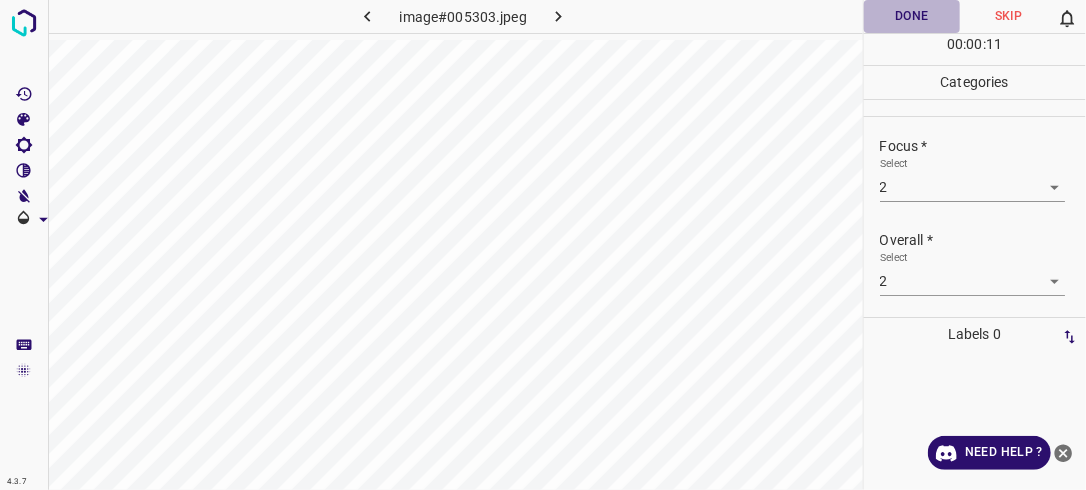 click on "Done" at bounding box center (912, 16) 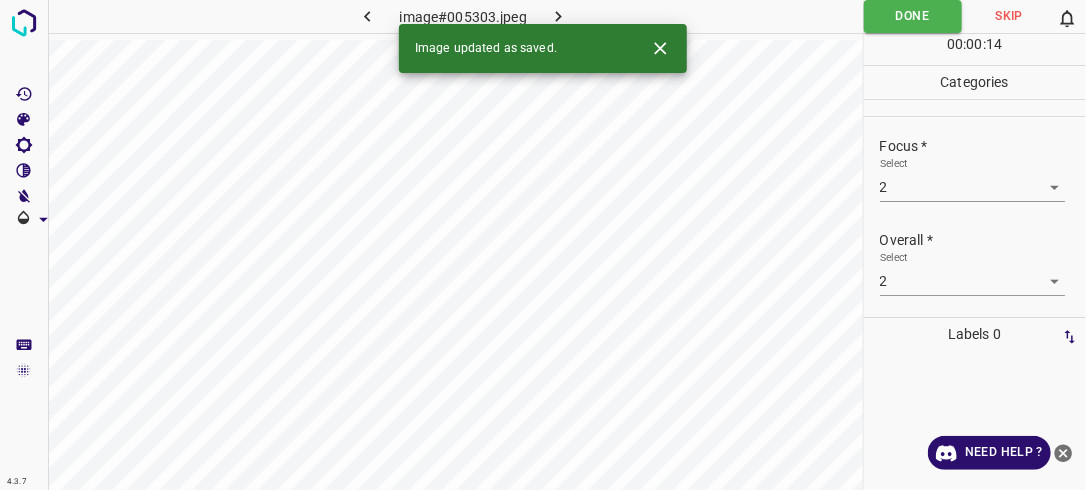 click 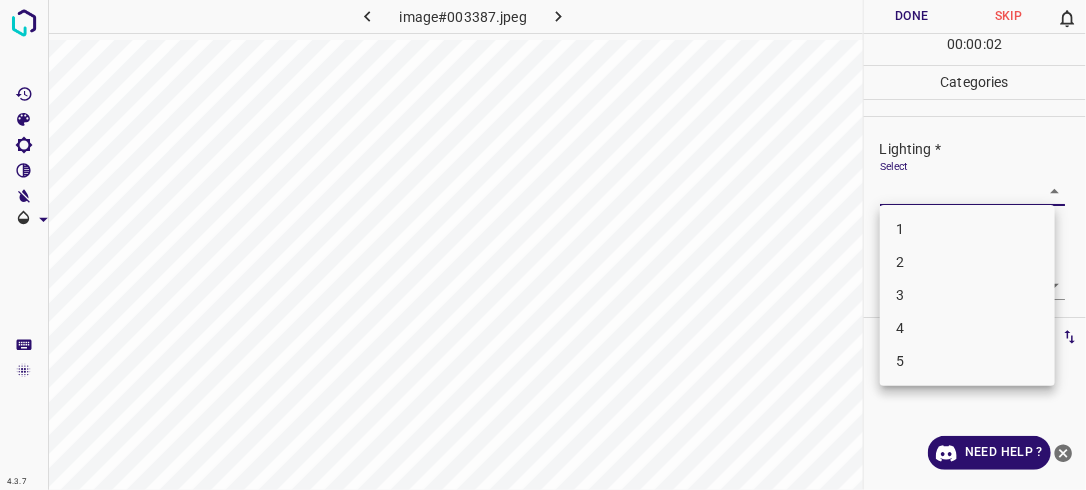click on "4.3.7 image#003387.jpeg Done Skip 0 00   : 00   : 02   Categories Lighting *  Select ​ Focus *  Select ​ Overall *  Select ​ Labels   0 Categories 1 Lighting 2 Focus 3 Overall Tools Space Change between modes (Draw & Edit) I Auto labeling R Restore zoom M Zoom in N Zoom out Delete Delete selecte label Filters Z Restore filters X Saturation filter C Brightness filter V Contrast filter B Gray scale filter General O Download Need Help ? - Text - Hide - Delete 1 2 3 4 5" at bounding box center (543, 245) 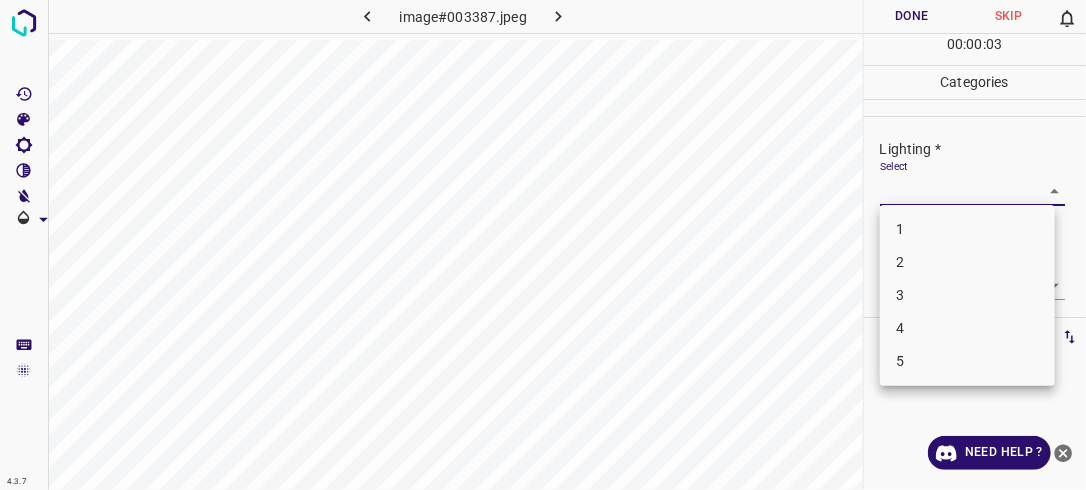 drag, startPoint x: 998, startPoint y: 298, endPoint x: 1012, endPoint y: 284, distance: 19.79899 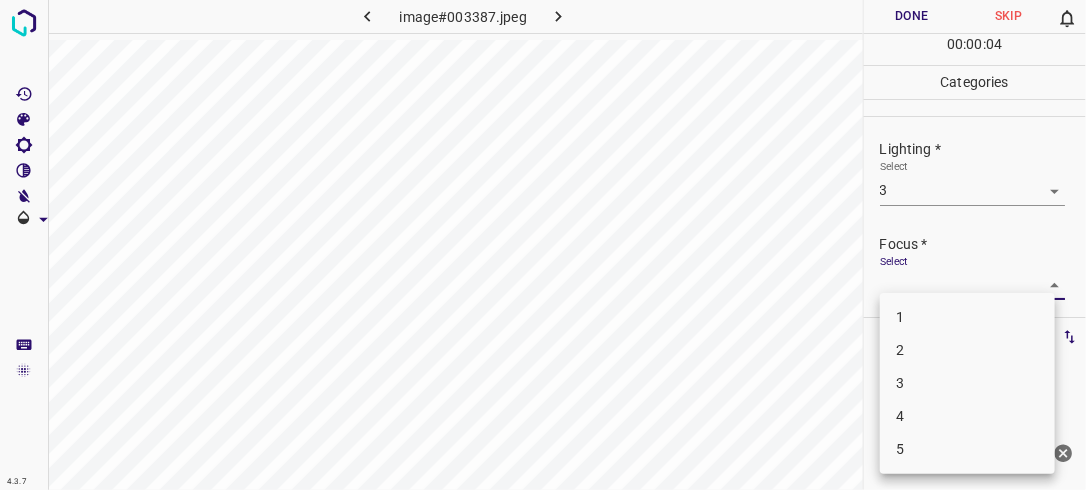 click on "4.3.7 image#003387.jpeg Done Skip 0 00   : 00   : 04   Categories Lighting *  Select 3 3 Focus *  Select ​ Overall *  Select ​ Labels   0 Categories 1 Lighting 2 Focus 3 Overall Tools Space Change between modes (Draw & Edit) I Auto labeling R Restore zoom M Zoom in N Zoom out Delete Delete selecte label Filters Z Restore filters X Saturation filter C Brightness filter V Contrast filter B Gray scale filter General O Download Need Help ? - Text - Hide - Delete 1 2 3 4 5" at bounding box center (543, 245) 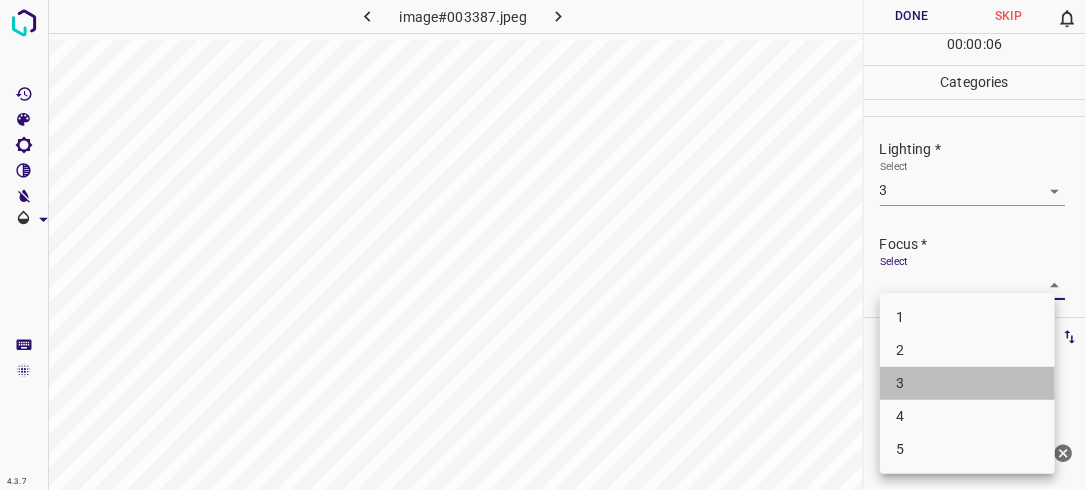 click on "3" at bounding box center (967, 383) 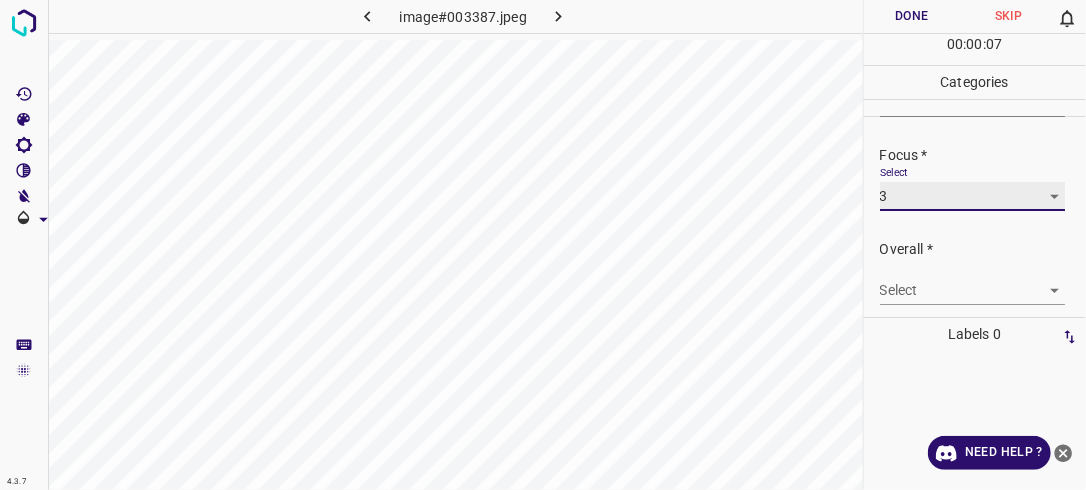 scroll, scrollTop: 98, scrollLeft: 0, axis: vertical 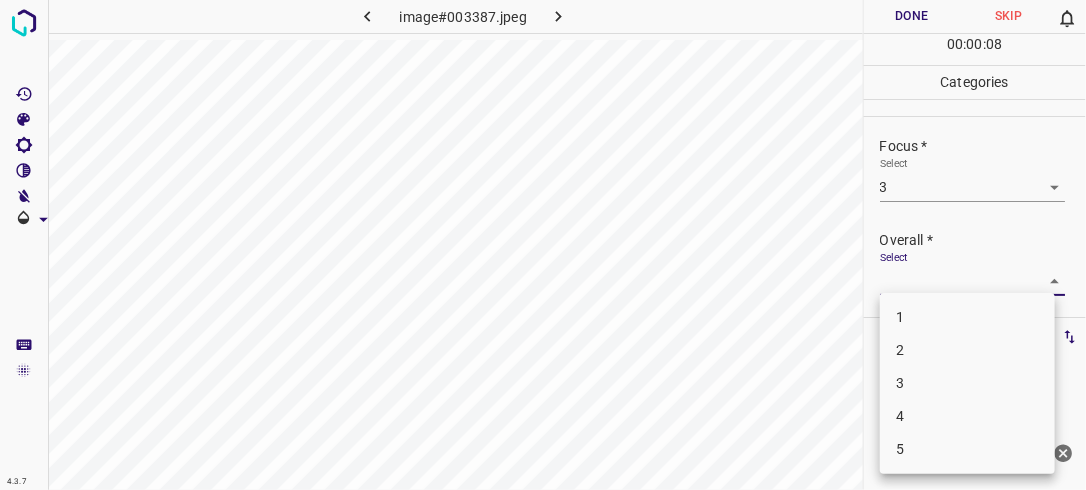 click on "4.3.7 image#003387.jpeg Done Skip 0 00   : 00   : 08   Categories Lighting *  Select 3 3 Focus *  Select 3 3 Overall *  Select ​ Labels   0 Categories 1 Lighting 2 Focus 3 Overall Tools Space Change between modes (Draw & Edit) I Auto labeling R Restore zoom M Zoom in N Zoom out Delete Delete selecte label Filters Z Restore filters X Saturation filter C Brightness filter V Contrast filter B Gray scale filter General O Download Need Help ? - Text - Hide - Delete 1 2 3 4 5" at bounding box center (543, 245) 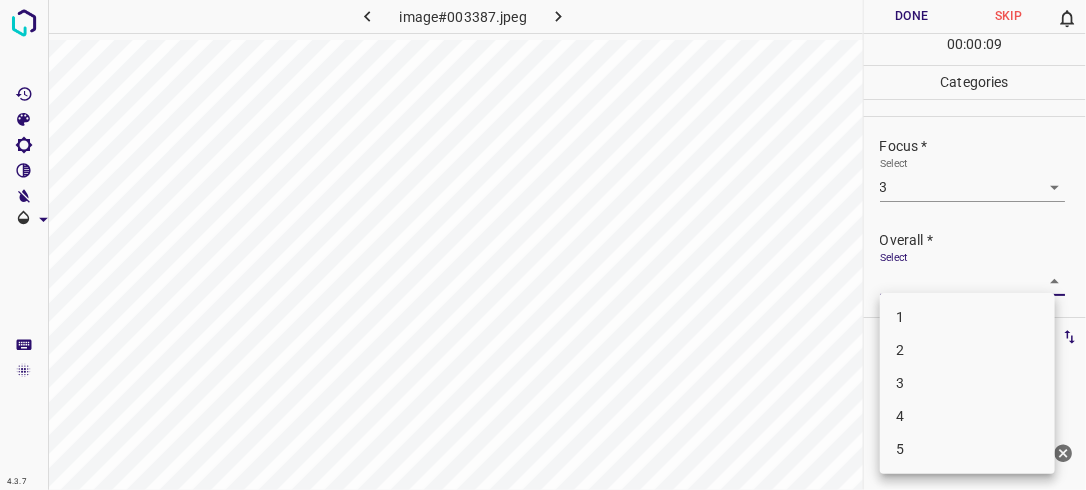 click on "3" at bounding box center (967, 383) 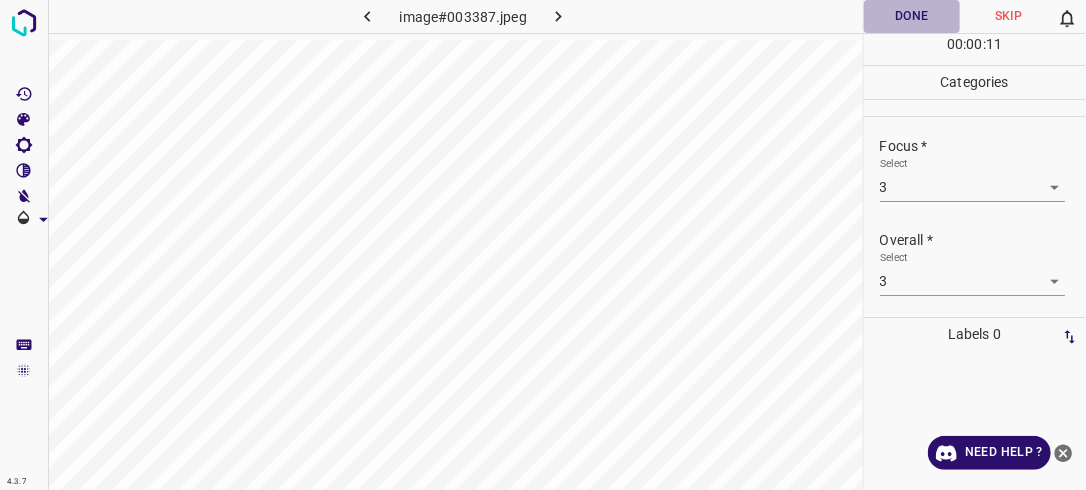 click on "Done" at bounding box center (912, 16) 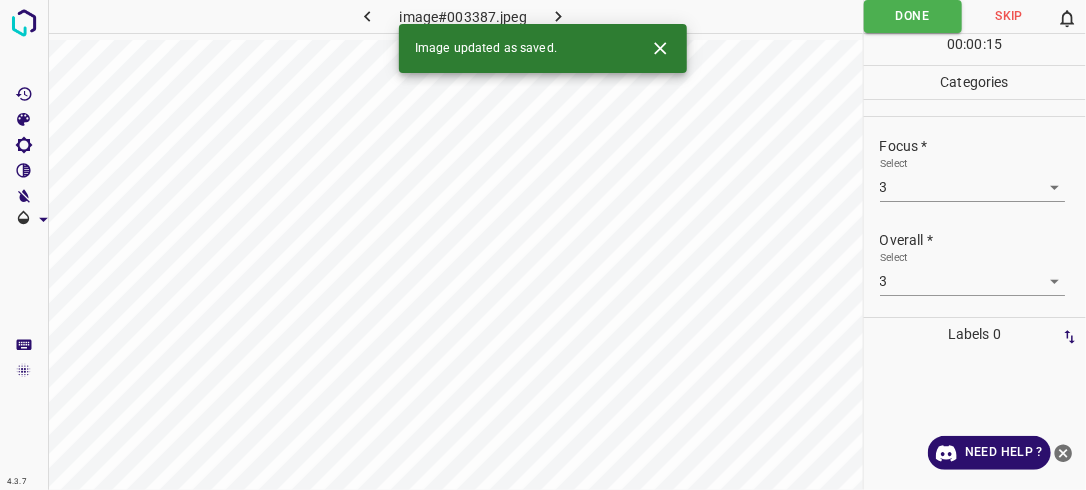 click 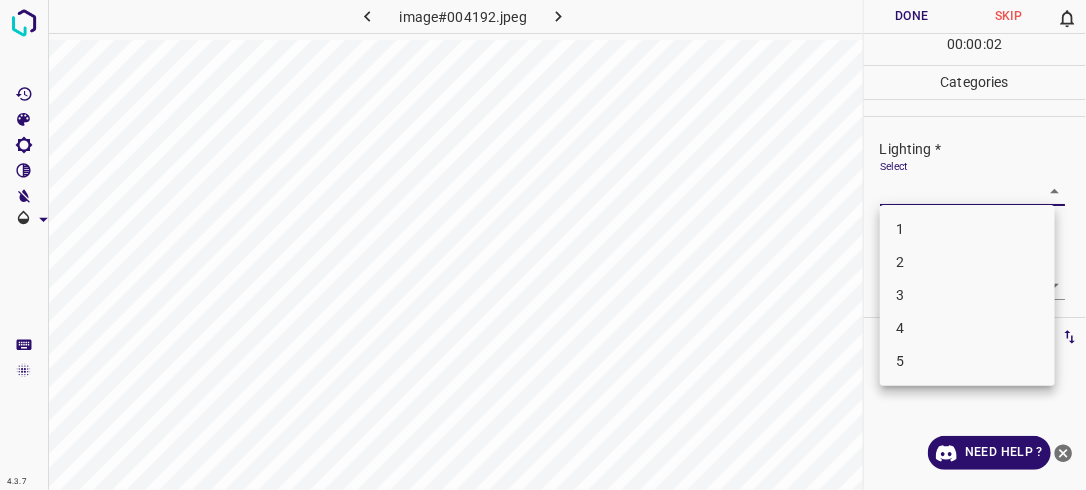 click on "4.3.7 image#004192.jpeg Done Skip 0 00   : 00   : 02   Categories Lighting *  Select ​ Focus *  Select ​ Overall *  Select ​ Labels   0 Categories 1 Lighting 2 Focus 3 Overall Tools Space Change between modes (Draw & Edit) I Auto labeling R Restore zoom M Zoom in N Zoom out Delete Delete selecte label Filters Z Restore filters X Saturation filter C Brightness filter V Contrast filter B Gray scale filter General O Download Need Help ? - Text - Hide - Delete 1 2 3 4 5" at bounding box center (543, 245) 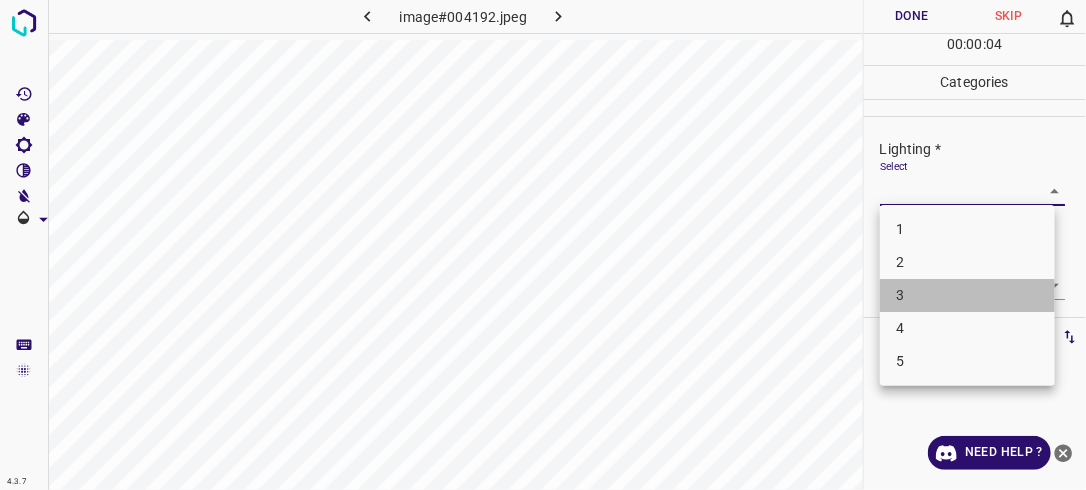 click on "3" at bounding box center [967, 295] 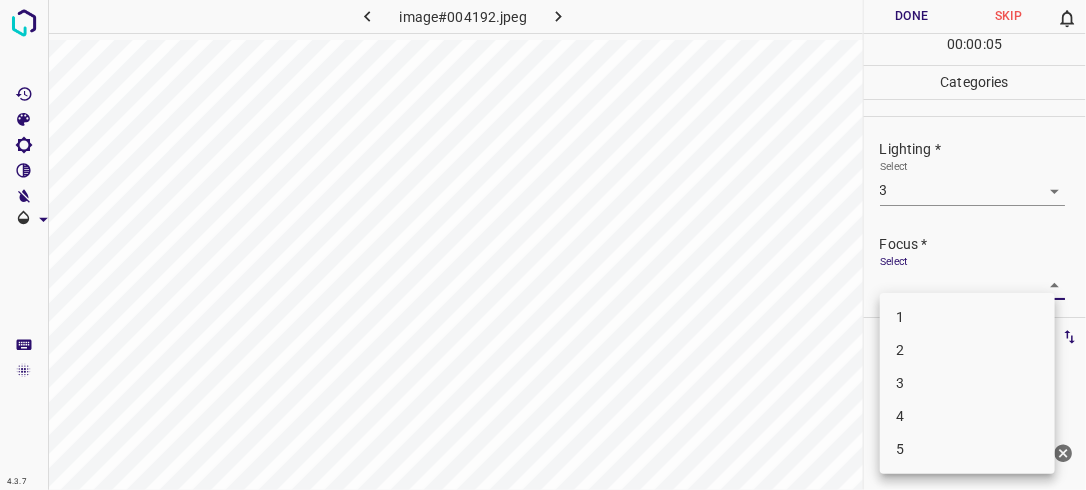 click on "4.3.7 image#004192.jpeg Done Skip 0 00   : 00   : 05   Categories Lighting *  Select 3 3 Focus *  Select ​ Overall *  Select ​ Labels   0 Categories 1 Lighting 2 Focus 3 Overall Tools Space Change between modes (Draw & Edit) I Auto labeling R Restore zoom M Zoom in N Zoom out Delete Delete selecte label Filters Z Restore filters X Saturation filter C Brightness filter V Contrast filter B Gray scale filter General O Download Need Help ? - Text - Hide - Delete 1 2 3 4 5" at bounding box center (543, 245) 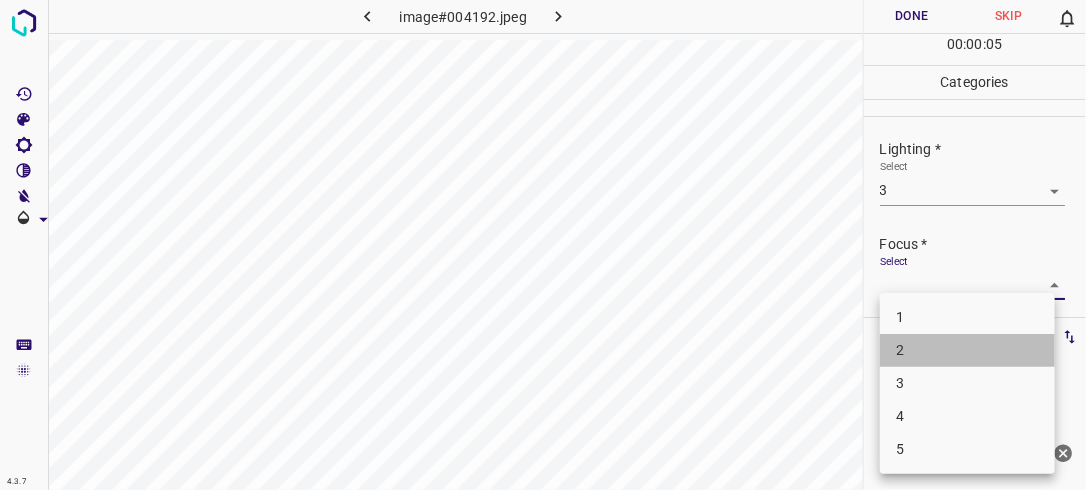 click on "2" at bounding box center [967, 350] 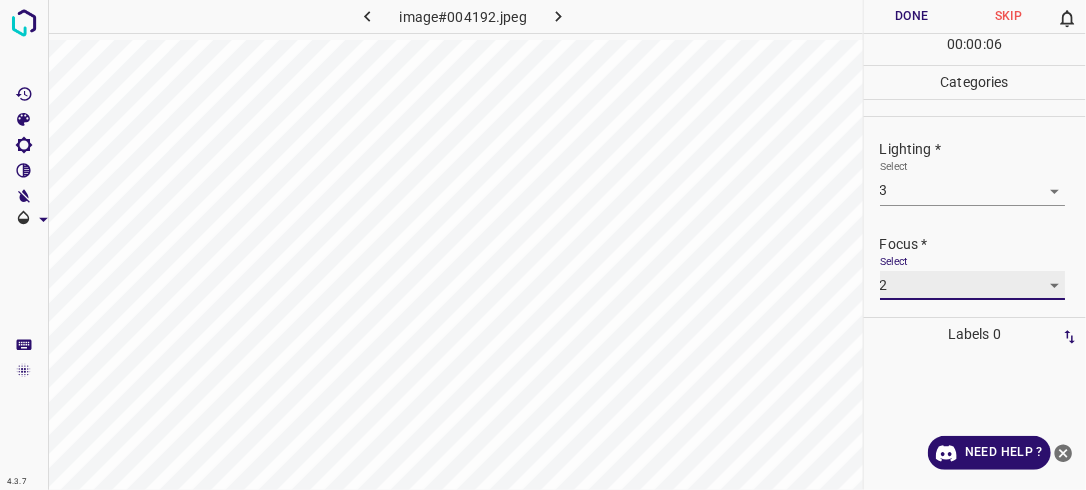 scroll, scrollTop: 98, scrollLeft: 0, axis: vertical 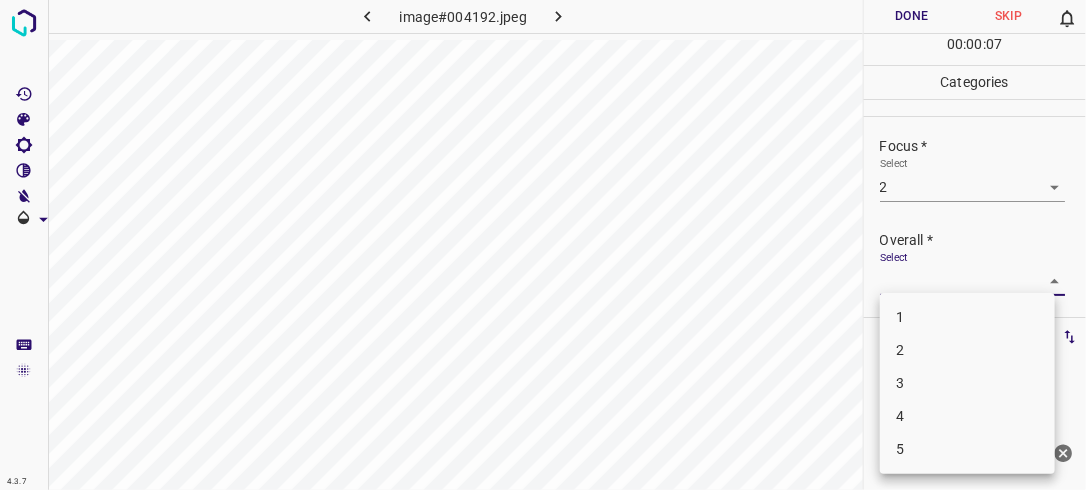 click on "4.3.7 image#004192.jpeg Done Skip 0 00   : 00   : 07   Categories Lighting *  Select 3 3 Focus *  Select 2 2 Overall *  Select ​ Labels   0 Categories 1 Lighting 2 Focus 3 Overall Tools Space Change between modes (Draw & Edit) I Auto labeling R Restore zoom M Zoom in N Zoom out Delete Delete selecte label Filters Z Restore filters X Saturation filter C Brightness filter V Contrast filter B Gray scale filter General O Download Need Help ? - Text - Hide - Delete 1 2 3 4 5" at bounding box center (543, 245) 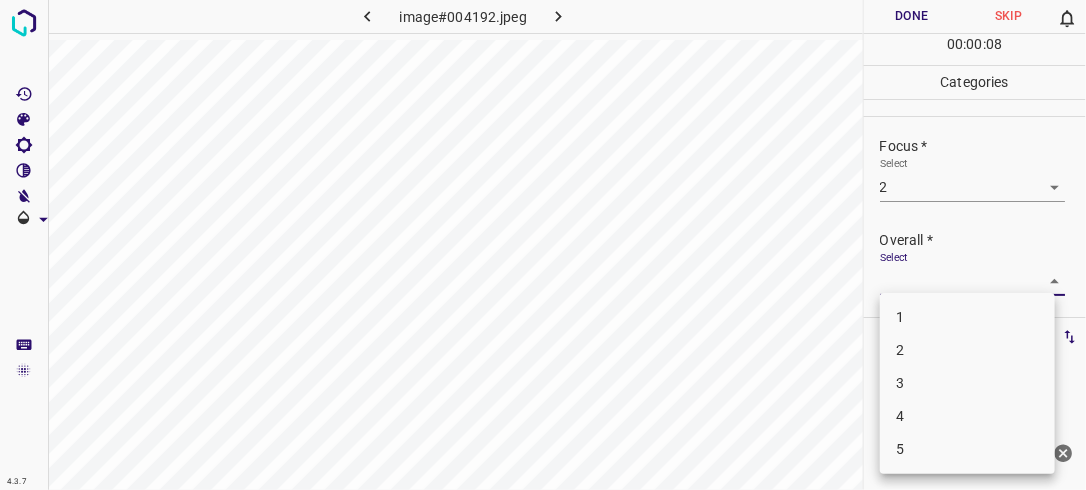 click on "2" at bounding box center (967, 350) 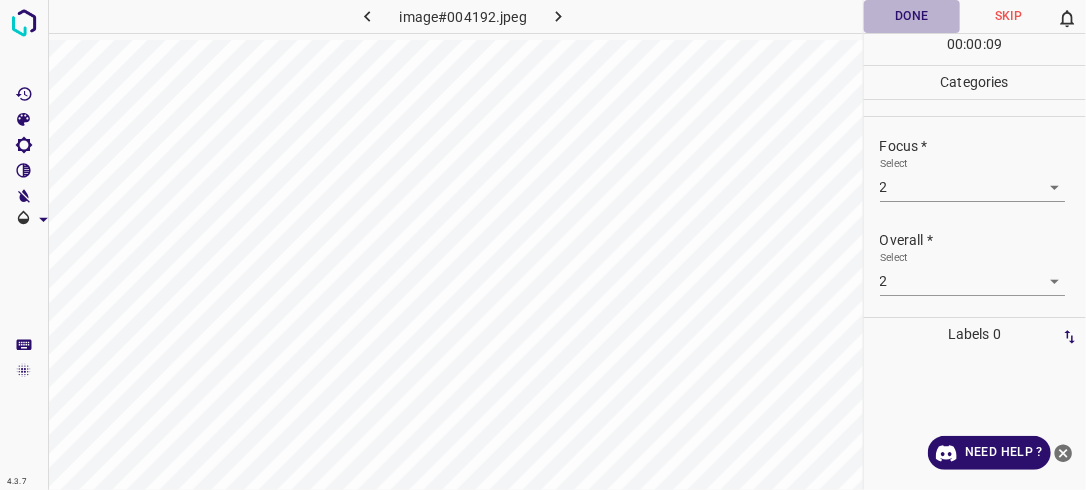 click on "Done" at bounding box center (912, 16) 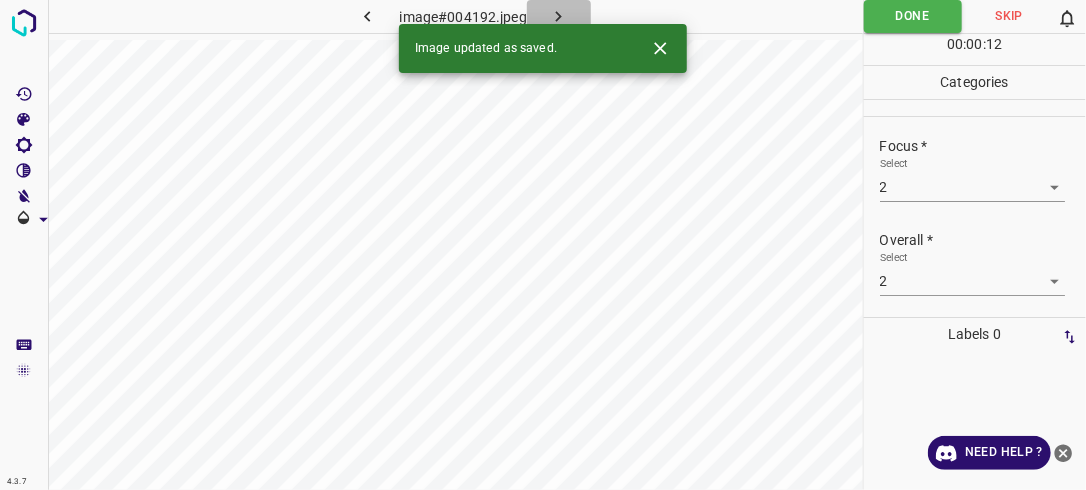 click 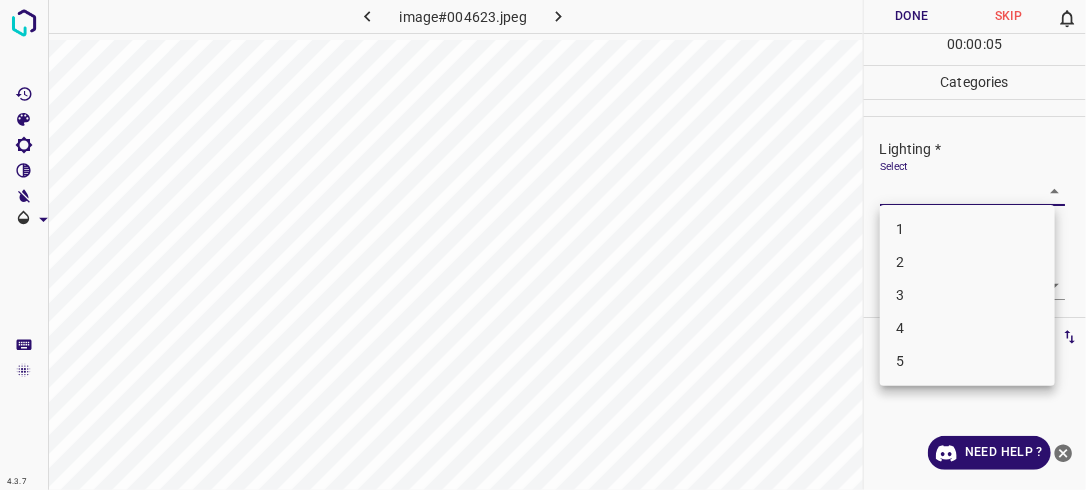 click on "4.3.7 image#004623.jpeg Done Skip 0 00   : 00   : 05   Categories Lighting *  Select ​ Focus *  Select ​ Overall *  Select ​ Labels   0 Categories 1 Lighting 2 Focus 3 Overall Tools Space Change between modes (Draw & Edit) I Auto labeling R Restore zoom M Zoom in N Zoom out Delete Delete selecte label Filters Z Restore filters X Saturation filter C Brightness filter V Contrast filter B Gray scale filter General O Download Need Help ? - Text - Hide - Delete 1 2 3 4 5" at bounding box center [543, 245] 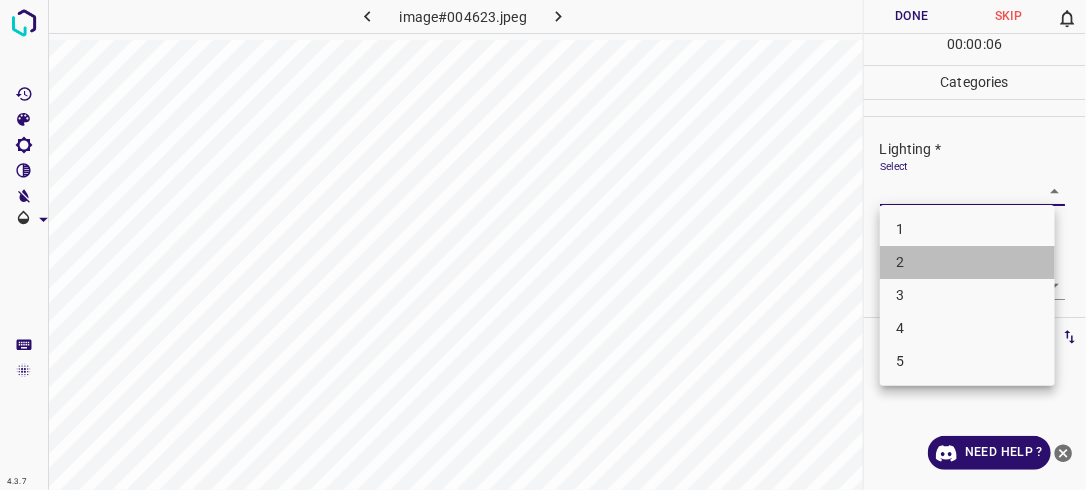 click on "2" at bounding box center (967, 262) 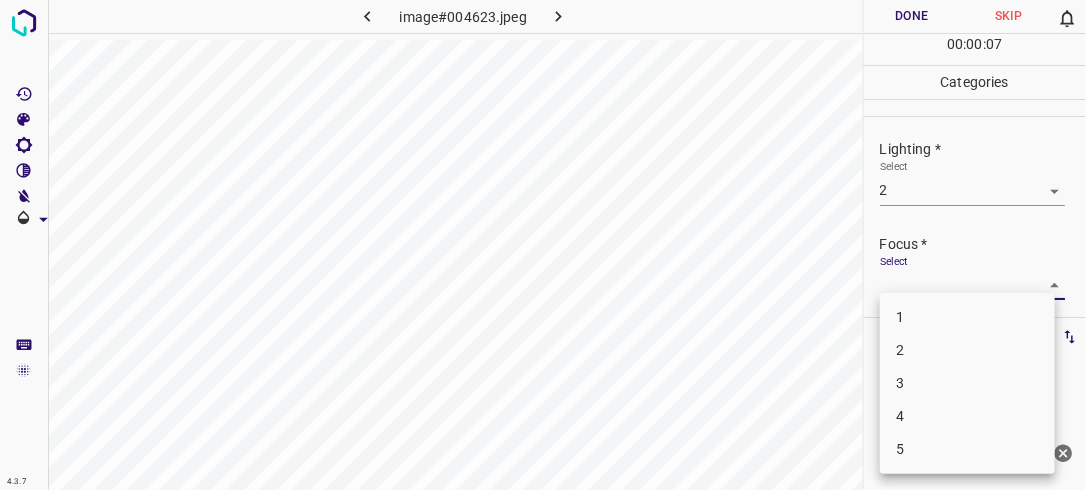 click on "4.3.7 image#004623.jpeg Done Skip 0 00   : 00   : 07   Categories Lighting *  Select 2 2 Focus *  Select ​ Overall *  Select ​ Labels   0 Categories 1 Lighting 2 Focus 3 Overall Tools Space Change between modes (Draw & Edit) I Auto labeling R Restore zoom M Zoom in N Zoom out Delete Delete selecte label Filters Z Restore filters X Saturation filter C Brightness filter V Contrast filter B Gray scale filter General O Download Need Help ? - Text - Hide - Delete 1 2 3 4 5" at bounding box center (543, 245) 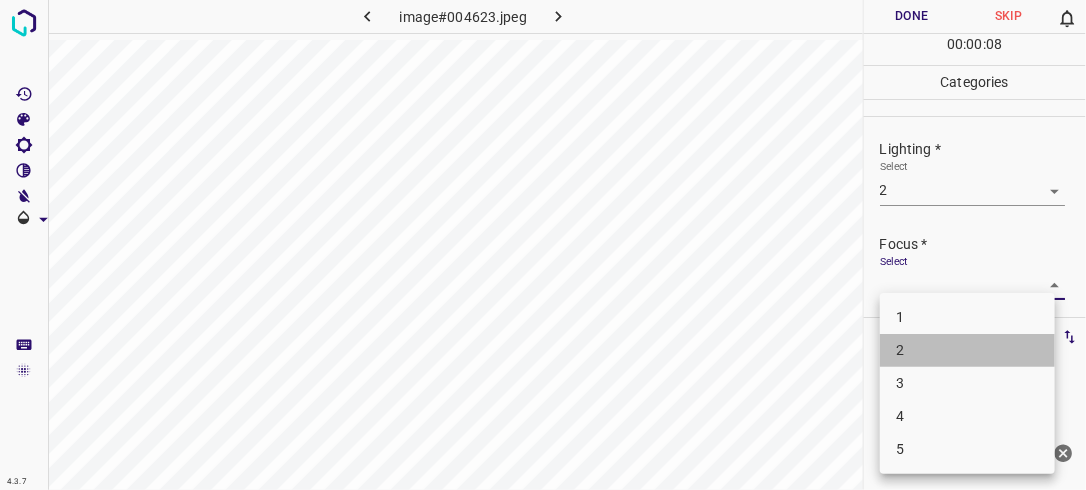 click on "2" at bounding box center [967, 350] 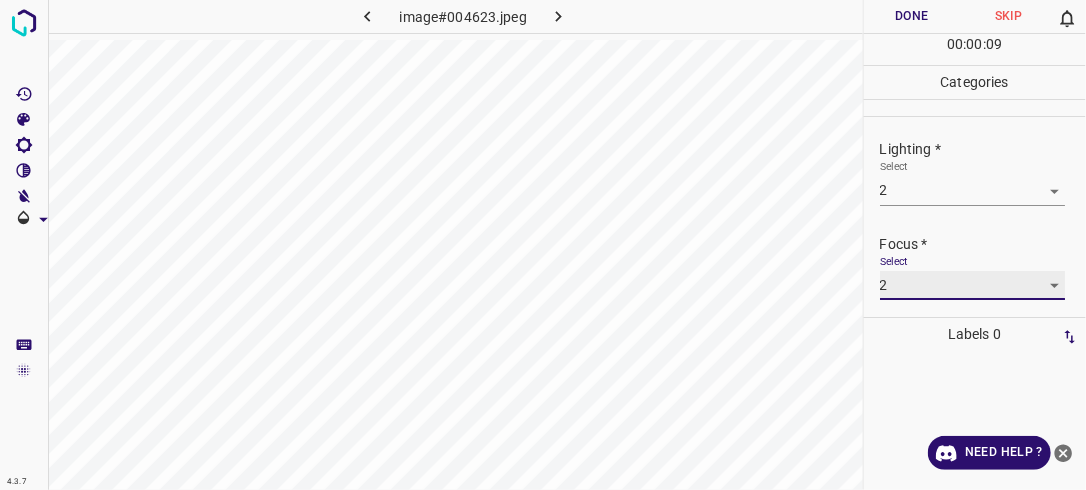scroll, scrollTop: 98, scrollLeft: 0, axis: vertical 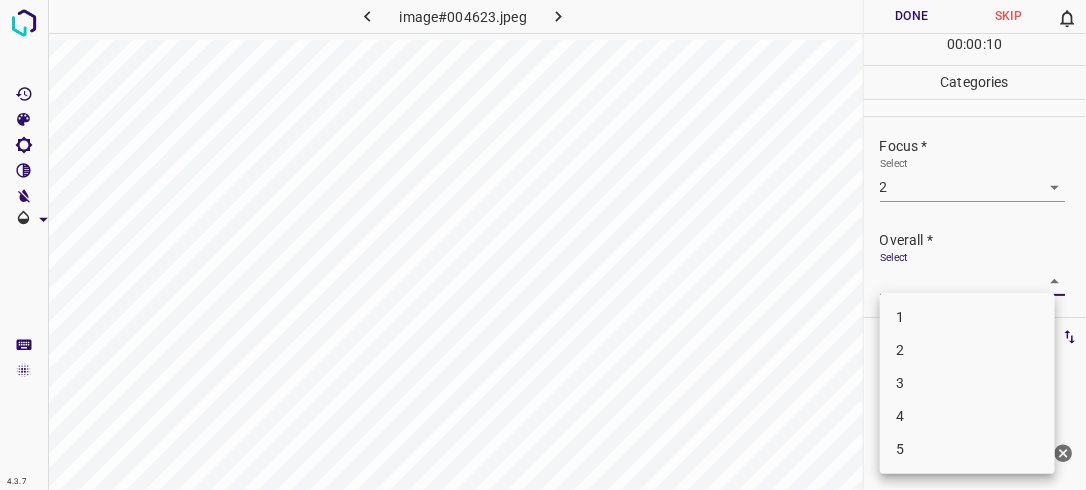 drag, startPoint x: 1044, startPoint y: 277, endPoint x: 1002, endPoint y: 302, distance: 48.8774 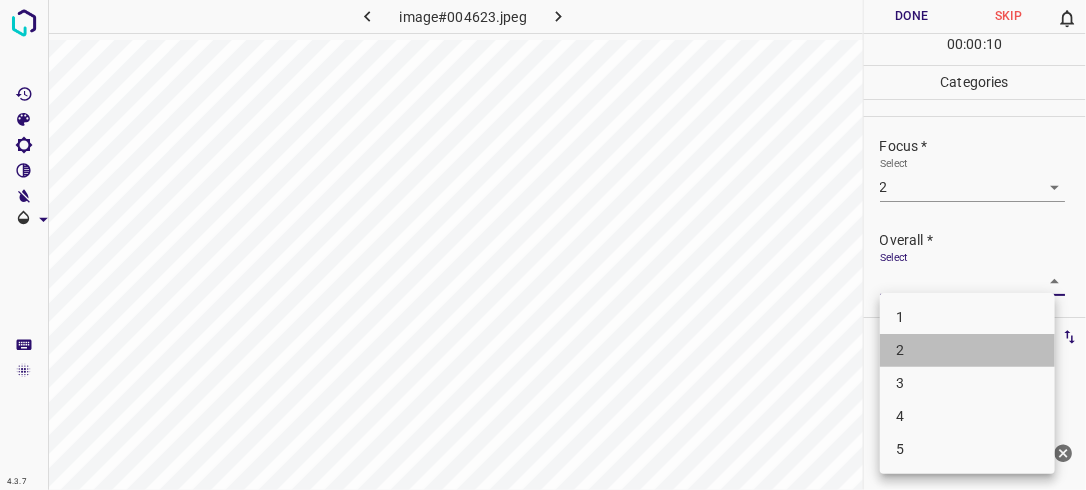 click on "2" at bounding box center [967, 350] 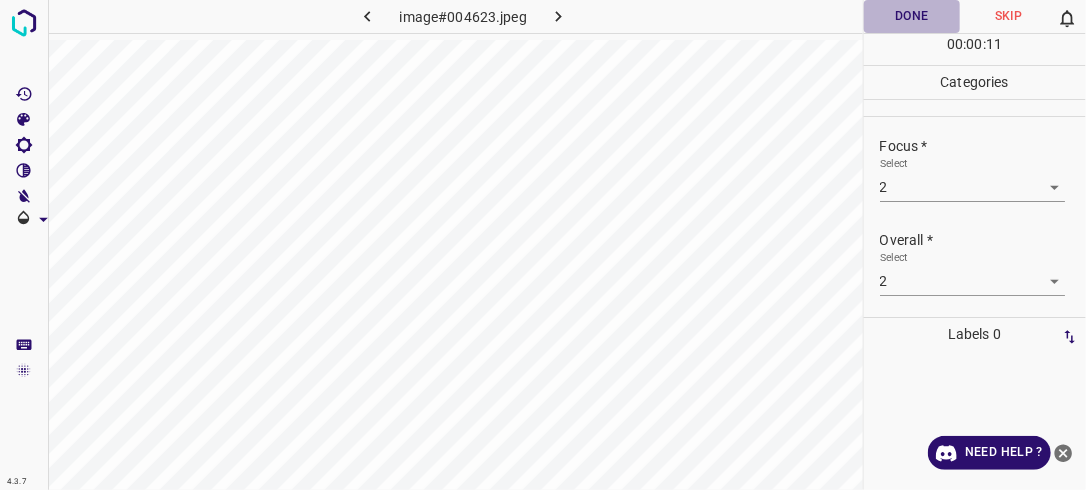 click on "Done" at bounding box center (912, 16) 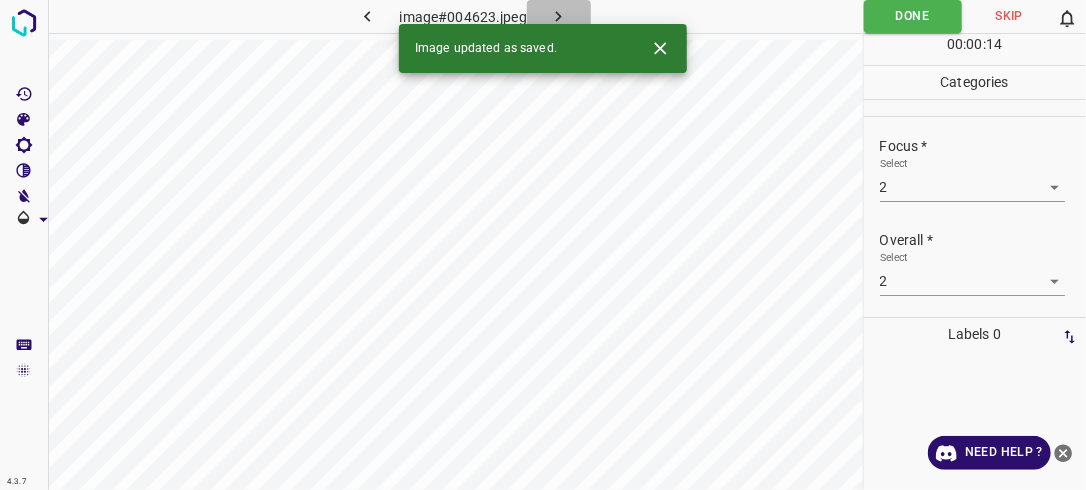 click 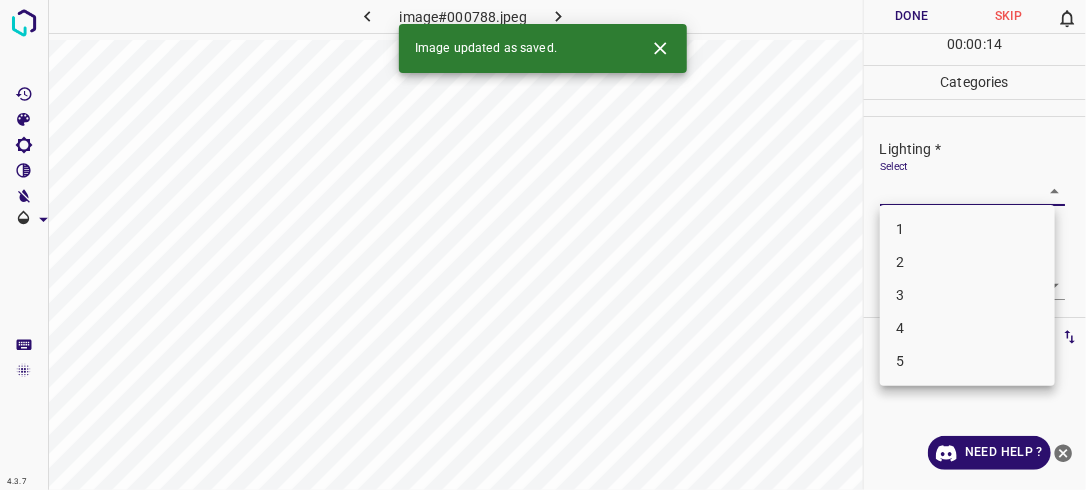 click on "4.3.7 image#000788.jpeg Done Skip 0 00   : 00   : 14   Categories Lighting *  Select ​ Focus *  Select ​ Overall *  Select ​ Labels   0 Categories 1 Lighting 2 Focus 3 Overall Tools Space Change between modes (Draw & Edit) I Auto labeling R Restore zoom M Zoom in N Zoom out Delete Delete selecte label Filters Z Restore filters X Saturation filter C Brightness filter V Contrast filter B Gray scale filter General O Download Image updated as saved. Need Help ? - Text - Hide - Delete 1 2 3 4 5" at bounding box center (543, 245) 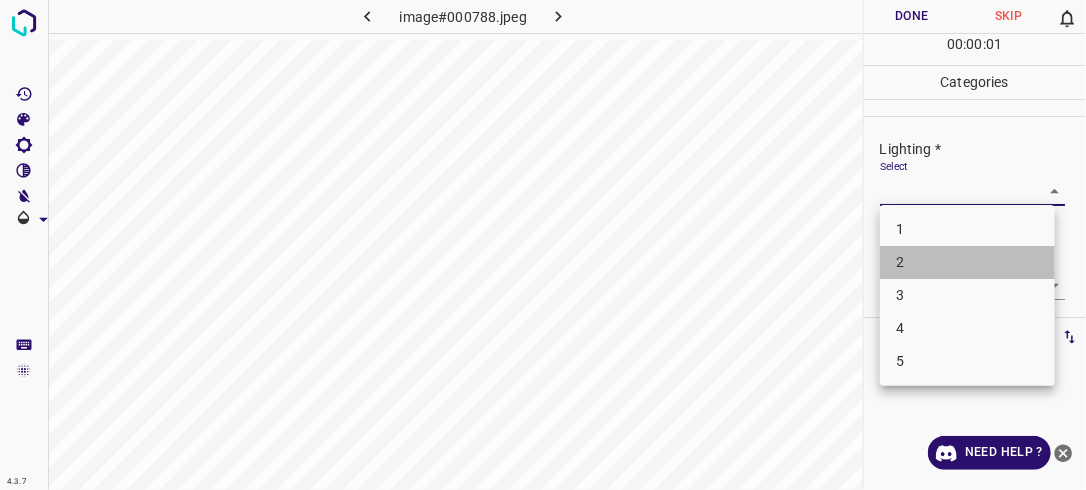 click on "2" at bounding box center [967, 262] 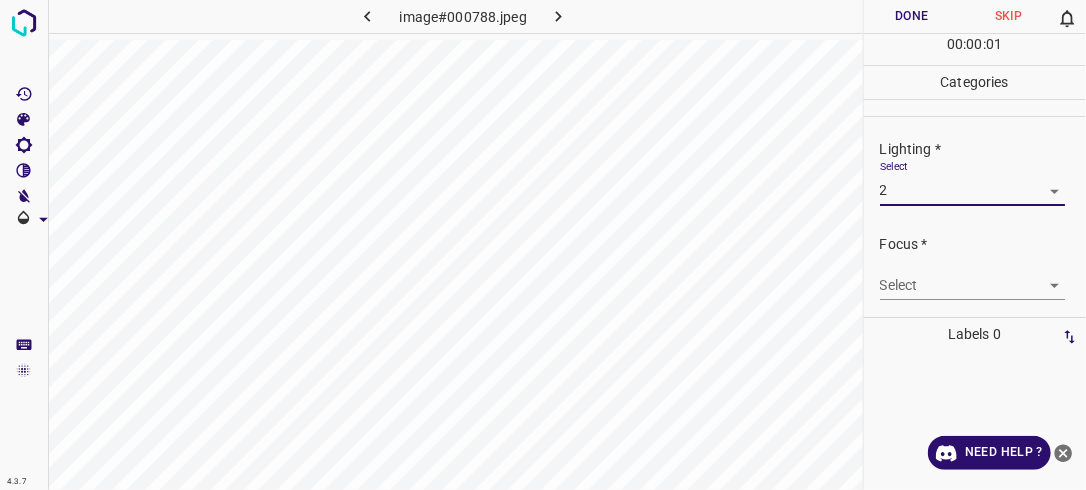 click on "4.3.7 image#000788.jpeg Done Skip 0 00   : 00   : 01   Categories Lighting *  Select 2 2 Focus *  Select ​ Overall *  Select ​ Labels   0 Categories 1 Lighting 2 Focus 3 Overall Tools Space Change between modes (Draw & Edit) I Auto labeling R Restore zoom M Zoom in N Zoom out Delete Delete selecte label Filters Z Restore filters X Saturation filter C Brightness filter V Contrast filter B Gray scale filter General O Download Need Help ? - Text - Hide - Delete" at bounding box center [543, 245] 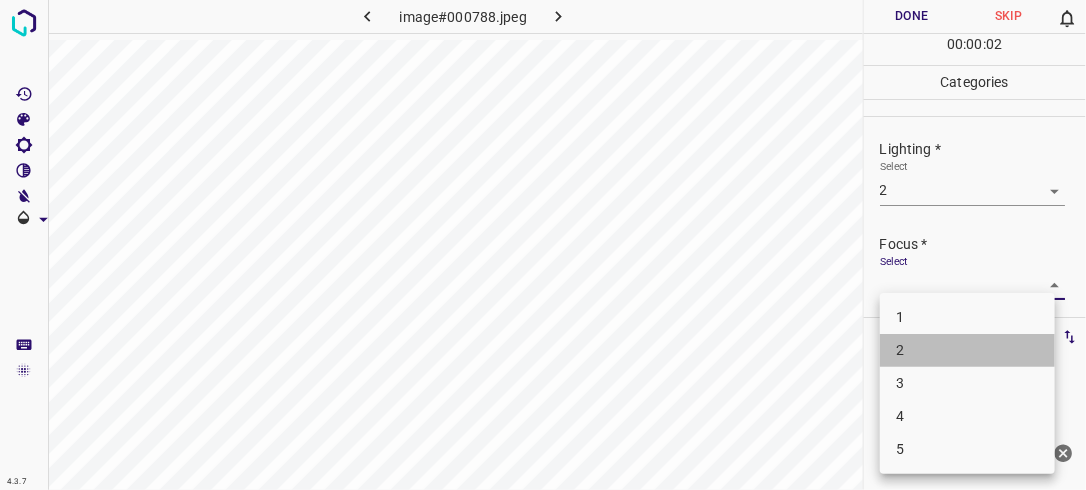 drag, startPoint x: 932, startPoint y: 335, endPoint x: 997, endPoint y: 278, distance: 86.4523 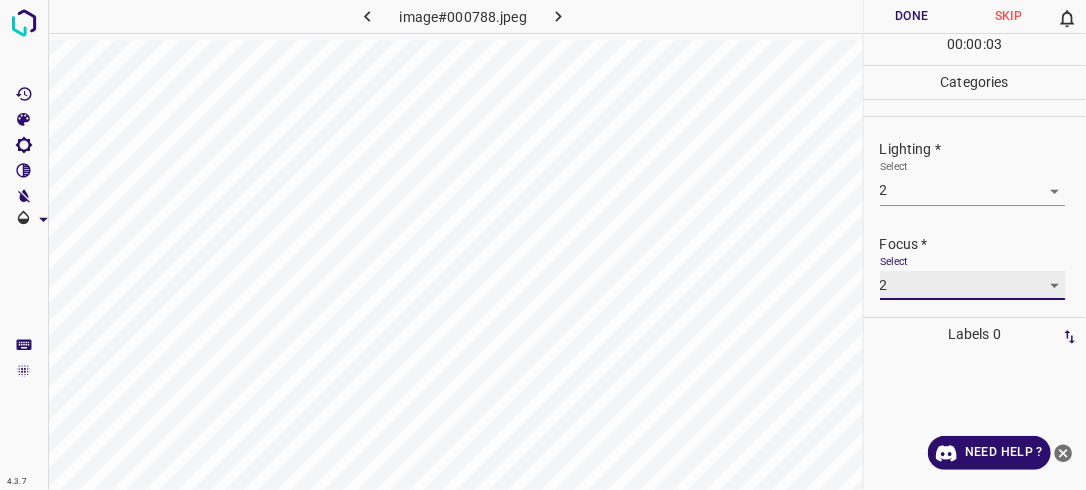 scroll, scrollTop: 98, scrollLeft: 0, axis: vertical 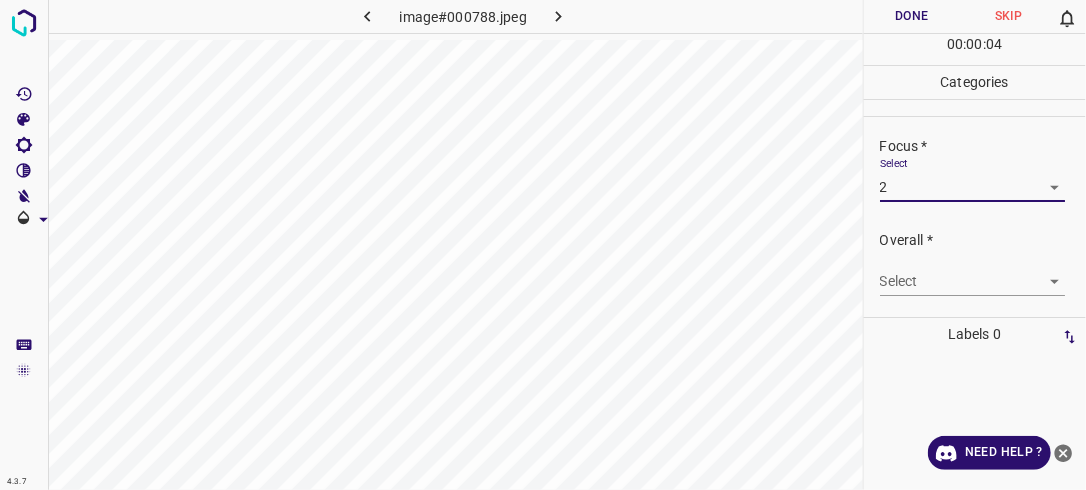 click on "4.3.7 image#000788.jpeg Done Skip 0 00   : 00   : 04   Categories Lighting *  Select 2 2 Focus *  Select 2 2 Overall *  Select ​ Labels   0 Categories 1 Lighting 2 Focus 3 Overall Tools Space Change between modes (Draw & Edit) I Auto labeling R Restore zoom M Zoom in N Zoom out Delete Delete selecte label Filters Z Restore filters X Saturation filter C Brightness filter V Contrast filter B Gray scale filter General O Download Need Help ? - Text - Hide - Delete" at bounding box center (543, 245) 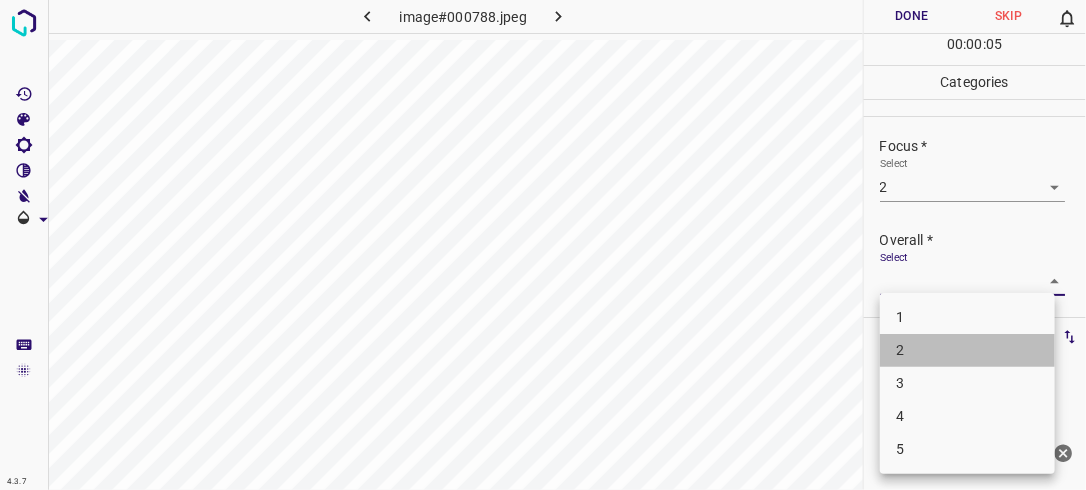 click on "2" at bounding box center (967, 350) 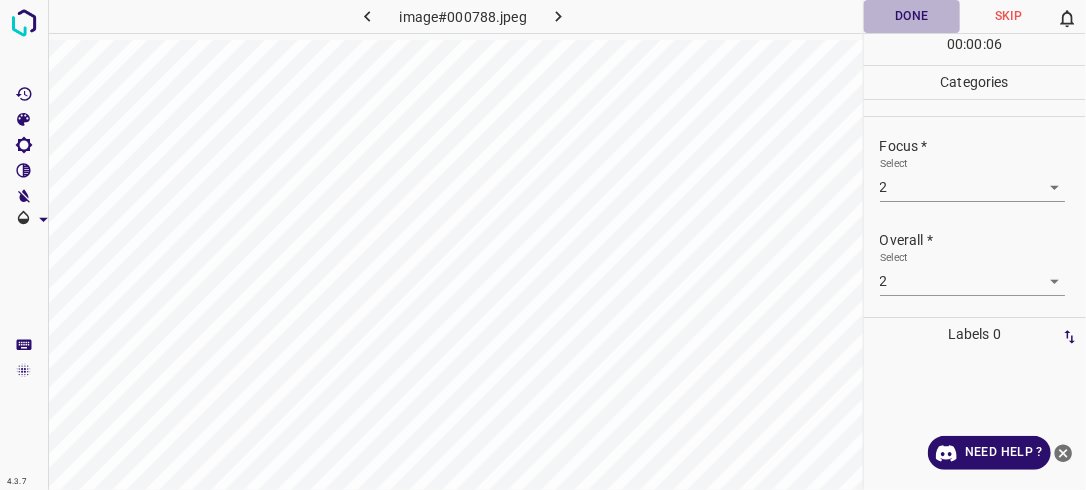 click on "Done" at bounding box center (912, 16) 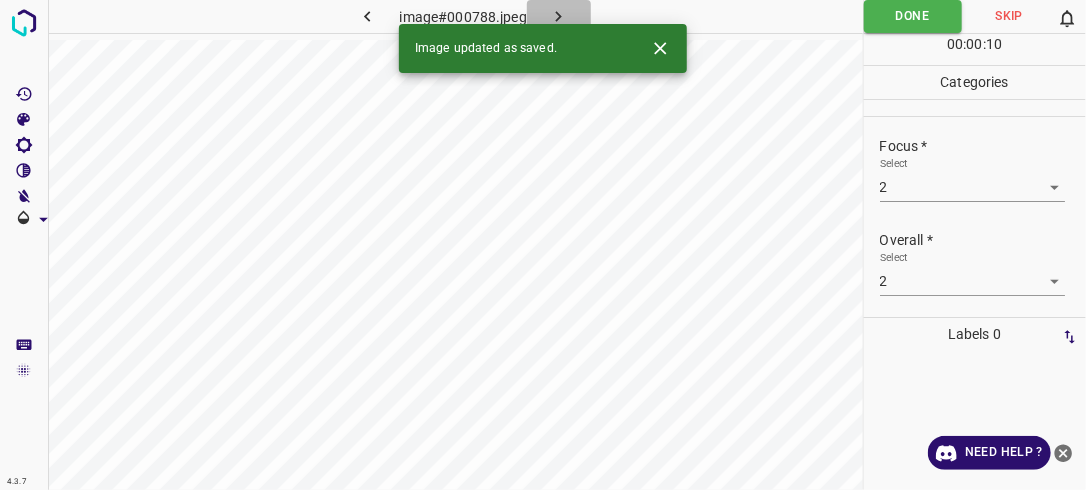 click 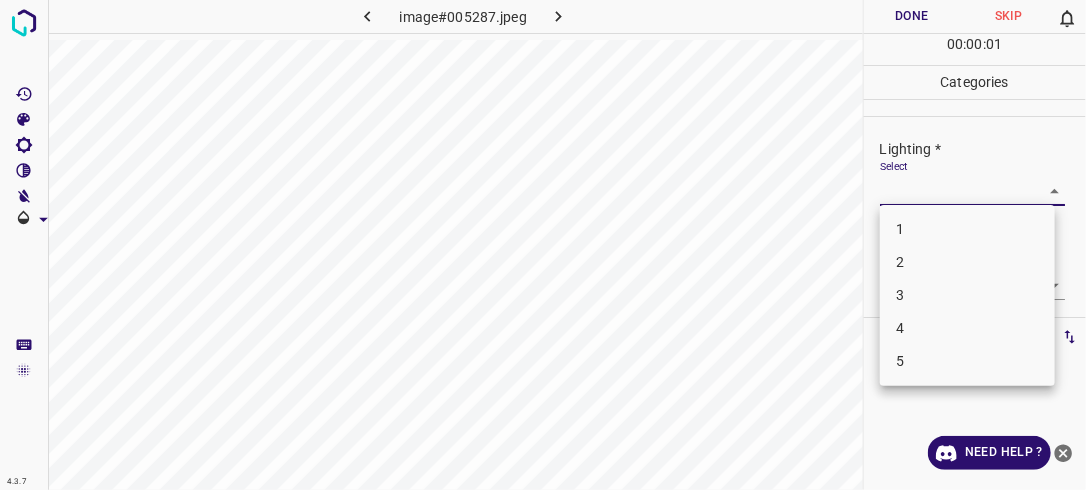 click on "4.3.7 image#005287.jpeg Done Skip 0 00   : 00   : 01   Categories Lighting *  Select ​ Focus *  Select ​ Overall *  Select ​ Labels   0 Categories 1 Lighting 2 Focus 3 Overall Tools Space Change between modes (Draw & Edit) I Auto labeling R Restore zoom M Zoom in N Zoom out Delete Delete selecte label Filters Z Restore filters X Saturation filter C Brightness filter V Contrast filter B Gray scale filter General O Download Need Help ? - Text - Hide - Delete 1 2 3 4 5" at bounding box center (543, 245) 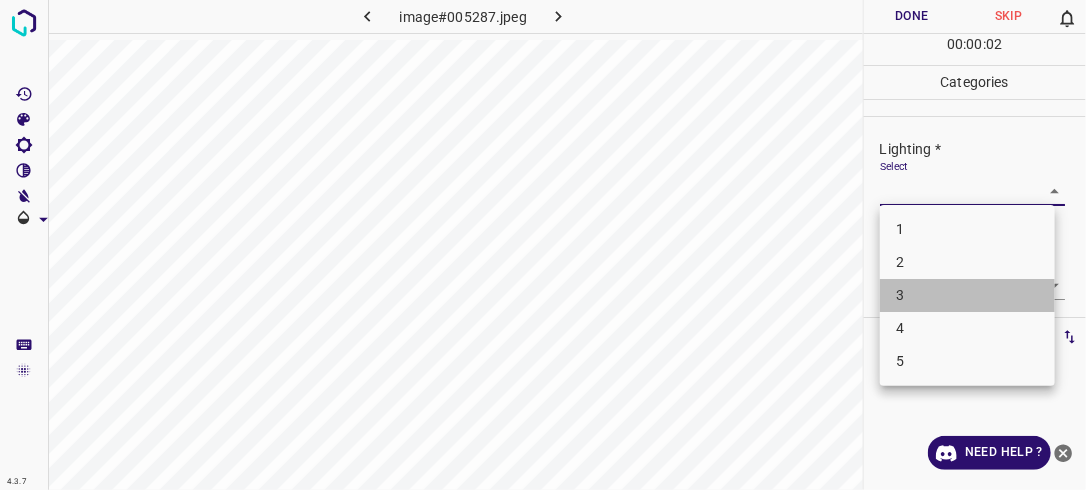 drag, startPoint x: 940, startPoint y: 296, endPoint x: 996, endPoint y: 266, distance: 63.529522 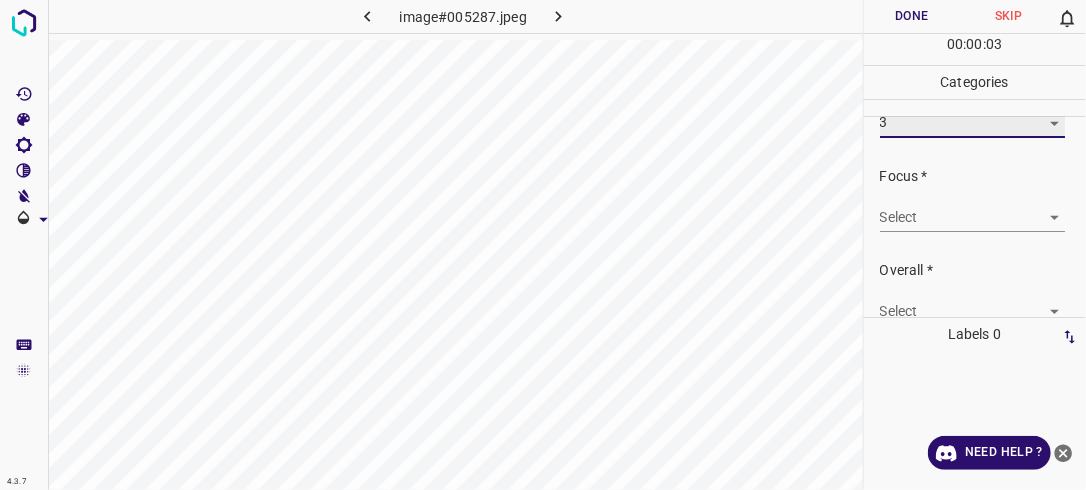 scroll, scrollTop: 98, scrollLeft: 0, axis: vertical 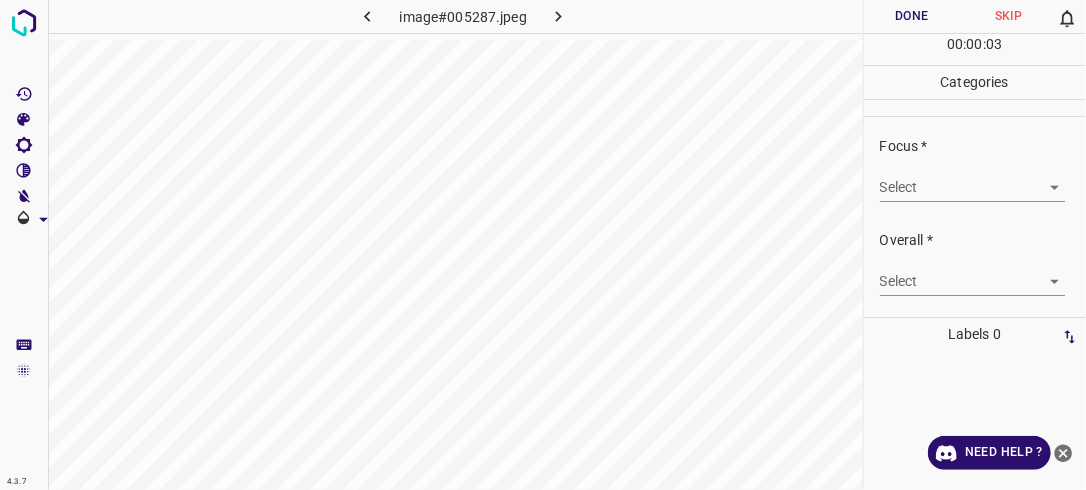 click on "4.3.7 image#005287.jpeg Done Skip 0 00   : 00   : 03   Categories Lighting *  Select 3 3 Focus *  Select ​ Overall *  Select ​ Labels   0 Categories 1 Lighting 2 Focus 3 Overall Tools Space Change between modes (Draw & Edit) I Auto labeling R Restore zoom M Zoom in N Zoom out Delete Delete selecte label Filters Z Restore filters X Saturation filter C Brightness filter V Contrast filter B Gray scale filter General O Download Need Help ? - Text - Hide - Delete" at bounding box center (543, 245) 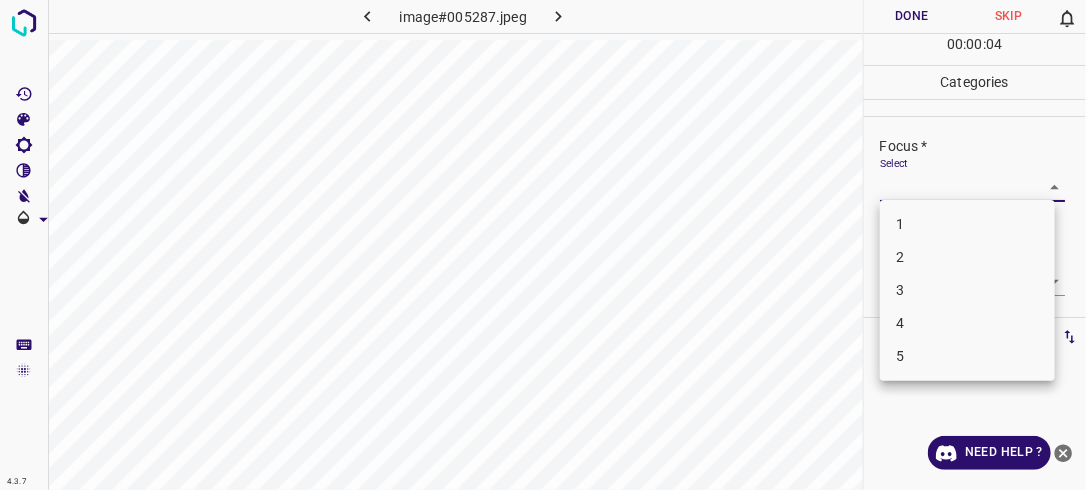 drag, startPoint x: 972, startPoint y: 281, endPoint x: 983, endPoint y: 280, distance: 11.045361 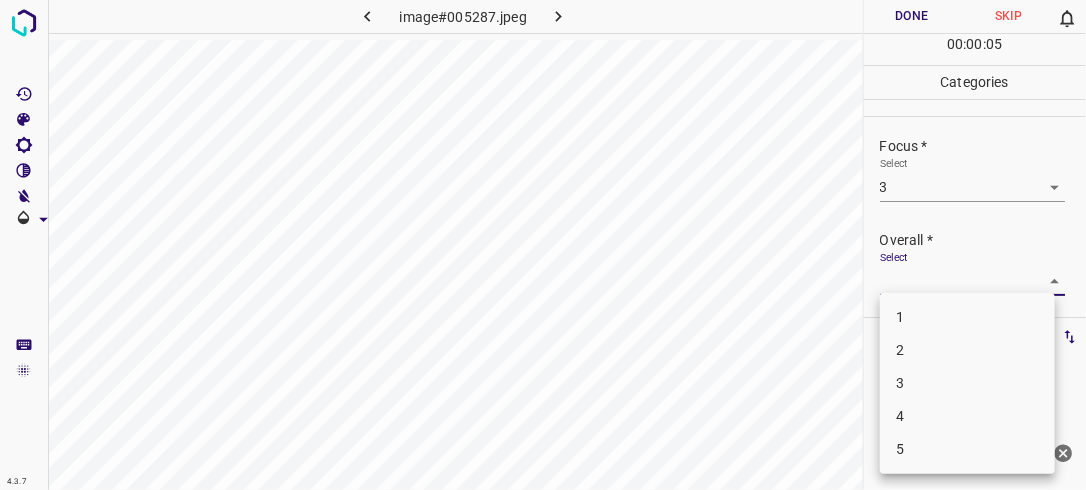 click on "4.3.7 image#005287.jpeg Done Skip 0 00   : 00   : 05   Categories Lighting *  Select 3 3 Focus *  Select 3 3 Overall *  Select ​ Labels   0 Categories 1 Lighting 2 Focus 3 Overall Tools Space Change between modes (Draw & Edit) I Auto labeling R Restore zoom M Zoom in N Zoom out Delete Delete selecte label Filters Z Restore filters X Saturation filter C Brightness filter V Contrast filter B Gray scale filter General O Download Need Help ? - Text - Hide - Delete 1 2 3 4 5" at bounding box center [543, 245] 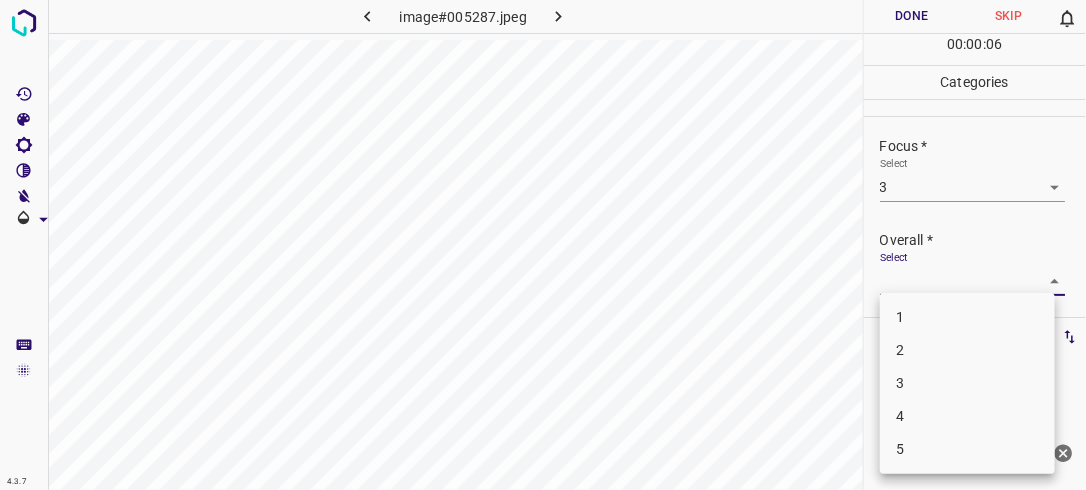 drag, startPoint x: 943, startPoint y: 385, endPoint x: 987, endPoint y: 351, distance: 55.605755 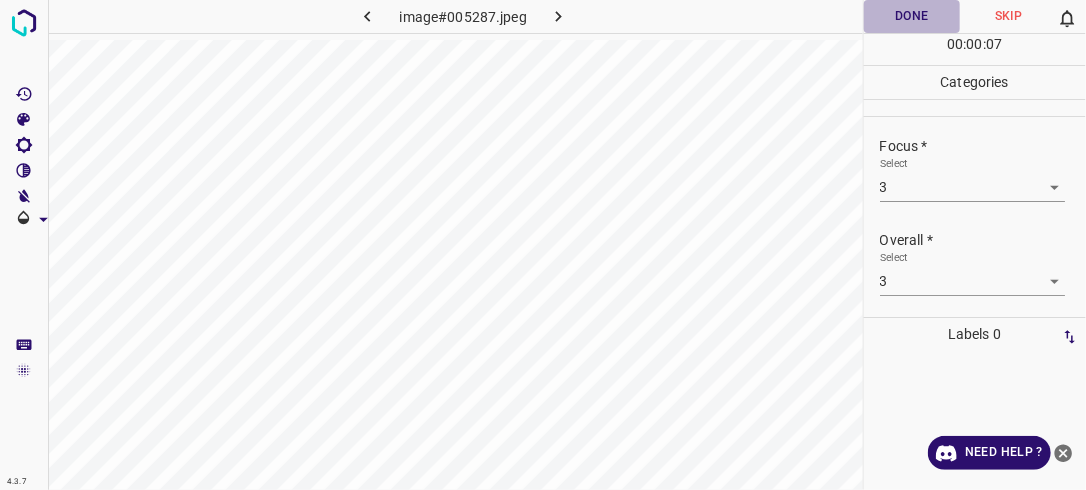 click on "Done" at bounding box center (912, 16) 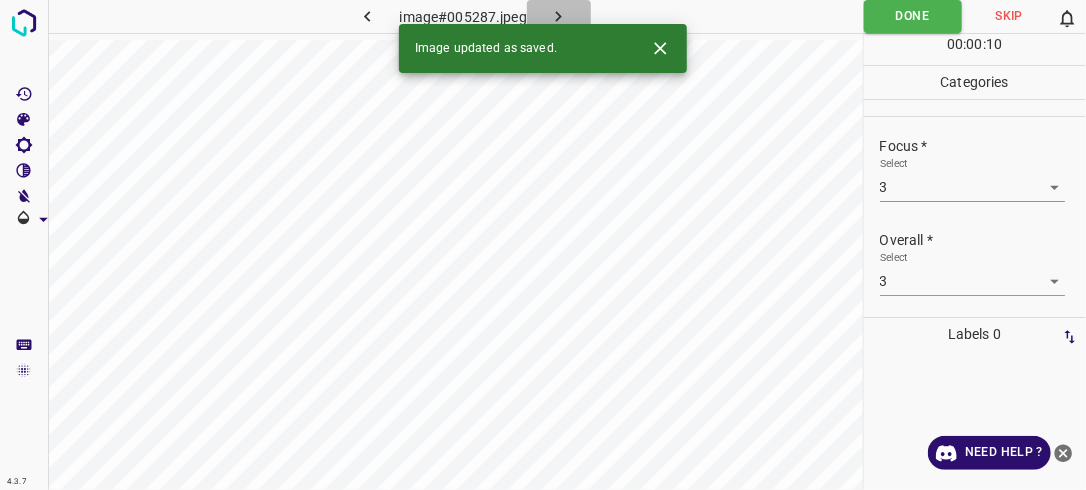 click 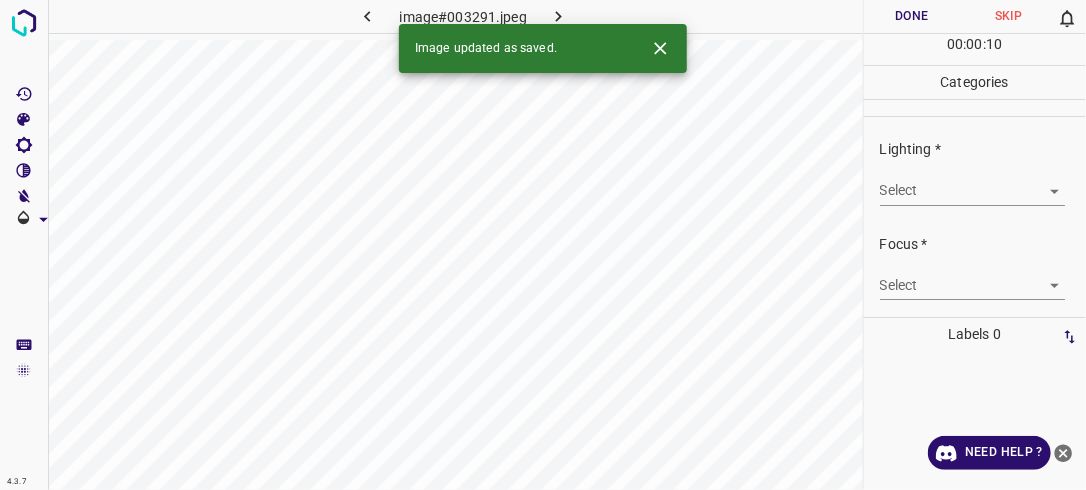 click on "4.3.7 image#003291.jpeg Done Skip 0 00   : 00   : 10   Categories Lighting *  Select ​ Focus *  Select ​ Overall *  Select ​ Labels   0 Categories 1 Lighting 2 Focus 3 Overall Tools Space Change between modes (Draw & Edit) I Auto labeling R Restore zoom M Zoom in N Zoom out Delete Delete selecte label Filters Z Restore filters X Saturation filter C Brightness filter V Contrast filter B Gray scale filter General O Download Image updated as saved. Need Help ? - Text - Hide - Delete" at bounding box center (543, 245) 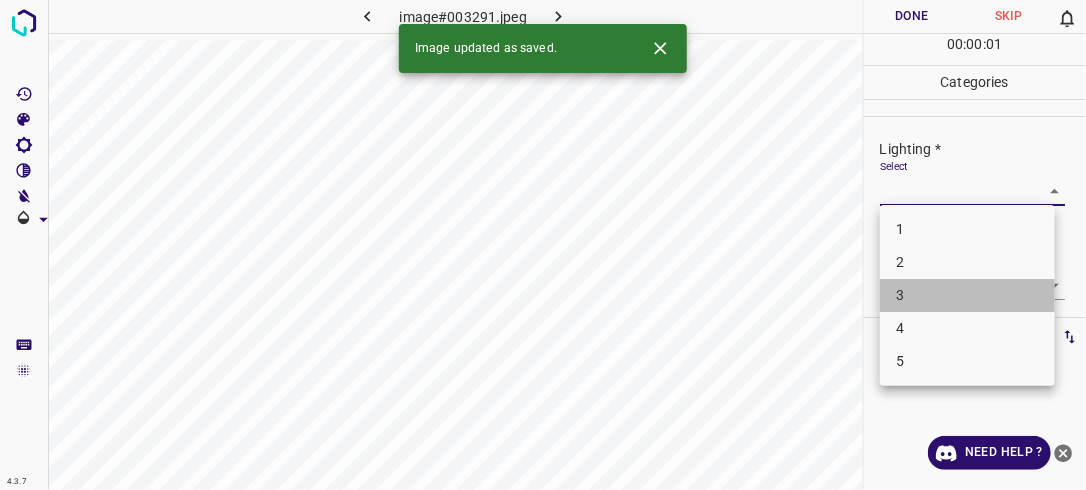 drag, startPoint x: 968, startPoint y: 284, endPoint x: 994, endPoint y: 273, distance: 28.231188 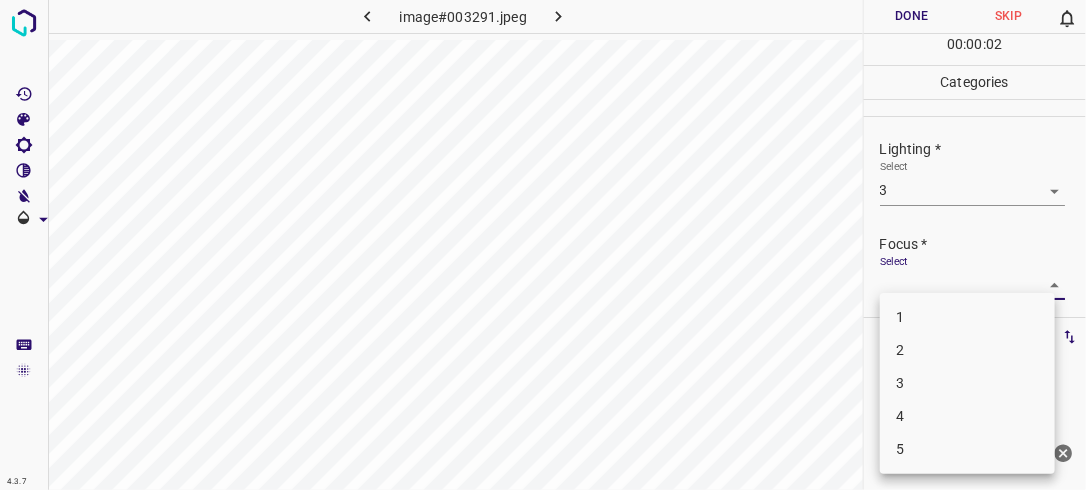 click on "4.3.7 image#003291.jpeg Done Skip 0 00   : 00   : 02   Categories Lighting *  Select 3 3 Focus *  Select ​ Overall *  Select ​ Labels   0 Categories 1 Lighting 2 Focus 3 Overall Tools Space Change between modes (Draw & Edit) I Auto labeling R Restore zoom M Zoom in N Zoom out Delete Delete selecte label Filters Z Restore filters X Saturation filter C Brightness filter V Contrast filter B Gray scale filter General O Download Need Help ? - Text - Hide - Delete 1 2 3 4 5" at bounding box center (543, 245) 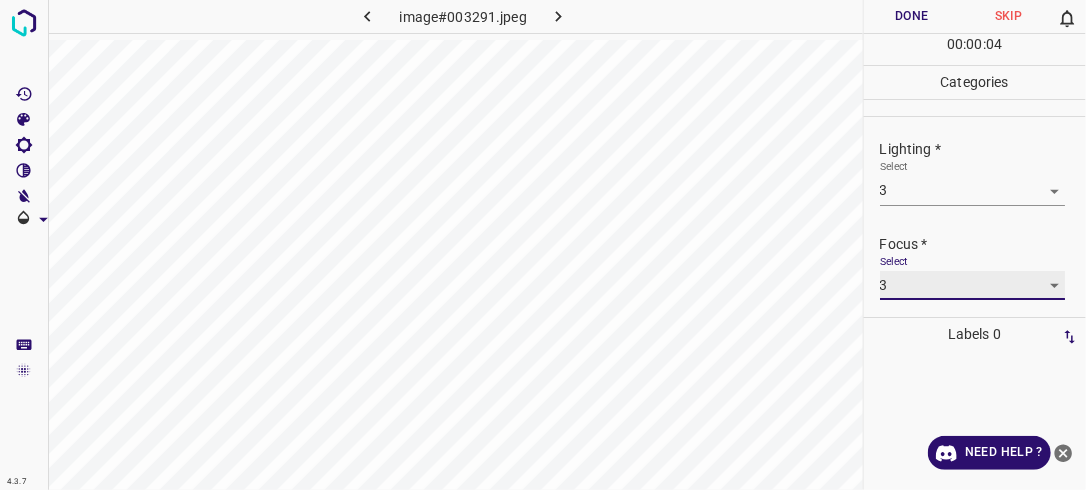 scroll, scrollTop: 98, scrollLeft: 0, axis: vertical 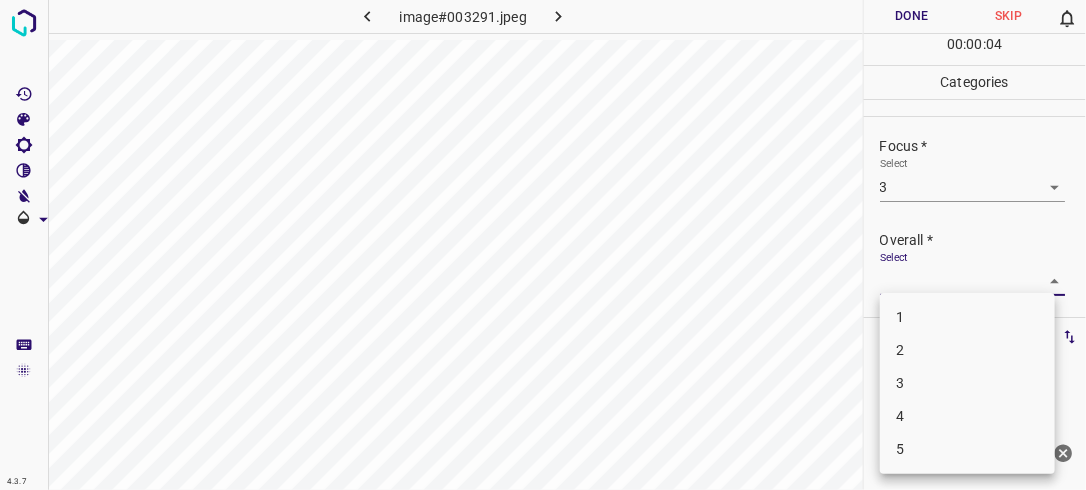 click on "4.3.7 image#003291.jpeg Done Skip 0 00   : 00   : 04   Categories Lighting *  Select 3 3 Focus *  Select 3 3 Overall *  Select ​ Labels   0 Categories 1 Lighting 2 Focus 3 Overall Tools Space Change between modes (Draw & Edit) I Auto labeling R Restore zoom M Zoom in N Zoom out Delete Delete selecte label Filters Z Restore filters X Saturation filter C Brightness filter V Contrast filter B Gray scale filter General O Download Need Help ? - Text - Hide - Delete 1 2 3 4 5" at bounding box center [543, 245] 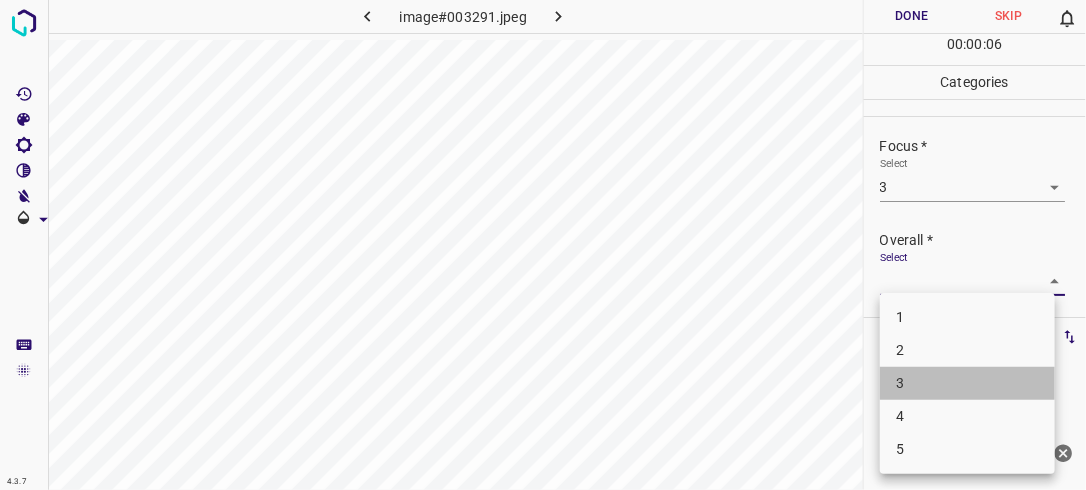 click on "3" at bounding box center (967, 383) 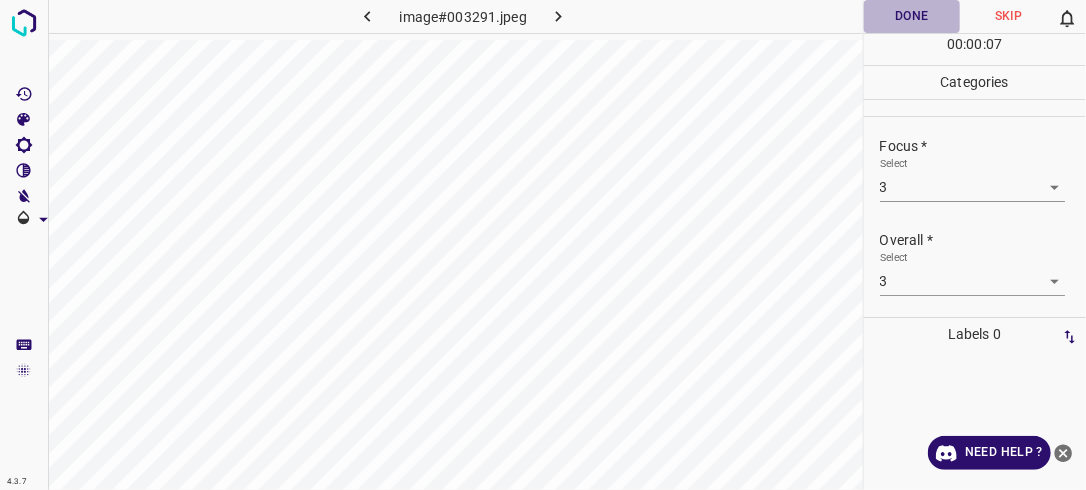 click on "Done" at bounding box center (912, 16) 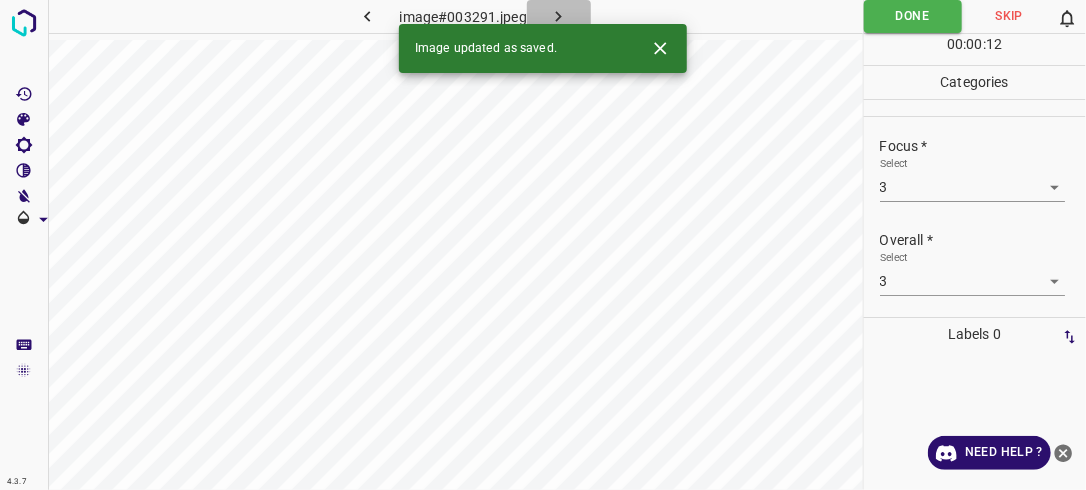 click at bounding box center (559, 16) 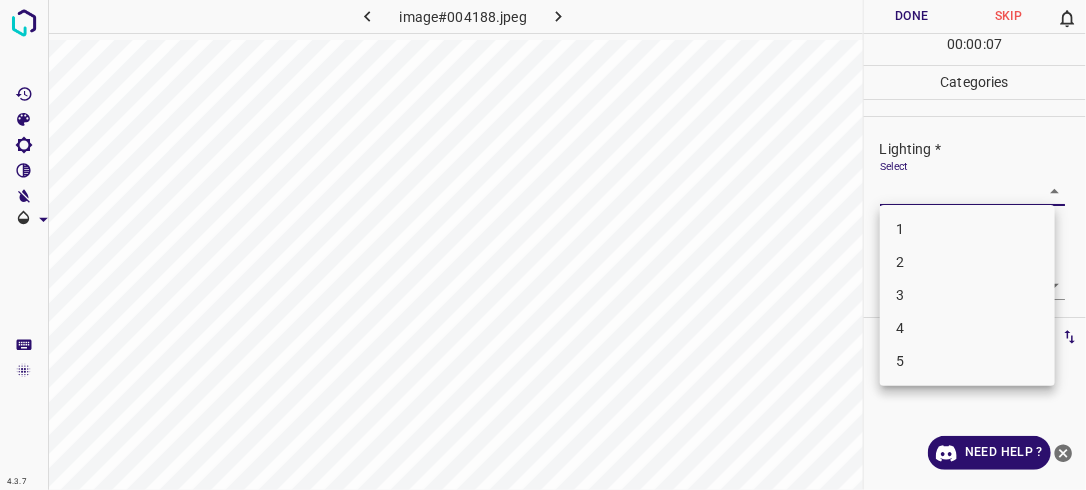 click on "4.3.7 image#004188.jpeg Done Skip 0 00   : 00   : 07   Categories Lighting *  Select ​ Focus *  Select ​ Overall *  Select ​ Labels   0 Categories 1 Lighting 2 Focus 3 Overall Tools Space Change between modes (Draw & Edit) I Auto labeling R Restore zoom M Zoom in N Zoom out Delete Delete selecte label Filters Z Restore filters X Saturation filter C Brightness filter V Contrast filter B Gray scale filter General O Download Need Help ? - Text - Hide - Delete 1 2 3 4 5" at bounding box center [543, 245] 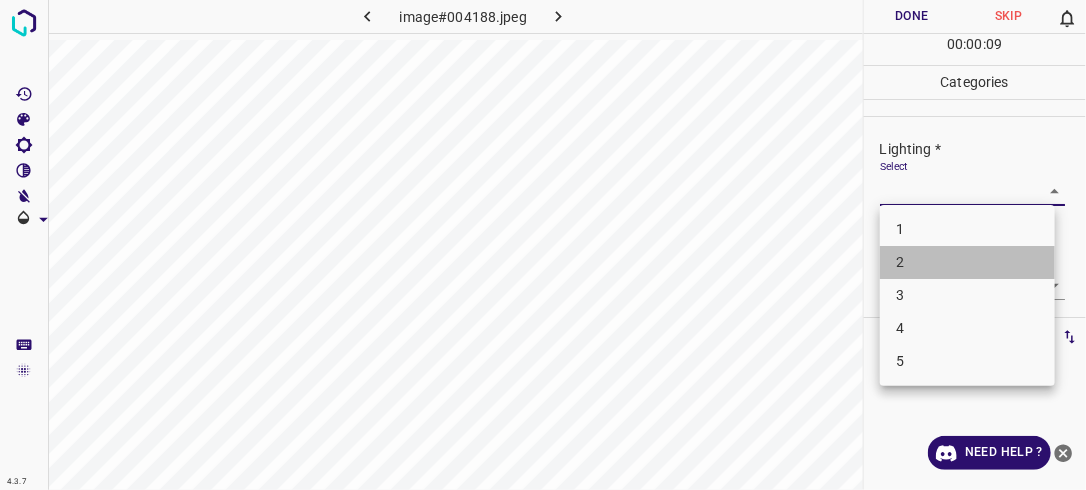 click on "2" at bounding box center (967, 262) 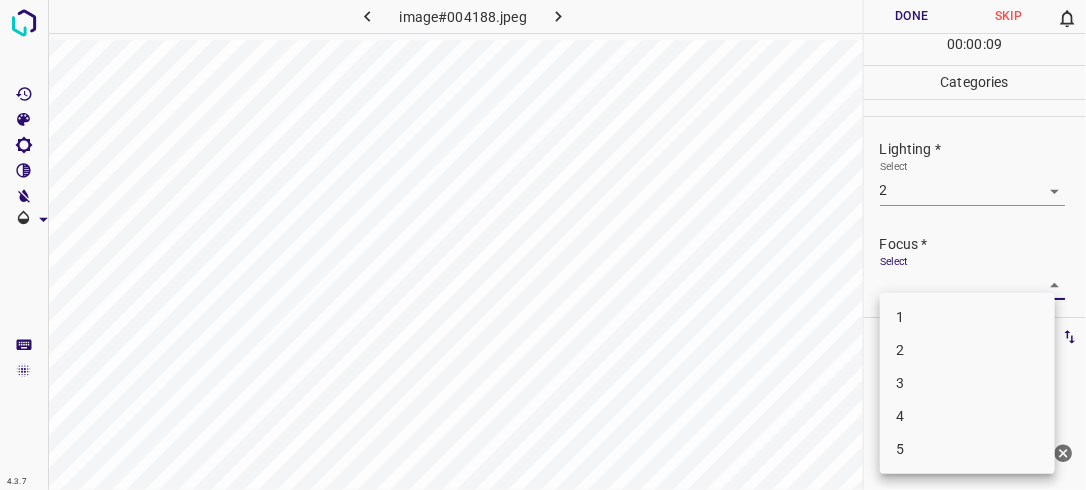 click on "4.3.7 image#004188.jpeg Done Skip 0 00   : 00   : 09   Categories Lighting *  Select 2 2 Focus *  Select ​ Overall *  Select ​ Labels   0 Categories 1 Lighting 2 Focus 3 Overall Tools Space Change between modes (Draw & Edit) I Auto labeling R Restore zoom M Zoom in N Zoom out Delete Delete selecte label Filters Z Restore filters X Saturation filter C Brightness filter V Contrast filter B Gray scale filter General O Download Need Help ? - Text - Hide - Delete 1 2 3 4 5" at bounding box center (543, 245) 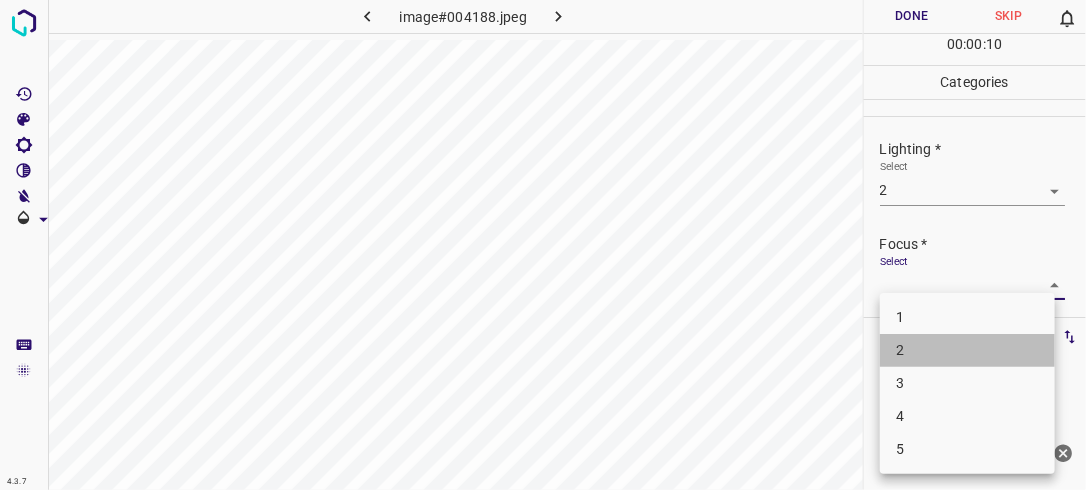 click on "2" at bounding box center (967, 350) 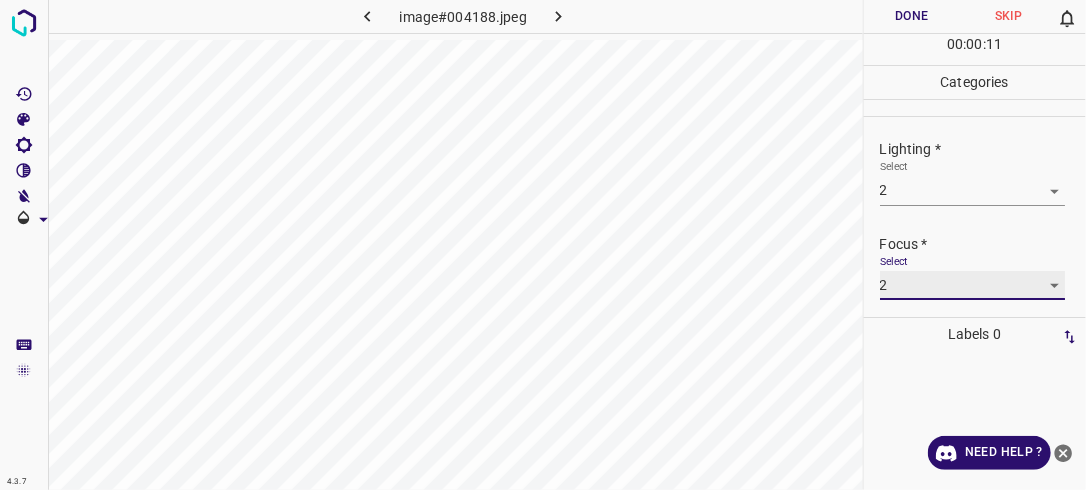 scroll, scrollTop: 98, scrollLeft: 0, axis: vertical 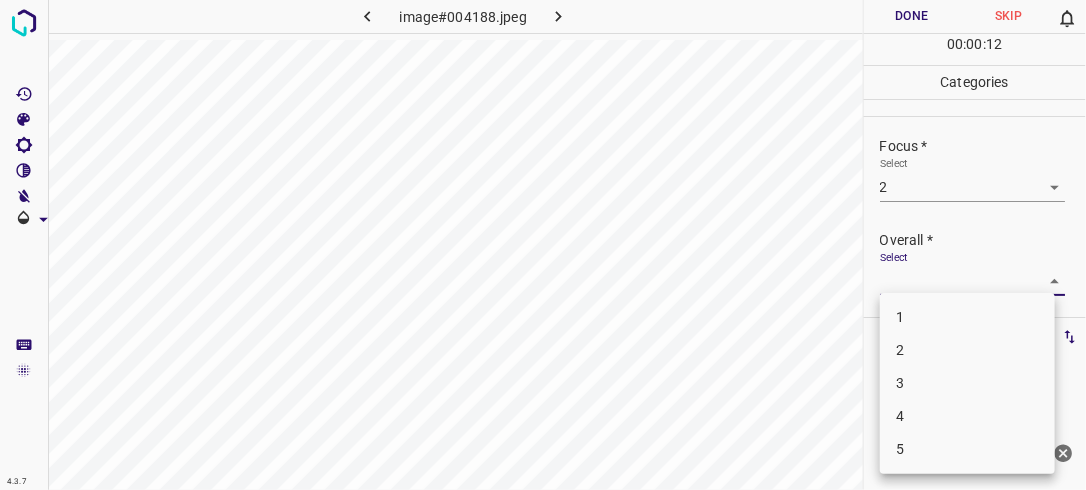 click on "4.3.7 image#004188.jpeg Done Skip 0 00   : 00   : 12   Categories Lighting *  Select 2 2 Focus *  Select 2 2 Overall *  Select ​ Labels   0 Categories 1 Lighting 2 Focus 3 Overall Tools Space Change between modes (Draw & Edit) I Auto labeling R Restore zoom M Zoom in N Zoom out Delete Delete selecte label Filters Z Restore filters X Saturation filter C Brightness filter V Contrast filter B Gray scale filter General O Download Need Help ? - Text - Hide - Delete 1 2 3 4 5" at bounding box center (543, 245) 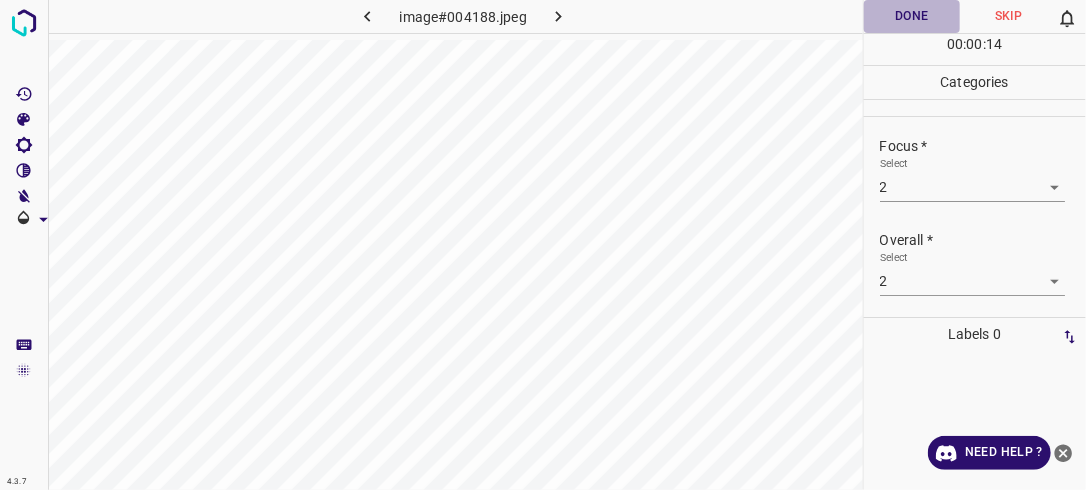 click on "Done" at bounding box center [912, 16] 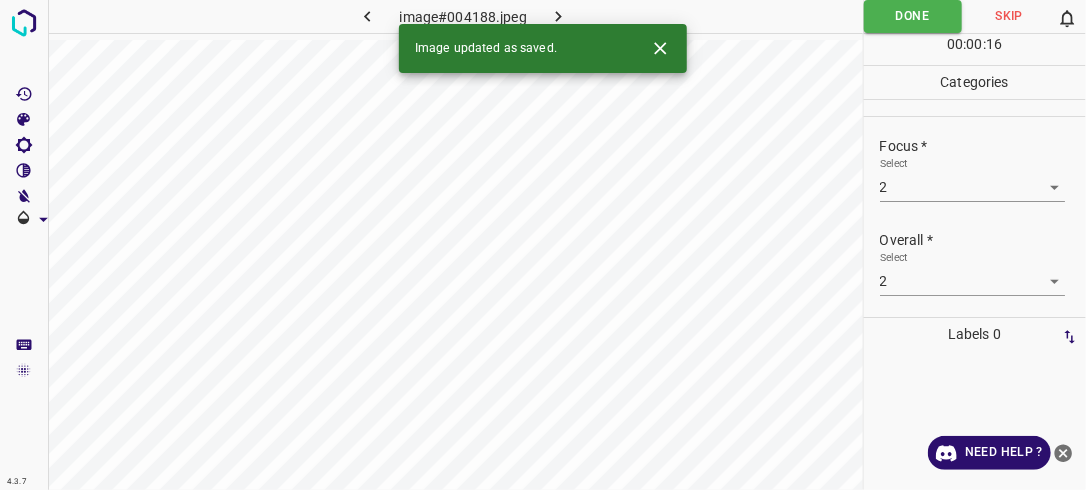click 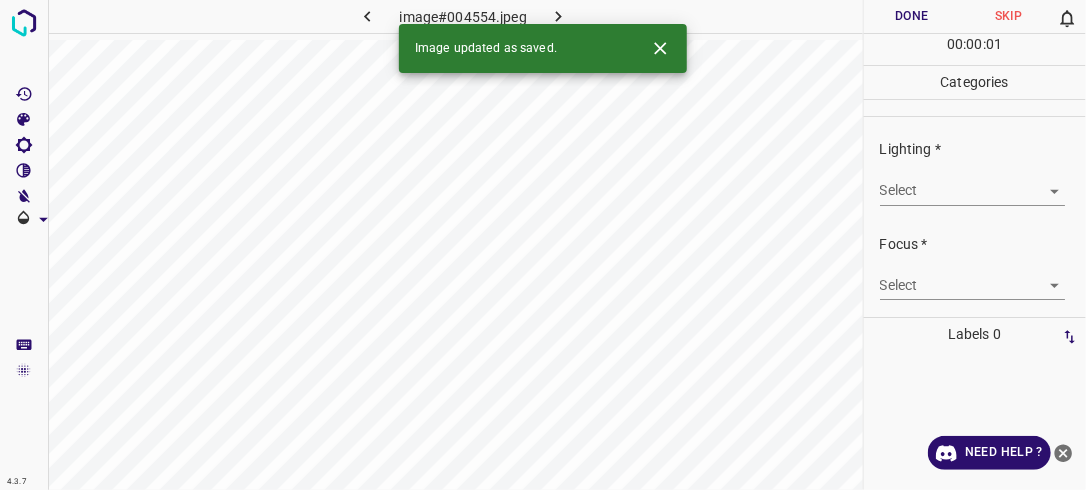 click on "4.3.7 image#004554.jpeg Done Skip 0 00   : 00   : 01   Categories Lighting *  Select ​ Focus *  Select ​ Overall *  Select ​ Labels   0 Categories 1 Lighting 2 Focus 3 Overall Tools Space Change between modes (Draw & Edit) I Auto labeling R Restore zoom M Zoom in N Zoom out Delete Delete selecte label Filters Z Restore filters X Saturation filter C Brightness filter V Contrast filter B Gray scale filter General O Download Image updated as saved. Need Help ? - Text - Hide - Delete" at bounding box center [543, 245] 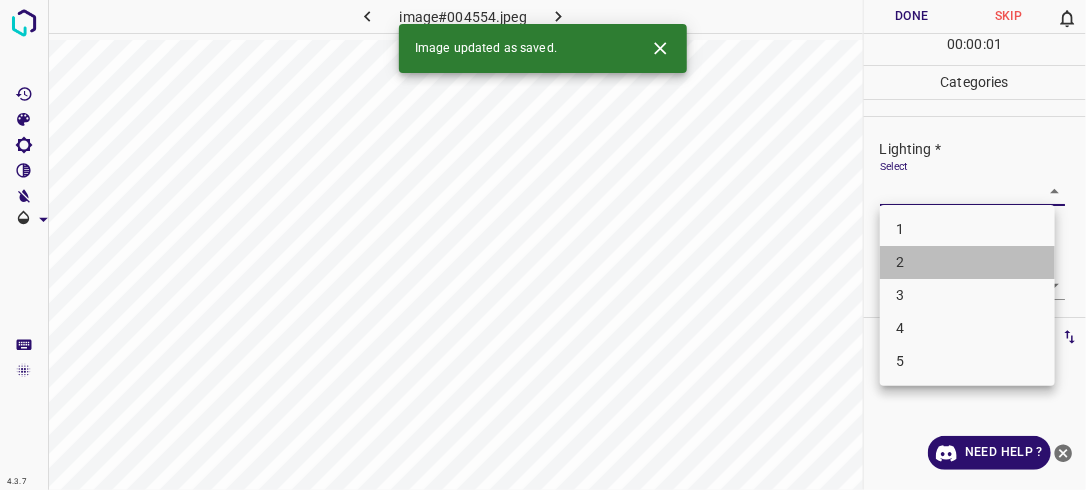 click on "2" at bounding box center (967, 262) 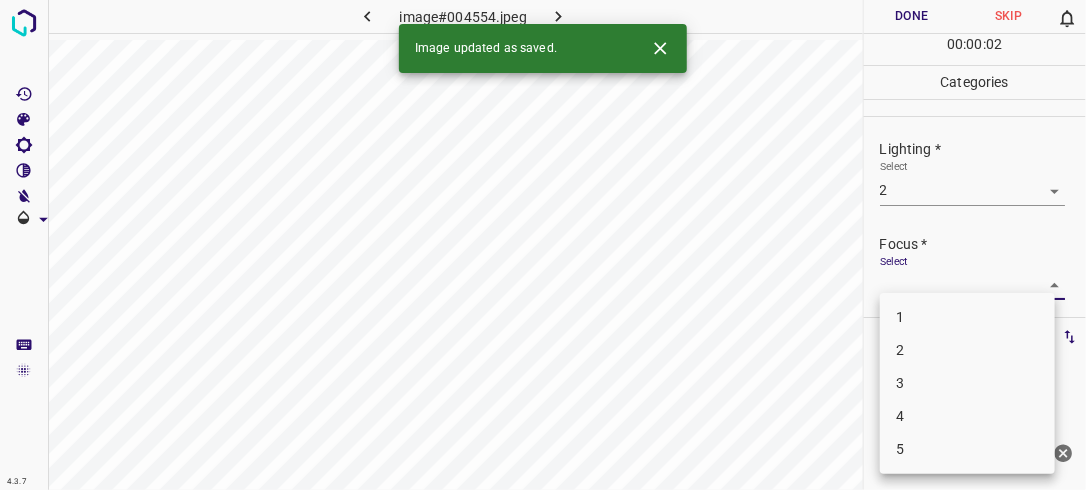 click on "4.3.7 image#004554.jpeg Done Skip 0 00   : 00   : 02   Categories Lighting *  Select 2 2 Focus *  Select ​ Overall *  Select ​ Labels   0 Categories 1 Lighting 2 Focus 3 Overall Tools Space Change between modes (Draw & Edit) I Auto labeling R Restore zoom M Zoom in N Zoom out Delete Delete selecte label Filters Z Restore filters X Saturation filter C Brightness filter V Contrast filter B Gray scale filter General O Download Image updated as saved. Need Help ? - Text - Hide - Delete 1 2 3 4 5" at bounding box center (543, 245) 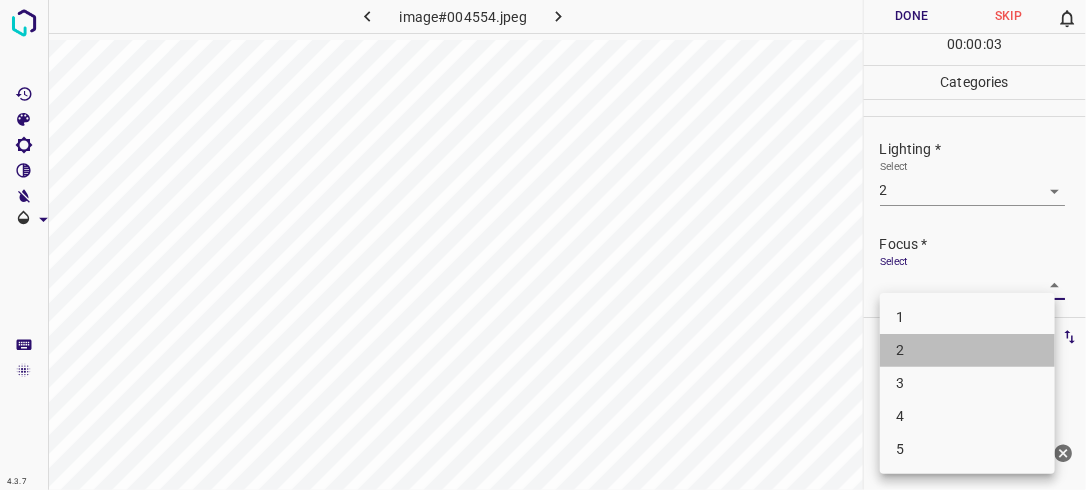drag, startPoint x: 937, startPoint y: 344, endPoint x: 991, endPoint y: 297, distance: 71.5891 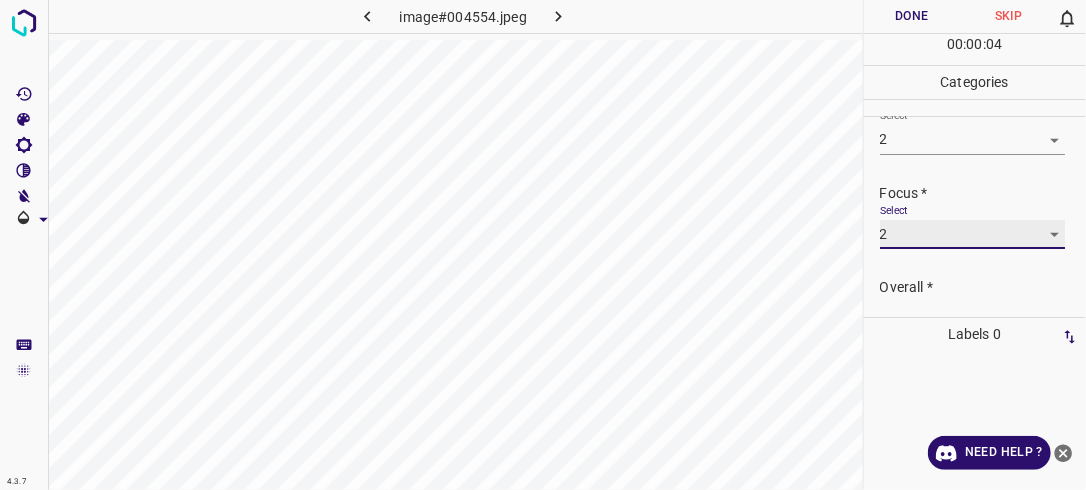 scroll, scrollTop: 93, scrollLeft: 0, axis: vertical 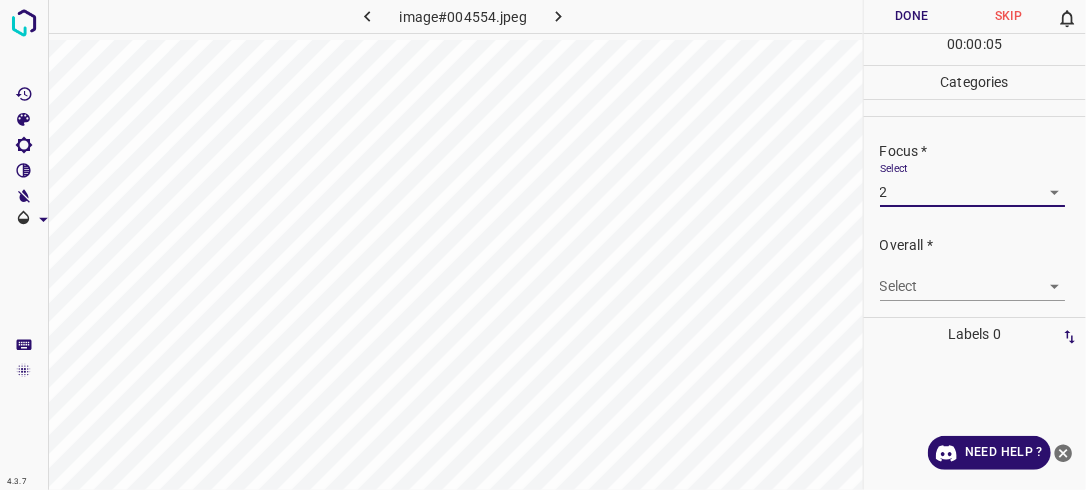 click on "4.3.7 image#004554.jpeg Done Skip 0 00   : 00   : 05   Categories Lighting *  Select 2 2 Focus *  Select 2 2 Overall *  Select ​ Labels   0 Categories 1 Lighting 2 Focus 3 Overall Tools Space Change between modes (Draw & Edit) I Auto labeling R Restore zoom M Zoom in N Zoom out Delete Delete selecte label Filters Z Restore filters X Saturation filter C Brightness filter V Contrast filter B Gray scale filter General O Download Need Help ? - Text - Hide - Delete" at bounding box center [543, 245] 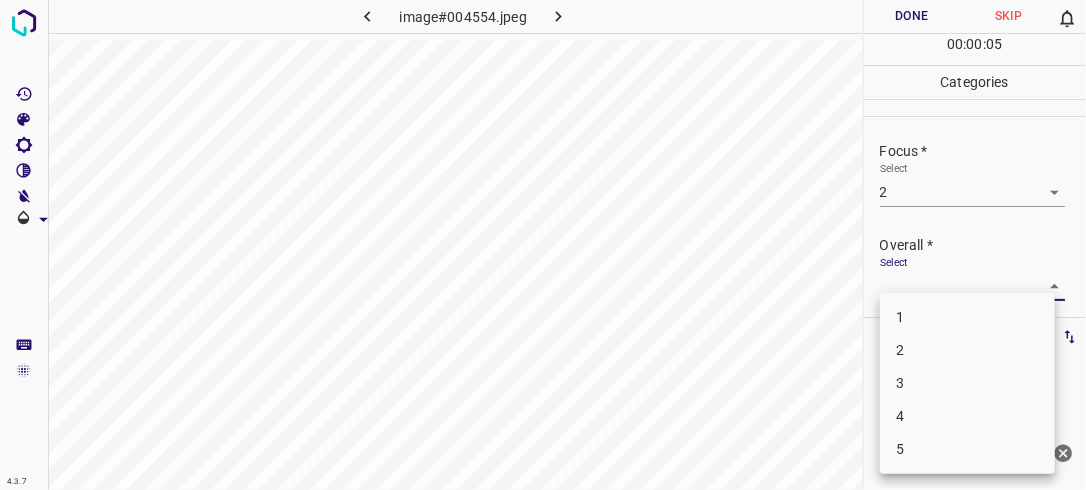 click on "2" at bounding box center [967, 350] 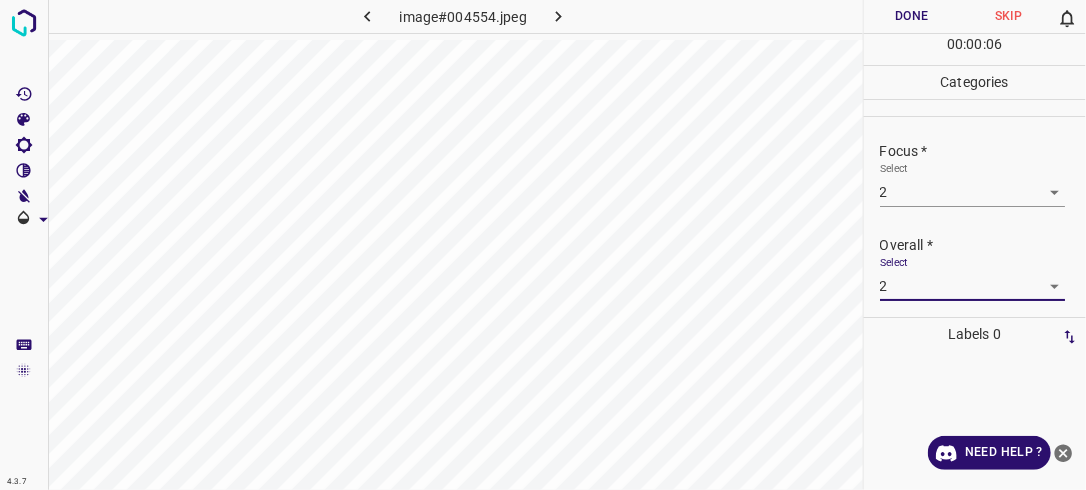 click on "Done" at bounding box center [912, 16] 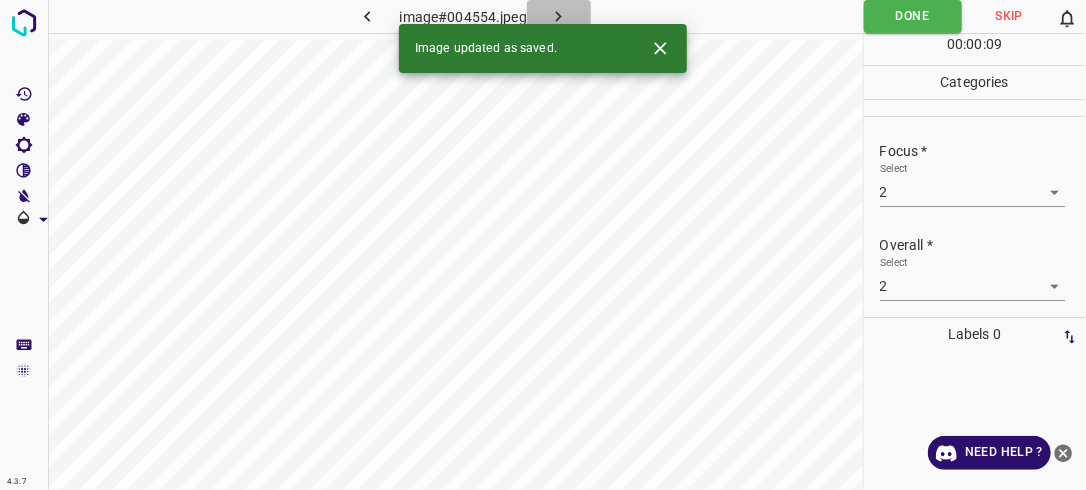 click at bounding box center [559, 16] 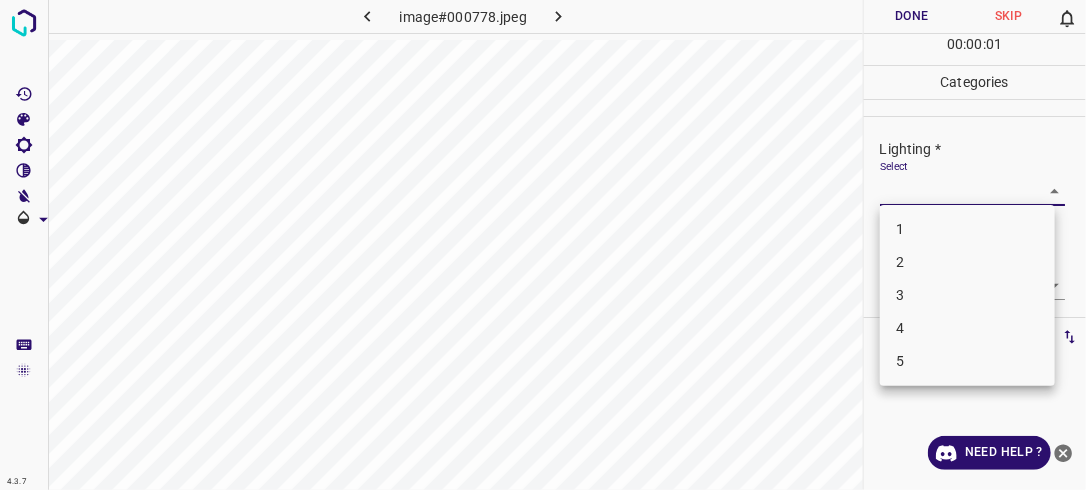 click on "4.3.7 image#000778.jpeg Done Skip 0 00   : 00   : 01   Categories Lighting *  Select ​ Focus *  Select ​ Overall *  Select ​ Labels   0 Categories 1 Lighting 2 Focus 3 Overall Tools Space Change between modes (Draw & Edit) I Auto labeling R Restore zoom M Zoom in N Zoom out Delete Delete selecte label Filters Z Restore filters X Saturation filter C Brightness filter V Contrast filter B Gray scale filter General O Download Need Help ? - Text - Hide - Delete 1 2 3 4 5" at bounding box center (543, 245) 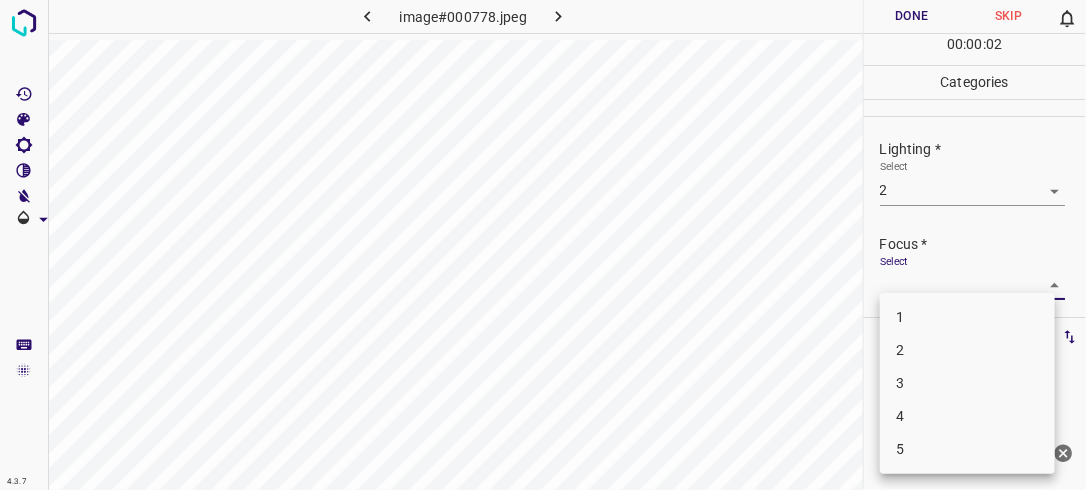 drag, startPoint x: 1040, startPoint y: 275, endPoint x: 1008, endPoint y: 301, distance: 41.231056 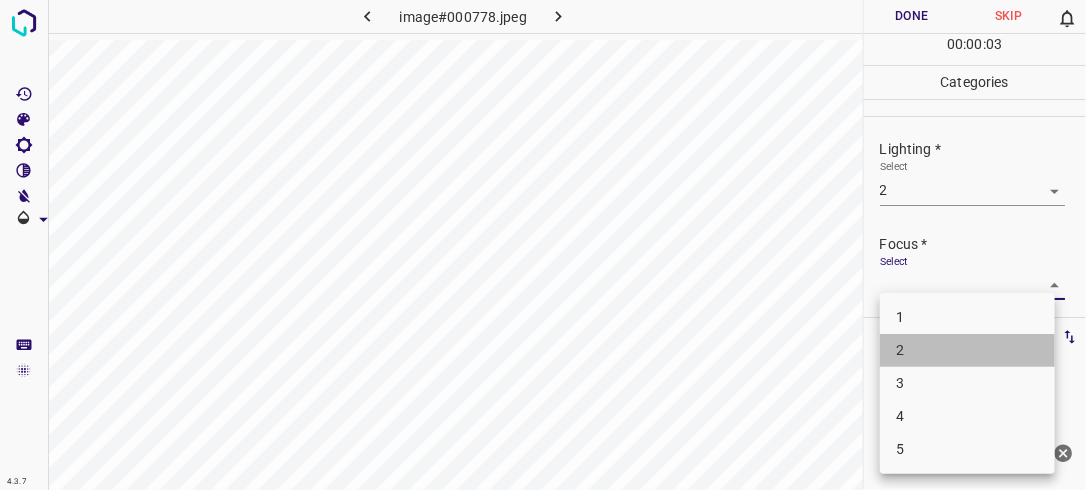 click on "2" at bounding box center (967, 350) 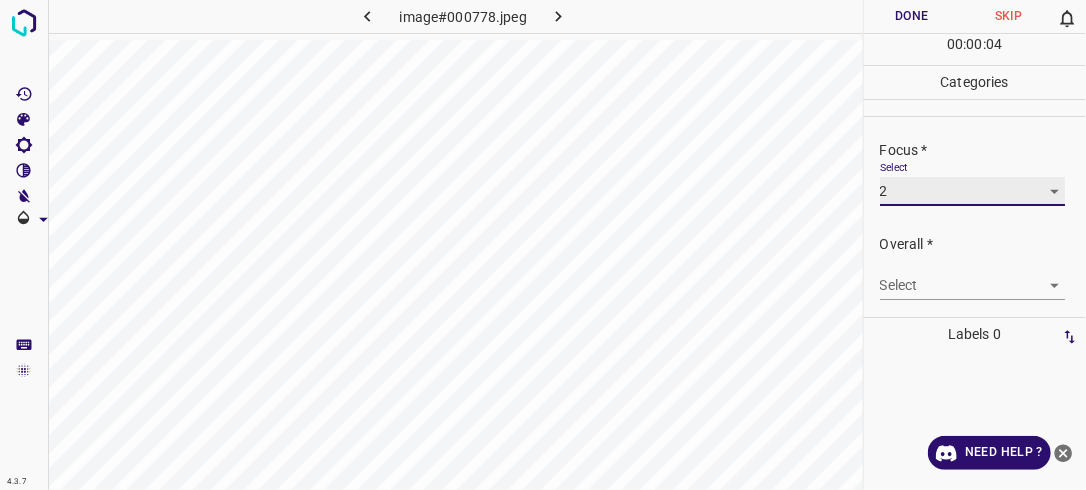 scroll, scrollTop: 98, scrollLeft: 0, axis: vertical 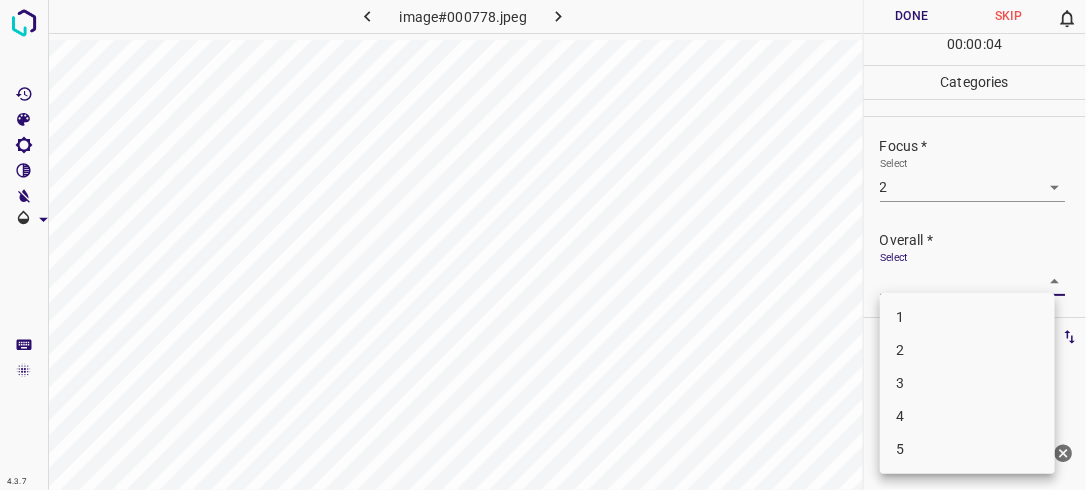 drag, startPoint x: 1042, startPoint y: 271, endPoint x: 1001, endPoint y: 308, distance: 55.226807 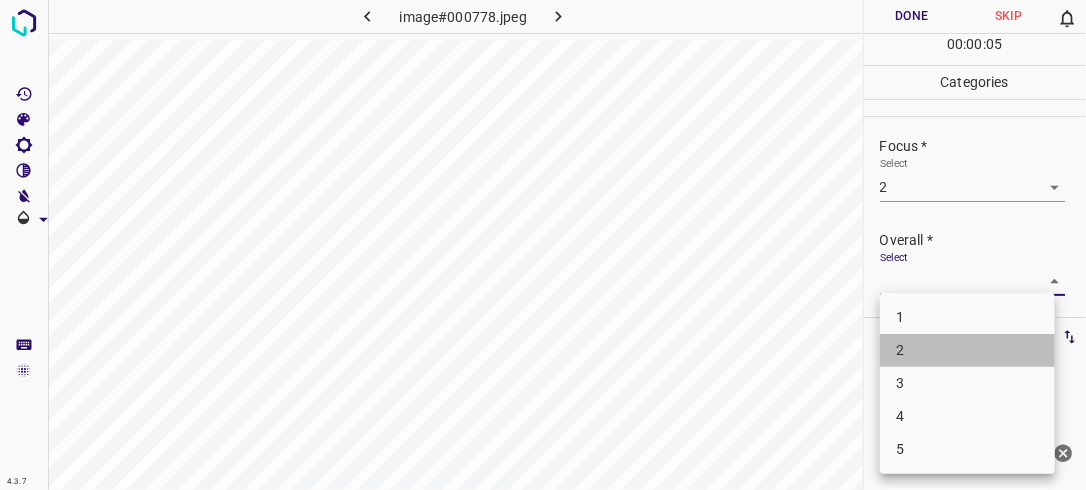 click on "2" at bounding box center [967, 350] 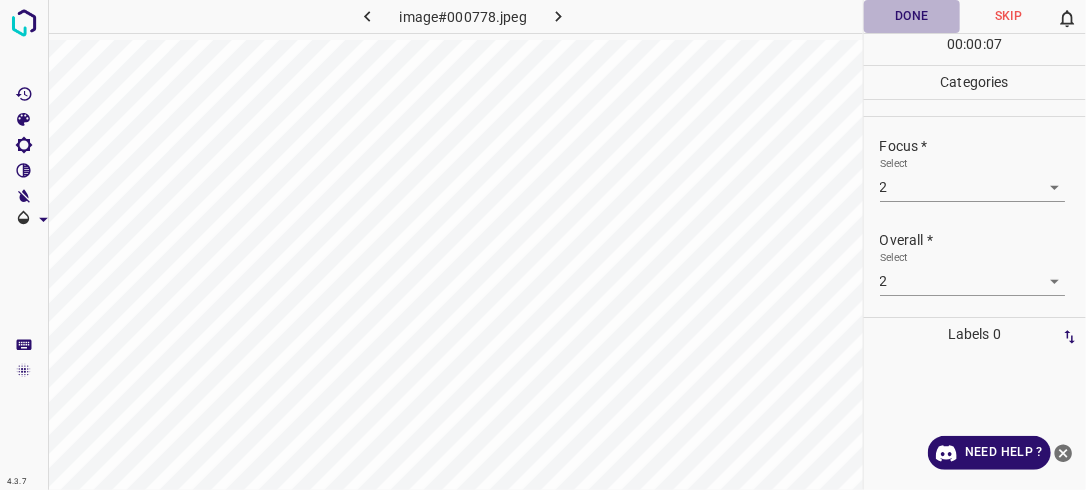 click on "Done" at bounding box center (912, 16) 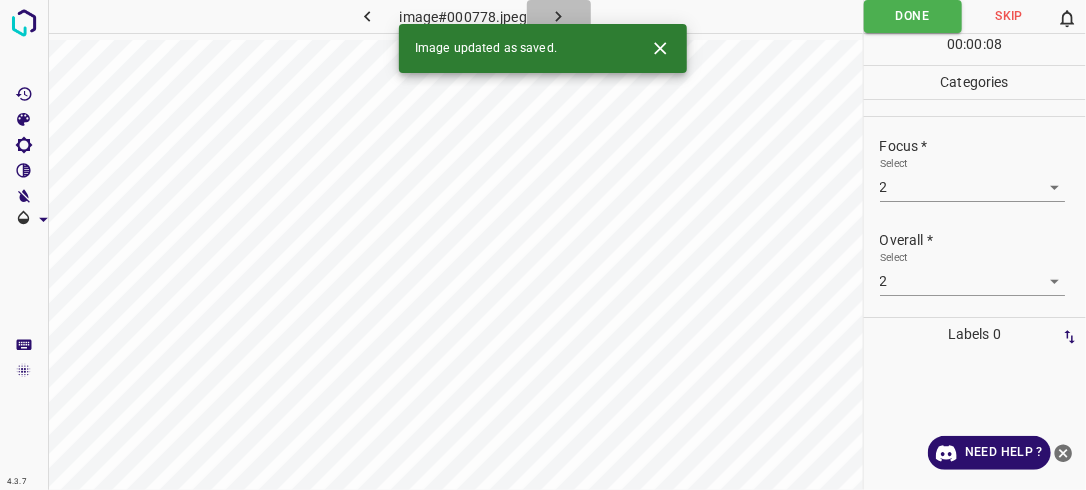 click 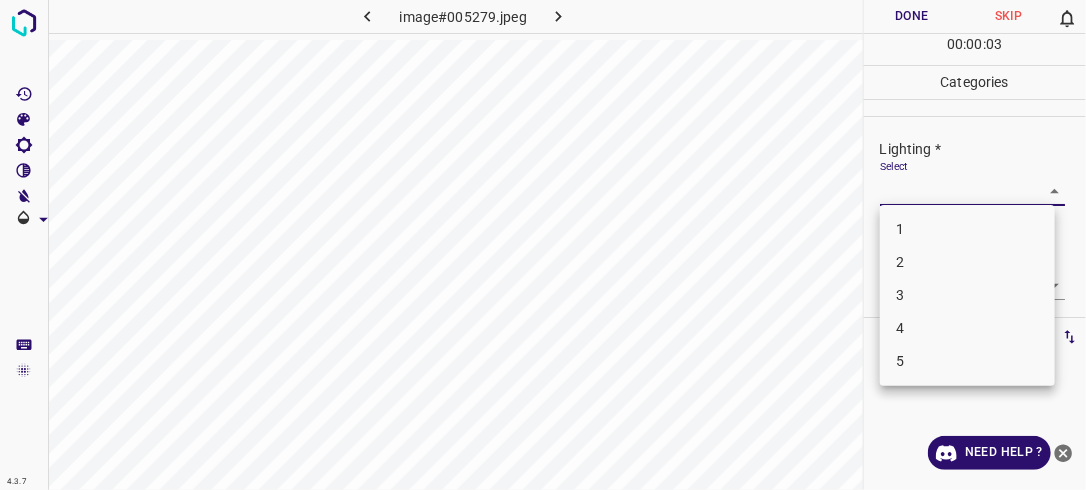 click on "4.3.7 image#005279.jpeg Done Skip 0 00   : 00   : 03   Categories Lighting *  Select ​ Focus *  Select ​ Overall *  Select ​ Labels   0 Categories 1 Lighting 2 Focus 3 Overall Tools Space Change between modes (Draw & Edit) I Auto labeling R Restore zoom M Zoom in N Zoom out Delete Delete selecte label Filters Z Restore filters X Saturation filter C Brightness filter V Contrast filter B Gray scale filter General O Download Need Help ? - Text - Hide - Delete 1 2 3 4 5" at bounding box center [543, 245] 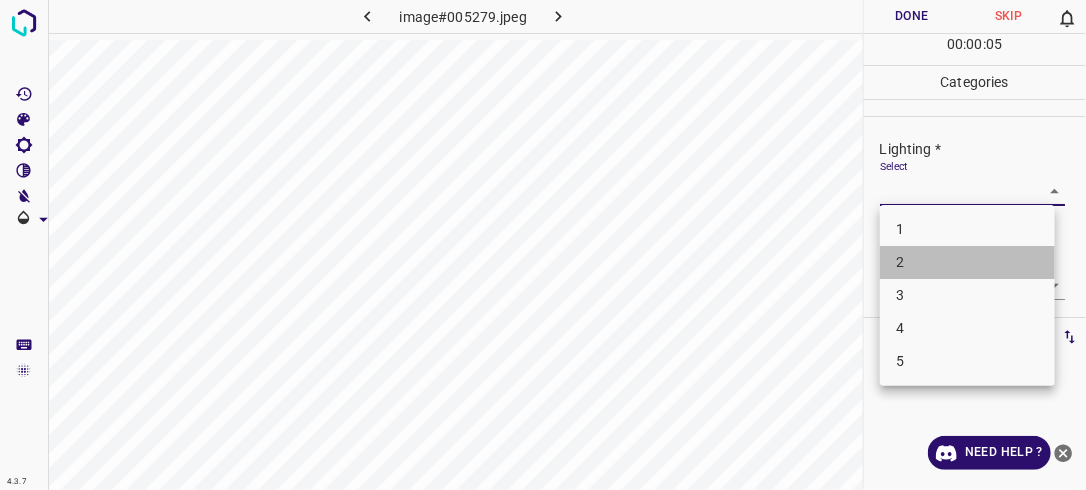 drag, startPoint x: 986, startPoint y: 259, endPoint x: 1013, endPoint y: 280, distance: 34.20526 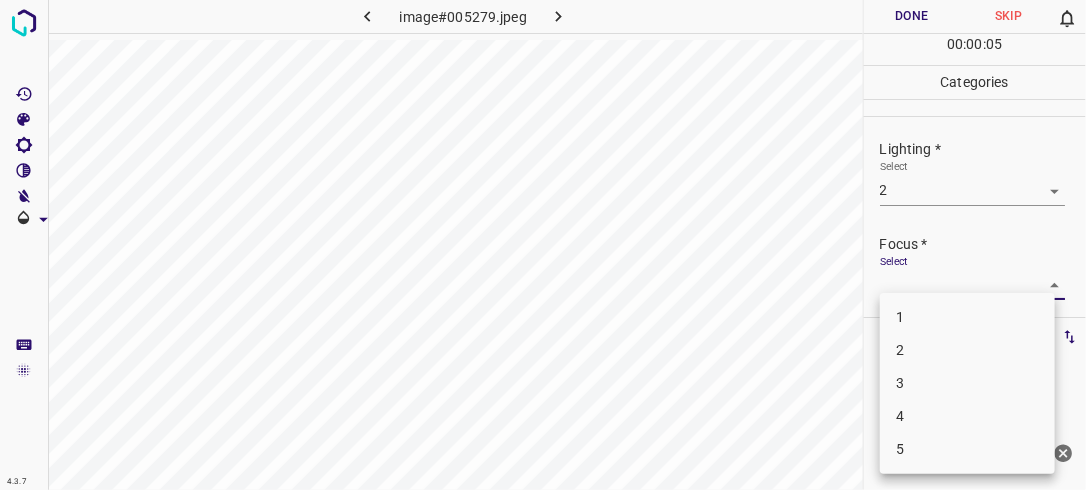 click on "4.3.7 image#005279.jpeg Done Skip 0 00   : 00   : 05   Categories Lighting *  Select 2 2 Focus *  Select ​ Overall *  Select ​ Labels   0 Categories 1 Lighting 2 Focus 3 Overall Tools Space Change between modes (Draw & Edit) I Auto labeling R Restore zoom M Zoom in N Zoom out Delete Delete selecte label Filters Z Restore filters X Saturation filter C Brightness filter V Contrast filter B Gray scale filter General O Download Need Help ? - Text - Hide - Delete 1 2 3 4 5" at bounding box center (543, 245) 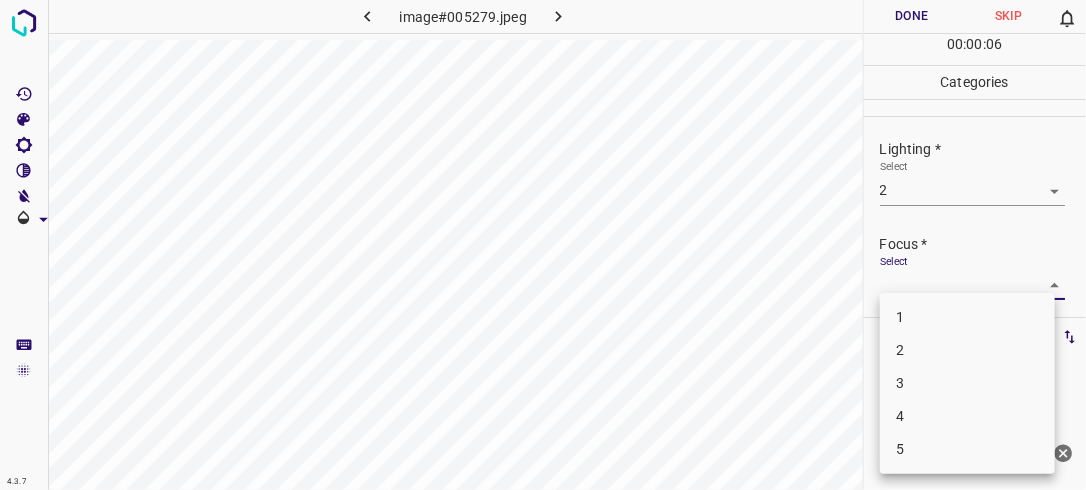 drag, startPoint x: 985, startPoint y: 358, endPoint x: 1004, endPoint y: 326, distance: 37.215588 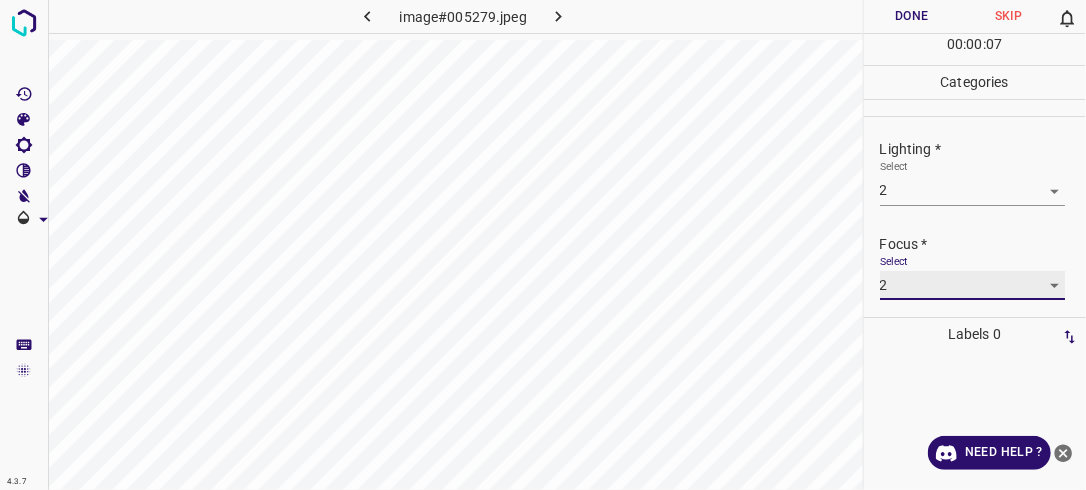 scroll, scrollTop: 98, scrollLeft: 0, axis: vertical 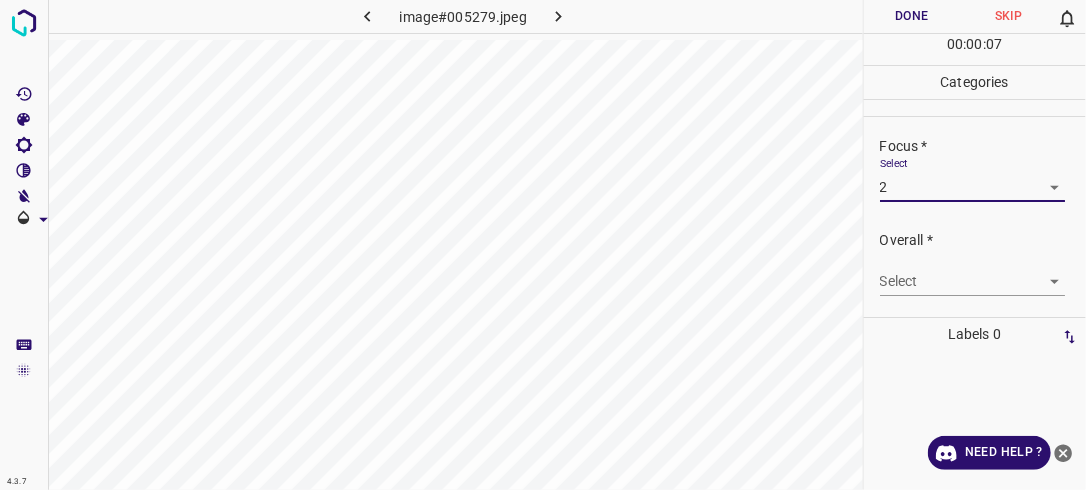 click on "4.3.7 image#005279.jpeg Done Skip 0 00   : 00   : 07   Categories Lighting *  Select 2 2 Focus *  Select 2 2 Overall *  Select ​ Labels   0 Categories 1 Lighting 2 Focus 3 Overall Tools Space Change between modes (Draw & Edit) I Auto labeling R Restore zoom M Zoom in N Zoom out Delete Delete selecte label Filters Z Restore filters X Saturation filter C Brightness filter V Contrast filter B Gray scale filter General O Download Need Help ? - Text - Hide - Delete" at bounding box center (543, 245) 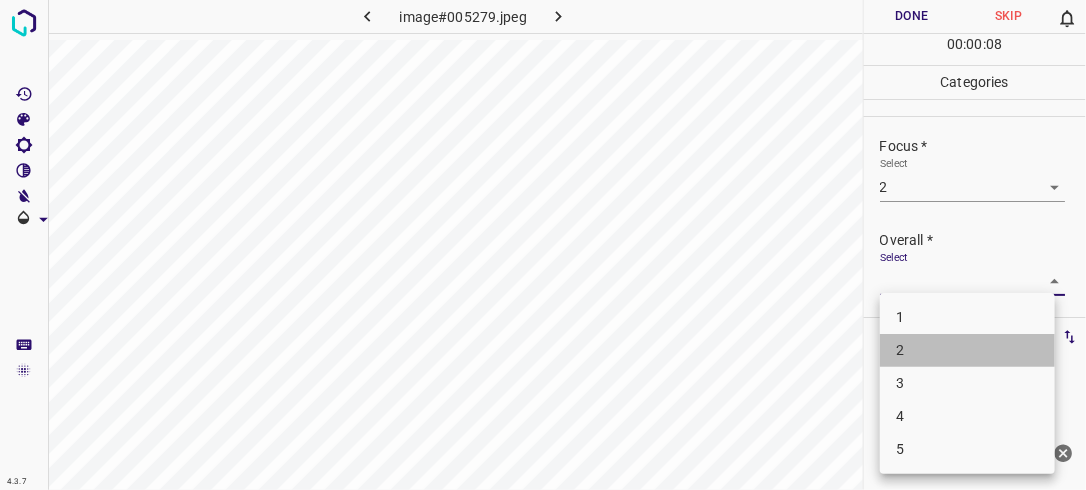 click on "2" at bounding box center [967, 350] 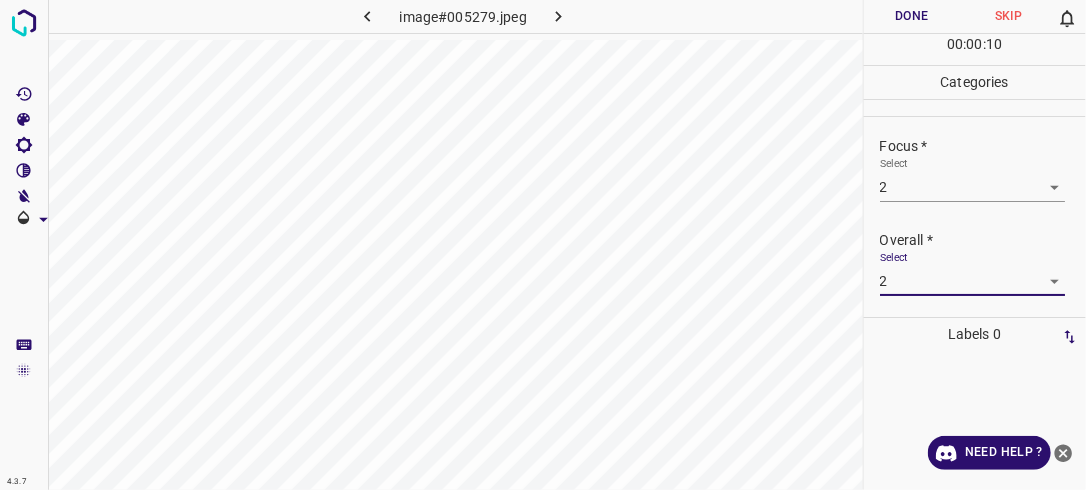 click on "Done" at bounding box center [912, 16] 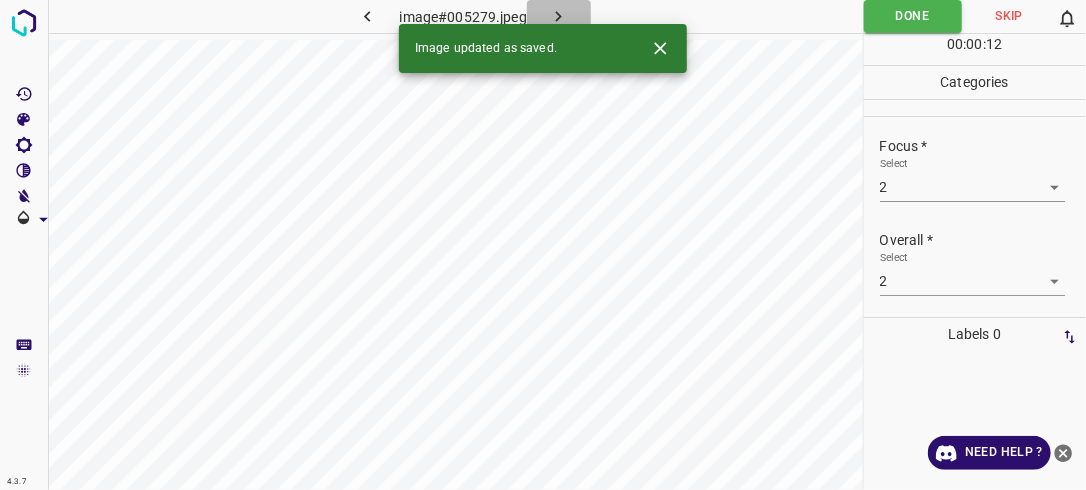click 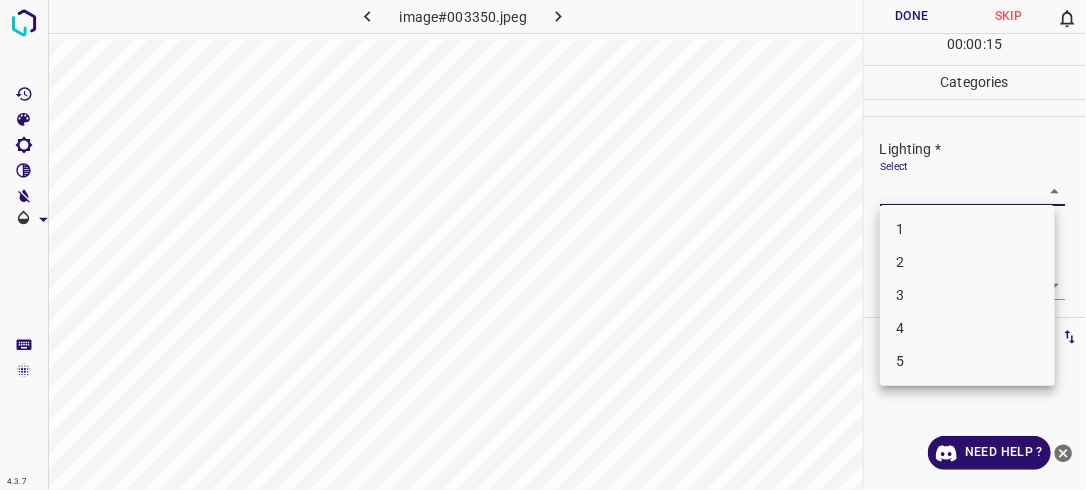 click on "4.3.7 image#003350.jpeg Done Skip 0 00   : 00   : 15   Categories Lighting *  Select ​ Focus *  Select ​ Overall *  Select ​ Labels   0 Categories 1 Lighting 2 Focus 3 Overall Tools Space Change between modes (Draw & Edit) I Auto labeling R Restore zoom M Zoom in N Zoom out Delete Delete selecte label Filters Z Restore filters X Saturation filter C Brightness filter V Contrast filter B Gray scale filter General O Download Need Help ? - Text - Hide - Delete 1 2 3 4 5" at bounding box center [543, 245] 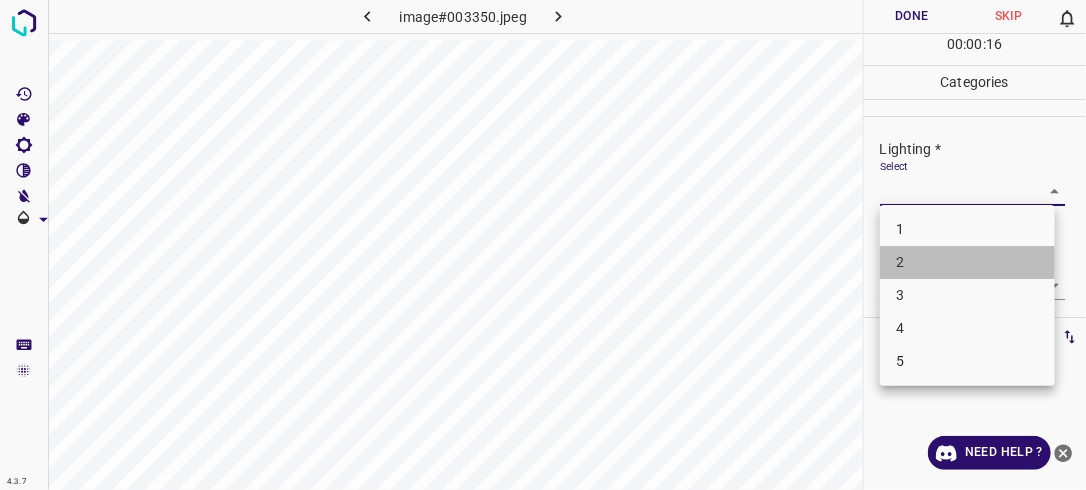 drag, startPoint x: 991, startPoint y: 256, endPoint x: 1038, endPoint y: 259, distance: 47.095646 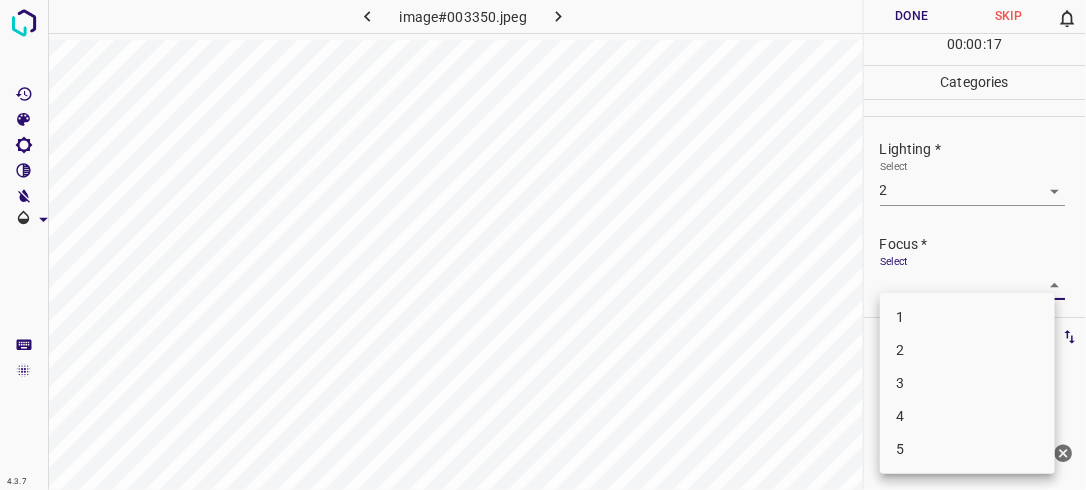 drag, startPoint x: 1051, startPoint y: 278, endPoint x: 1003, endPoint y: 308, distance: 56.603886 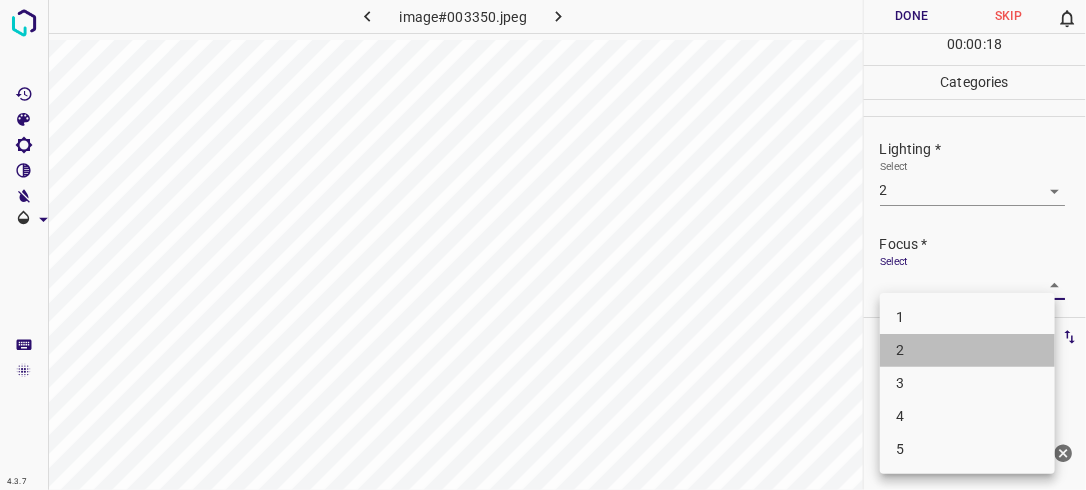 drag, startPoint x: 970, startPoint y: 361, endPoint x: 983, endPoint y: 379, distance: 22.203604 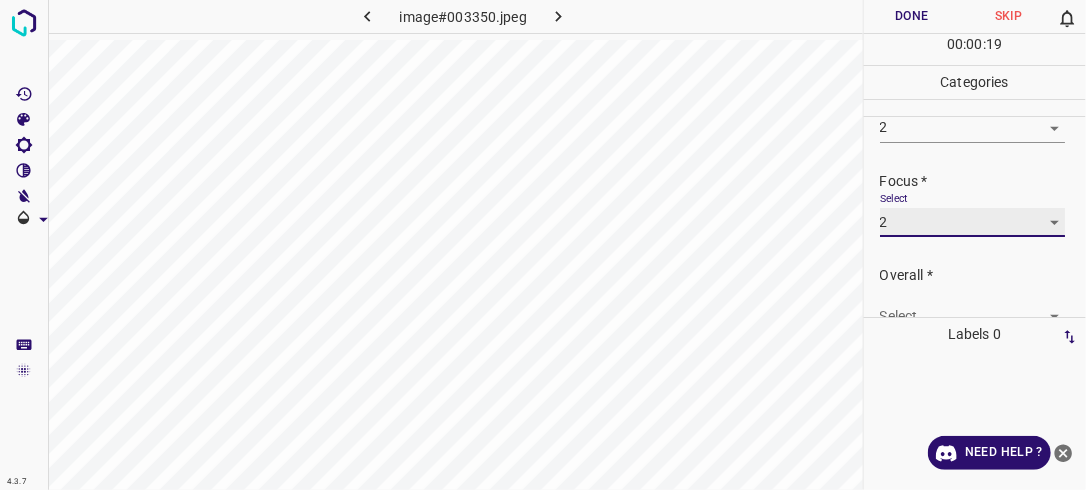 scroll, scrollTop: 95, scrollLeft: 0, axis: vertical 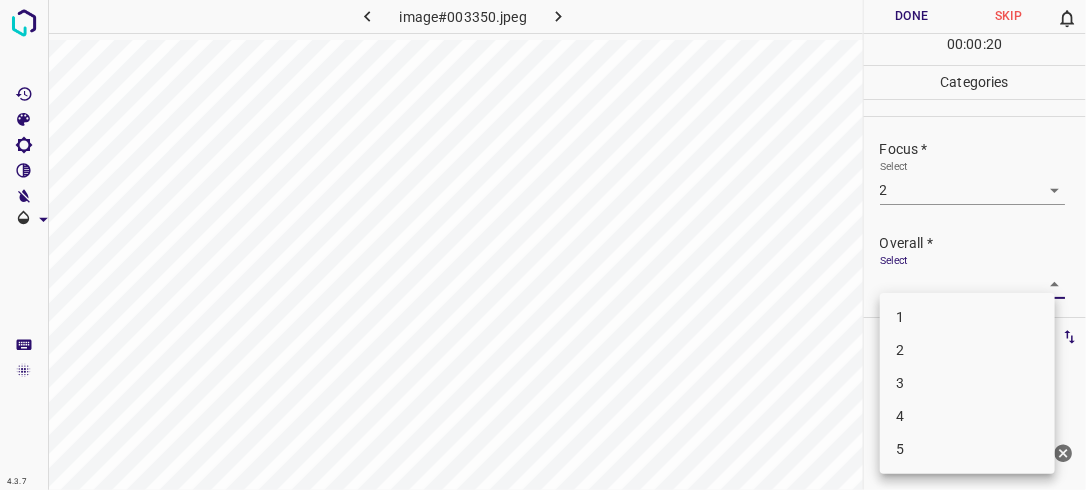 drag, startPoint x: 1046, startPoint y: 280, endPoint x: 1009, endPoint y: 311, distance: 48.270073 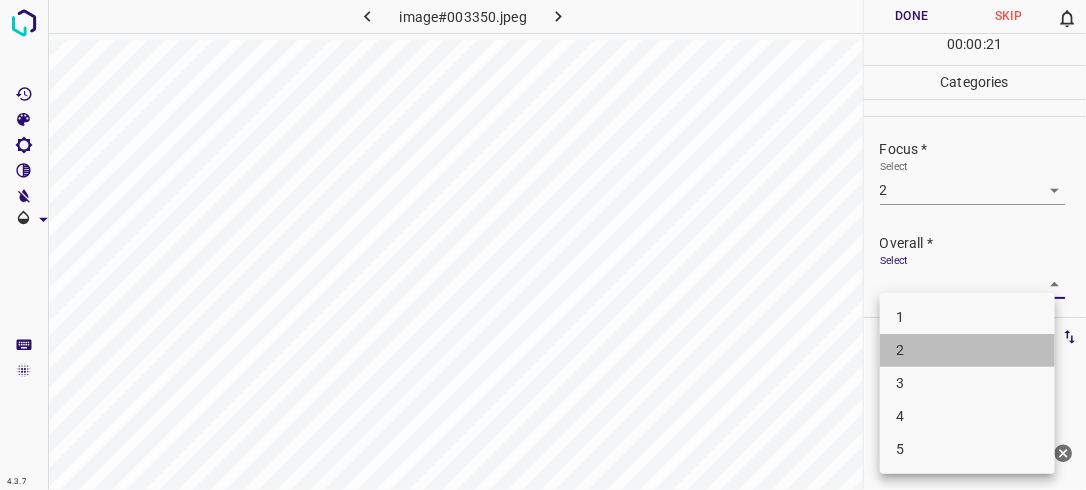 click on "2" at bounding box center (967, 350) 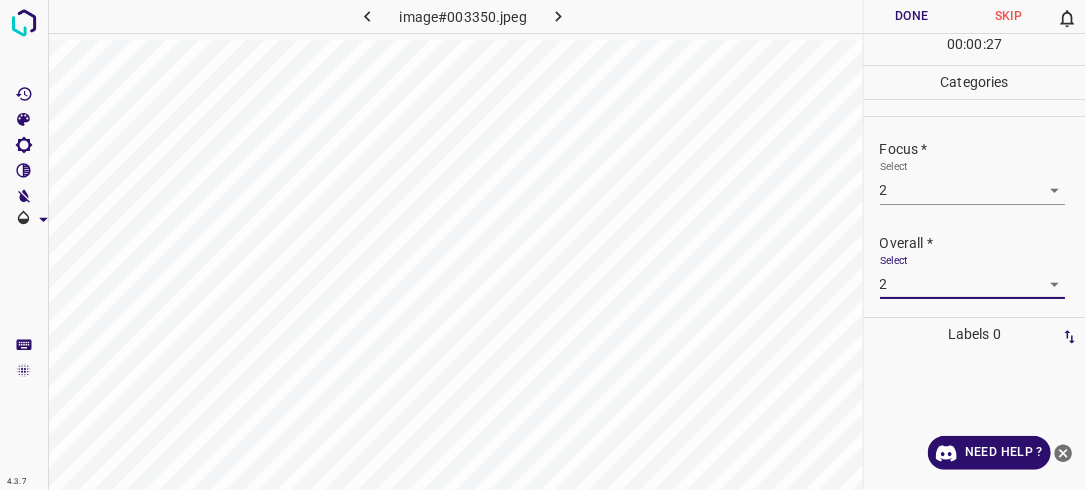 click on "Done" at bounding box center [912, 16] 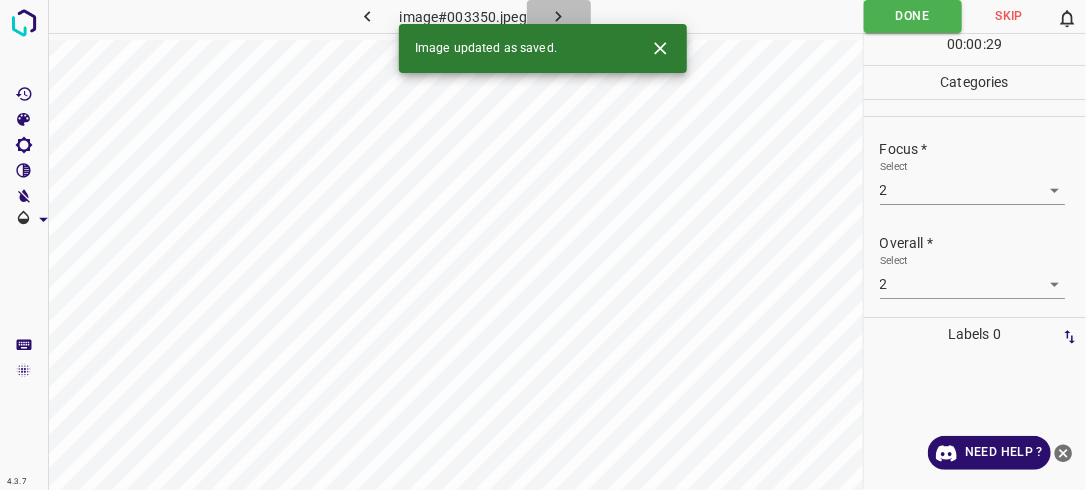 click 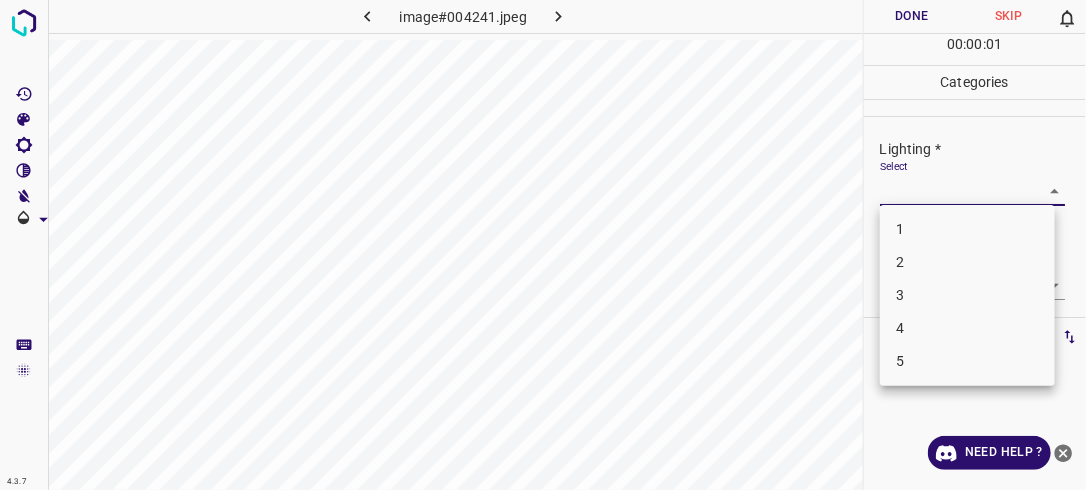 click on "4.3.7 image#004241.jpeg Done Skip 0 00   : 00   : 01   Categories Lighting *  Select ​ Focus *  Select ​ Overall *  Select ​ Labels   0 Categories 1 Lighting 2 Focus 3 Overall Tools Space Change between modes (Draw & Edit) I Auto labeling R Restore zoom M Zoom in N Zoom out Delete Delete selecte label Filters Z Restore filters X Saturation filter C Brightness filter V Contrast filter B Gray scale filter General O Download Need Help ? - Text - Hide - Delete 1 2 3 4 5" at bounding box center (543, 245) 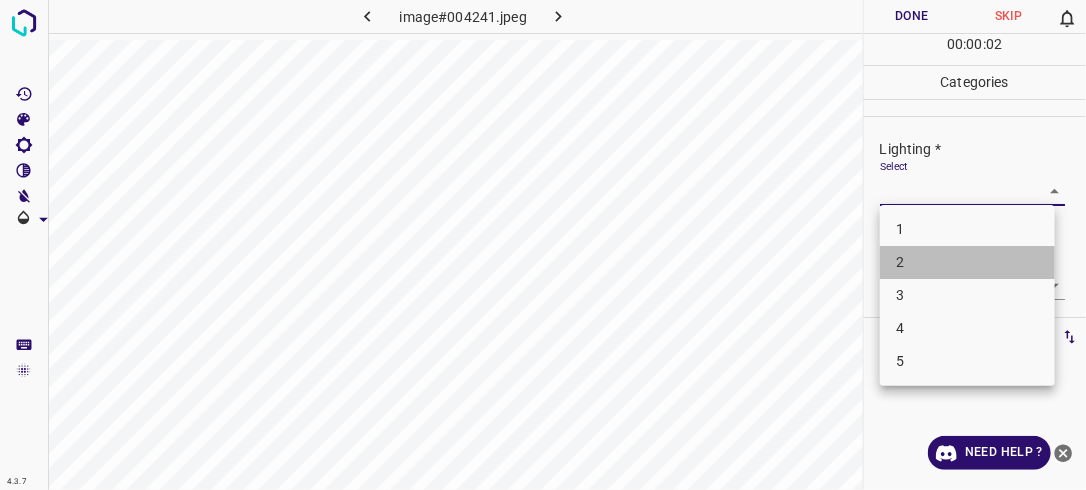 click on "2" at bounding box center [967, 262] 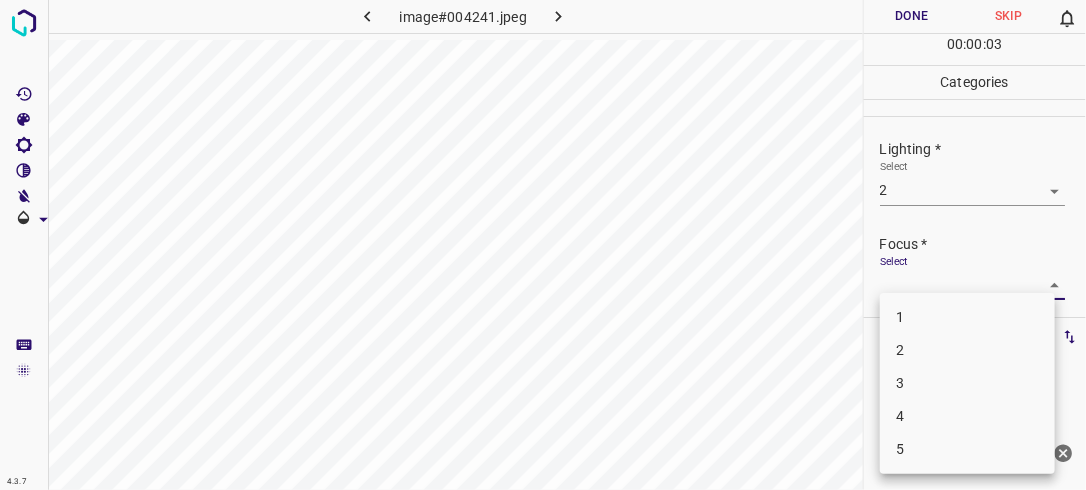 drag, startPoint x: 1024, startPoint y: 276, endPoint x: 915, endPoint y: 371, distance: 144.58907 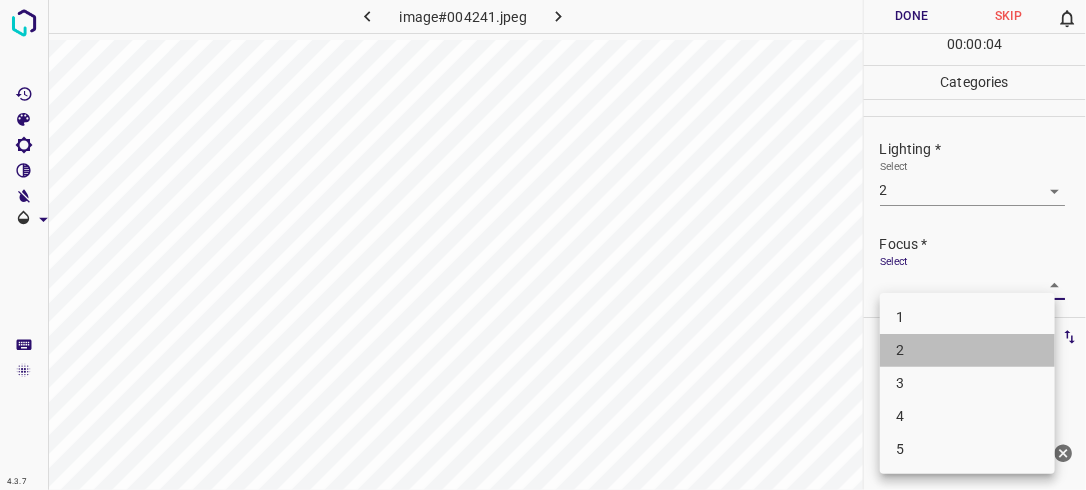 click on "2" at bounding box center (967, 350) 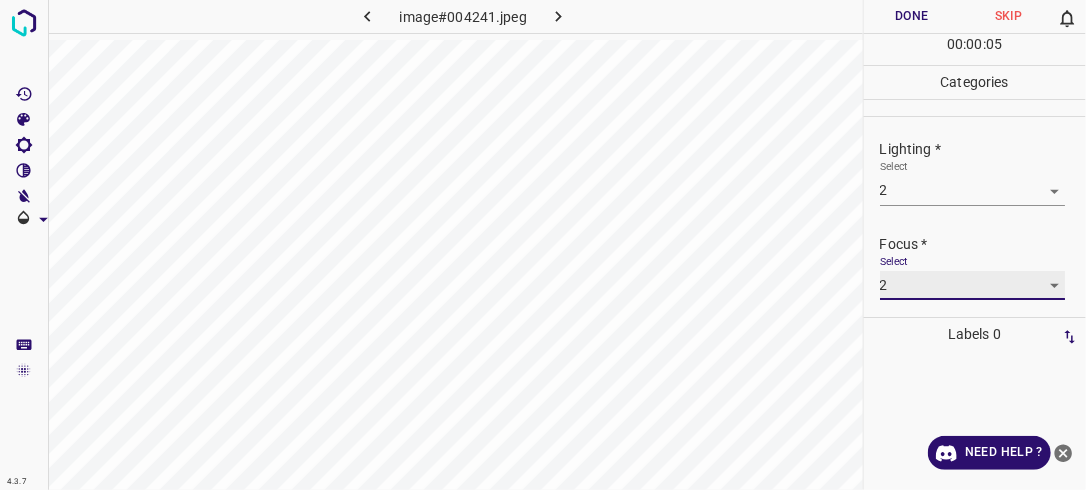 scroll, scrollTop: 98, scrollLeft: 0, axis: vertical 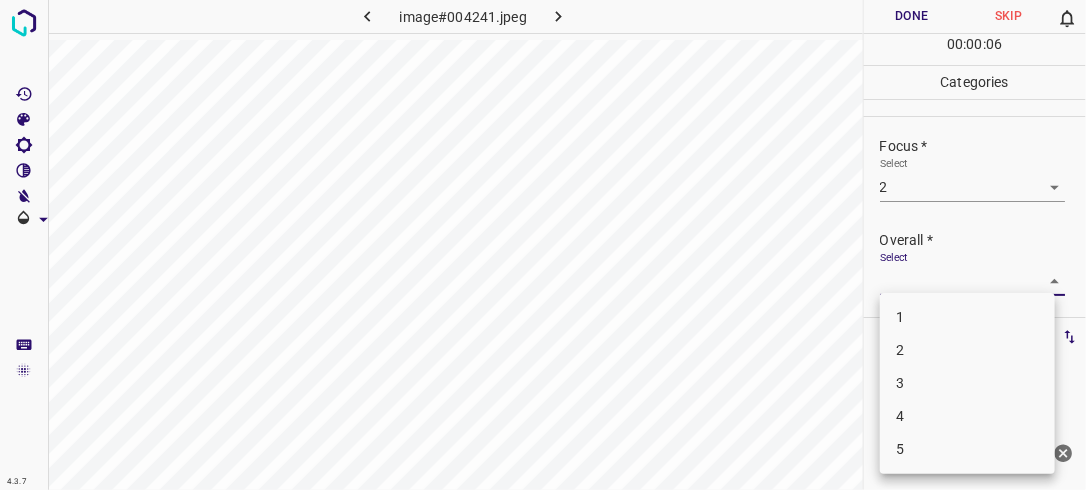 drag, startPoint x: 1045, startPoint y: 277, endPoint x: 931, endPoint y: 380, distance: 153.63919 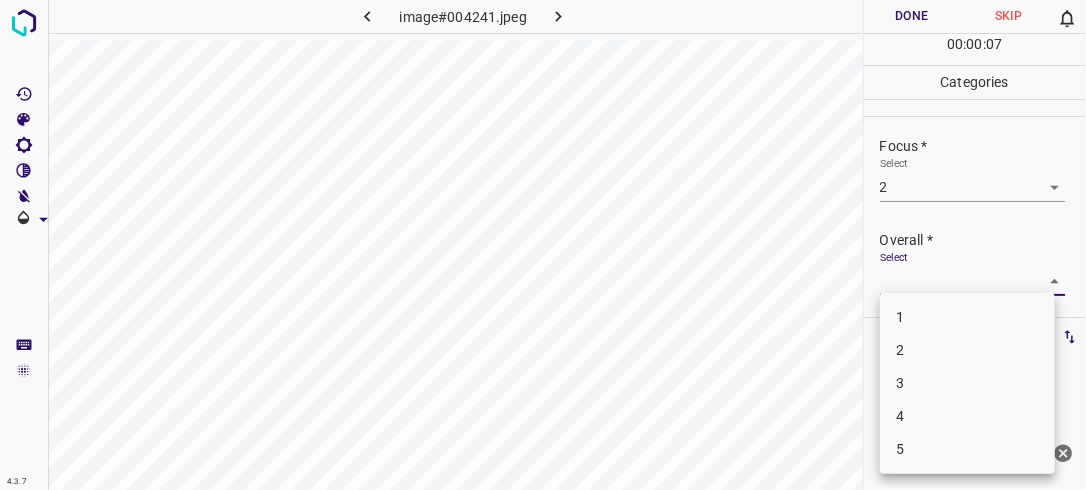 drag, startPoint x: 930, startPoint y: 357, endPoint x: 947, endPoint y: 347, distance: 19.723083 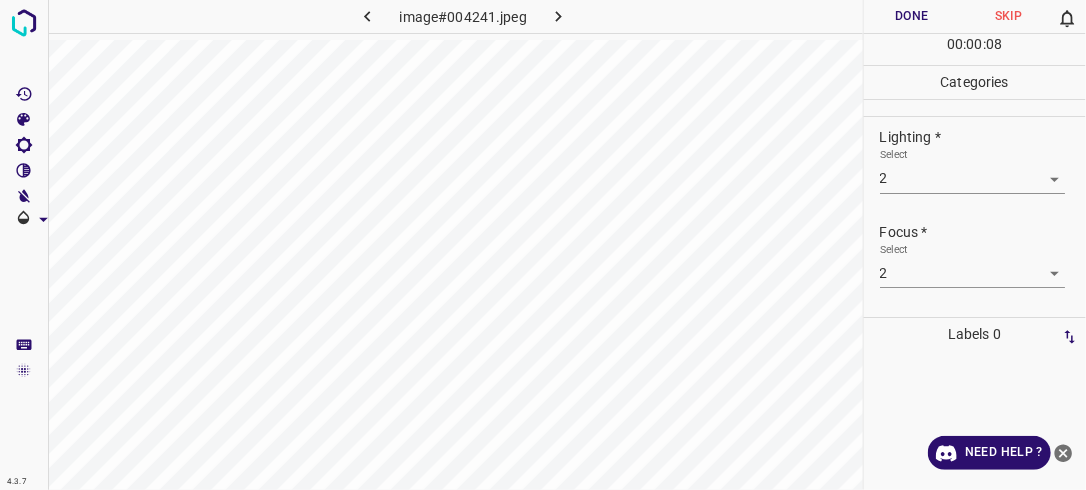 scroll, scrollTop: 0, scrollLeft: 0, axis: both 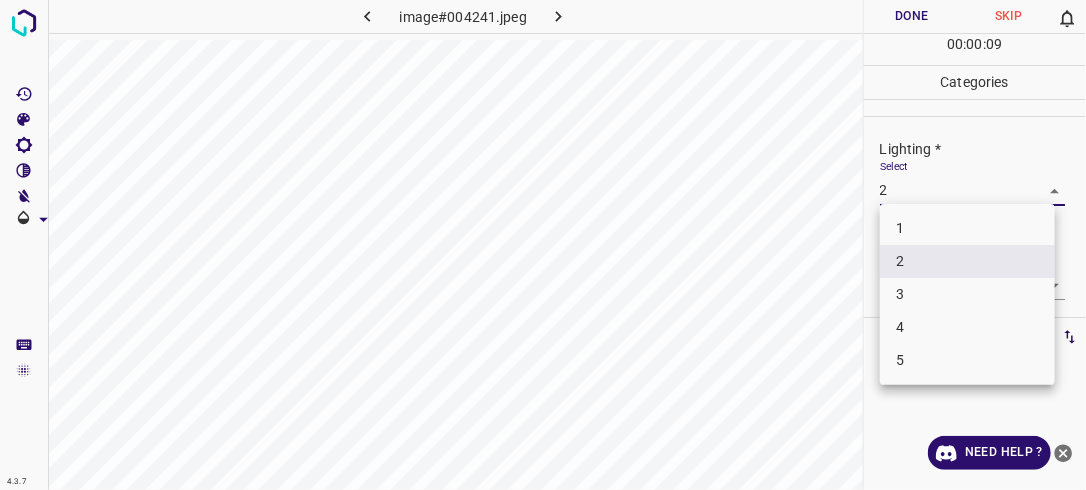drag, startPoint x: 1052, startPoint y: 186, endPoint x: 1022, endPoint y: 200, distance: 33.105892 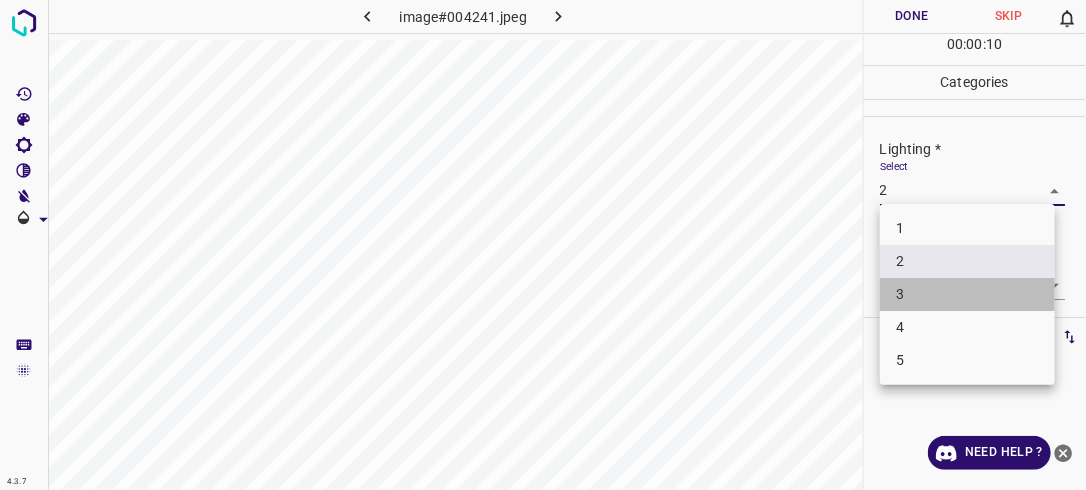 click on "3" at bounding box center (967, 294) 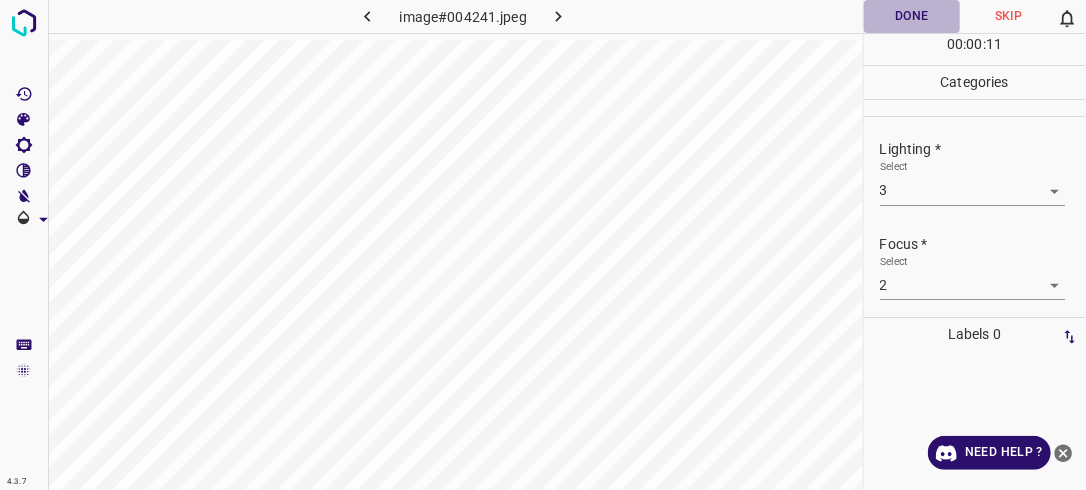 click on "Done" at bounding box center (912, 16) 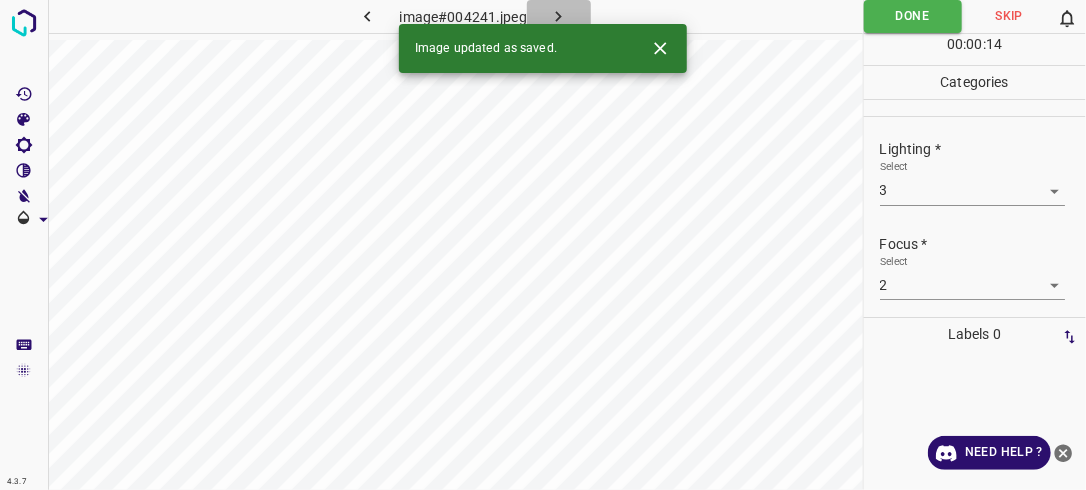 click 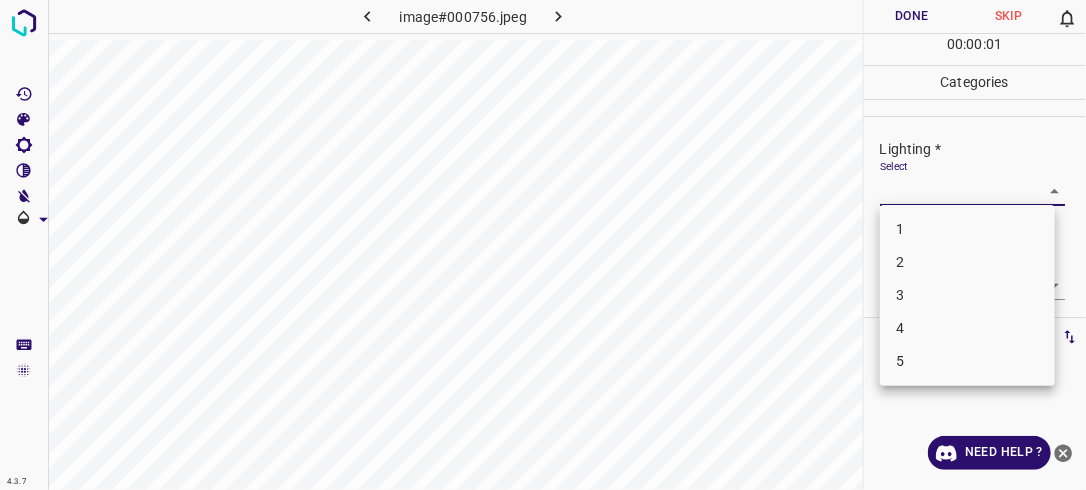 click on "4.3.7 image#000756.jpeg Done Skip 0 00   : 00   : 01   Categories Lighting *  Select ​ Focus *  Select ​ Overall *  Select ​ Labels   0 Categories 1 Lighting 2 Focus 3 Overall Tools Space Change between modes (Draw & Edit) I Auto labeling R Restore zoom M Zoom in N Zoom out Delete Delete selecte label Filters Z Restore filters X Saturation filter C Brightness filter V Contrast filter B Gray scale filter General O Download Need Help ? - Text - Hide - Delete 1 2 3 4 5" at bounding box center [543, 245] 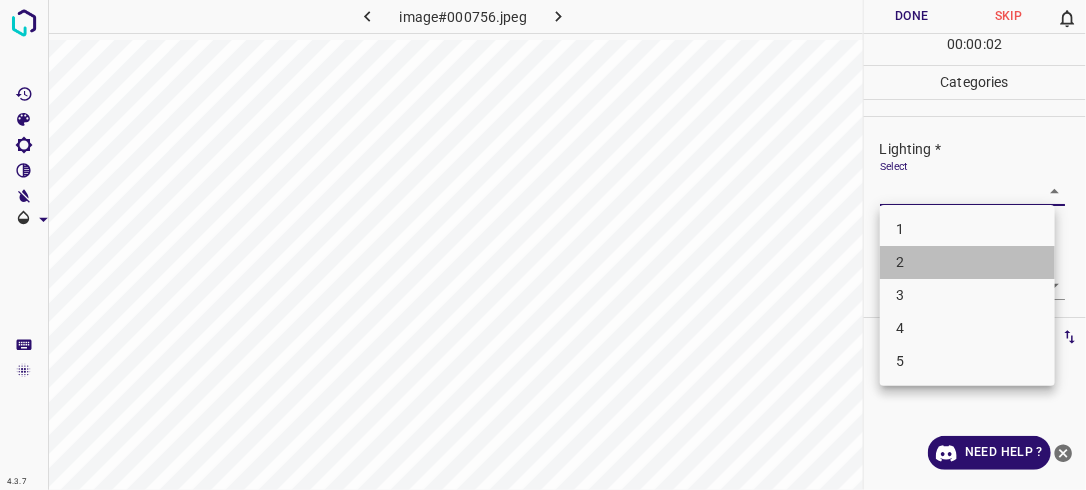 click on "2" at bounding box center (967, 262) 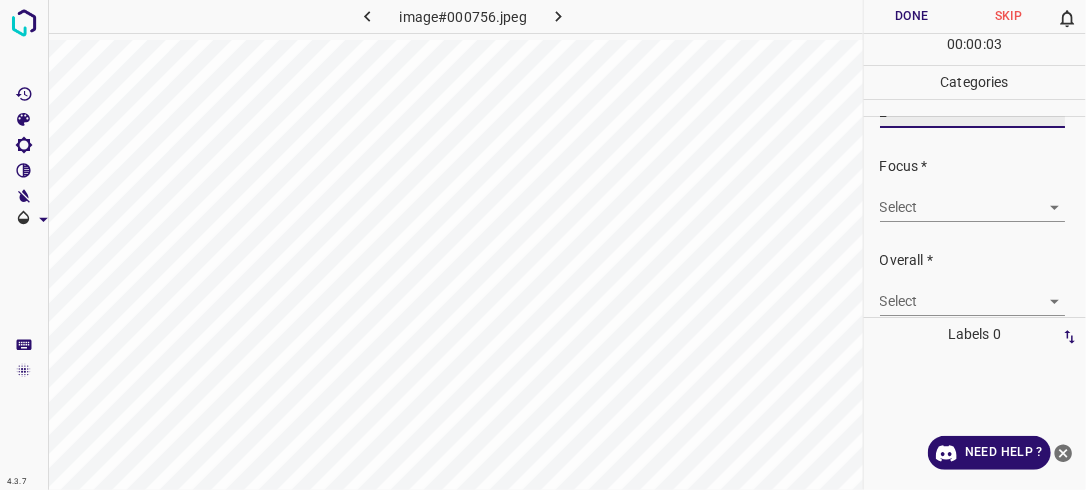 scroll, scrollTop: 87, scrollLeft: 0, axis: vertical 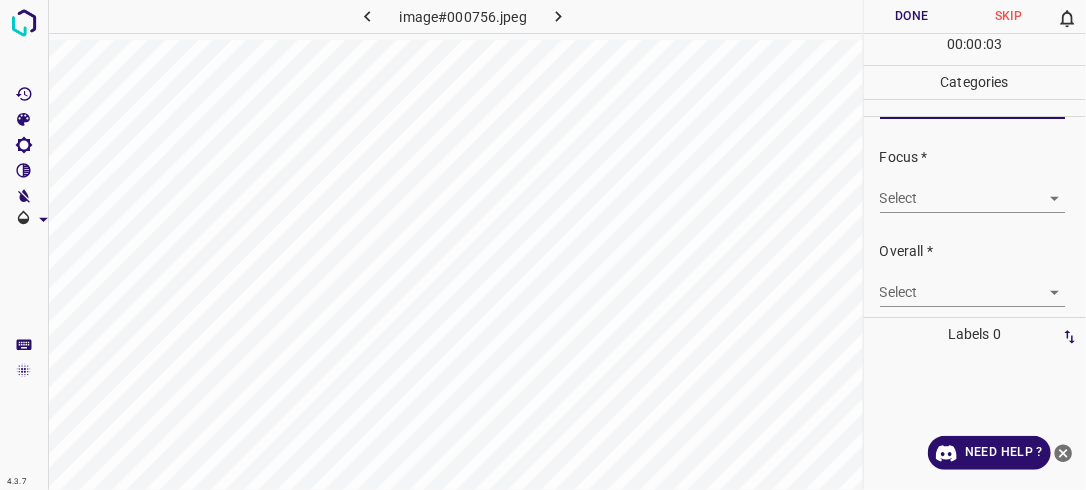 click on "4.3.7 image#000756.jpeg Done Skip 0 00   : 00   : 03   Categories Lighting *  Select 2 2 Focus *  Select ​ Overall *  Select ​ Labels   0 Categories 1 Lighting 2 Focus 3 Overall Tools Space Change between modes (Draw & Edit) I Auto labeling R Restore zoom M Zoom in N Zoom out Delete Delete selecte label Filters Z Restore filters X Saturation filter C Brightness filter V Contrast filter B Gray scale filter General O Download Need Help ? - Text - Hide - Delete" at bounding box center (543, 245) 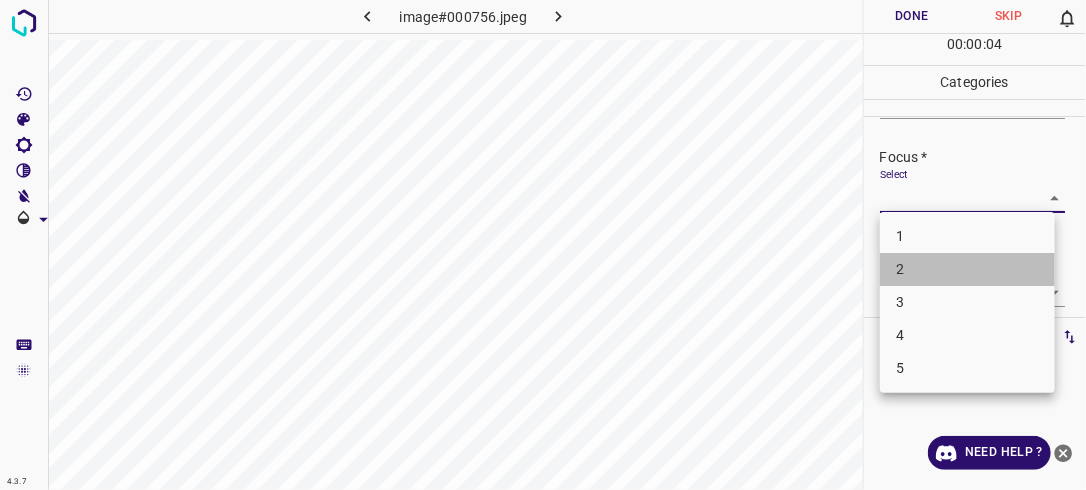 drag, startPoint x: 1001, startPoint y: 264, endPoint x: 1045, endPoint y: 245, distance: 47.92703 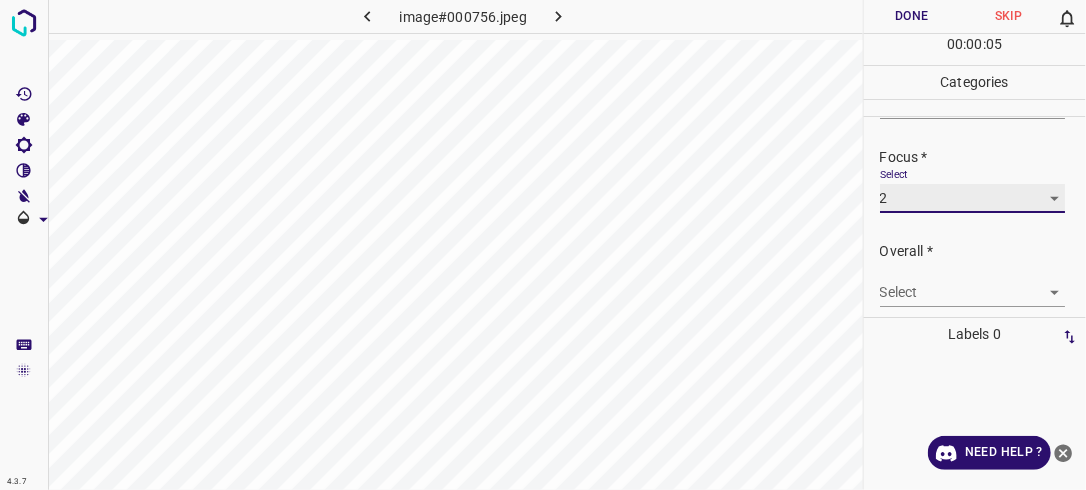 scroll, scrollTop: 98, scrollLeft: 0, axis: vertical 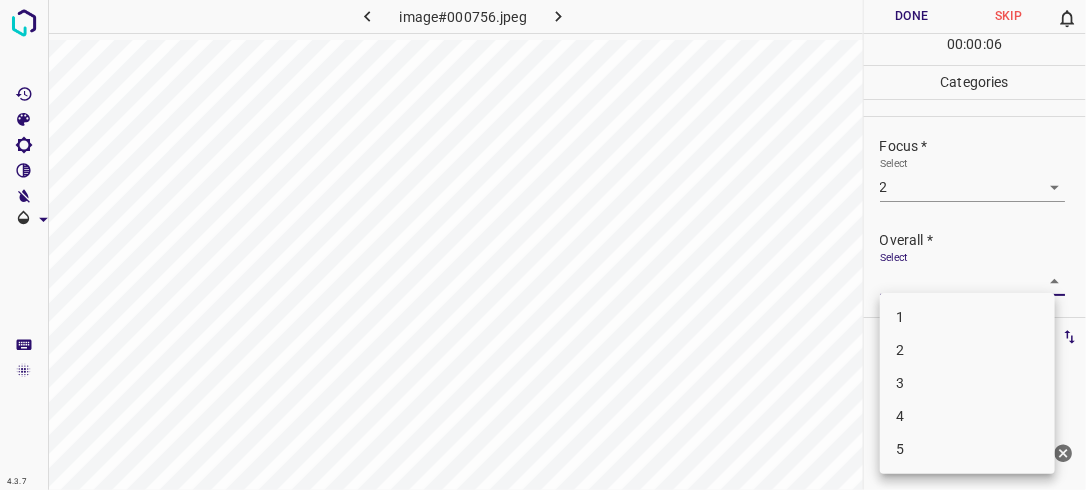 drag, startPoint x: 1044, startPoint y: 272, endPoint x: 1002, endPoint y: 306, distance: 54.037025 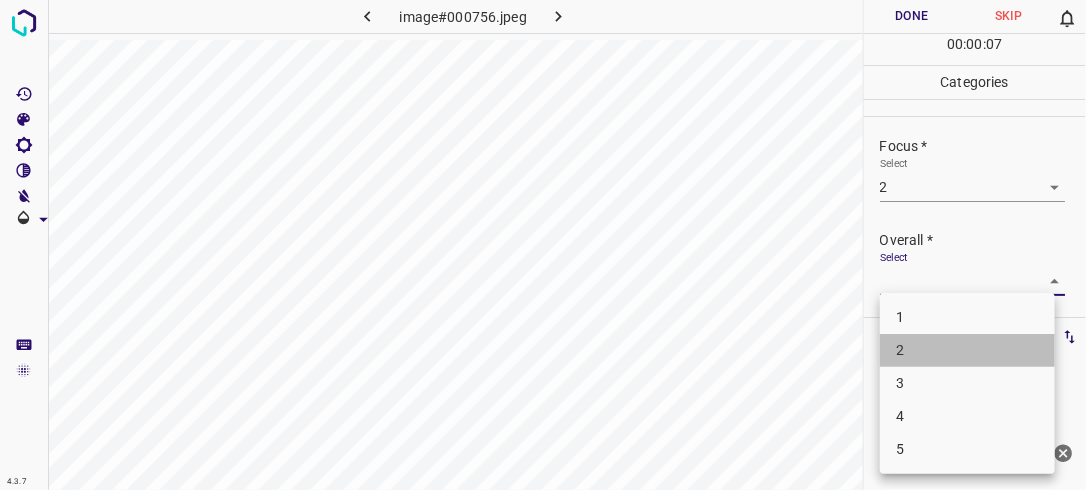 click on "2" at bounding box center (967, 350) 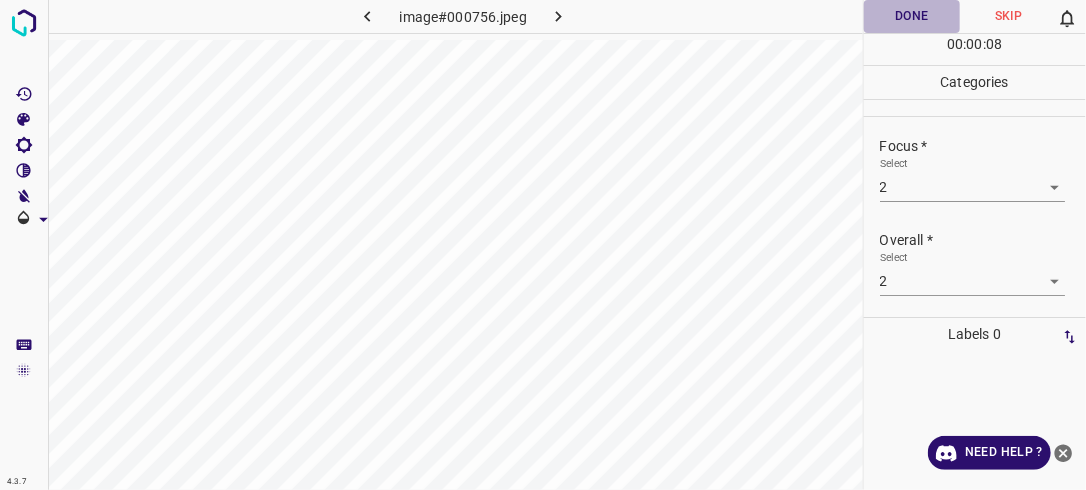 click on "Done" at bounding box center [912, 16] 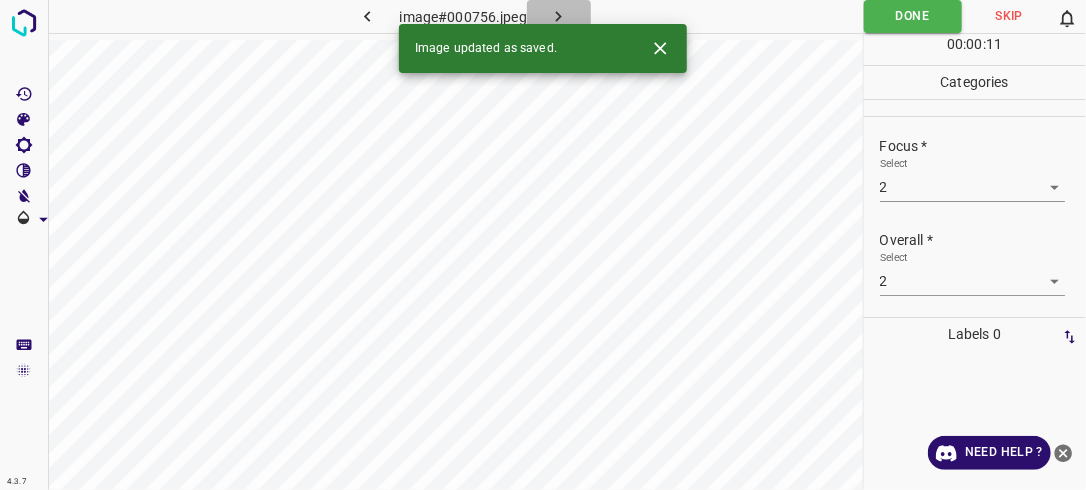 click 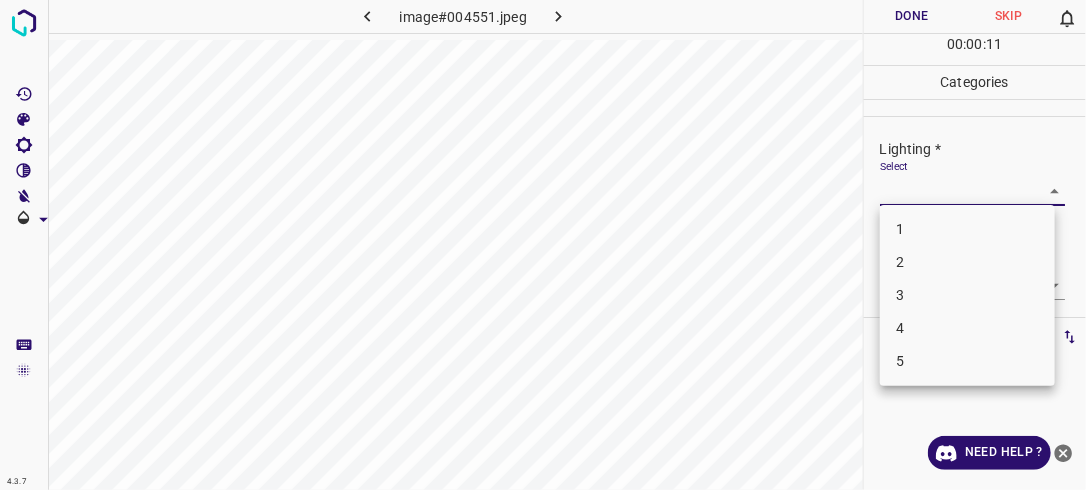 drag, startPoint x: 1043, startPoint y: 176, endPoint x: 1032, endPoint y: 204, distance: 30.083218 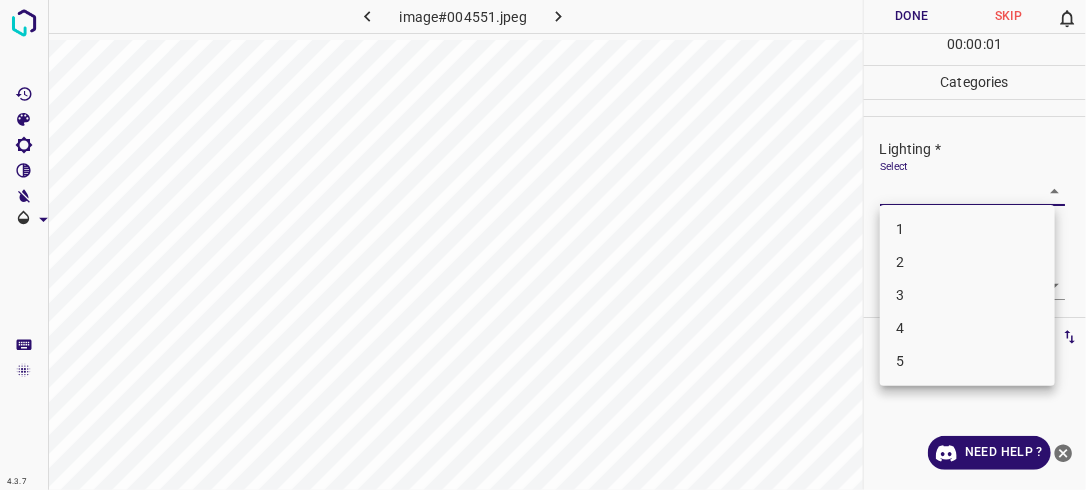 click on "2" at bounding box center [967, 262] 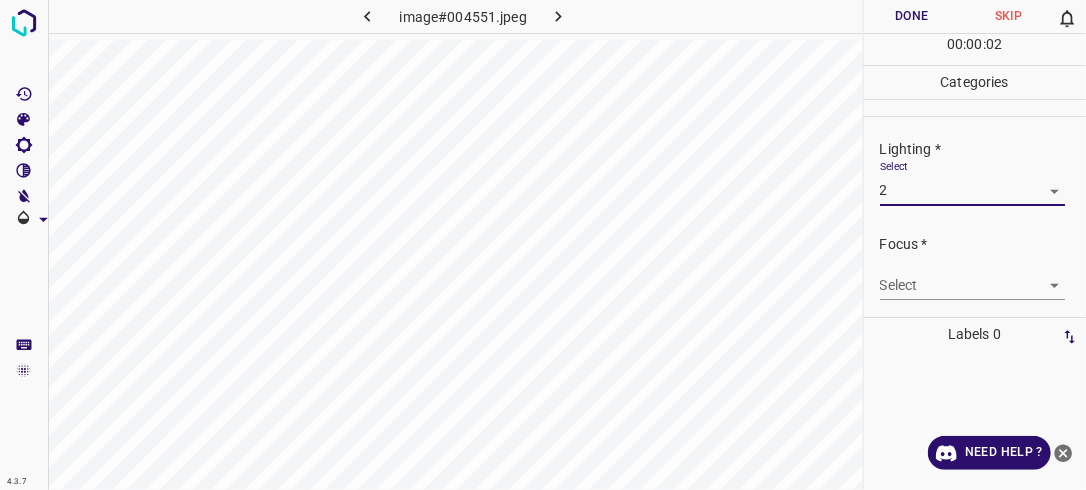 click on "4.3.7 image#004551.jpeg Done Skip 0 00   : 00   : 02   Categories Lighting *  Select 2 2 Focus *  Select ​ Overall *  Select ​ Labels   0 Categories 1 Lighting 2 Focus 3 Overall Tools Space Change between modes (Draw & Edit) I Auto labeling R Restore zoom M Zoom in N Zoom out Delete Delete selecte label Filters Z Restore filters X Saturation filter C Brightness filter V Contrast filter B Gray scale filter General O Download Need Help ? - Text - Hide - Delete" at bounding box center [543, 245] 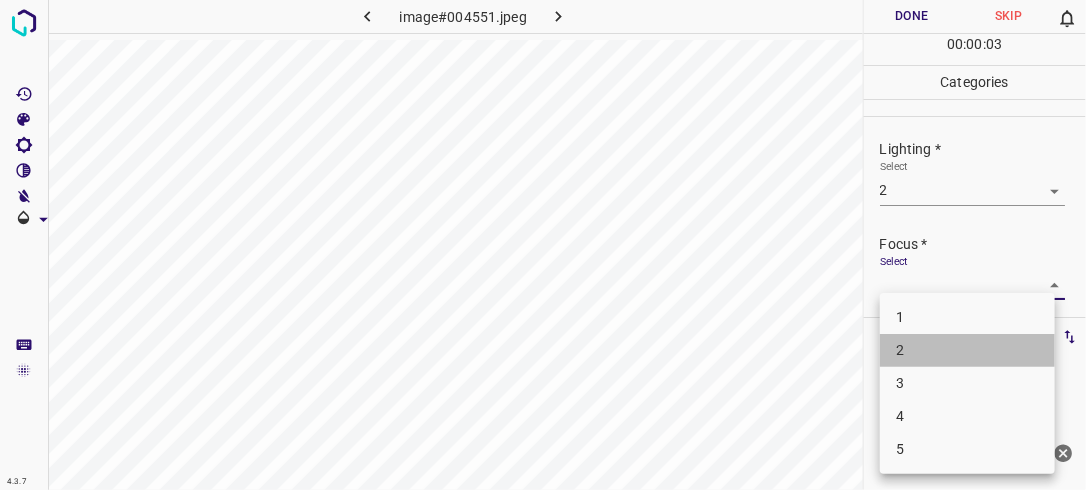click on "2" at bounding box center [967, 350] 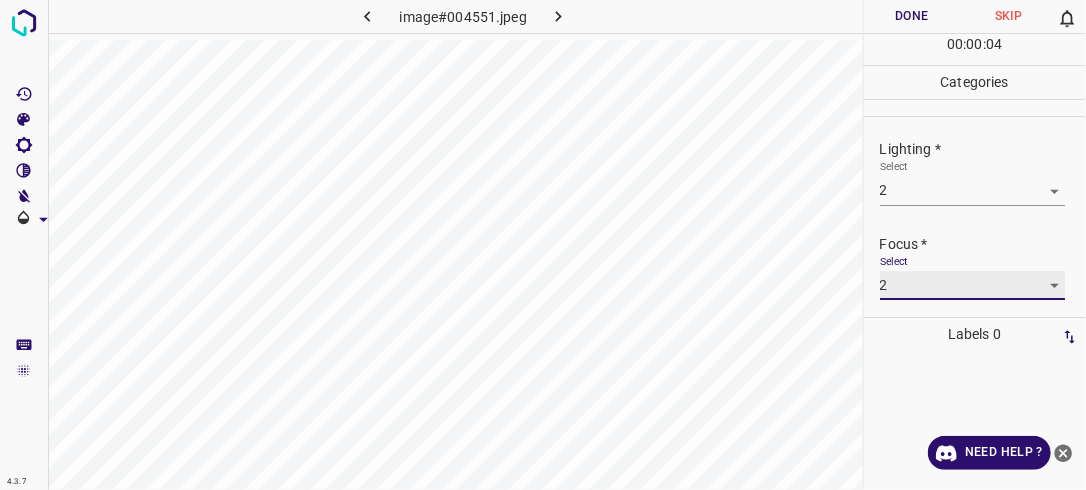 scroll, scrollTop: 98, scrollLeft: 0, axis: vertical 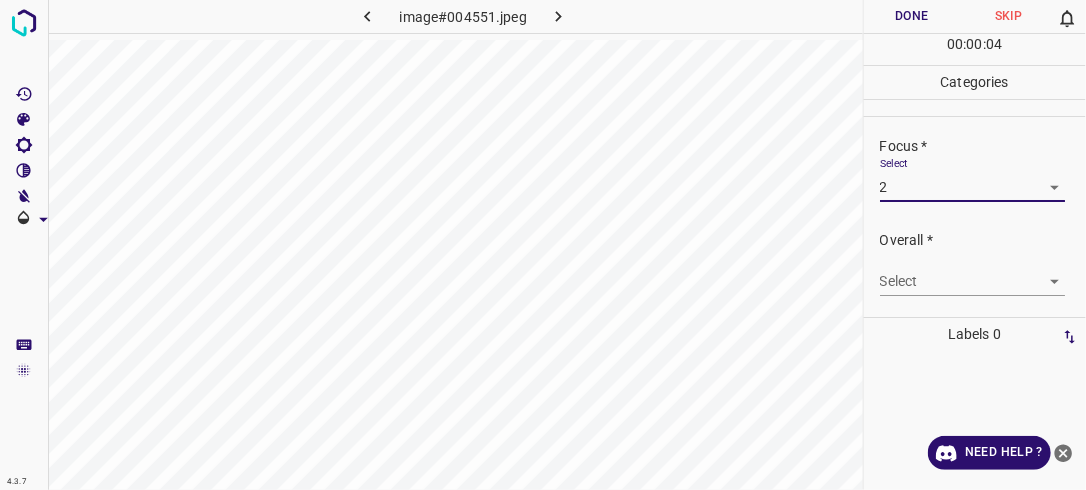 click on "4.3.7 image#004551.jpeg Done Skip 0 00   : 00   : 04   Categories Lighting *  Select 2 2 Focus *  Select 2 2 Overall *  Select ​ Labels   0 Categories 1 Lighting 2 Focus 3 Overall Tools Space Change between modes (Draw & Edit) I Auto labeling R Restore zoom M Zoom in N Zoom out Delete Delete selecte label Filters Z Restore filters X Saturation filter C Brightness filter V Contrast filter B Gray scale filter General O Download Need Help ? - Text - Hide - Delete" at bounding box center [543, 245] 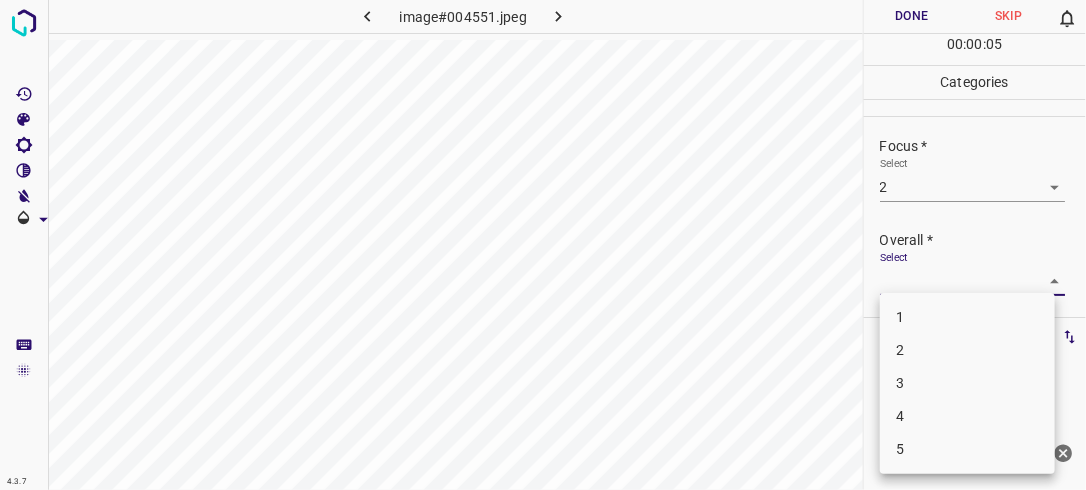click on "2" at bounding box center [967, 350] 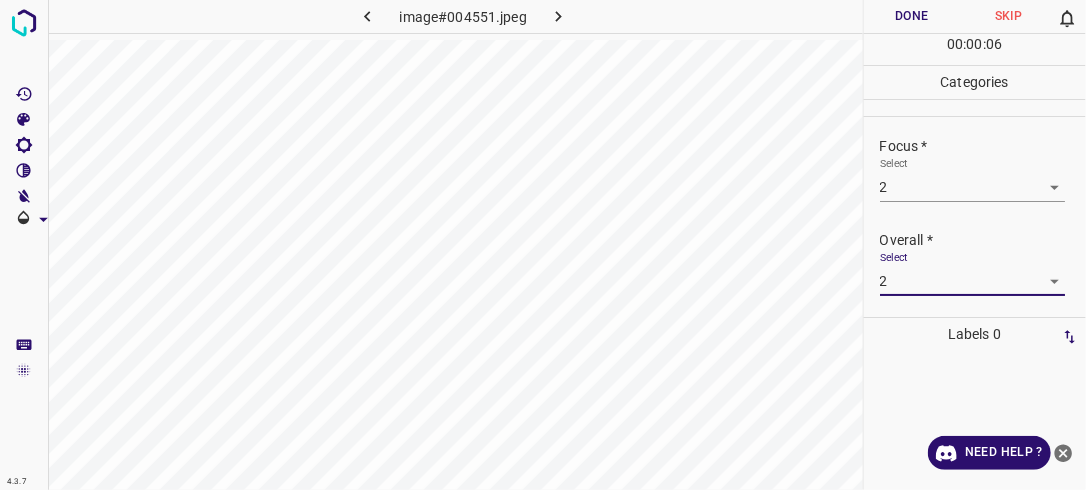 click on "Done" at bounding box center (912, 16) 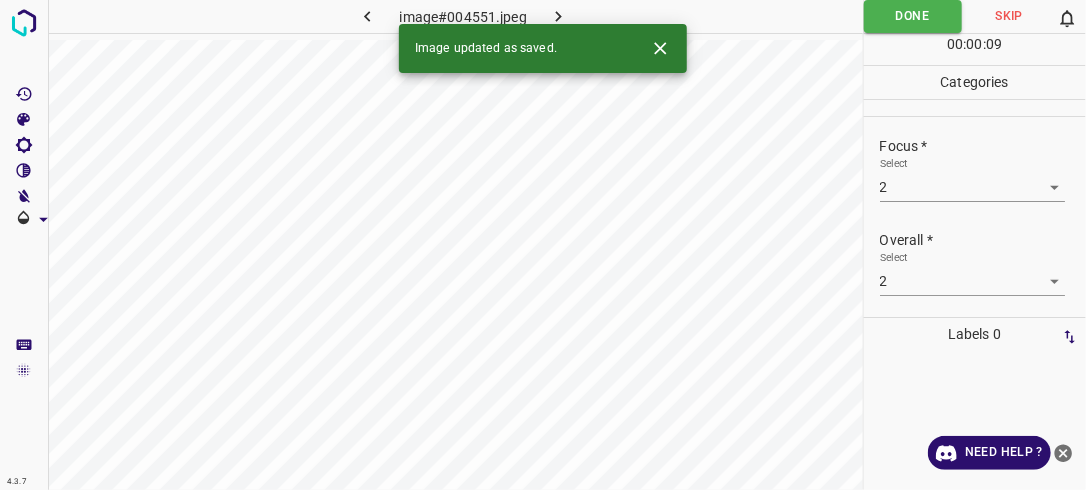 click 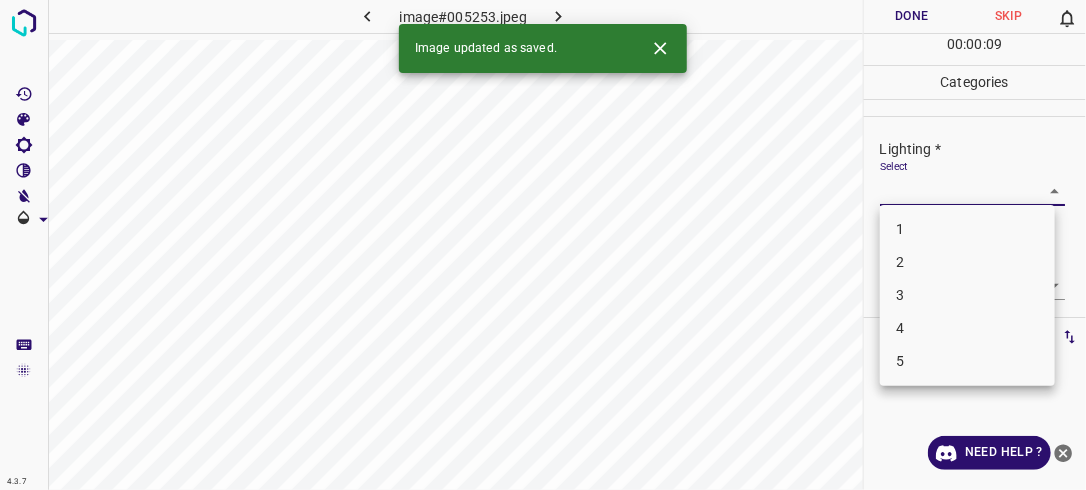 drag, startPoint x: 1046, startPoint y: 193, endPoint x: 1000, endPoint y: 268, distance: 87.982956 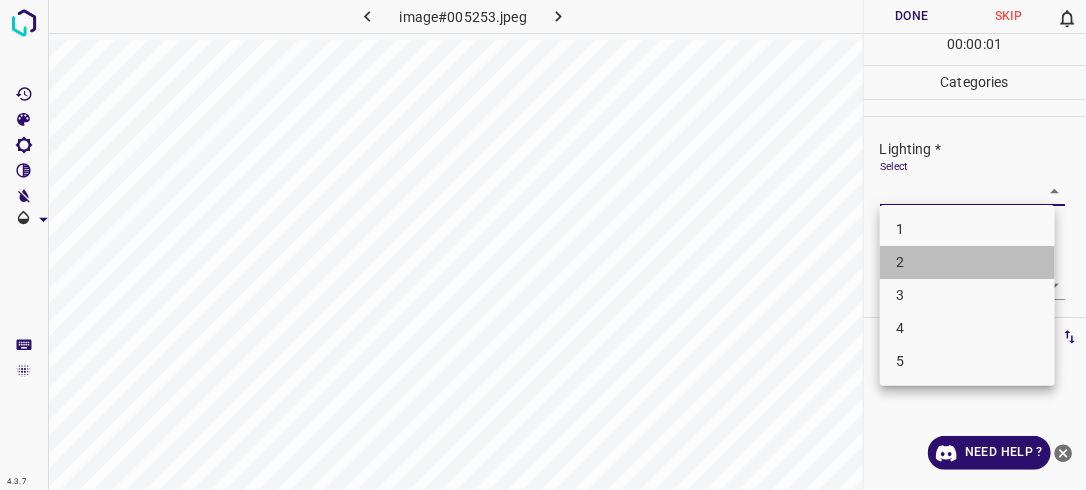 click on "2" at bounding box center (967, 262) 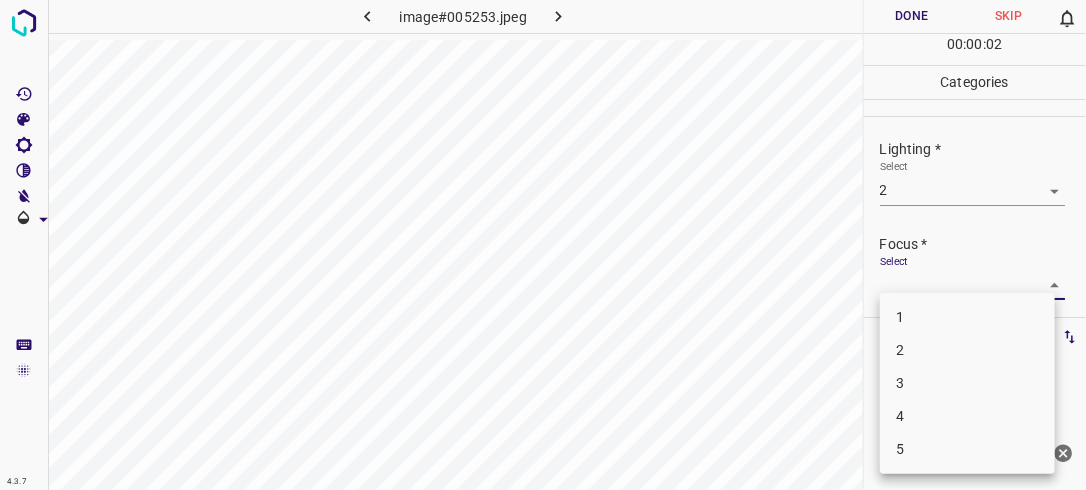 click on "4.3.7 image#005253.jpeg Done Skip 0 00   : 00   : 02   Categories Lighting *  Select 2 2 Focus *  Select ​ Overall *  Select ​ Labels   0 Categories 1 Lighting 2 Focus 3 Overall Tools Space Change between modes (Draw & Edit) I Auto labeling R Restore zoom M Zoom in N Zoom out Delete Delete selecte label Filters Z Restore filters X Saturation filter C Brightness filter V Contrast filter B Gray scale filter General O Download Need Help ? - Text - Hide - Delete 1 2 3 4 5" at bounding box center [543, 245] 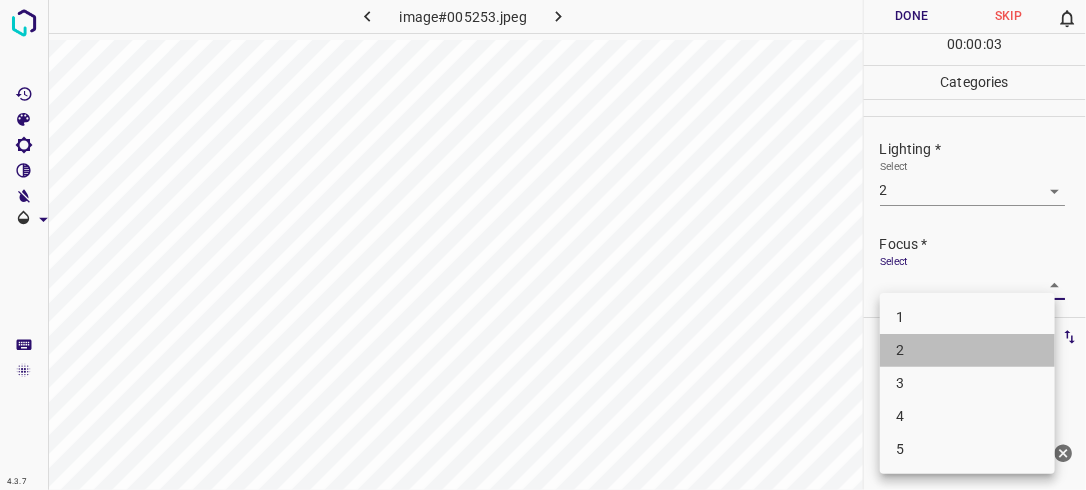 drag, startPoint x: 1016, startPoint y: 349, endPoint x: 1030, endPoint y: 331, distance: 22.803509 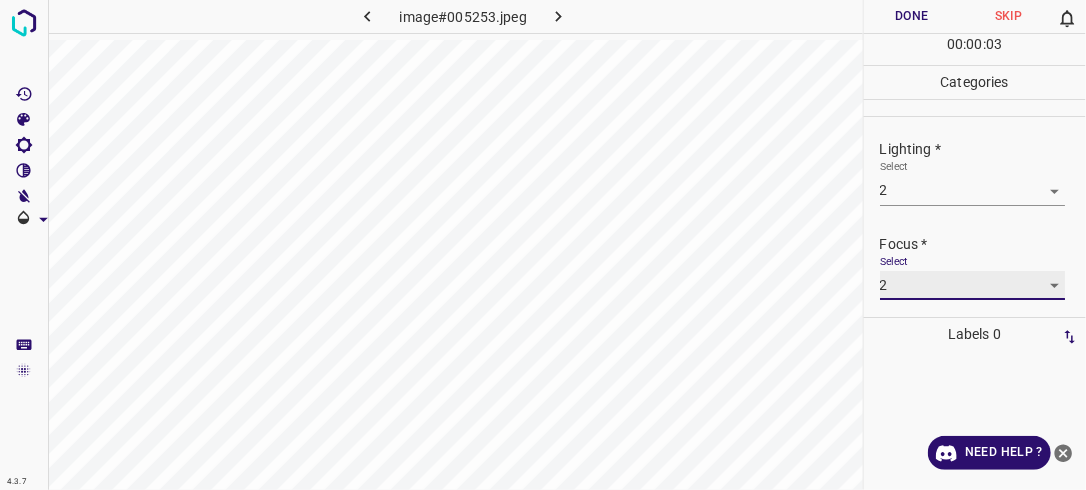 scroll, scrollTop: 98, scrollLeft: 0, axis: vertical 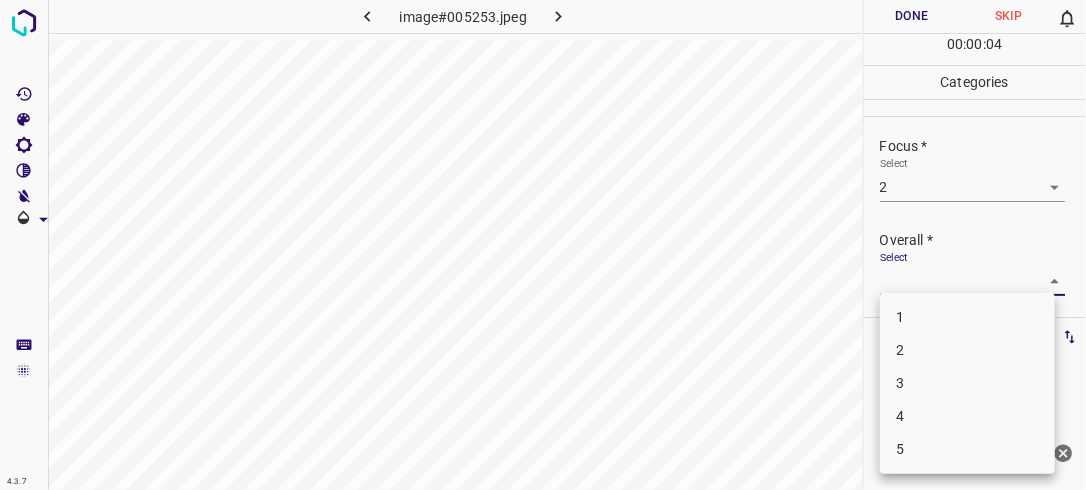 drag, startPoint x: 1041, startPoint y: 283, endPoint x: 973, endPoint y: 392, distance: 128.47179 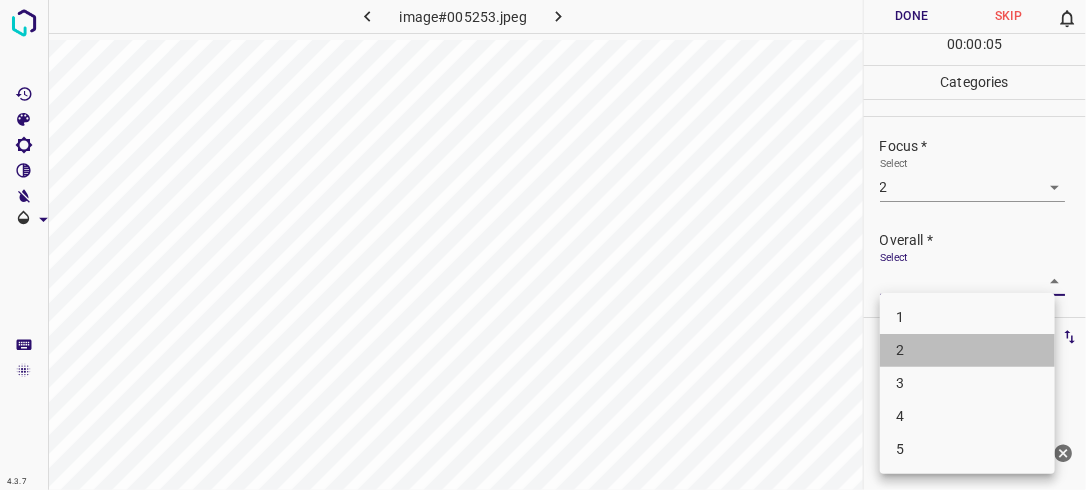 click on "2" at bounding box center (967, 350) 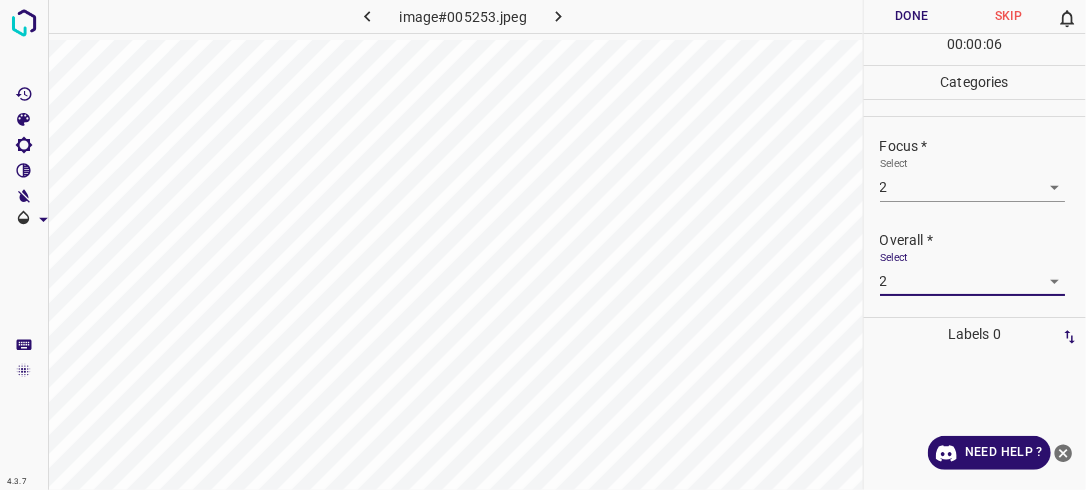click on "Done" at bounding box center [912, 16] 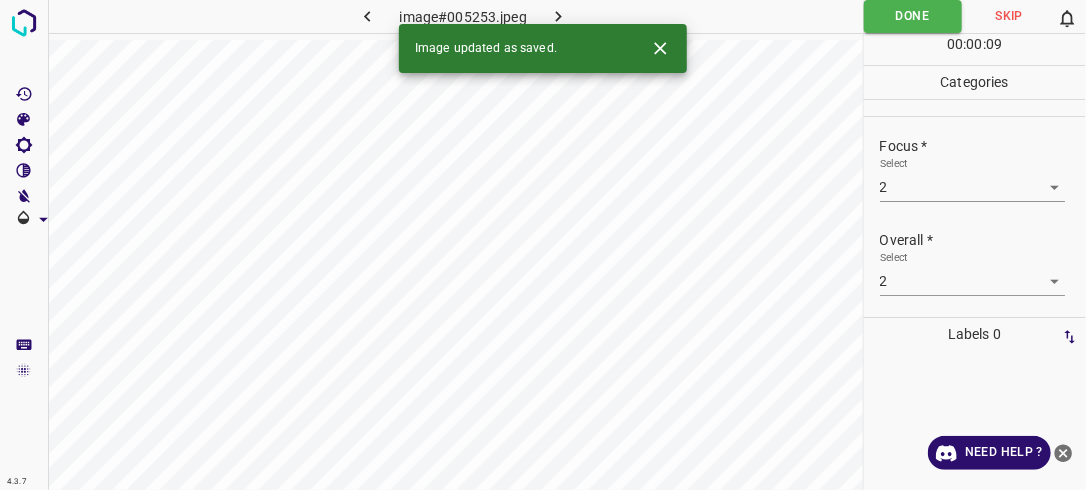 click 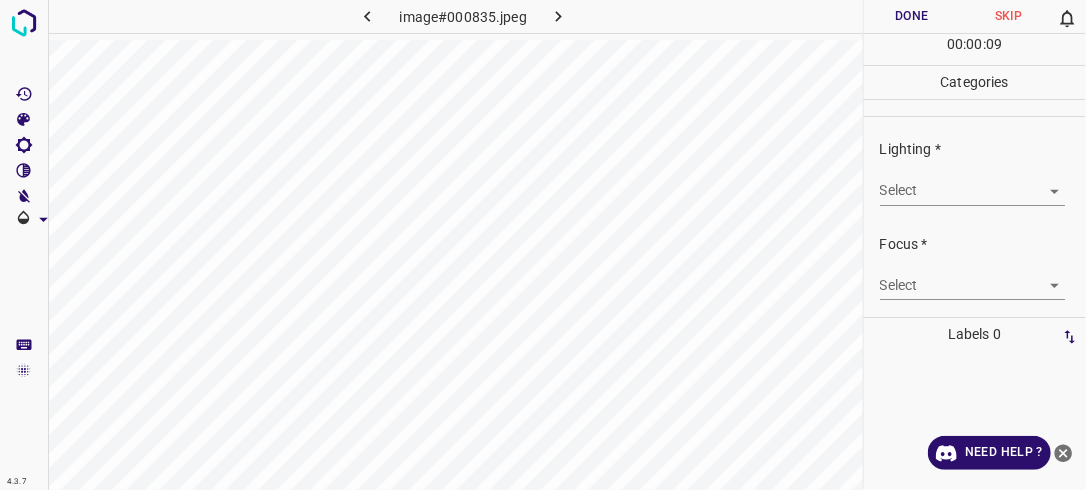 click on "4.3.7 image#000835.jpeg Done Skip 0 00   : 00   : 09   Categories Lighting *  Select ​ Focus *  Select ​ Overall *  Select ​ Labels   0 Categories 1 Lighting 2 Focus 3 Overall Tools Space Change between modes (Draw & Edit) I Auto labeling R Restore zoom M Zoom in N Zoom out Delete Delete selecte label Filters Z Restore filters X Saturation filter C Brightness filter V Contrast filter B Gray scale filter General O Download Need Help ? - Text - Hide - Delete" at bounding box center (543, 245) 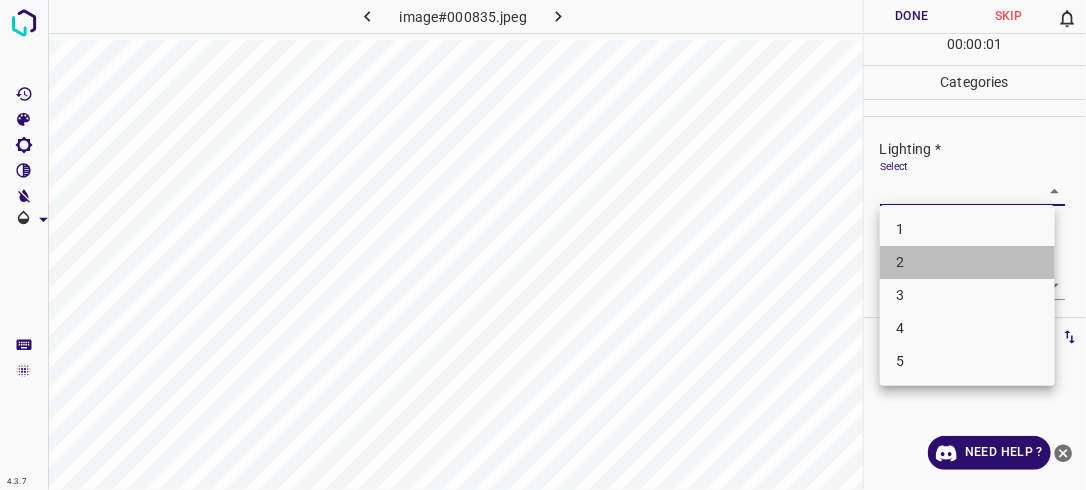 click on "2" at bounding box center [967, 262] 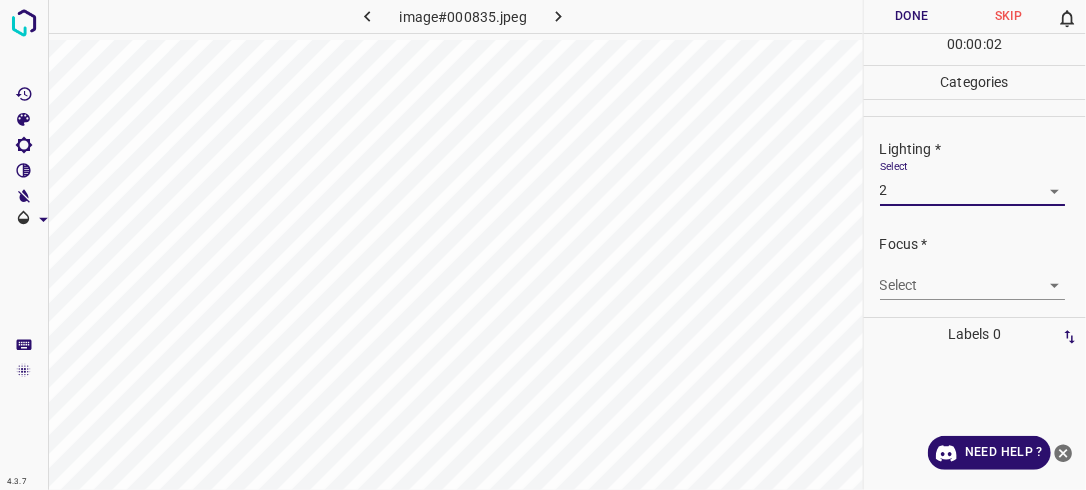click on "4.3.7 image#000835.jpeg Done Skip 0 00   : 00   : 02   Categories Lighting *  Select 2 2 Focus *  Select ​ Overall *  Select ​ Labels   0 Categories 1 Lighting 2 Focus 3 Overall Tools Space Change between modes (Draw & Edit) I Auto labeling R Restore zoom M Zoom in N Zoom out Delete Delete selecte label Filters Z Restore filters X Saturation filter C Brightness filter V Contrast filter B Gray scale filter General O Download Need Help ? - Text - Hide - Delete" at bounding box center (543, 245) 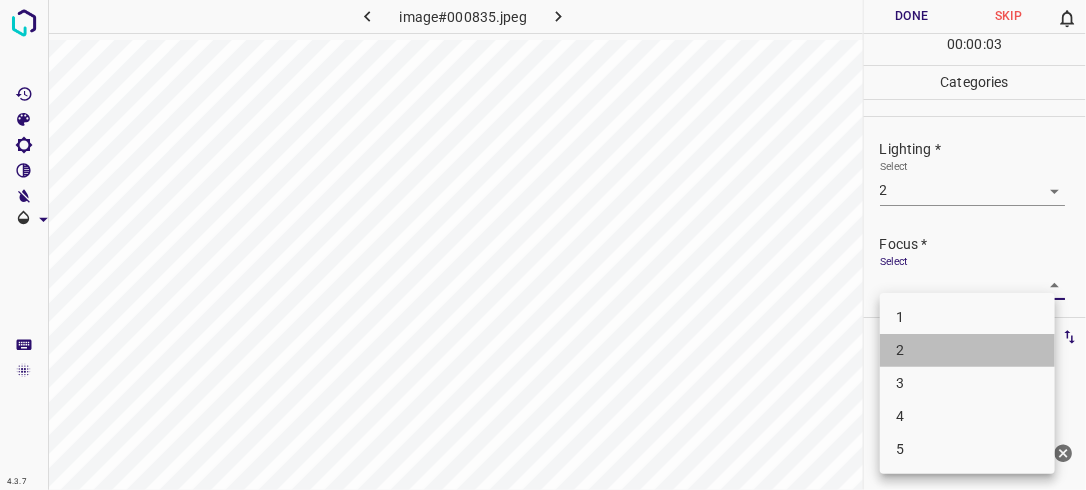 drag, startPoint x: 975, startPoint y: 343, endPoint x: 1024, endPoint y: 303, distance: 63.25346 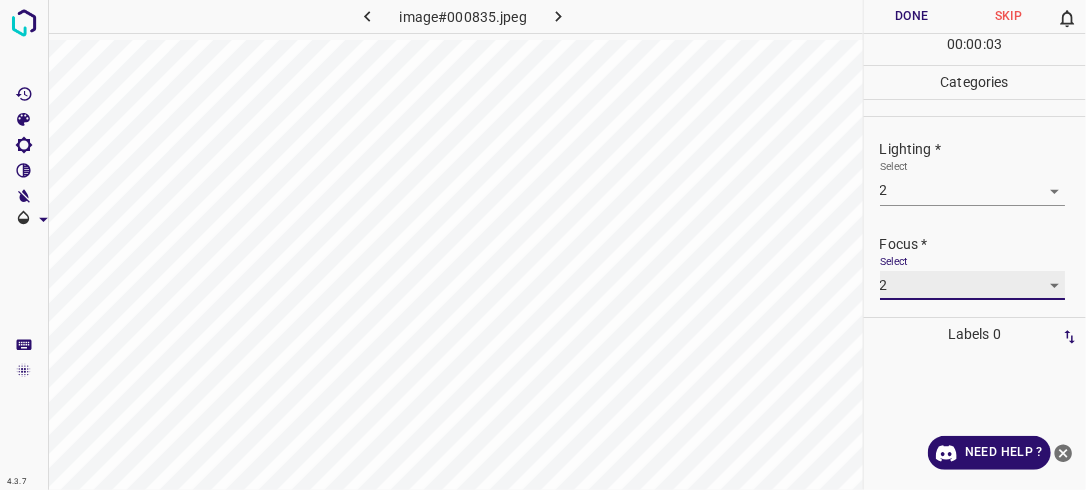 scroll, scrollTop: 98, scrollLeft: 0, axis: vertical 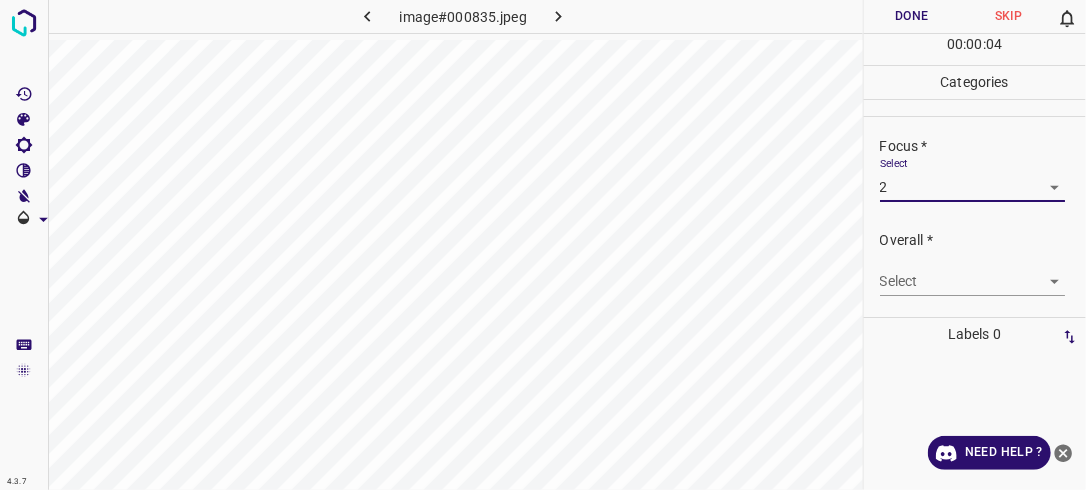 click on "4.3.7 image#000835.jpeg Done Skip 0 00   : 00   : 04   Categories Lighting *  Select 2 2 Focus *  Select 2 2 Overall *  Select ​ Labels   0 Categories 1 Lighting 2 Focus 3 Overall Tools Space Change between modes (Draw & Edit) I Auto labeling R Restore zoom M Zoom in N Zoom out Delete Delete selecte label Filters Z Restore filters X Saturation filter C Brightness filter V Contrast filter B Gray scale filter General O Download Need Help ? - Text - Hide - Delete" at bounding box center [543, 245] 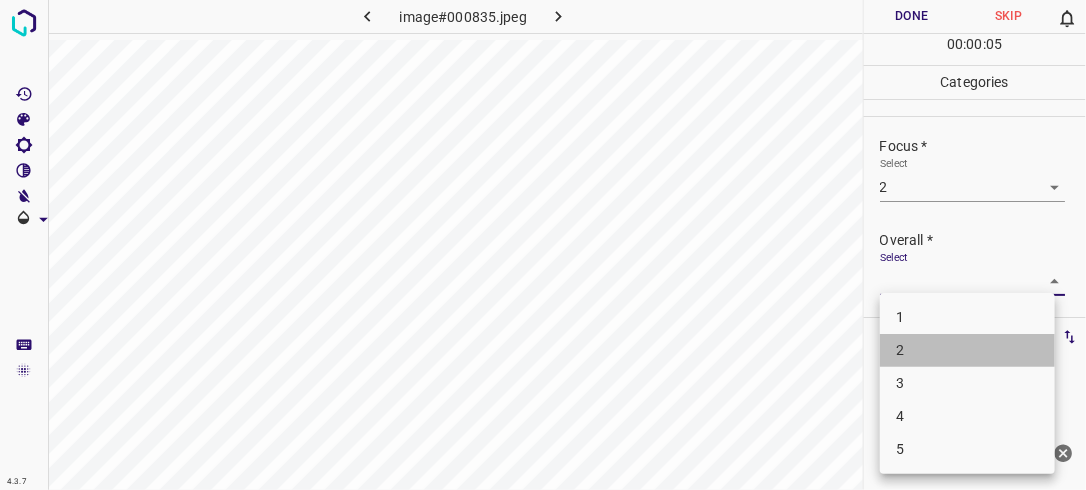 click on "2" at bounding box center (967, 350) 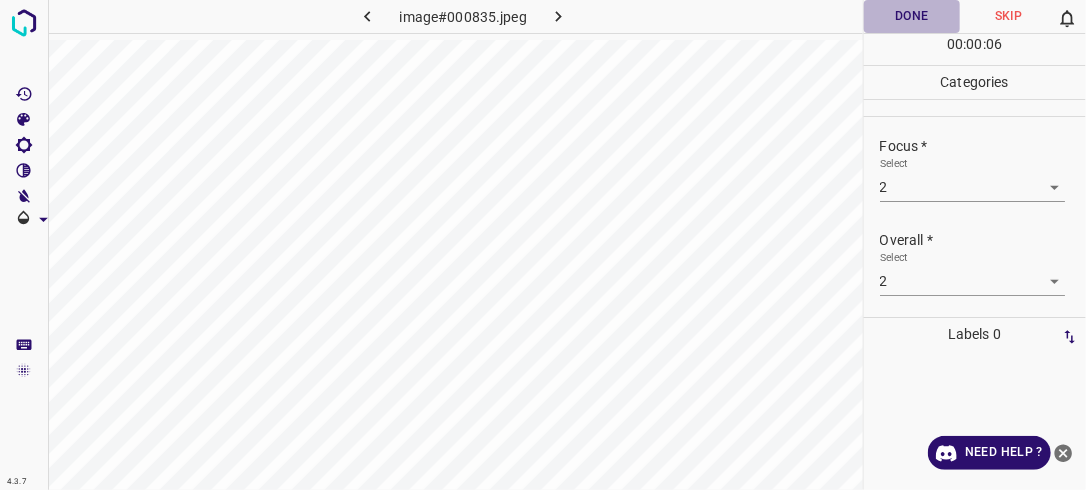 click on "Done" at bounding box center [912, 16] 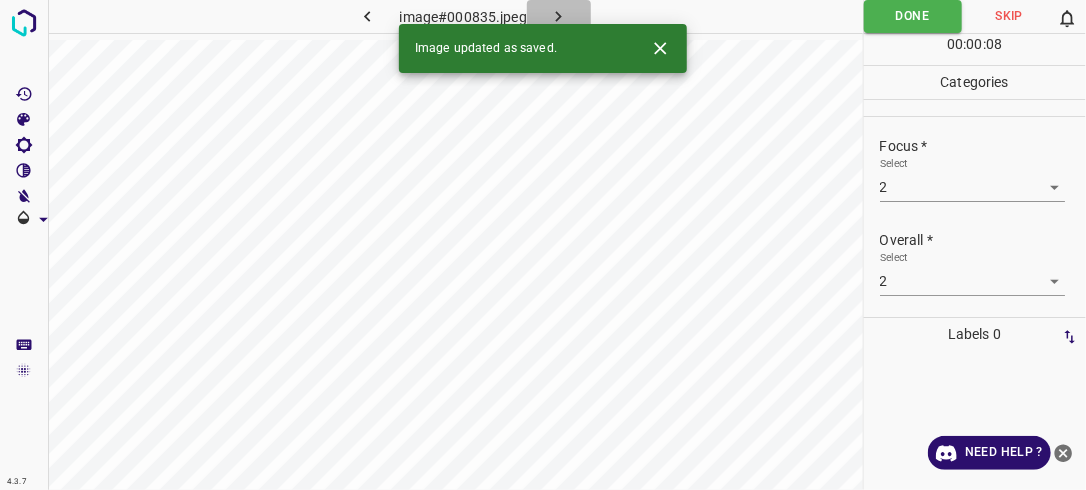 click 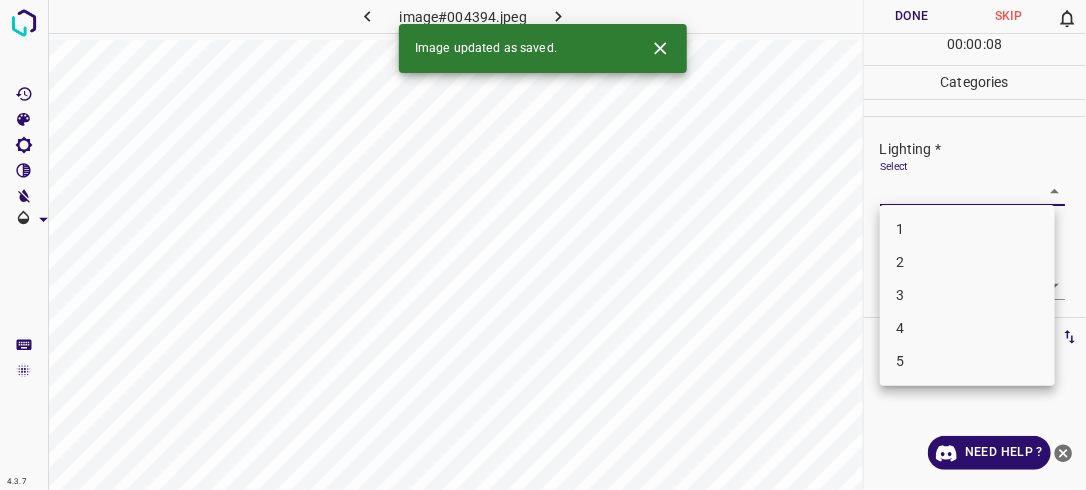 drag, startPoint x: 1043, startPoint y: 182, endPoint x: 1038, endPoint y: 194, distance: 13 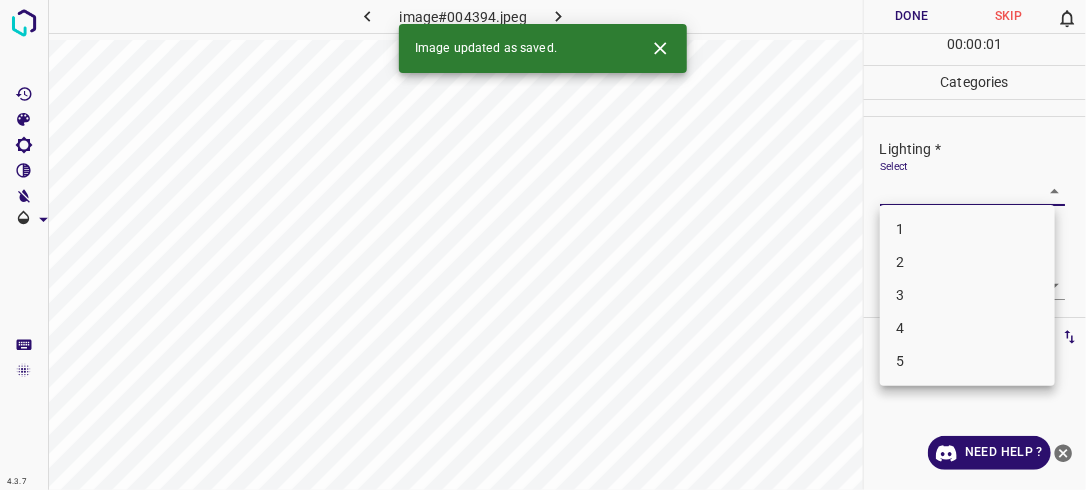click on "2" at bounding box center (967, 262) 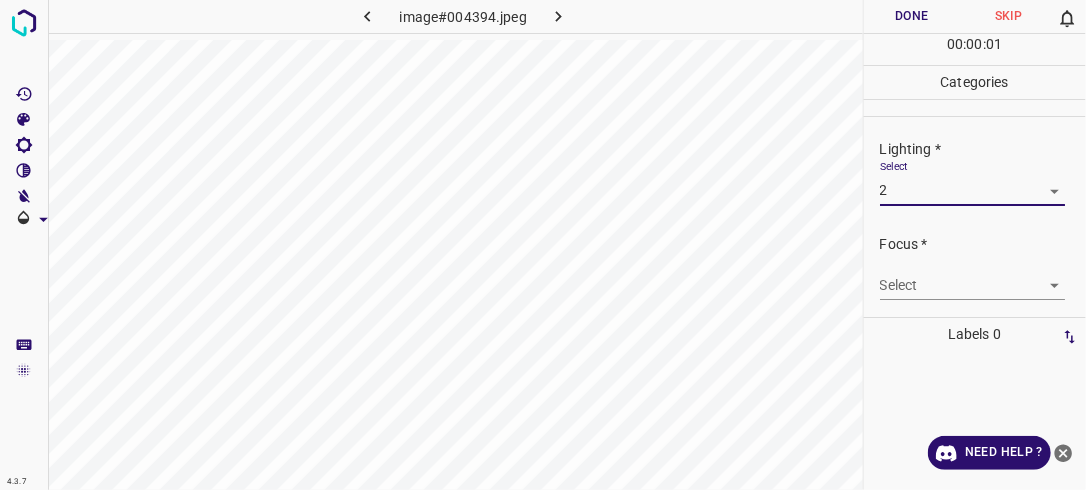 click on "4.3.7 image#004394.jpeg Done Skip 0 00   : 00   : 01   Categories Lighting *  Select 2 2 Focus *  Select ​ Overall *  Select ​ Labels   0 Categories 1 Lighting 2 Focus 3 Overall Tools Space Change between modes (Draw & Edit) I Auto labeling R Restore zoom M Zoom in N Zoom out Delete Delete selecte label Filters Z Restore filters X Saturation filter C Brightness filter V Contrast filter B Gray scale filter General O Download Need Help ? - Text - Hide - Delete" at bounding box center (543, 245) 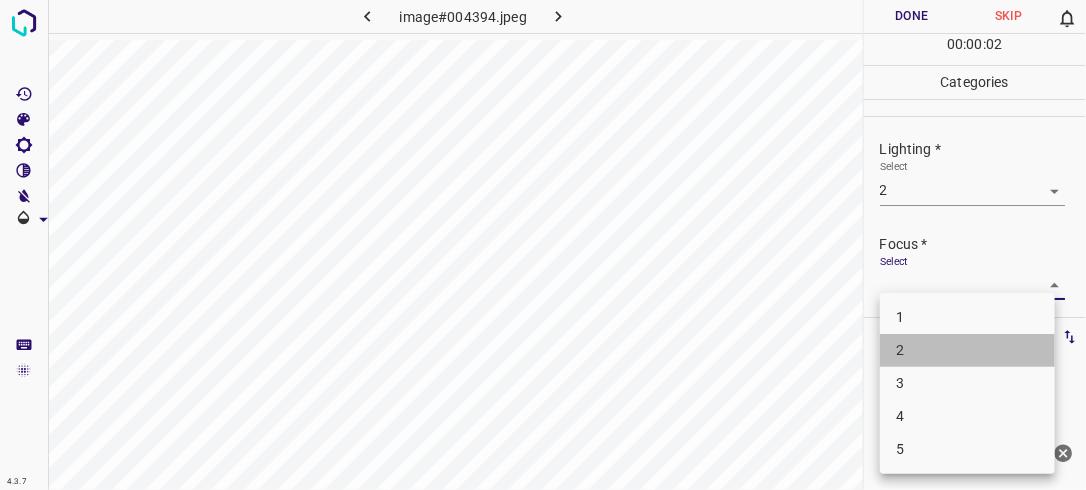 drag, startPoint x: 988, startPoint y: 347, endPoint x: 1020, endPoint y: 299, distance: 57.68882 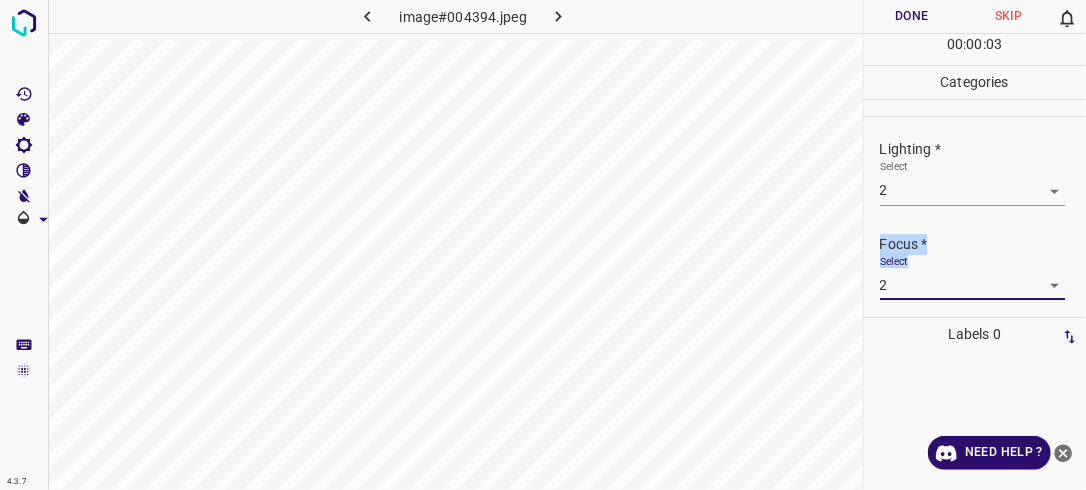 drag, startPoint x: 1085, startPoint y: 200, endPoint x: 1085, endPoint y: 266, distance: 66 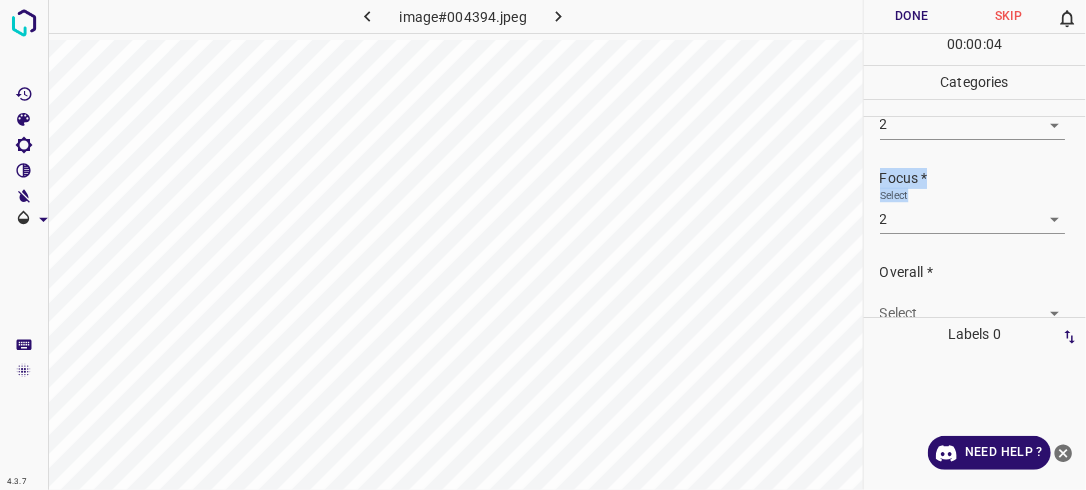 scroll, scrollTop: 98, scrollLeft: 0, axis: vertical 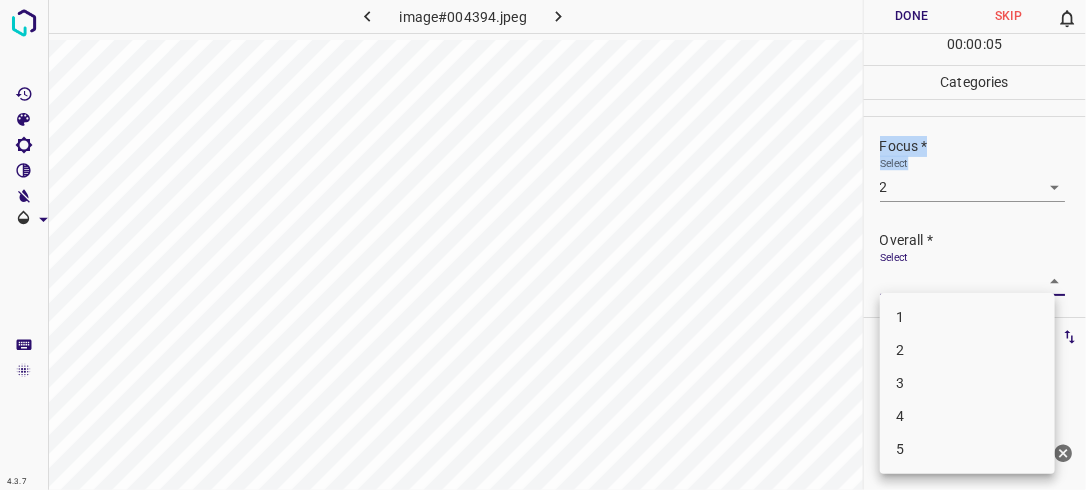 click on "4.3.7 image#004394.jpeg Done Skip 0 00   : 00   : 05   Categories Lighting *  Select 2 2 Focus *  Select 2 2 Overall *  Select ​ Labels   0 Categories 1 Lighting 2 Focus 3 Overall Tools Space Change between modes (Draw & Edit) I Auto labeling R Restore zoom M Zoom in N Zoom out Delete Delete selecte label Filters Z Restore filters X Saturation filter C Brightness filter V Contrast filter B Gray scale filter General O Download Need Help ? - Text - Hide - Delete 1 2 3 4 5" at bounding box center [543, 245] 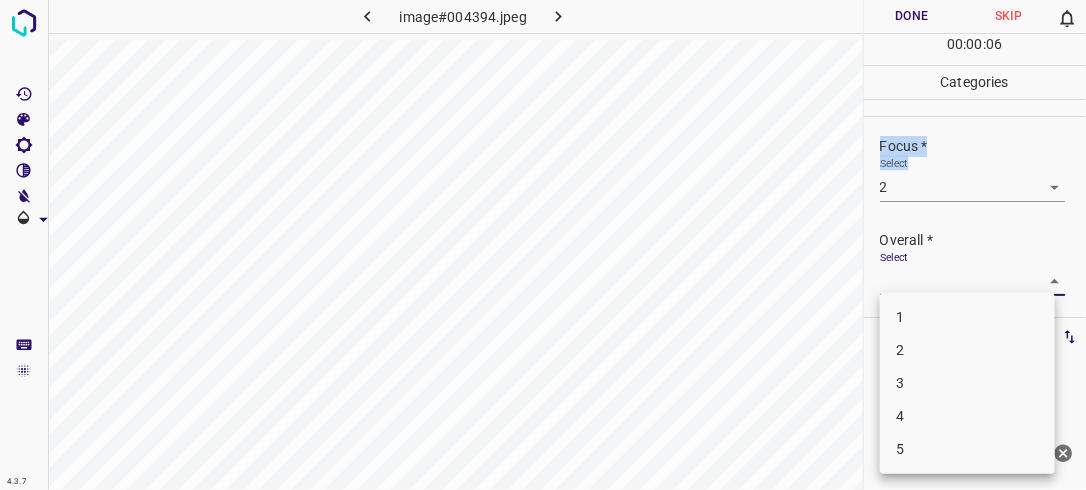 click on "2" at bounding box center [967, 350] 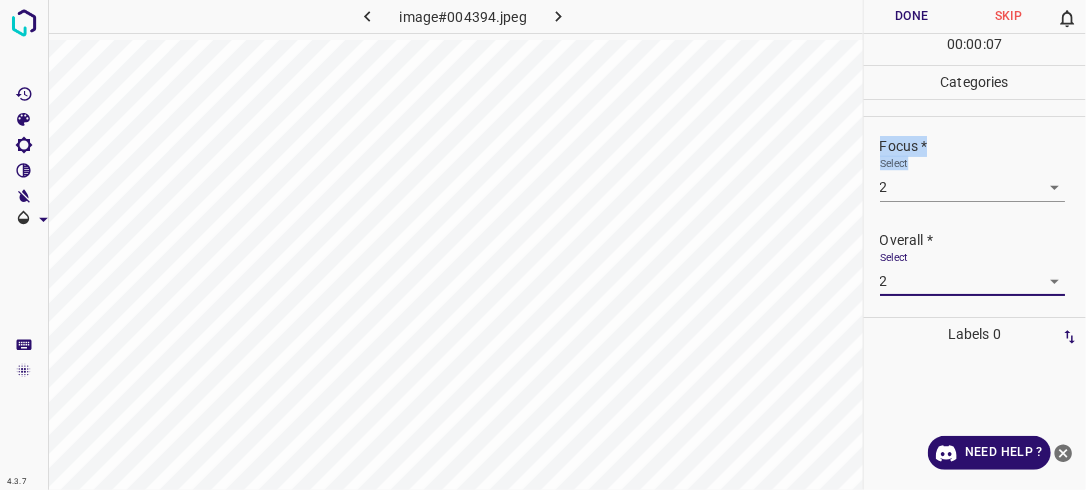 click on "Done" at bounding box center (912, 16) 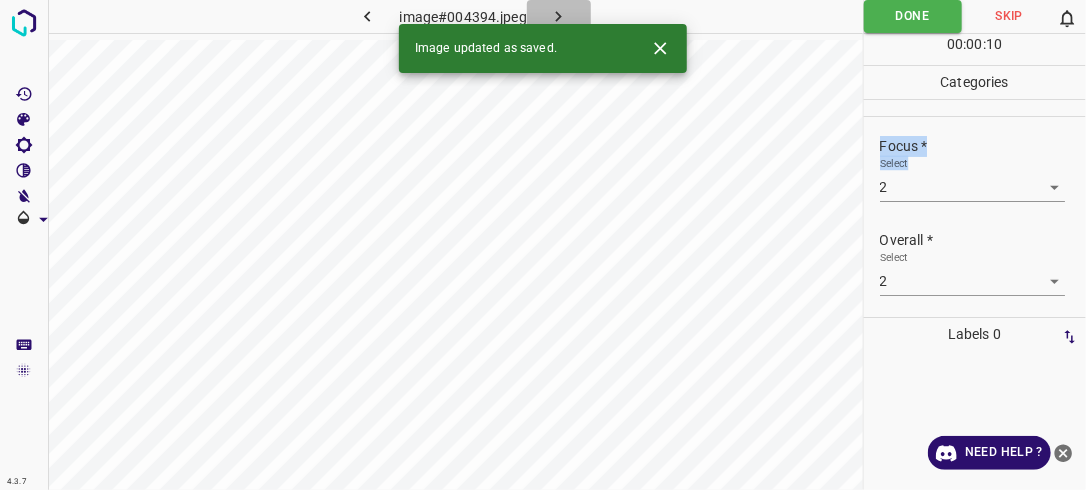 click 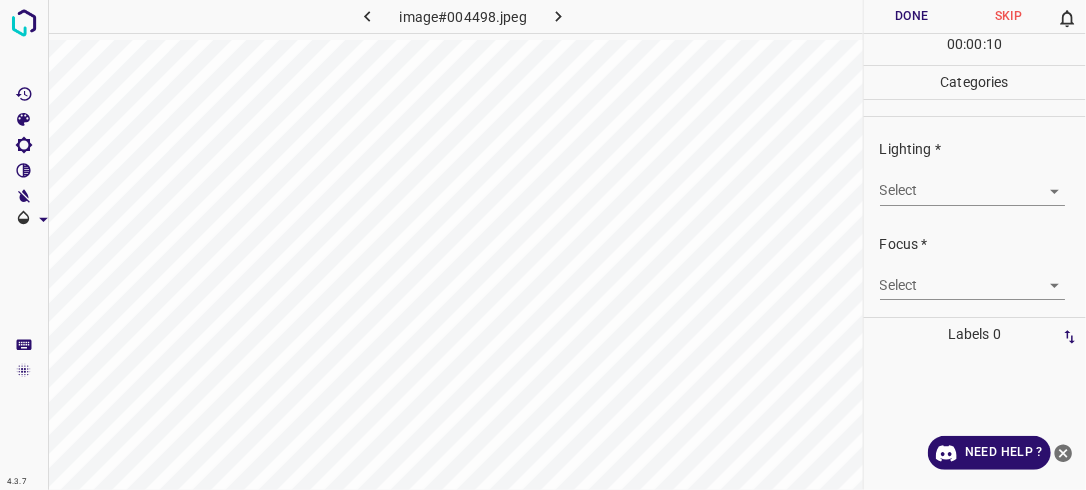 click on "4.3.7 image#004498.jpeg Done Skip 0 00   : 00   : 10   Categories Lighting *  Select ​ Focus *  Select ​ Overall *  Select ​ Labels   0 Categories 1 Lighting 2 Focus 3 Overall Tools Space Change between modes (Draw & Edit) I Auto labeling R Restore zoom M Zoom in N Zoom out Delete Delete selecte label Filters Z Restore filters X Saturation filter C Brightness filter V Contrast filter B Gray scale filter General O Download Need Help ? - Text - Hide - Delete" at bounding box center (543, 245) 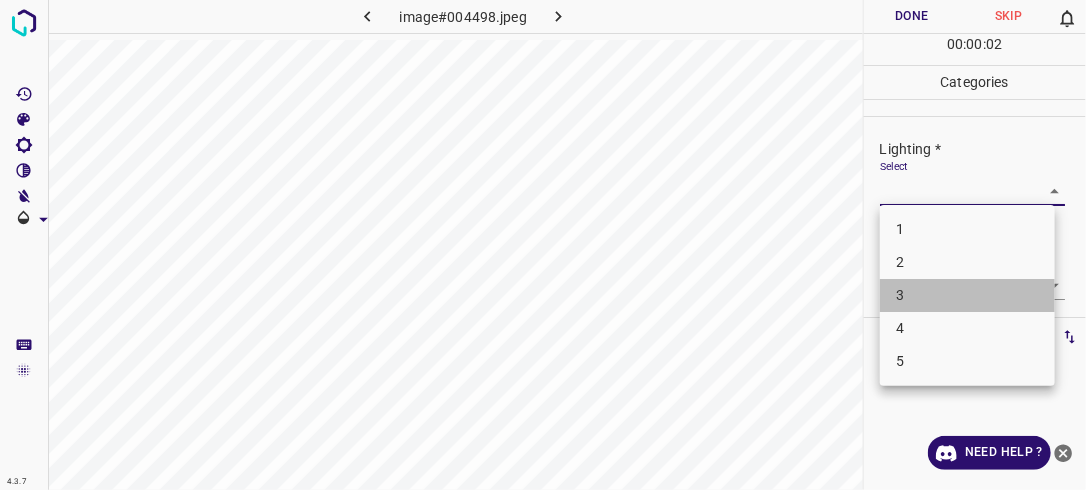 click on "3" at bounding box center (967, 295) 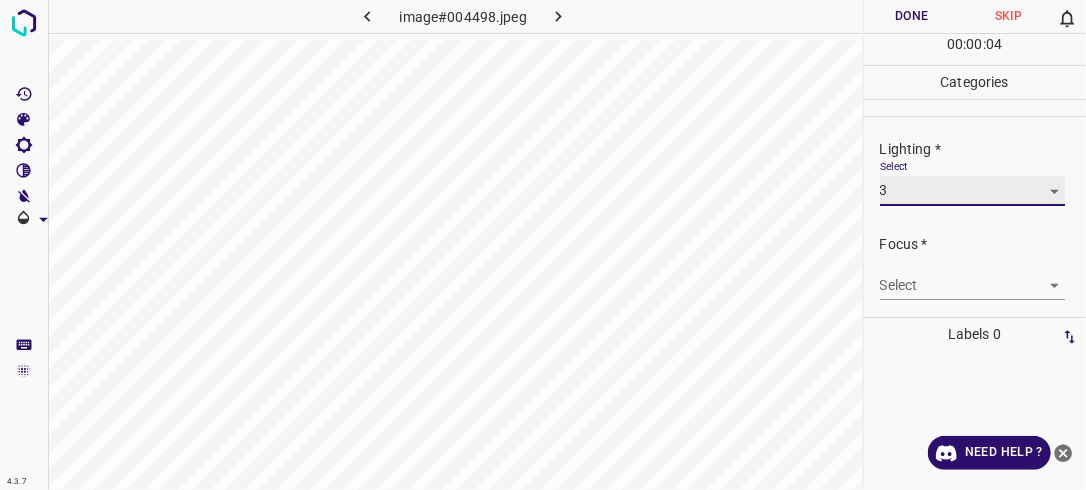 scroll, scrollTop: 72, scrollLeft: 0, axis: vertical 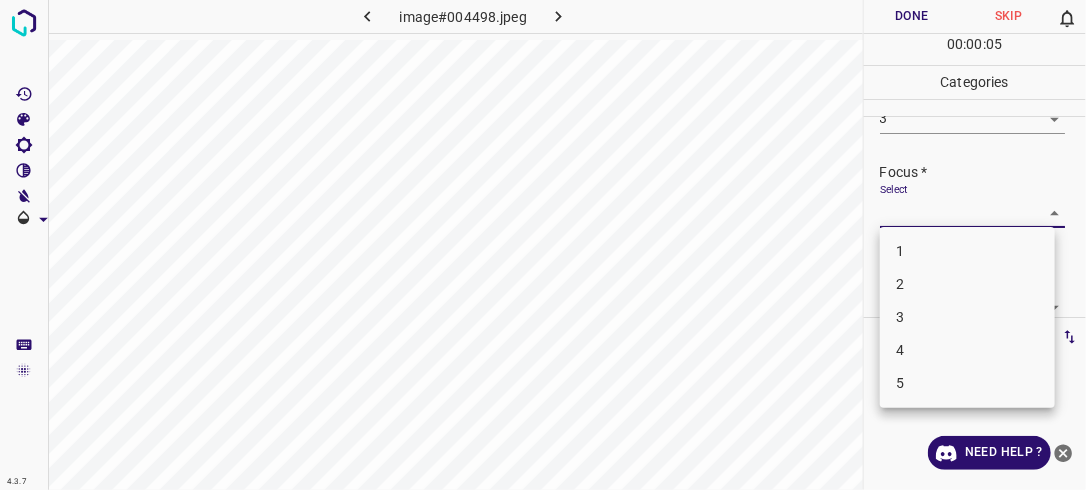 drag, startPoint x: 1043, startPoint y: 208, endPoint x: 1018, endPoint y: 276, distance: 72.44998 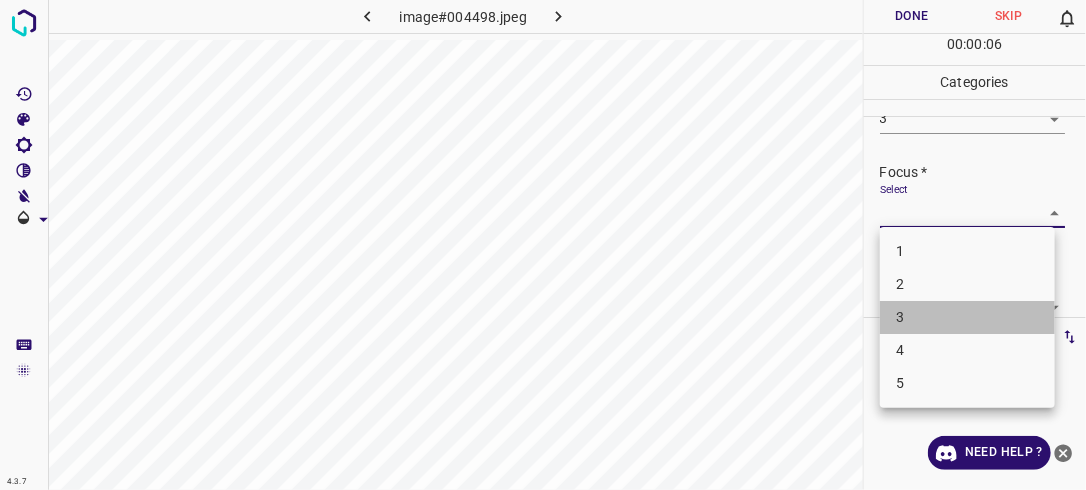 drag, startPoint x: 1007, startPoint y: 309, endPoint x: 1040, endPoint y: 286, distance: 40.22437 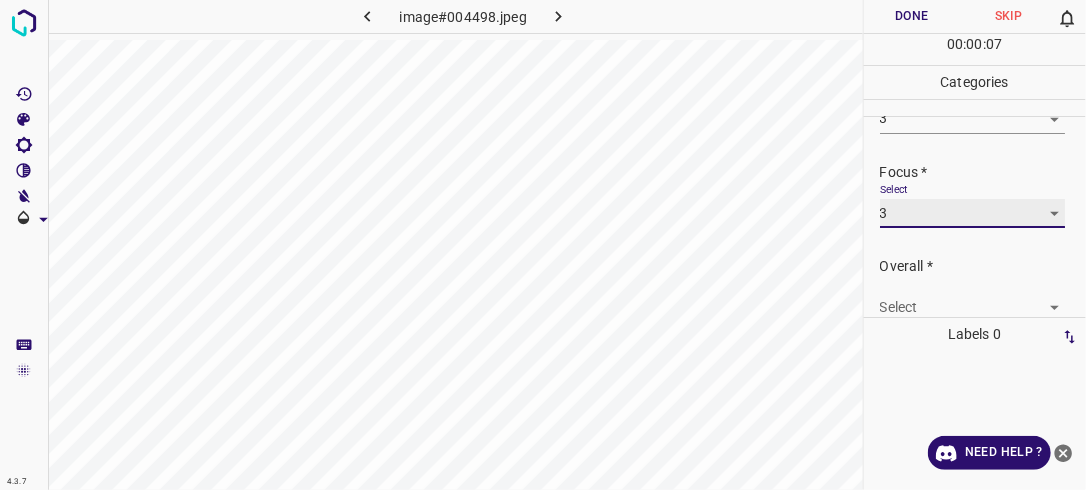 scroll, scrollTop: 98, scrollLeft: 0, axis: vertical 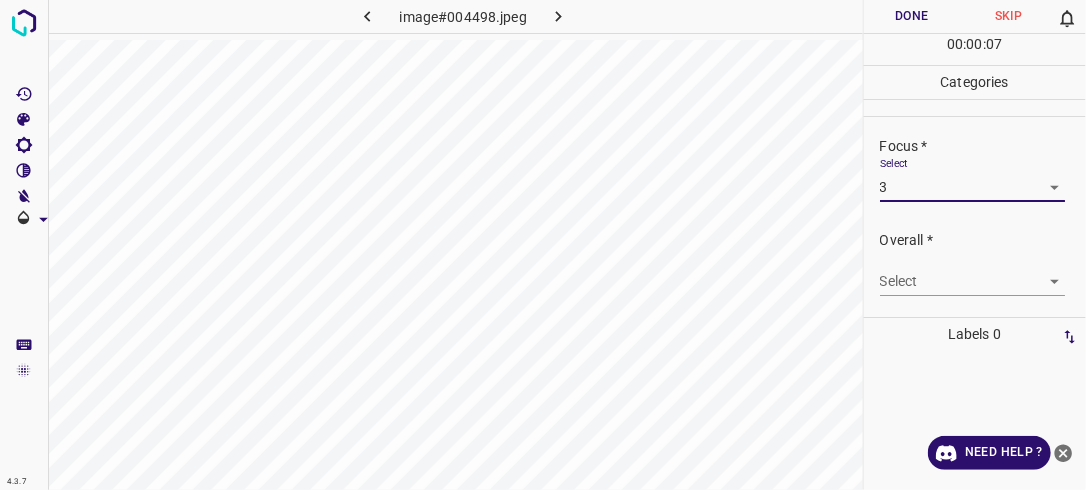 click on "4.3.7 image#004498.jpeg Done Skip 0 00   : 00   : 07   Categories Lighting *  Select 3 3 Focus *  Select 3 3 Overall *  Select ​ Labels   0 Categories 1 Lighting 2 Focus 3 Overall Tools Space Change between modes (Draw & Edit) I Auto labeling R Restore zoom M Zoom in N Zoom out Delete Delete selecte label Filters Z Restore filters X Saturation filter C Brightness filter V Contrast filter B Gray scale filter General O Download Need Help ? - Text - Hide - Delete" at bounding box center [543, 245] 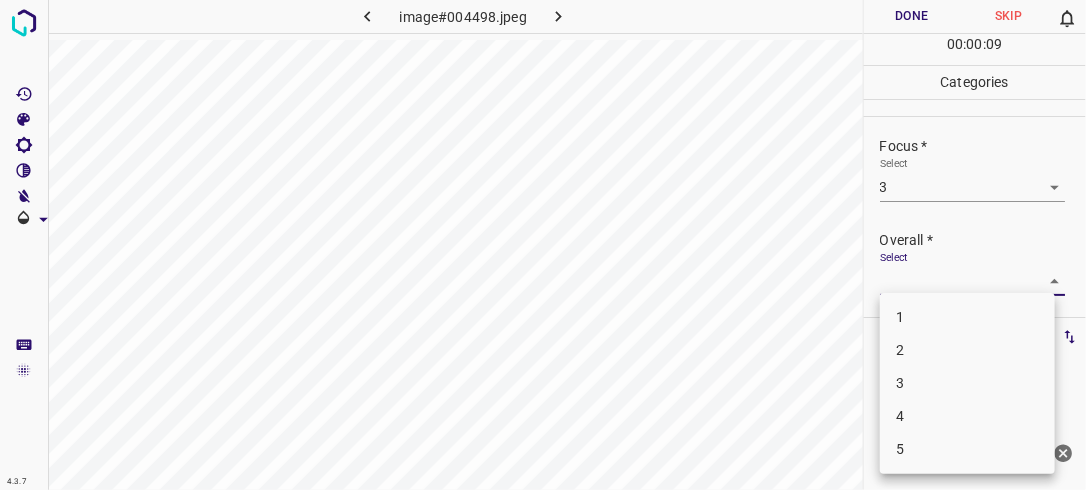 click on "3" at bounding box center (967, 383) 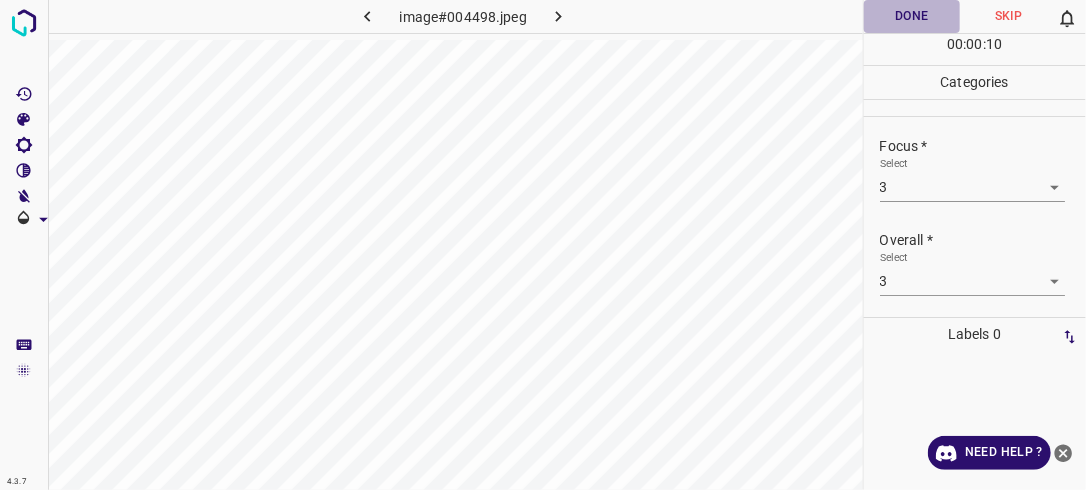 click on "Done" at bounding box center [912, 16] 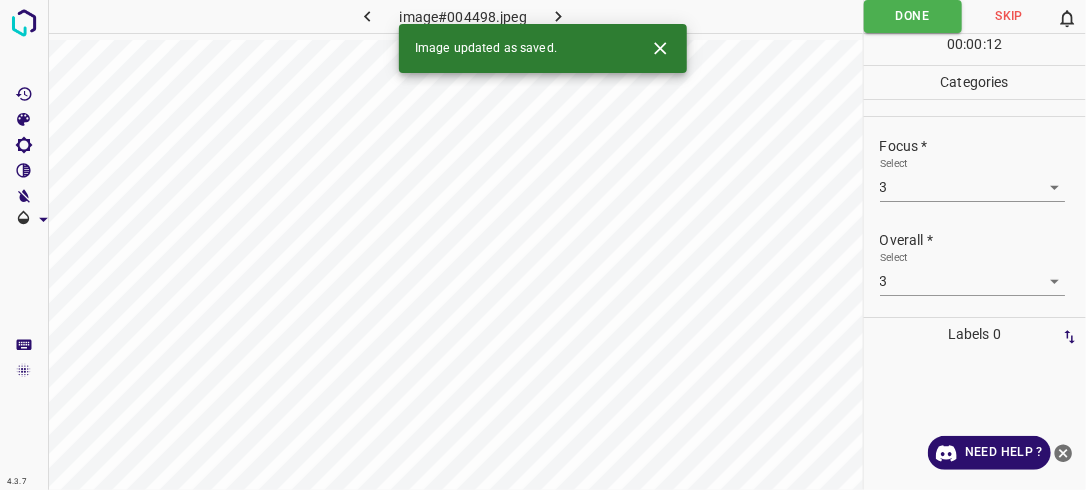 click 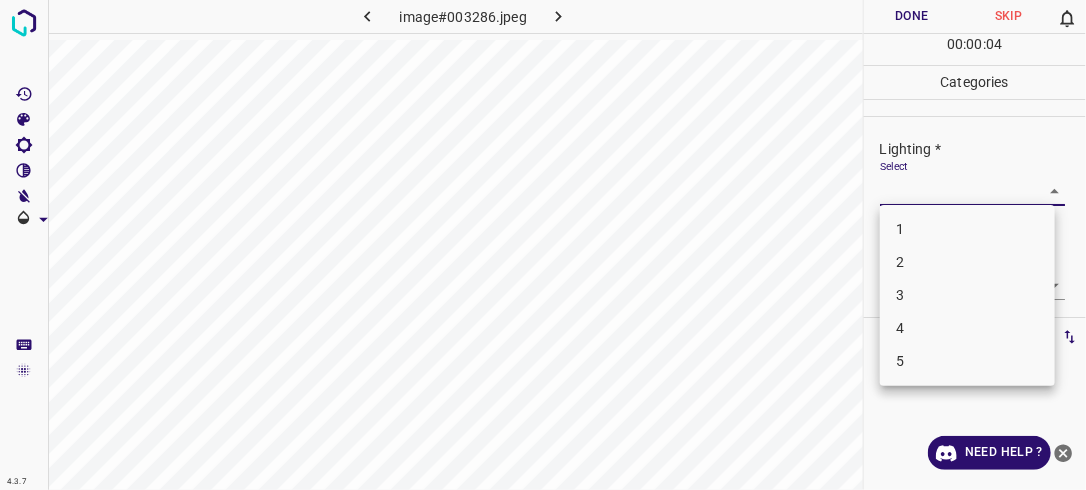 click on "4.3.7 image#003286.jpeg Done Skip 0 00   : 00   : 04   Categories Lighting *  Select ​ Focus *  Select ​ Overall *  Select ​ Labels   0 Categories 1 Lighting 2 Focus 3 Overall Tools Space Change between modes (Draw & Edit) I Auto labeling R Restore zoom M Zoom in N Zoom out Delete Delete selecte label Filters Z Restore filters X Saturation filter C Brightness filter V Contrast filter B Gray scale filter General O Download Need Help ? - Text - Hide - Delete 1 2 3 4 5" at bounding box center (543, 245) 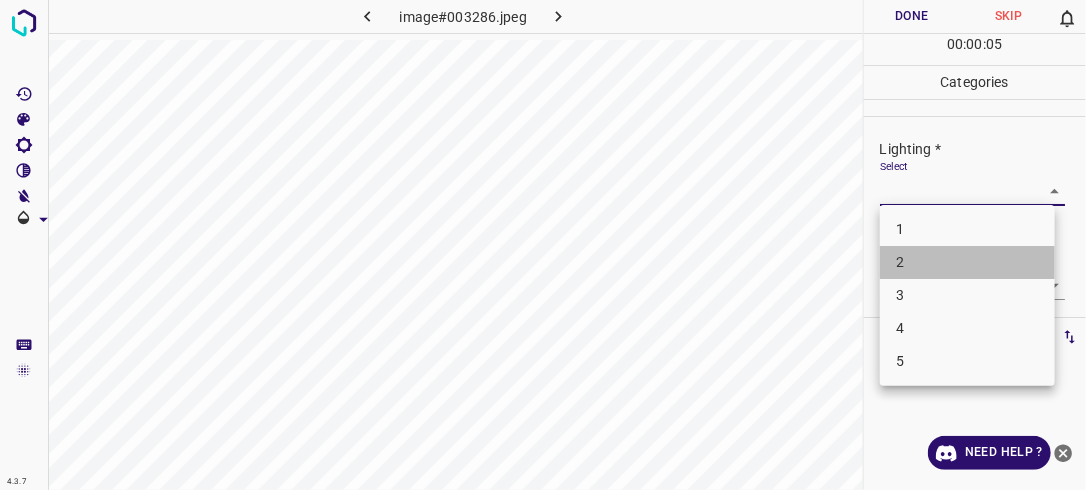 click on "2" at bounding box center (967, 262) 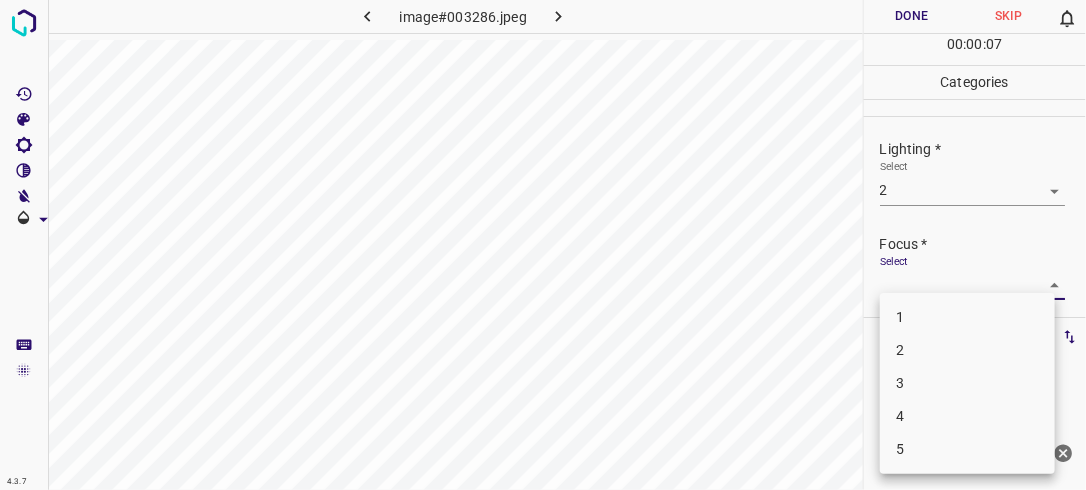click on "4.3.7 image#003286.jpeg Done Skip 0 00   : 00   : 07   Categories Lighting *  Select 2 2 Focus *  Select ​ Overall *  Select ​ Labels   0 Categories 1 Lighting 2 Focus 3 Overall Tools Space Change between modes (Draw & Edit) I Auto labeling R Restore zoom M Zoom in N Zoom out Delete Delete selecte label Filters Z Restore filters X Saturation filter C Brightness filter V Contrast filter B Gray scale filter General O Download Need Help ? - Text - Hide - Delete 1 2 3 4 5" at bounding box center [543, 245] 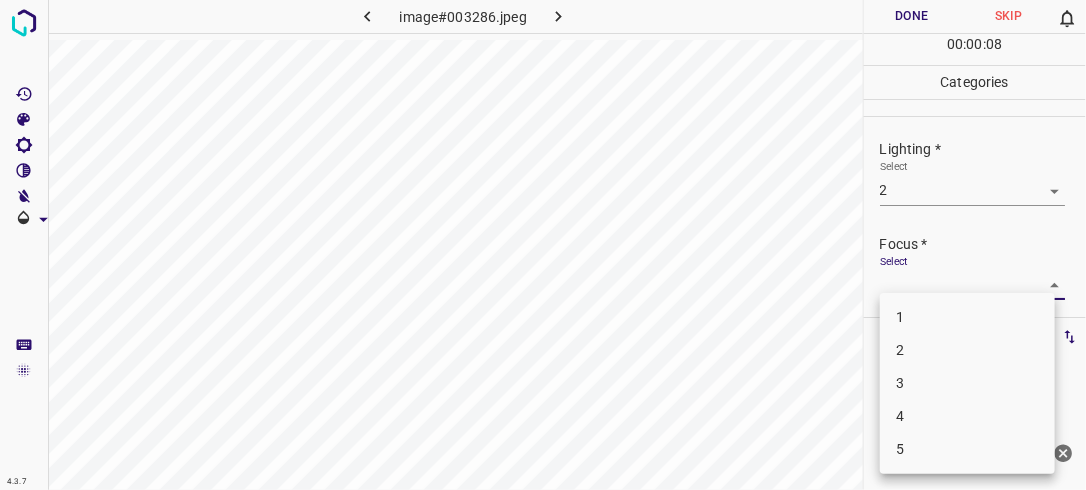 click at bounding box center [543, 245] 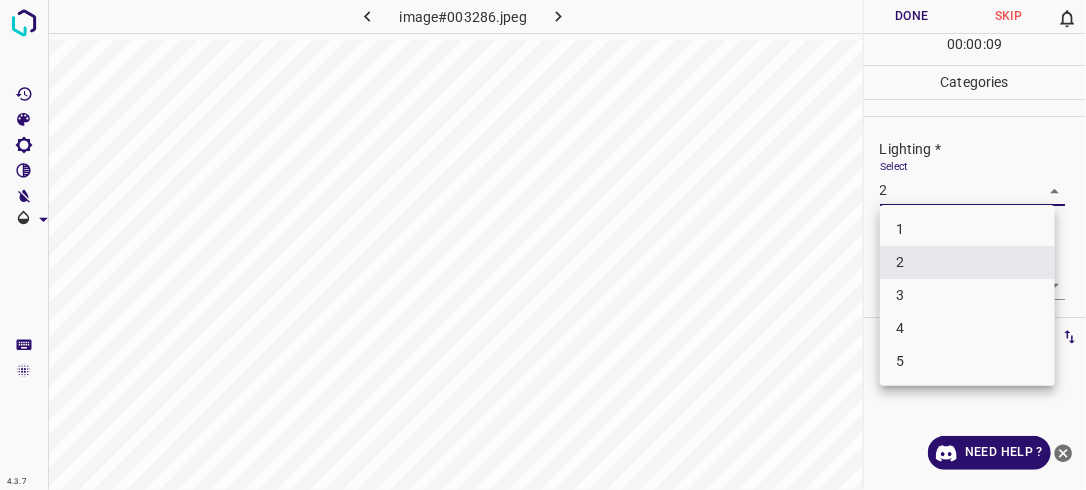 click on "4.3.7 image#003286.jpeg Done Skip 0 00   : 00   : 09   Categories Lighting *  Select 2 2 Focus *  Select ​ Overall *  Select ​ Labels   0 Categories 1 Lighting 2 Focus 3 Overall Tools Space Change between modes (Draw & Edit) I Auto labeling R Restore zoom M Zoom in N Zoom out Delete Delete selecte label Filters Z Restore filters X Saturation filter C Brightness filter V Contrast filter B Gray scale filter General O Download Need Help ? - Text - Hide - Delete 1 2 3 4 5" at bounding box center (543, 245) 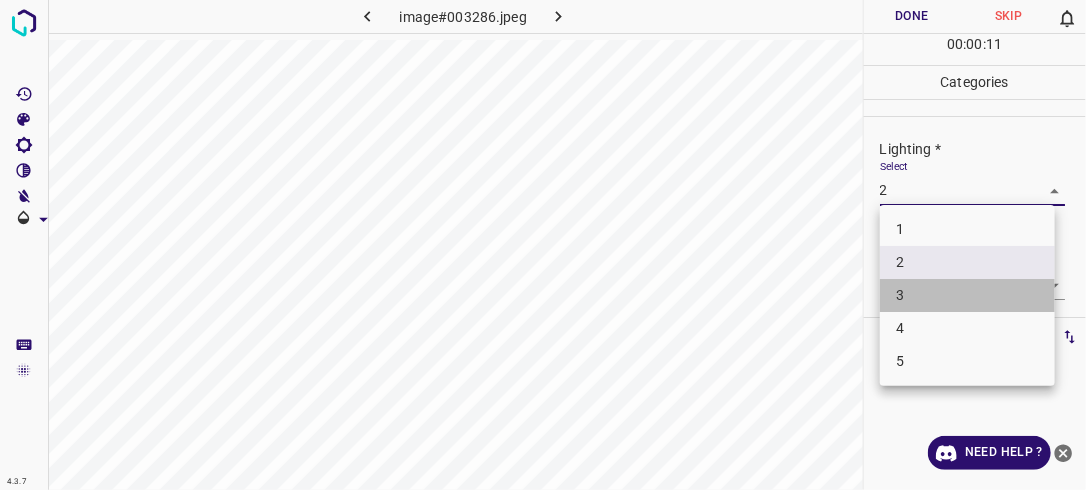 click on "3" at bounding box center (967, 295) 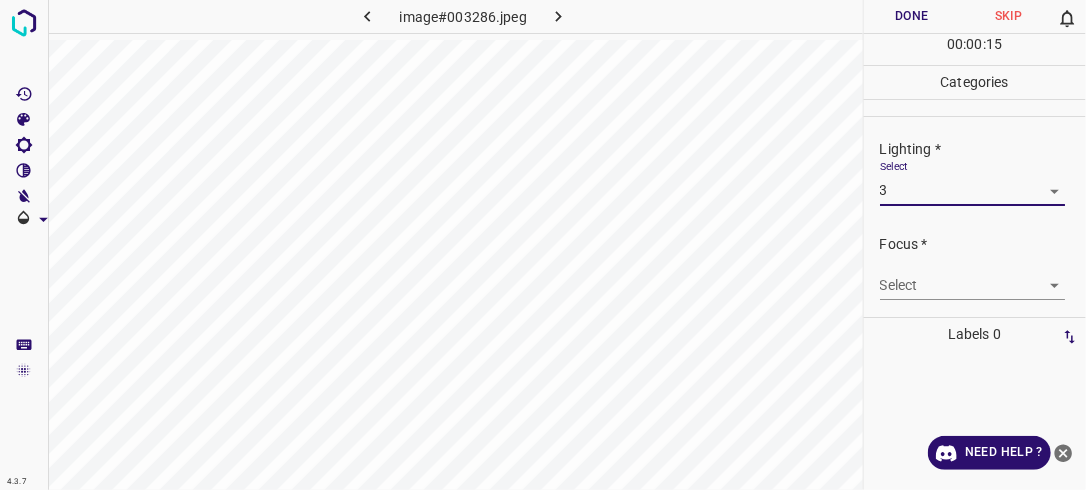 click on "4.3.7 image#003286.jpeg Done Skip 0 00   : 00   : 15   Categories Lighting *  Select 3 3 Focus *  Select ​ Overall *  Select ​ Labels   0 Categories 1 Lighting 2 Focus 3 Overall Tools Space Change between modes (Draw & Edit) I Auto labeling R Restore zoom M Zoom in N Zoom out Delete Delete selecte label Filters Z Restore filters X Saturation filter C Brightness filter V Contrast filter B Gray scale filter General O Download Need Help ? - Text - Hide - Delete" at bounding box center (543, 245) 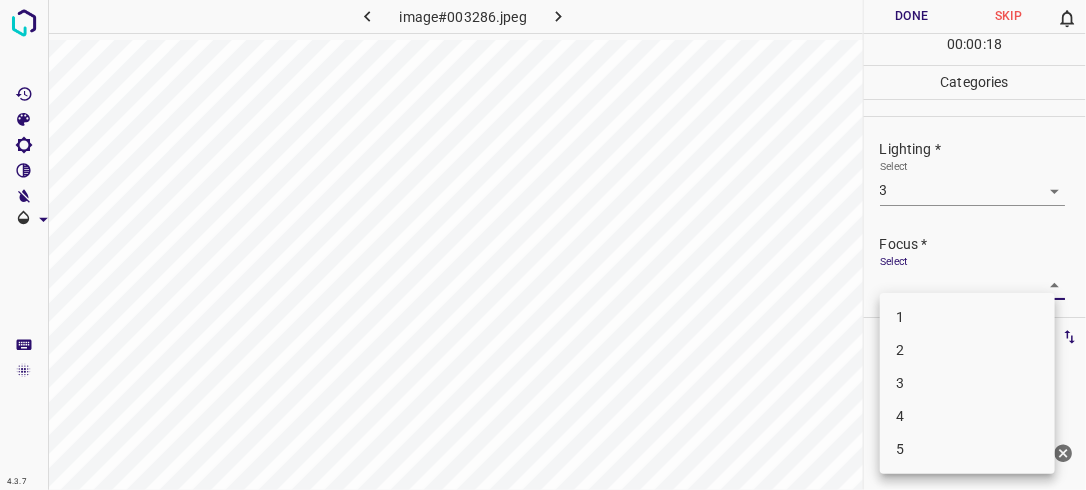drag, startPoint x: 964, startPoint y: 386, endPoint x: 1076, endPoint y: 232, distance: 190.4206 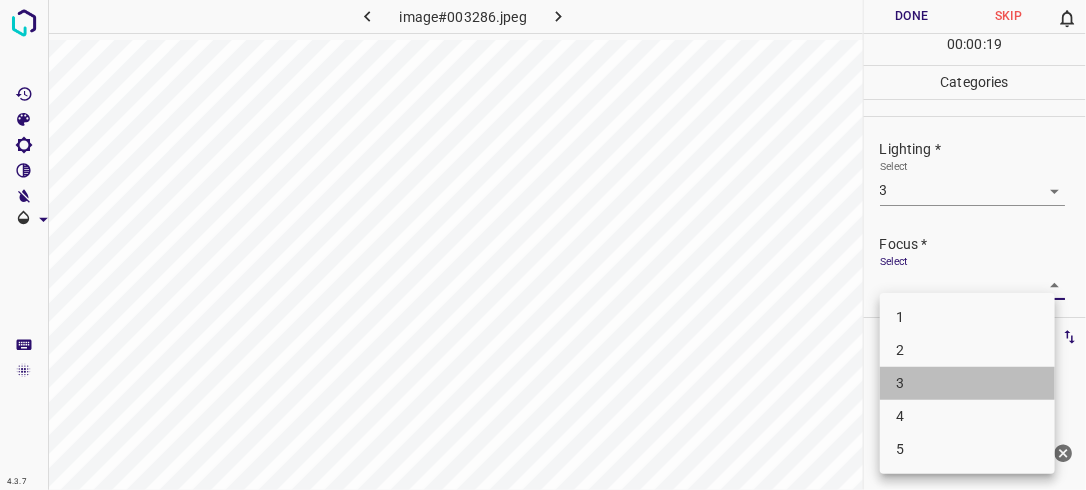 click on "3" at bounding box center [967, 383] 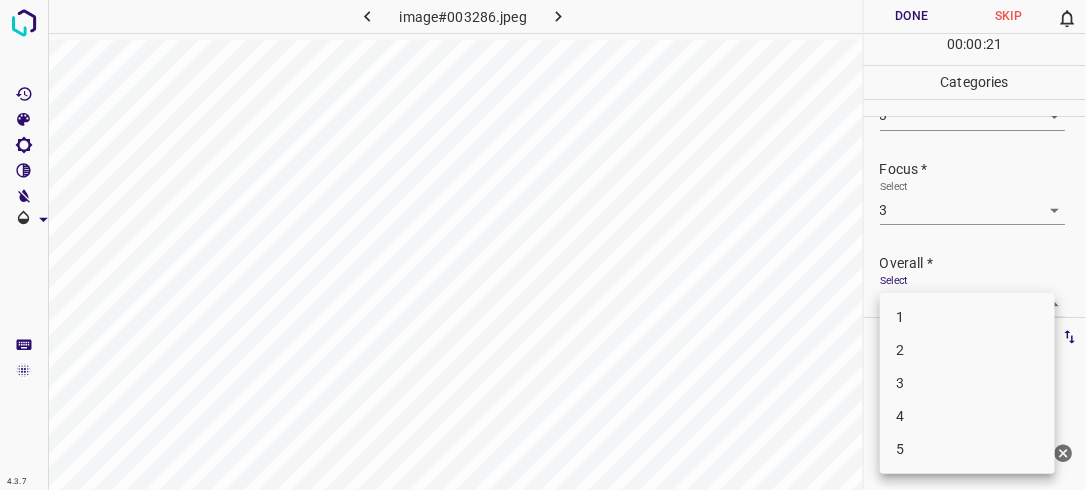 scroll, scrollTop: 76, scrollLeft: 0, axis: vertical 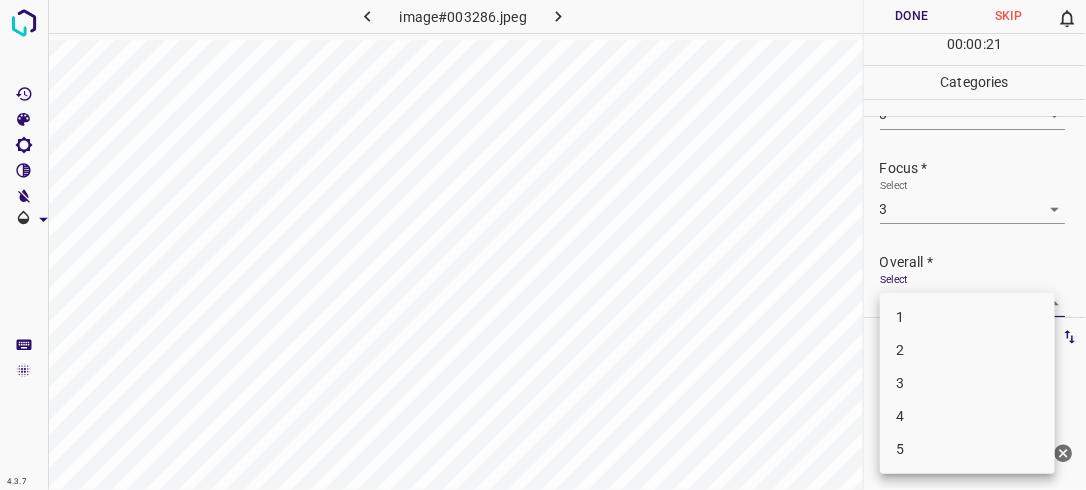 click on "4.3.7 image#003286.jpeg Done Skip 0 00   : 00   : 21   Categories Lighting *  Select 3 3 Focus *  Select 3 3 Overall *  Select ​ Labels   0 Categories 1 Lighting 2 Focus 3 Overall Tools Space Change between modes (Draw & Edit) I Auto labeling R Restore zoom M Zoom in N Zoom out Delete Delete selecte label Filters Z Restore filters X Saturation filter C Brightness filter V Contrast filter B Gray scale filter General O Download Need Help ? - Text - Hide - Delete 1 2 3 4 5" at bounding box center (543, 245) 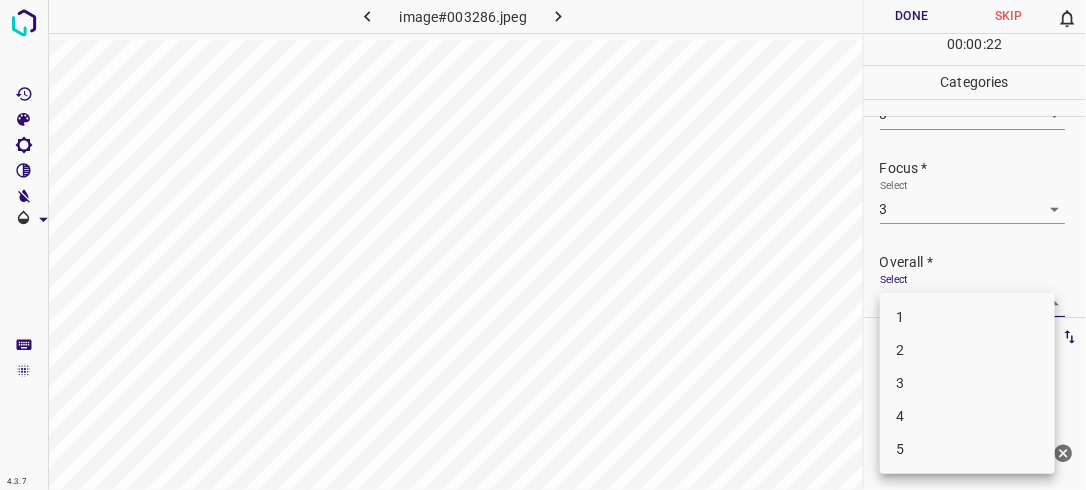 click on "3" at bounding box center [967, 383] 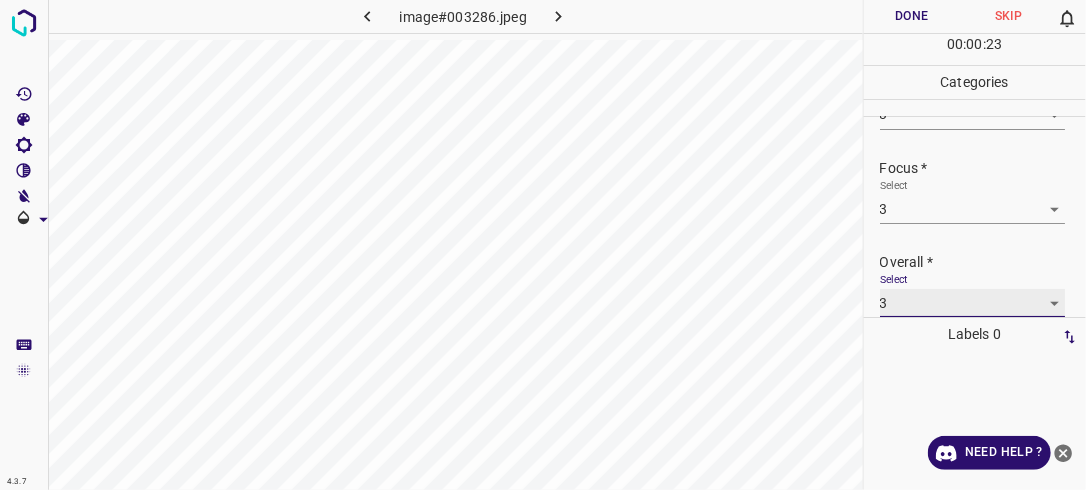 scroll, scrollTop: 76, scrollLeft: 0, axis: vertical 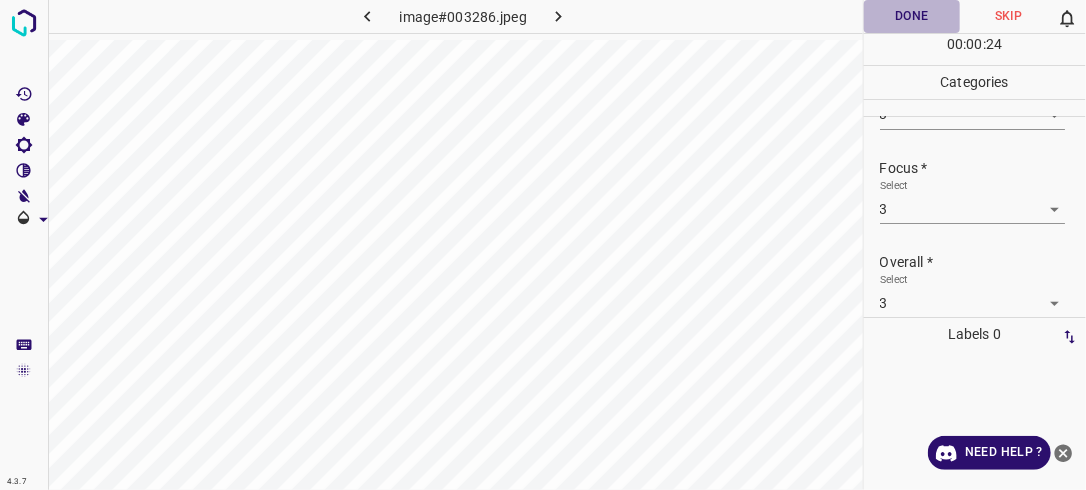click on "Done" at bounding box center [912, 16] 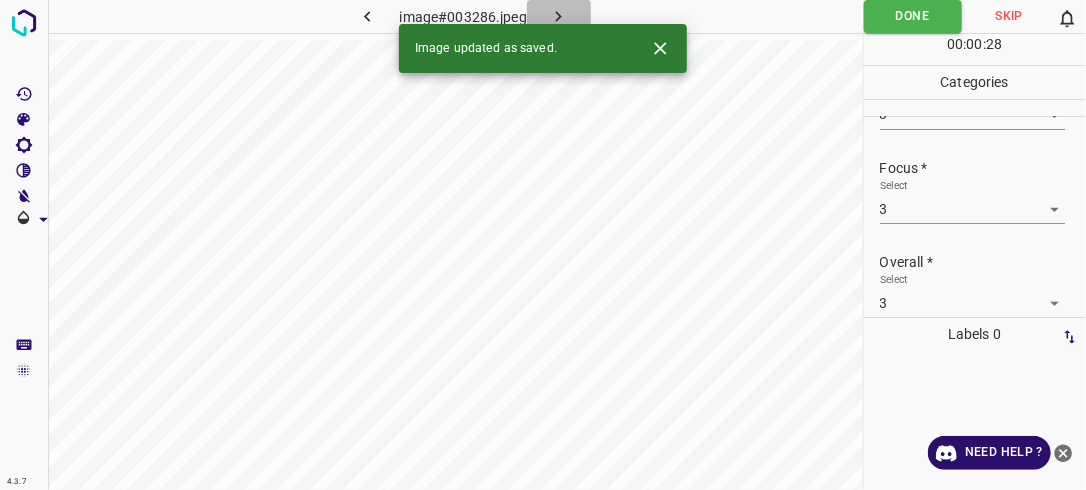 click 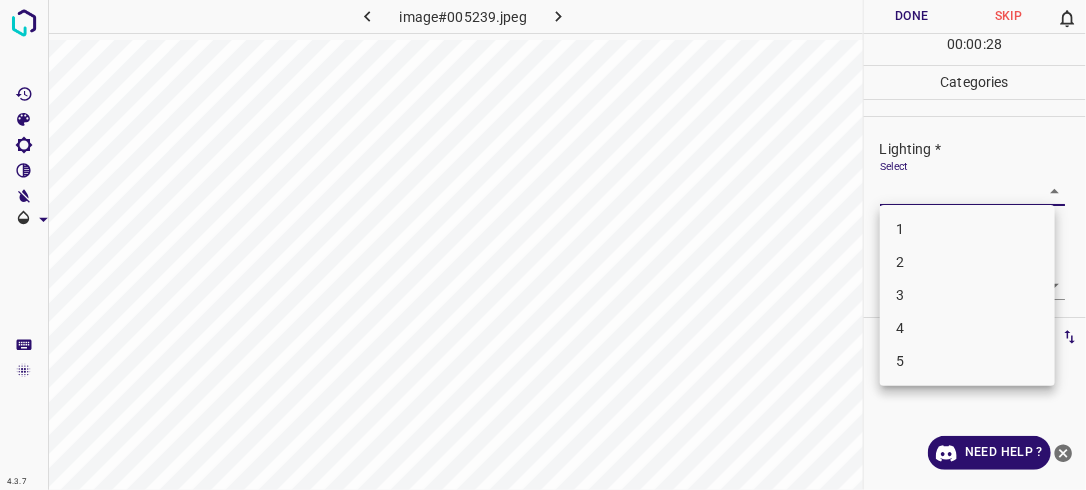 drag, startPoint x: 1046, startPoint y: 190, endPoint x: 988, endPoint y: 270, distance: 98.81296 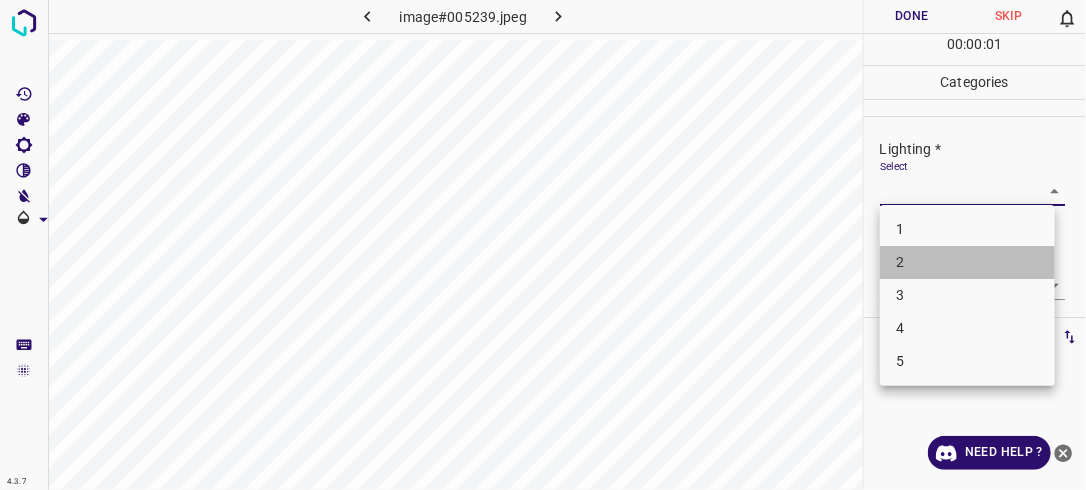 drag, startPoint x: 957, startPoint y: 271, endPoint x: 1020, endPoint y: 250, distance: 66.40783 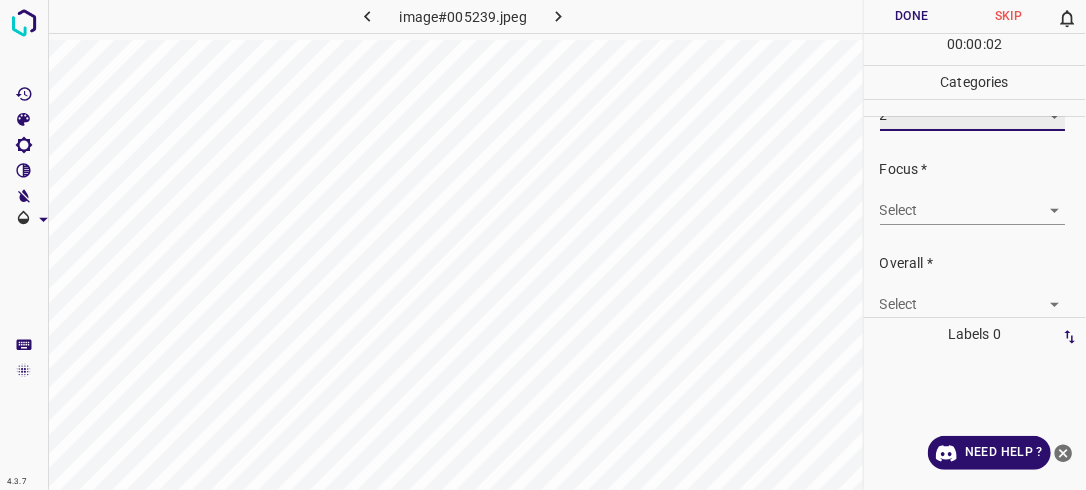 scroll, scrollTop: 83, scrollLeft: 0, axis: vertical 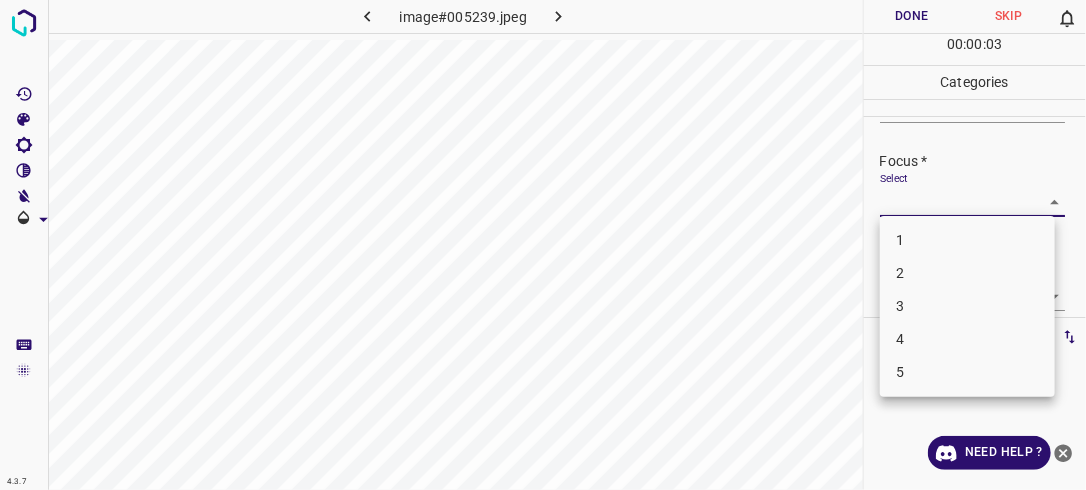 click on "4.3.7 image#005239.jpeg Done Skip 0 00   : 00   : 03   Categories Lighting *  Select 2 2 Focus *  Select ​ Overall *  Select ​ Labels   0 Categories 1 Lighting 2 Focus 3 Overall Tools Space Change between modes (Draw & Edit) I Auto labeling R Restore zoom M Zoom in N Zoom out Delete Delete selecte label Filters Z Restore filters X Saturation filter C Brightness filter V Contrast filter B Gray scale filter General O Download Need Help ? - Text - Hide - Delete 1 2 3 4 5" at bounding box center [543, 245] 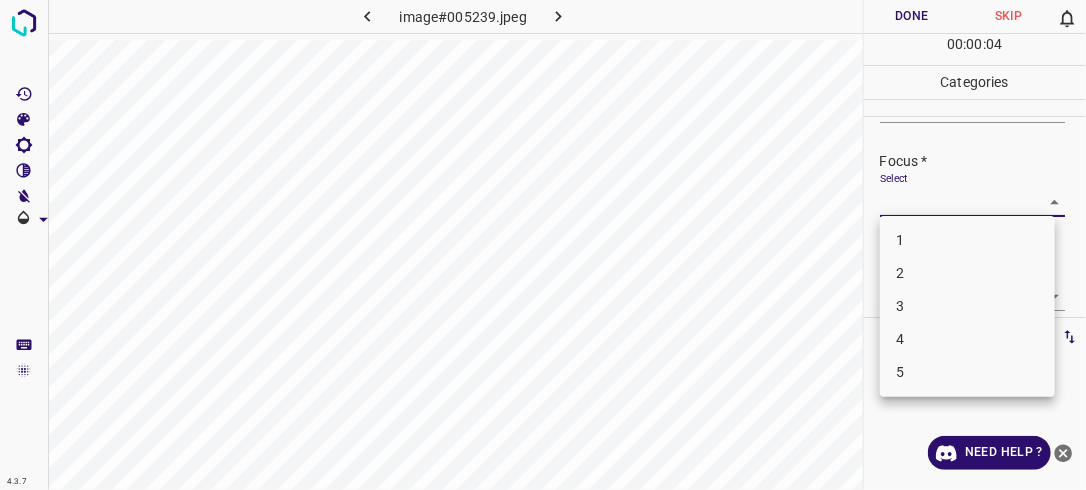 drag, startPoint x: 1012, startPoint y: 276, endPoint x: 1034, endPoint y: 264, distance: 25.059929 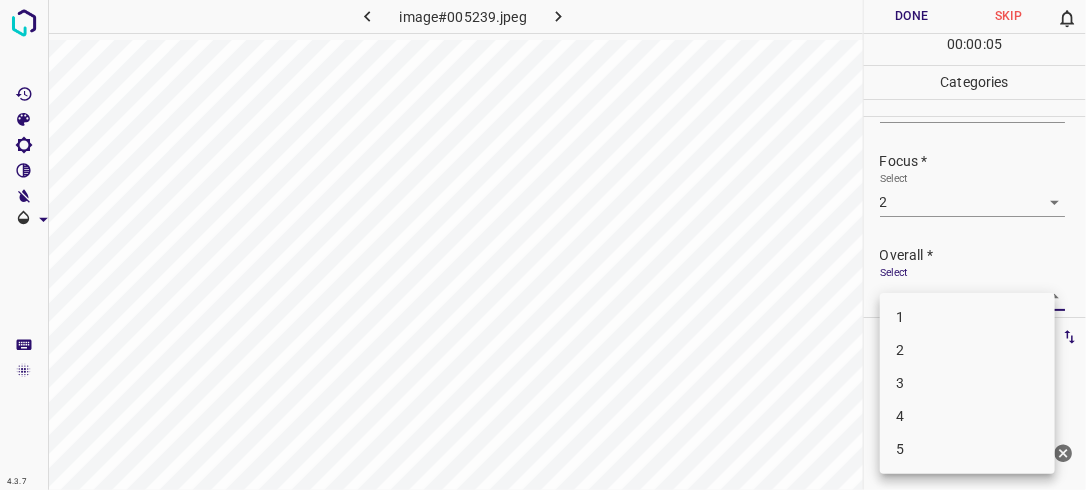drag, startPoint x: 1045, startPoint y: 283, endPoint x: 996, endPoint y: 298, distance: 51.24451 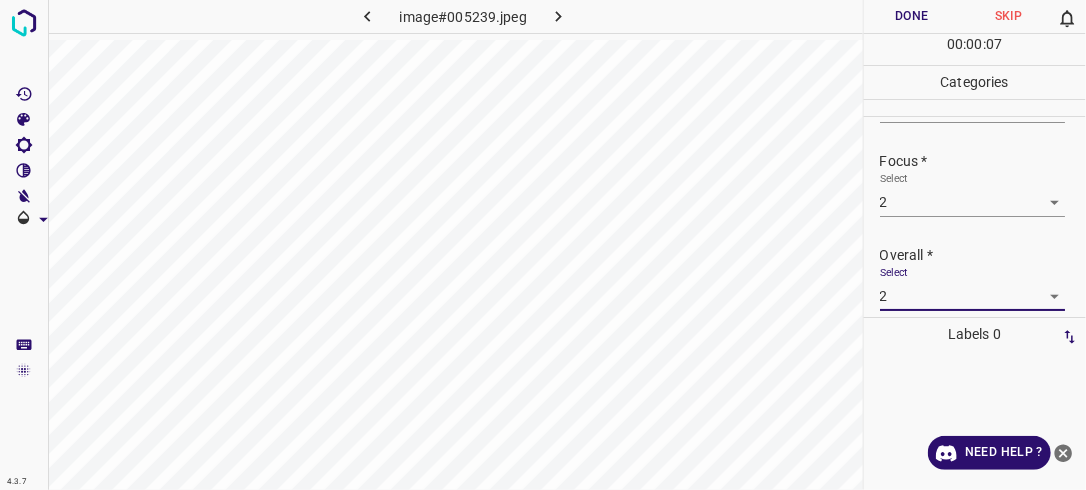 click on "Done" at bounding box center (912, 16) 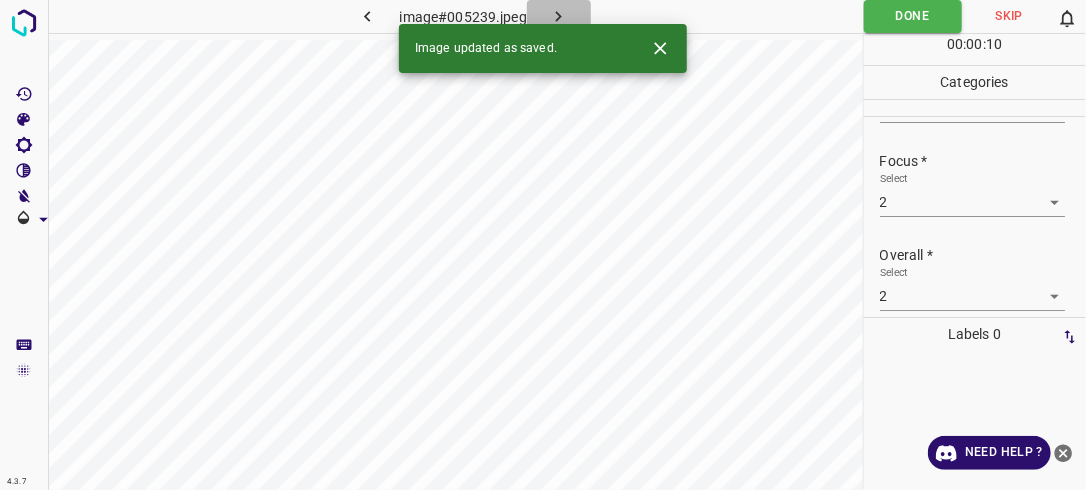 click 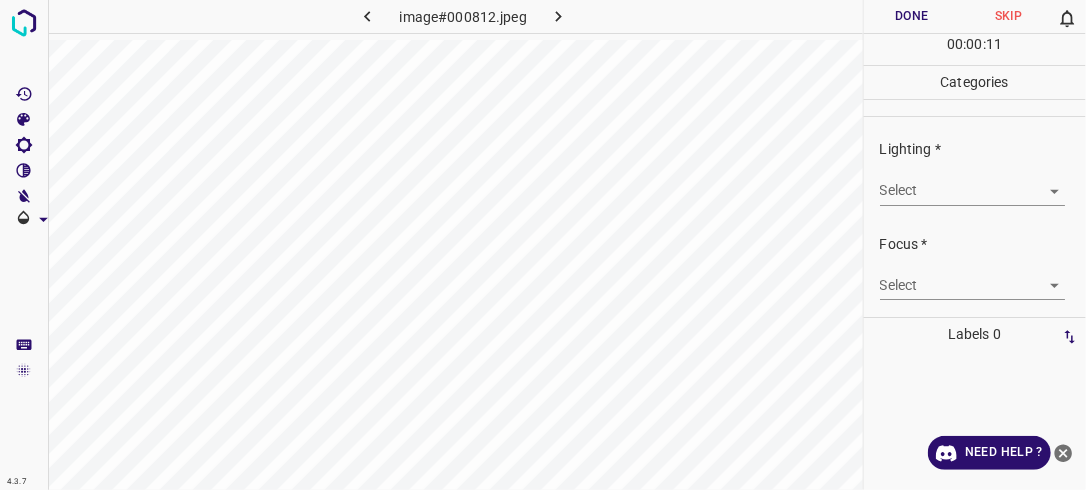 click on "4.3.7 image#000812.jpeg Done Skip 0 00   : 00   : 11   Categories Lighting *  Select ​ Focus *  Select ​ Overall *  Select ​ Labels   0 Categories 1 Lighting 2 Focus 3 Overall Tools Space Change between modes (Draw & Edit) I Auto labeling R Restore zoom M Zoom in N Zoom out Delete Delete selecte label Filters Z Restore filters X Saturation filter C Brightness filter V Contrast filter B Gray scale filter General O Download Need Help ? - Text - Hide - Delete" at bounding box center [543, 245] 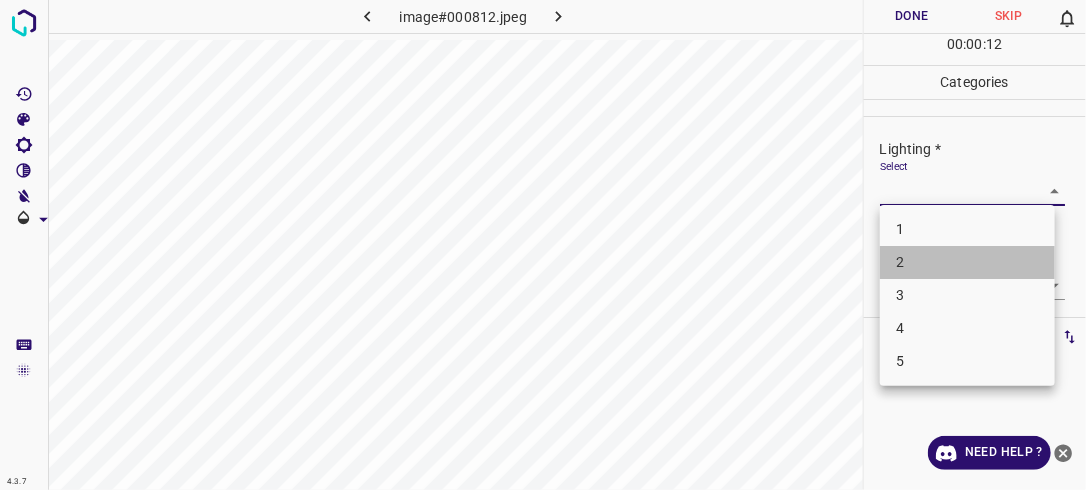 drag, startPoint x: 979, startPoint y: 262, endPoint x: 1010, endPoint y: 263, distance: 31.016125 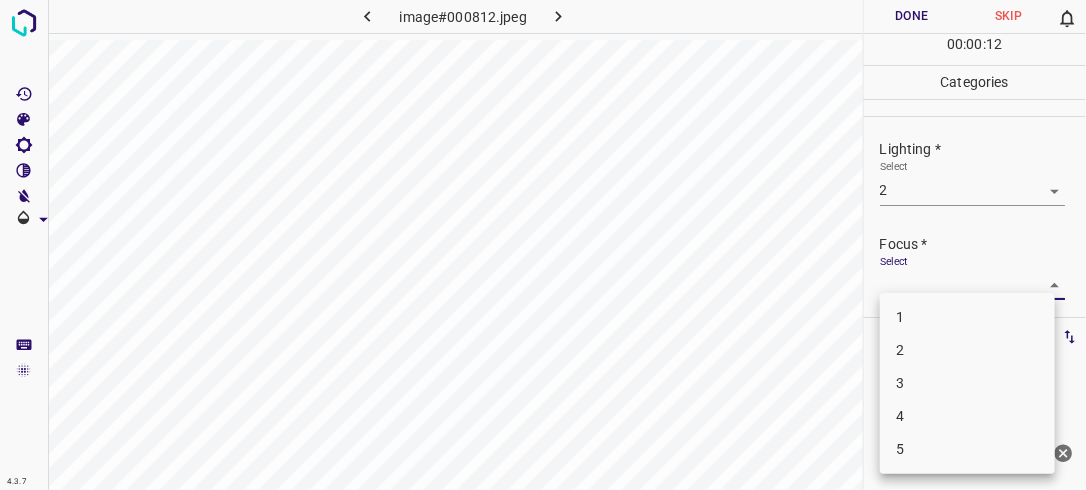click on "4.3.7 image#000812.jpeg Done Skip 0 00   : 00   : 12   Categories Lighting *  Select 2 2 Focus *  Select ​ Overall *  Select ​ Labels   0 Categories 1 Lighting 2 Focus 3 Overall Tools Space Change between modes (Draw & Edit) I Auto labeling R Restore zoom M Zoom in N Zoom out Delete Delete selecte label Filters Z Restore filters X Saturation filter C Brightness filter V Contrast filter B Gray scale filter General O Download Need Help ? - Text - Hide - Delete 1 2 3 4 5" at bounding box center [543, 245] 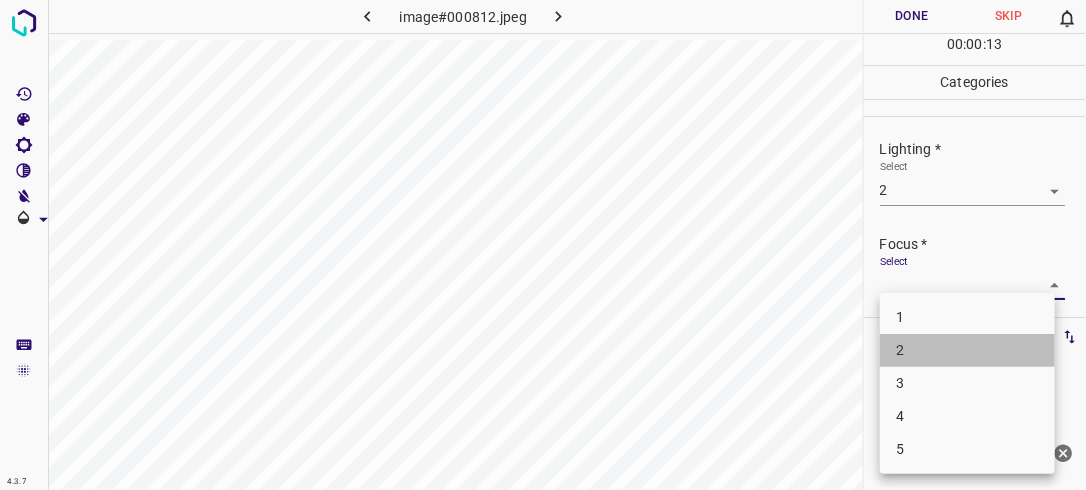 drag, startPoint x: 935, startPoint y: 354, endPoint x: 999, endPoint y: 308, distance: 78.81624 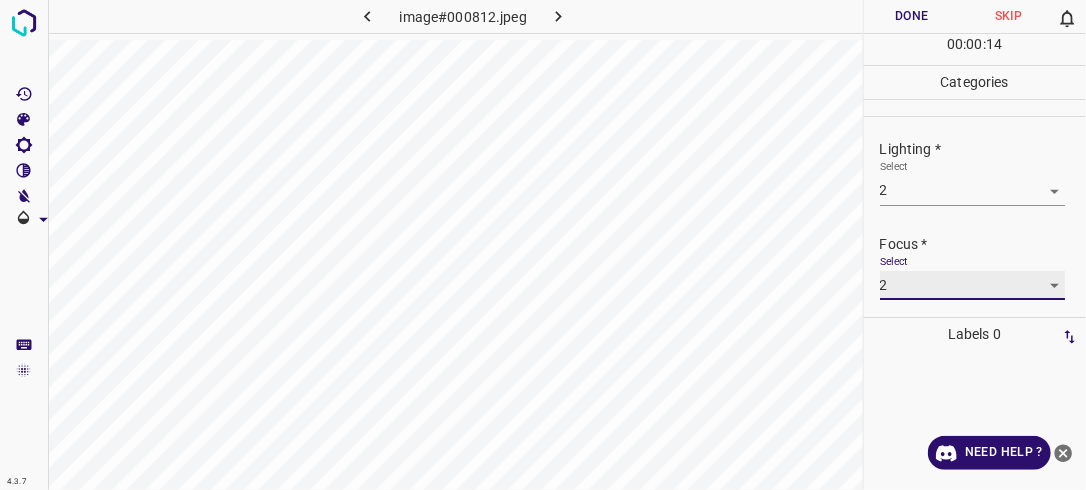 scroll, scrollTop: 98, scrollLeft: 0, axis: vertical 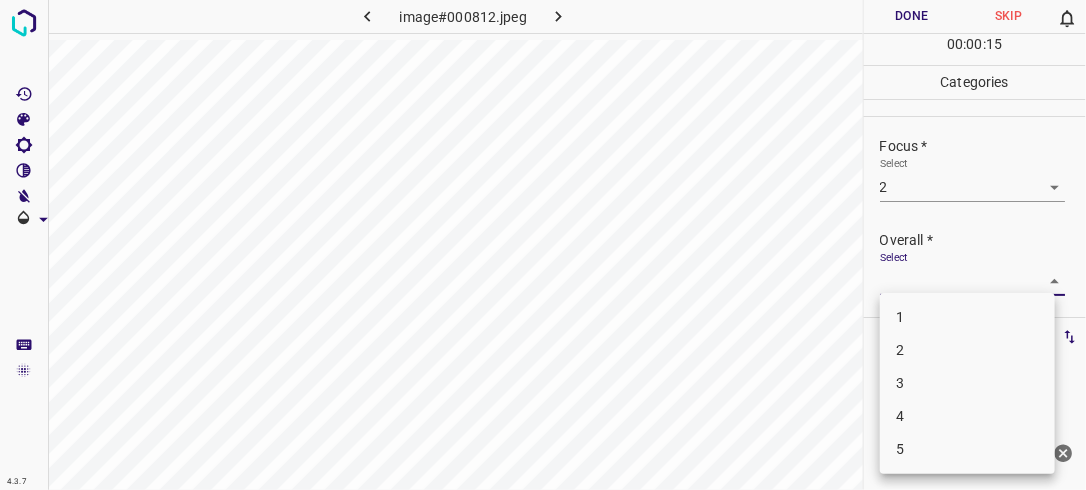 drag, startPoint x: 1050, startPoint y: 279, endPoint x: 952, endPoint y: 343, distance: 117.047 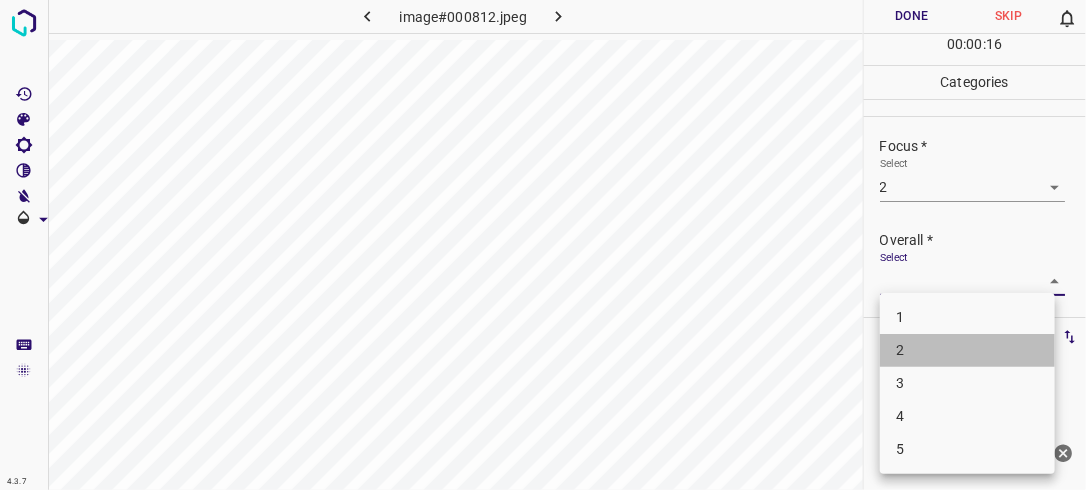 click on "2" at bounding box center [967, 350] 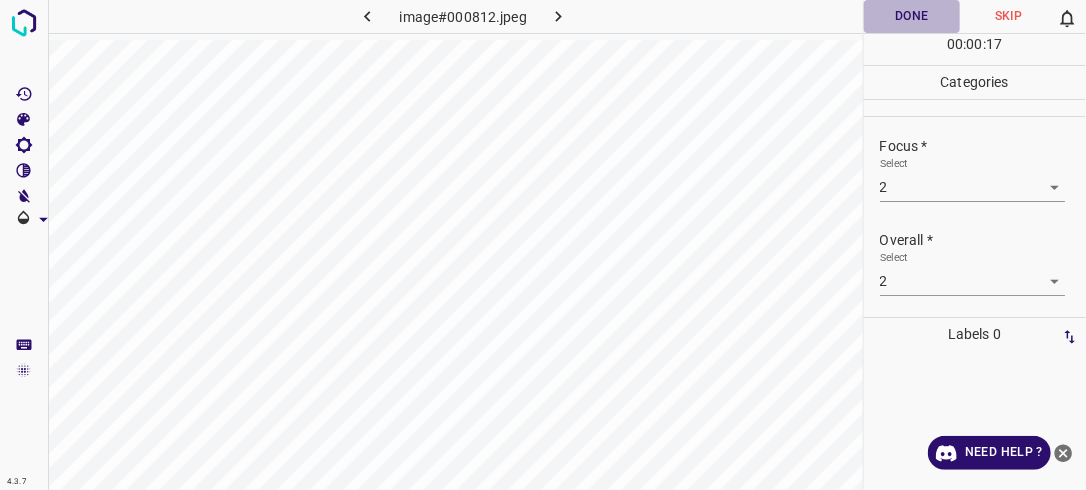 click on "Done" at bounding box center [912, 16] 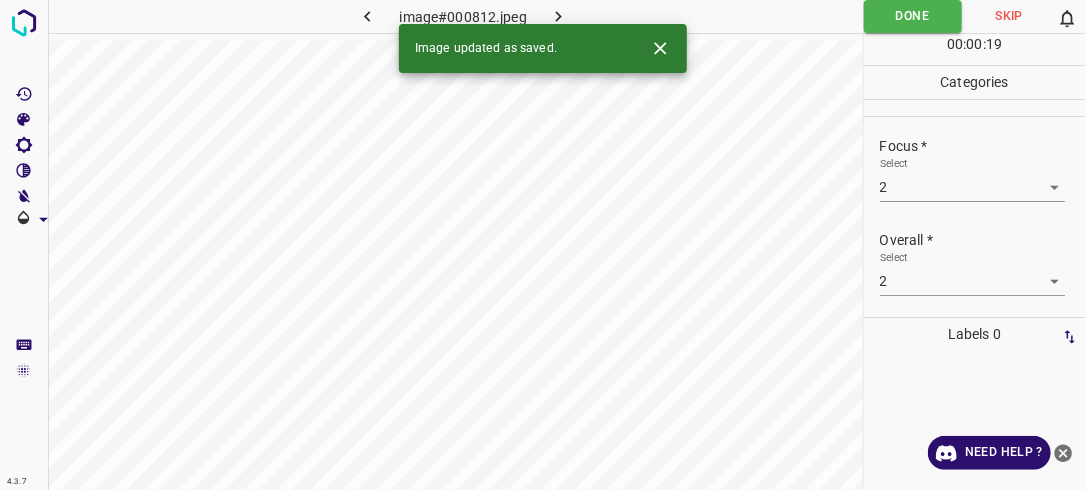 click 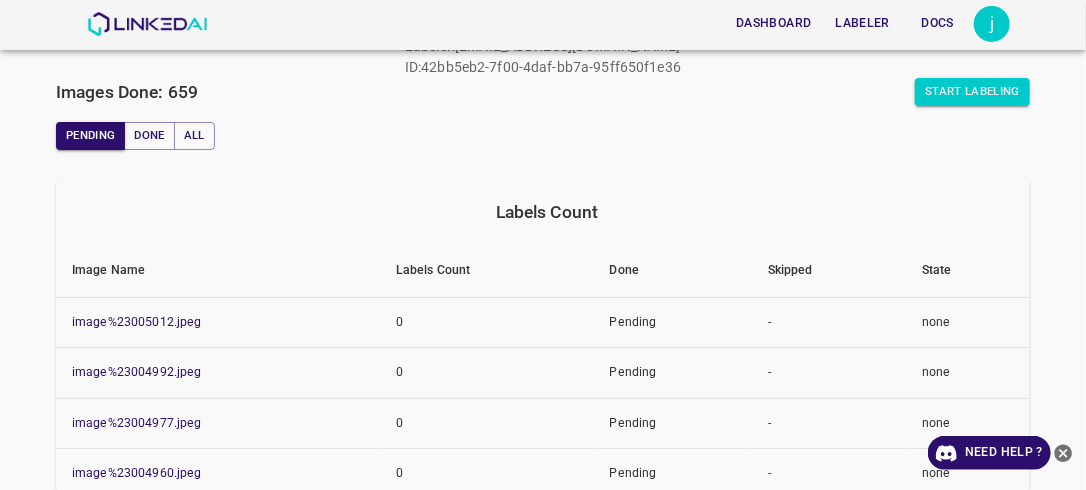 scroll, scrollTop: 136, scrollLeft: 0, axis: vertical 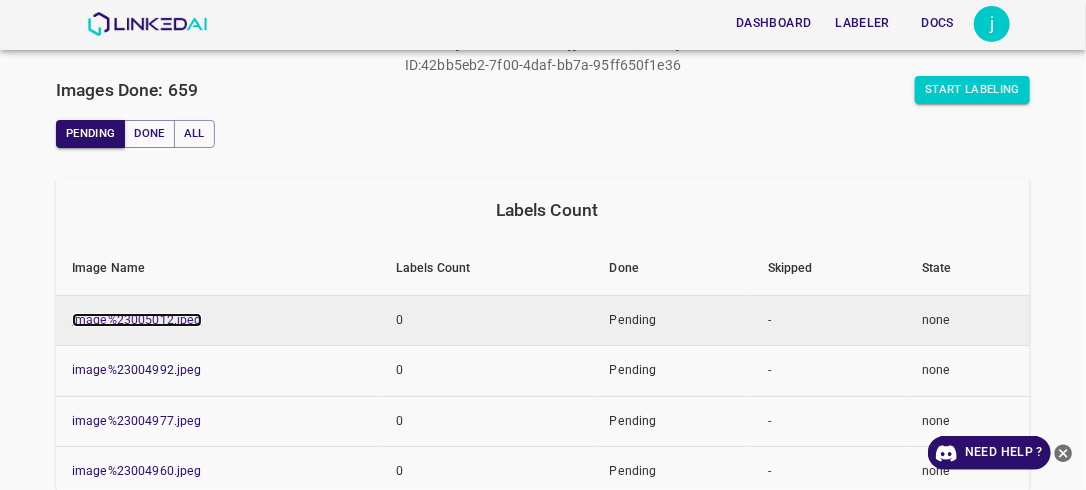 click on "image%23005012.jpeg" at bounding box center (137, 320) 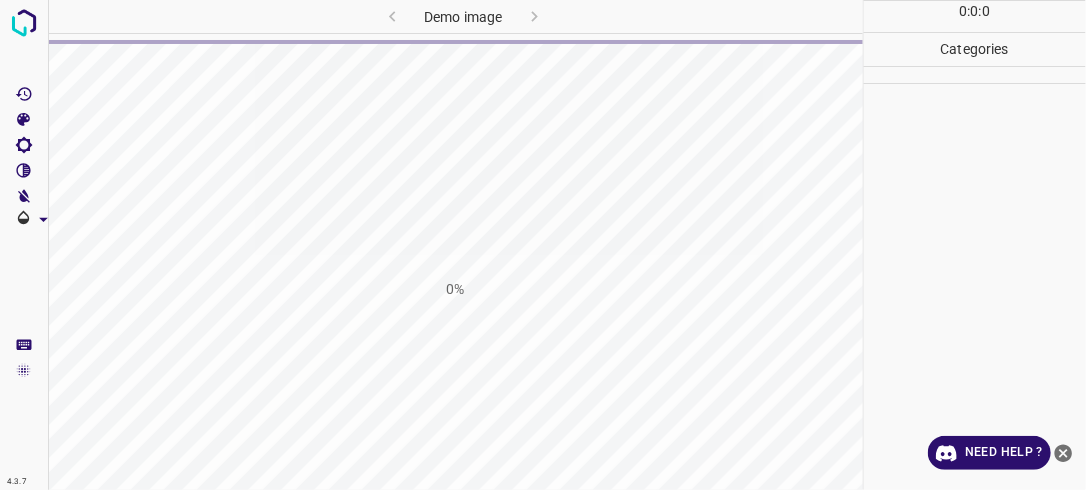 scroll, scrollTop: 0, scrollLeft: 0, axis: both 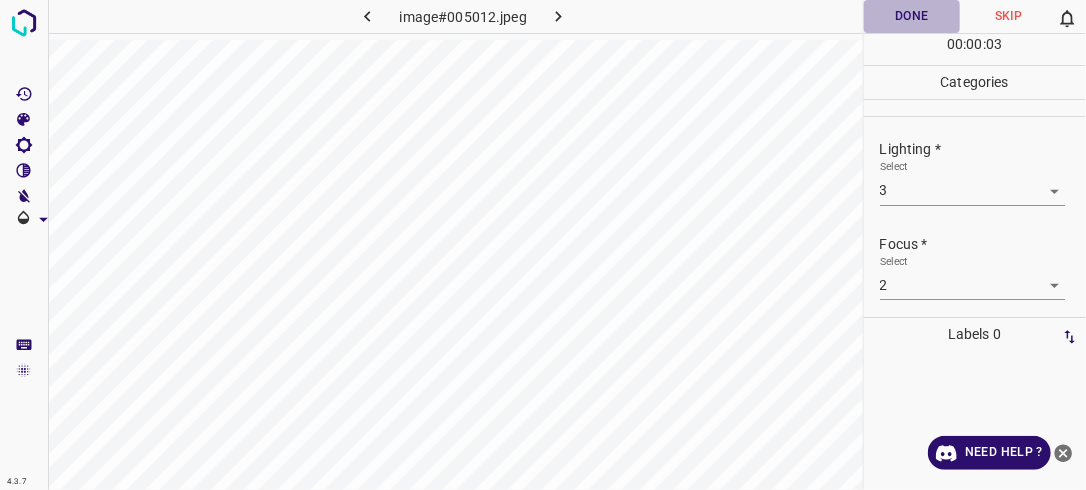 click on "Done" at bounding box center [912, 16] 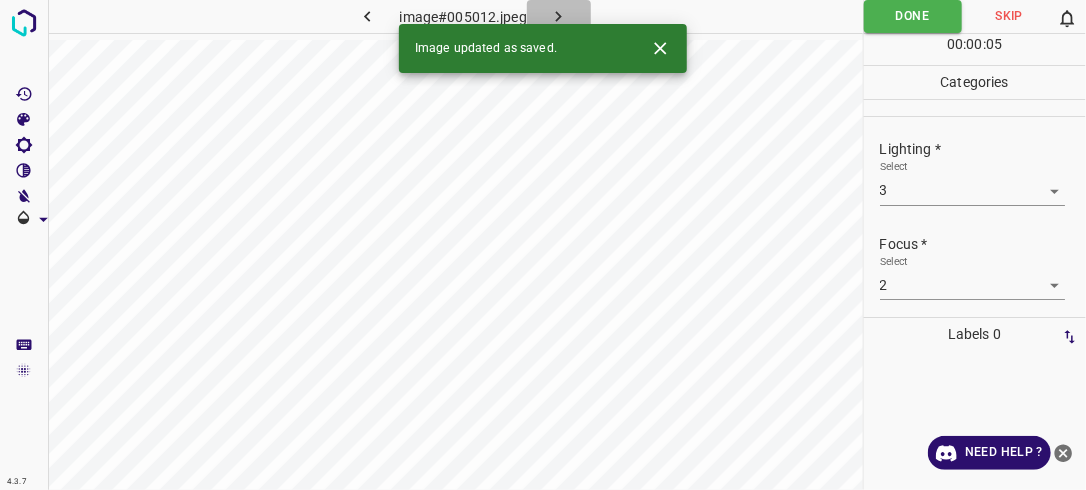 click 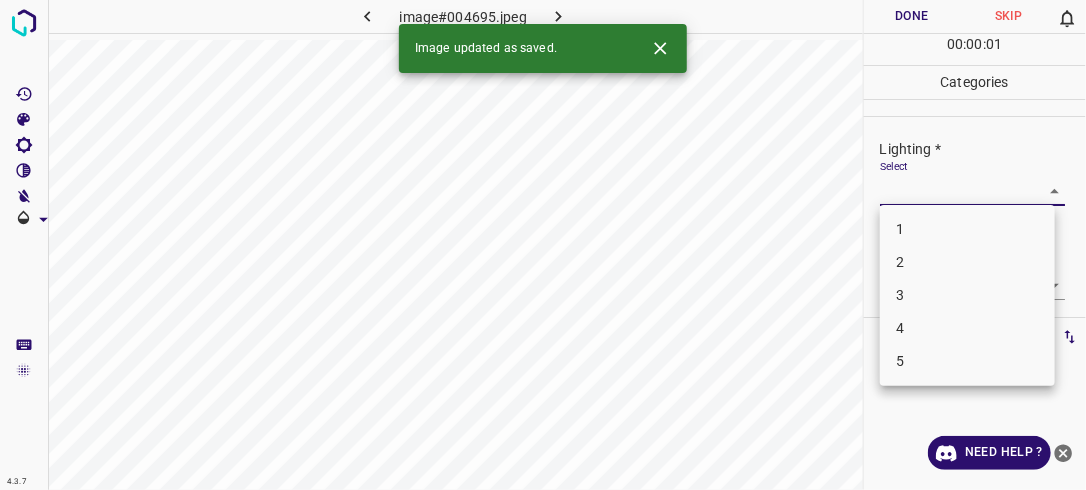 click on "4.3.7 image#004695.jpeg Done Skip 0 00   : 00   : 01   Categories Lighting *  Select ​ Focus *  Select ​ Overall *  Select ​ Labels   0 Categories 1 Lighting 2 Focus 3 Overall Tools Space Change between modes (Draw & Edit) I Auto labeling R Restore zoom M Zoom in N Zoom out Delete Delete selecte label Filters Z Restore filters X Saturation filter C Brightness filter V Contrast filter B Gray scale filter General O Download Image updated as saved. Need Help ? - Text - Hide - Delete 1 2 3 4 5" at bounding box center (543, 245) 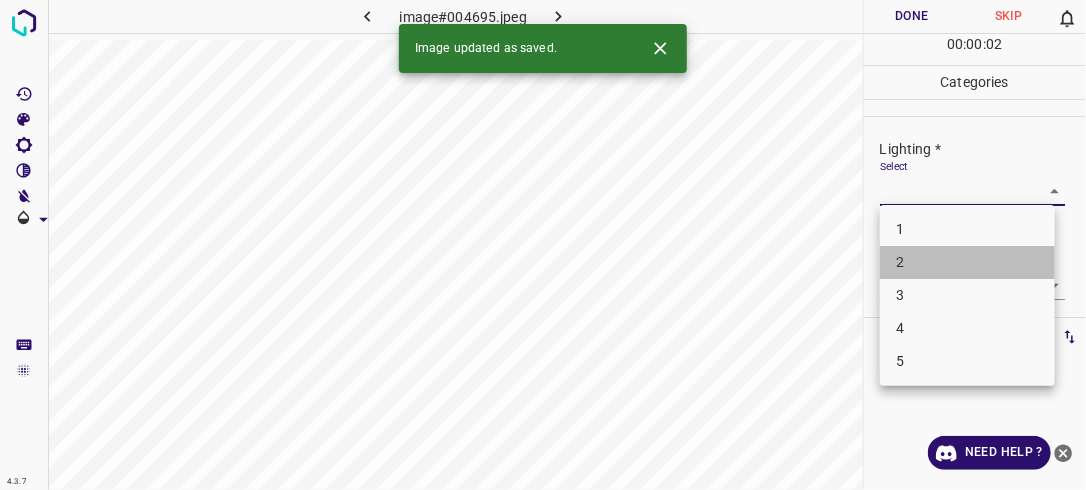 click on "2" at bounding box center [967, 262] 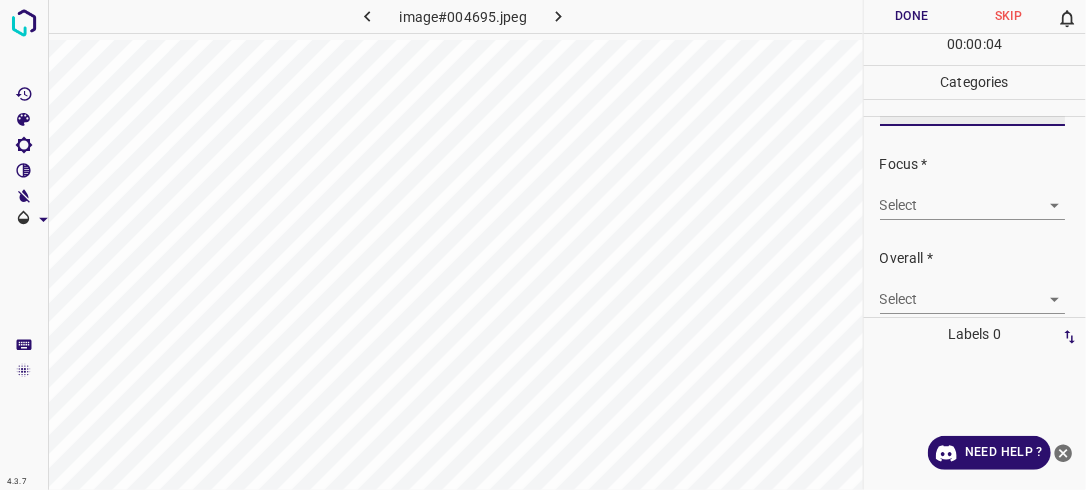 scroll, scrollTop: 84, scrollLeft: 0, axis: vertical 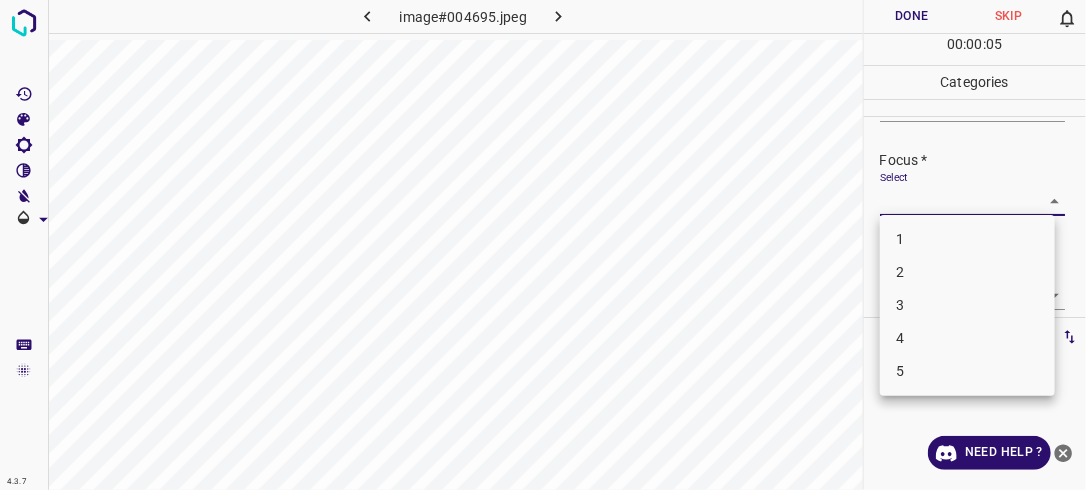 click on "4.3.7 image#004695.jpeg Done Skip 0 00   : 00   : 05   Categories Lighting *  Select 2 2 Focus *  Select ​ Overall *  Select ​ Labels   0 Categories 1 Lighting 2 Focus 3 Overall Tools Space Change between modes (Draw & Edit) I Auto labeling R Restore zoom M Zoom in N Zoom out Delete Delete selecte label Filters Z Restore filters X Saturation filter C Brightness filter V Contrast filter B Gray scale filter General O Download Need Help ? - Text - Hide - Delete 1 2 3 4 5" at bounding box center [543, 245] 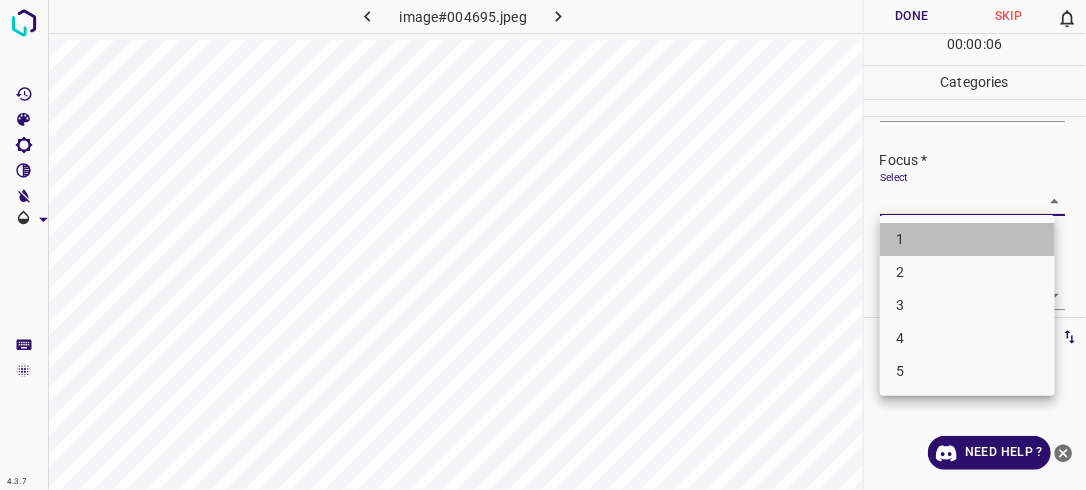 click on "1" at bounding box center (967, 239) 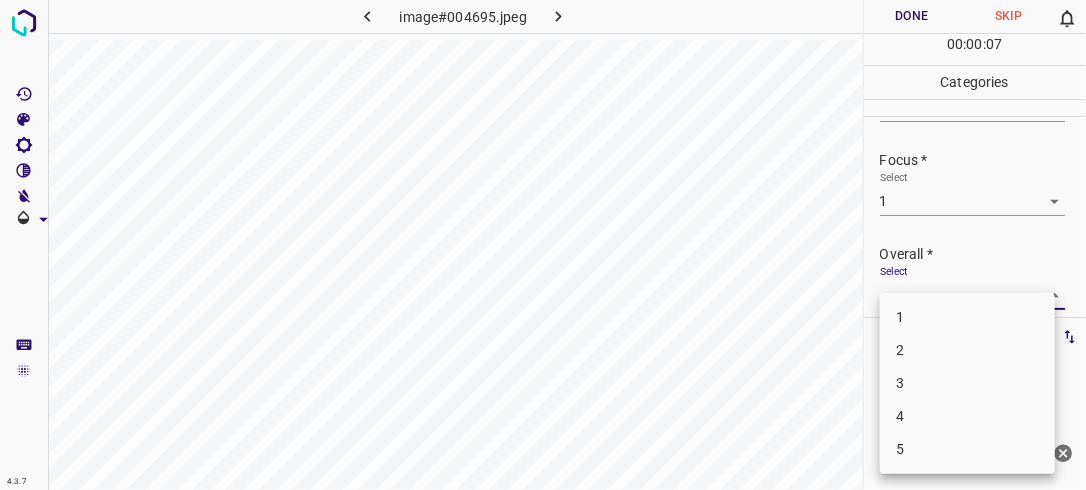 click on "4.3.7 image#004695.jpeg Done Skip 0 00   : 00   : 07   Categories Lighting *  Select 2 2 Focus *  Select 1 1 Overall *  Select ​ Labels   0 Categories 1 Lighting 2 Focus 3 Overall Tools Space Change between modes (Draw & Edit) I Auto labeling R Restore zoom M Zoom in N Zoom out Delete Delete selecte label Filters Z Restore filters X Saturation filter C Brightness filter V Contrast filter B Gray scale filter General O Download Need Help ? - Text - Hide - Delete 1 2 3 4 5" at bounding box center [543, 245] 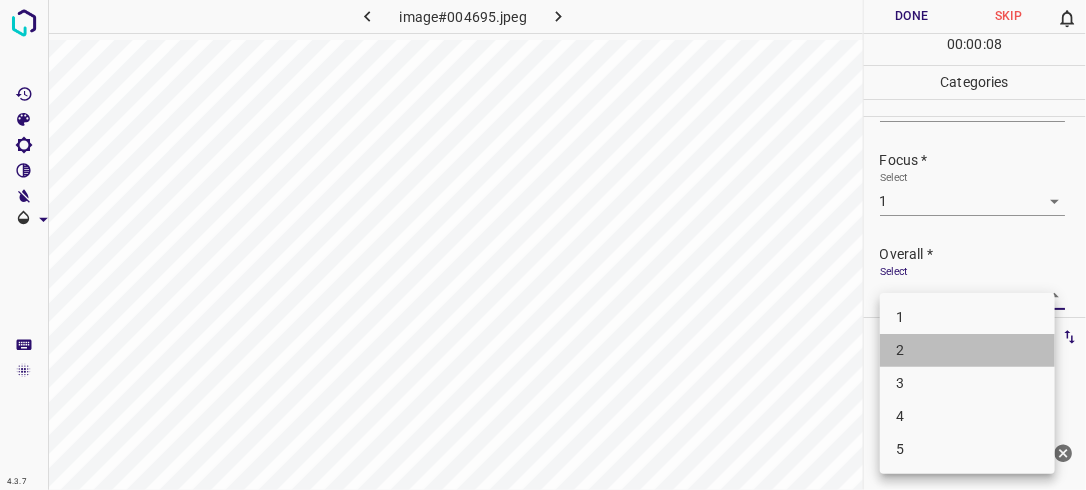click on "2" at bounding box center [967, 350] 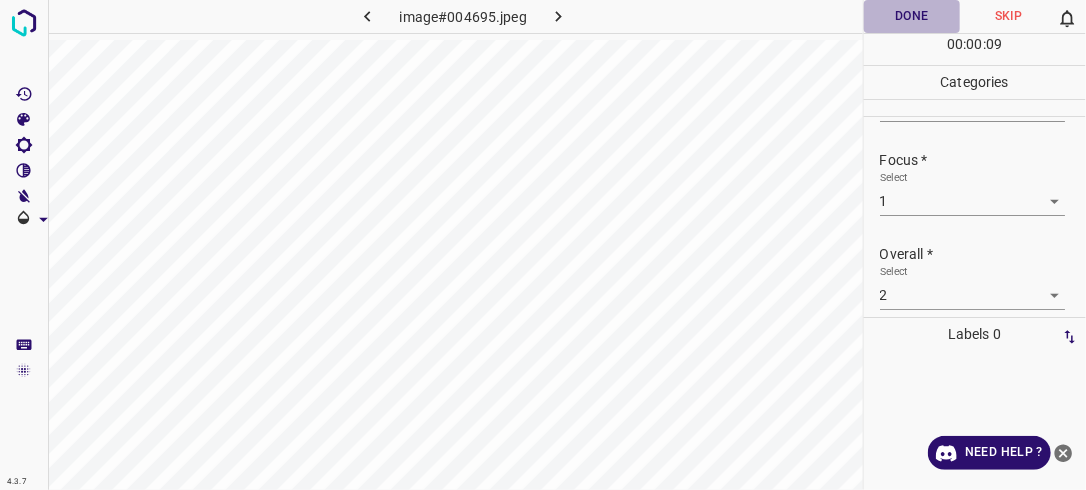 click on "Done" at bounding box center [912, 16] 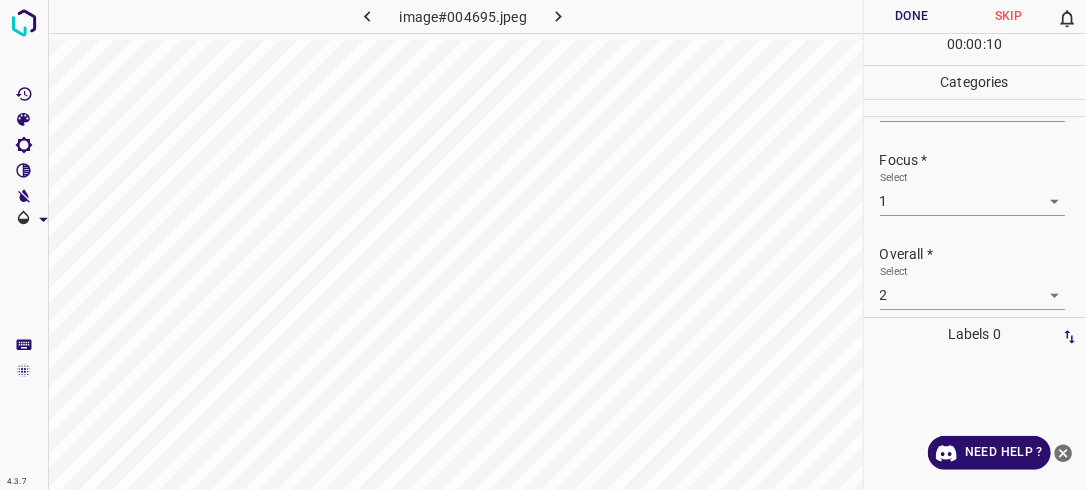 click 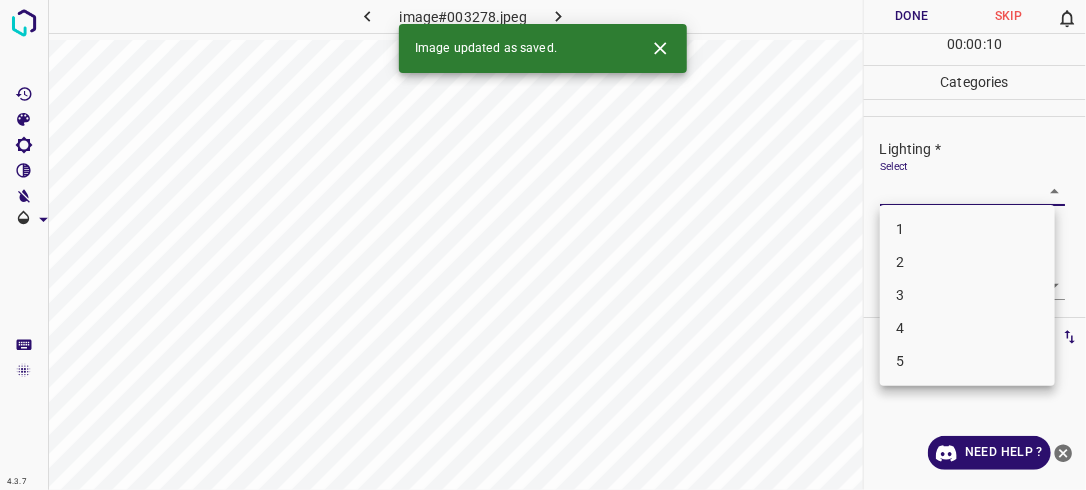 click on "4.3.7 image#003278.jpeg Done Skip 0 00   : 00   : 10   Categories Lighting *  Select ​ Focus *  Select ​ Overall *  Select ​ Labels   0 Categories 1 Lighting 2 Focus 3 Overall Tools Space Change between modes (Draw & Edit) I Auto labeling R Restore zoom M Zoom in N Zoom out Delete Delete selecte label Filters Z Restore filters X Saturation filter C Brightness filter V Contrast filter B Gray scale filter General O Download Image updated as saved. Need Help ? - Text - Hide - Delete 1 2 3 4 5" at bounding box center (543, 245) 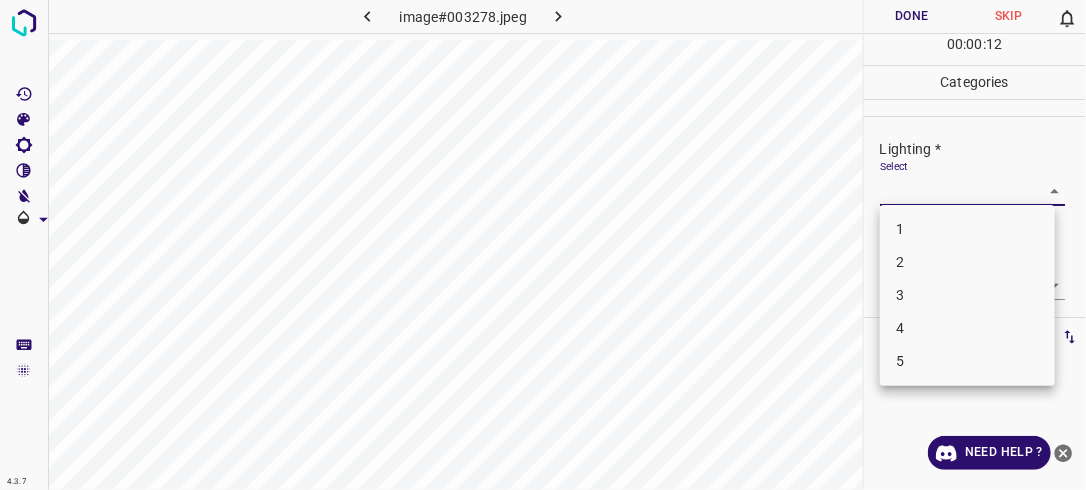 drag, startPoint x: 976, startPoint y: 250, endPoint x: 1030, endPoint y: 264, distance: 55.7853 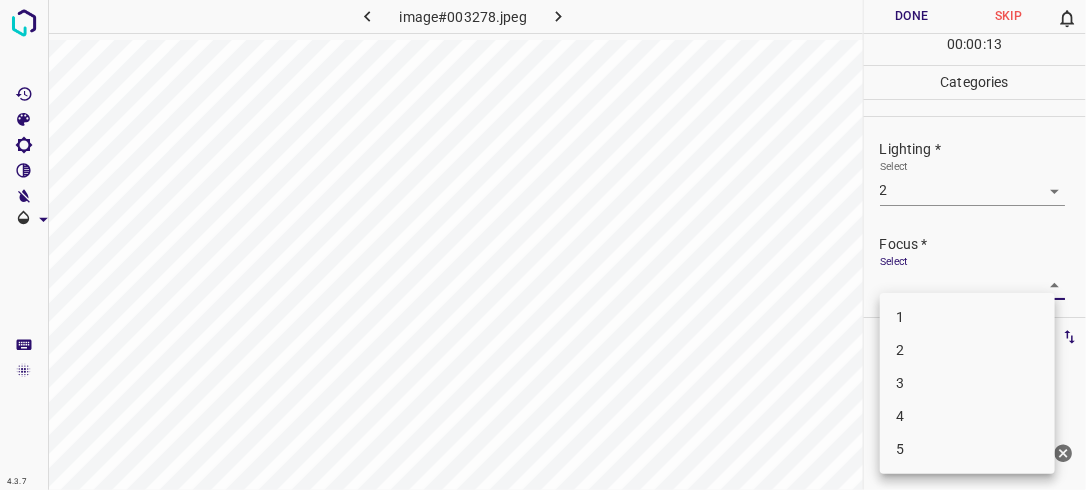 click on "4.3.7 image#003278.jpeg Done Skip 0 00   : 00   : 13   Categories Lighting *  Select 2 2 Focus *  Select ​ Overall *  Select ​ Labels   0 Categories 1 Lighting 2 Focus 3 Overall Tools Space Change between modes (Draw & Edit) I Auto labeling R Restore zoom M Zoom in N Zoom out Delete Delete selecte label Filters Z Restore filters X Saturation filter C Brightness filter V Contrast filter B Gray scale filter General O Download Need Help ? - Text - Hide - Delete 1 2 3 4 5" at bounding box center [543, 245] 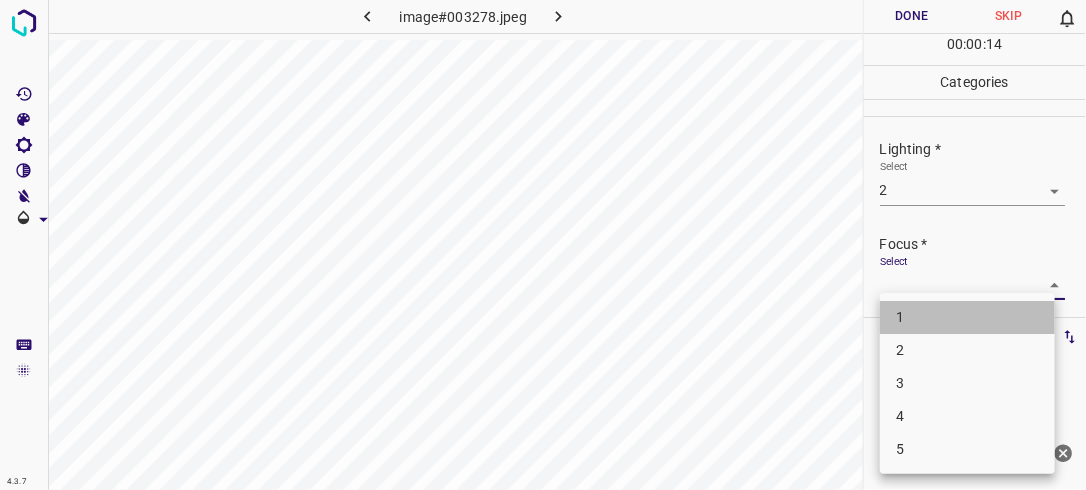 click on "1" at bounding box center [967, 317] 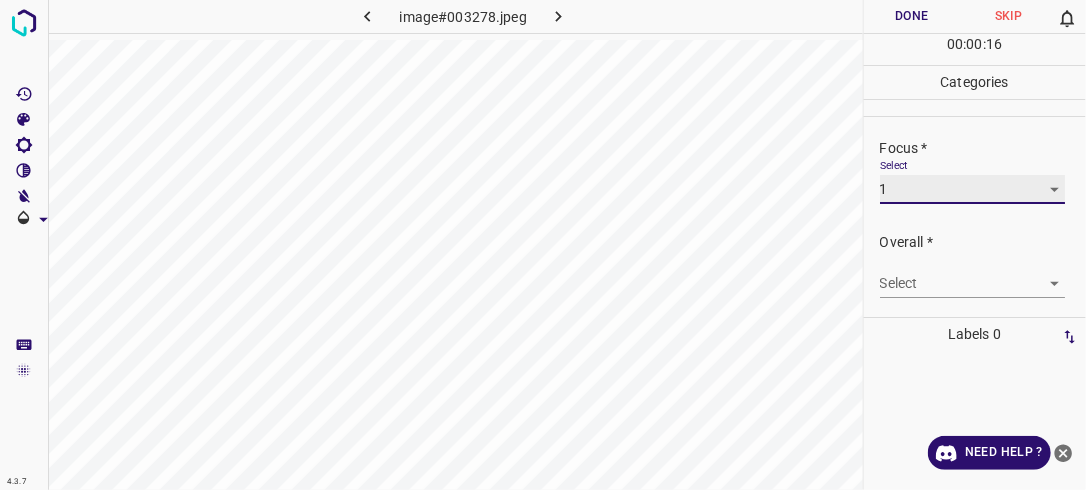scroll, scrollTop: 98, scrollLeft: 0, axis: vertical 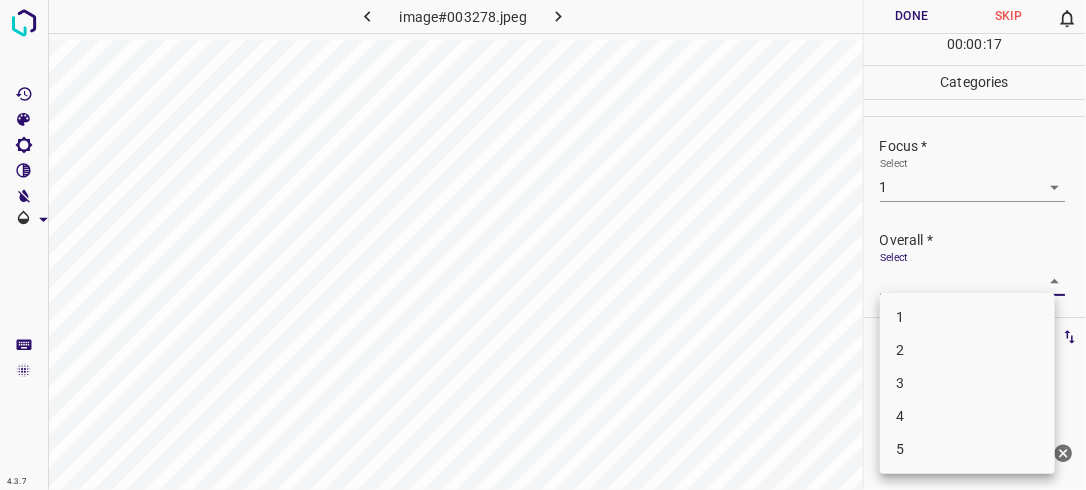 click on "4.3.7 image#003278.jpeg Done Skip 0 00   : 00   : 17   Categories Lighting *  Select 2 2 Focus *  Select 1 1 Overall *  Select ​ Labels   0 Categories 1 Lighting 2 Focus 3 Overall Tools Space Change between modes (Draw & Edit) I Auto labeling R Restore zoom M Zoom in N Zoom out Delete Delete selecte label Filters Z Restore filters X Saturation filter C Brightness filter V Contrast filter B Gray scale filter General O Download Need Help ? - Text - Hide - Delete 1 2 3 4 5" at bounding box center (543, 245) 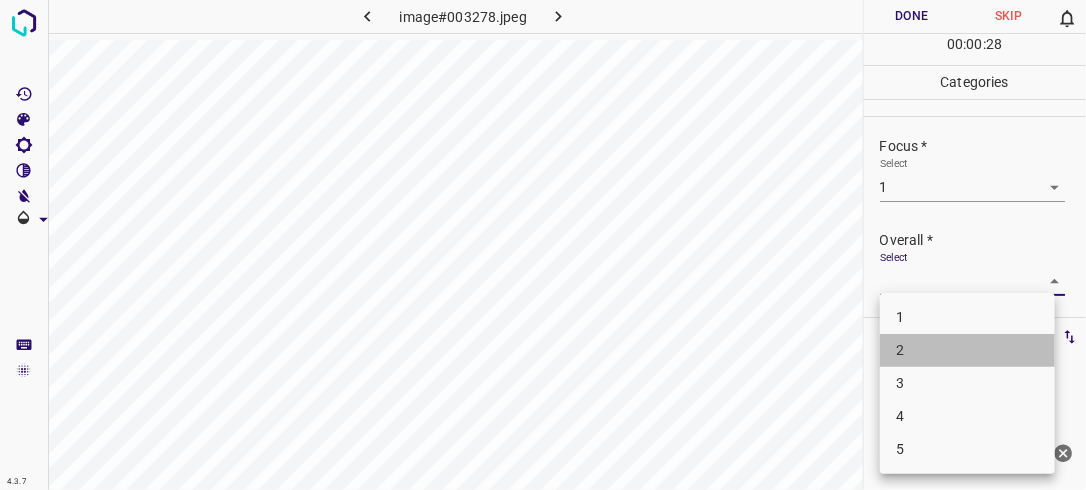 click on "2" at bounding box center [967, 350] 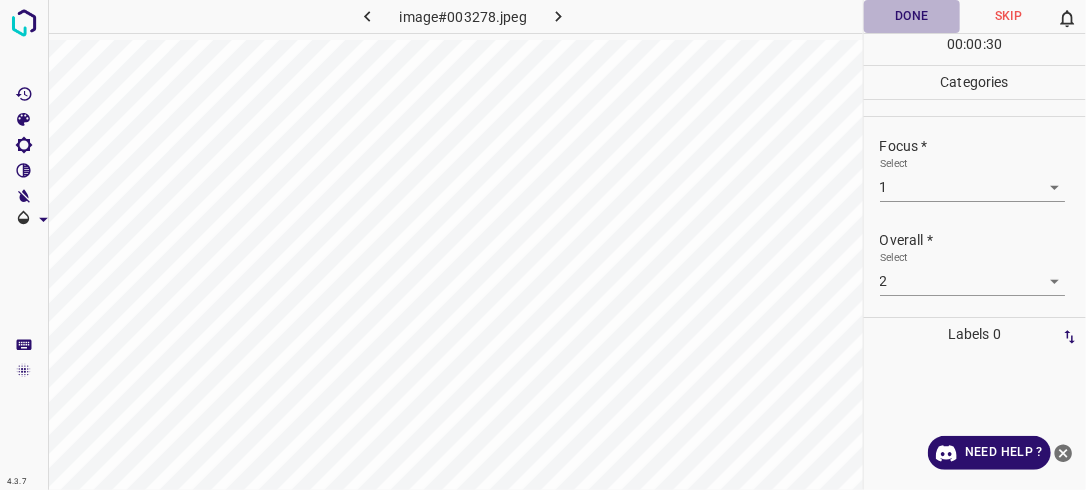 click on "Done" at bounding box center (912, 16) 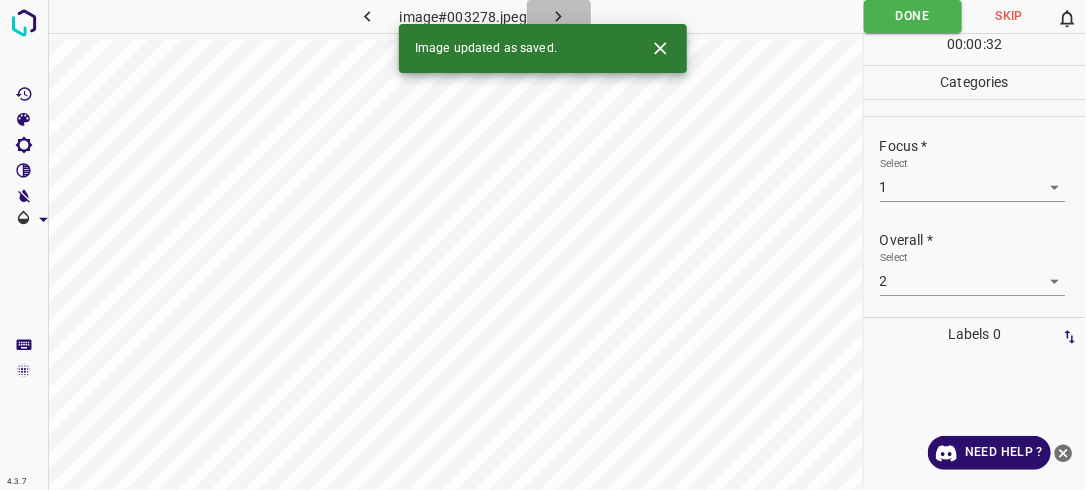 click 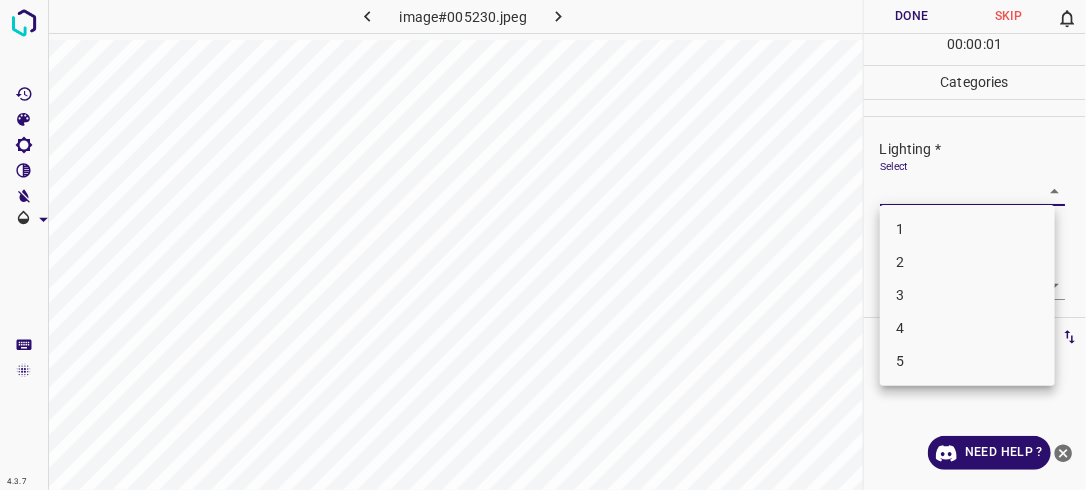 click on "4.3.7 image#005230.jpeg Done Skip 0 00   : 00   : 01   Categories Lighting *  Select ​ Focus *  Select ​ Overall *  Select ​ Labels   0 Categories 1 Lighting 2 Focus 3 Overall Tools Space Change between modes (Draw & Edit) I Auto labeling R Restore zoom M Zoom in N Zoom out Delete Delete selecte label Filters Z Restore filters X Saturation filter C Brightness filter V Contrast filter B Gray scale filter General O Download Need Help ? - Text - Hide - Delete 1 2 3 4 5" at bounding box center [543, 245] 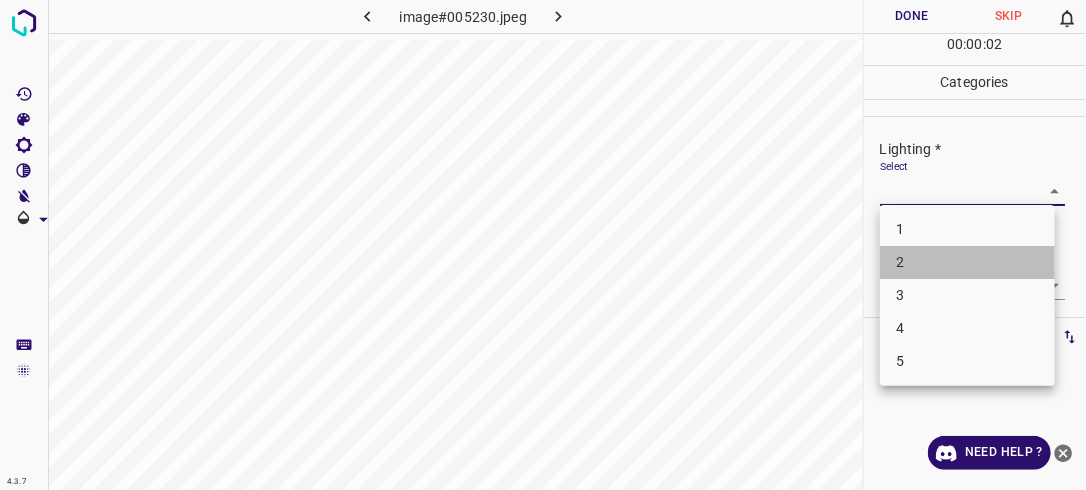 click on "2" at bounding box center [967, 262] 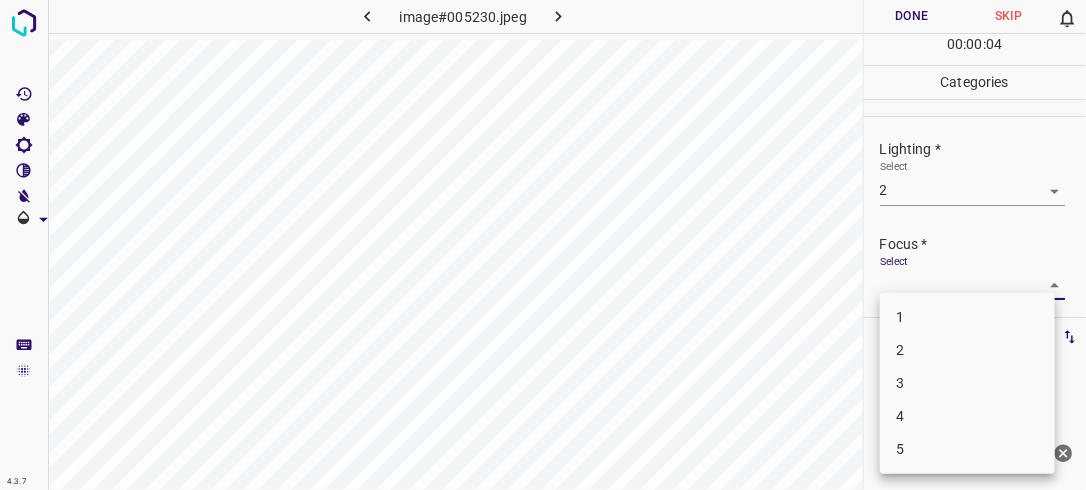 click on "4.3.7 image#005230.jpeg Done Skip 0 00   : 00   : 04   Categories Lighting *  Select 2 2 Focus *  Select ​ Overall *  Select ​ Labels   0 Categories 1 Lighting 2 Focus 3 Overall Tools Space Change between modes (Draw & Edit) I Auto labeling R Restore zoom M Zoom in N Zoom out Delete Delete selecte label Filters Z Restore filters X Saturation filter C Brightness filter V Contrast filter B Gray scale filter General O Download Need Help ? - Text - Hide - Delete 1 2 3 4 5" at bounding box center (543, 245) 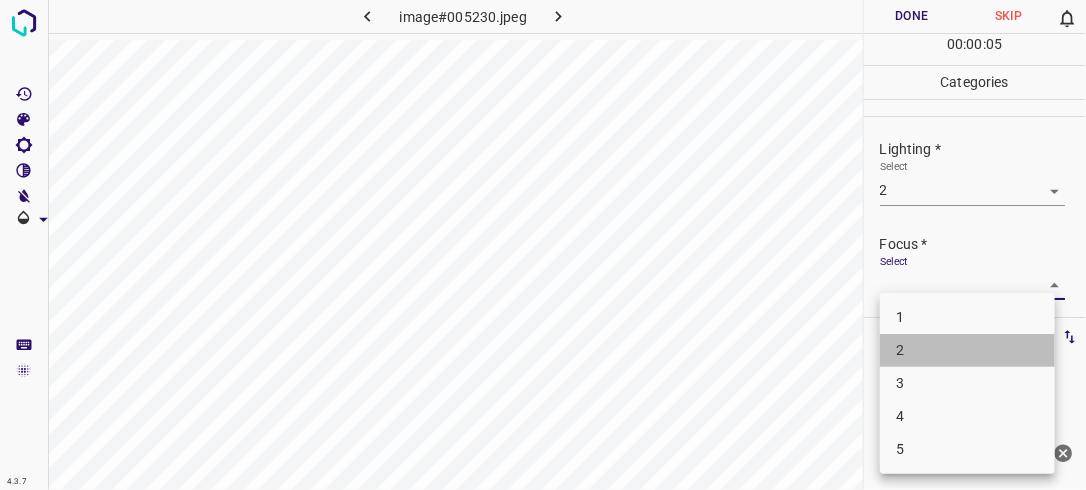 click on "2" at bounding box center (967, 350) 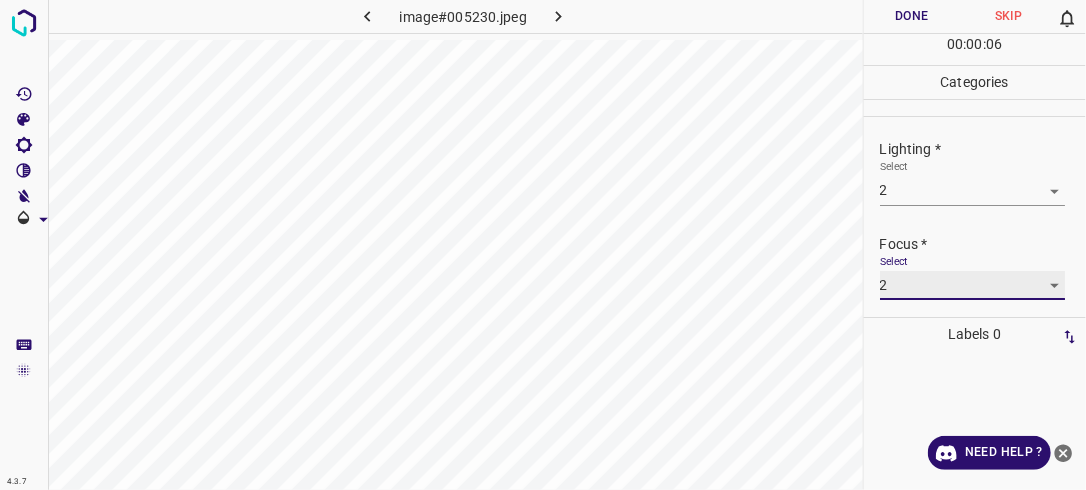 scroll, scrollTop: 98, scrollLeft: 0, axis: vertical 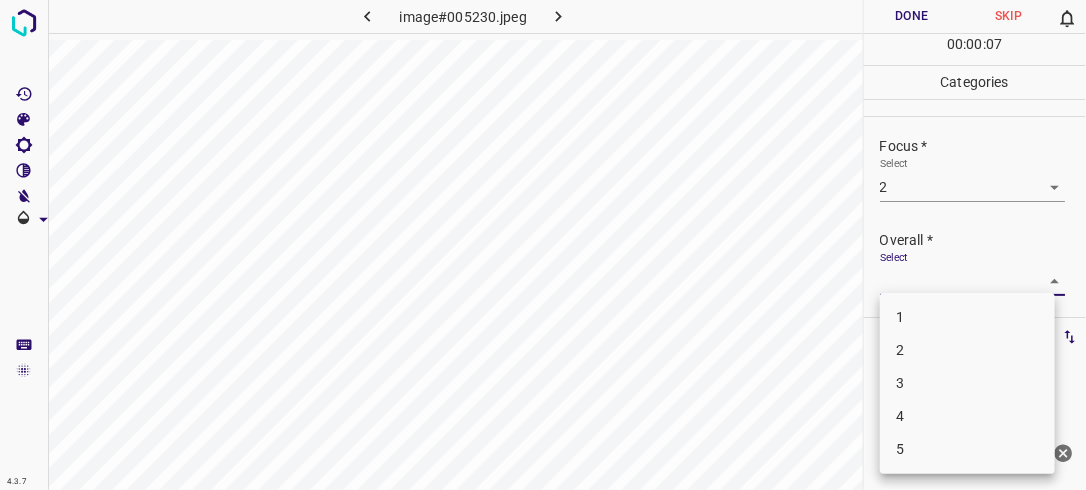 click on "4.3.7 image#005230.jpeg Done Skip 0 00   : 00   : 07   Categories Lighting *  Select 2 2 Focus *  Select 2 2 Overall *  Select ​ Labels   0 Categories 1 Lighting 2 Focus 3 Overall Tools Space Change between modes (Draw & Edit) I Auto labeling R Restore zoom M Zoom in N Zoom out Delete Delete selecte label Filters Z Restore filters X Saturation filter C Brightness filter V Contrast filter B Gray scale filter General O Download Need Help ? - Text - Hide - Delete 1 2 3 4 5" at bounding box center [543, 245] 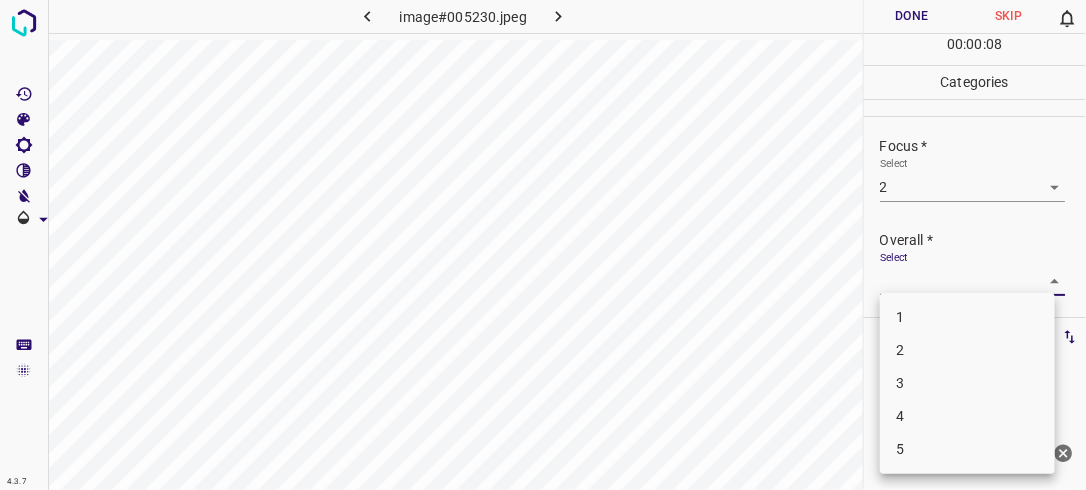 click on "2" at bounding box center (967, 350) 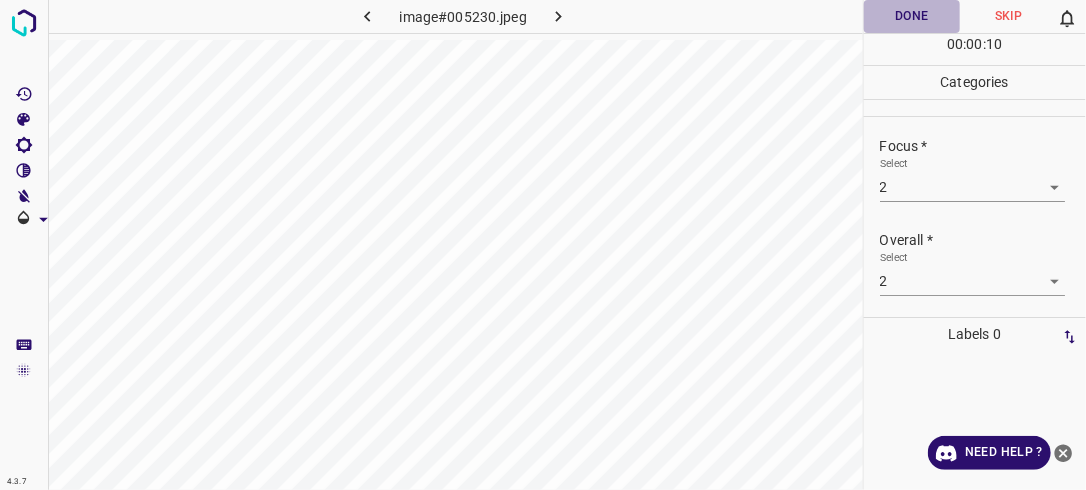 click on "Done" at bounding box center [912, 16] 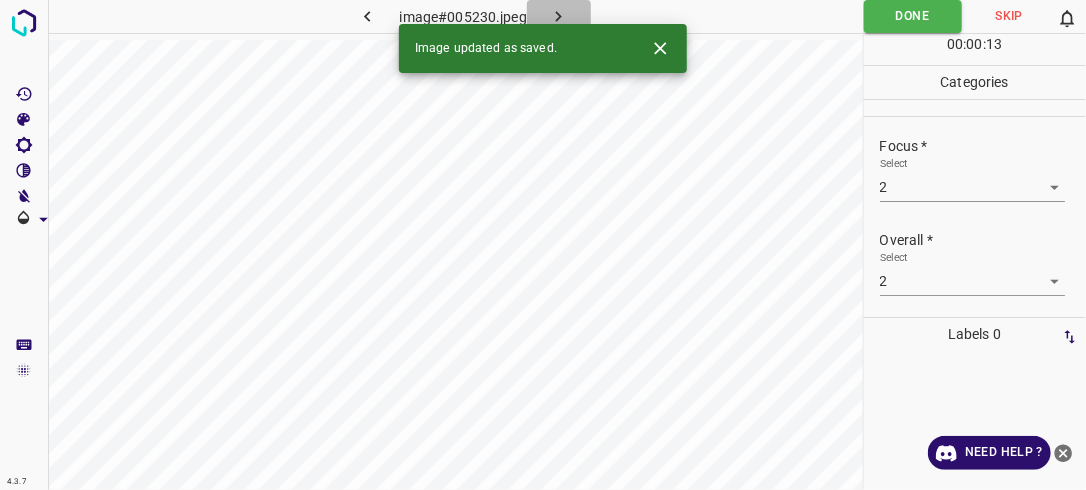 click 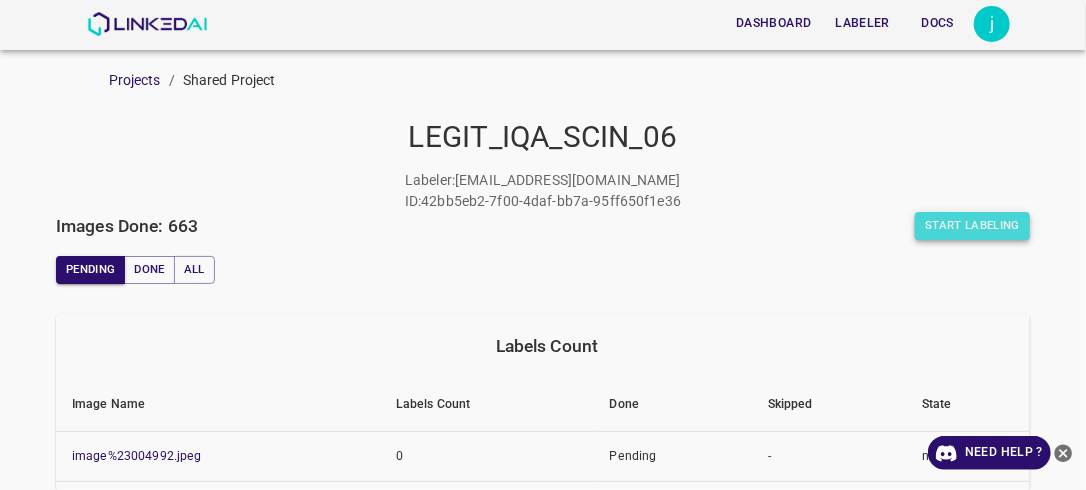 click on "Start Labeling" at bounding box center [972, 226] 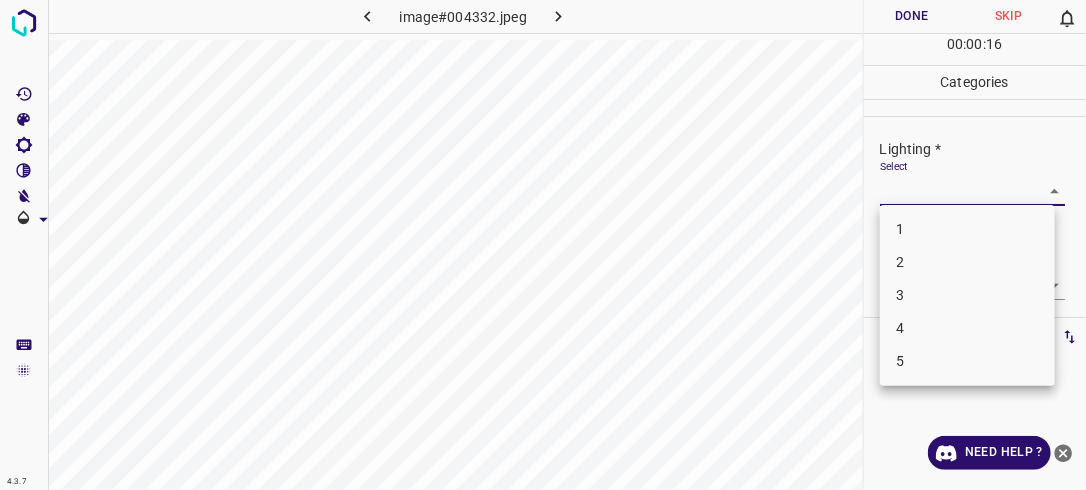 click on "4.3.7 image#004332.jpeg Done Skip 0 00   : 00   : 16   Categories Lighting *  Select ​ Focus *  Select ​ Overall *  Select ​ Labels   0 Categories 1 Lighting 2 Focus 3 Overall Tools Space Change between modes (Draw & Edit) I Auto labeling R Restore zoom M Zoom in N Zoom out Delete Delete selecte label Filters Z Restore filters X Saturation filter C Brightness filter V Contrast filter B Gray scale filter General O Download Need Help ? - Text - Hide - Delete 1 2 3 4 5" at bounding box center (543, 245) 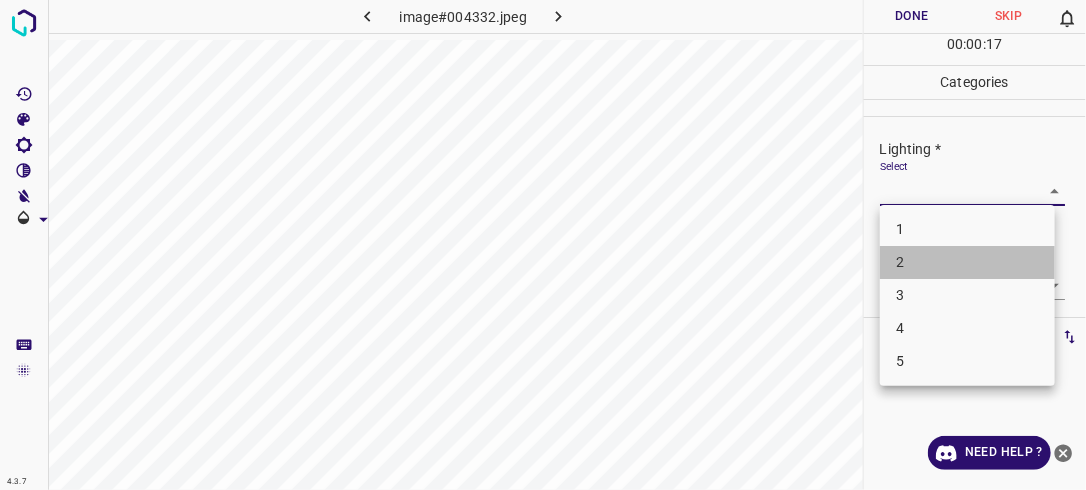 click on "2" at bounding box center (967, 262) 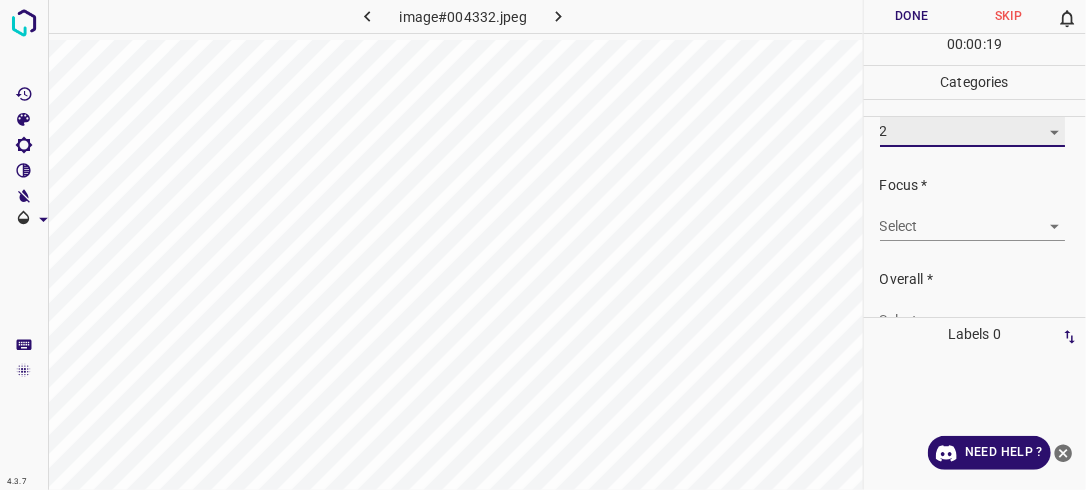scroll, scrollTop: 89, scrollLeft: 0, axis: vertical 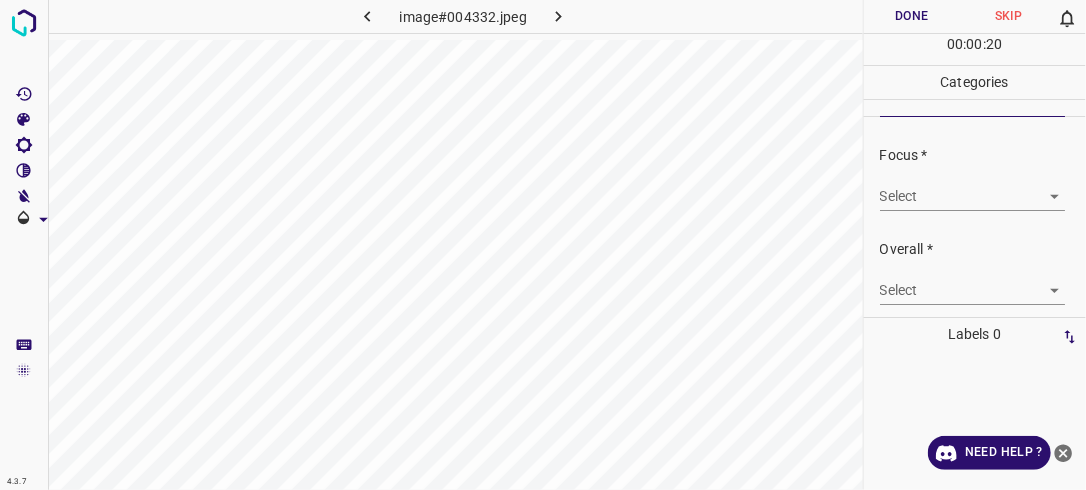 click on "4.3.7 image#004332.jpeg Done Skip 0 00   : 00   : 20   Categories Lighting *  Select 2 2 Focus *  Select ​ Overall *  Select ​ Labels   0 Categories 1 Lighting 2 Focus 3 Overall Tools Space Change between modes (Draw & Edit) I Auto labeling R Restore zoom M Zoom in N Zoom out Delete Delete selecte label Filters Z Restore filters X Saturation filter C Brightness filter V Contrast filter B Gray scale filter General O Download Need Help ? - Text - Hide - Delete" at bounding box center [543, 245] 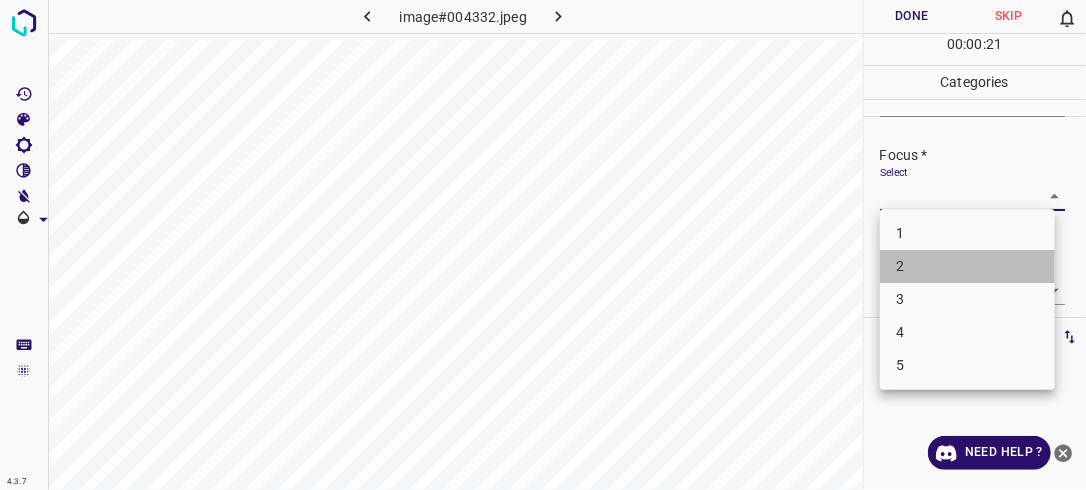 click on "2" at bounding box center (967, 266) 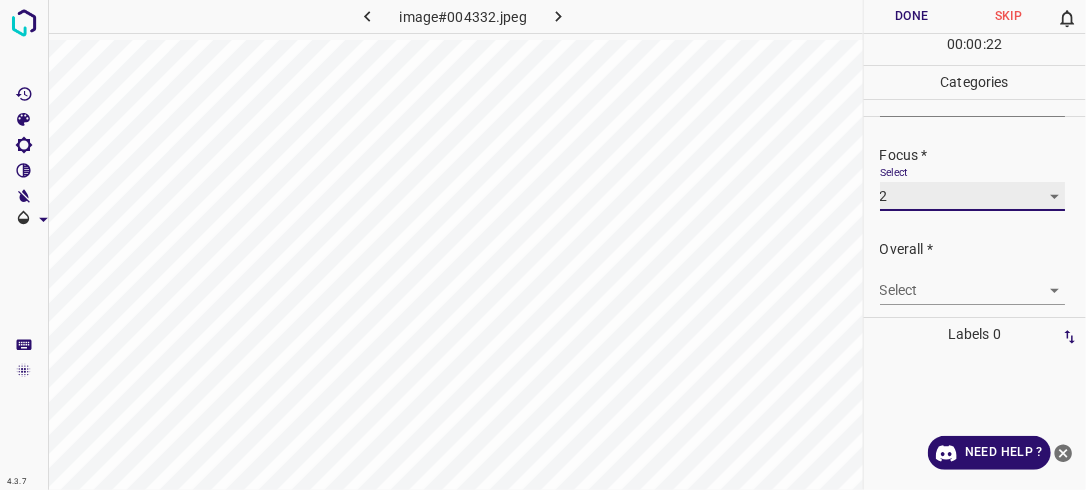 scroll, scrollTop: 98, scrollLeft: 0, axis: vertical 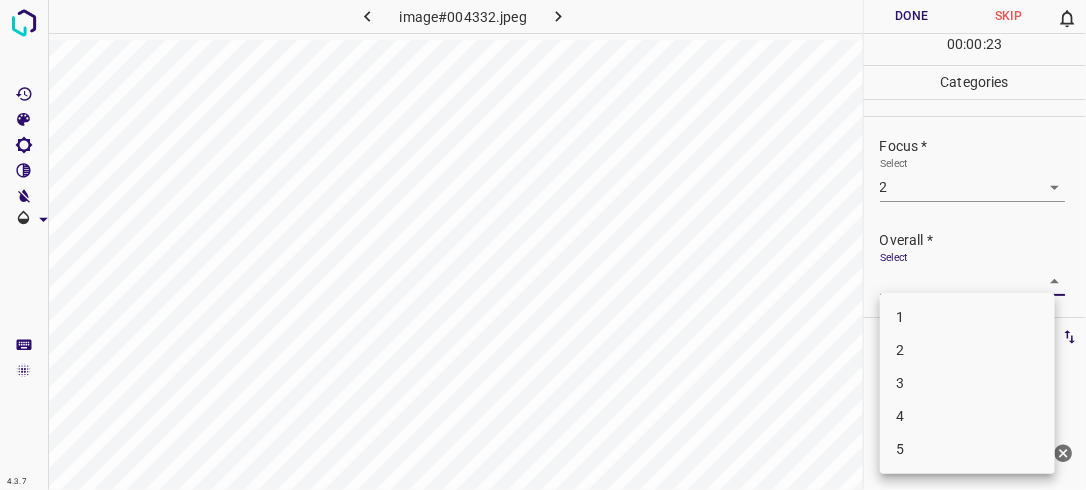 click on "4.3.7 image#004332.jpeg Done Skip 0 00   : 00   : 23   Categories Lighting *  Select 2 2 Focus *  Select 2 2 Overall *  Select ​ Labels   0 Categories 1 Lighting 2 Focus 3 Overall Tools Space Change between modes (Draw & Edit) I Auto labeling R Restore zoom M Zoom in N Zoom out Delete Delete selecte label Filters Z Restore filters X Saturation filter C Brightness filter V Contrast filter B Gray scale filter General O Download Need Help ? - Text - Hide - Delete 1 2 3 4 5" at bounding box center (543, 245) 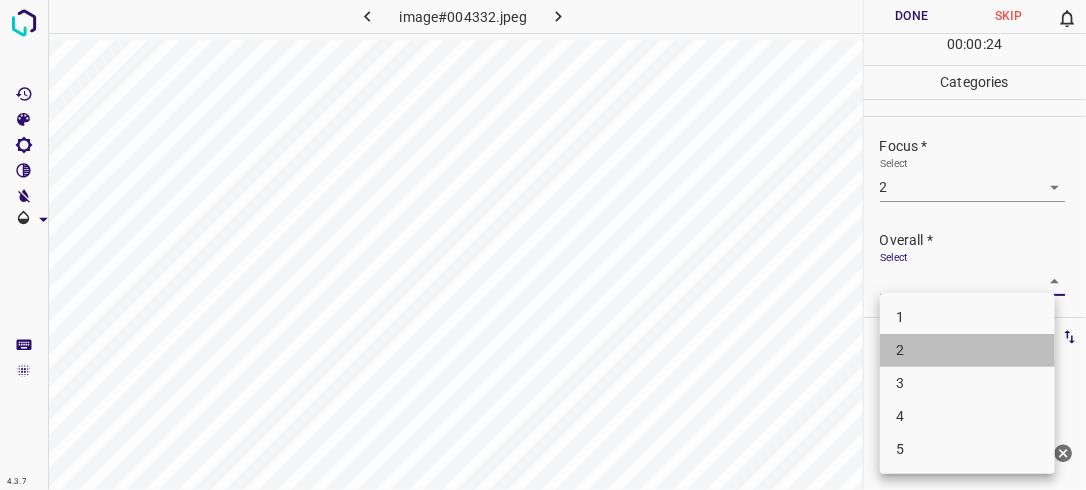 click on "2" at bounding box center [967, 350] 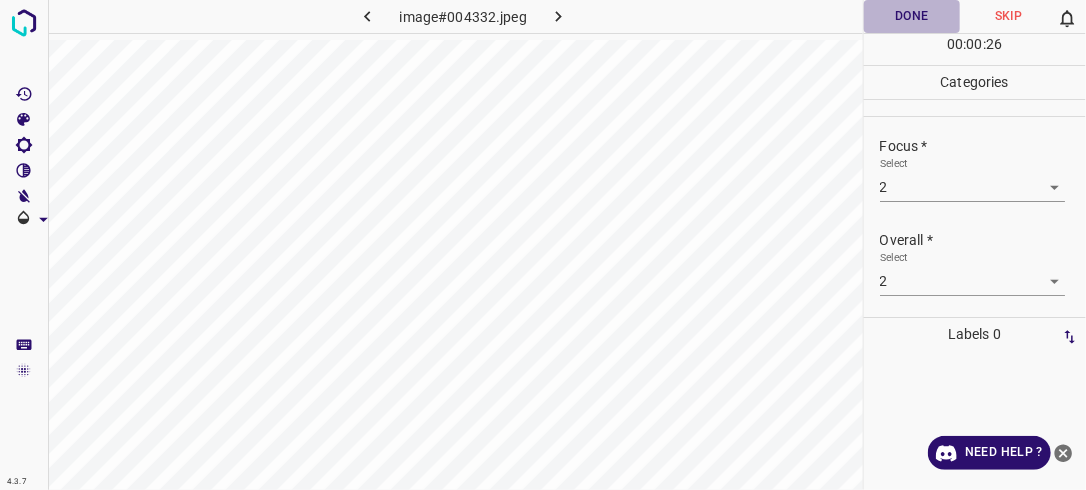 click on "Done" at bounding box center [912, 16] 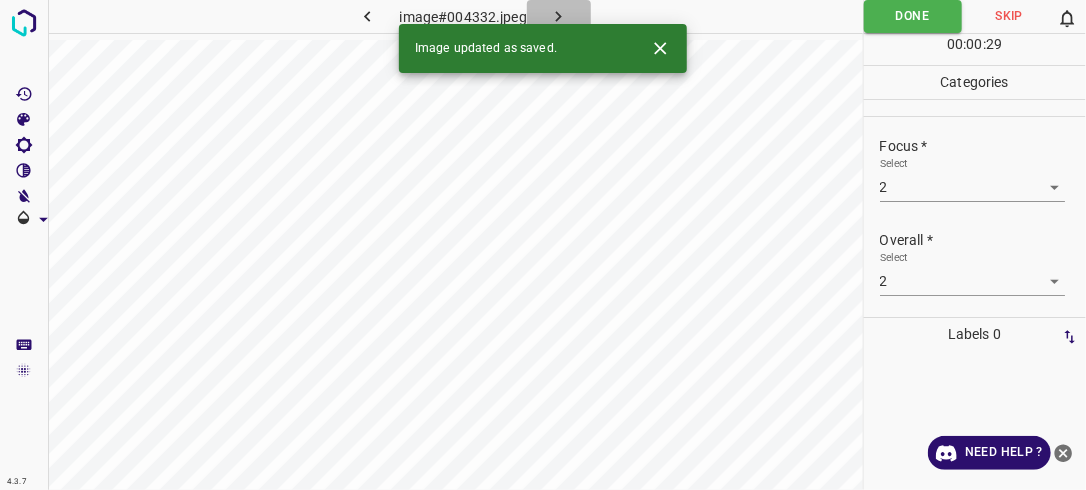 click 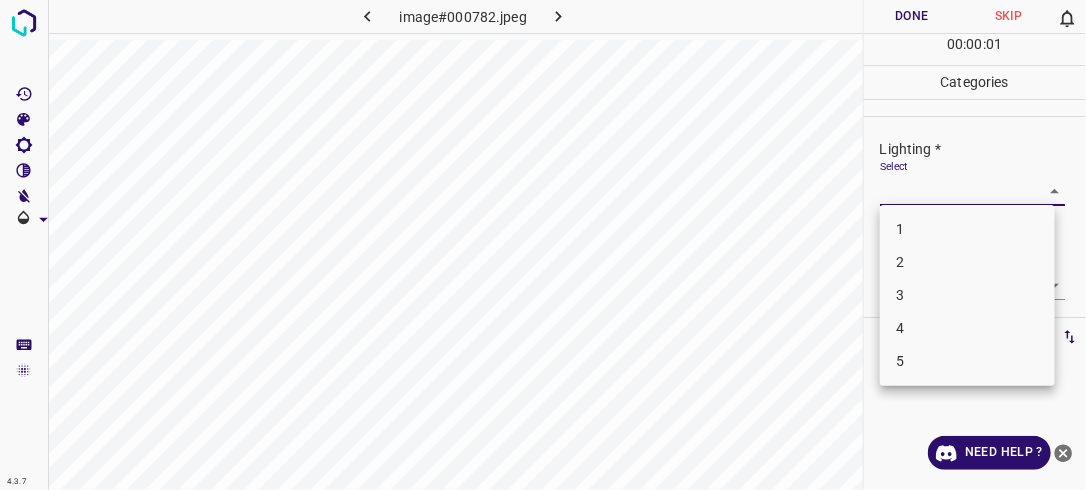 click on "4.3.7 image#000782.jpeg Done Skip 0 00   : 00   : 01   Categories Lighting *  Select ​ Focus *  Select ​ Overall *  Select ​ Labels   0 Categories 1 Lighting 2 Focus 3 Overall Tools Space Change between modes (Draw & Edit) I Auto labeling R Restore zoom M Zoom in N Zoom out Delete Delete selecte label Filters Z Restore filters X Saturation filter C Brightness filter V Contrast filter B Gray scale filter General O Download Need Help ? - Text - Hide - Delete 1 2 3 4 5" at bounding box center (543, 245) 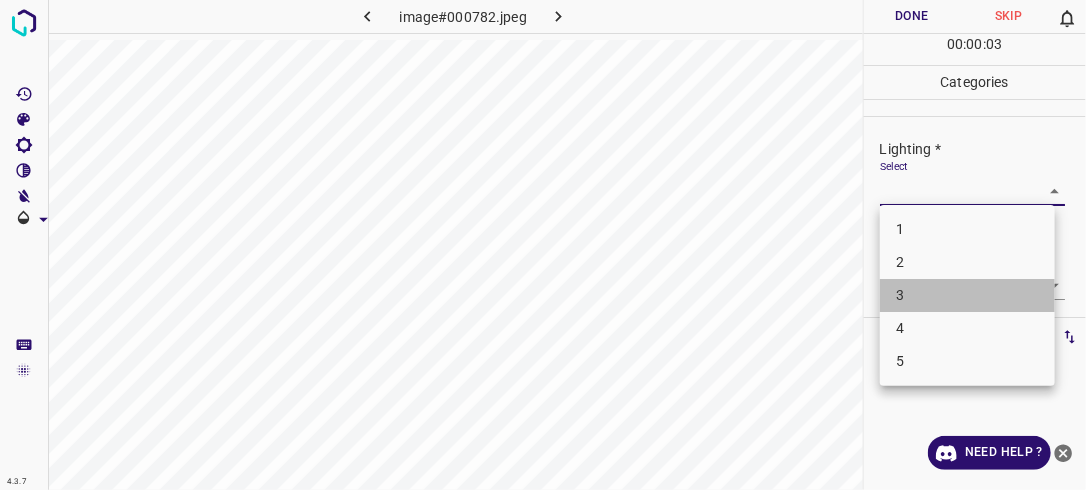 click on "3" at bounding box center [967, 295] 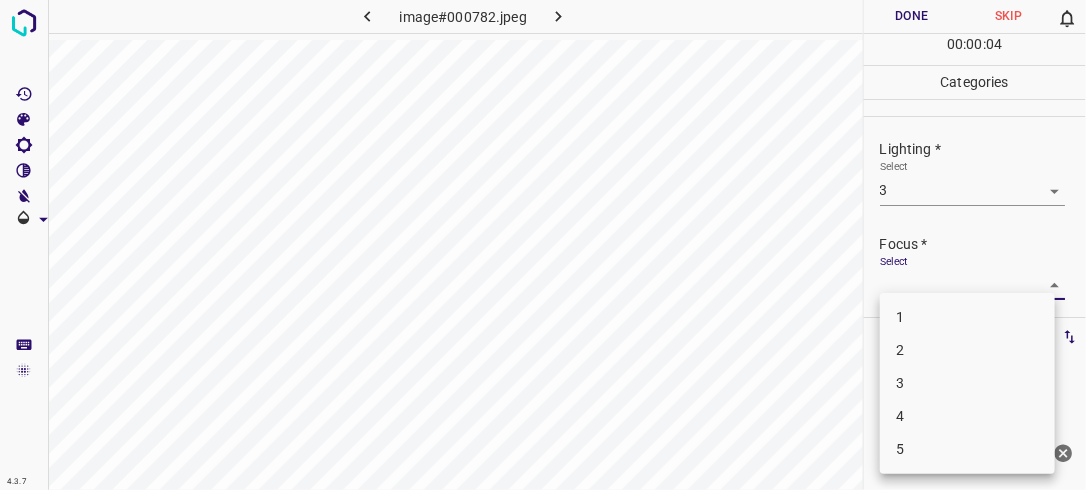 click on "4.3.7 image#000782.jpeg Done Skip 0 00   : 00   : 04   Categories Lighting *  Select 3 3 Focus *  Select ​ Overall *  Select ​ Labels   0 Categories 1 Lighting 2 Focus 3 Overall Tools Space Change between modes (Draw & Edit) I Auto labeling R Restore zoom M Zoom in N Zoom out Delete Delete selecte label Filters Z Restore filters X Saturation filter C Brightness filter V Contrast filter B Gray scale filter General O Download Need Help ? - Text - Hide - Delete 1 2 3 4 5" at bounding box center (543, 245) 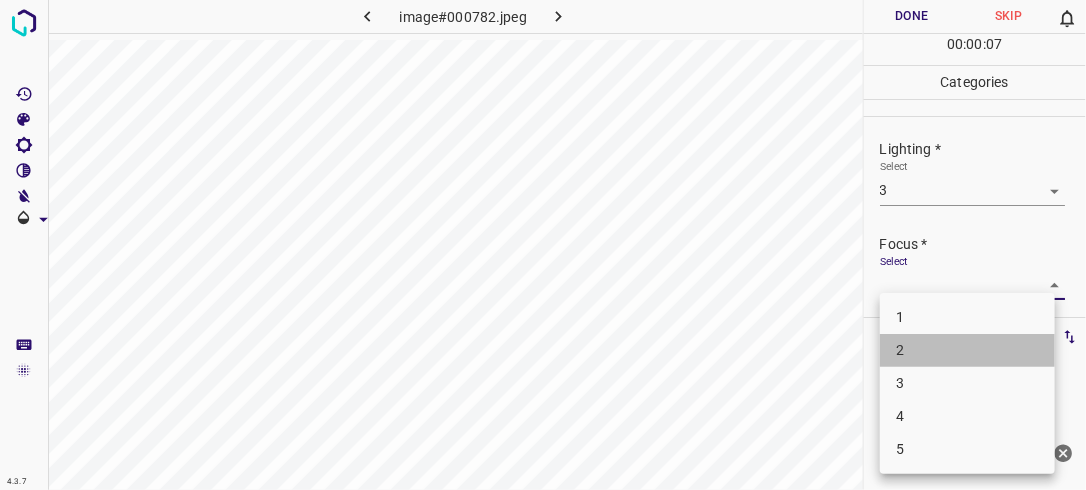 click on "2" at bounding box center [967, 350] 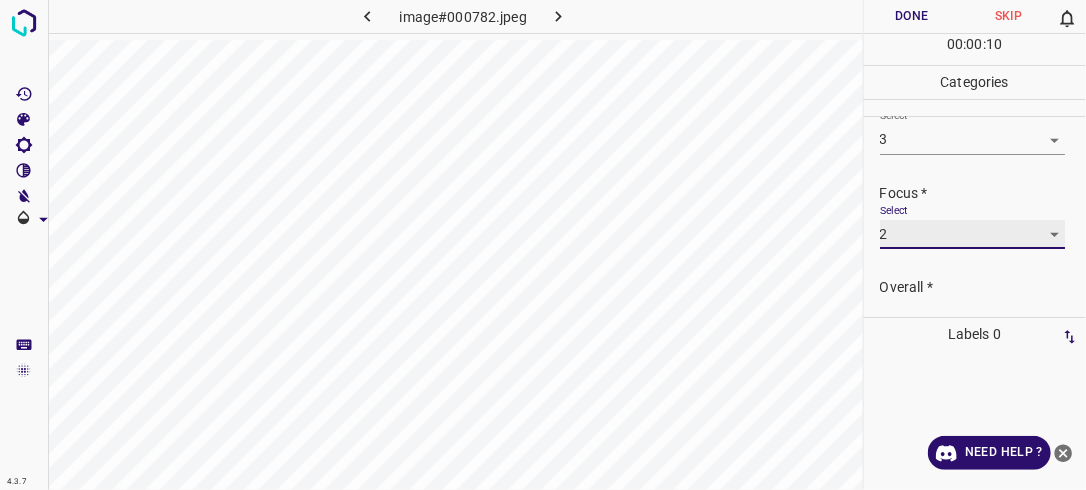 scroll, scrollTop: 98, scrollLeft: 0, axis: vertical 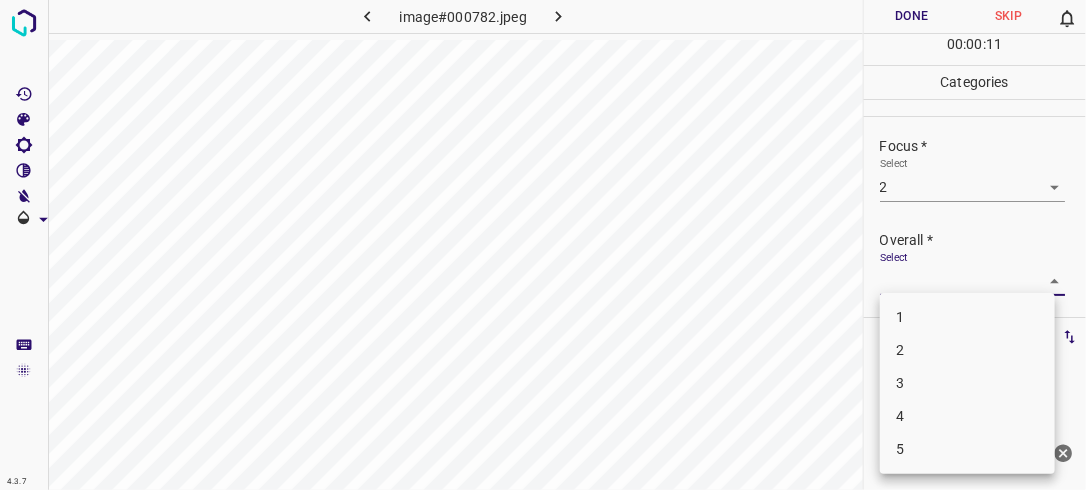 click on "4.3.7 image#000782.jpeg Done Skip 0 00   : 00   : 11   Categories Lighting *  Select 3 3 Focus *  Select 2 2 Overall *  Select ​ Labels   0 Categories 1 Lighting 2 Focus 3 Overall Tools Space Change between modes (Draw & Edit) I Auto labeling R Restore zoom M Zoom in N Zoom out Delete Delete selecte label Filters Z Restore filters X Saturation filter C Brightness filter V Contrast filter B Gray scale filter General O Download Need Help ? - Text - Hide - Delete 1 2 3 4 5" at bounding box center [543, 245] 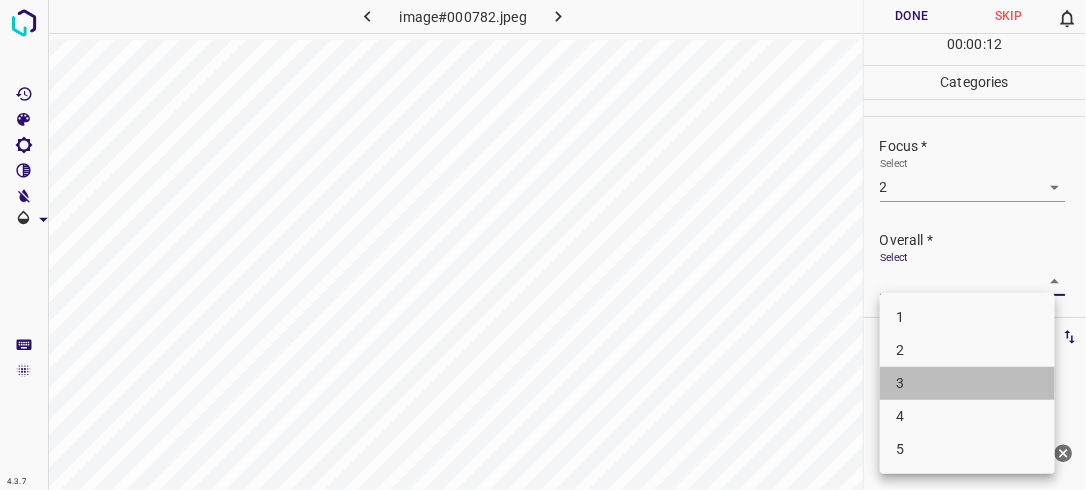 click on "3" at bounding box center [967, 383] 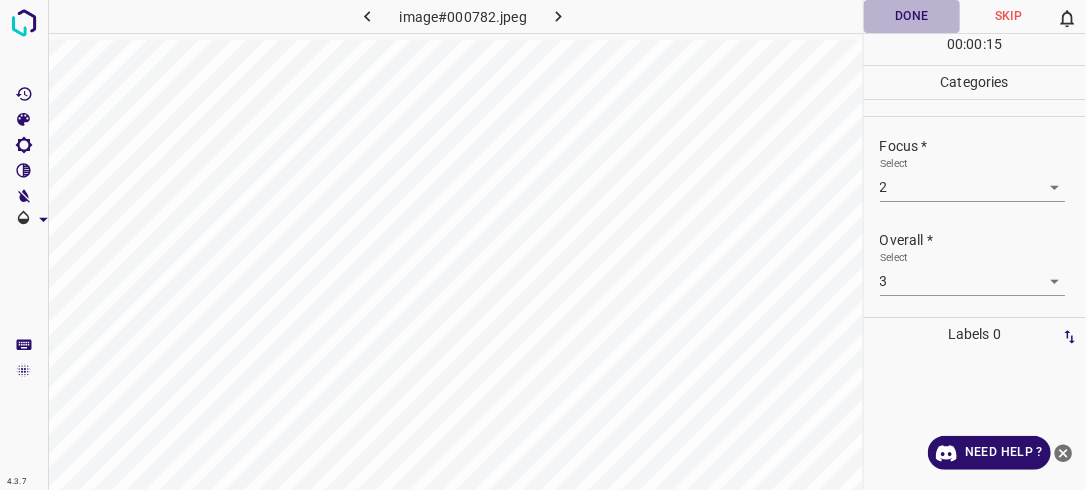click on "Done" at bounding box center (912, 16) 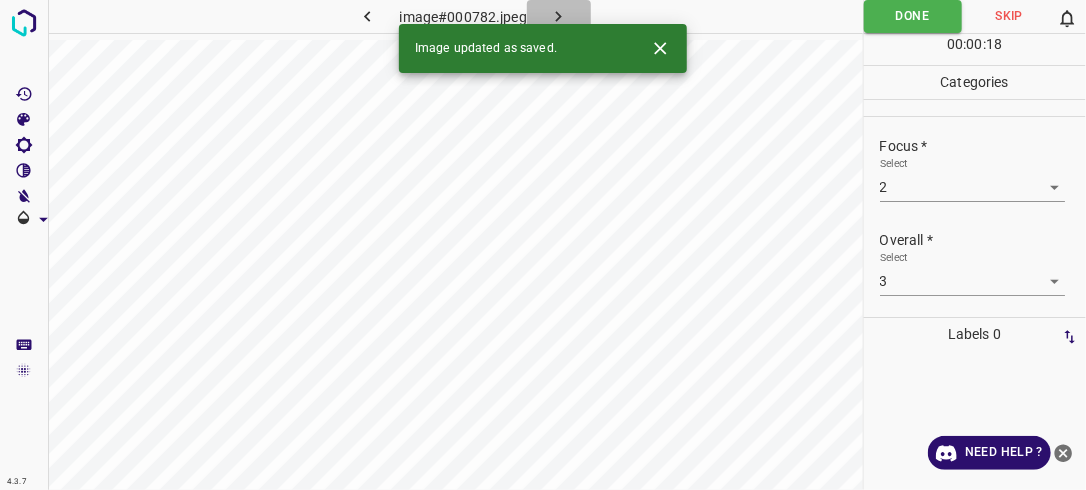 click 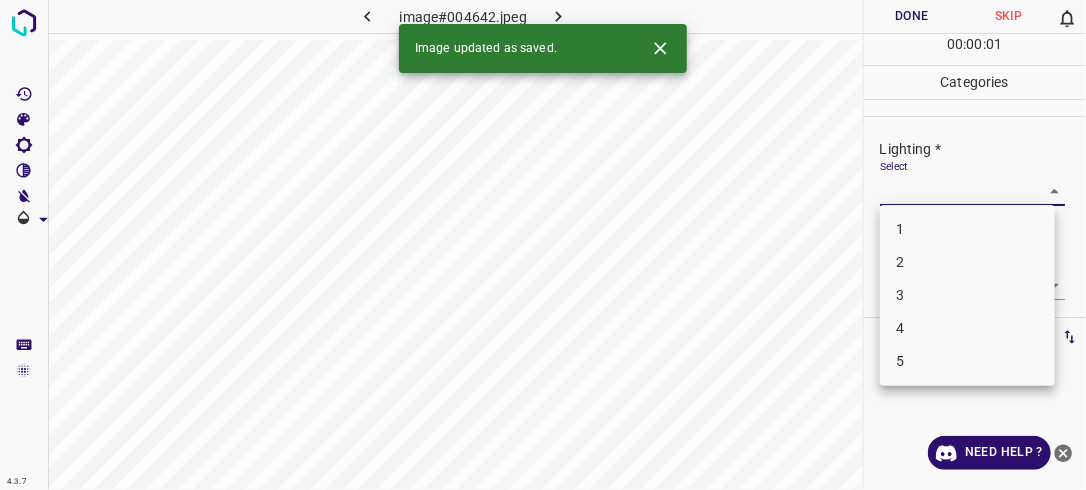 click on "4.3.7 image#004642.jpeg Done Skip 0 00   : 00   : 01   Categories Lighting *  Select ​ Focus *  Select ​ Overall *  Select ​ Labels   0 Categories 1 Lighting 2 Focus 3 Overall Tools Space Change between modes (Draw & Edit) I Auto labeling R Restore zoom M Zoom in N Zoom out Delete Delete selecte label Filters Z Restore filters X Saturation filter C Brightness filter V Contrast filter B Gray scale filter General O Download Image updated as saved. Need Help ? - Text - Hide - Delete 1 2 3 4 5" at bounding box center (543, 245) 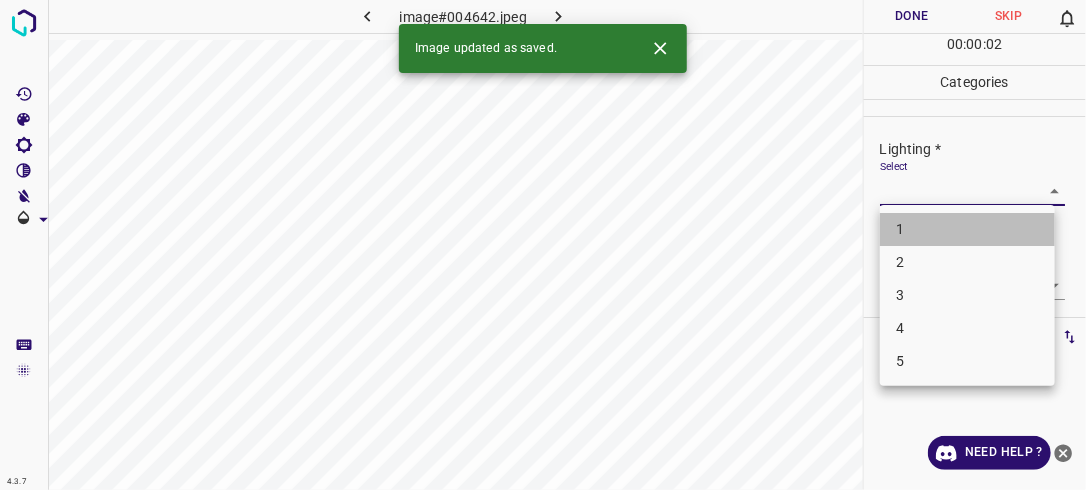 click on "1" at bounding box center [967, 229] 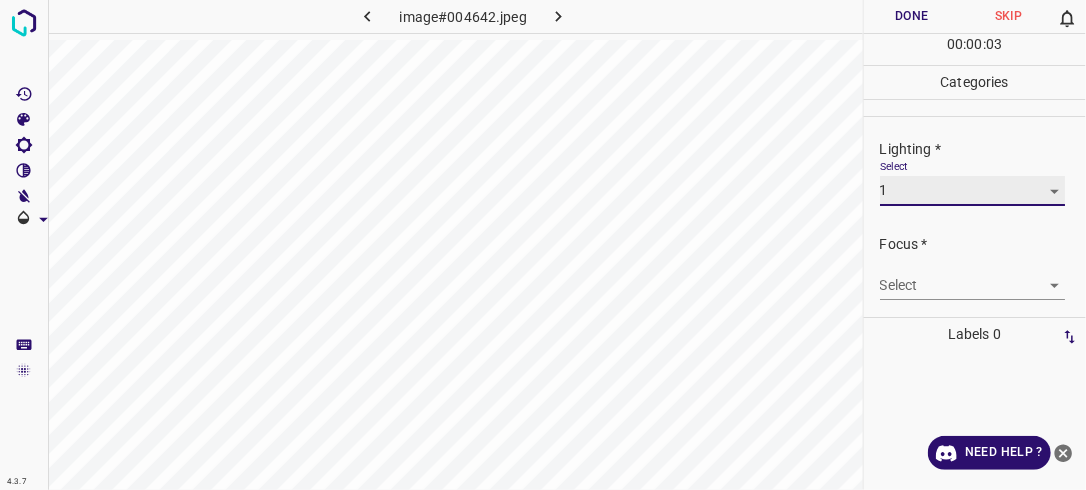 scroll, scrollTop: 86, scrollLeft: 0, axis: vertical 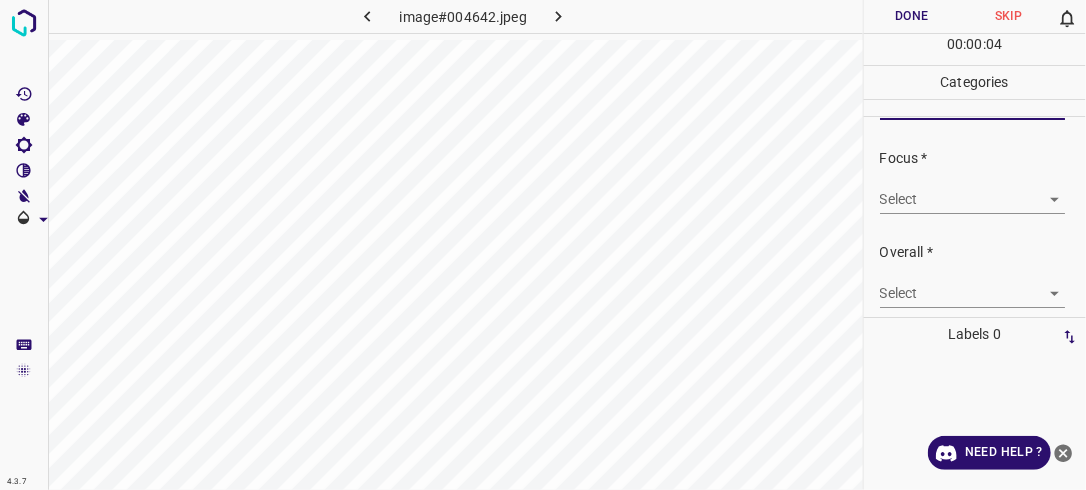 click on "4.3.7 image#004642.jpeg Done Skip 0 00   : 00   : 04   Categories Lighting *  Select 1 1 Focus *  Select ​ Overall *  Select ​ Labels   0 Categories 1 Lighting 2 Focus 3 Overall Tools Space Change between modes (Draw & Edit) I Auto labeling R Restore zoom M Zoom in N Zoom out Delete Delete selecte label Filters Z Restore filters X Saturation filter C Brightness filter V Contrast filter B Gray scale filter General O Download Need Help ? - Text - Hide - Delete" at bounding box center [543, 245] 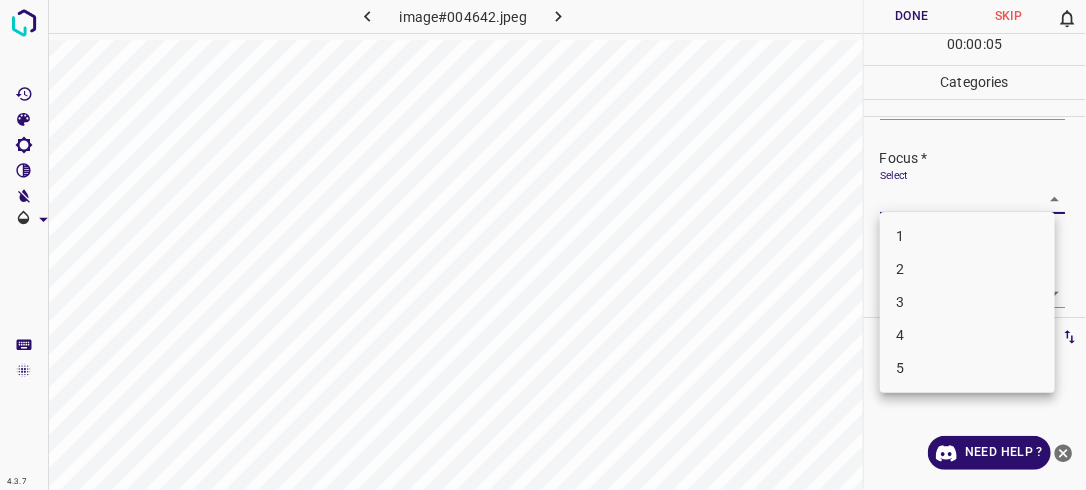 click on "1" at bounding box center [967, 236] 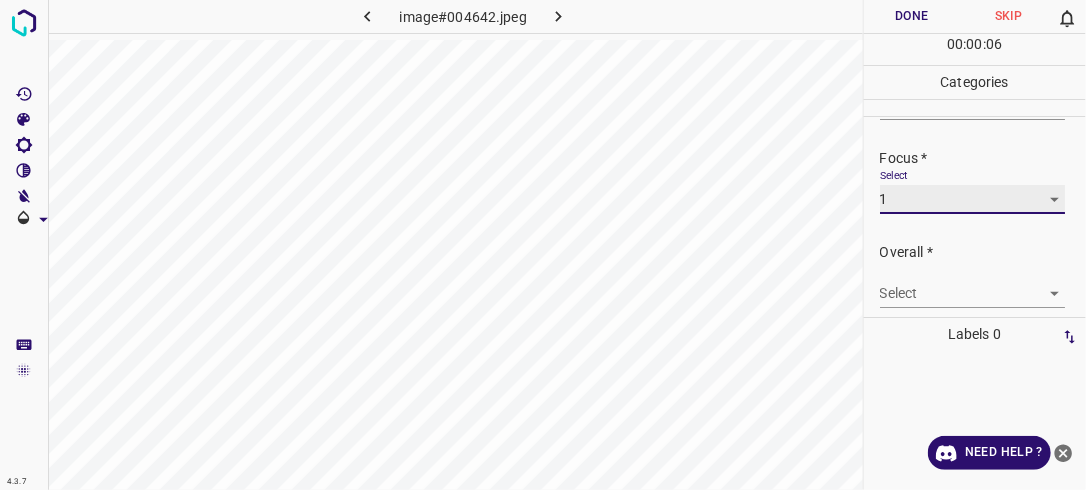 scroll, scrollTop: 98, scrollLeft: 0, axis: vertical 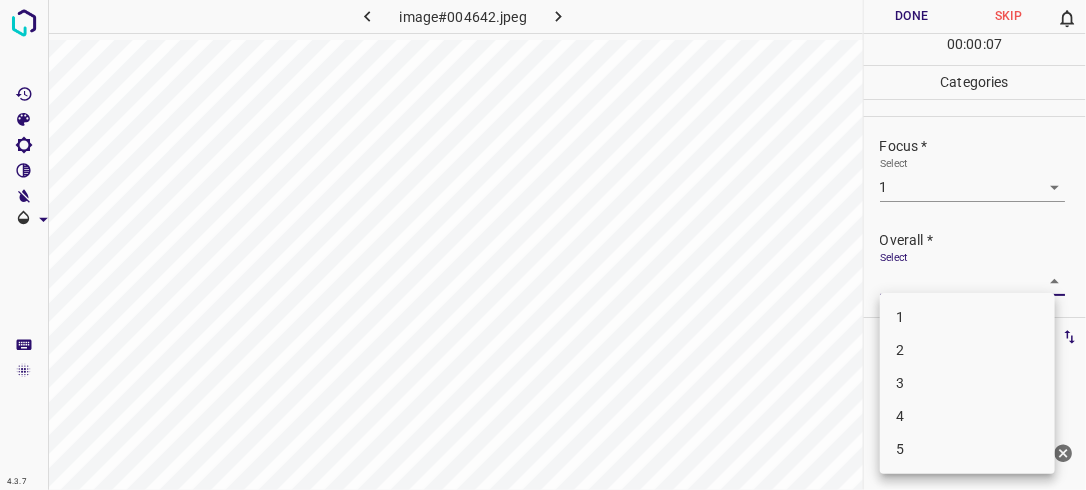 click on "4.3.7 image#004642.jpeg Done Skip 0 00   : 00   : 07   Categories Lighting *  Select 1 1 Focus *  Select 1 1 Overall *  Select ​ Labels   0 Categories 1 Lighting 2 Focus 3 Overall Tools Space Change between modes (Draw & Edit) I Auto labeling R Restore zoom M Zoom in N Zoom out Delete Delete selecte label Filters Z Restore filters X Saturation filter C Brightness filter V Contrast filter B Gray scale filter General O Download Need Help ? - Text - Hide - Delete 1 2 3 4 5" at bounding box center (543, 245) 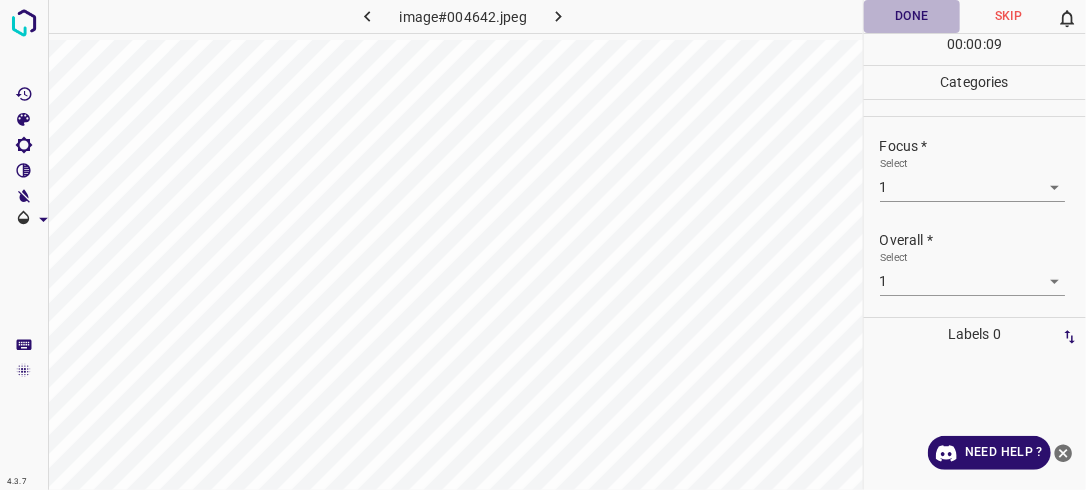 click on "Done" at bounding box center [912, 16] 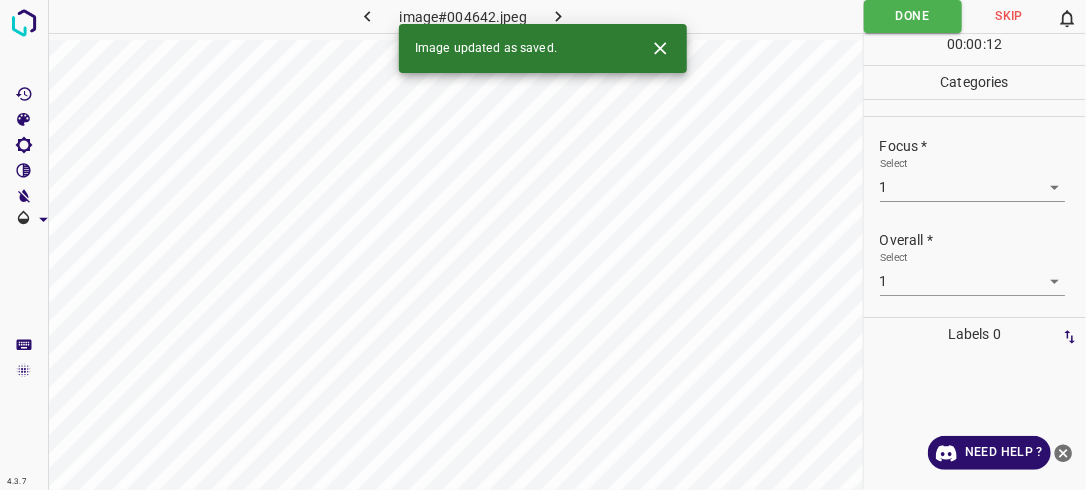 click 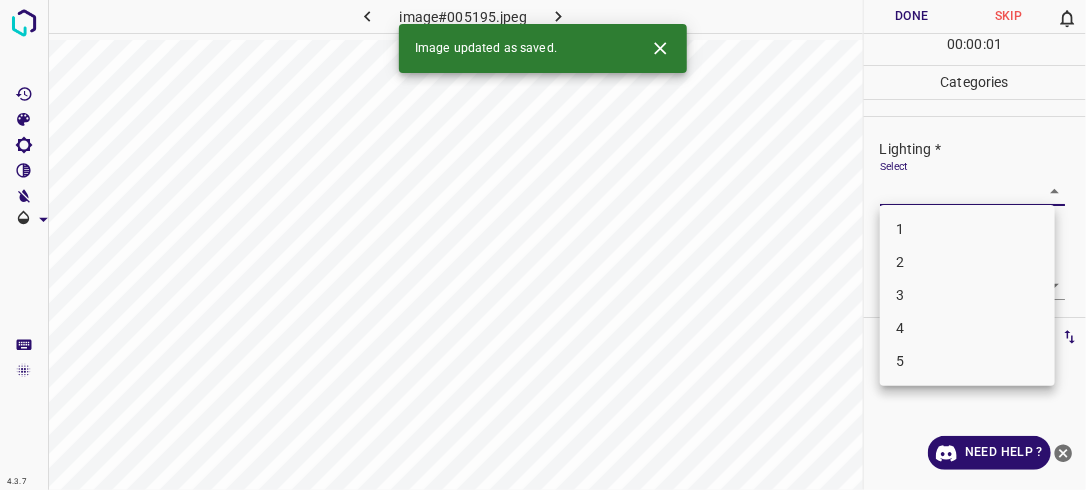 click on "4.3.7 image#005195.jpeg Done Skip 0 00   : 00   : 01   Categories Lighting *  Select ​ Focus *  Select ​ Overall *  Select ​ Labels   0 Categories 1 Lighting 2 Focus 3 Overall Tools Space Change between modes (Draw & Edit) I Auto labeling R Restore zoom M Zoom in N Zoom out Delete Delete selecte label Filters Z Restore filters X Saturation filter C Brightness filter V Contrast filter B Gray scale filter General O Download Image updated as saved. Need Help ? - Text - Hide - Delete 1 2 3 4 5" at bounding box center [543, 245] 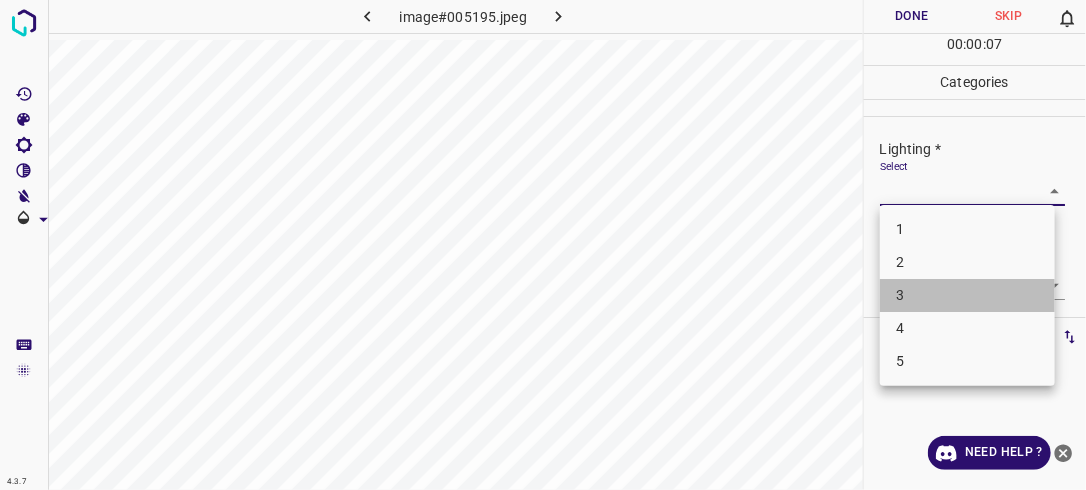 drag, startPoint x: 983, startPoint y: 296, endPoint x: 983, endPoint y: 279, distance: 17 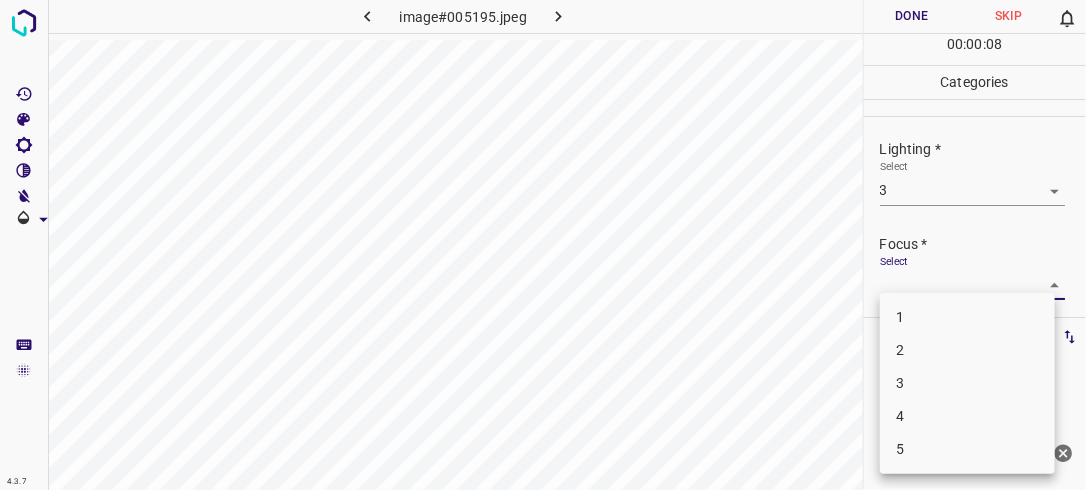 click on "4.3.7 image#005195.jpeg Done Skip 0 00   : 00   : 08   Categories Lighting *  Select 3 3 Focus *  Select ​ Overall *  Select ​ Labels   0 Categories 1 Lighting 2 Focus 3 Overall Tools Space Change between modes (Draw & Edit) I Auto labeling R Restore zoom M Zoom in N Zoom out Delete Delete selecte label Filters Z Restore filters X Saturation filter C Brightness filter V Contrast filter B Gray scale filter General O Download Need Help ? - Text - Hide - Delete 1 2 3 4 5" at bounding box center [543, 245] 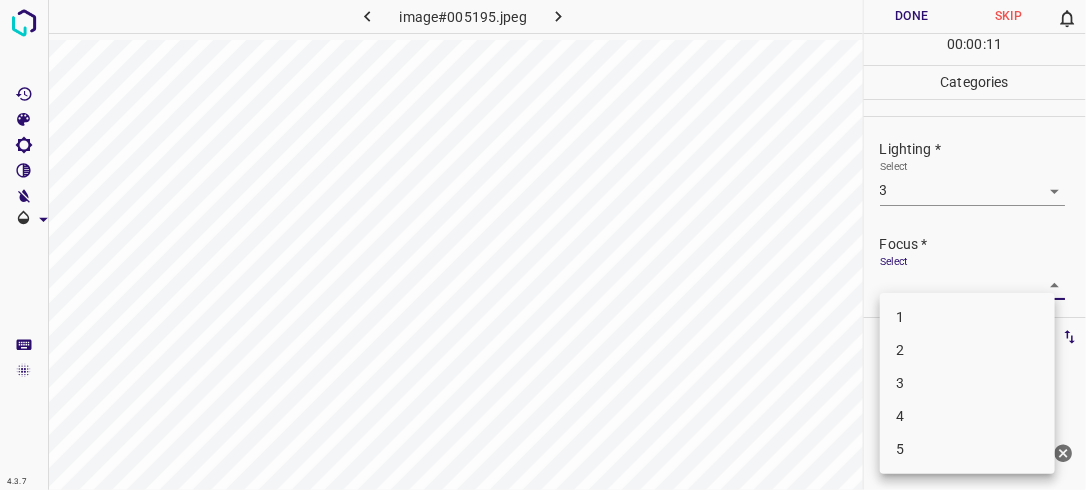 click on "3" at bounding box center (967, 383) 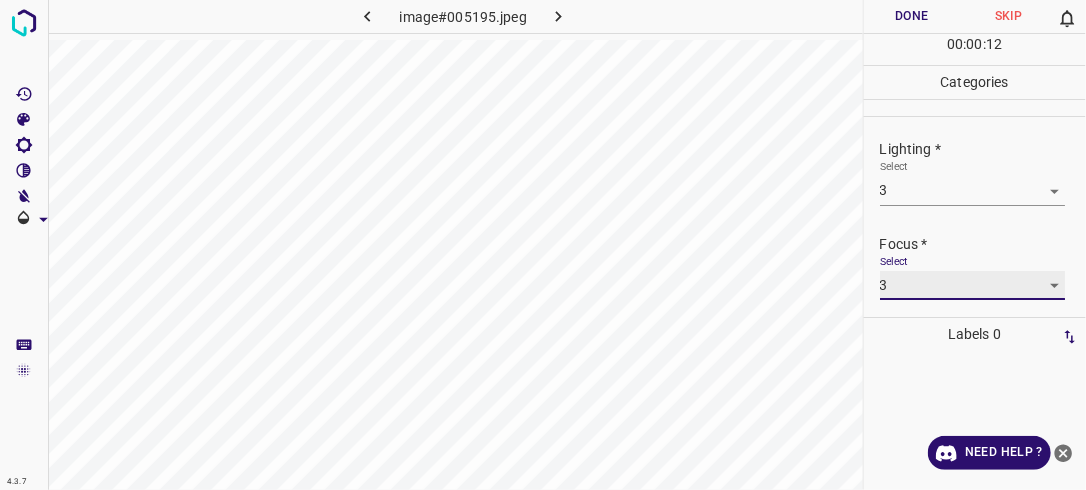 scroll, scrollTop: 98, scrollLeft: 0, axis: vertical 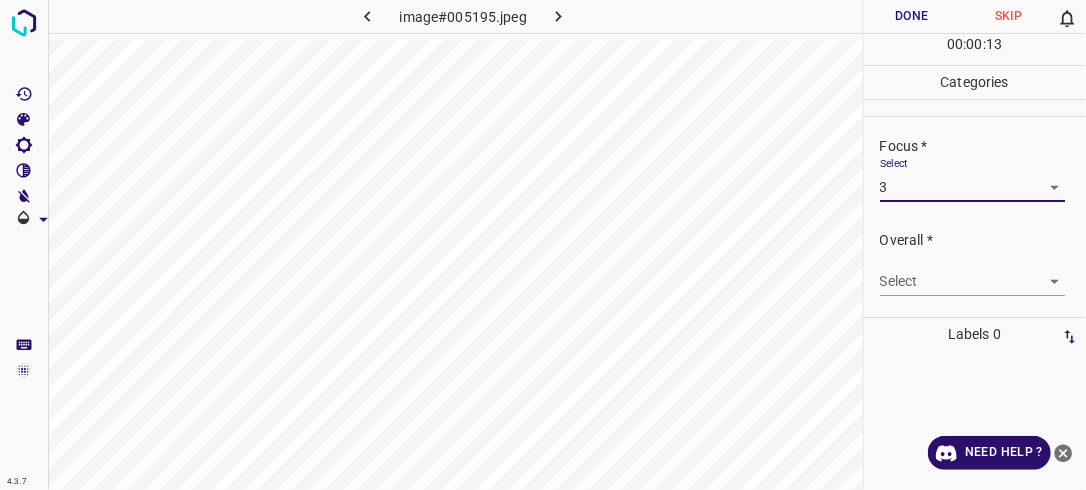 click on "4.3.7 image#005195.jpeg Done Skip 0 00   : 00   : 13   Categories Lighting *  Select 3 3 Focus *  Select 3 3 Overall *  Select ​ Labels   0 Categories 1 Lighting 2 Focus 3 Overall Tools Space Change between modes (Draw & Edit) I Auto labeling R Restore zoom M Zoom in N Zoom out Delete Delete selecte label Filters Z Restore filters X Saturation filter C Brightness filter V Contrast filter B Gray scale filter General O Download Need Help ? - Text - Hide - Delete" at bounding box center [543, 245] 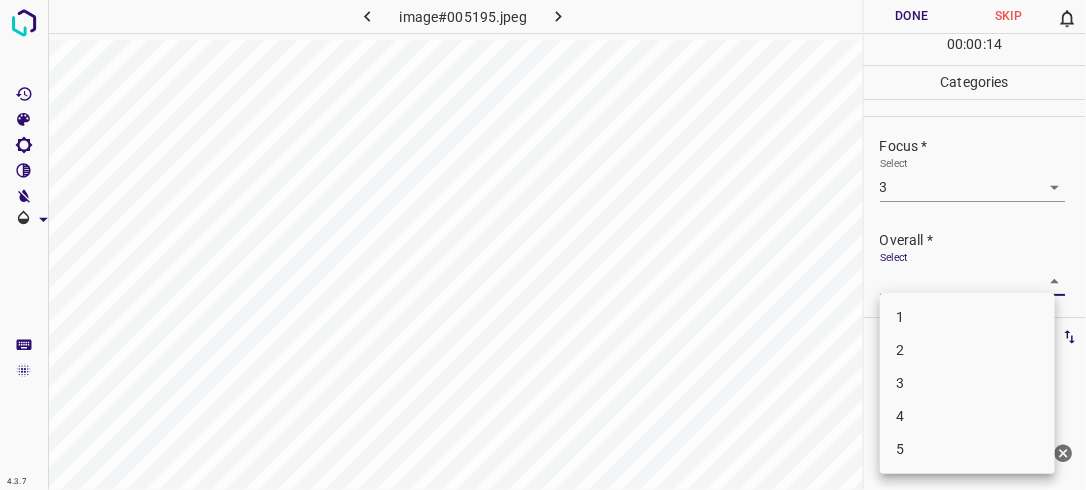 click on "3" at bounding box center [967, 383] 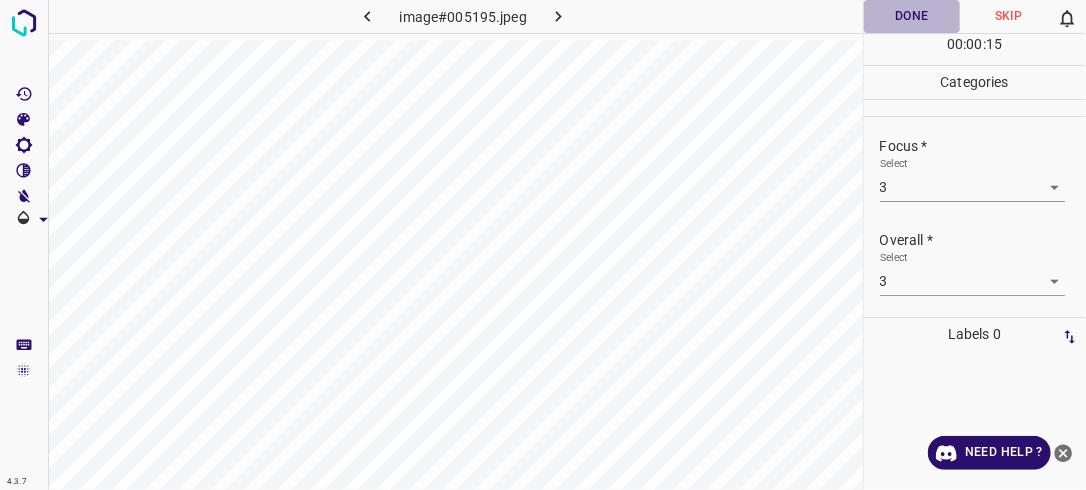 click on "Done" at bounding box center [912, 16] 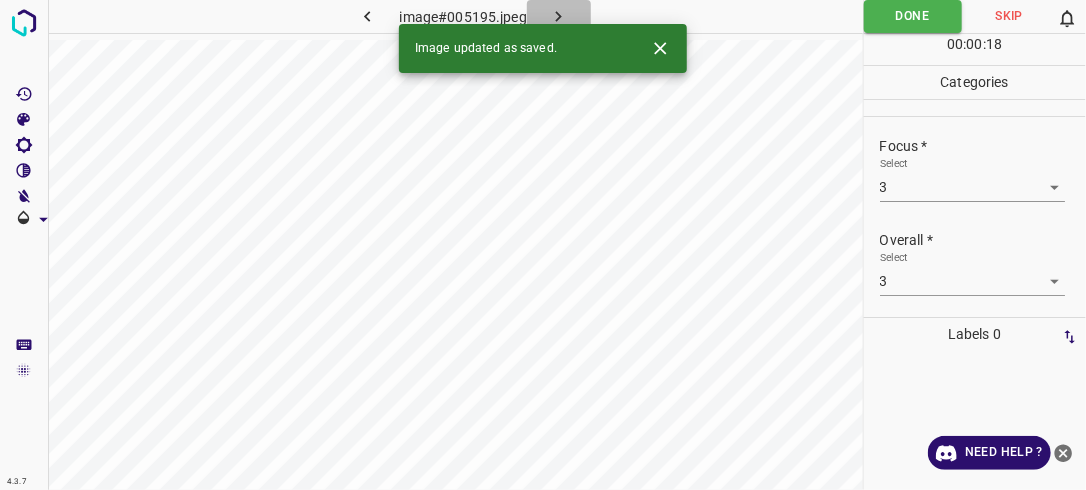 click at bounding box center (559, 16) 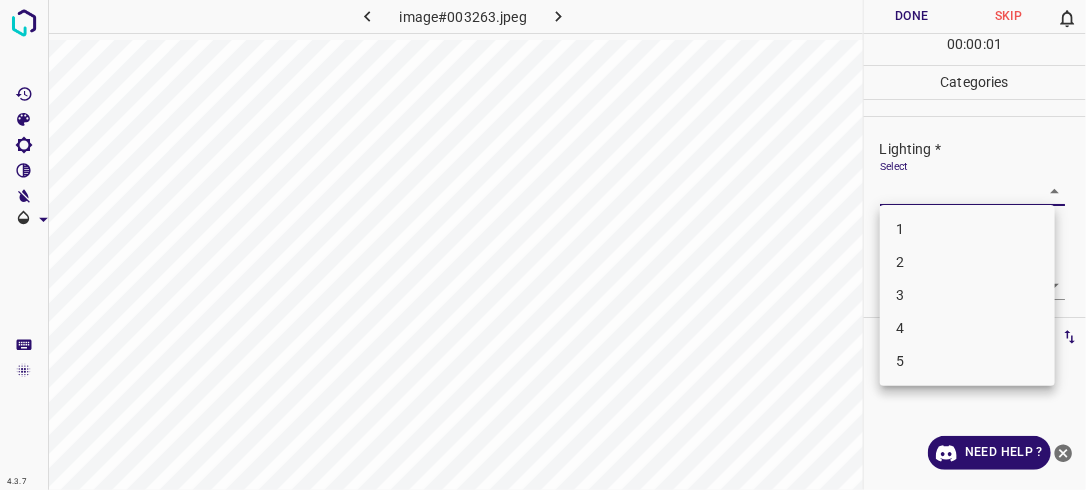 click on "4.3.7 image#003263.jpeg Done Skip 0 00   : 00   : 01   Categories Lighting *  Select ​ Focus *  Select ​ Overall *  Select ​ Labels   0 Categories 1 Lighting 2 Focus 3 Overall Tools Space Change between modes (Draw & Edit) I Auto labeling R Restore zoom M Zoom in N Zoom out Delete Delete selecte label Filters Z Restore filters X Saturation filter C Brightness filter V Contrast filter B Gray scale filter General O Download Need Help ? - Text - Hide - Delete 1 2 3 4 5" at bounding box center (543, 245) 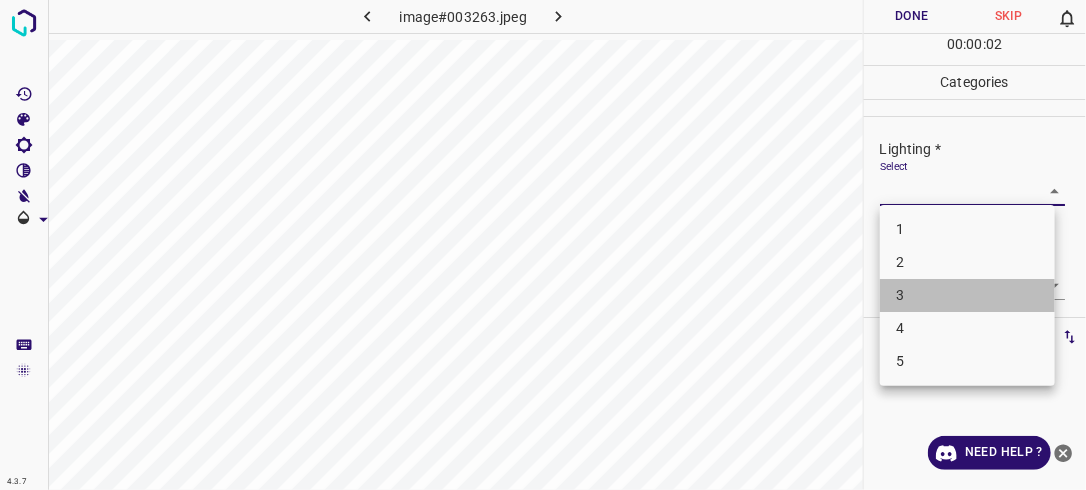 click on "3" at bounding box center (967, 295) 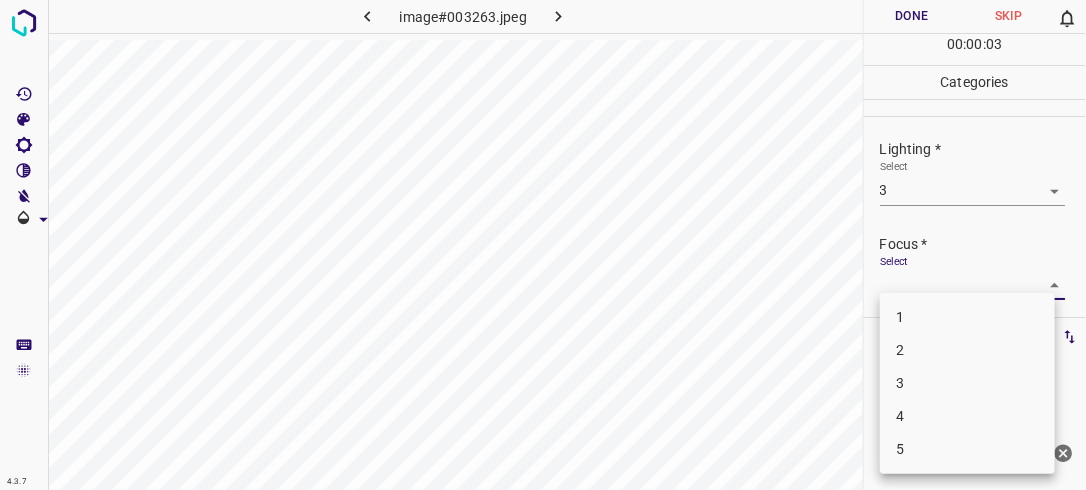 click on "4.3.7 image#003263.jpeg Done Skip 0 00   : 00   : 03   Categories Lighting *  Select 3 3 Focus *  Select ​ Overall *  Select ​ Labels   0 Categories 1 Lighting 2 Focus 3 Overall Tools Space Change between modes (Draw & Edit) I Auto labeling R Restore zoom M Zoom in N Zoom out Delete Delete selecte label Filters Z Restore filters X Saturation filter C Brightness filter V Contrast filter B Gray scale filter General O Download Need Help ? - Text - Hide - Delete 1 2 3 4 5" at bounding box center [543, 245] 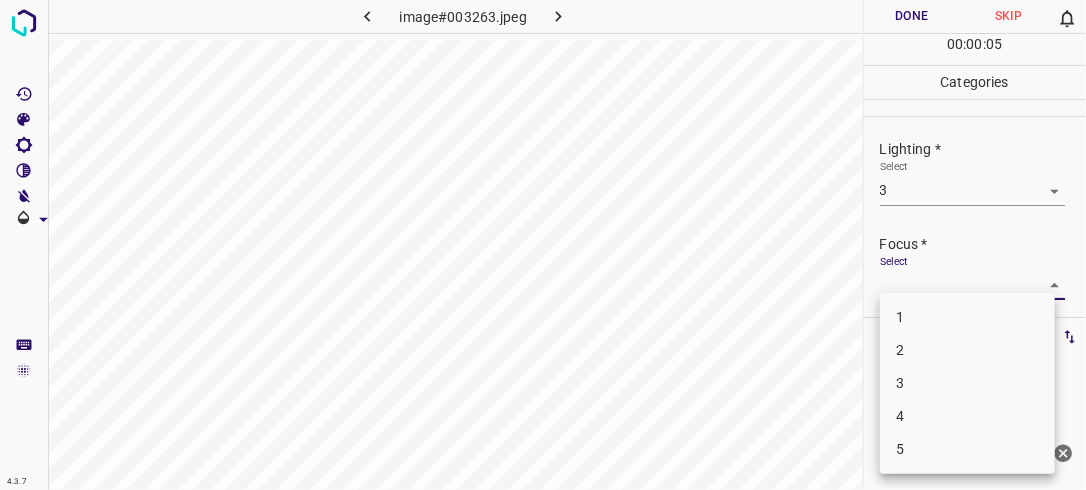 click on "2" at bounding box center (967, 350) 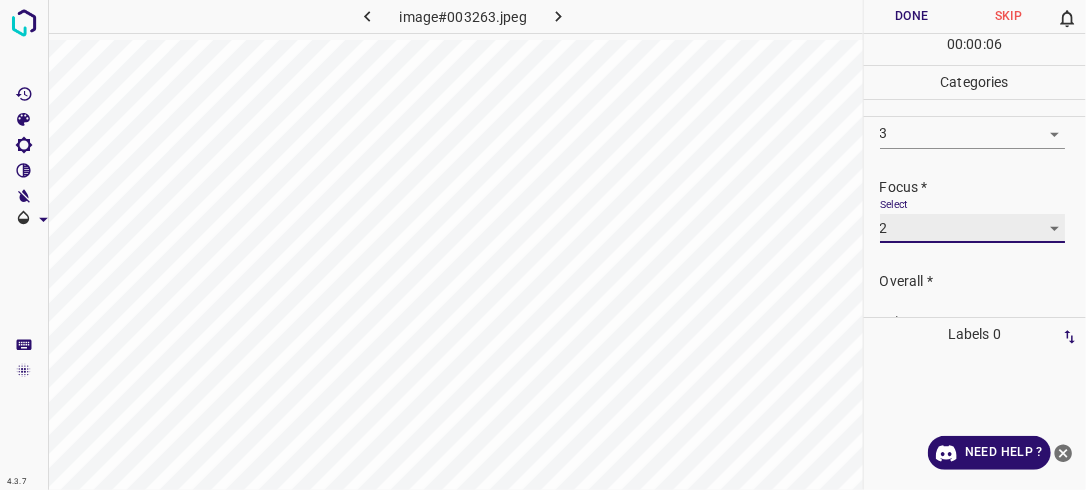 scroll, scrollTop: 87, scrollLeft: 0, axis: vertical 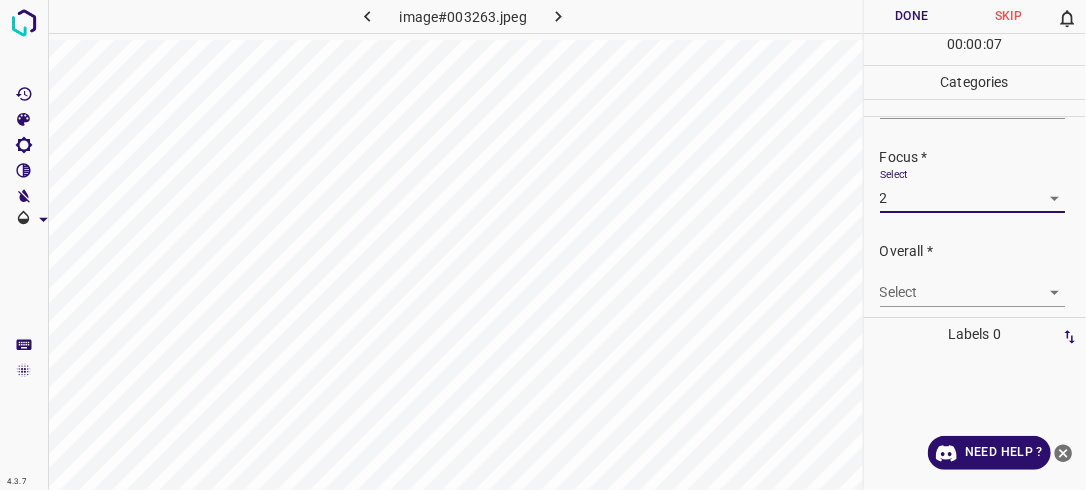 click on "4.3.7 image#003263.jpeg Done Skip 0 00   : 00   : 07   Categories Lighting *  Select 3 3 Focus *  Select 2 2 Overall *  Select ​ Labels   0 Categories 1 Lighting 2 Focus 3 Overall Tools Space Change between modes (Draw & Edit) I Auto labeling R Restore zoom M Zoom in N Zoom out Delete Delete selecte label Filters Z Restore filters X Saturation filter C Brightness filter V Contrast filter B Gray scale filter General O Download Need Help ? - Text - Hide - Delete" at bounding box center (543, 245) 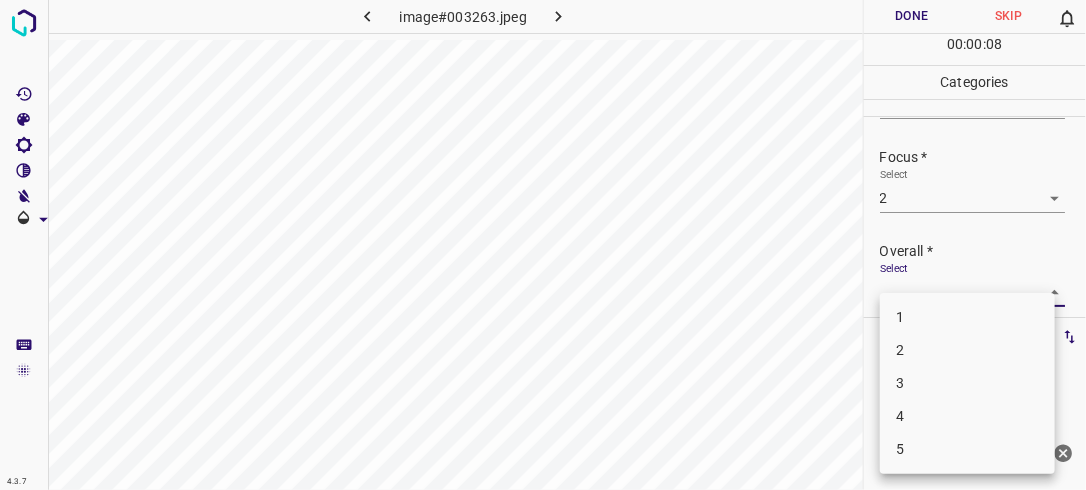 click on "3" at bounding box center [967, 383] 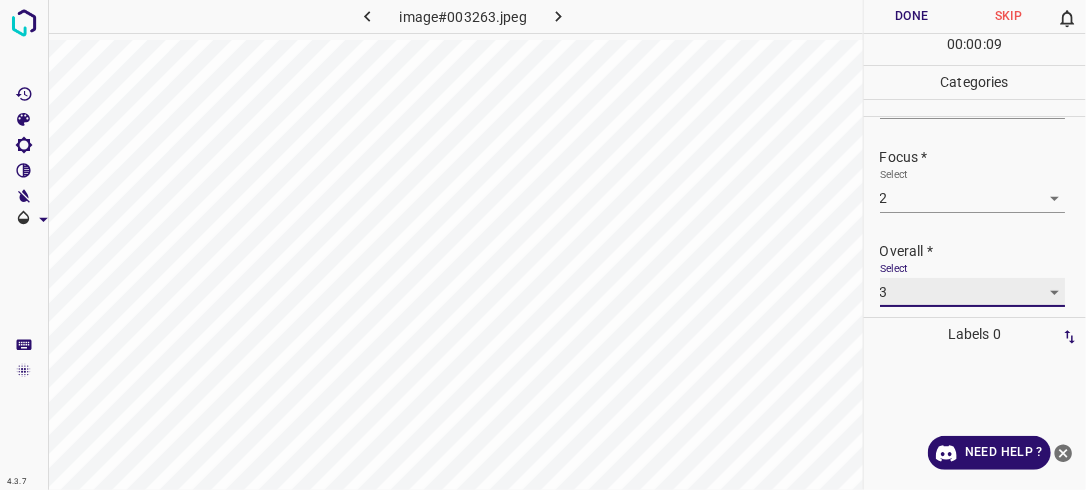 scroll, scrollTop: 87, scrollLeft: 0, axis: vertical 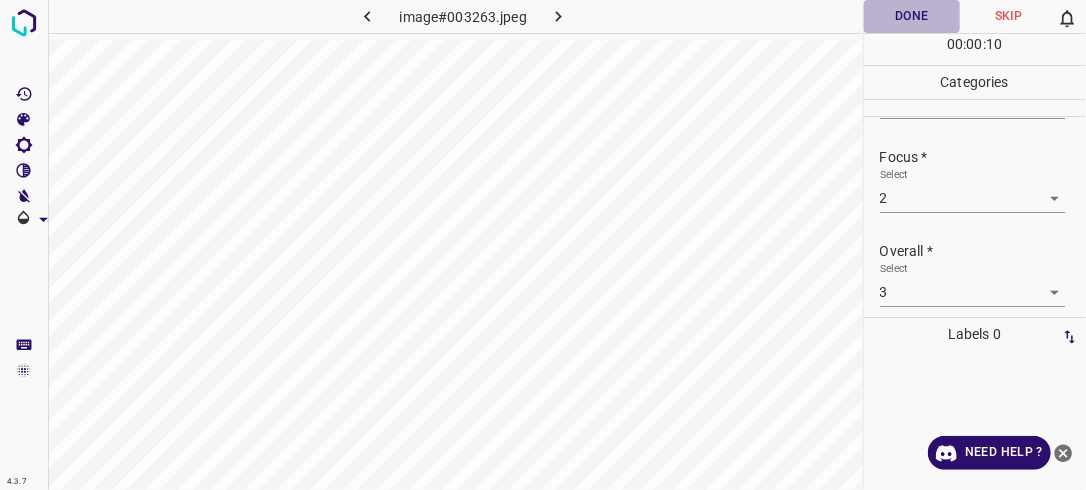 click on "Done" at bounding box center (912, 16) 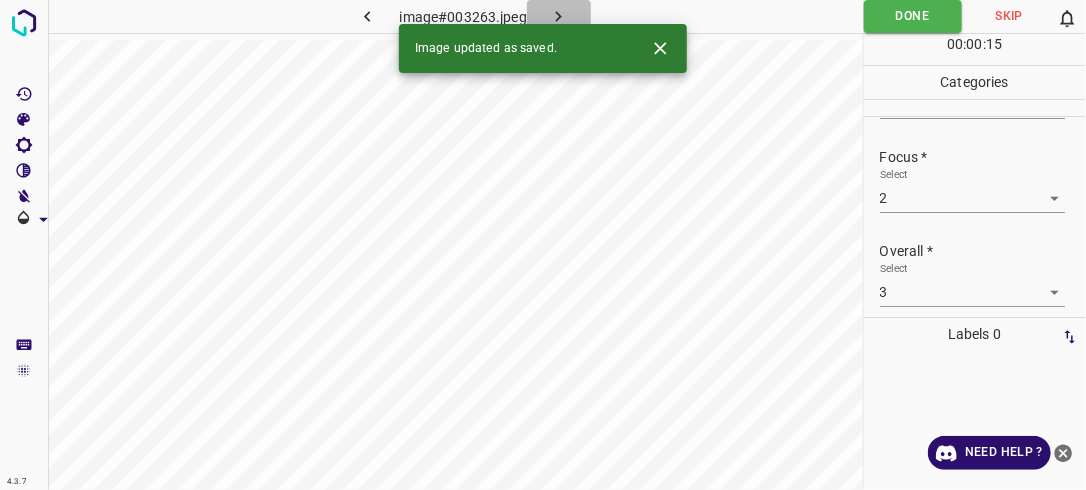 click 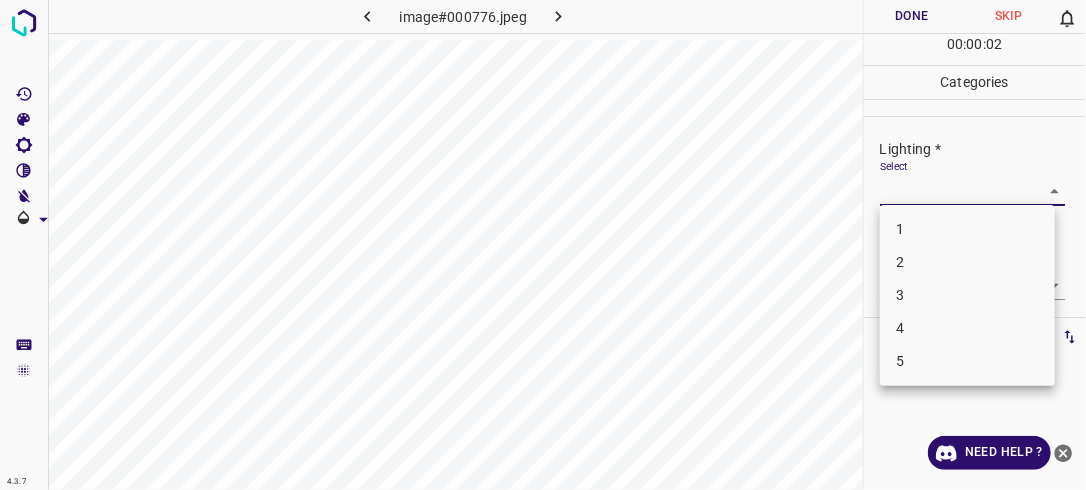 click on "4.3.7 image#000776.jpeg Done Skip 0 00   : 00   : 02   Categories Lighting *  Select ​ Focus *  Select ​ Overall *  Select ​ Labels   0 Categories 1 Lighting 2 Focus 3 Overall Tools Space Change between modes (Draw & Edit) I Auto labeling R Restore zoom M Zoom in N Zoom out Delete Delete selecte label Filters Z Restore filters X Saturation filter C Brightness filter V Contrast filter B Gray scale filter General O Download Need Help ? - Text - Hide - Delete 1 2 3 4 5" at bounding box center [543, 245] 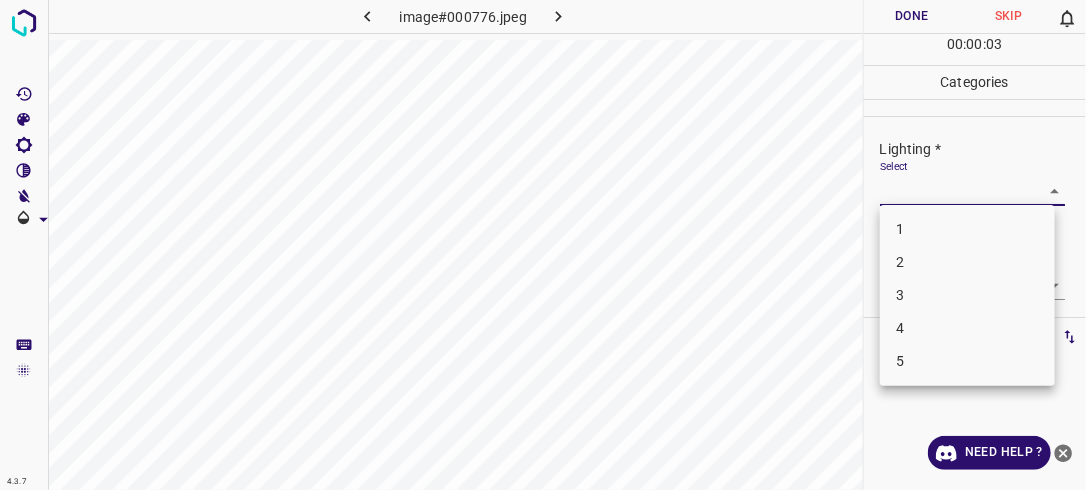 click on "2" at bounding box center (967, 262) 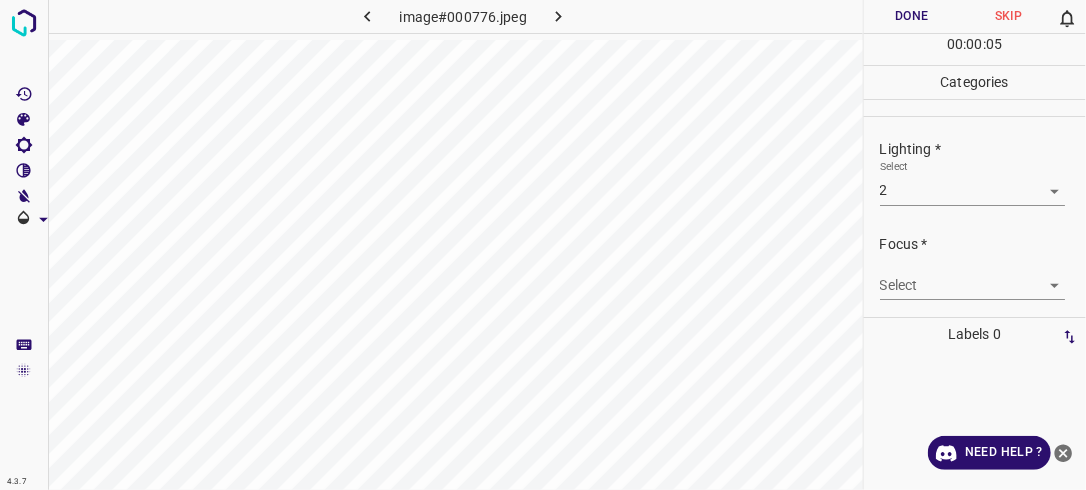click on "Select ​" at bounding box center (983, 277) 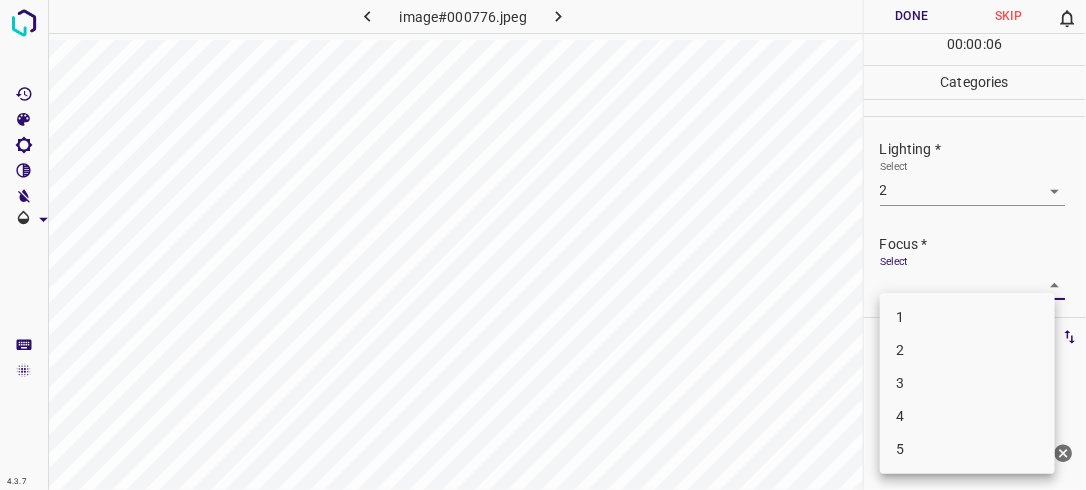 drag, startPoint x: 1045, startPoint y: 285, endPoint x: 989, endPoint y: 354, distance: 88.86507 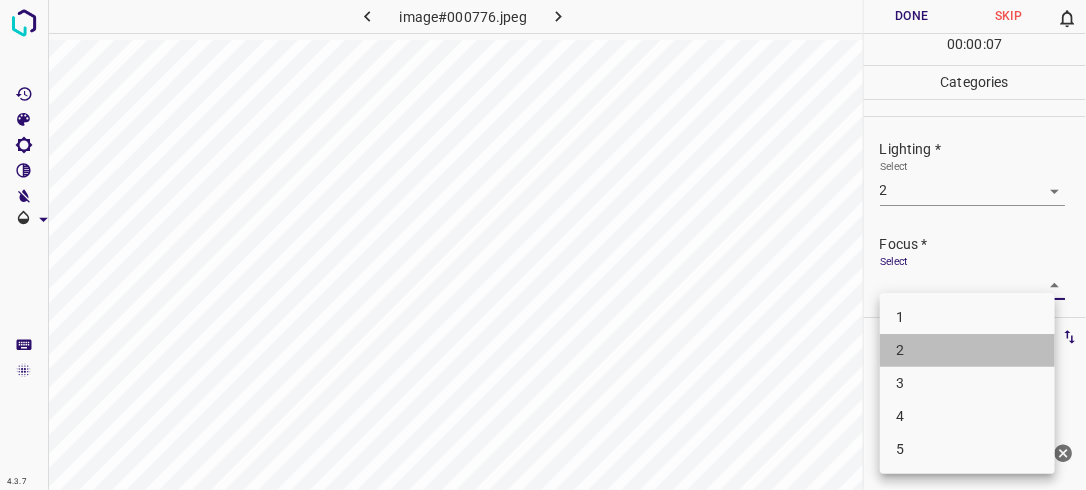 click on "2" at bounding box center [967, 350] 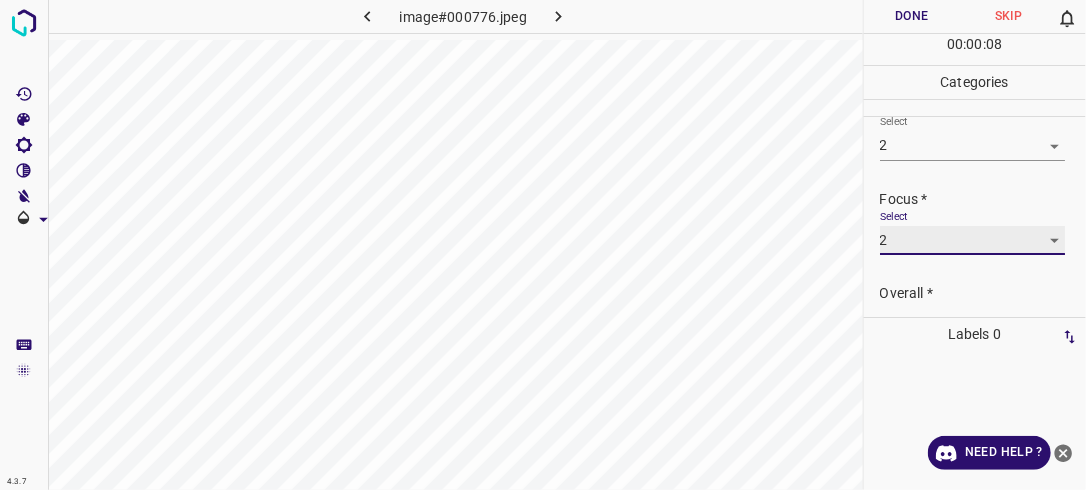 scroll, scrollTop: 98, scrollLeft: 0, axis: vertical 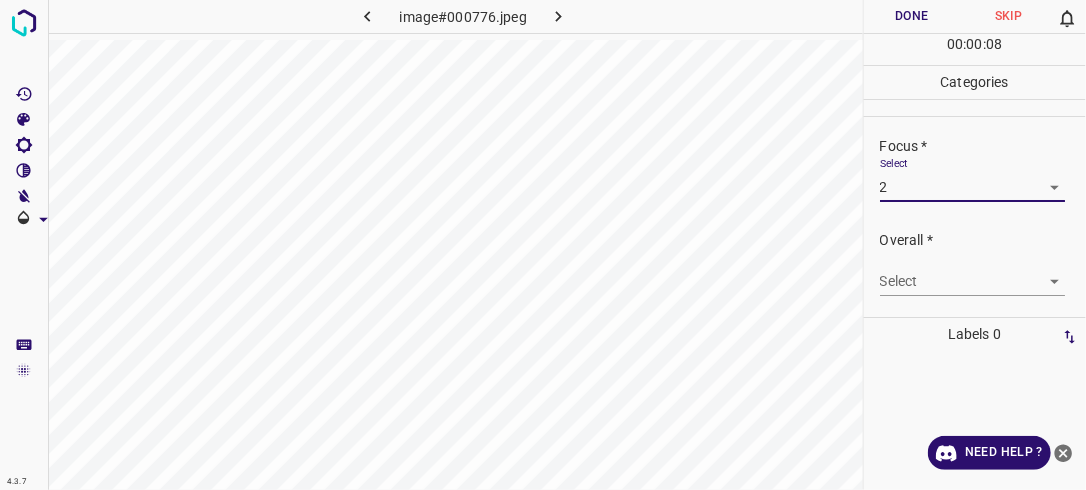 click on "4.3.7 image#000776.jpeg Done Skip 0 00   : 00   : 08   Categories Lighting *  Select 2 2 Focus *  Select 2 2 Overall *  Select ​ Labels   0 Categories 1 Lighting 2 Focus 3 Overall Tools Space Change between modes (Draw & Edit) I Auto labeling R Restore zoom M Zoom in N Zoom out Delete Delete selecte label Filters Z Restore filters X Saturation filter C Brightness filter V Contrast filter B Gray scale filter General O Download Need Help ? - Text - Hide - Delete" at bounding box center (543, 245) 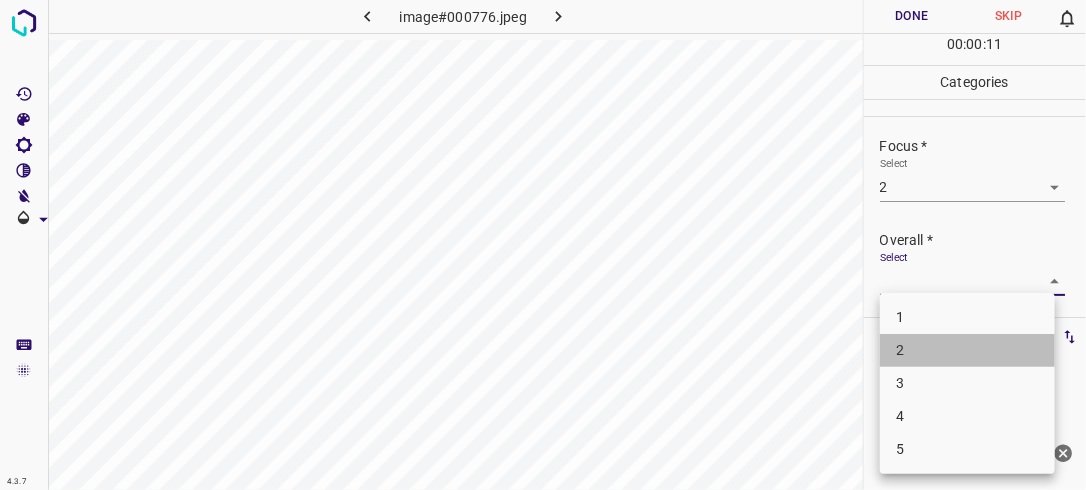 click on "2" at bounding box center [967, 350] 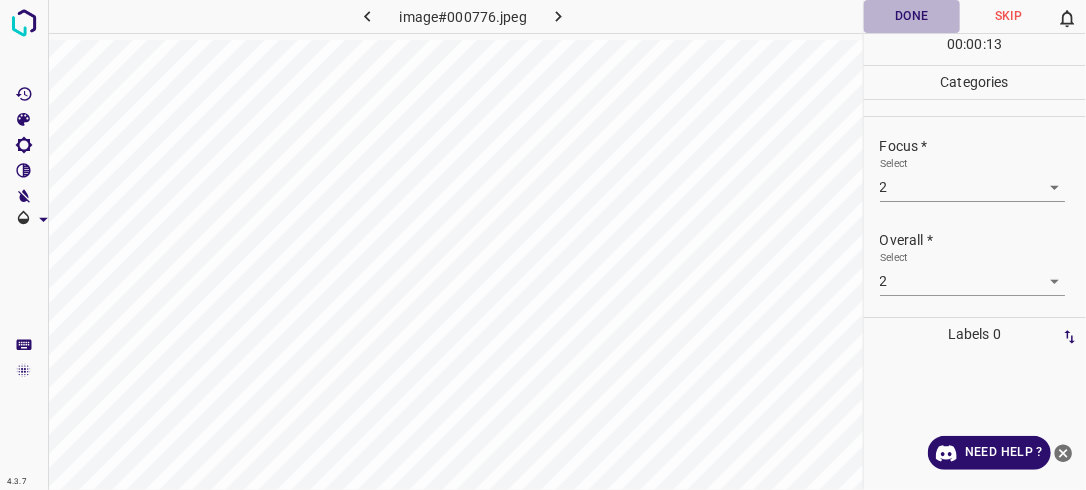 click on "Done" at bounding box center [912, 16] 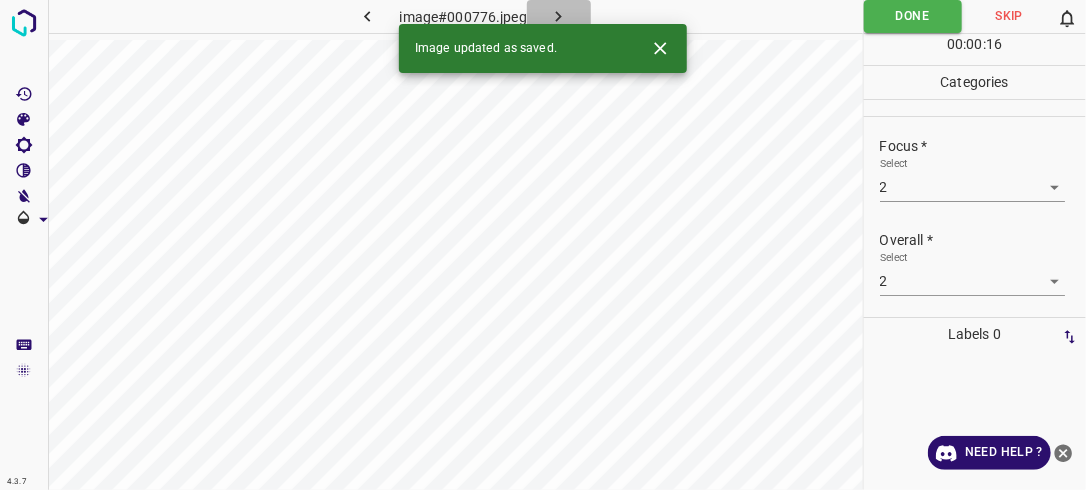 click 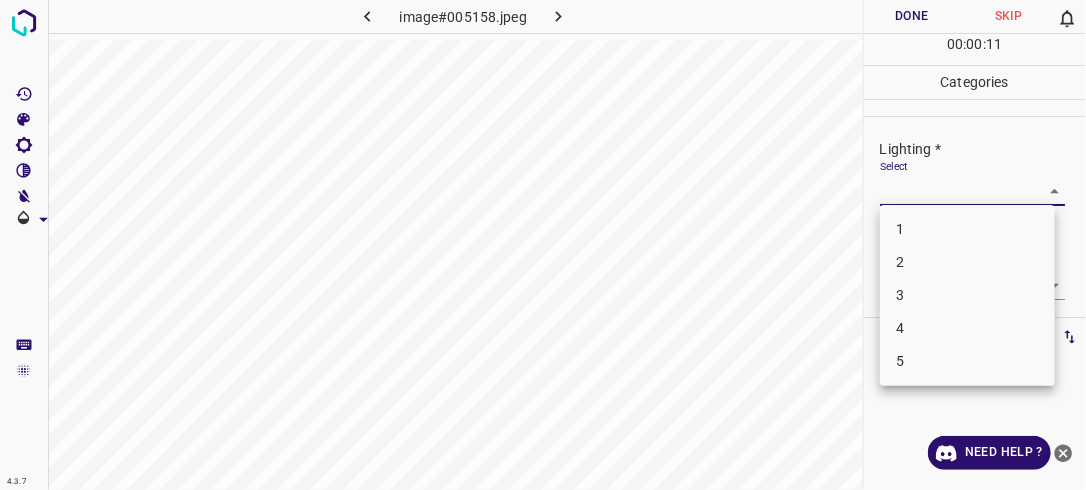click on "4.3.7 image#005158.jpeg Done Skip 0 00   : 00   : 11   Categories Lighting *  Select ​ Focus *  Select ​ Overall *  Select ​ Labels   0 Categories 1 Lighting 2 Focus 3 Overall Tools Space Change between modes (Draw & Edit) I Auto labeling R Restore zoom M Zoom in N Zoom out Delete Delete selecte label Filters Z Restore filters X Saturation filter C Brightness filter V Contrast filter B Gray scale filter General O Download Need Help ? - Text - Hide - Delete 1 2 3 4 5" at bounding box center (543, 245) 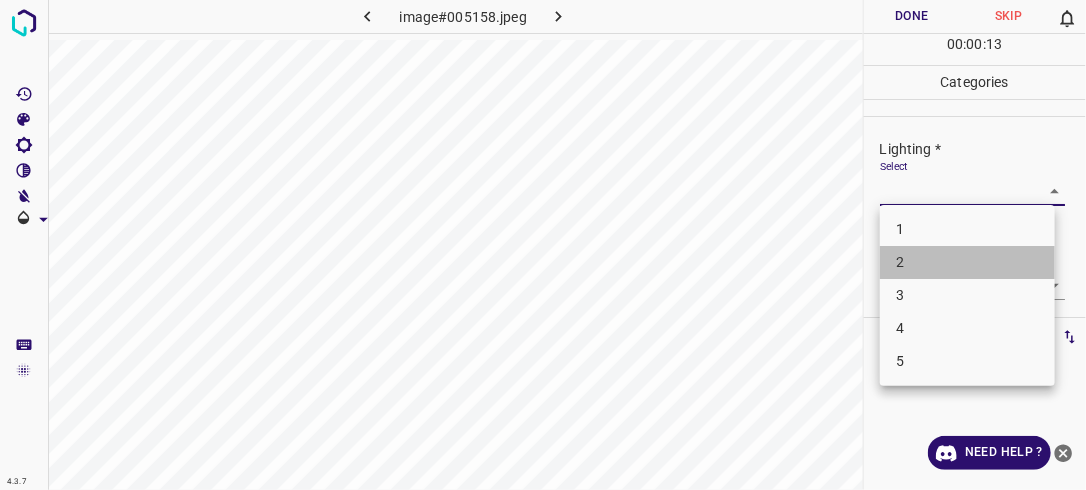 click on "2" at bounding box center (967, 262) 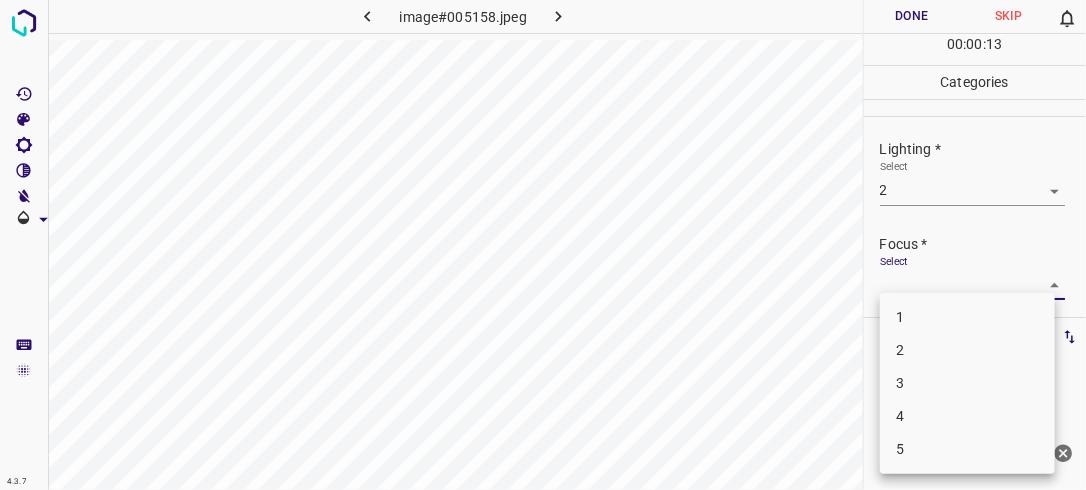 click on "4.3.7 image#005158.jpeg Done Skip 0 00   : 00   : 13   Categories Lighting *  Select 2 2 Focus *  Select ​ Overall *  Select ​ Labels   0 Categories 1 Lighting 2 Focus 3 Overall Tools Space Change between modes (Draw & Edit) I Auto labeling R Restore zoom M Zoom in N Zoom out Delete Delete selecte label Filters Z Restore filters X Saturation filter C Brightness filter V Contrast filter B Gray scale filter General O Download Need Help ? - Text - Hide - Delete 1 2 3 4 5" at bounding box center (543, 245) 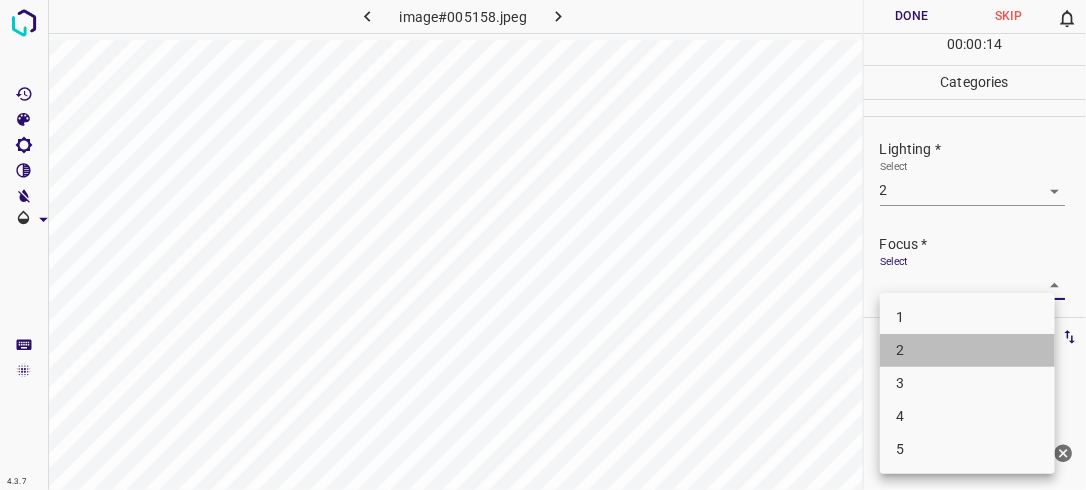 drag, startPoint x: 948, startPoint y: 345, endPoint x: 975, endPoint y: 324, distance: 34.20526 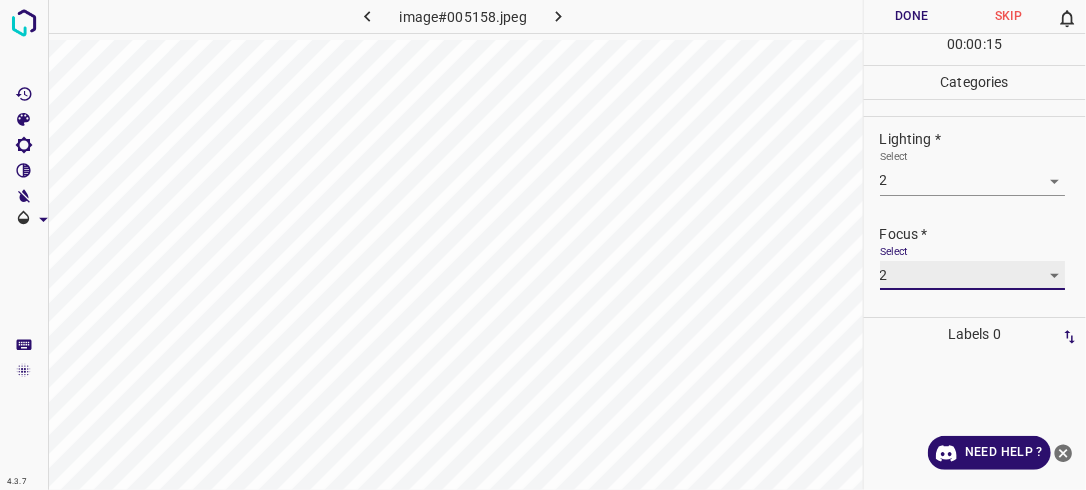 scroll, scrollTop: 98, scrollLeft: 0, axis: vertical 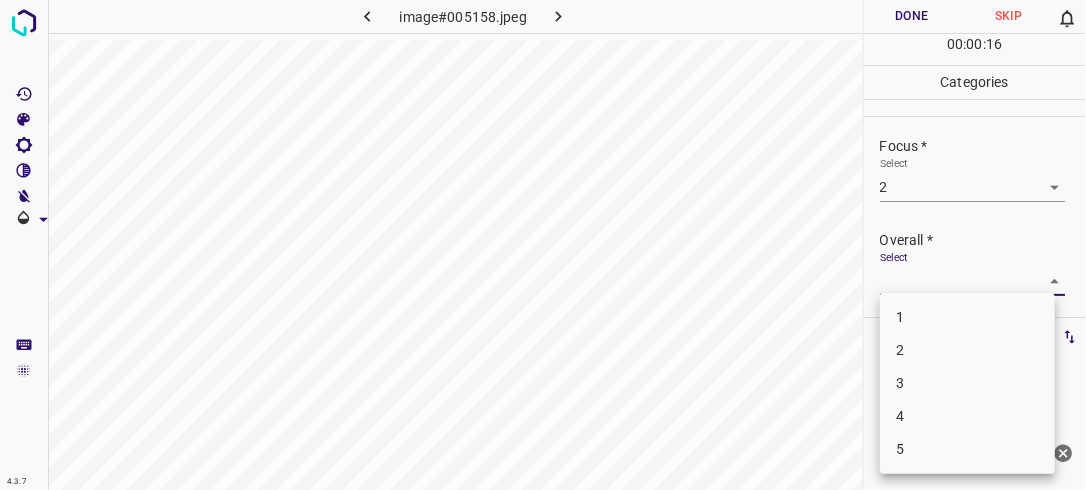 drag, startPoint x: 1038, startPoint y: 279, endPoint x: 955, endPoint y: 340, distance: 103.00485 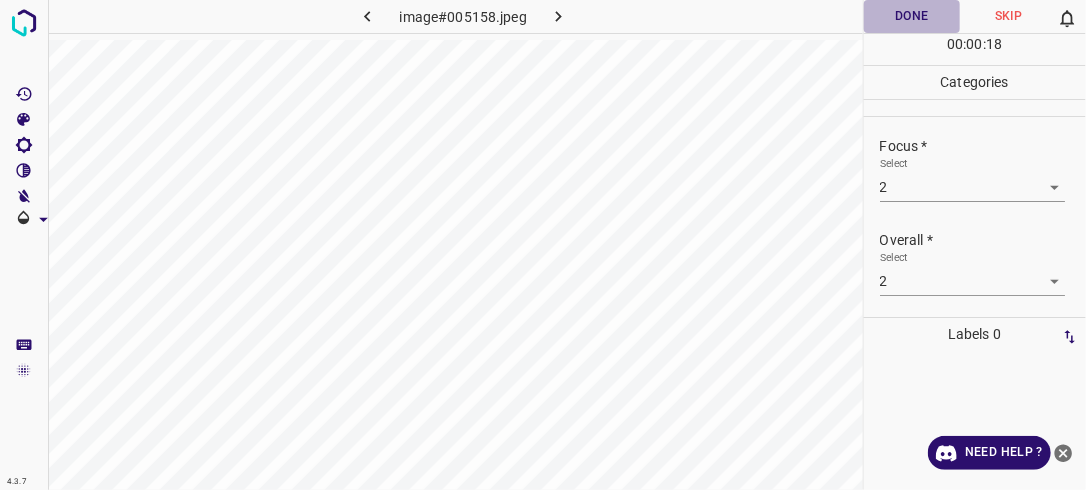 click on "Done" at bounding box center (912, 16) 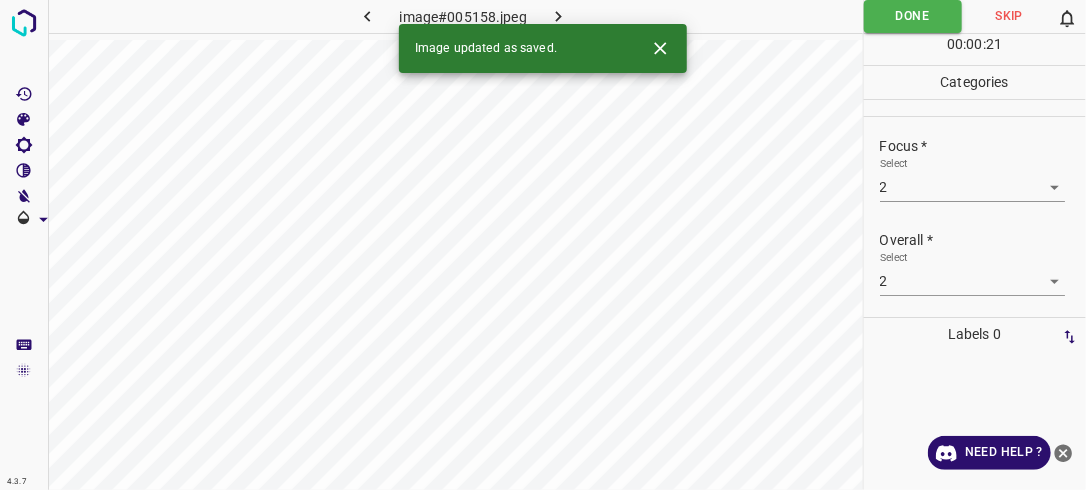 click at bounding box center [559, 16] 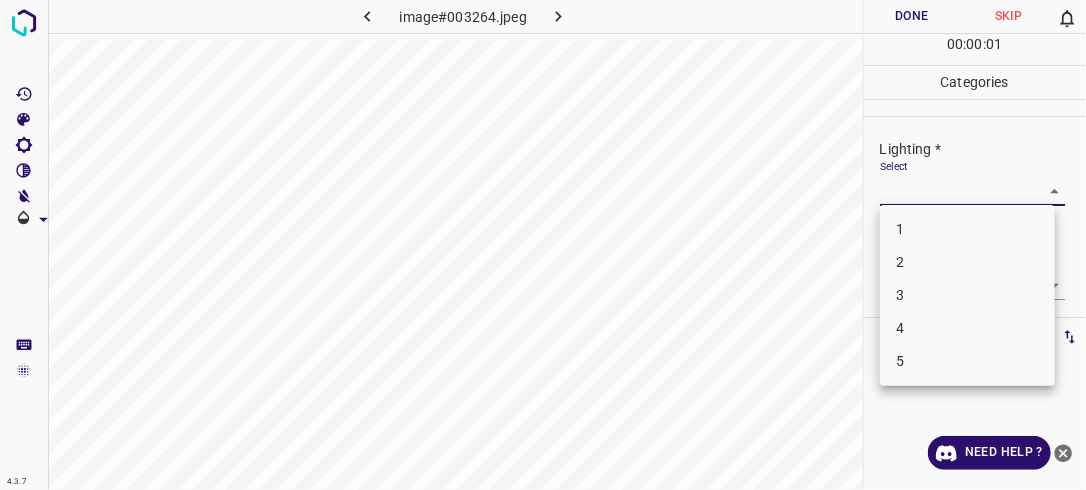 click on "4.3.7 image#003264.jpeg Done Skip 0 00   : 00   : 01   Categories Lighting *  Select ​ Focus *  Select ​ Overall *  Select ​ Labels   0 Categories 1 Lighting 2 Focus 3 Overall Tools Space Change between modes (Draw & Edit) I Auto labeling R Restore zoom M Zoom in N Zoom out Delete Delete selecte label Filters Z Restore filters X Saturation filter C Brightness filter V Contrast filter B Gray scale filter General O Download Need Help ? - Text - Hide - Delete 1 2 3 4 5" at bounding box center [543, 245] 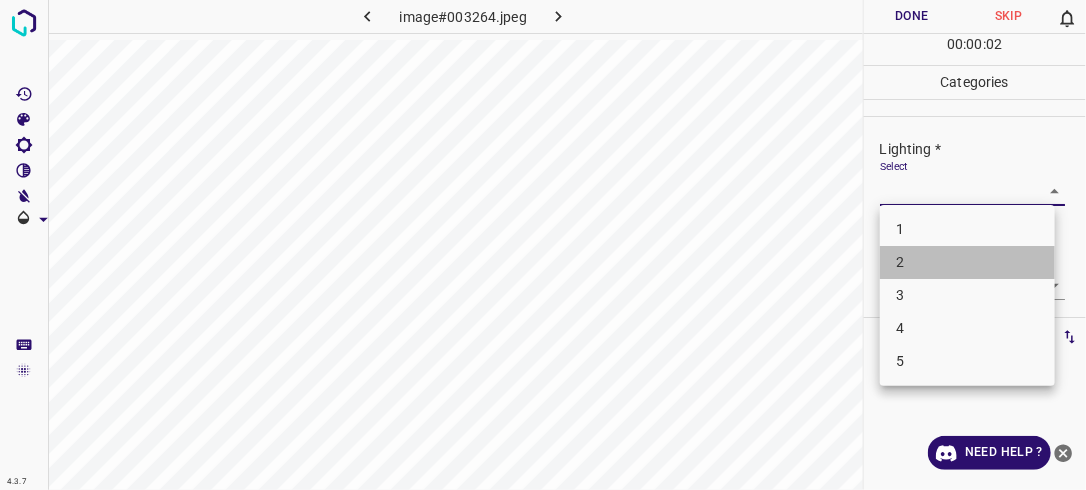 click on "2" at bounding box center [967, 262] 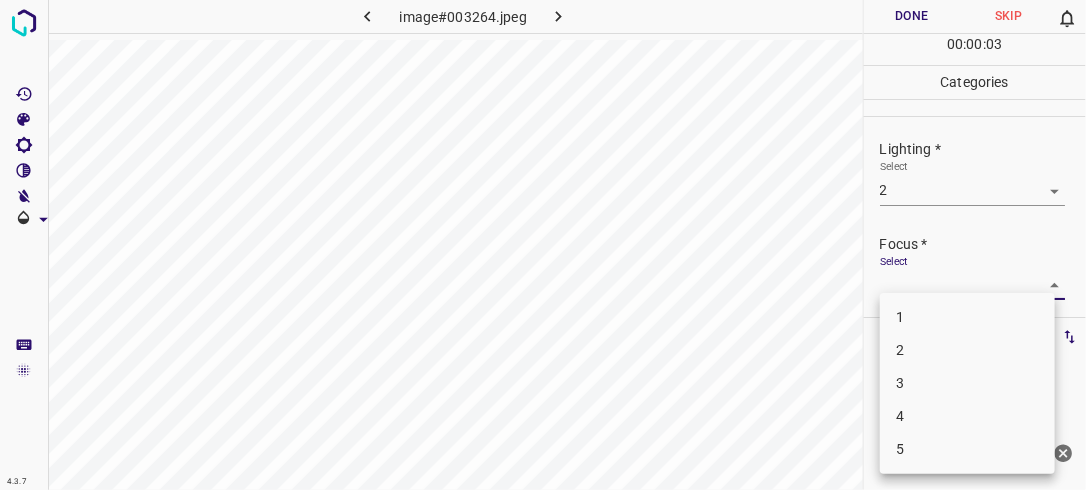 click on "4.3.7 image#003264.jpeg Done Skip 0 00   : 00   : 03   Categories Lighting *  Select 2 2 Focus *  Select ​ Overall *  Select ​ Labels   0 Categories 1 Lighting 2 Focus 3 Overall Tools Space Change between modes (Draw & Edit) I Auto labeling R Restore zoom M Zoom in N Zoom out Delete Delete selecte label Filters Z Restore filters X Saturation filter C Brightness filter V Contrast filter B Gray scale filter General O Download Need Help ? - Text - Hide - Delete 1 2 3 4 5" at bounding box center (543, 245) 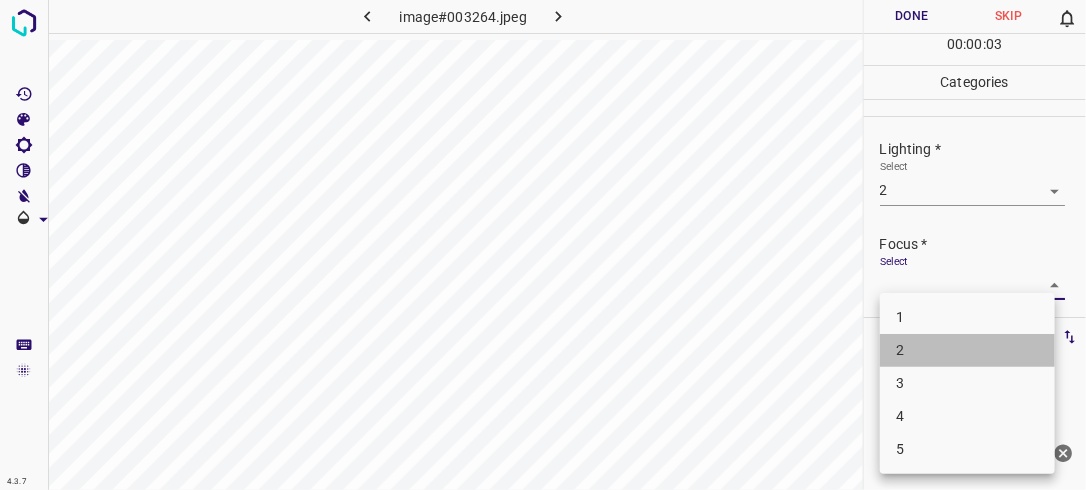 drag, startPoint x: 940, startPoint y: 347, endPoint x: 947, endPoint y: 338, distance: 11.401754 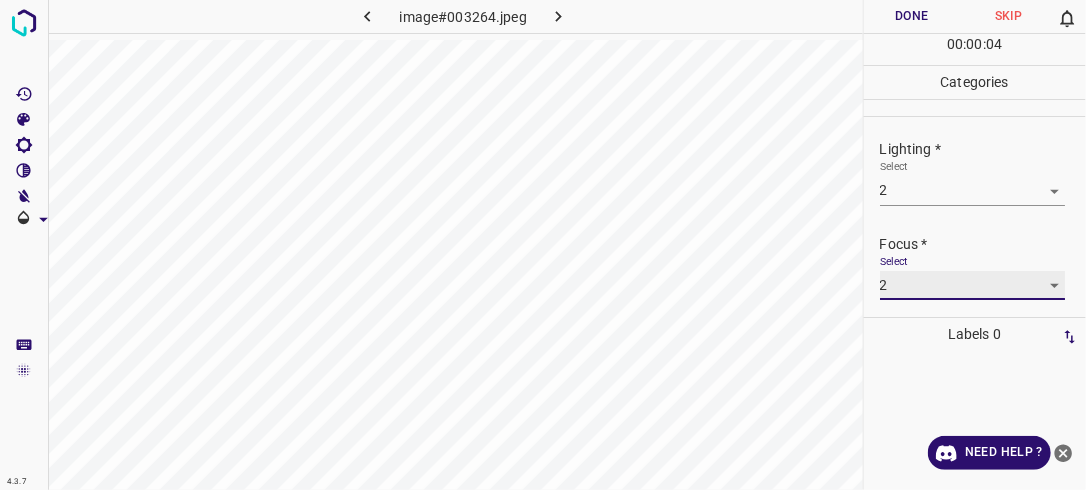 scroll, scrollTop: 98, scrollLeft: 0, axis: vertical 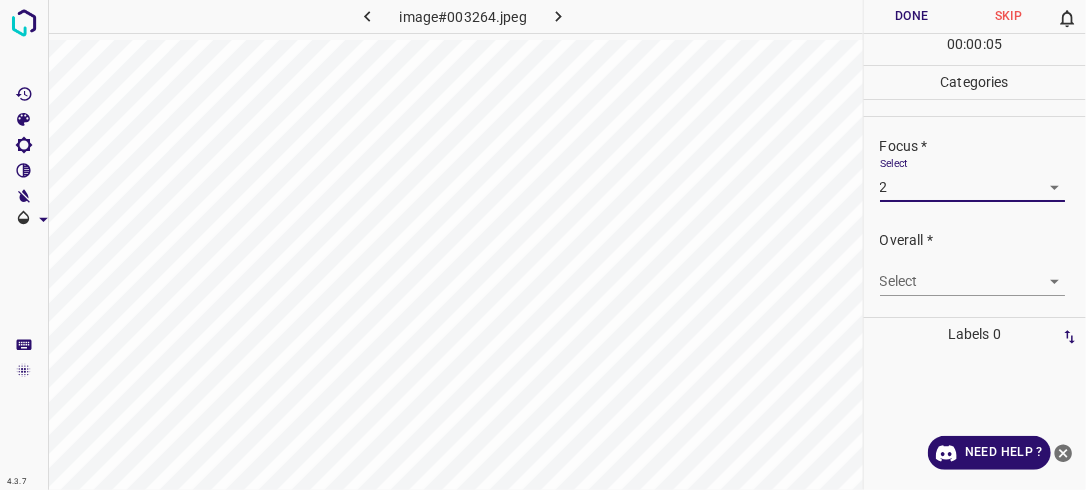 click on "4.3.7 image#003264.jpeg Done Skip 0 00   : 00   : 05   Categories Lighting *  Select 2 2 Focus *  Select 2 2 Overall *  Select ​ Labels   0 Categories 1 Lighting 2 Focus 3 Overall Tools Space Change between modes (Draw & Edit) I Auto labeling R Restore zoom M Zoom in N Zoom out Delete Delete selecte label Filters Z Restore filters X Saturation filter C Brightness filter V Contrast filter B Gray scale filter General O Download Need Help ? - Text - Hide - Delete" at bounding box center (543, 245) 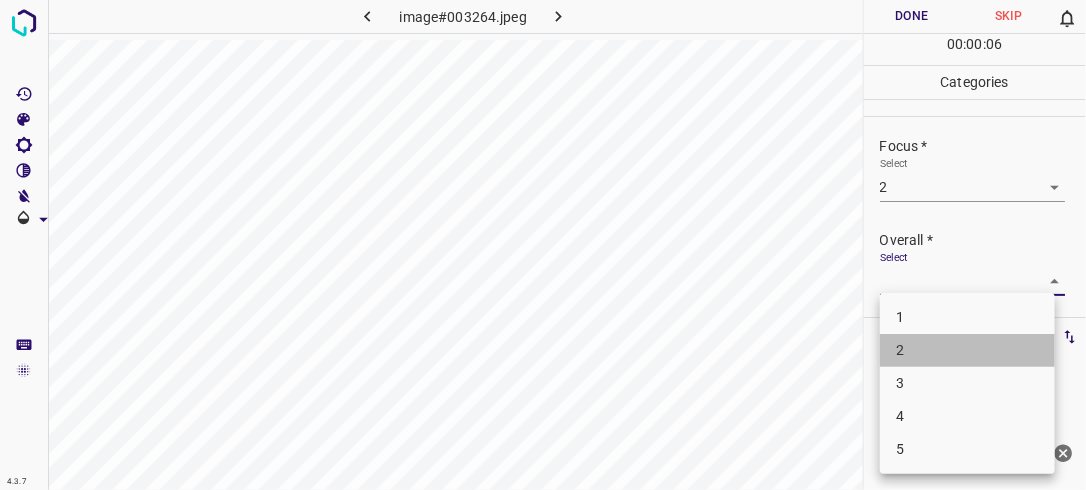 click on "2" at bounding box center [967, 350] 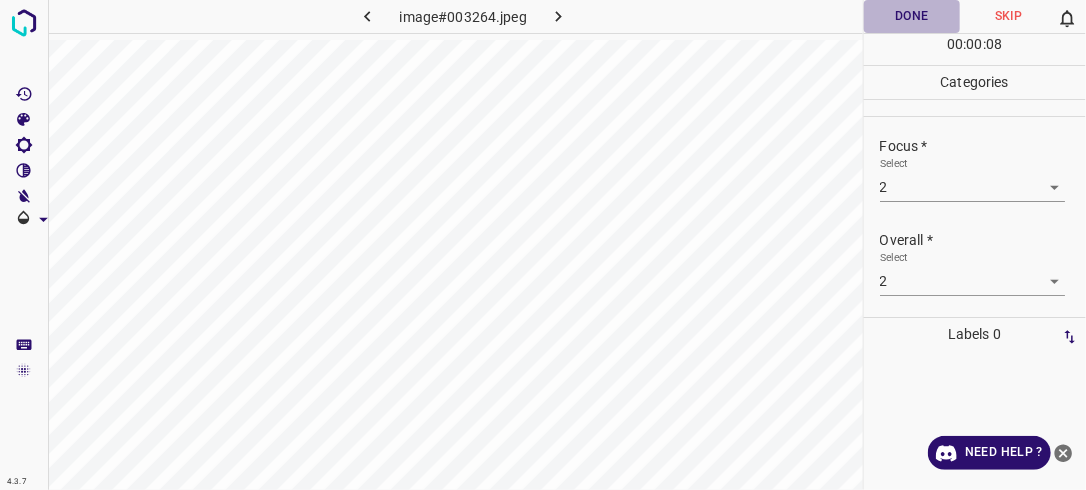 click on "Done" at bounding box center [912, 16] 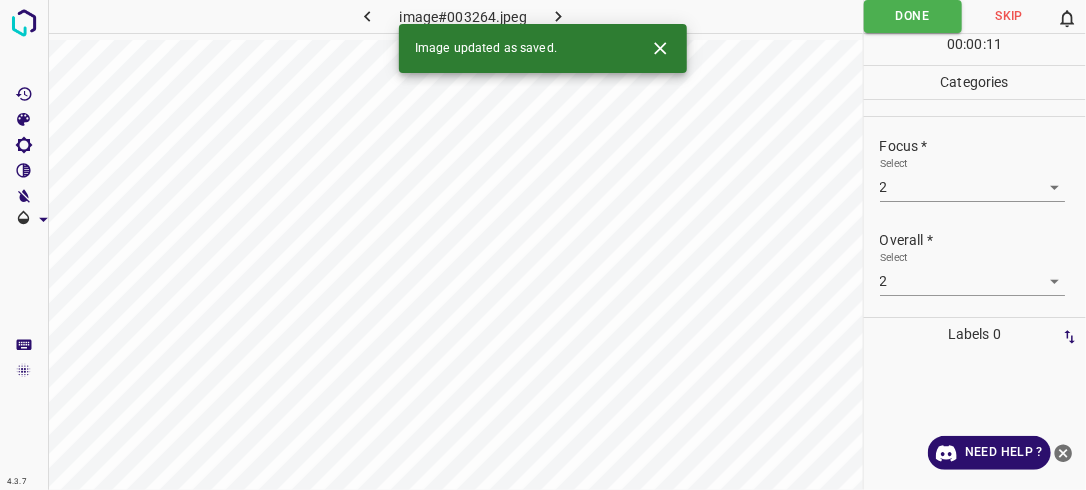 click 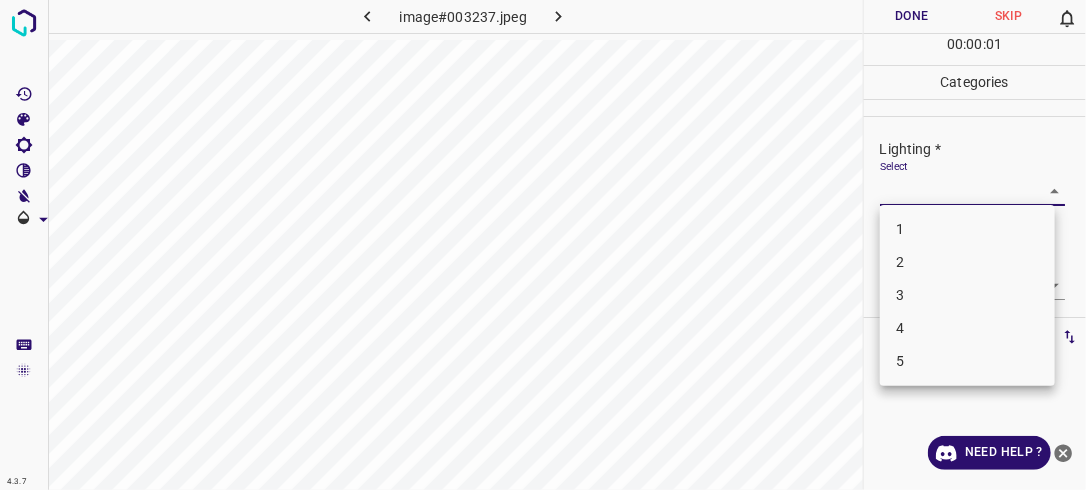 click on "4.3.7 image#003237.jpeg Done Skip 0 00   : 00   : 01   Categories Lighting *  Select ​ Focus *  Select ​ Overall *  Select ​ Labels   0 Categories 1 Lighting 2 Focus 3 Overall Tools Space Change between modes (Draw & Edit) I Auto labeling R Restore zoom M Zoom in N Zoom out Delete Delete selecte label Filters Z Restore filters X Saturation filter C Brightness filter V Contrast filter B Gray scale filter General O Download Need Help ? - Text - Hide - Delete 1 2 3 4 5" at bounding box center (543, 245) 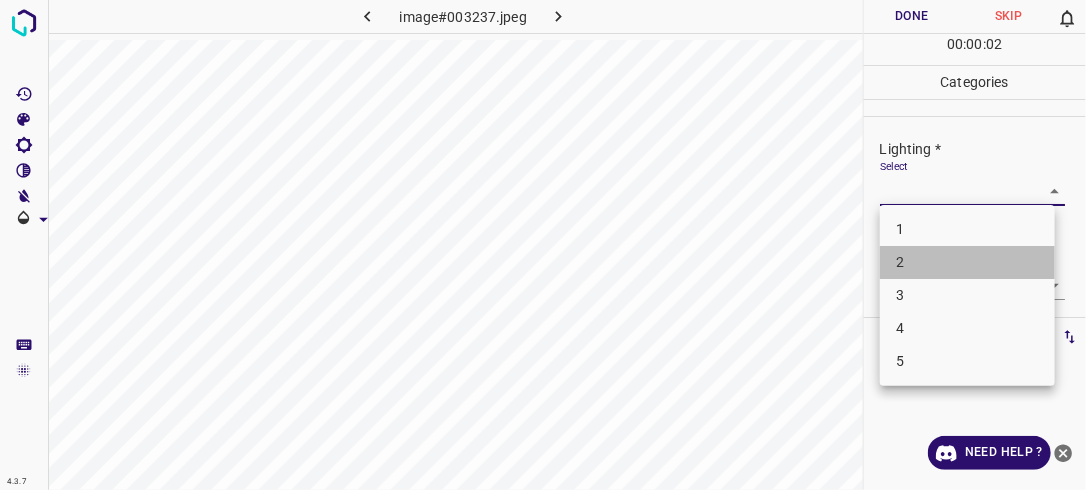 click on "2" at bounding box center [967, 262] 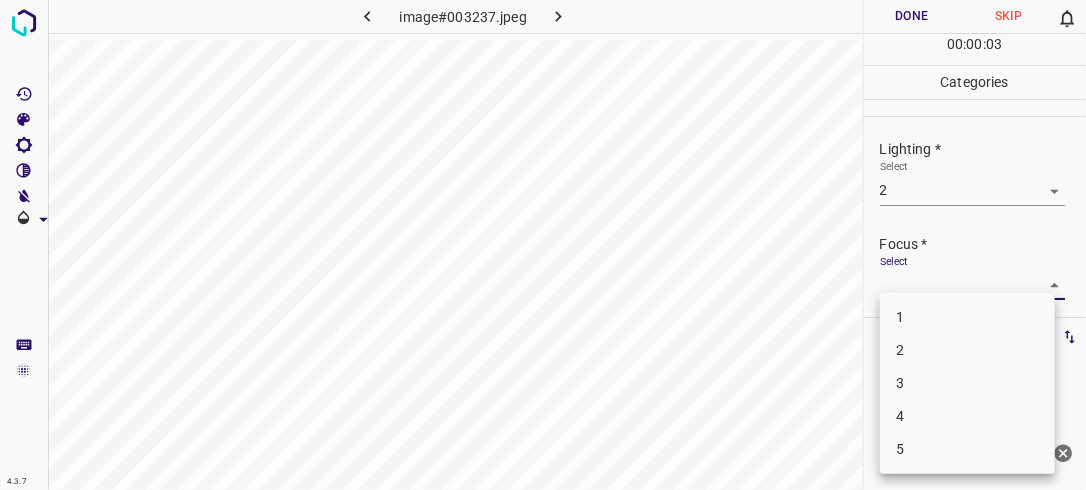 click on "4.3.7 image#003237.jpeg Done Skip 0 00   : 00   : 03   Categories Lighting *  Select 2 2 Focus *  Select ​ Overall *  Select ​ Labels   0 Categories 1 Lighting 2 Focus 3 Overall Tools Space Change between modes (Draw & Edit) I Auto labeling R Restore zoom M Zoom in N Zoom out Delete Delete selecte label Filters Z Restore filters X Saturation filter C Brightness filter V Contrast filter B Gray scale filter General O Download Need Help ? - Text - Hide - Delete 1 2 3 4 5" at bounding box center (543, 245) 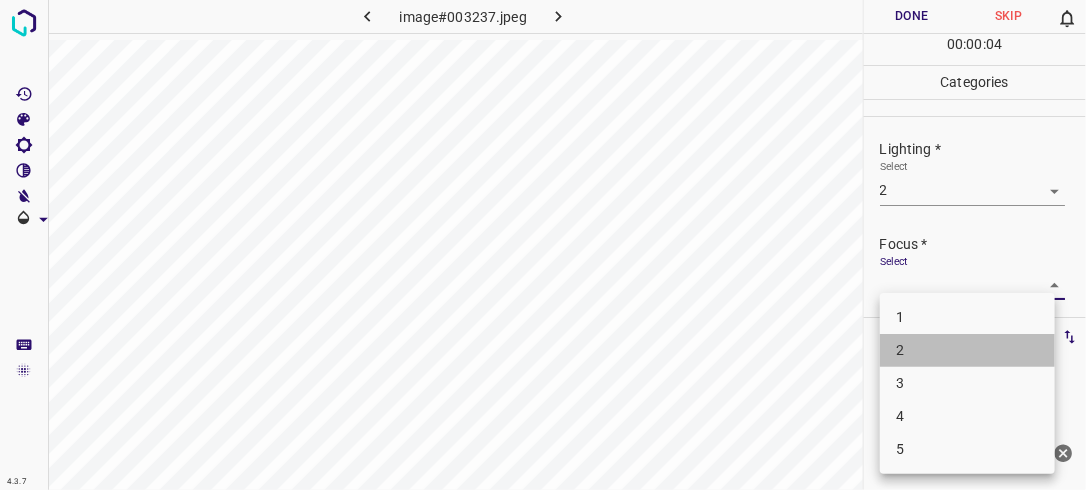 click on "2" at bounding box center [967, 350] 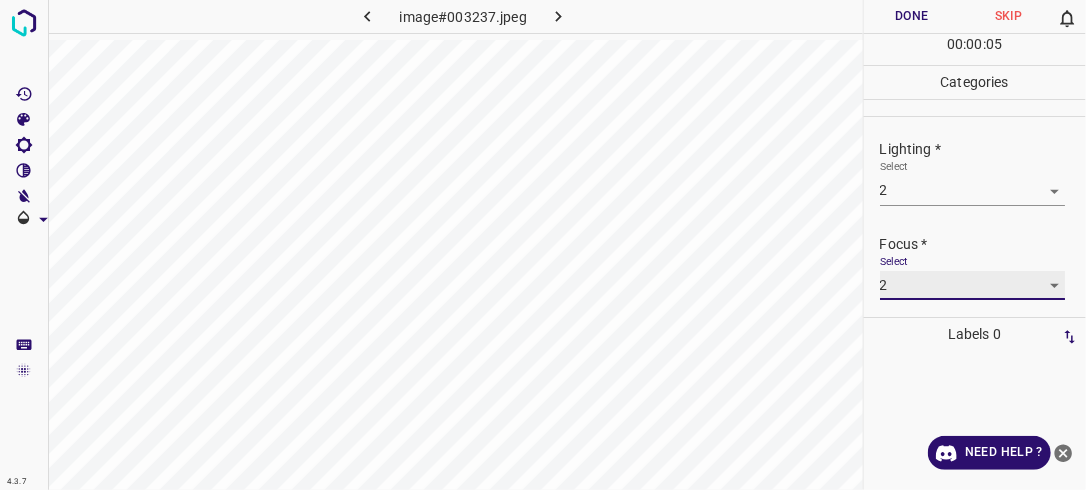 scroll, scrollTop: 98, scrollLeft: 0, axis: vertical 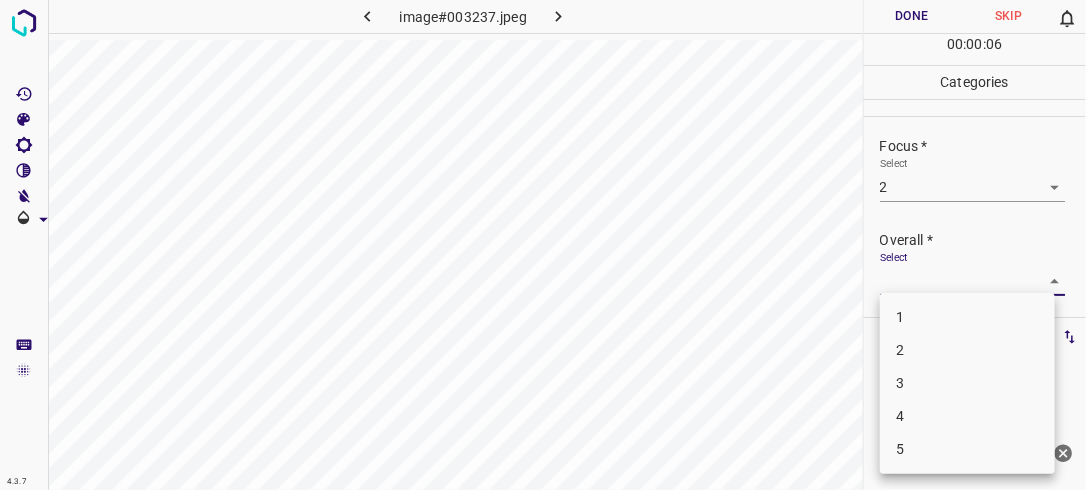 click on "4.3.7 image#003237.jpeg Done Skip 0 00   : 00   : 06   Categories Lighting *  Select 2 2 Focus *  Select 2 2 Overall *  Select ​ Labels   0 Categories 1 Lighting 2 Focus 3 Overall Tools Space Change between modes (Draw & Edit) I Auto labeling R Restore zoom M Zoom in N Zoom out Delete Delete selecte label Filters Z Restore filters X Saturation filter C Brightness filter V Contrast filter B Gray scale filter General O Download Need Help ? - Text - Hide - Delete 1 2 3 4 5" at bounding box center (543, 245) 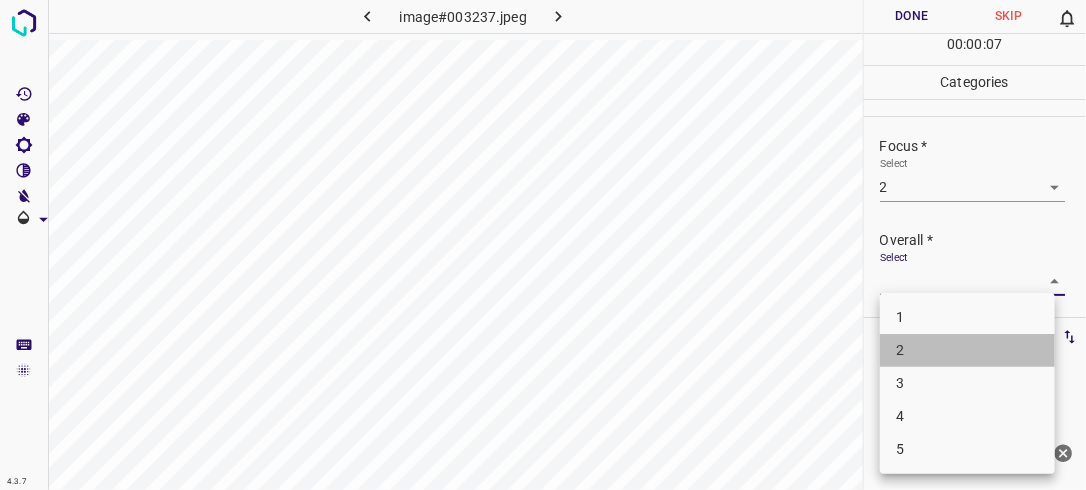 click on "2" at bounding box center (967, 350) 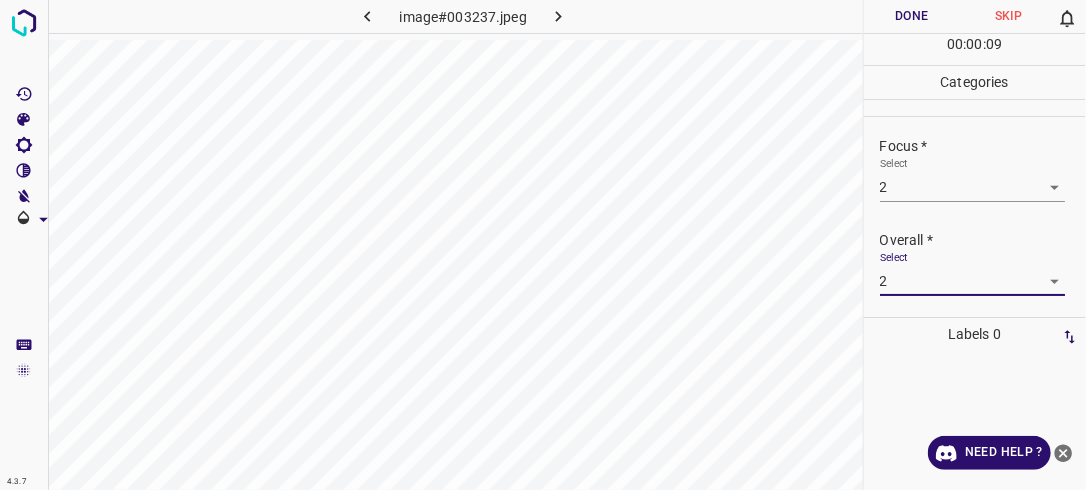 click on "Done" at bounding box center (912, 16) 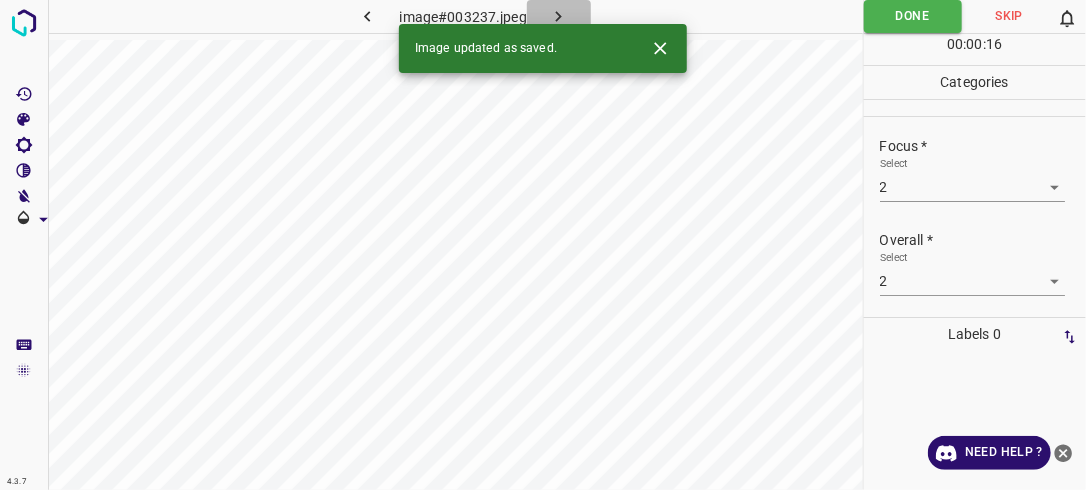 click 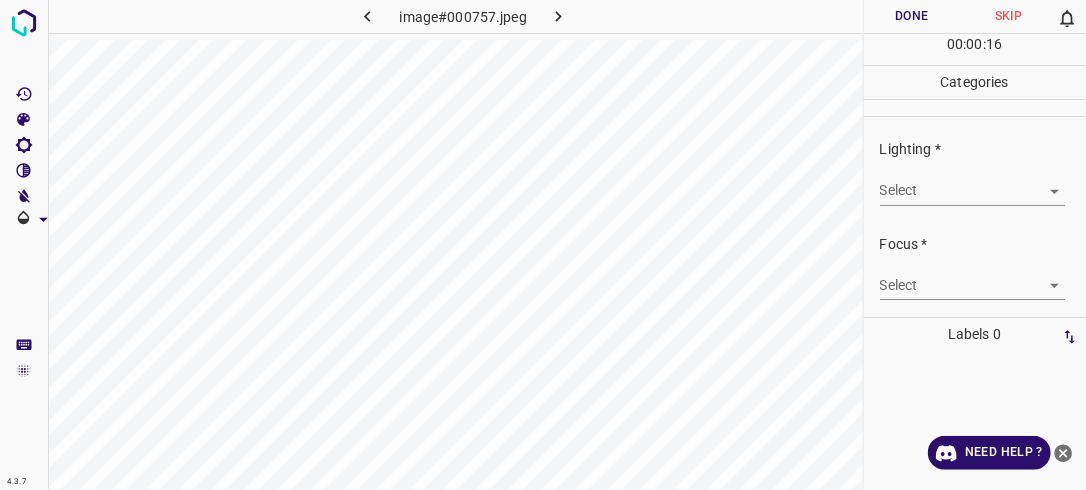 click on "4.3.7 image#000757.jpeg Done Skip 0 00   : 00   : 16   Categories Lighting *  Select ​ Focus *  Select ​ Overall *  Select ​ Labels   0 Categories 1 Lighting 2 Focus 3 Overall Tools Space Change between modes (Draw & Edit) I Auto labeling R Restore zoom M Zoom in N Zoom out Delete Delete selecte label Filters Z Restore filters X Saturation filter C Brightness filter V Contrast filter B Gray scale filter General O Download Need Help ? - Text - Hide - Delete" at bounding box center [543, 245] 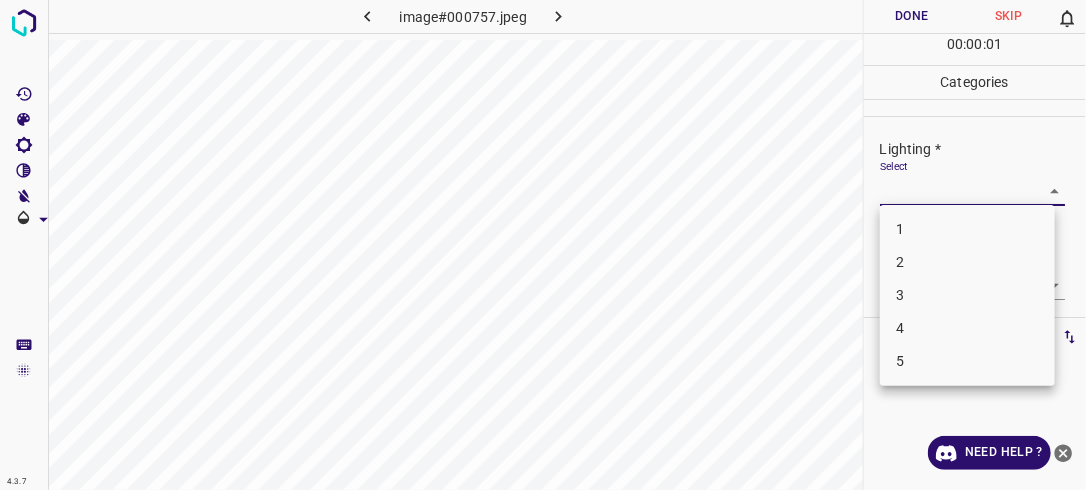 drag, startPoint x: 956, startPoint y: 264, endPoint x: 986, endPoint y: 248, distance: 34 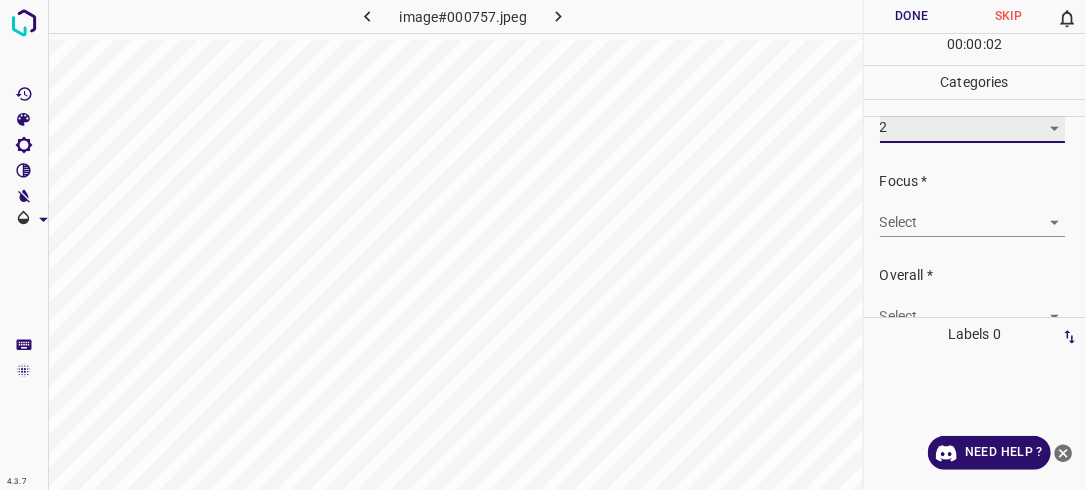 scroll, scrollTop: 75, scrollLeft: 0, axis: vertical 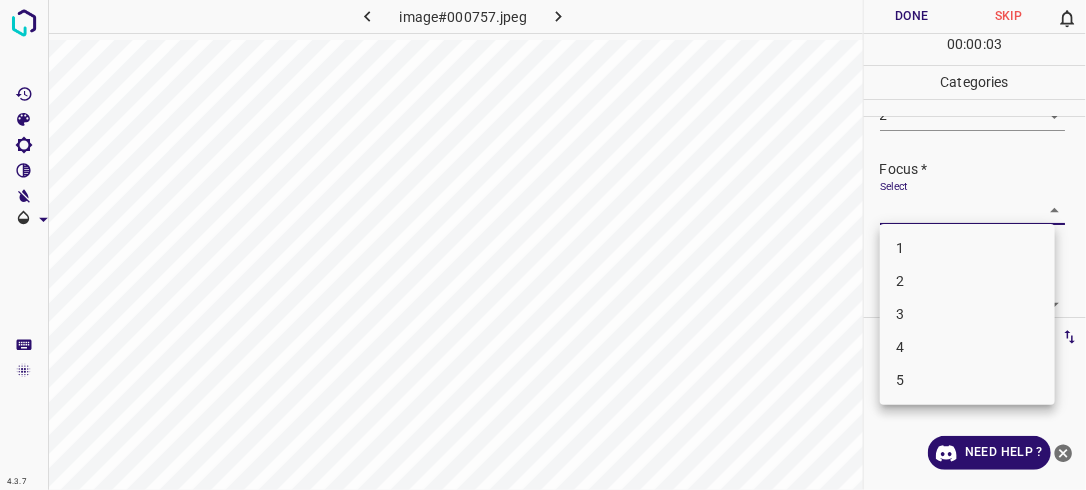 click on "4.3.7 image#000757.jpeg Done Skip 0 00   : 00   : 03   Categories Lighting *  Select 2 2 Focus *  Select ​ Overall *  Select ​ Labels   0 Categories 1 Lighting 2 Focus 3 Overall Tools Space Change between modes (Draw & Edit) I Auto labeling R Restore zoom M Zoom in N Zoom out Delete Delete selecte label Filters Z Restore filters X Saturation filter C Brightness filter V Contrast filter B Gray scale filter General O Download Need Help ? - Text - Hide - Delete 1 2 3 4 5" at bounding box center (543, 245) 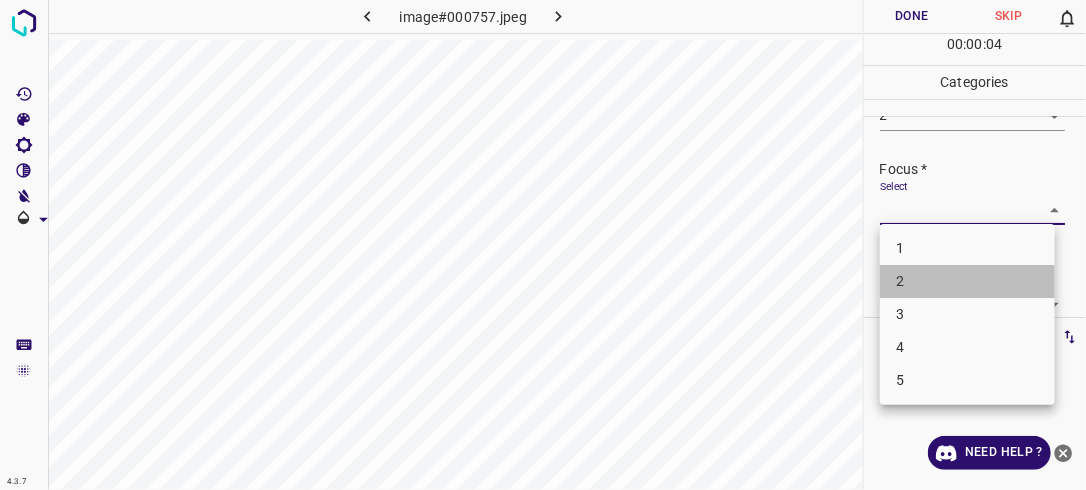 drag, startPoint x: 957, startPoint y: 286, endPoint x: 1016, endPoint y: 276, distance: 59.841457 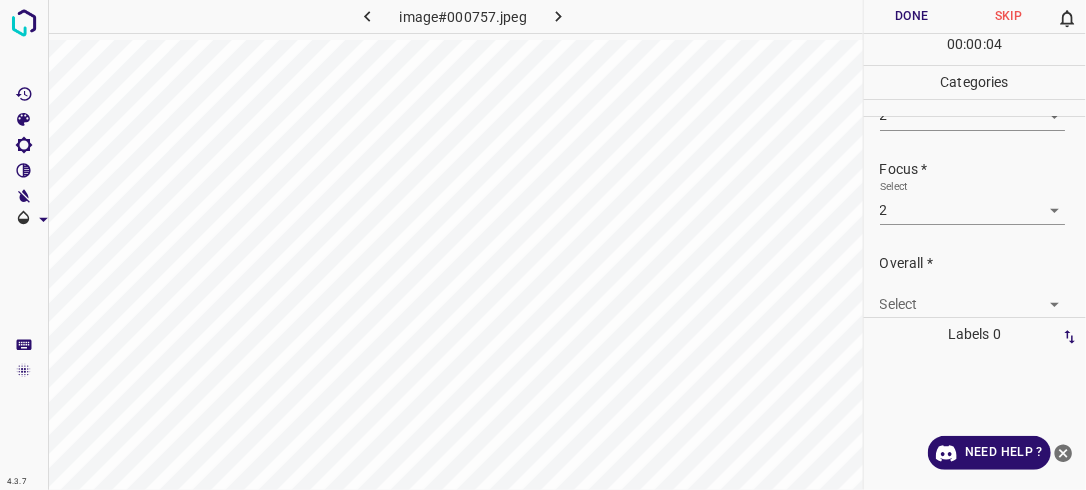 drag, startPoint x: 1085, startPoint y: 240, endPoint x: 1081, endPoint y: 267, distance: 27.294687 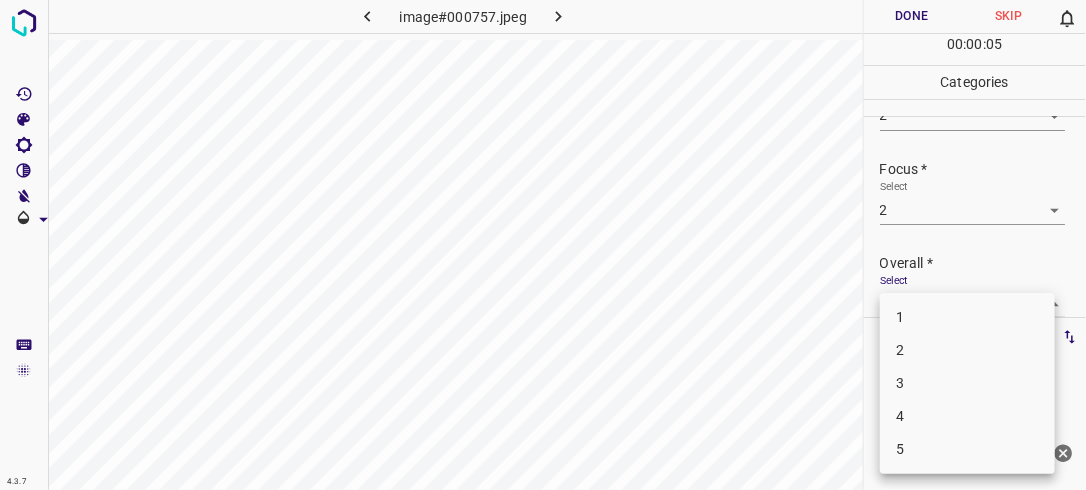scroll, scrollTop: 76, scrollLeft: 0, axis: vertical 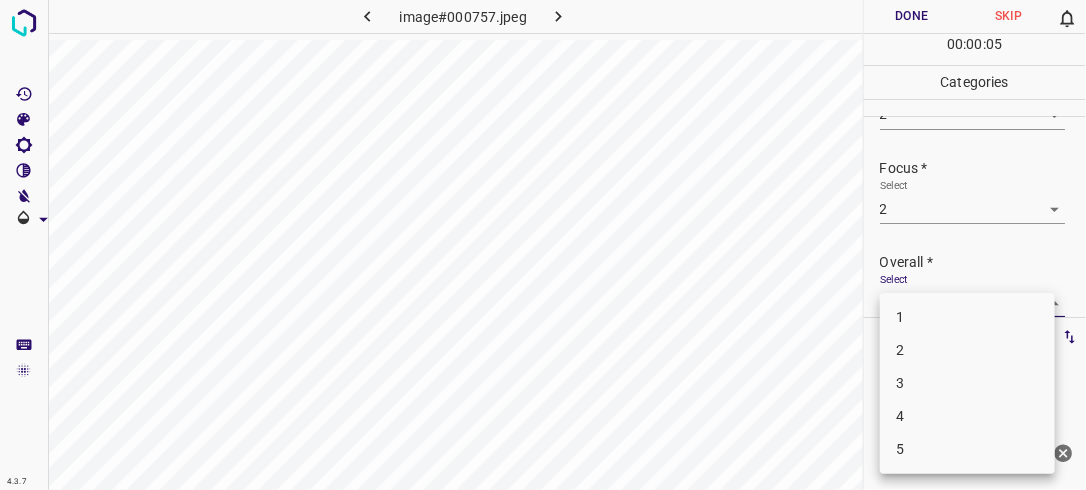 click on "4.3.7 image#000757.jpeg Done Skip 0 00   : 00   : 05   Categories Lighting *  Select 2 2 Focus *  Select 2 2 Overall *  Select ​ Labels   0 Categories 1 Lighting 2 Focus 3 Overall Tools Space Change between modes (Draw & Edit) I Auto labeling R Restore zoom M Zoom in N Zoom out Delete Delete selecte label Filters Z Restore filters X Saturation filter C Brightness filter V Contrast filter B Gray scale filter General O Download Need Help ? - Text - Hide - Delete 1 2 3 4 5" at bounding box center (543, 245) 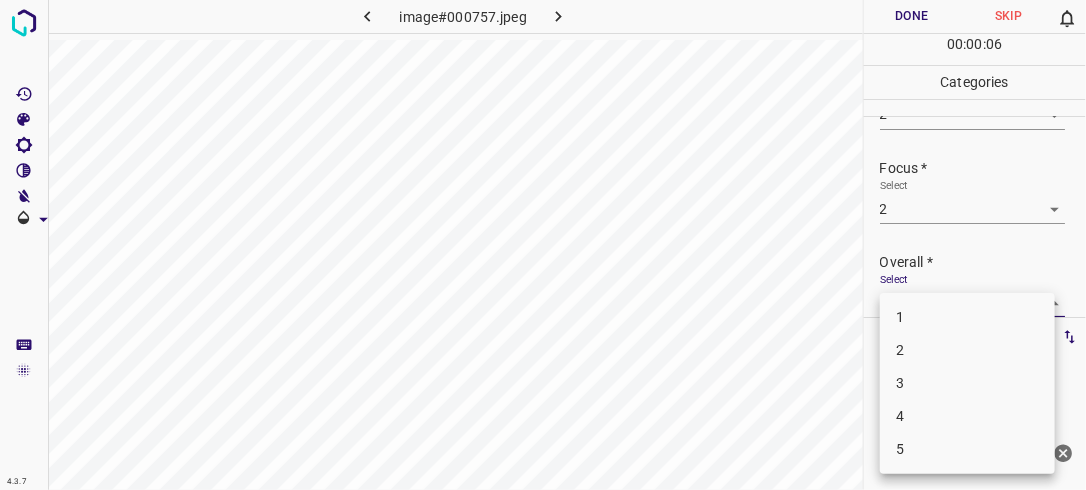 click on "2" at bounding box center [967, 350] 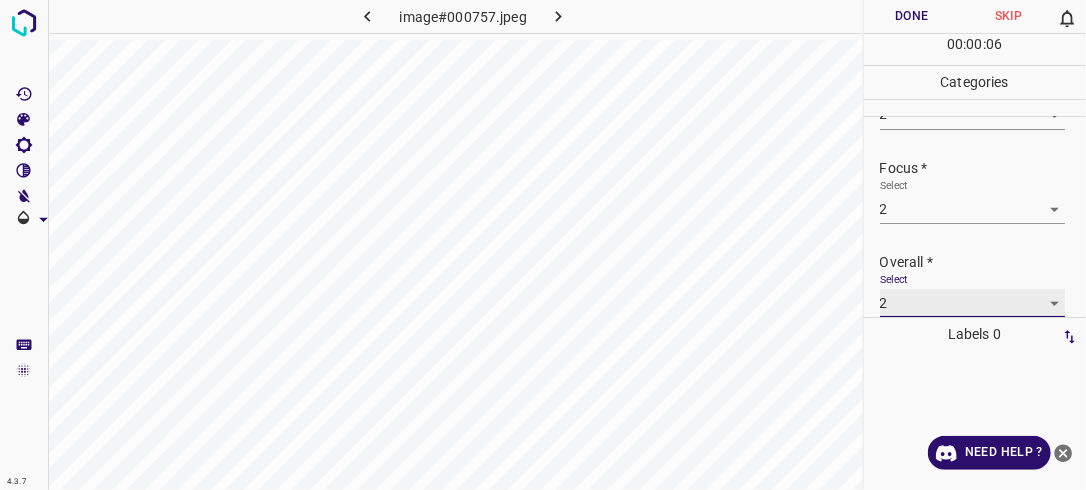 scroll, scrollTop: 76, scrollLeft: 0, axis: vertical 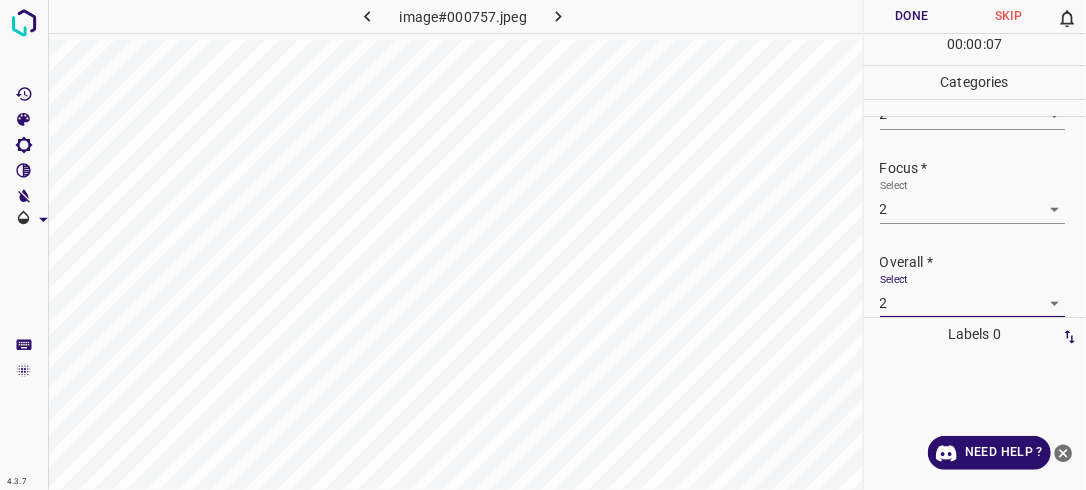 click on "Done" at bounding box center [912, 16] 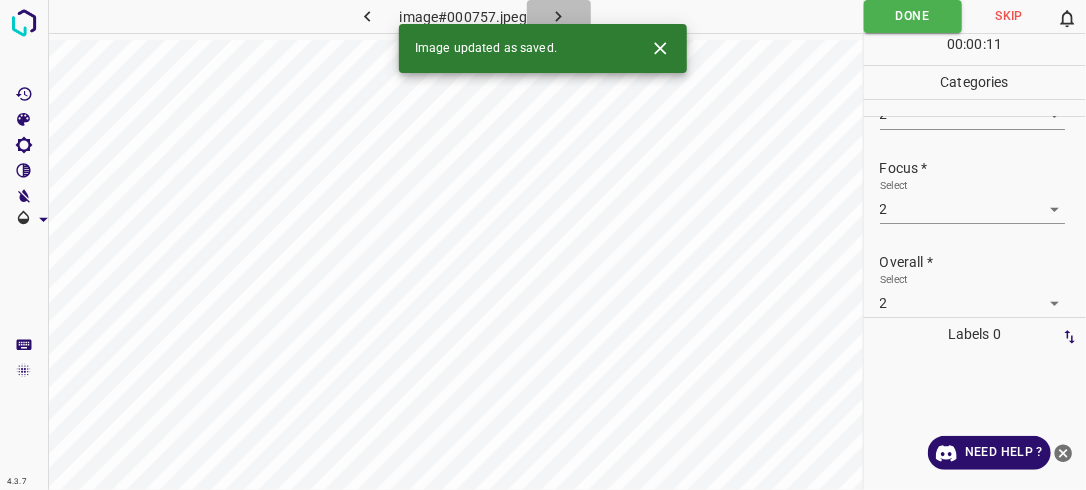 click 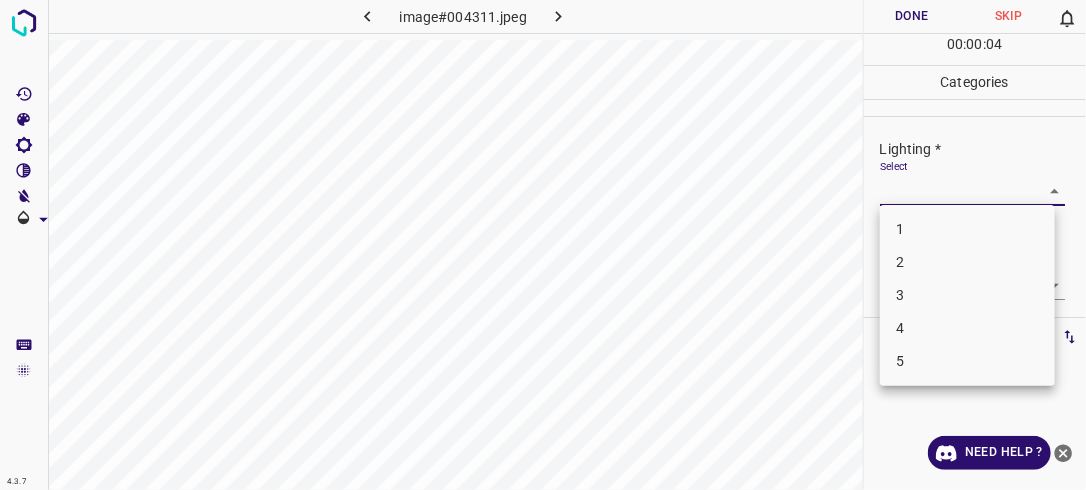 click on "4.3.7 image#004311.jpeg Done Skip 0 00   : 00   : 04   Categories Lighting *  Select ​ Focus *  Select ​ Overall *  Select ​ Labels   0 Categories 1 Lighting 2 Focus 3 Overall Tools Space Change between modes (Draw & Edit) I Auto labeling R Restore zoom M Zoom in N Zoom out Delete Delete selecte label Filters Z Restore filters X Saturation filter C Brightness filter V Contrast filter B Gray scale filter General O Download Need Help ? - Text - Hide - Delete 1 2 3 4 5" at bounding box center [543, 245] 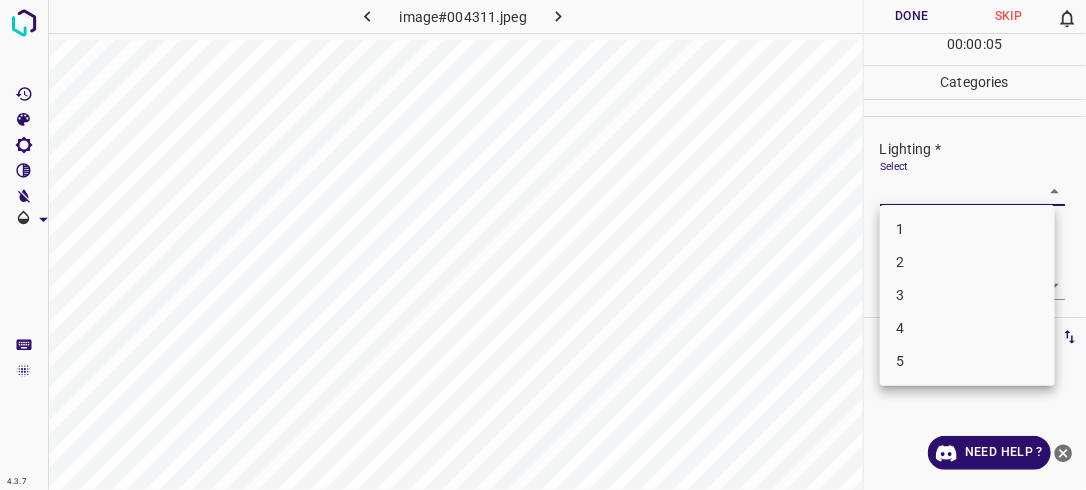 click on "2" at bounding box center [967, 262] 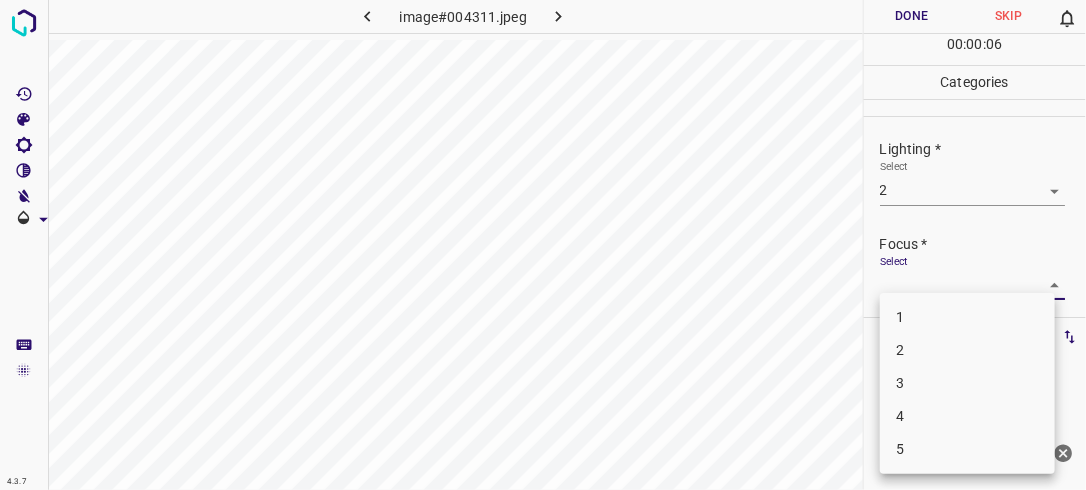 drag, startPoint x: 1037, startPoint y: 285, endPoint x: 960, endPoint y: 351, distance: 101.414986 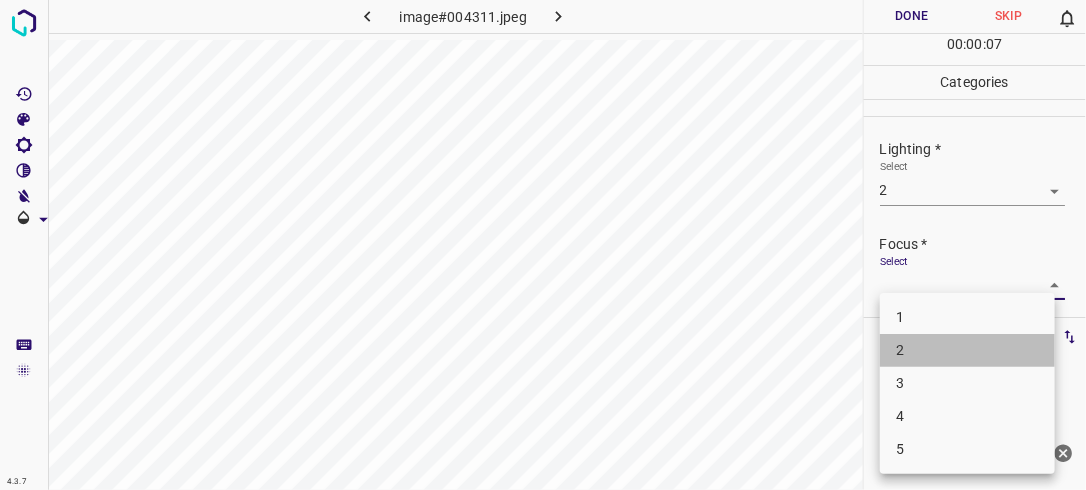 click on "2" at bounding box center [967, 350] 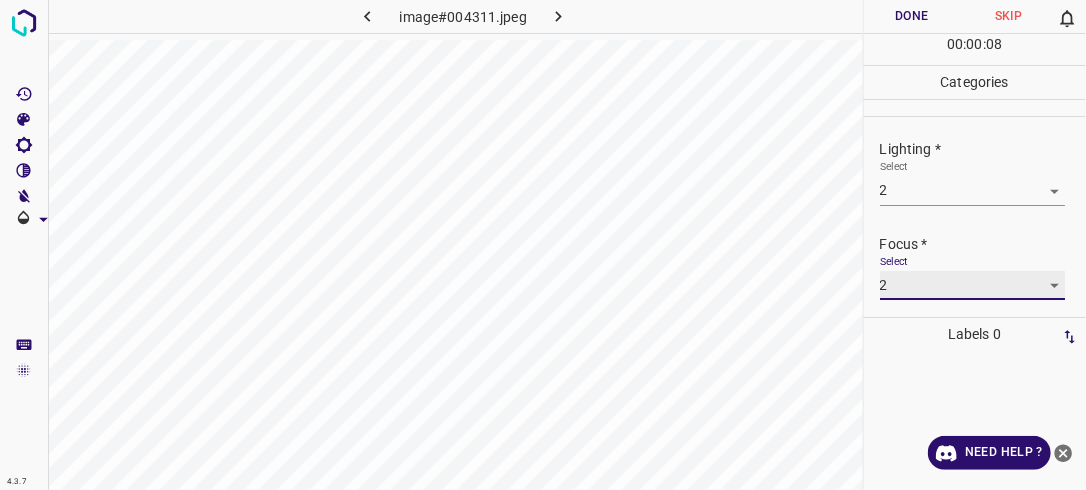 scroll, scrollTop: 98, scrollLeft: 0, axis: vertical 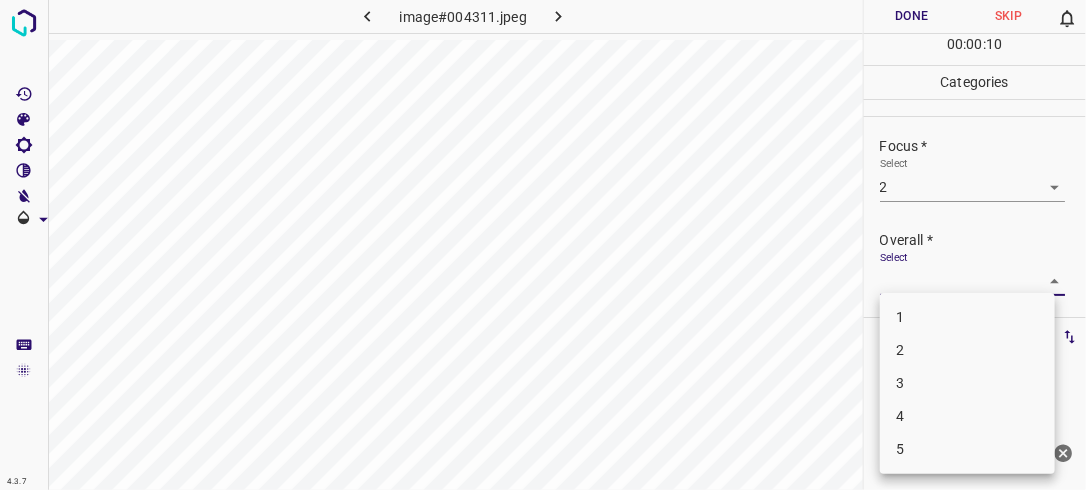 click on "4.3.7 image#004311.jpeg Done Skip 0 00   : 00   : 10   Categories Lighting *  Select 2 2 Focus *  Select 2 2 Overall *  Select ​ Labels   0 Categories 1 Lighting 2 Focus 3 Overall Tools Space Change between modes (Draw & Edit) I Auto labeling R Restore zoom M Zoom in N Zoom out Delete Delete selecte label Filters Z Restore filters X Saturation filter C Brightness filter V Contrast filter B Gray scale filter General O Download Need Help ? - Text - Hide - Delete 1 2 3 4 5" at bounding box center [543, 245] 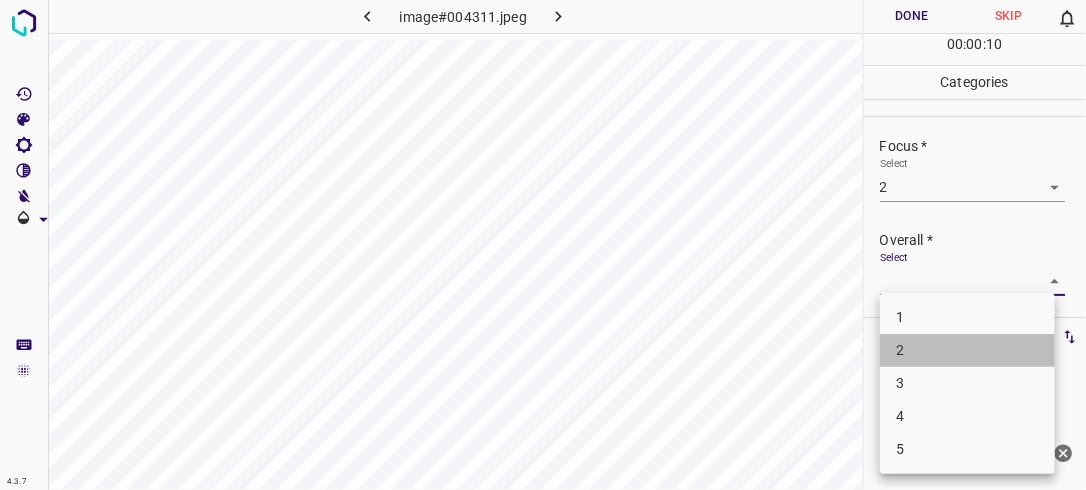 click on "2" at bounding box center (967, 350) 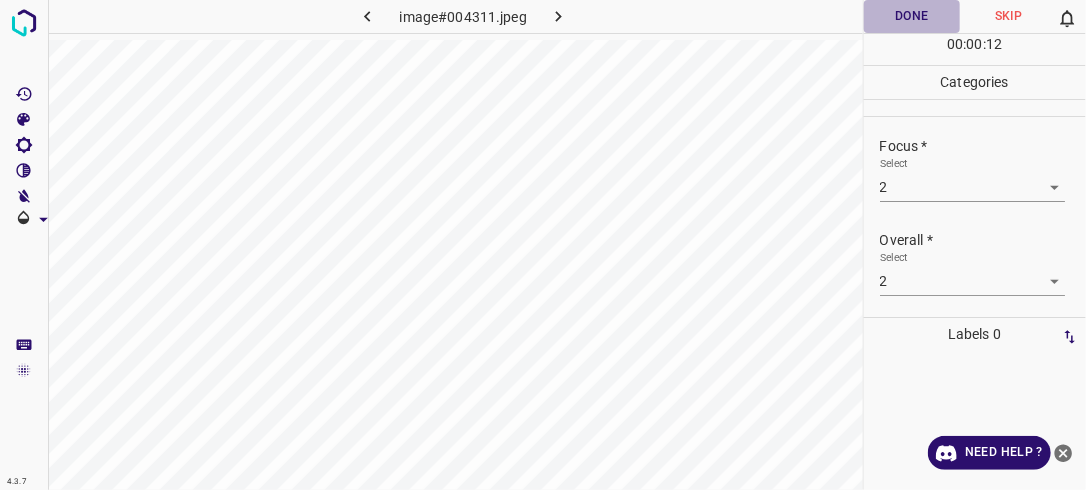 click on "Done" at bounding box center [912, 16] 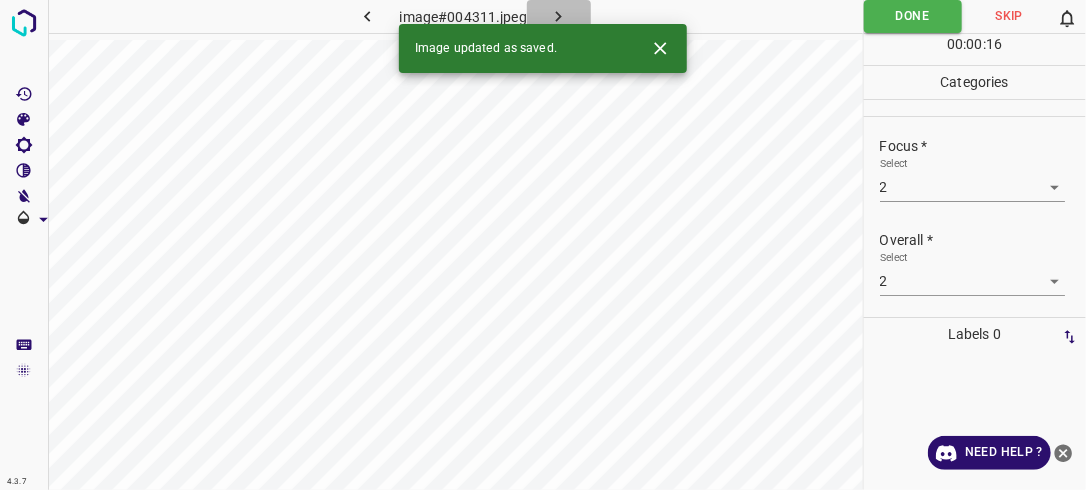 click 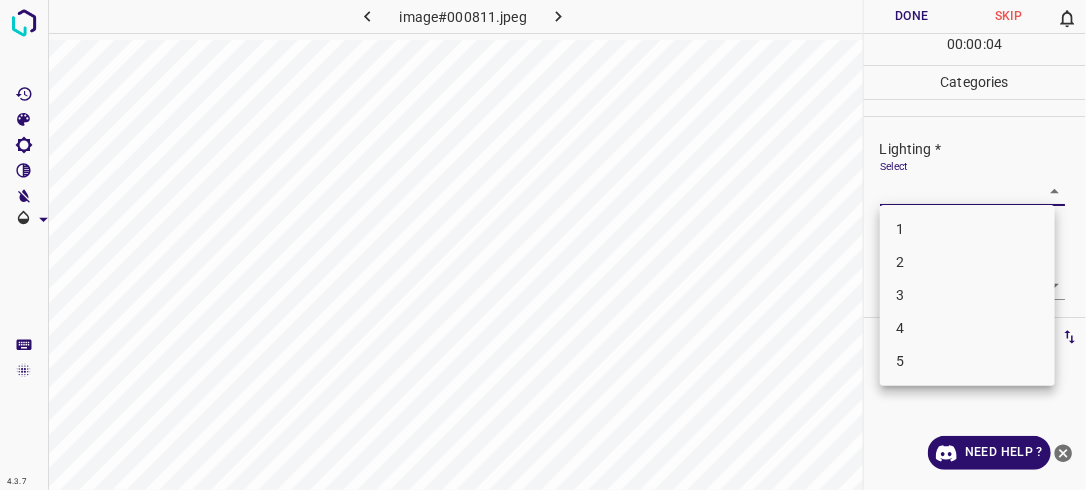 click on "4.3.7 image#000811.jpeg Done Skip 0 00   : 00   : 04   Categories Lighting *  Select ​ Focus *  Select ​ Overall *  Select ​ Labels   0 Categories 1 Lighting 2 Focus 3 Overall Tools Space Change between modes (Draw & Edit) I Auto labeling R Restore zoom M Zoom in N Zoom out Delete Delete selecte label Filters Z Restore filters X Saturation filter C Brightness filter V Contrast filter B Gray scale filter General O Download Need Help ? - Text - Hide - Delete 1 2 3 4 5" at bounding box center [543, 245] 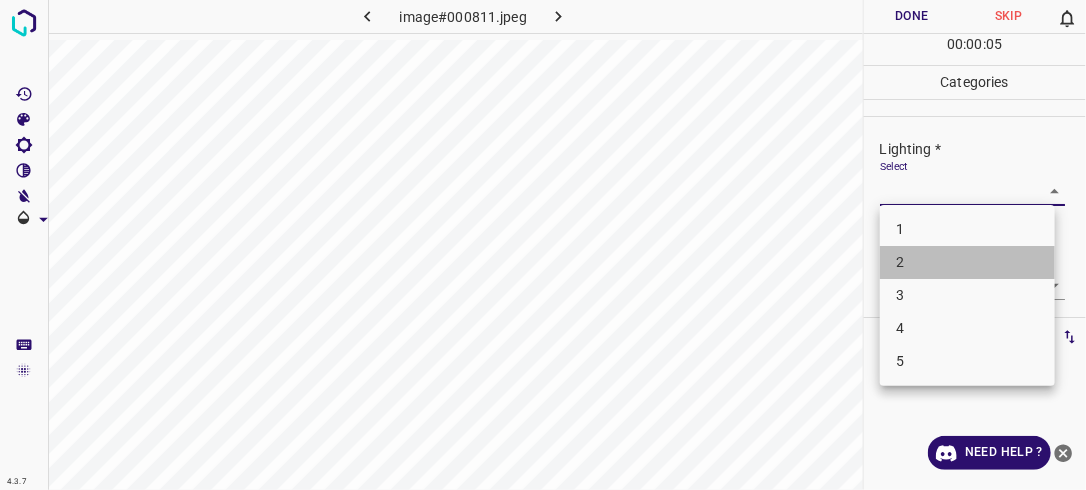 click on "2" at bounding box center (967, 262) 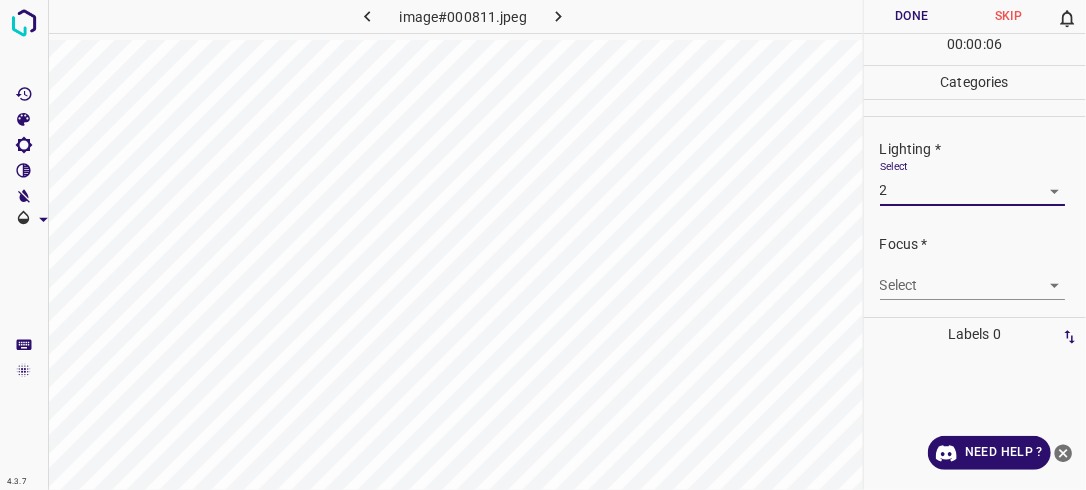 click on "4.3.7 image#000811.jpeg Done Skip 0 00   : 00   : 06   Categories Lighting *  Select 2 2 Focus *  Select ​ Overall *  Select ​ Labels   0 Categories 1 Lighting 2 Focus 3 Overall Tools Space Change between modes (Draw & Edit) I Auto labeling R Restore zoom M Zoom in N Zoom out Delete Delete selecte label Filters Z Restore filters X Saturation filter C Brightness filter V Contrast filter B Gray scale filter General O Download Need Help ? - Text - Hide - Delete" at bounding box center [543, 245] 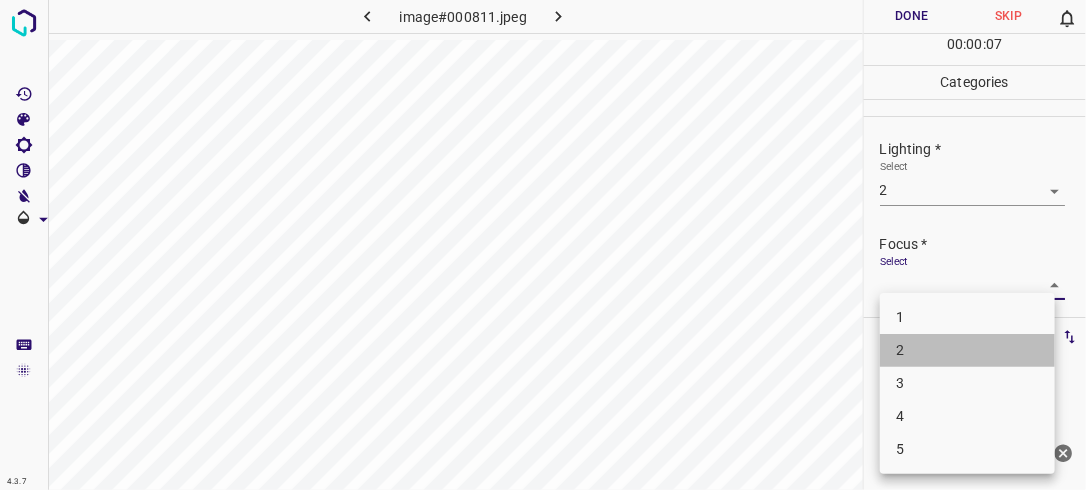 click on "2" at bounding box center (967, 350) 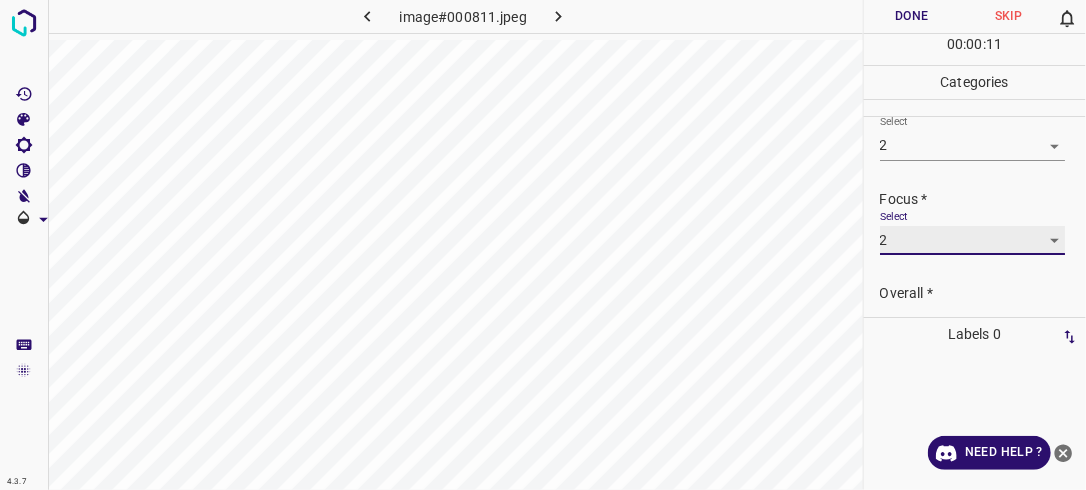 scroll, scrollTop: 98, scrollLeft: 0, axis: vertical 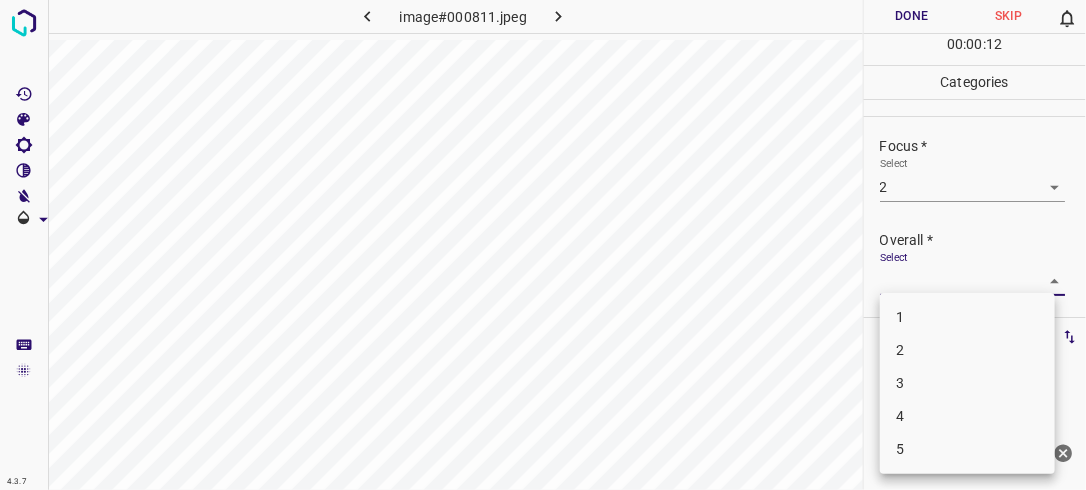 click on "4.3.7 image#000811.jpeg Done Skip 0 00   : 00   : 12   Categories Lighting *  Select 2 2 Focus *  Select 2 2 Overall *  Select ​ Labels   0 Categories 1 Lighting 2 Focus 3 Overall Tools Space Change between modes (Draw & Edit) I Auto labeling R Restore zoom M Zoom in N Zoom out Delete Delete selecte label Filters Z Restore filters X Saturation filter C Brightness filter V Contrast filter B Gray scale filter General O Download Need Help ? - Text - Hide - Delete 1 2 3 4 5" at bounding box center [543, 245] 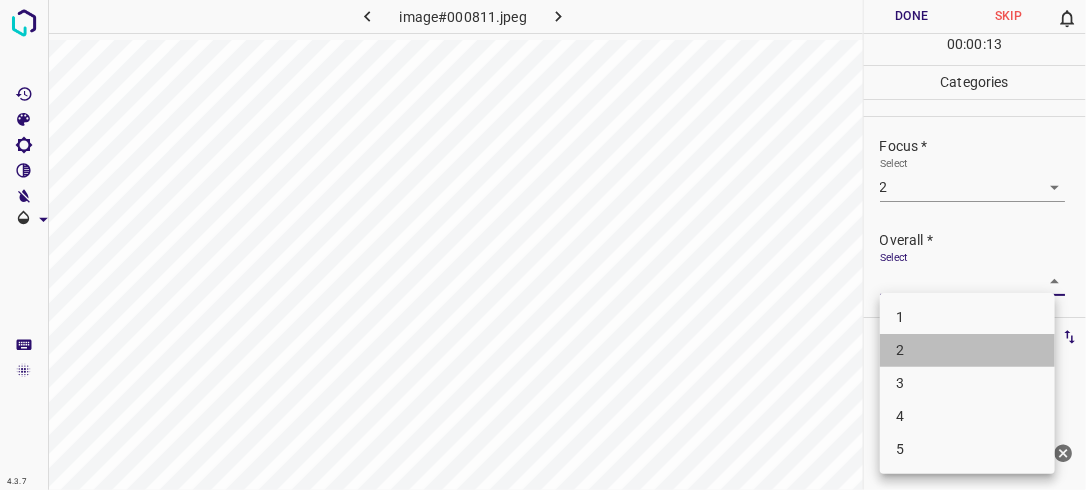 click on "2" at bounding box center (967, 350) 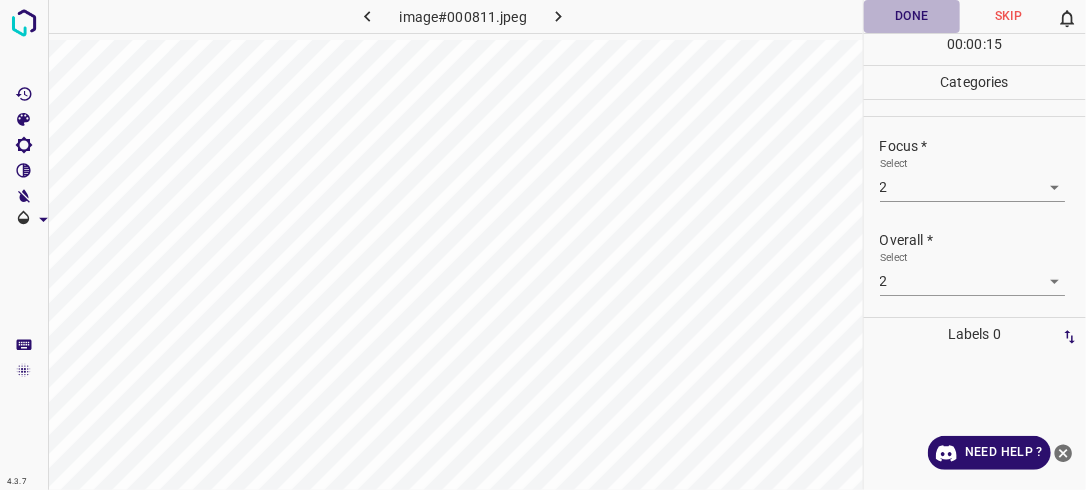 click on "Done" at bounding box center [912, 16] 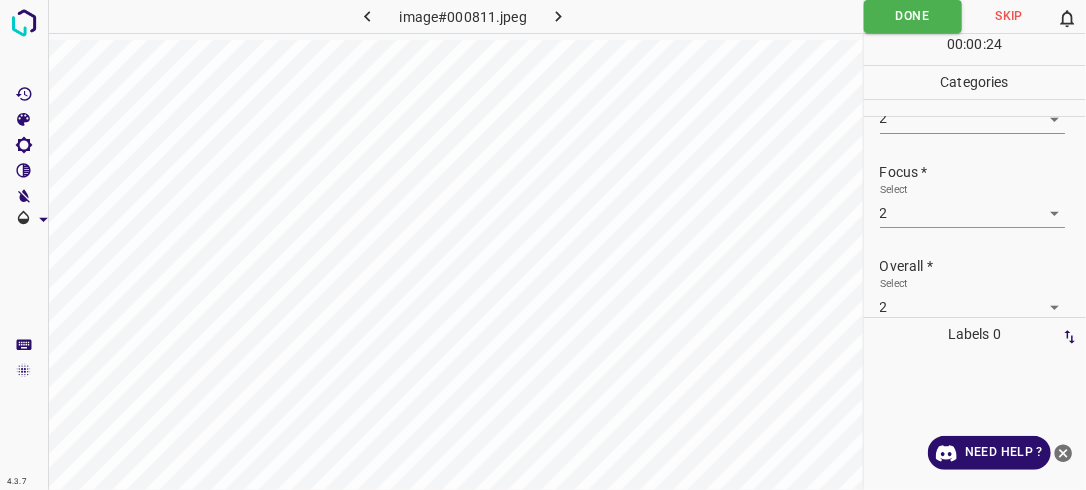 scroll, scrollTop: 98, scrollLeft: 0, axis: vertical 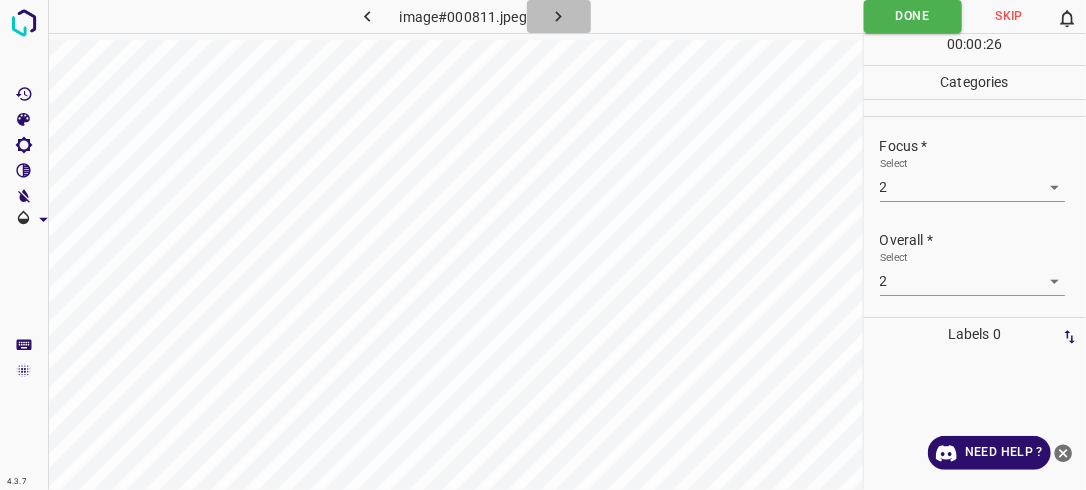 click 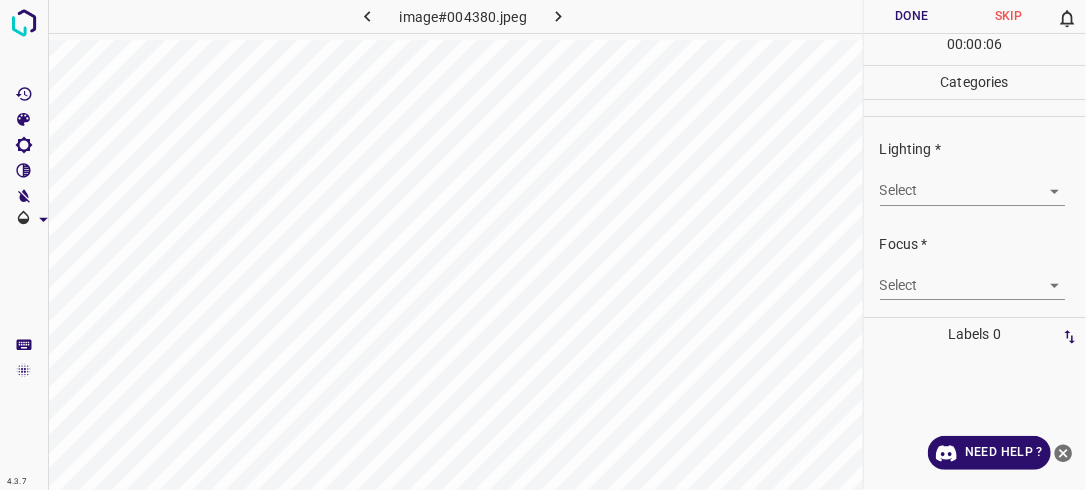 click on "4.3.7 image#004380.jpeg Done Skip 0 00   : 00   : 06   Categories Lighting *  Select ​ Focus *  Select ​ Overall *  Select ​ Labels   0 Categories 1 Lighting 2 Focus 3 Overall Tools Space Change between modes (Draw & Edit) I Auto labeling R Restore zoom M Zoom in N Zoom out Delete Delete selecte label Filters Z Restore filters X Saturation filter C Brightness filter V Contrast filter B Gray scale filter General O Download Need Help ? - Text - Hide - Delete" at bounding box center (543, 245) 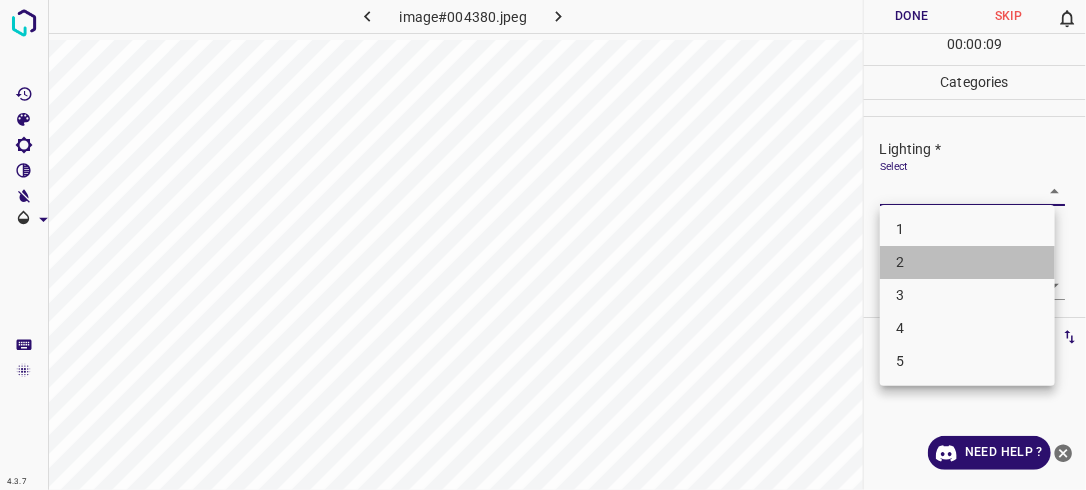 click on "2" at bounding box center [967, 262] 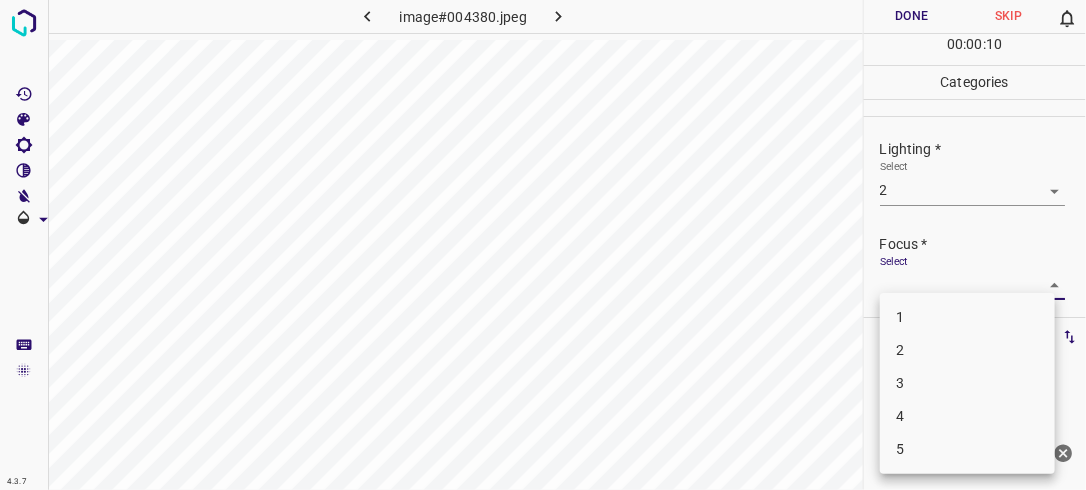 click on "4.3.7 image#004380.jpeg Done Skip 0 00   : 00   : 10   Categories Lighting *  Select 2 2 Focus *  Select ​ Overall *  Select ​ Labels   0 Categories 1 Lighting 2 Focus 3 Overall Tools Space Change between modes (Draw & Edit) I Auto labeling R Restore zoom M Zoom in N Zoom out Delete Delete selecte label Filters Z Restore filters X Saturation filter C Brightness filter V Contrast filter B Gray scale filter General O Download Need Help ? - Text - Hide - Delete 1 2 3 4 5" at bounding box center [543, 245] 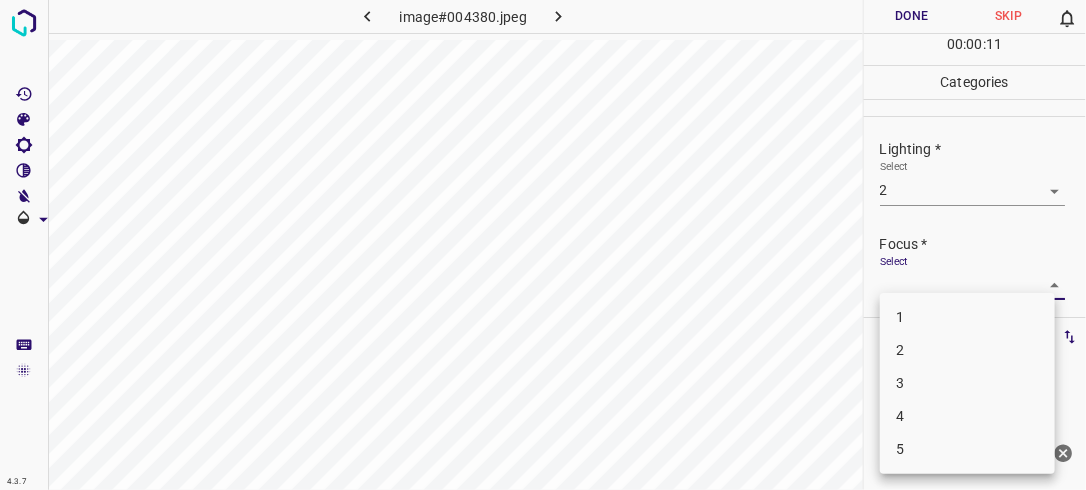click on "2" at bounding box center (967, 350) 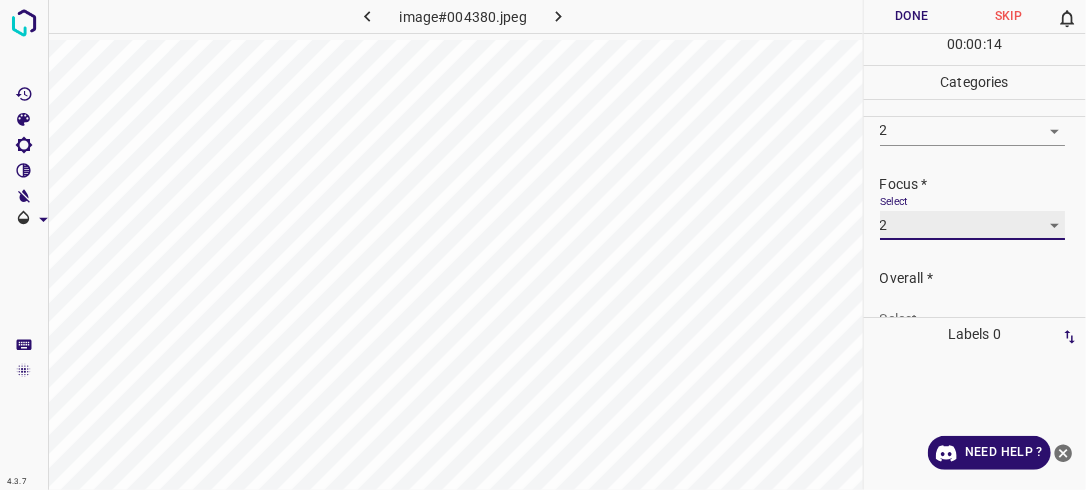 scroll, scrollTop: 86, scrollLeft: 0, axis: vertical 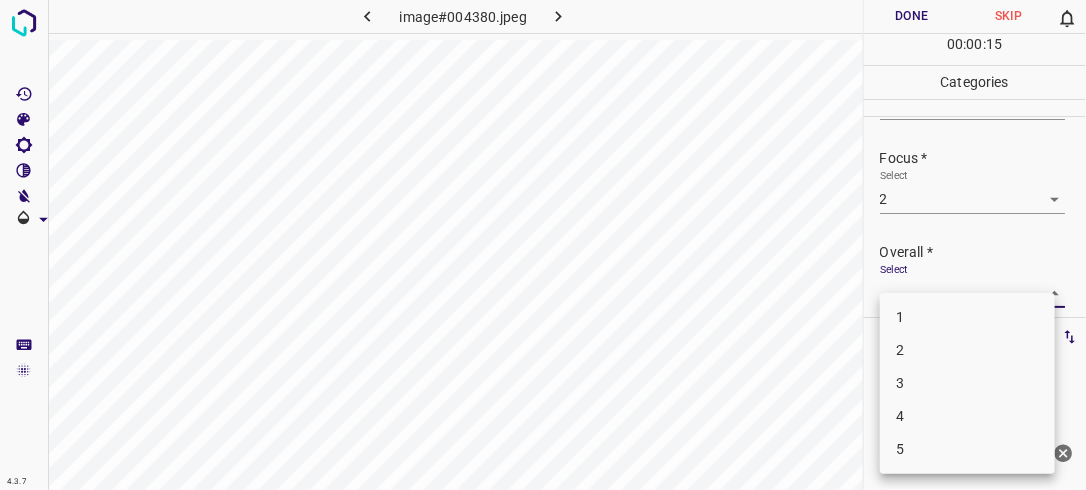click on "4.3.7 image#004380.jpeg Done Skip 0 00   : 00   : 15   Categories Lighting *  Select 2 2 Focus *  Select 2 2 Overall *  Select ​ Labels   0 Categories 1 Lighting 2 Focus 3 Overall Tools Space Change between modes (Draw & Edit) I Auto labeling R Restore zoom M Zoom in N Zoom out Delete Delete selecte label Filters Z Restore filters X Saturation filter C Brightness filter V Contrast filter B Gray scale filter General O Download Need Help ? - Text - Hide - Delete 1 2 3 4 5" at bounding box center [543, 245] 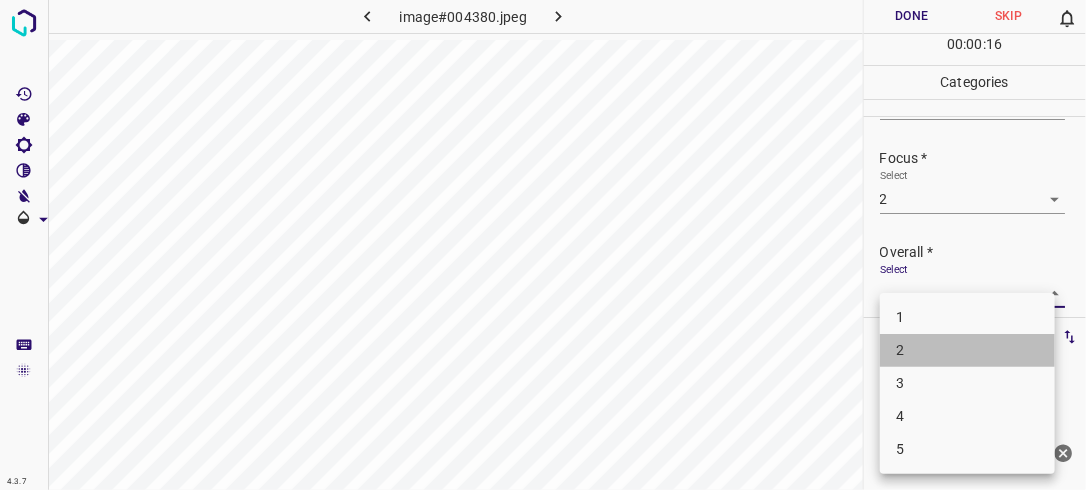 click on "2" at bounding box center (967, 350) 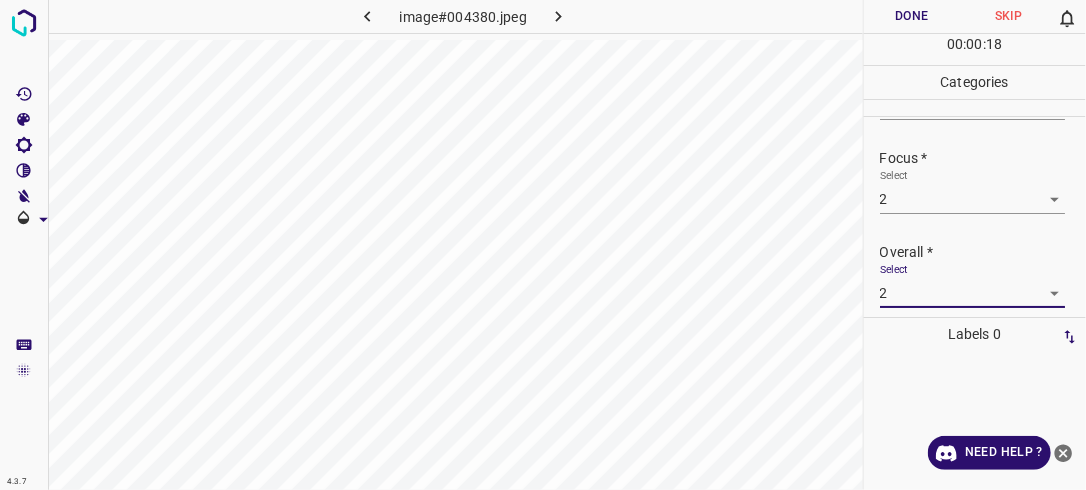 click on "Done" at bounding box center (912, 16) 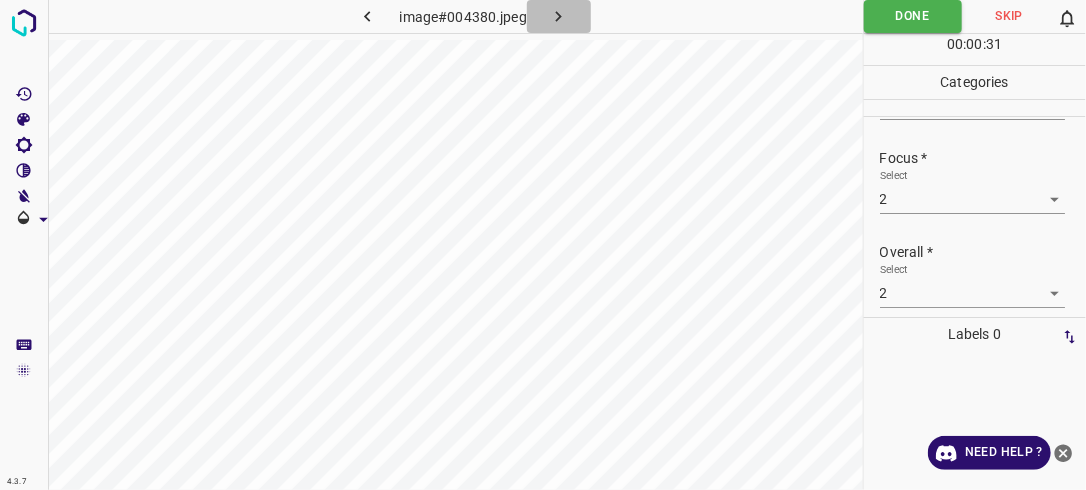 click 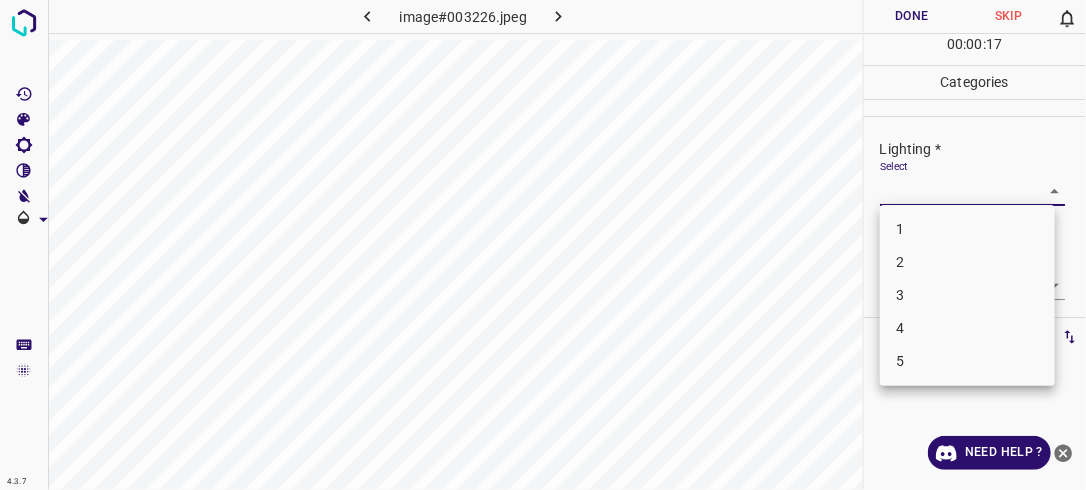click on "4.3.7 image#003226.jpeg Done Skip 0 00   : 00   : 17   Categories Lighting *  Select ​ Focus *  Select ​ Overall *  Select ​ Labels   0 Categories 1 Lighting 2 Focus 3 Overall Tools Space Change between modes (Draw & Edit) I Auto labeling R Restore zoom M Zoom in N Zoom out Delete Delete selecte label Filters Z Restore filters X Saturation filter C Brightness filter V Contrast filter B Gray scale filter General O Download Need Help ? - Text - Hide - Delete 1 2 3 4 5" at bounding box center (543, 245) 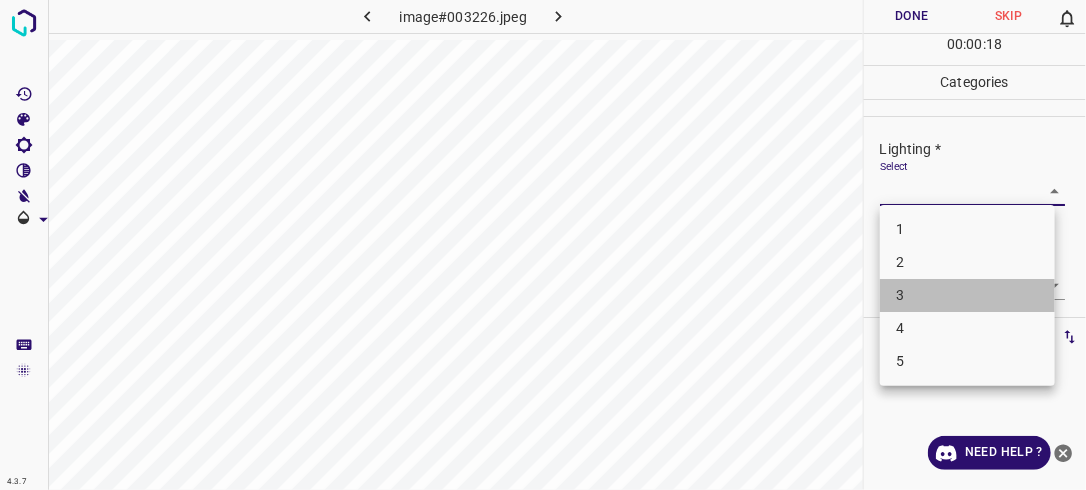 click on "3" at bounding box center [967, 295] 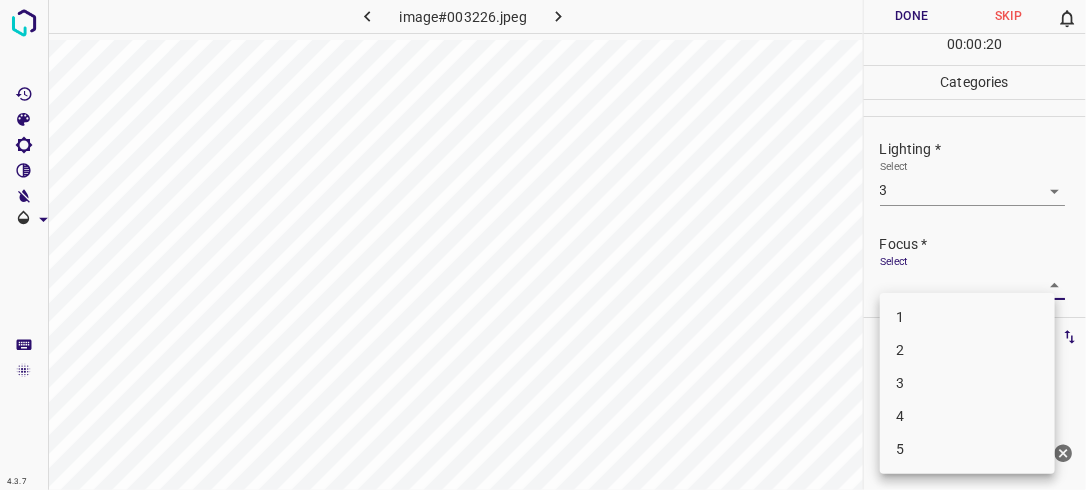 click on "4.3.7 image#003226.jpeg Done Skip 0 00   : 00   : 20   Categories Lighting *  Select 3 3 Focus *  Select ​ Overall *  Select ​ Labels   0 Categories 1 Lighting 2 Focus 3 Overall Tools Space Change between modes (Draw & Edit) I Auto labeling R Restore zoom M Zoom in N Zoom out Delete Delete selecte label Filters Z Restore filters X Saturation filter C Brightness filter V Contrast filter B Gray scale filter General O Download Need Help ? - Text - Hide - Delete 1 2 3 4 5" at bounding box center (543, 245) 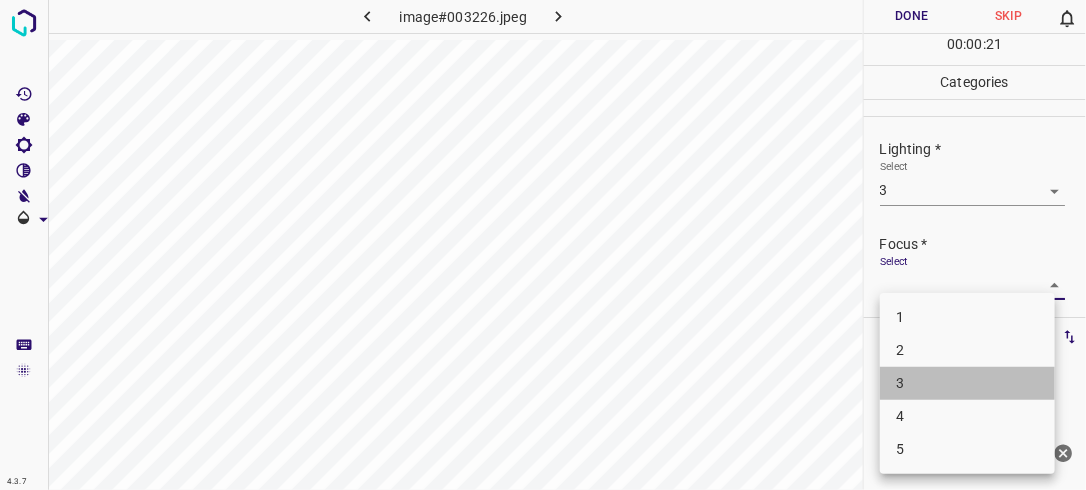 click on "3" at bounding box center [967, 383] 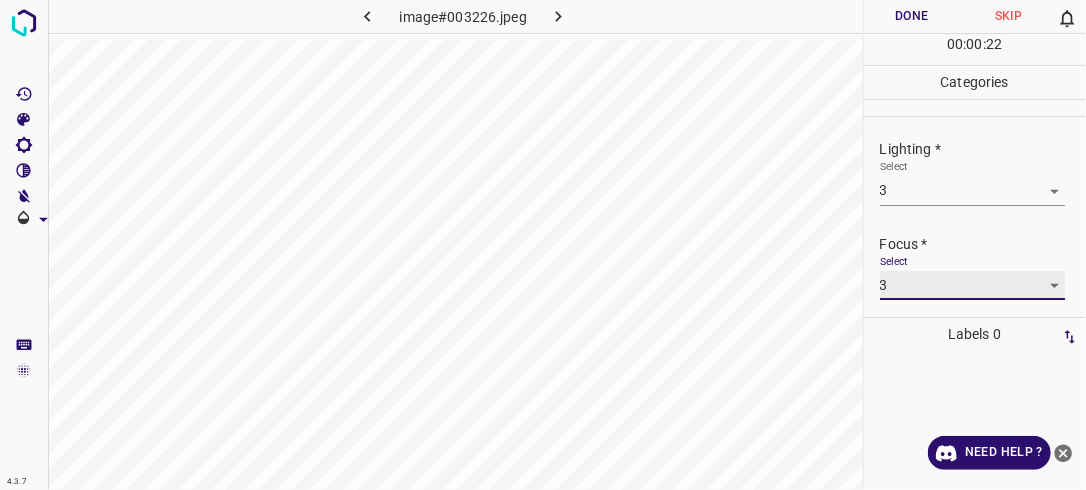 scroll, scrollTop: 98, scrollLeft: 0, axis: vertical 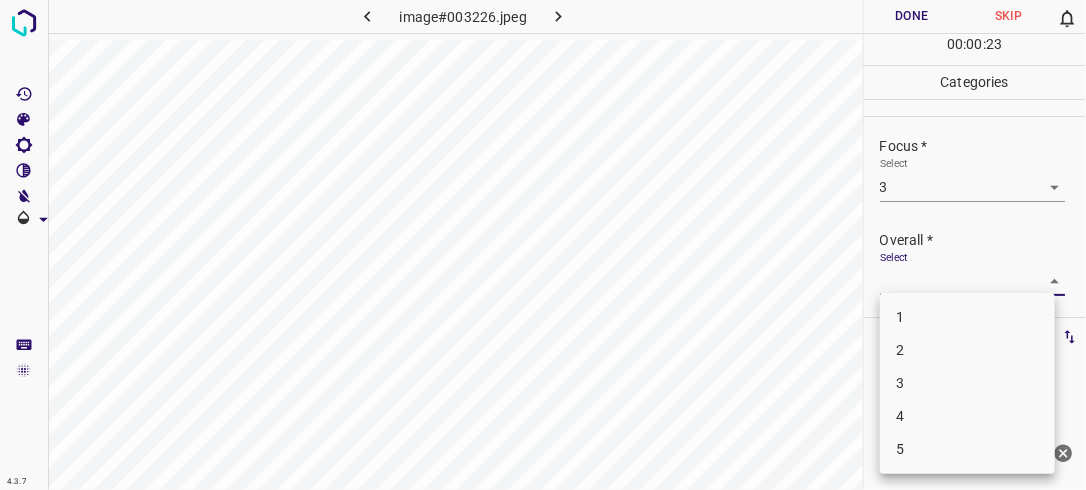 click on "4.3.7 image#003226.jpeg Done Skip 0 00   : 00   : 23   Categories Lighting *  Select 3 3 Focus *  Select 3 3 Overall *  Select ​ Labels   0 Categories 1 Lighting 2 Focus 3 Overall Tools Space Change between modes (Draw & Edit) I Auto labeling R Restore zoom M Zoom in N Zoom out Delete Delete selecte label Filters Z Restore filters X Saturation filter C Brightness filter V Contrast filter B Gray scale filter General O Download Need Help ? - Text - Hide - Delete 1 2 3 4 5" at bounding box center [543, 245] 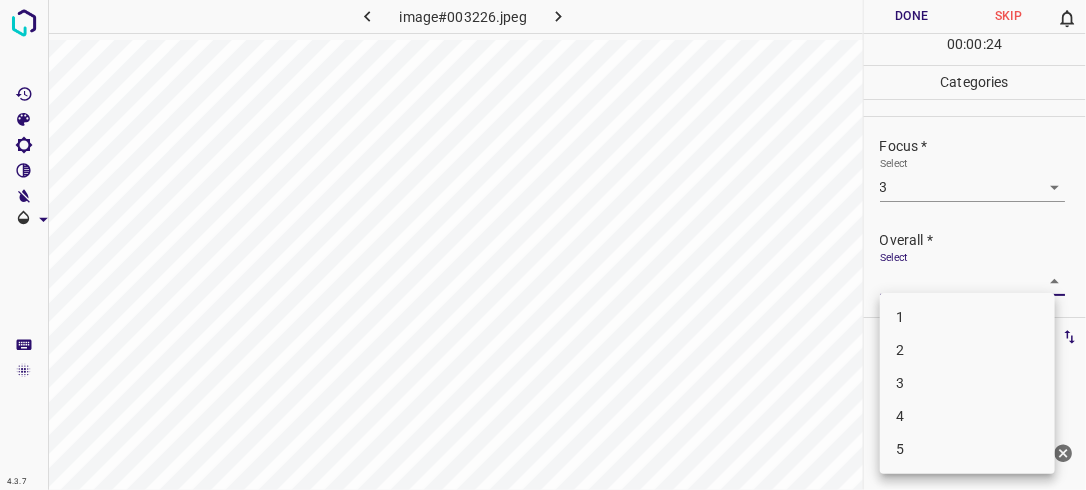 click on "3" at bounding box center [967, 383] 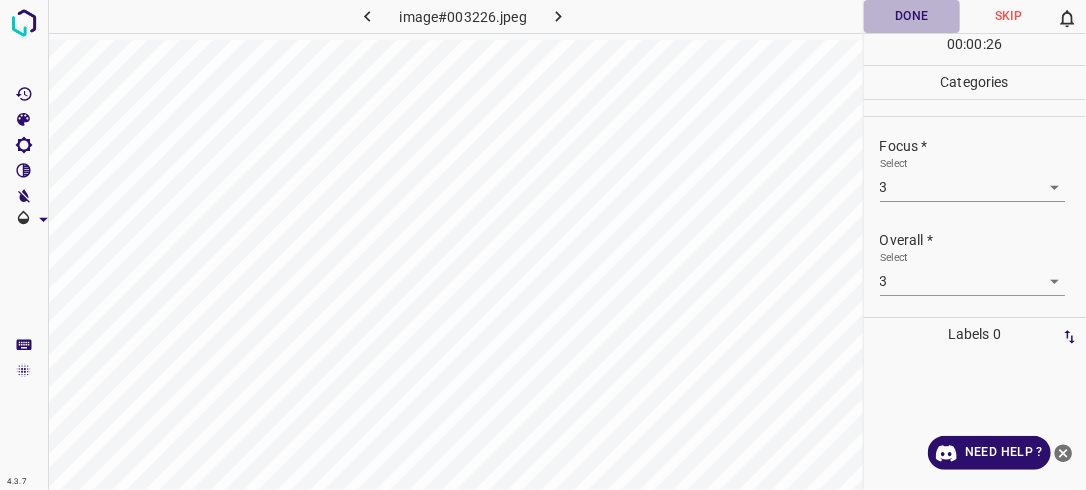 click on "Done" at bounding box center [912, 16] 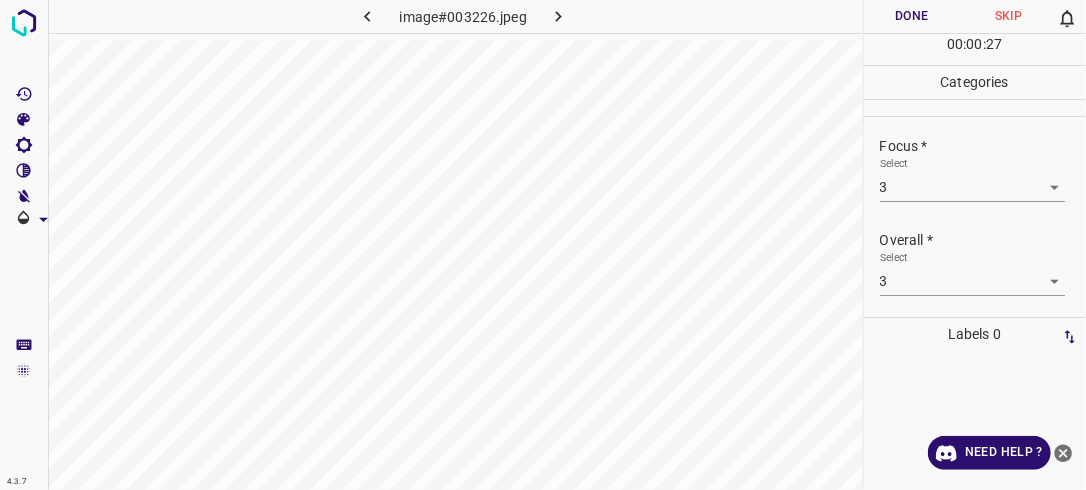 click 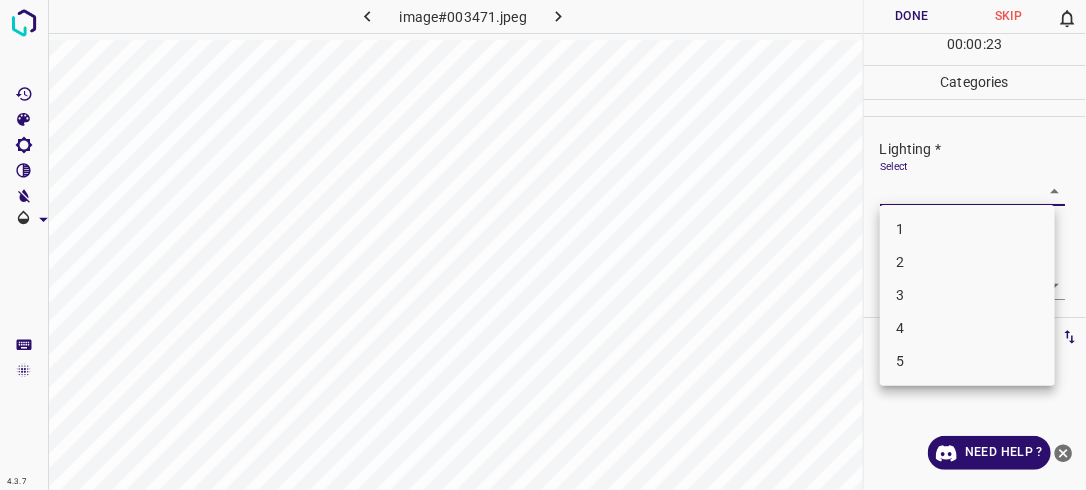 click on "4.3.7 image#003471.jpeg Done Skip 0 00   : 00   : 23   Categories Lighting *  Select ​ Focus *  Select ​ Overall *  Select ​ Labels   0 Categories 1 Lighting 2 Focus 3 Overall Tools Space Change between modes (Draw & Edit) I Auto labeling R Restore zoom M Zoom in N Zoom out Delete Delete selecte label Filters Z Restore filters X Saturation filter C Brightness filter V Contrast filter B Gray scale filter General O Download Need Help ? - Text - Hide - Delete 1 2 3 4 5" at bounding box center (543, 245) 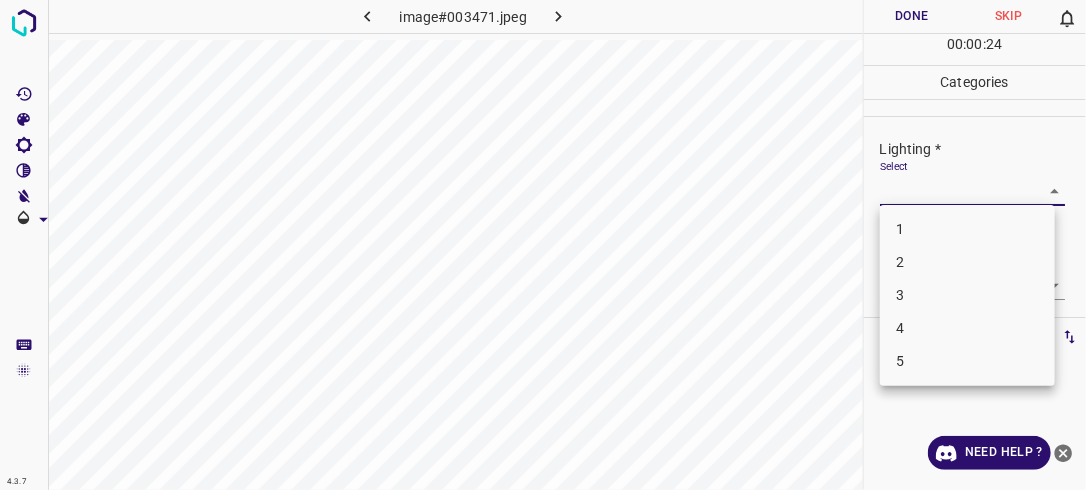 click on "2" at bounding box center [967, 262] 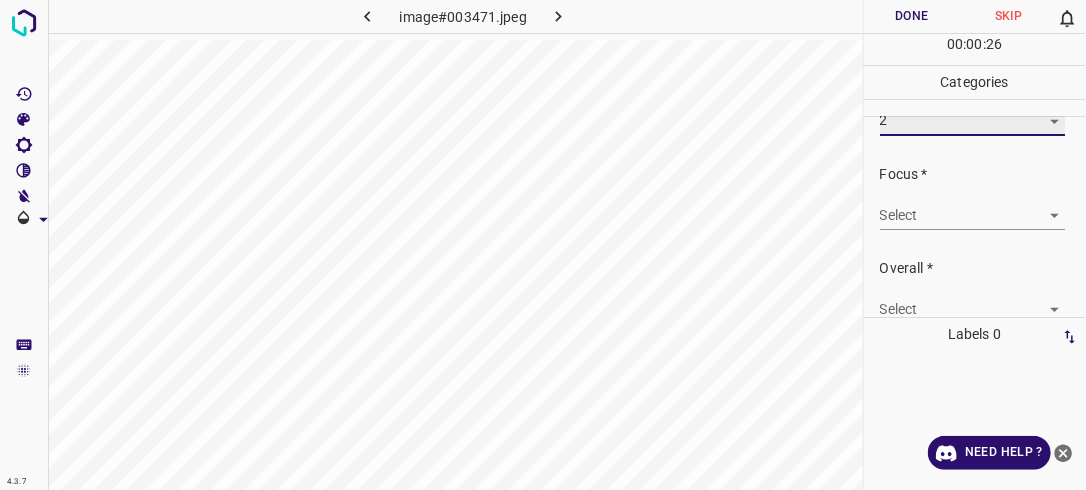 scroll, scrollTop: 85, scrollLeft: 0, axis: vertical 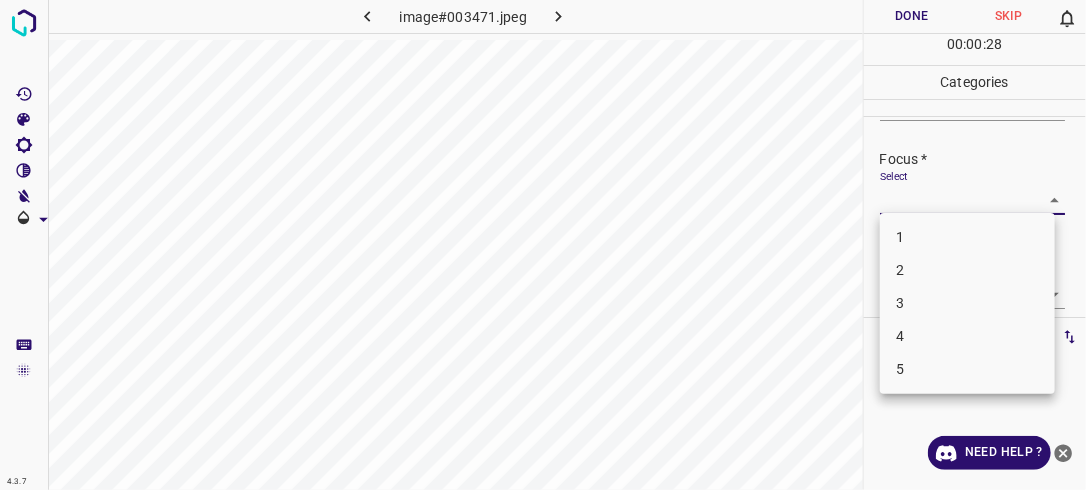 drag, startPoint x: 1041, startPoint y: 195, endPoint x: 984, endPoint y: 225, distance: 64.412735 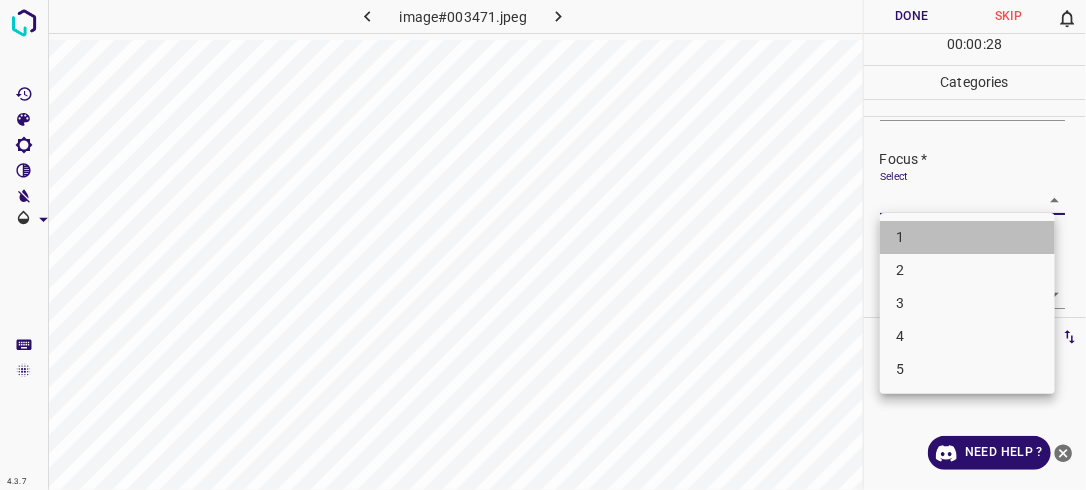click on "1" at bounding box center (967, 237) 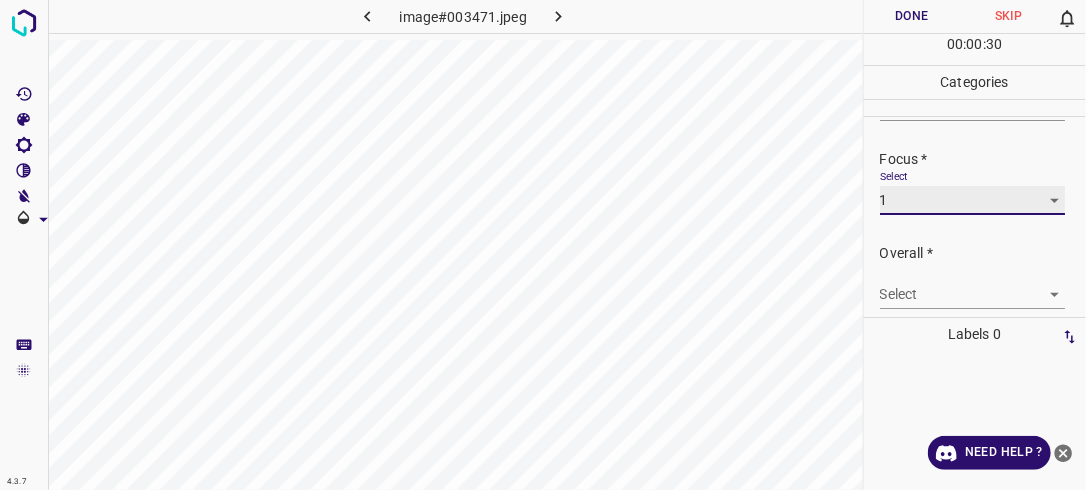 scroll, scrollTop: 98, scrollLeft: 0, axis: vertical 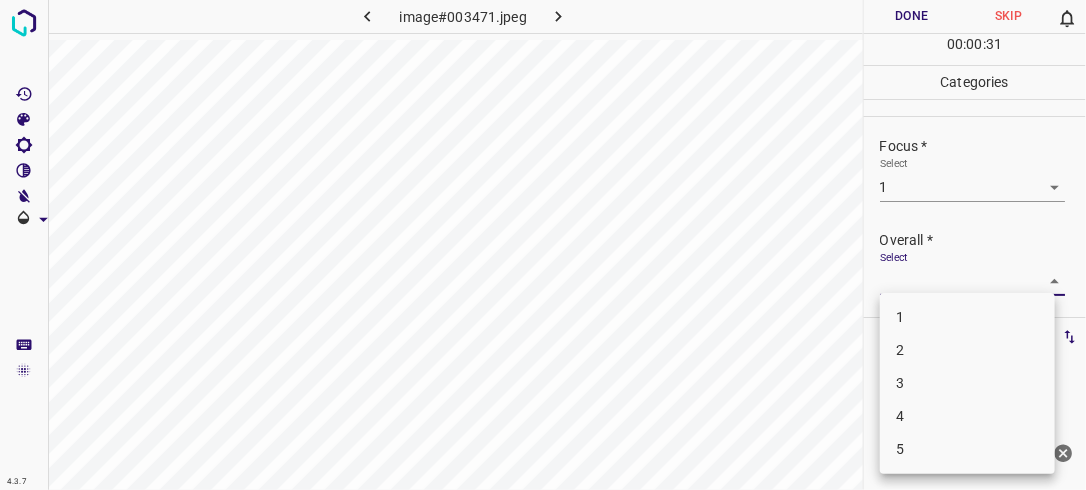 click on "4.3.7 image#003471.jpeg Done Skip 0 00   : 00   : 31   Categories Lighting *  Select 2 2 Focus *  Select 1 1 Overall *  Select ​ Labels   0 Categories 1 Lighting 2 Focus 3 Overall Tools Space Change between modes (Draw & Edit) I Auto labeling R Restore zoom M Zoom in N Zoom out Delete Delete selecte label Filters Z Restore filters X Saturation filter C Brightness filter V Contrast filter B Gray scale filter General O Download Need Help ? - Text - Hide - Delete 1 2 3 4 5" at bounding box center [543, 245] 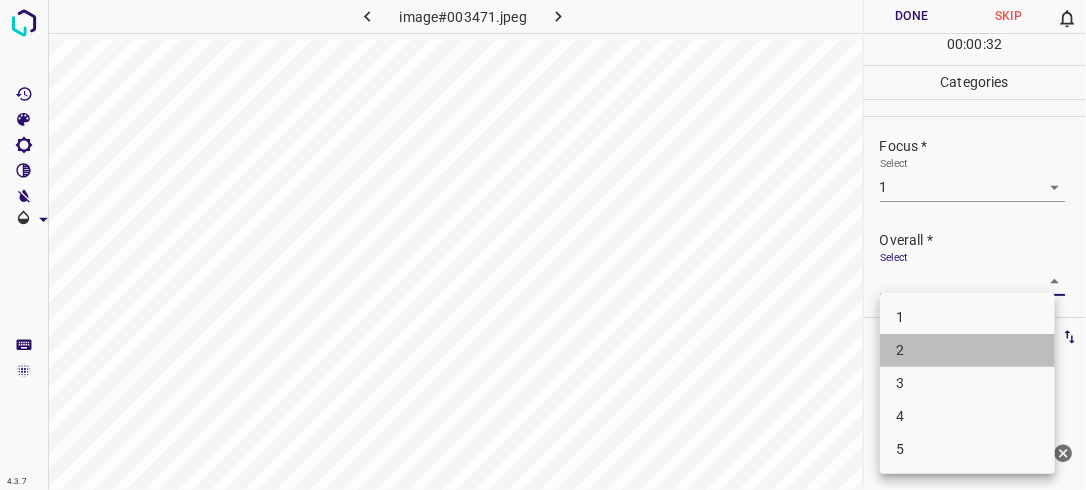 click on "2" at bounding box center (967, 350) 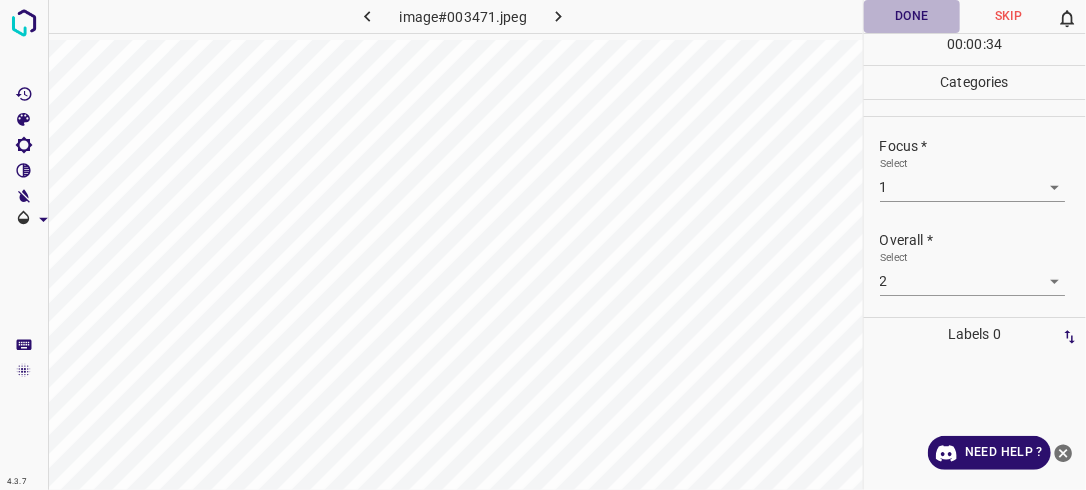 click on "Done" at bounding box center (912, 16) 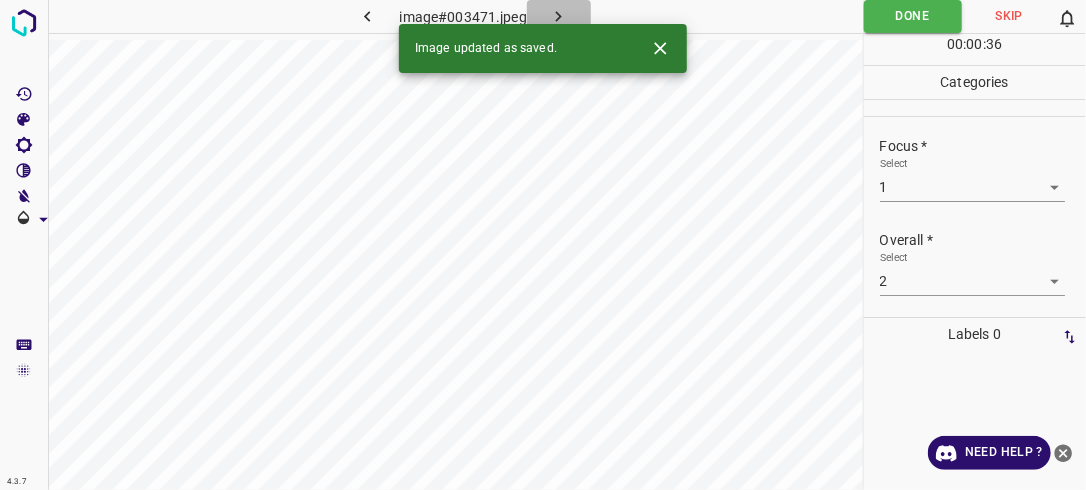 click at bounding box center (559, 16) 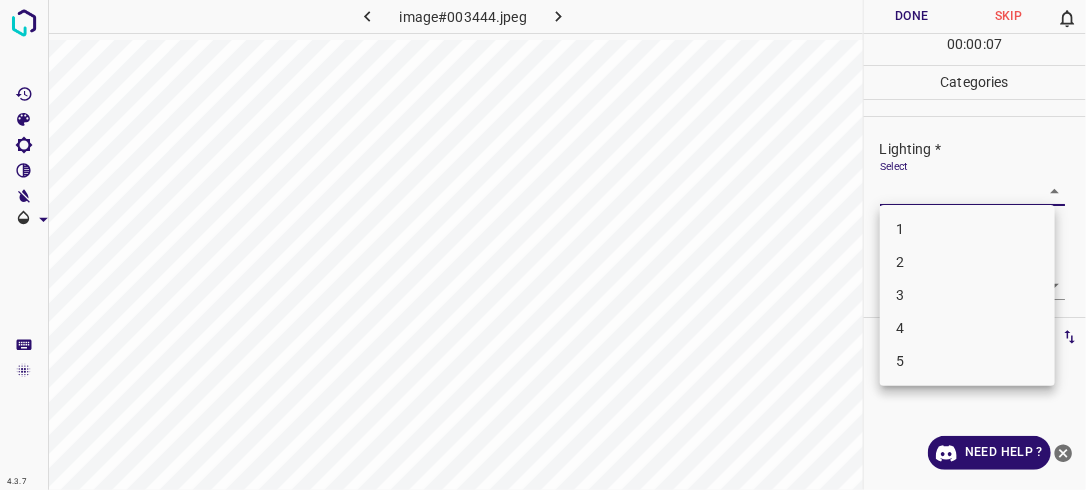 click on "4.3.7 image#003444.jpeg Done Skip 0 00   : 00   : 07   Categories Lighting *  Select ​ Focus *  Select ​ Overall *  Select ​ Labels   0 Categories 1 Lighting 2 Focus 3 Overall Tools Space Change between modes (Draw & Edit) I Auto labeling R Restore zoom M Zoom in N Zoom out Delete Delete selecte label Filters Z Restore filters X Saturation filter C Brightness filter V Contrast filter B Gray scale filter General O Download Need Help ? - Text - Hide - Delete 1 2 3 4 5" at bounding box center [543, 245] 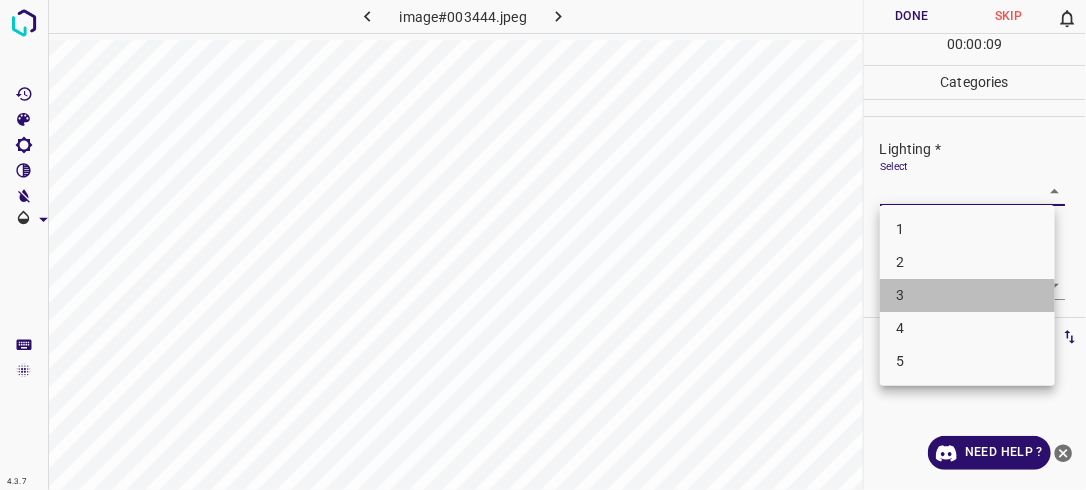 drag, startPoint x: 972, startPoint y: 297, endPoint x: 1003, endPoint y: 288, distance: 32.280025 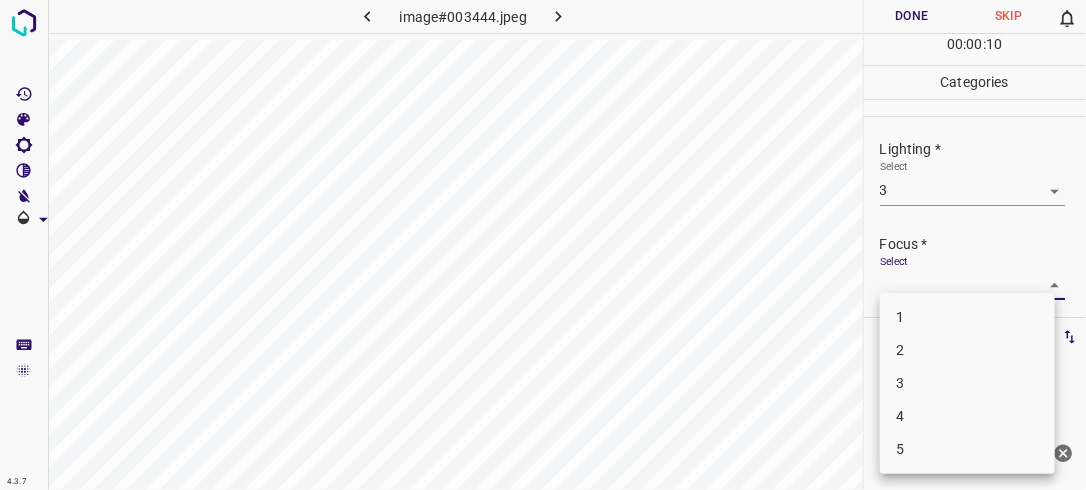 drag, startPoint x: 1035, startPoint y: 288, endPoint x: 1000, endPoint y: 308, distance: 40.311287 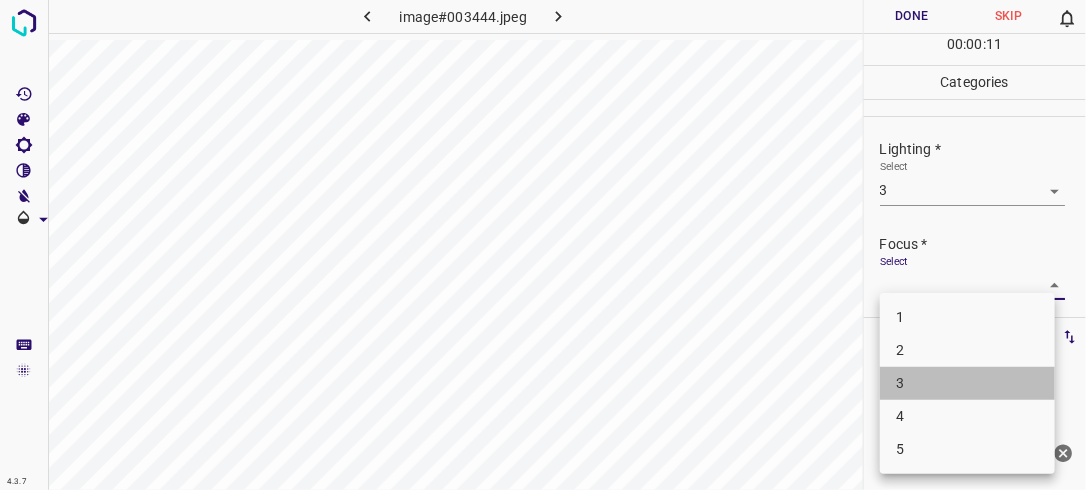 drag, startPoint x: 962, startPoint y: 378, endPoint x: 997, endPoint y: 340, distance: 51.662365 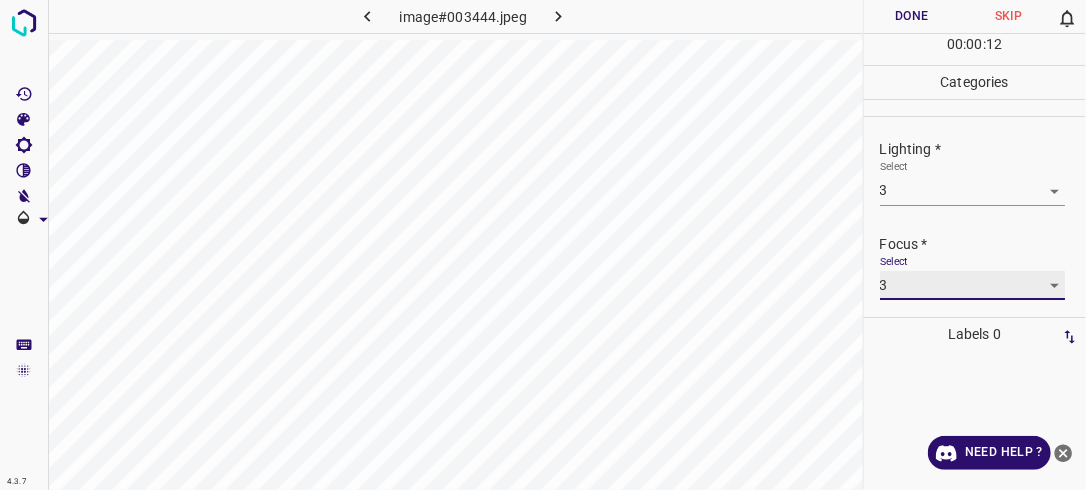 scroll, scrollTop: 98, scrollLeft: 0, axis: vertical 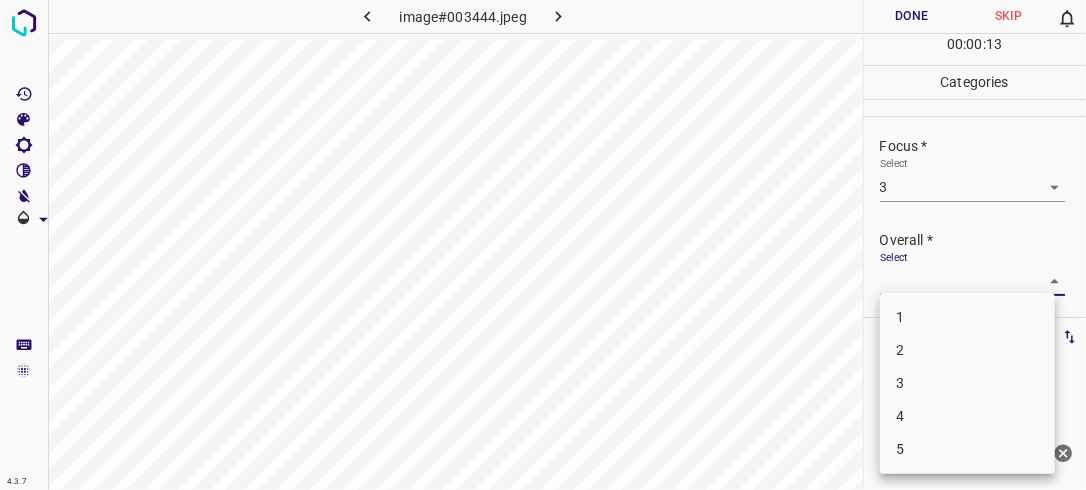 drag, startPoint x: 1042, startPoint y: 280, endPoint x: 984, endPoint y: 354, distance: 94.02127 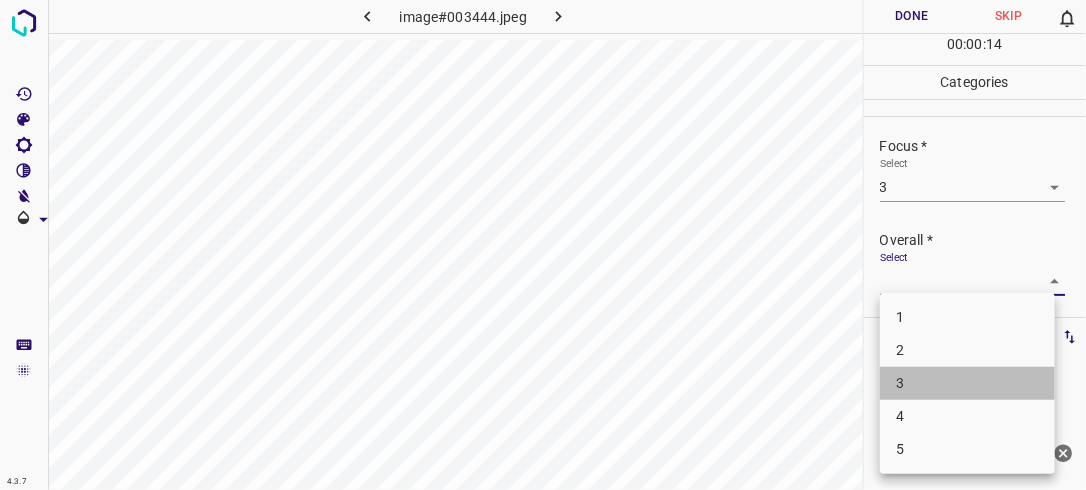 click on "3" at bounding box center [967, 383] 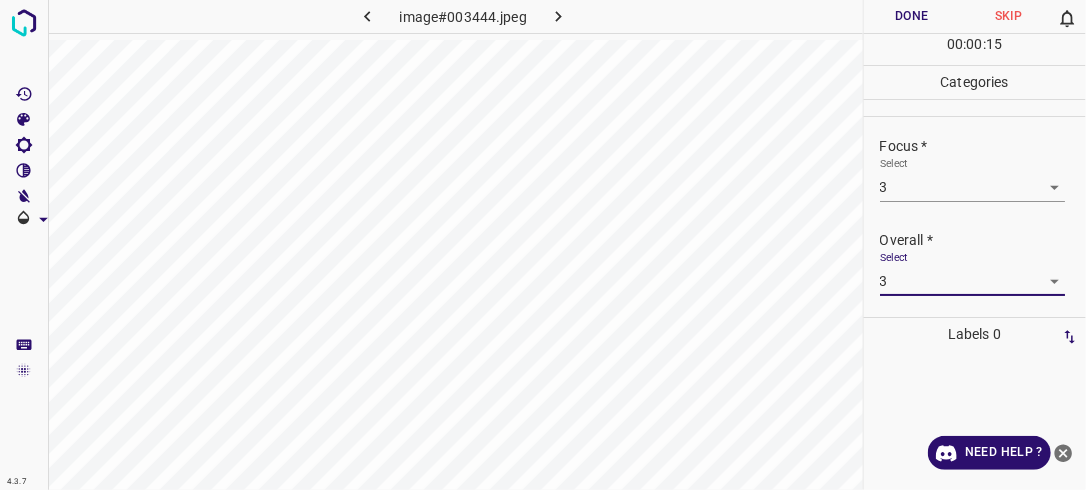 click on "Done" at bounding box center (912, 16) 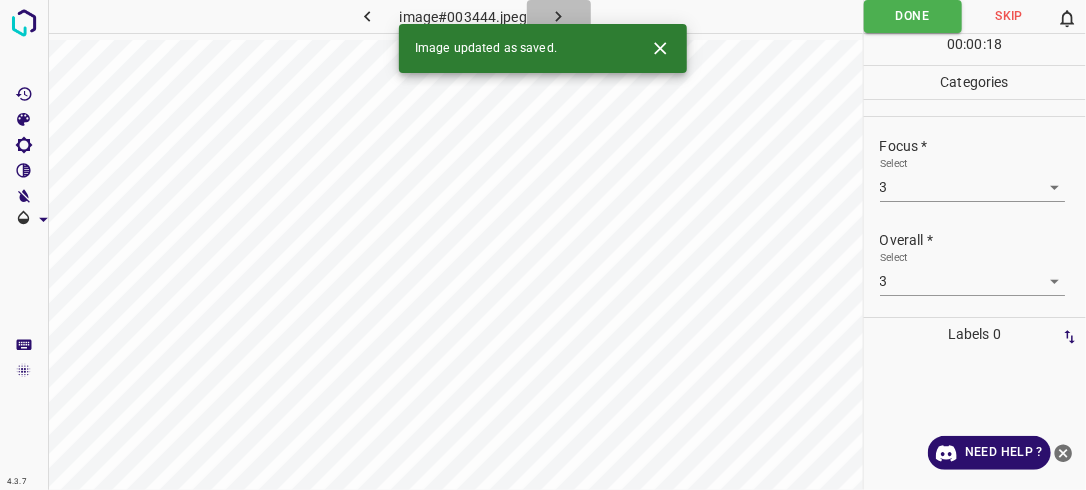 click at bounding box center [559, 16] 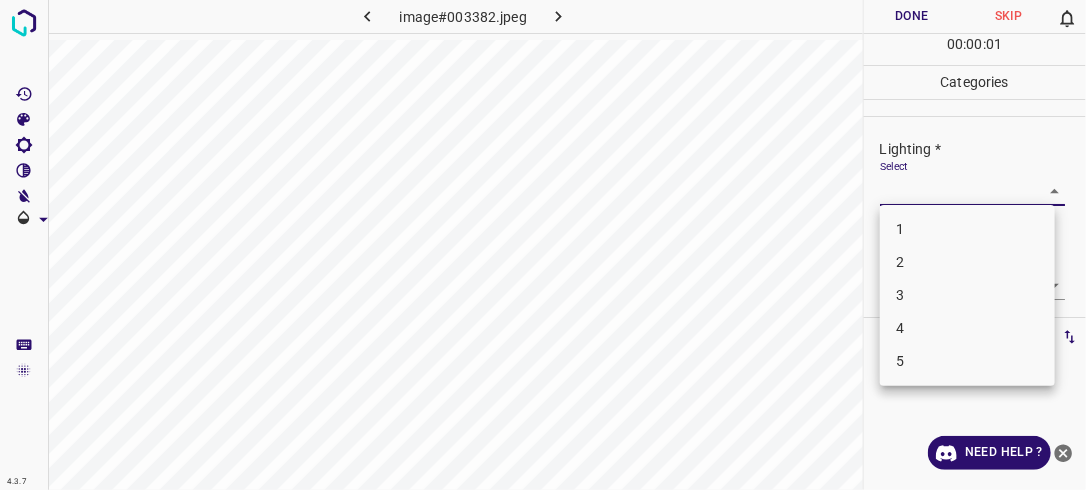 click on "4.3.7 image#003382.jpeg Done Skip 0 00   : 00   : 01   Categories Lighting *  Select ​ Focus *  Select ​ Overall *  Select ​ Labels   0 Categories 1 Lighting 2 Focus 3 Overall Tools Space Change between modes (Draw & Edit) I Auto labeling R Restore zoom M Zoom in N Zoom out Delete Delete selecte label Filters Z Restore filters X Saturation filter C Brightness filter V Contrast filter B Gray scale filter General O Download Need Help ? - Text - Hide - Delete 1 2 3 4 5" at bounding box center (543, 245) 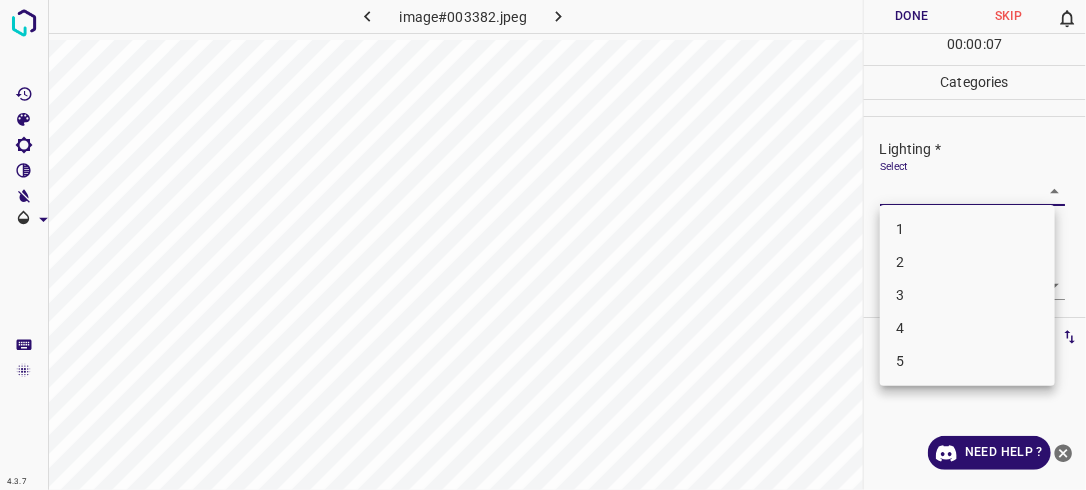 click on "3" at bounding box center [967, 295] 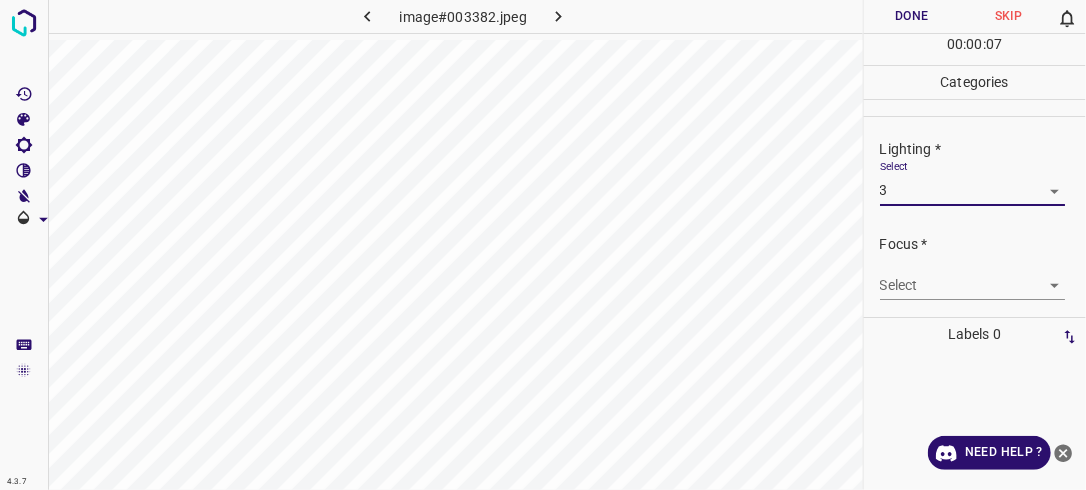 click on "4.3.7 image#003382.jpeg Done Skip 0 00   : 00   : 07   Categories Lighting *  Select 3 3 Focus *  Select ​ Overall *  Select ​ Labels   0 Categories 1 Lighting 2 Focus 3 Overall Tools Space Change between modes (Draw & Edit) I Auto labeling R Restore zoom M Zoom in N Zoom out Delete Delete selecte label Filters Z Restore filters X Saturation filter C Brightness filter V Contrast filter B Gray scale filter General O Download Need Help ? - Text - Hide - Delete" at bounding box center (543, 245) 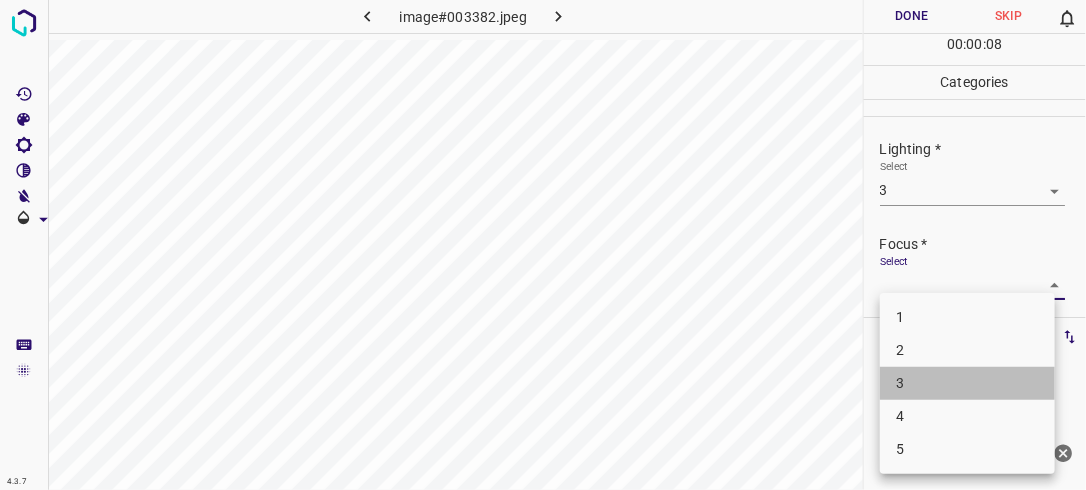 drag, startPoint x: 940, startPoint y: 389, endPoint x: 1013, endPoint y: 329, distance: 94.493385 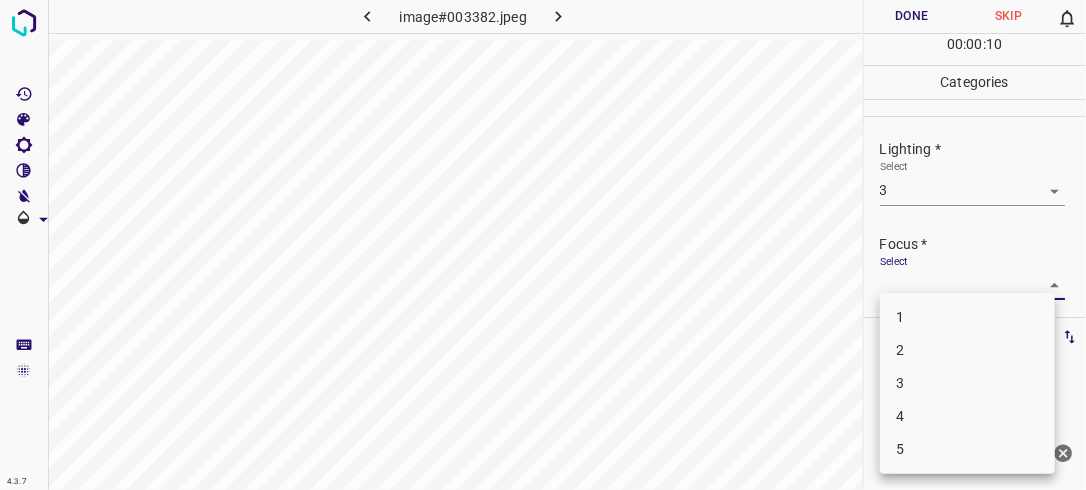 drag, startPoint x: 968, startPoint y: 374, endPoint x: 1028, endPoint y: 331, distance: 73.817345 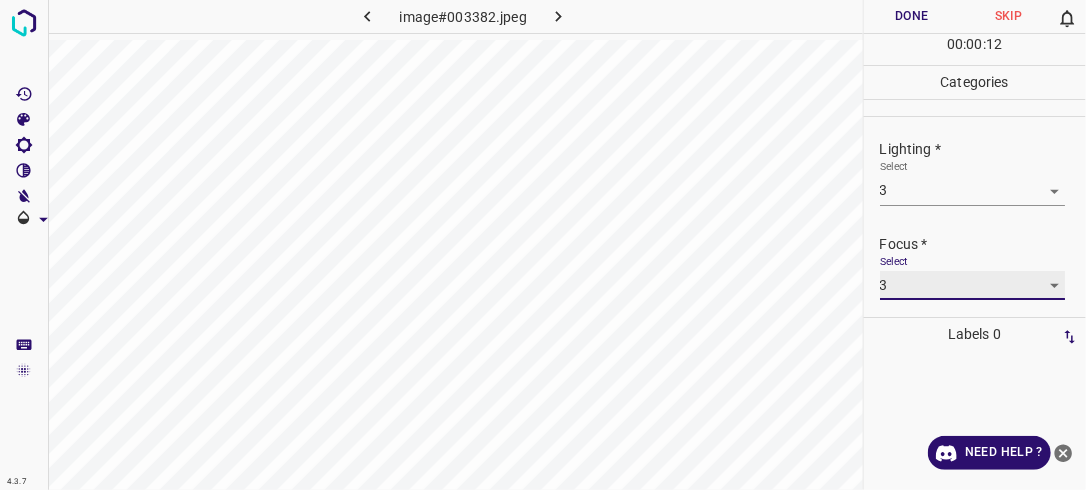 scroll, scrollTop: 98, scrollLeft: 0, axis: vertical 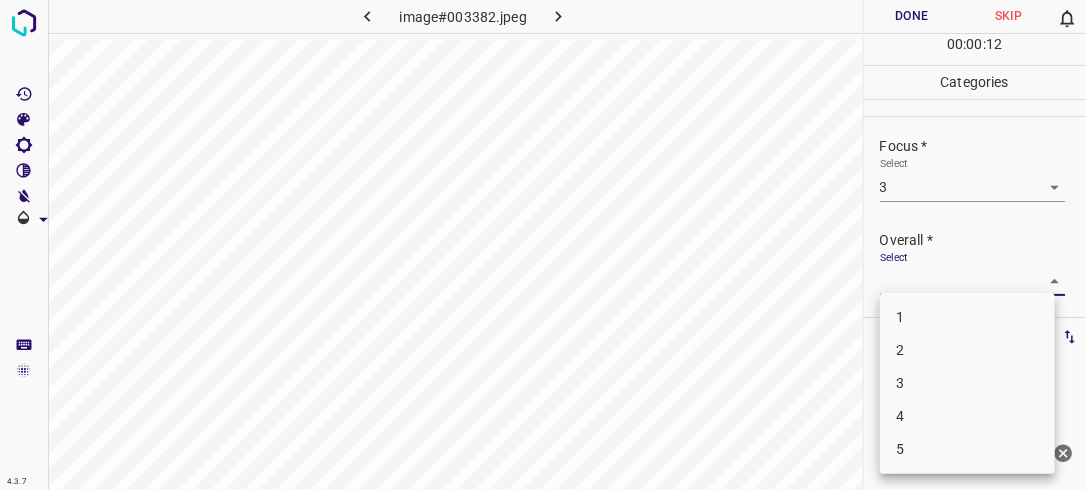 drag, startPoint x: 1044, startPoint y: 279, endPoint x: 1008, endPoint y: 324, distance: 57.628117 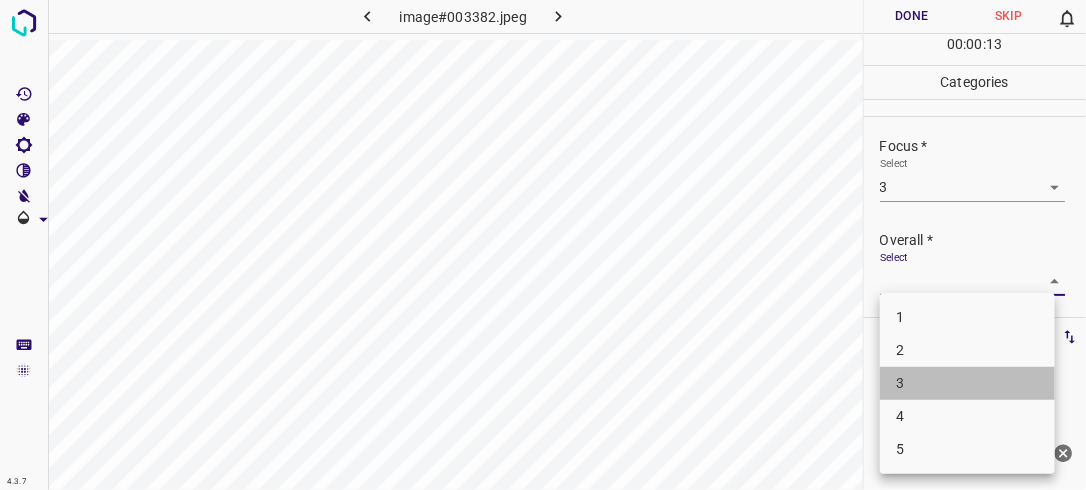 click on "3" at bounding box center (967, 383) 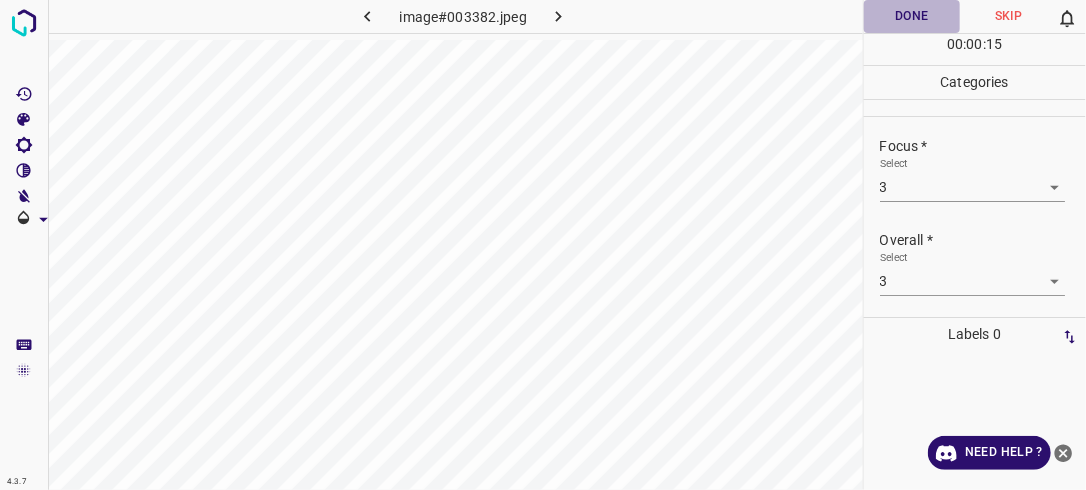 click on "Done" at bounding box center (912, 16) 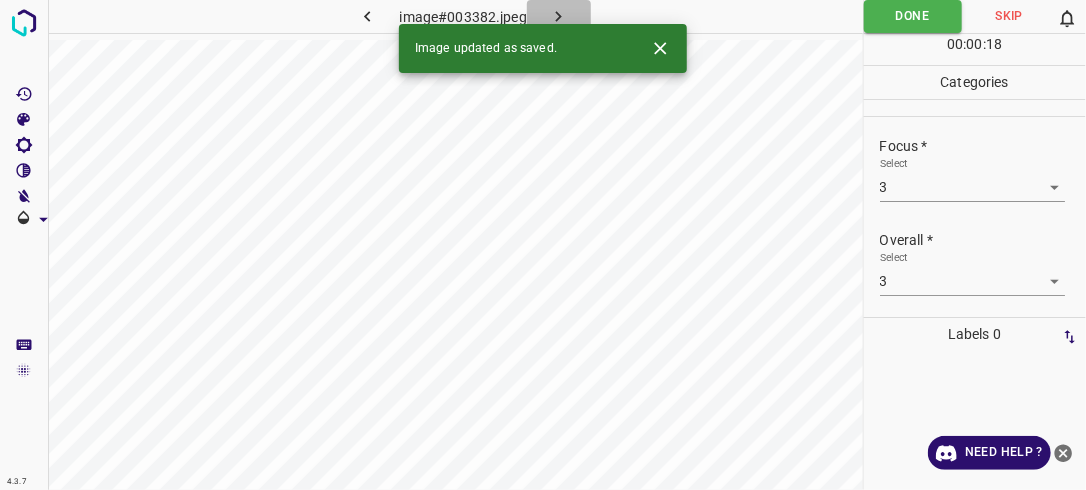 click 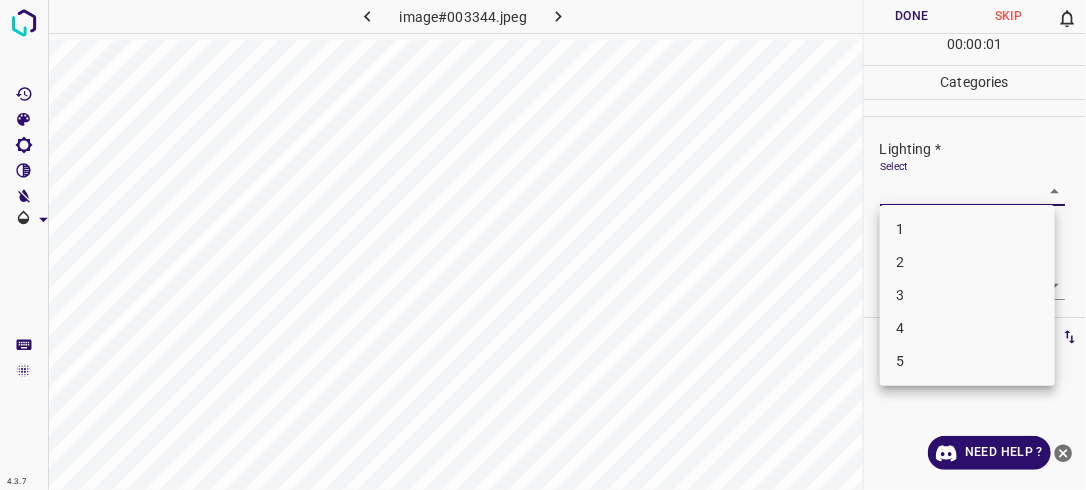click on "4.3.7 image#003344.jpeg Done Skip 0 00   : 00   : 01   Categories Lighting *  Select ​ Focus *  Select ​ Overall *  Select ​ Labels   0 Categories 1 Lighting 2 Focus 3 Overall Tools Space Change between modes (Draw & Edit) I Auto labeling R Restore zoom M Zoom in N Zoom out Delete Delete selecte label Filters Z Restore filters X Saturation filter C Brightness filter V Contrast filter B Gray scale filter General O Download Need Help ? - Text - Hide - Delete 1 2 3 4 5" at bounding box center [543, 245] 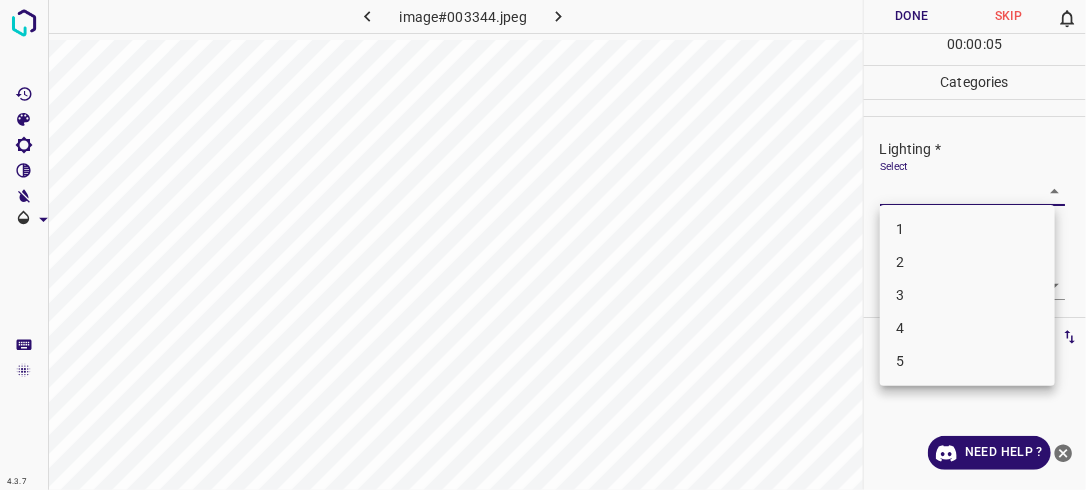 click on "3" at bounding box center (967, 295) 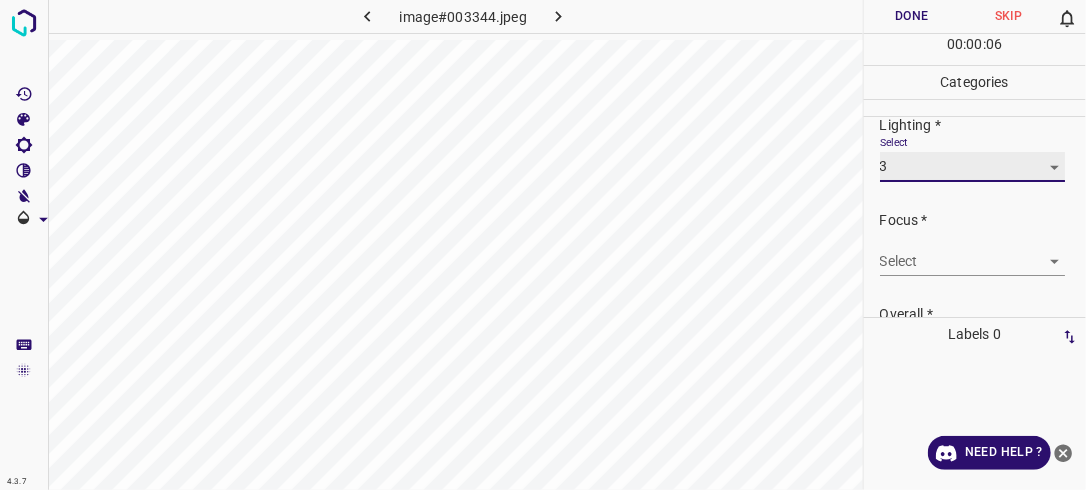 scroll, scrollTop: 41, scrollLeft: 0, axis: vertical 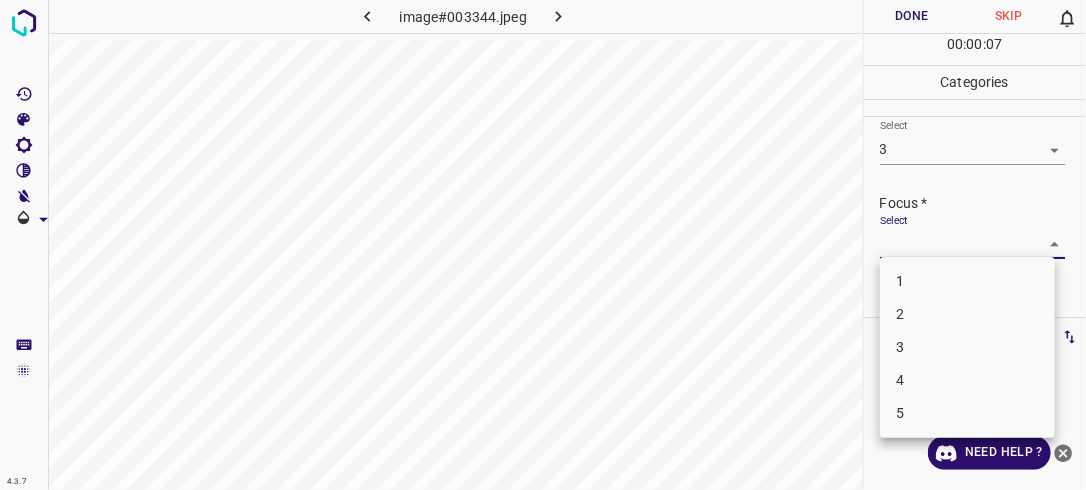click on "4.3.7 image#003344.jpeg Done Skip 0 00   : 00   : 07   Categories Lighting *  Select 3 3 Focus *  Select ​ Overall *  Select ​ Labels   0 Categories 1 Lighting 2 Focus 3 Overall Tools Space Change between modes (Draw & Edit) I Auto labeling R Restore zoom M Zoom in N Zoom out Delete Delete selecte label Filters Z Restore filters X Saturation filter C Brightness filter V Contrast filter B Gray scale filter General O Download Need Help ? - Text - Hide - Delete 1 2 3 4 5" at bounding box center [543, 245] 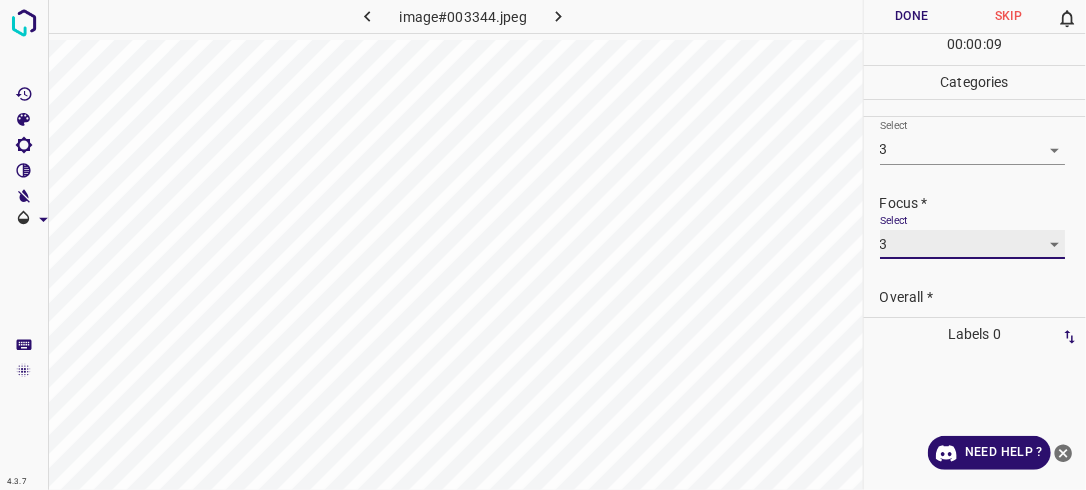 scroll, scrollTop: 84, scrollLeft: 0, axis: vertical 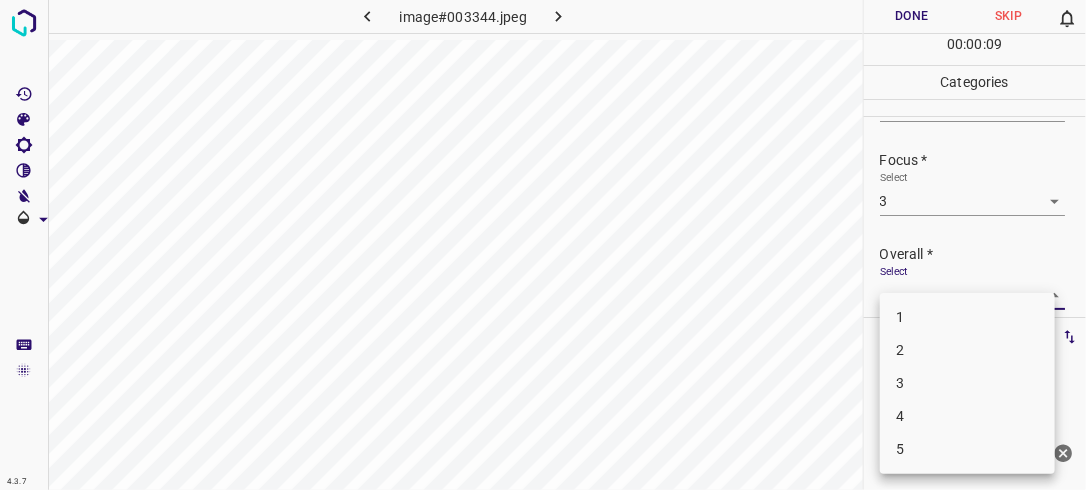 click on "4.3.7 image#003344.jpeg Done Skip 0 00   : 00   : 09   Categories Lighting *  Select 3 3 Focus *  Select 3 3 Overall *  Select ​ Labels   0 Categories 1 Lighting 2 Focus 3 Overall Tools Space Change between modes (Draw & Edit) I Auto labeling R Restore zoom M Zoom in N Zoom out Delete Delete selecte label Filters Z Restore filters X Saturation filter C Brightness filter V Contrast filter B Gray scale filter General O Download Need Help ? - Text - Hide - Delete 1 2 3 4 5" at bounding box center [543, 245] 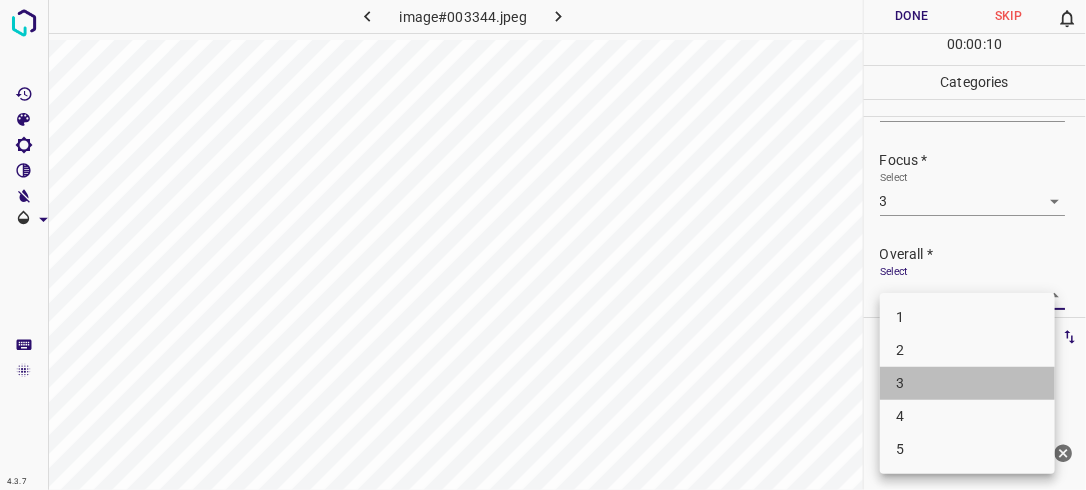 click on "3" at bounding box center (967, 383) 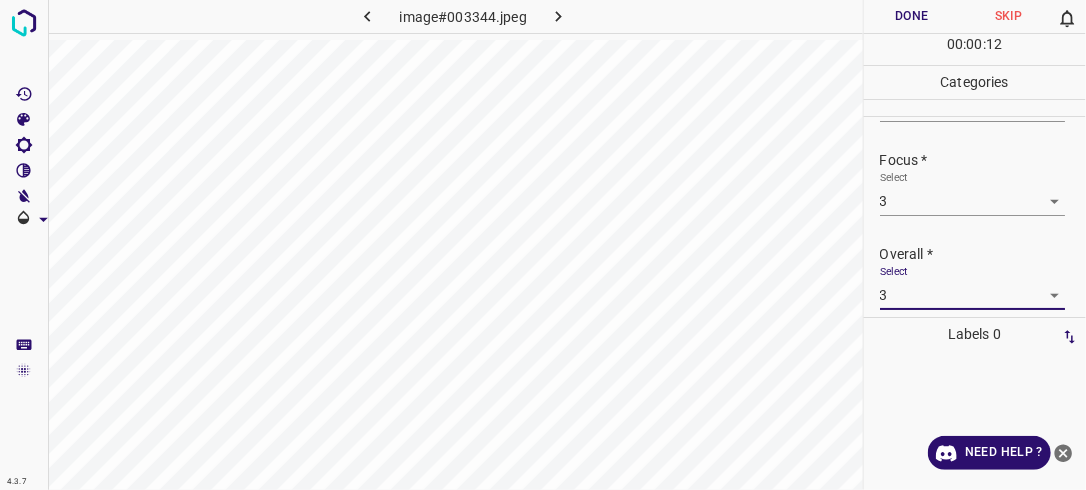 click on "Done" at bounding box center [912, 16] 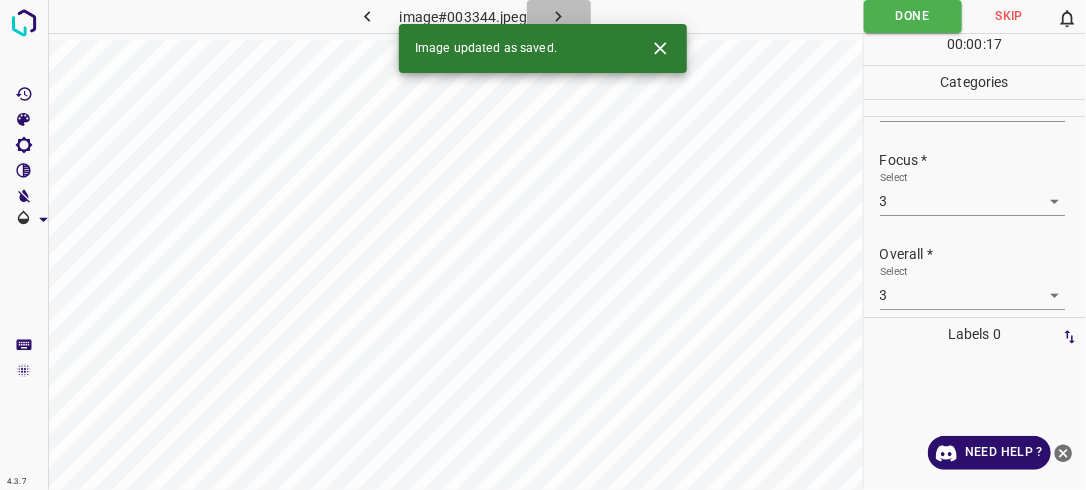 click 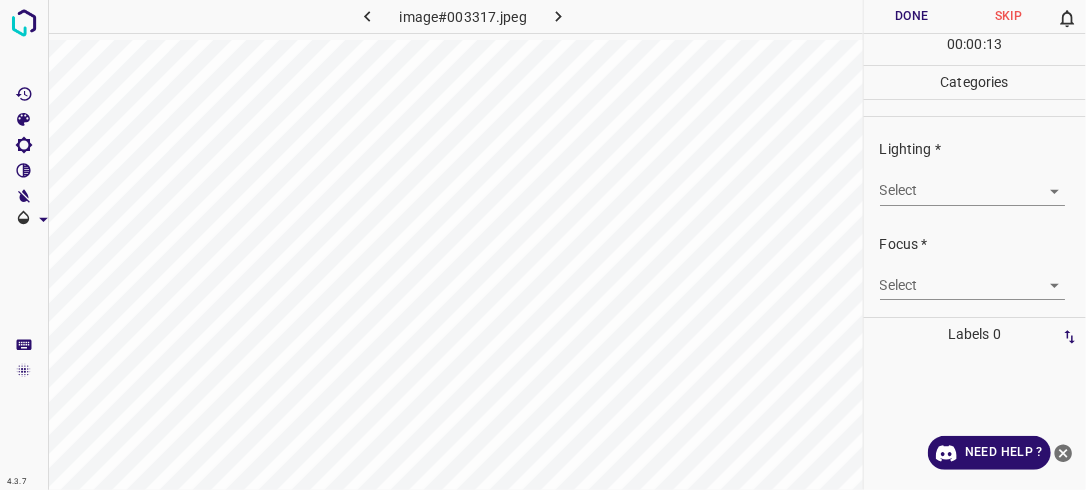 click on "4.3.7 image#003317.jpeg Done Skip 0 00   : 00   : 13   Categories Lighting *  Select ​ Focus *  Select ​ Overall *  Select ​ Labels   0 Categories 1 Lighting 2 Focus 3 Overall Tools Space Change between modes (Draw & Edit) I Auto labeling R Restore zoom M Zoom in N Zoom out Delete Delete selecte label Filters Z Restore filters X Saturation filter C Brightness filter V Contrast filter B Gray scale filter General O Download Need Help ? - Text - Hide - Delete" at bounding box center (543, 245) 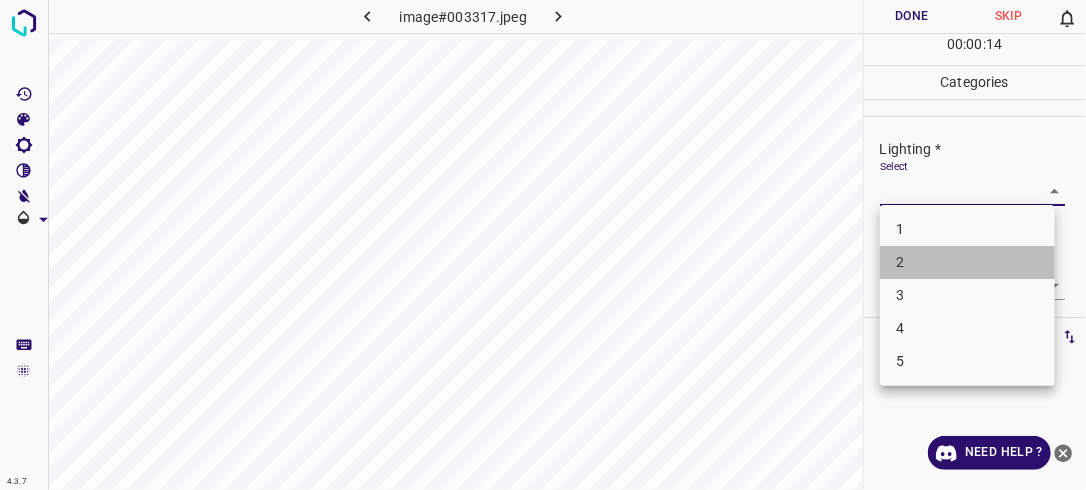 click on "2" at bounding box center (967, 262) 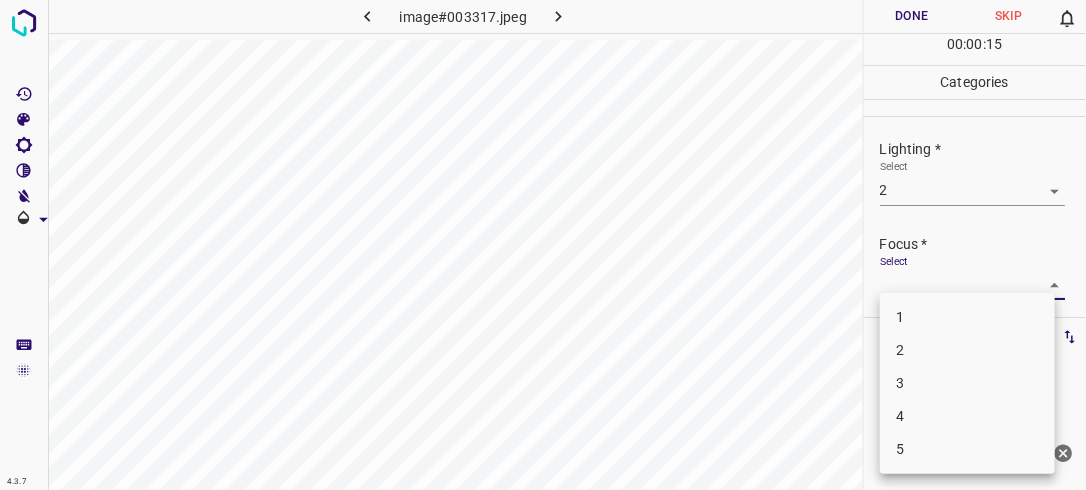 click on "4.3.7 image#003317.jpeg Done Skip 0 00   : 00   : 15   Categories Lighting *  Select 2 2 Focus *  Select ​ Overall *  Select ​ Labels   0 Categories 1 Lighting 2 Focus 3 Overall Tools Space Change between modes (Draw & Edit) I Auto labeling R Restore zoom M Zoom in N Zoom out Delete Delete selecte label Filters Z Restore filters X Saturation filter C Brightness filter V Contrast filter B Gray scale filter General O Download Need Help ? - Text - Hide - Delete 1 2 3 4 5" at bounding box center (543, 245) 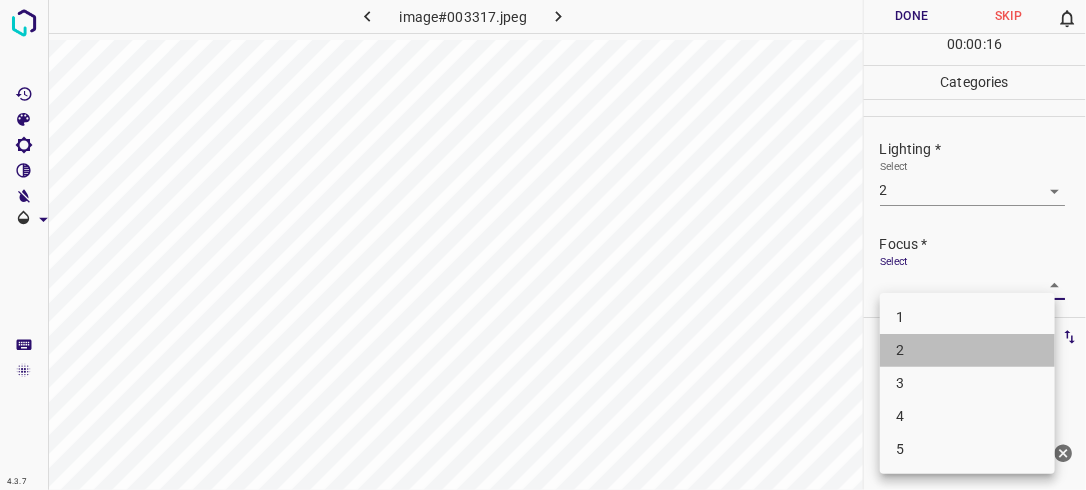 click on "2" at bounding box center [967, 350] 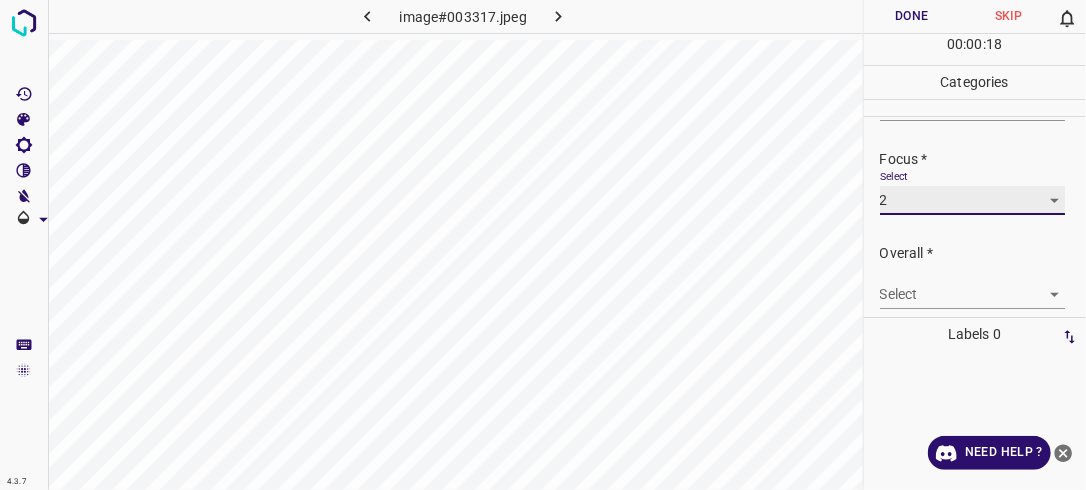 scroll, scrollTop: 95, scrollLeft: 0, axis: vertical 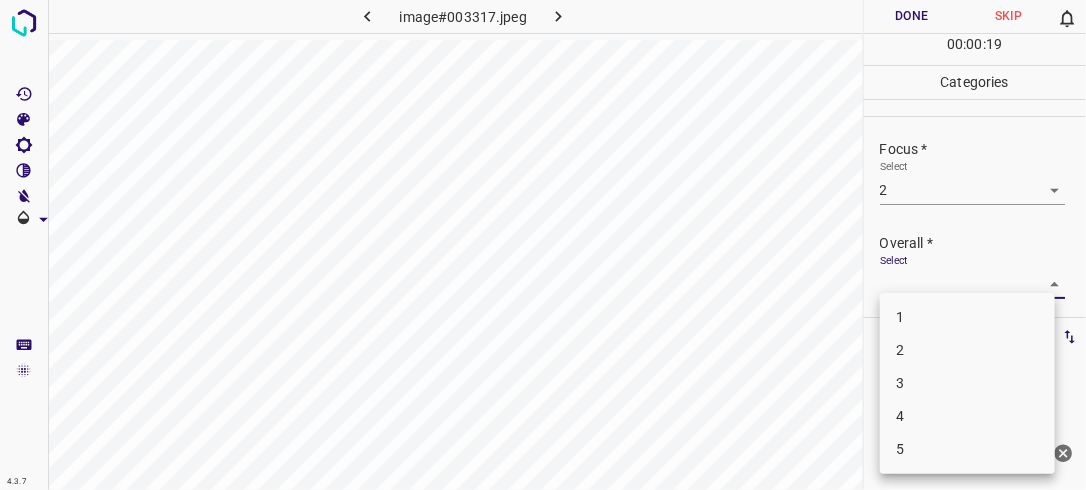 click on "4.3.7 image#003317.jpeg Done Skip 0 00   : 00   : 19   Categories Lighting *  Select 2 2 Focus *  Select 2 2 Overall *  Select ​ Labels   0 Categories 1 Lighting 2 Focus 3 Overall Tools Space Change between modes (Draw & Edit) I Auto labeling R Restore zoom M Zoom in N Zoom out Delete Delete selecte label Filters Z Restore filters X Saturation filter C Brightness filter V Contrast filter B Gray scale filter General O Download Need Help ? - Text - Hide - Delete 1 2 3 4 5" at bounding box center (543, 245) 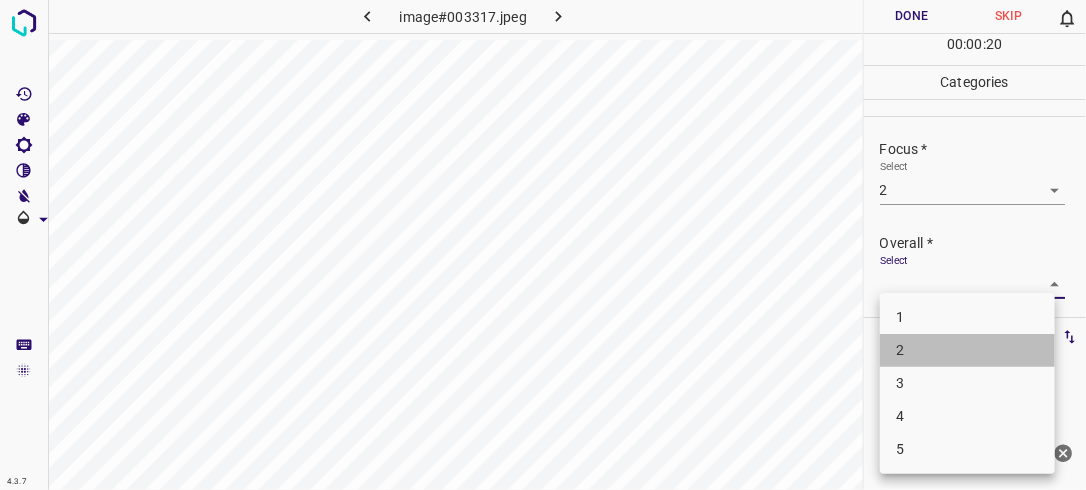 click on "2" at bounding box center (967, 350) 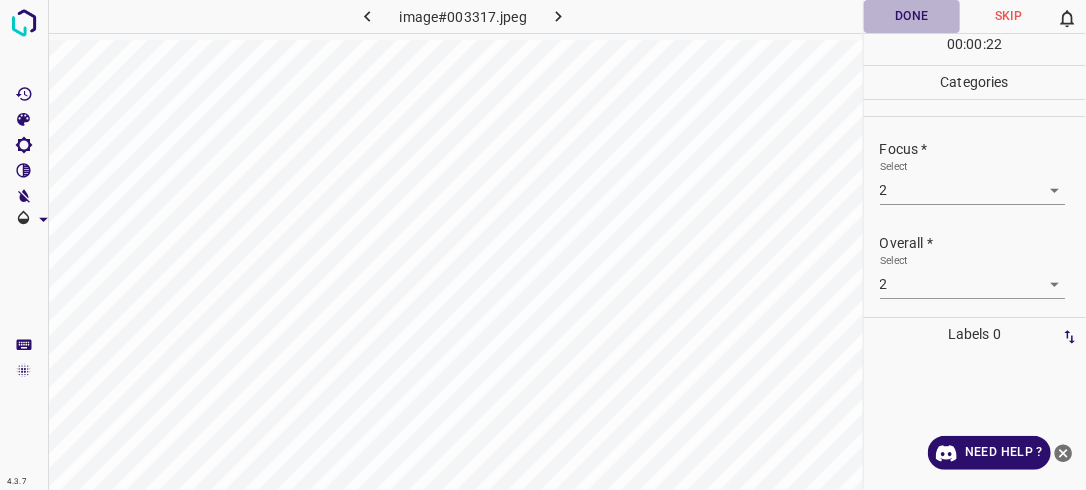 click on "Done" at bounding box center (912, 16) 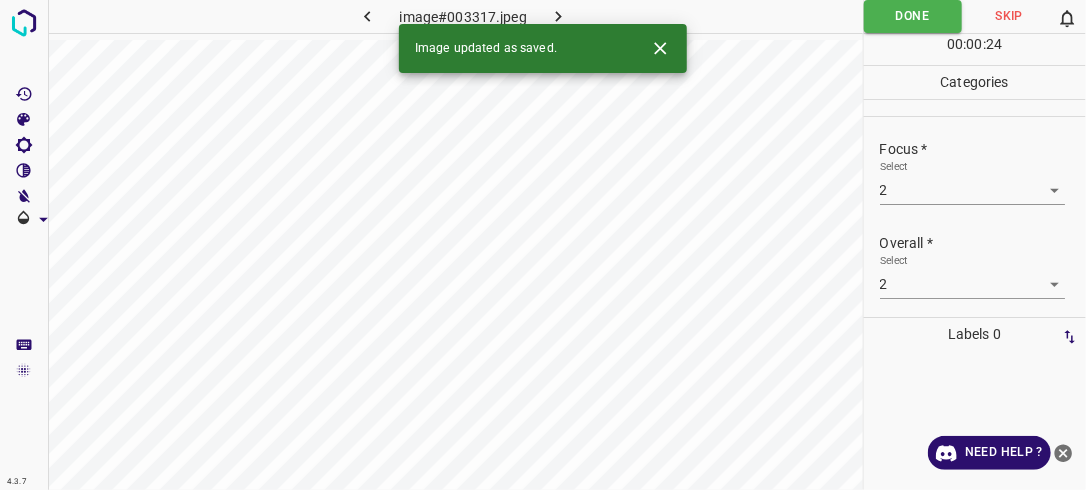 click 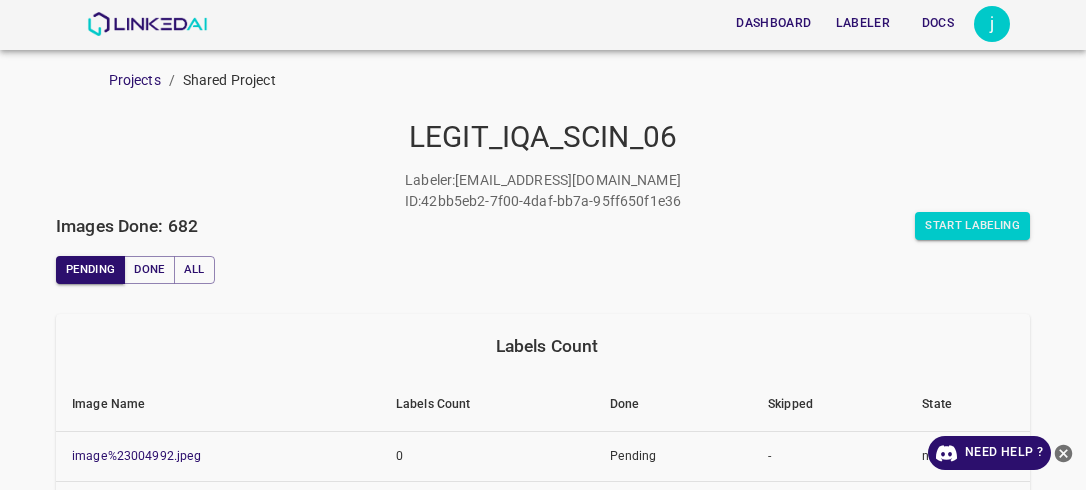 scroll, scrollTop: 0, scrollLeft: 0, axis: both 